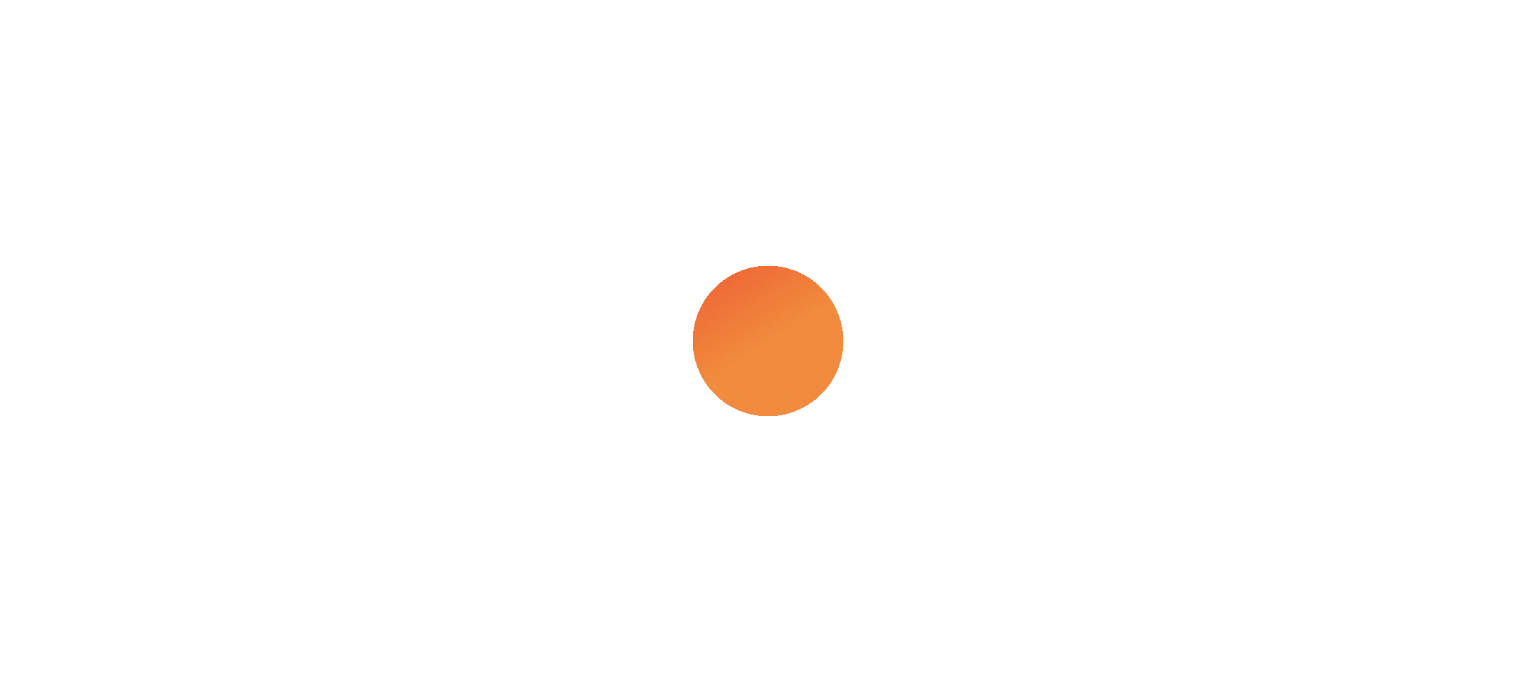 scroll, scrollTop: 0, scrollLeft: 0, axis: both 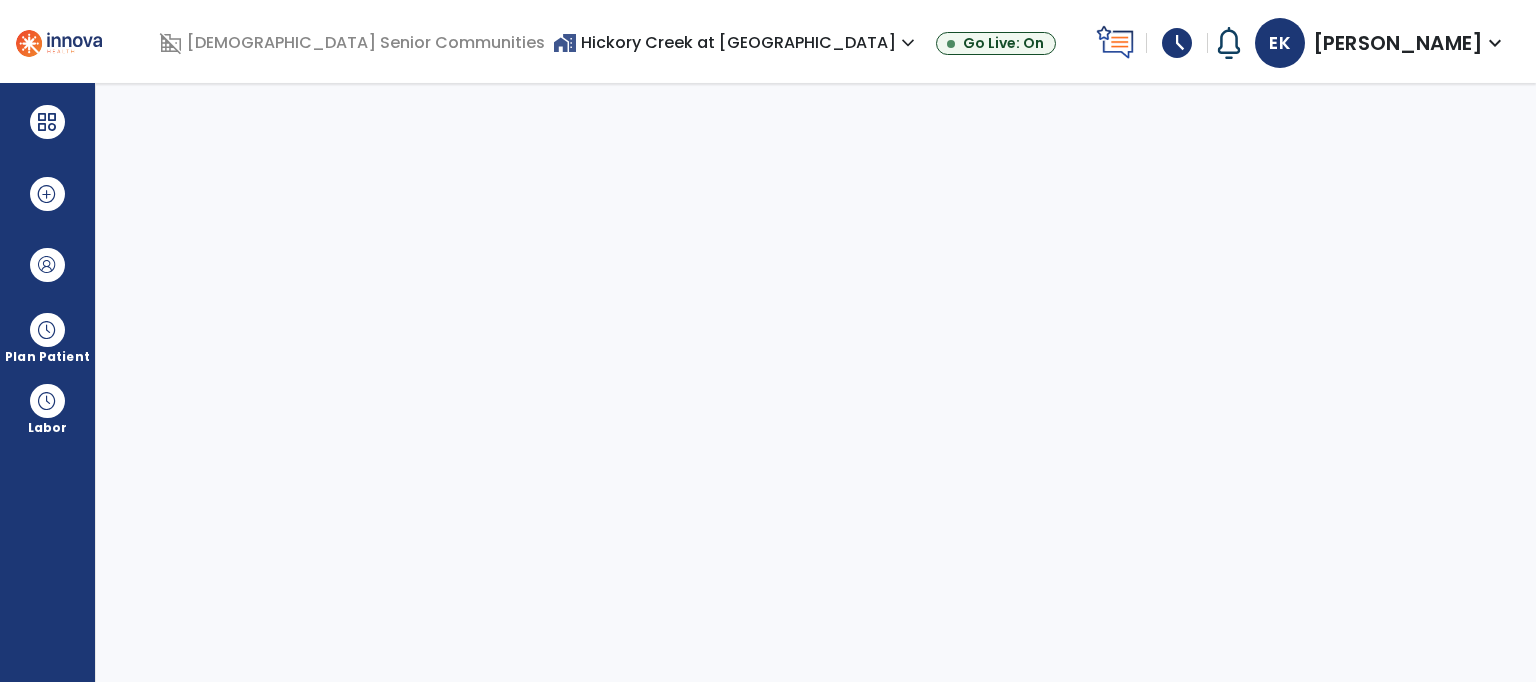 select on "****" 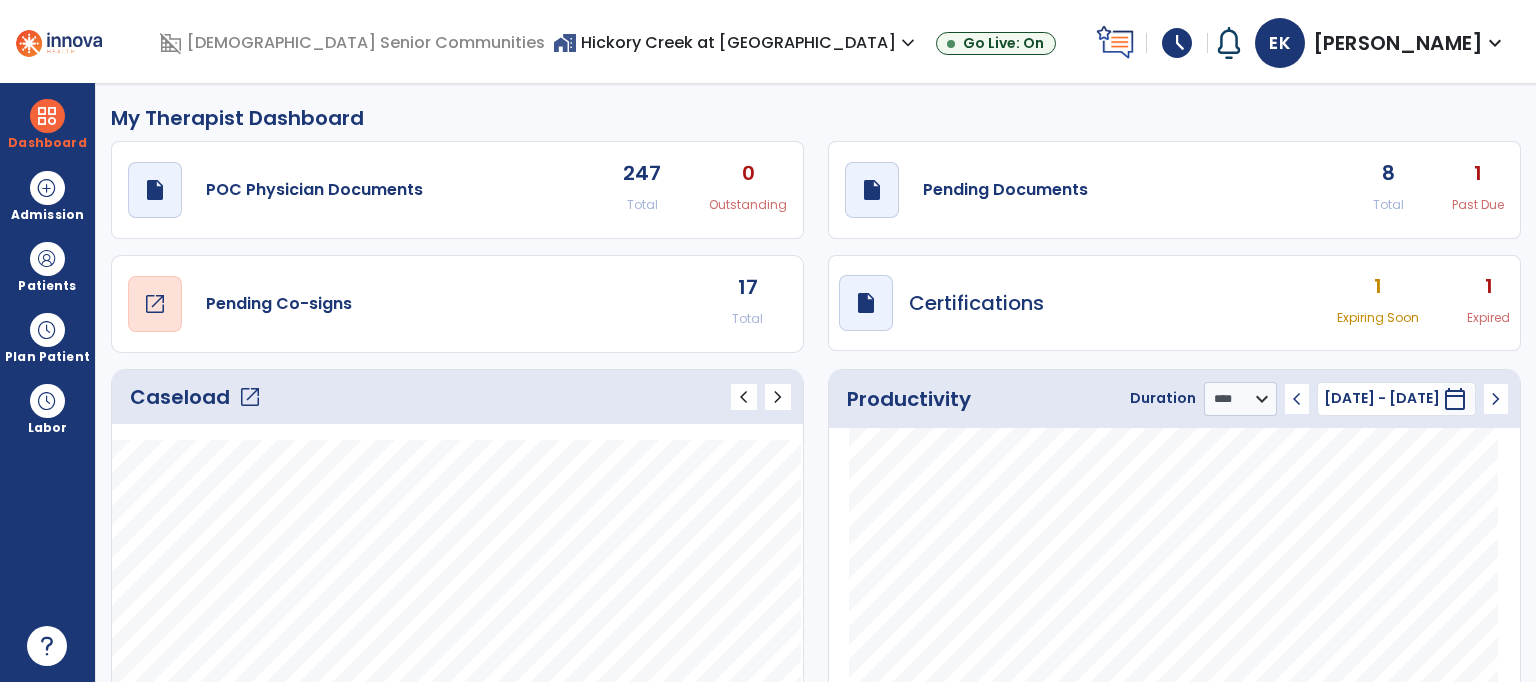 click on "open_in_new" 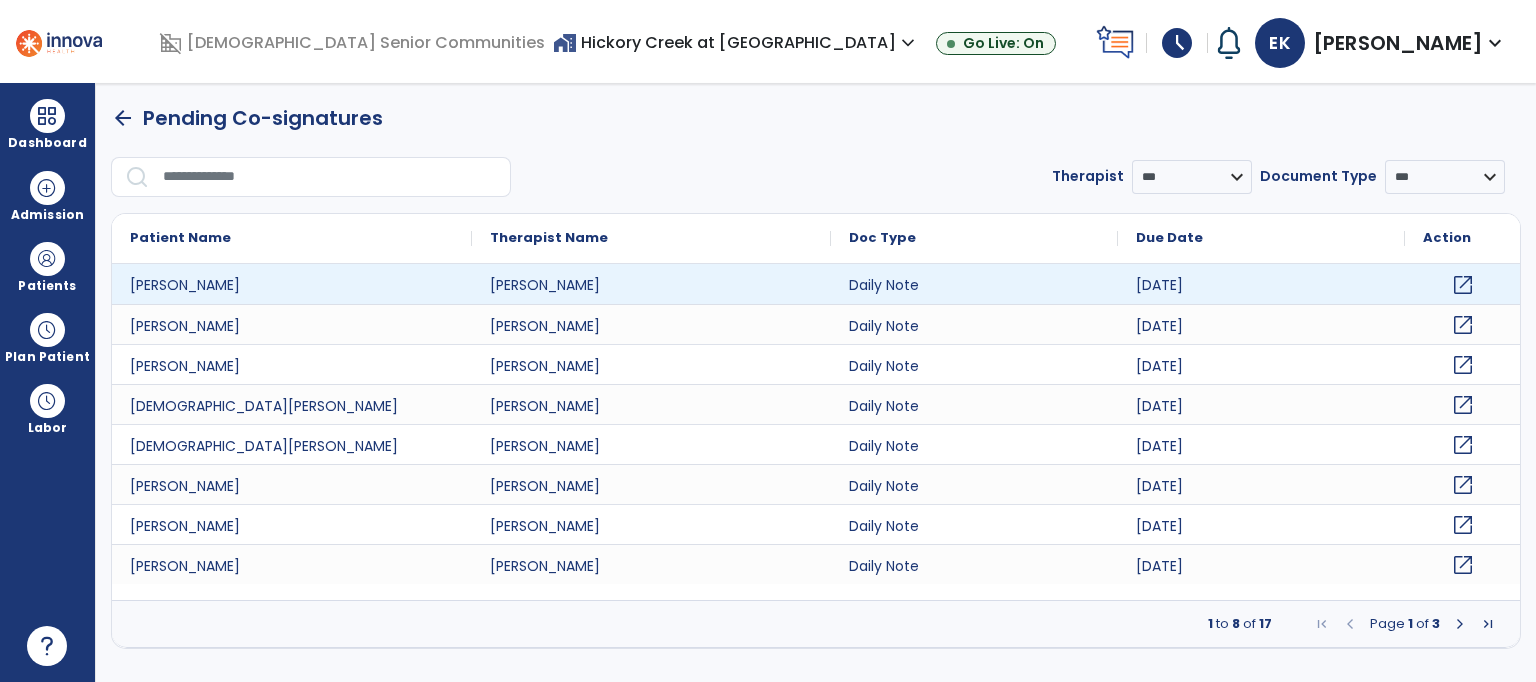 click on "open_in_new" 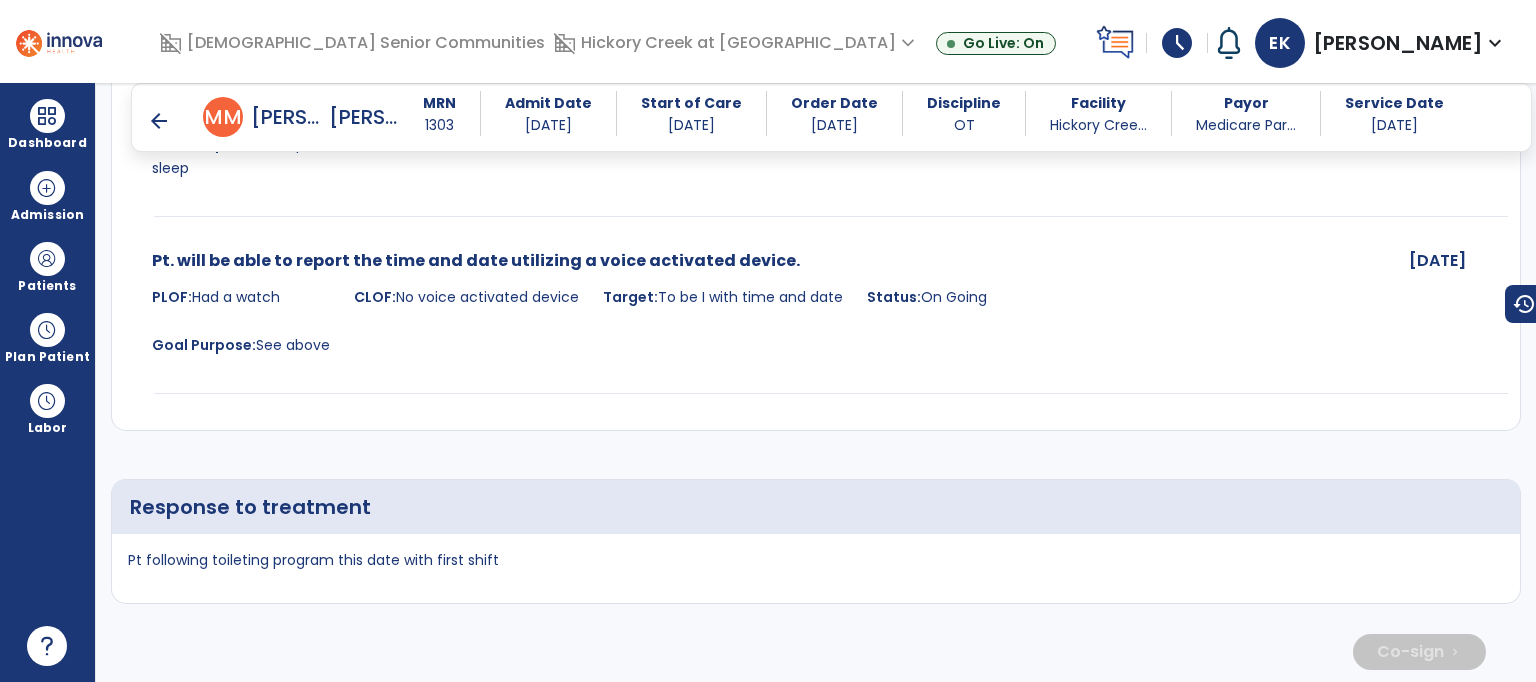 scroll, scrollTop: 3955, scrollLeft: 0, axis: vertical 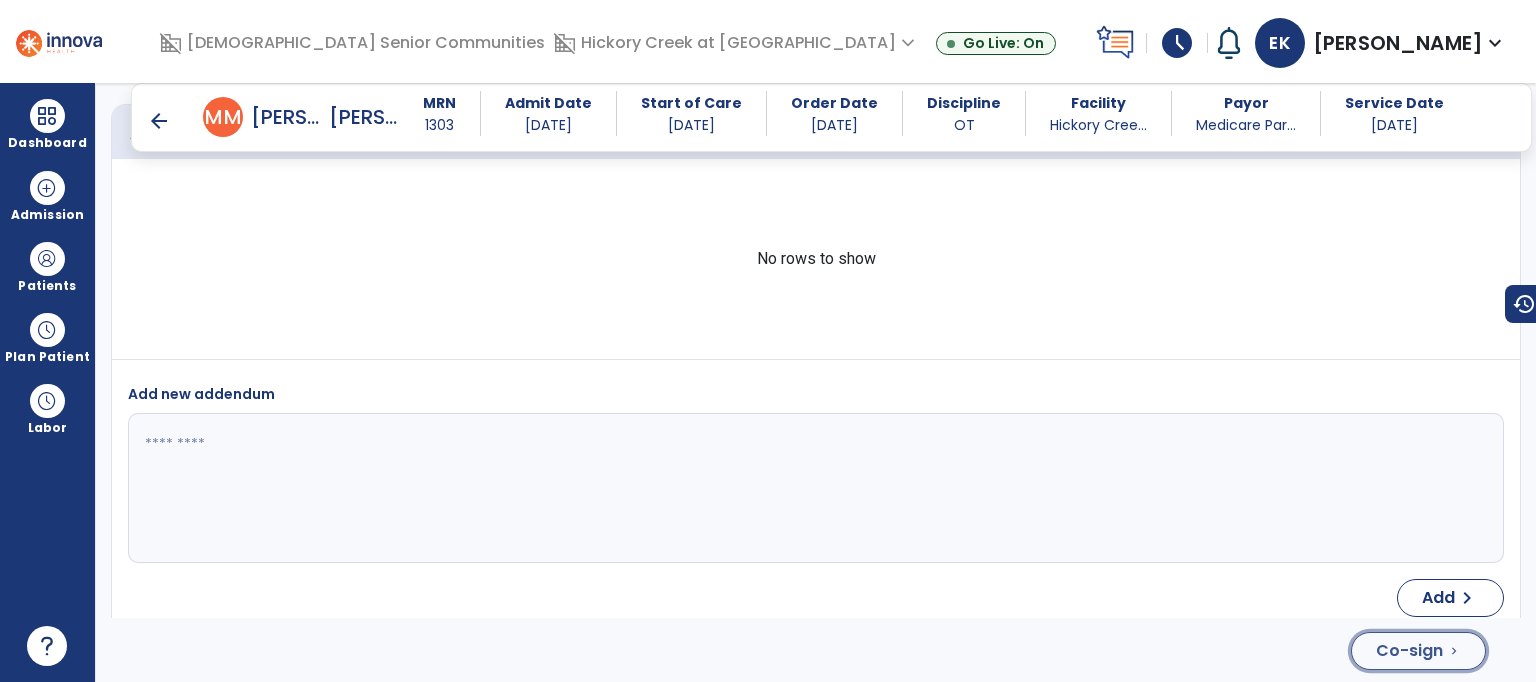 click on "Co-sign" 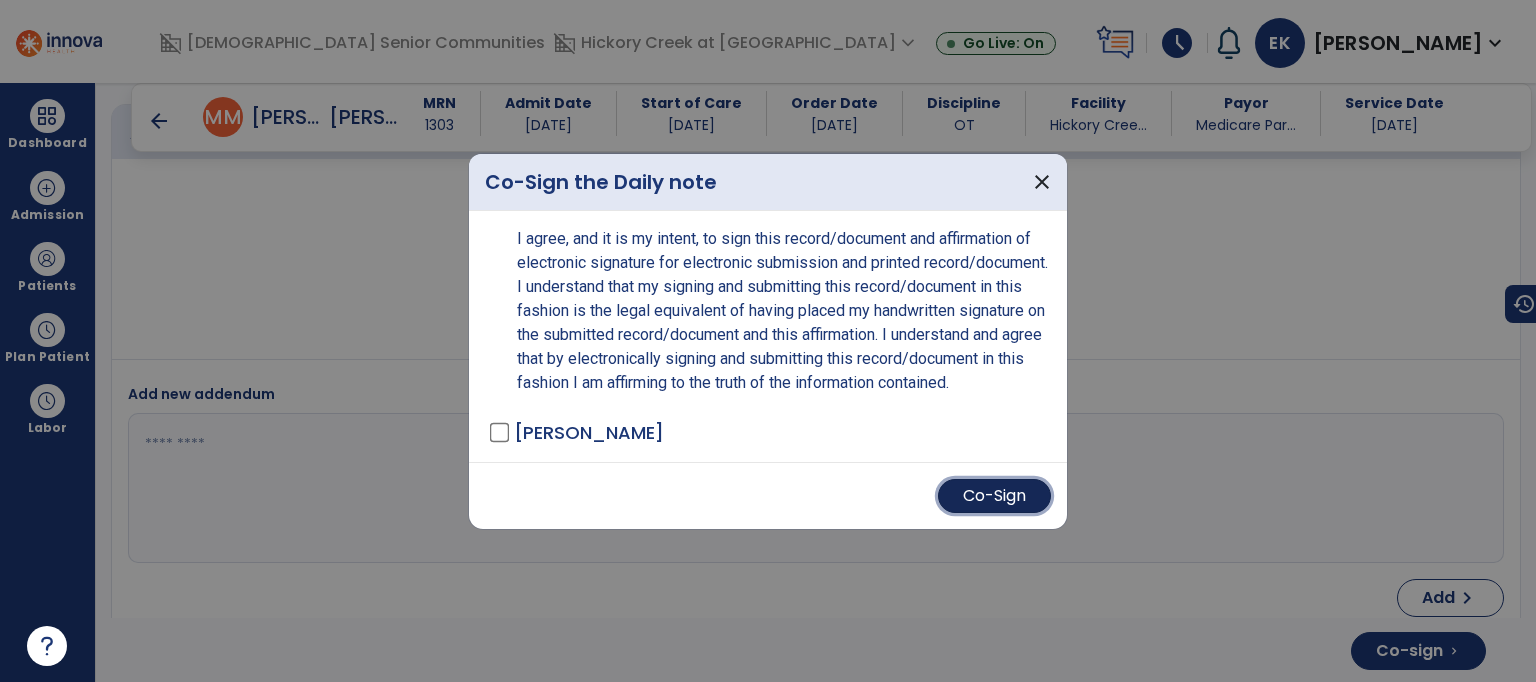 click on "Co-Sign" at bounding box center (994, 496) 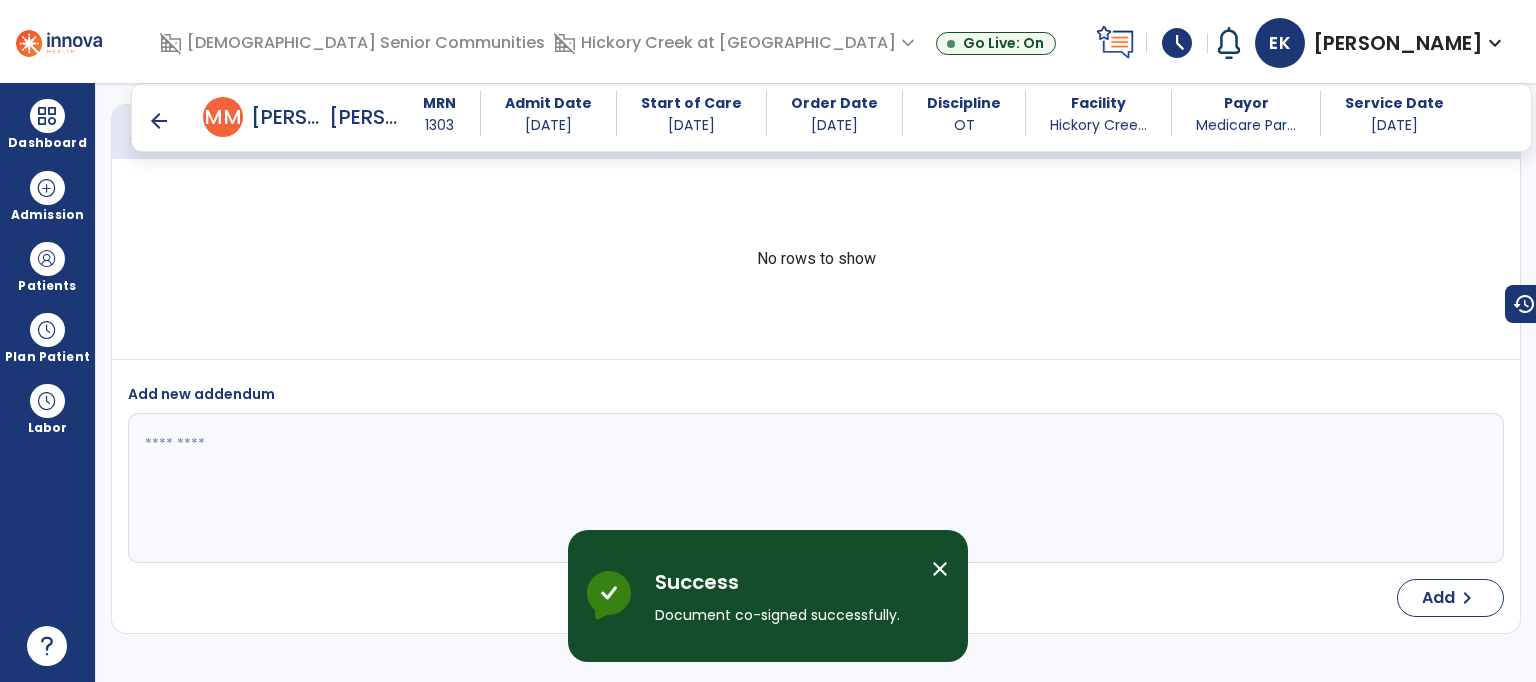 click on "arrow_back" at bounding box center (159, 121) 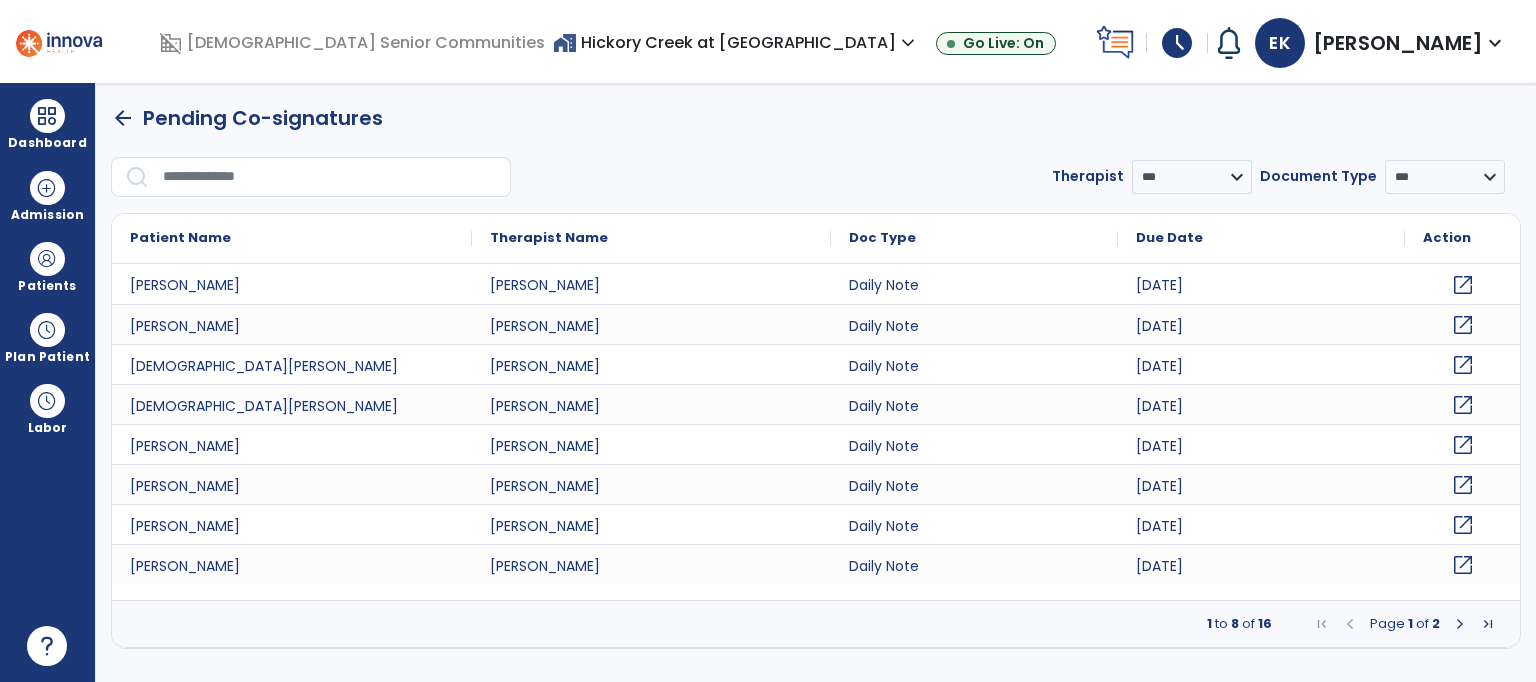 scroll, scrollTop: 0, scrollLeft: 0, axis: both 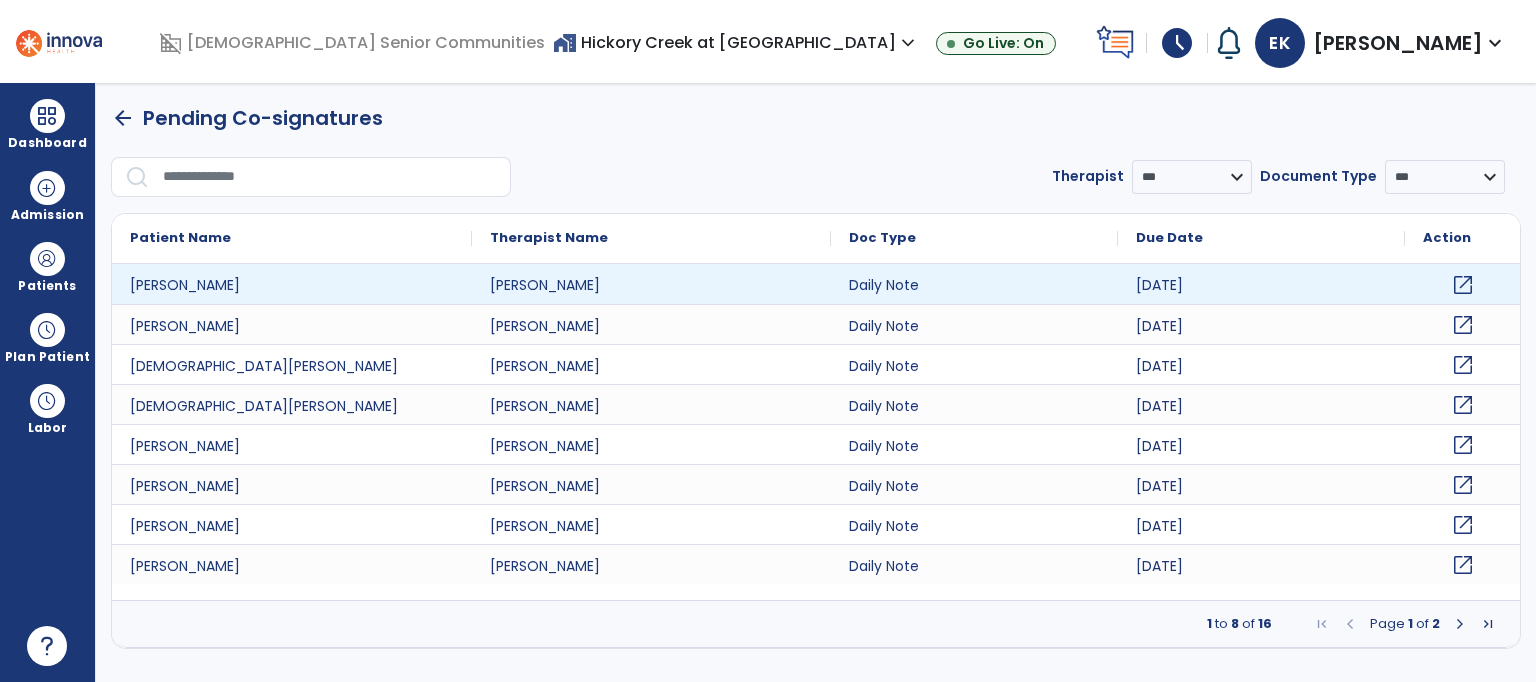click on "open_in_new" 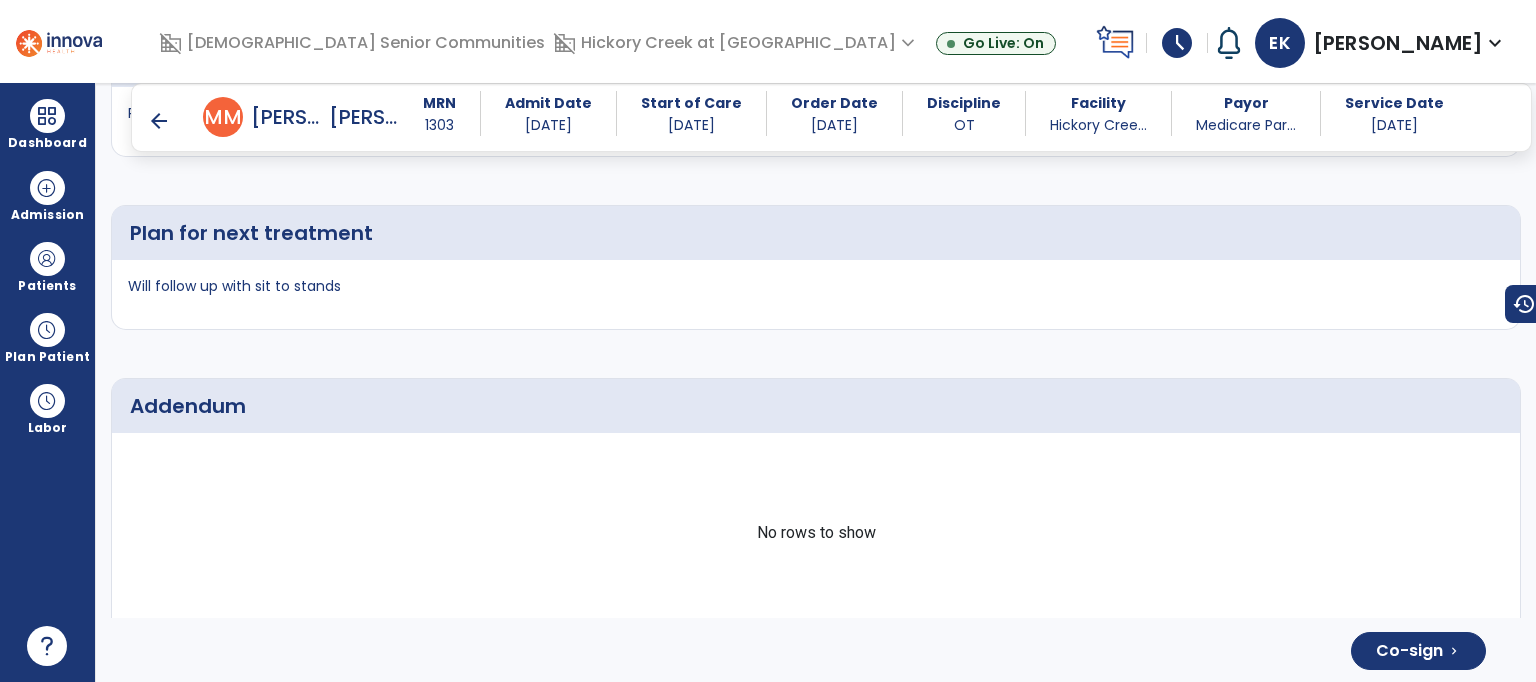 scroll, scrollTop: 3892, scrollLeft: 0, axis: vertical 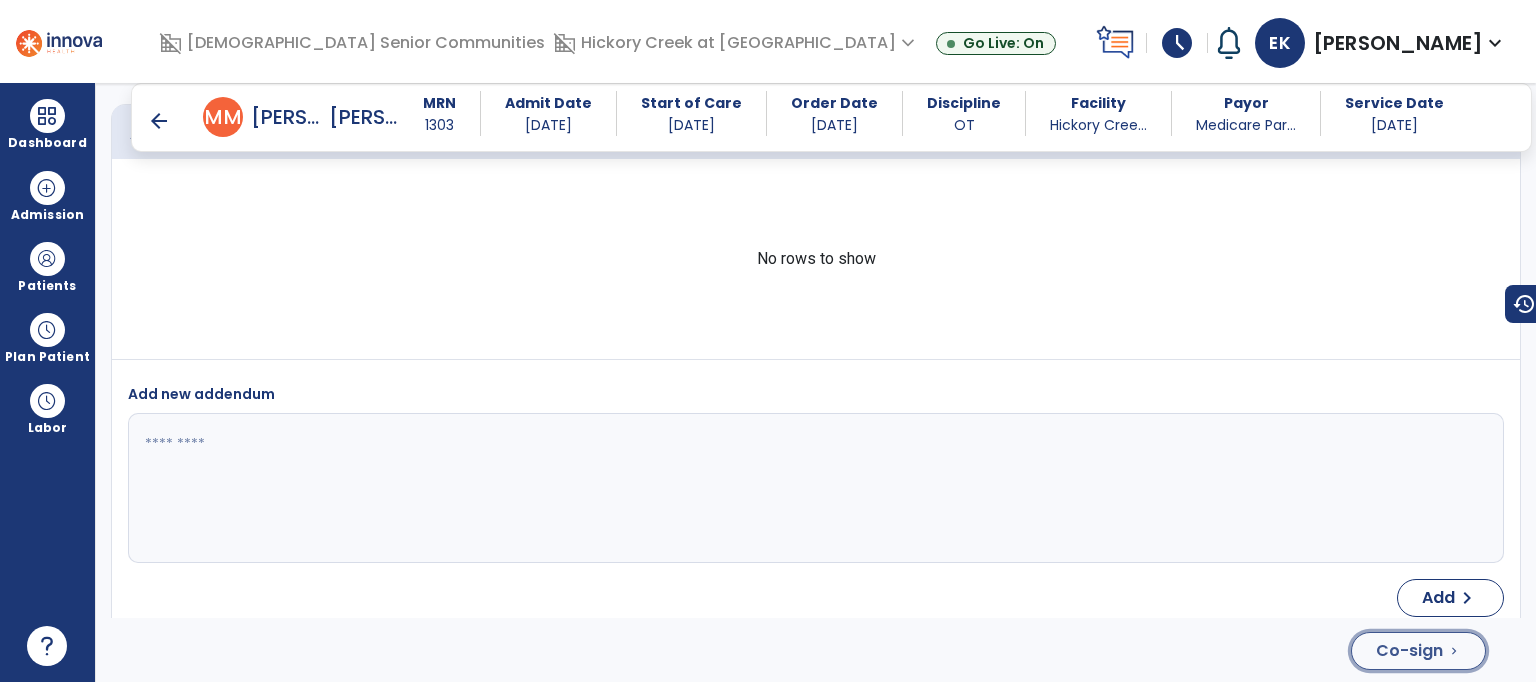 click on "Co-sign" 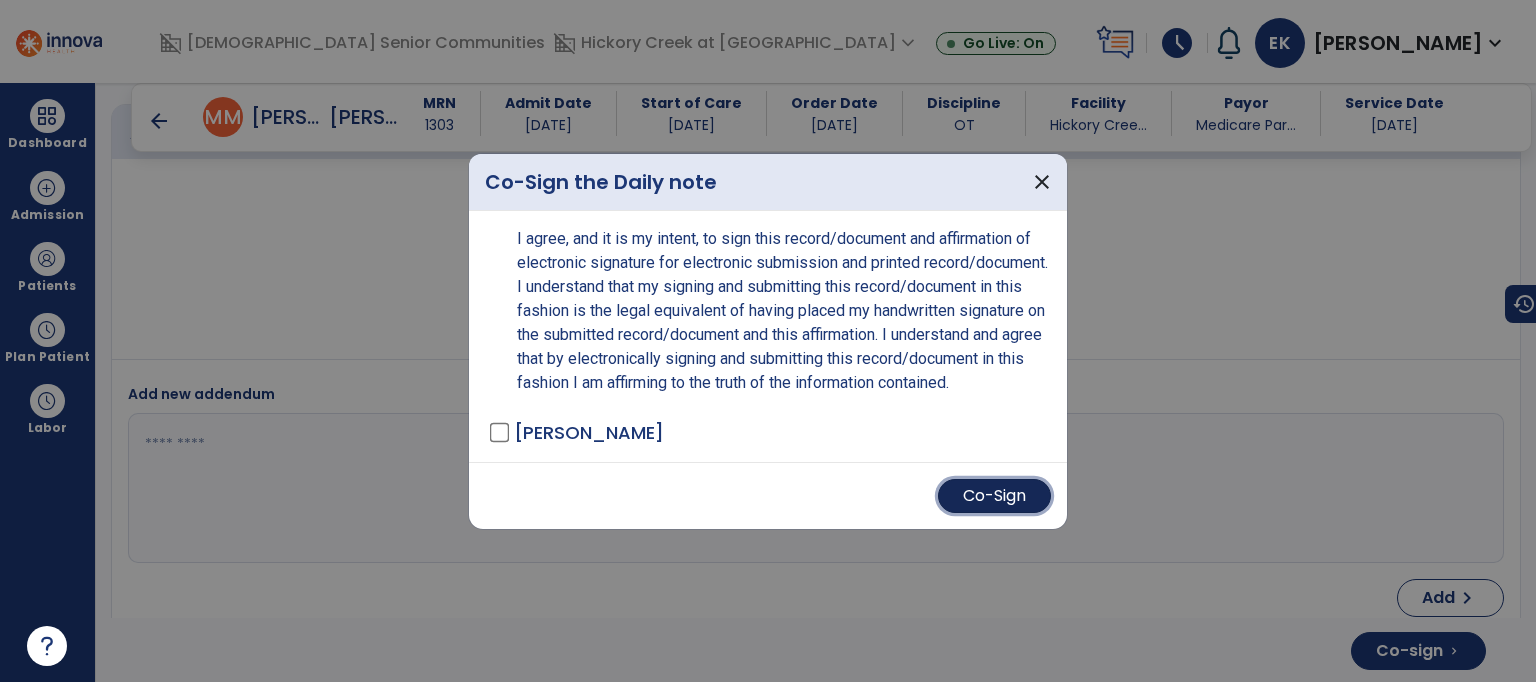 click on "Co-Sign" at bounding box center (994, 496) 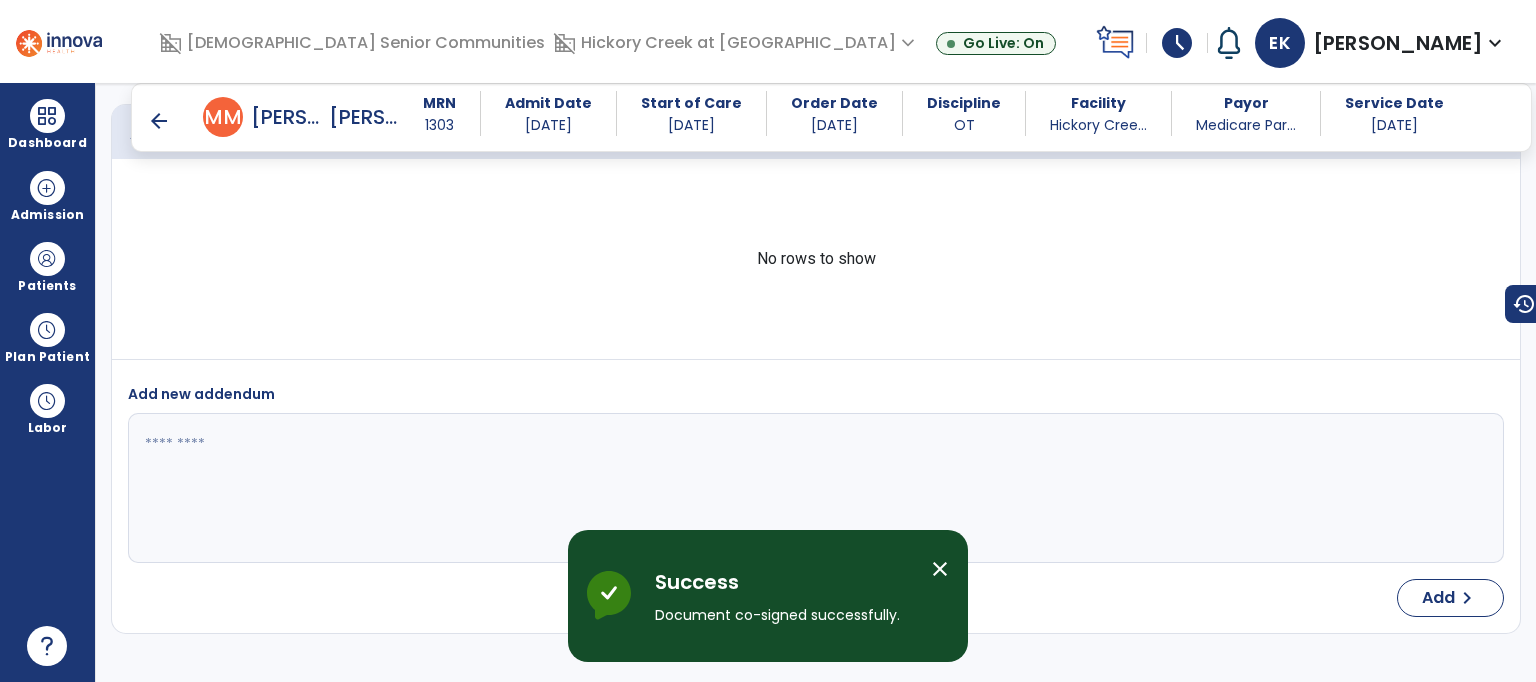 click on "arrow_back" at bounding box center [159, 121] 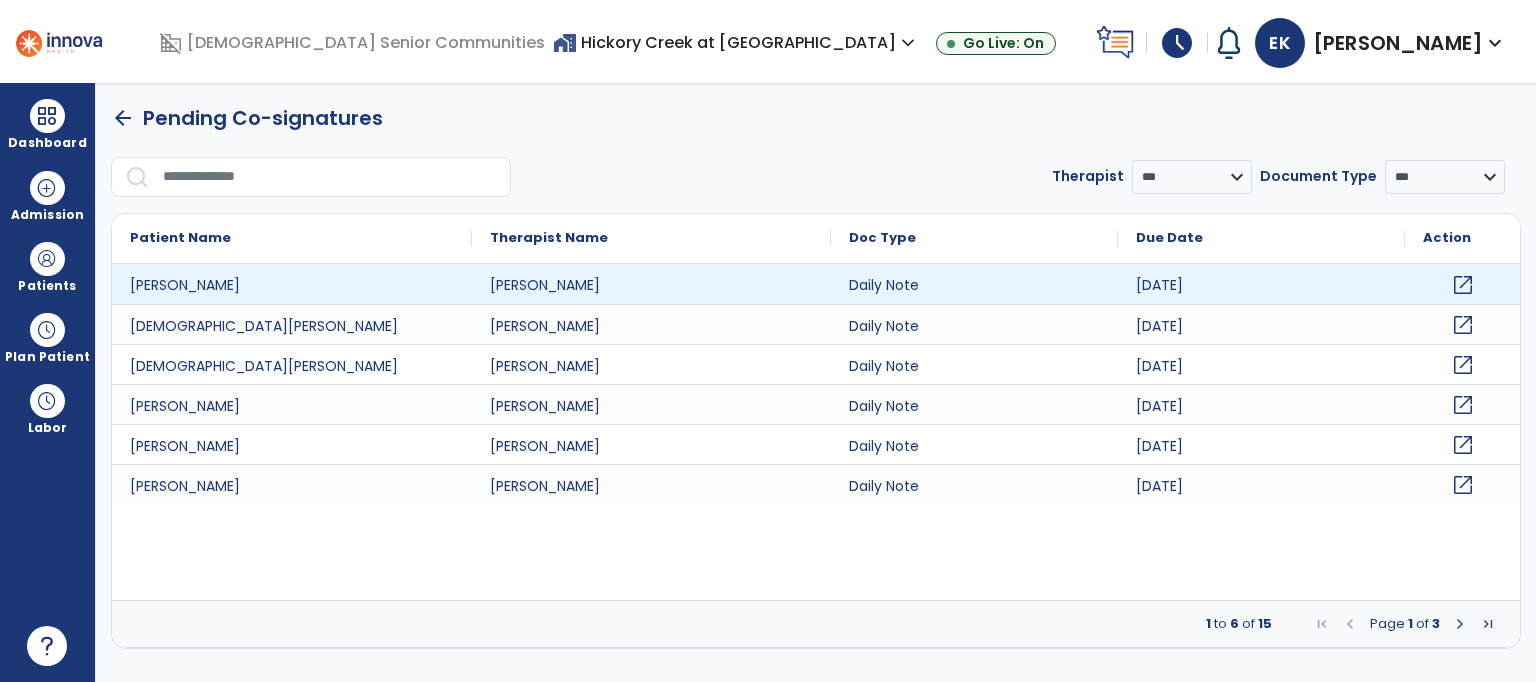 scroll, scrollTop: 0, scrollLeft: 0, axis: both 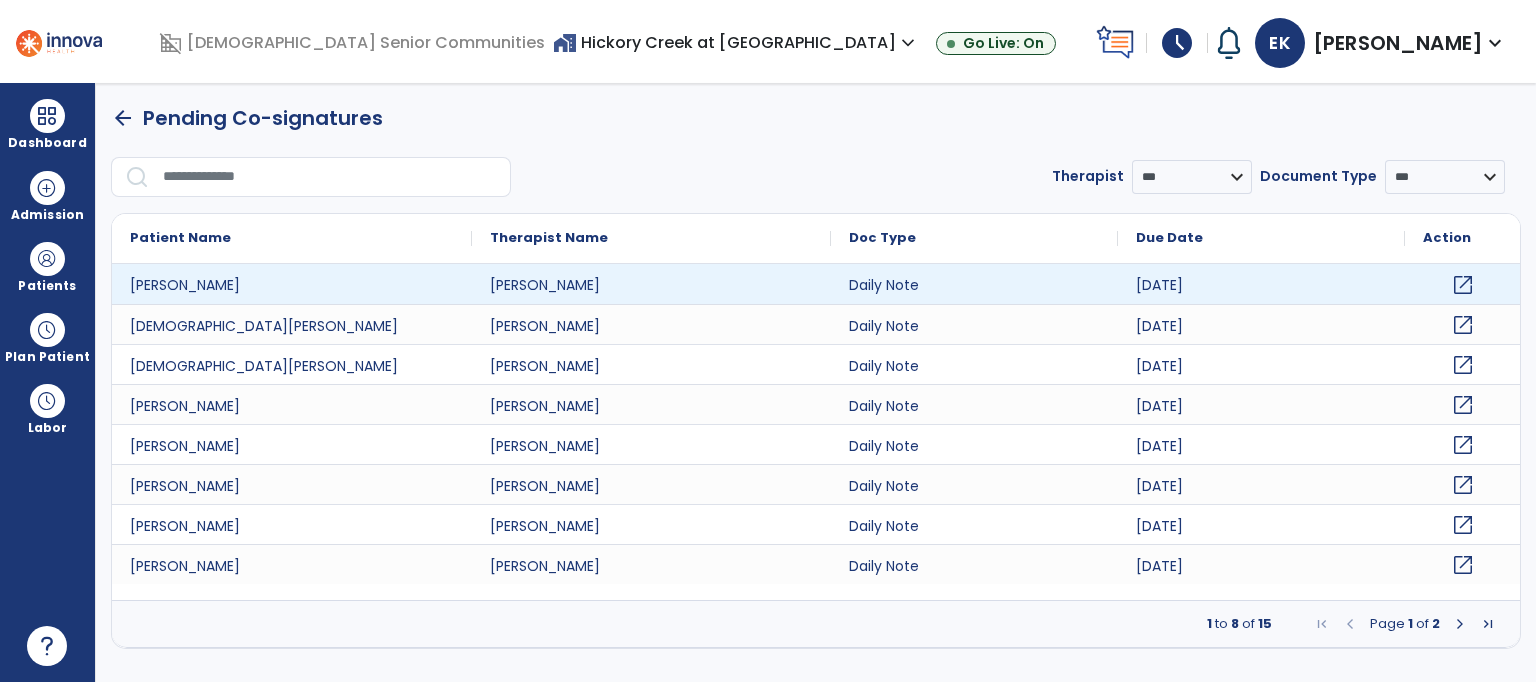 click on "open_in_new" 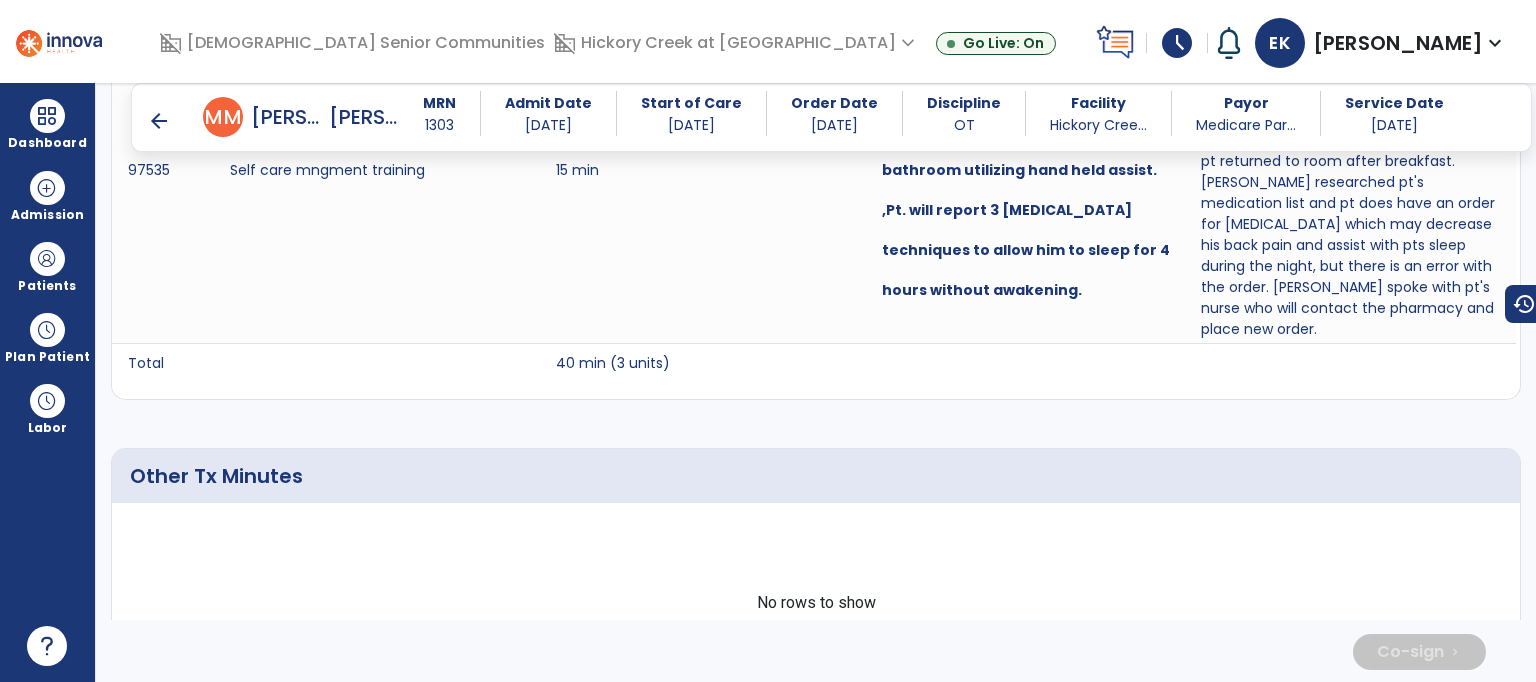 scroll, scrollTop: 1784, scrollLeft: 0, axis: vertical 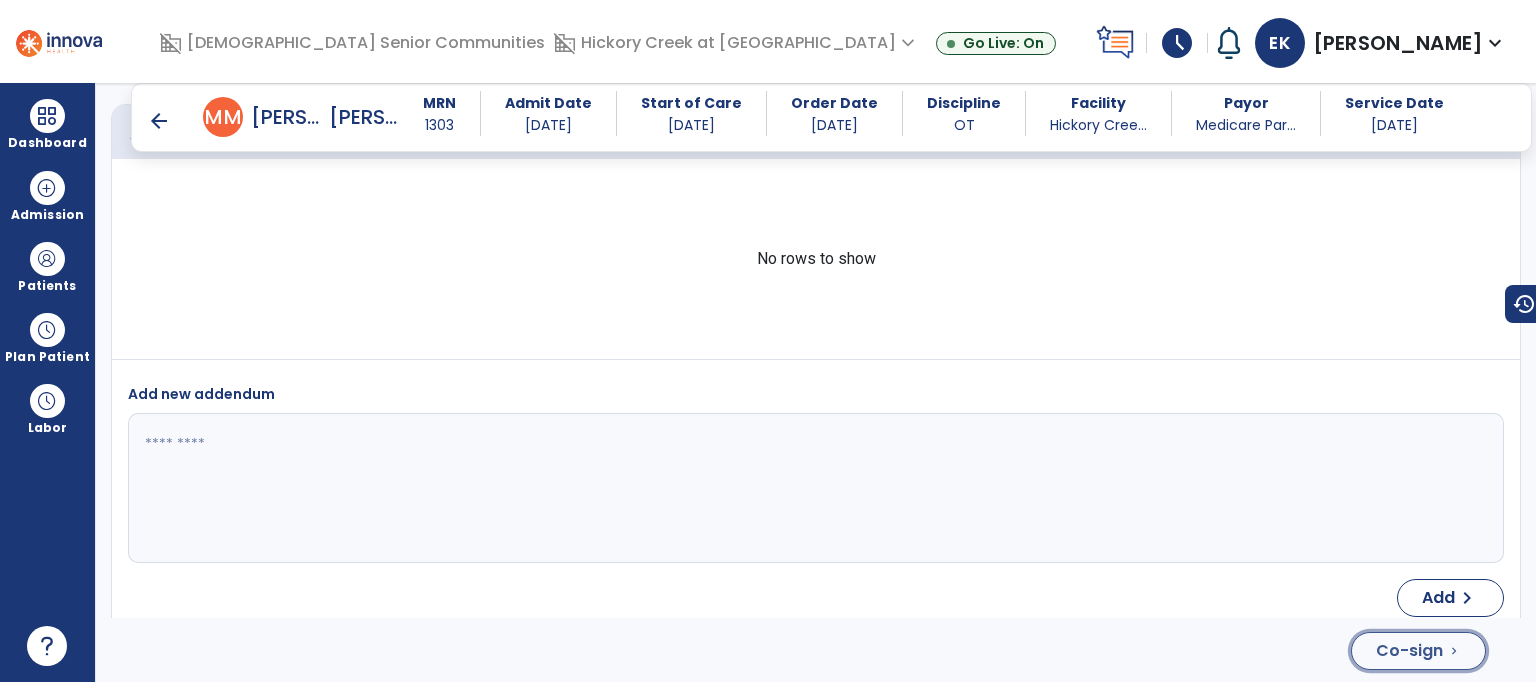 click on "Co-sign" 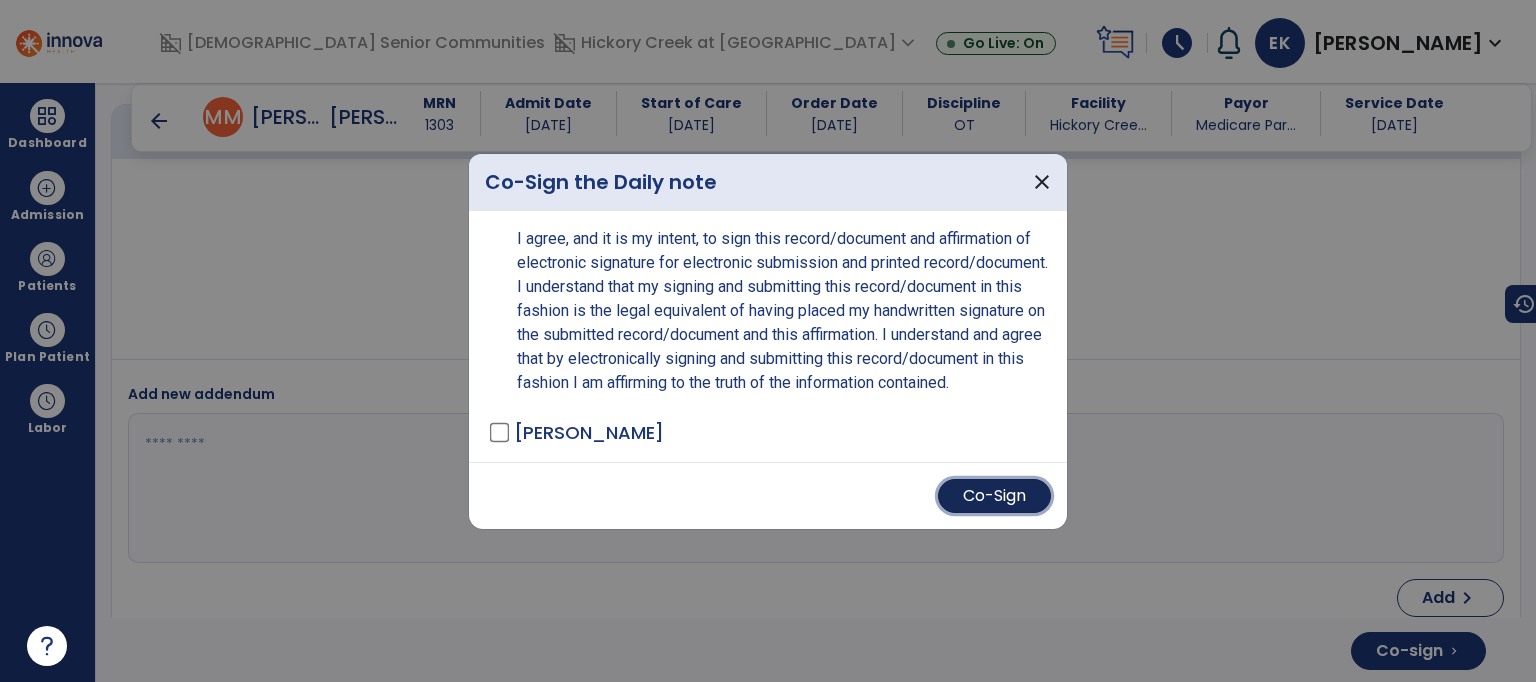 click on "Co-Sign" at bounding box center [994, 496] 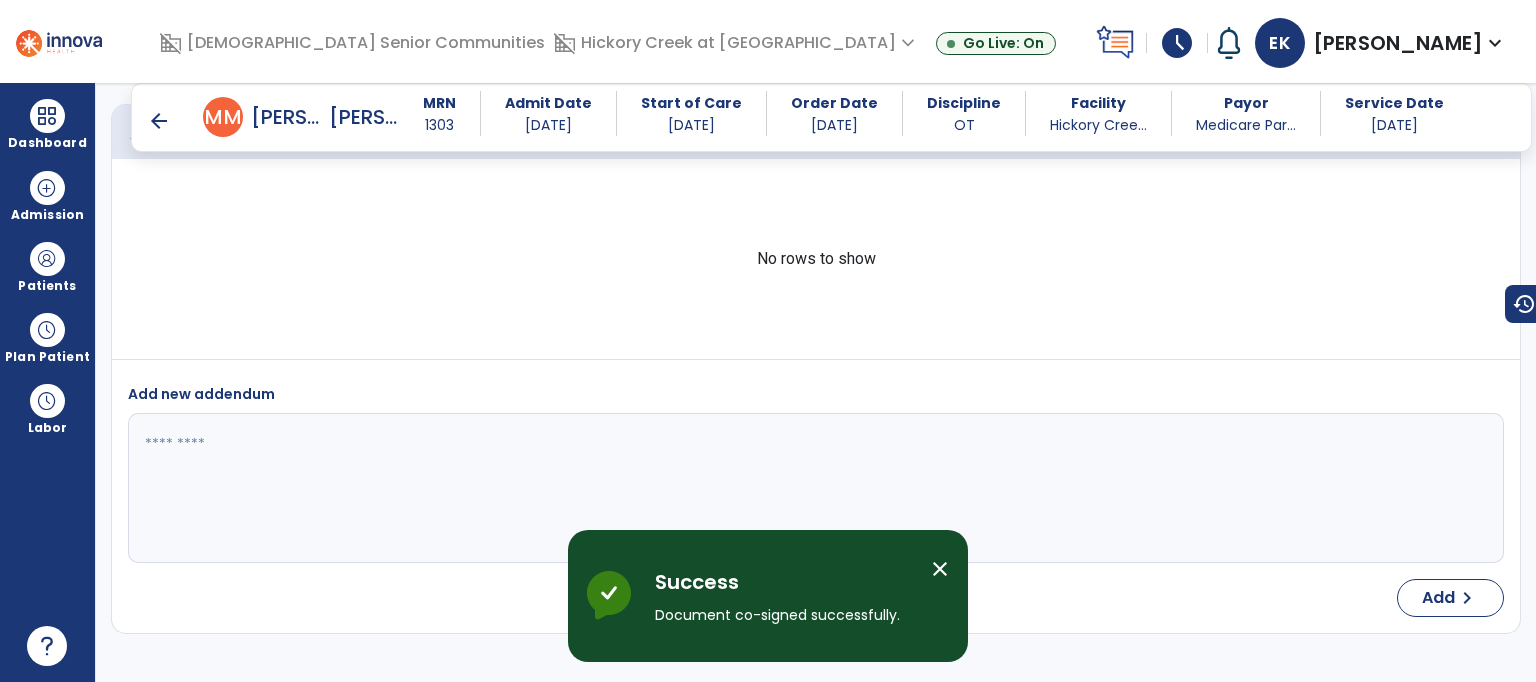 click on "arrow_back" at bounding box center (159, 121) 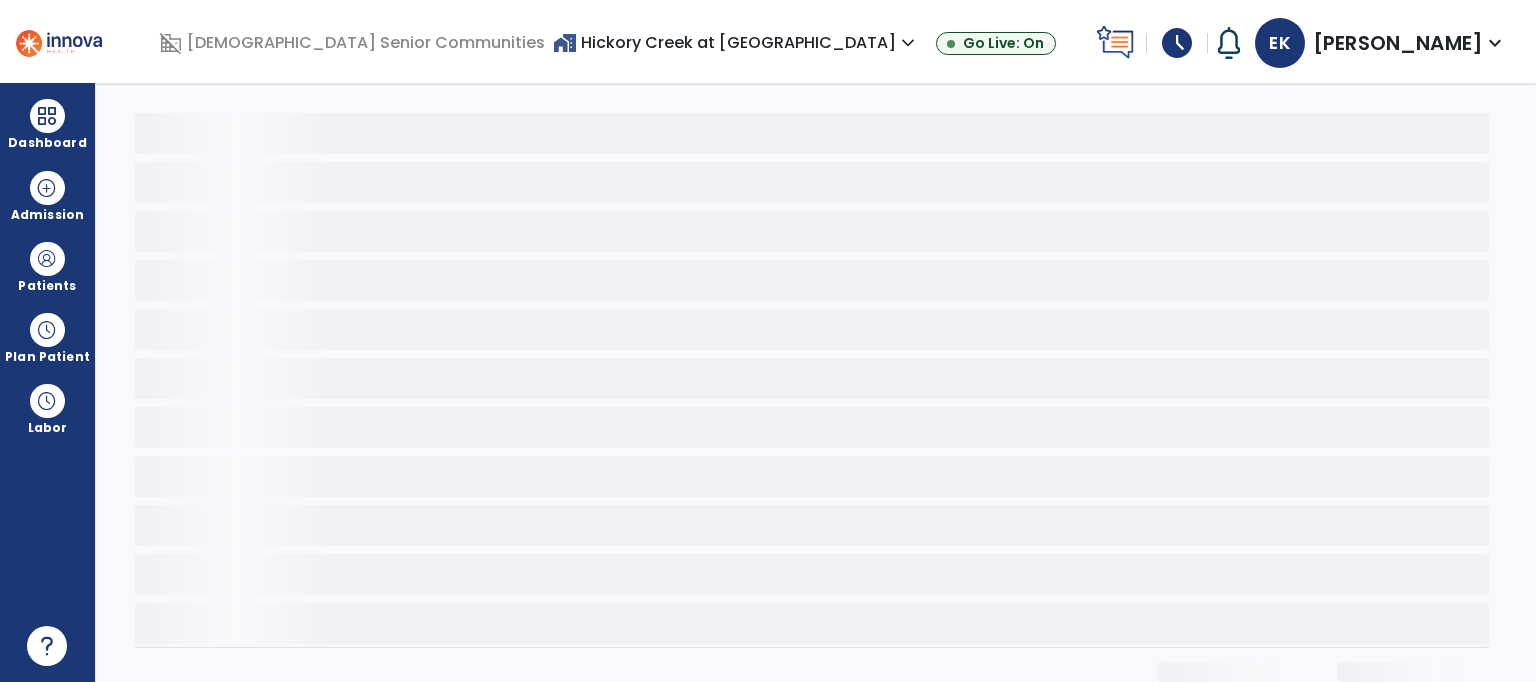 scroll, scrollTop: 0, scrollLeft: 0, axis: both 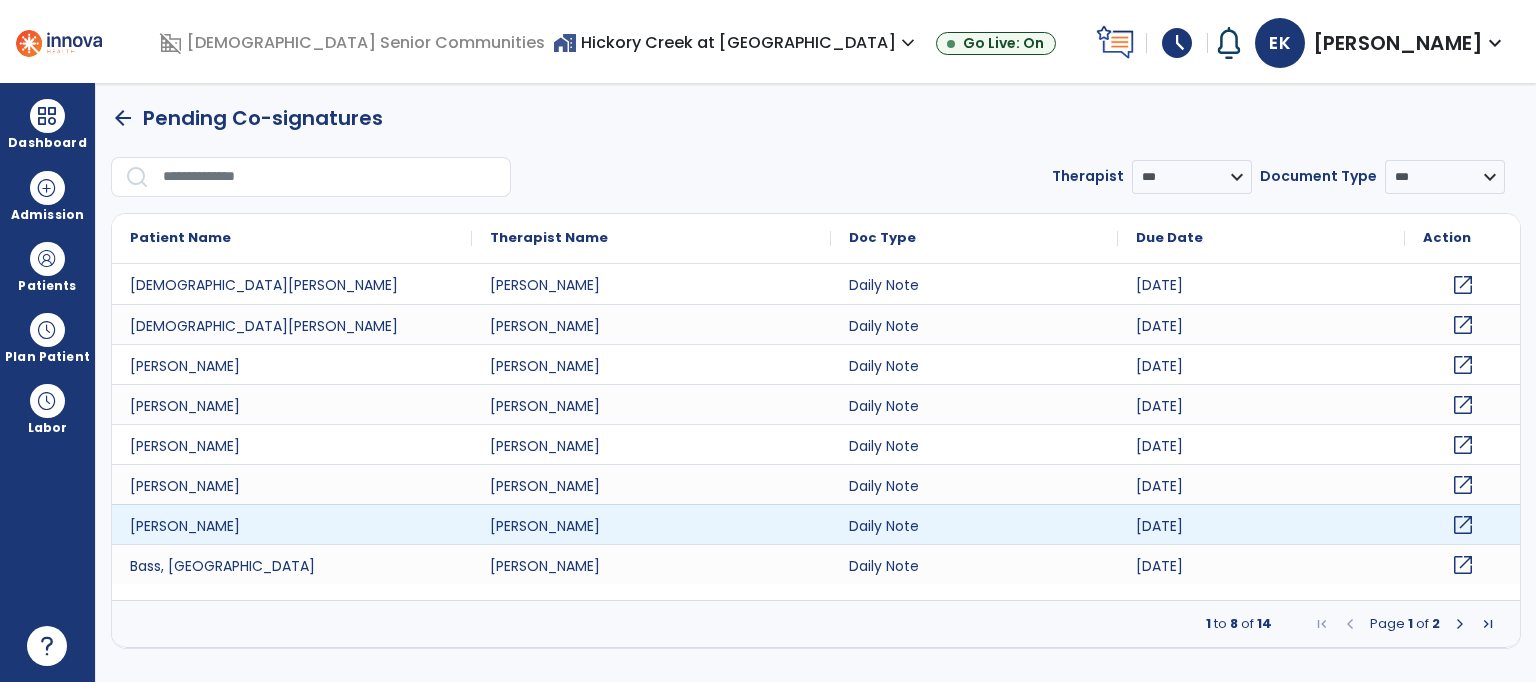 click on "open_in_new" 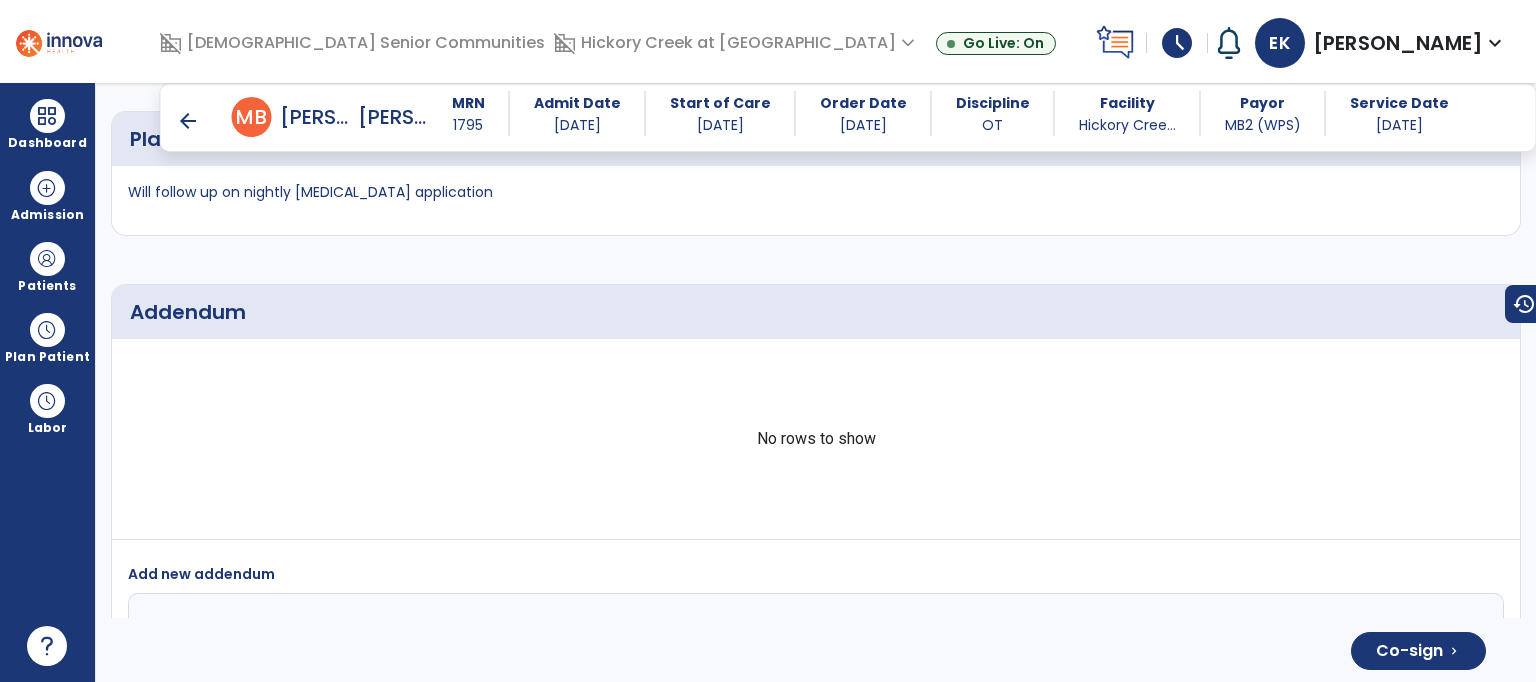 scroll, scrollTop: 4140, scrollLeft: 0, axis: vertical 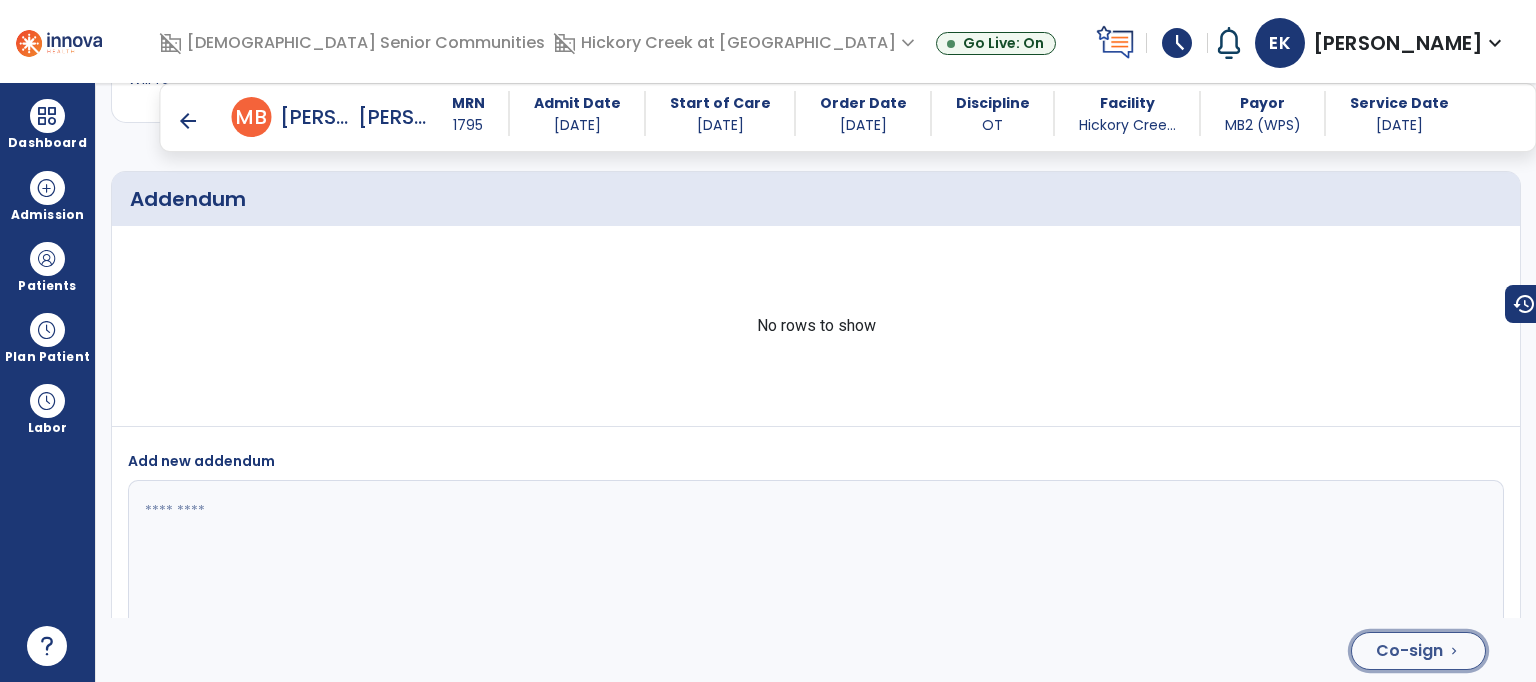 click on "Co-sign" 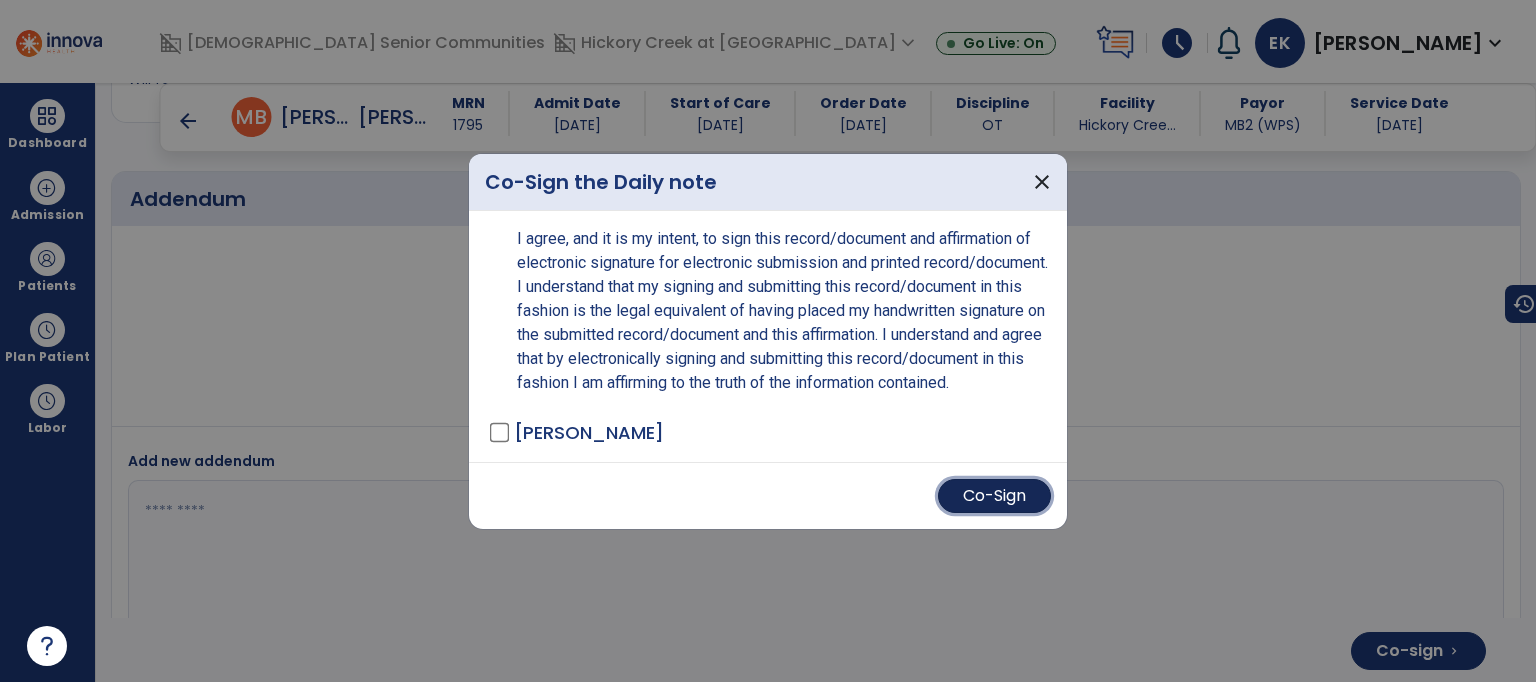 click on "Co-Sign" at bounding box center [994, 496] 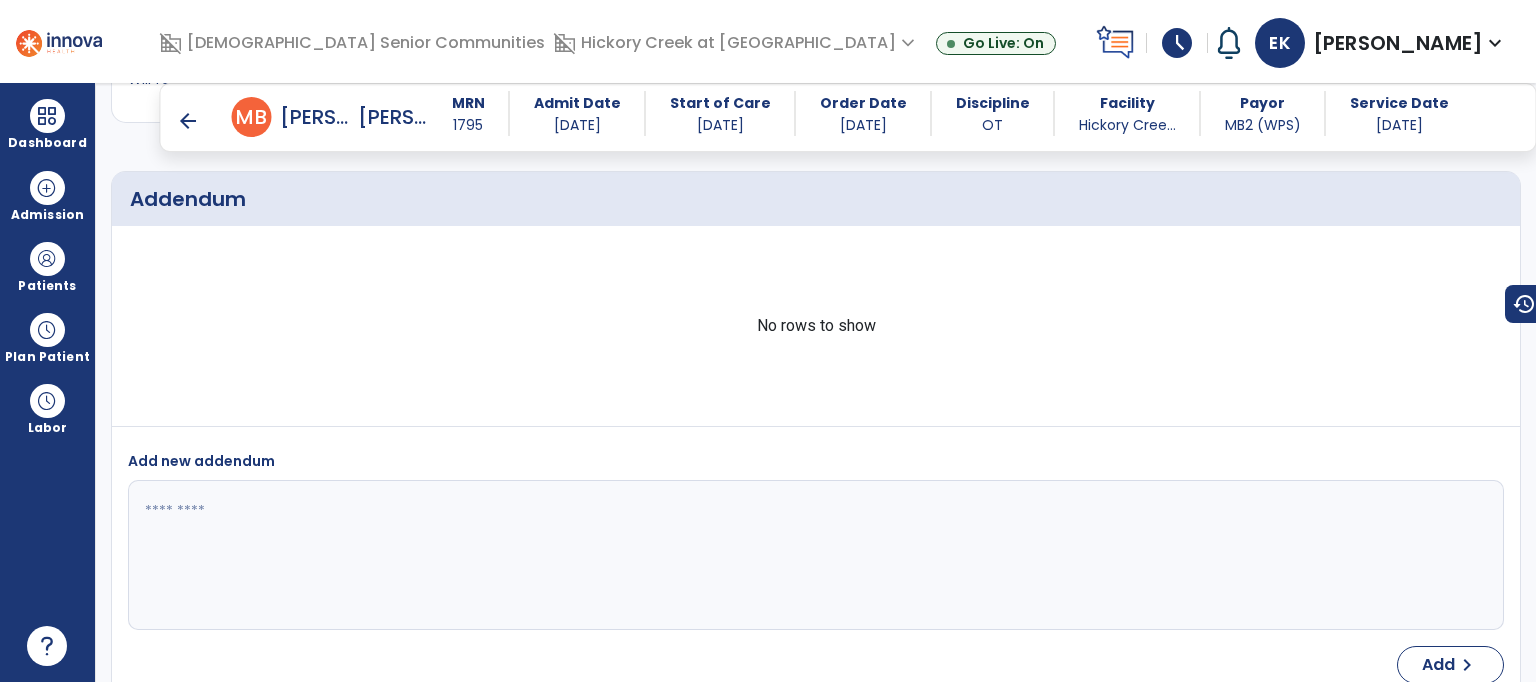 click on "arrow_back" at bounding box center (188, 121) 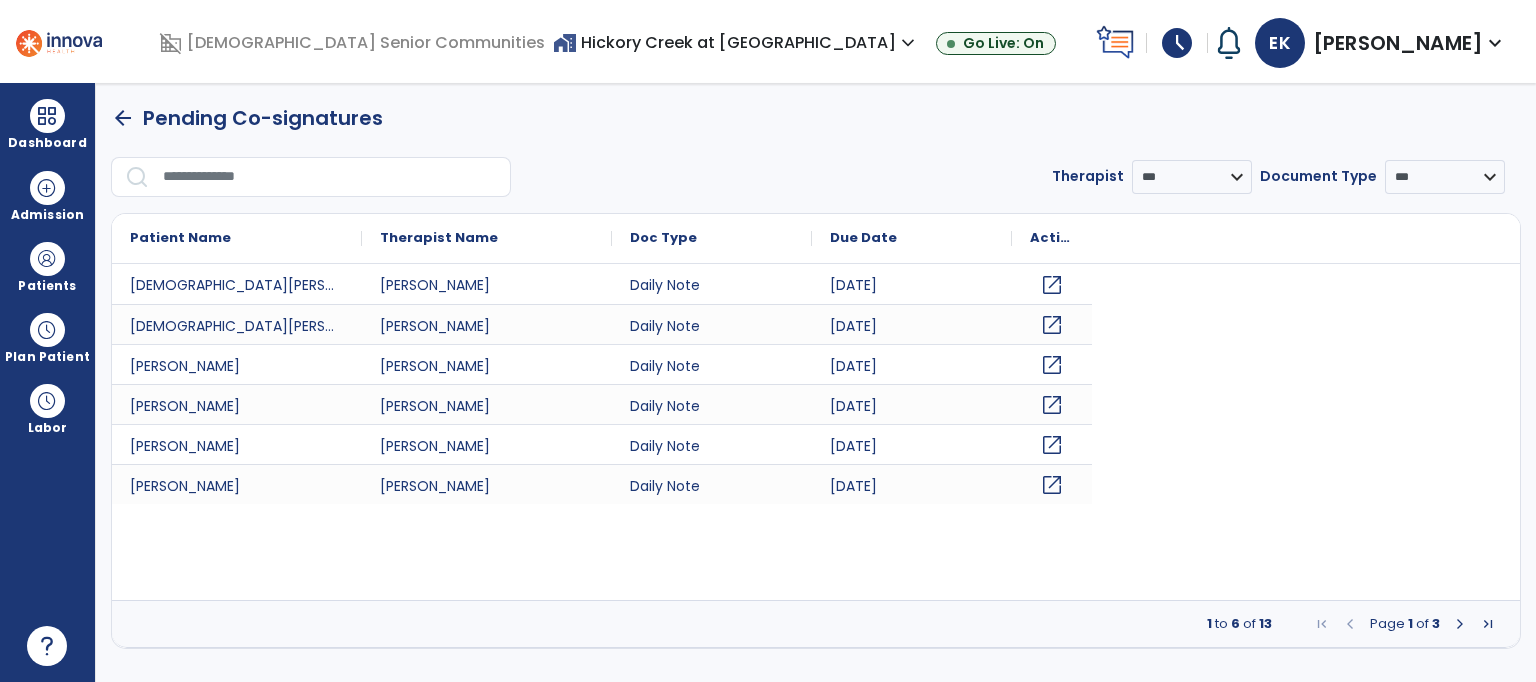 scroll, scrollTop: 0, scrollLeft: 0, axis: both 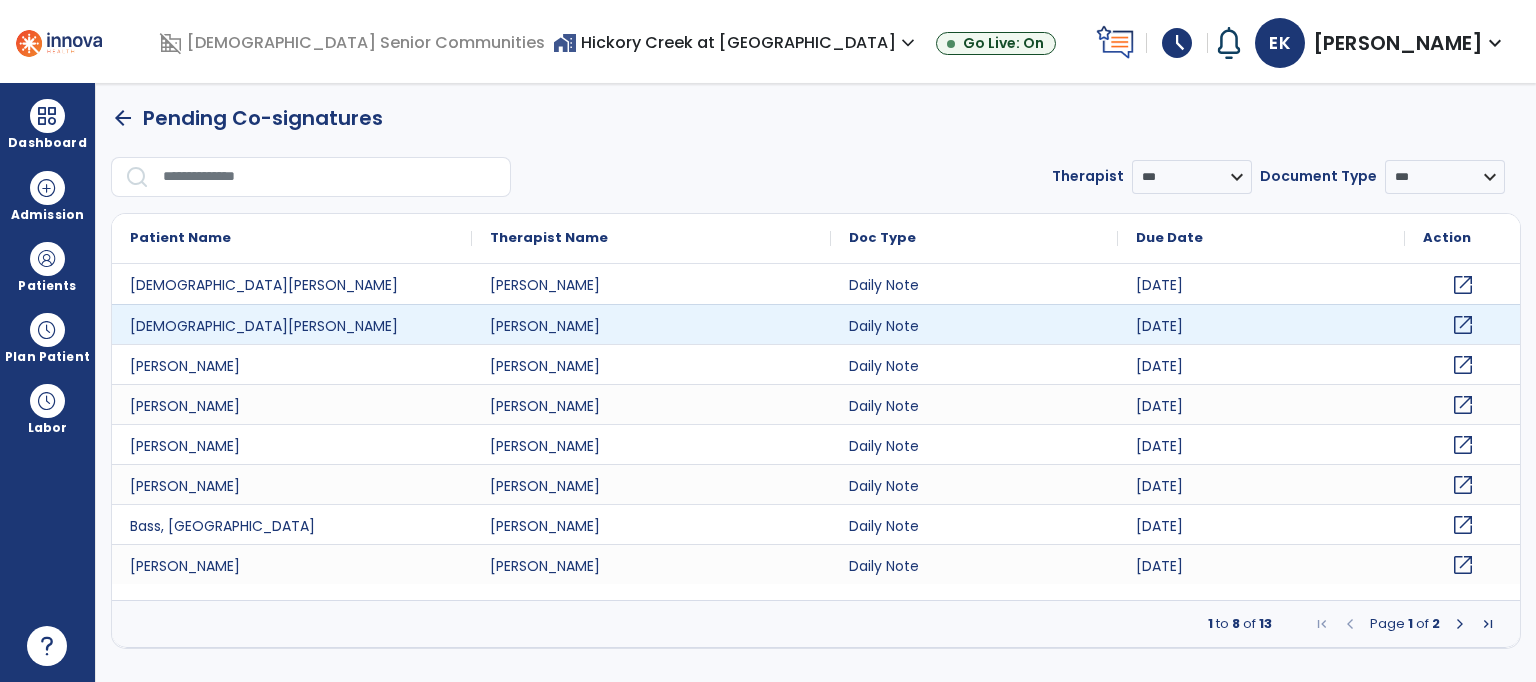 click on "open_in_new" 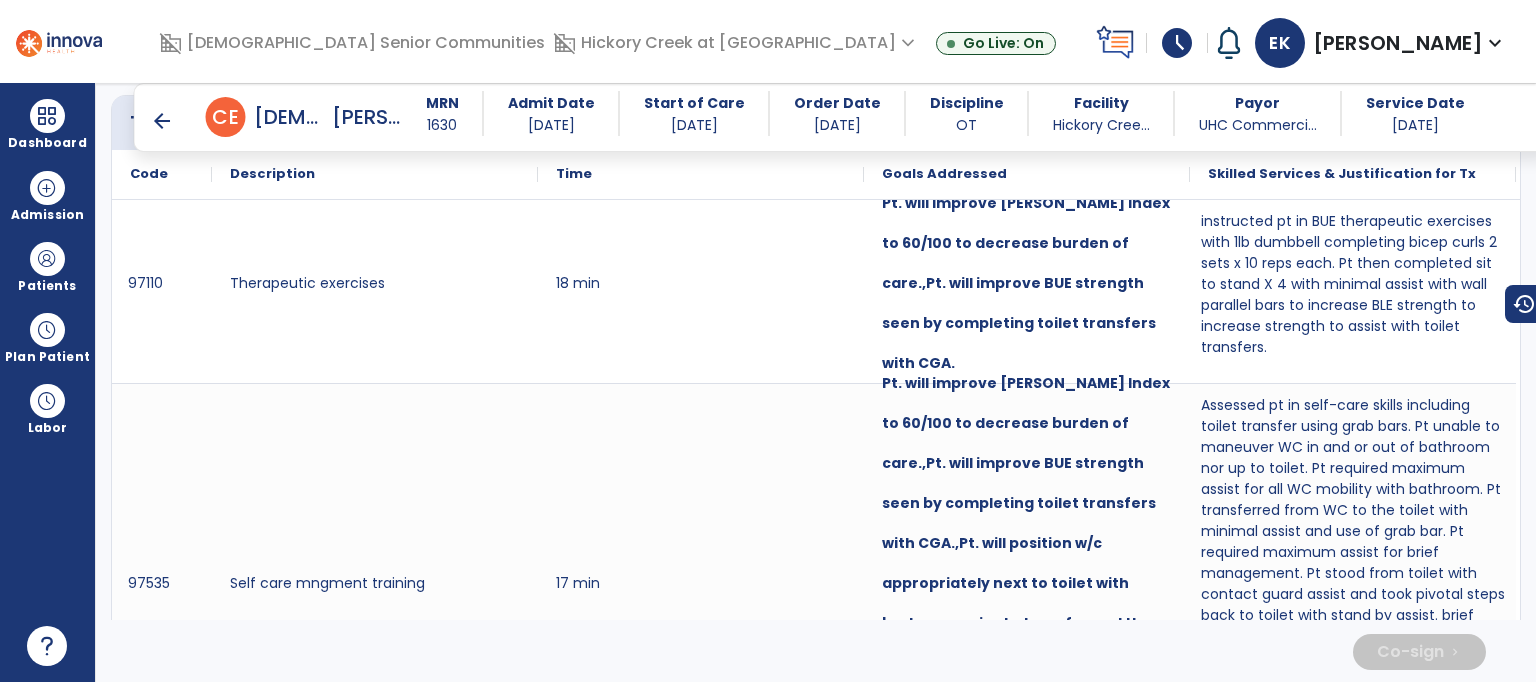 scroll, scrollTop: 1253, scrollLeft: 0, axis: vertical 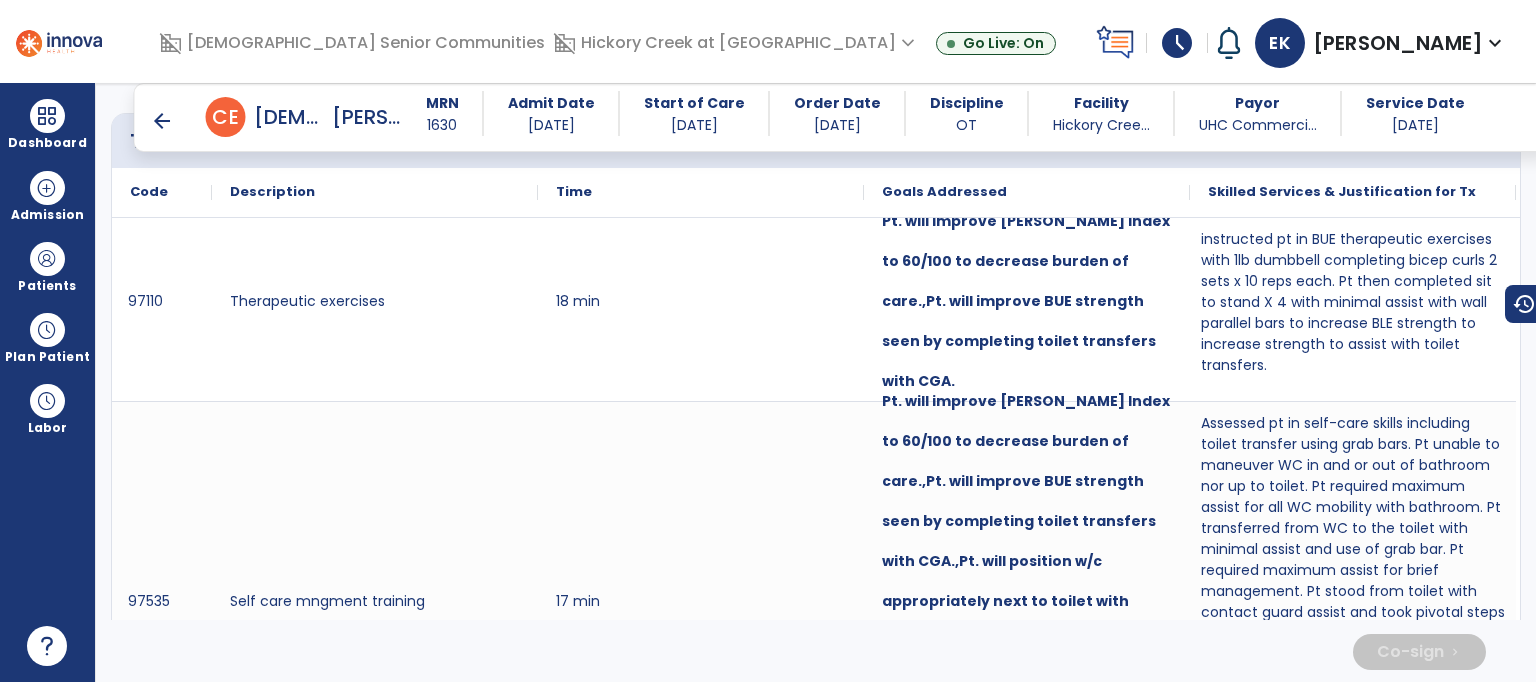 drag, startPoint x: 1532, startPoint y: 257, endPoint x: 1524, endPoint y: 193, distance: 64.49806 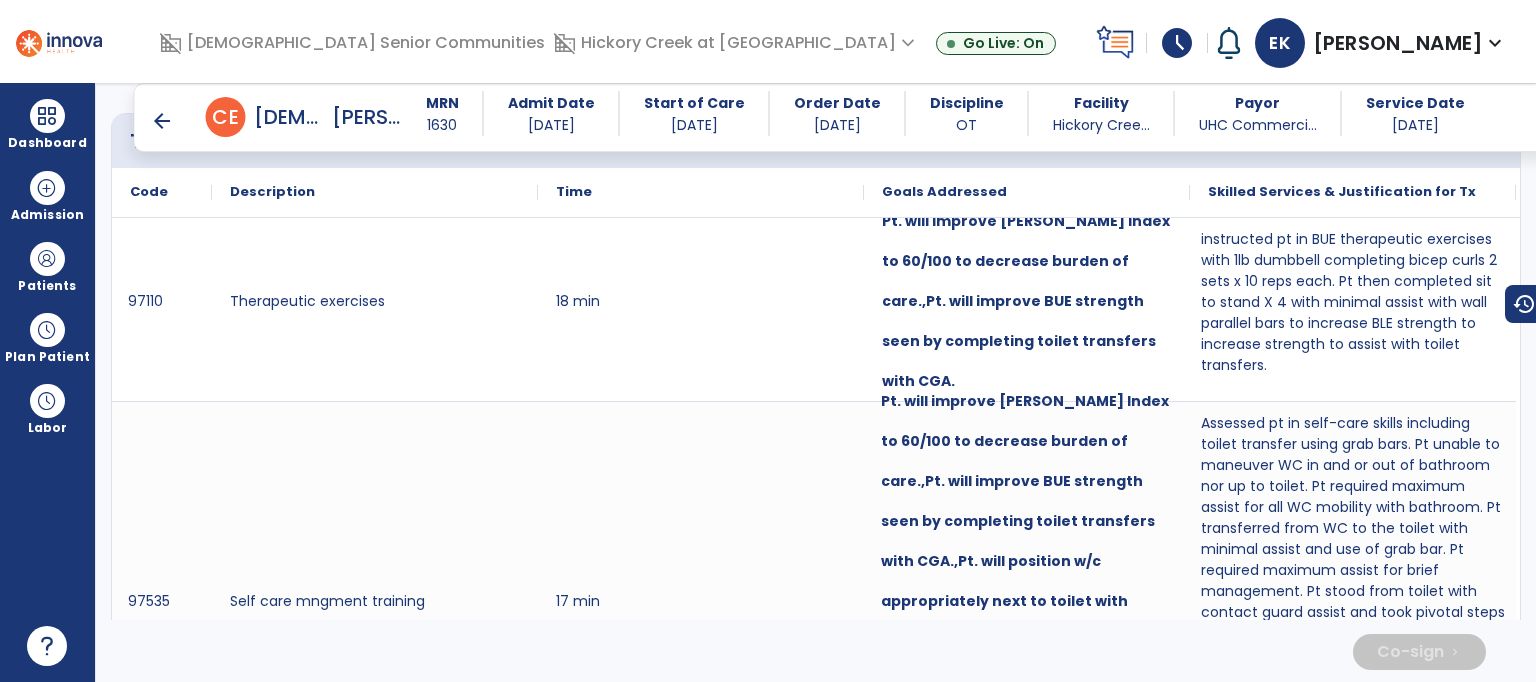 drag, startPoint x: 1532, startPoint y: 254, endPoint x: 1186, endPoint y: 425, distance: 385.9495 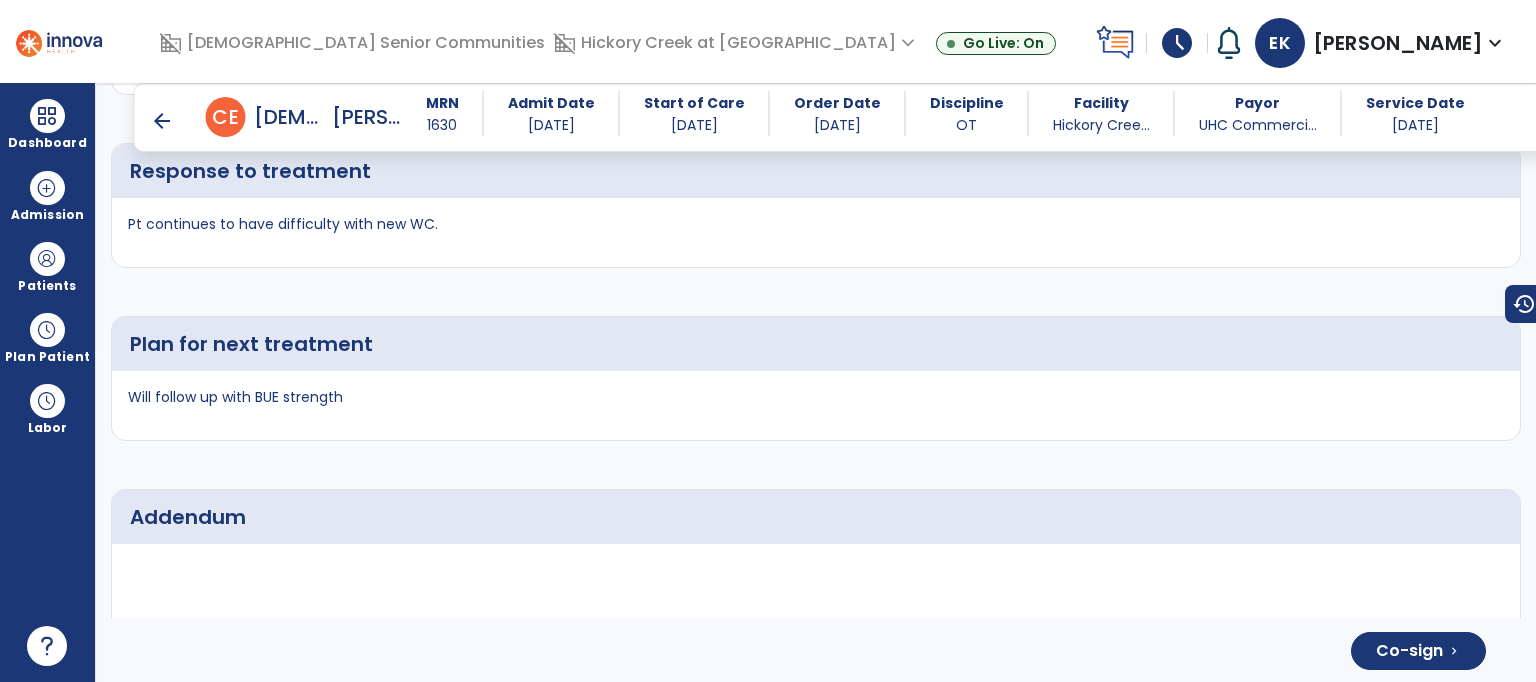 scroll, scrollTop: 3929, scrollLeft: 0, axis: vertical 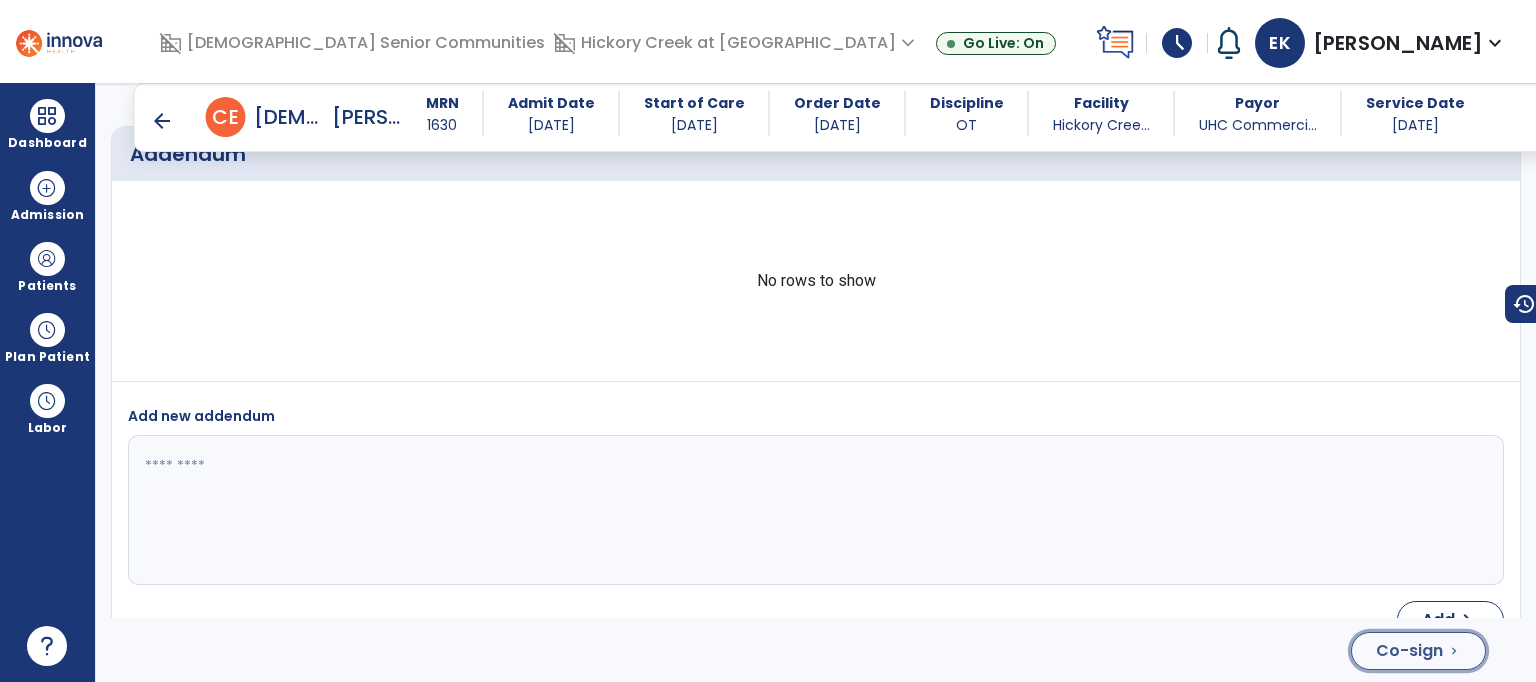 click on "Co-sign" 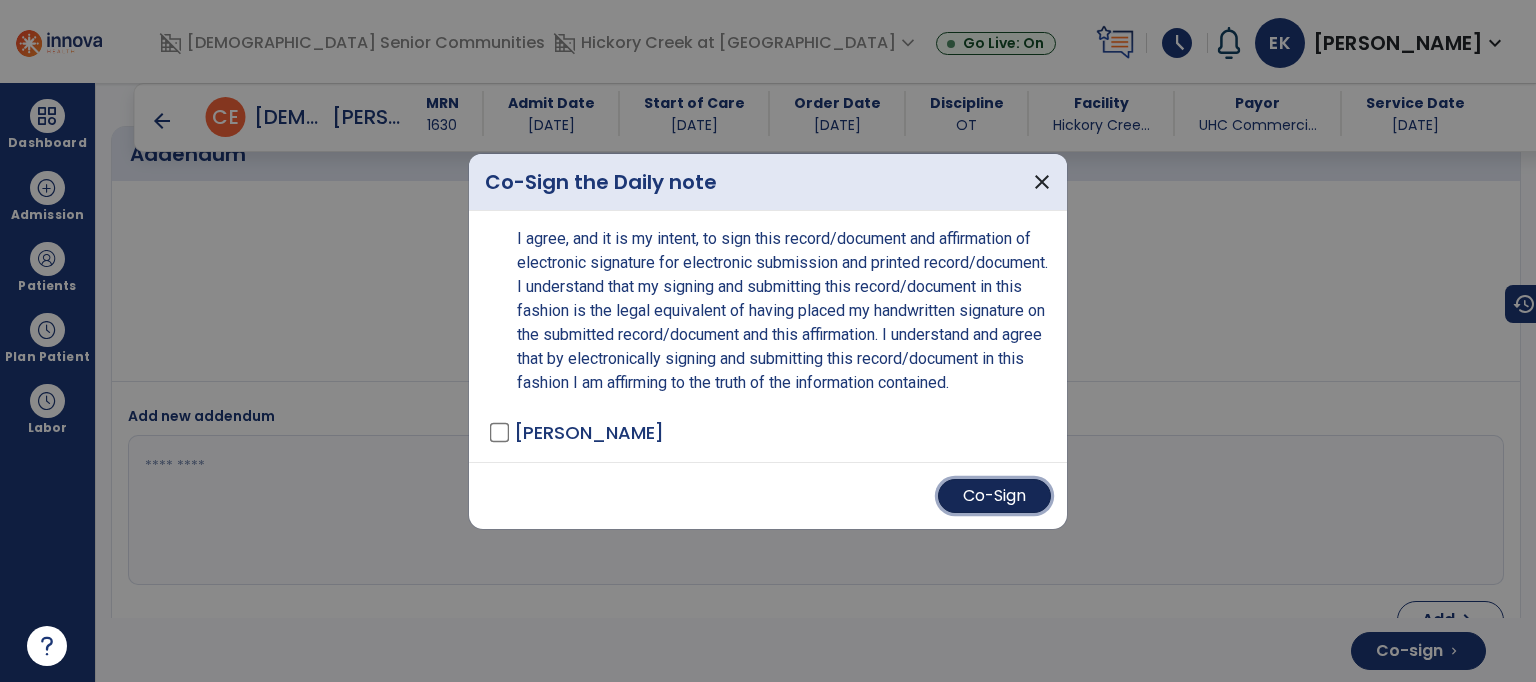 click on "Co-Sign" at bounding box center (994, 496) 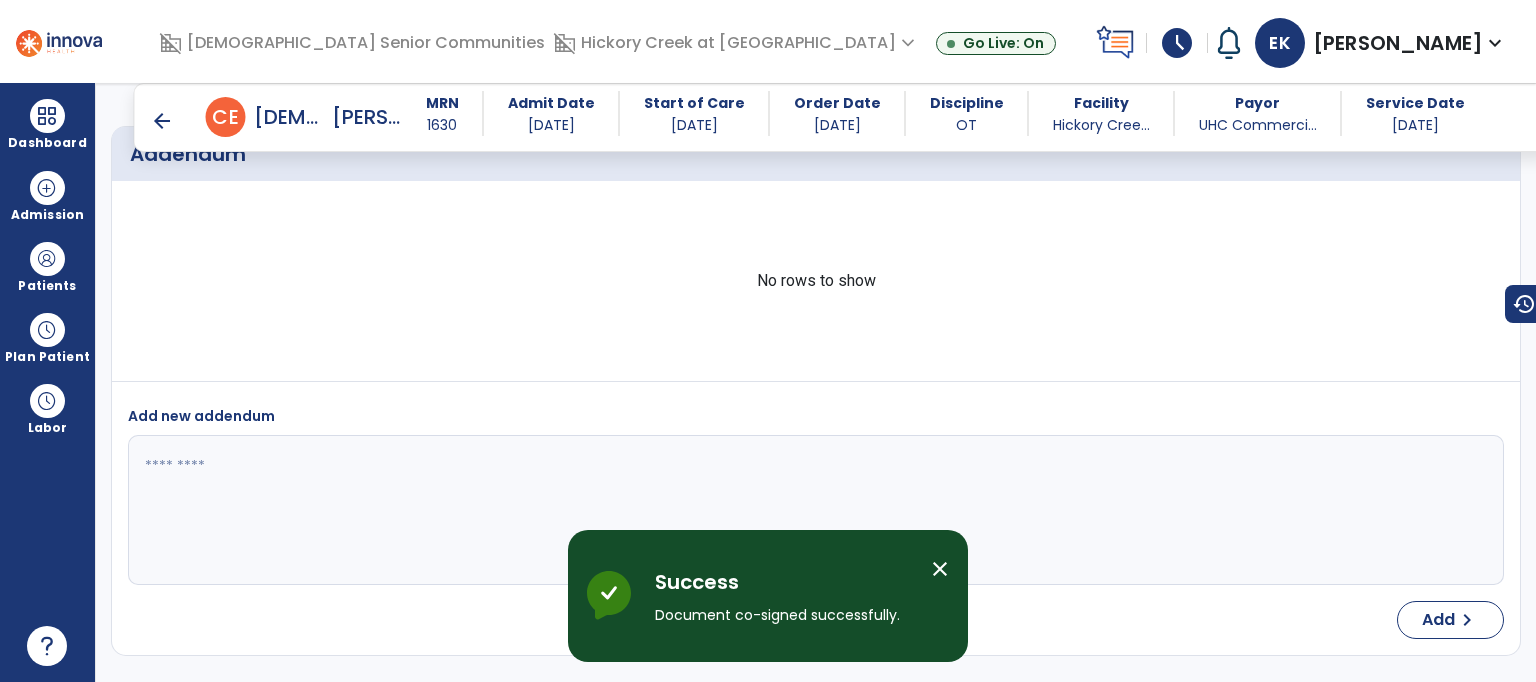 click on "arrow_back" at bounding box center [162, 121] 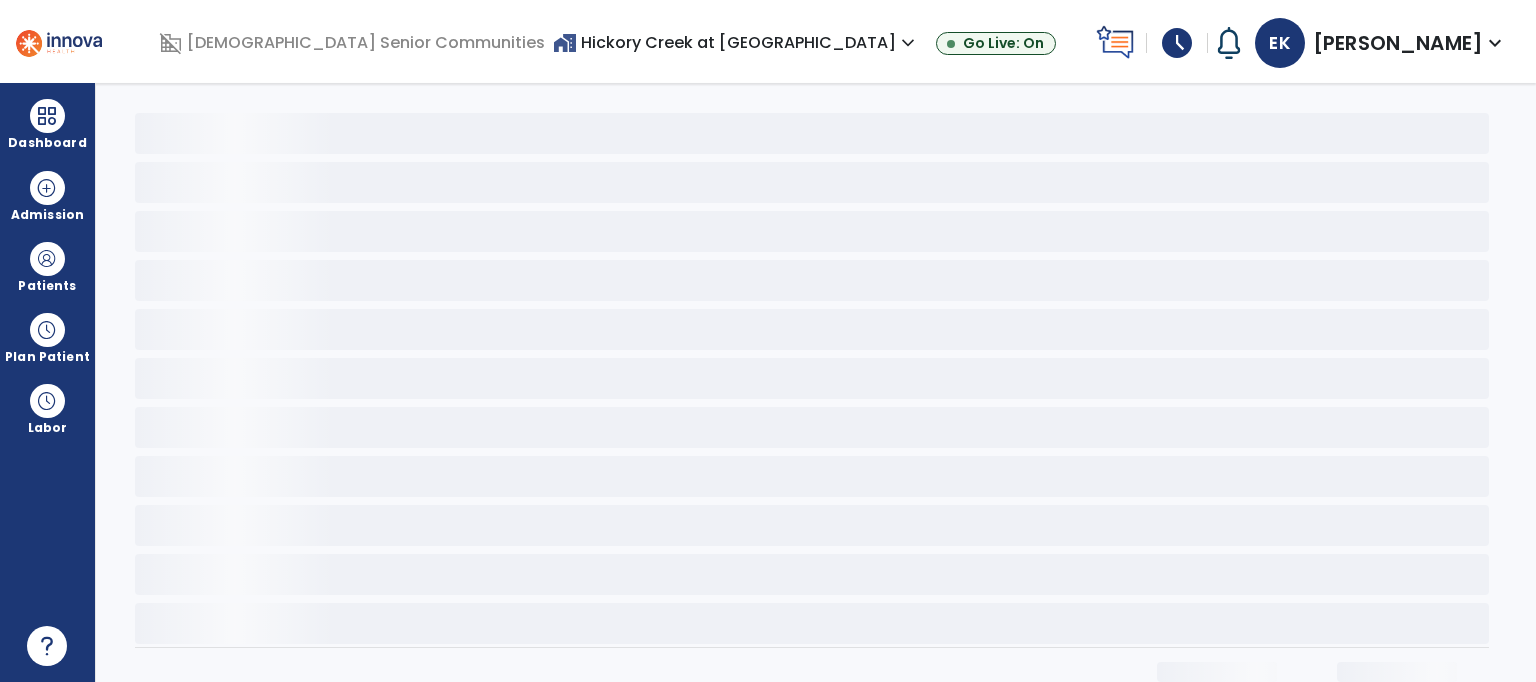 scroll, scrollTop: 0, scrollLeft: 0, axis: both 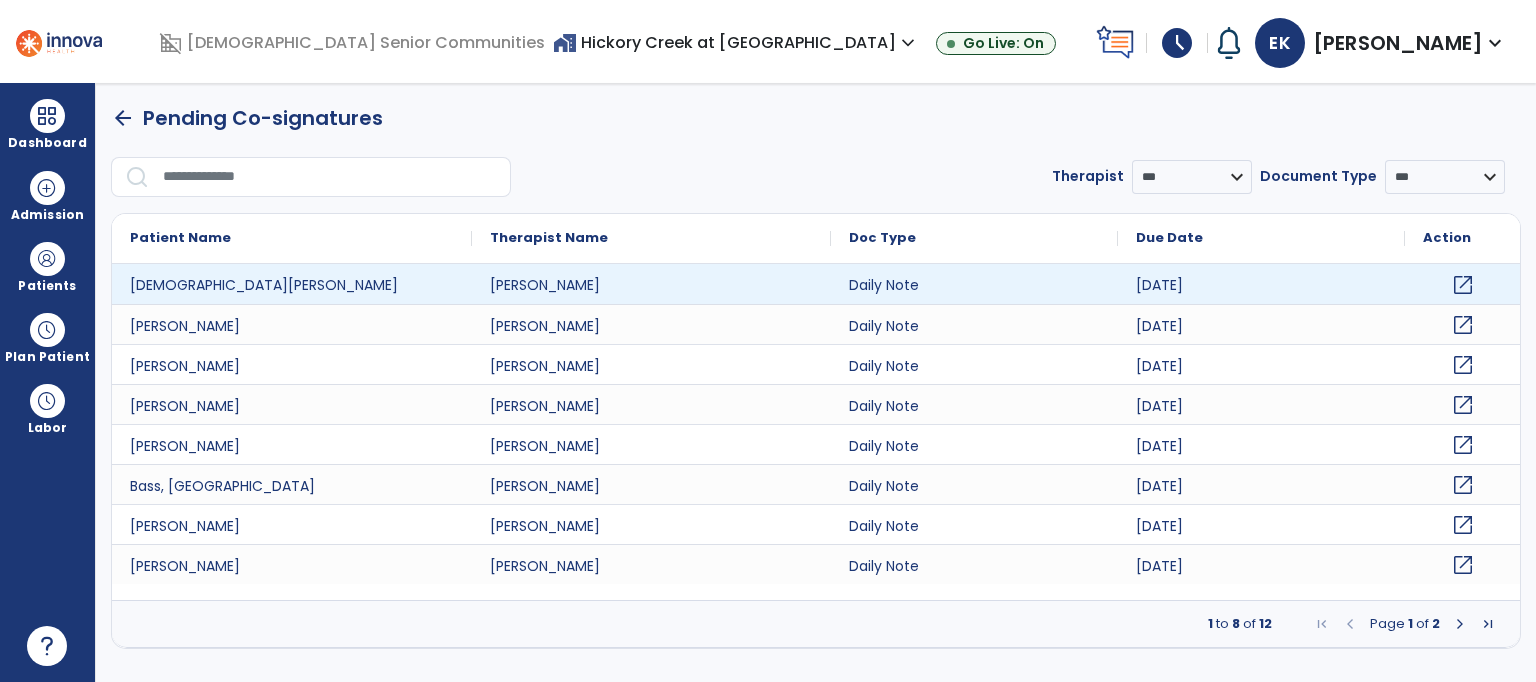 click on "open_in_new" 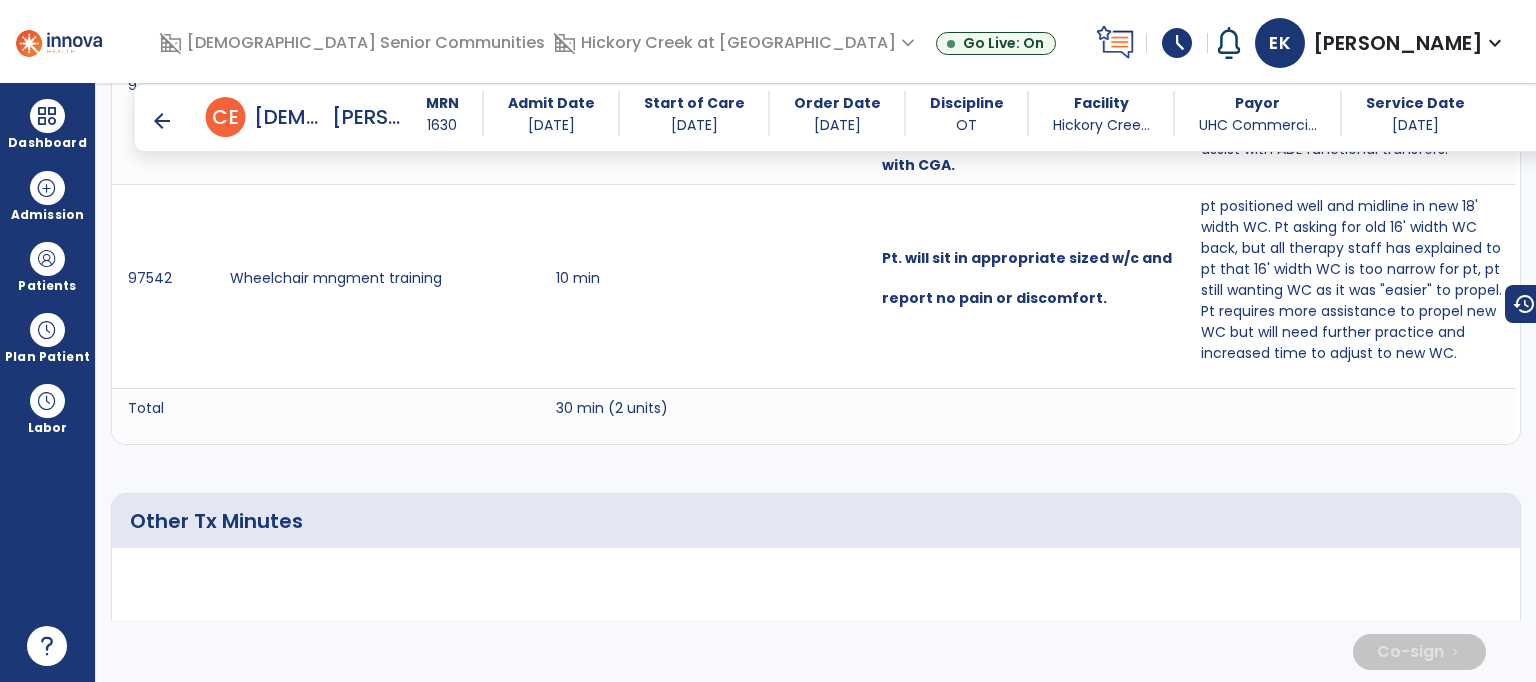 scroll, scrollTop: 1905, scrollLeft: 0, axis: vertical 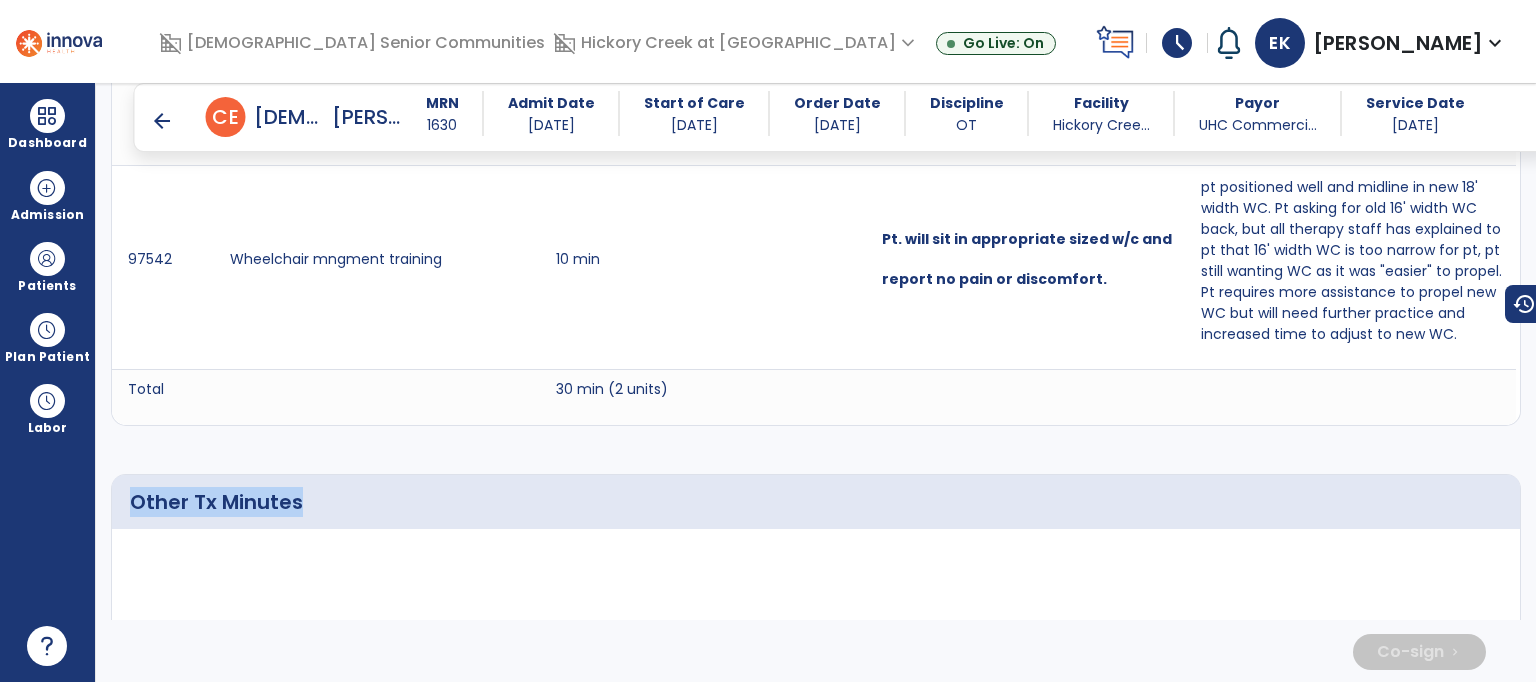 drag, startPoint x: 1529, startPoint y: 369, endPoint x: 1530, endPoint y: 474, distance: 105.00476 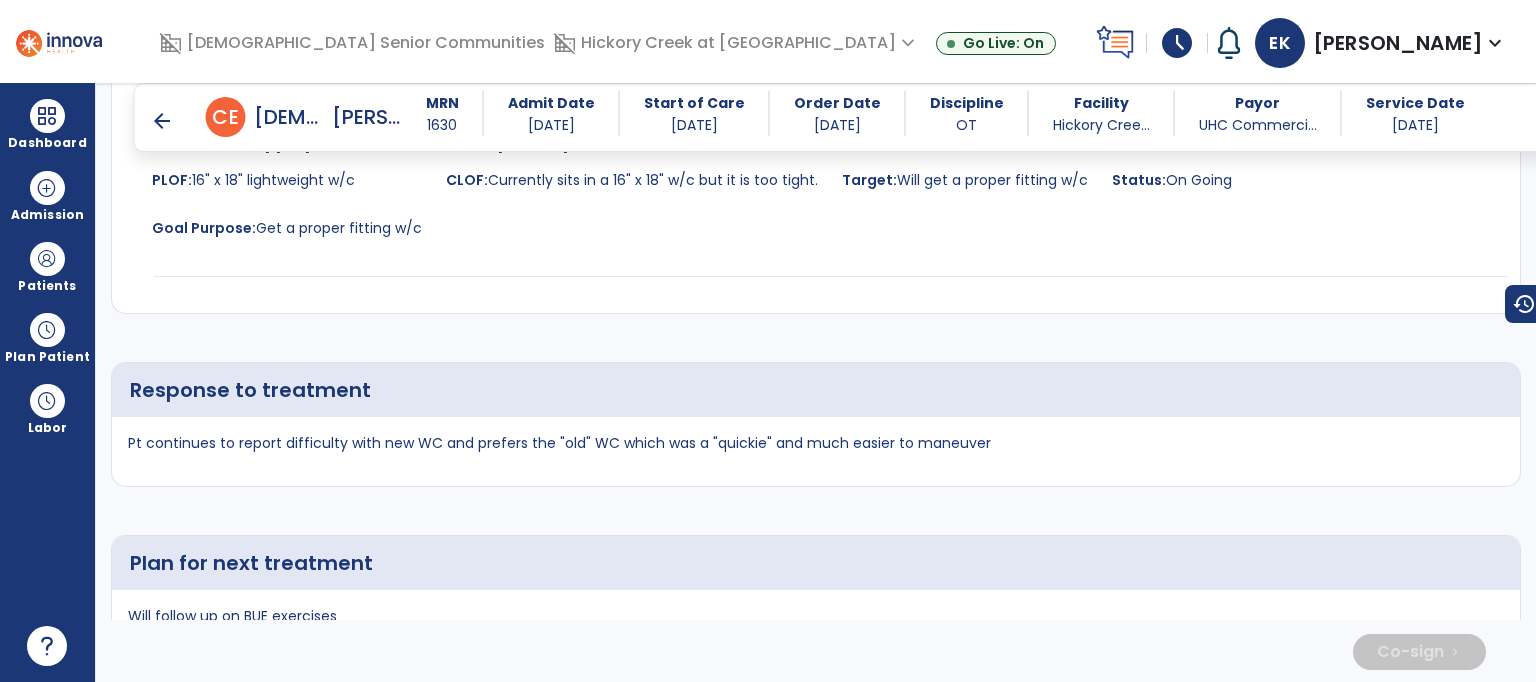scroll, scrollTop: 4133, scrollLeft: 0, axis: vertical 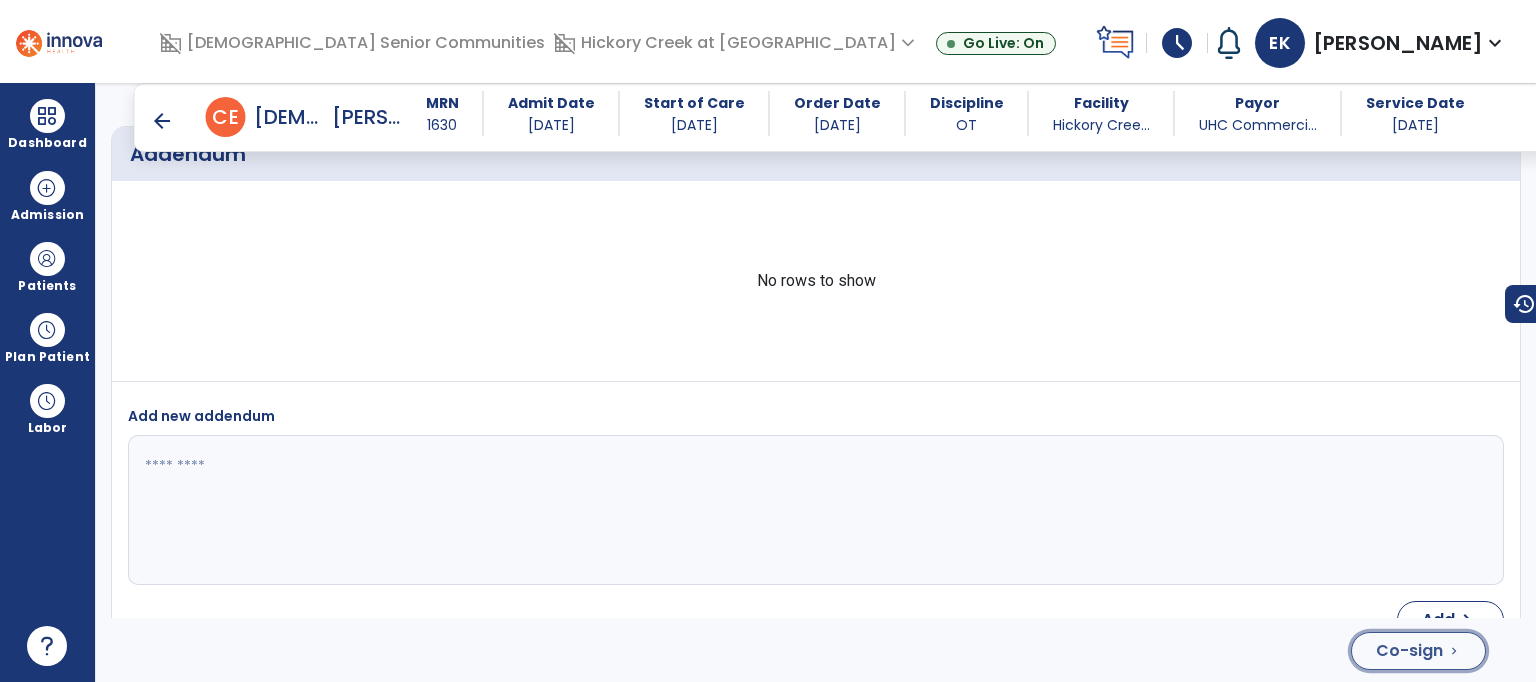click on "Co-sign" 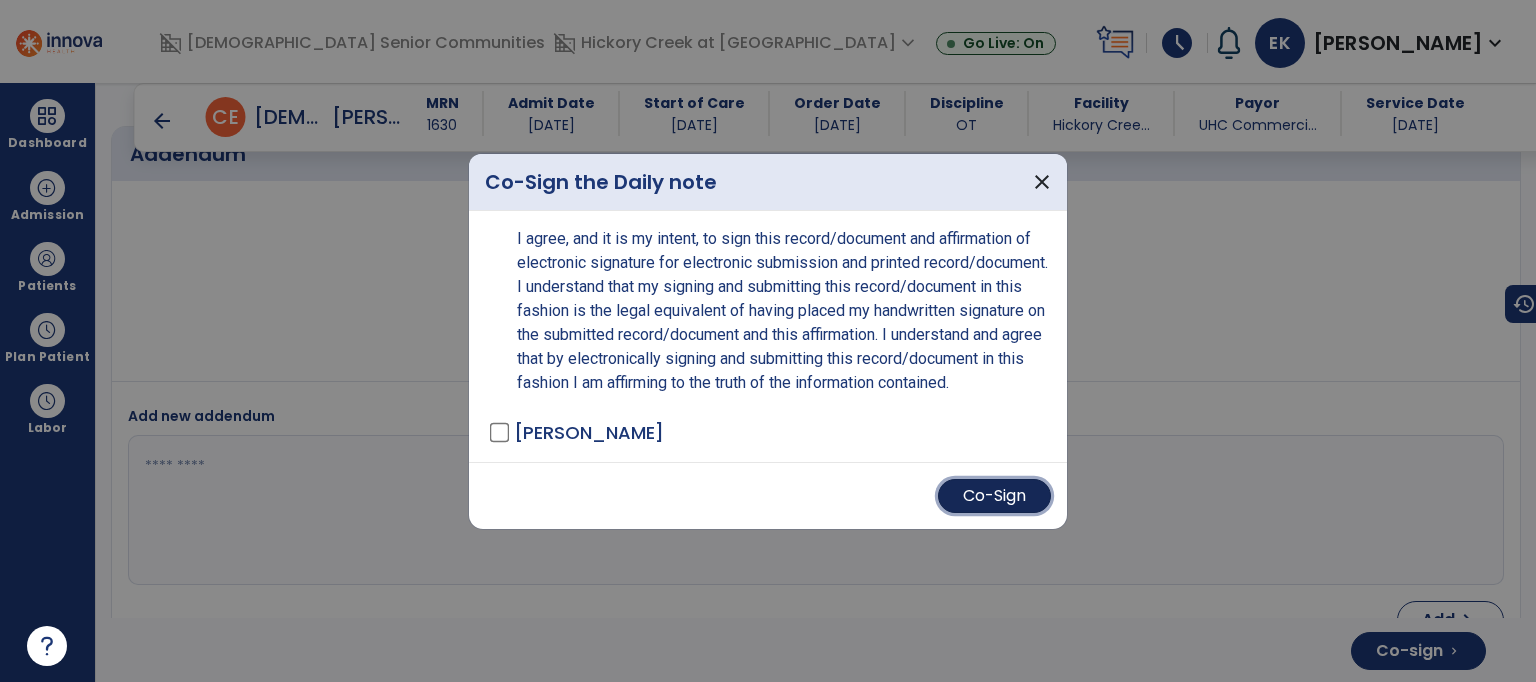 click on "Co-Sign" at bounding box center (994, 496) 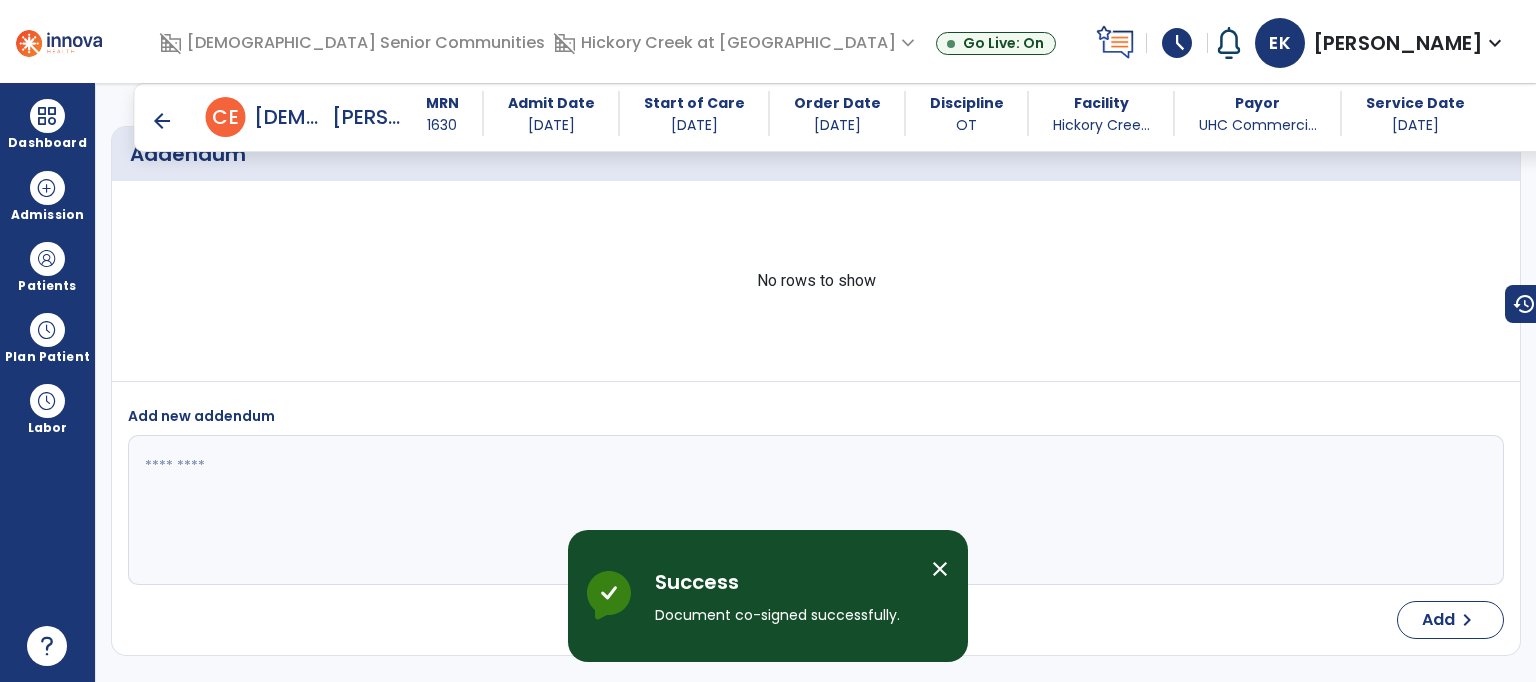 click on "arrow_back" at bounding box center (162, 121) 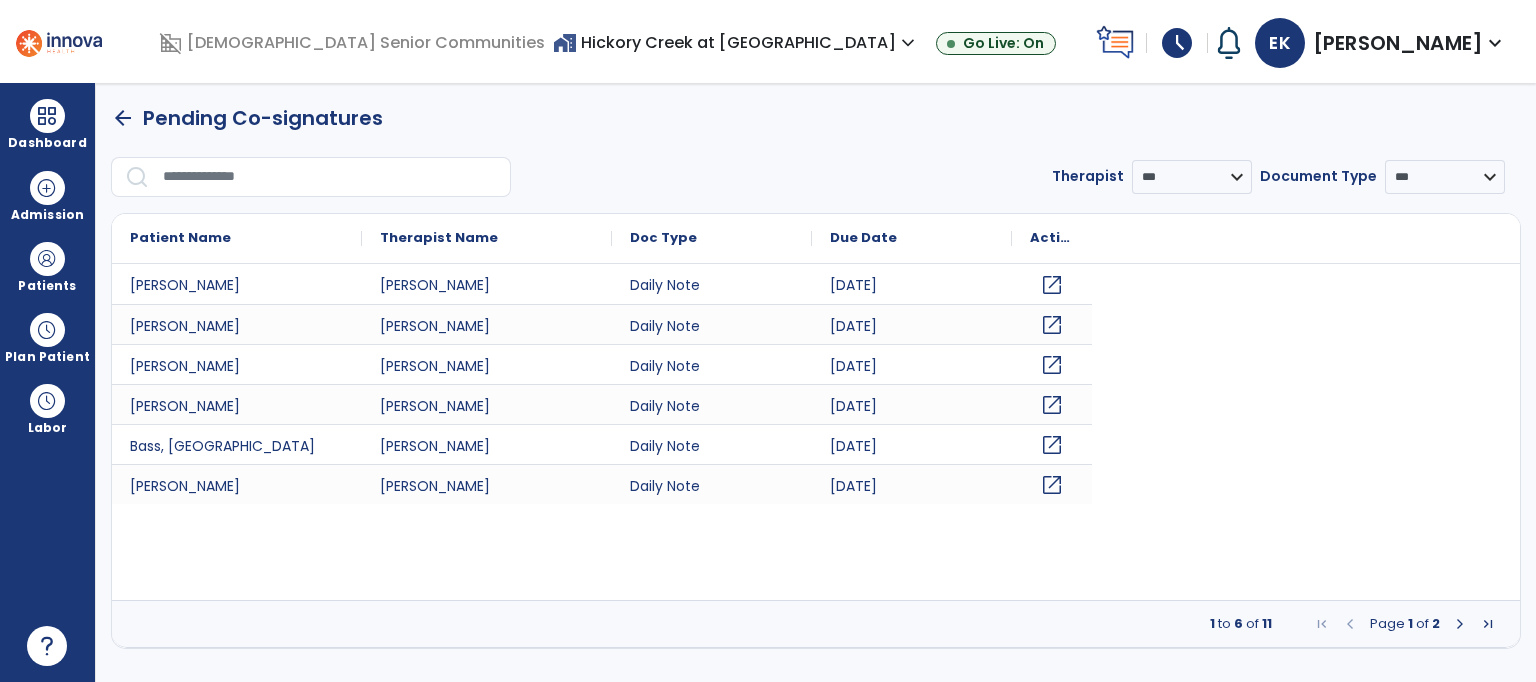 scroll, scrollTop: 0, scrollLeft: 0, axis: both 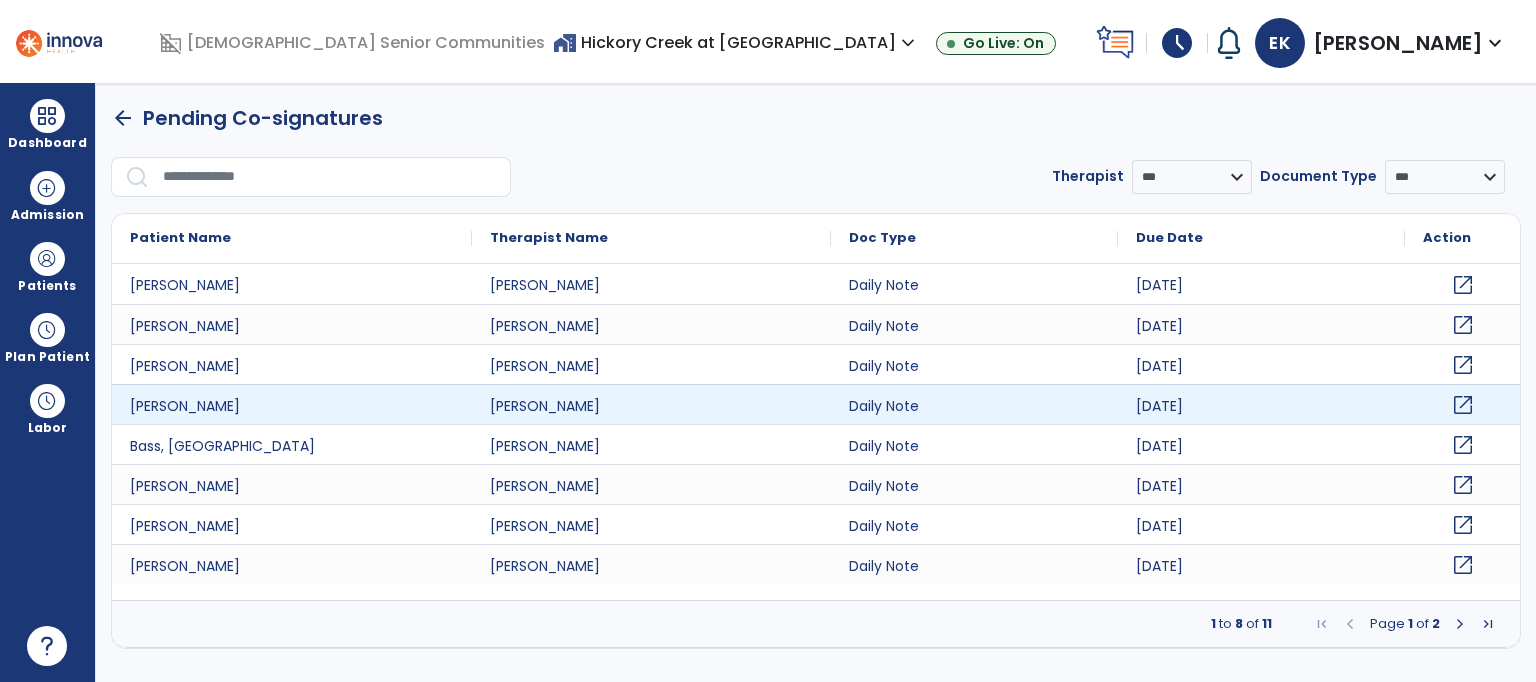 click on "open_in_new" 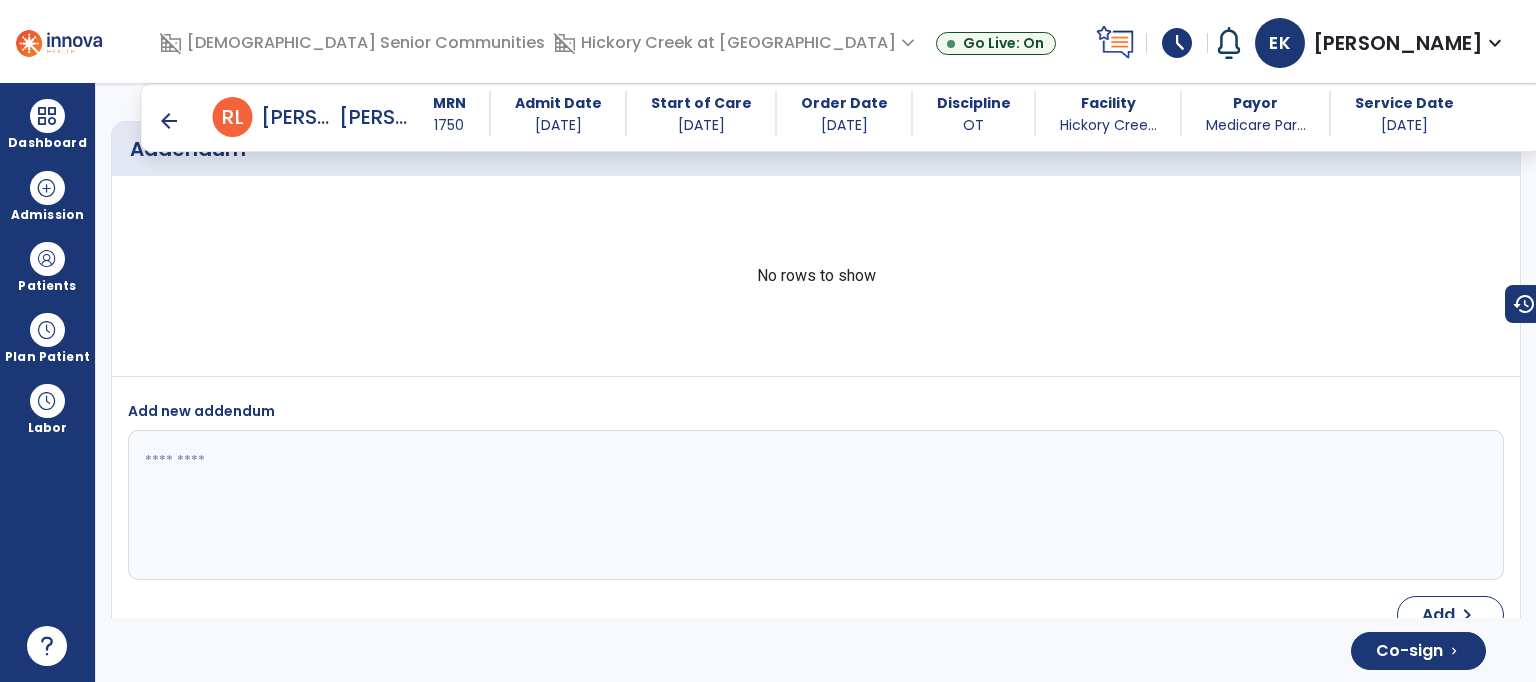 scroll, scrollTop: 4134, scrollLeft: 0, axis: vertical 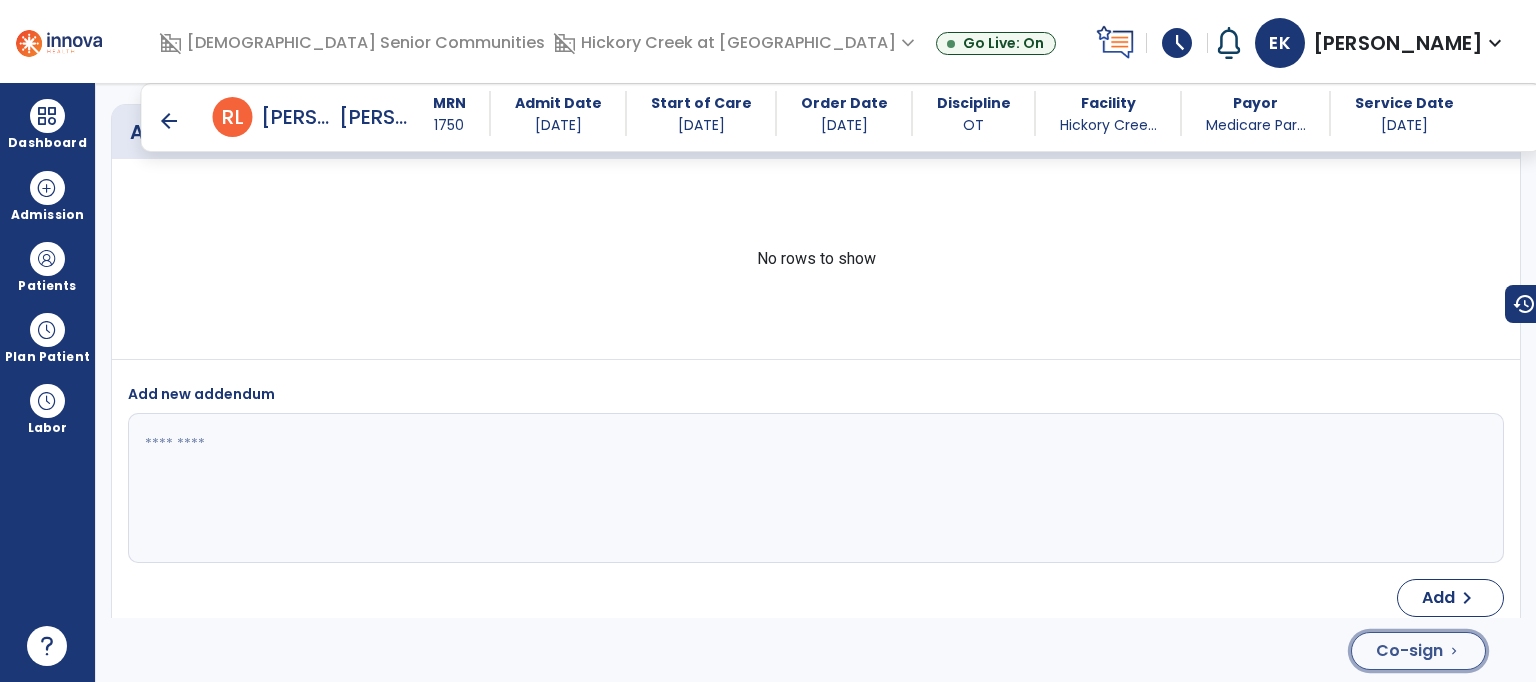 click on "Co-sign" 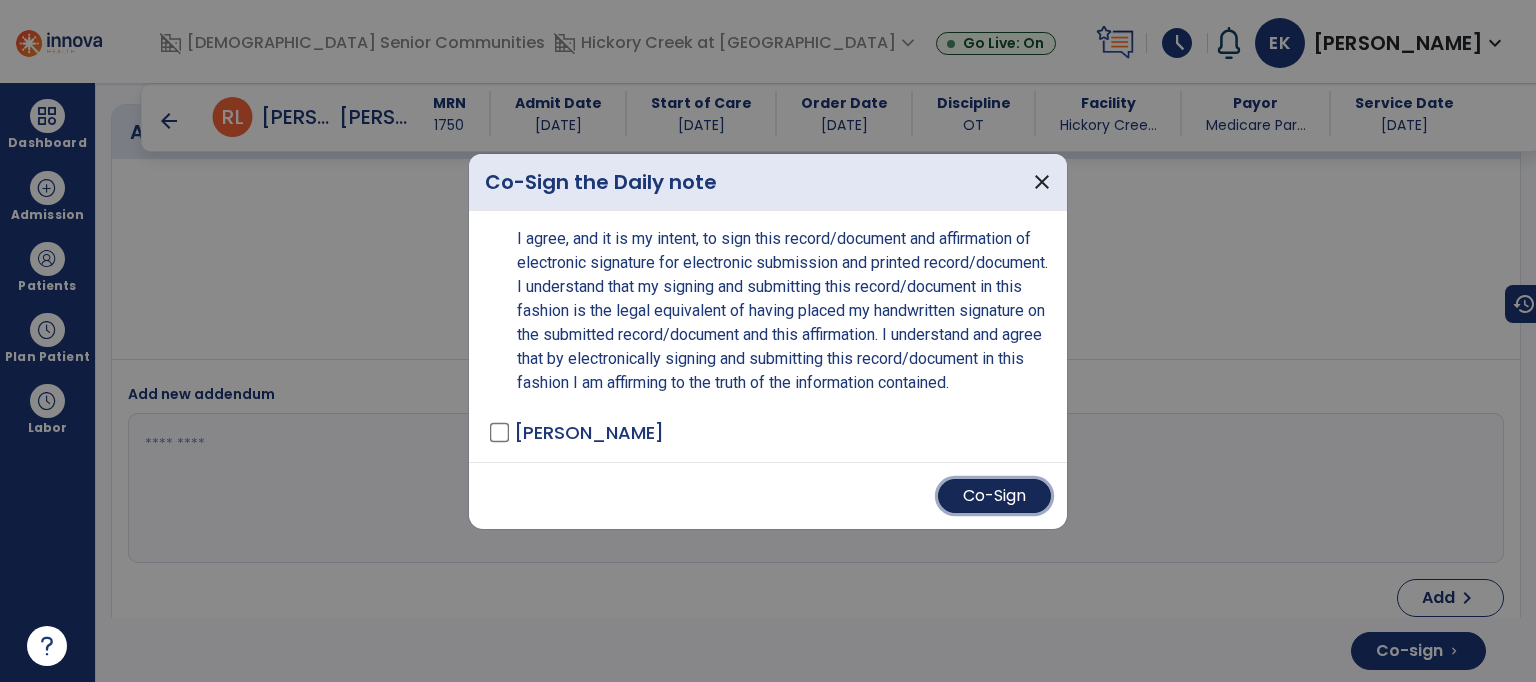 click on "Co-Sign" at bounding box center [994, 496] 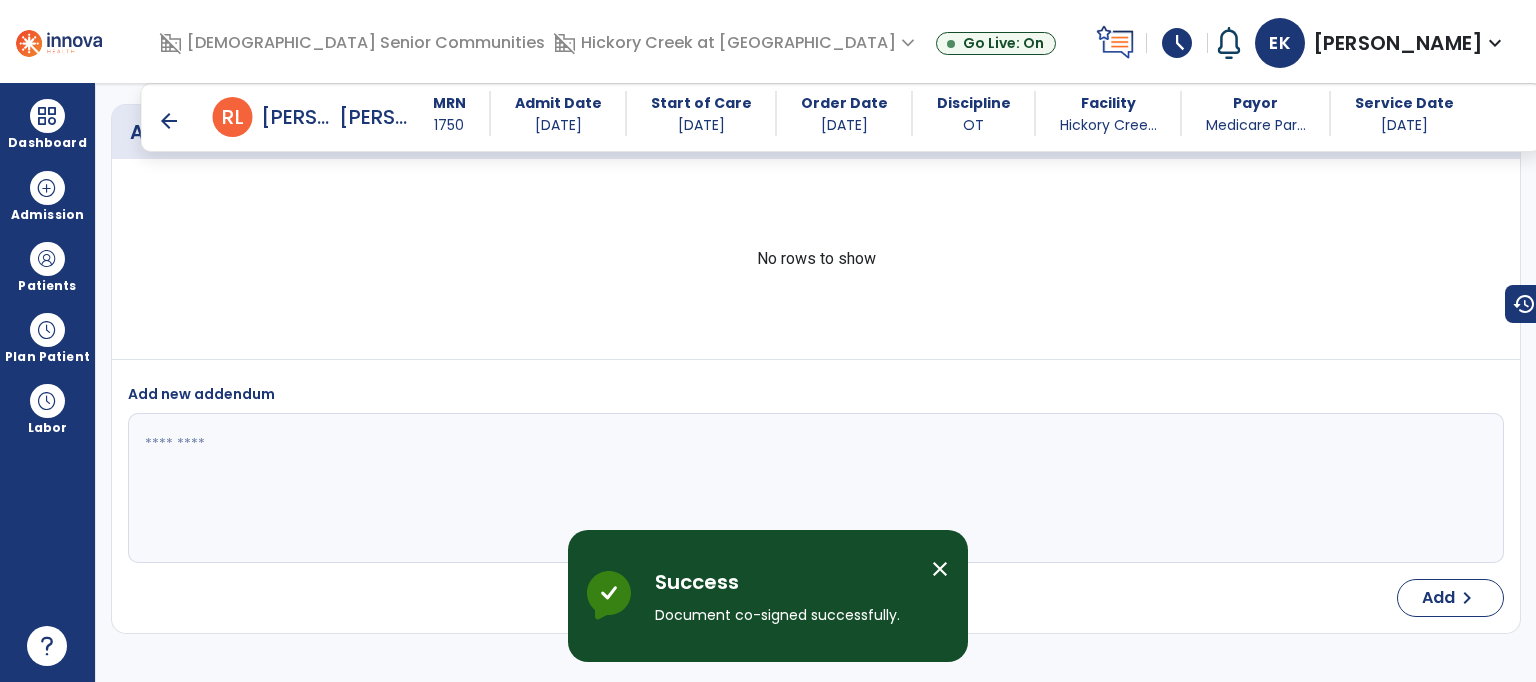 click on "arrow_back" at bounding box center [169, 121] 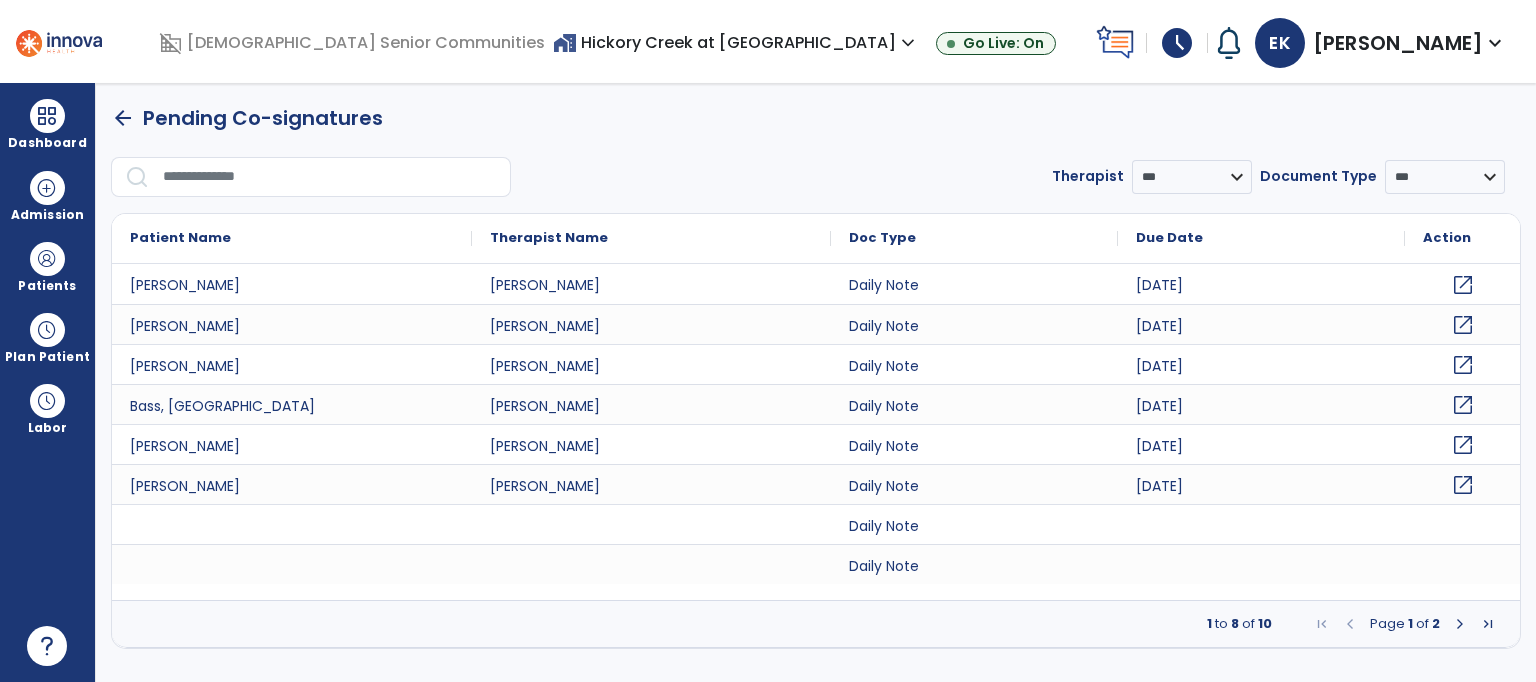 scroll, scrollTop: 0, scrollLeft: 0, axis: both 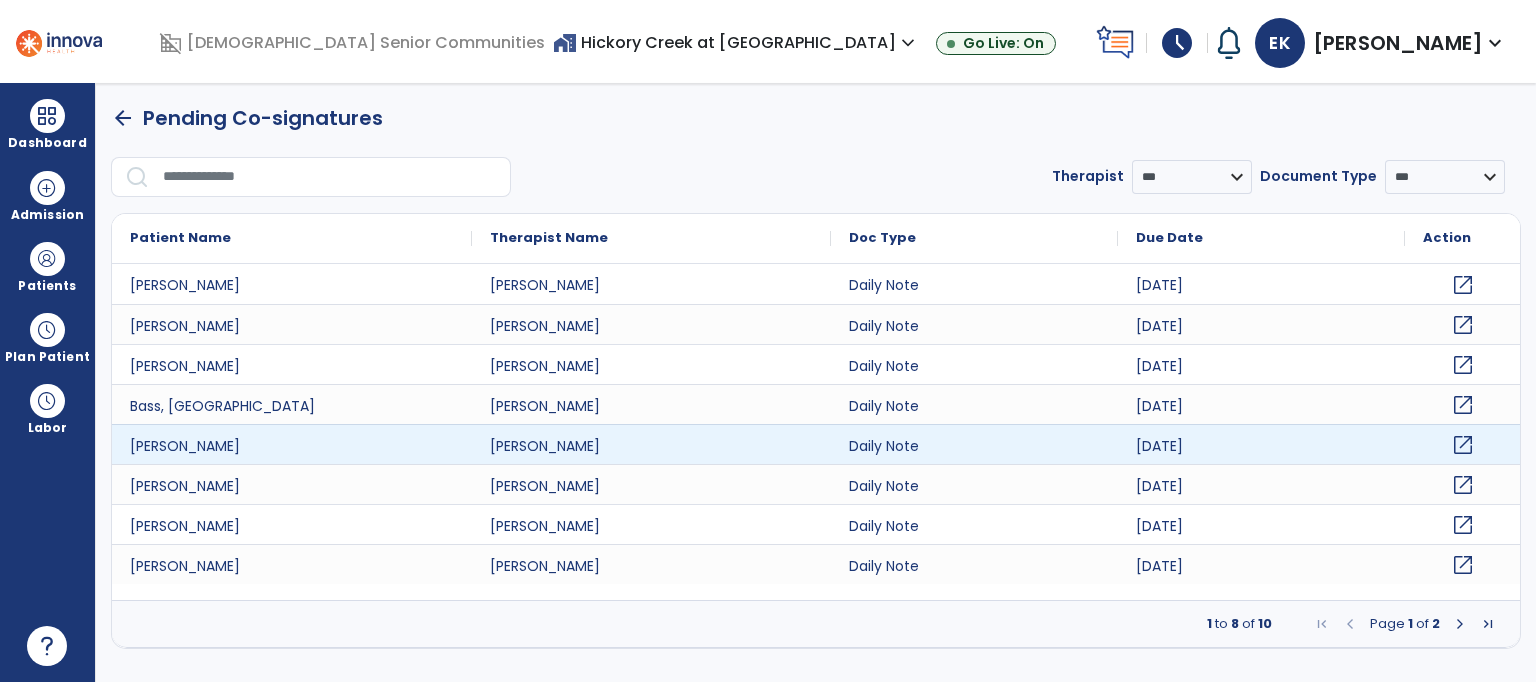 click on "open_in_new" 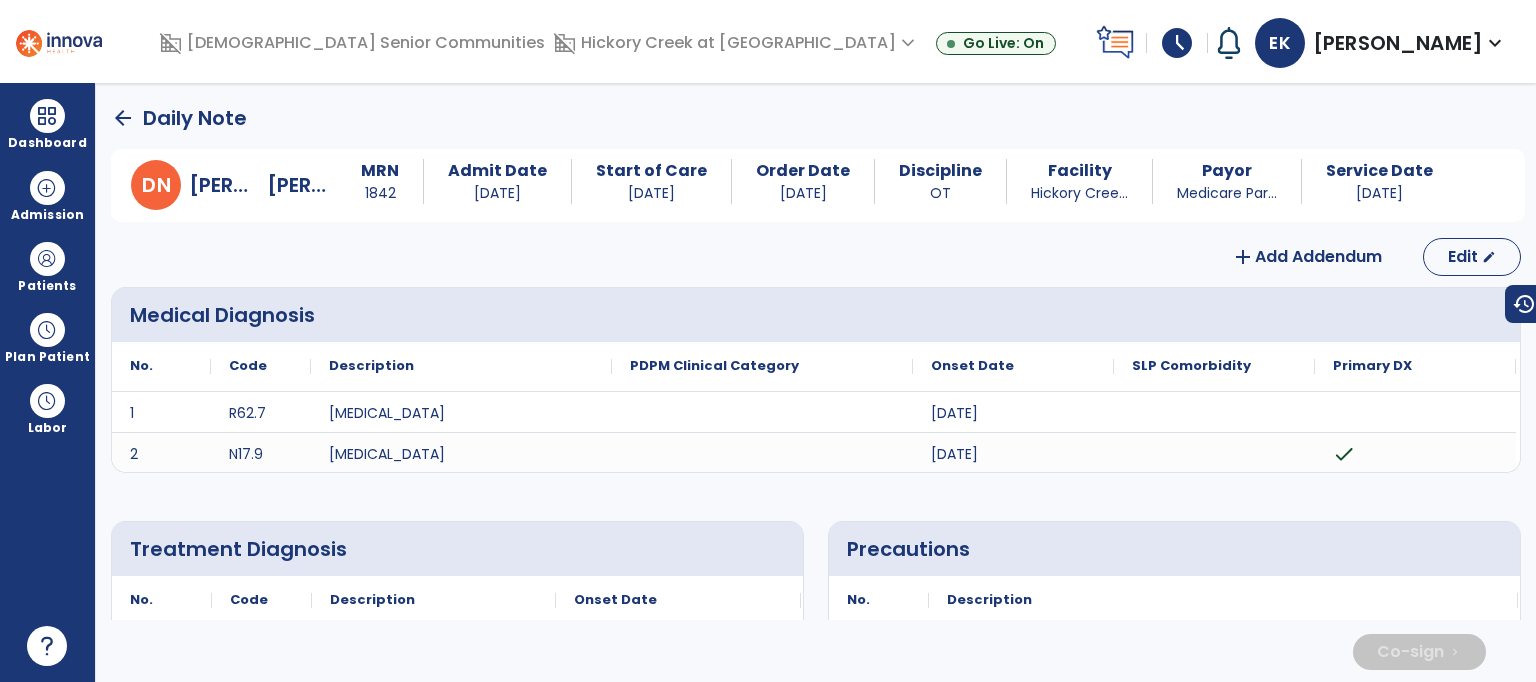 drag, startPoint x: 1464, startPoint y: 442, endPoint x: 1532, endPoint y: 113, distance: 335.95386 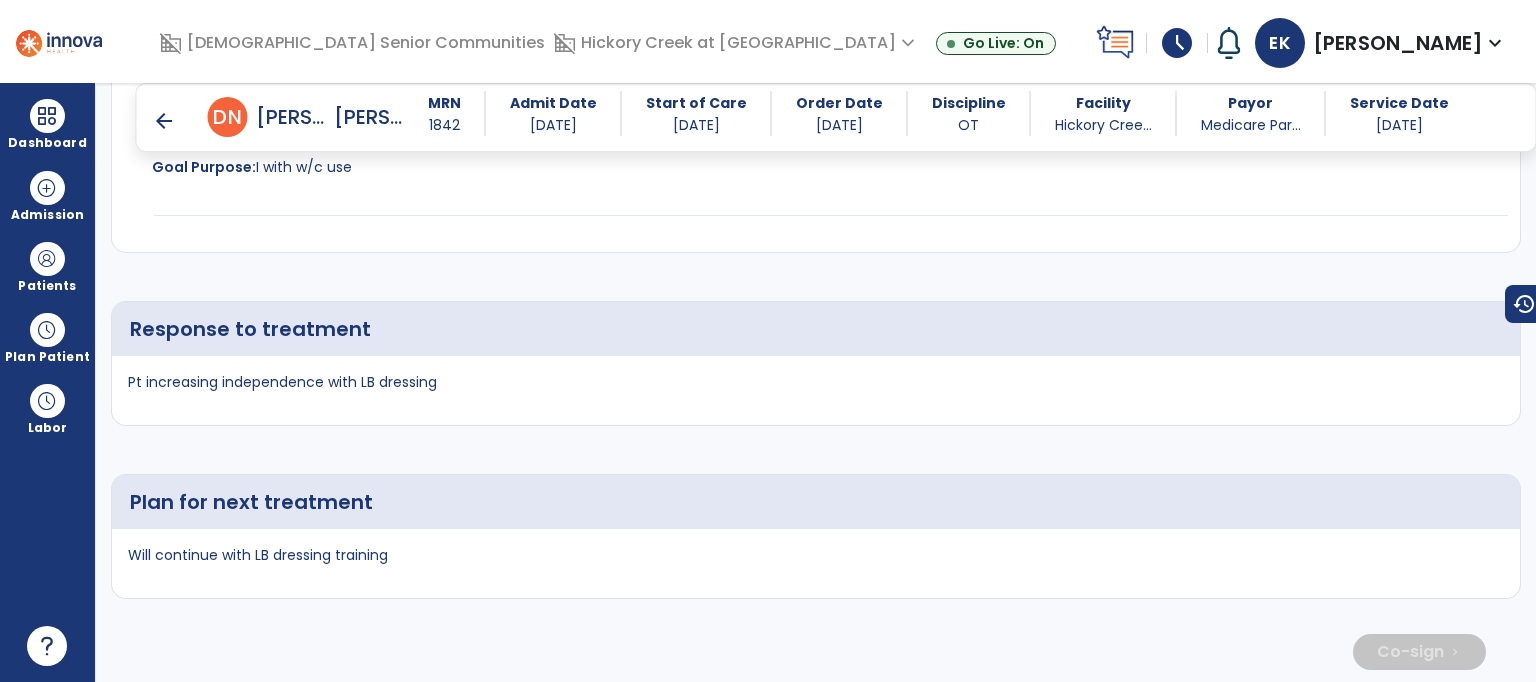 scroll, scrollTop: 3016, scrollLeft: 0, axis: vertical 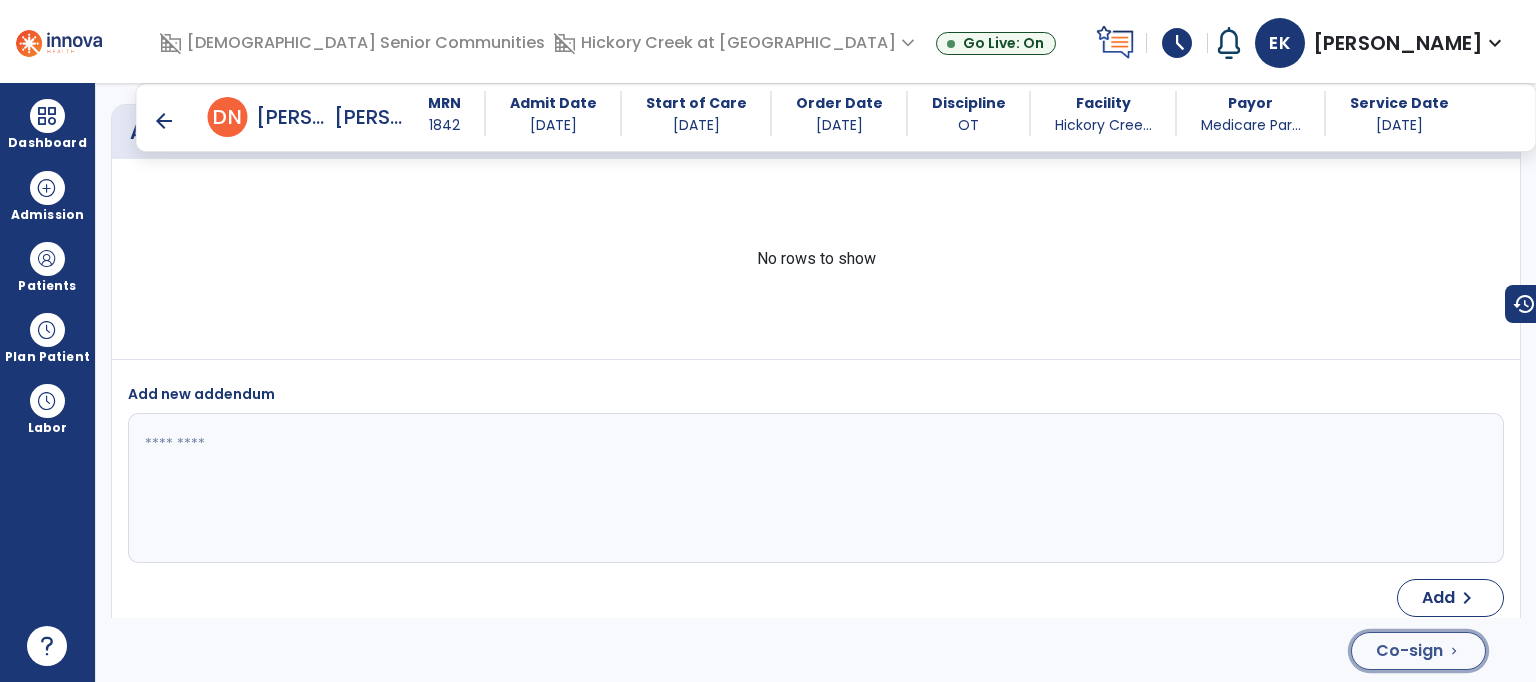 click on "Co-sign" 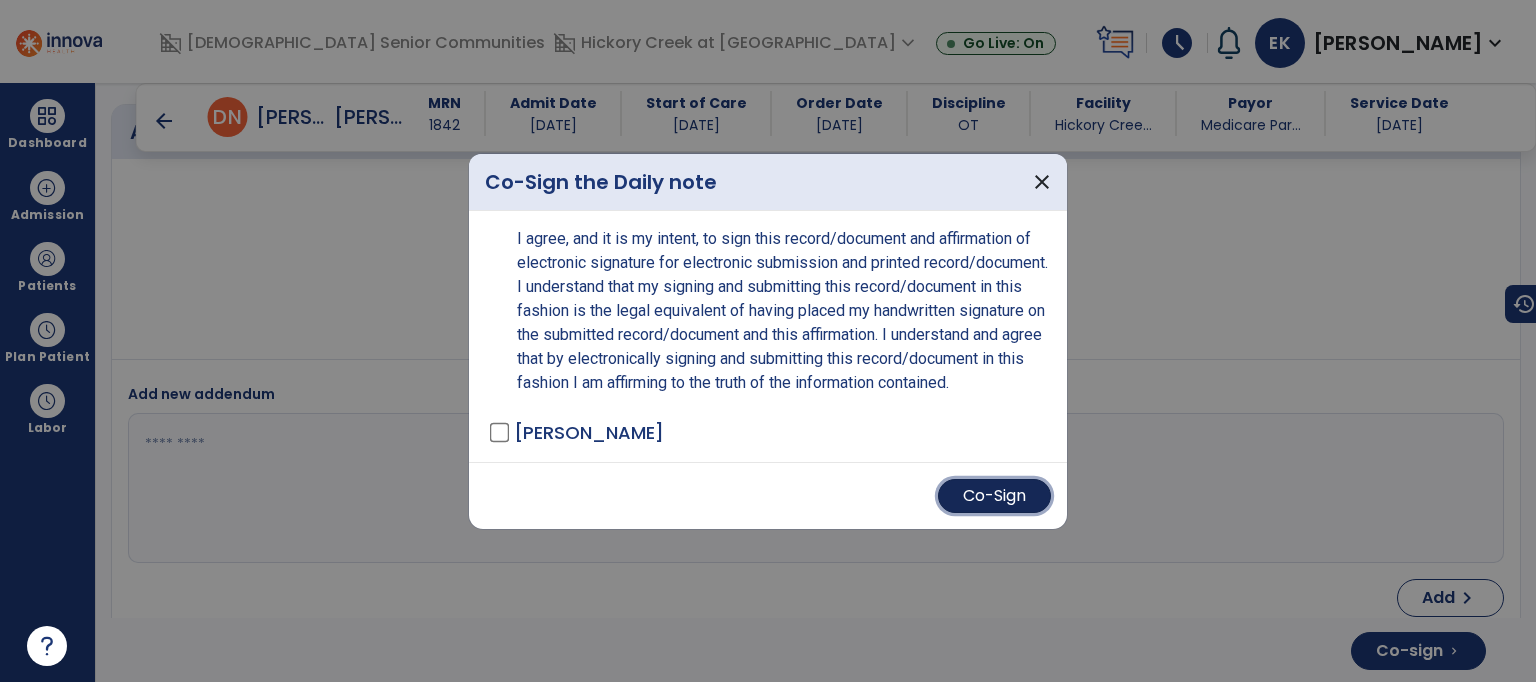 click on "Co-Sign" at bounding box center (994, 496) 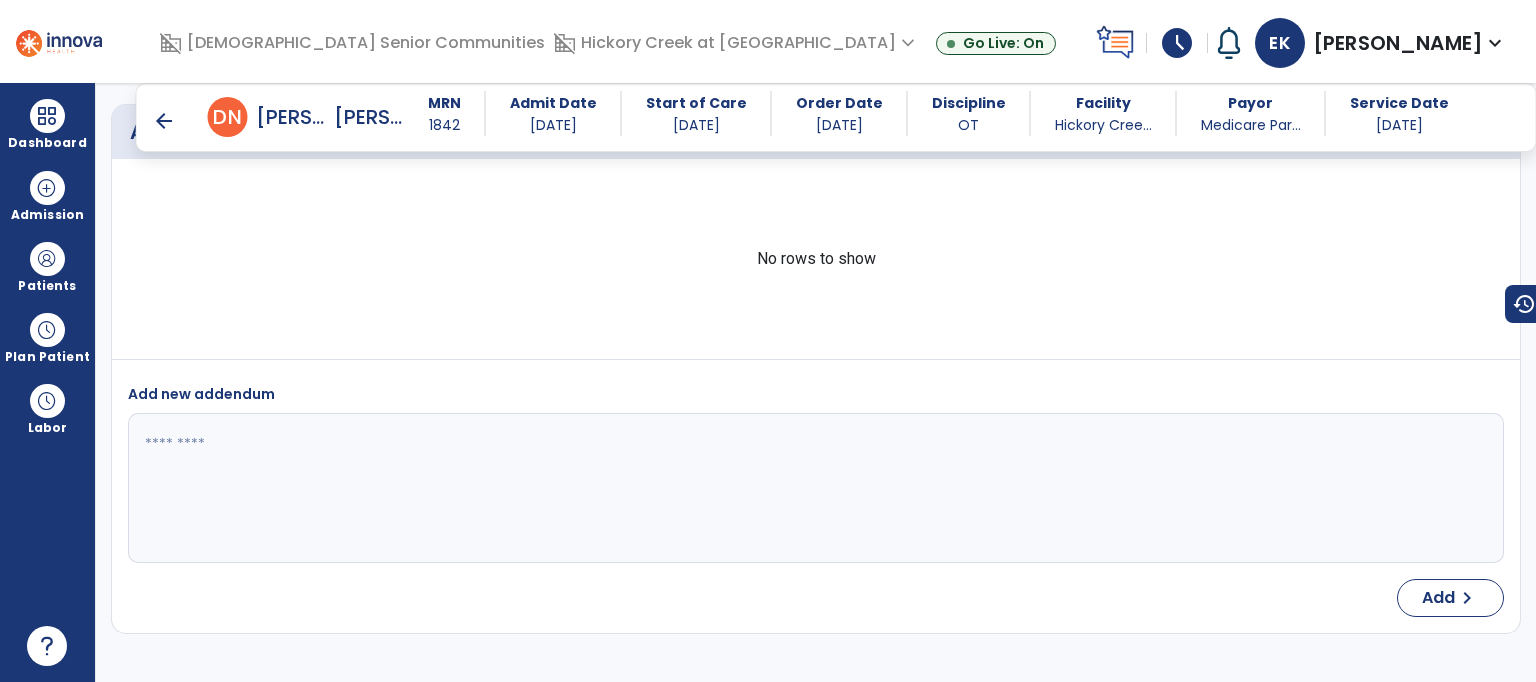 click on "arrow_back" at bounding box center [164, 121] 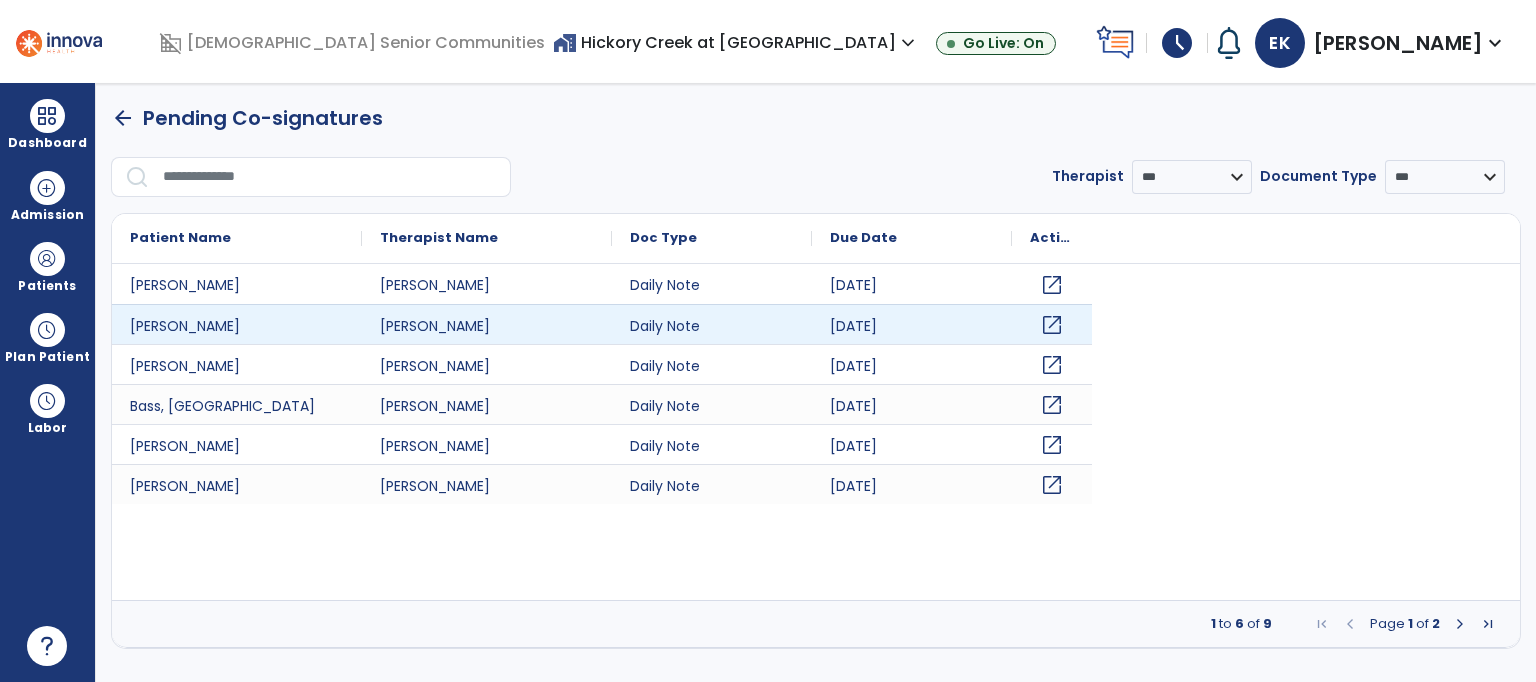 scroll, scrollTop: 0, scrollLeft: 0, axis: both 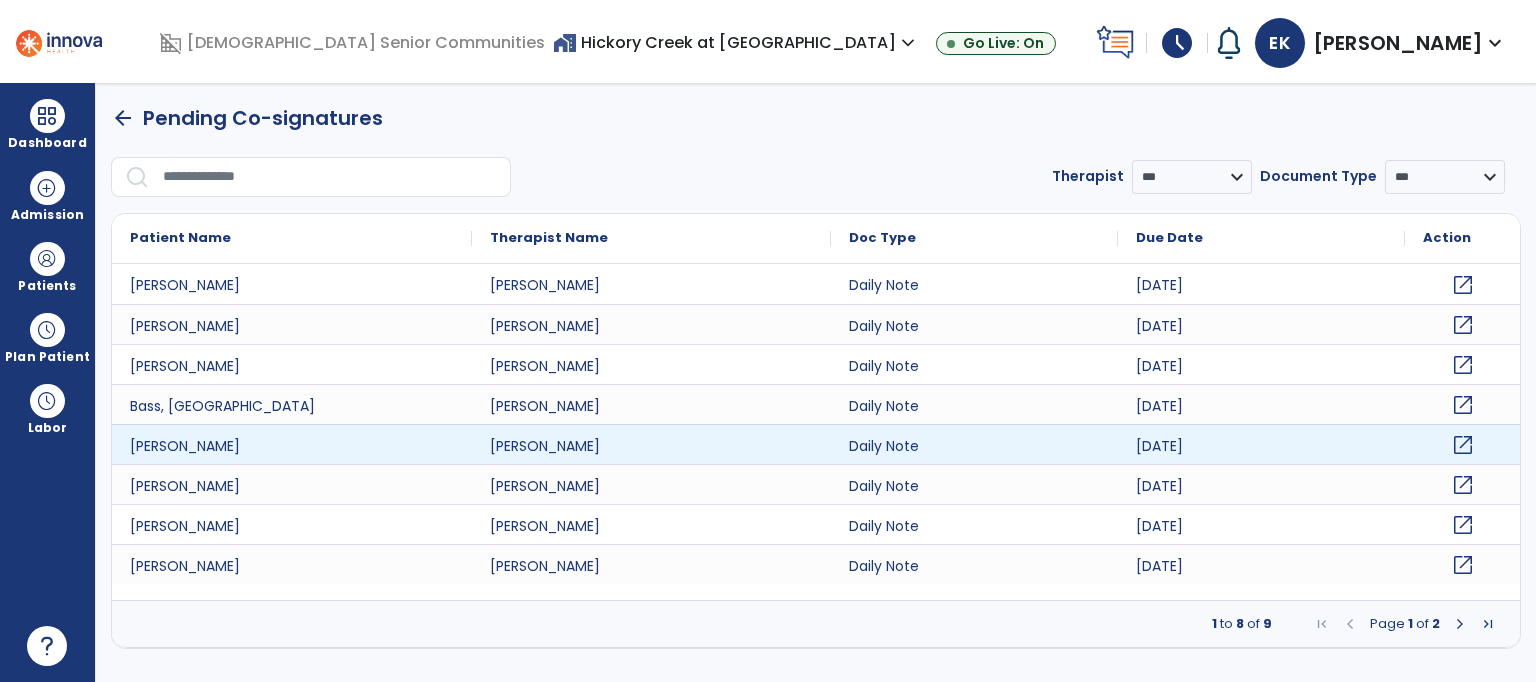click on "open_in_new" 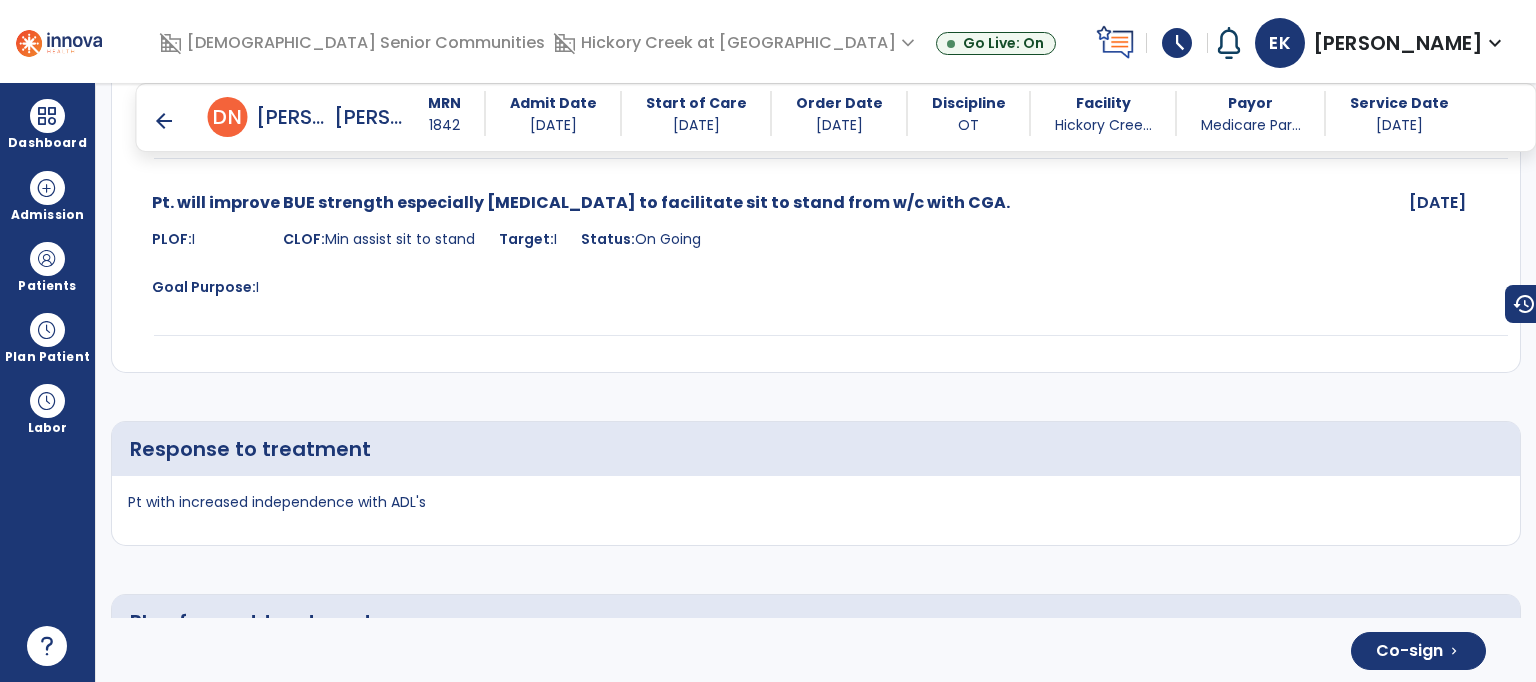 scroll, scrollTop: 3977, scrollLeft: 0, axis: vertical 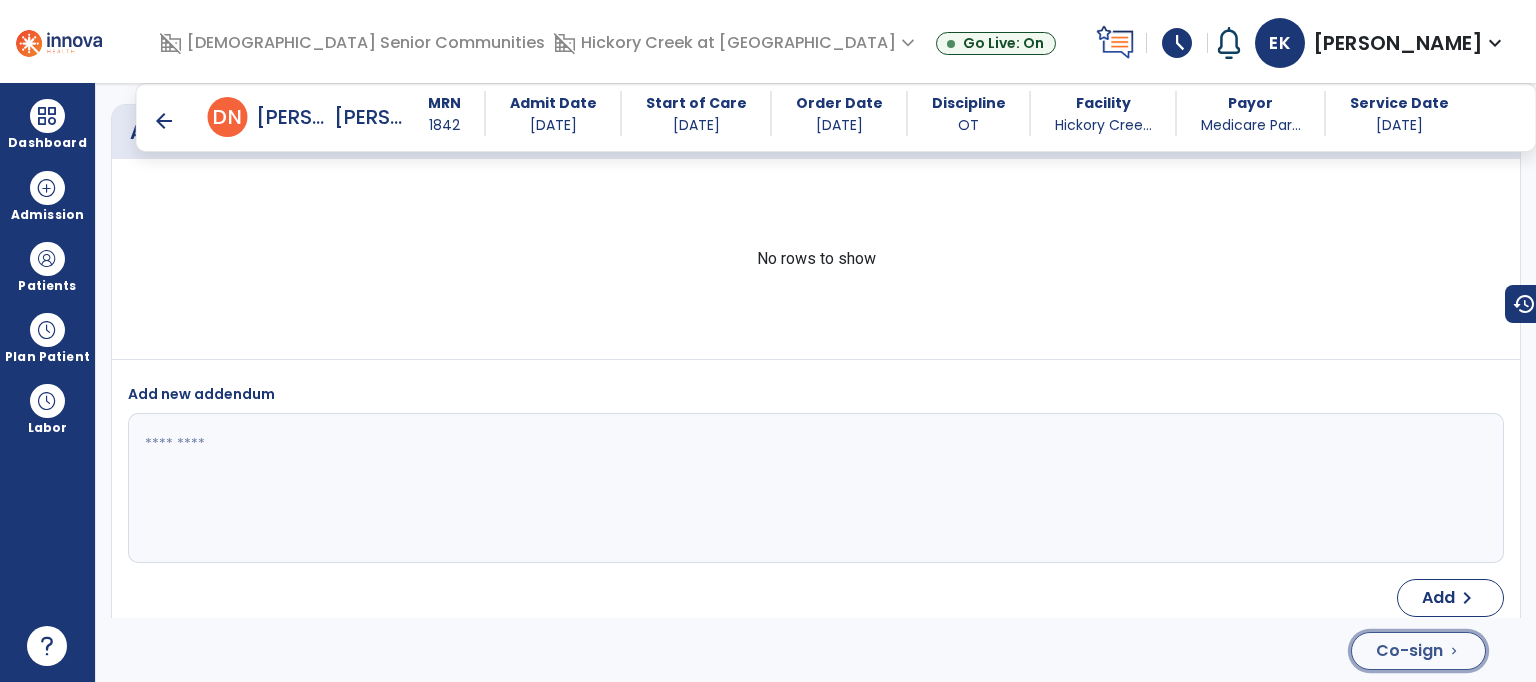 click on "Co-sign" 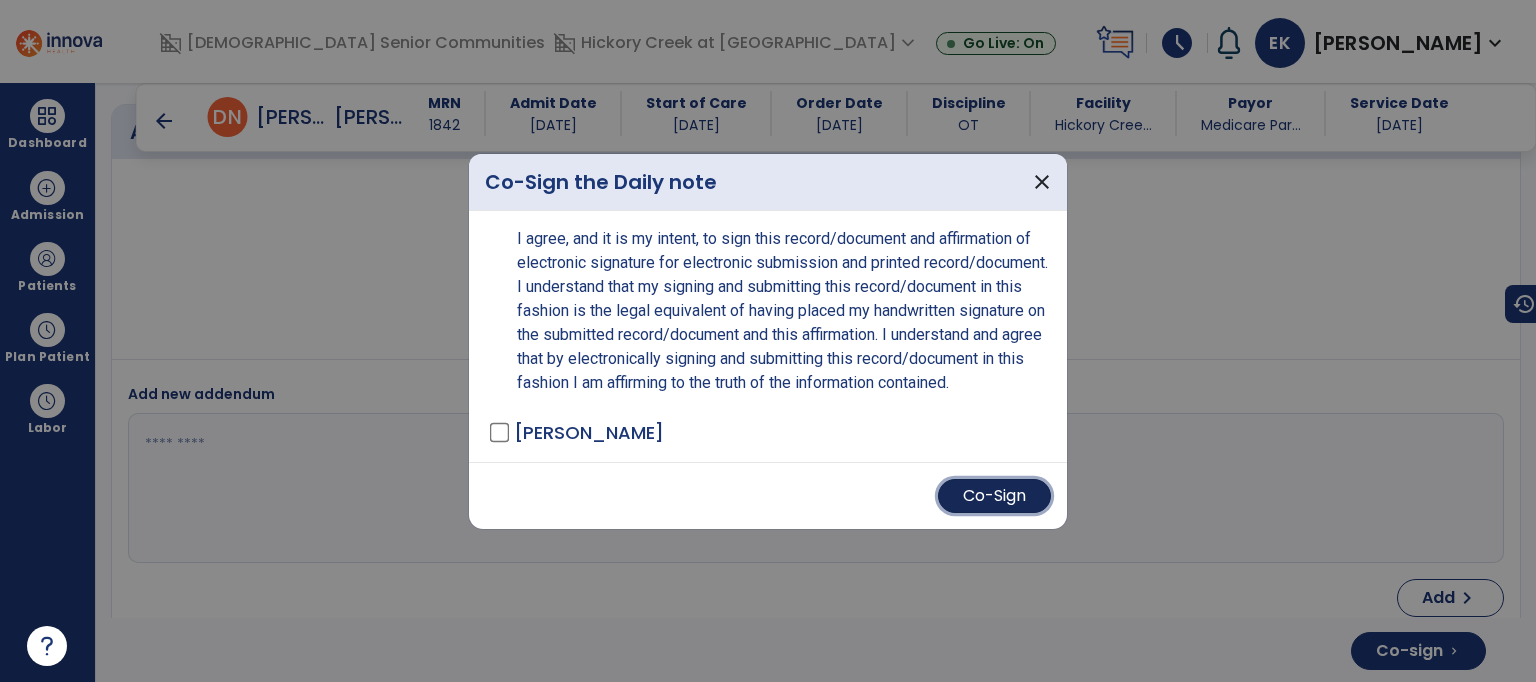 click on "Co-Sign" at bounding box center (994, 496) 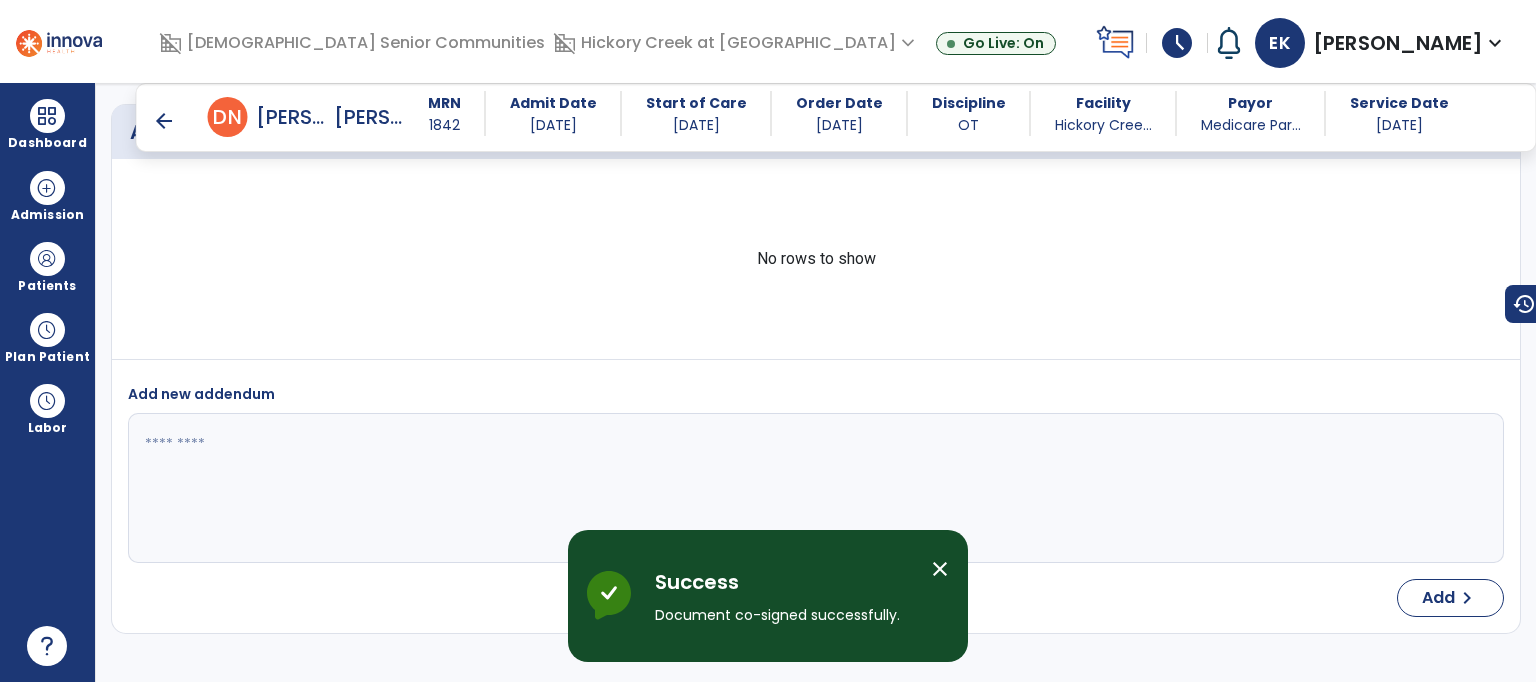 click on "arrow_back" at bounding box center [164, 121] 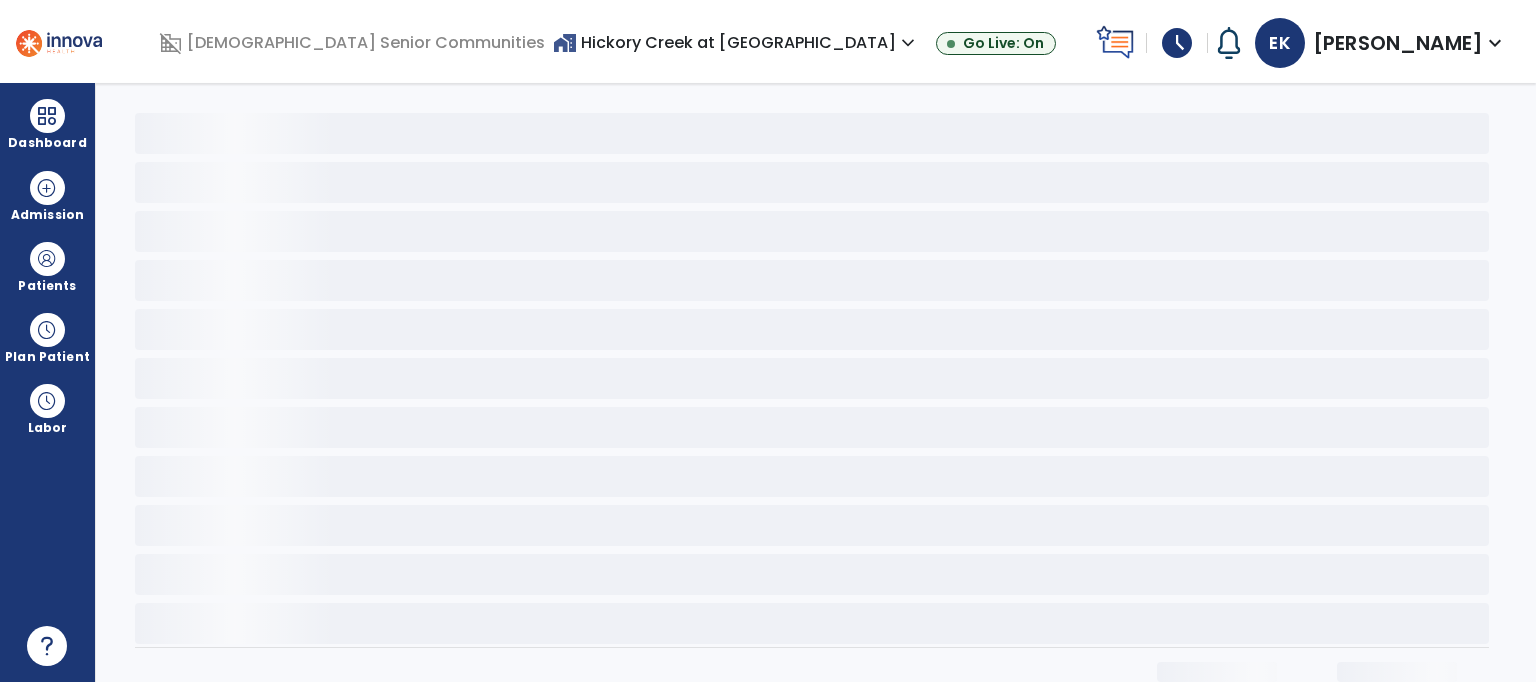 scroll, scrollTop: 0, scrollLeft: 0, axis: both 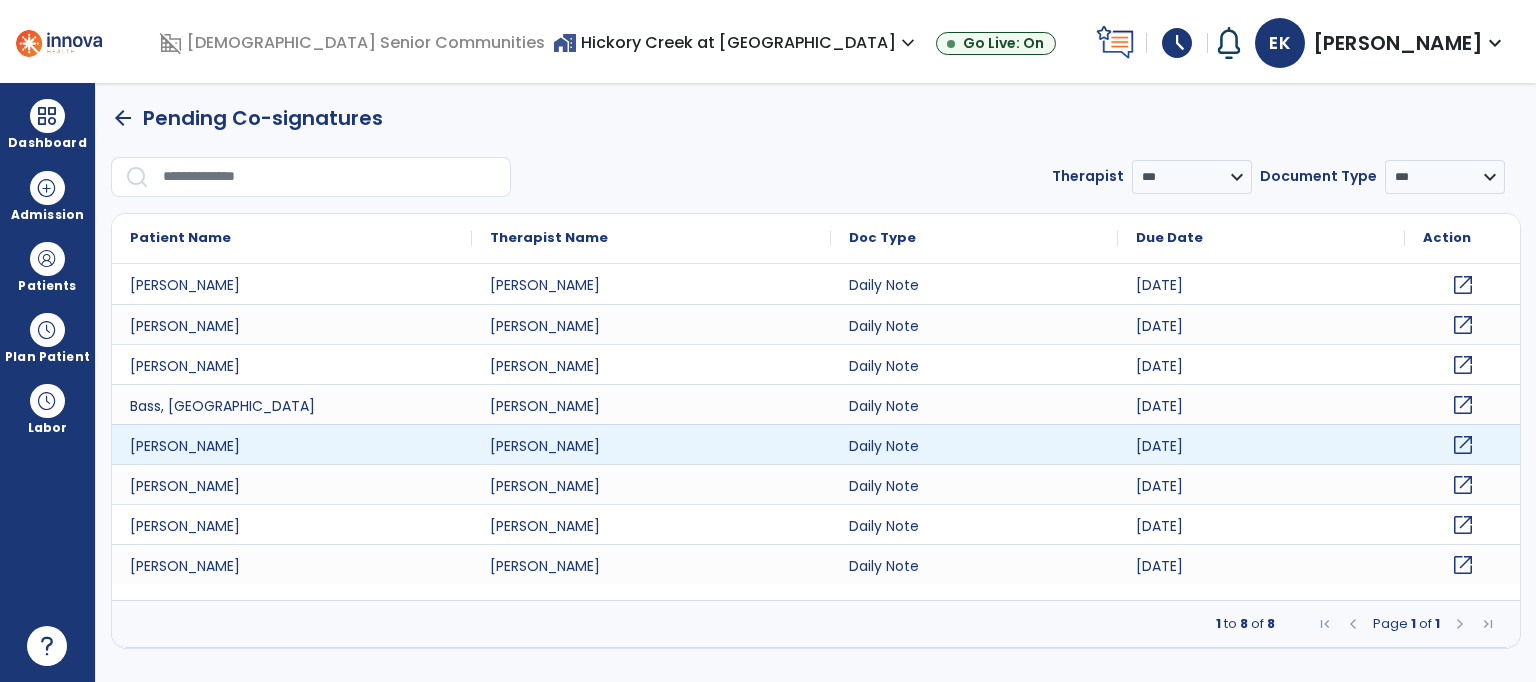 click on "open_in_new" 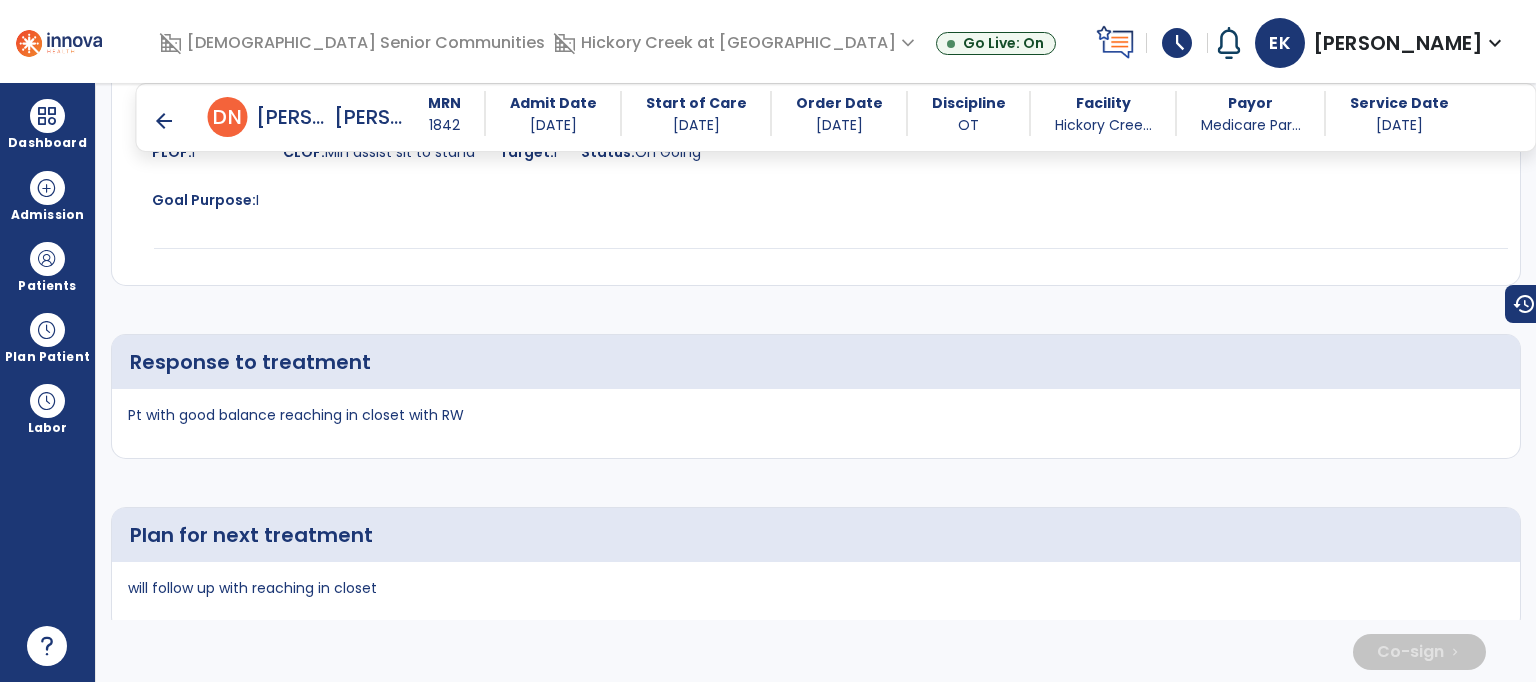 scroll, scrollTop: 4124, scrollLeft: 0, axis: vertical 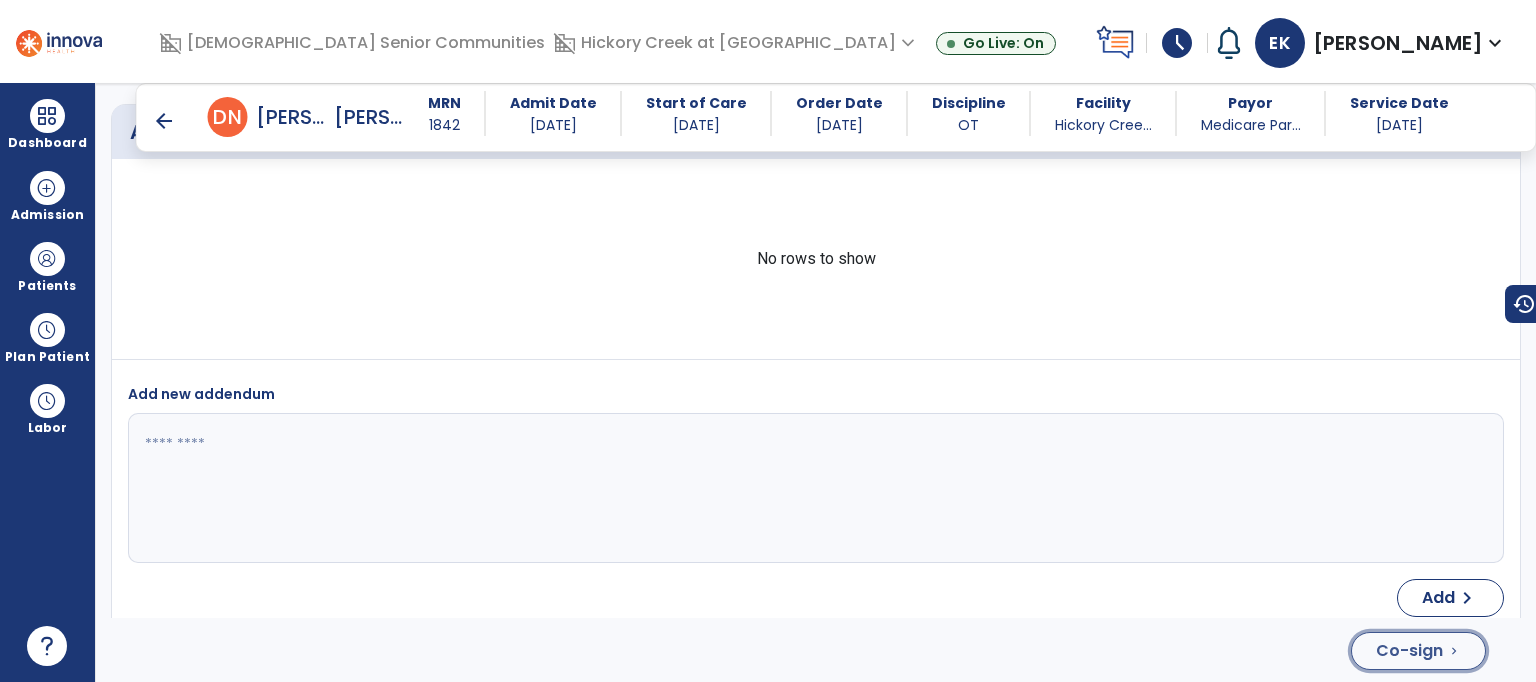 click on "Co-sign" 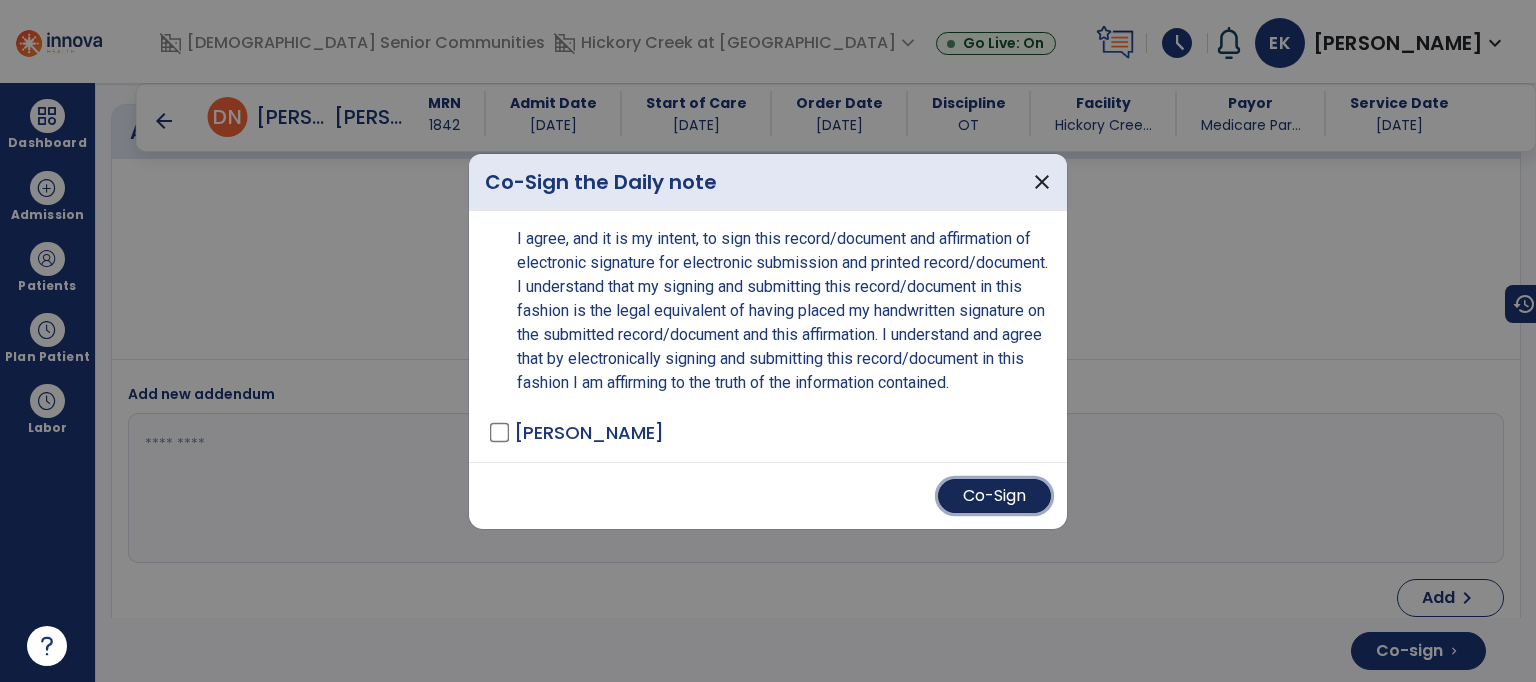 click on "Co-Sign" at bounding box center [994, 496] 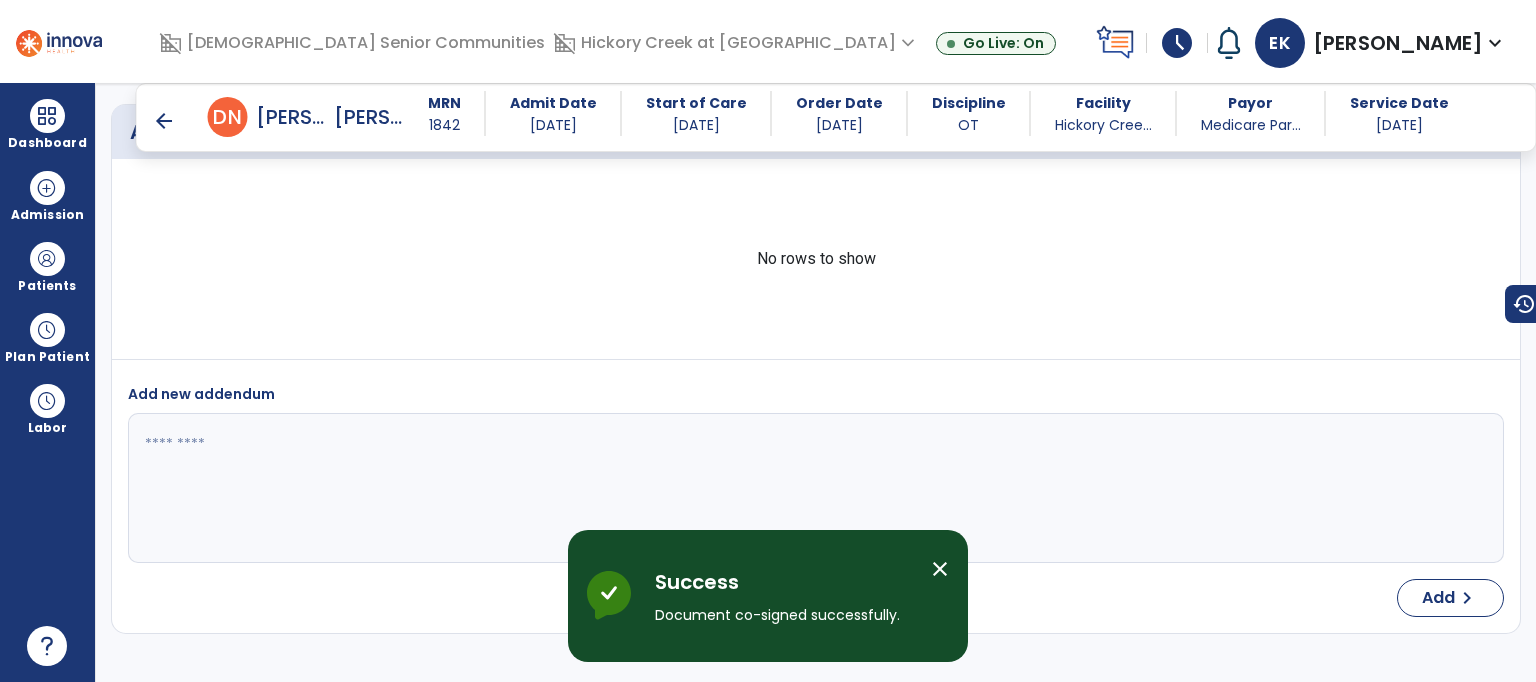 click on "arrow_back" at bounding box center [164, 121] 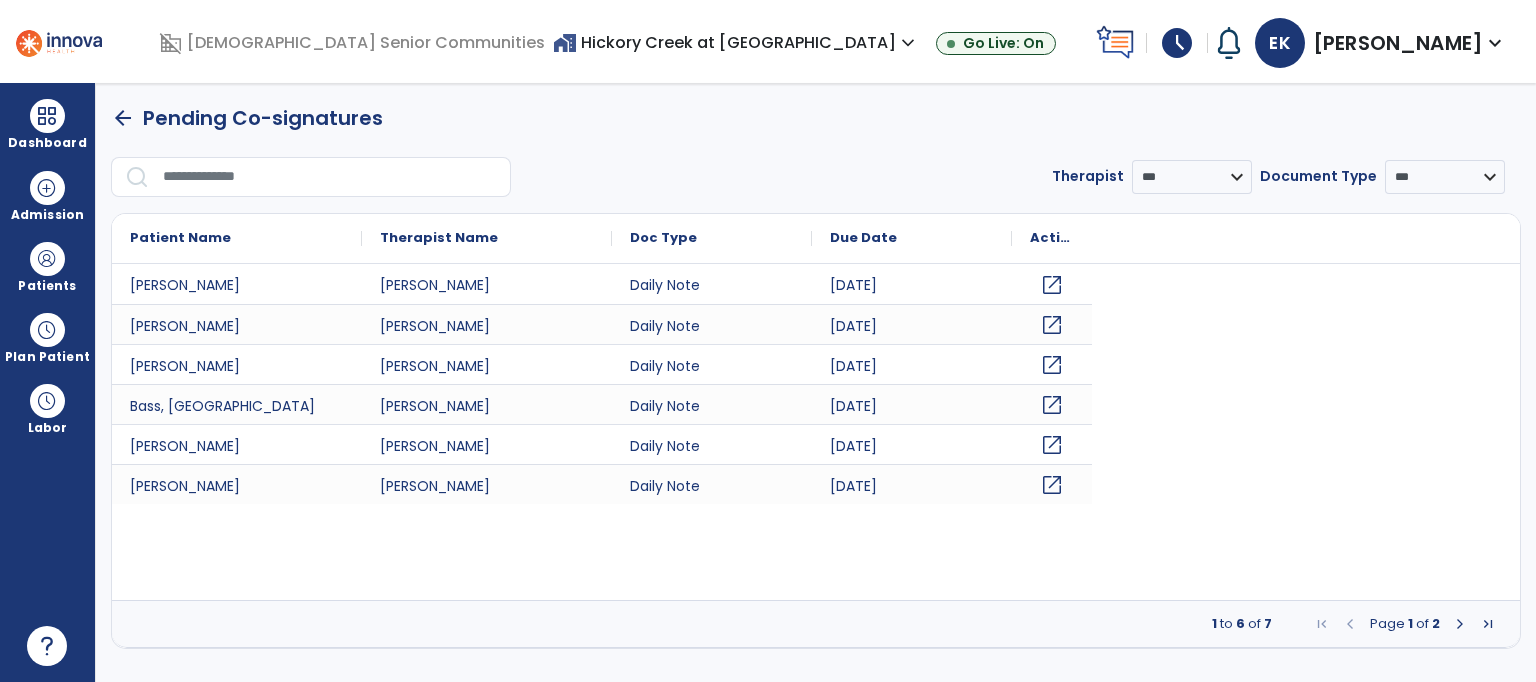 scroll, scrollTop: 0, scrollLeft: 0, axis: both 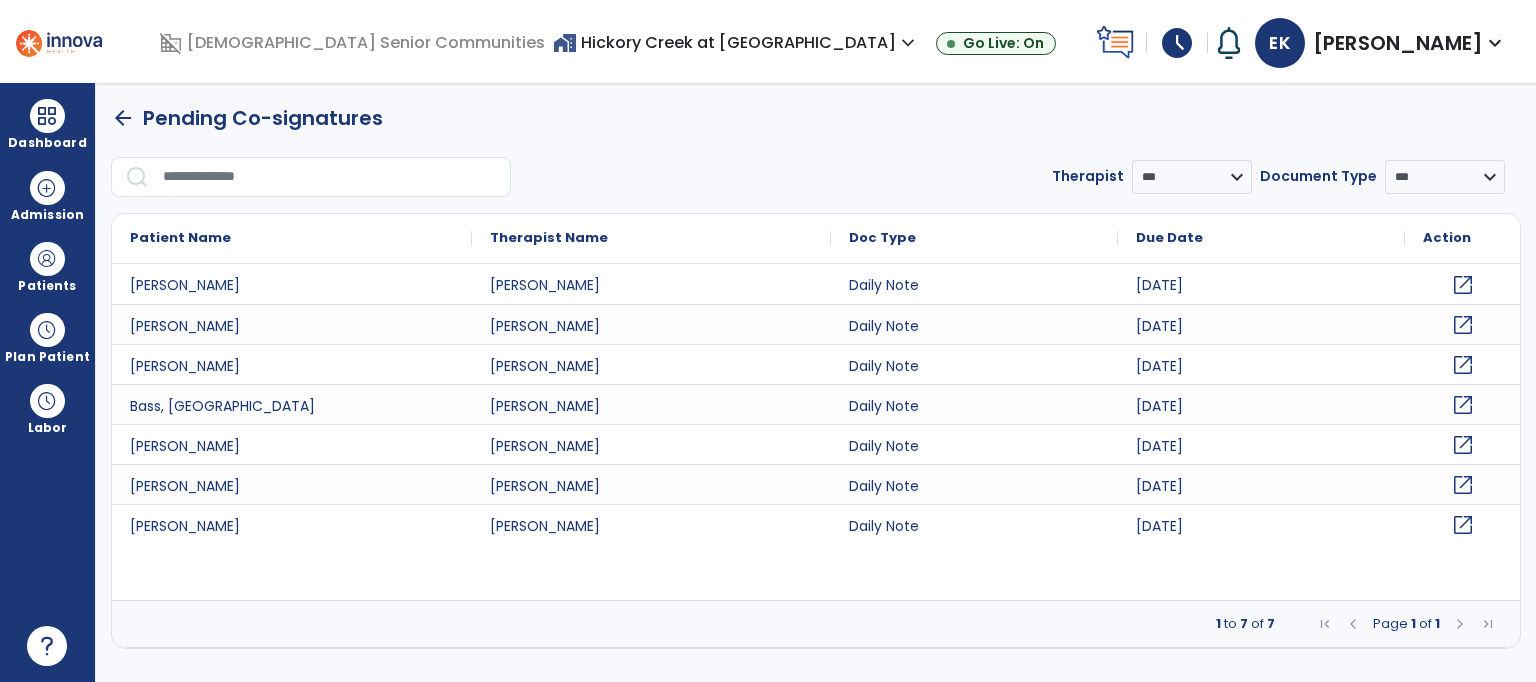 click at bounding box center (1460, 624) 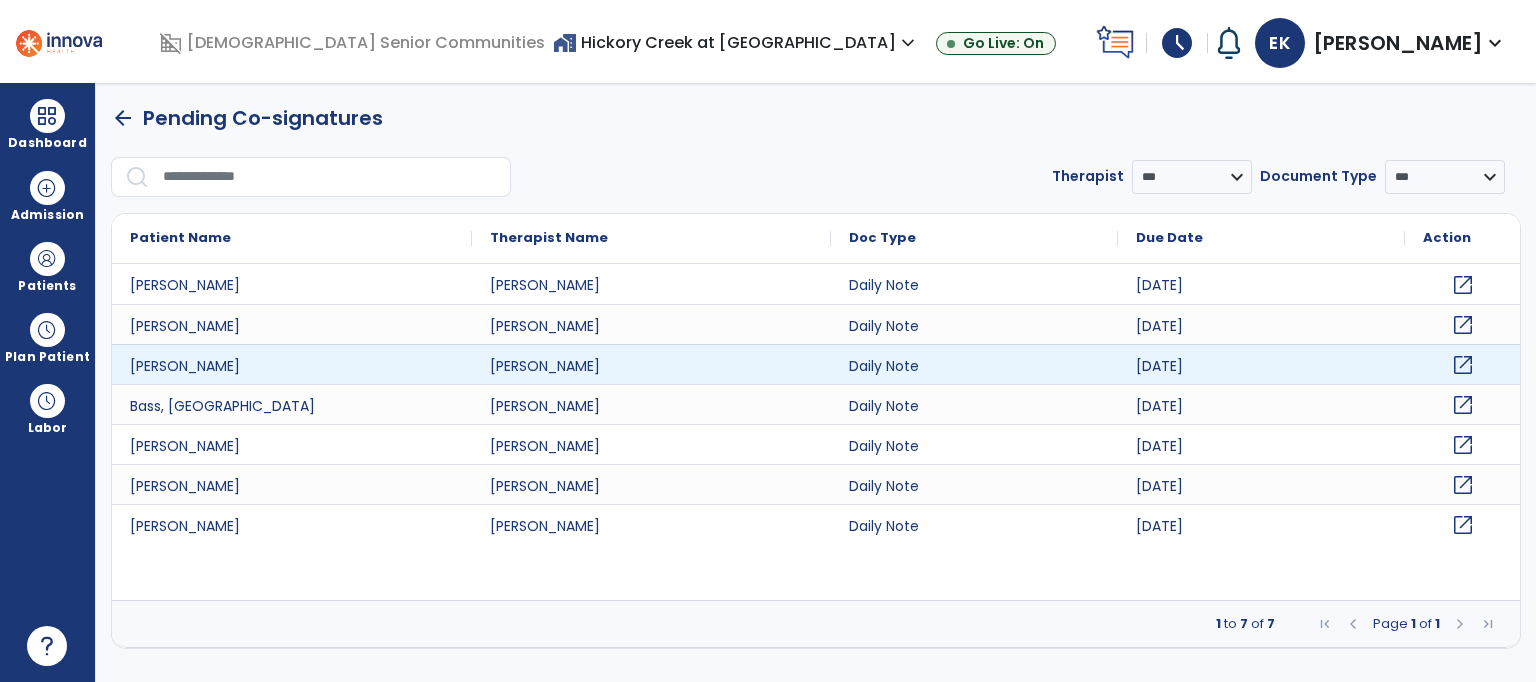 click on "open_in_new" 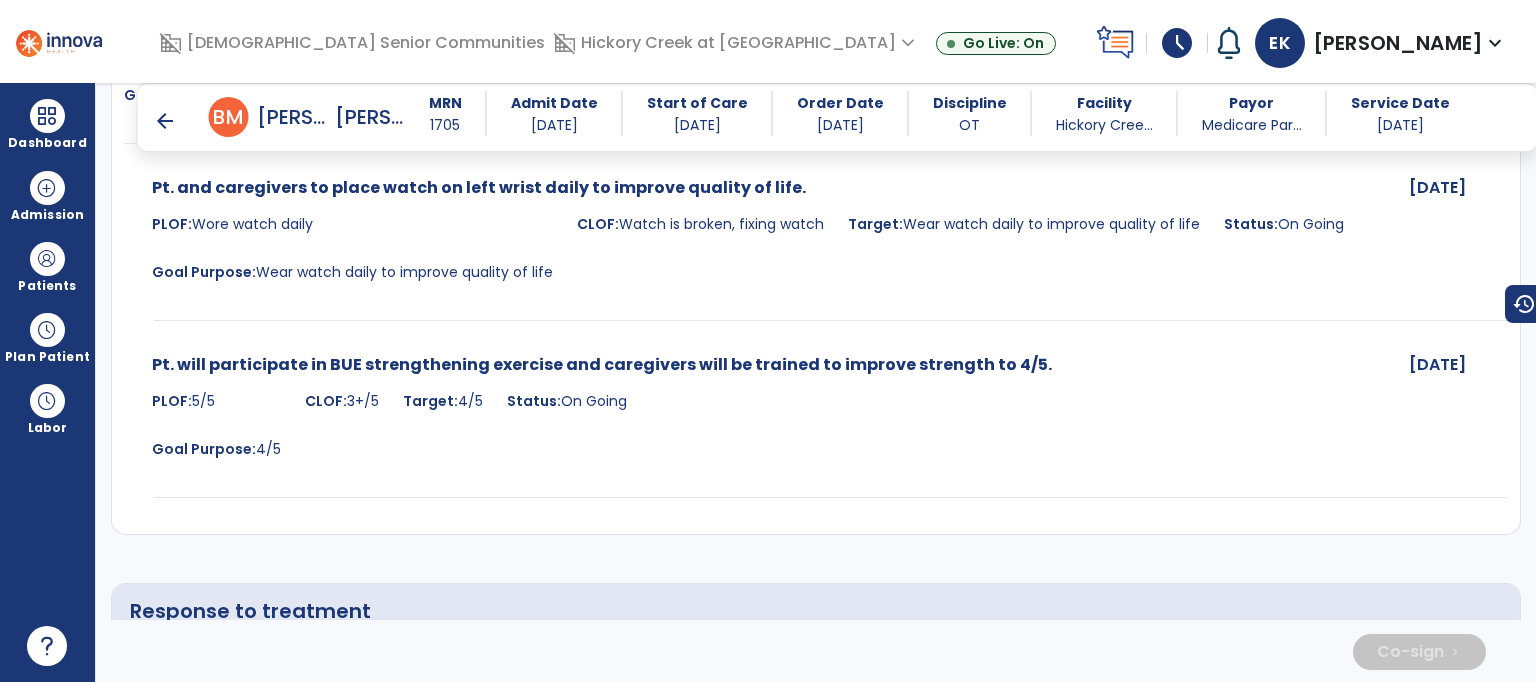 scroll, scrollTop: 3925, scrollLeft: 0, axis: vertical 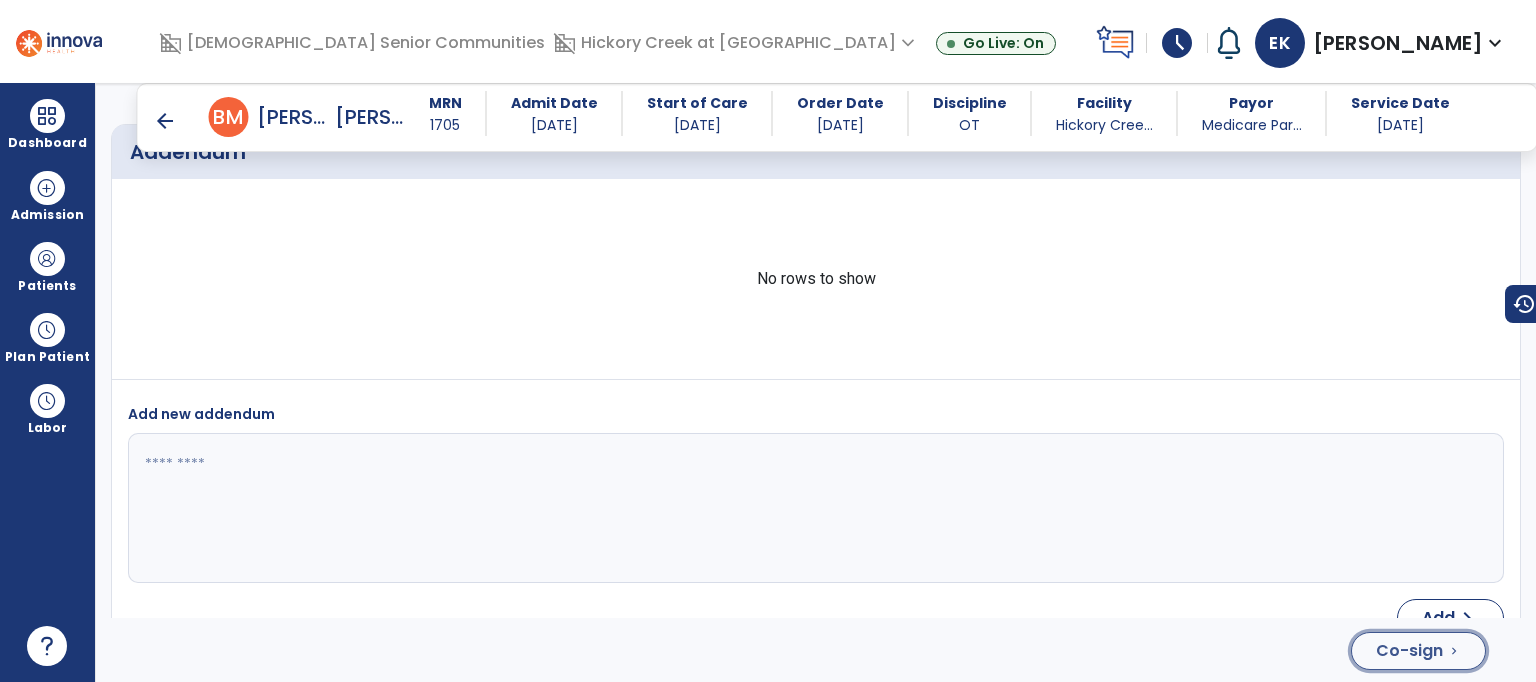 click on "Co-sign" 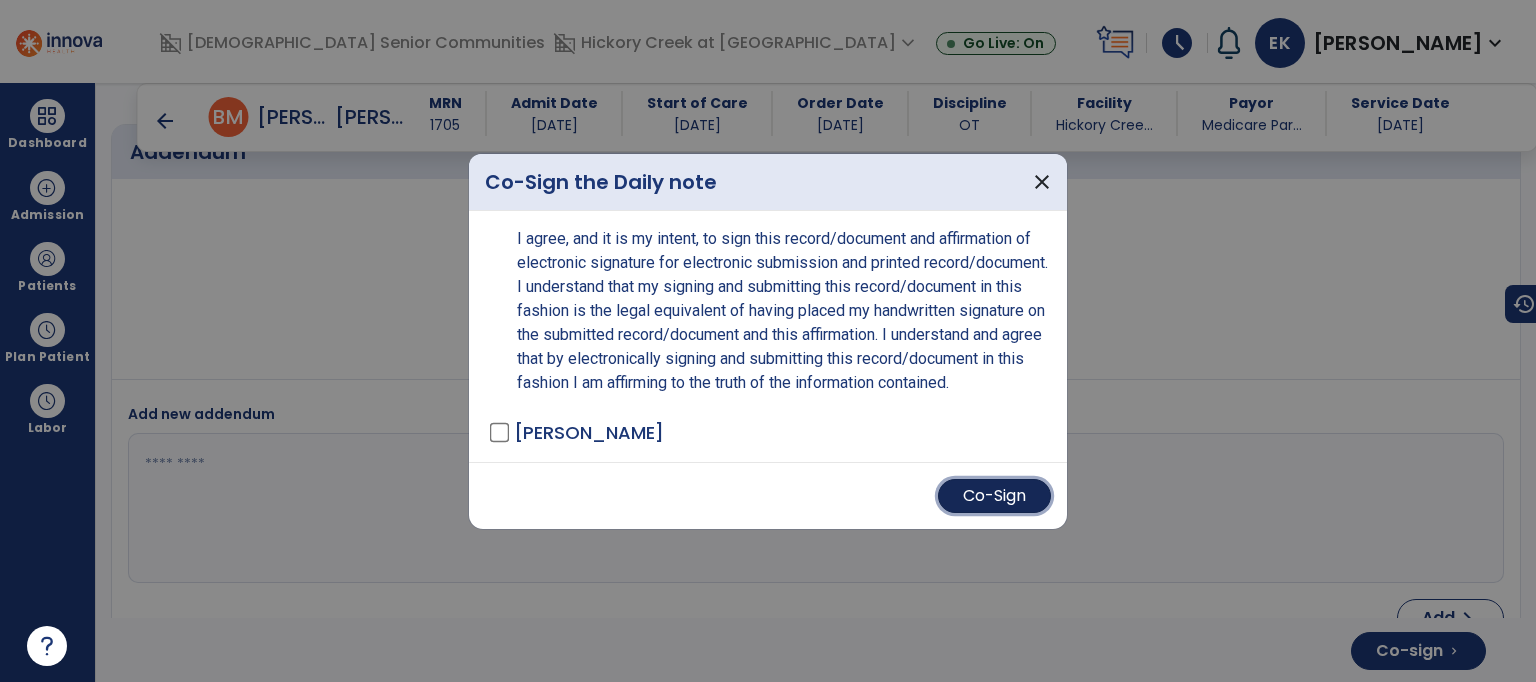 click on "Co-Sign" at bounding box center [994, 496] 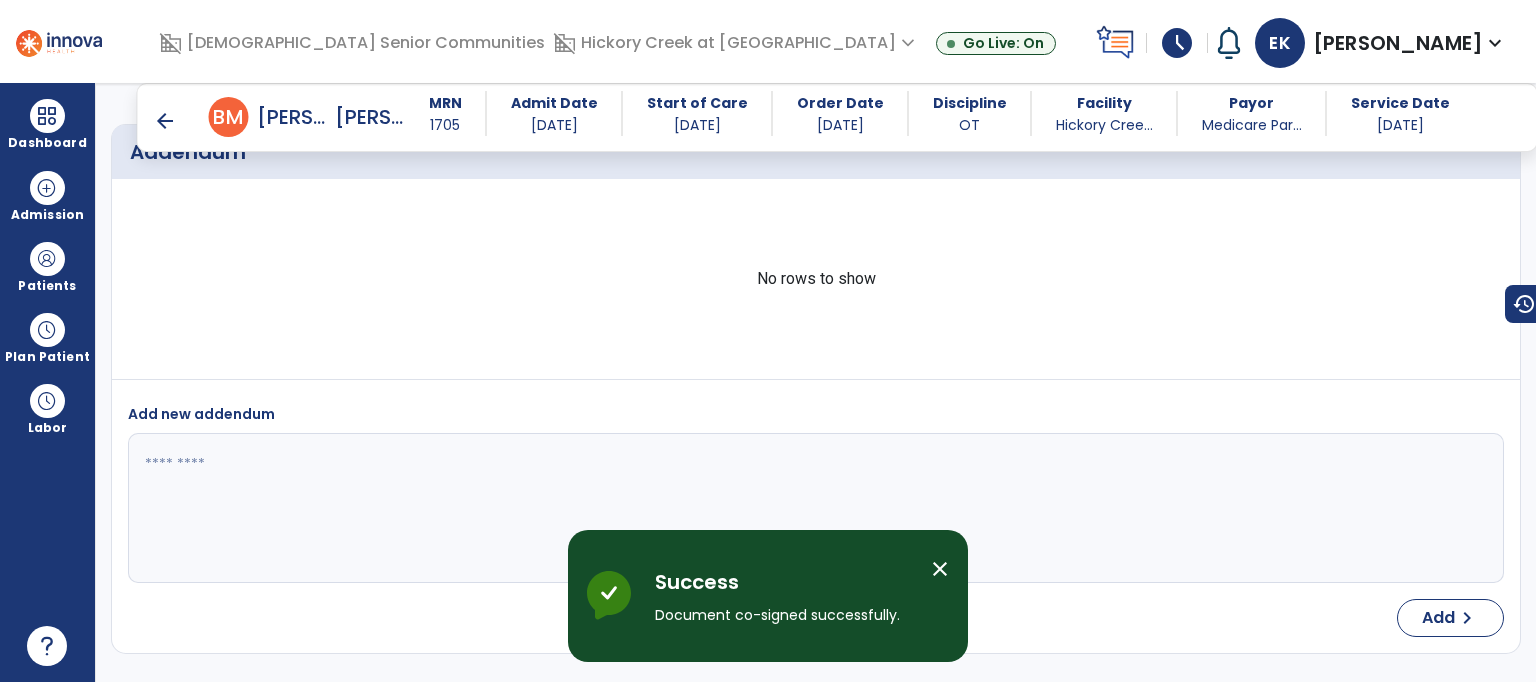 click on "arrow_back" at bounding box center [165, 121] 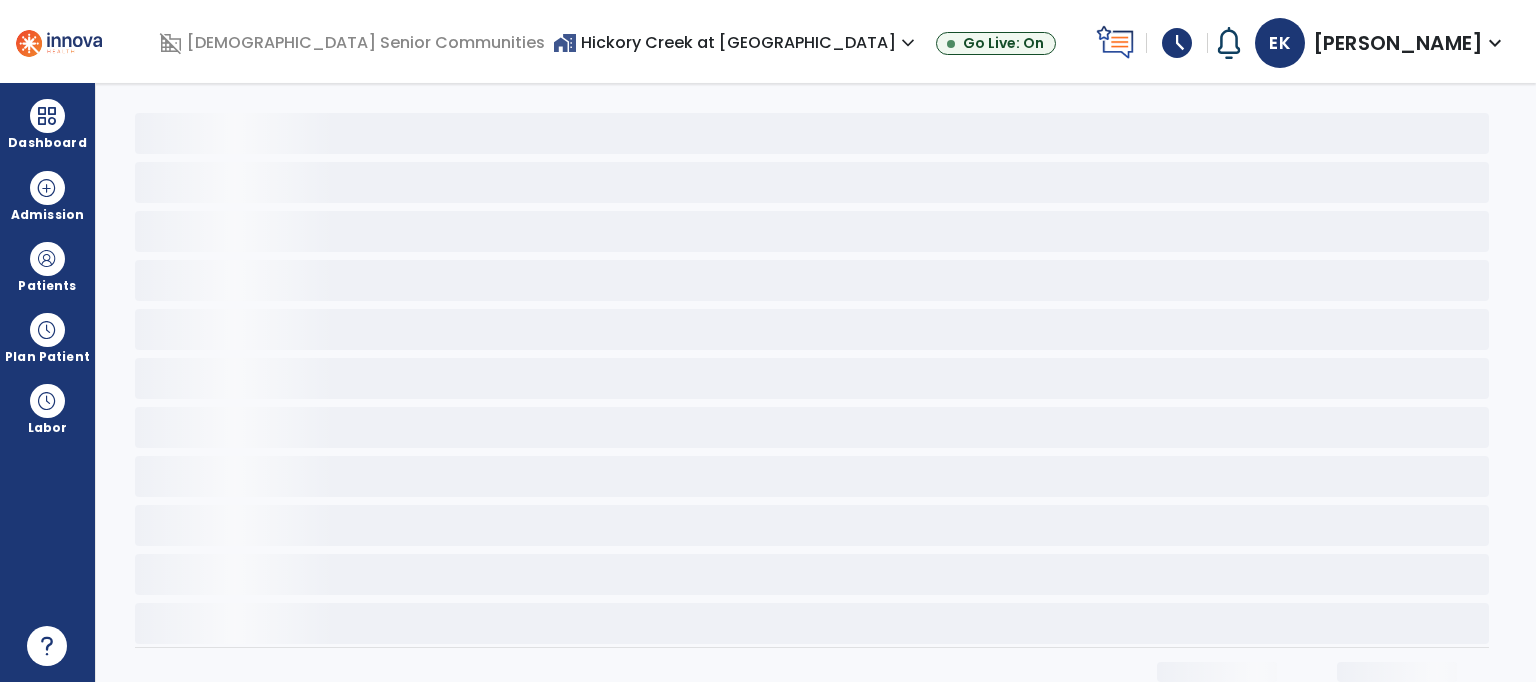 scroll, scrollTop: 0, scrollLeft: 0, axis: both 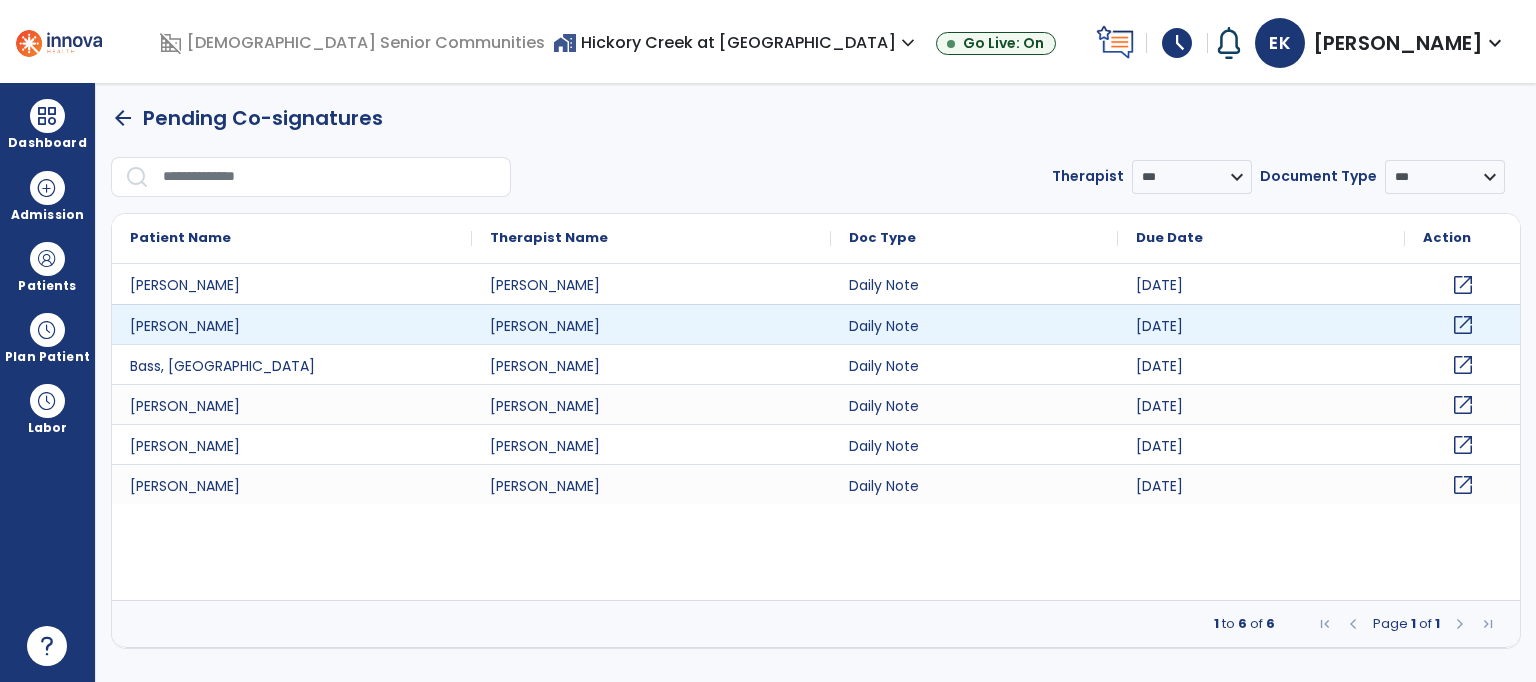 click on "open_in_new" 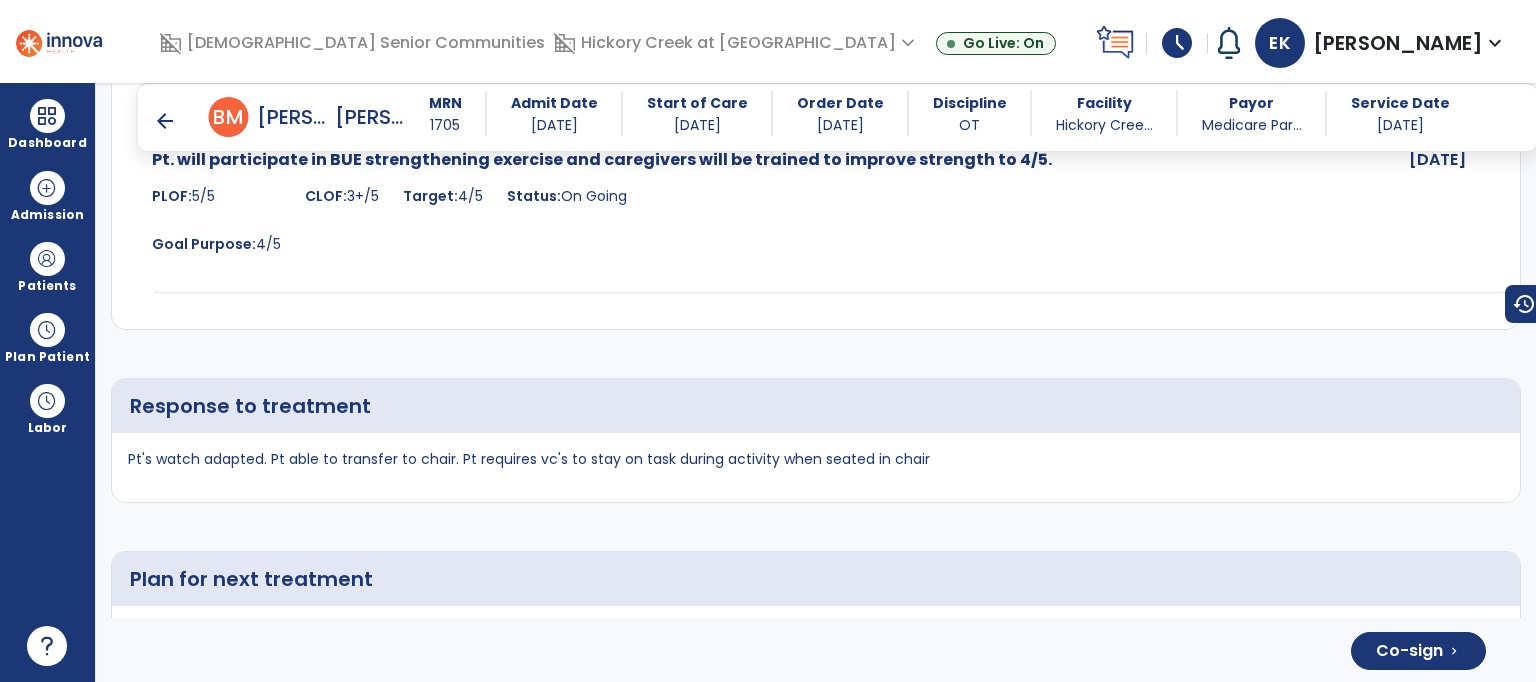 scroll, scrollTop: 3940, scrollLeft: 0, axis: vertical 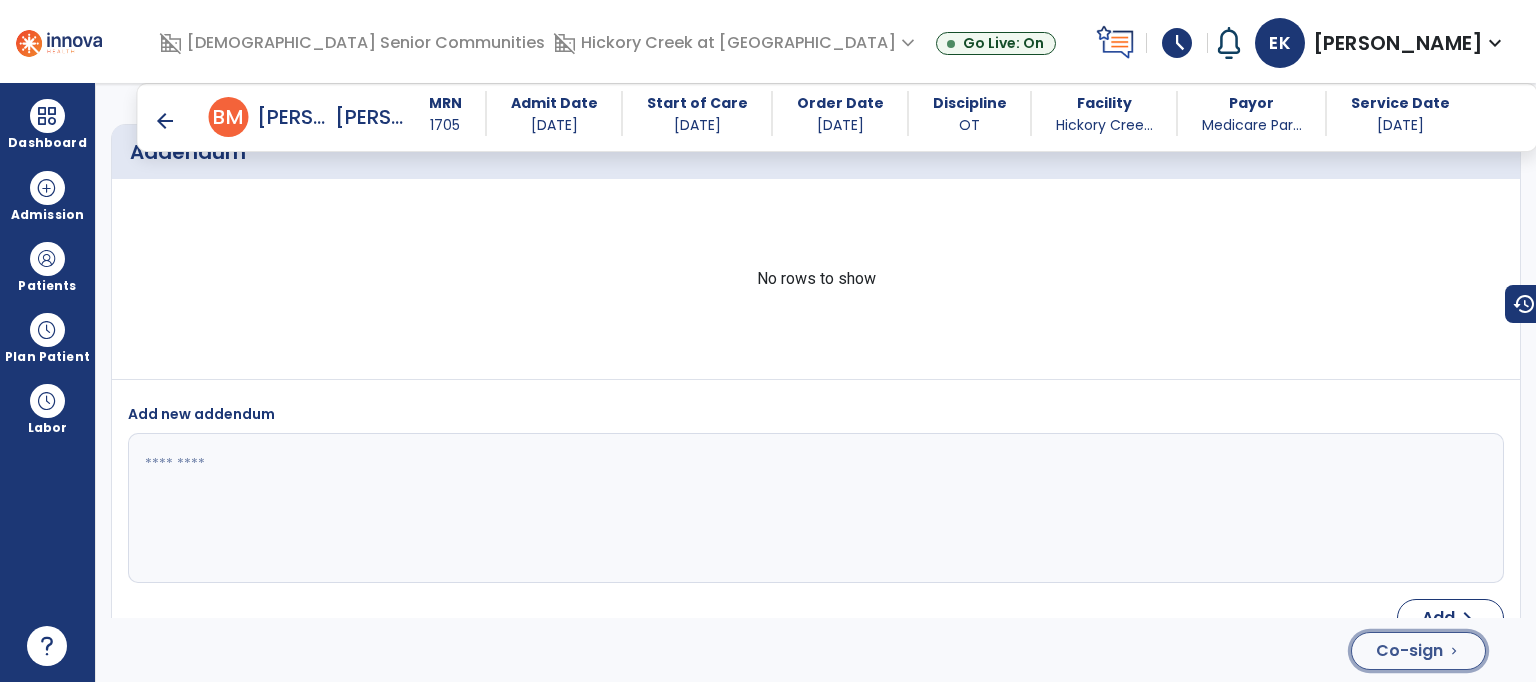 click on "Co-sign" 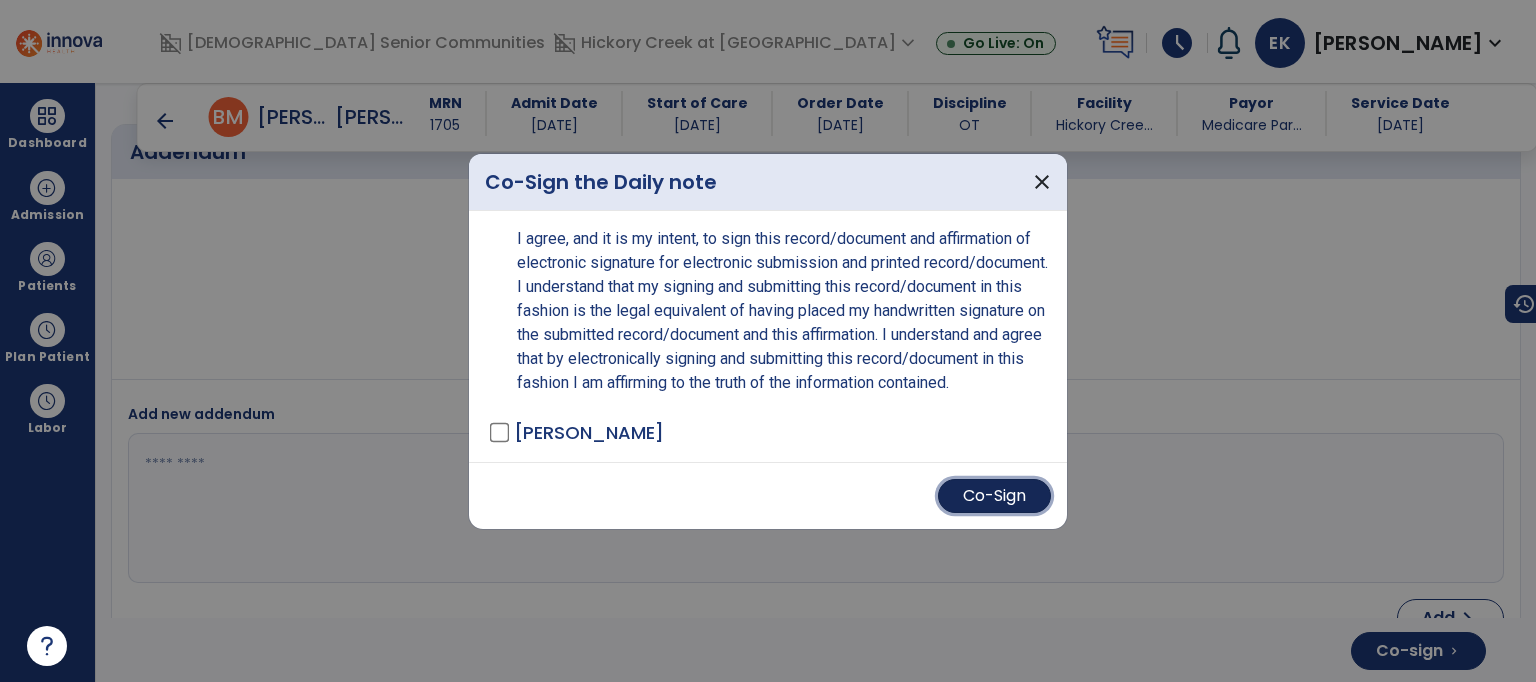 click on "Co-Sign" at bounding box center [994, 496] 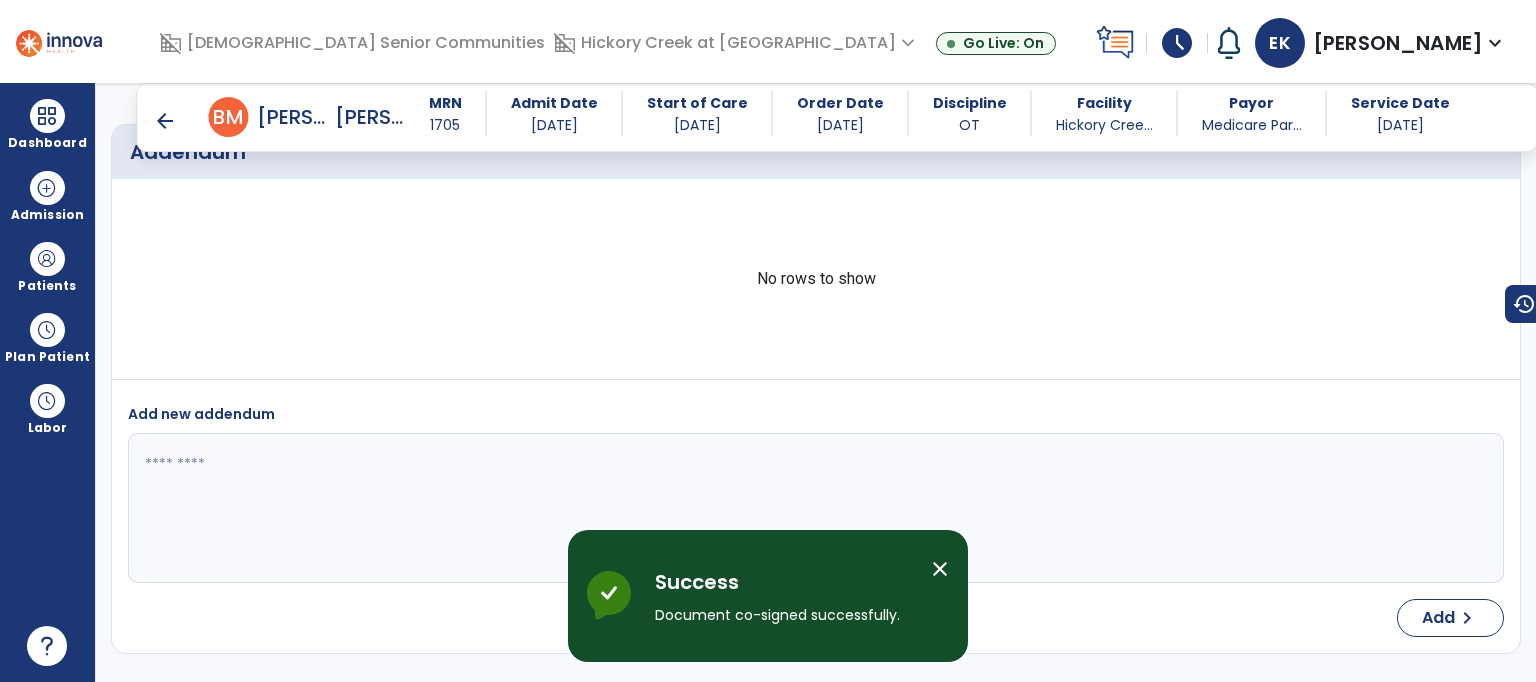 click on "arrow_back" at bounding box center [165, 121] 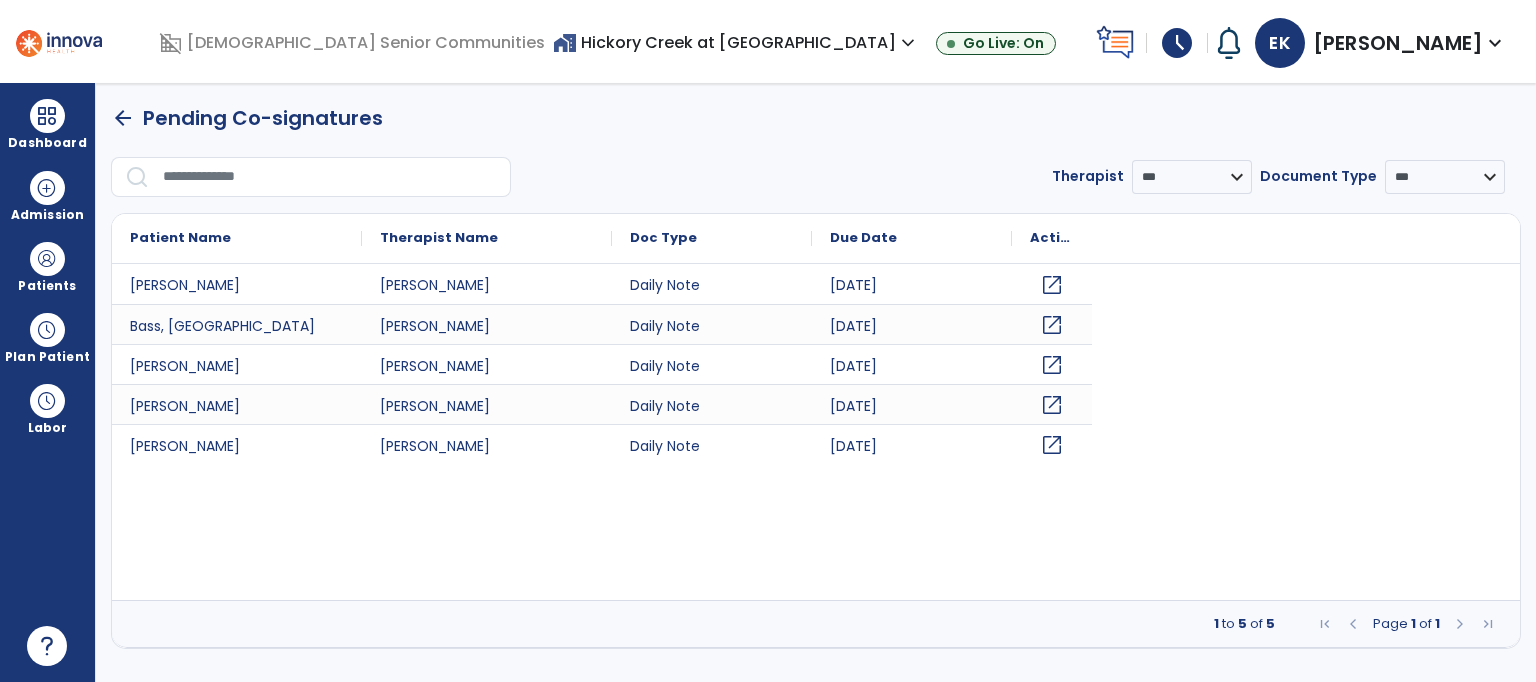 scroll, scrollTop: 0, scrollLeft: 0, axis: both 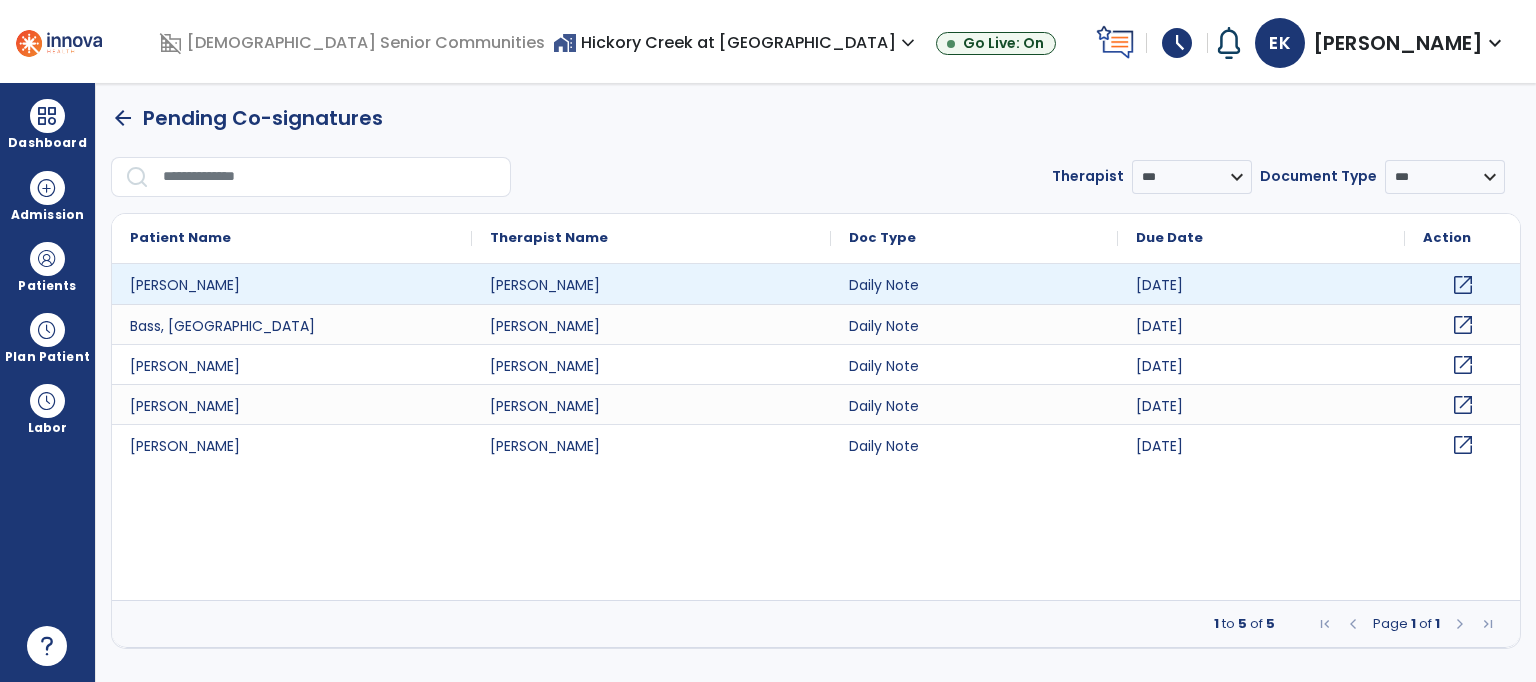 click on "open_in_new" 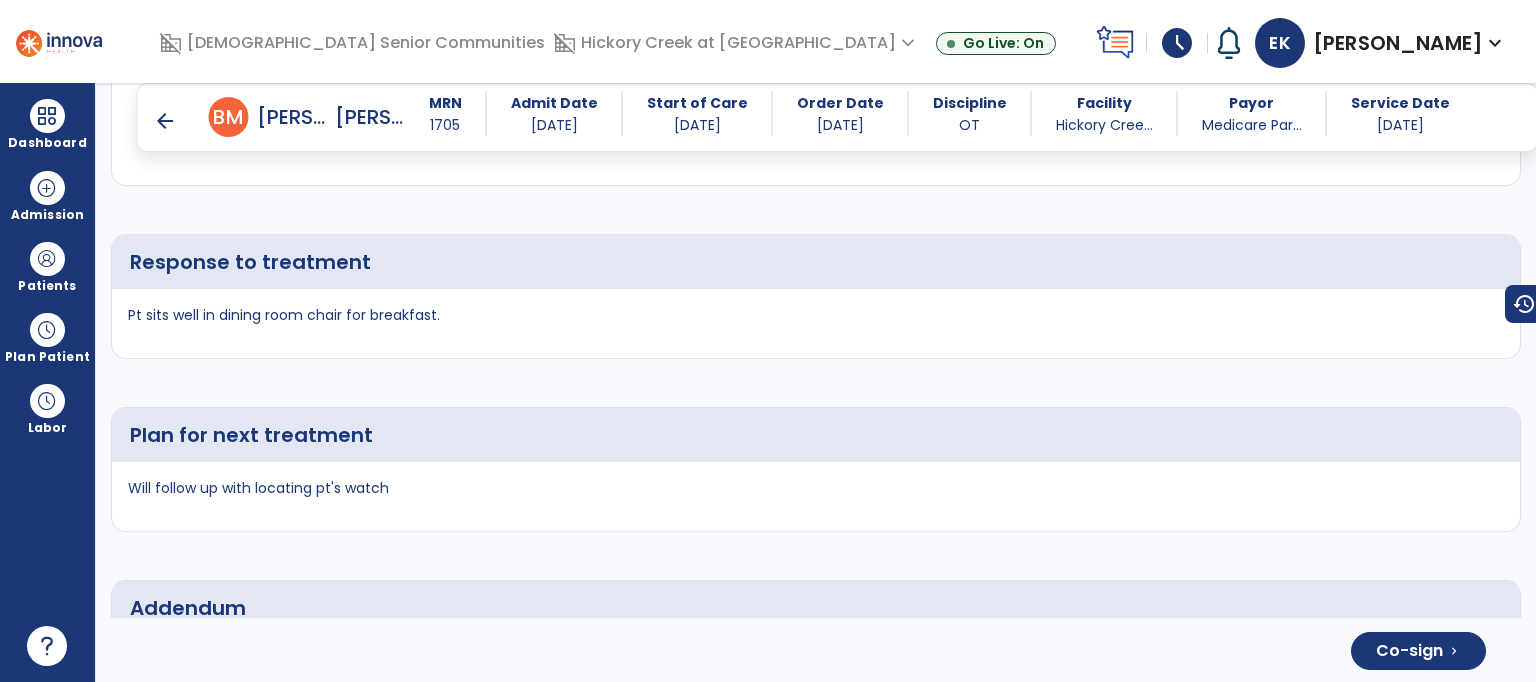 scroll, scrollTop: 3885, scrollLeft: 0, axis: vertical 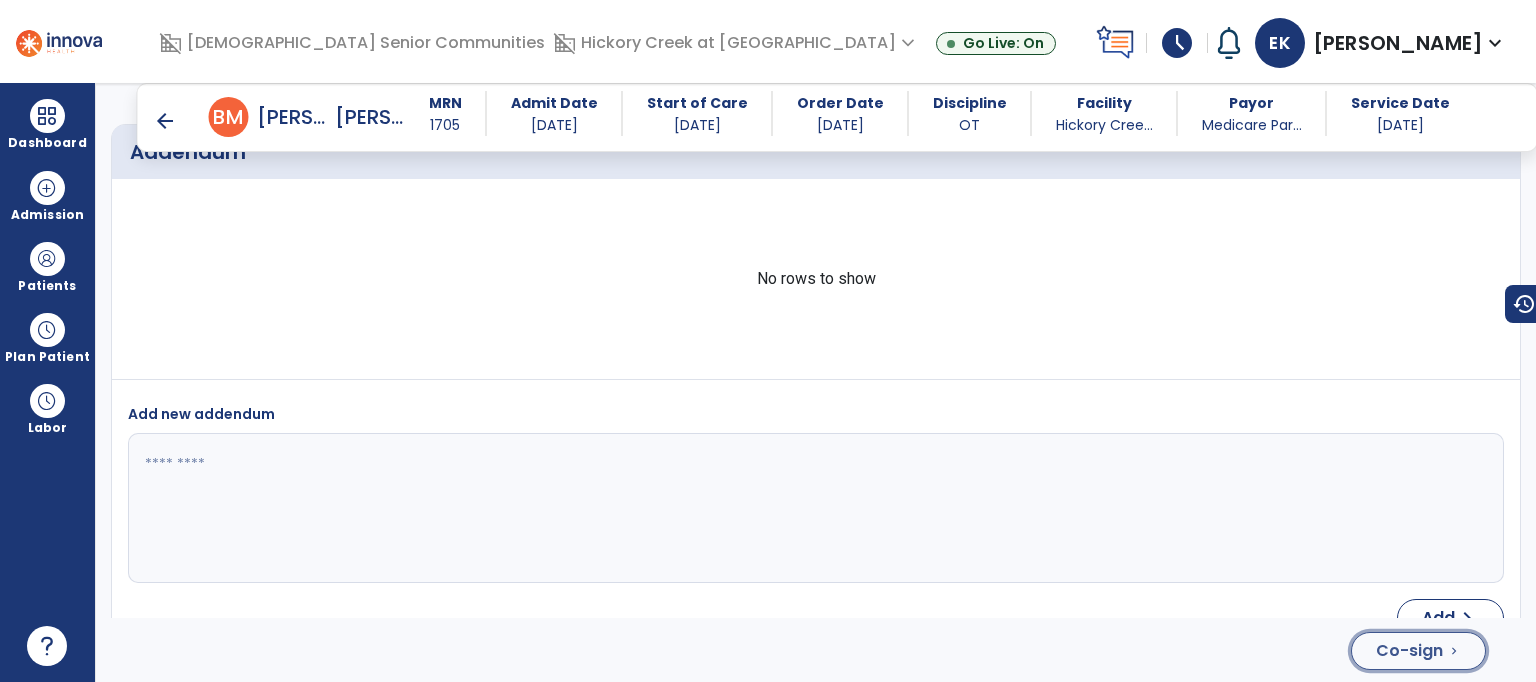 click on "Co-sign" 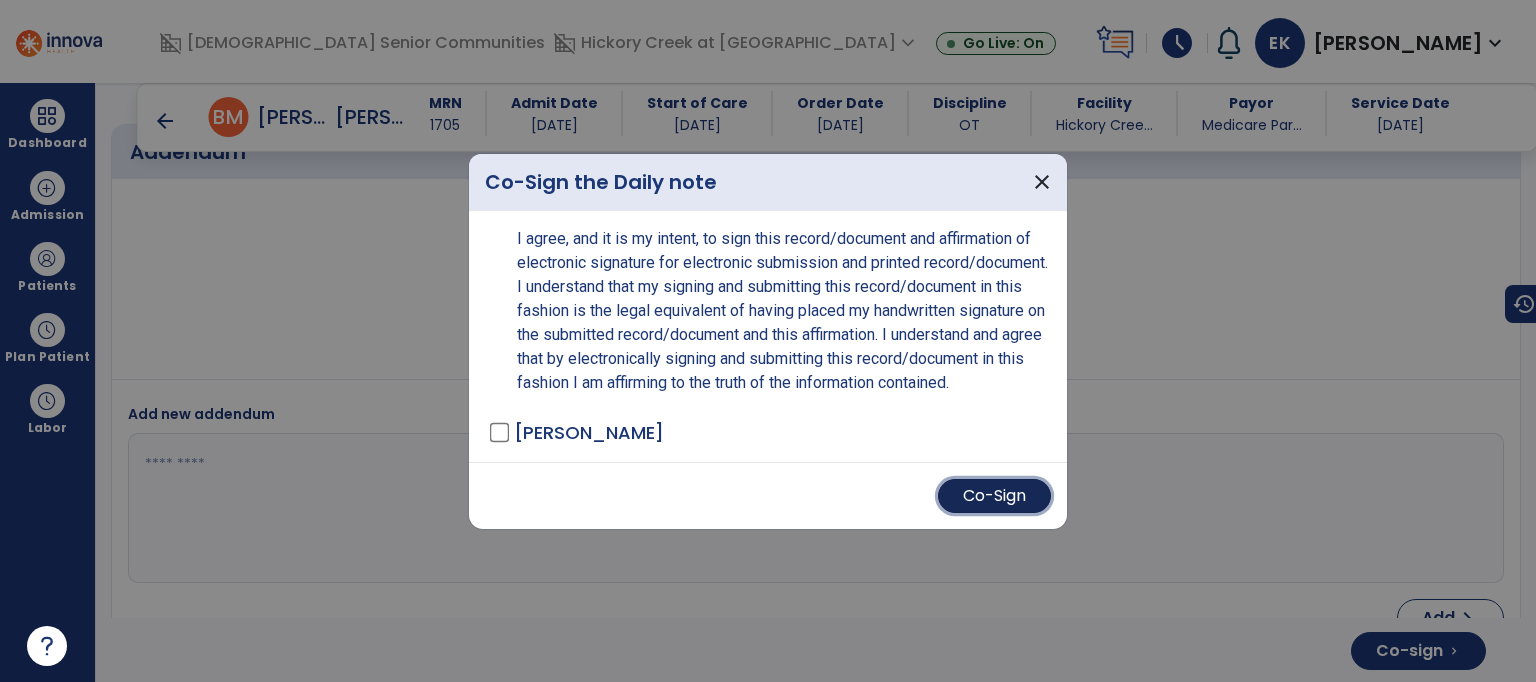 click on "Co-Sign" at bounding box center [994, 496] 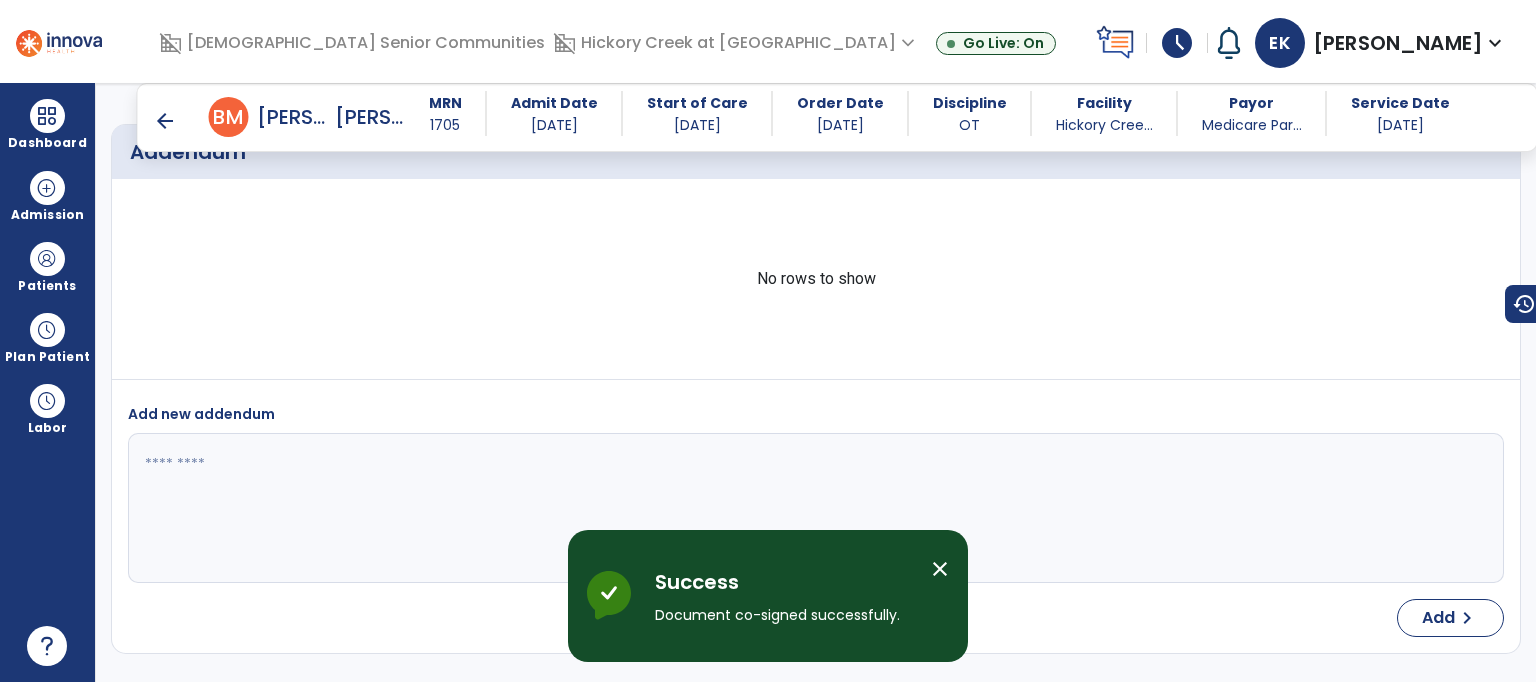 click on "arrow_back" at bounding box center [165, 121] 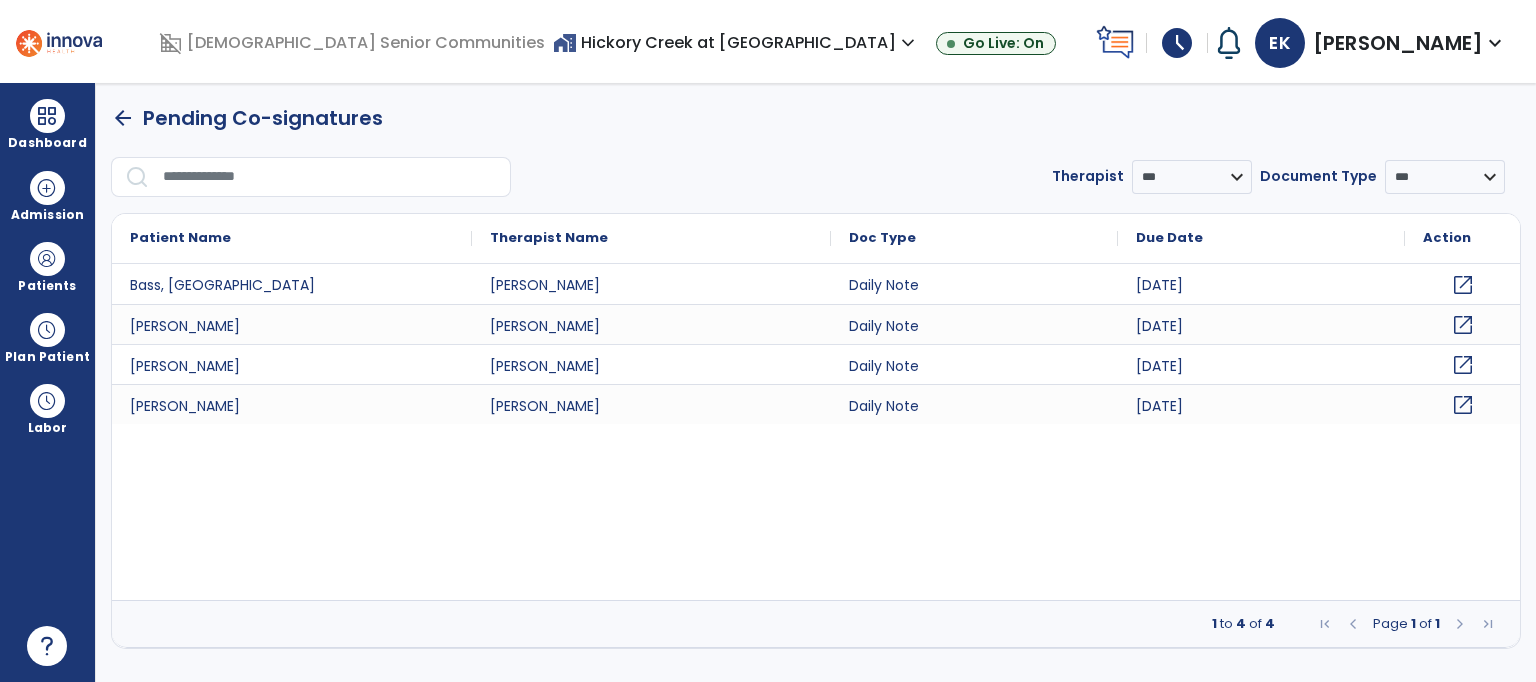 scroll, scrollTop: 0, scrollLeft: 0, axis: both 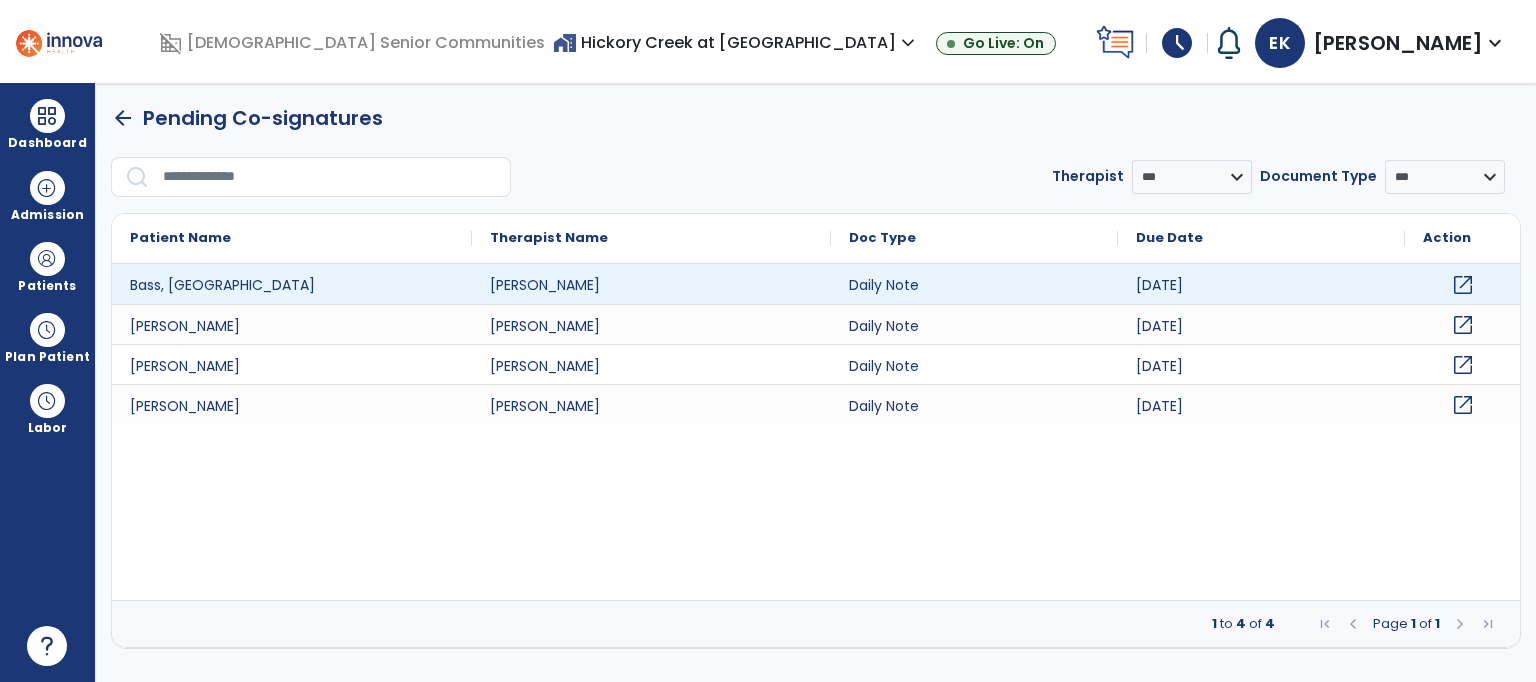 click on "open_in_new" 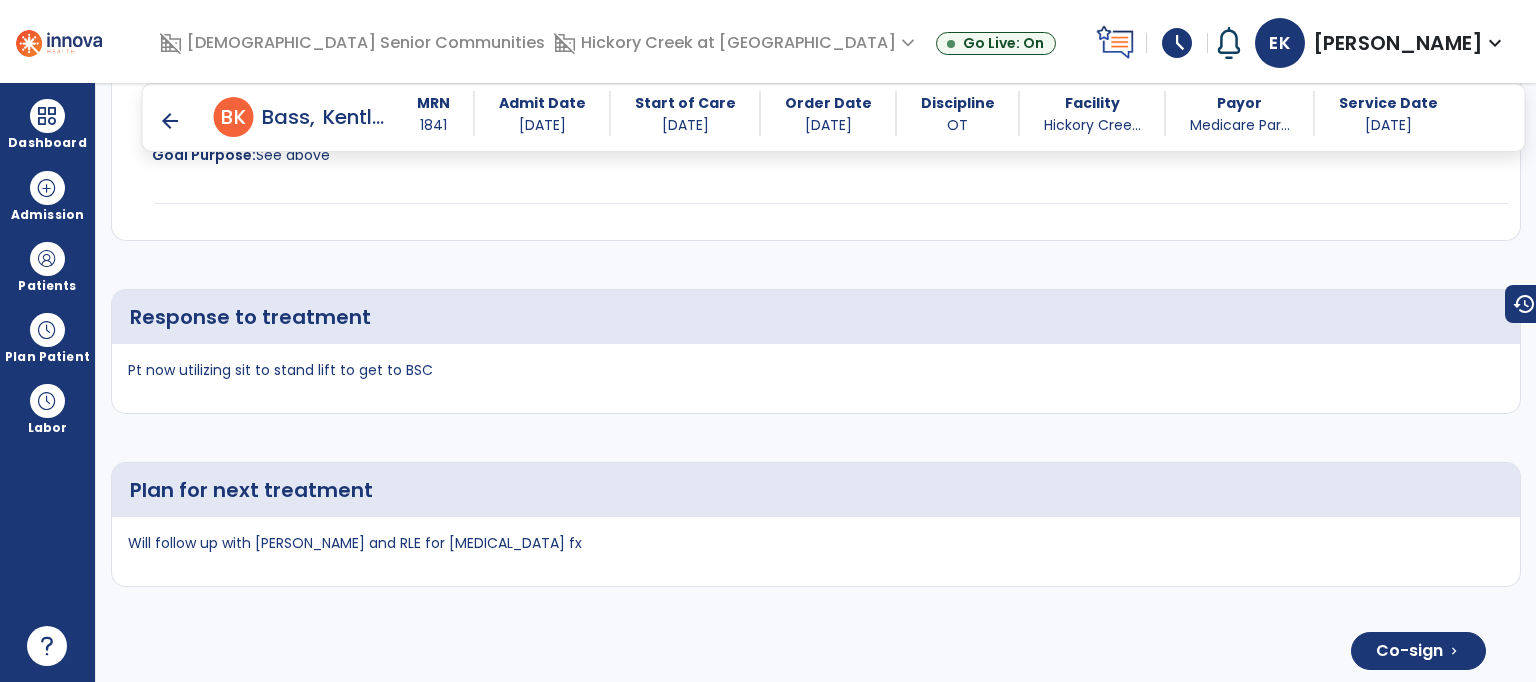 scroll, scrollTop: 3506, scrollLeft: 0, axis: vertical 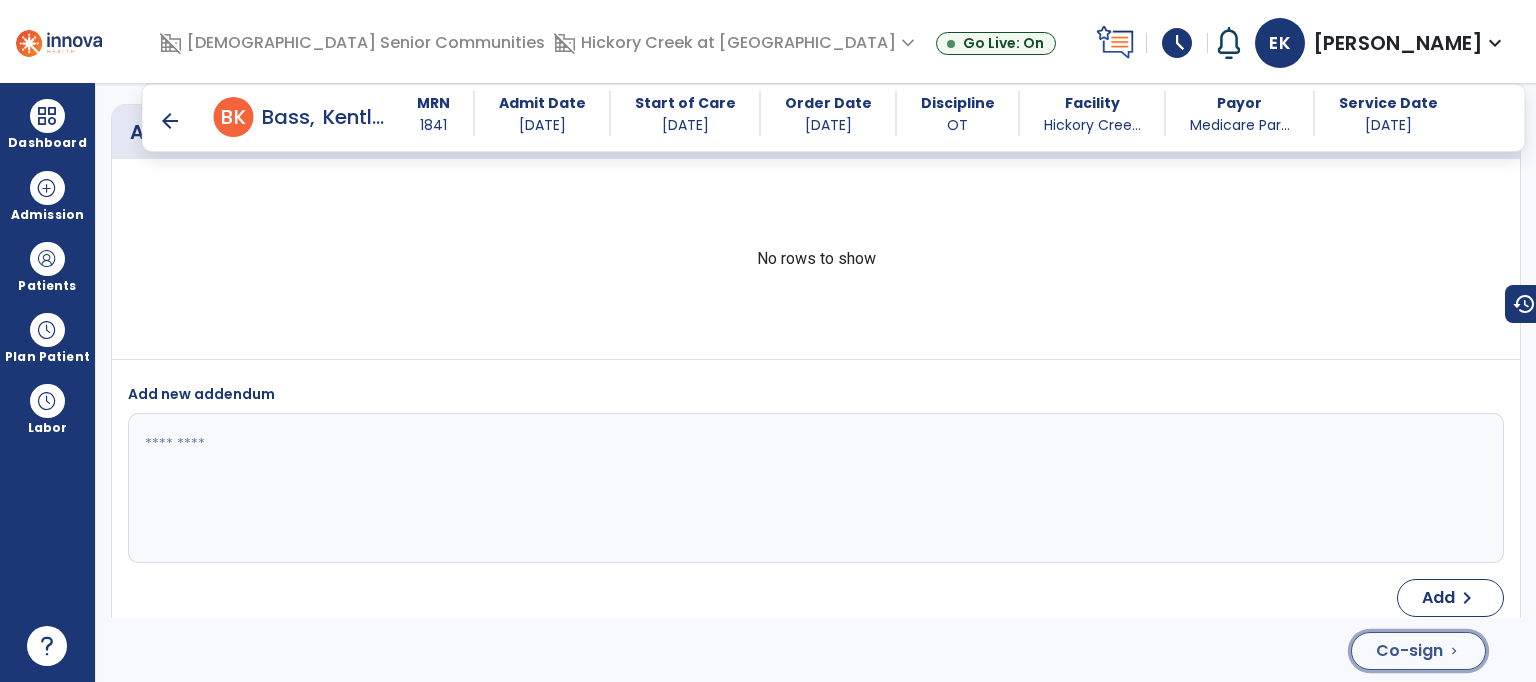 click on "Co-sign  chevron_right" 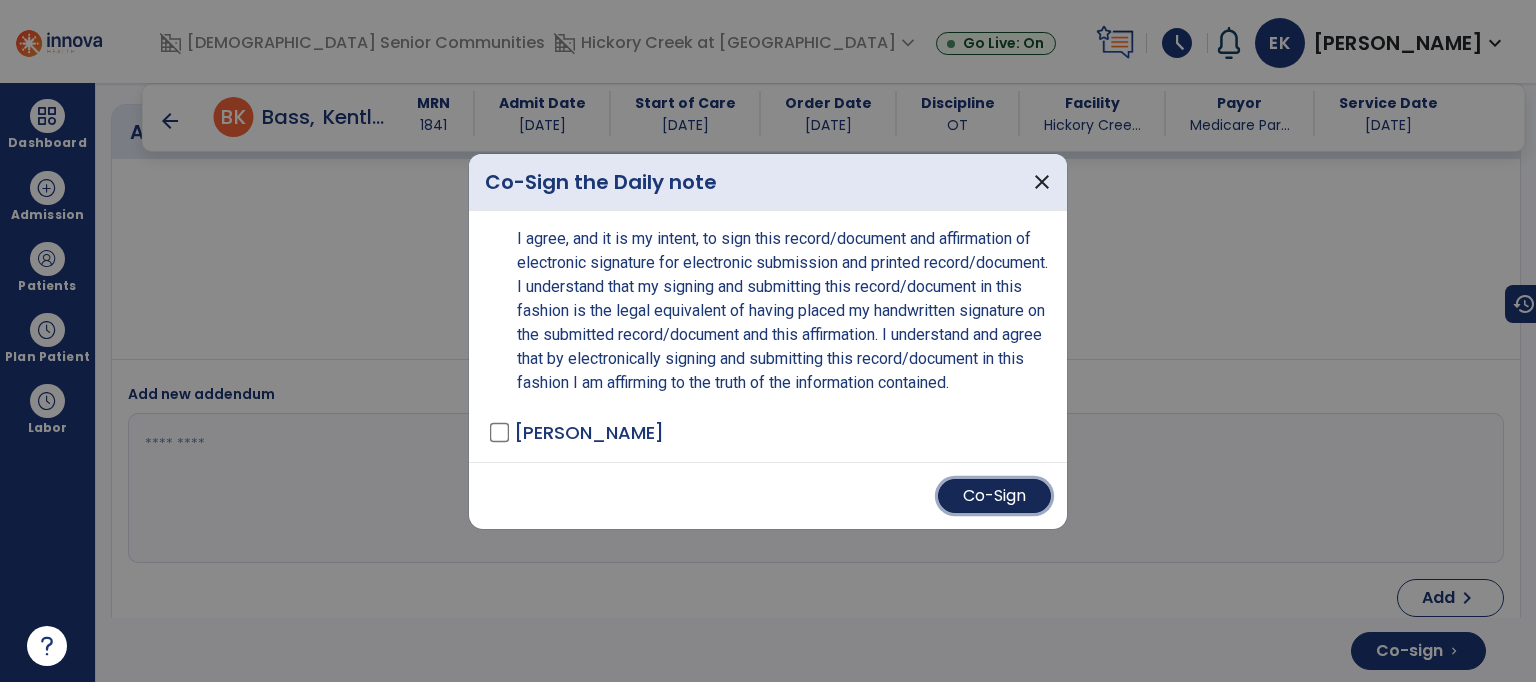 click on "Co-Sign" at bounding box center [994, 496] 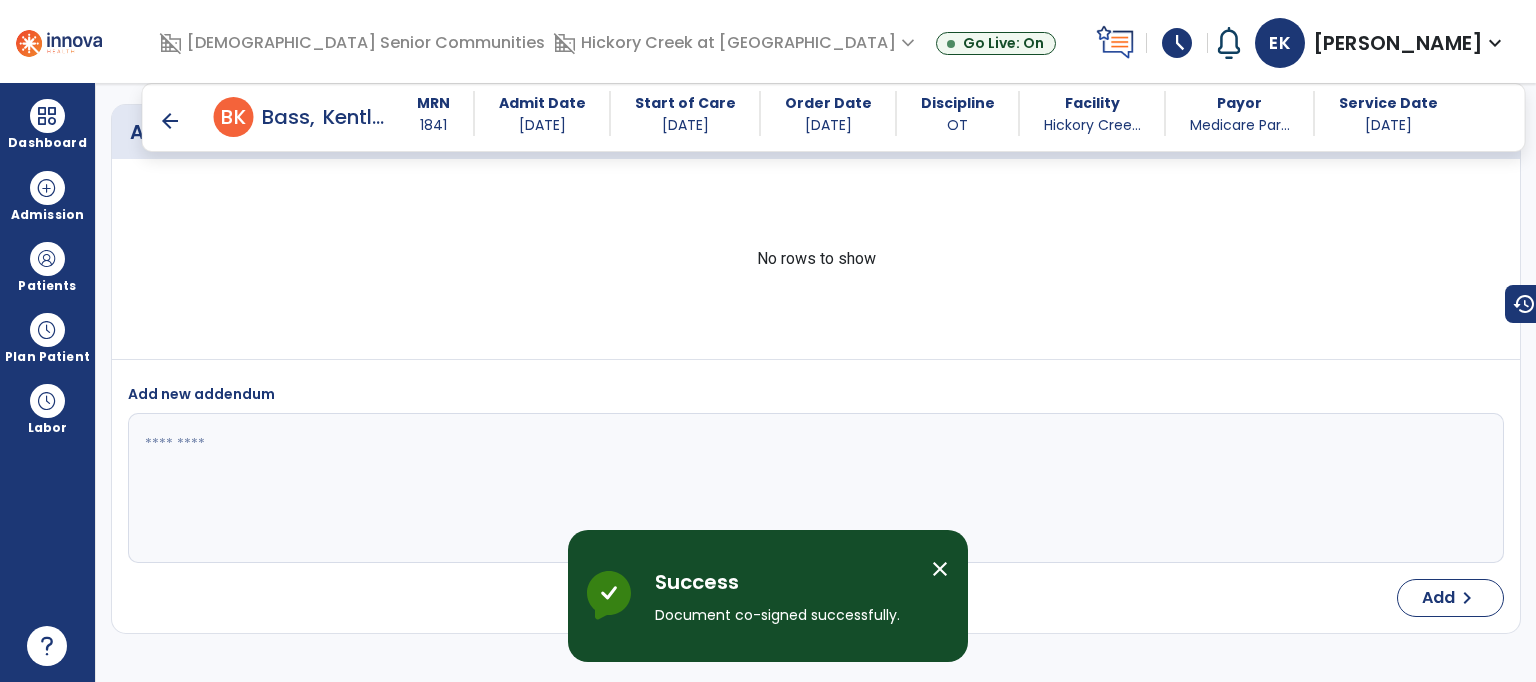 click on "arrow_back" at bounding box center (170, 121) 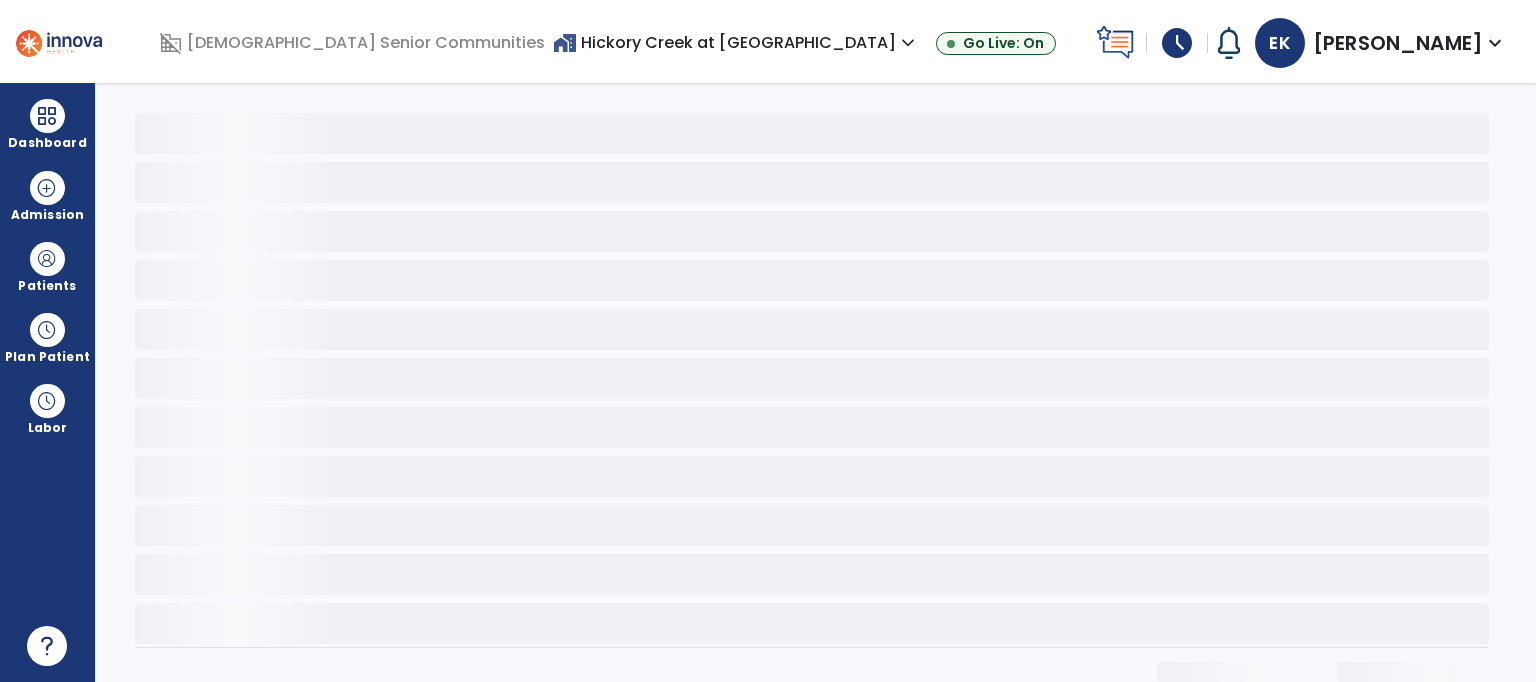 scroll, scrollTop: 0, scrollLeft: 0, axis: both 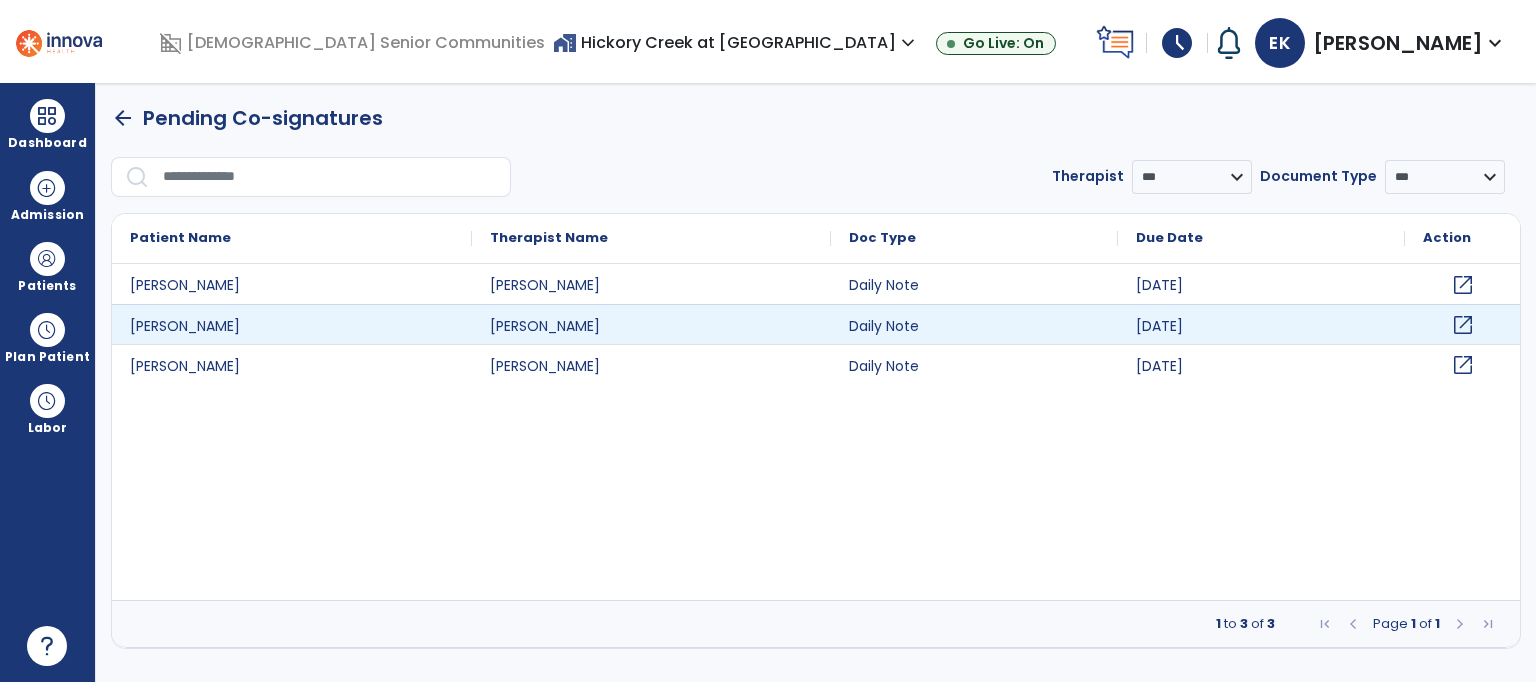 click on "open_in_new" 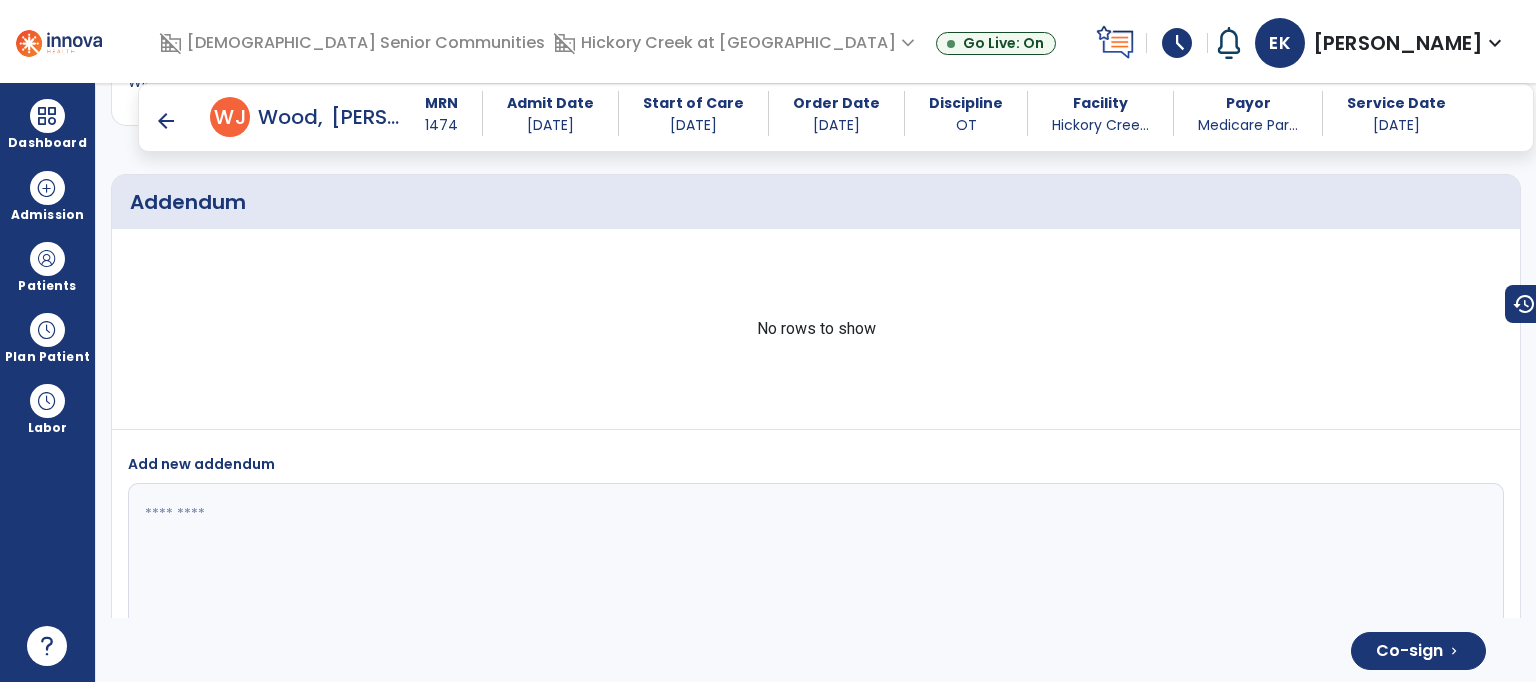scroll, scrollTop: 3437, scrollLeft: 0, axis: vertical 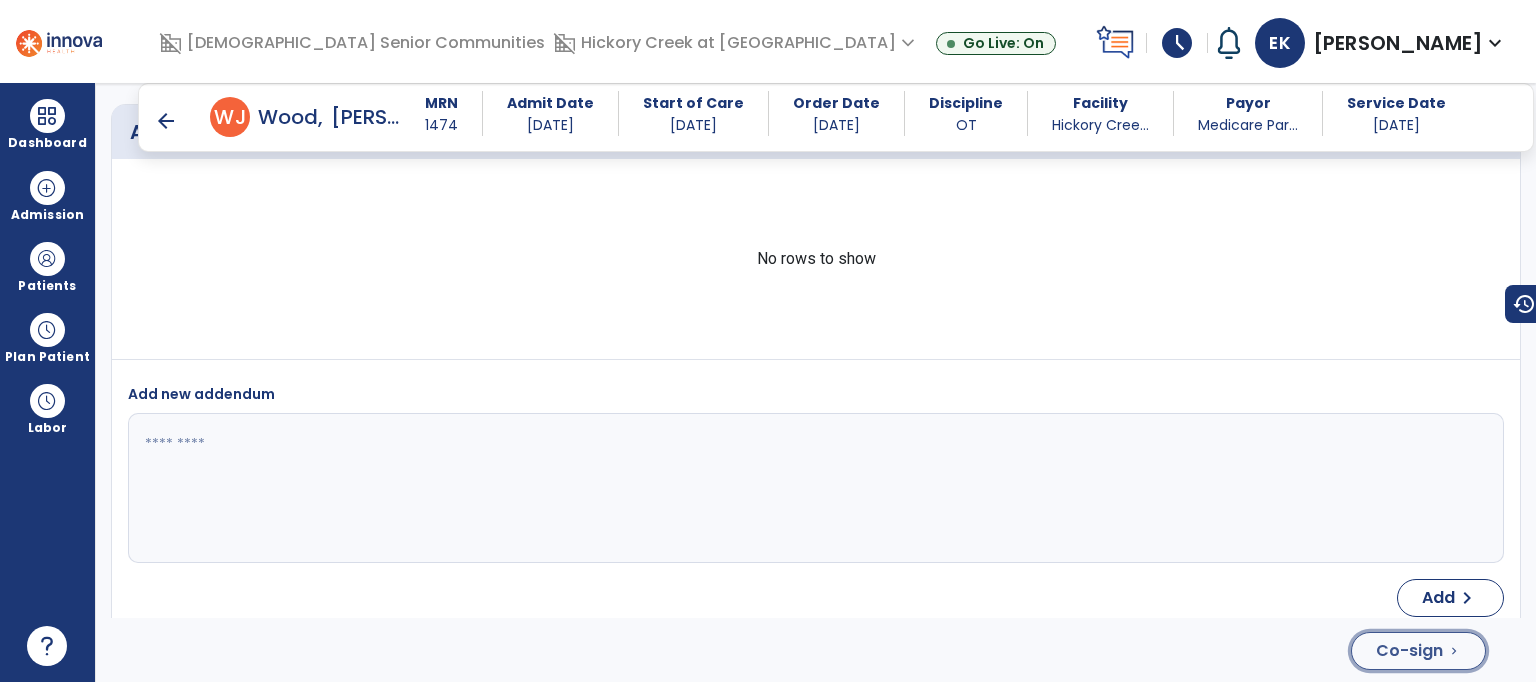 click on "Co-sign" 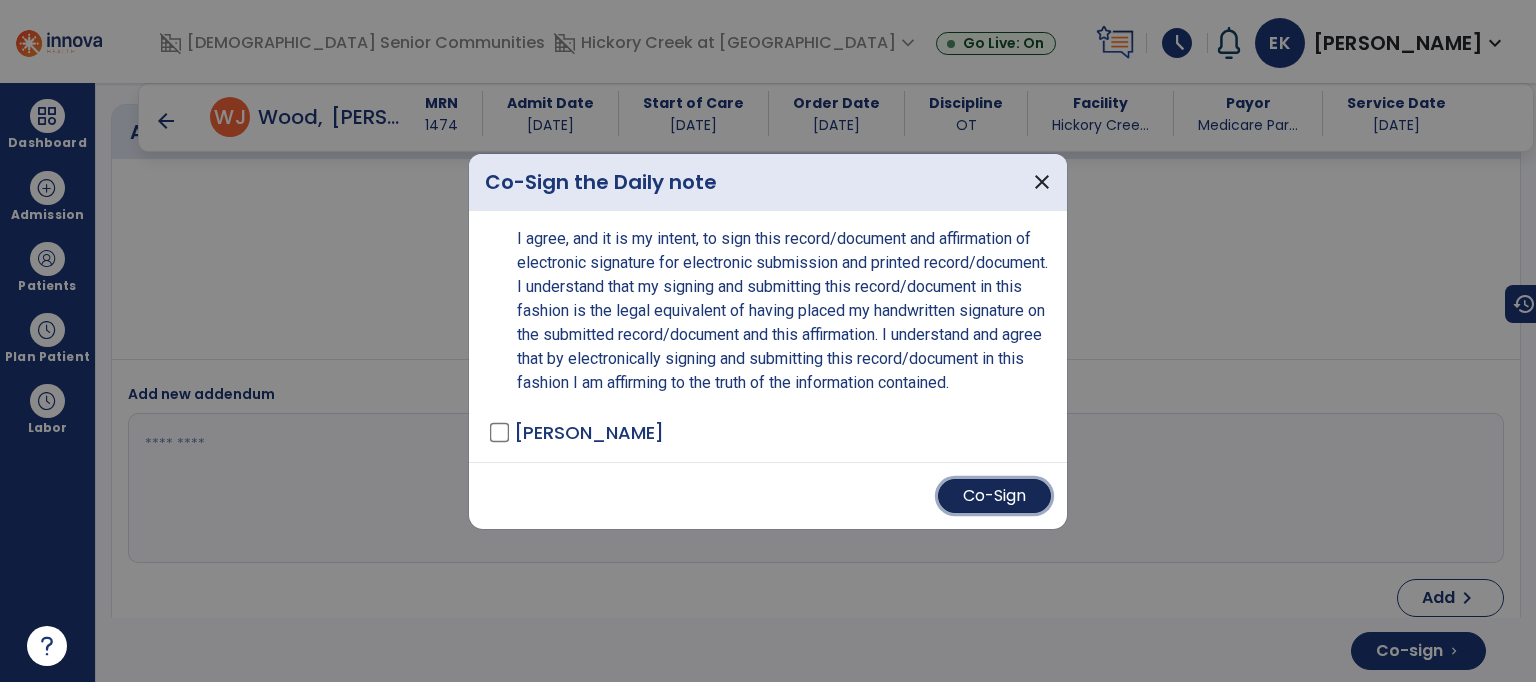 click on "Co-Sign" at bounding box center (994, 496) 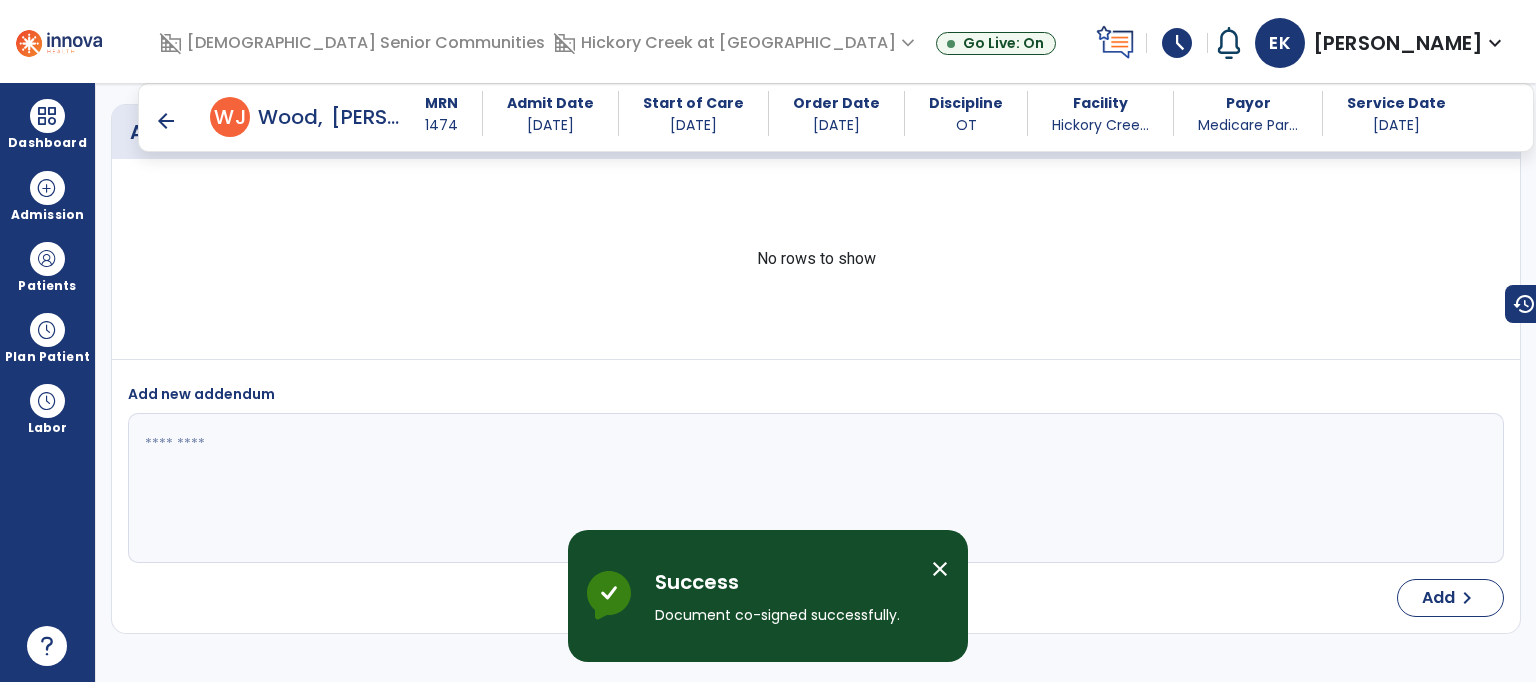 click on "arrow_back" at bounding box center (166, 121) 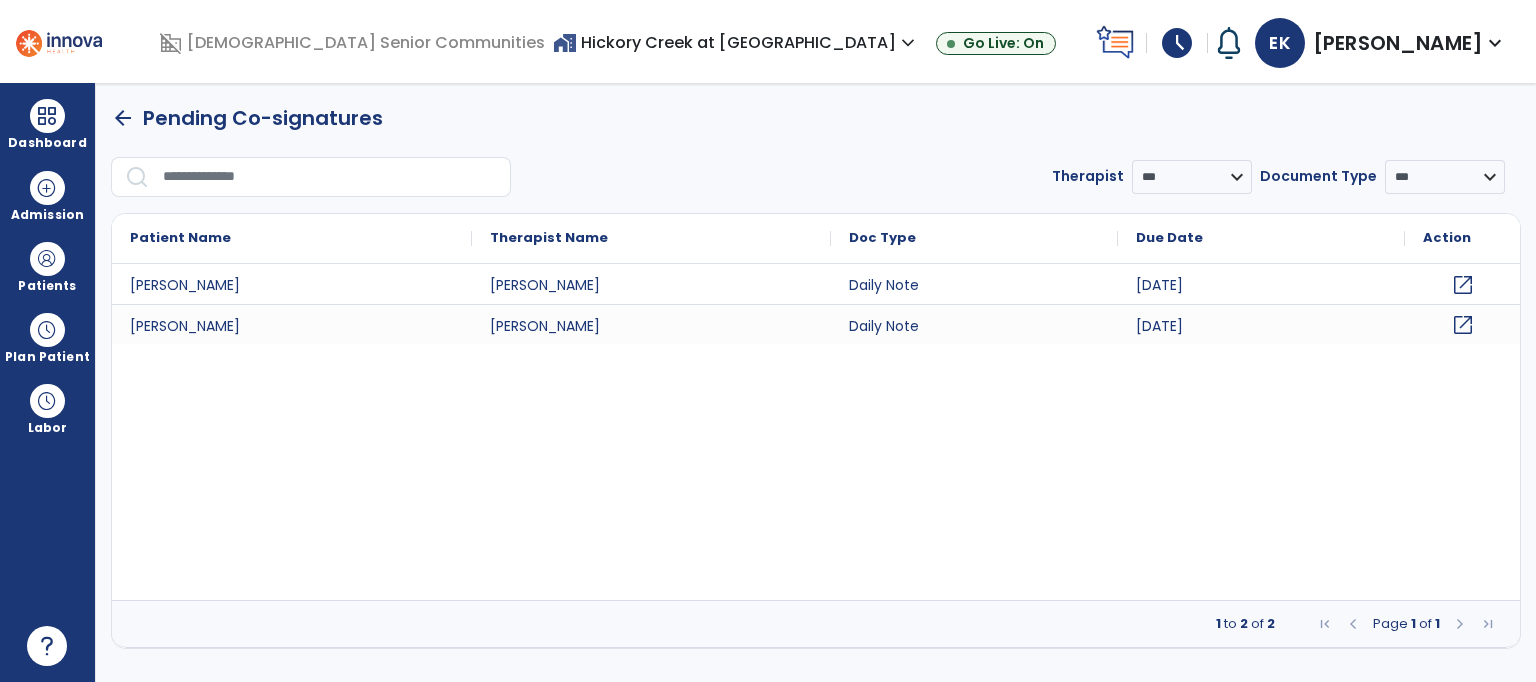 scroll, scrollTop: 0, scrollLeft: 0, axis: both 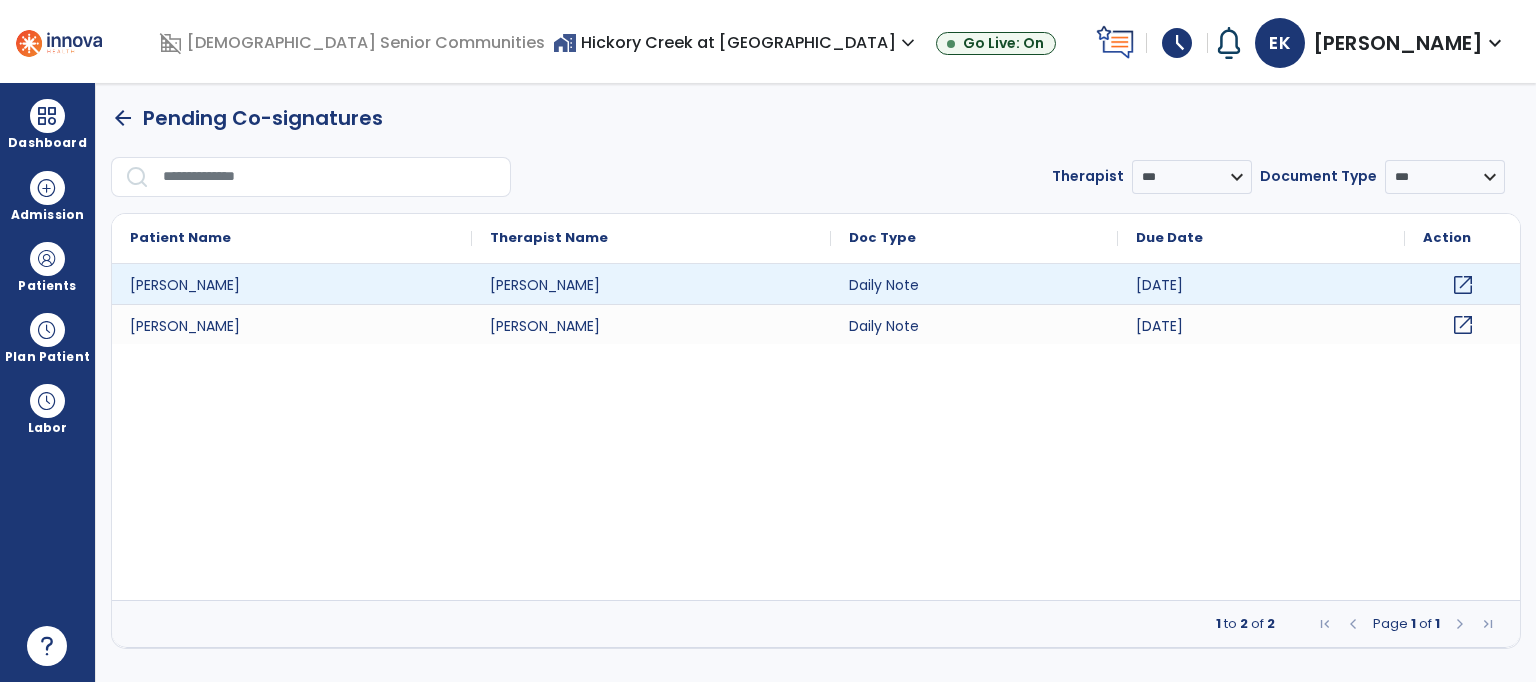 click on "open_in_new" 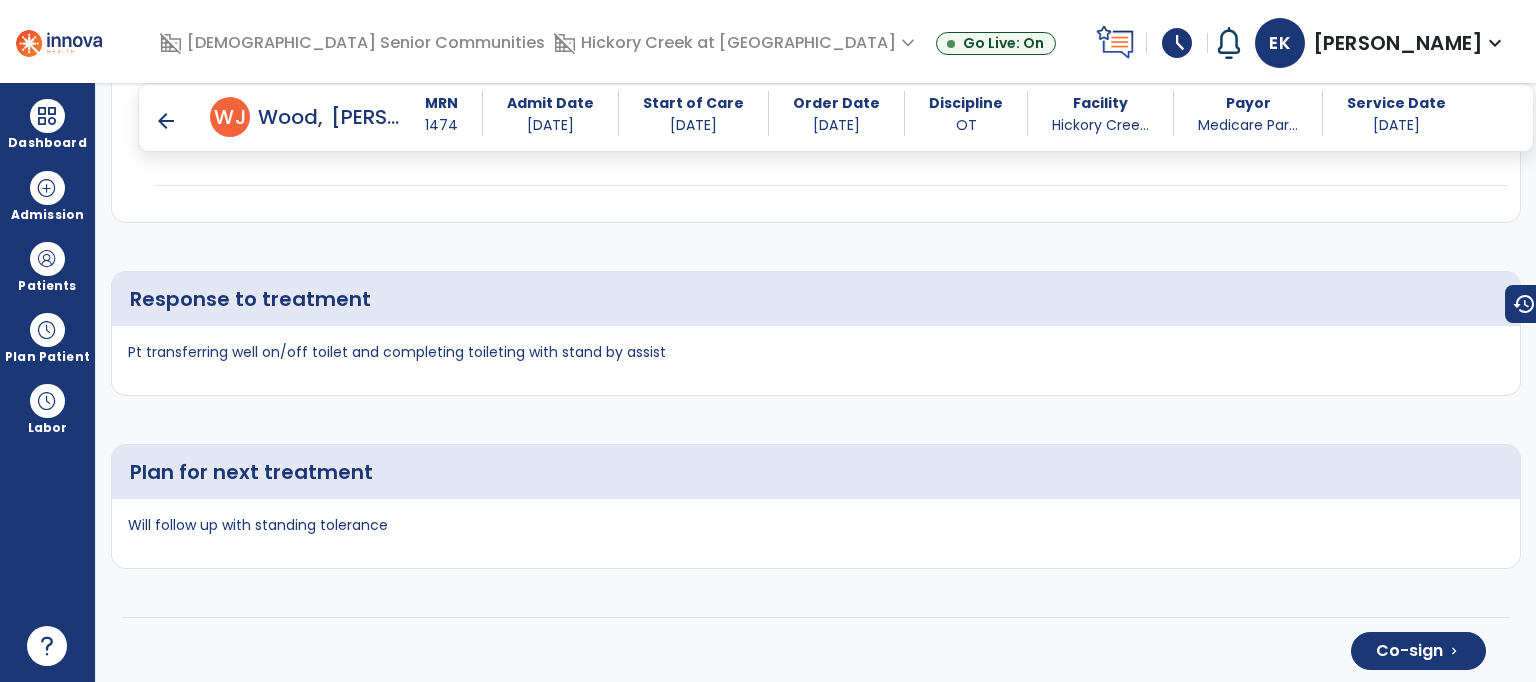 scroll, scrollTop: 3620, scrollLeft: 0, axis: vertical 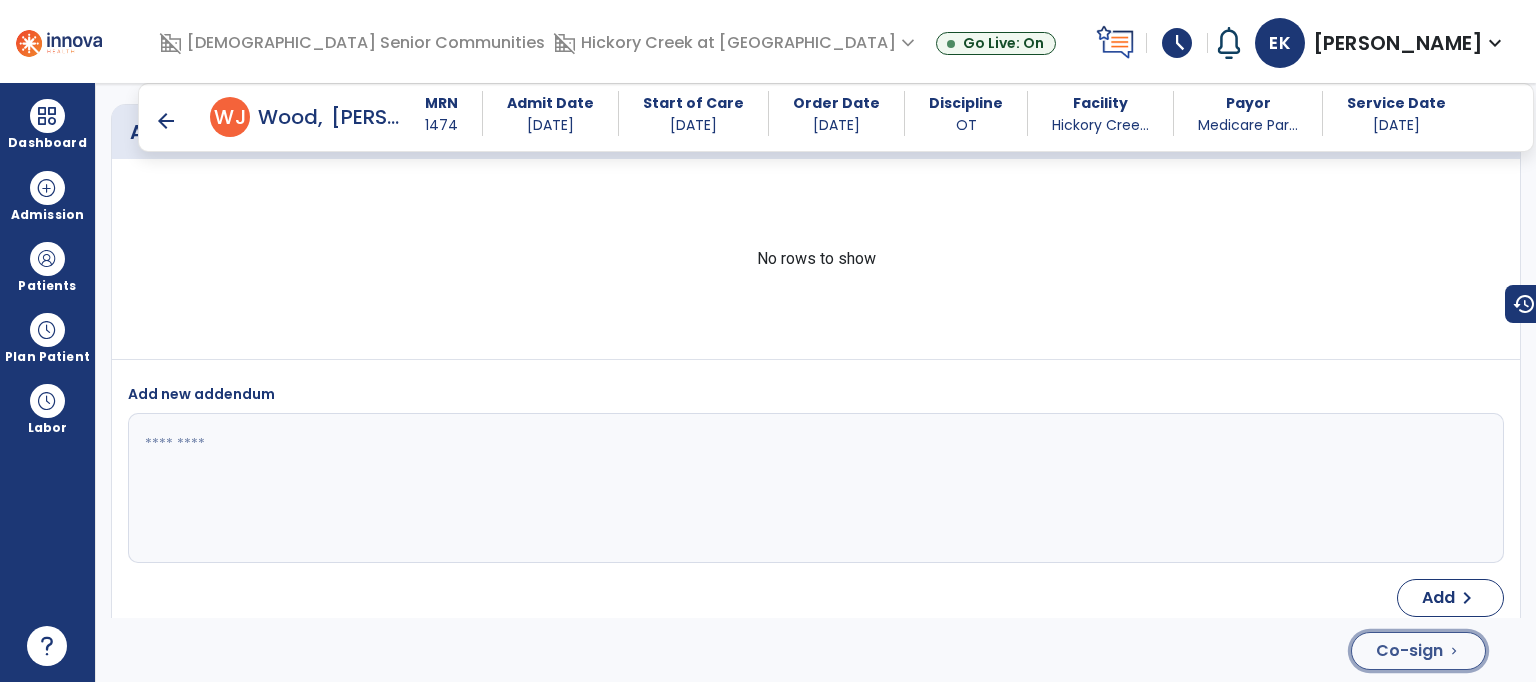 click on "Co-sign" 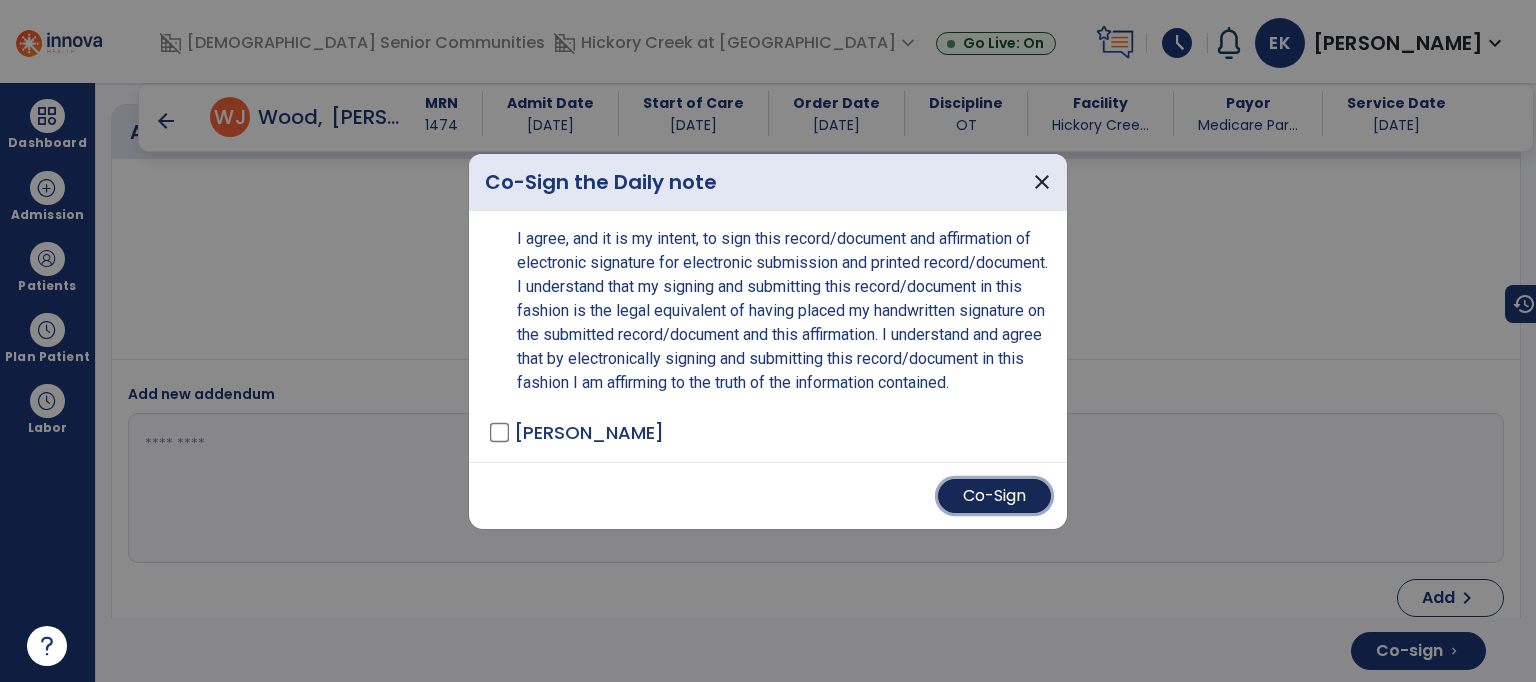 click on "Co-Sign" at bounding box center [994, 496] 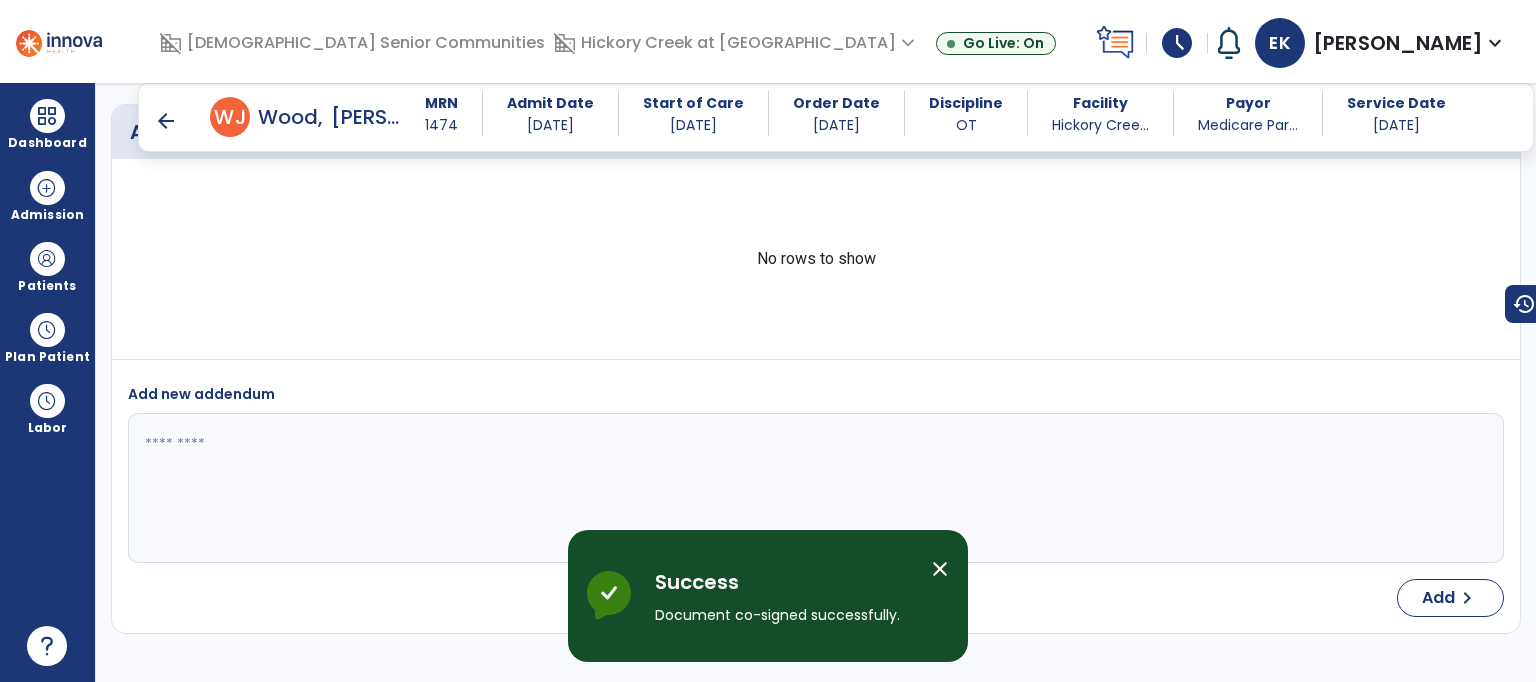 click on "arrow_back" at bounding box center (166, 121) 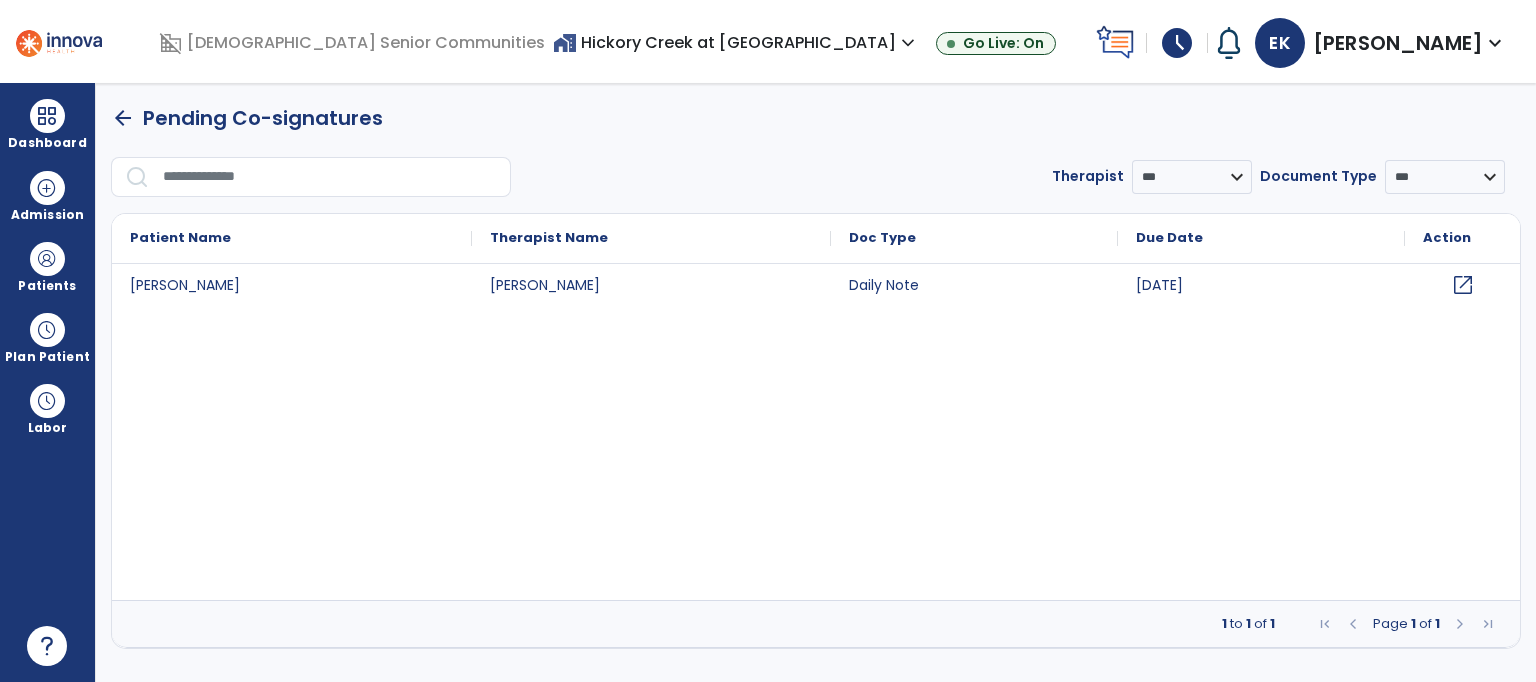 scroll, scrollTop: 0, scrollLeft: 0, axis: both 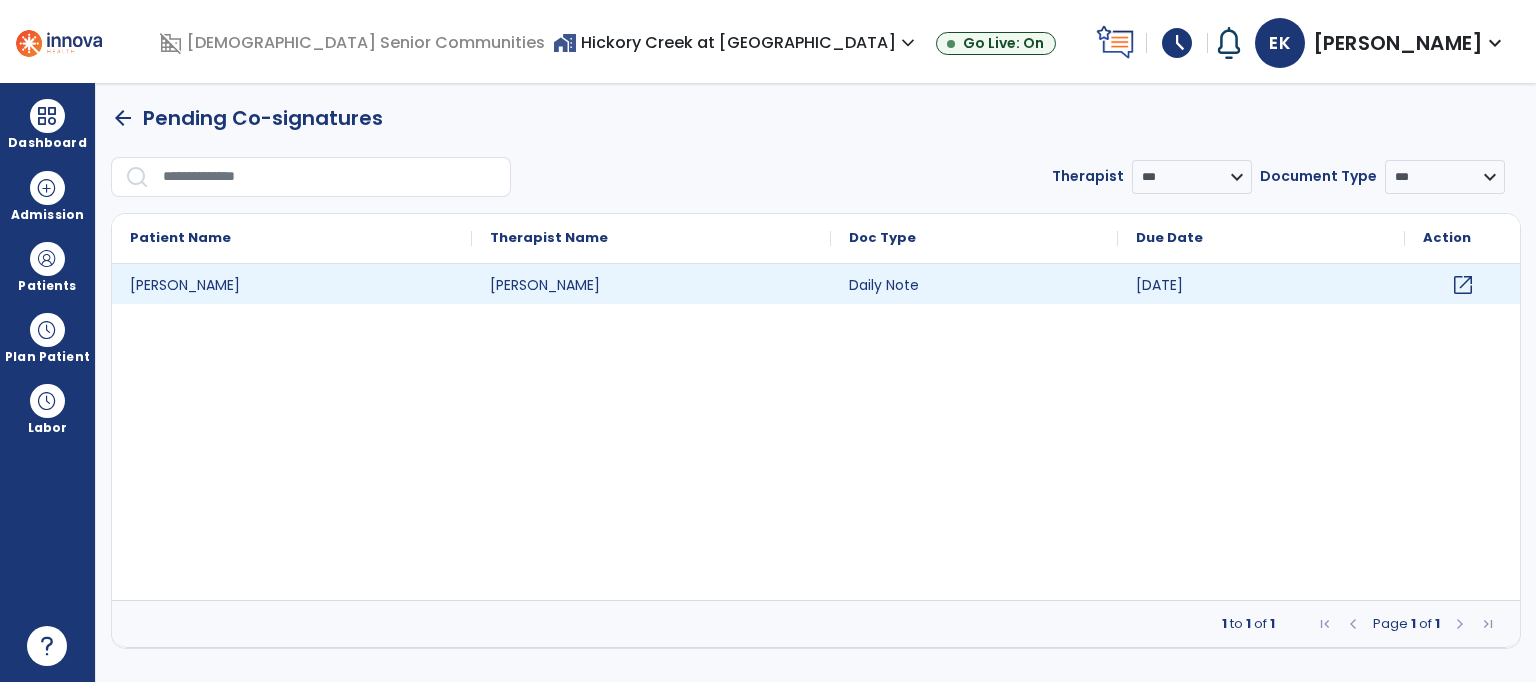 click on "open_in_new" 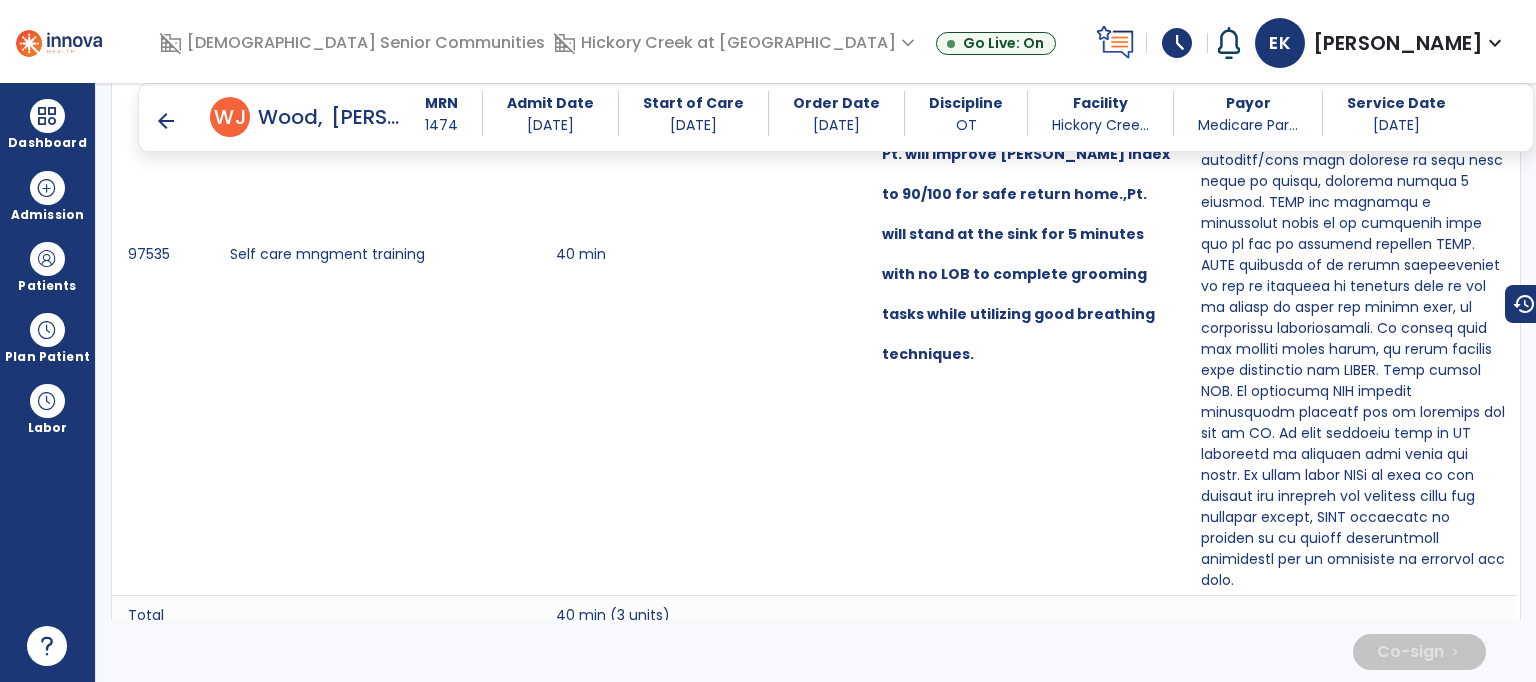 scroll, scrollTop: 1506, scrollLeft: 0, axis: vertical 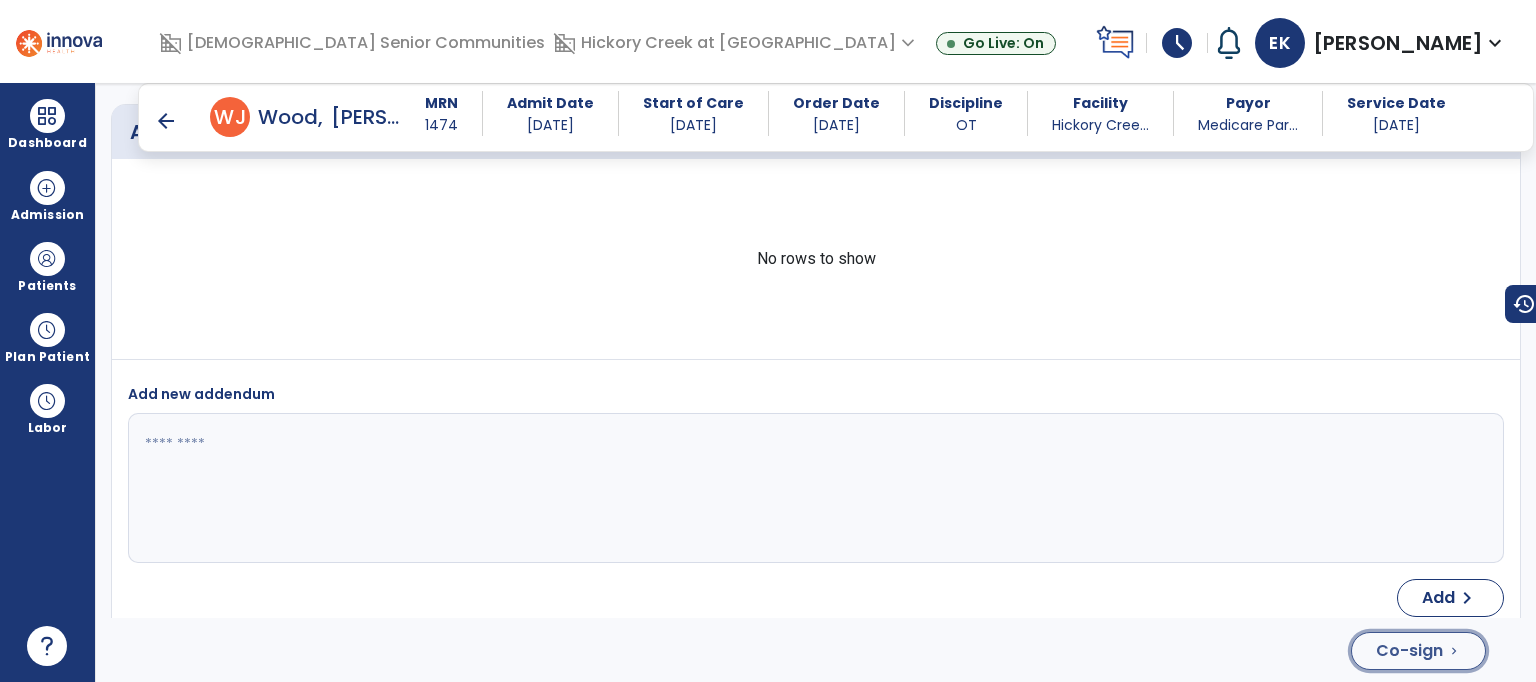 click on "Co-sign" 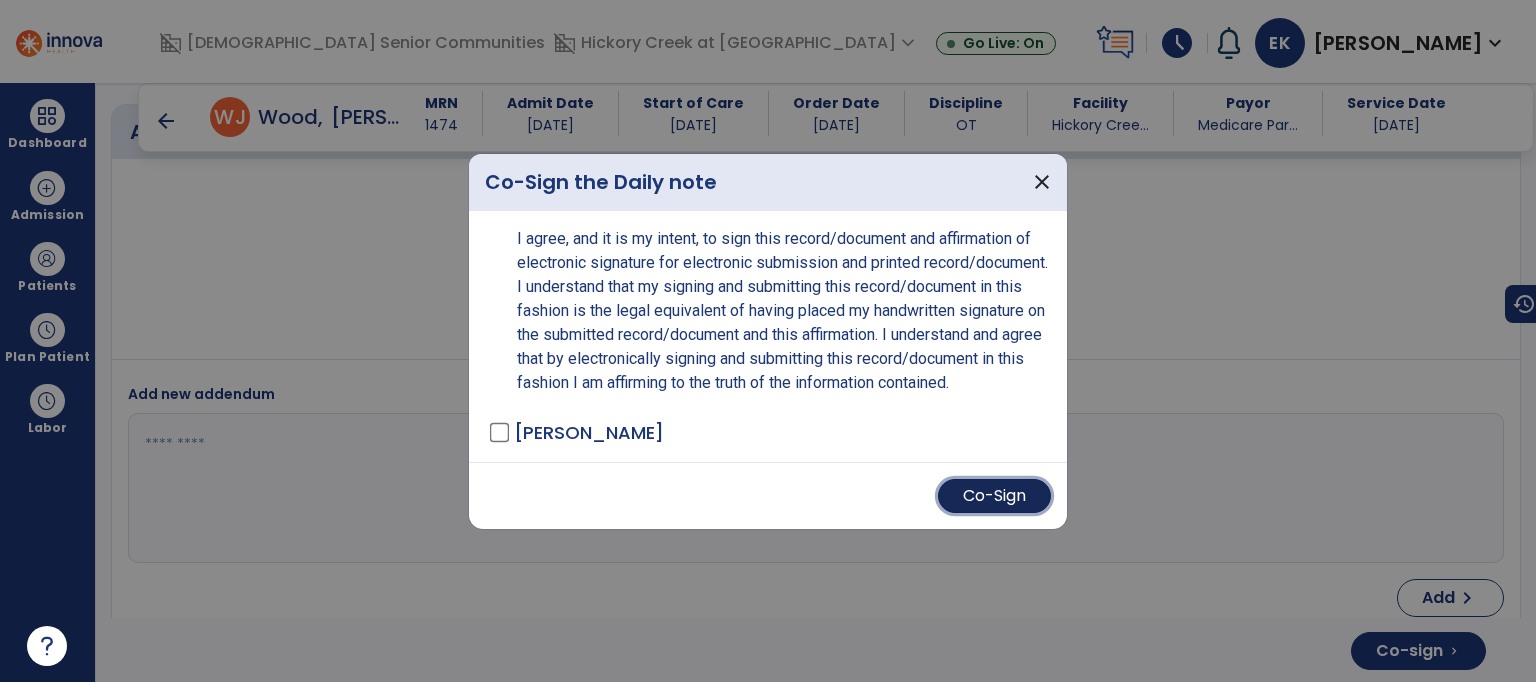 click on "Co-Sign" at bounding box center (994, 496) 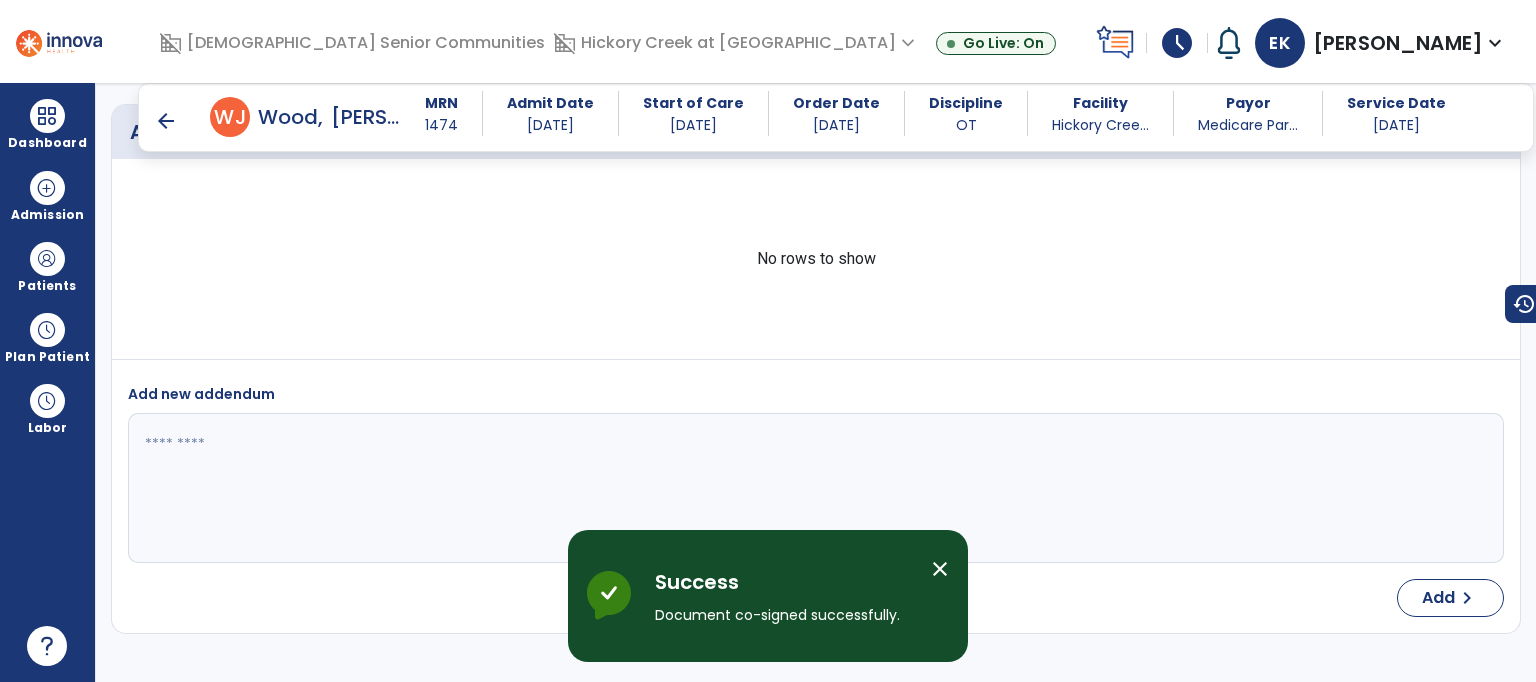 click on "arrow_back" at bounding box center (166, 121) 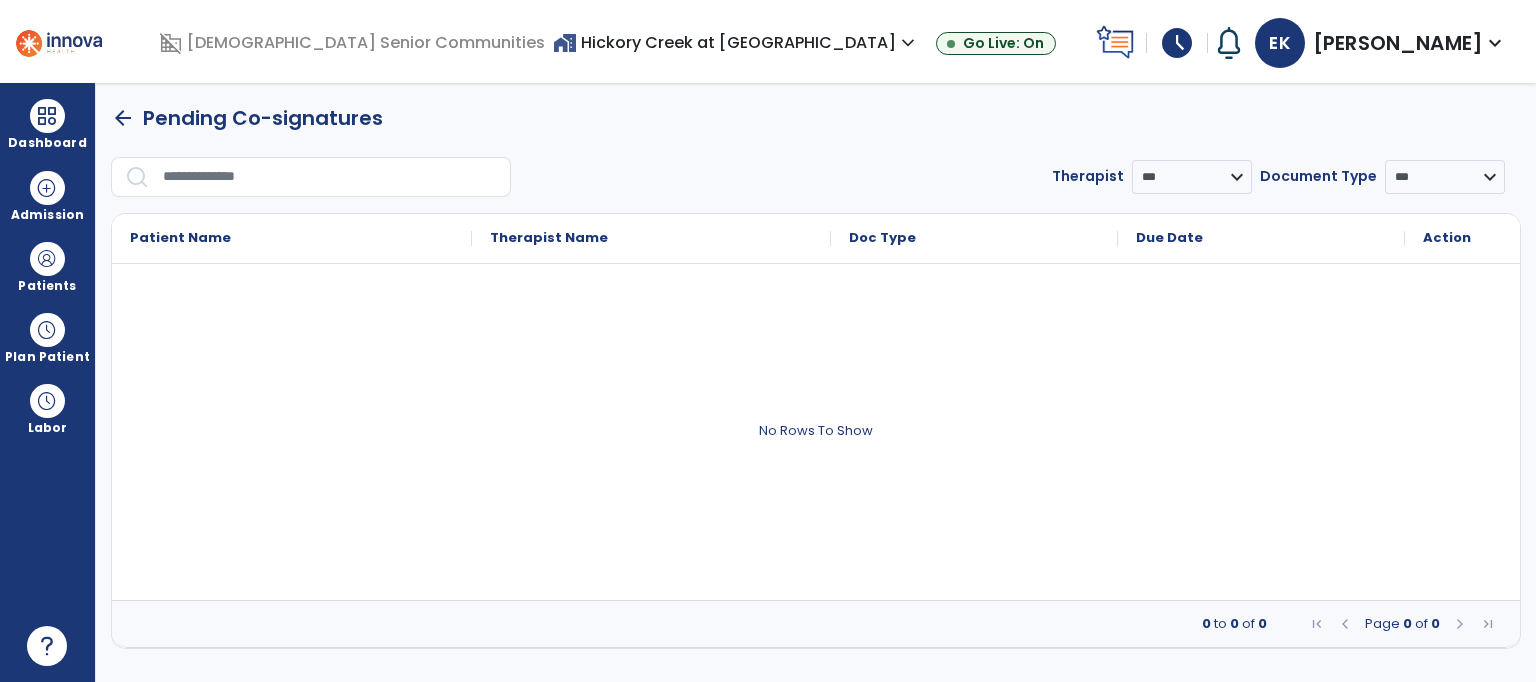 scroll, scrollTop: 0, scrollLeft: 0, axis: both 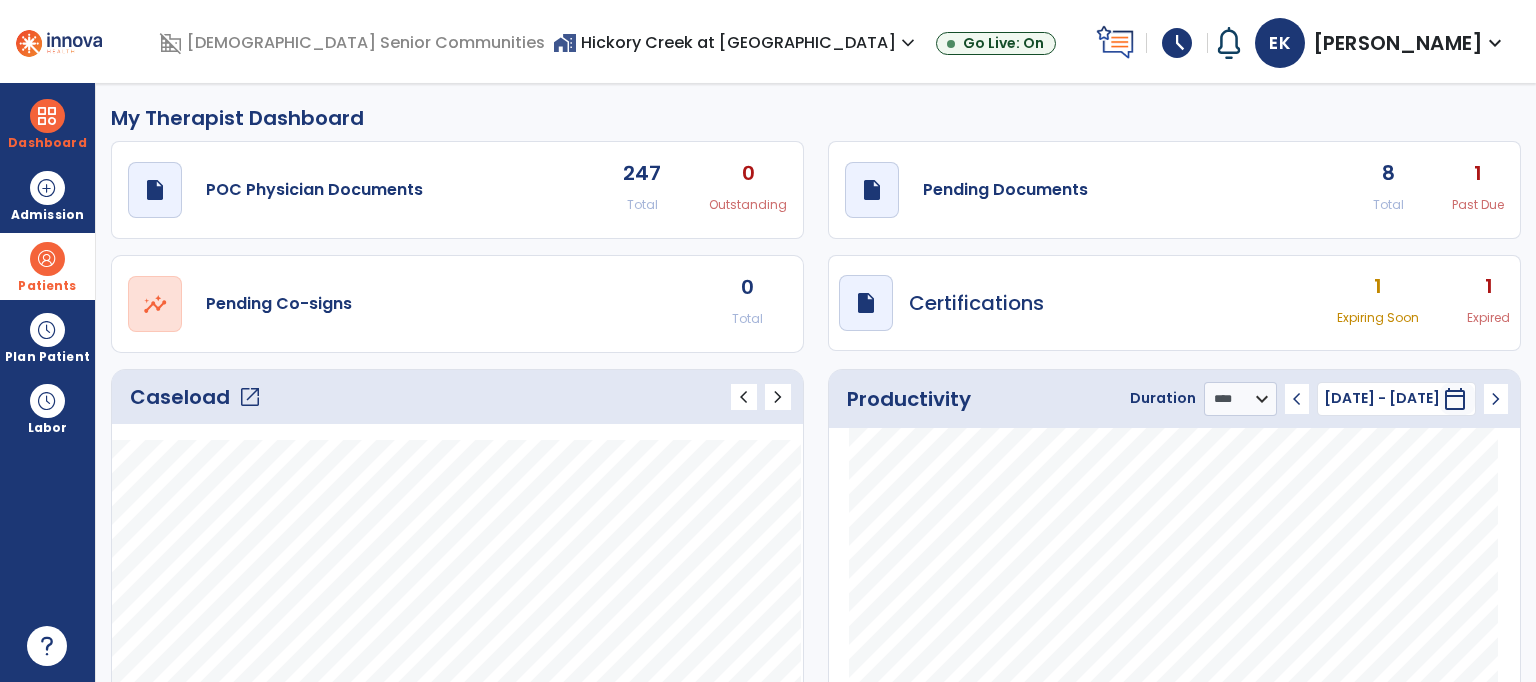click at bounding box center (47, 259) 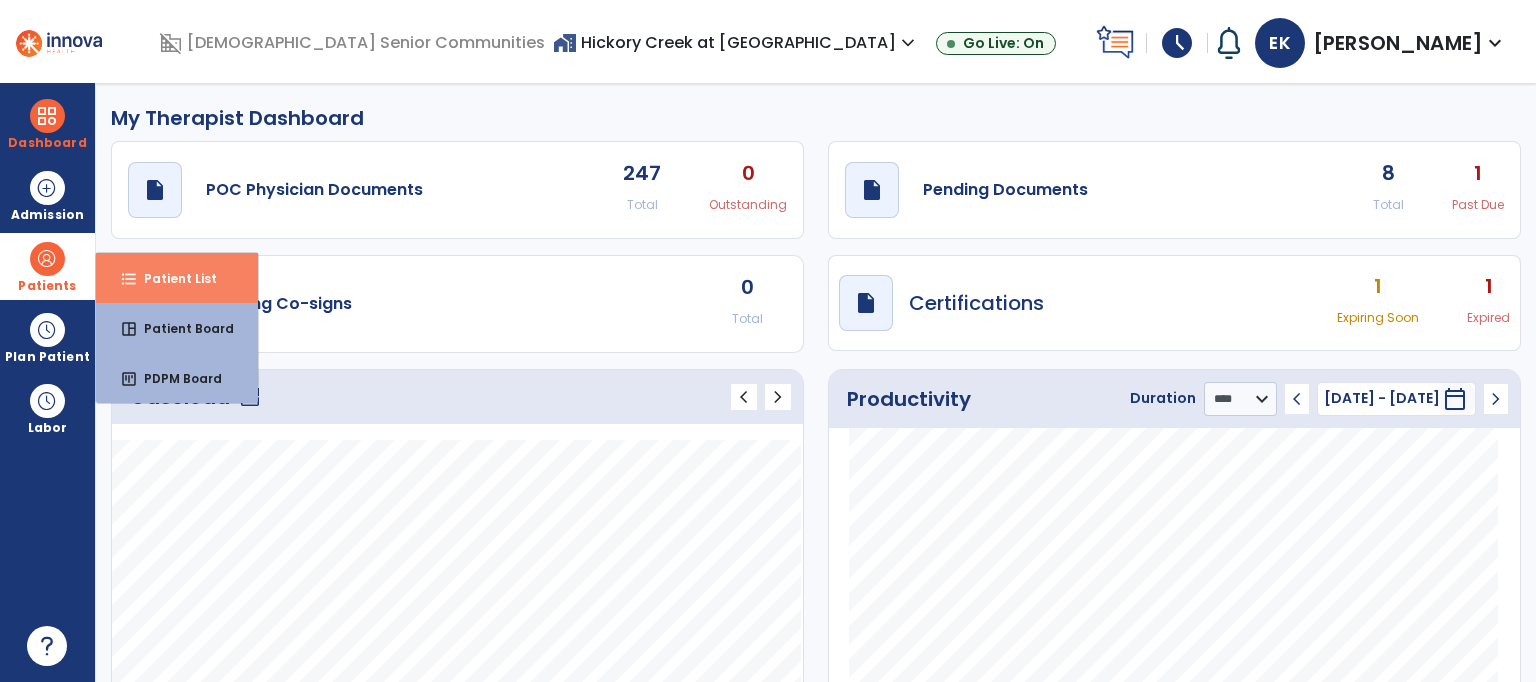 click on "Patient List" at bounding box center (172, 278) 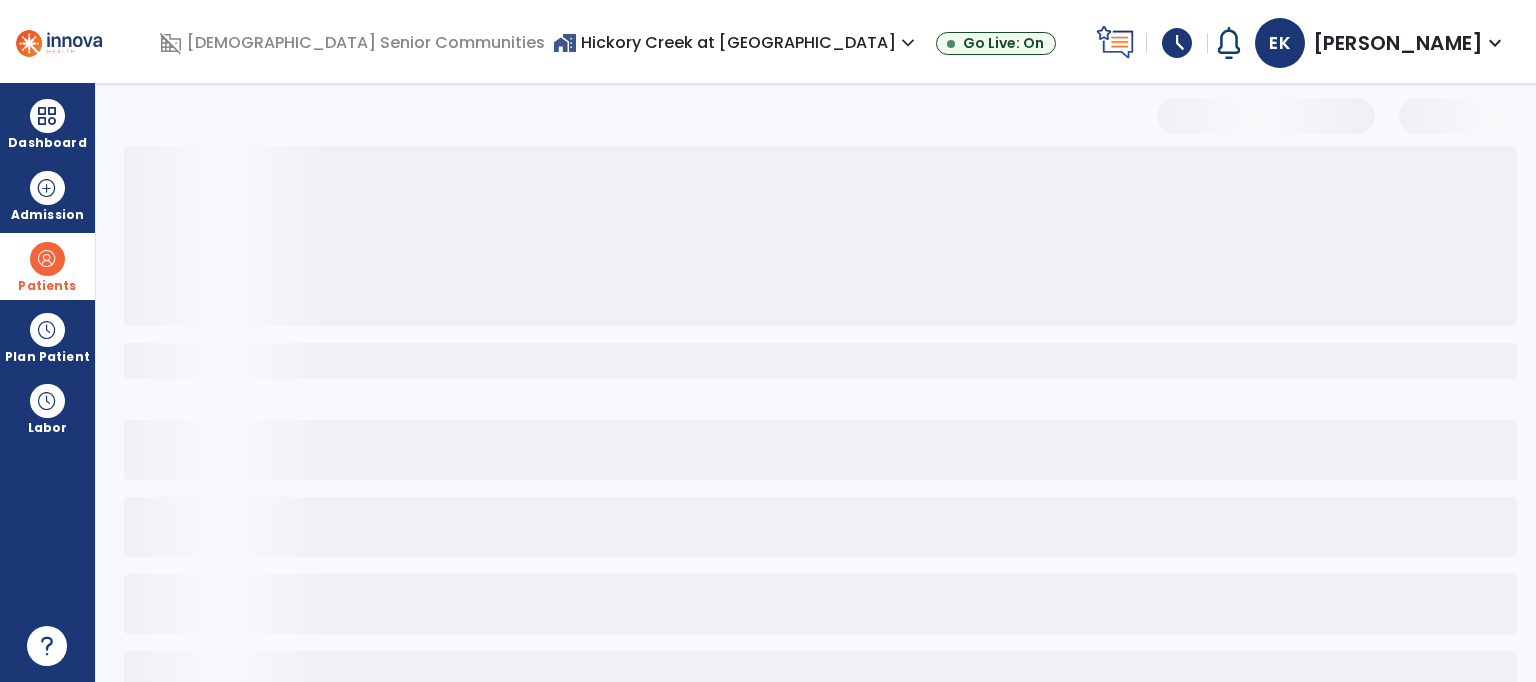 select on "***" 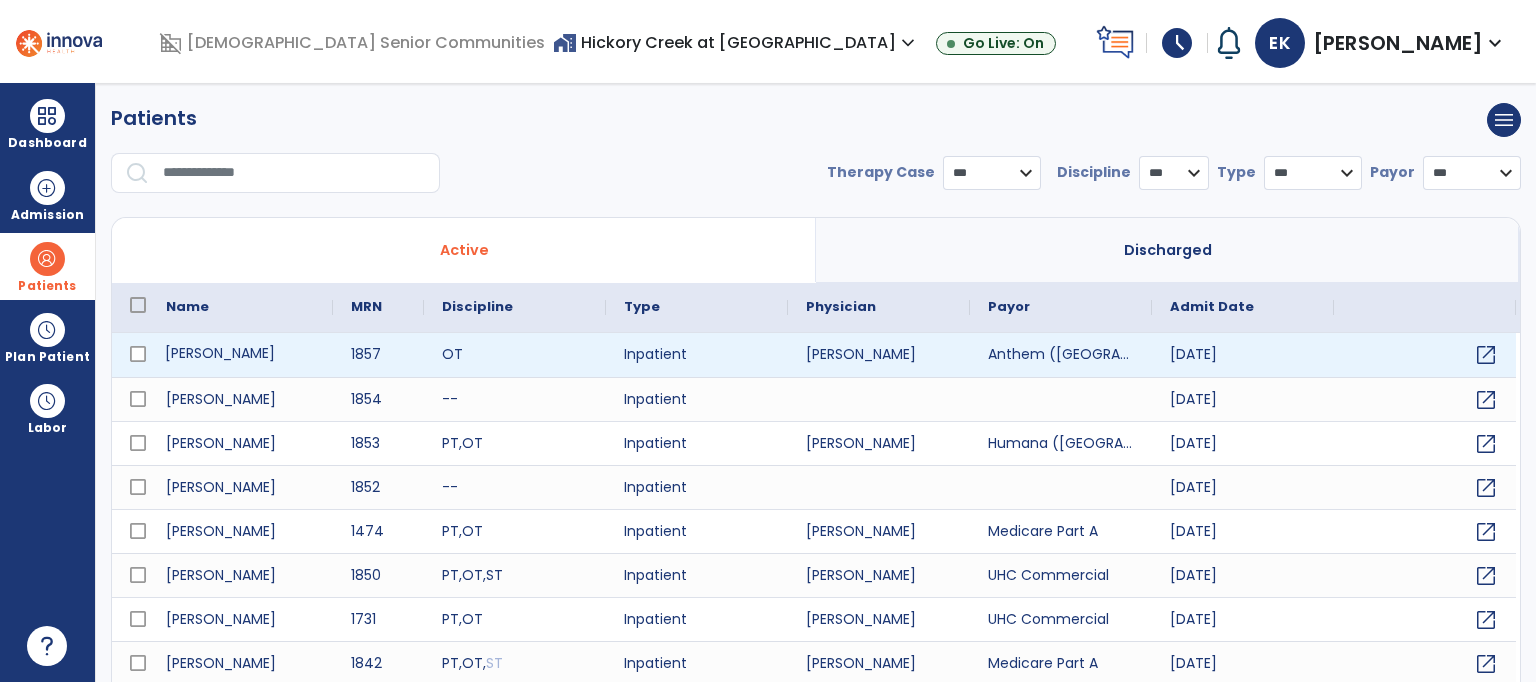 click on "[PERSON_NAME]" at bounding box center [240, 355] 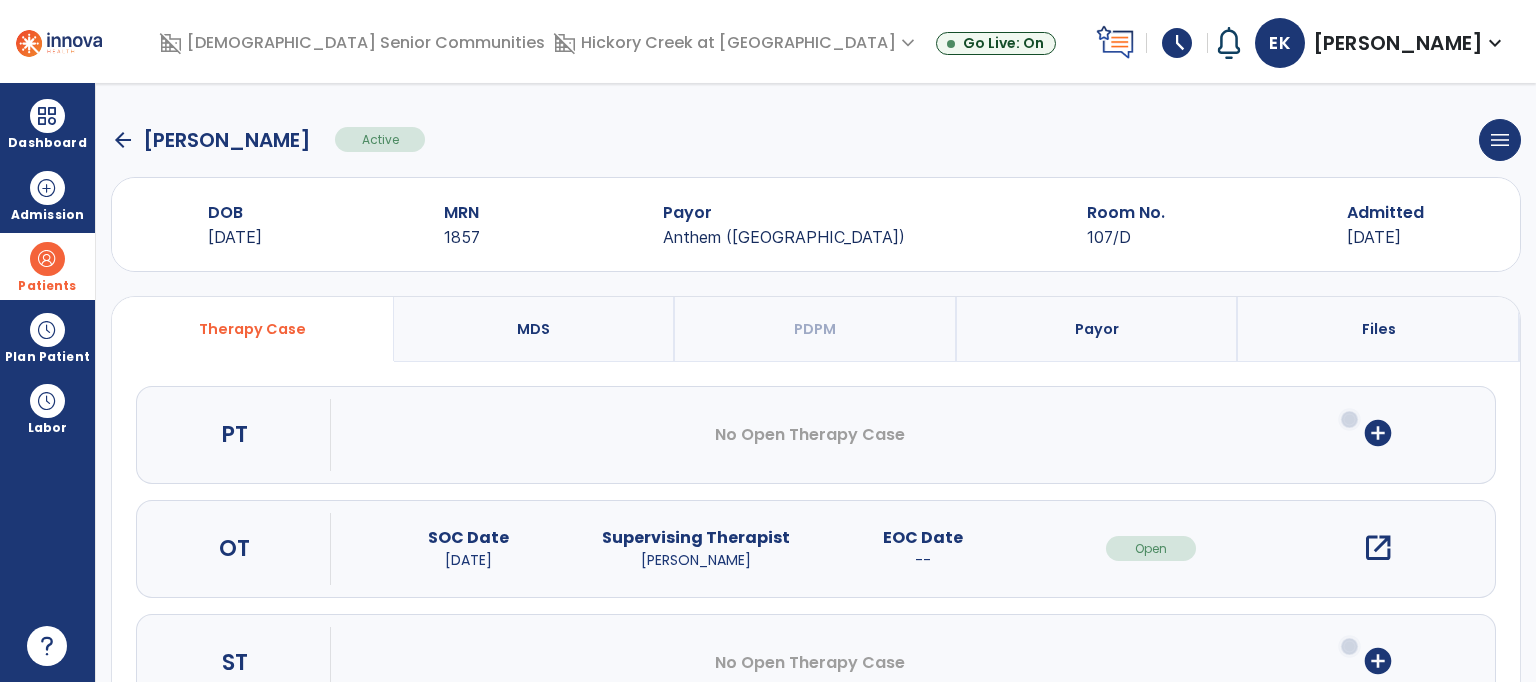 scroll, scrollTop: 76, scrollLeft: 0, axis: vertical 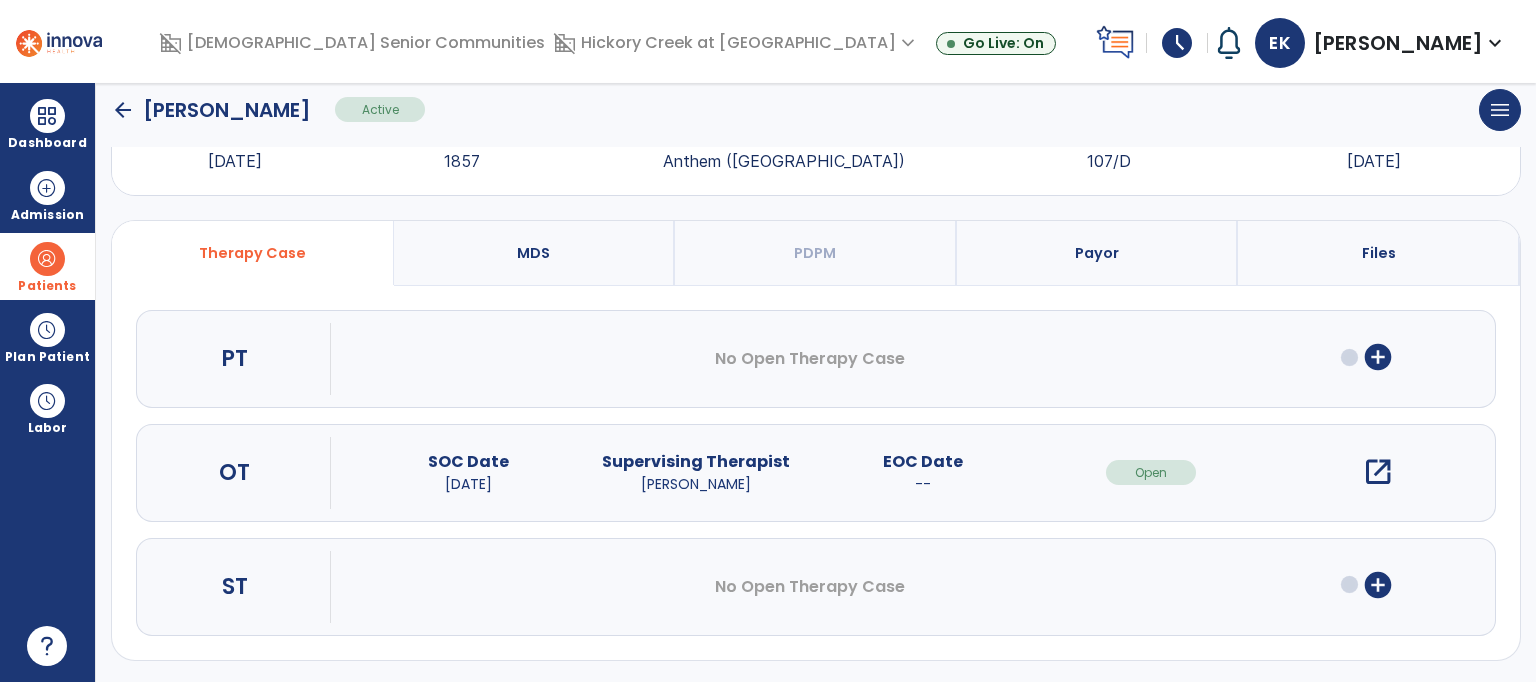 click on "open_in_new" at bounding box center [1378, 472] 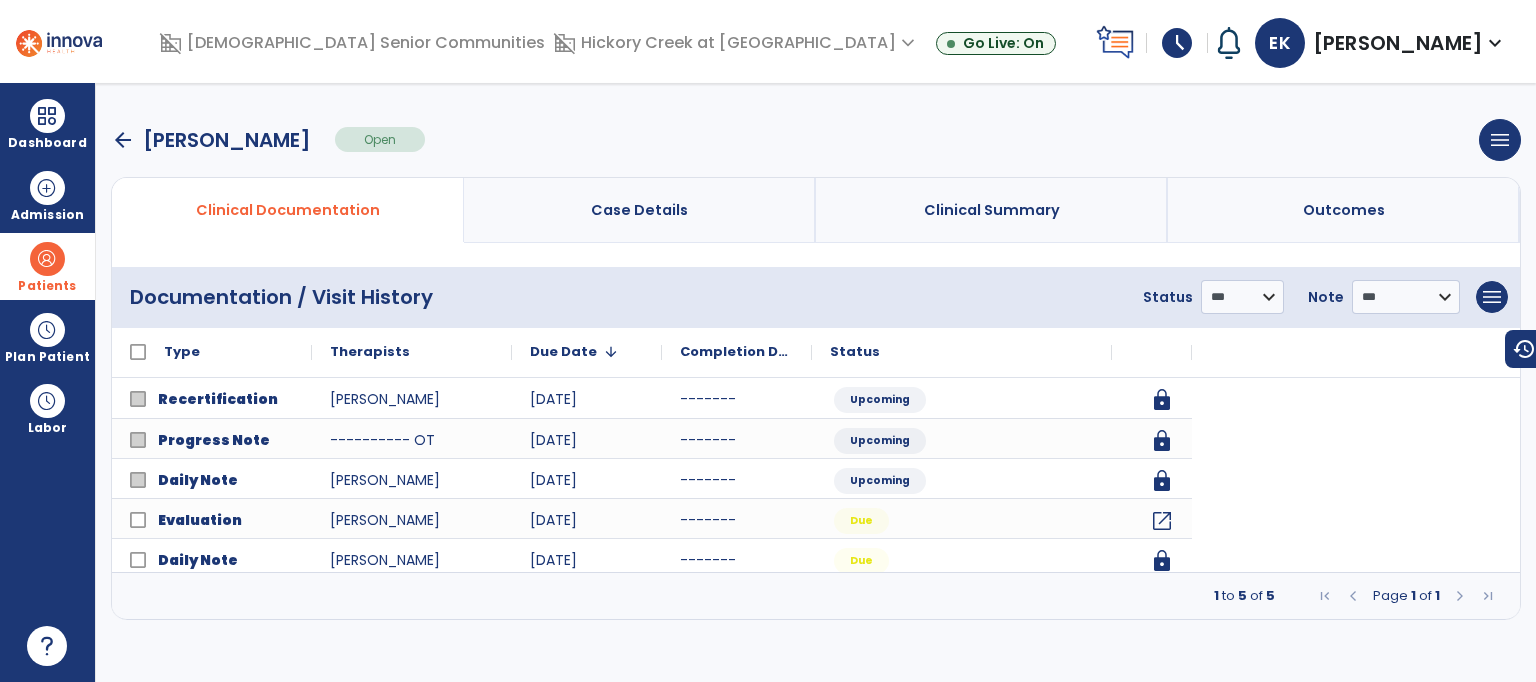 scroll, scrollTop: 0, scrollLeft: 0, axis: both 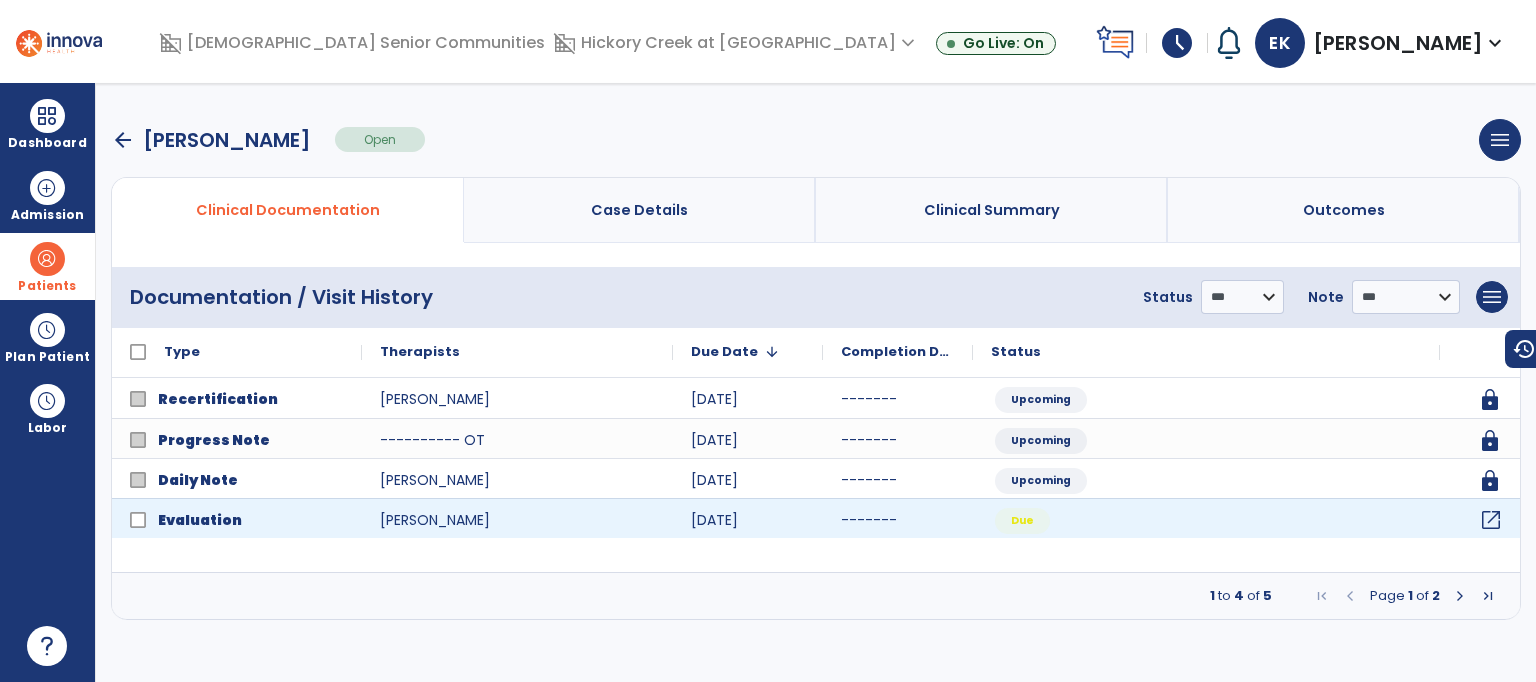 click on "open_in_new" 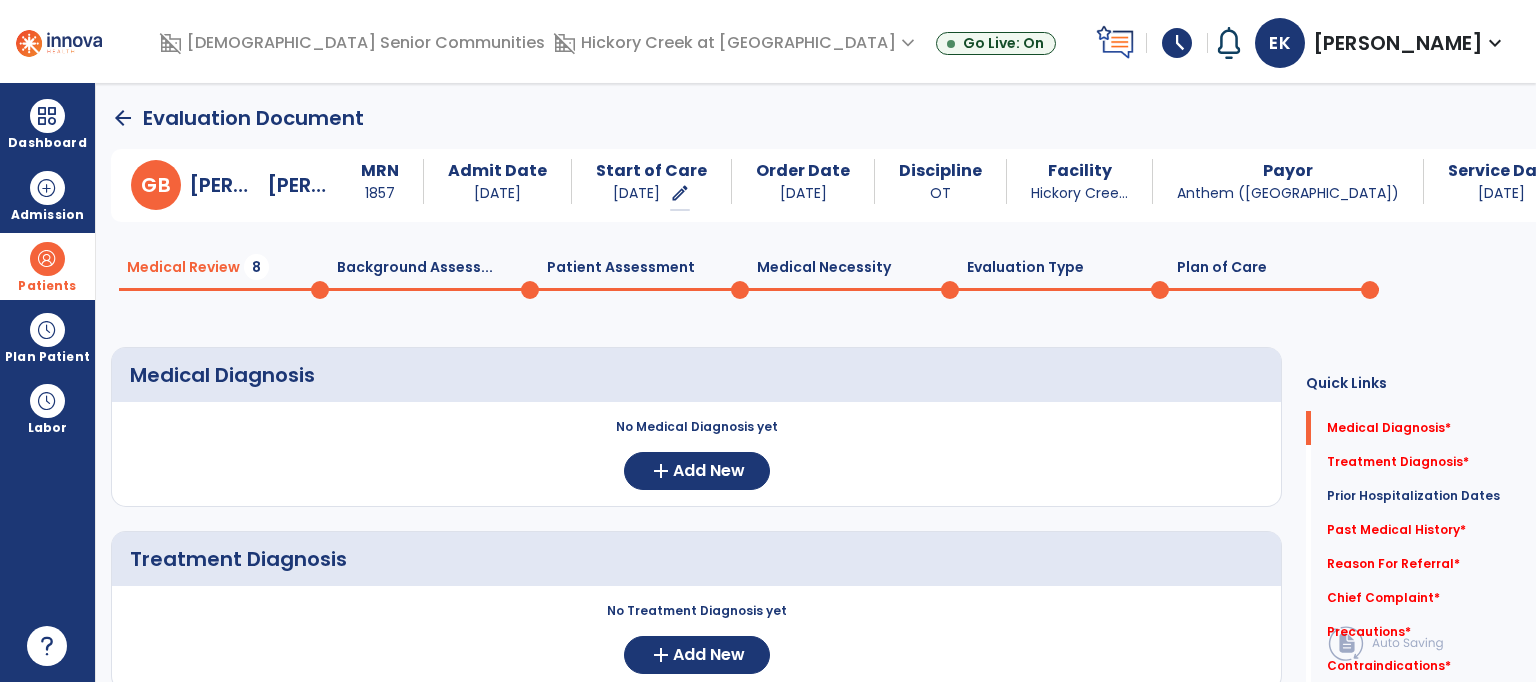drag, startPoint x: 1488, startPoint y: 507, endPoint x: 977, endPoint y: 511, distance: 511.01566 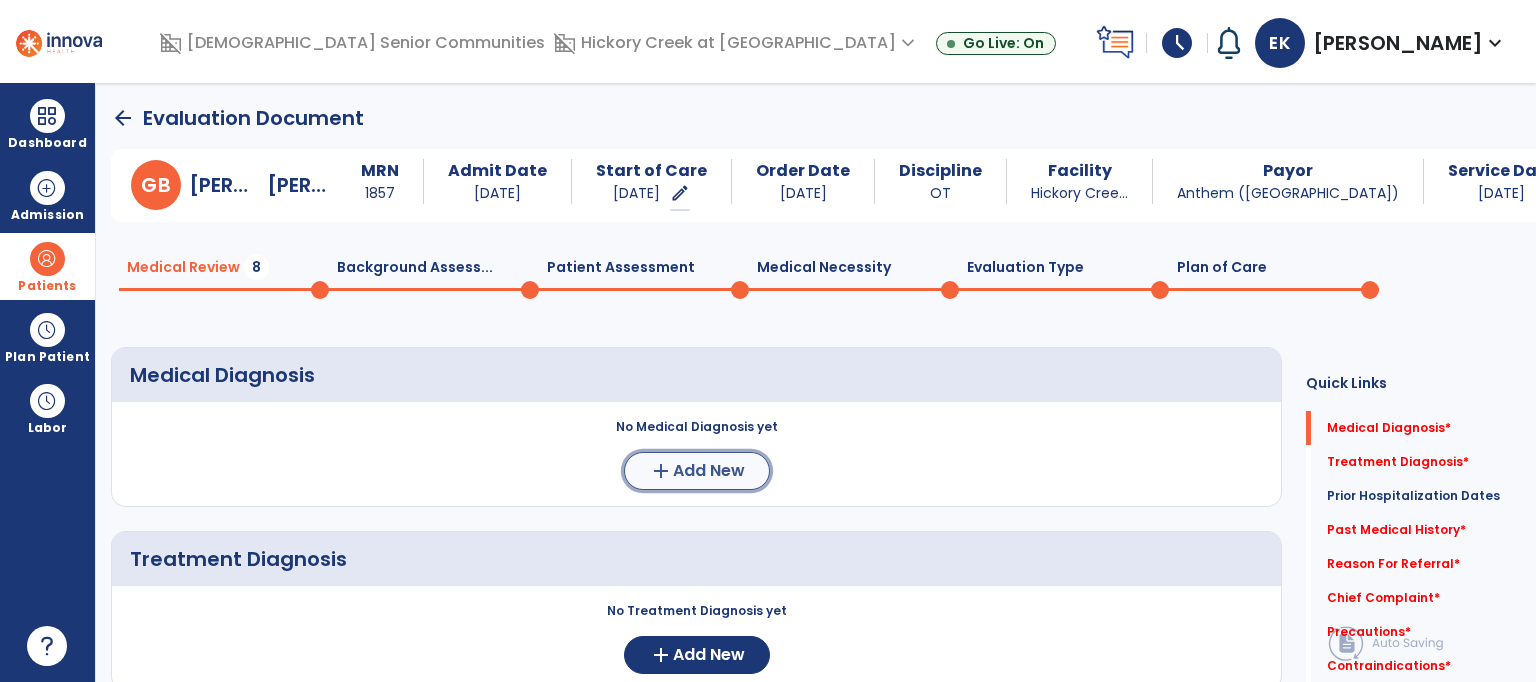 click on "add  Add New" 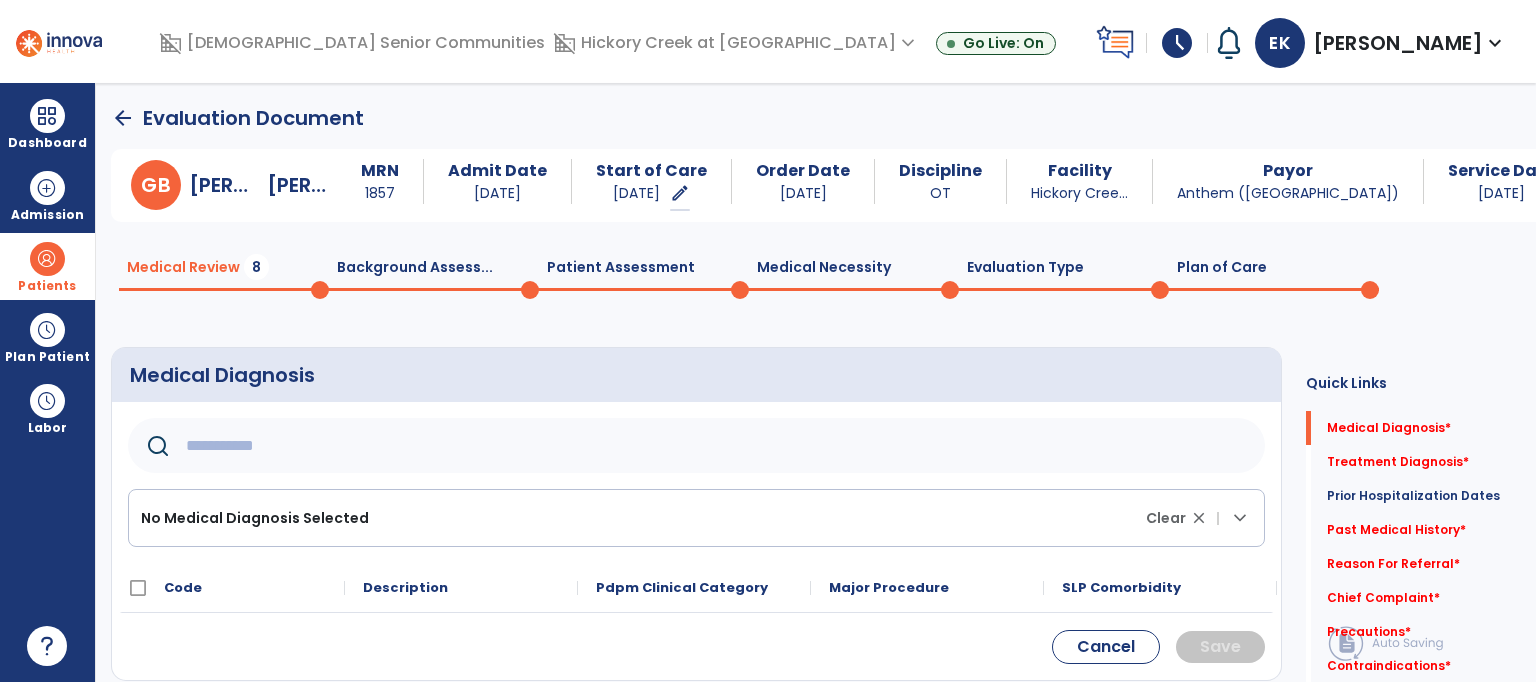 click 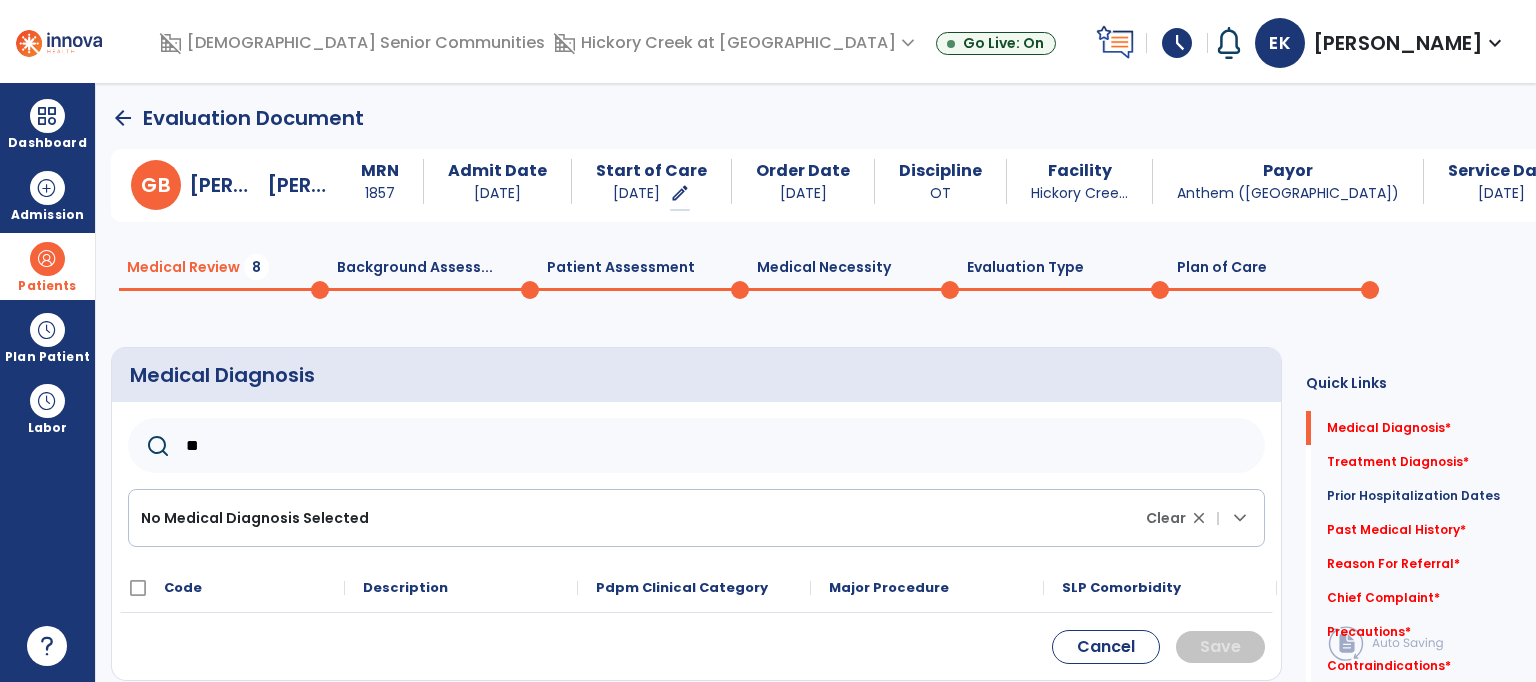 type on "*" 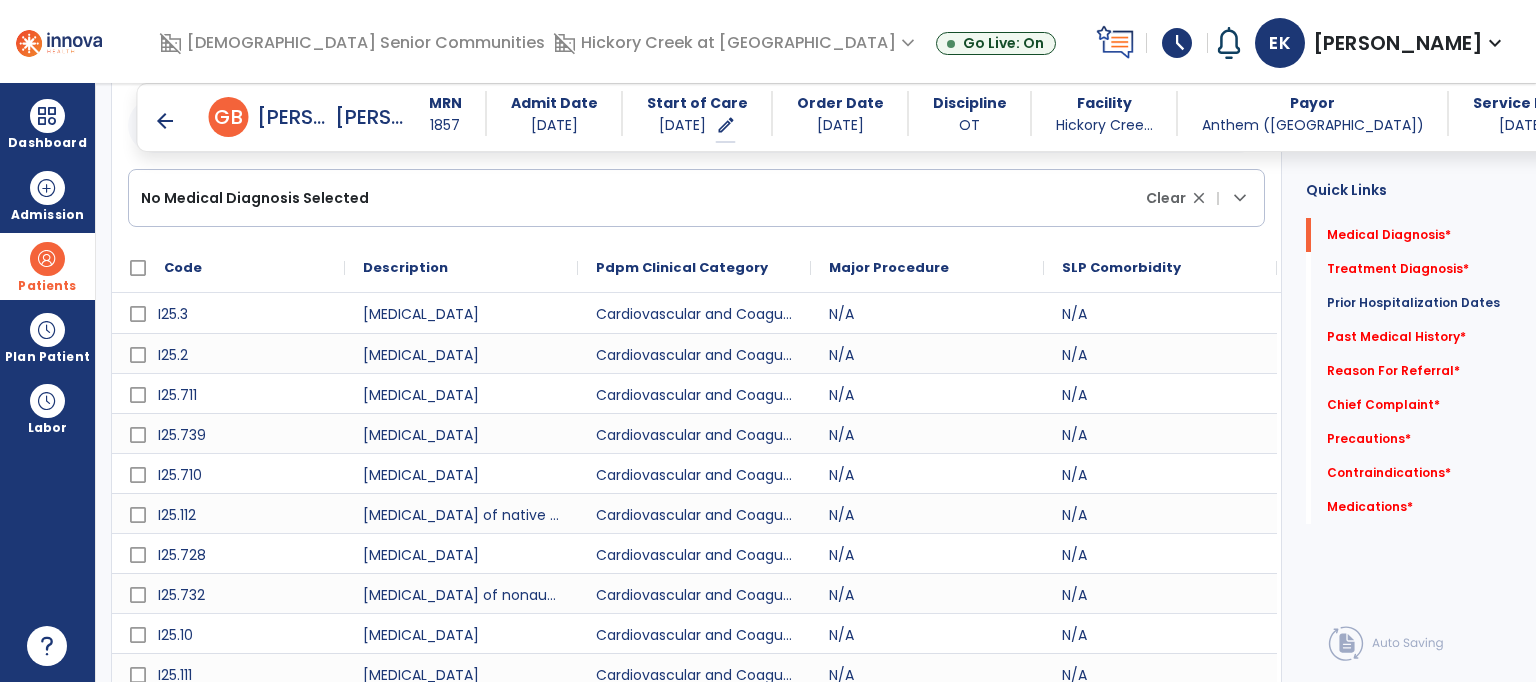 scroll, scrollTop: 376, scrollLeft: 0, axis: vertical 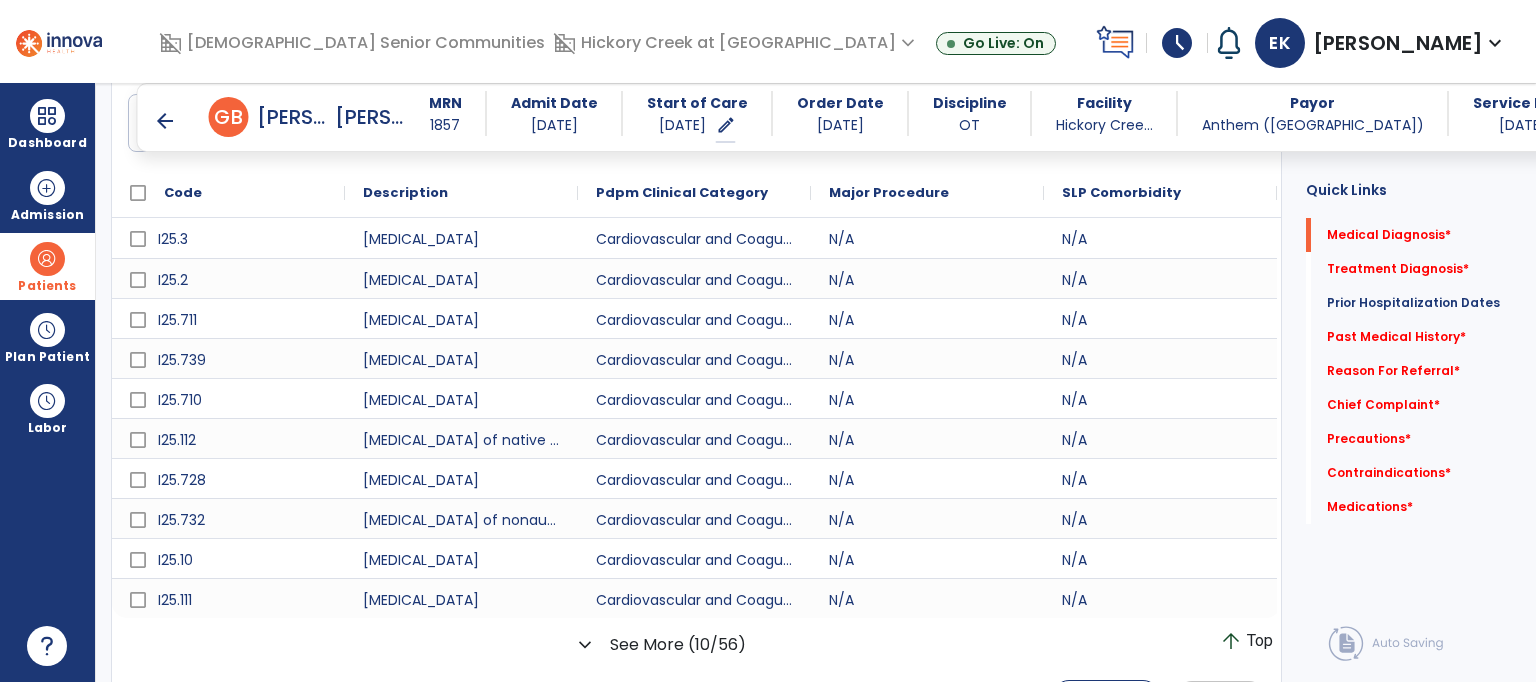 click on "Quick Links  Medical Diagnosis   *  Medical Diagnosis   *  Treatment Diagnosis   *  Treatment Diagnosis   *  Prior Hospitalization Dates   Prior Hospitalization Dates   Past Medical History   *  Past Medical History   *  Reason For Referral   *  Reason For Referral   *  Chief Complaint   *  Chief Complaint   *  Precautions   *  Precautions   *  Contraindications   *  Contraindications   *  Medications   *  Medications   *" 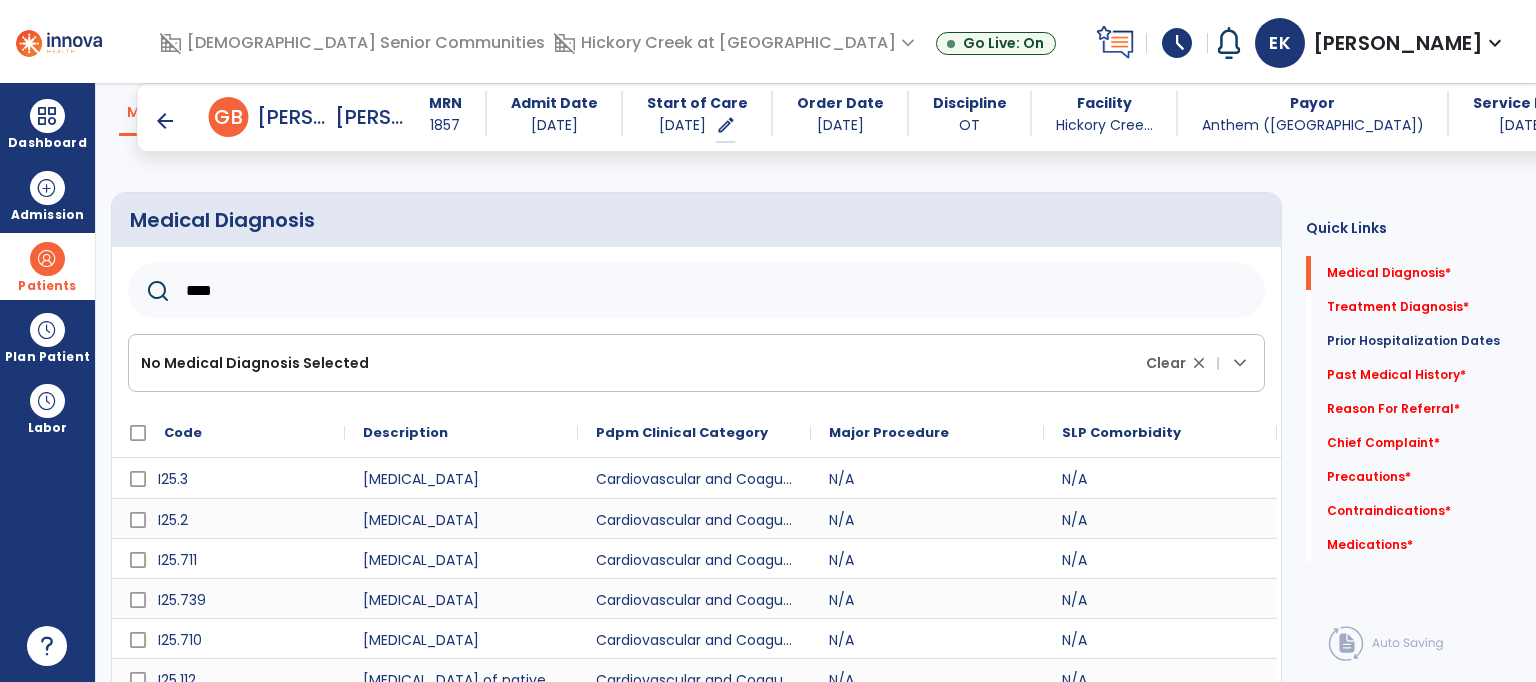 scroll, scrollTop: 96, scrollLeft: 0, axis: vertical 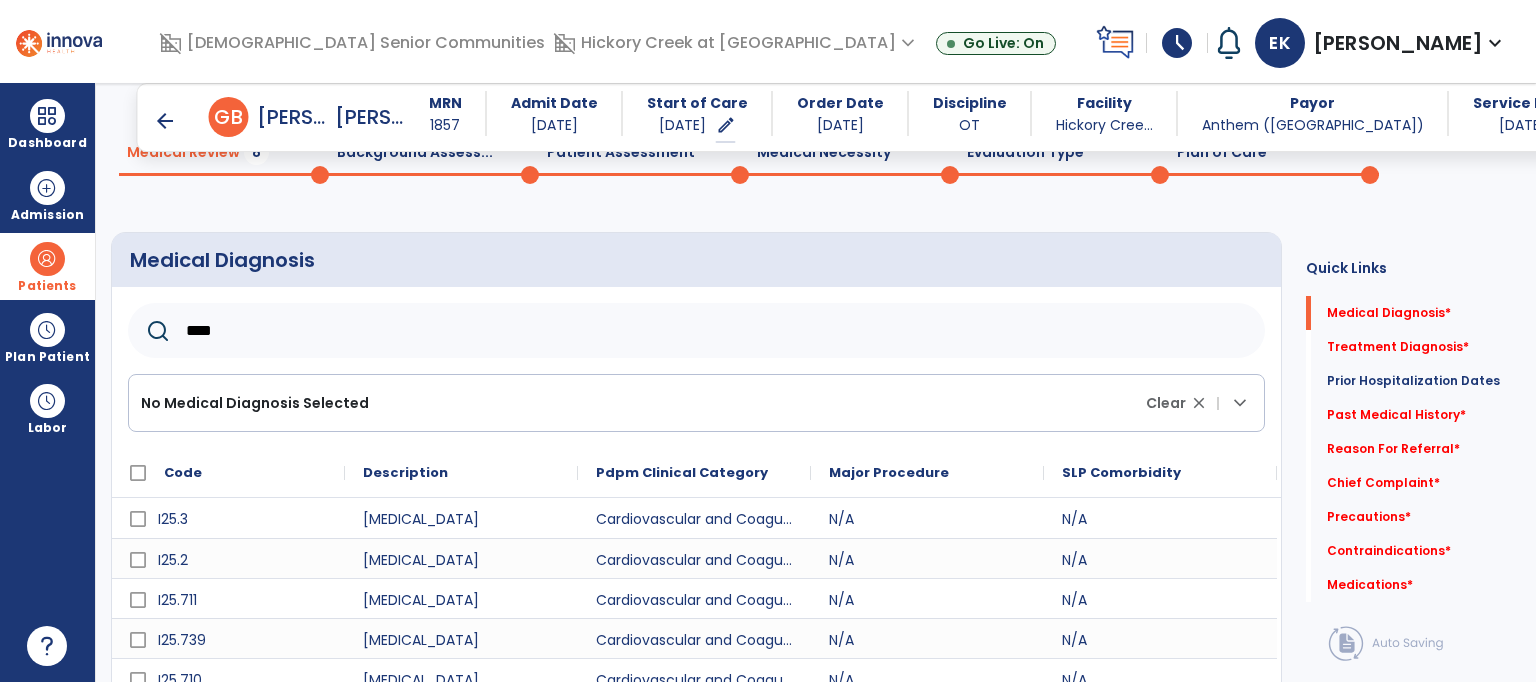 click on "****" 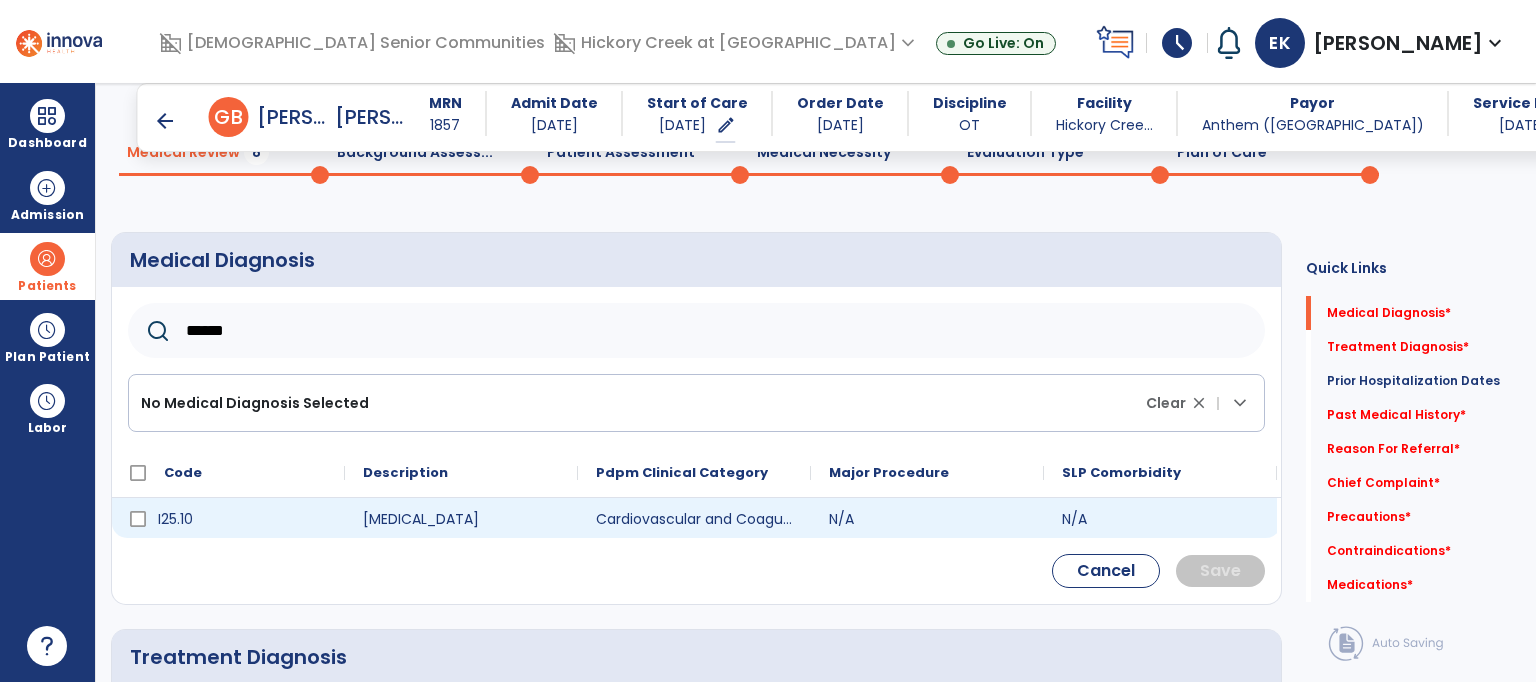 type on "******" 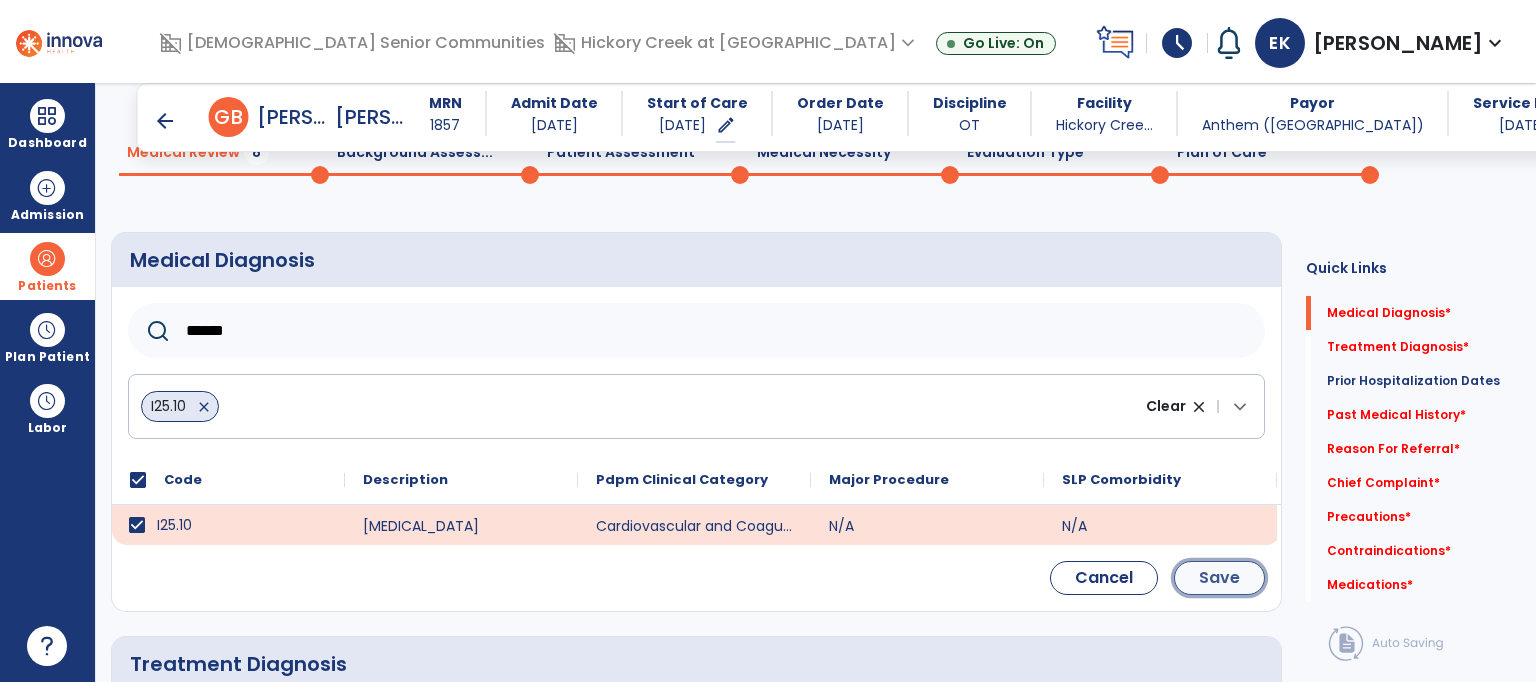click on "Save" 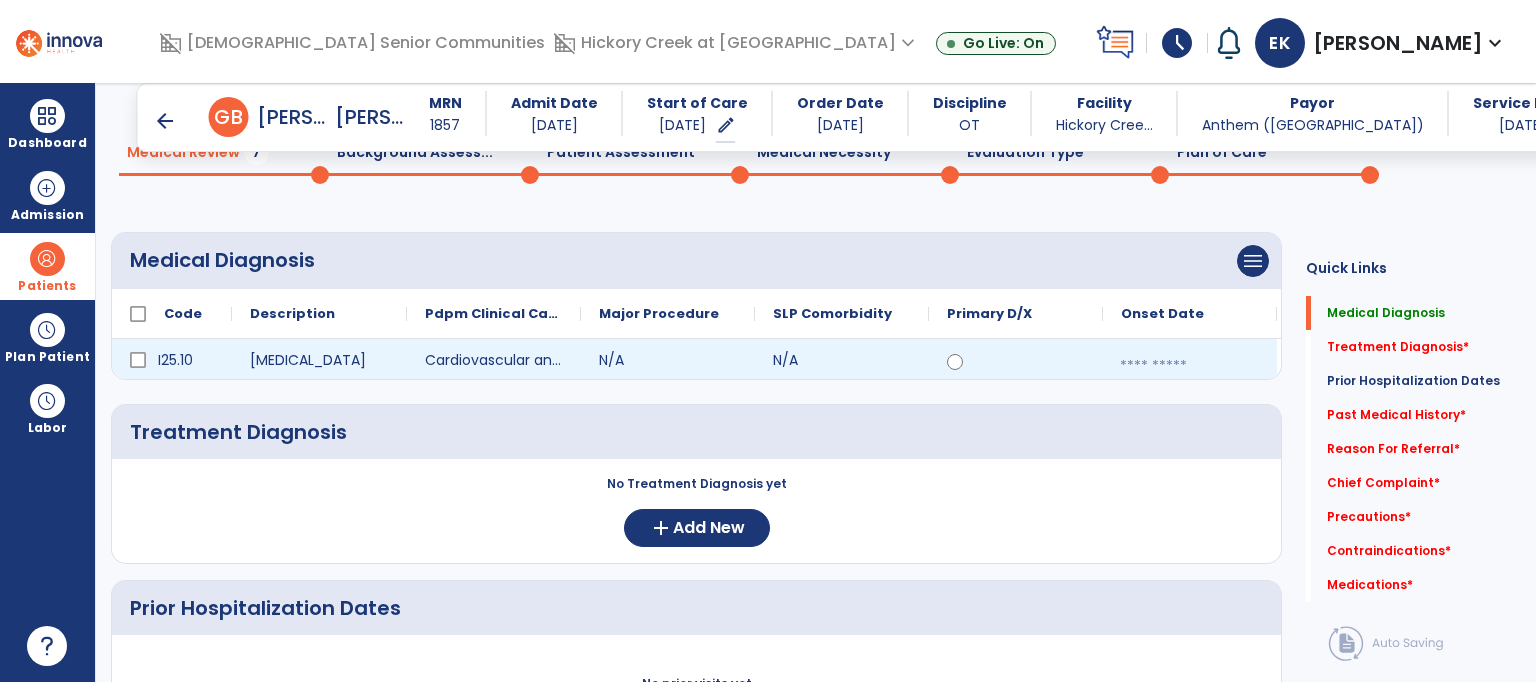 click at bounding box center (1190, 366) 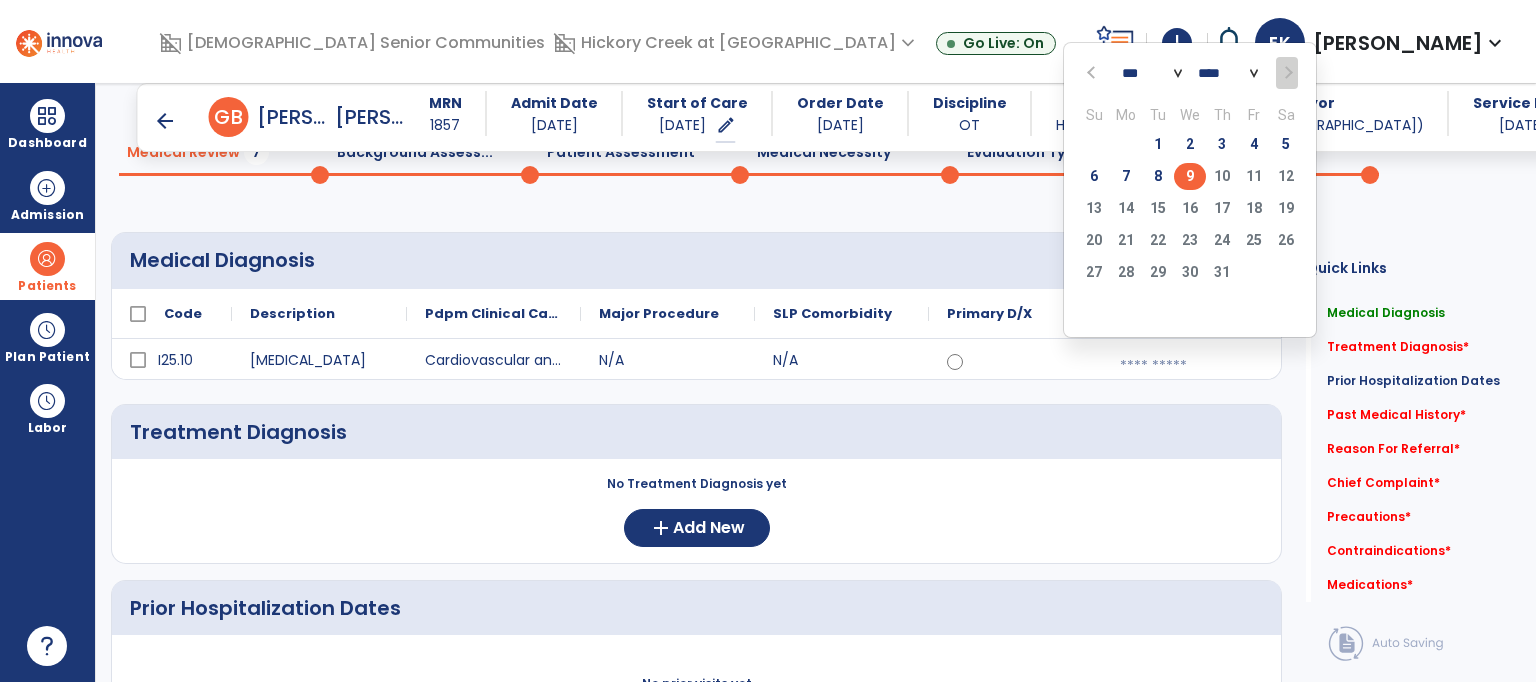 click on "9" 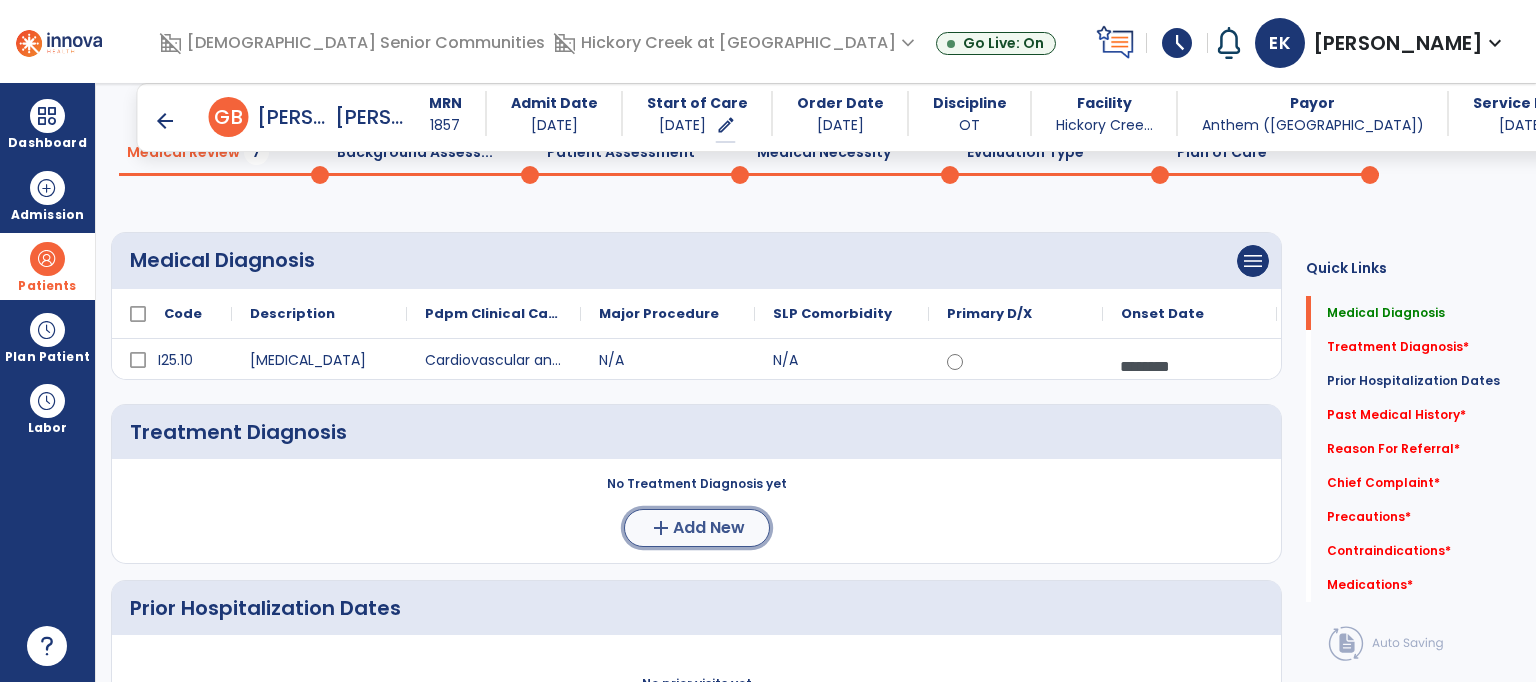 click on "add  Add New" 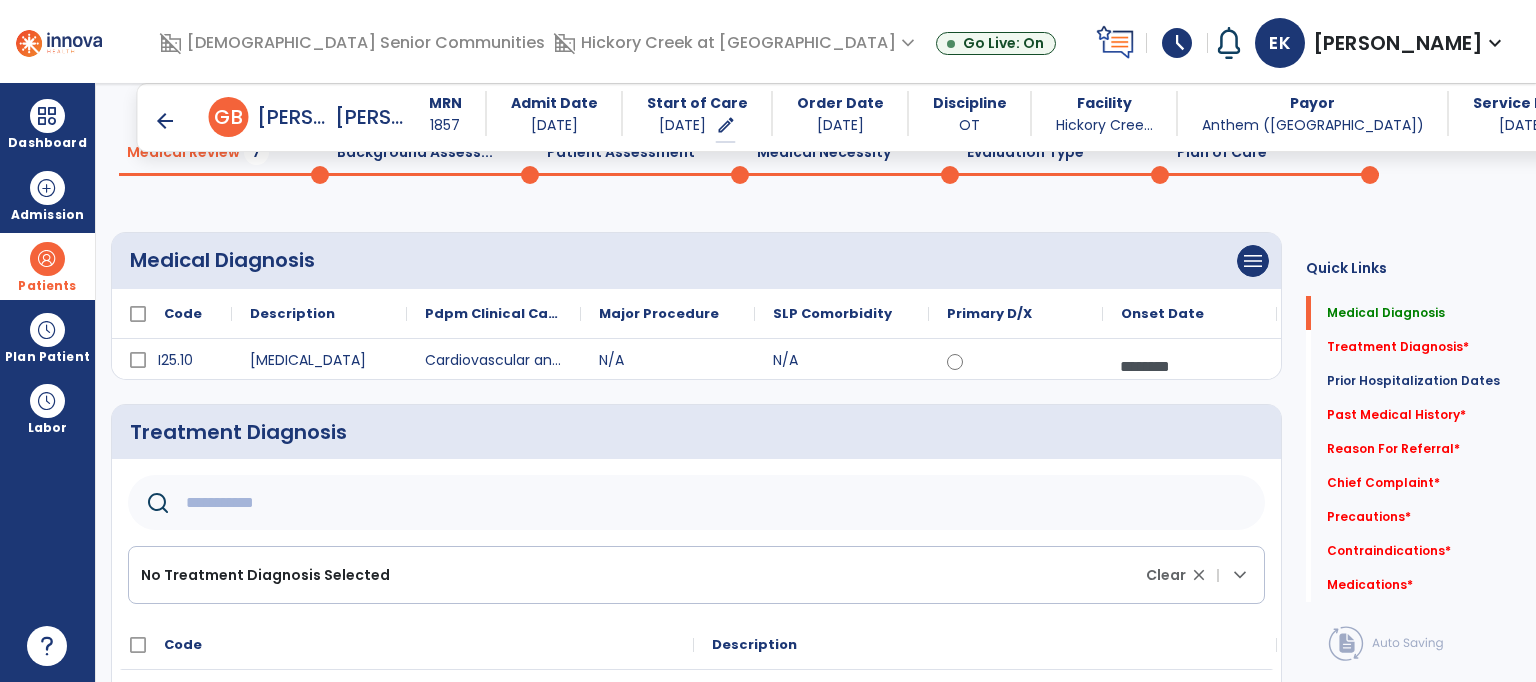 click 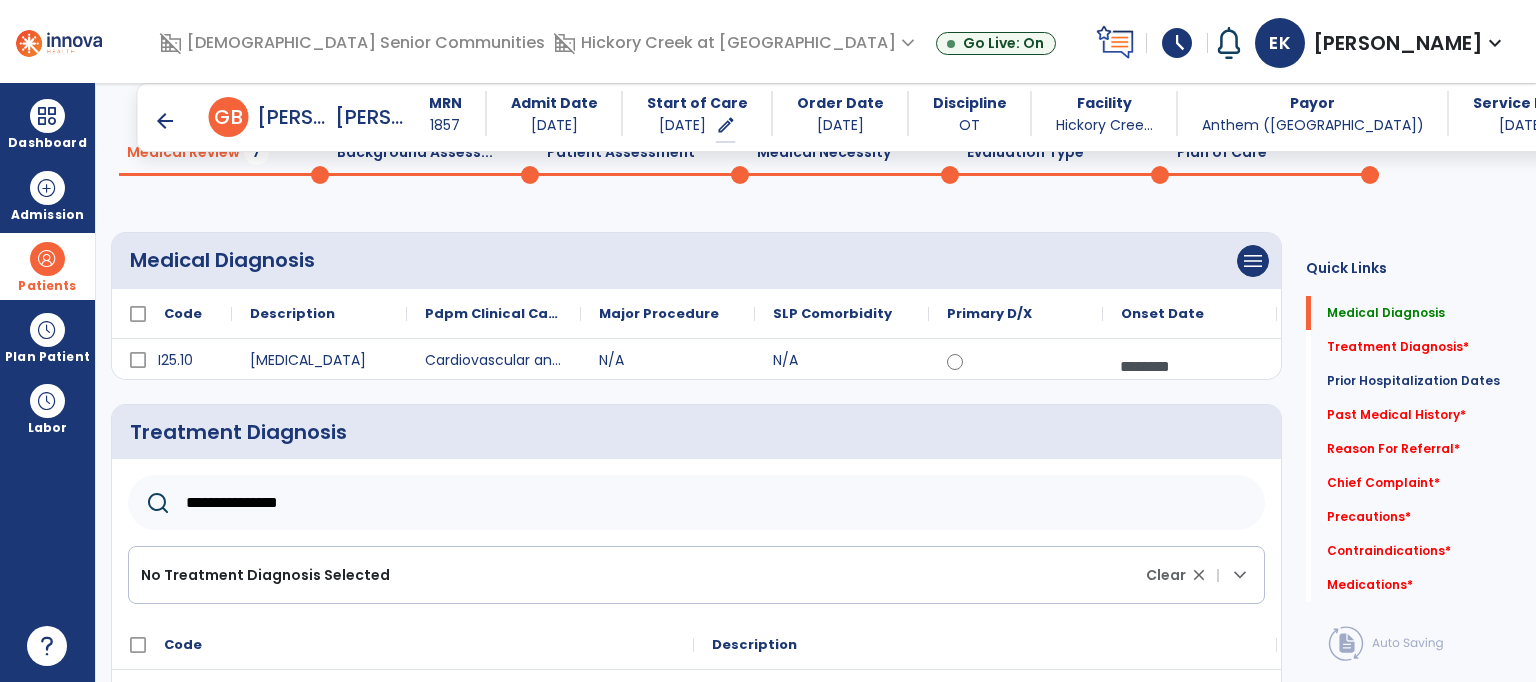 click on "Medical Diagnosis   Medical Diagnosis" 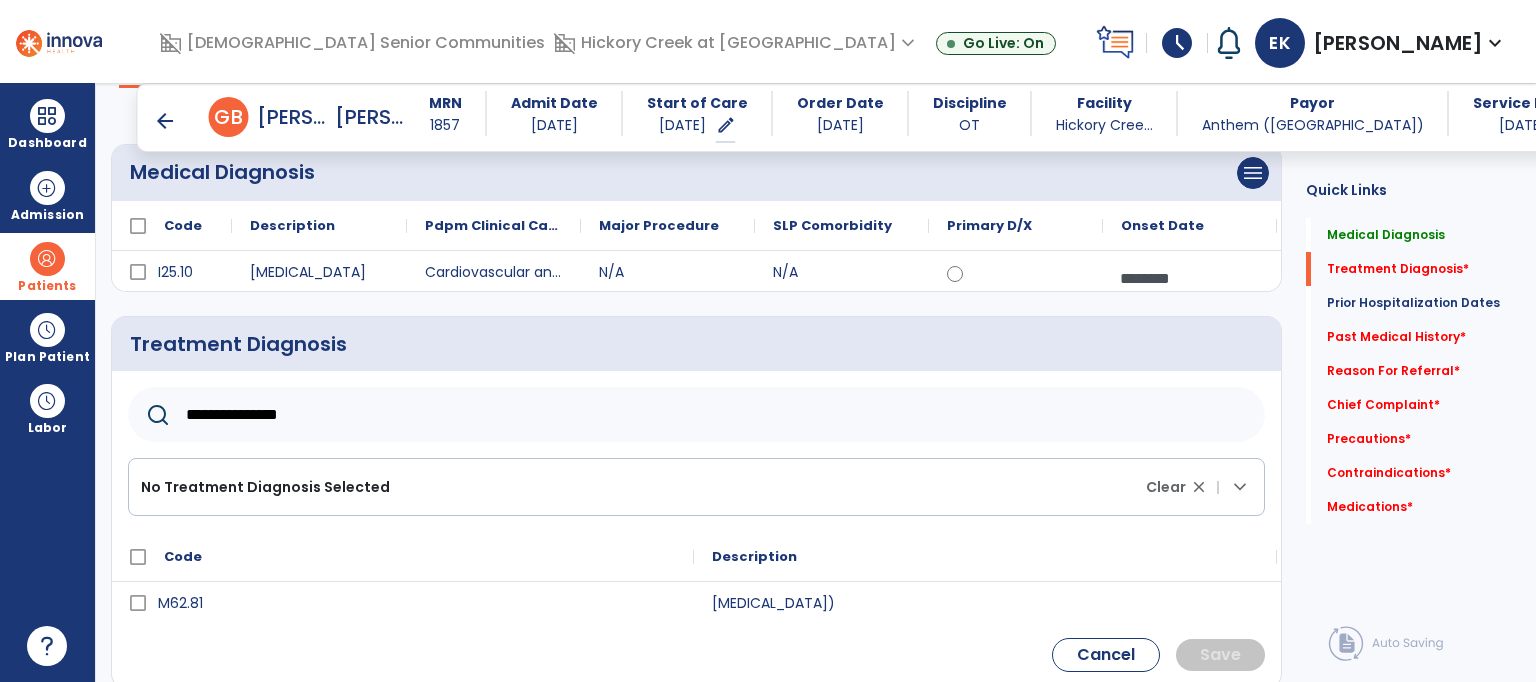scroll, scrollTop: 216, scrollLeft: 0, axis: vertical 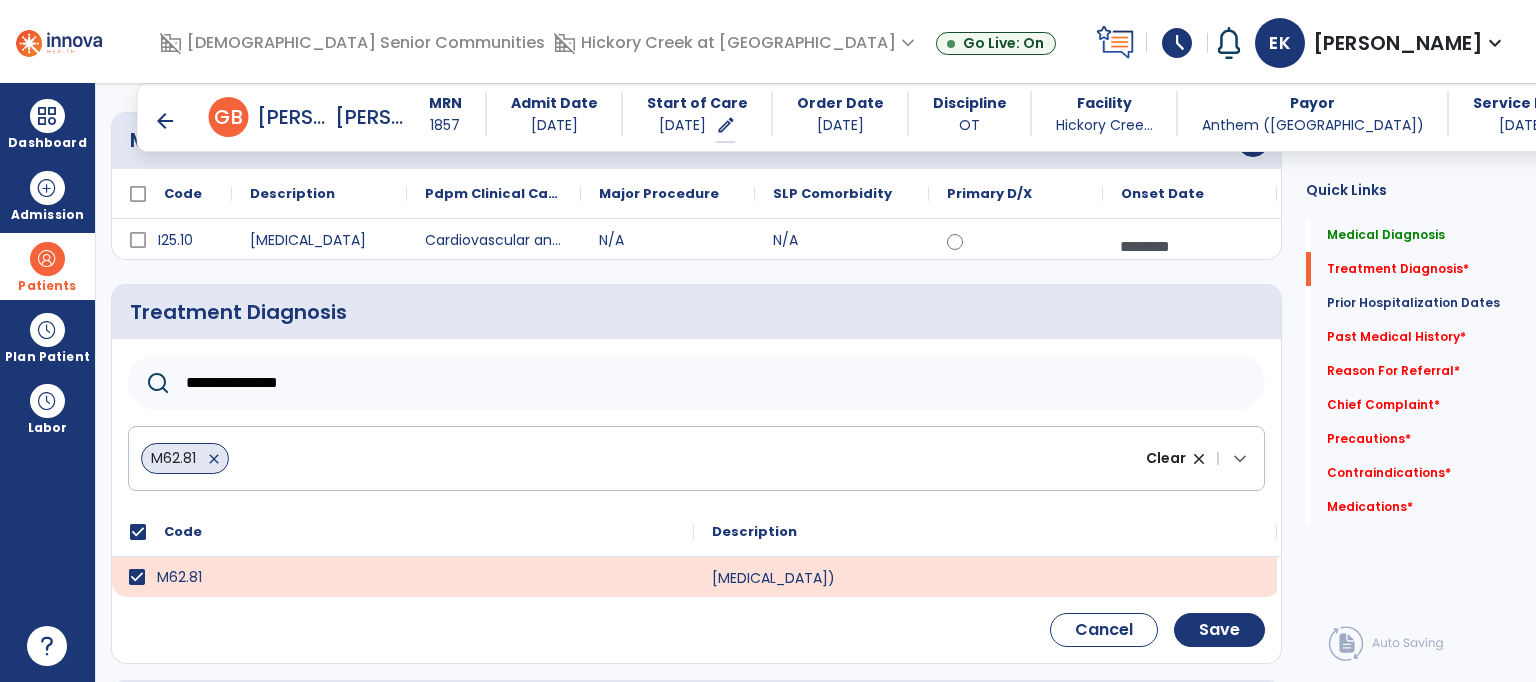 click on "**********" 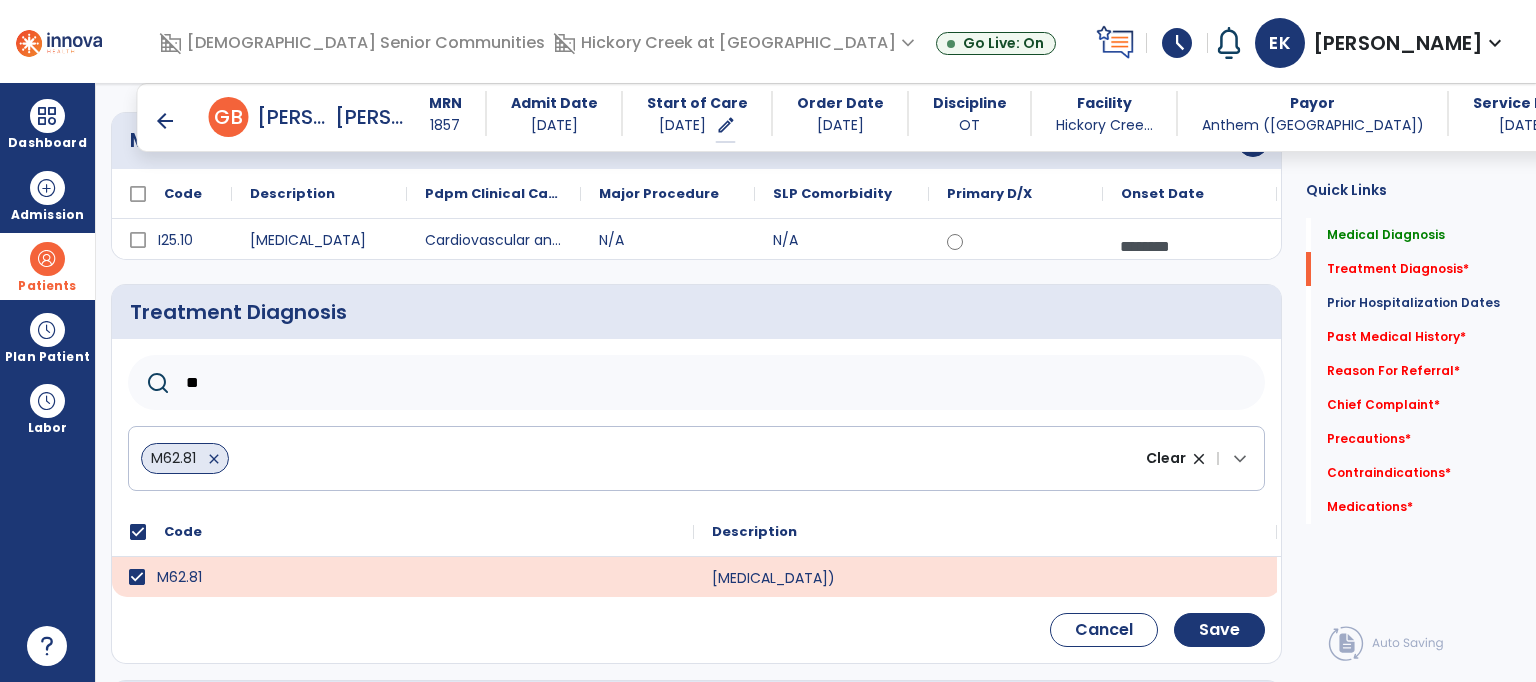 type on "*" 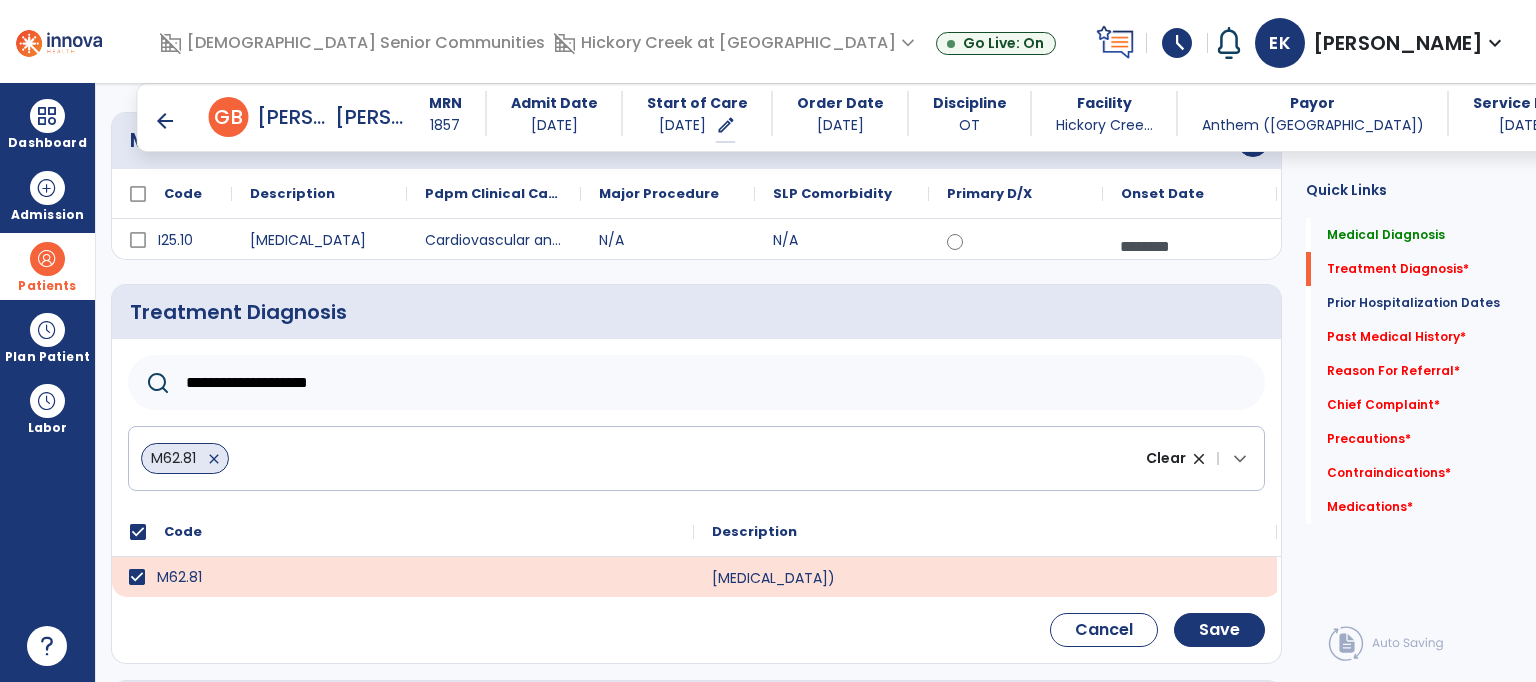 type on "**********" 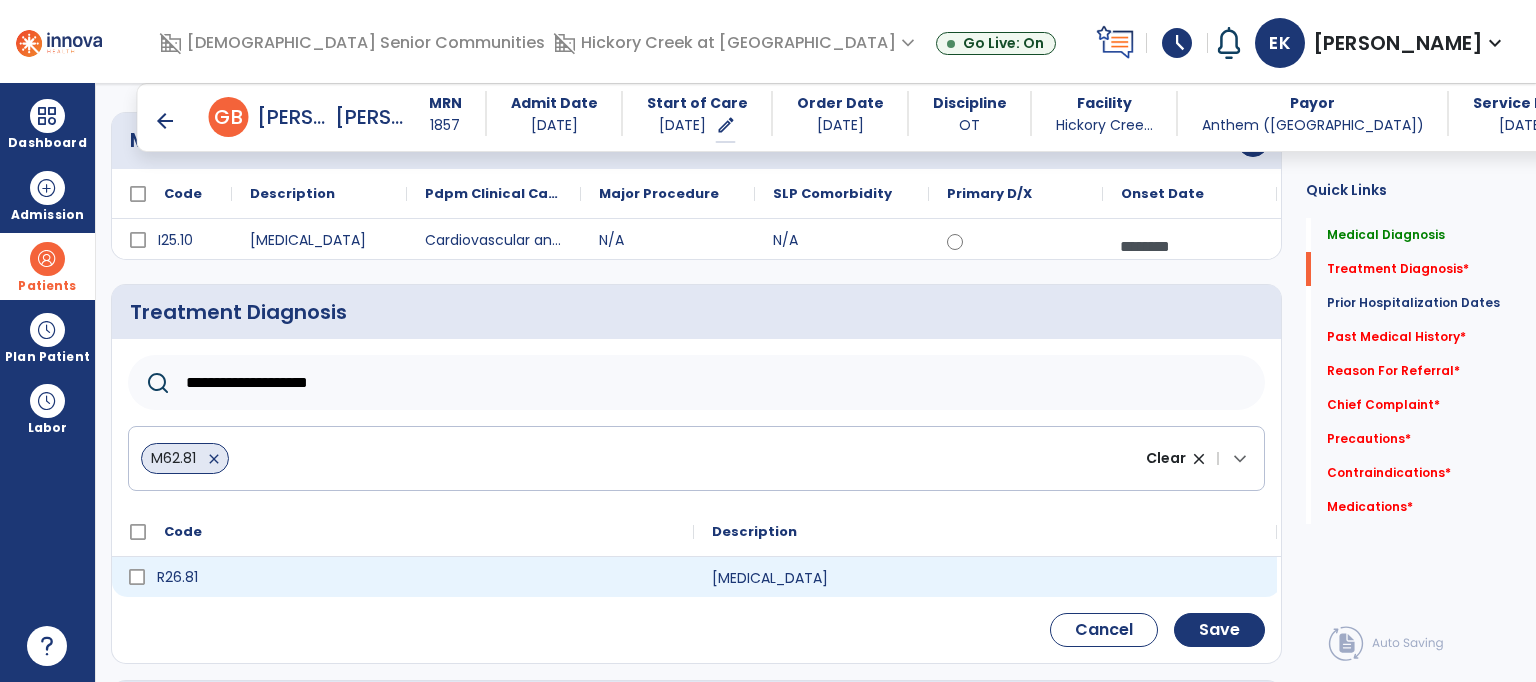 click on "R26.81" 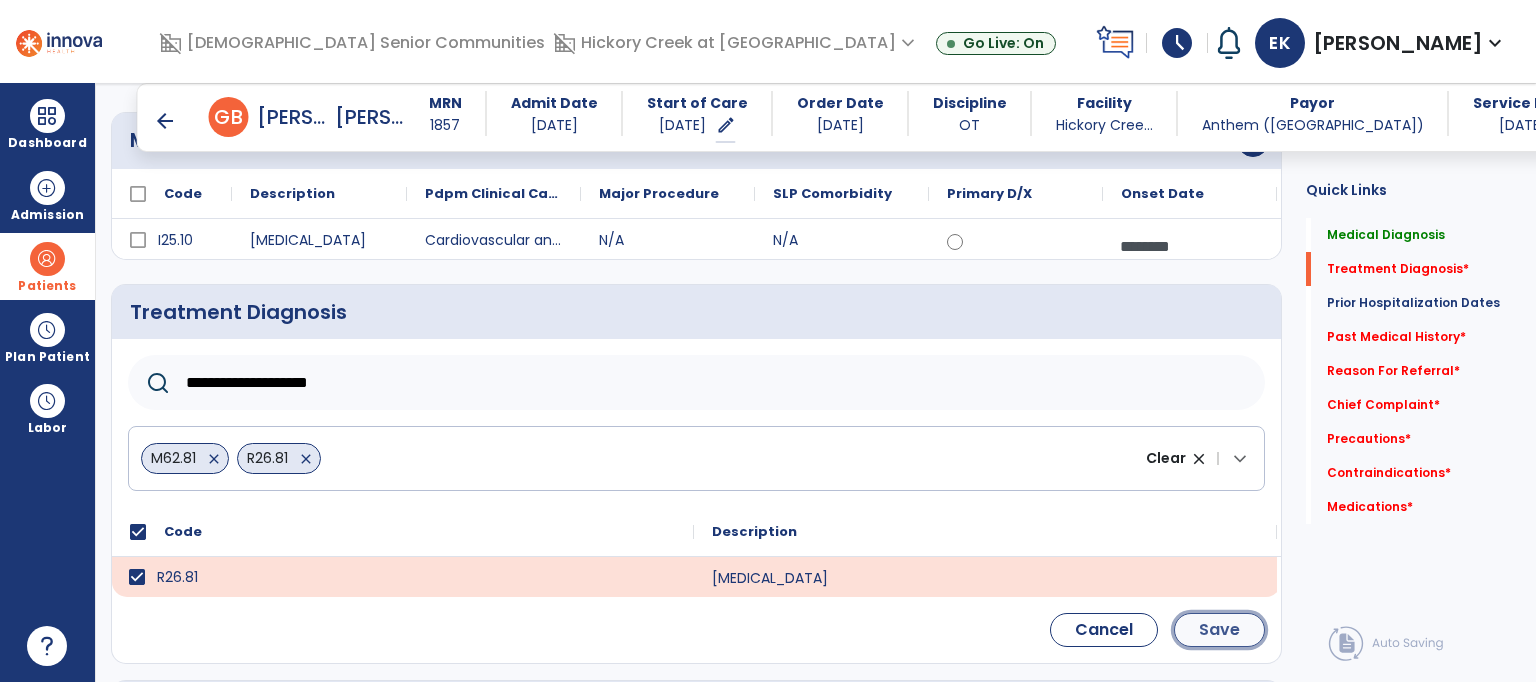 click on "Save" 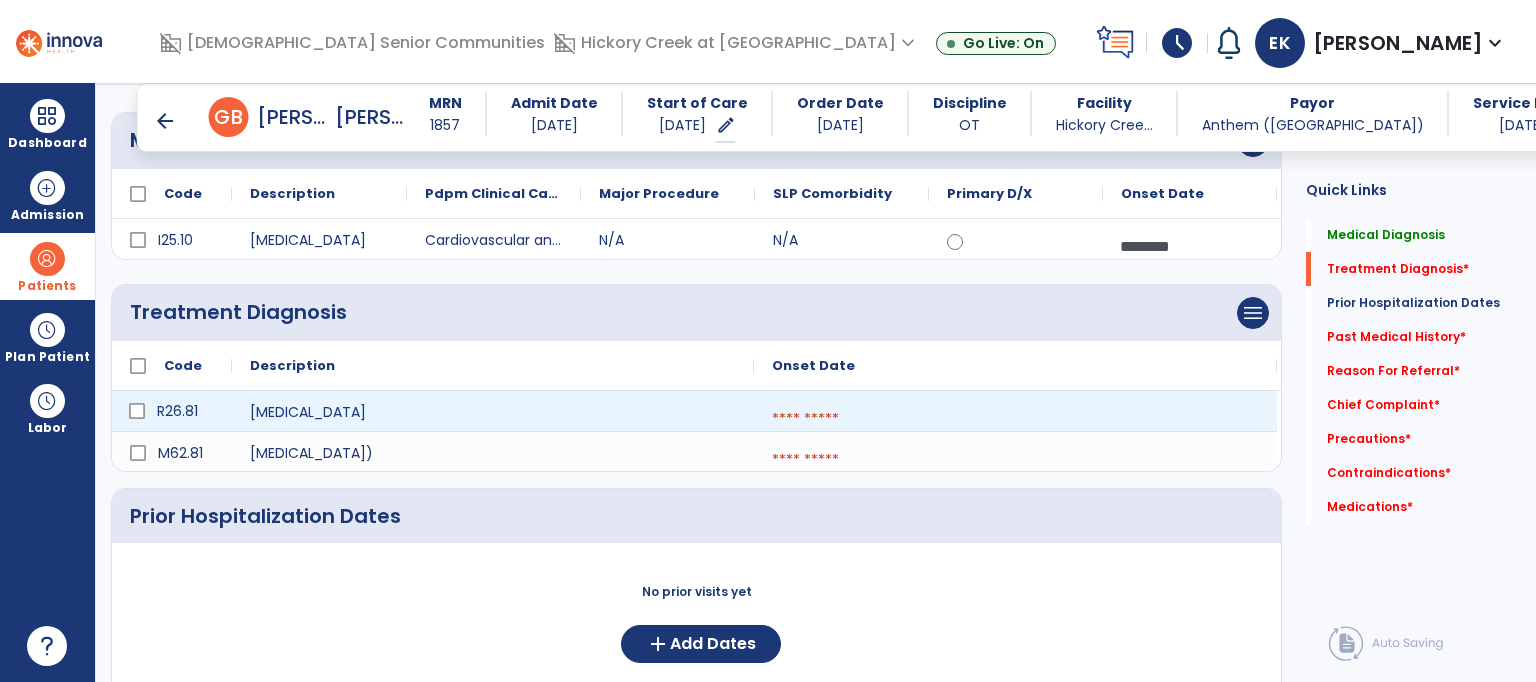 click at bounding box center (1015, 419) 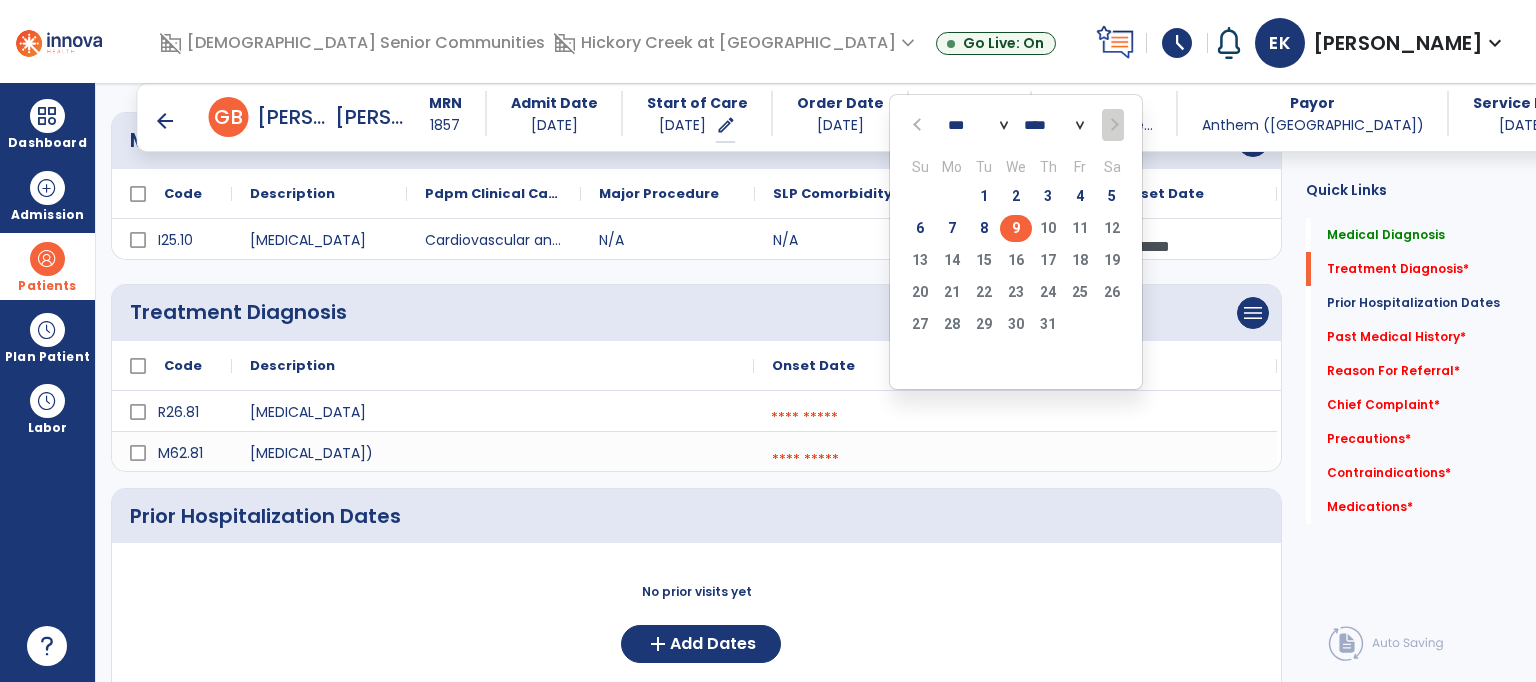 click on "9" 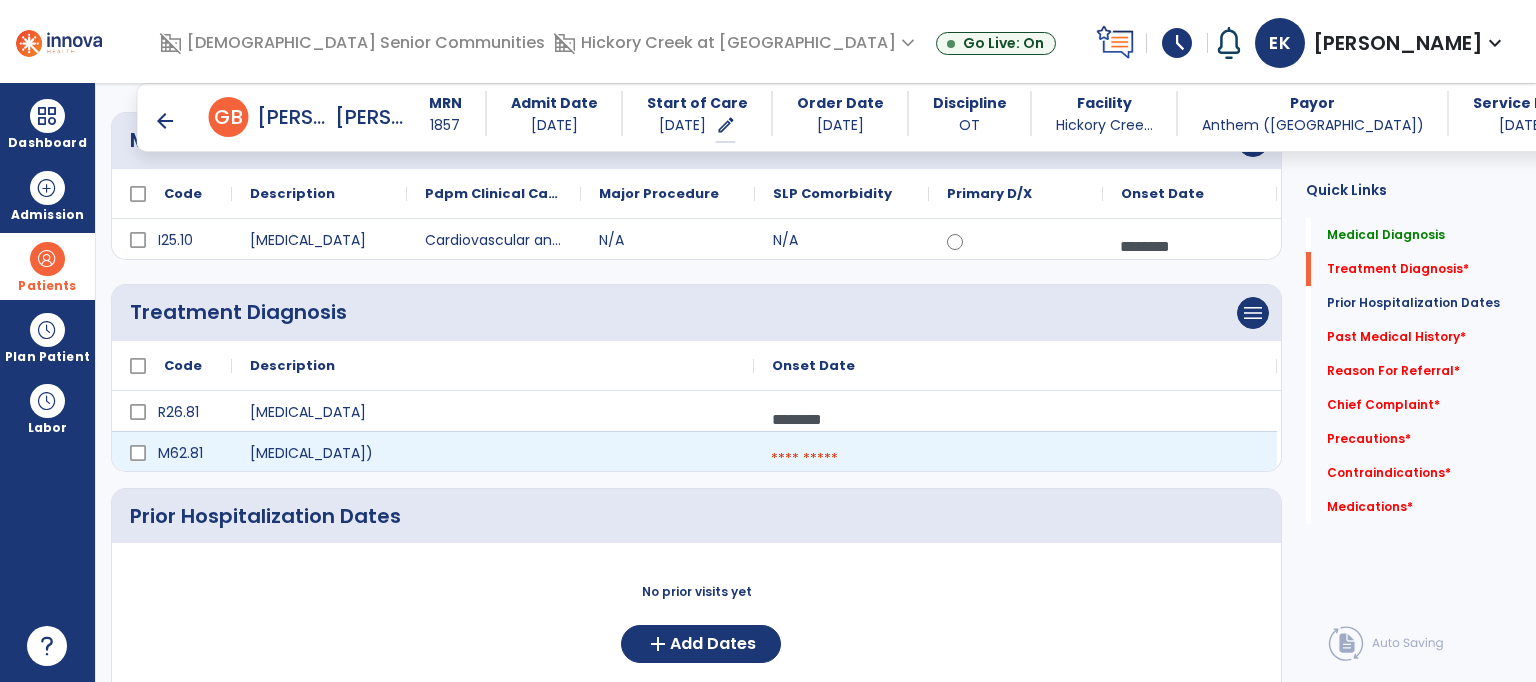 click at bounding box center (1015, 459) 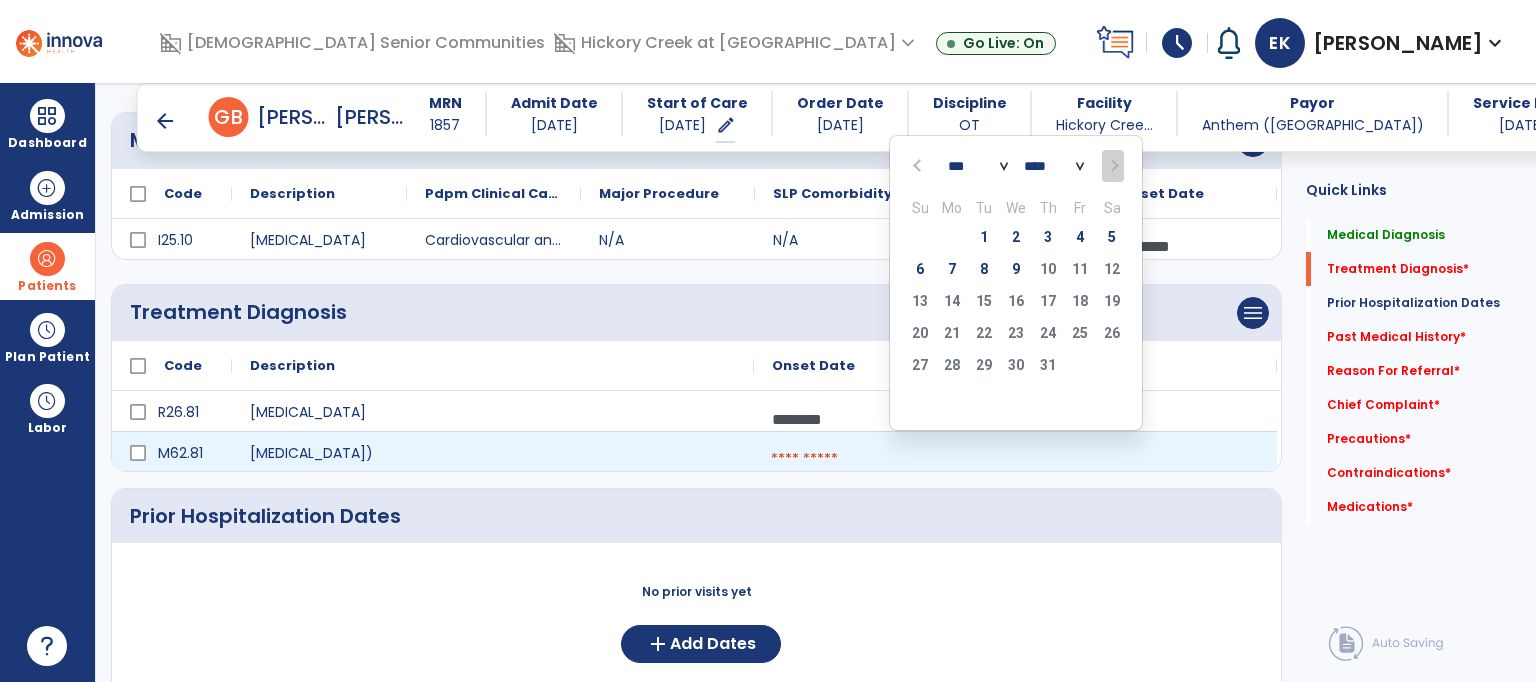 click at bounding box center [1015, 459] 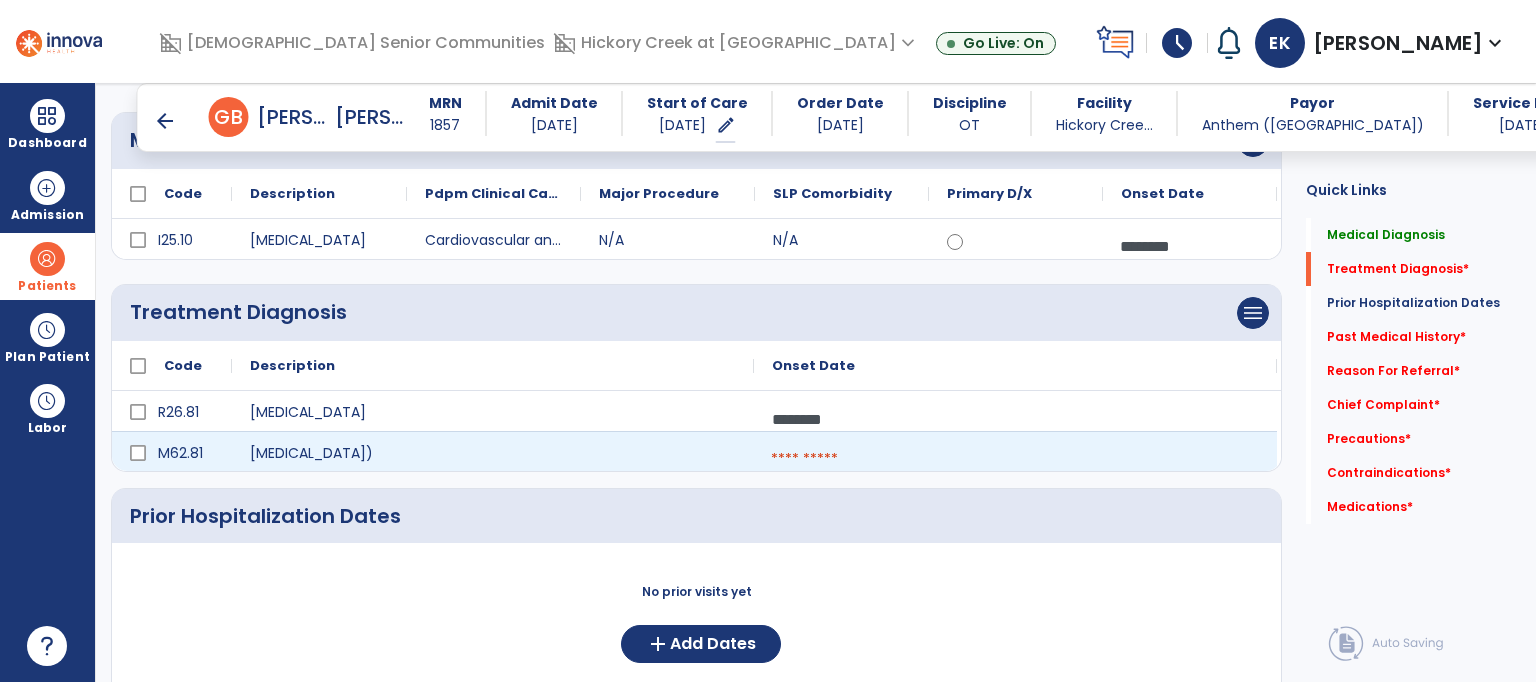 click at bounding box center (1015, 459) 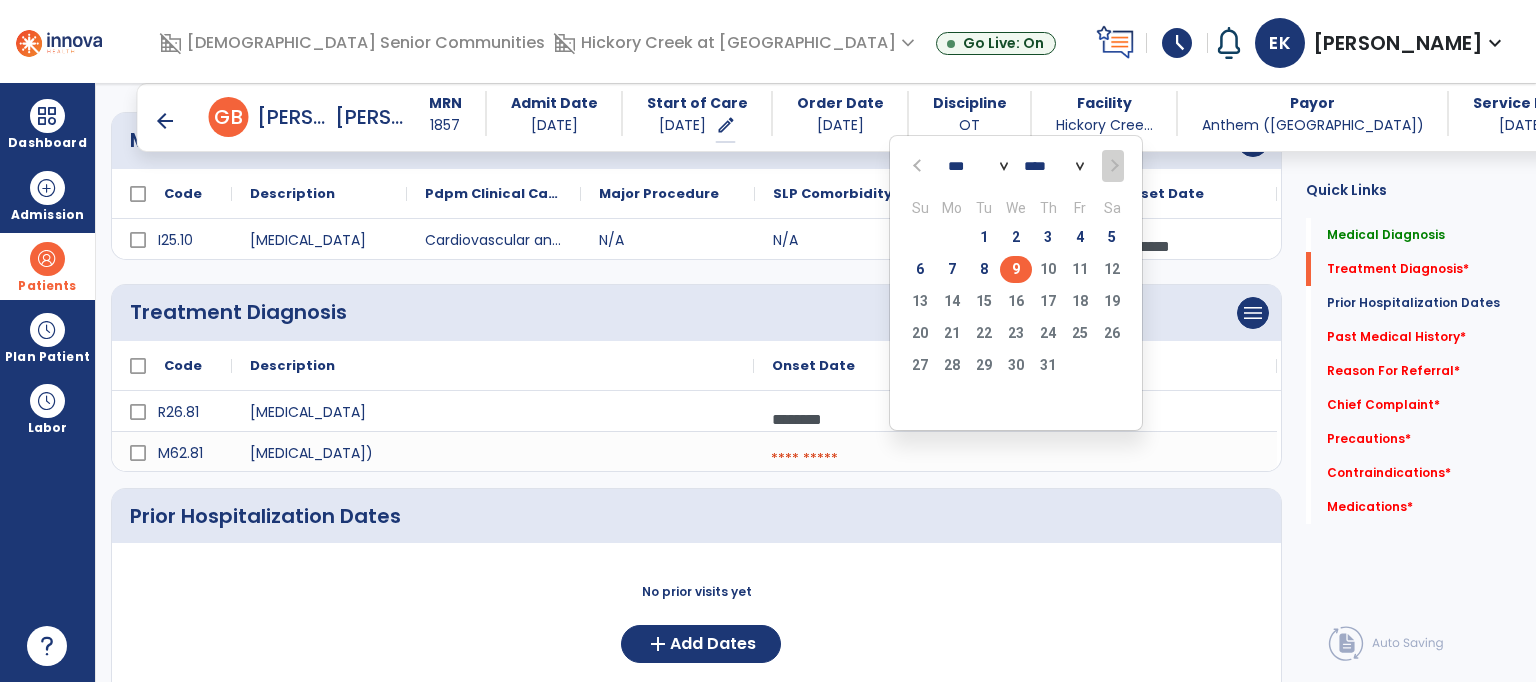 click on "9" 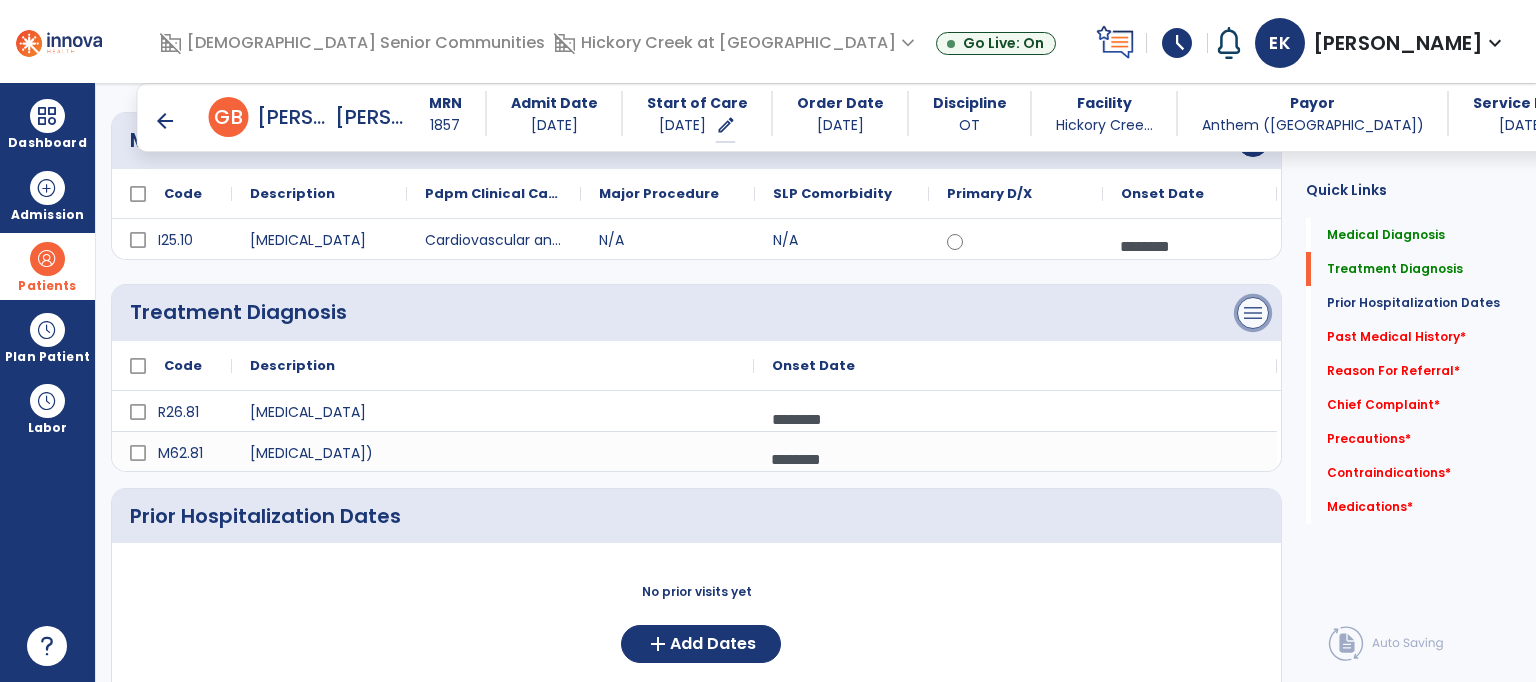 click on "menu" at bounding box center (1253, 141) 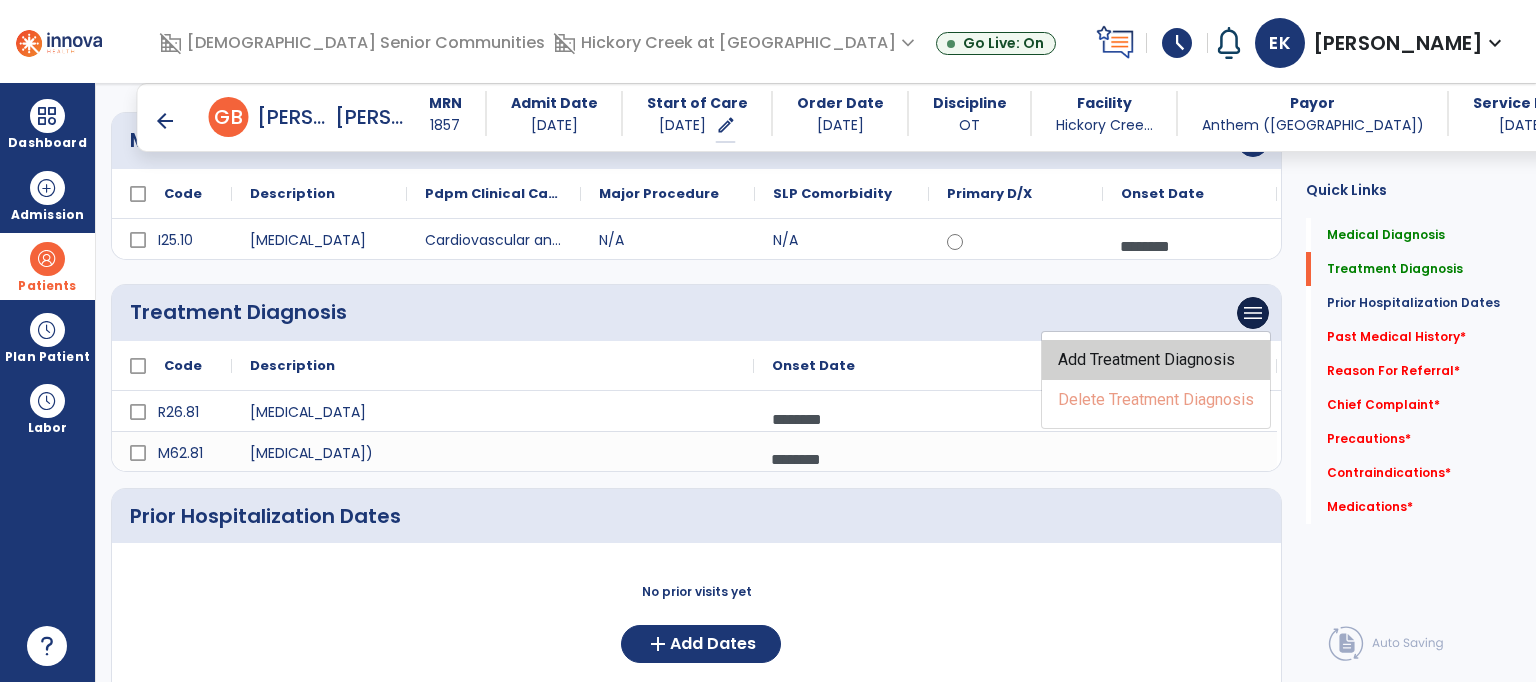 click on "Add Treatment Diagnosis" 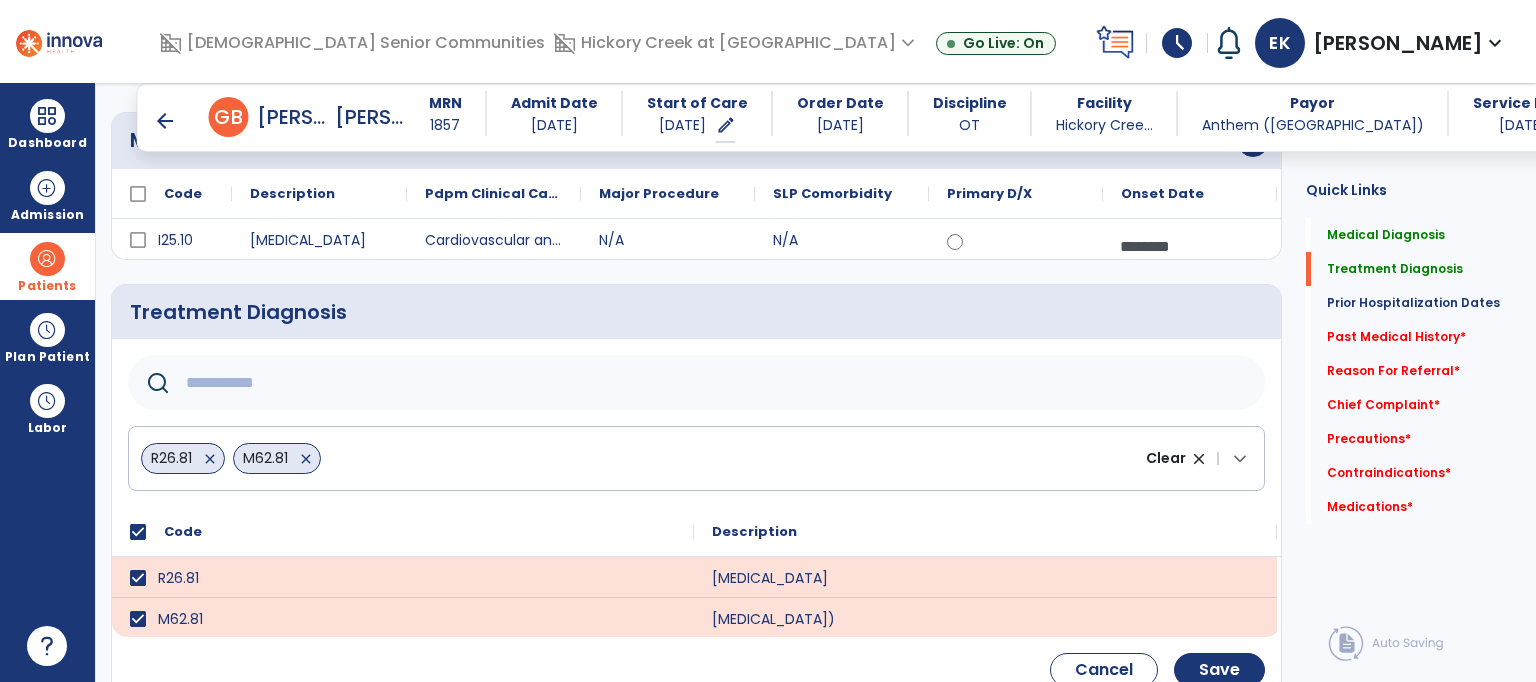 click on "Treatment Diagnosis      R26.81   close   M62.81   close  Clear close |  keyboard_arrow_down
Code
Description
R26.81 to" 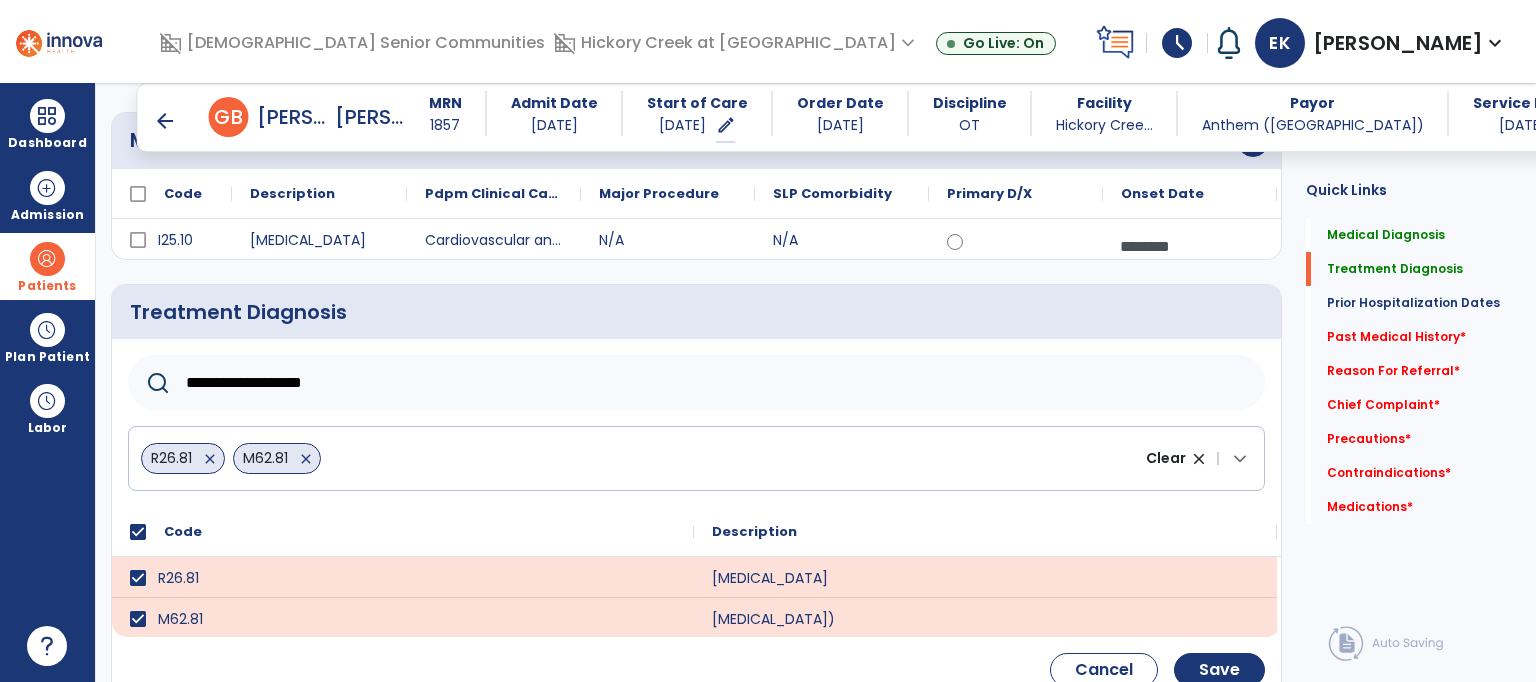 type on "**********" 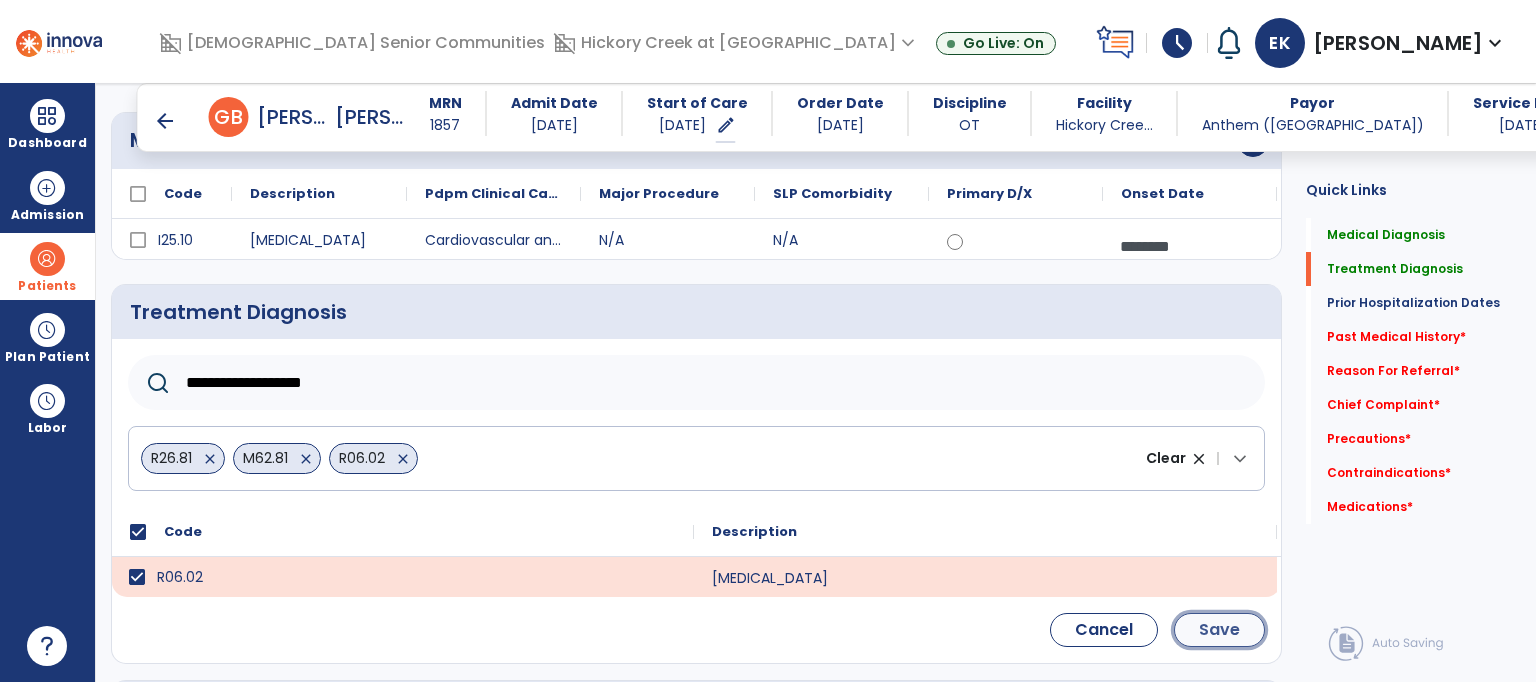 click on "Save" 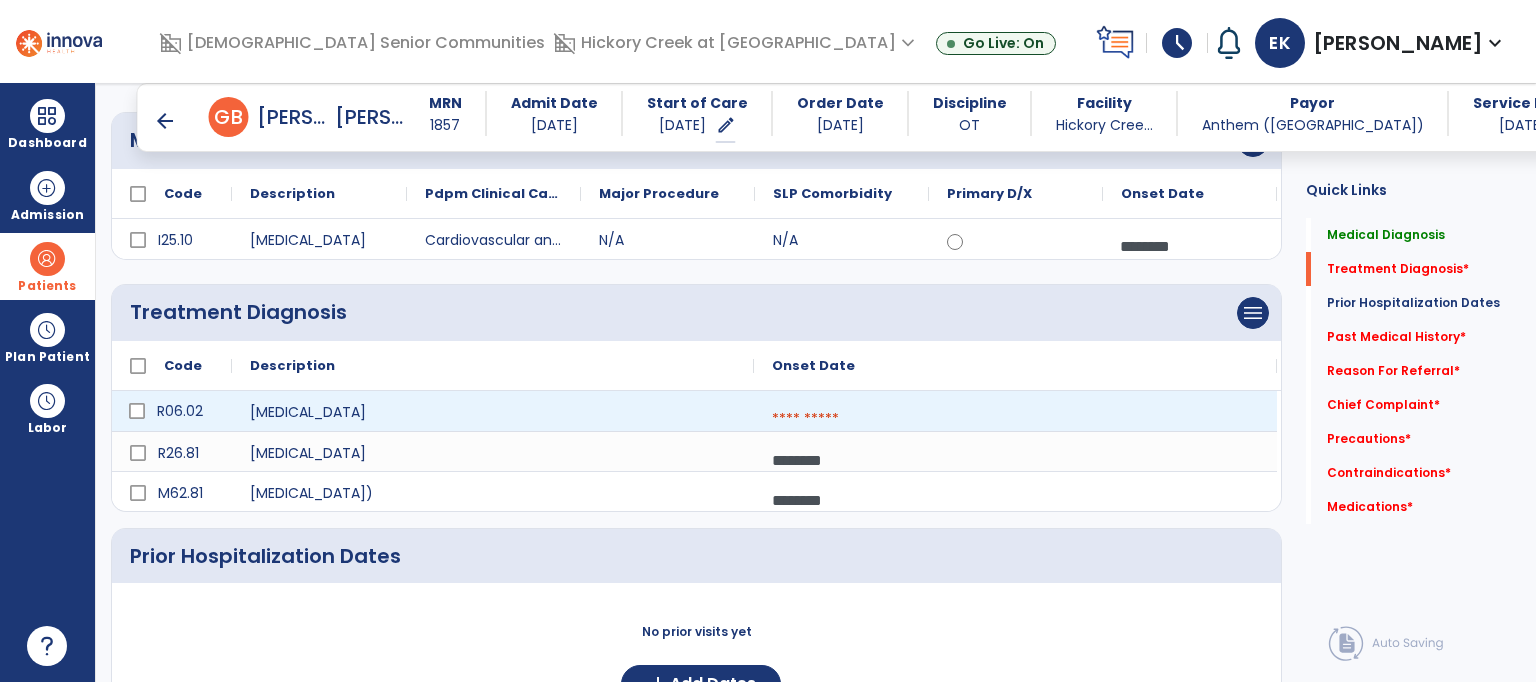 click at bounding box center (1015, 419) 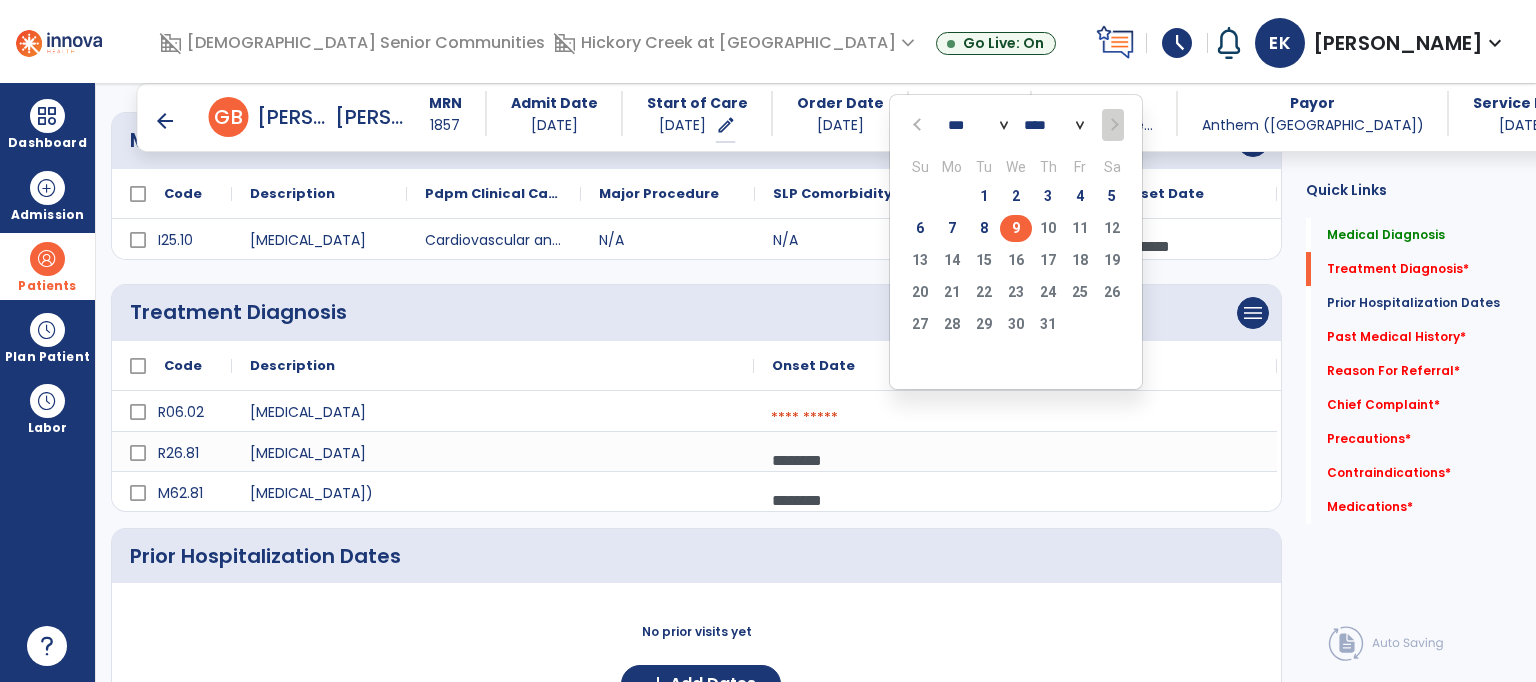 click on "9" 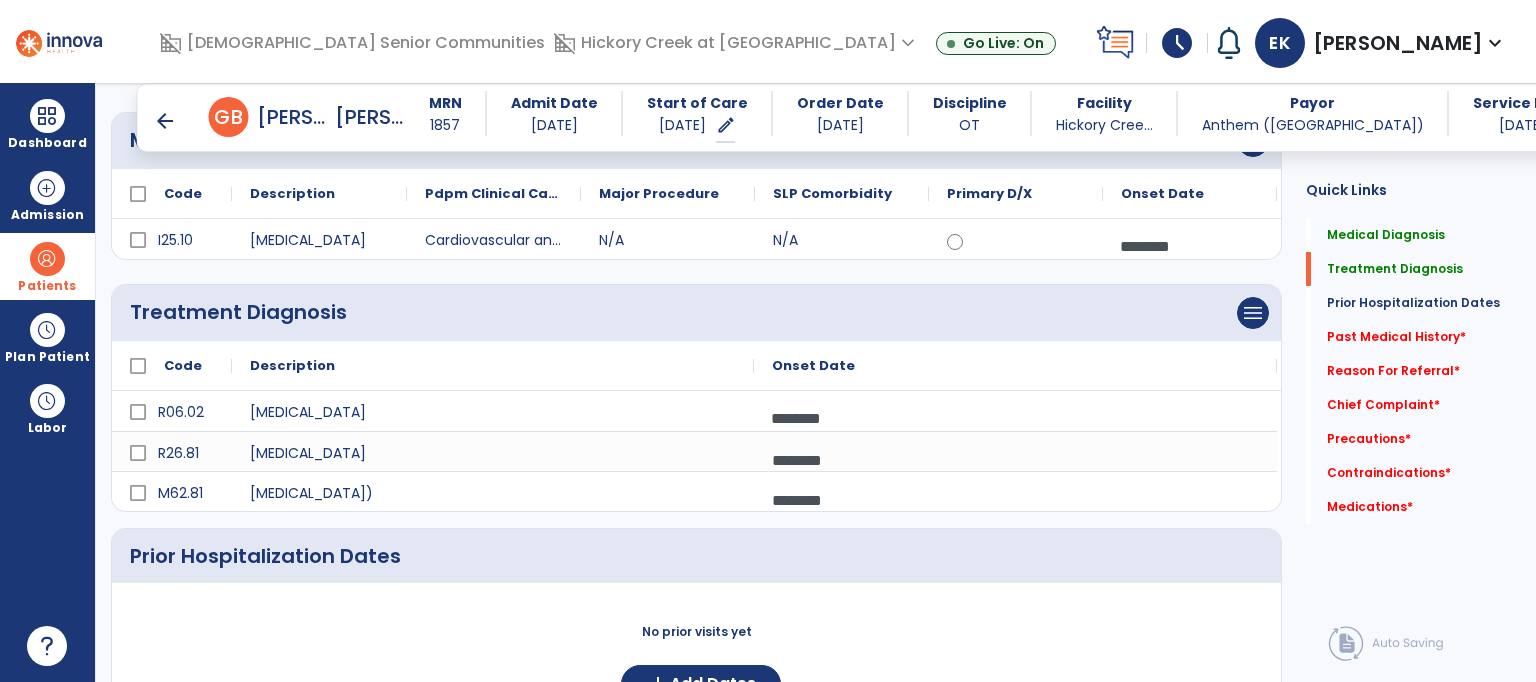 click on "Treatment Diagnosis   Treatment Diagnosis" 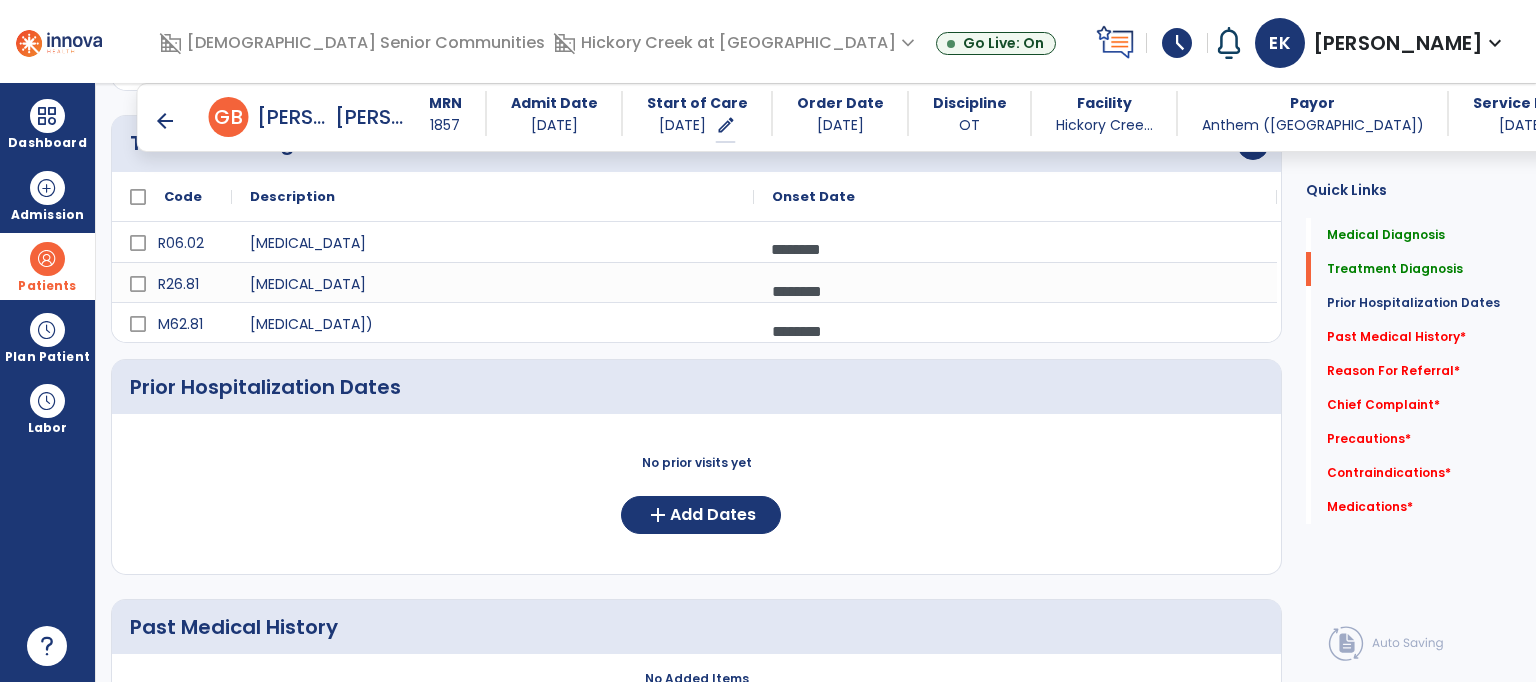 scroll, scrollTop: 416, scrollLeft: 0, axis: vertical 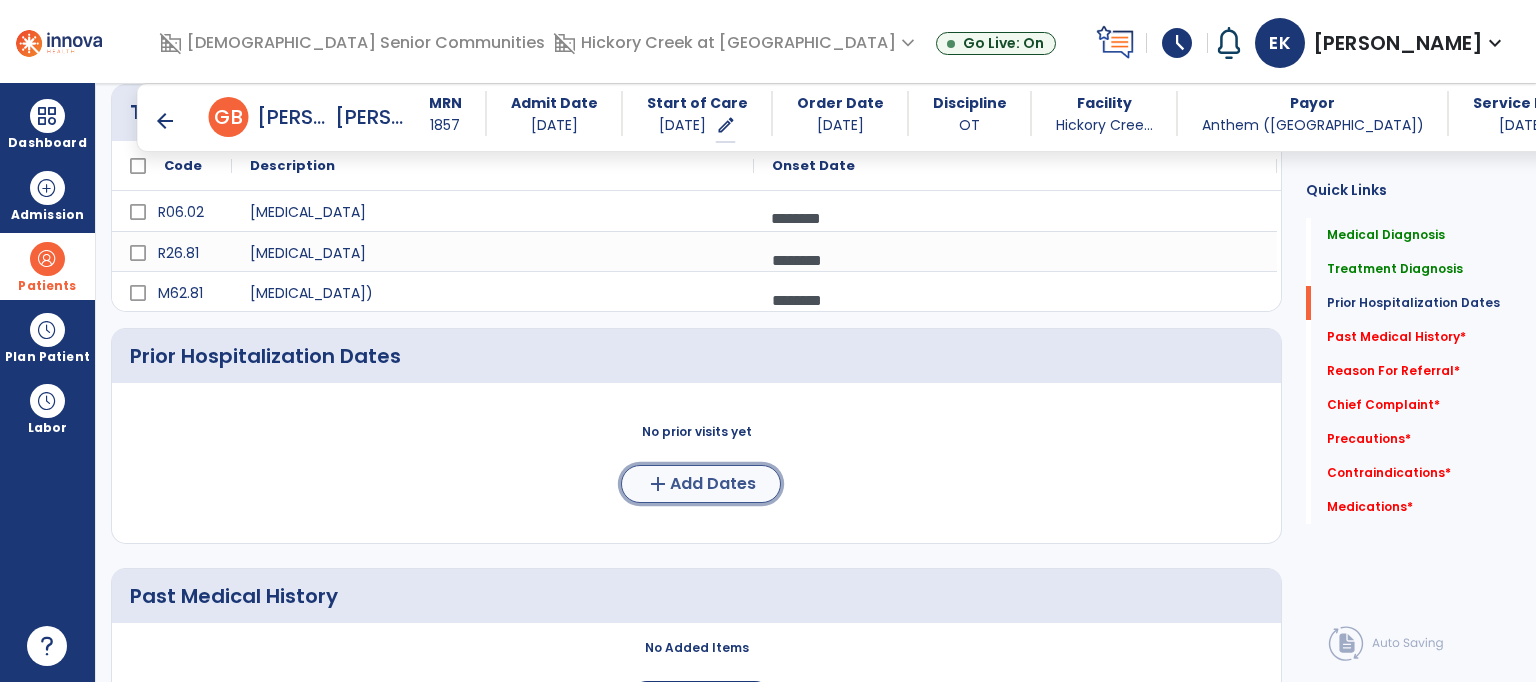 click on "Add Dates" 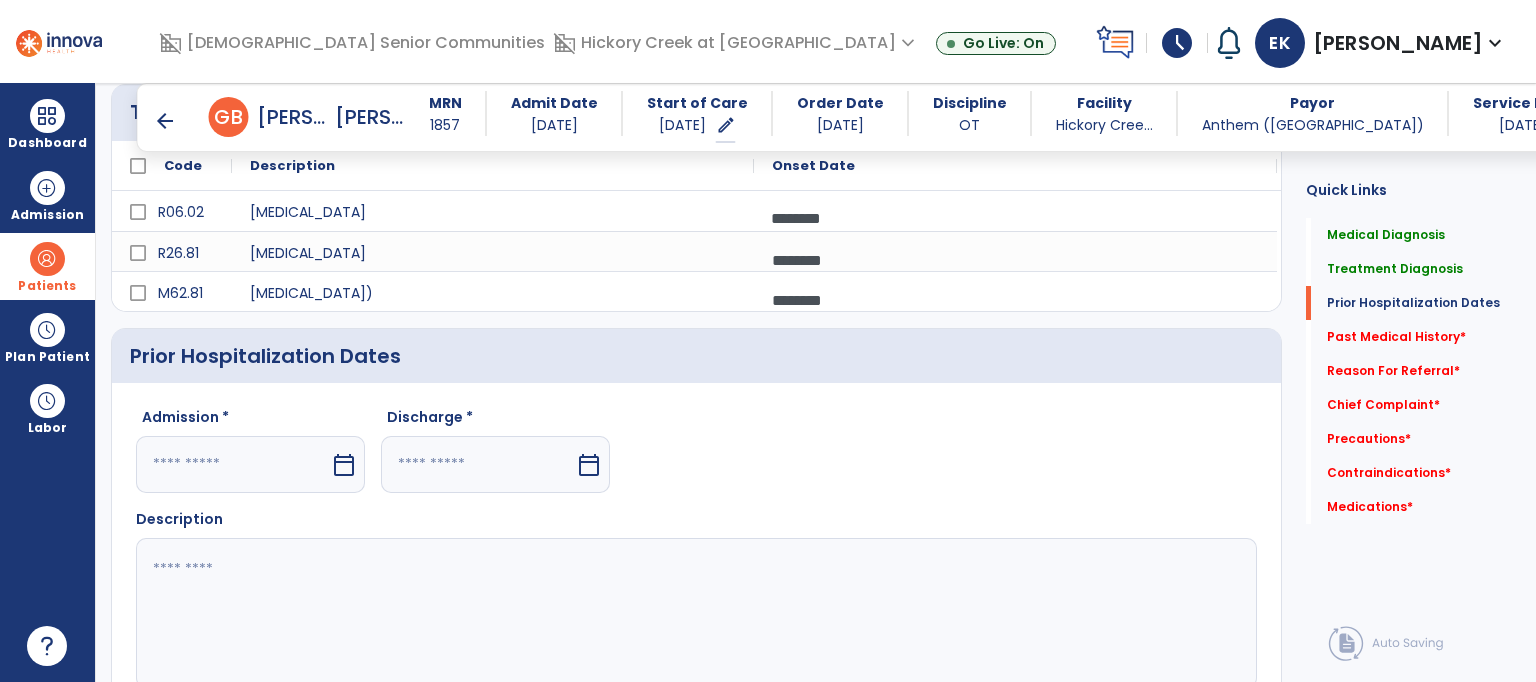 click on "calendar_today" at bounding box center (346, 464) 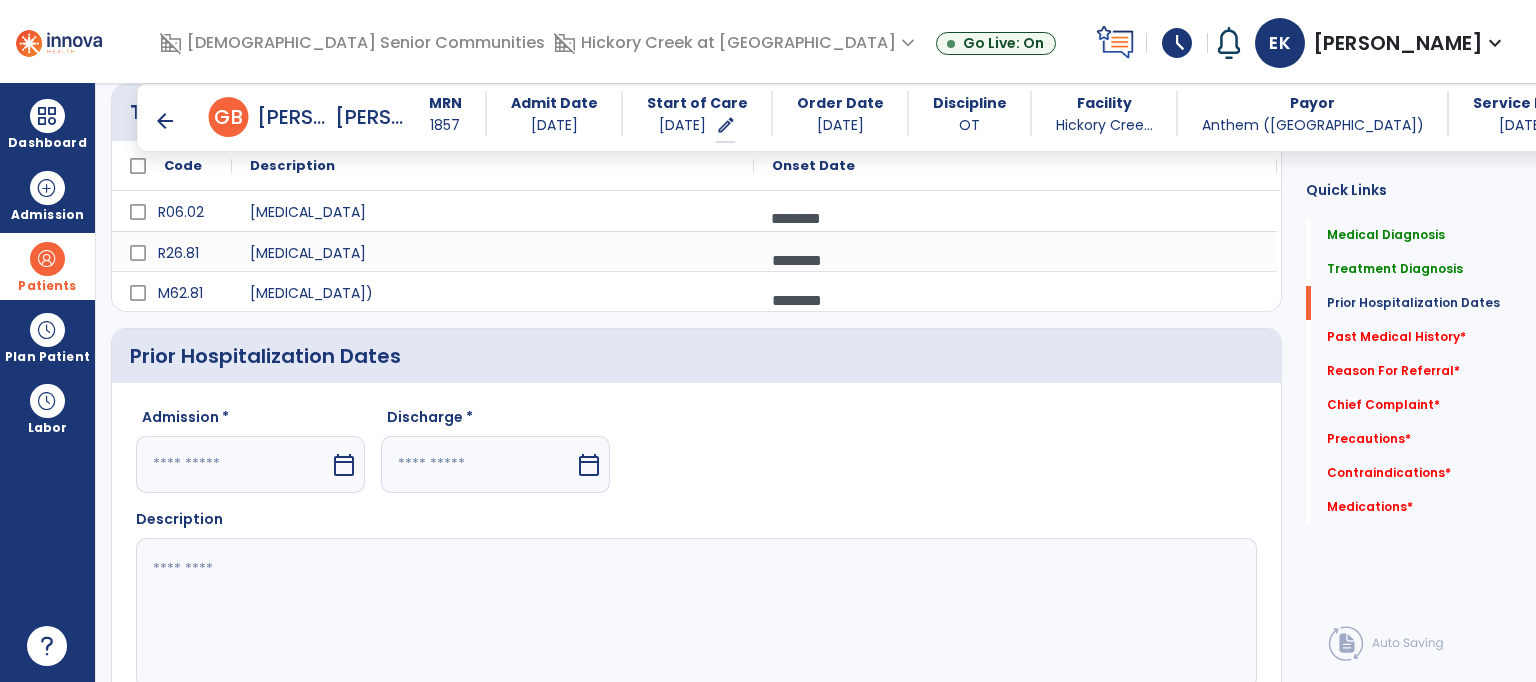 select on "*" 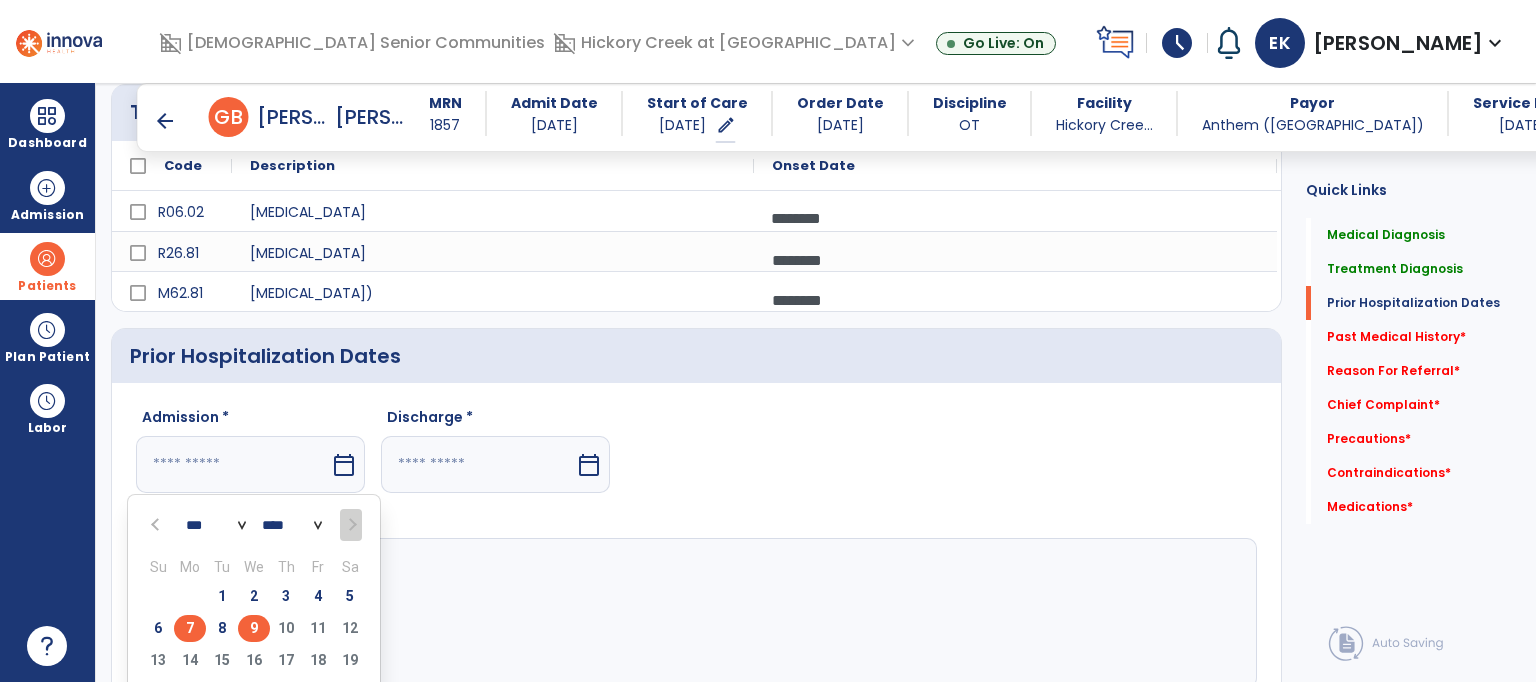 click on "7" at bounding box center [190, 628] 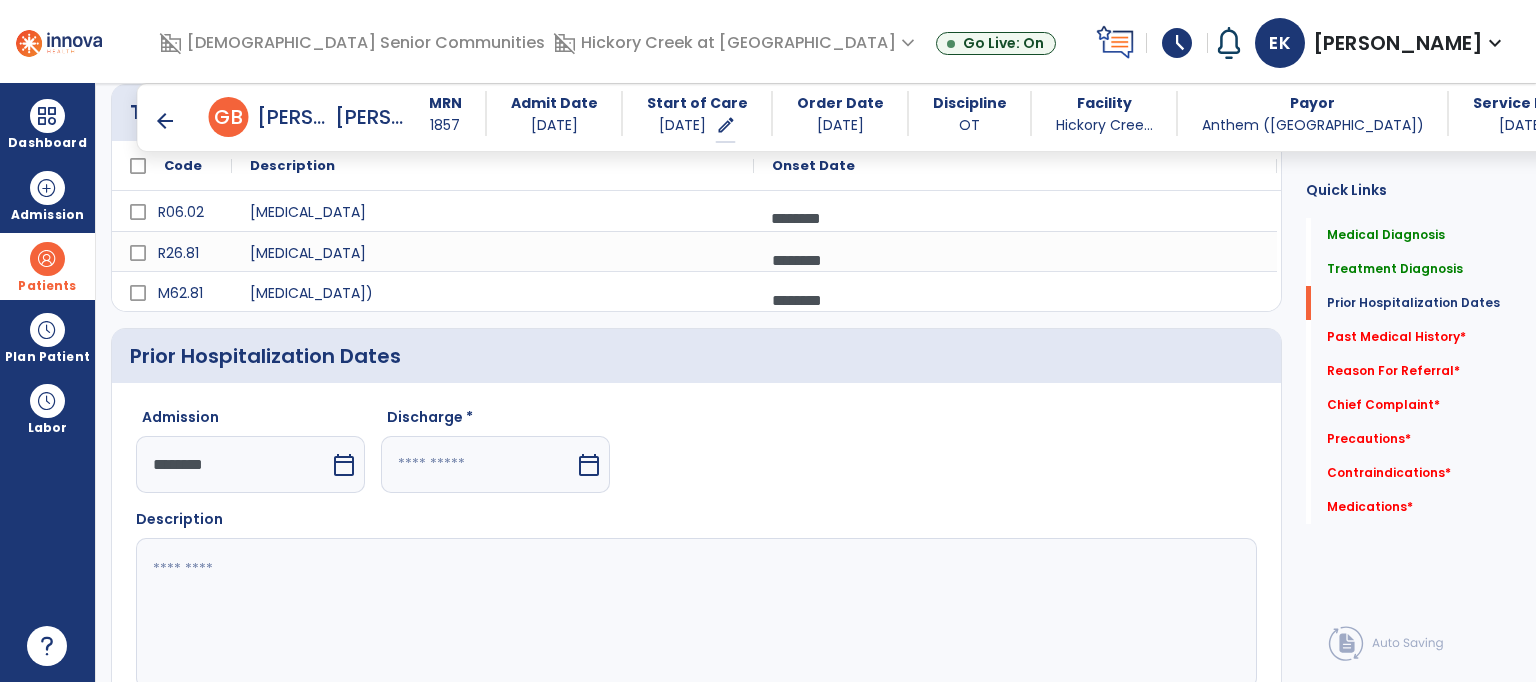 click on "calendar_today" at bounding box center [591, 464] 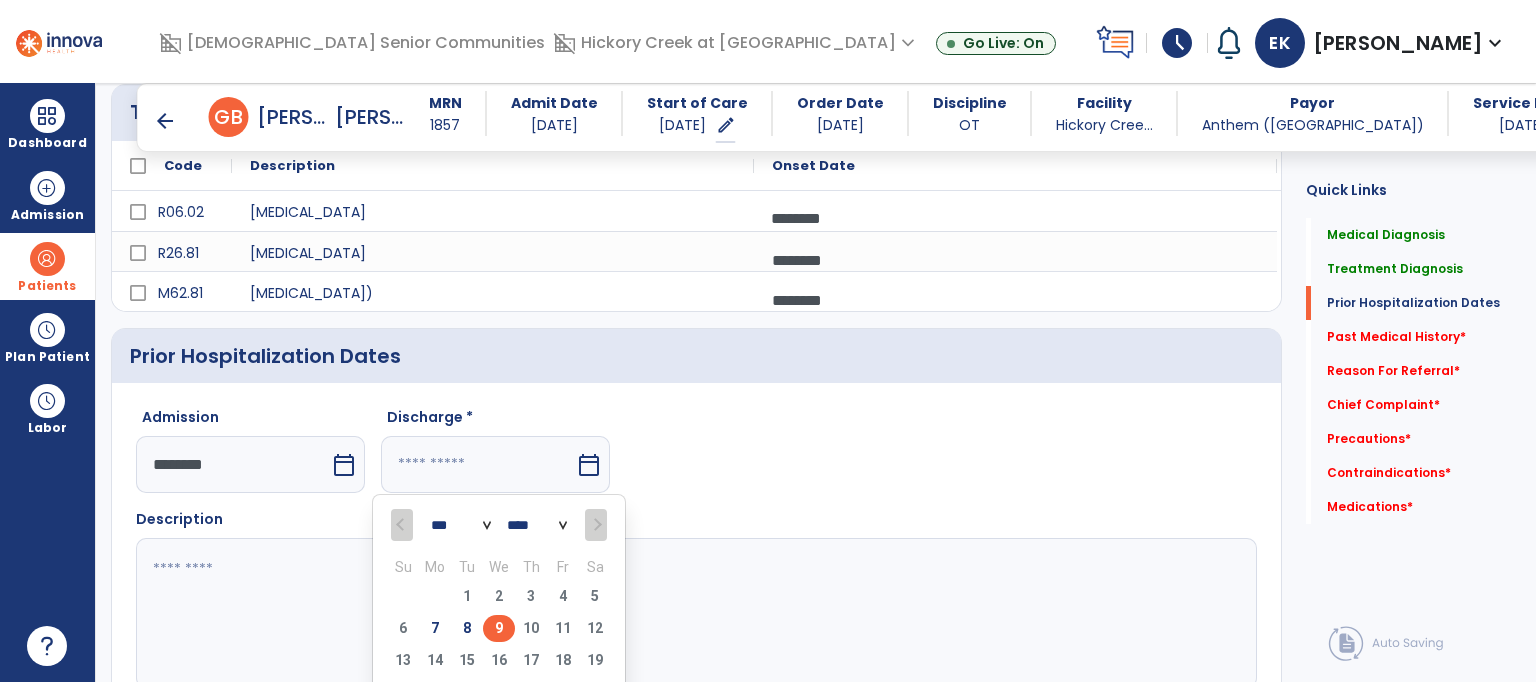 click on "9" at bounding box center (499, 628) 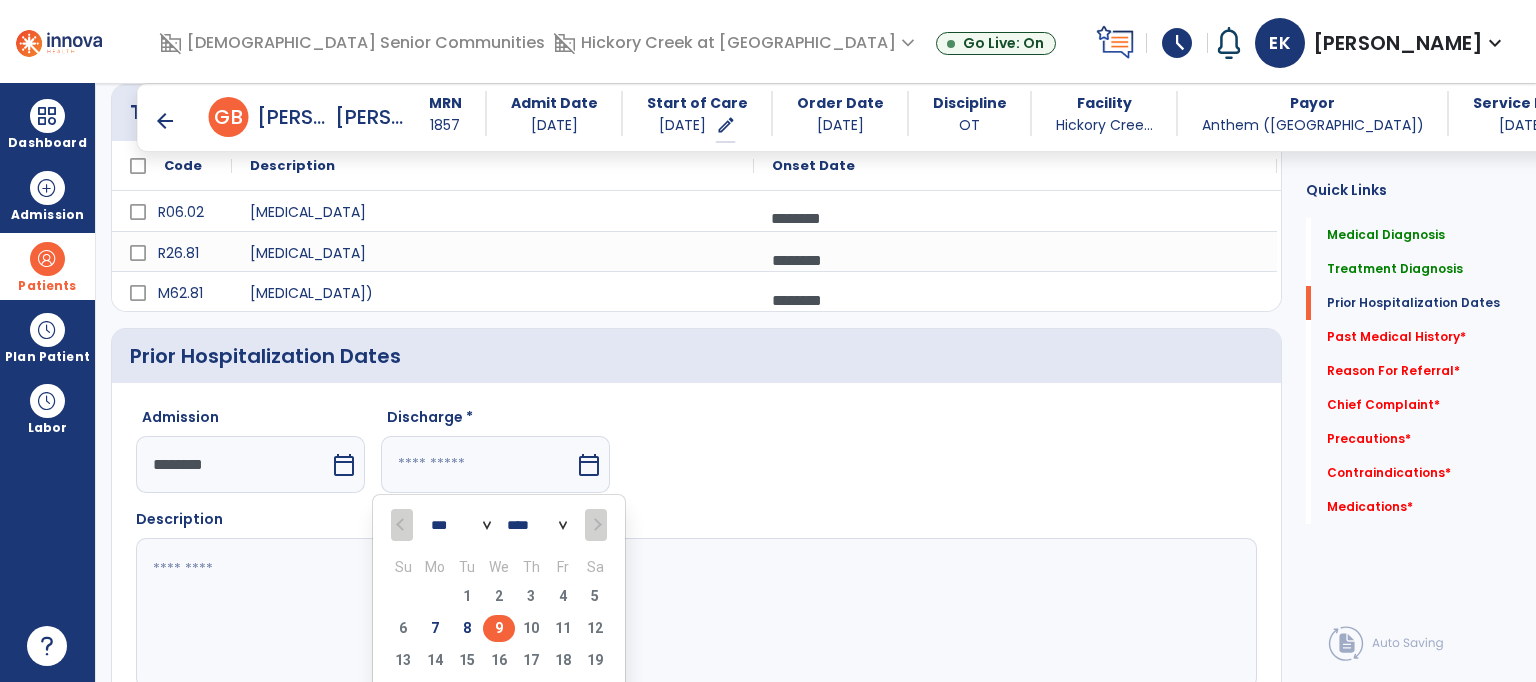 type on "********" 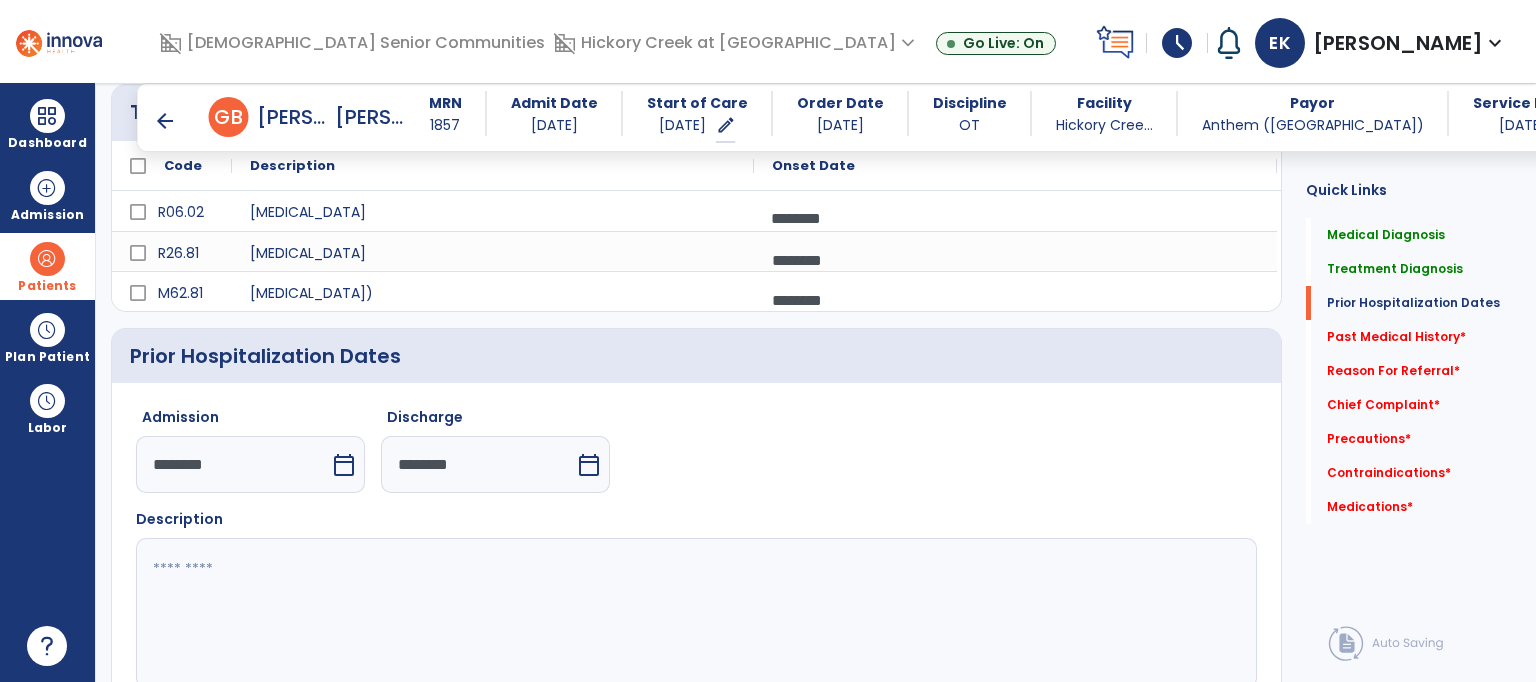 click 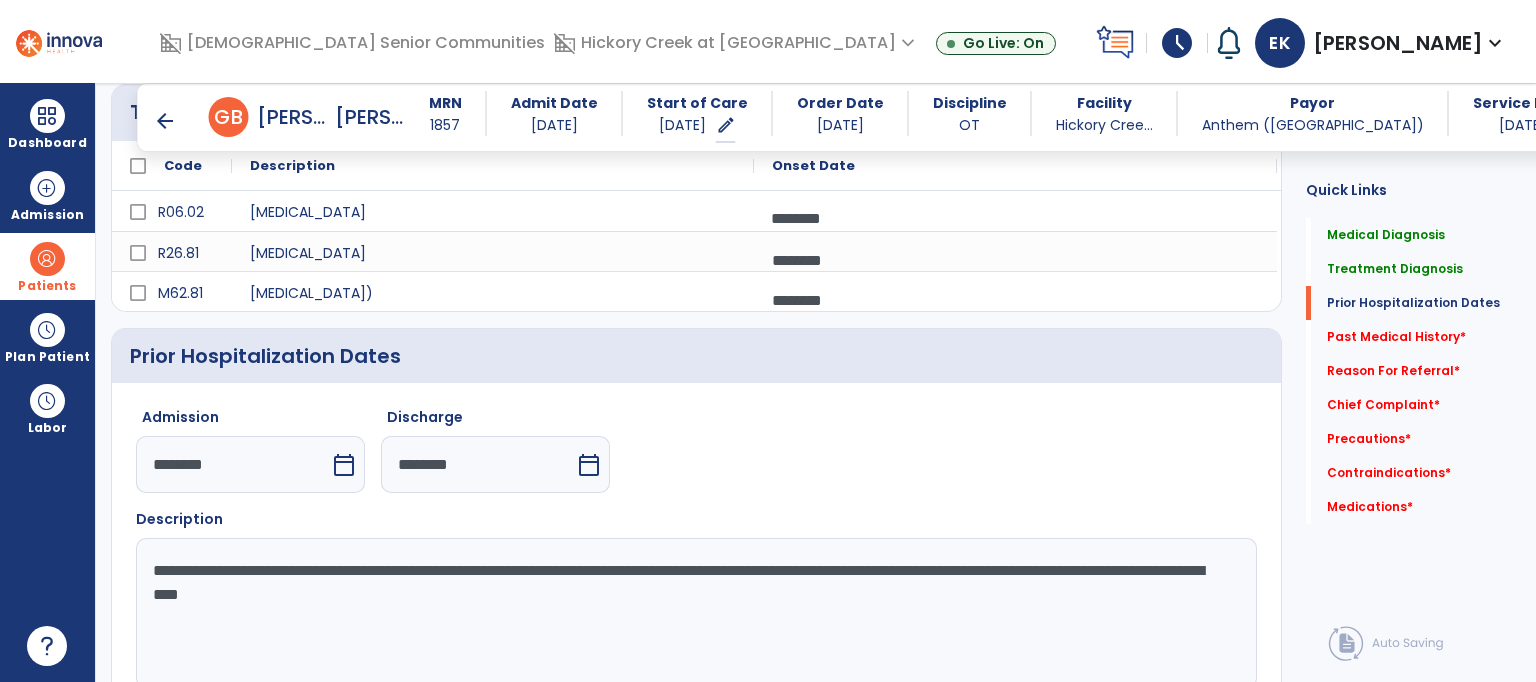 click on "Prior Hospitalization Dates   Prior Hospitalization Dates" 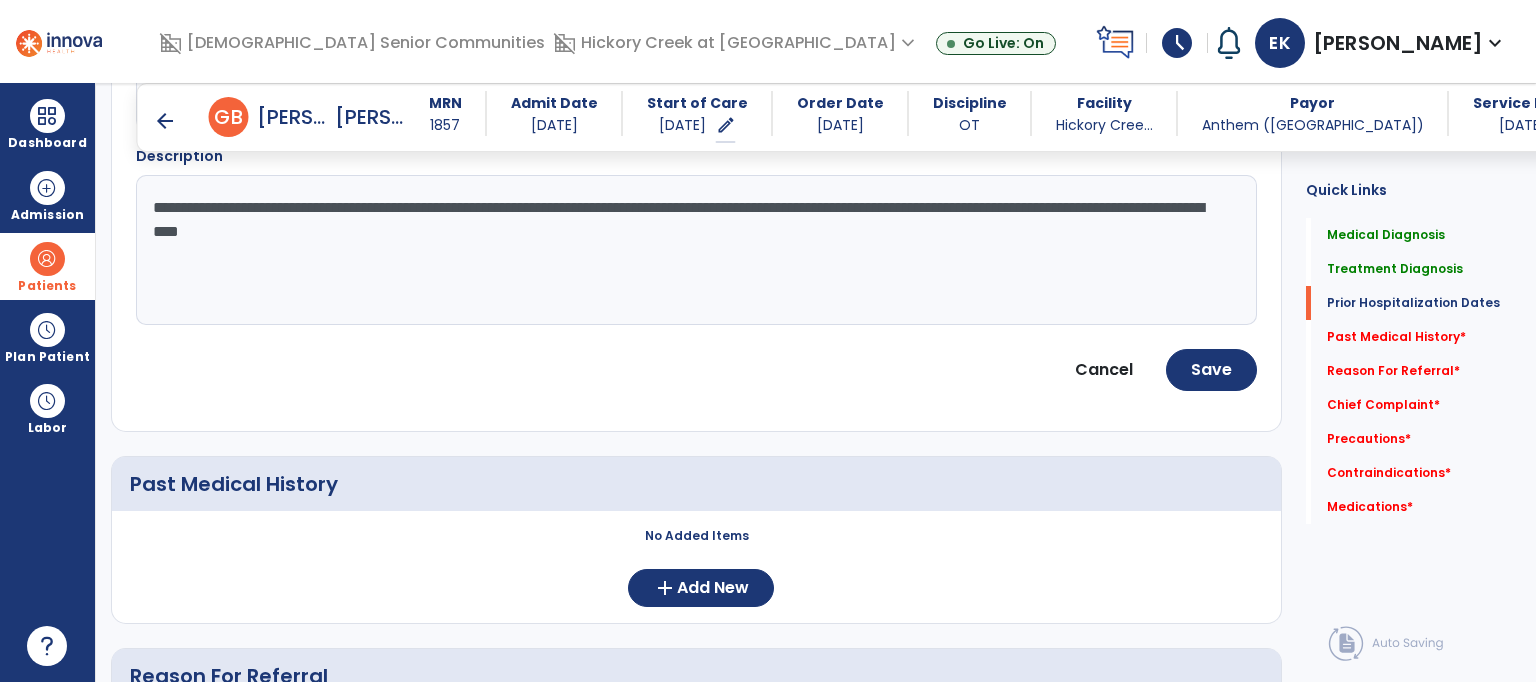 scroll, scrollTop: 776, scrollLeft: 0, axis: vertical 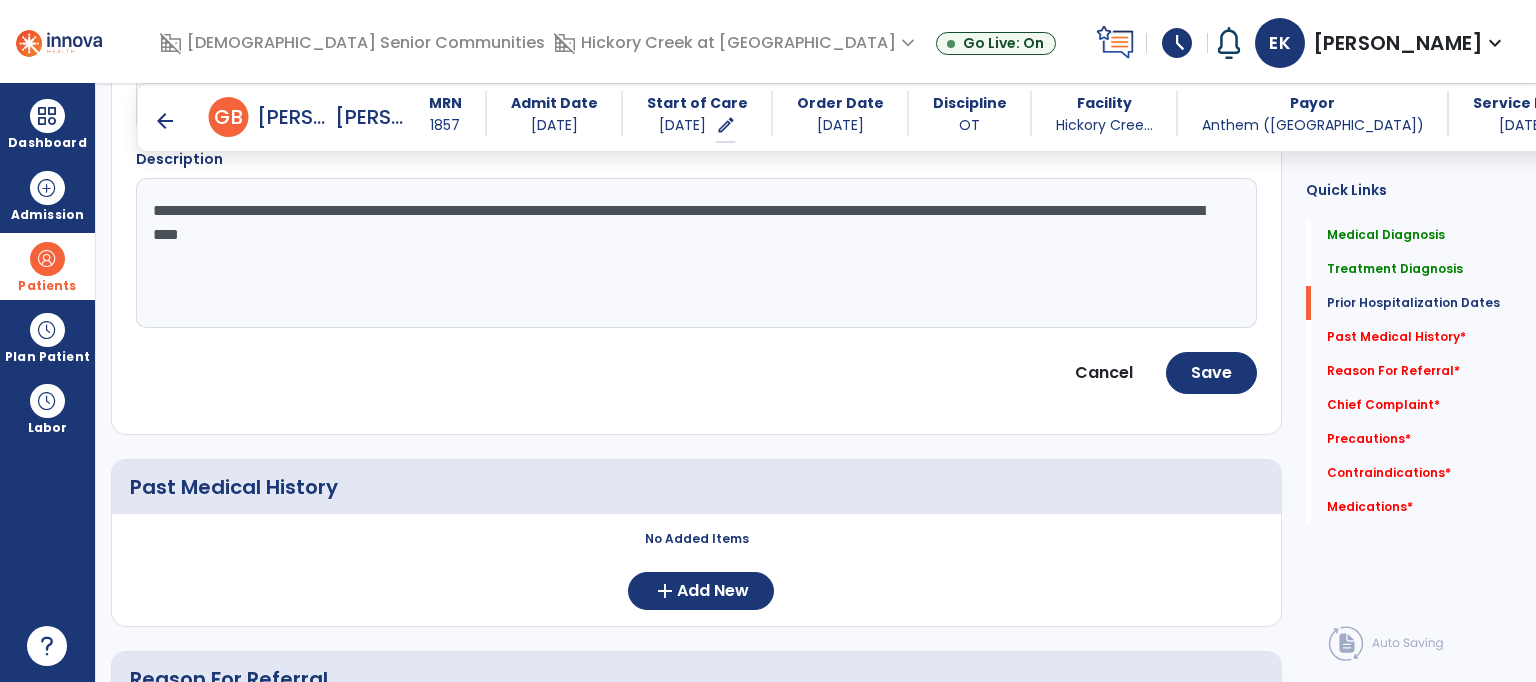 click on "**********" 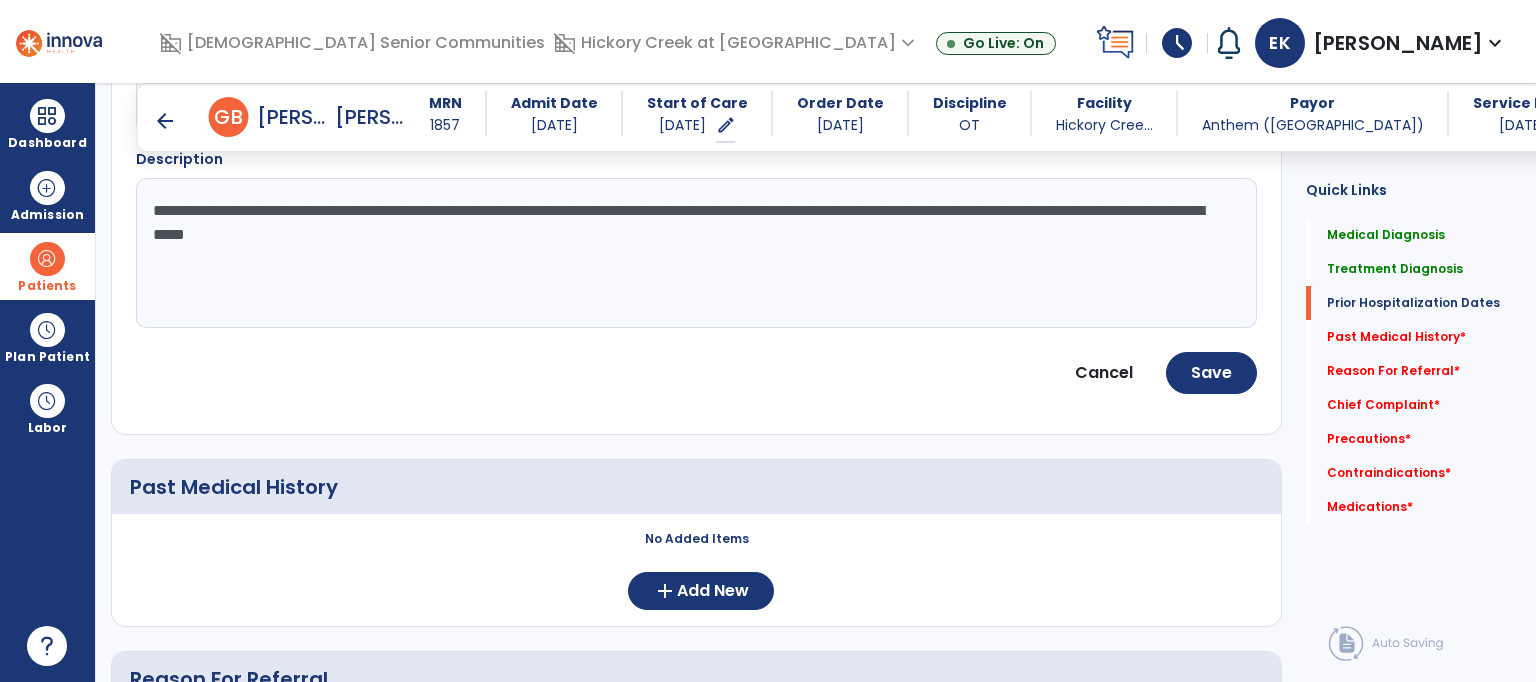 click on "**********" 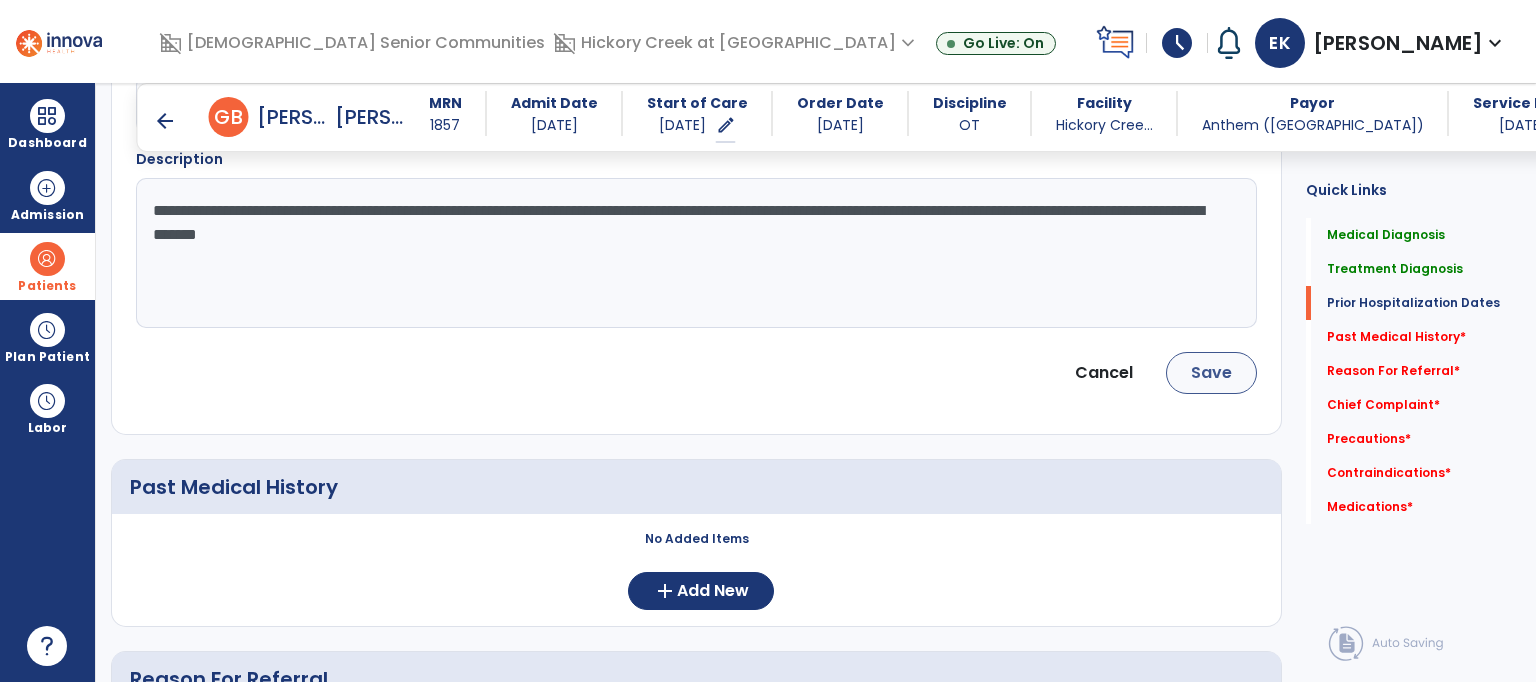 type on "**********" 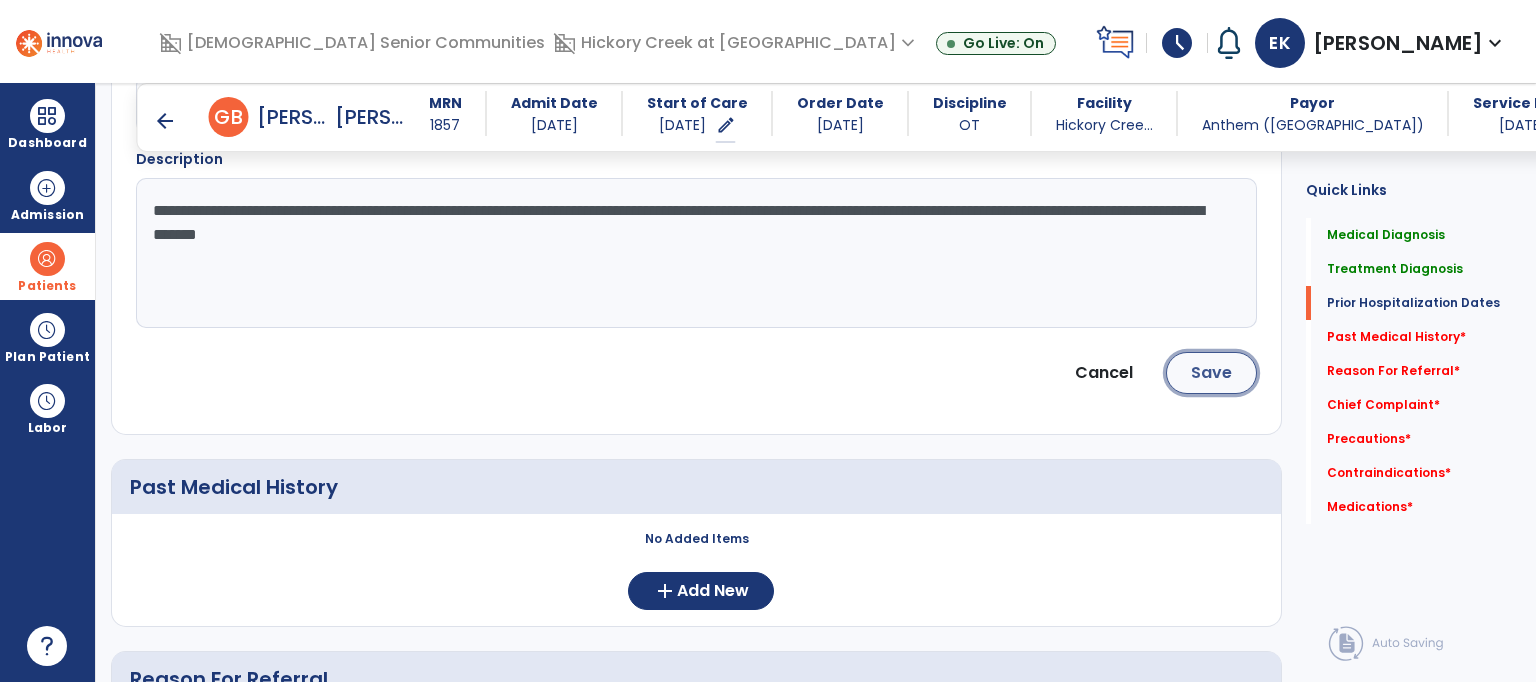 click on "Save" 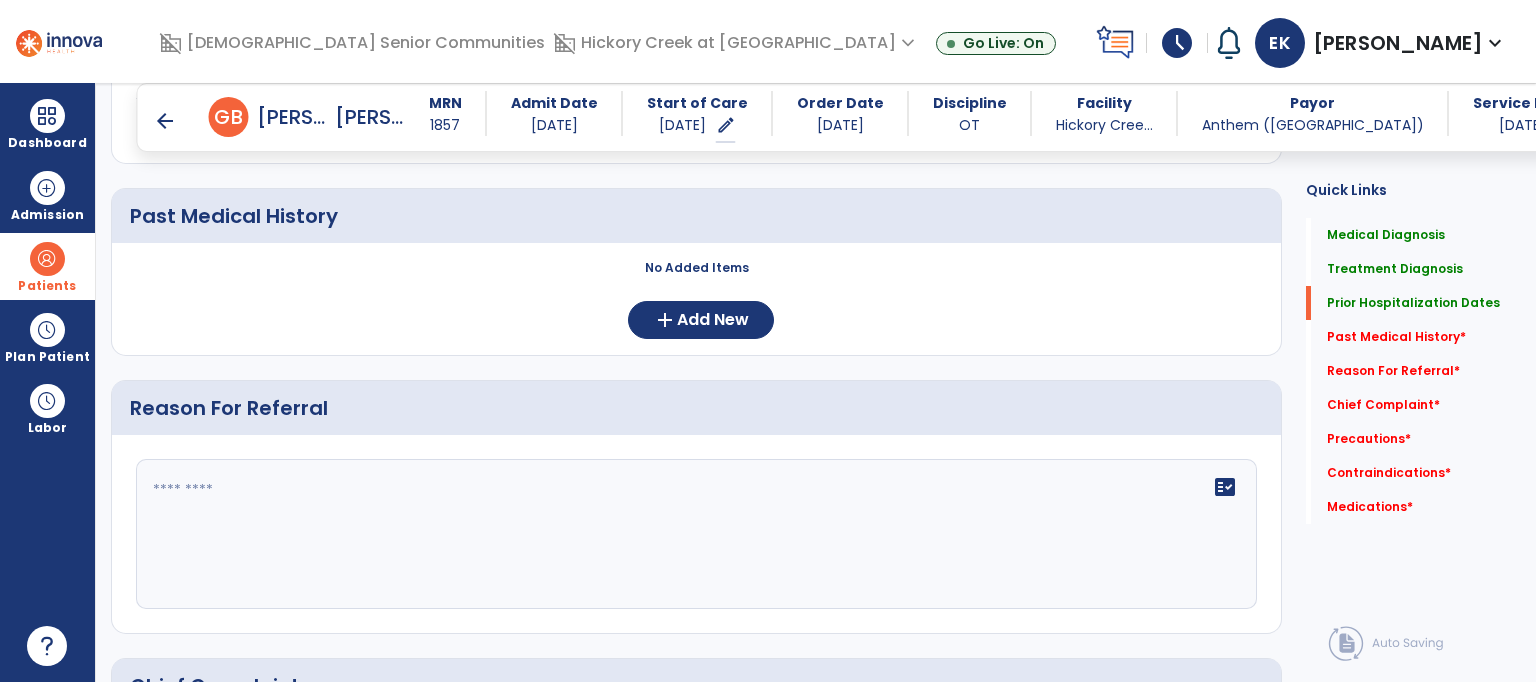 scroll, scrollTop: 803, scrollLeft: 0, axis: vertical 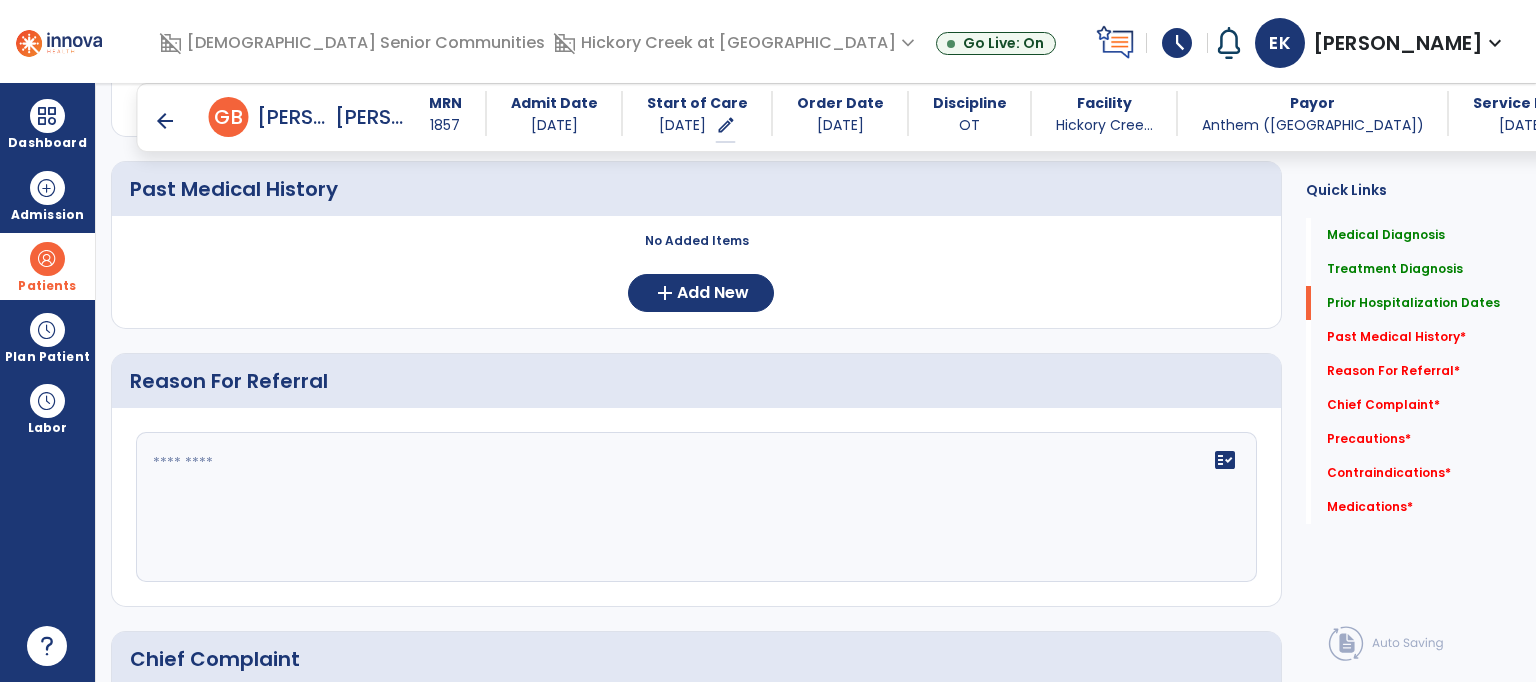 click on "Prior Hospitalization Dates   Prior Hospitalization Dates" 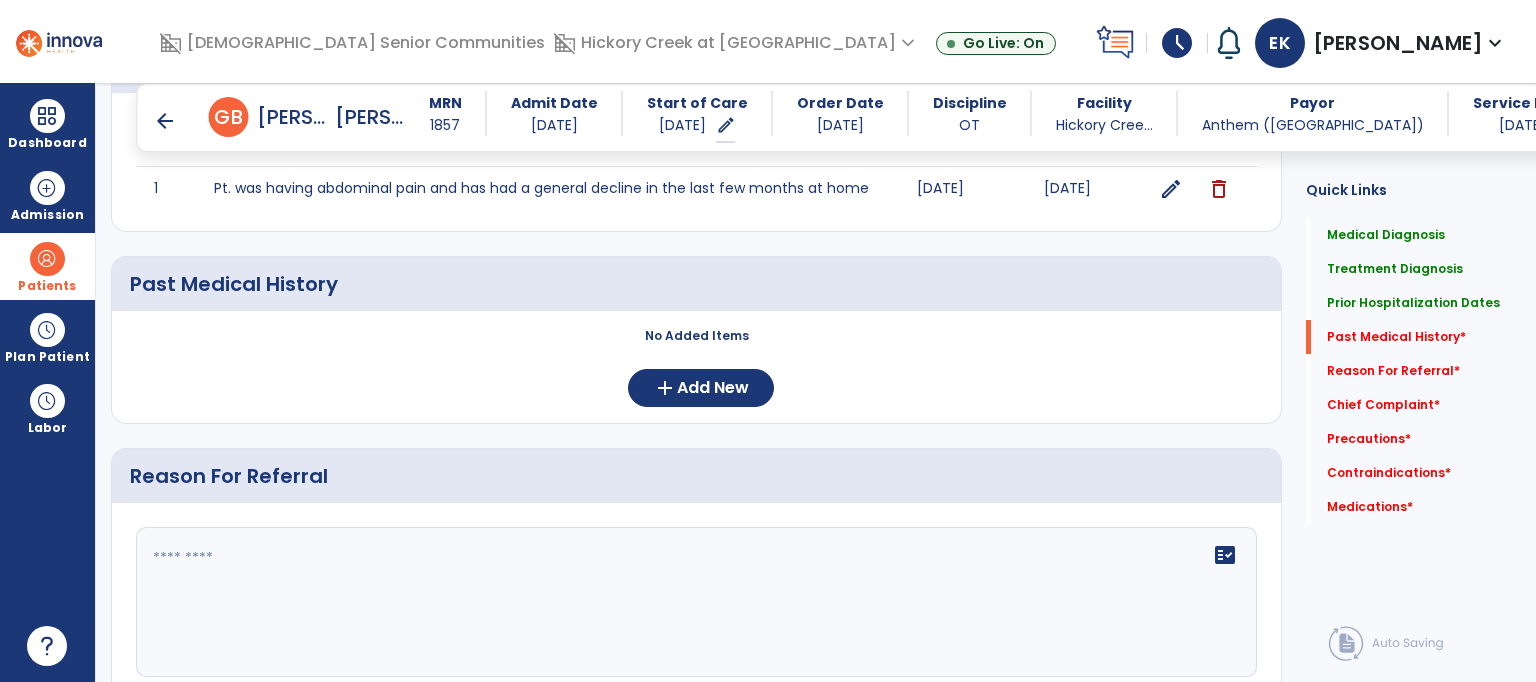 scroll, scrollTop: 723, scrollLeft: 0, axis: vertical 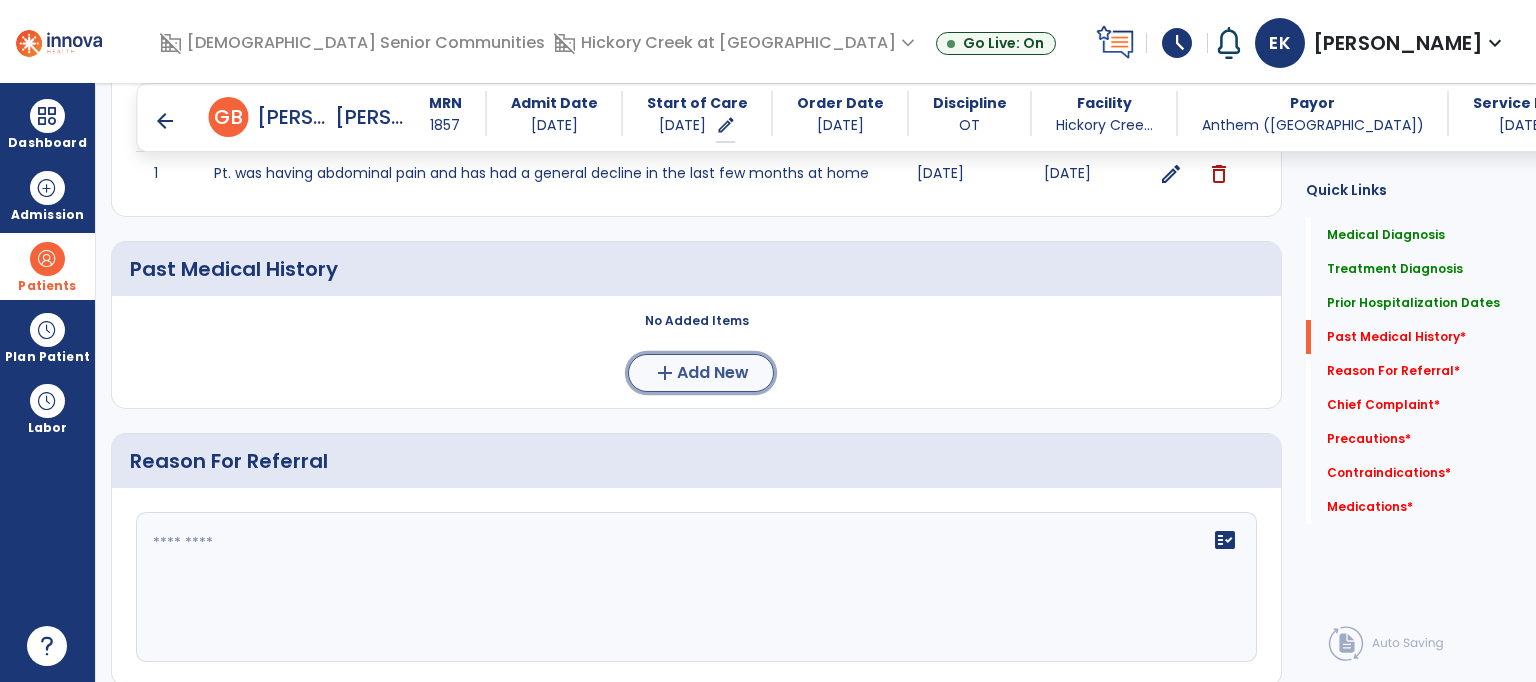 click on "Add New" 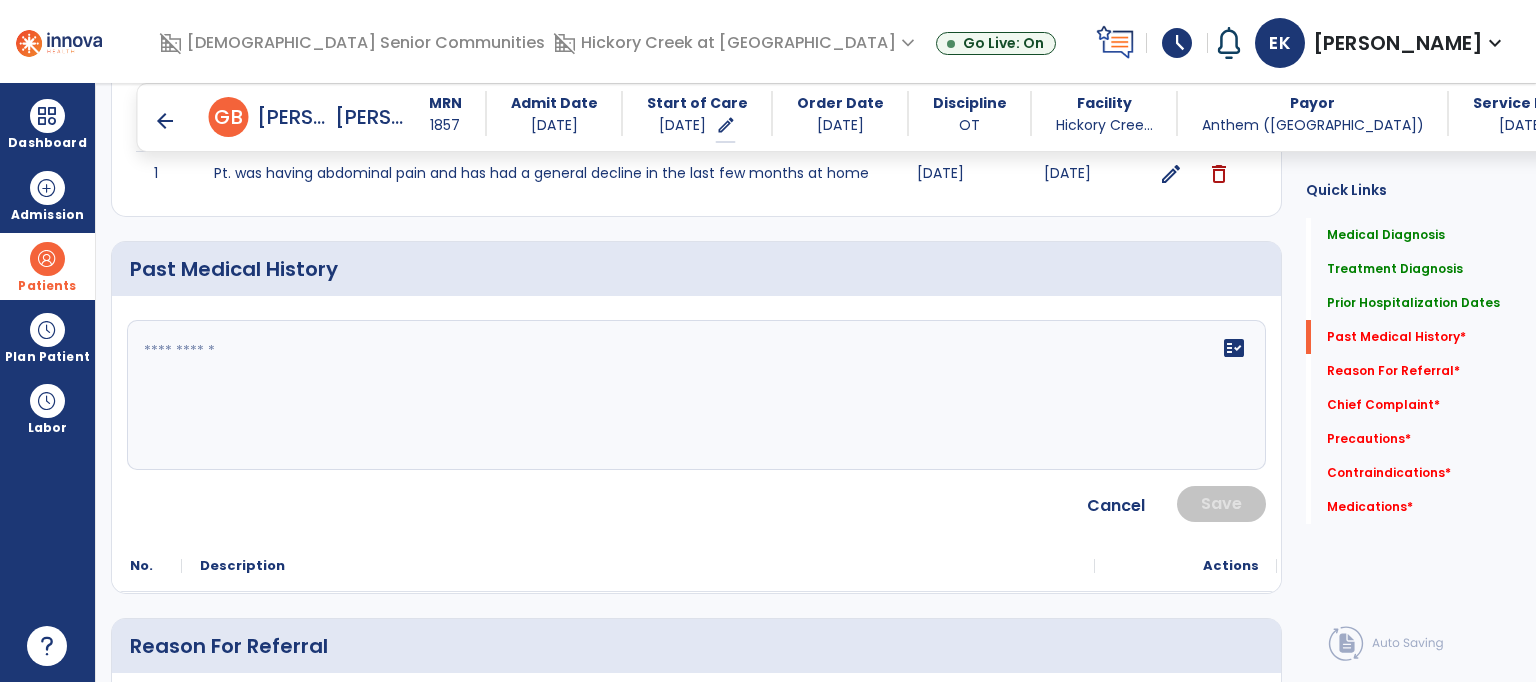 click 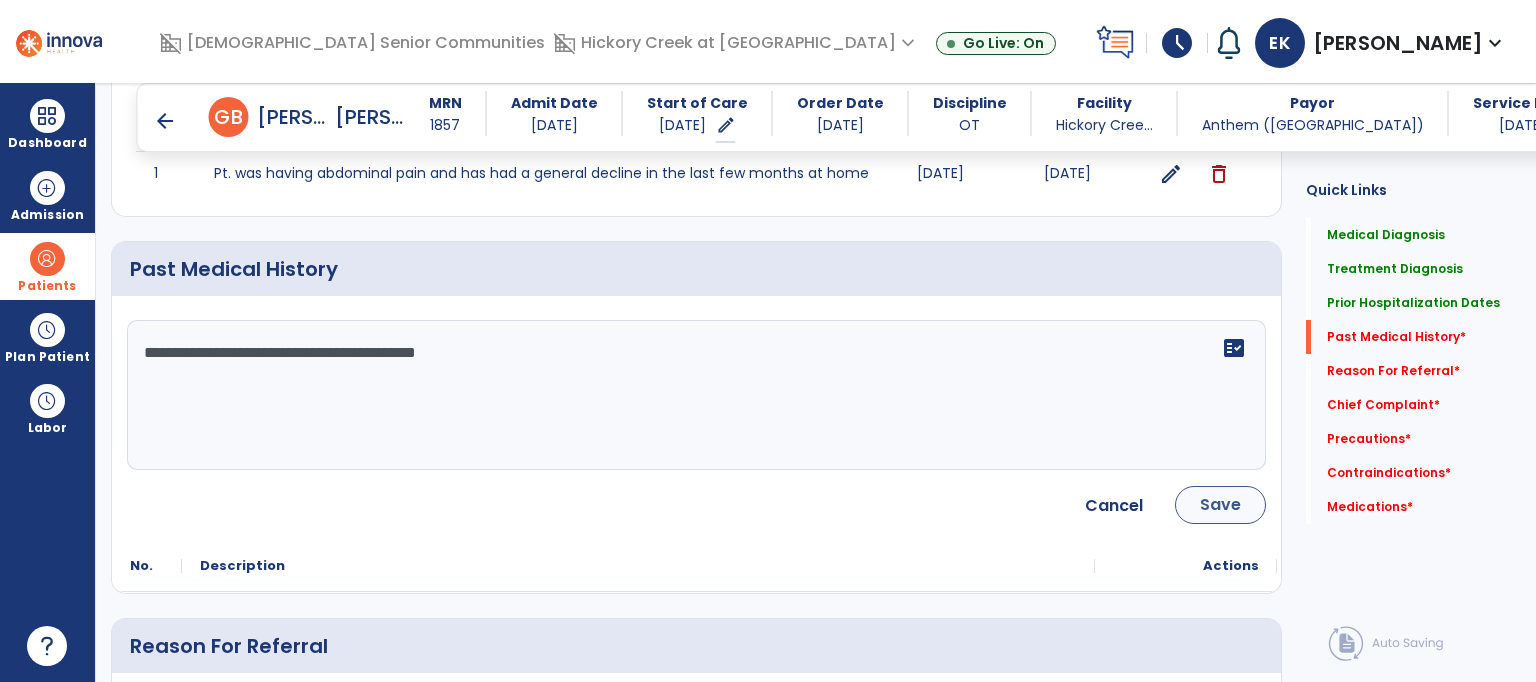 type on "**********" 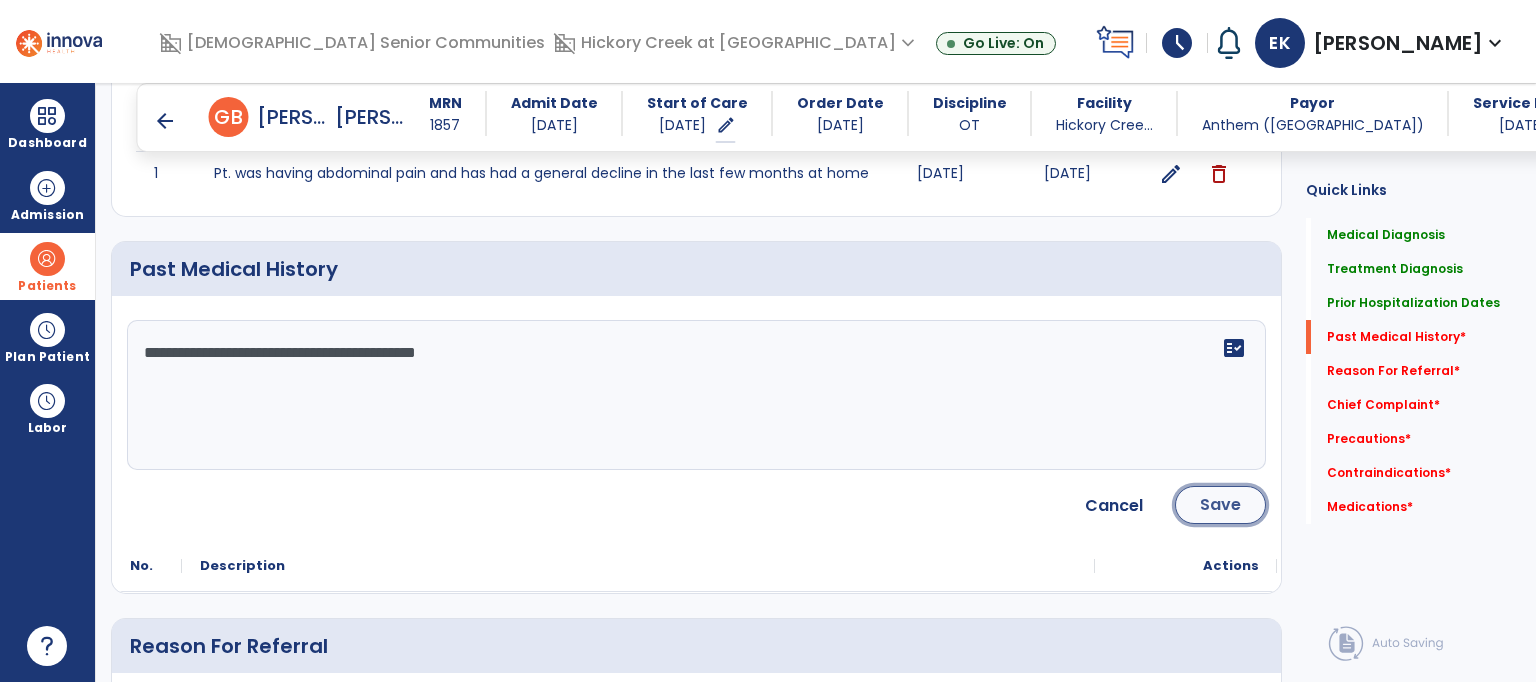click on "Save" 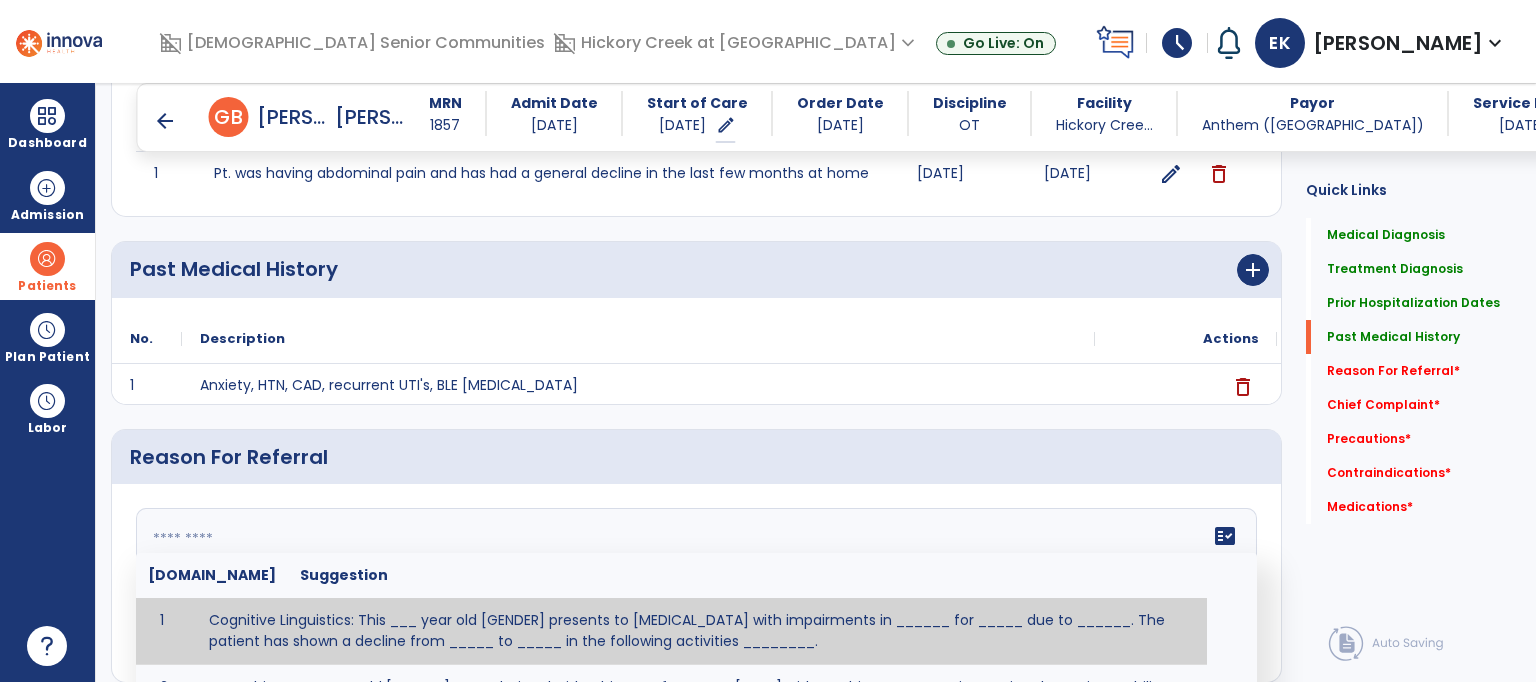 click on "fact_check  [DOMAIN_NAME] Suggestion 1 Cognitive Linguistics: This ___ year old [GENDER] presents to [MEDICAL_DATA] with impairments in ______ for _____ due to ______.  The patient has shown a decline from _____ to _____ in the following activities ________. 2 CVA: This _____ year old [GENDER] was admitted with a history of a CVA on[DATE] with resulting ________ impacting the patients ability to perform _________. 3 Fall: This _____ year old [GENDER] presents to therapy due to a fall on [DATE] as a result of _______ resulting in _______.  Patient has complaints of _________ with resulting impairments in _________. 4 5 Fall at Home: This _____ year old [GENDER] fell at home, resulting  in ________.  This has impacted this patient's _______.  As a result of these noted limitations in functional activities, this patient is unable to safely return to home.  This patient requires skilled therapy in order to improve safety and function. 6 7 8 9 10 11" 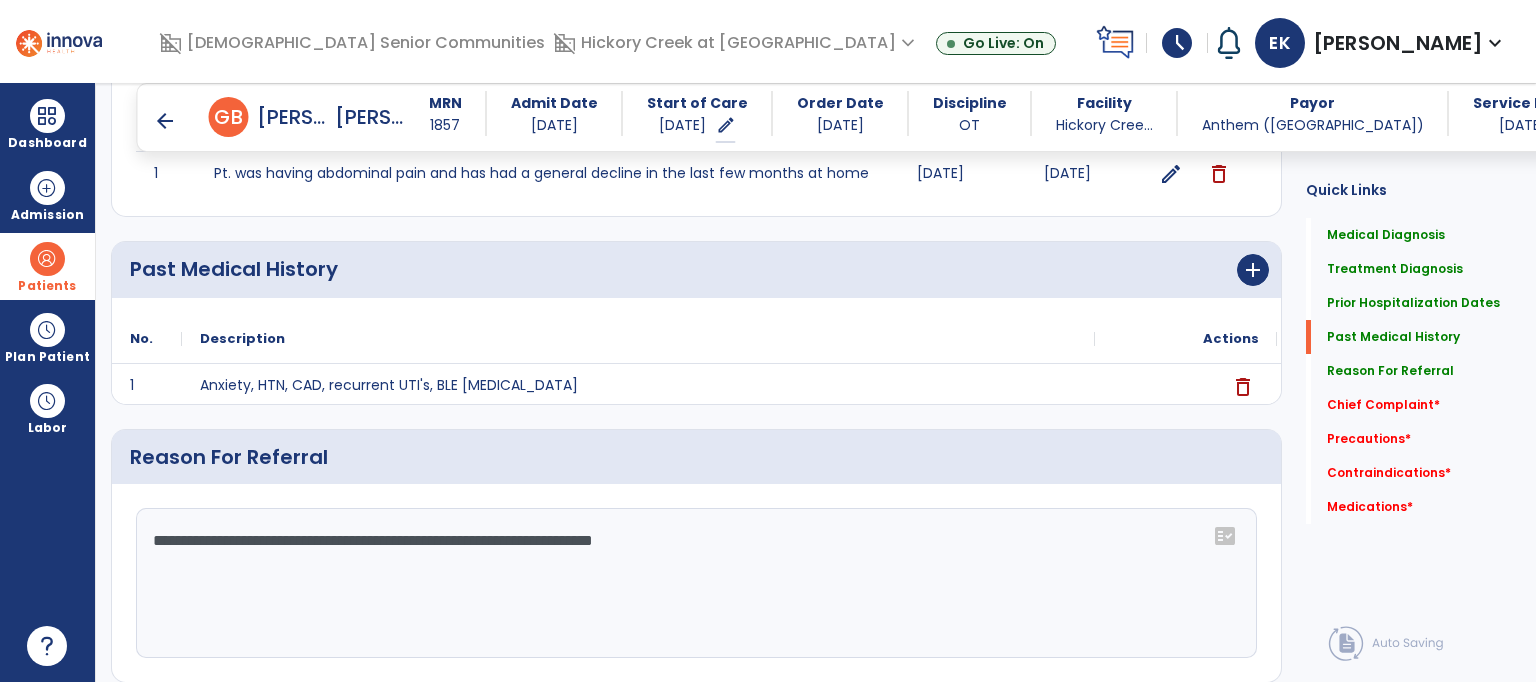 type on "**********" 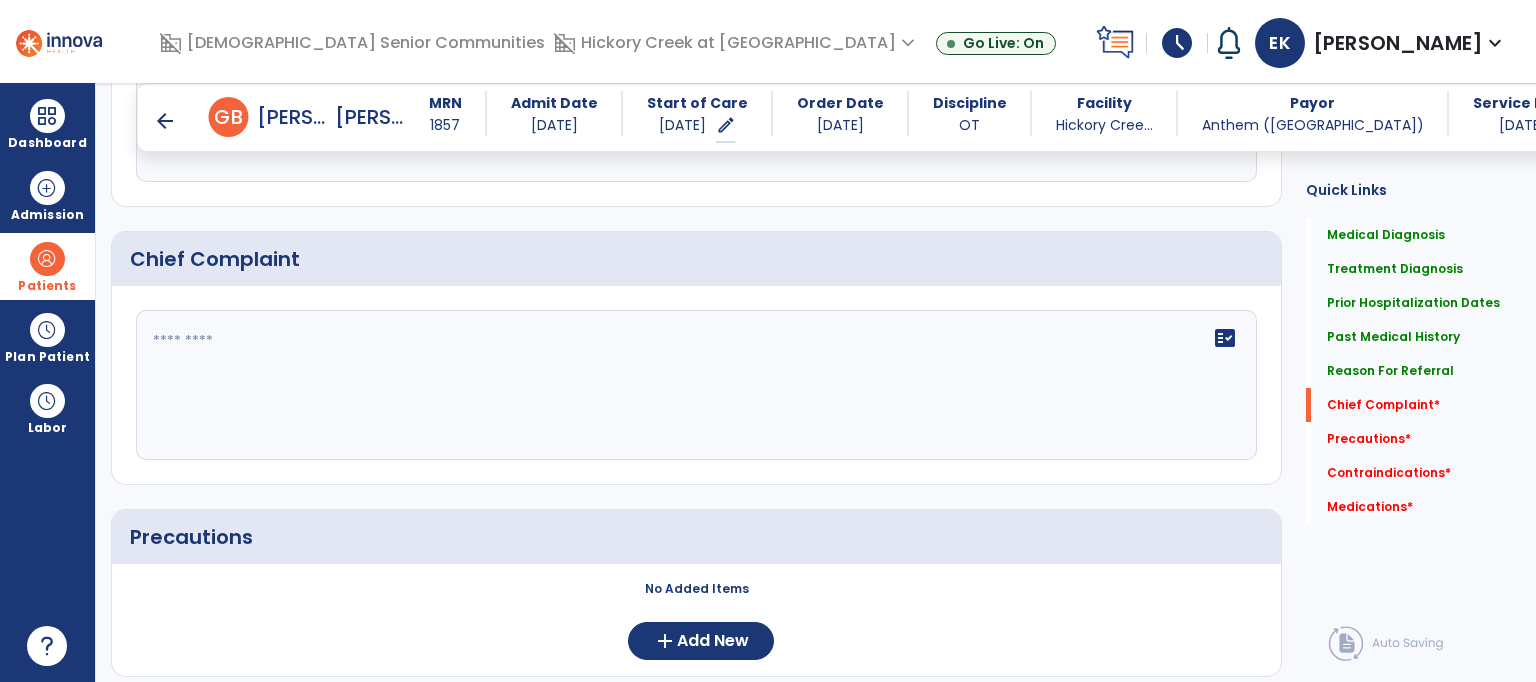 scroll, scrollTop: 1203, scrollLeft: 0, axis: vertical 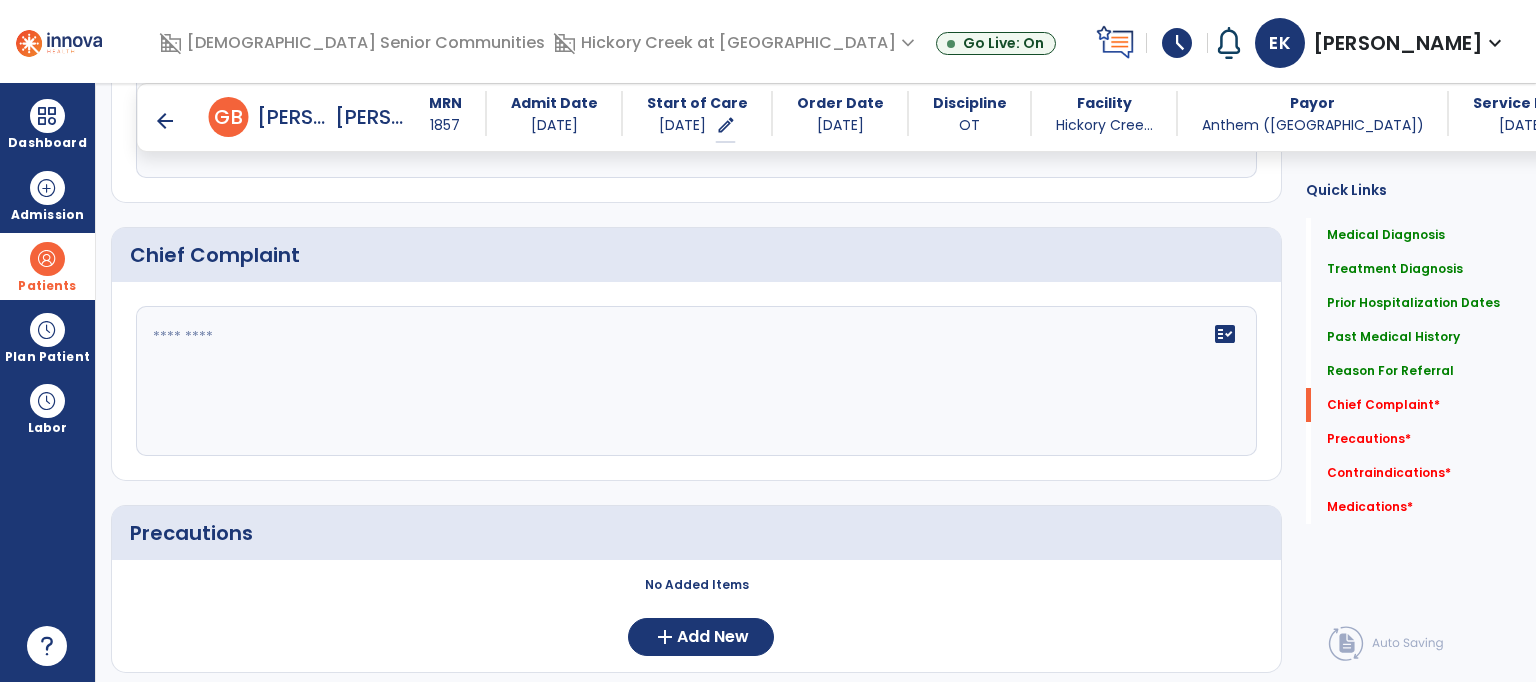 click on "fact_check" 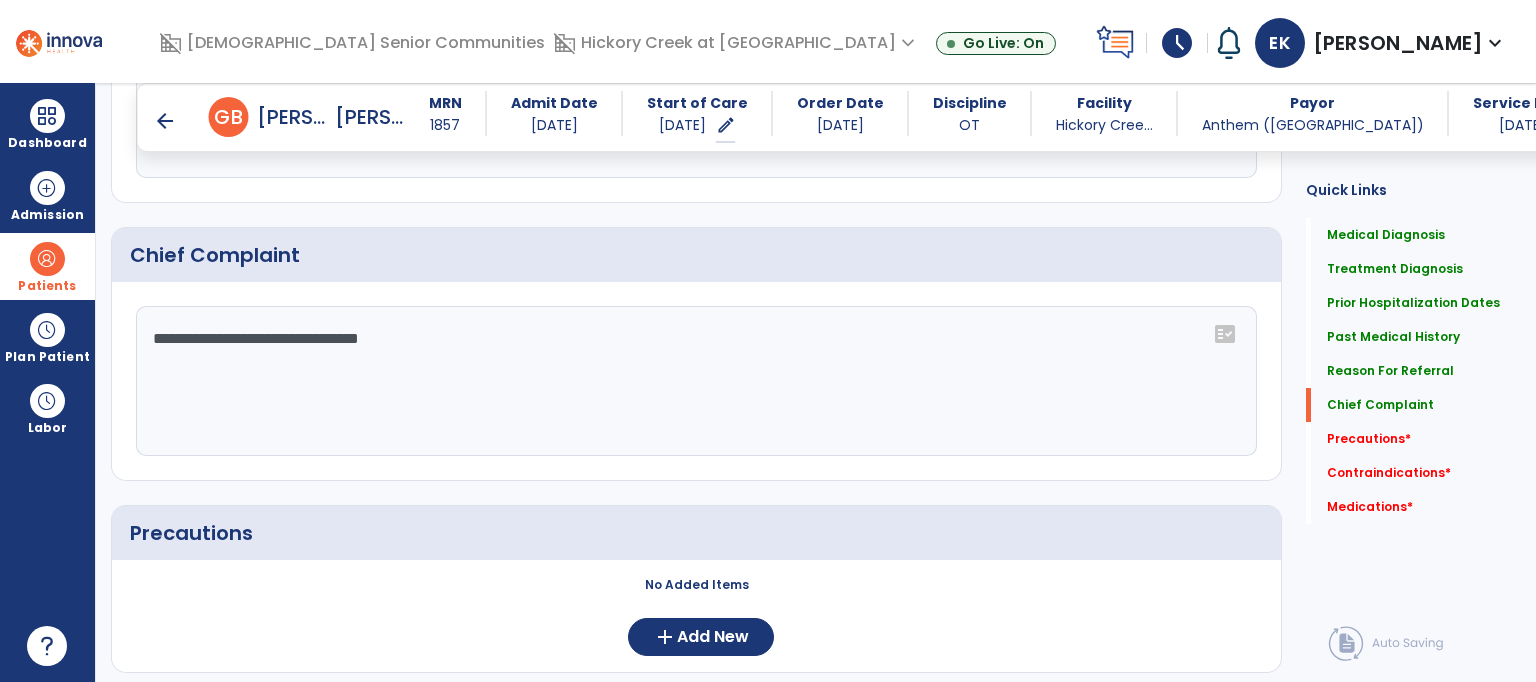 type on "**********" 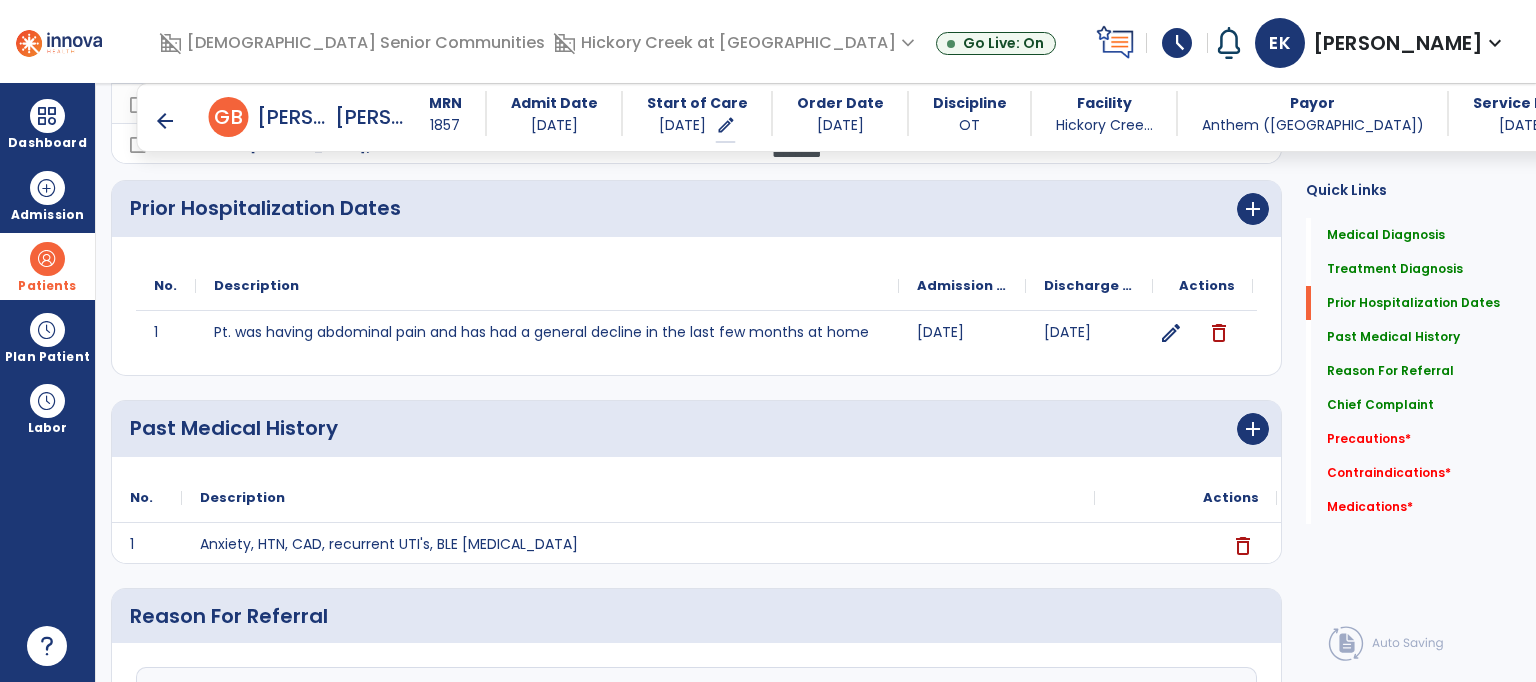 scroll, scrollTop: 563, scrollLeft: 0, axis: vertical 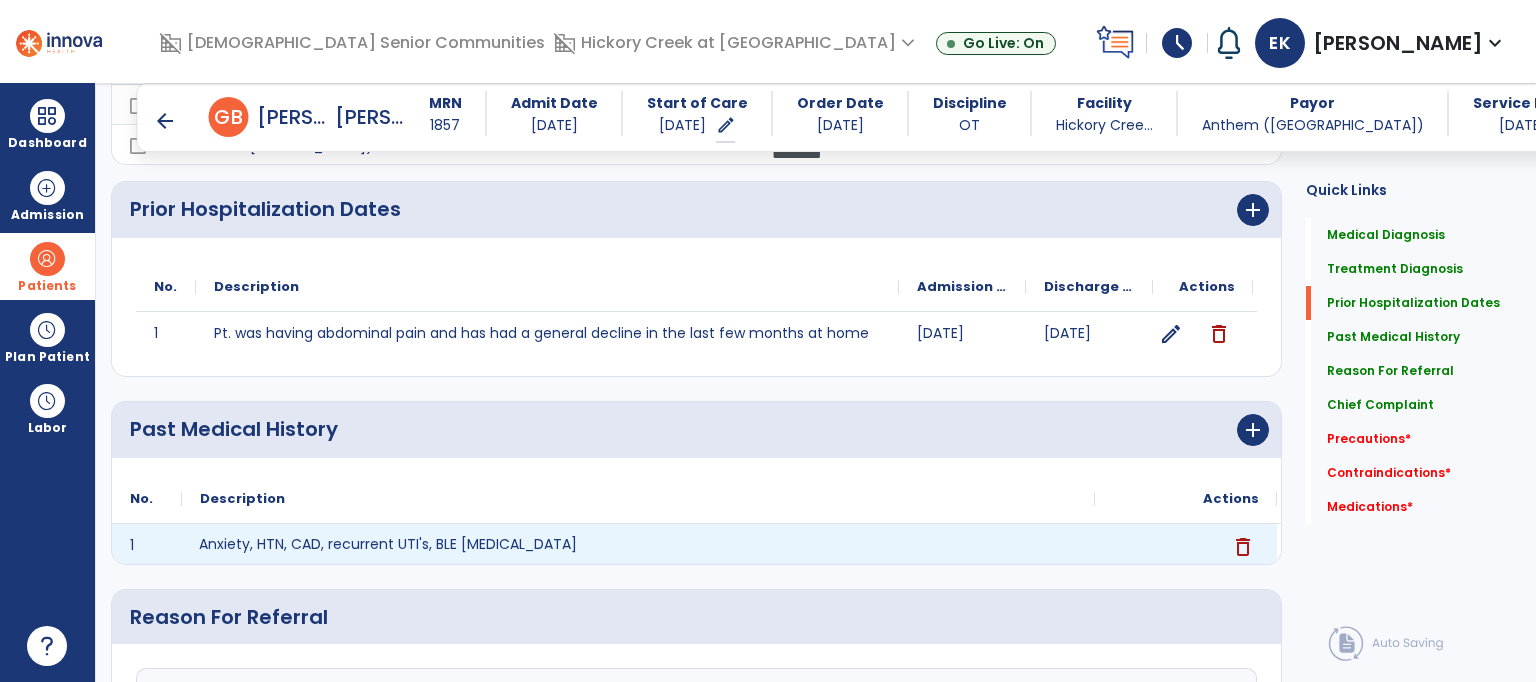 click on "Anxiety, HTN, CAD, recurrent UTI's, BLE [MEDICAL_DATA]" 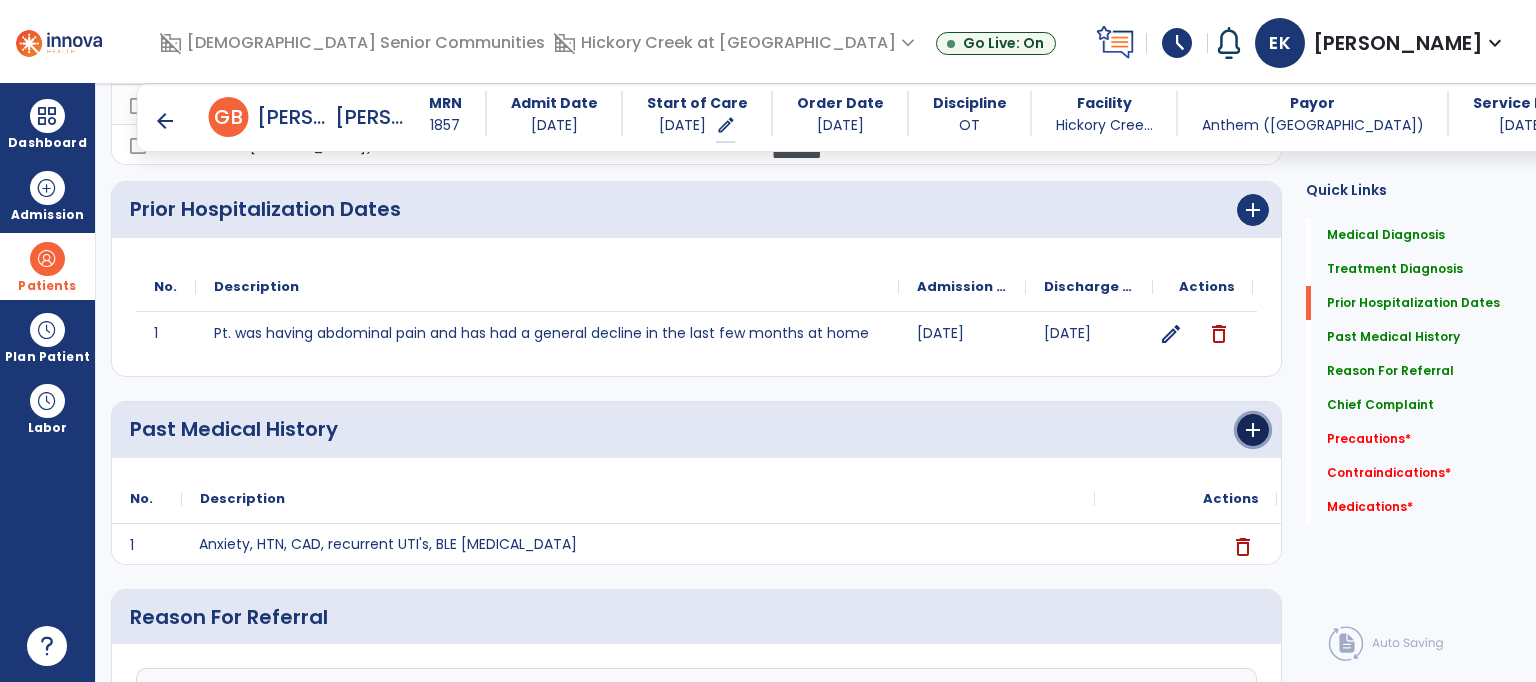 click on "add" 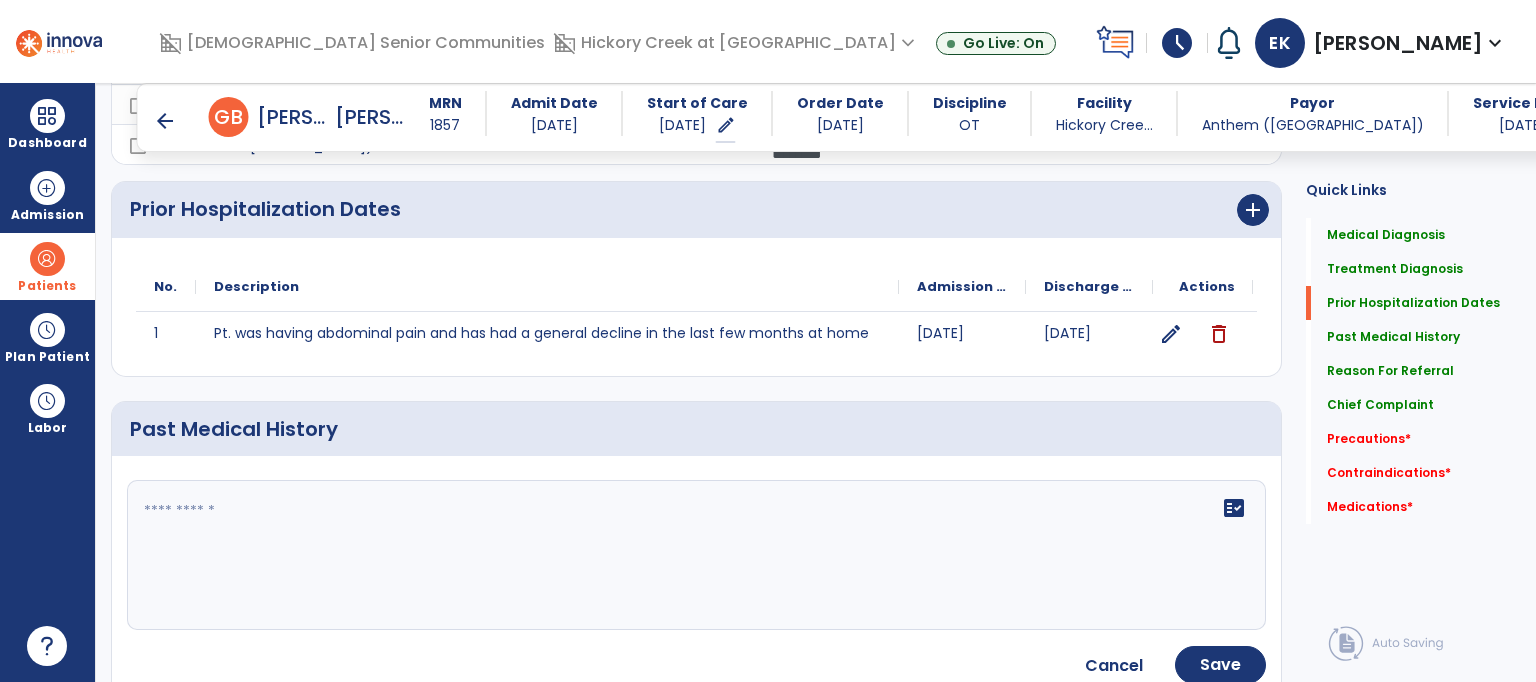 click on "fact_check" 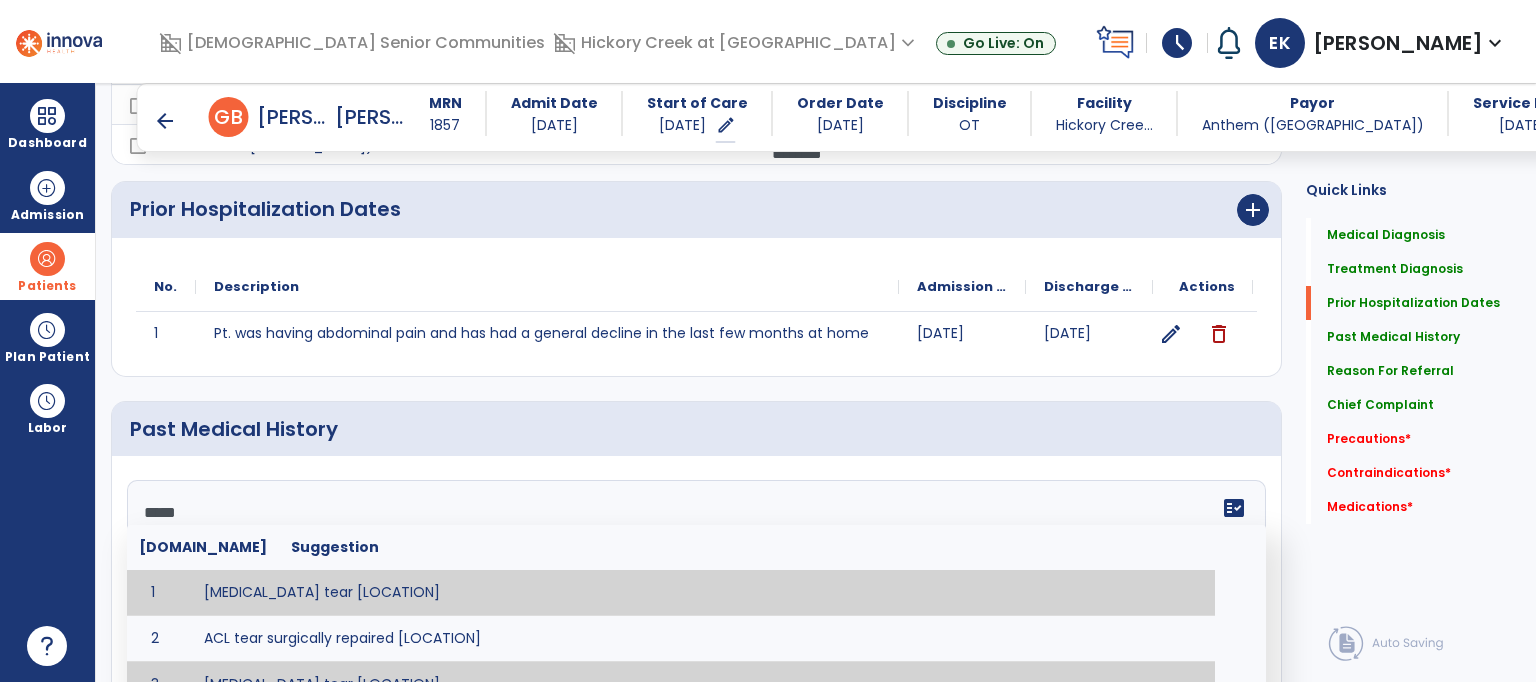 scroll, scrollTop: 0, scrollLeft: 0, axis: both 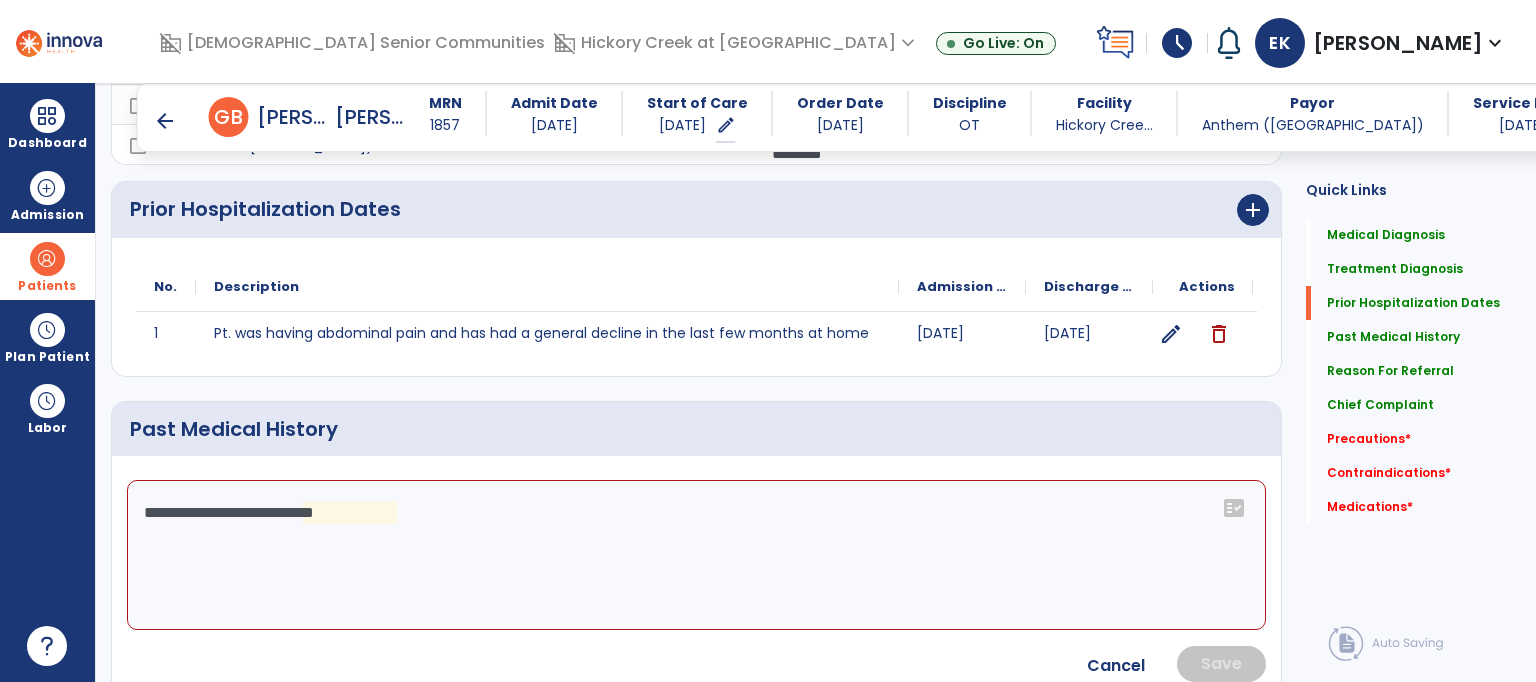 click on "**********" 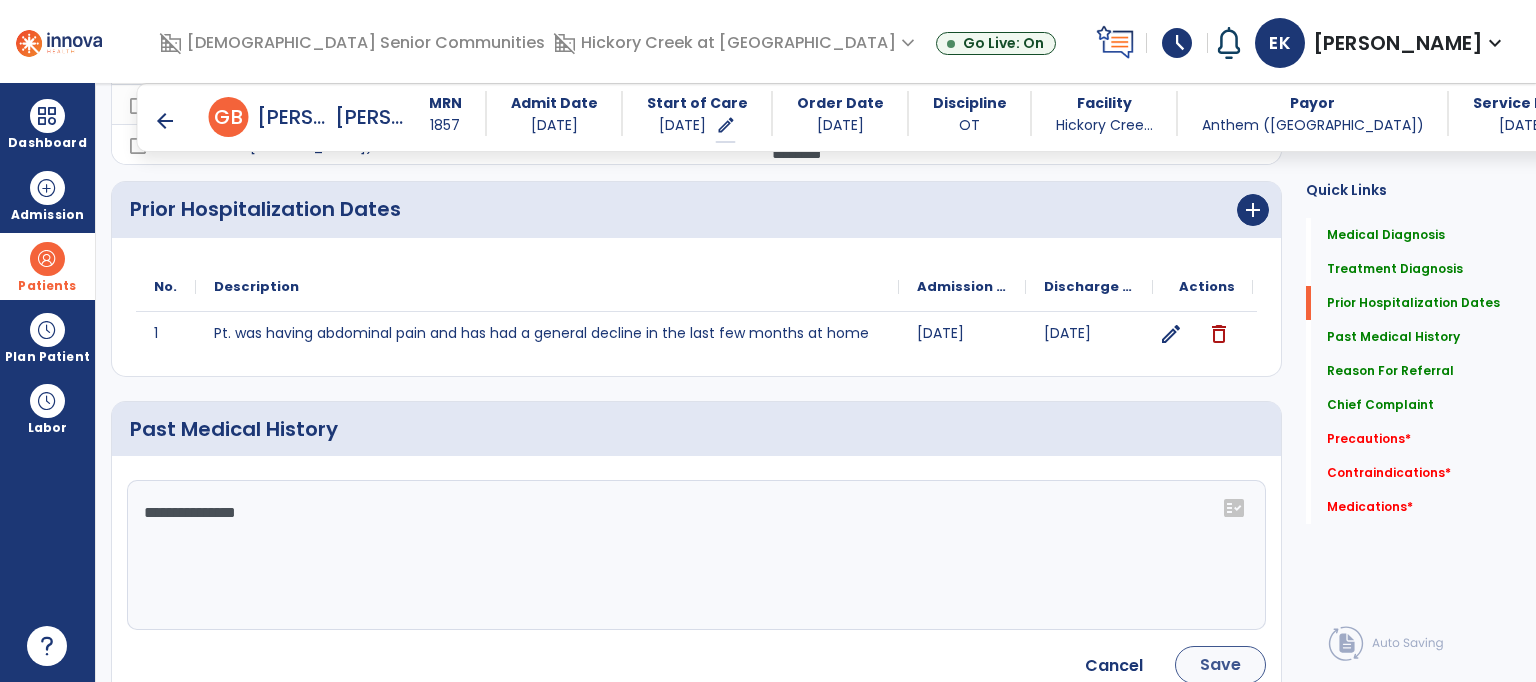 type on "**********" 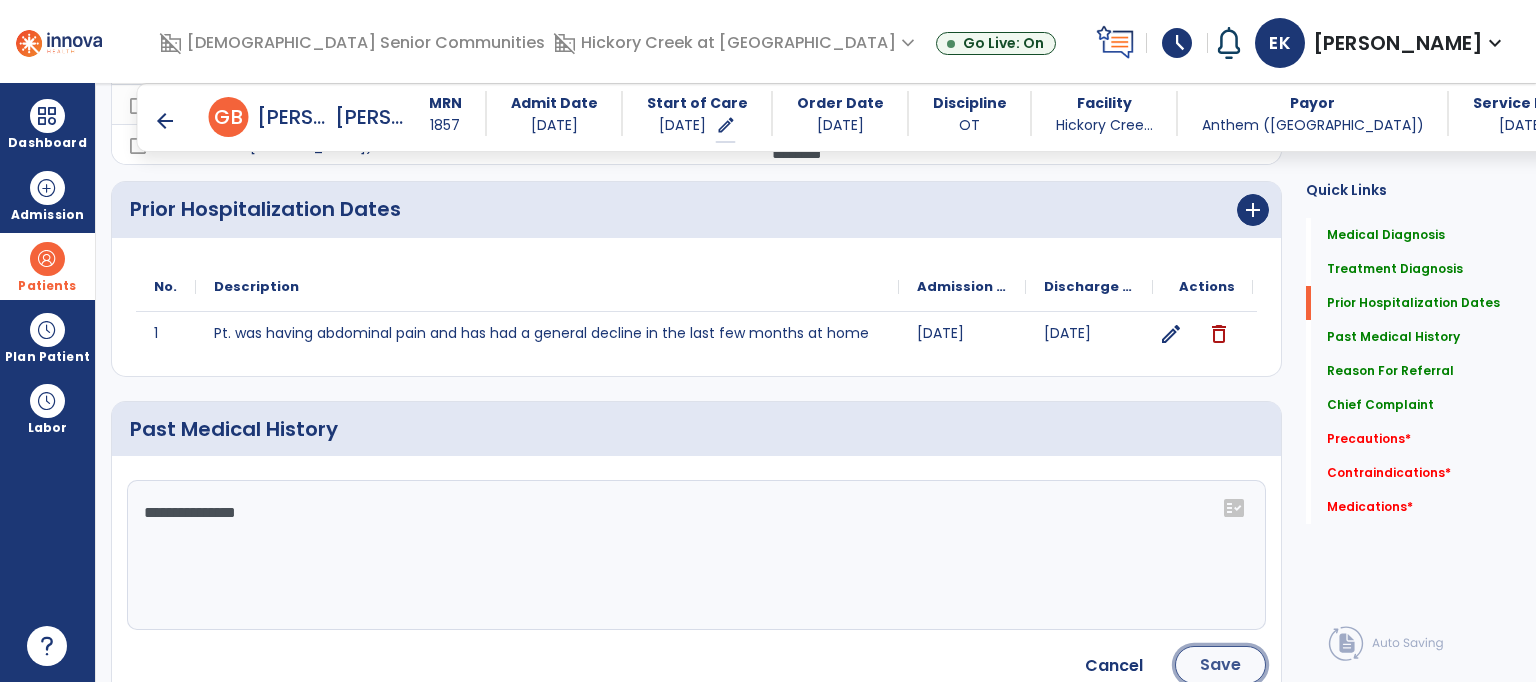 click on "Save" 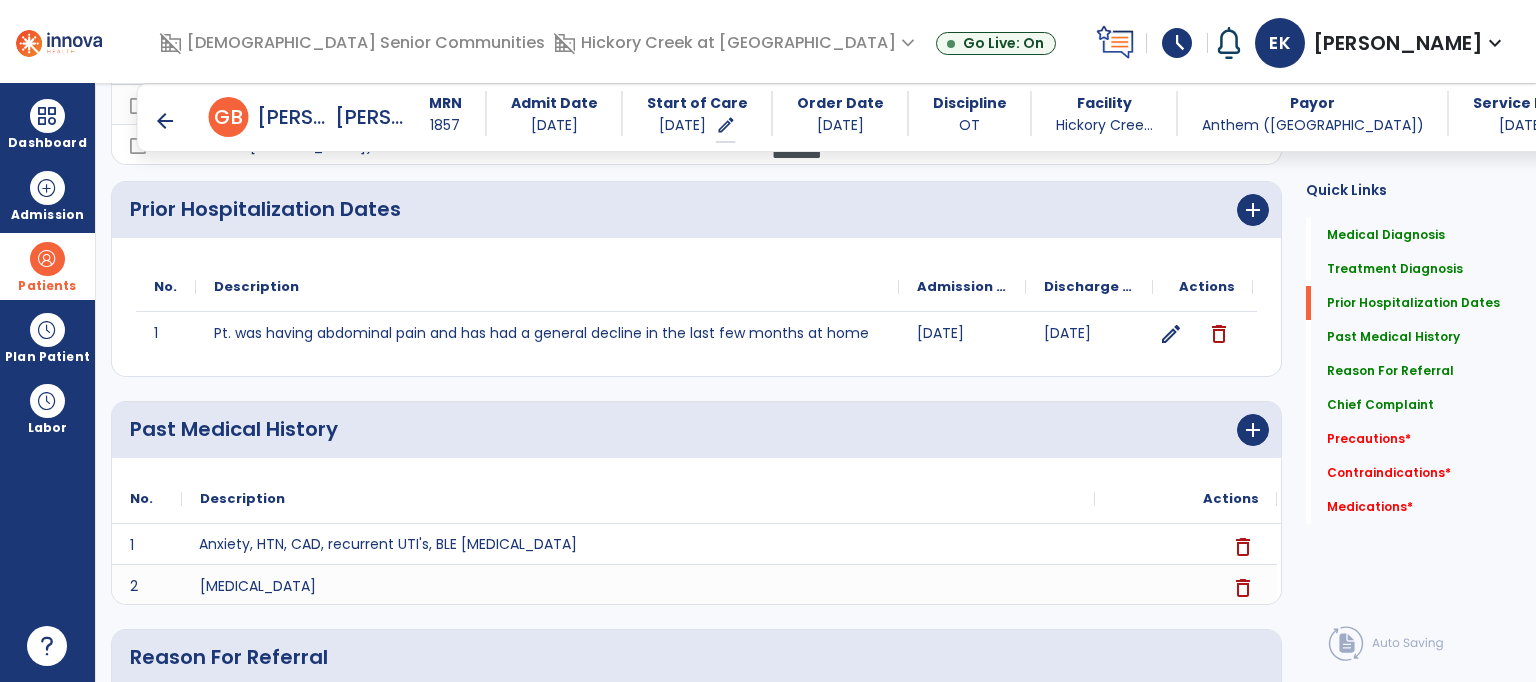 click on "Prior Hospitalization Dates   Prior Hospitalization Dates" 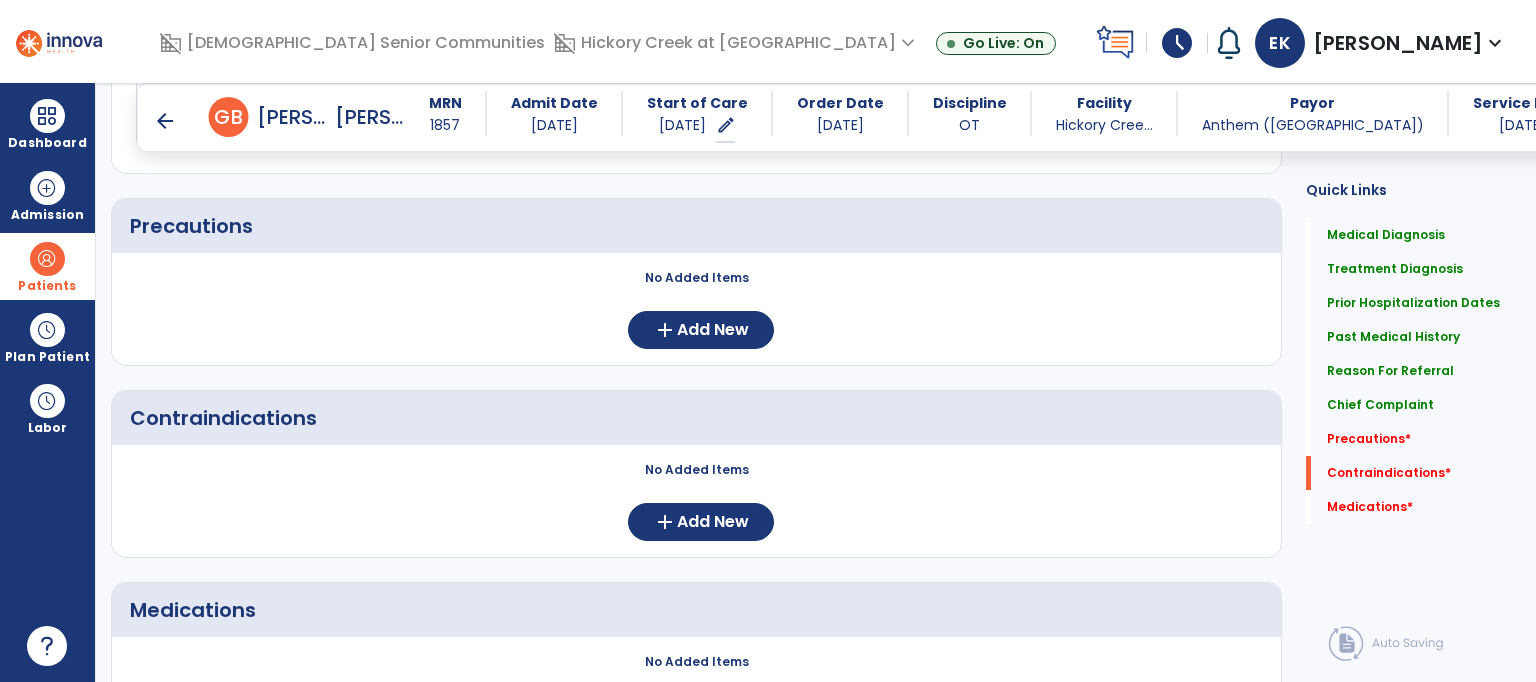 scroll, scrollTop: 1603, scrollLeft: 0, axis: vertical 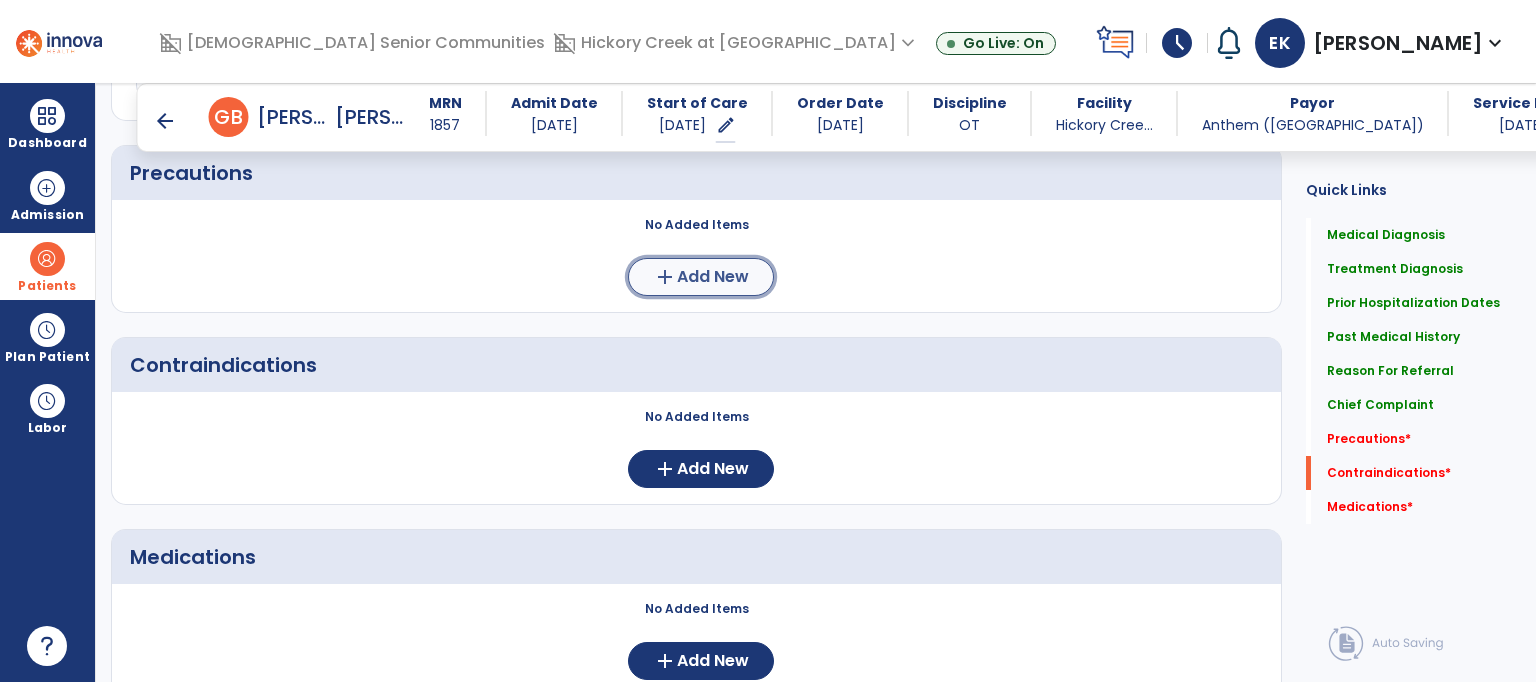 click on "Add New" 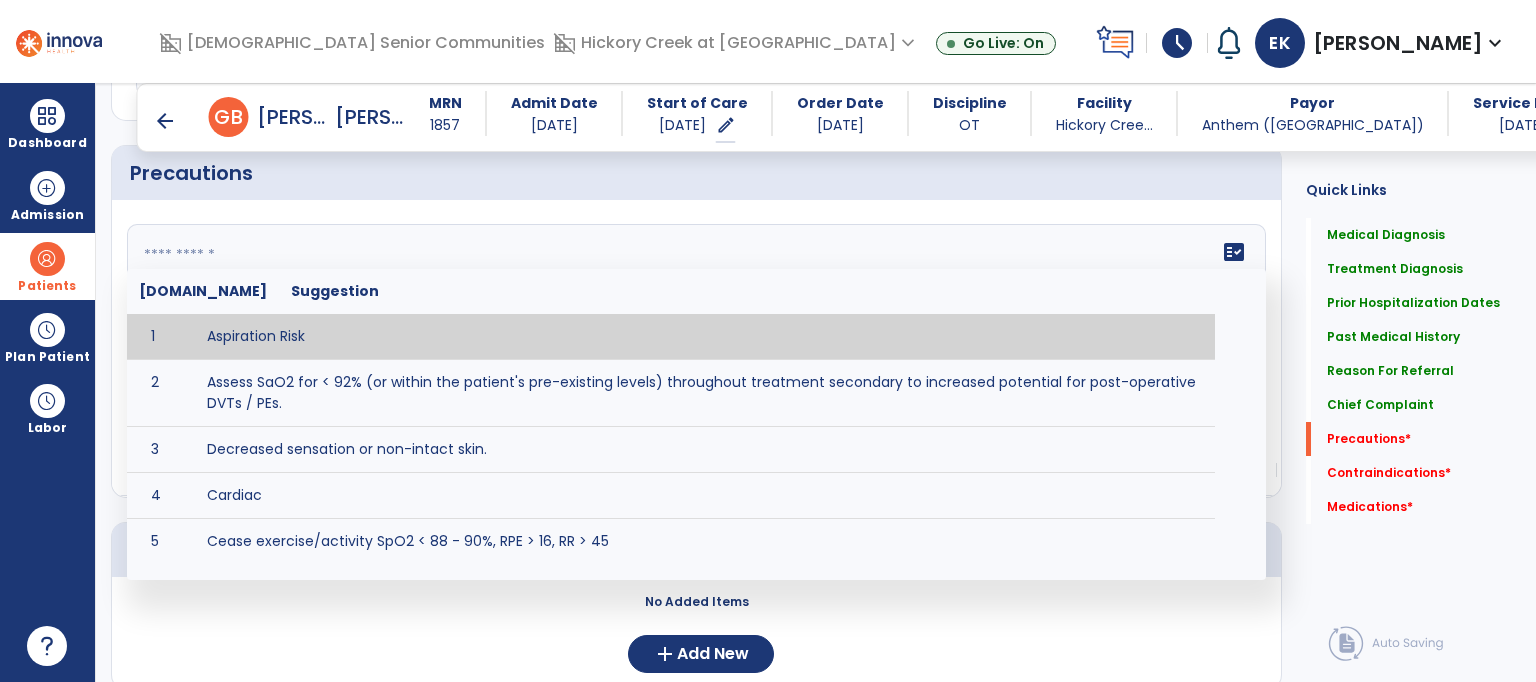 click on "fact_check  [DOMAIN_NAME] Suggestion 1 Aspiration Risk 2 Assess SaO2 for < 92% (or within the patient's pre-existing levels) throughout treatment secondary to increased potential for post-operative DVTs / PEs. 3 Decreased sensation or non-intact skin. 4 Cardiac 5 Cease exercise/activity SpO2 < 88 - 90%, RPE > 16, RR > 45 6 Check for modified diet / oral intake restrictions related to swallowing impairments. Consult ST as appropriate. 7 Check INR lab results prior to activity if patient on [MEDICAL_DATA]. 8 Closely monitor anxiety or stress due to increased SOB/dyspnea and cease activity/exercise until patient is able to control this response 9 Code Status:  10 Confirm surgical approach and discoloration or other precautions. 11 Confirm surgical procedure and specific precautions based on procedure (e.g., no twisting/bending/lifting, need for post-op brace, limiting time in sitting, etc.). 12 Confirm [MEDICAL_DATA] status as defined by the surgeon. 13 14 Precautions for exercise include:  15 [MEDICAL_DATA] 16 17 18 19 20" 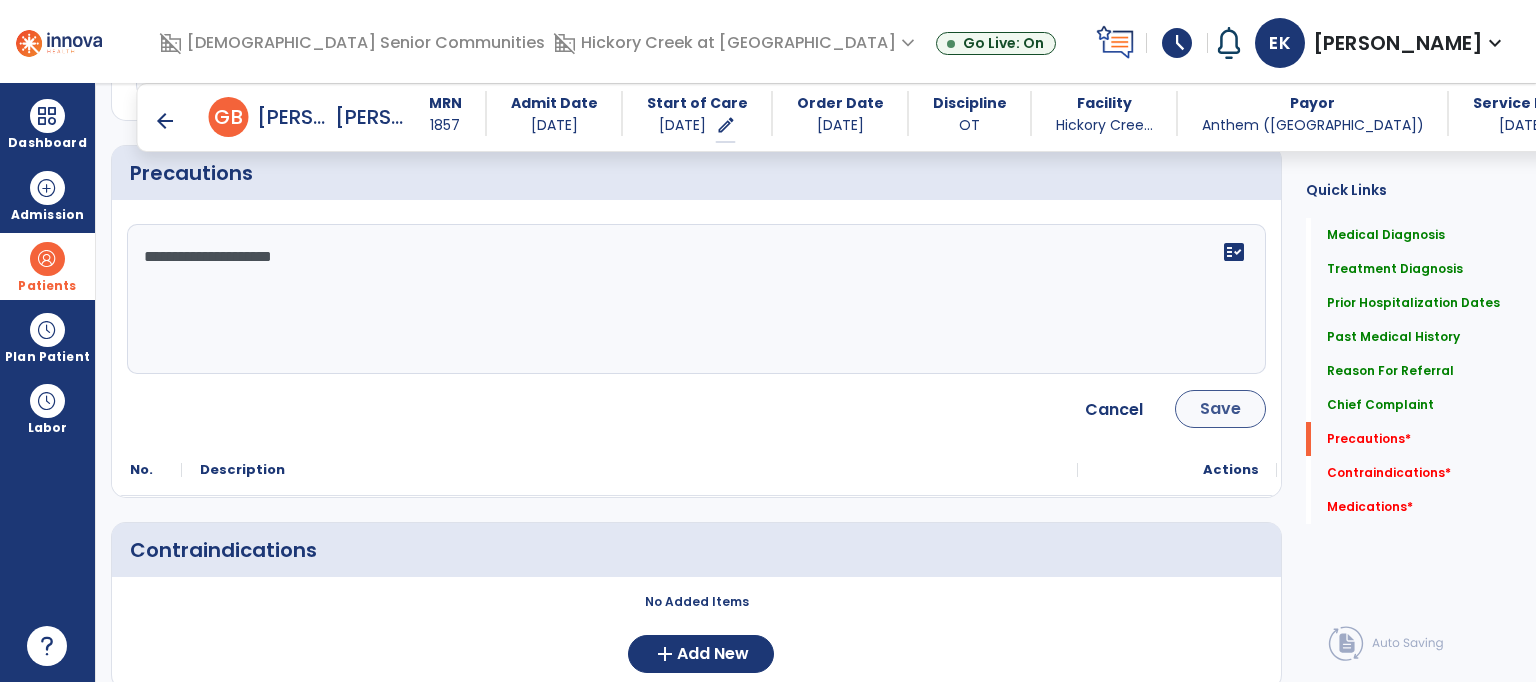 type on "**********" 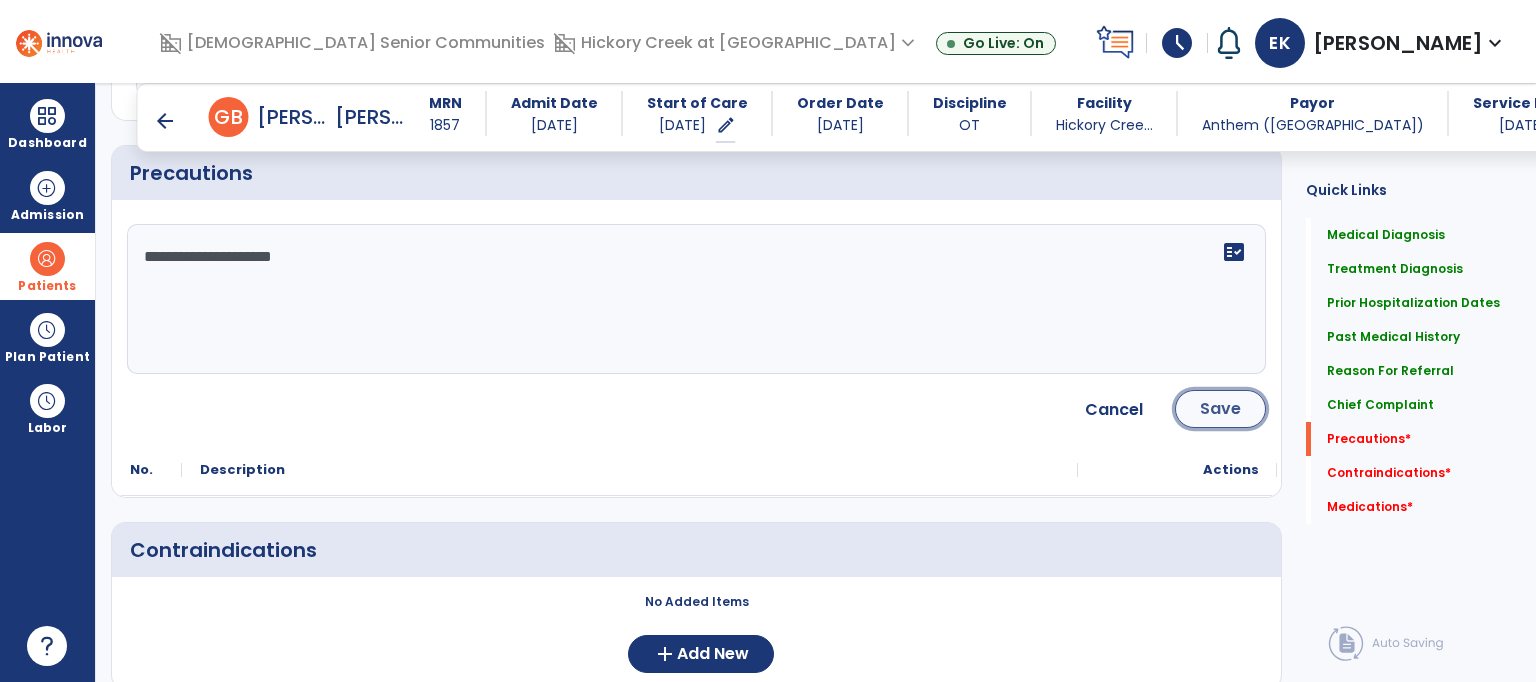click on "Save" 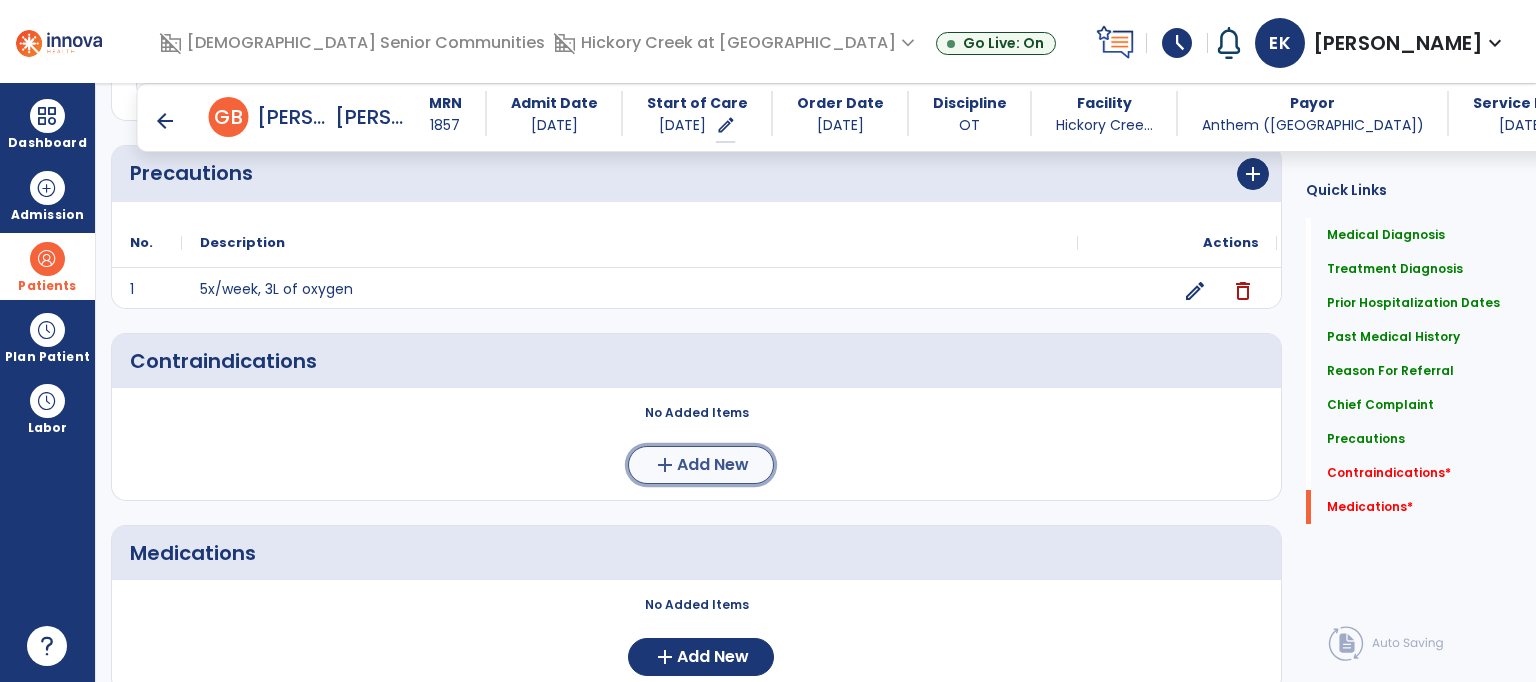 click on "Add New" 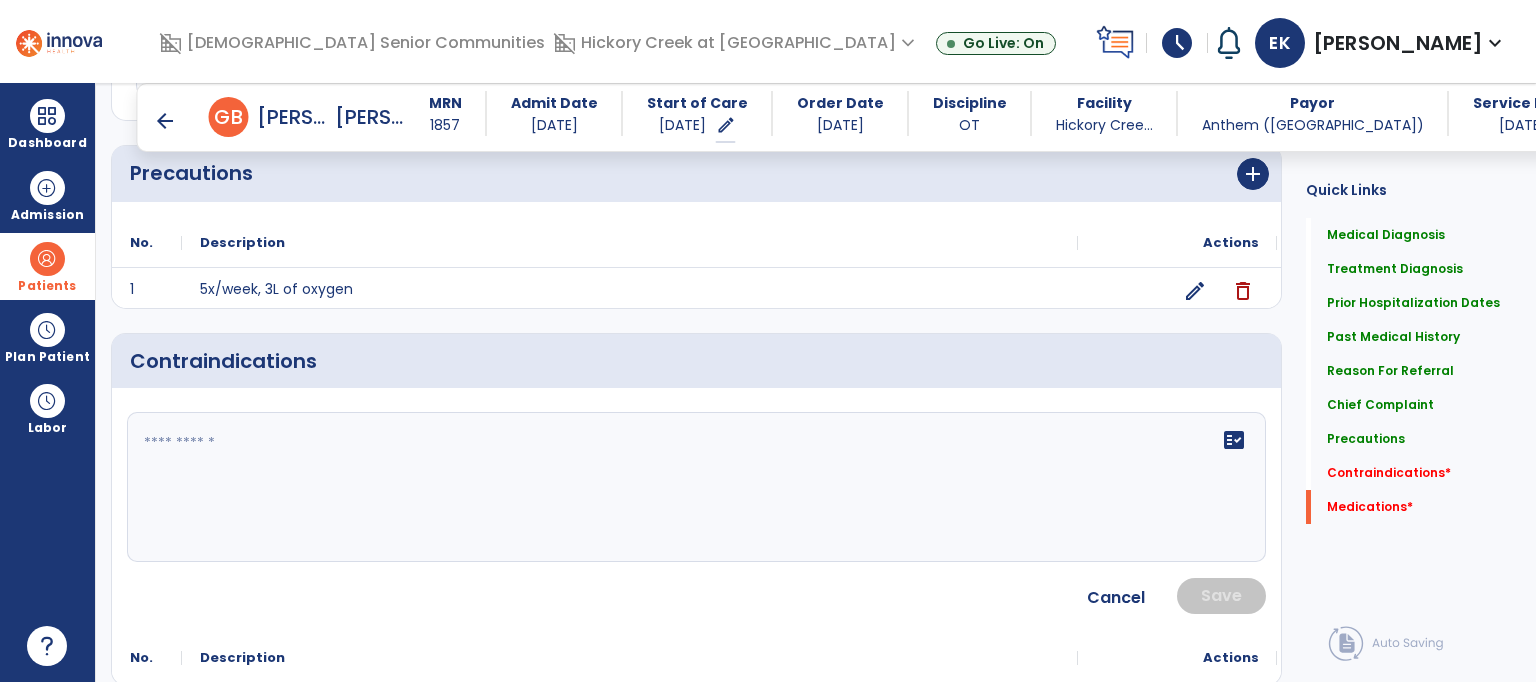 click on "fact_check" 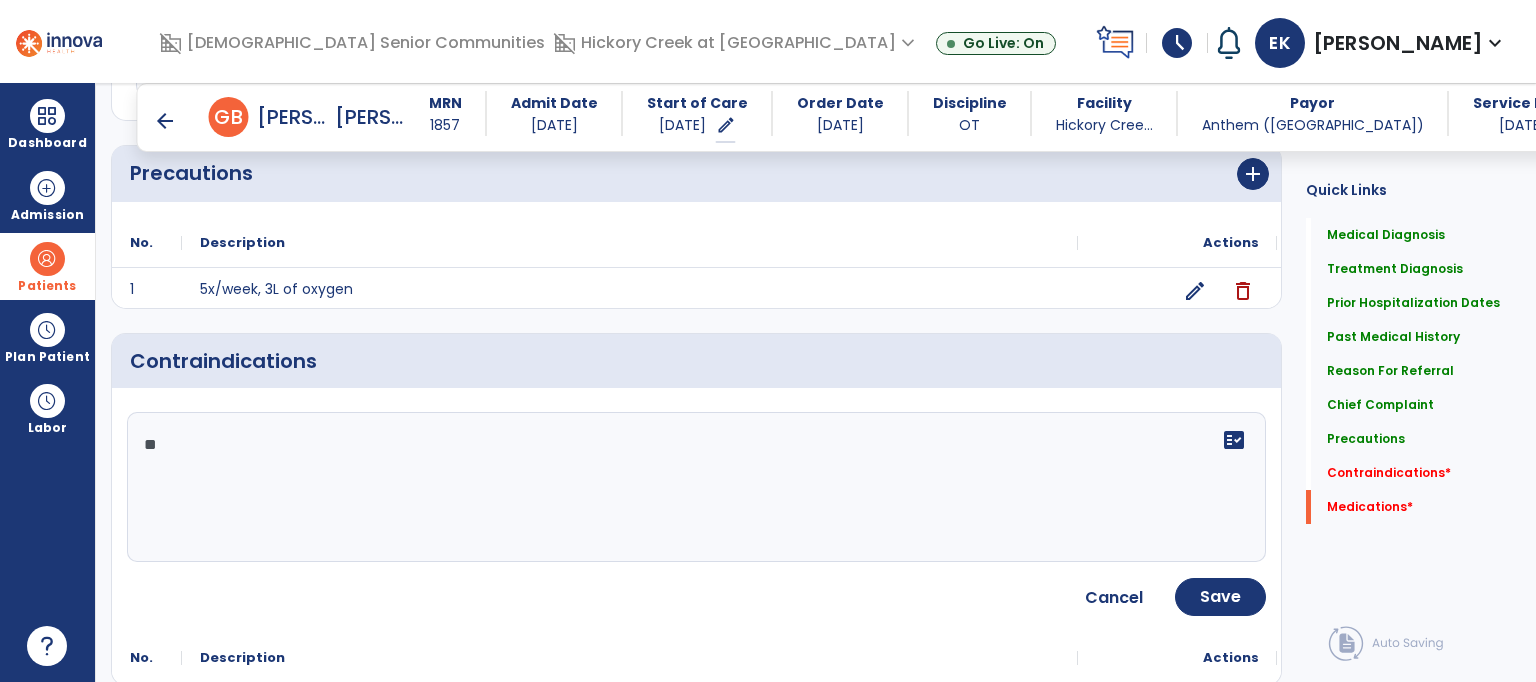 type on "*" 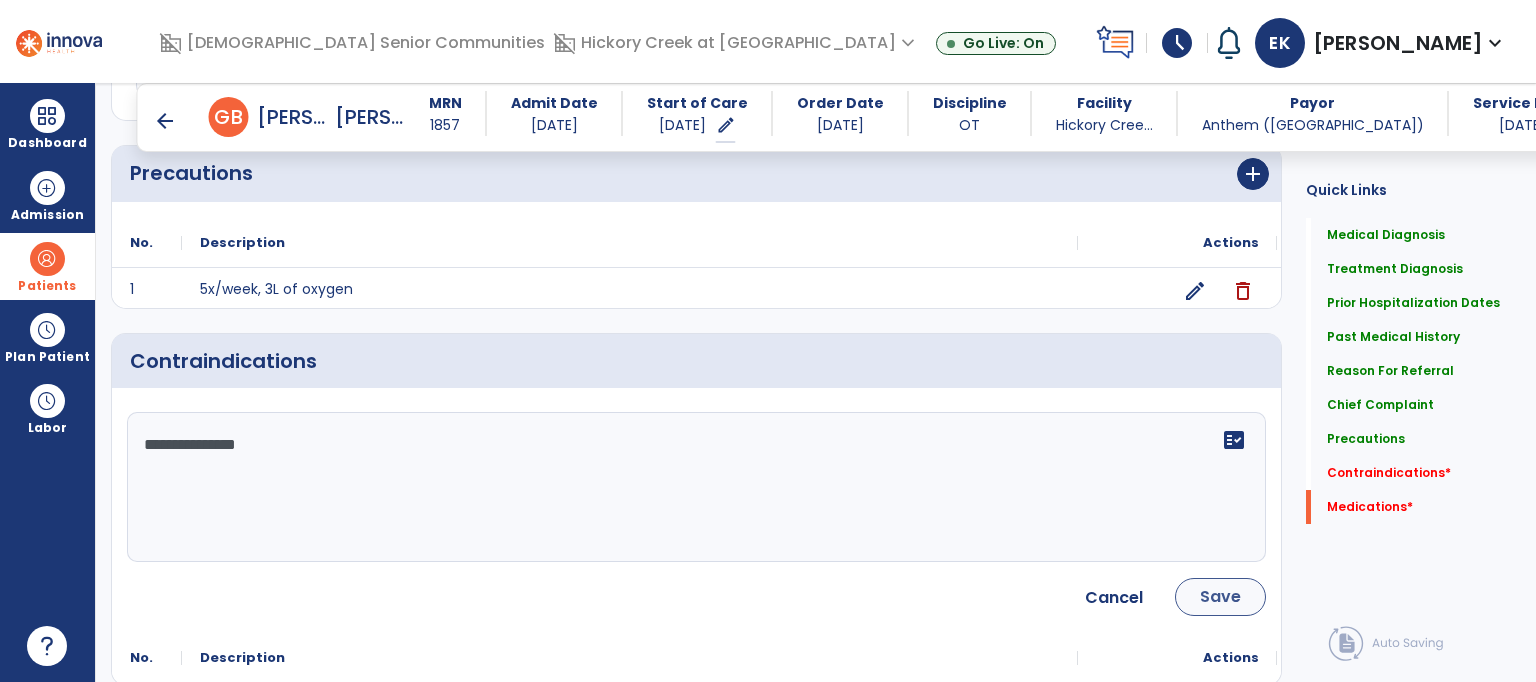 type on "**********" 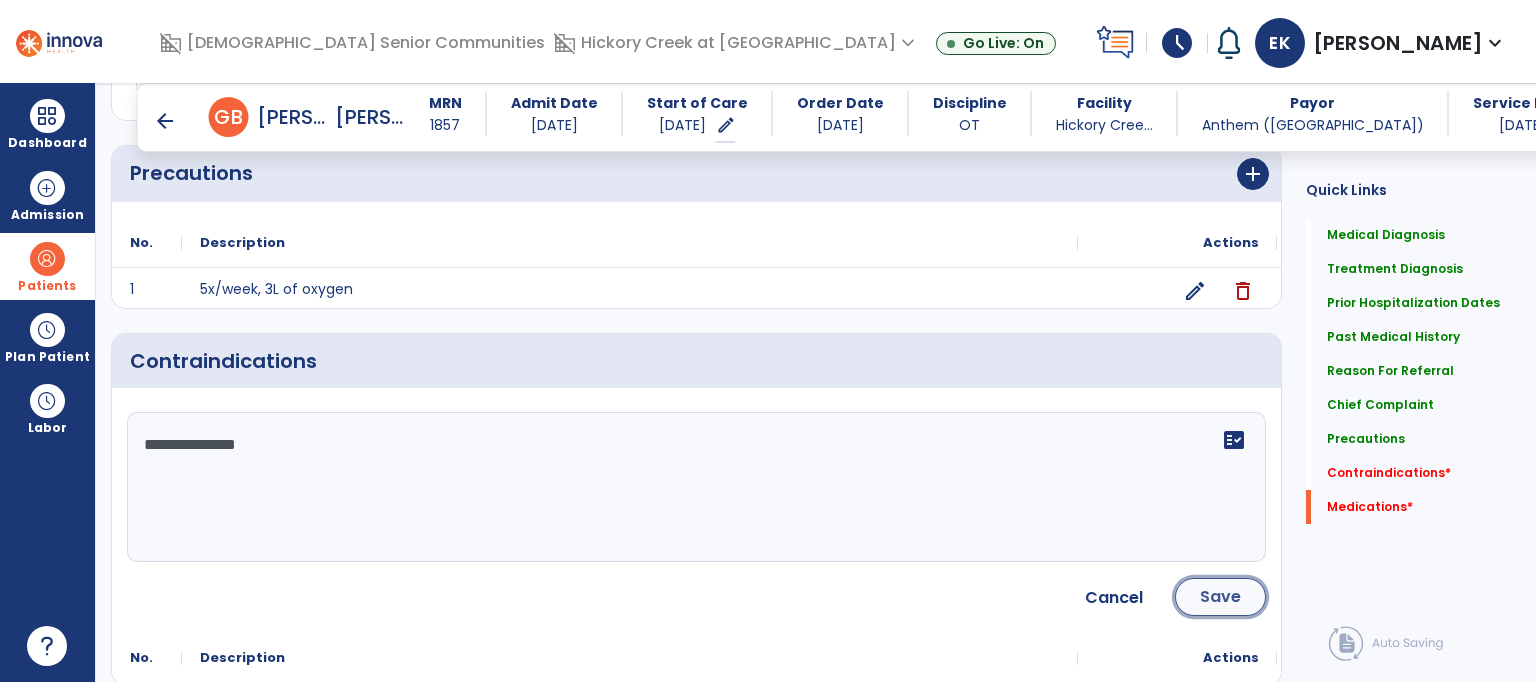 click on "Save" 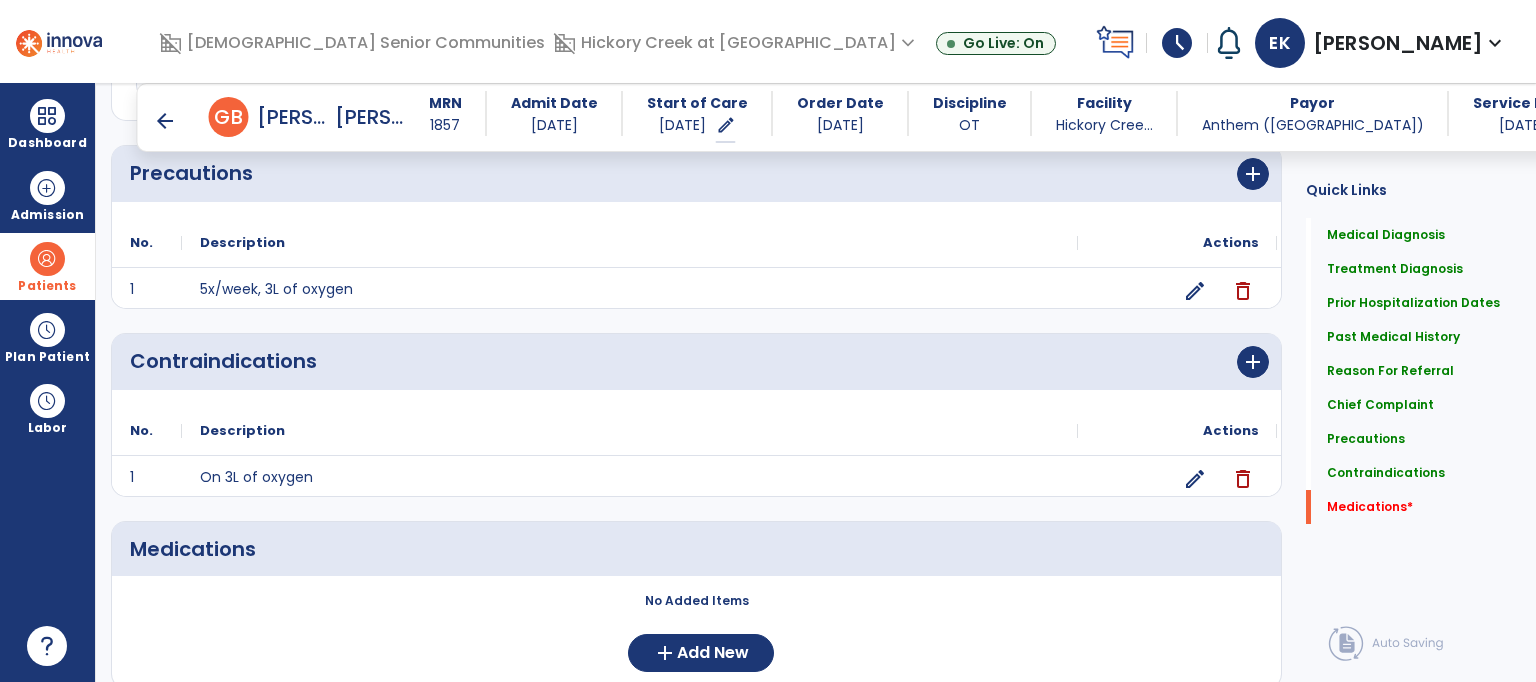 click on "Medications   *  Medications   *" 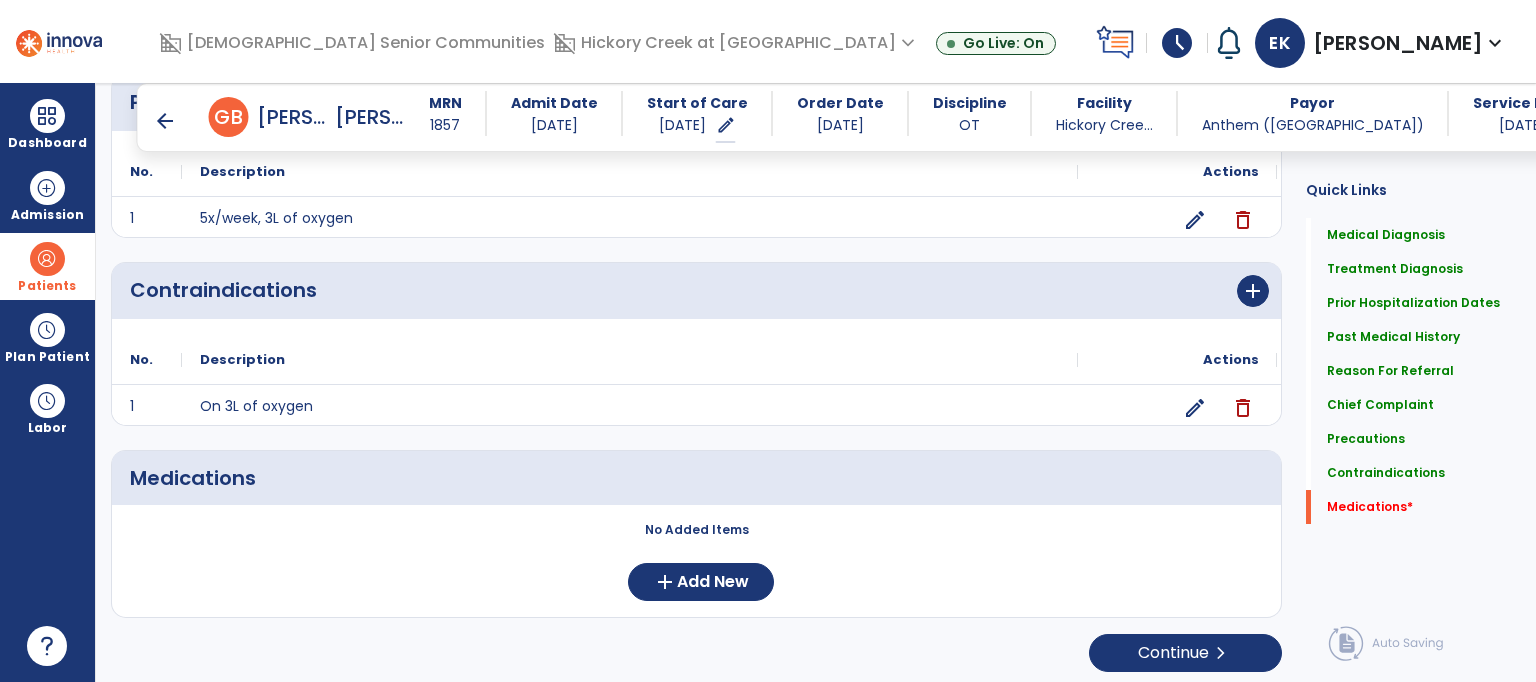 scroll, scrollTop: 1675, scrollLeft: 0, axis: vertical 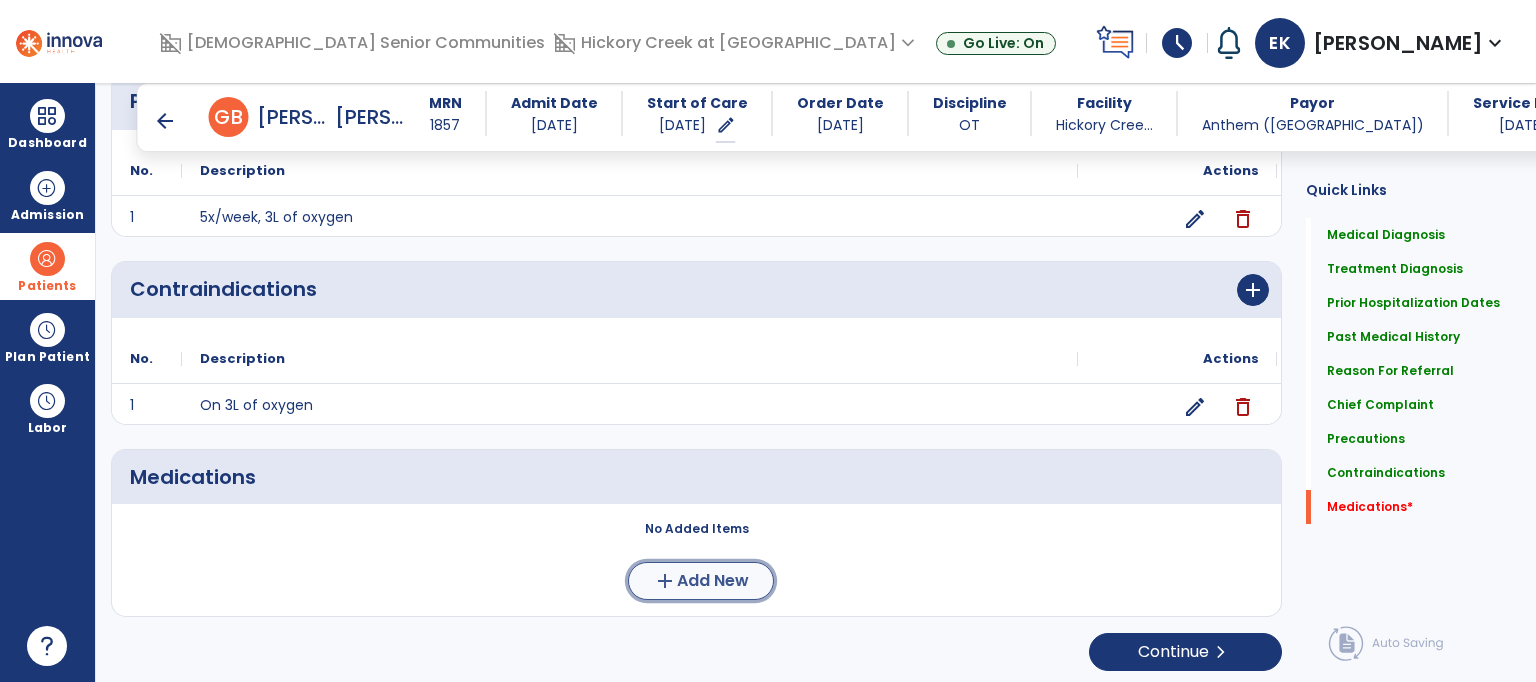 click on "Add New" 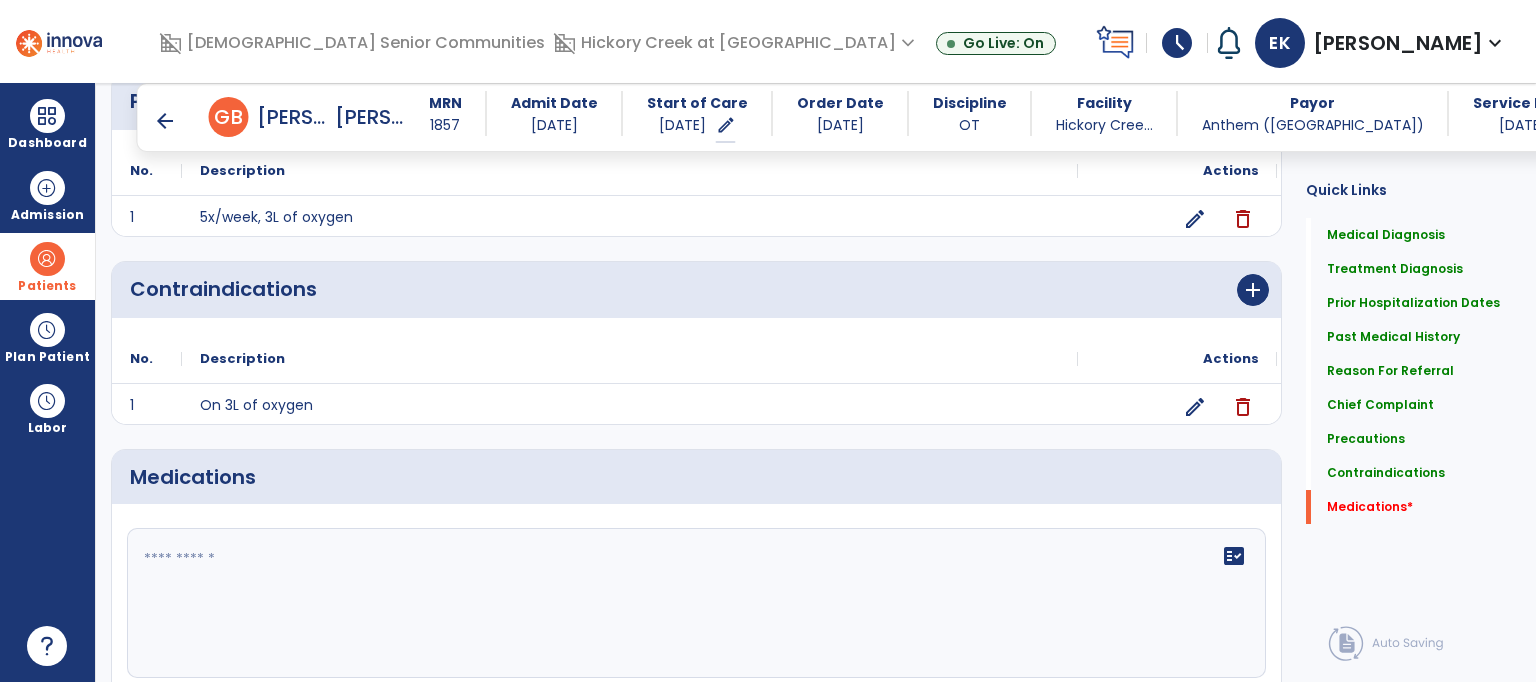 click on "fact_check" 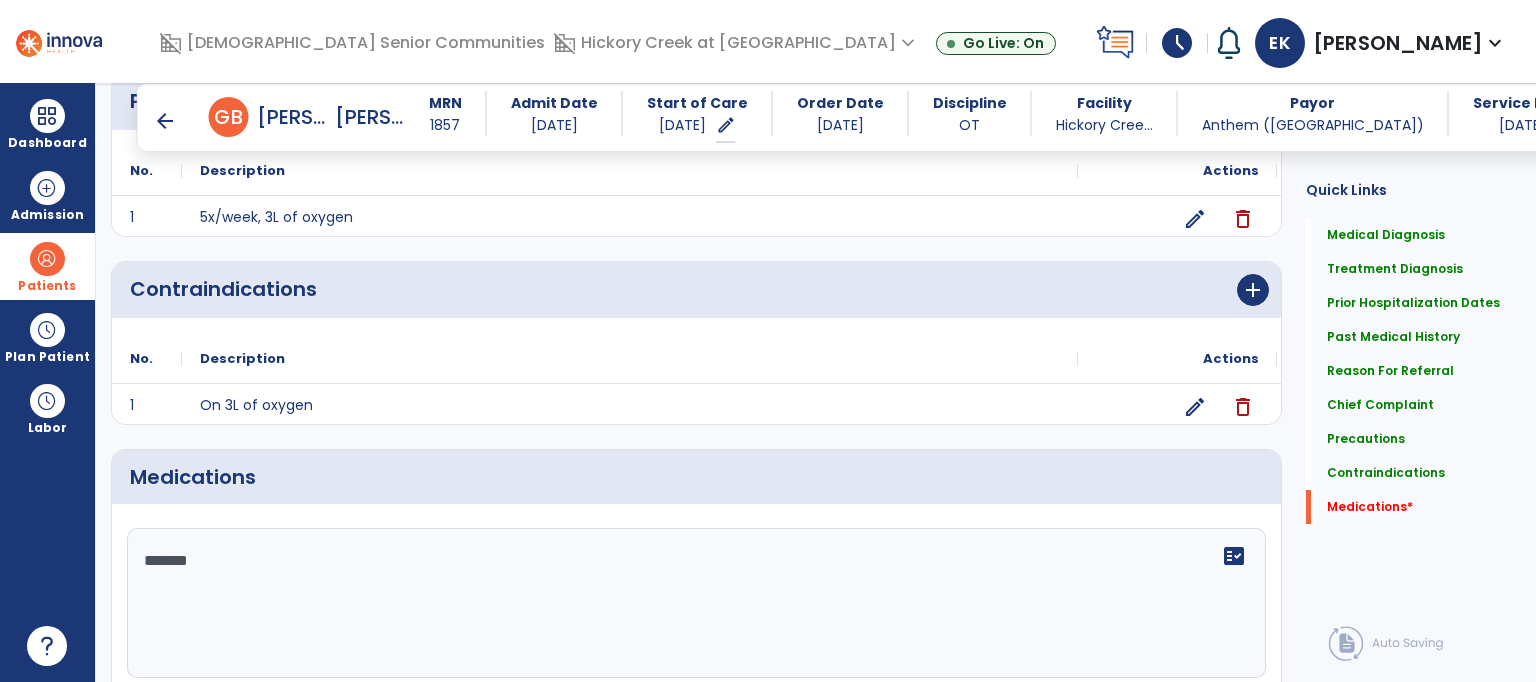 type on "*******" 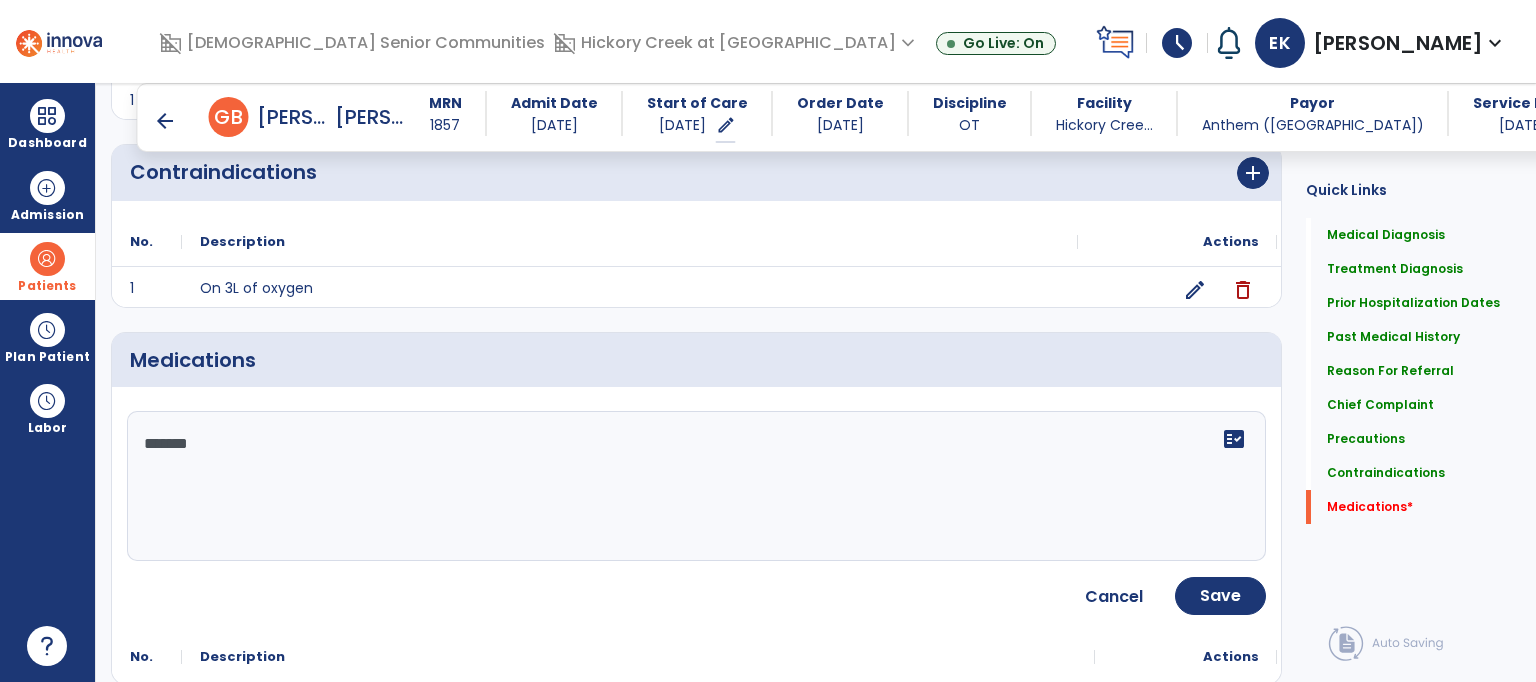 scroll, scrollTop: 1795, scrollLeft: 0, axis: vertical 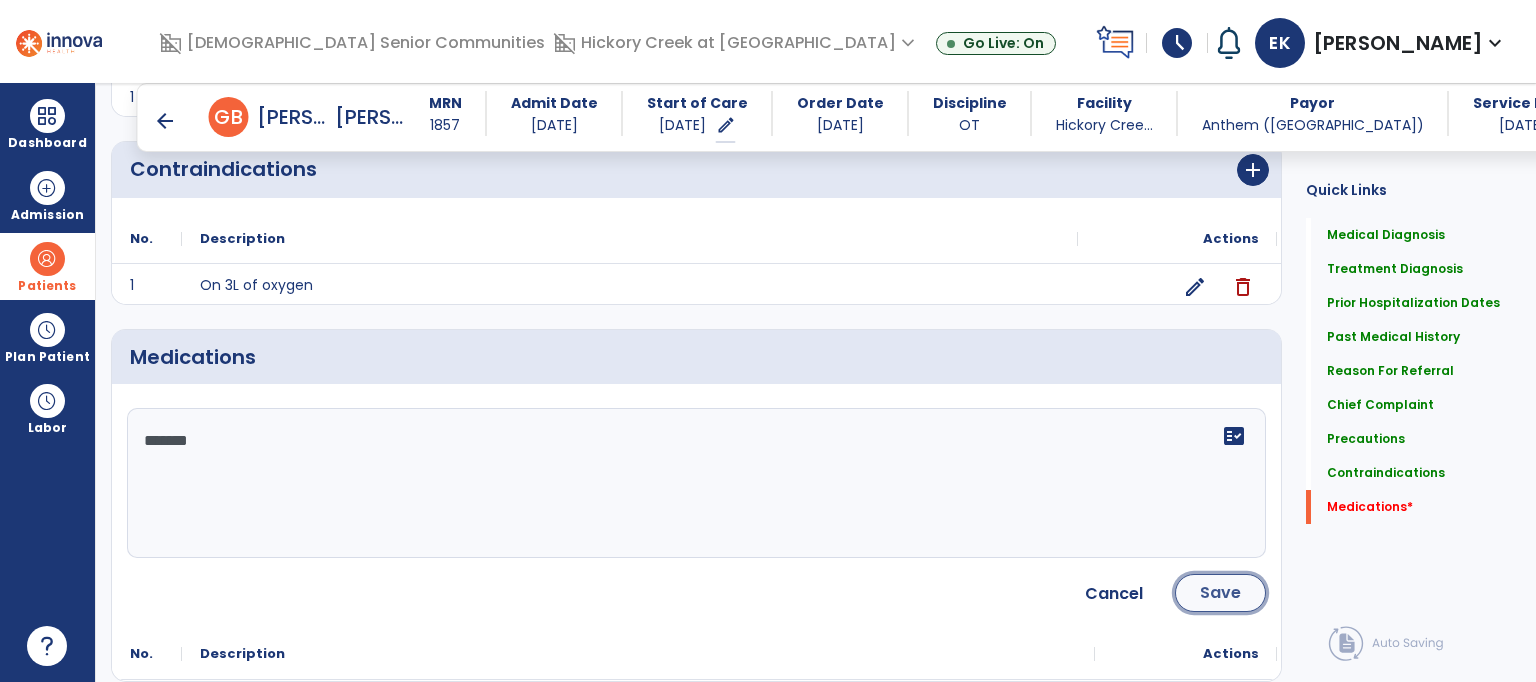 click on "Save" 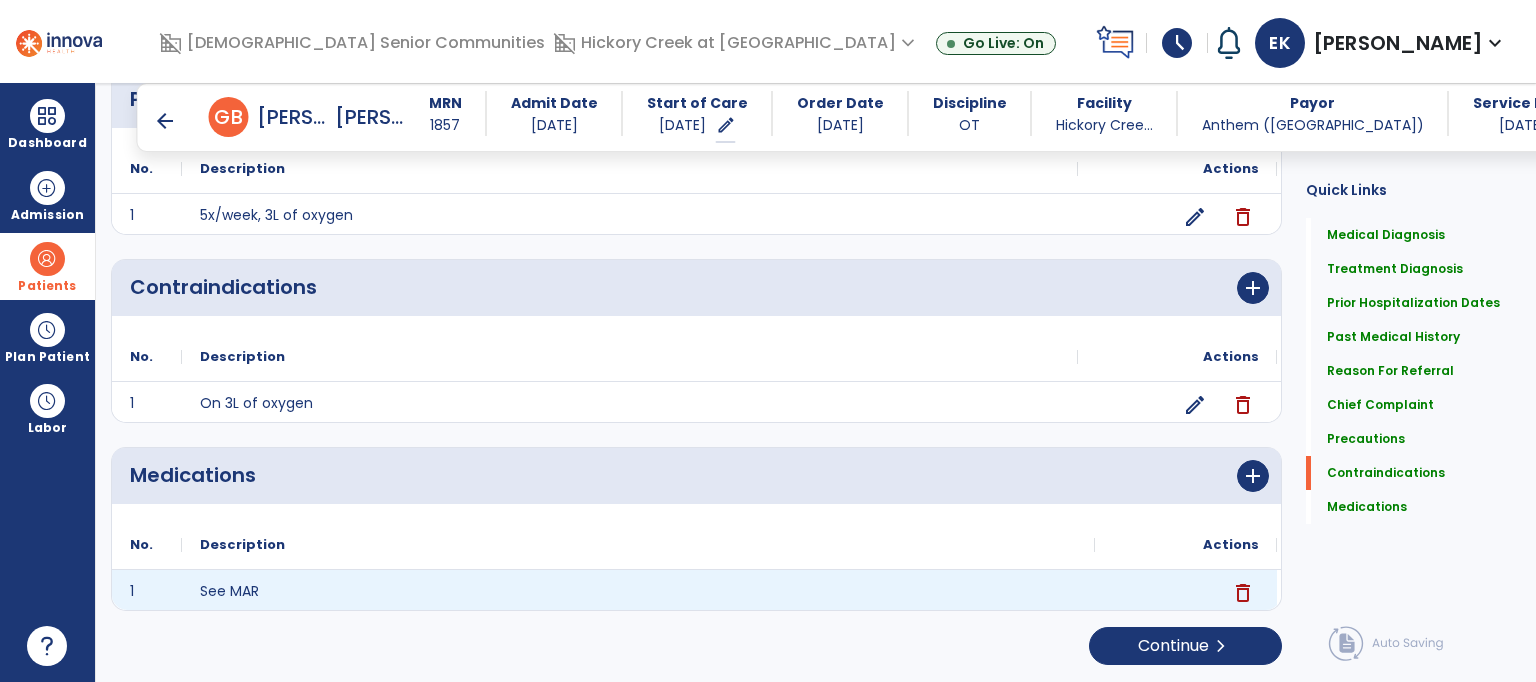 scroll, scrollTop: 1672, scrollLeft: 0, axis: vertical 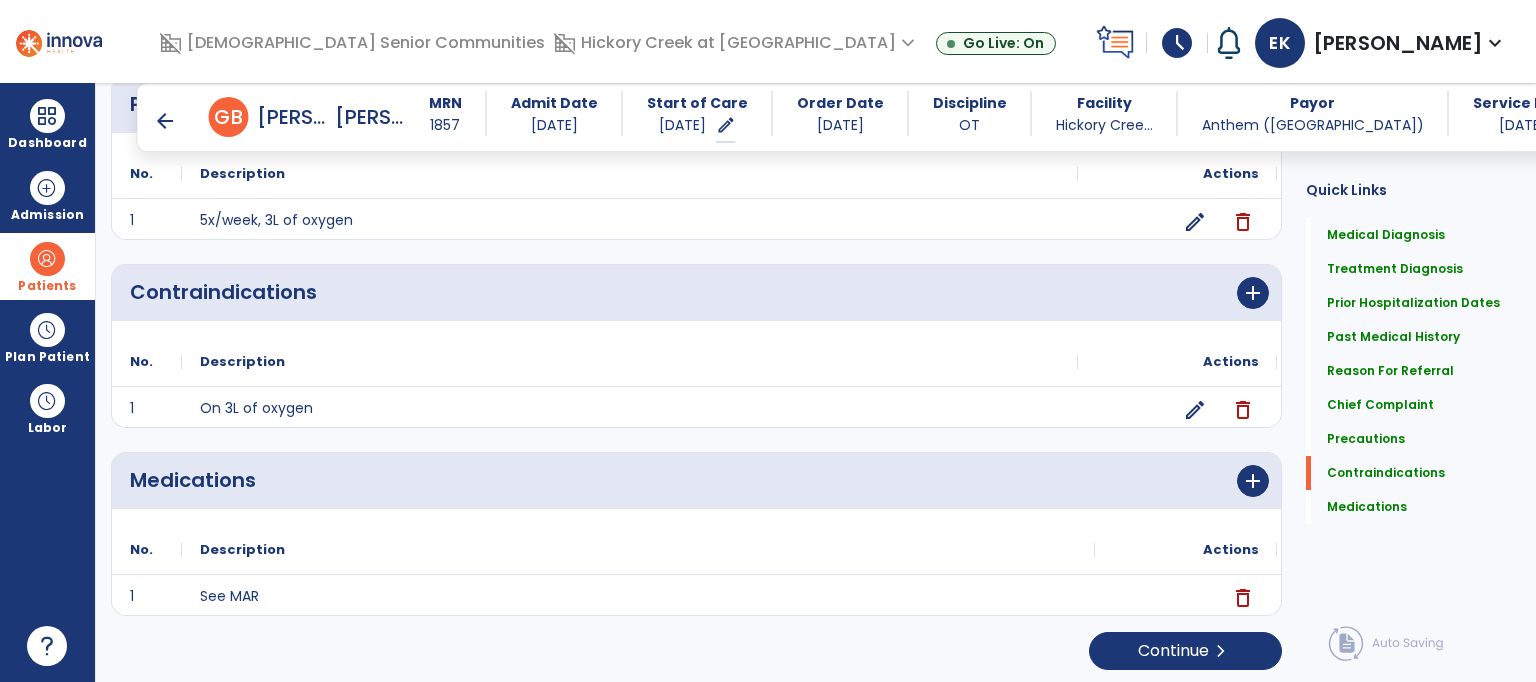 click on "Contraindications   Contraindications" 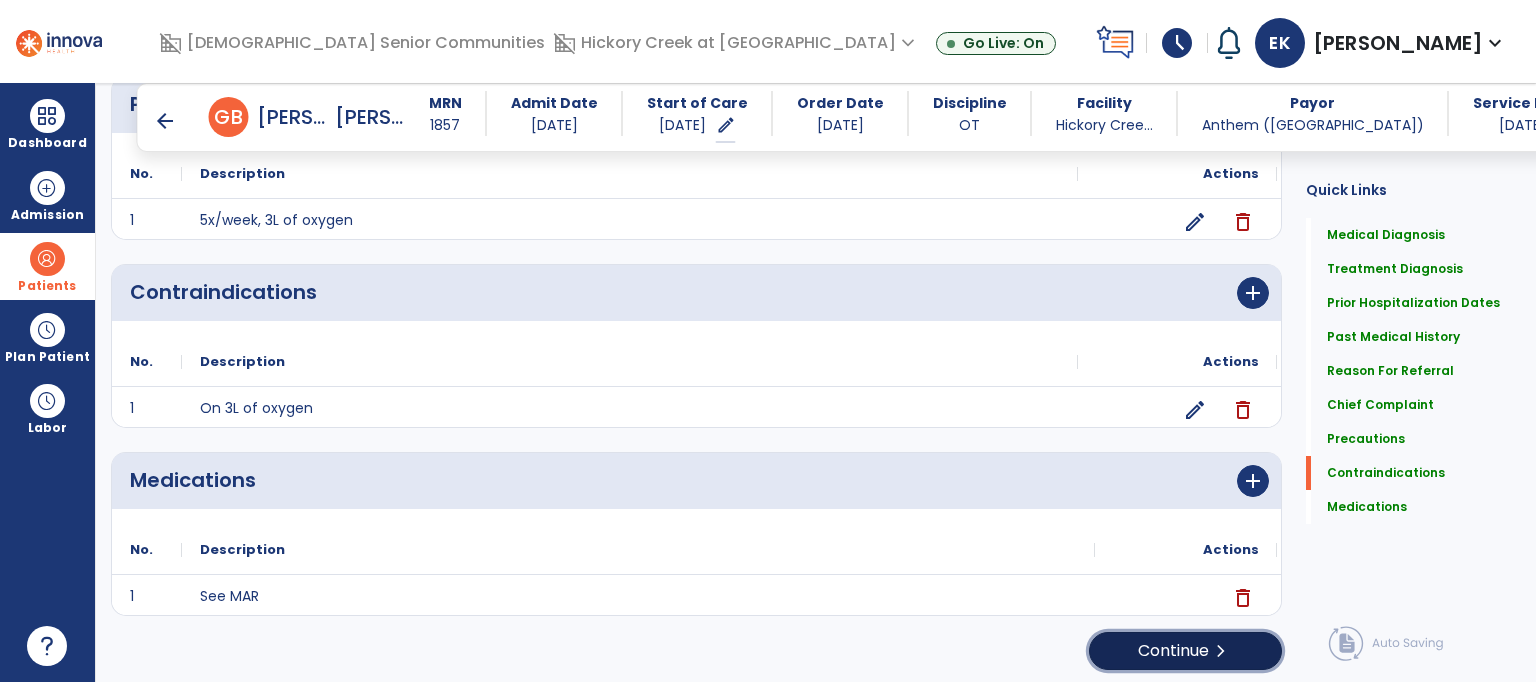 click on "Continue  chevron_right" 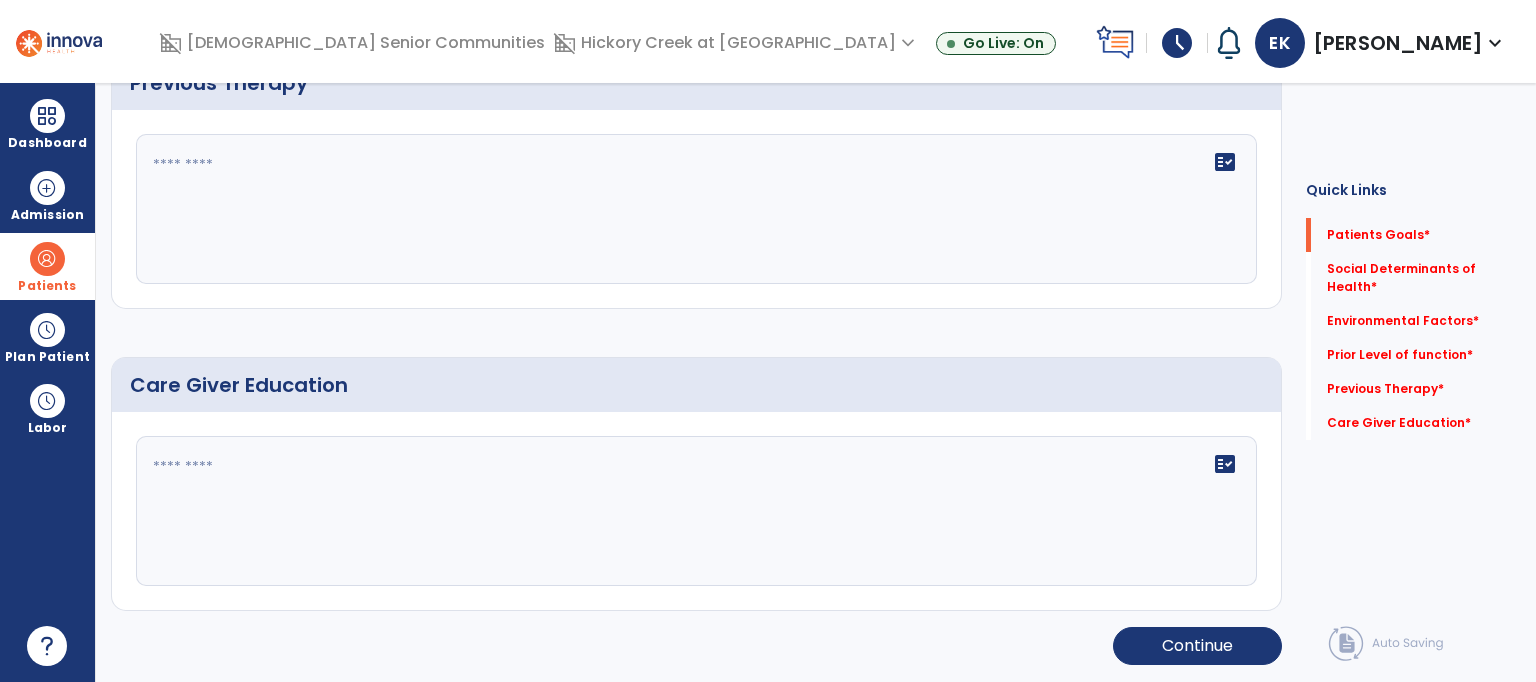scroll, scrollTop: 0, scrollLeft: 0, axis: both 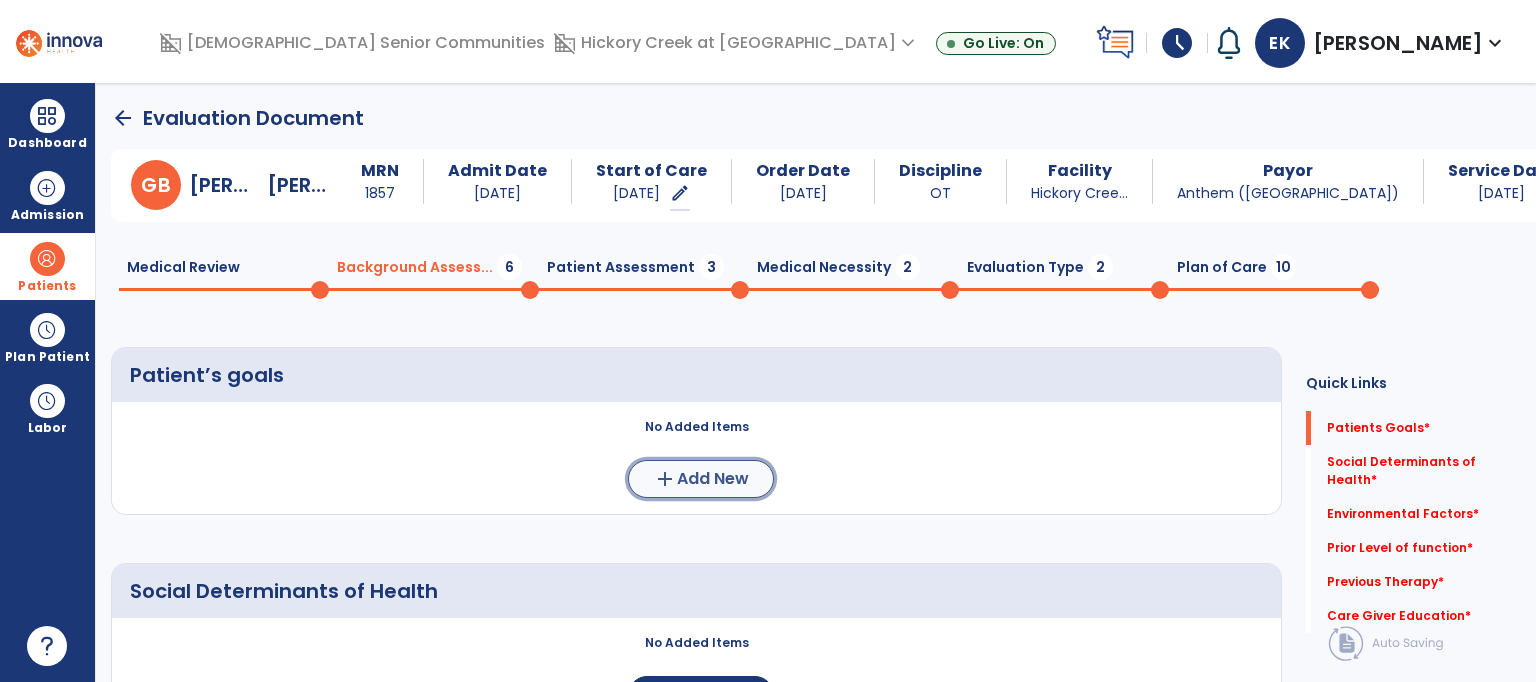click on "add  Add New" 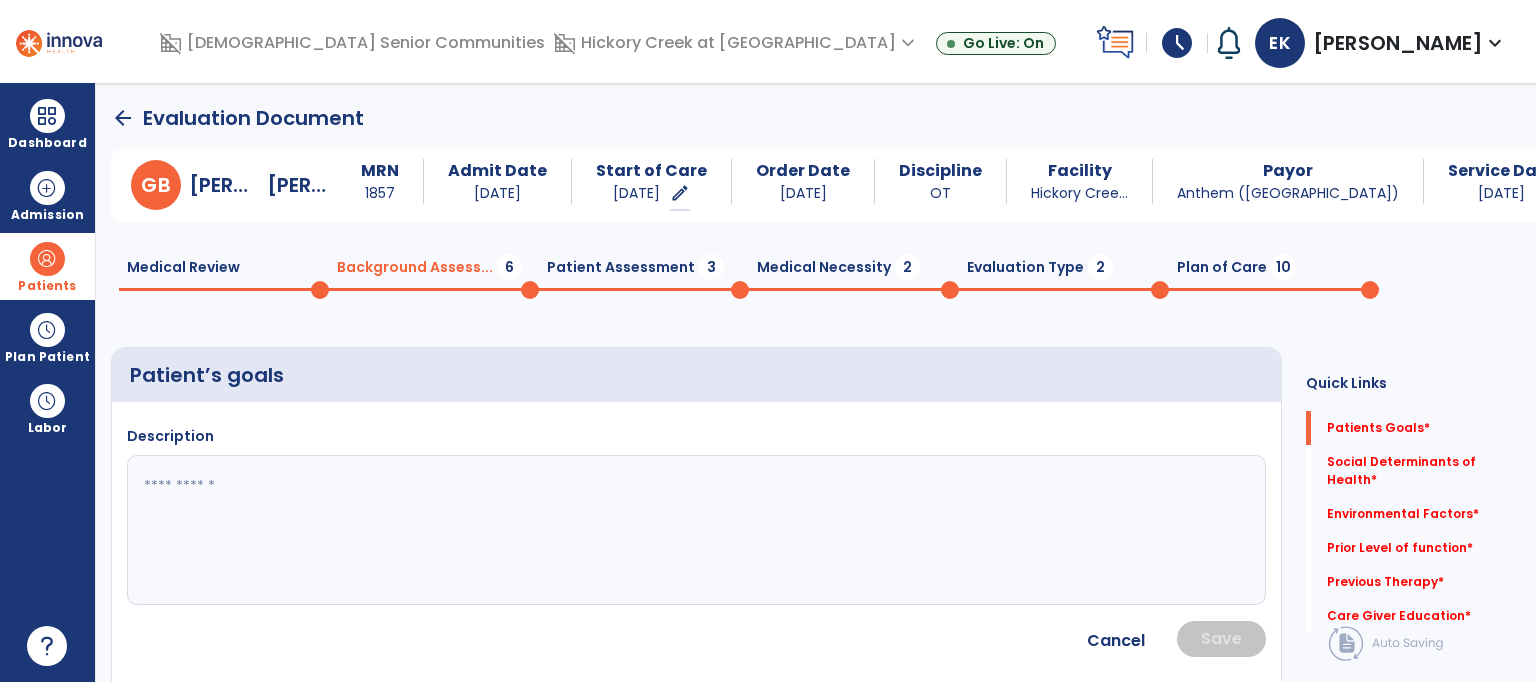 click 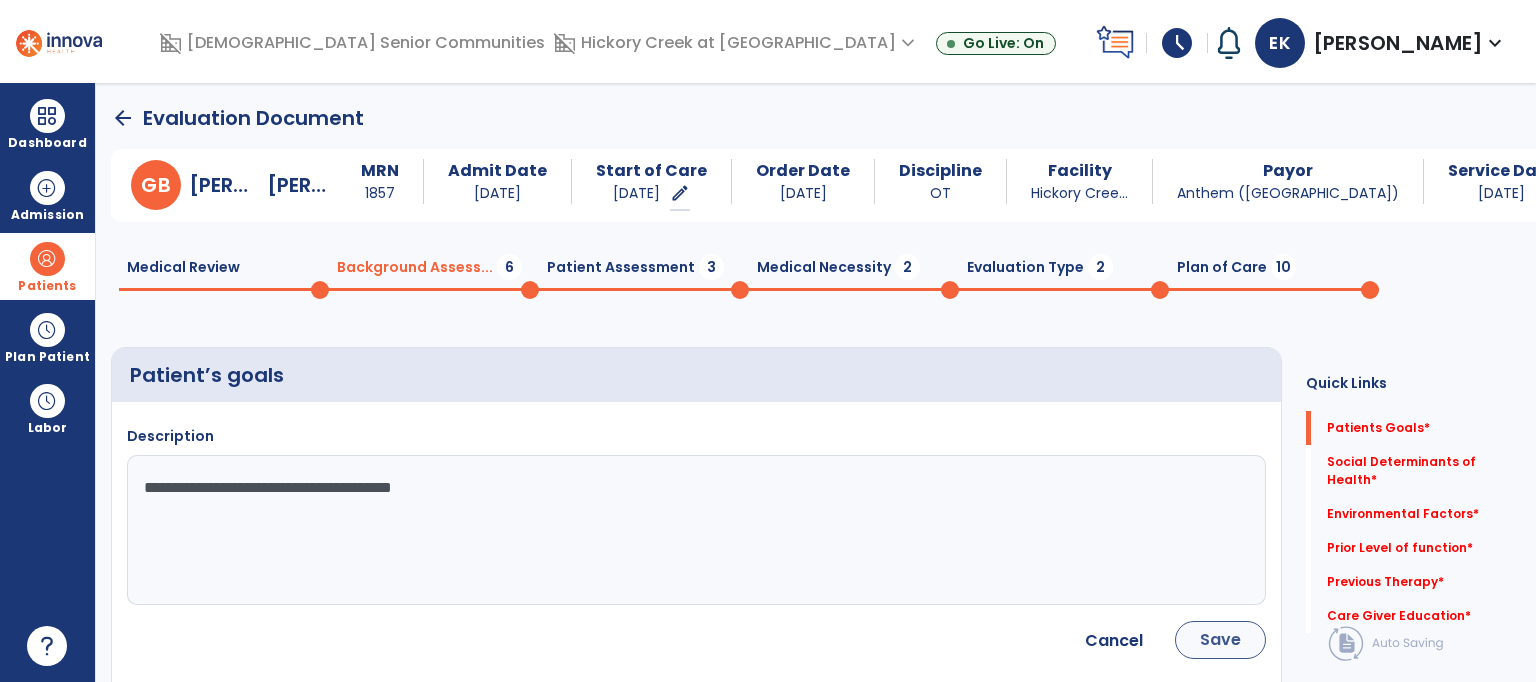 type on "**********" 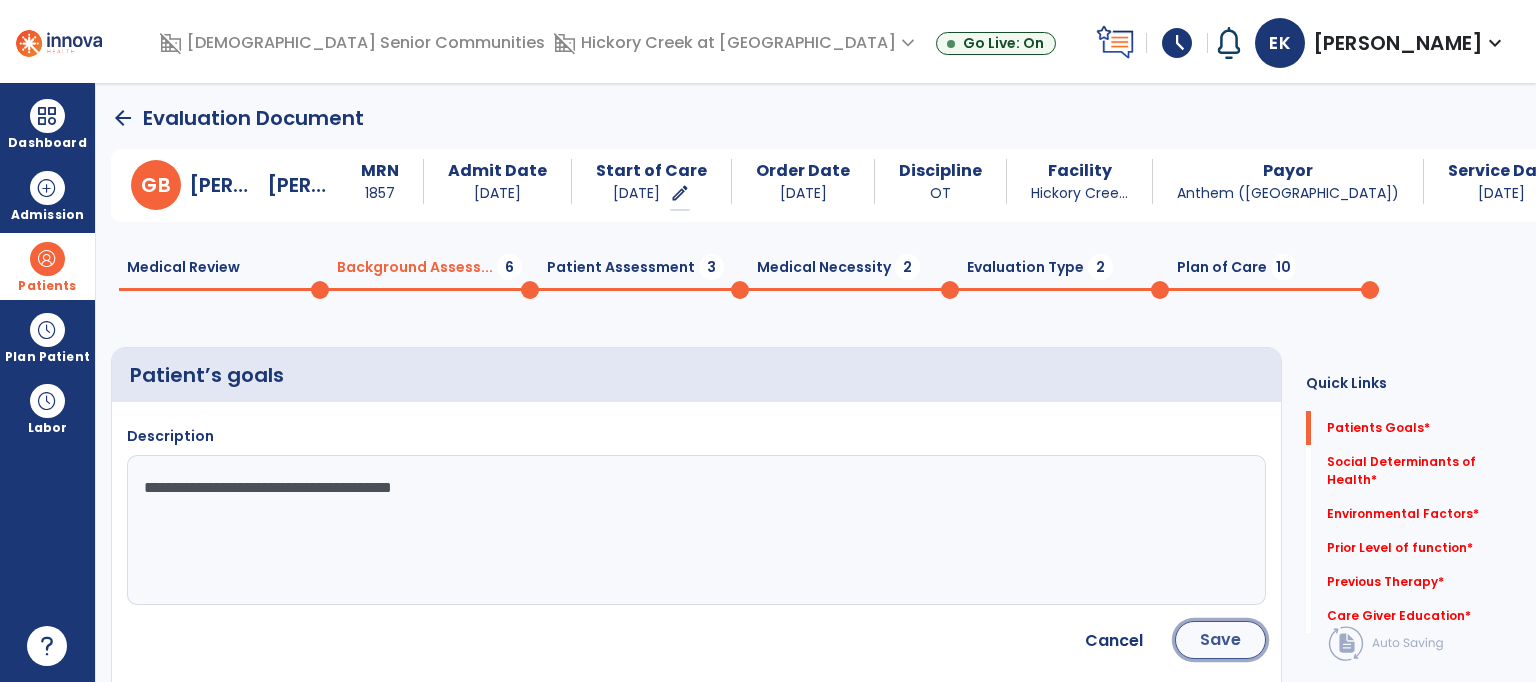 click on "Save" 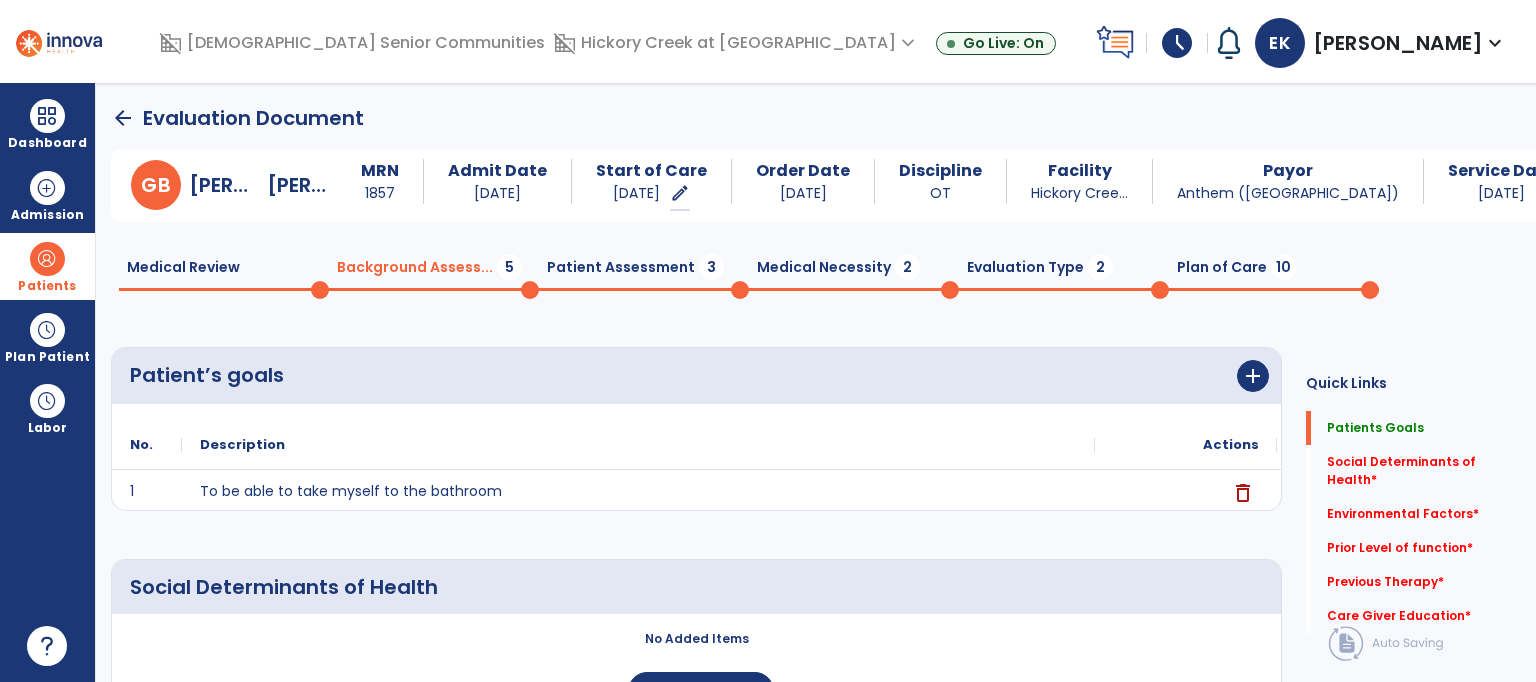 click on "Patients Goals   Patients Goals" 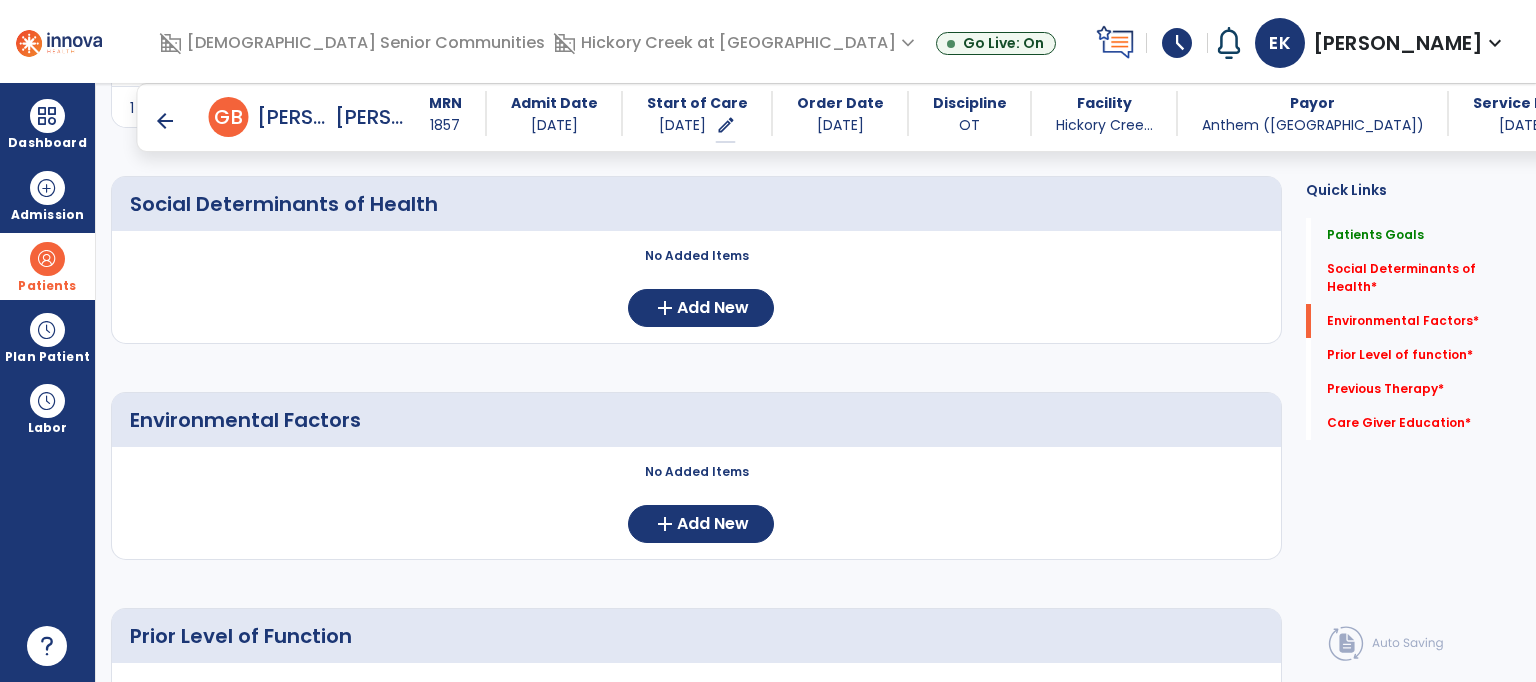 scroll, scrollTop: 400, scrollLeft: 0, axis: vertical 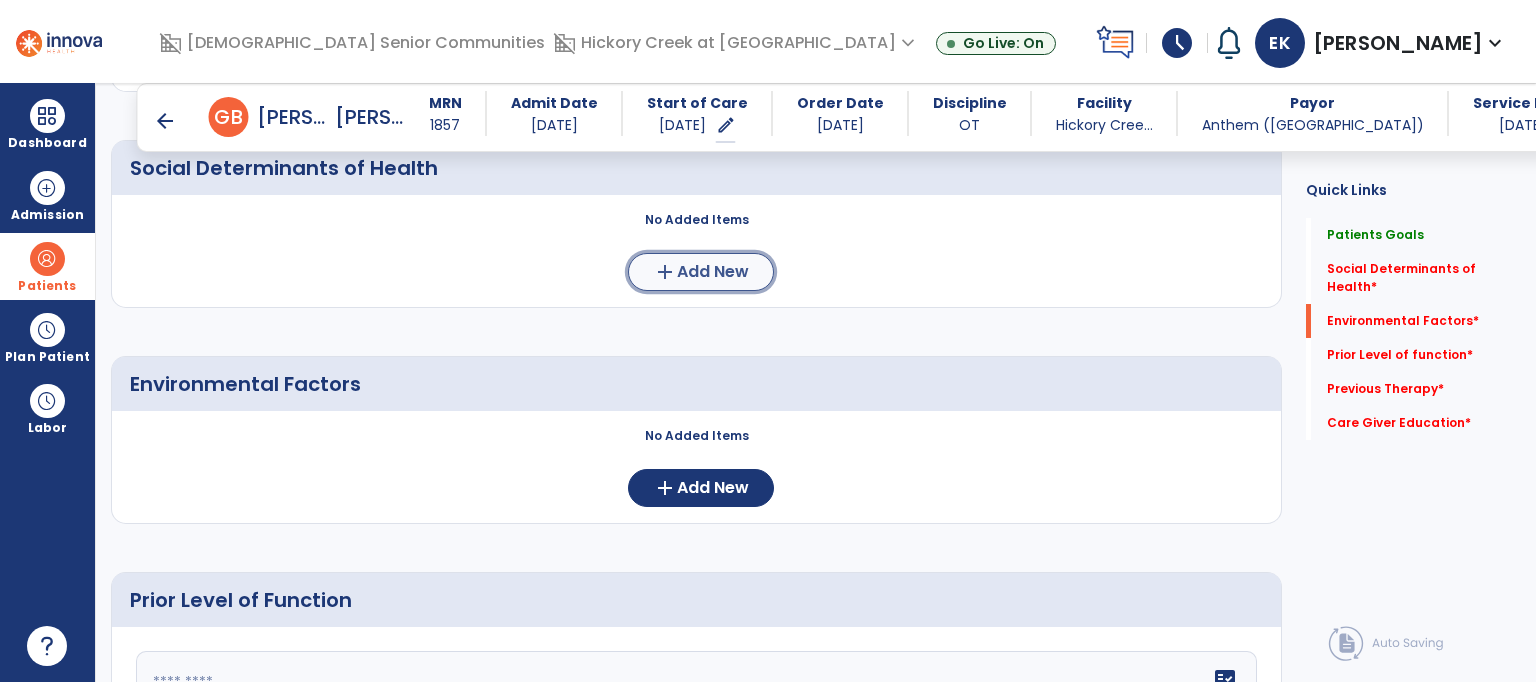 click on "add  Add New" 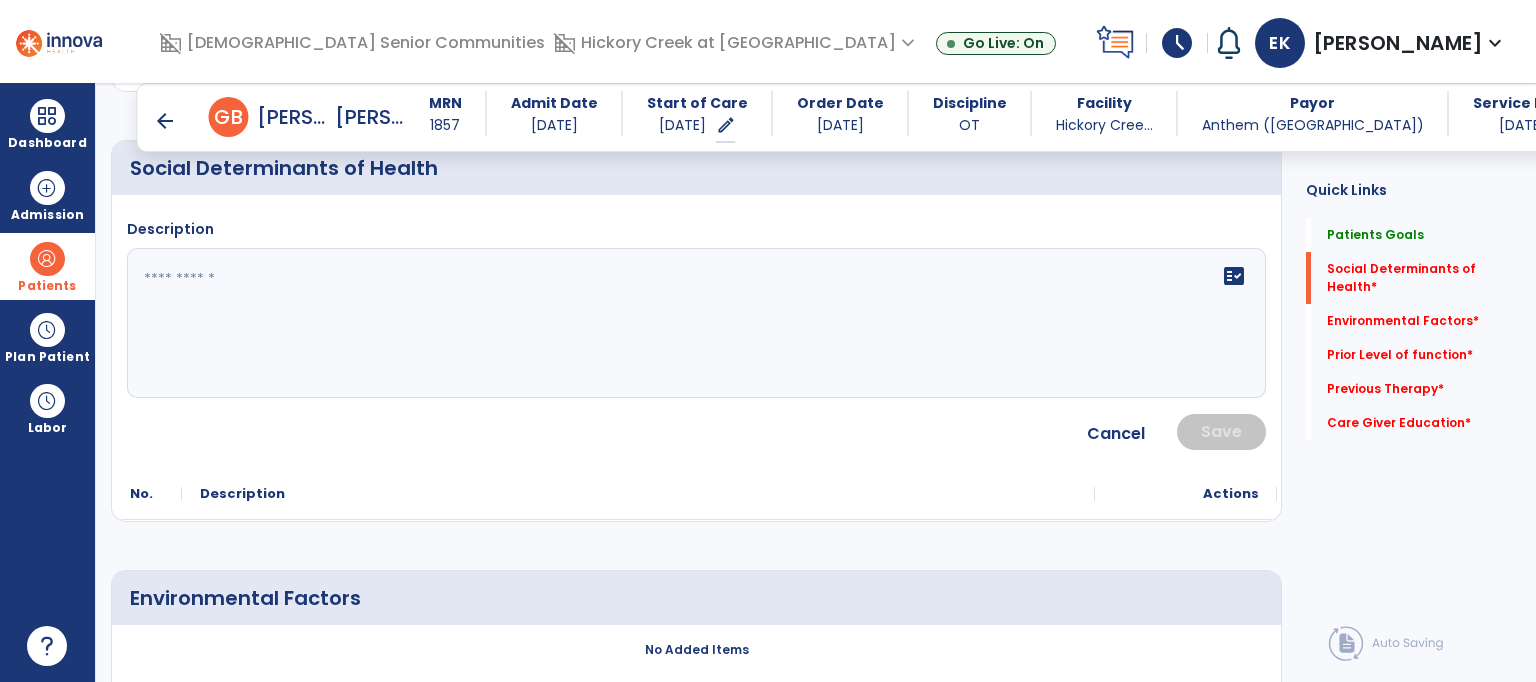 click on "fact_check" 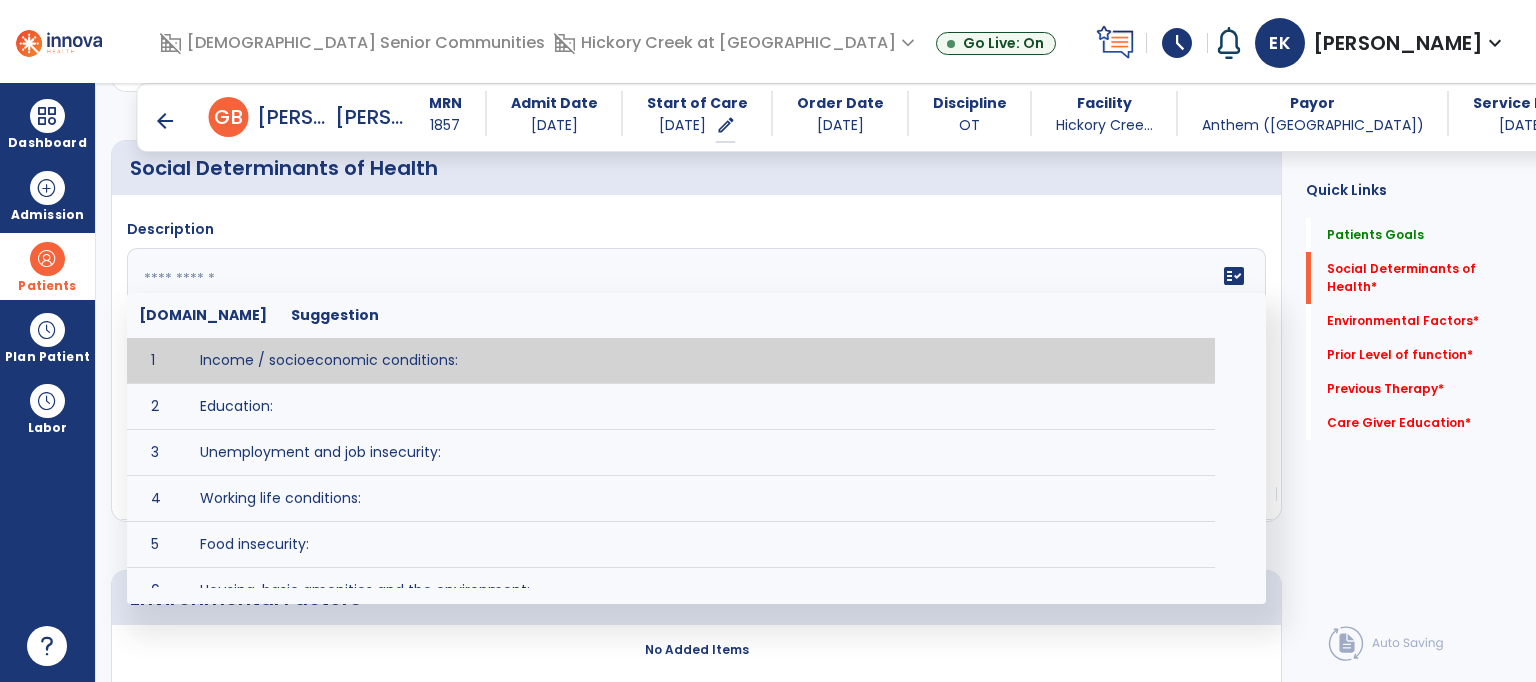 type on "**********" 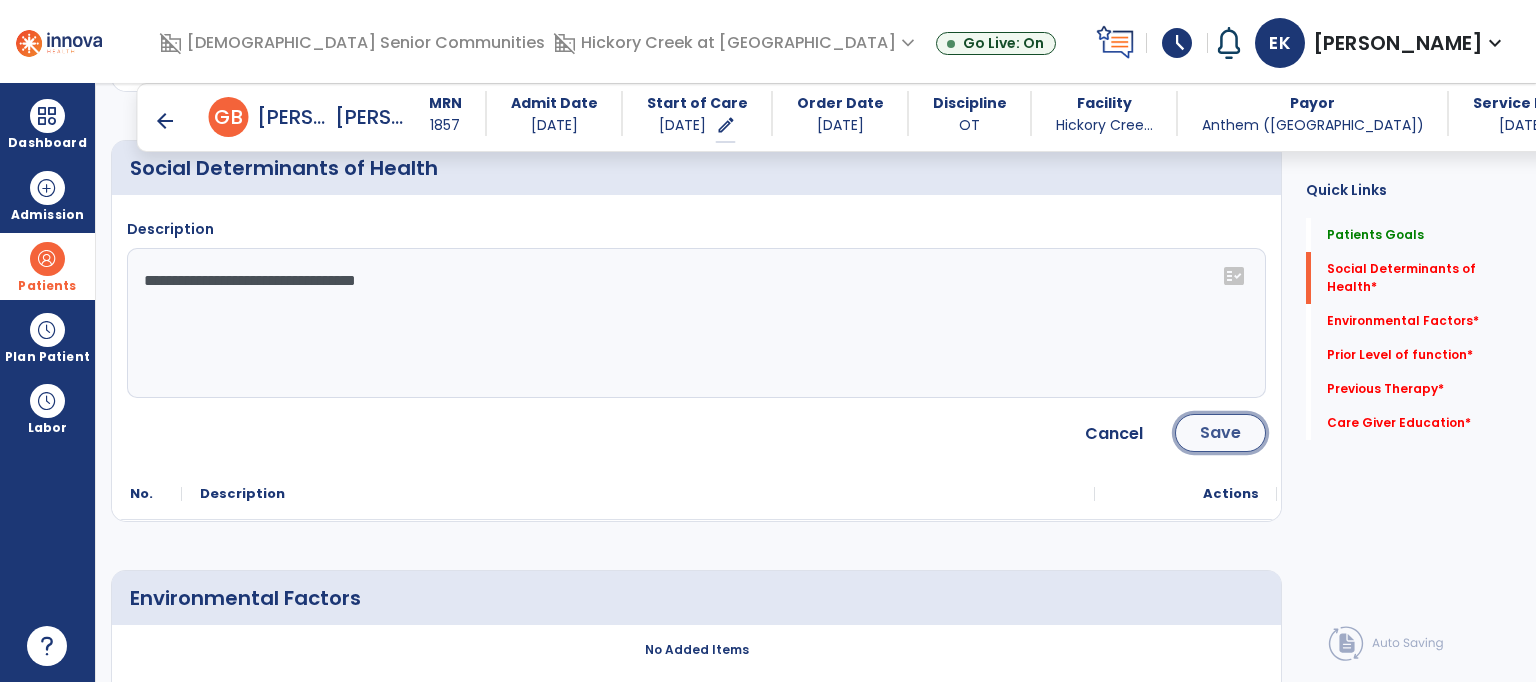 click on "Save" 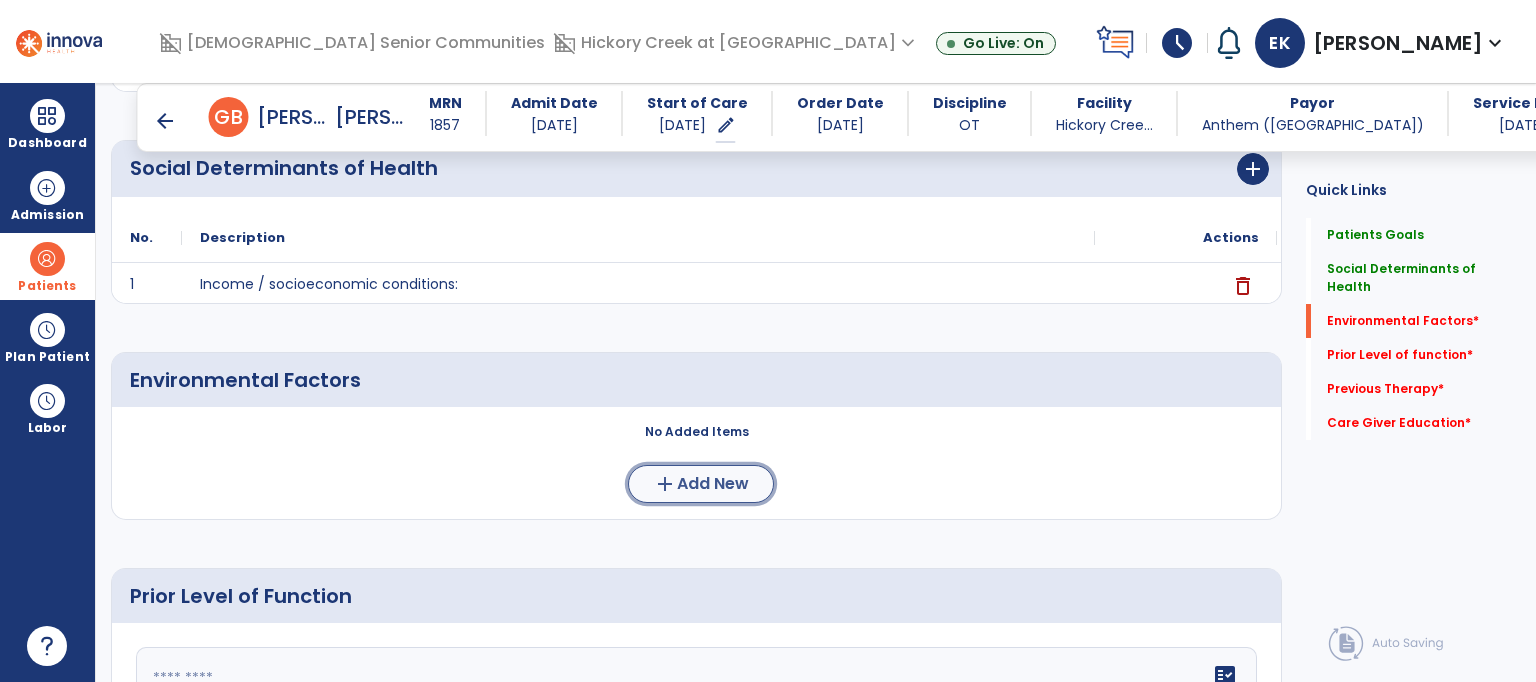 click on "Add New" 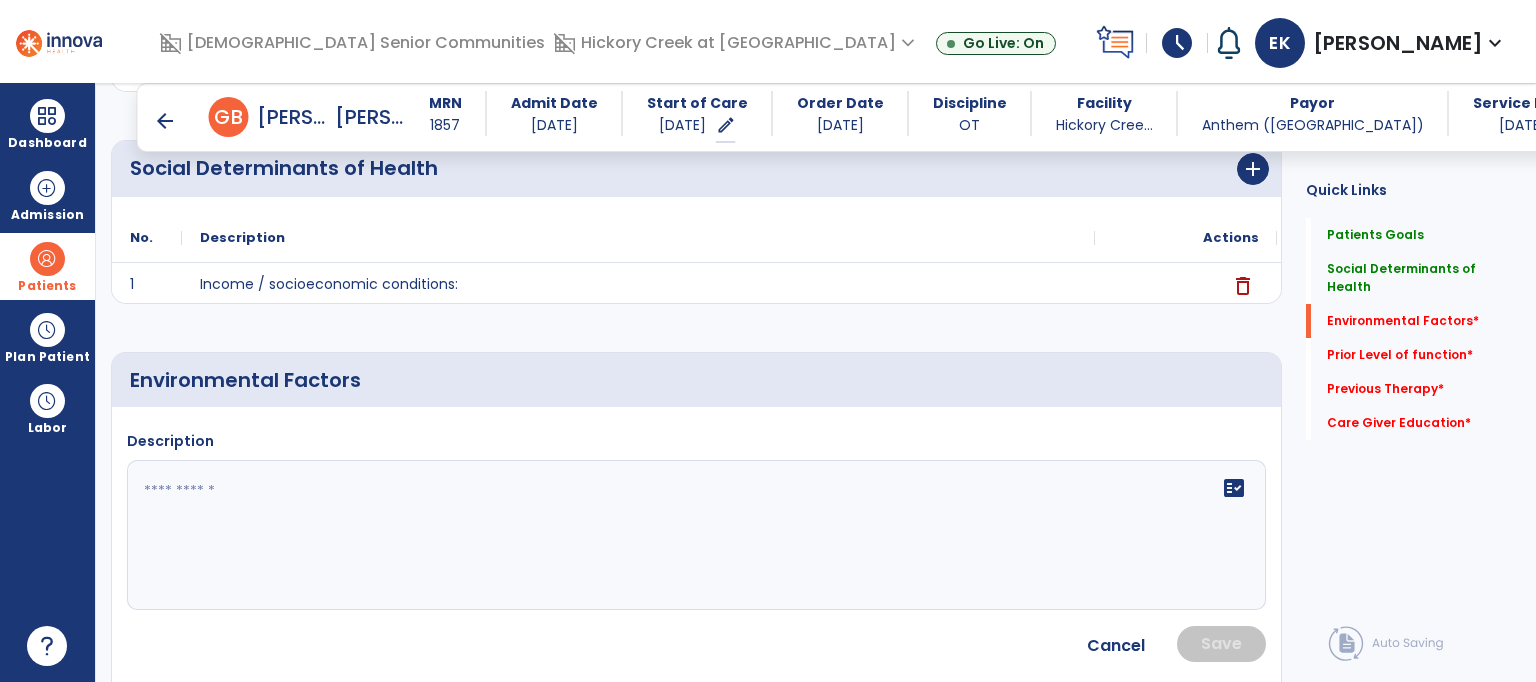 click 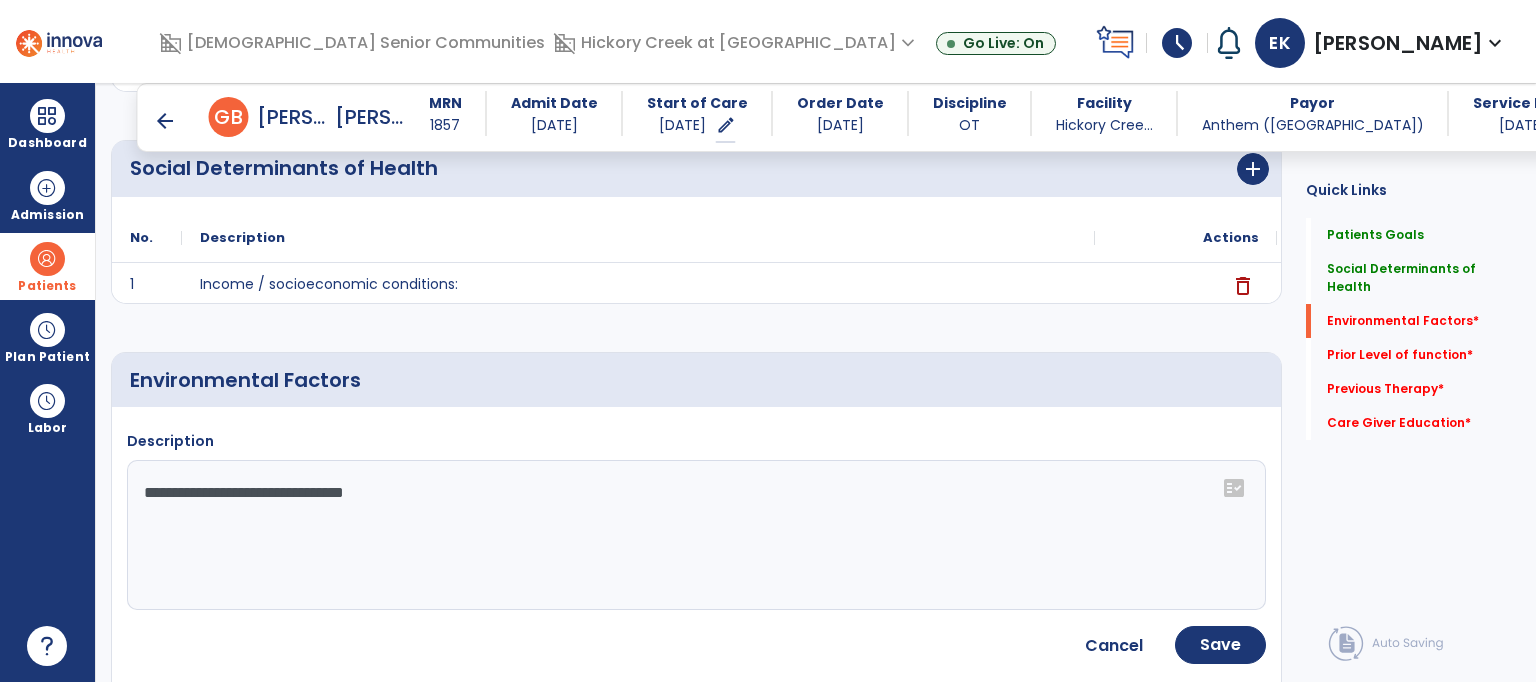 click on "**********" 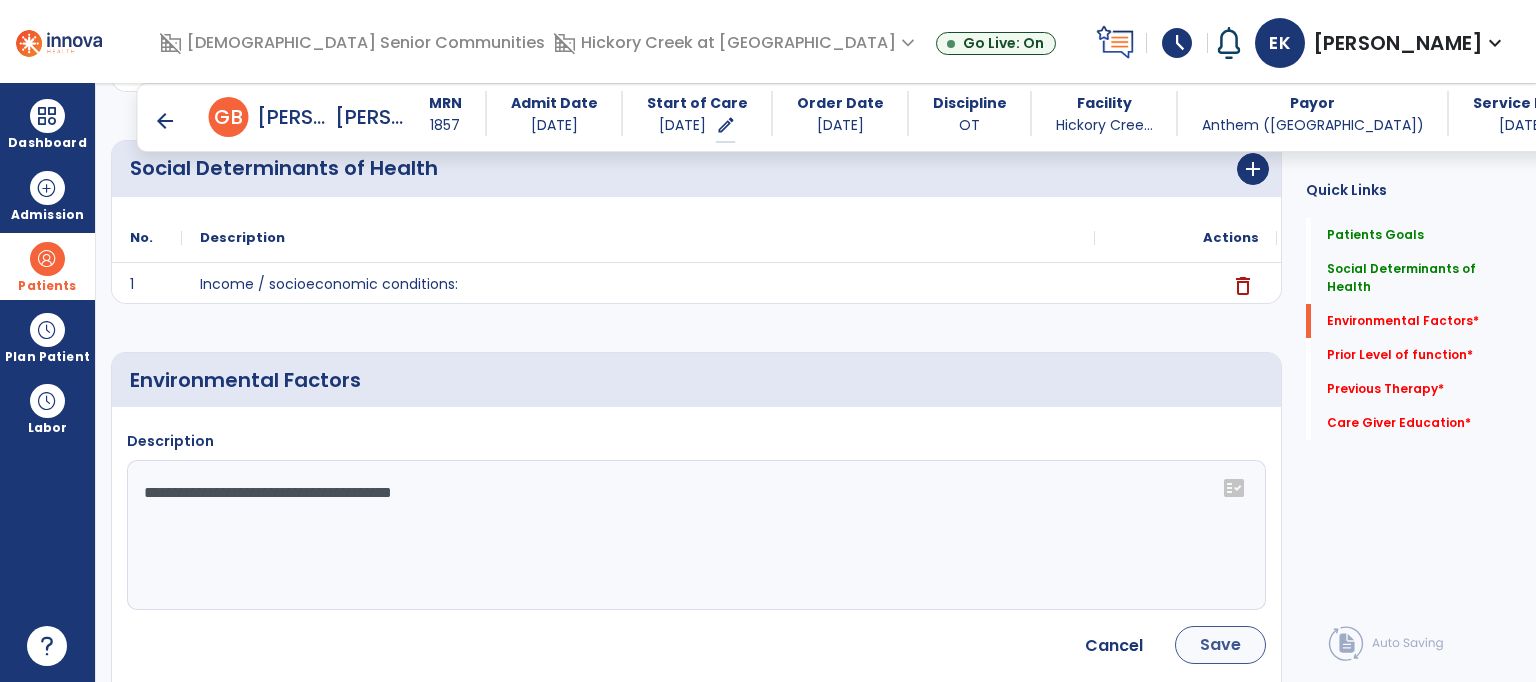 type on "**********" 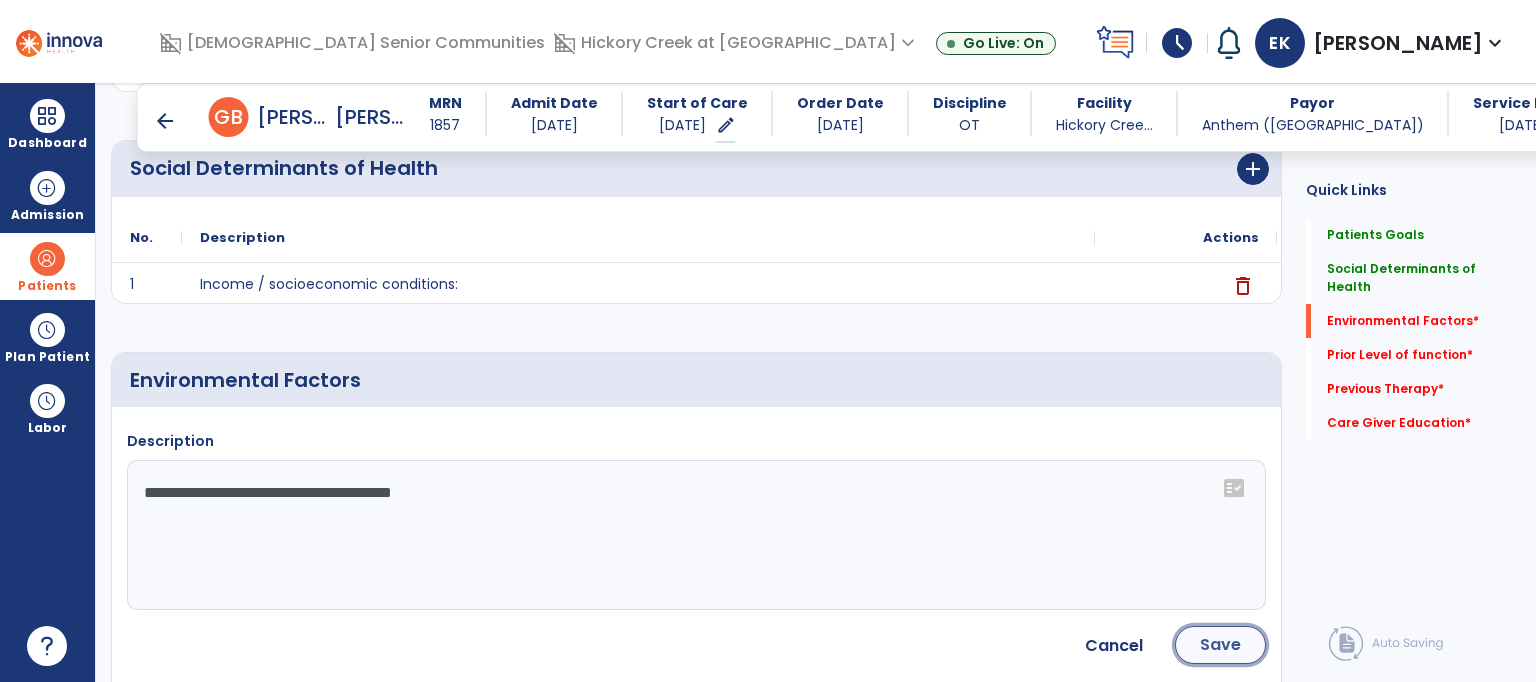 click on "Save" 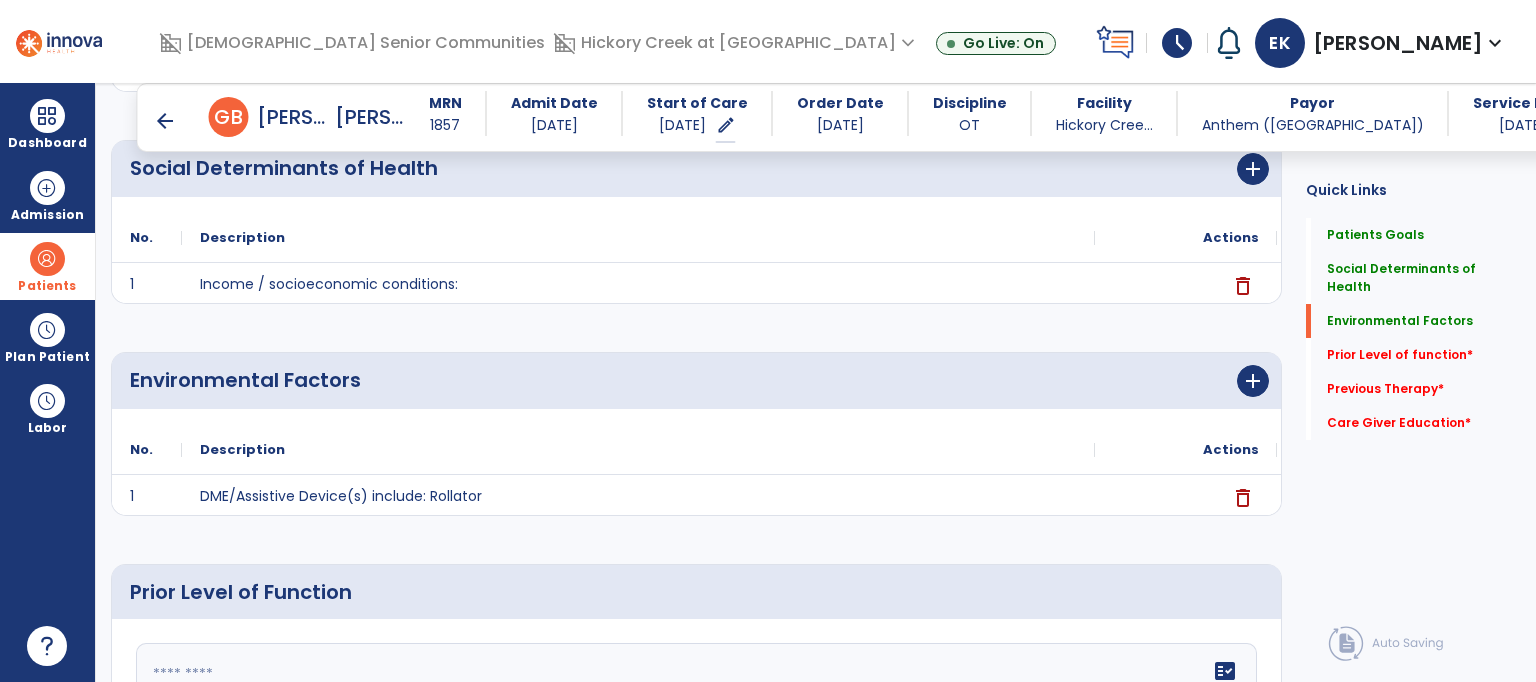 click on "Environmental Factors   Environmental Factors" 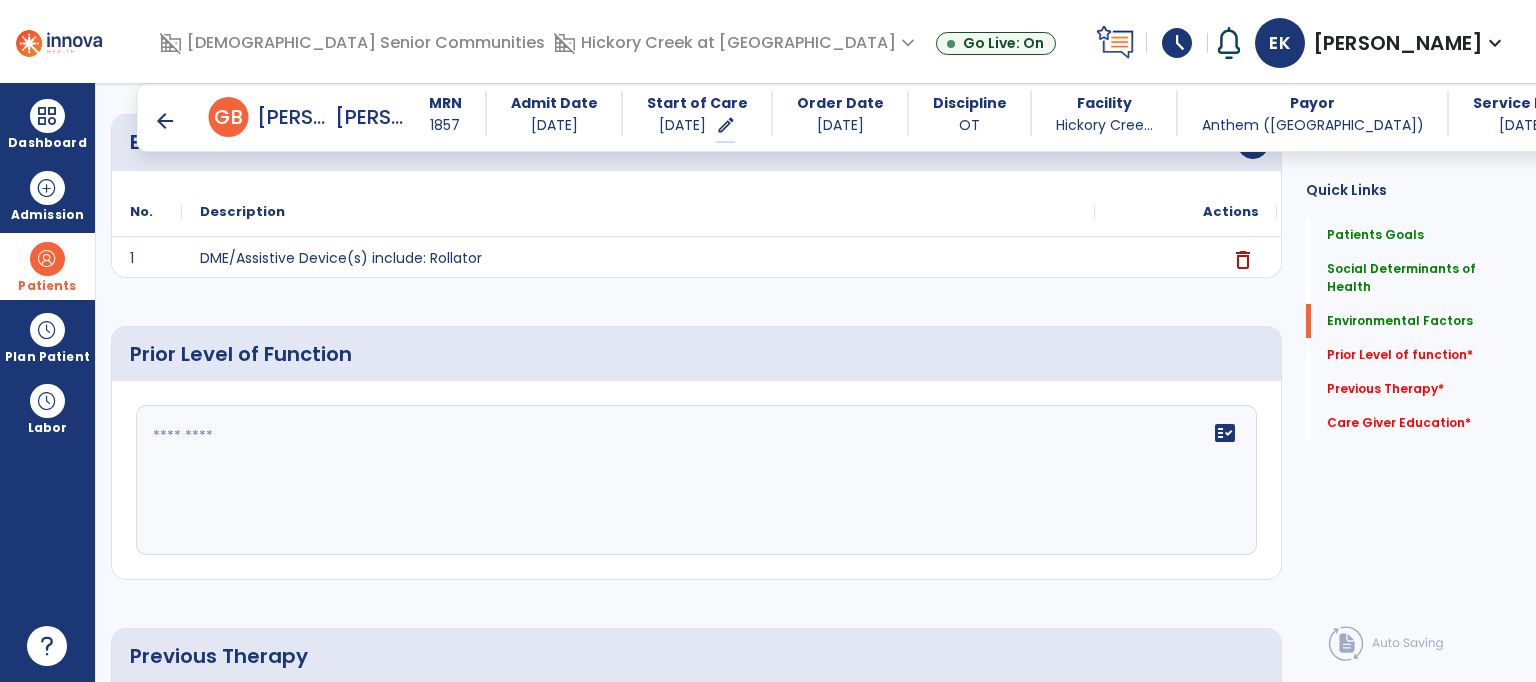 scroll, scrollTop: 640, scrollLeft: 0, axis: vertical 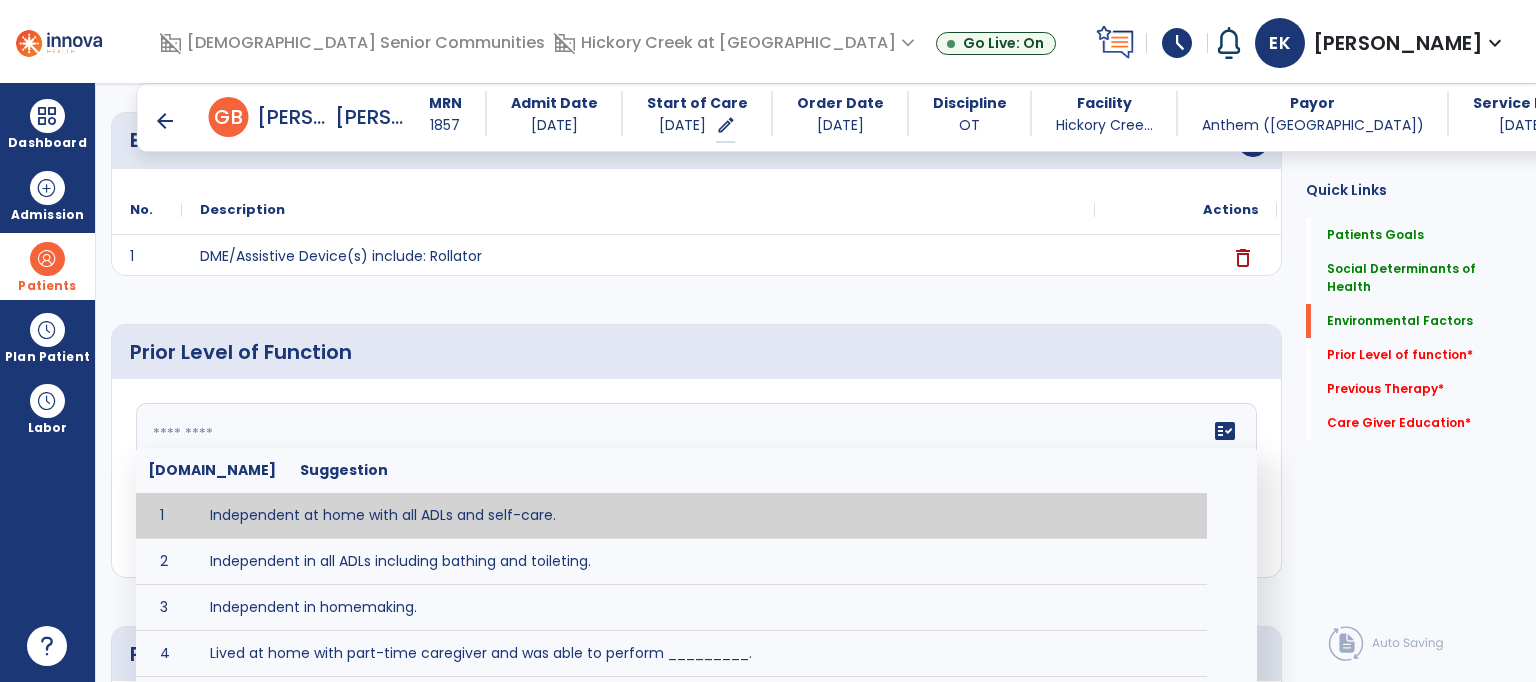 click on "fact_check  [DOMAIN_NAME] Suggestion 1 Independent at home with all ADLs and self-care. 2 Independent in all ADLs including bathing and toileting. 3 Independent in homemaking. 4 Lived at home with part-time caregiver and was able to perform _________. 5 Lived at home with full-time caregiver and was able to perform _________. 6 Lived at home with home health assistant for ________. 7 Lived at SNF and able to _______. 8 Lived at SNF and required ______ assist for ________. 9 Lived in assisted living facility and able to _______. 10 Lived in home with ______ stairs and able to navigate with_________ assistance and _______ device. 11 Lived in single story home and did not have to navigate stairs or steps. 12 Lived in SNF and began to develop increase in risk for ______. 13 Lived in SNF and skin was intact without pressure sores or wounds 14 Lived in SNF and was independent with the following ADL's ________. 15 Lived independently at home with _________ and able to __________. 16 17 Worked as a __________." 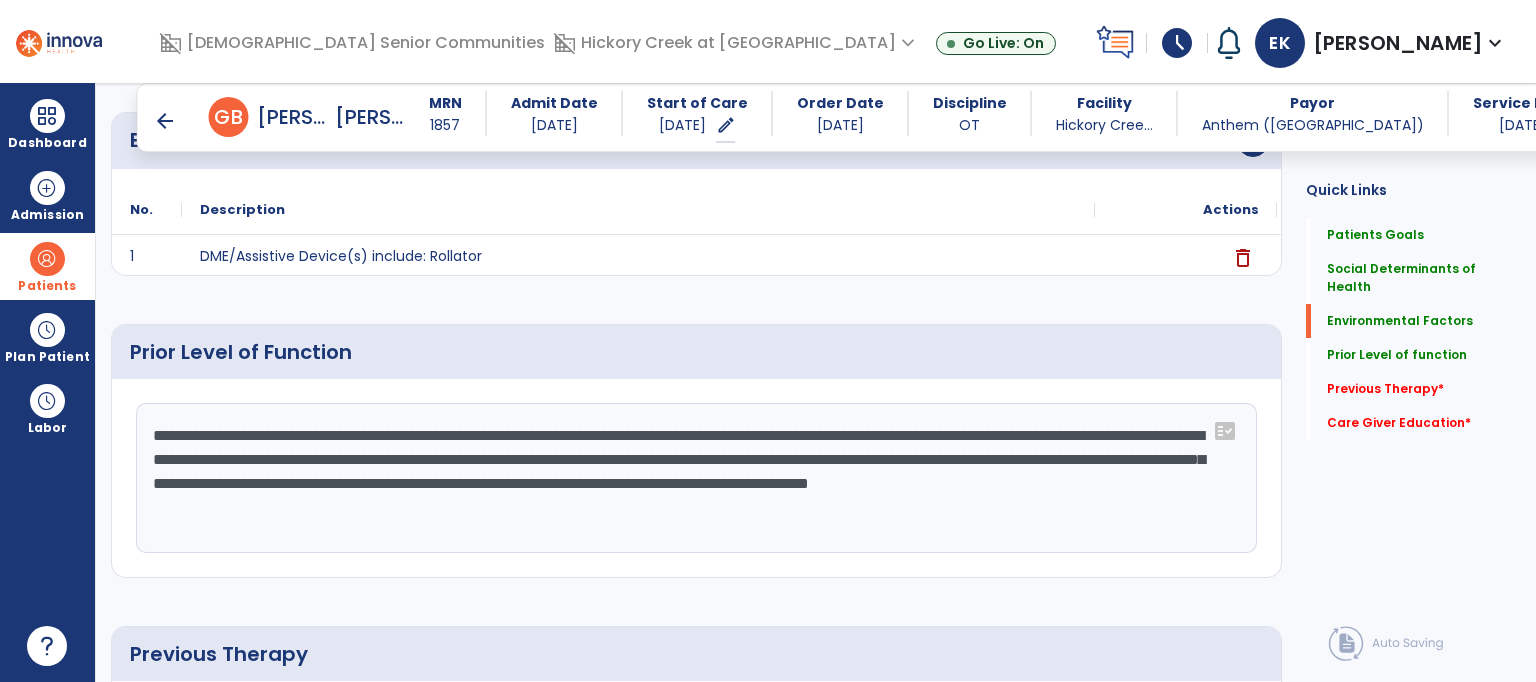 type on "**********" 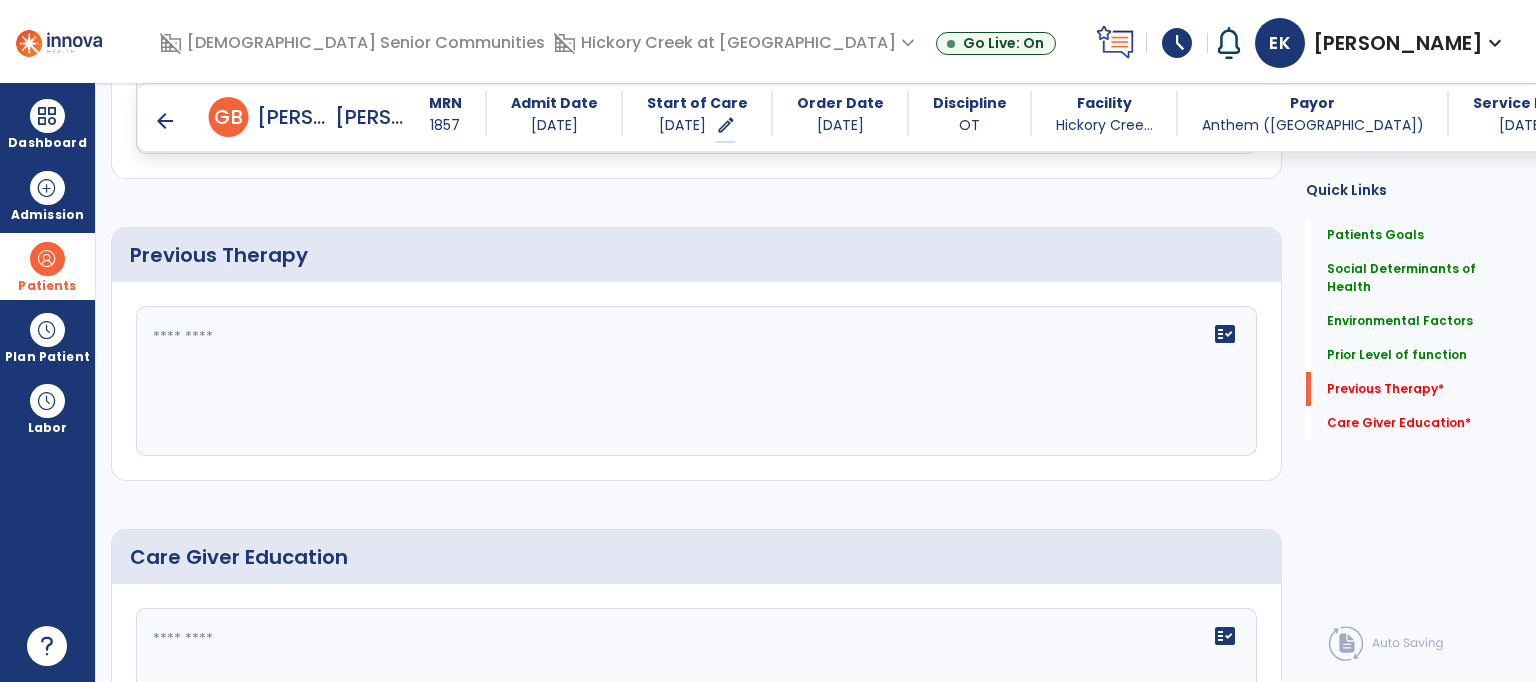 scroll, scrollTop: 1040, scrollLeft: 0, axis: vertical 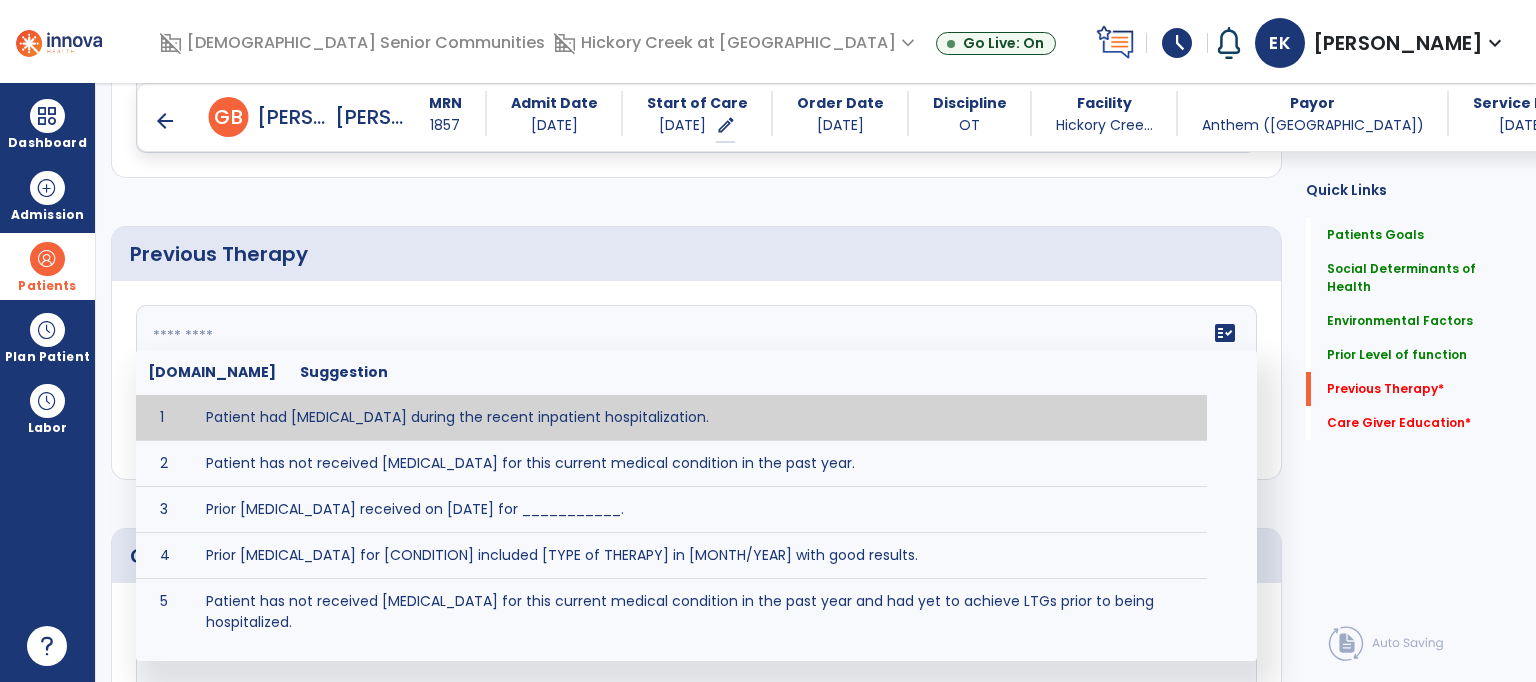 click 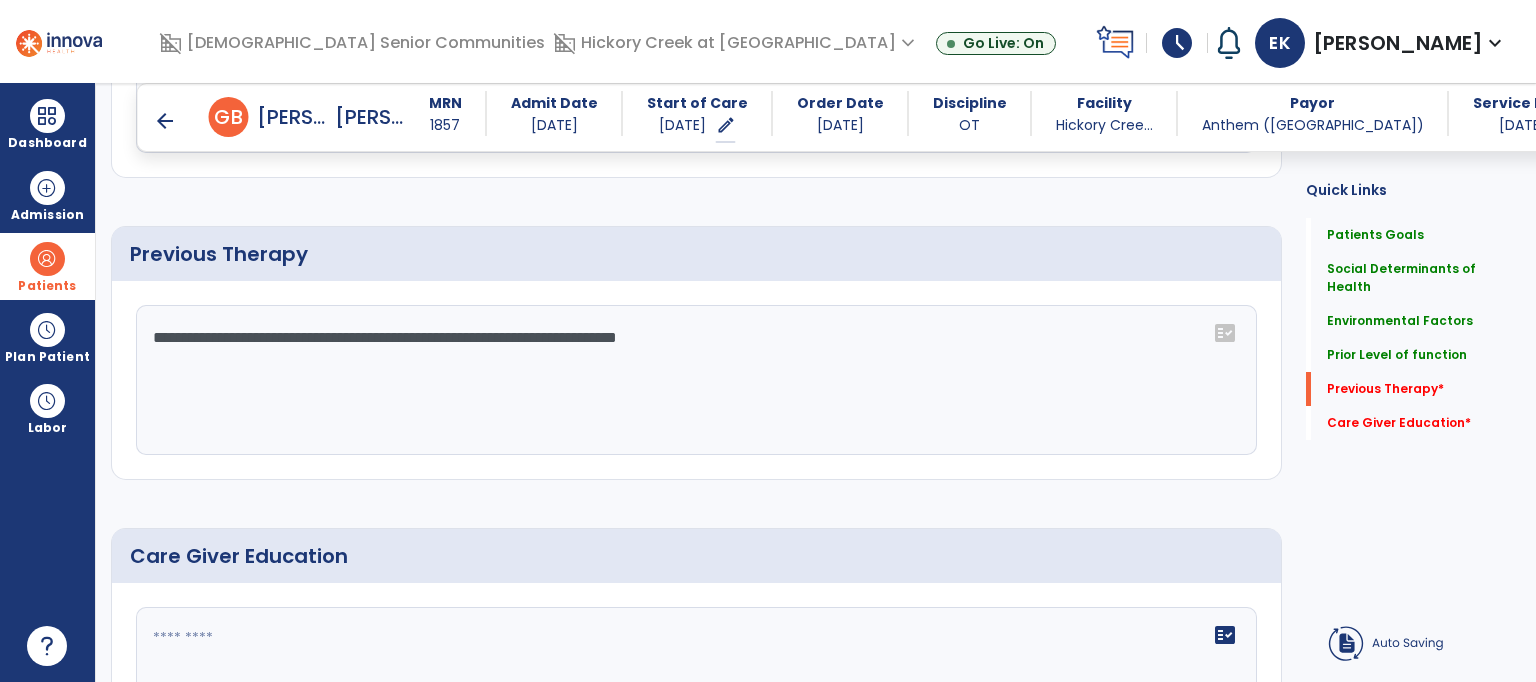 type on "**********" 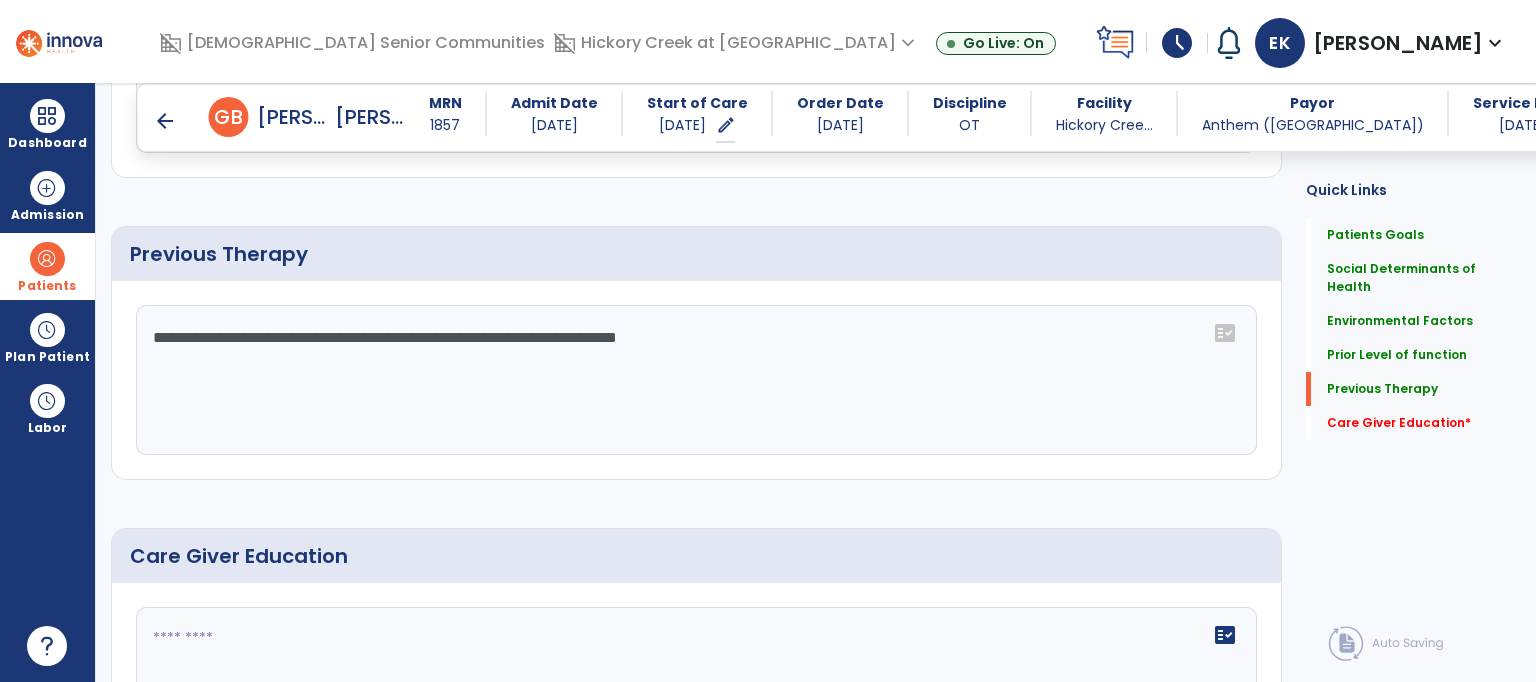 click 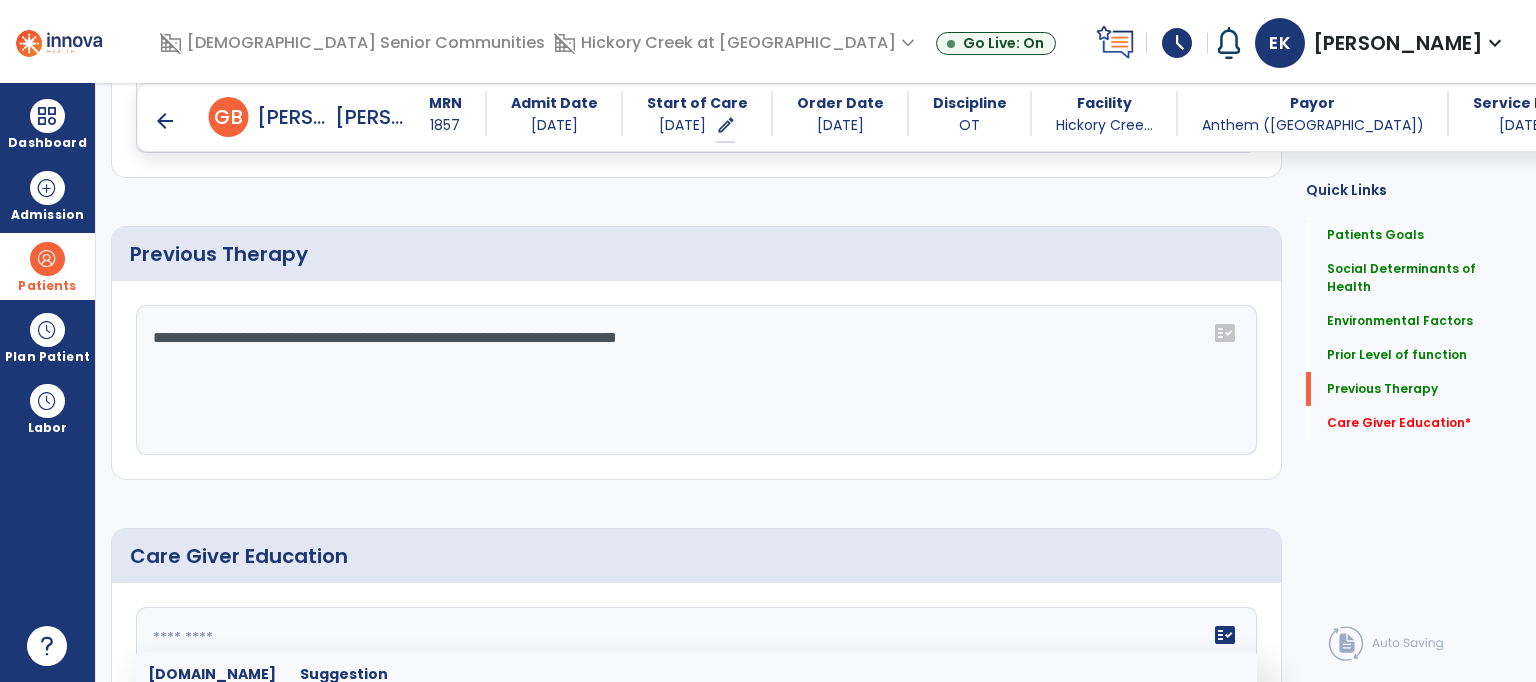 scroll, scrollTop: 1098, scrollLeft: 0, axis: vertical 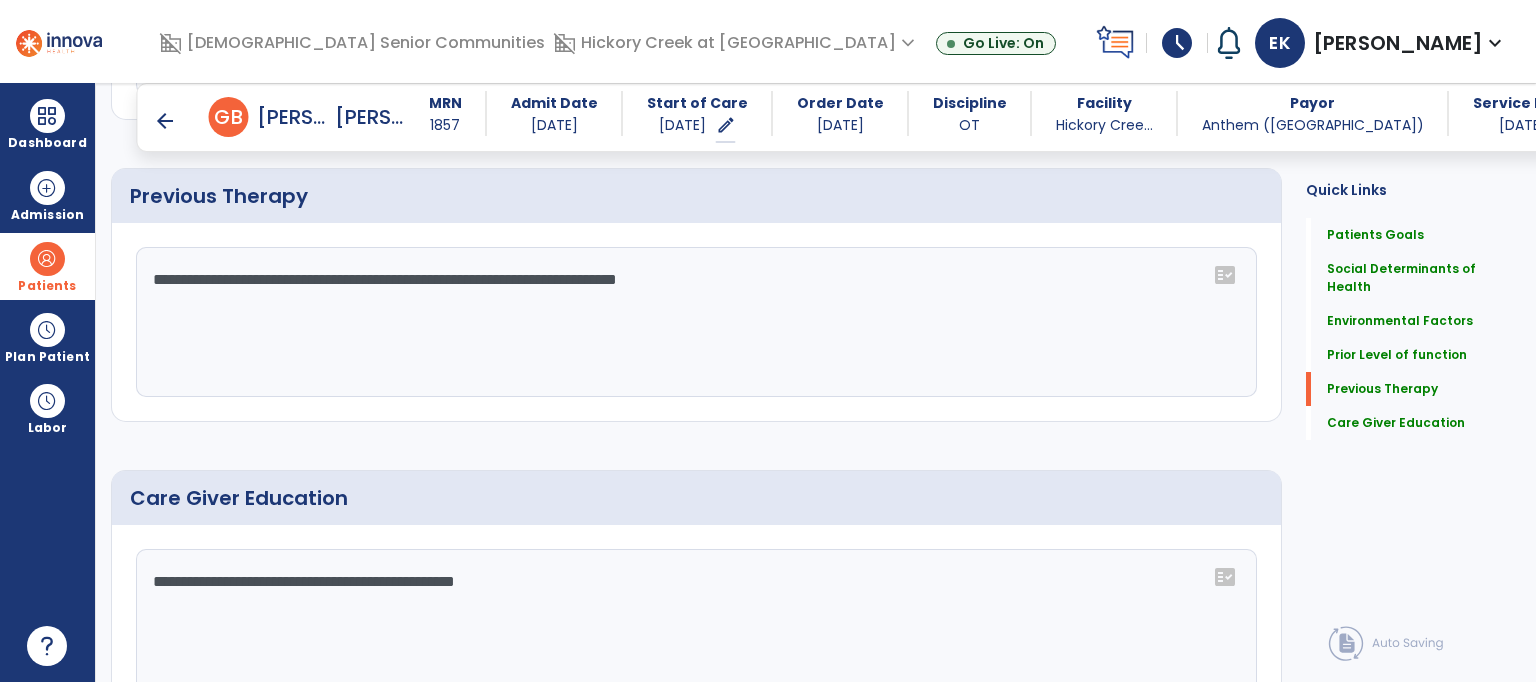 type on "**********" 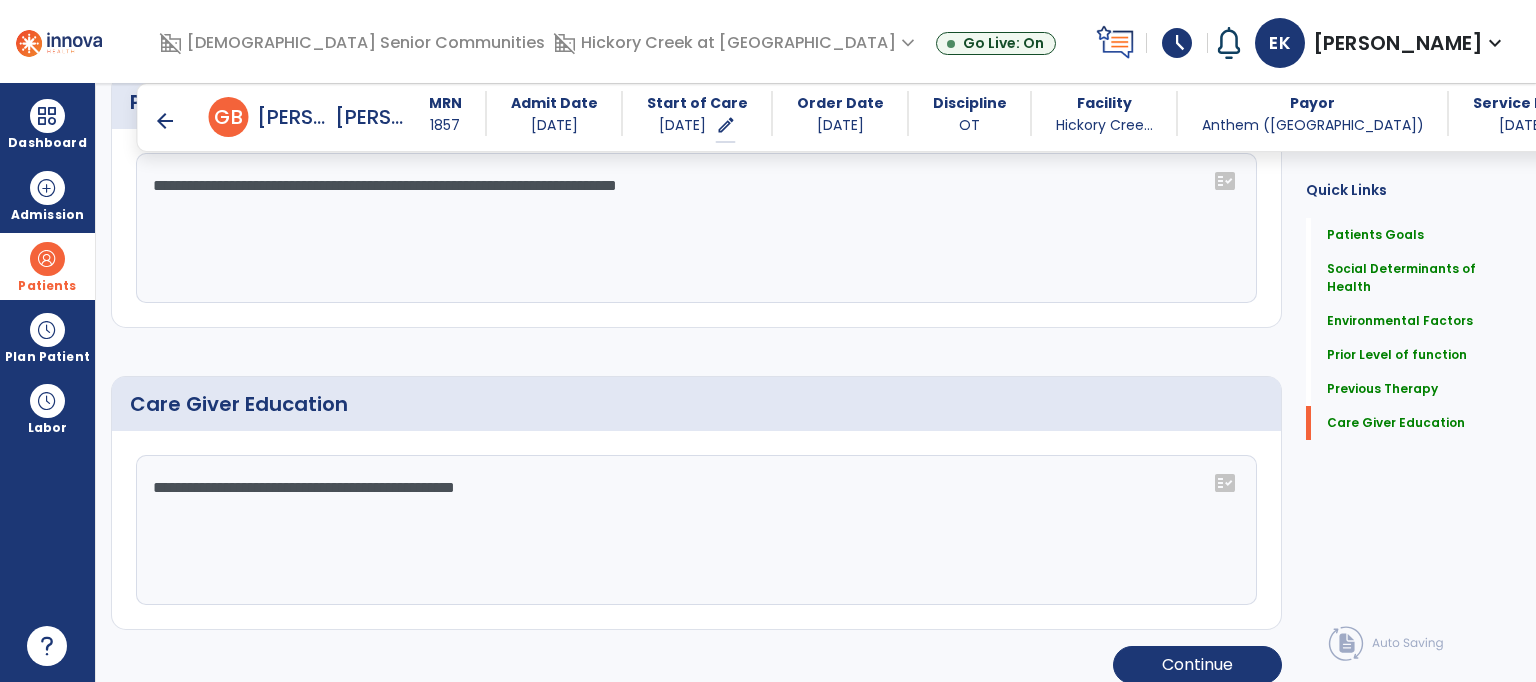 scroll, scrollTop: 1206, scrollLeft: 0, axis: vertical 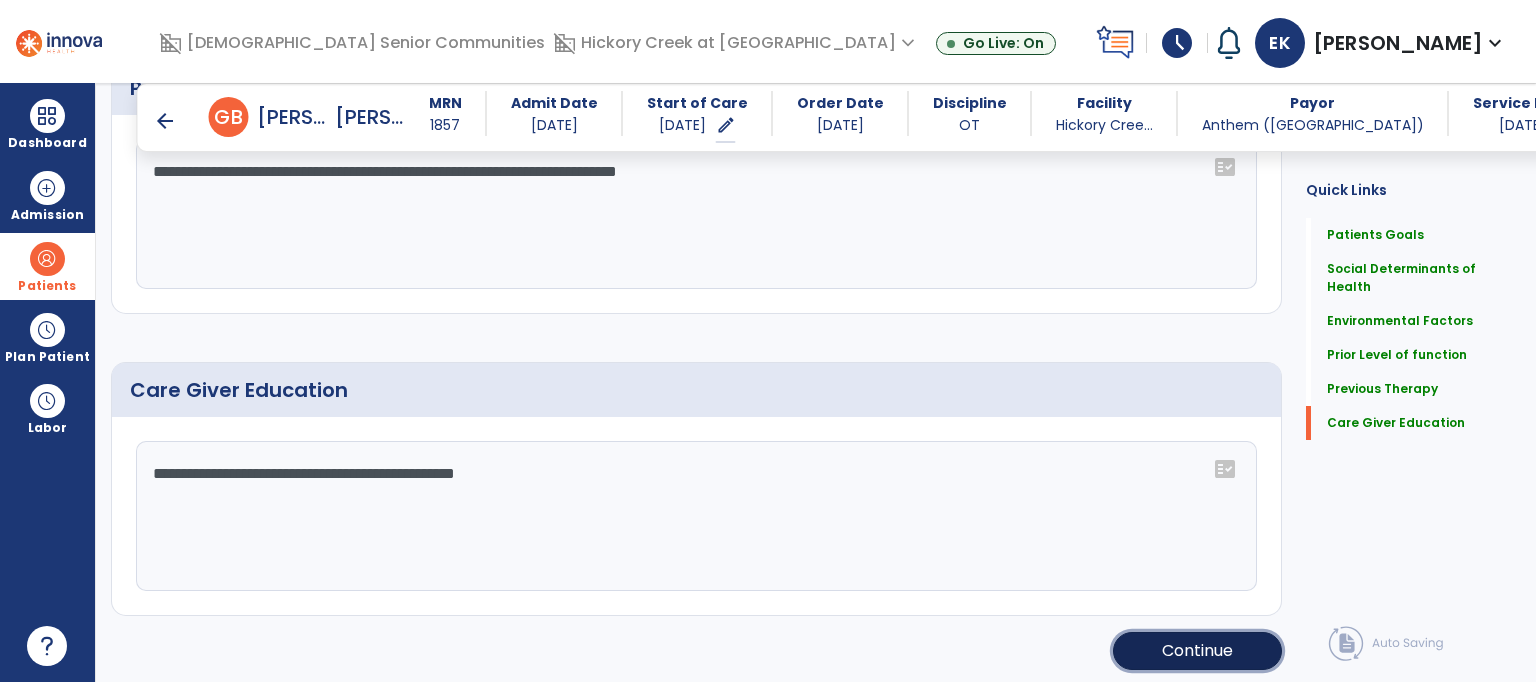 click on "Continue" 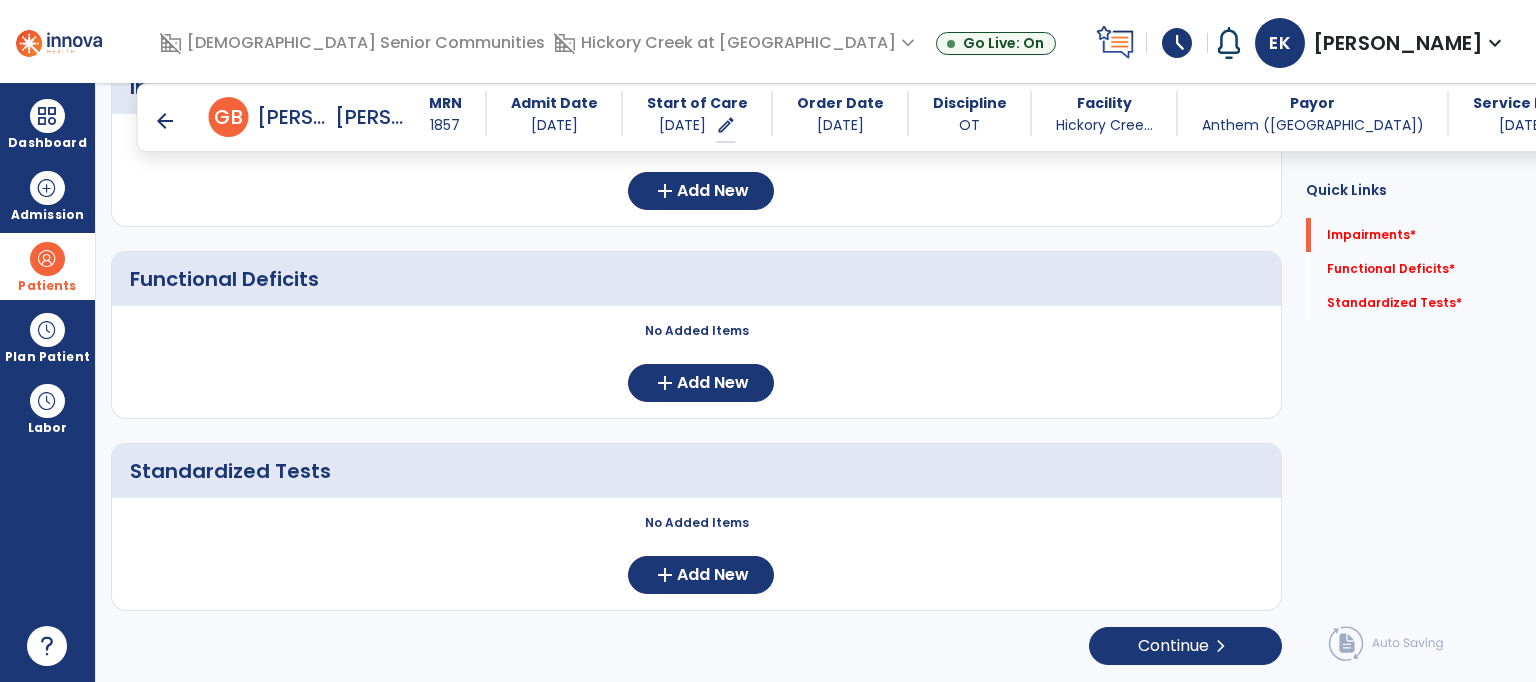scroll, scrollTop: 265, scrollLeft: 0, axis: vertical 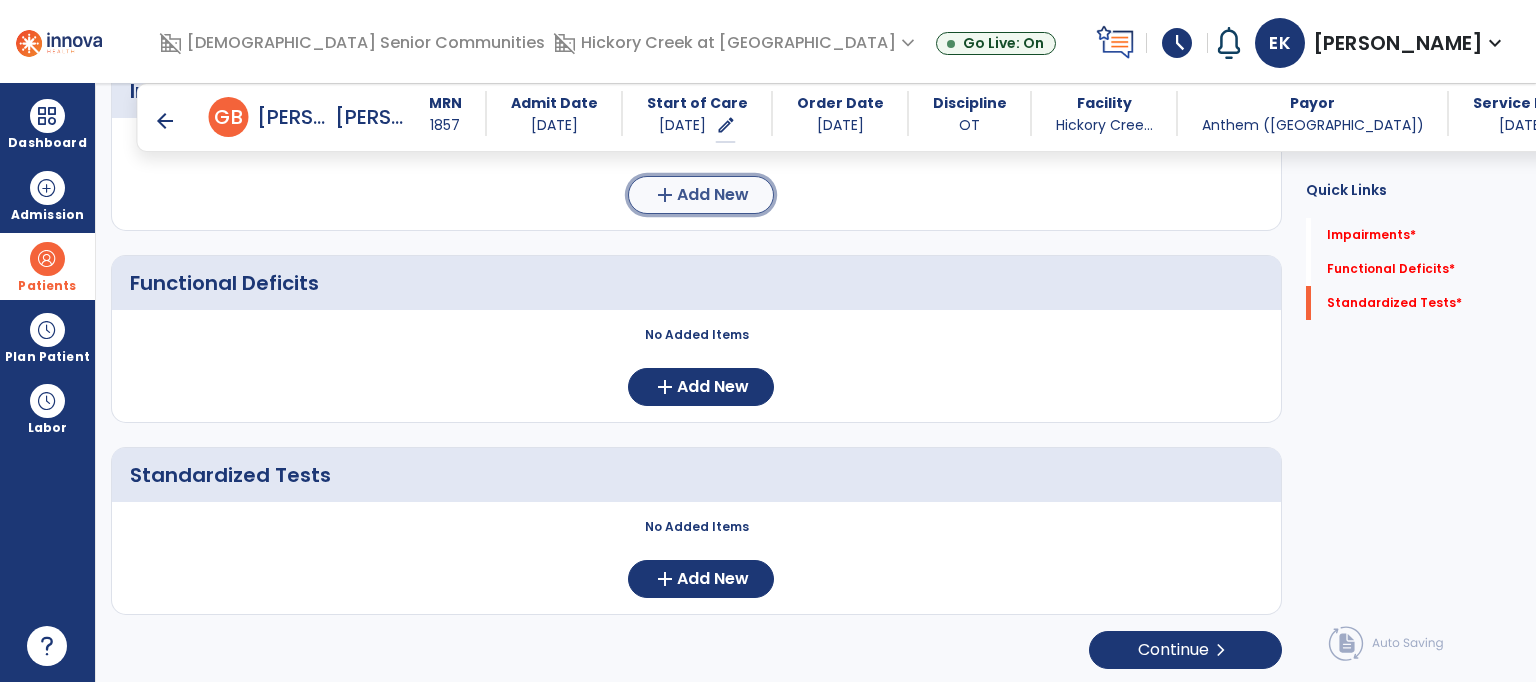 click on "Add New" 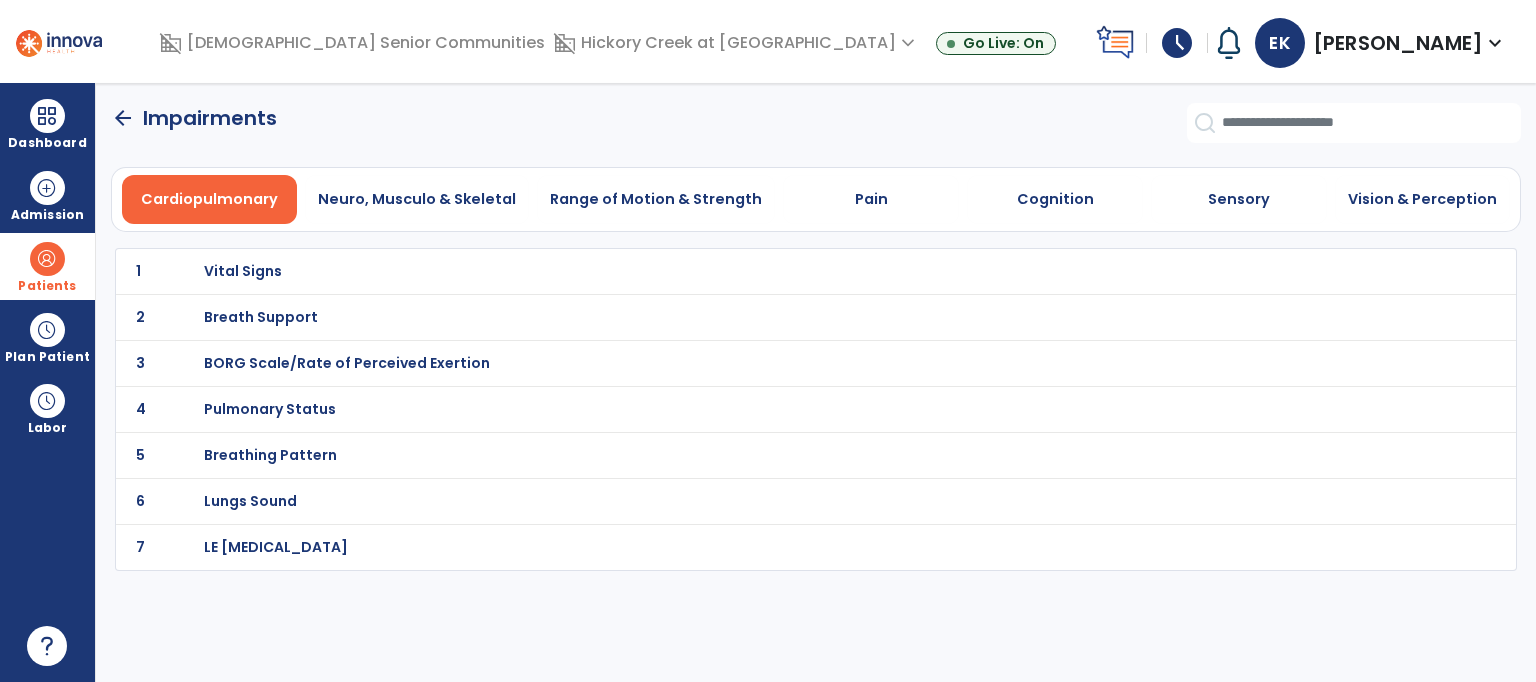 scroll, scrollTop: 0, scrollLeft: 0, axis: both 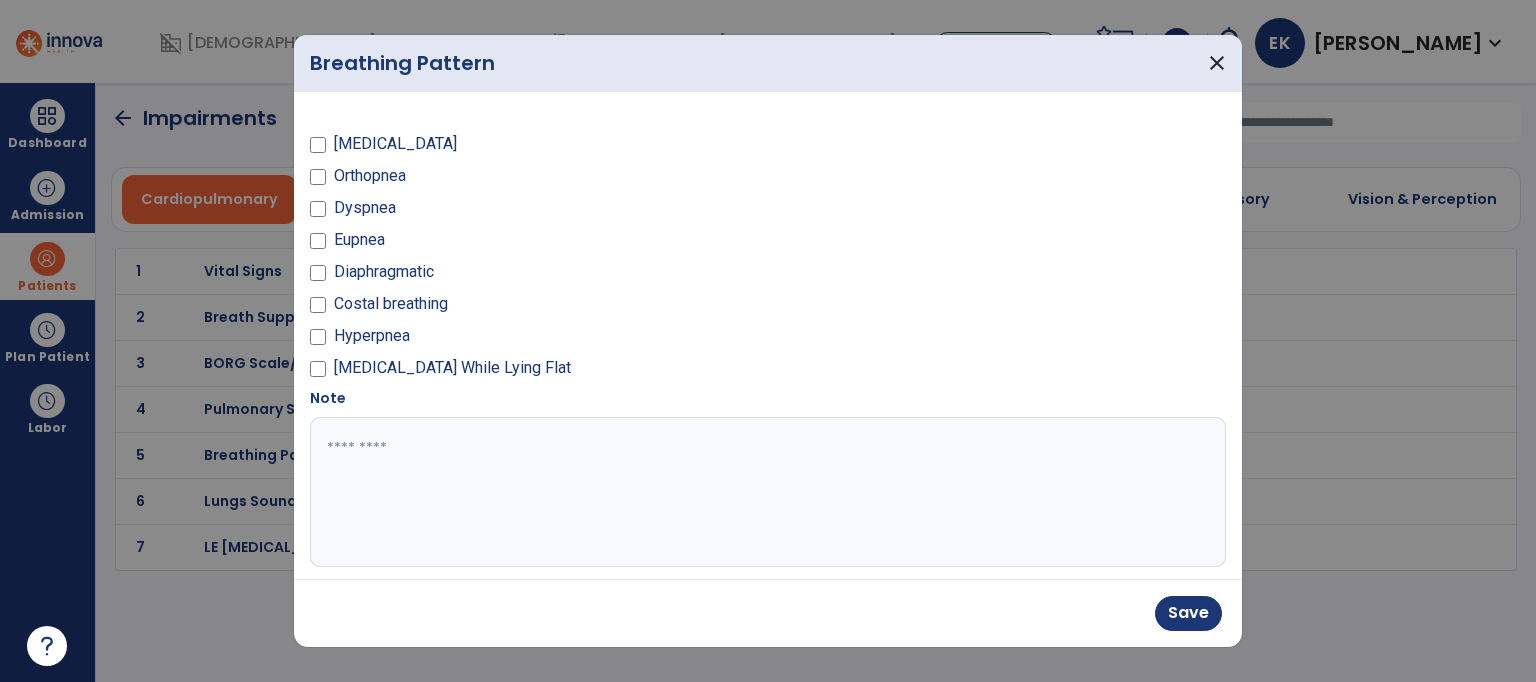 click at bounding box center [766, 492] 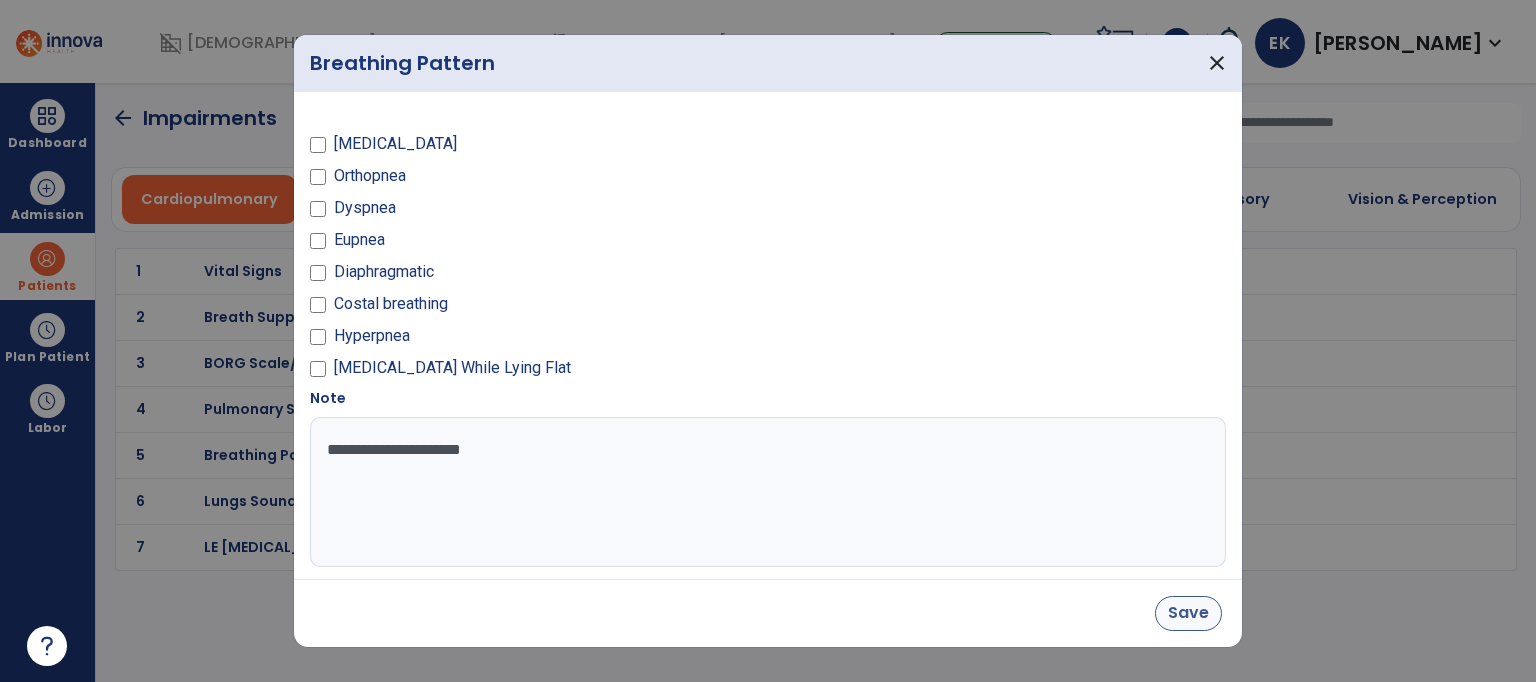 type on "**********" 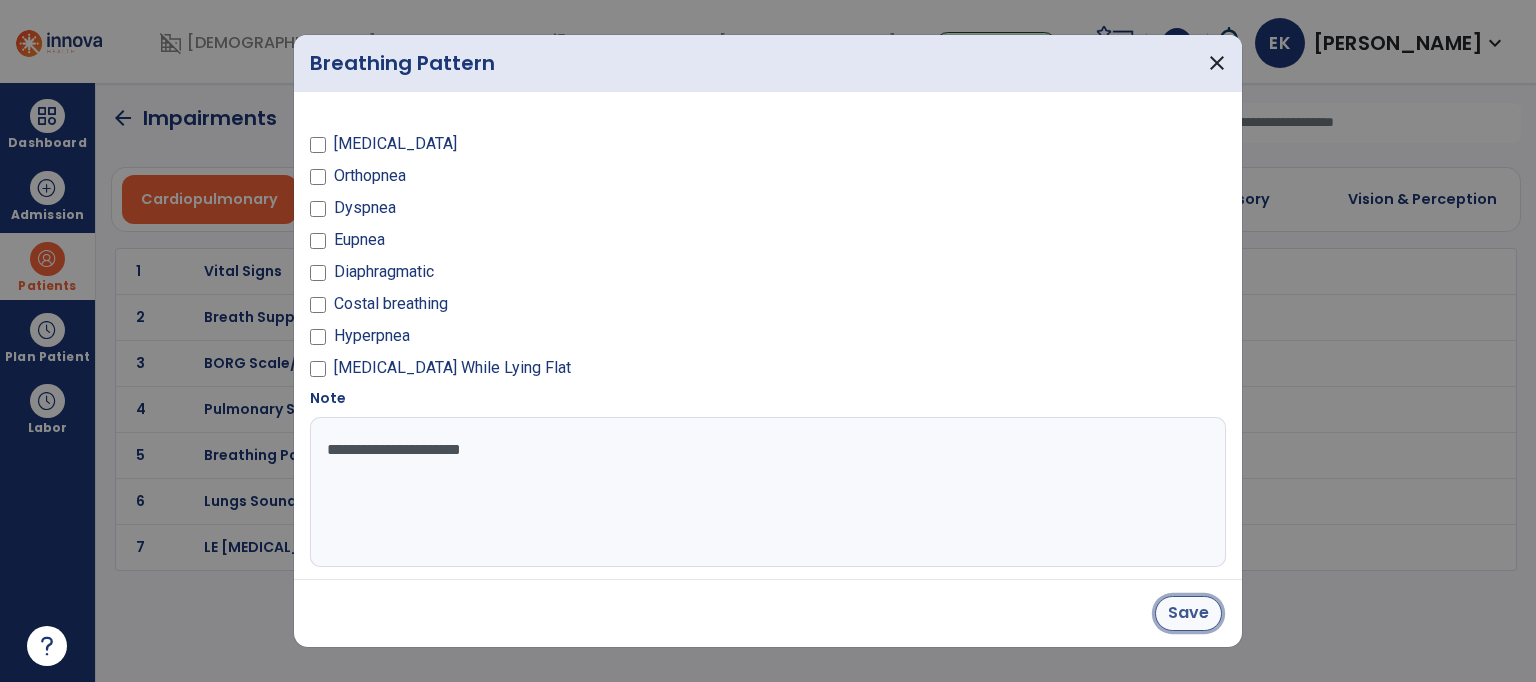 click on "Save" at bounding box center [1188, 613] 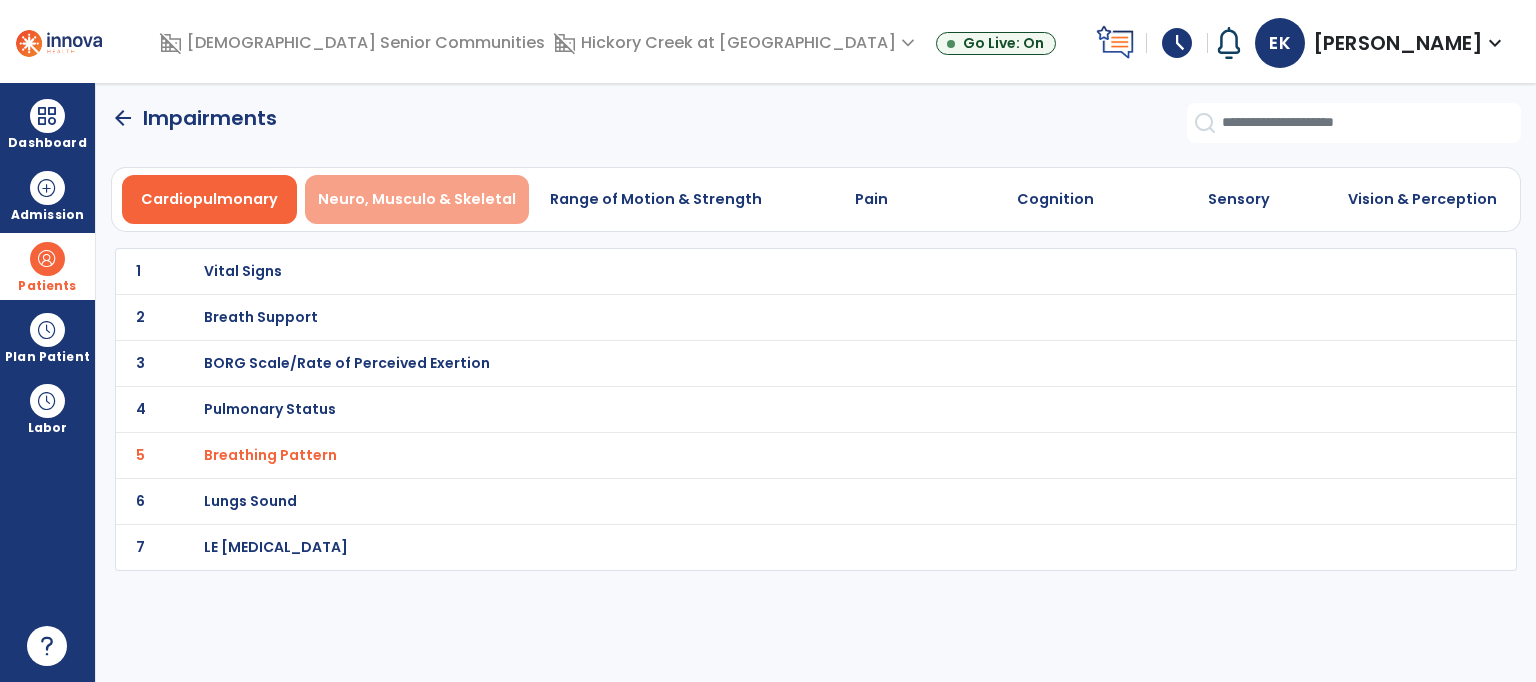 click on "Neuro, Musculo & Skeletal" at bounding box center [417, 199] 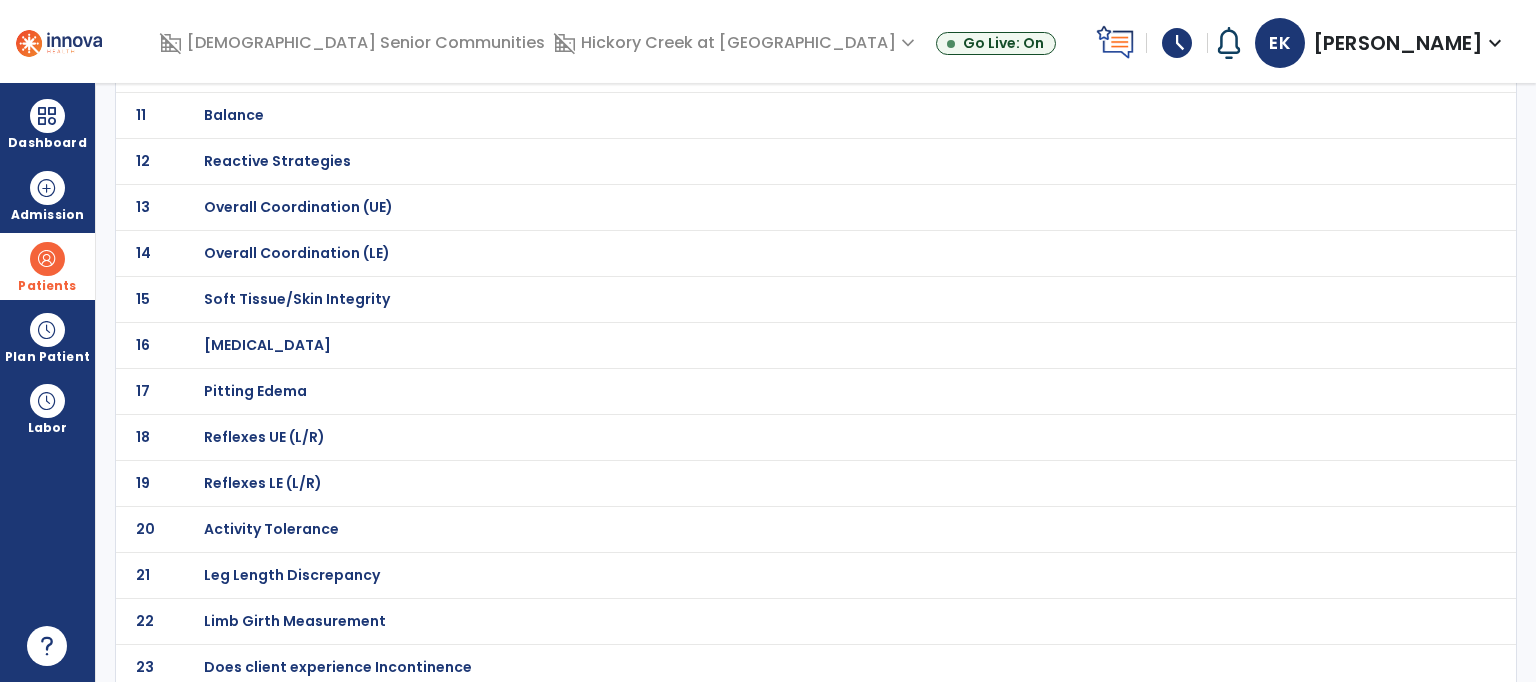 scroll, scrollTop: 620, scrollLeft: 0, axis: vertical 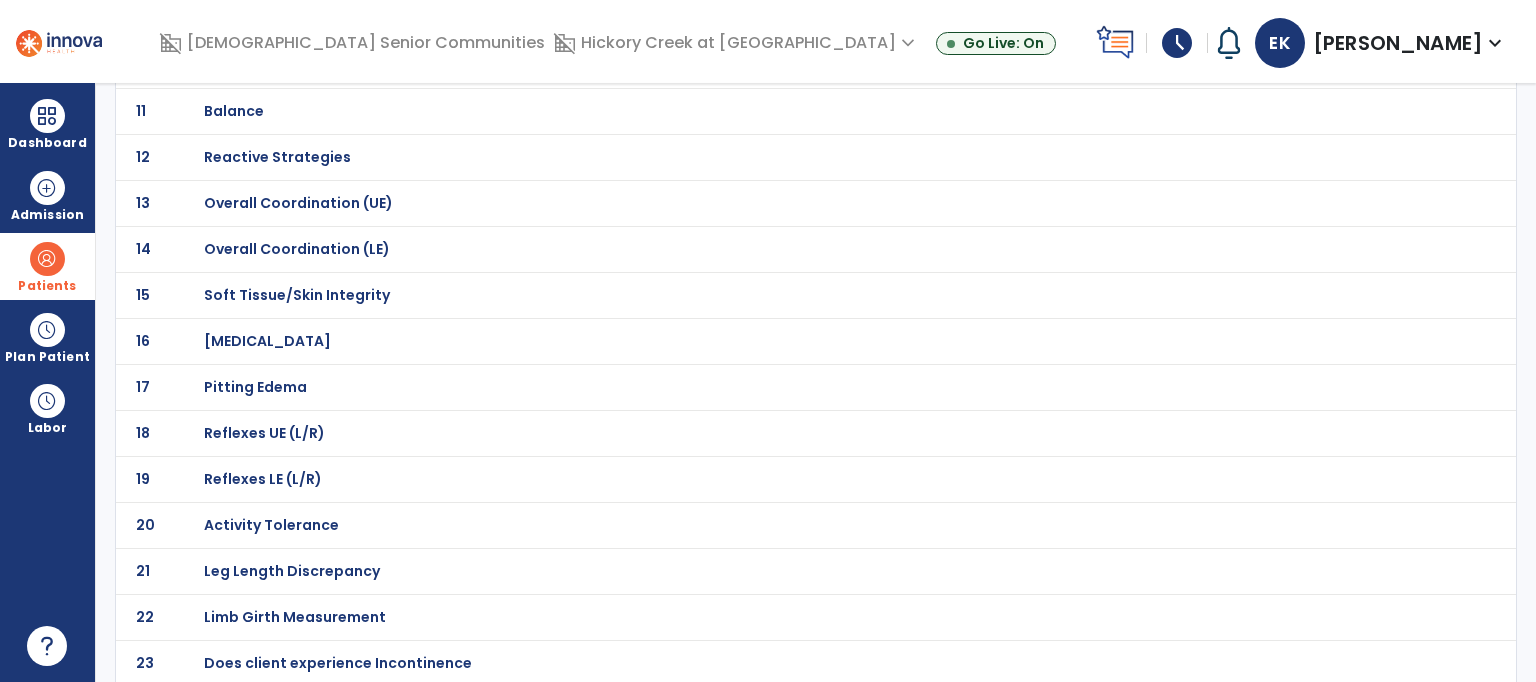 click on "[MEDICAL_DATA]" at bounding box center (275, -349) 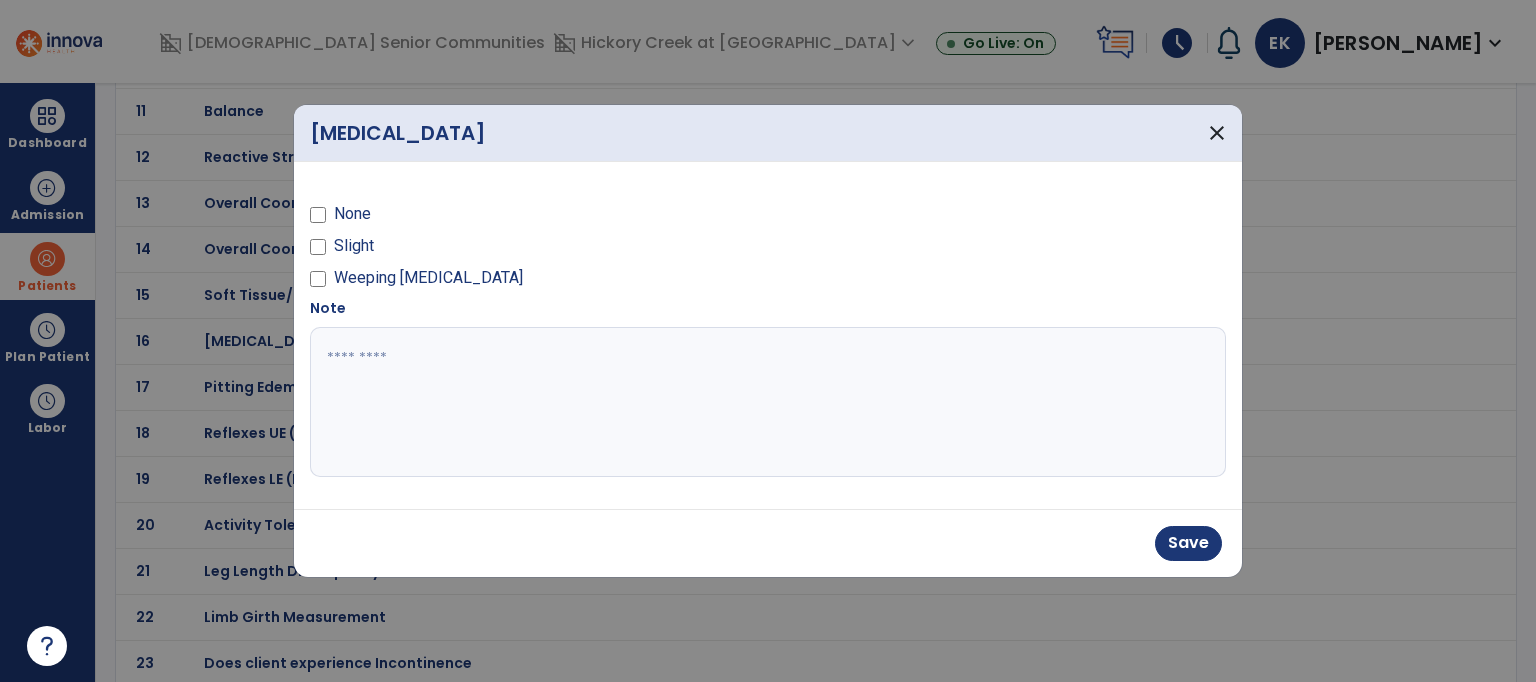 click on "Note" at bounding box center [768, 387] 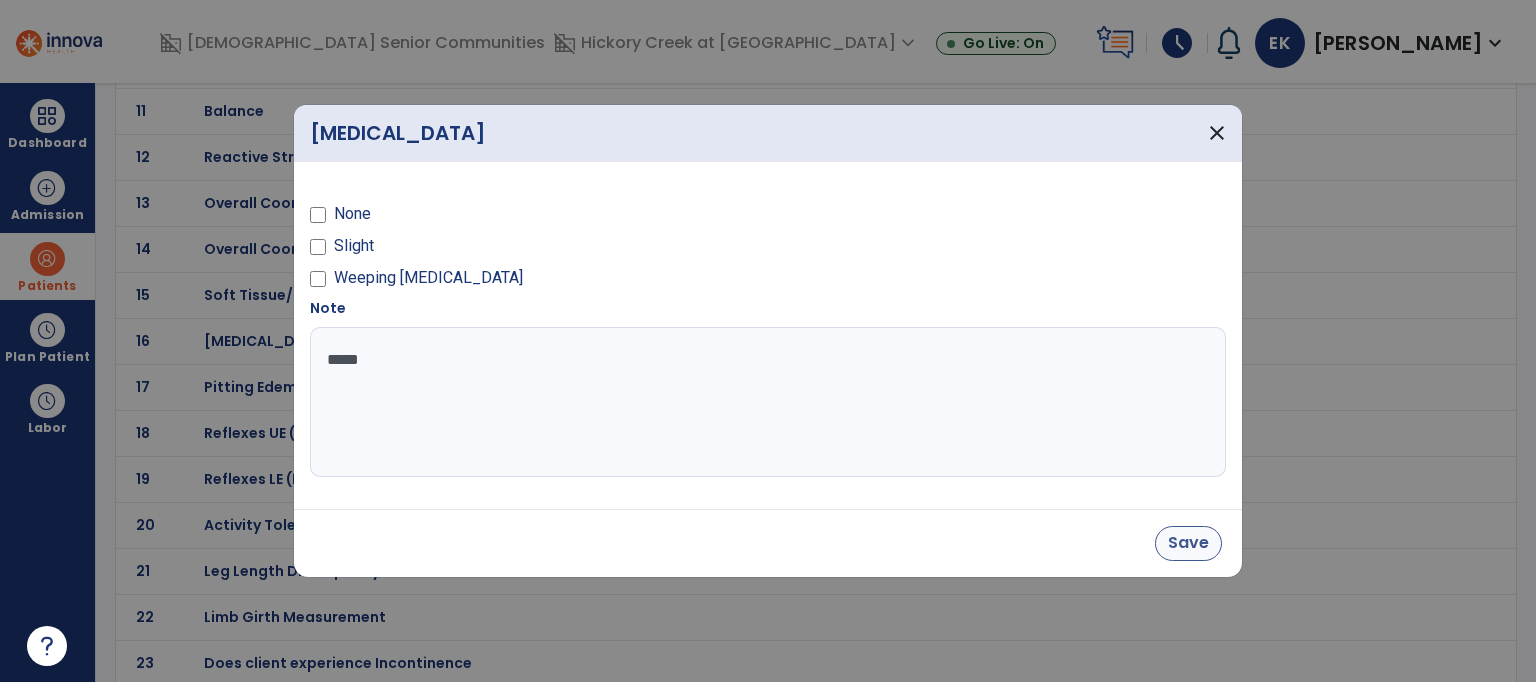 type on "*****" 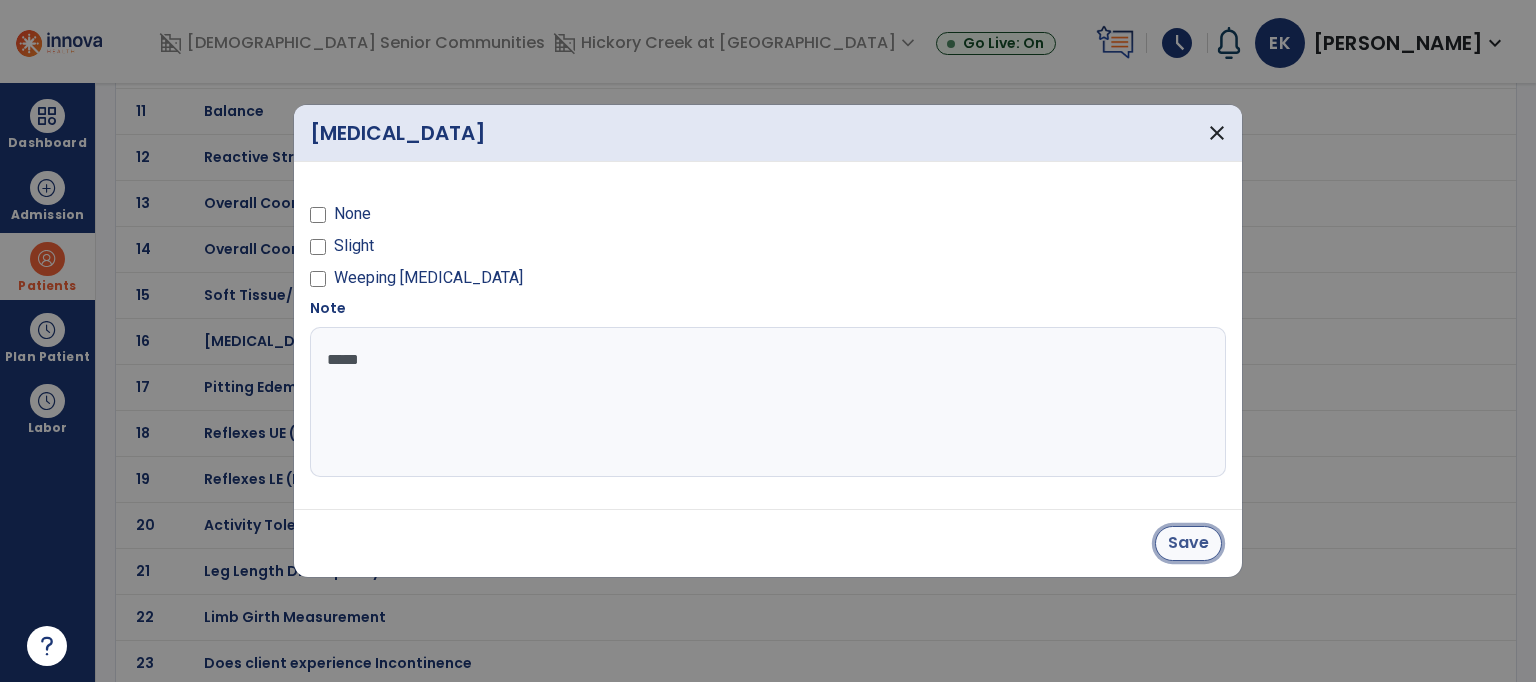 click on "Save" at bounding box center [1188, 543] 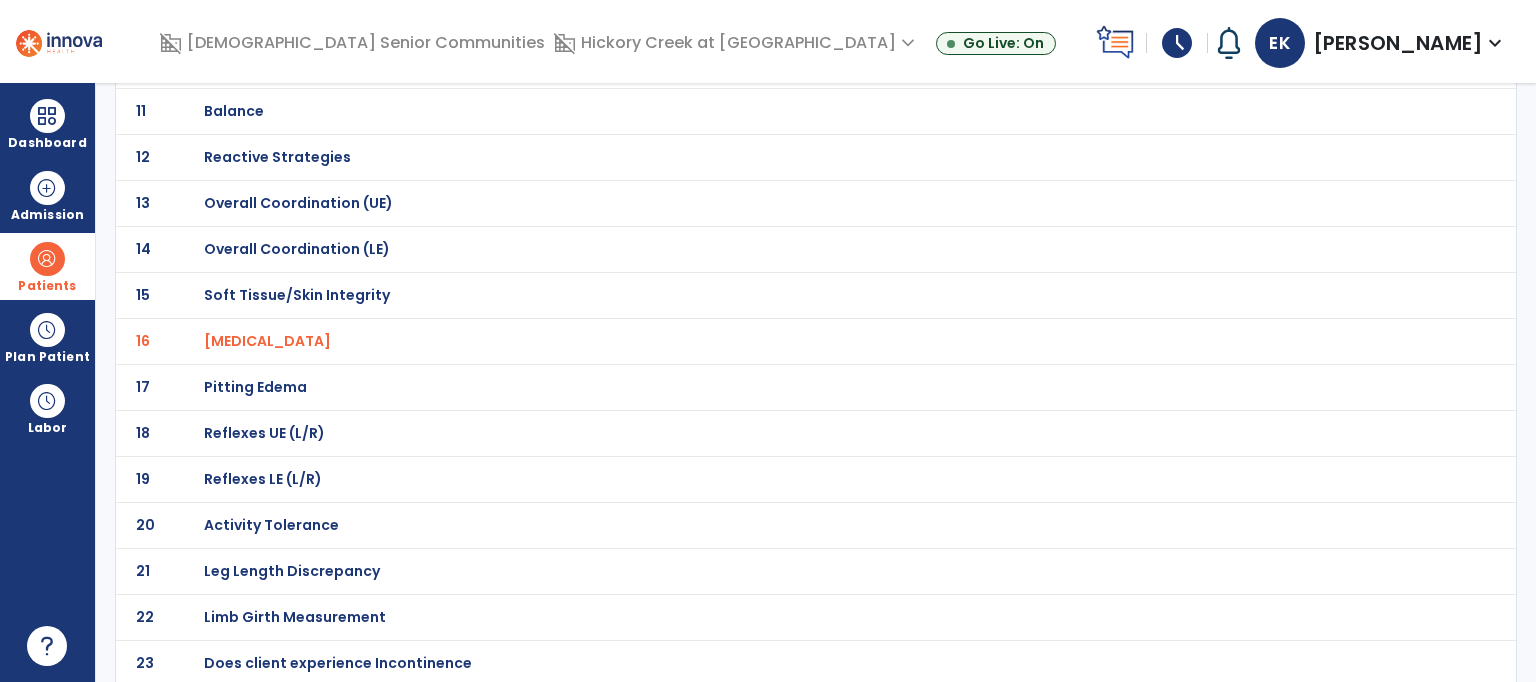 click on "Activity Tolerance" at bounding box center [275, -349] 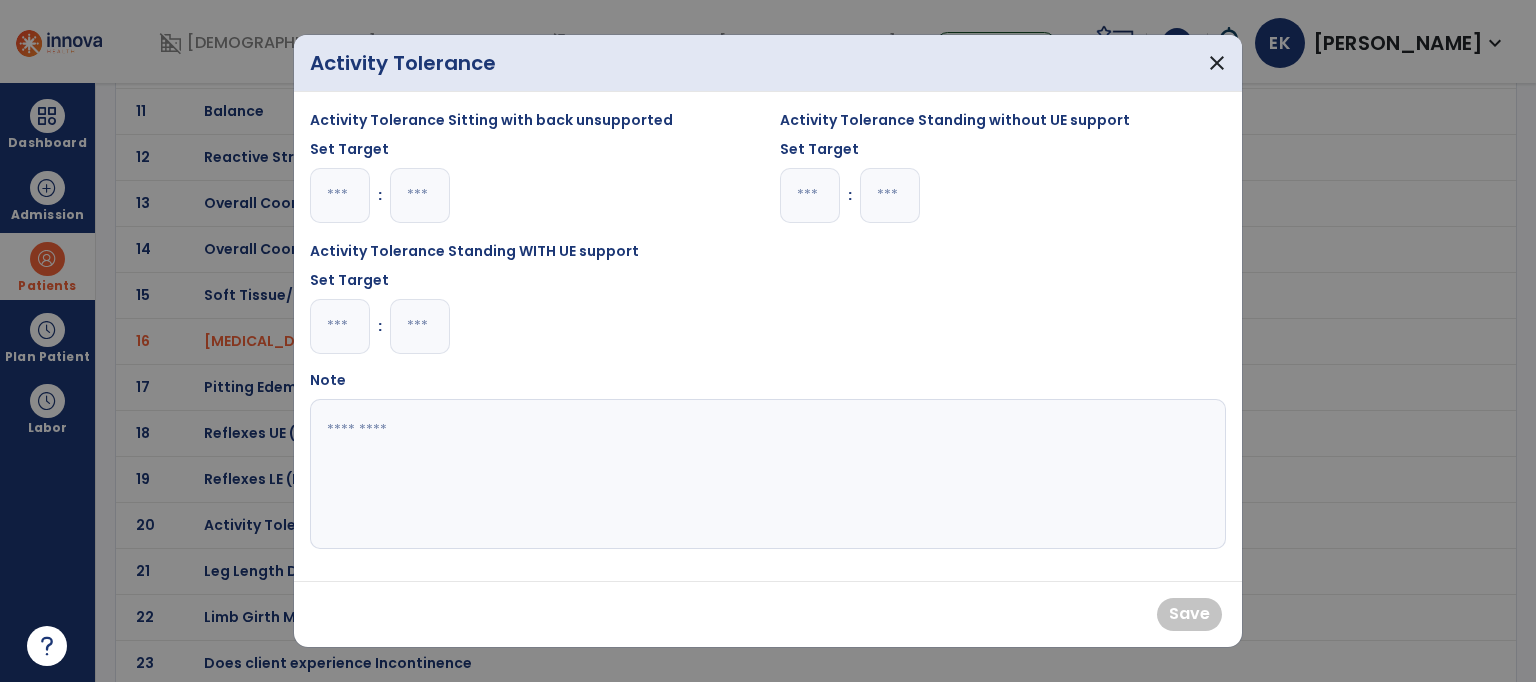 click at bounding box center [340, 326] 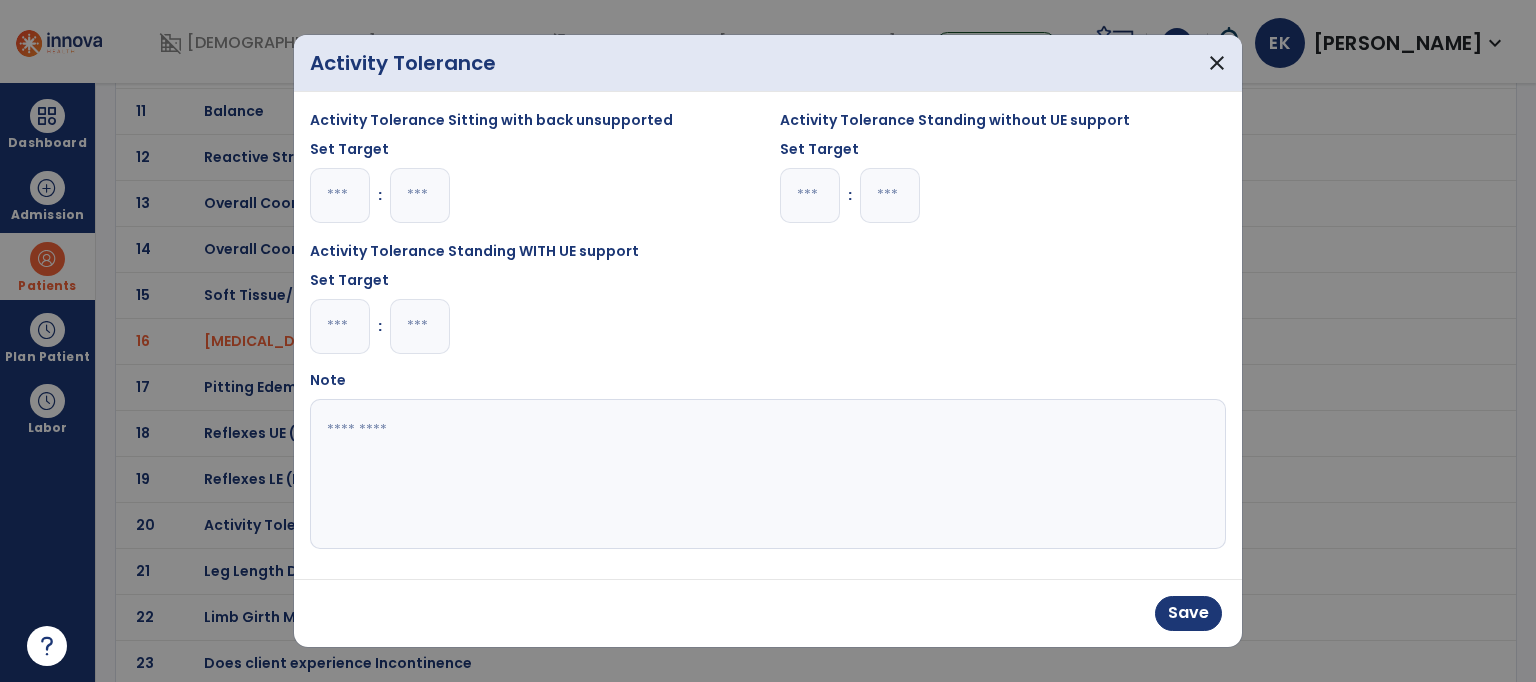 type on "*" 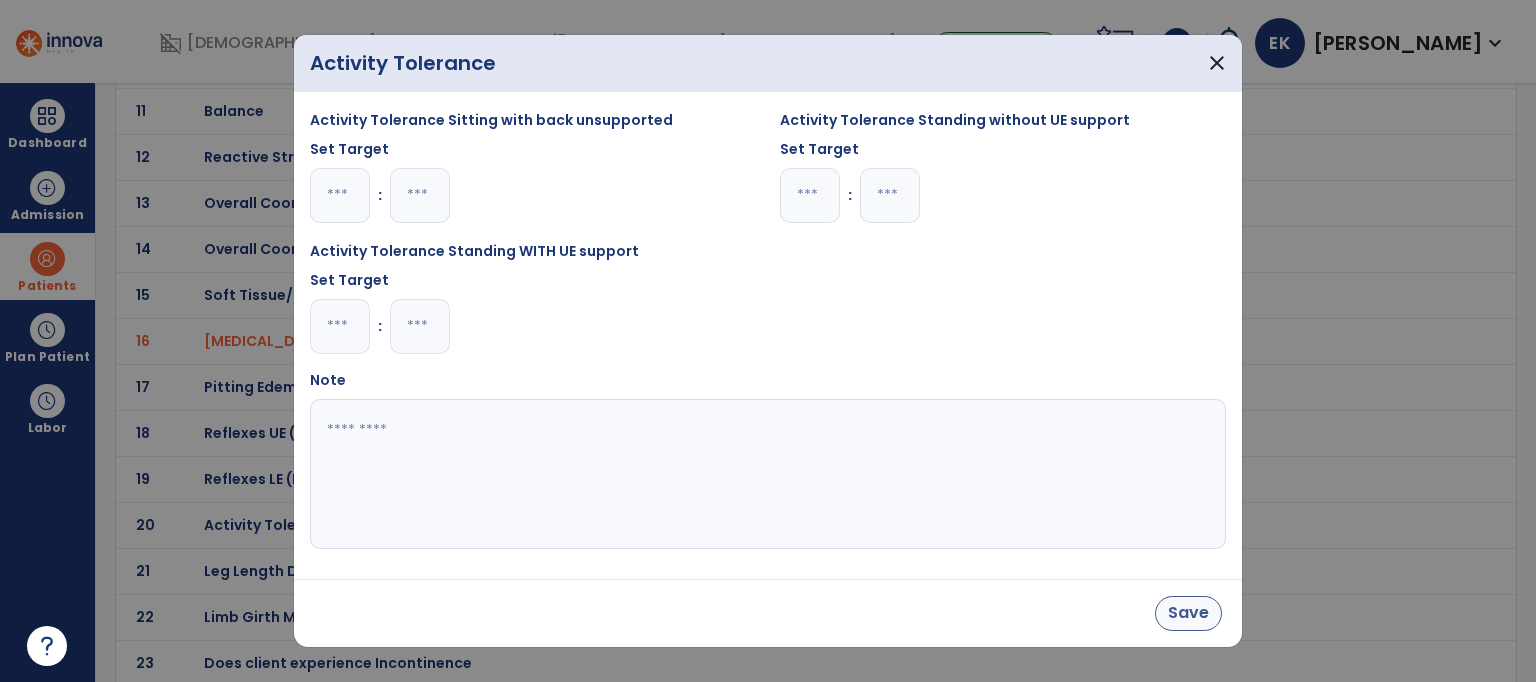type on "**" 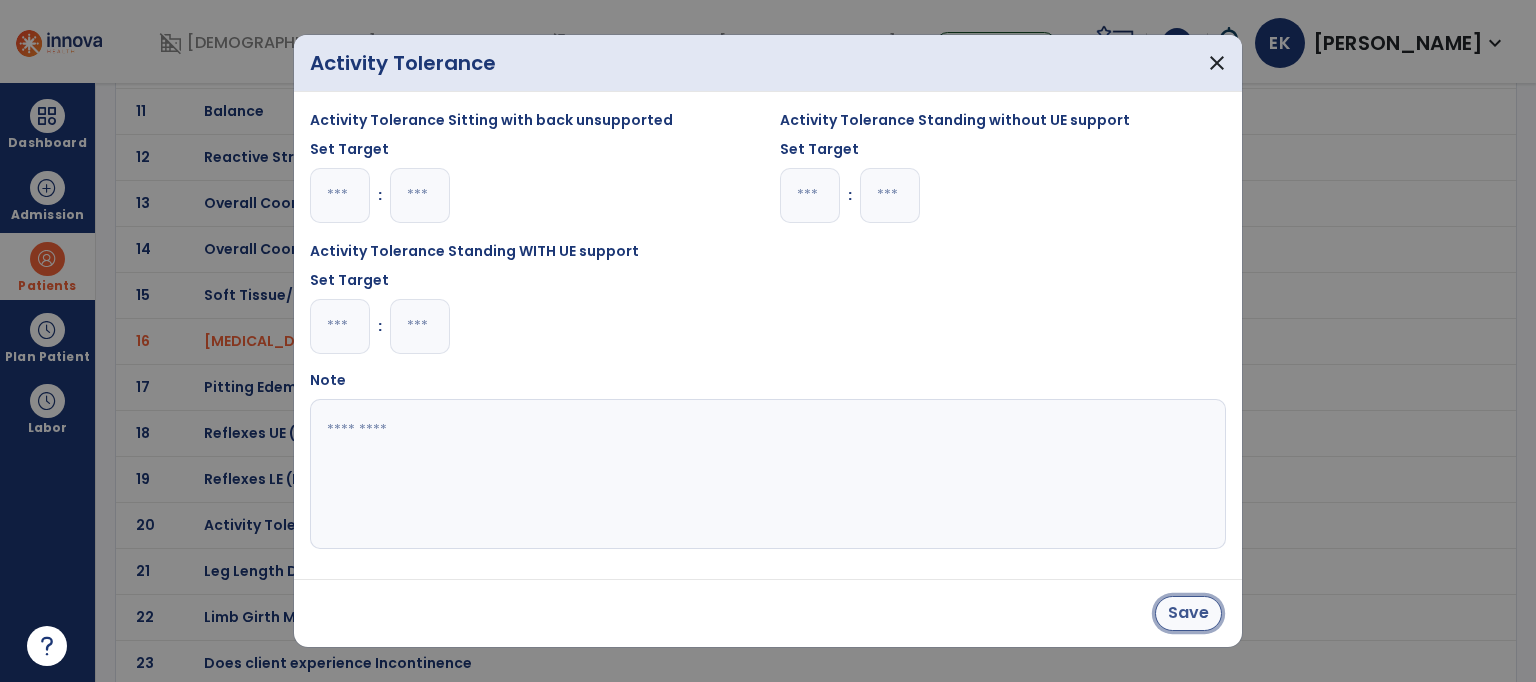click on "Save" at bounding box center [1188, 613] 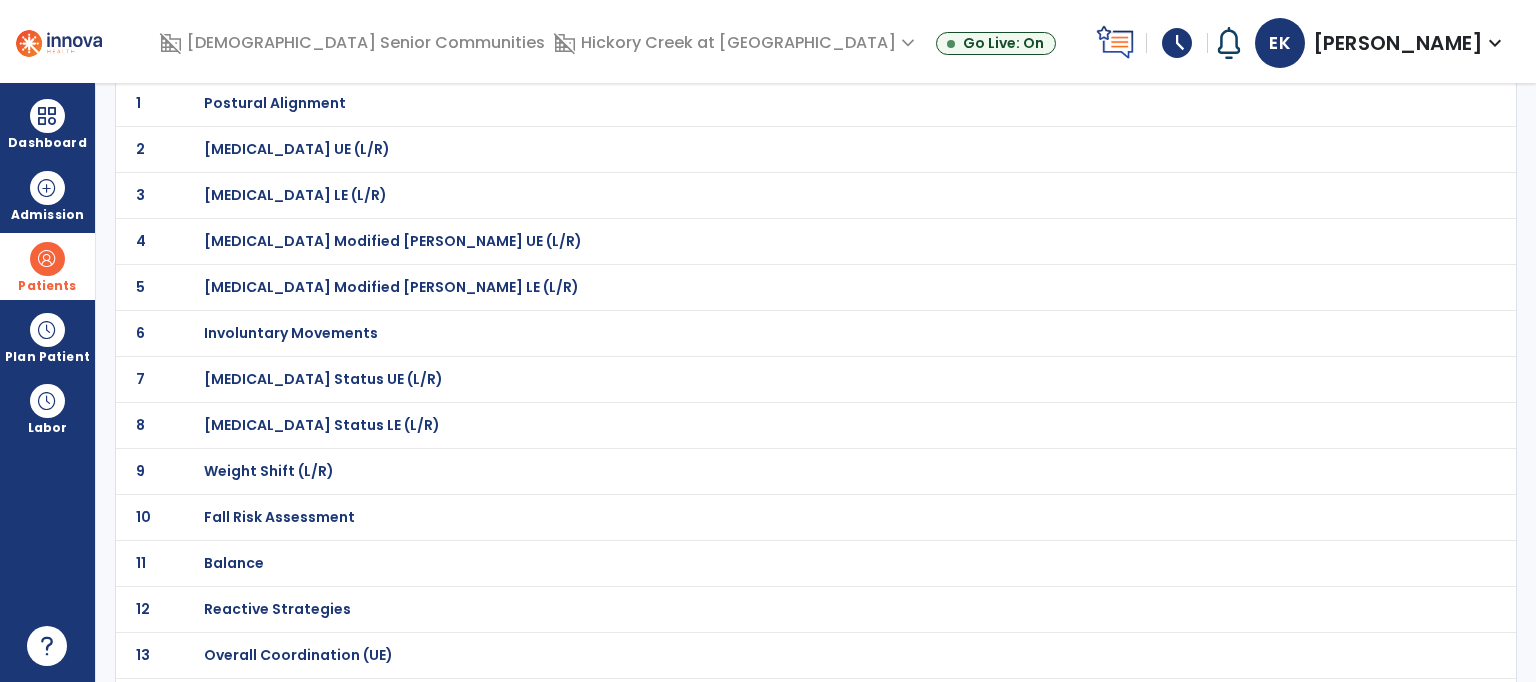 scroll, scrollTop: 169, scrollLeft: 0, axis: vertical 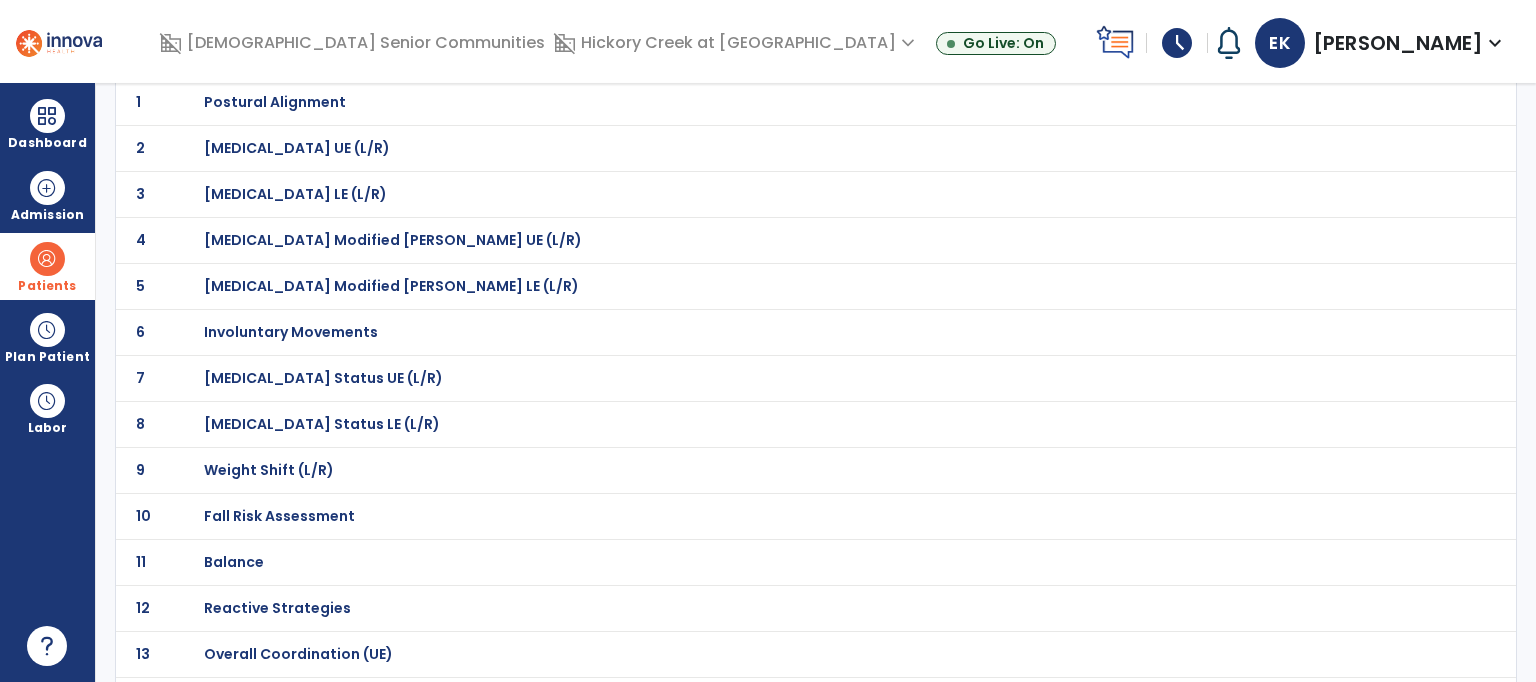 click on "Balance" at bounding box center (275, 102) 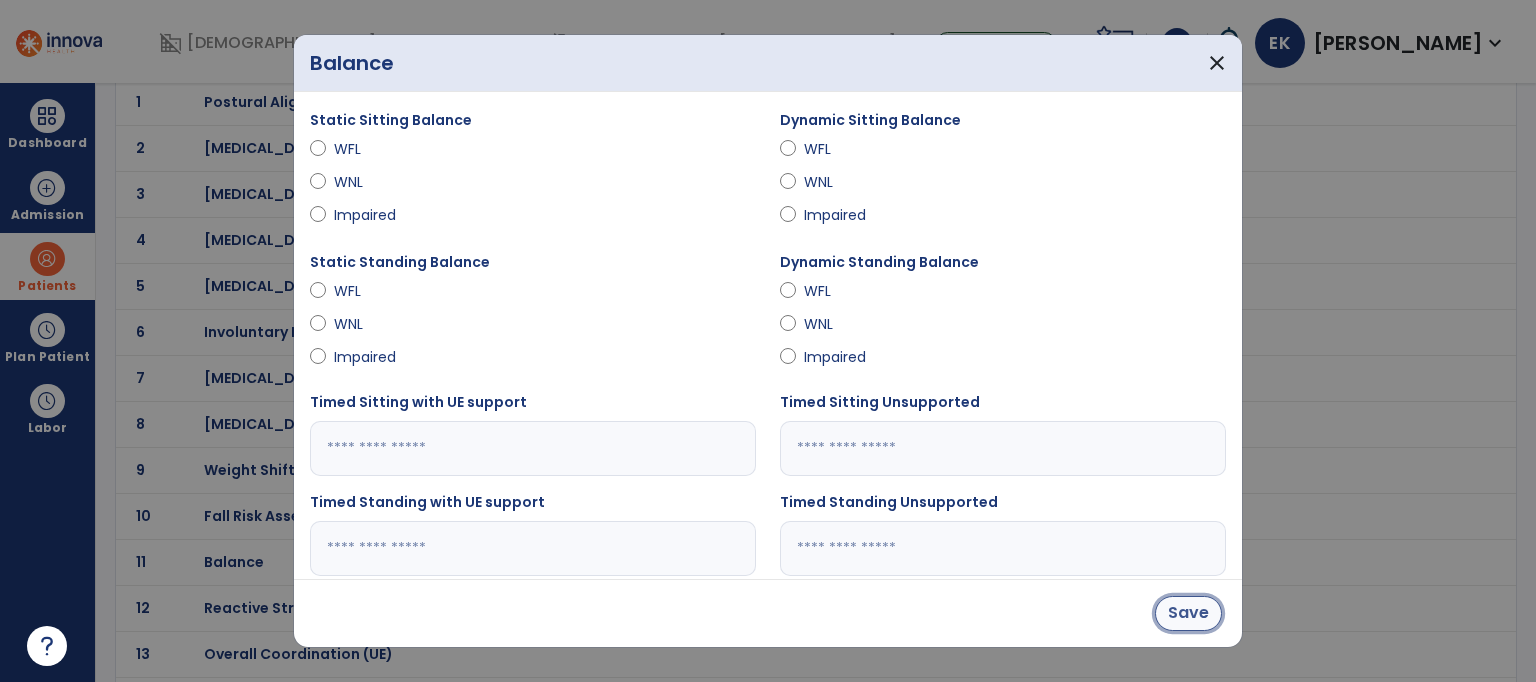 click on "Save" at bounding box center (1188, 613) 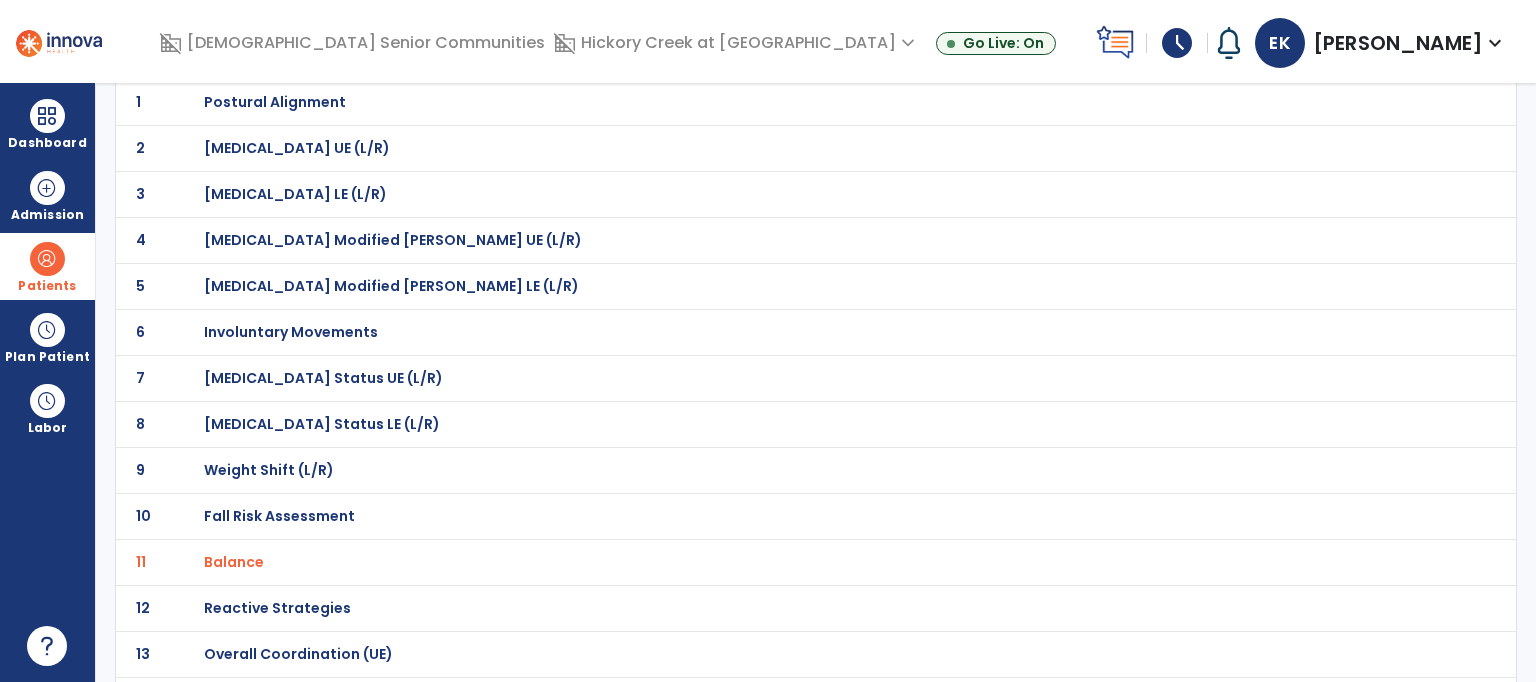 scroll, scrollTop: 0, scrollLeft: 0, axis: both 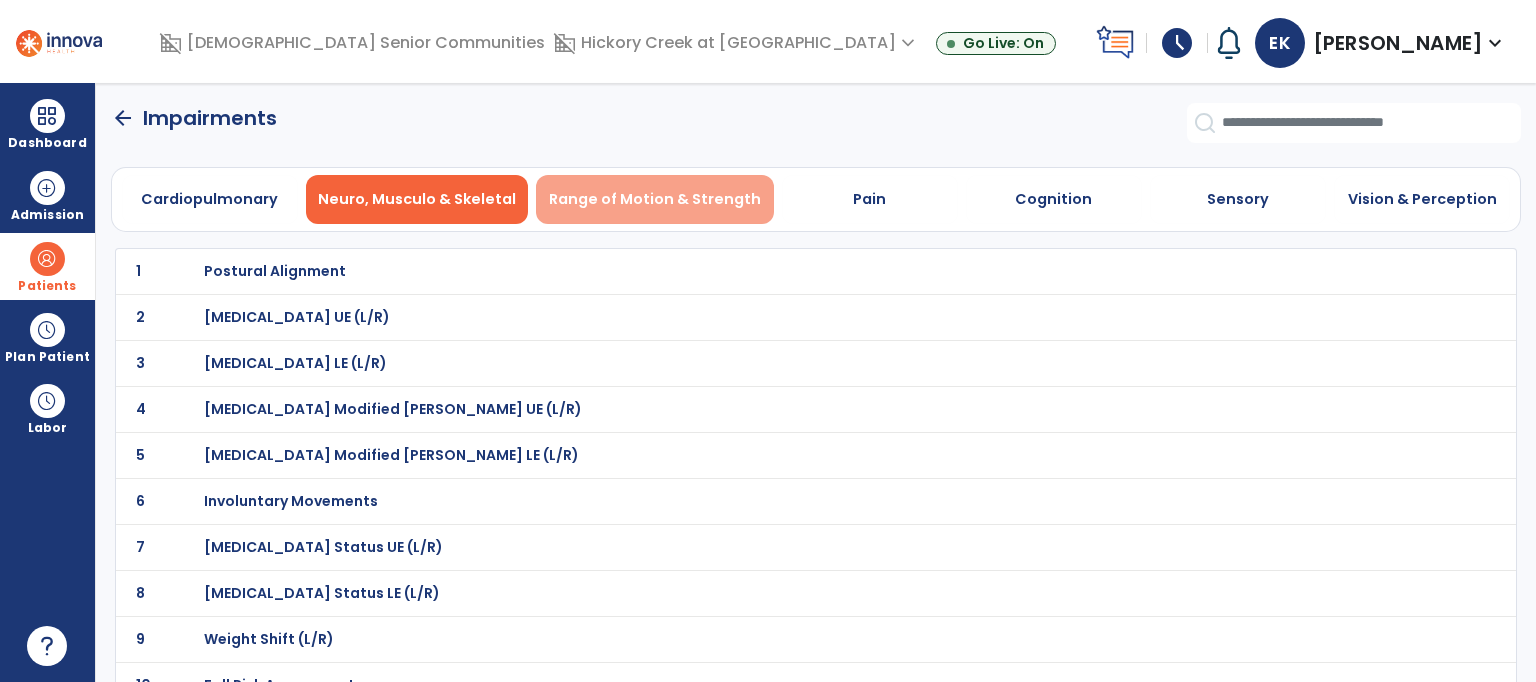 click on "Range of Motion & Strength" at bounding box center [655, 199] 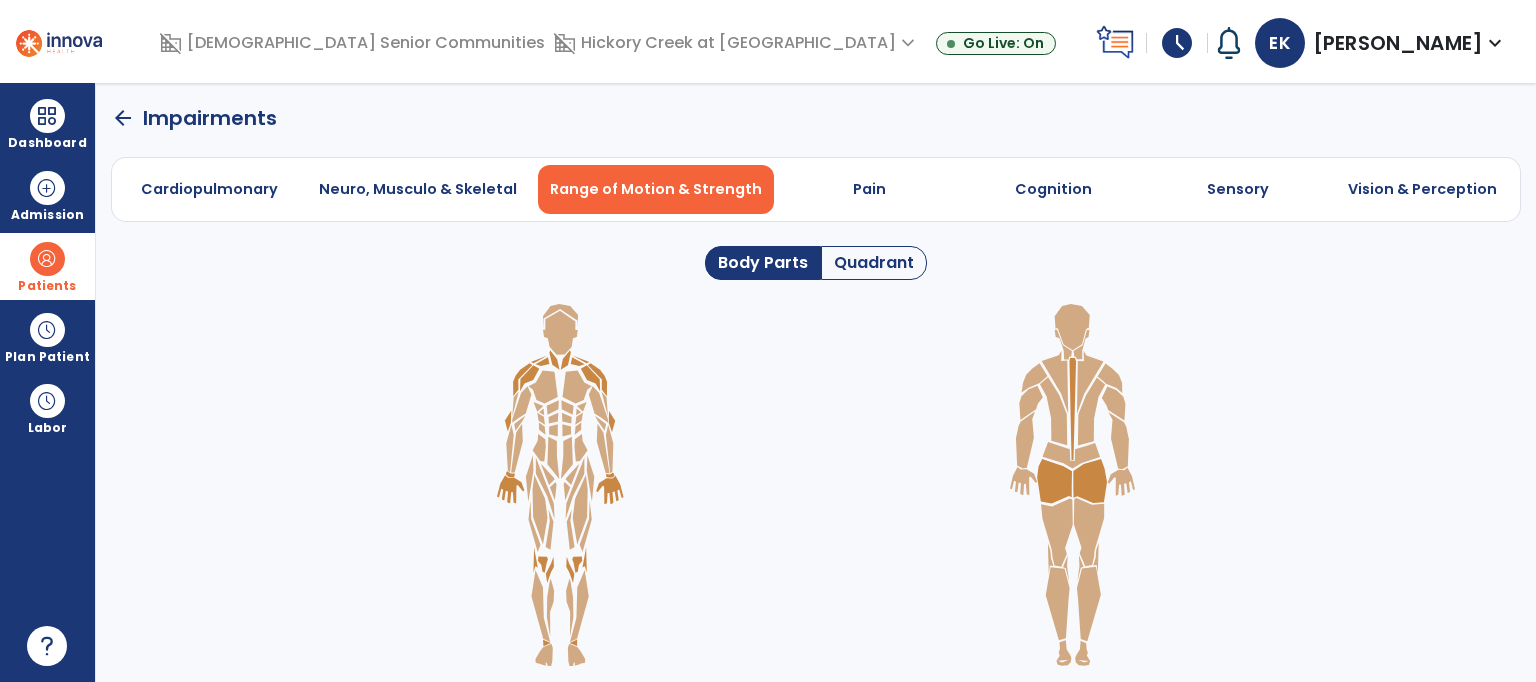 click on "Quadrant" 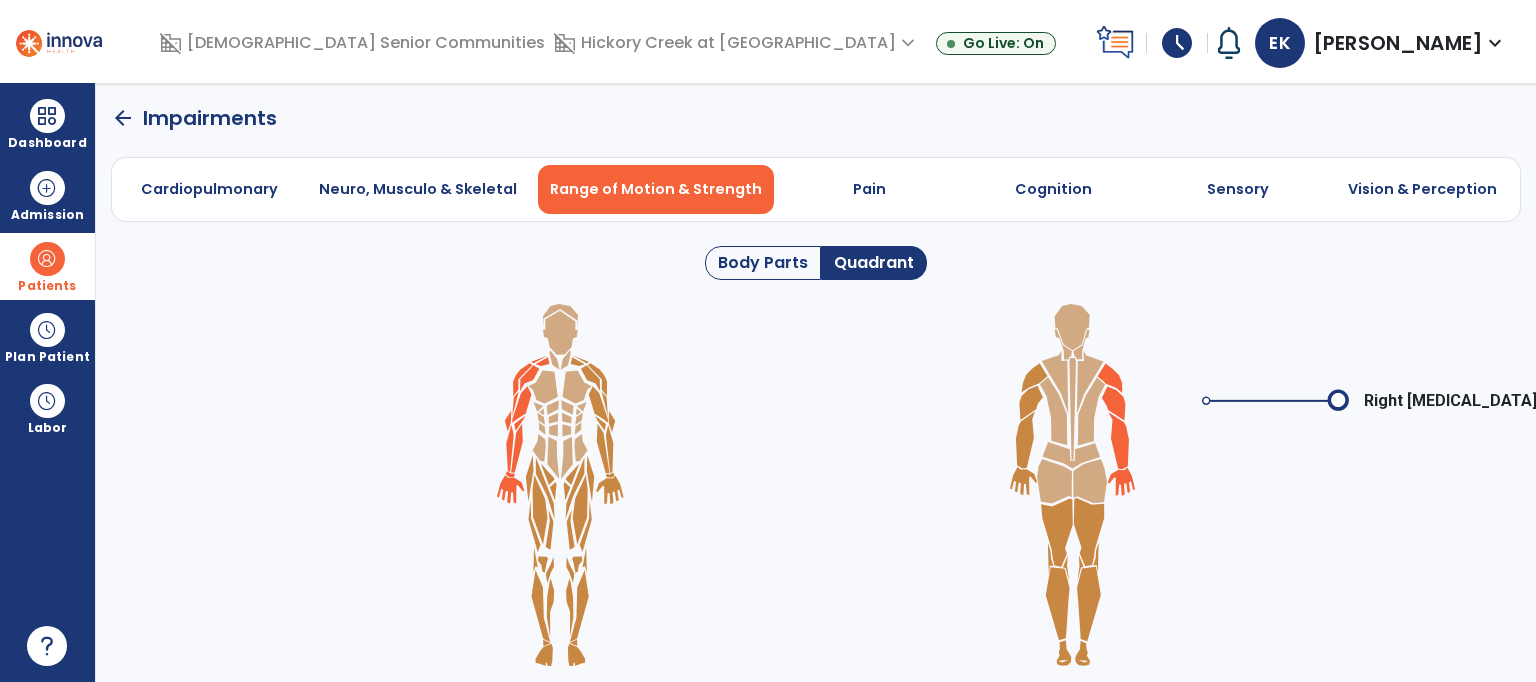 click 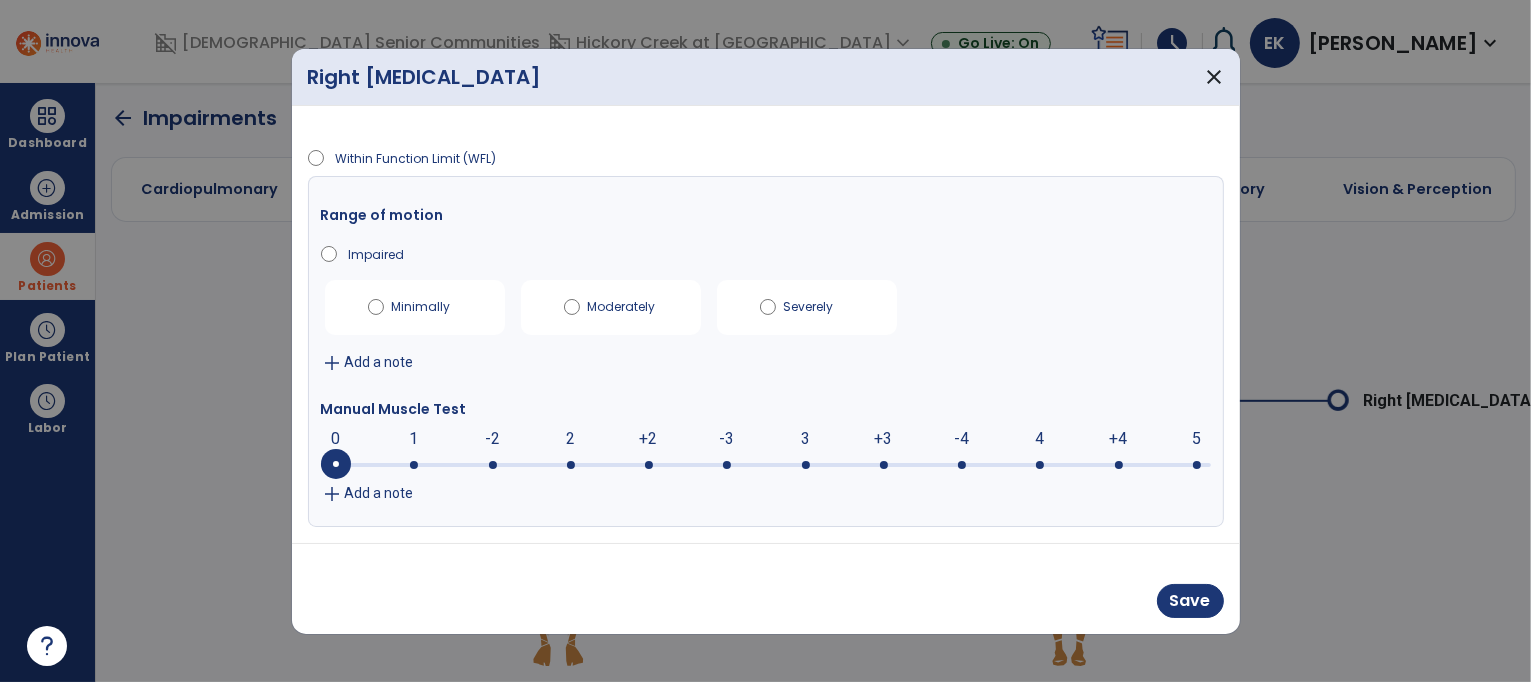 click at bounding box center (766, 463) 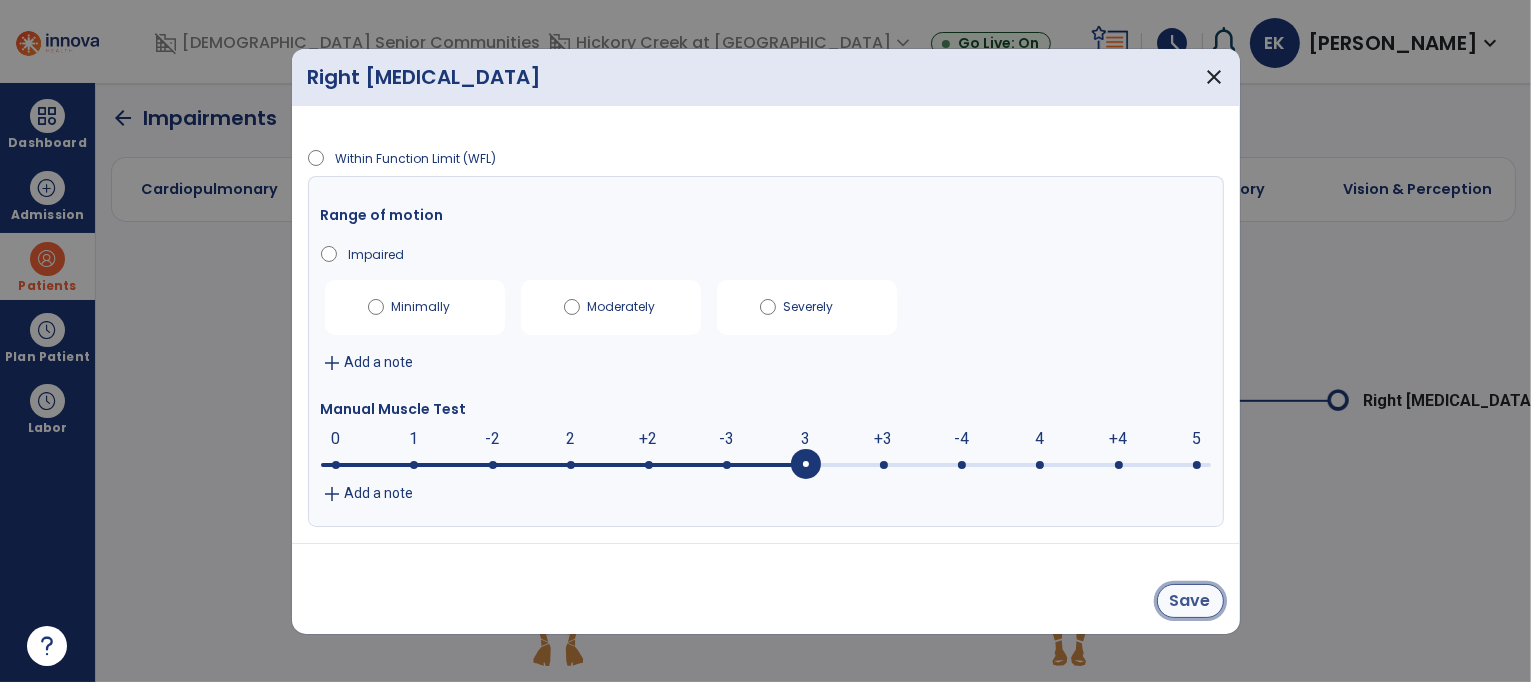 click on "Save" at bounding box center (1190, 601) 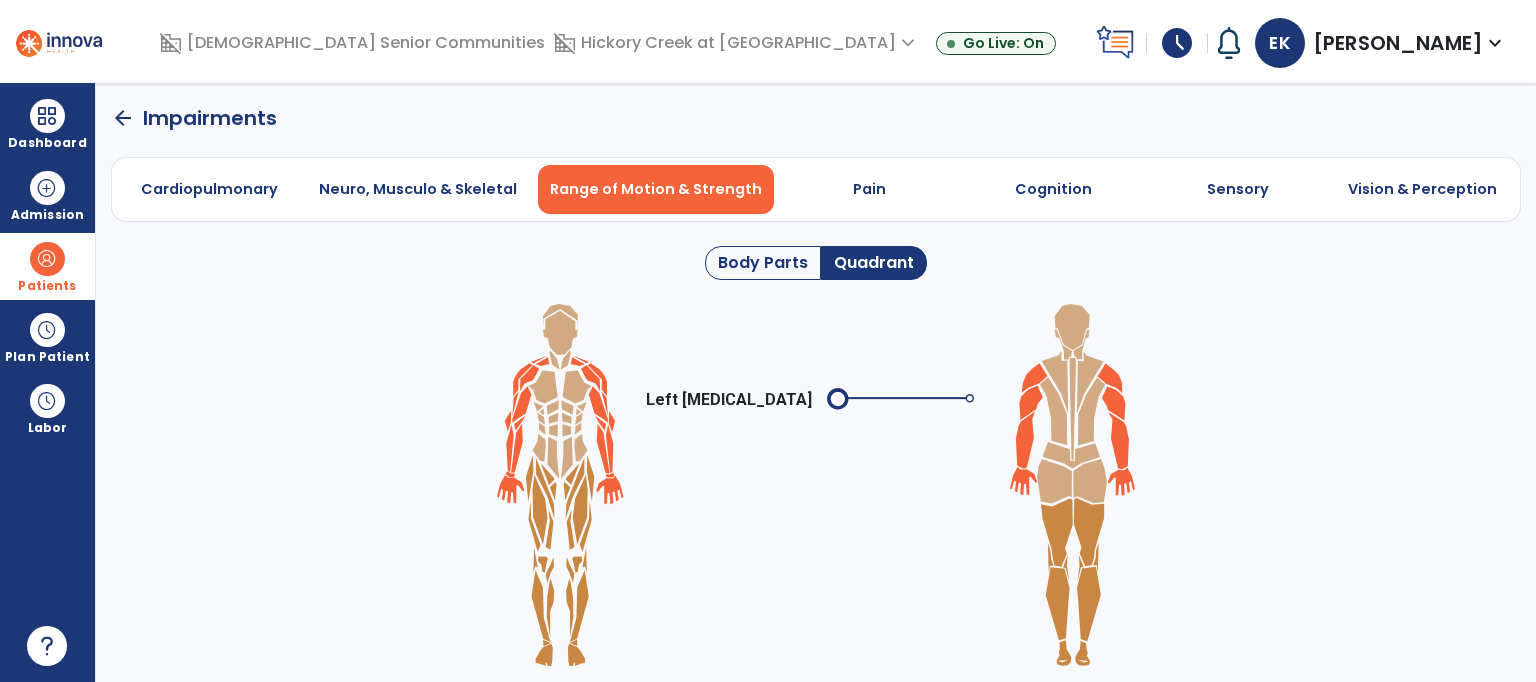 click 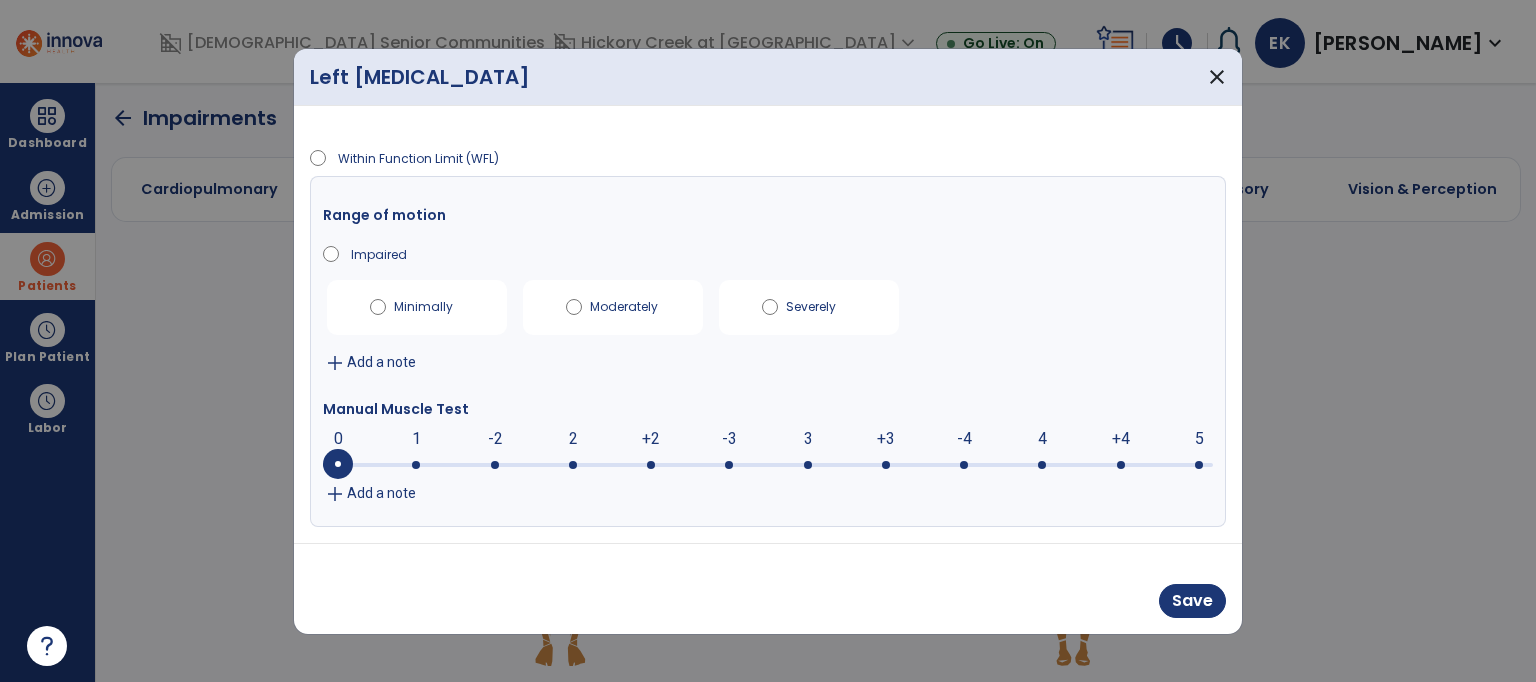 click at bounding box center (768, 463) 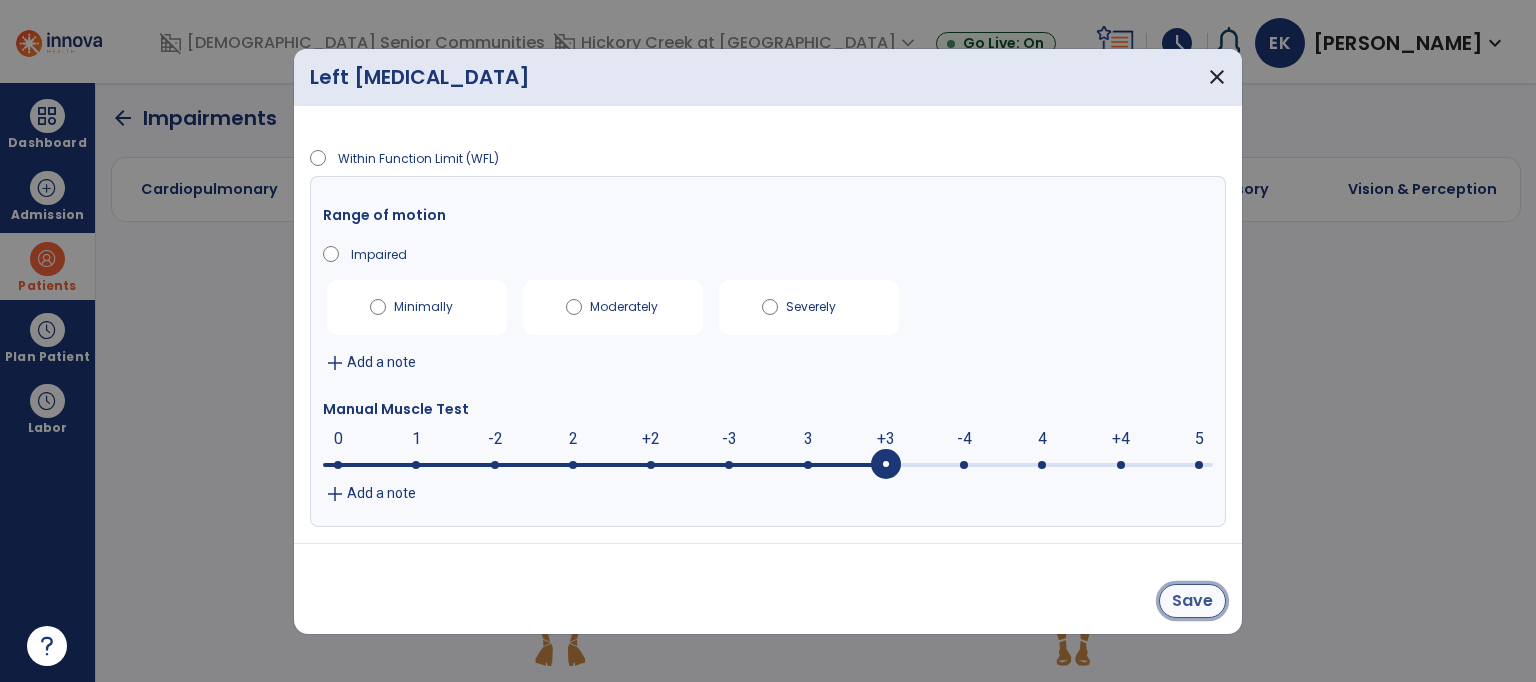 click on "Save" at bounding box center (1192, 601) 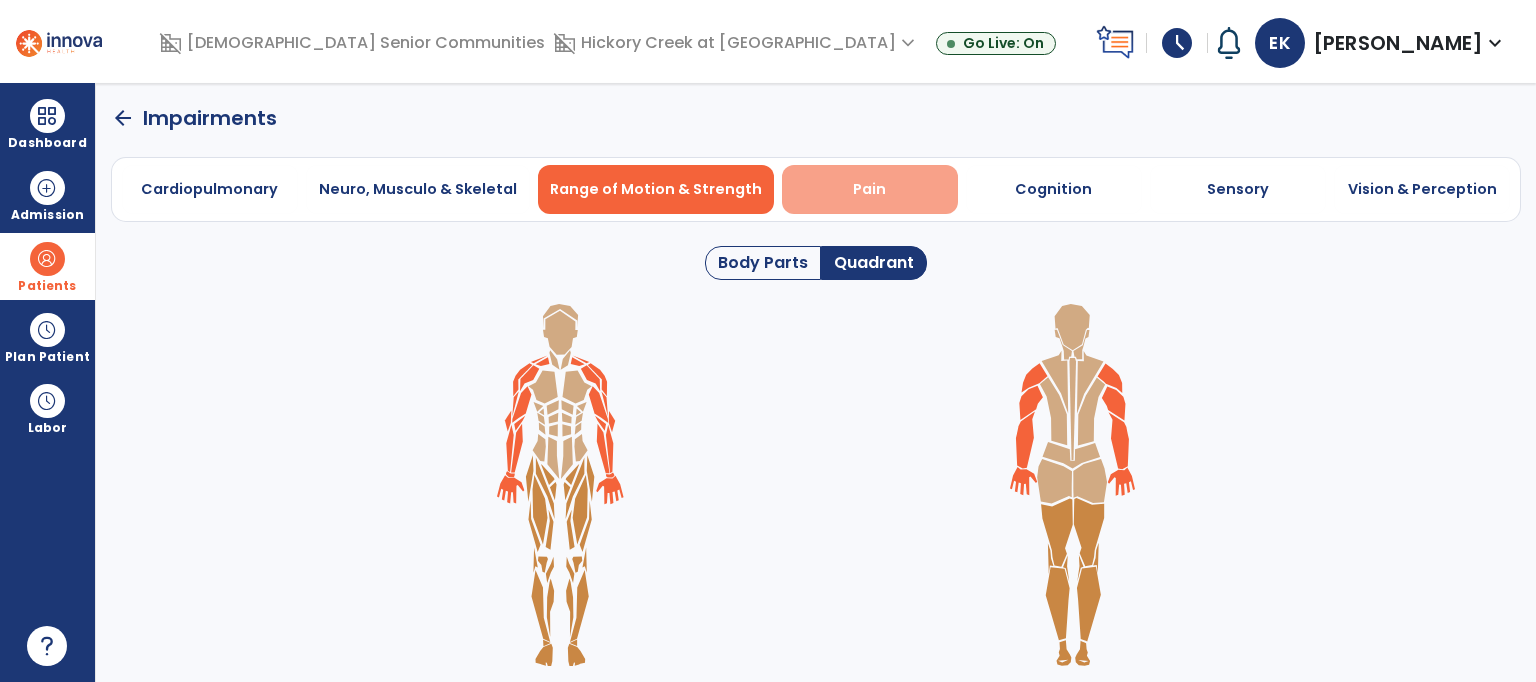 click on "Pain" at bounding box center [869, 189] 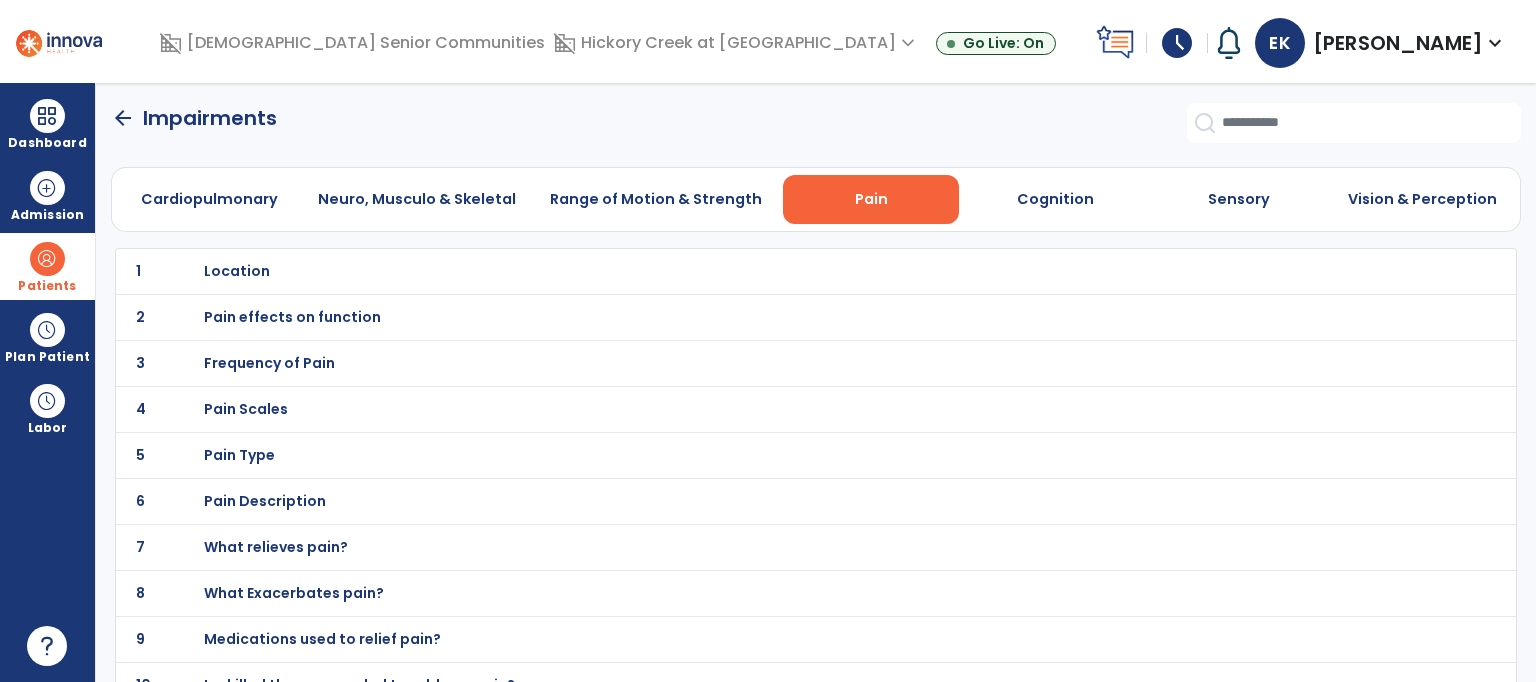 click on "Location" at bounding box center [237, 271] 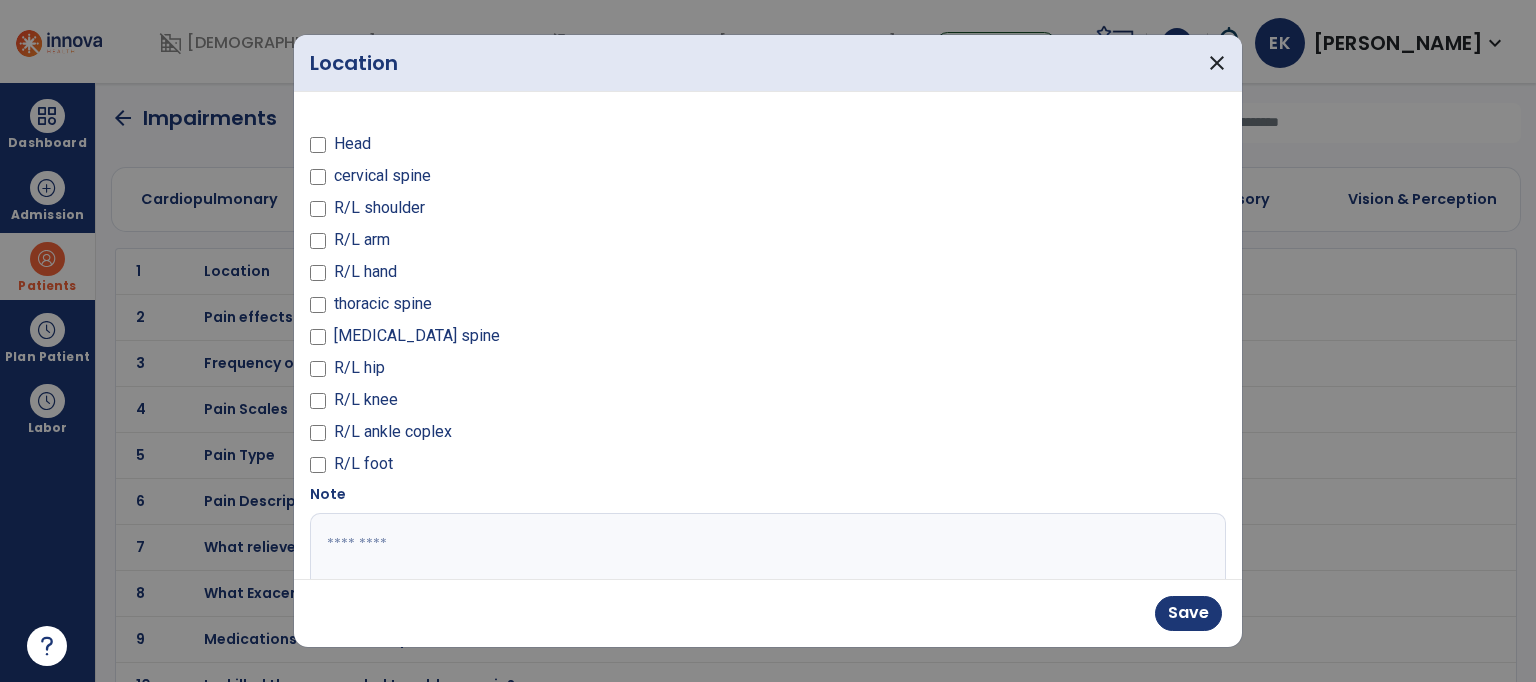 click at bounding box center [766, 588] 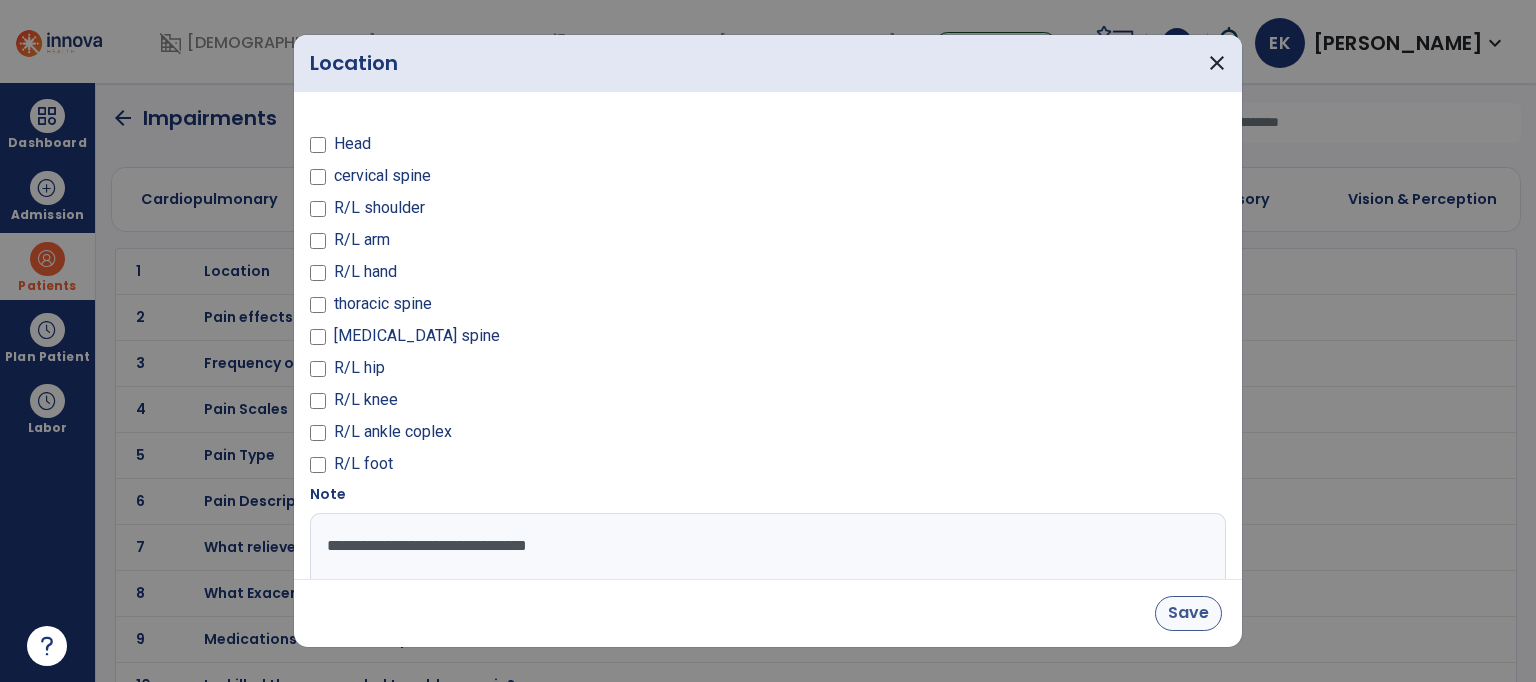 type on "**********" 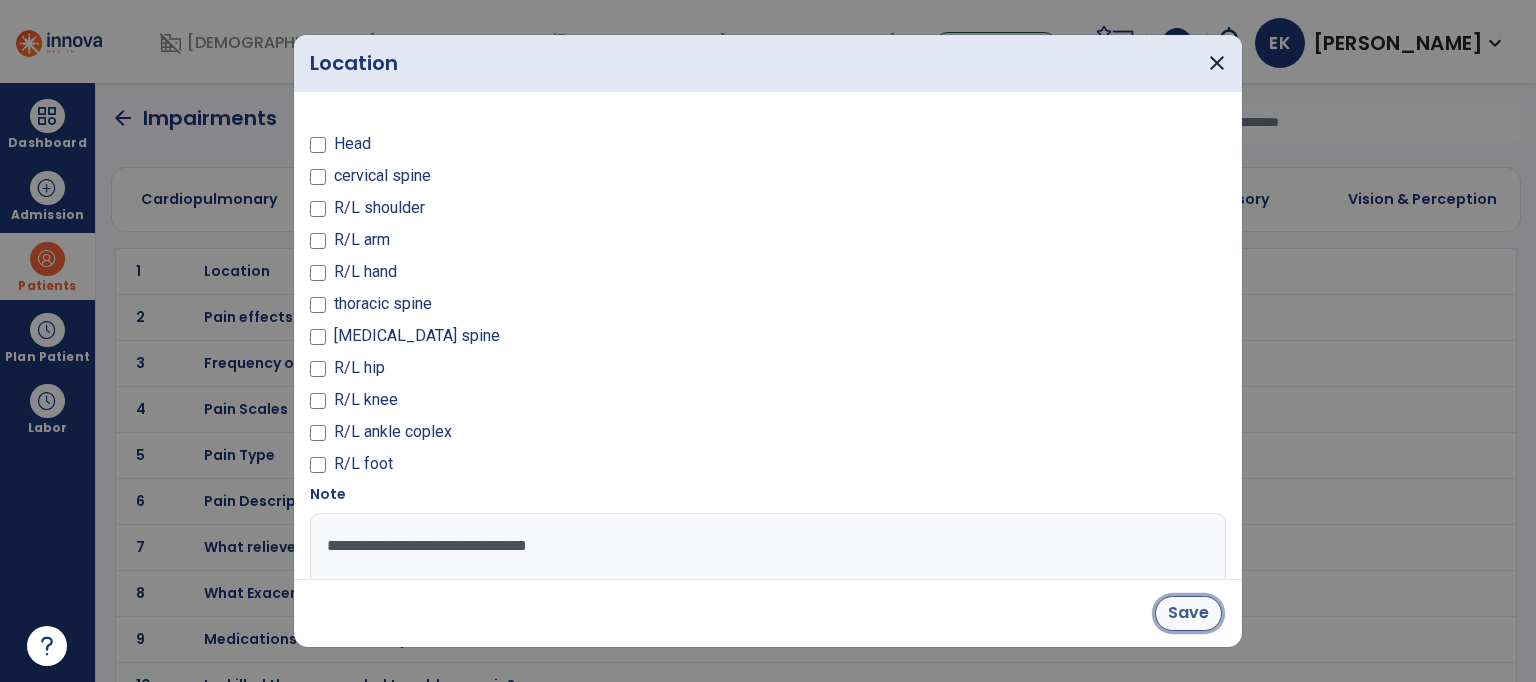 click on "Save" at bounding box center (1188, 613) 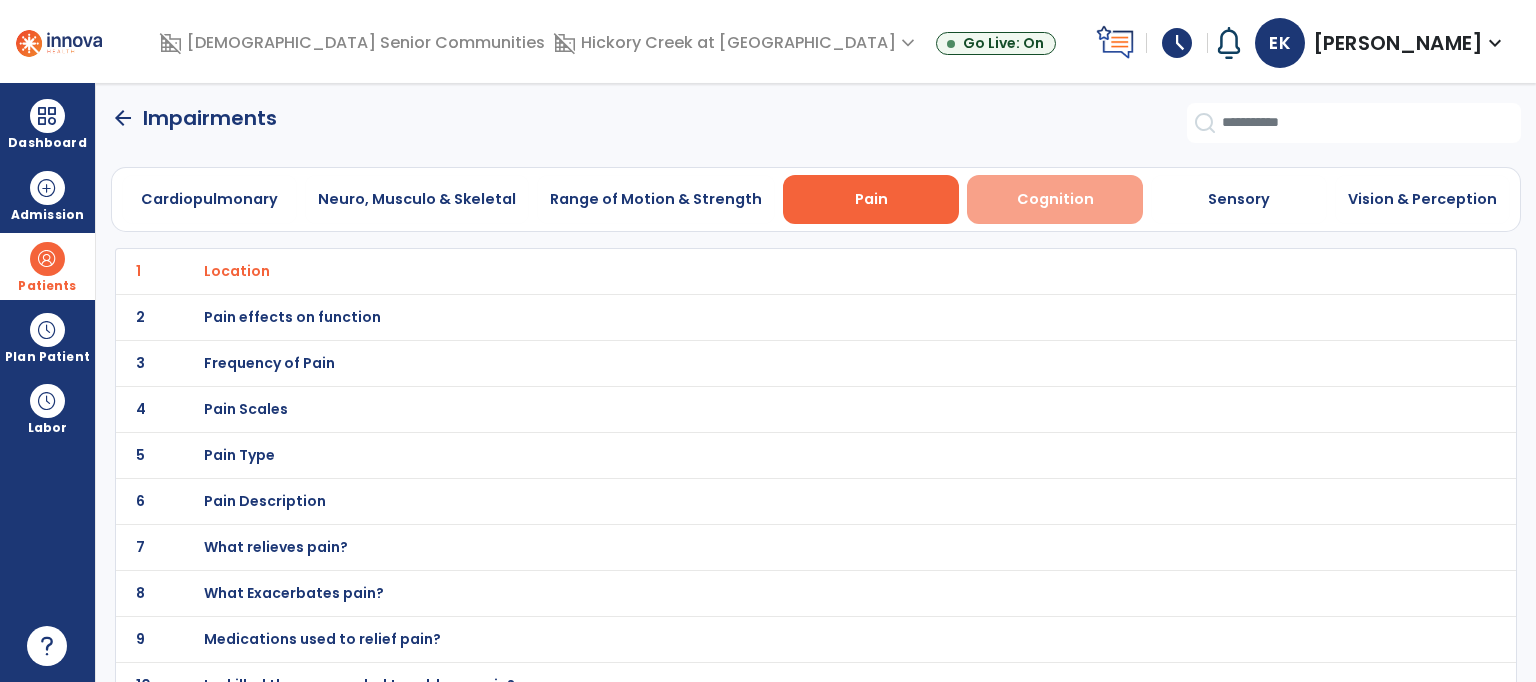click on "Cognition" at bounding box center (1055, 199) 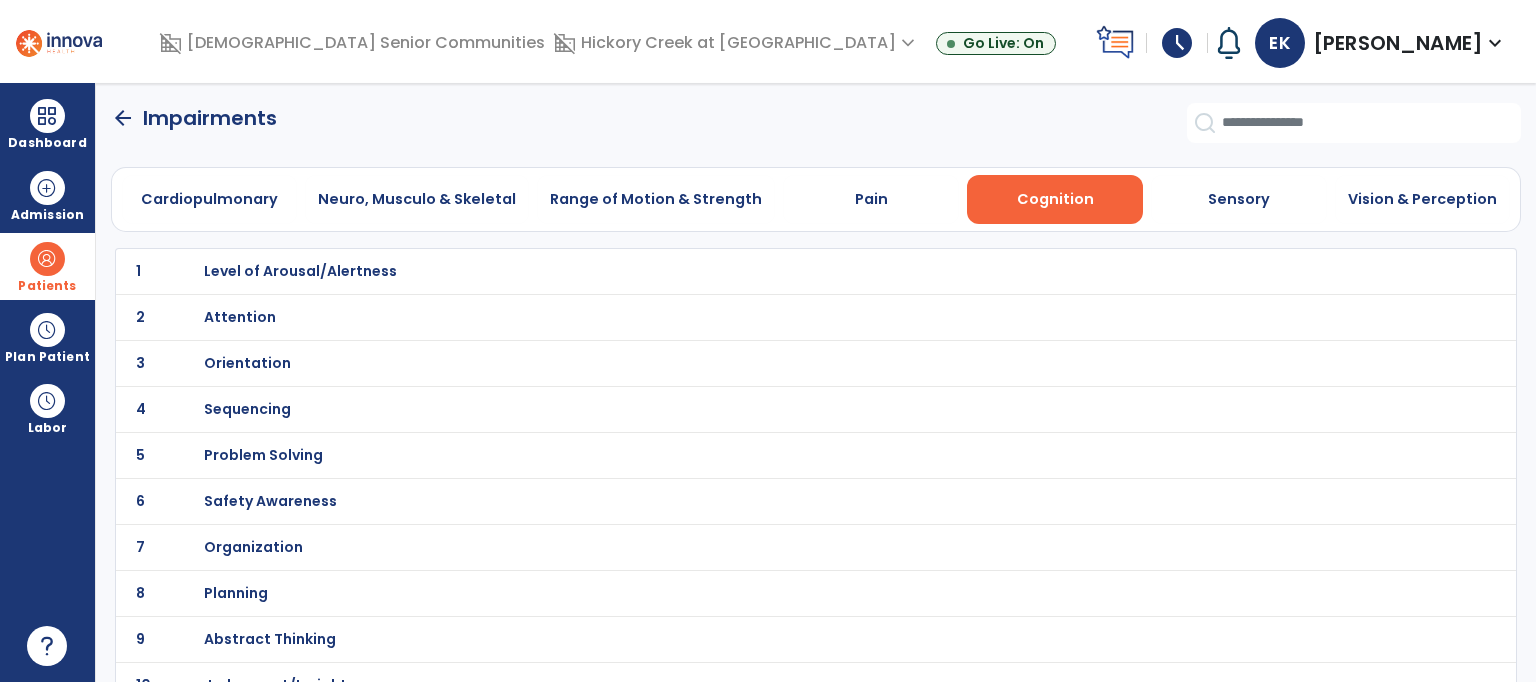 click on "Level of Arousal/Alertness" at bounding box center [300, 271] 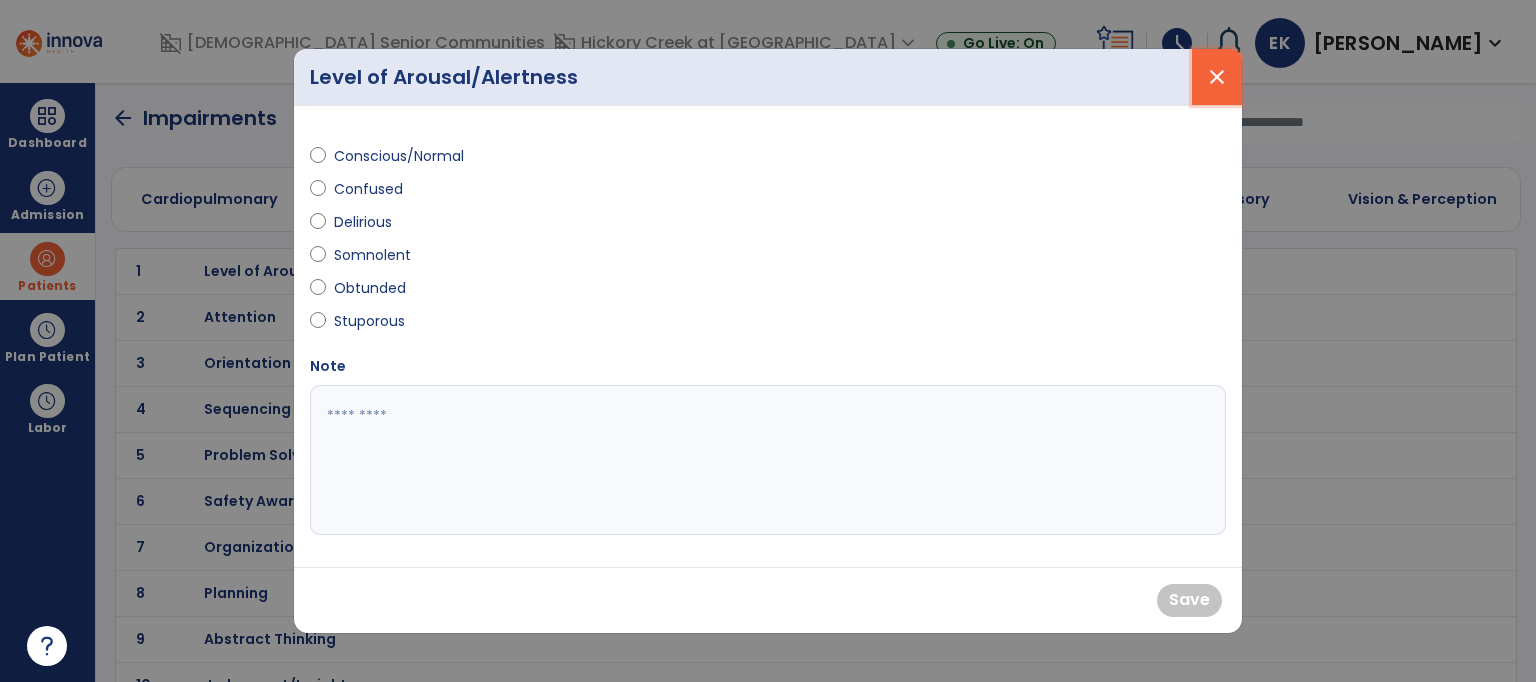 click on "close" at bounding box center (1217, 77) 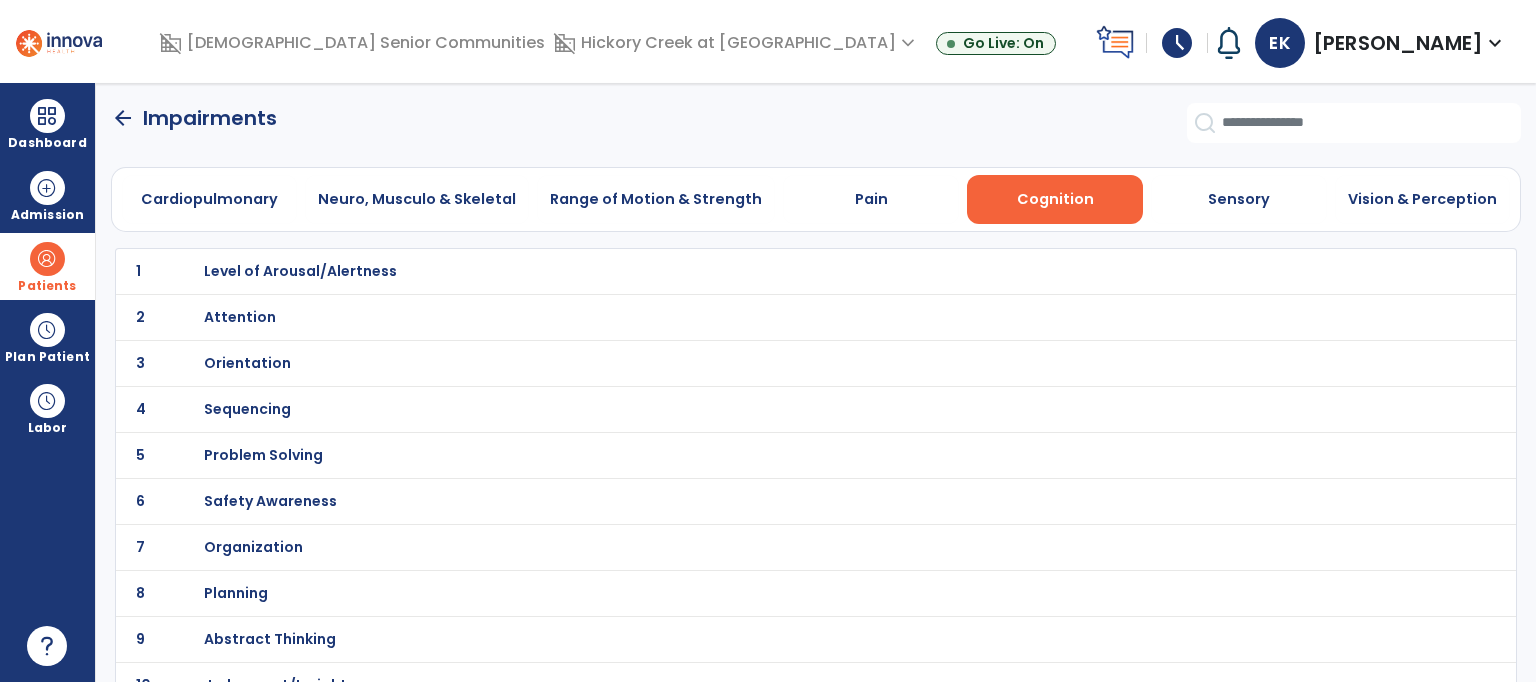 click on "Orientation" at bounding box center [300, 271] 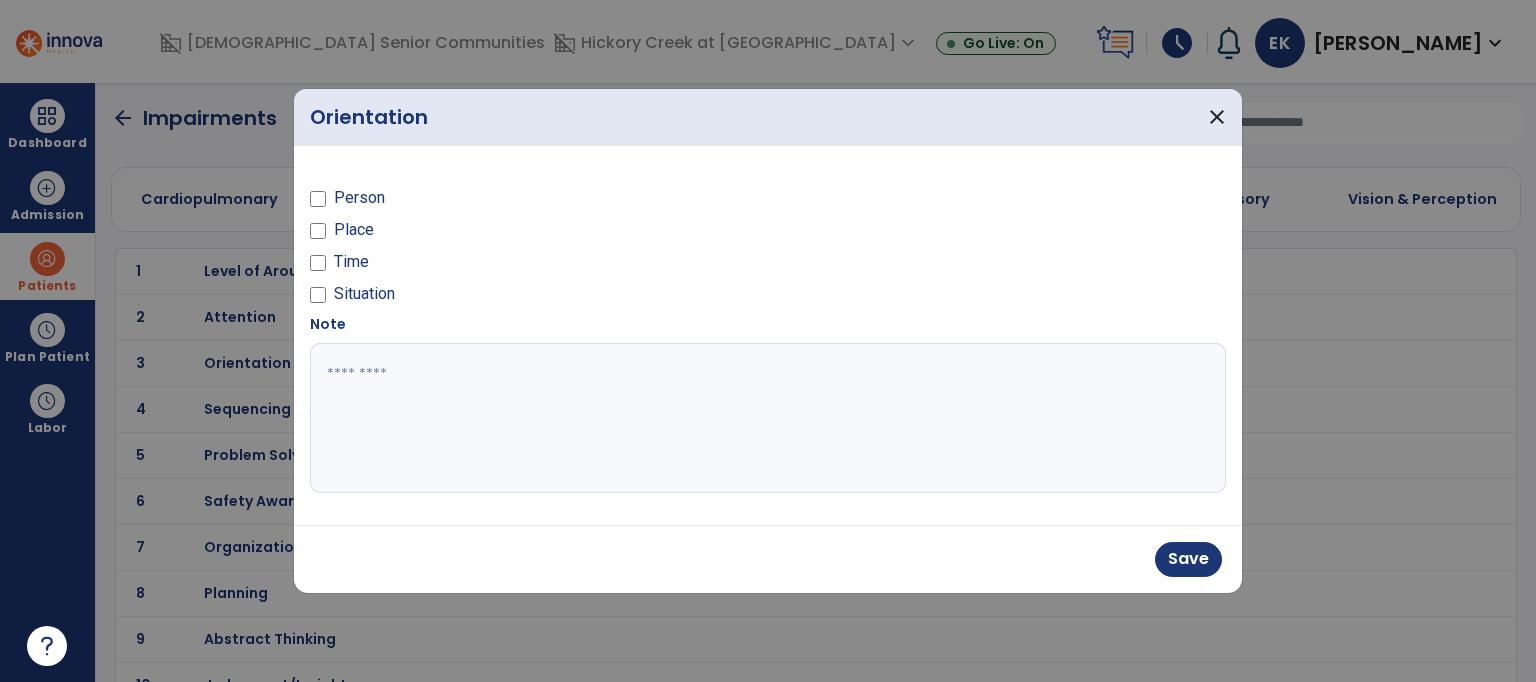click at bounding box center [318, 234] 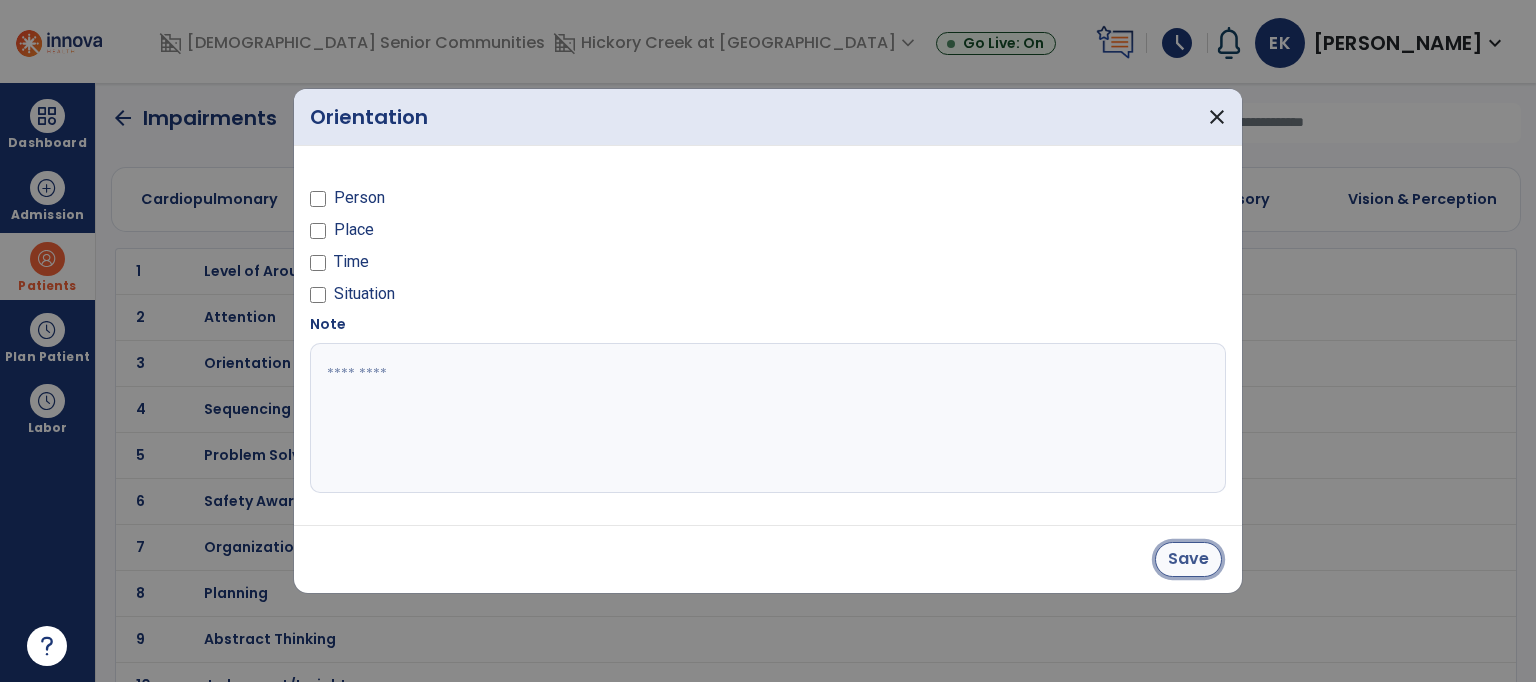 click on "Save" at bounding box center [1188, 559] 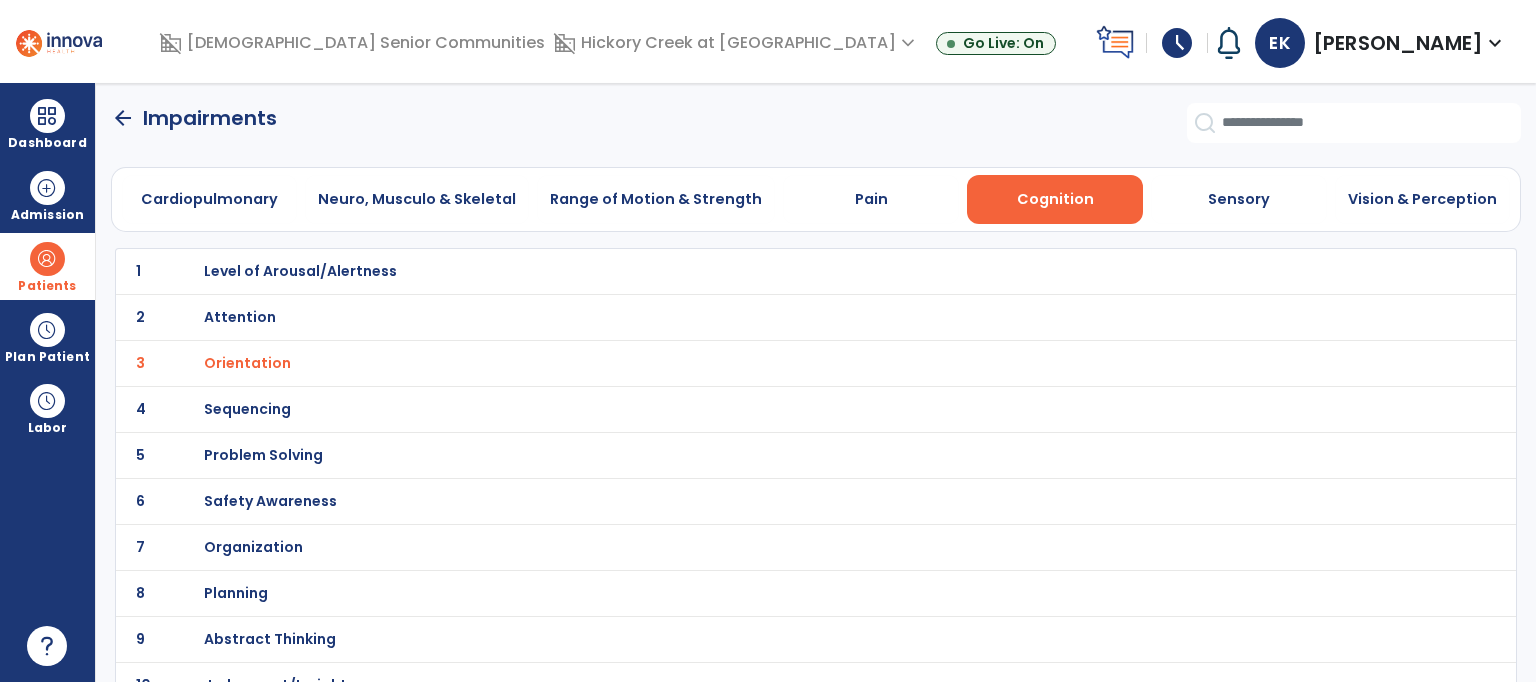 click on "Cognition" at bounding box center [1055, 199] 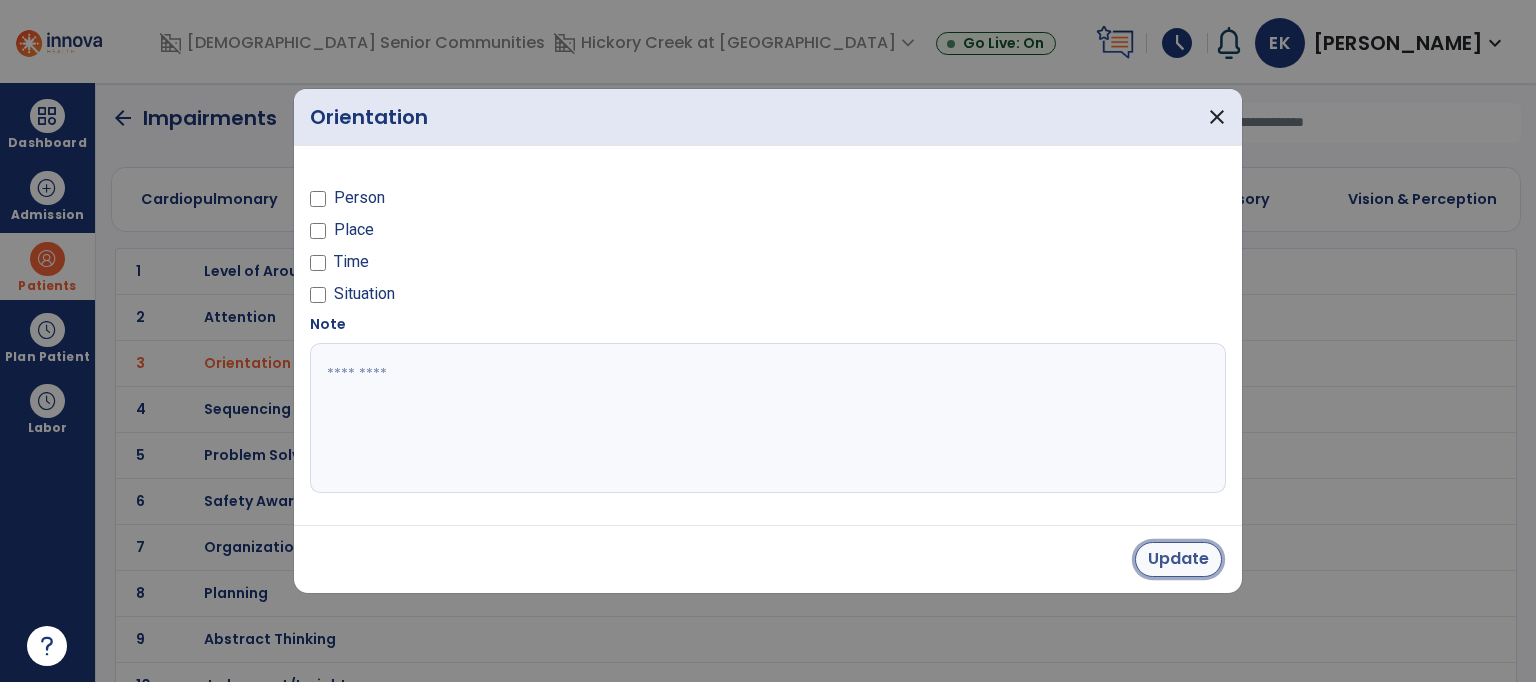 click on "Update" at bounding box center [1178, 559] 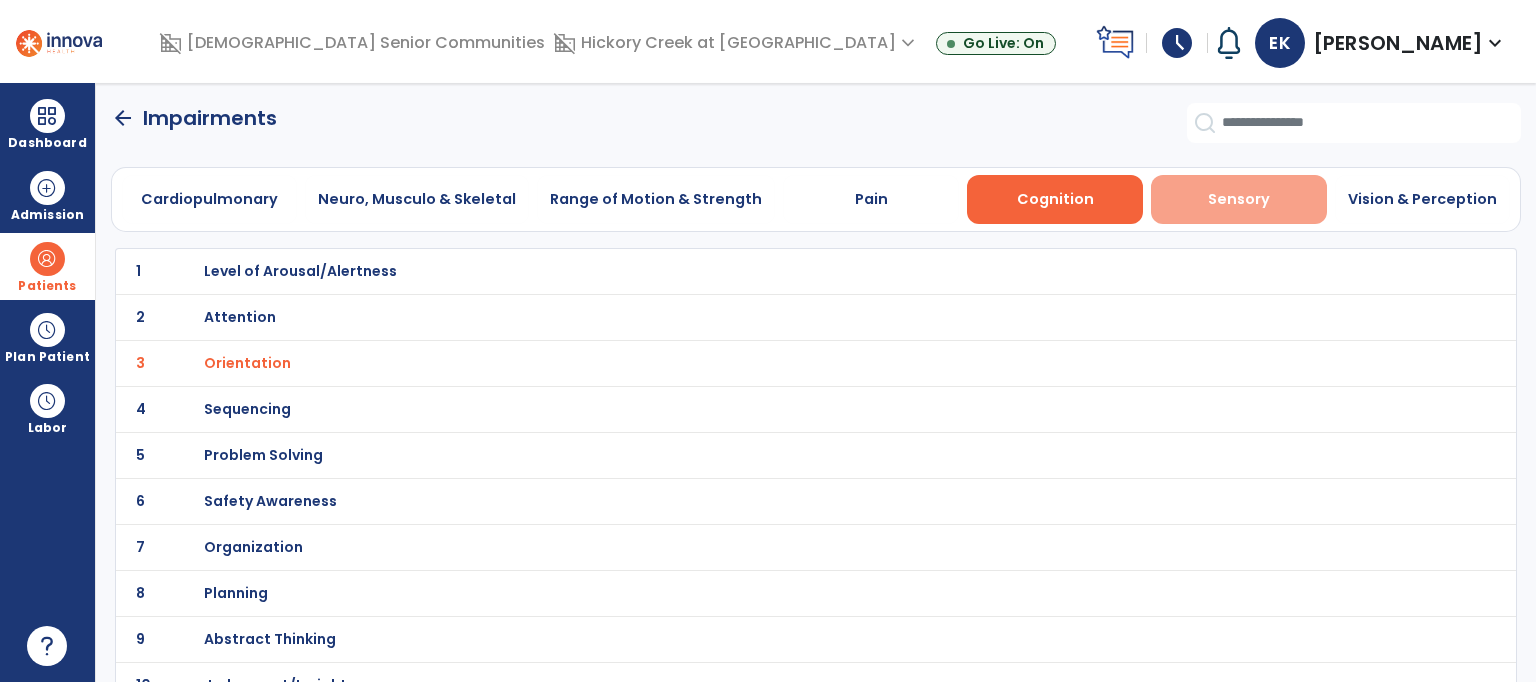 click on "Sensory" at bounding box center (1239, 199) 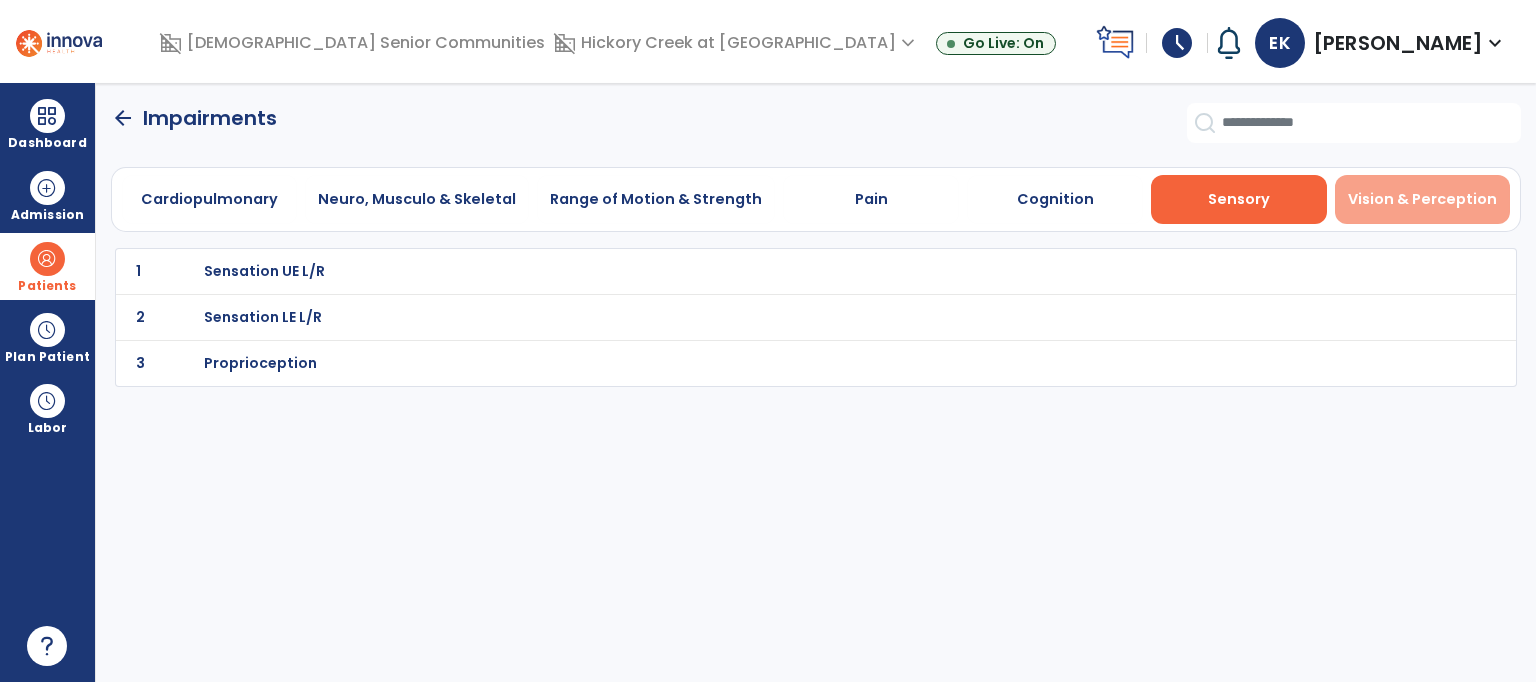 click on "Vision & Perception" at bounding box center (1422, 199) 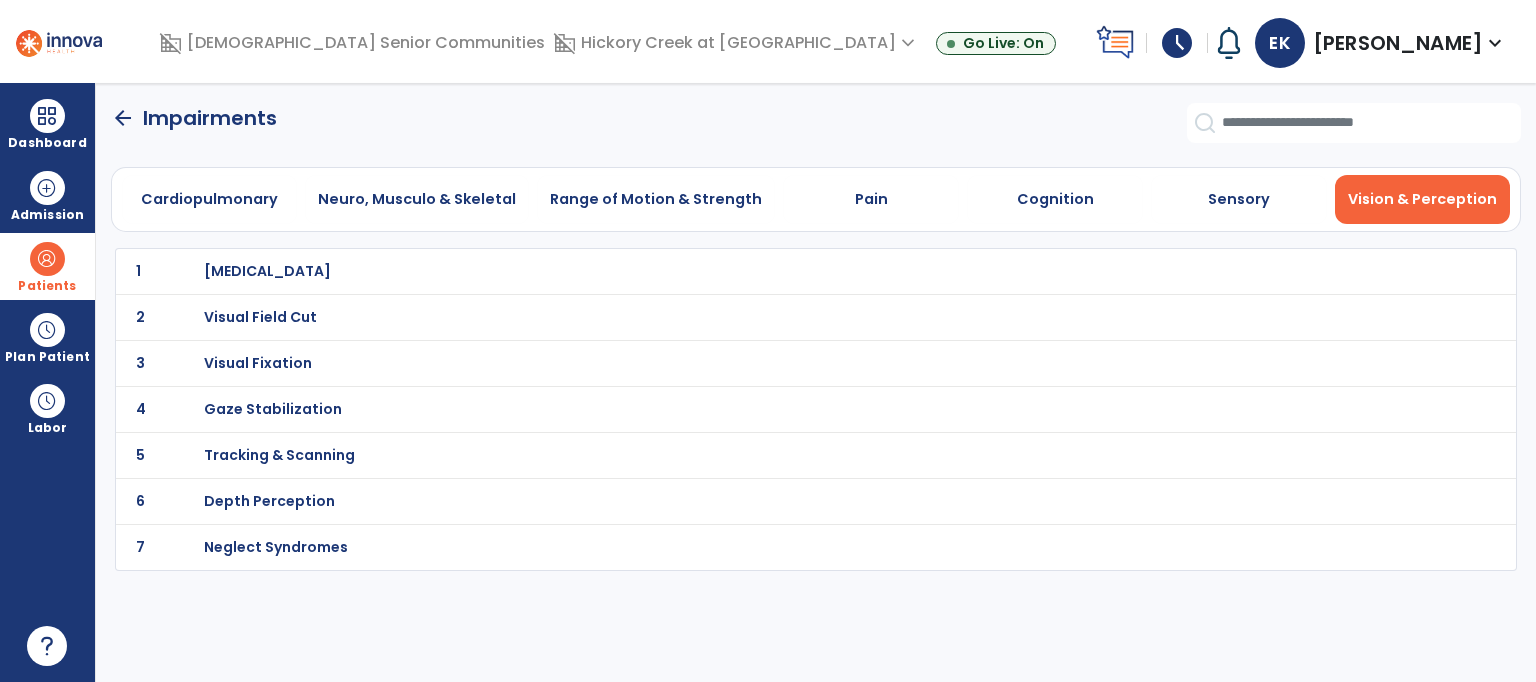 click on "arrow_back" 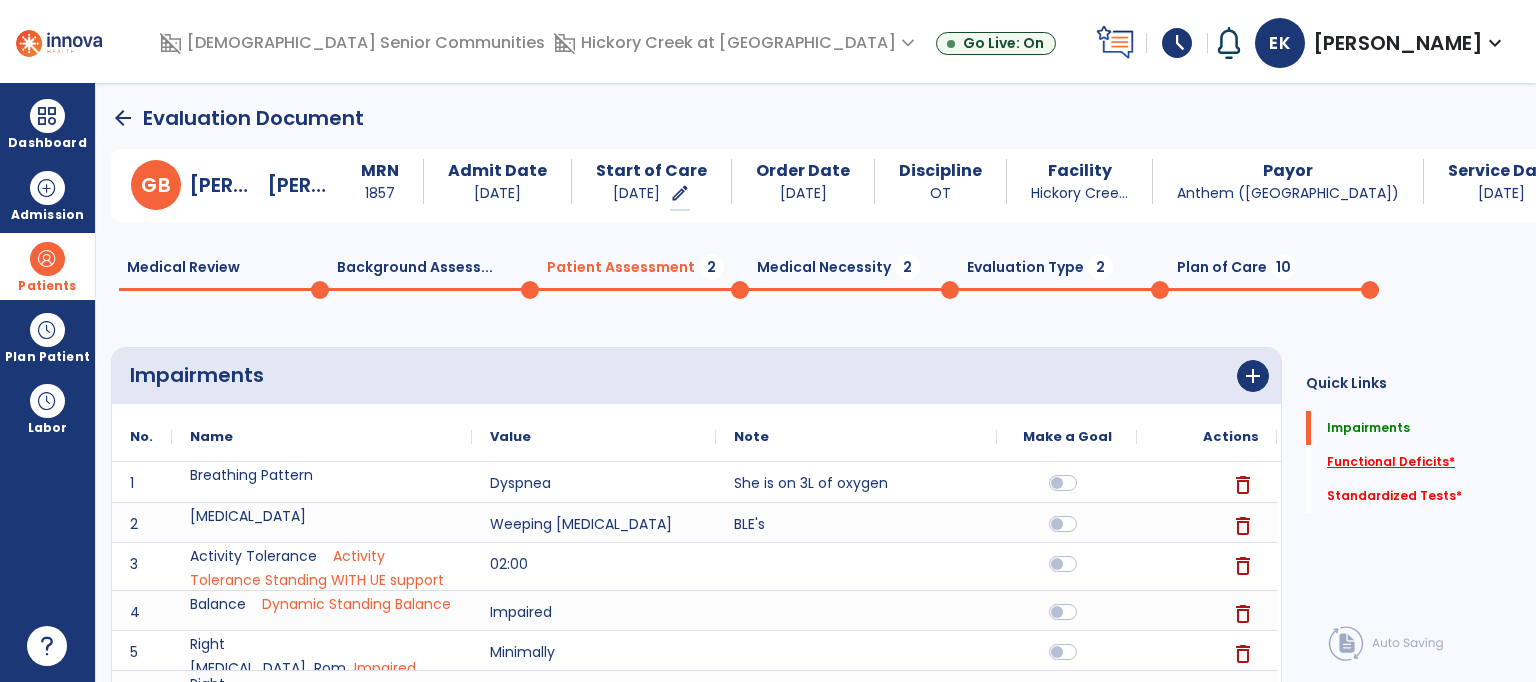 click on "Functional Deficits   *" 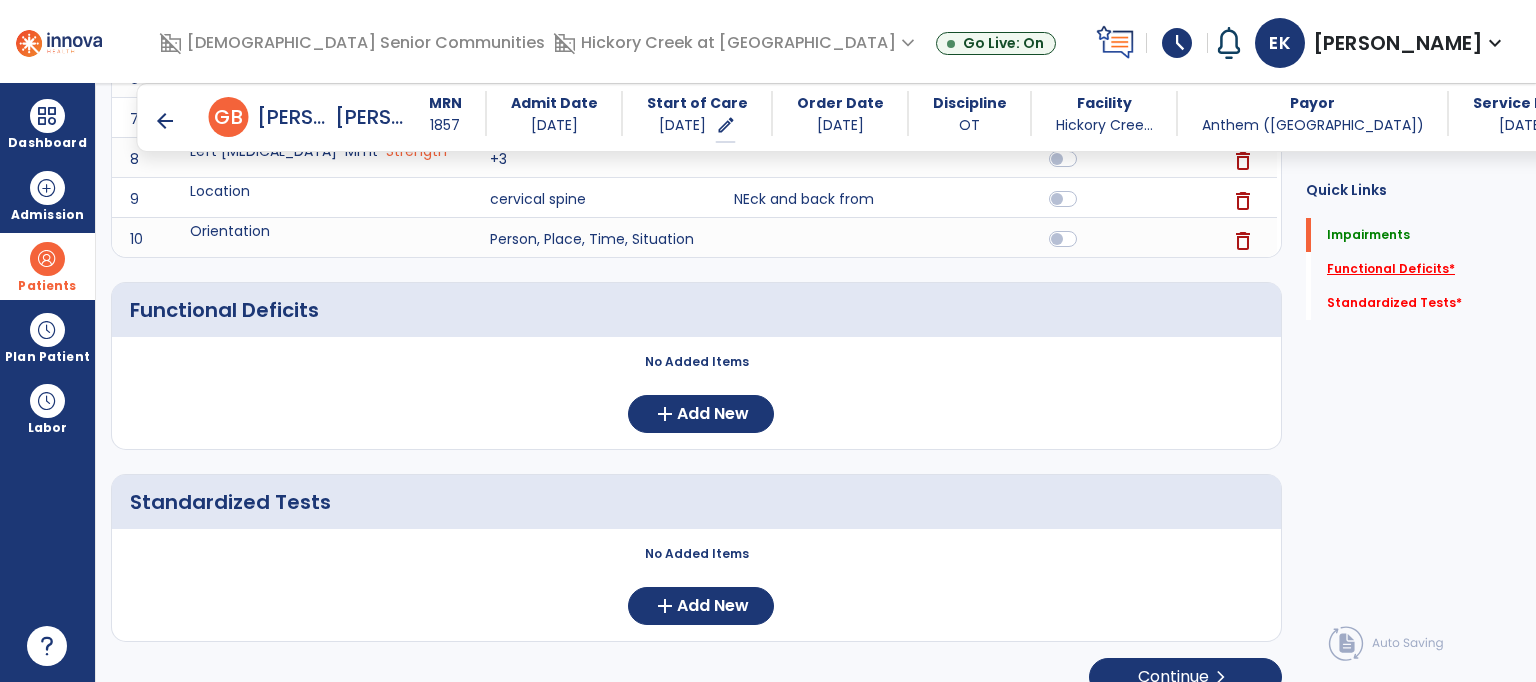scroll, scrollTop: 596, scrollLeft: 0, axis: vertical 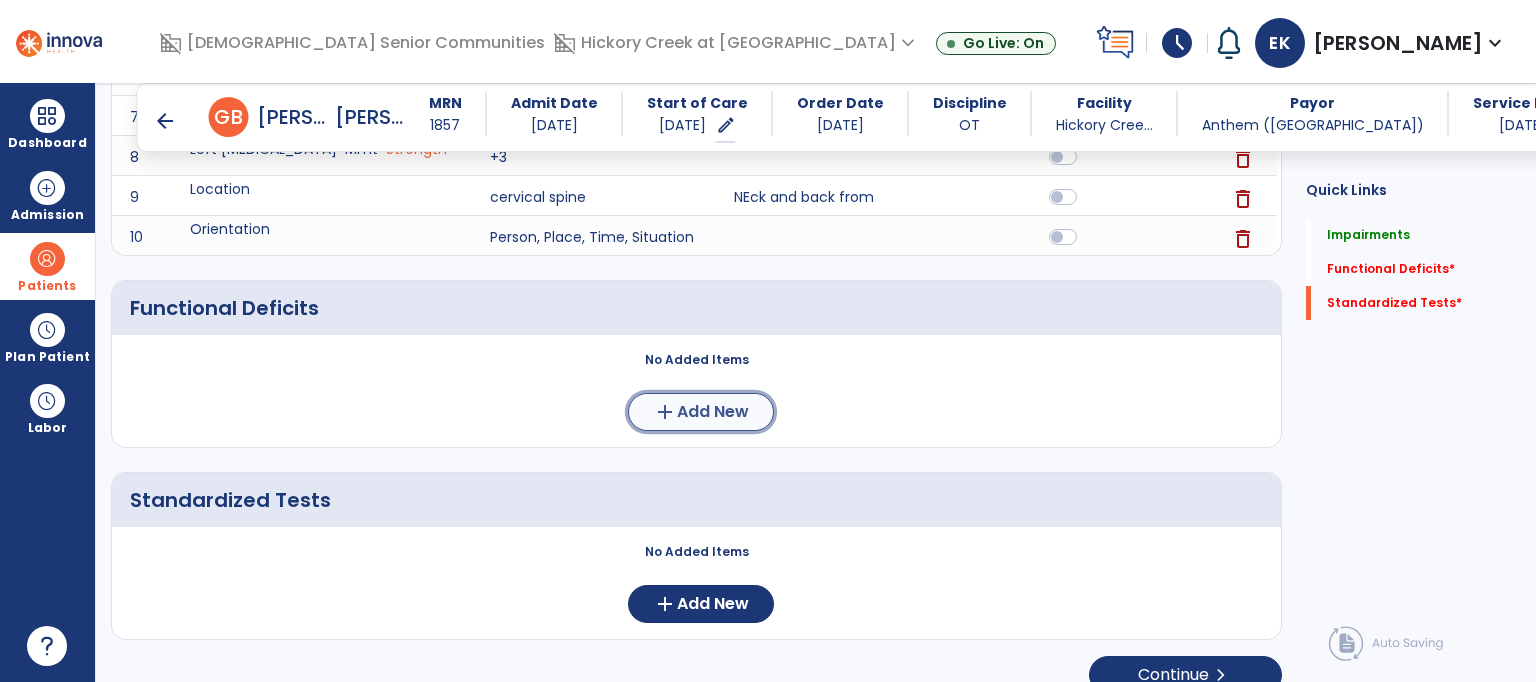 click on "add  Add New" 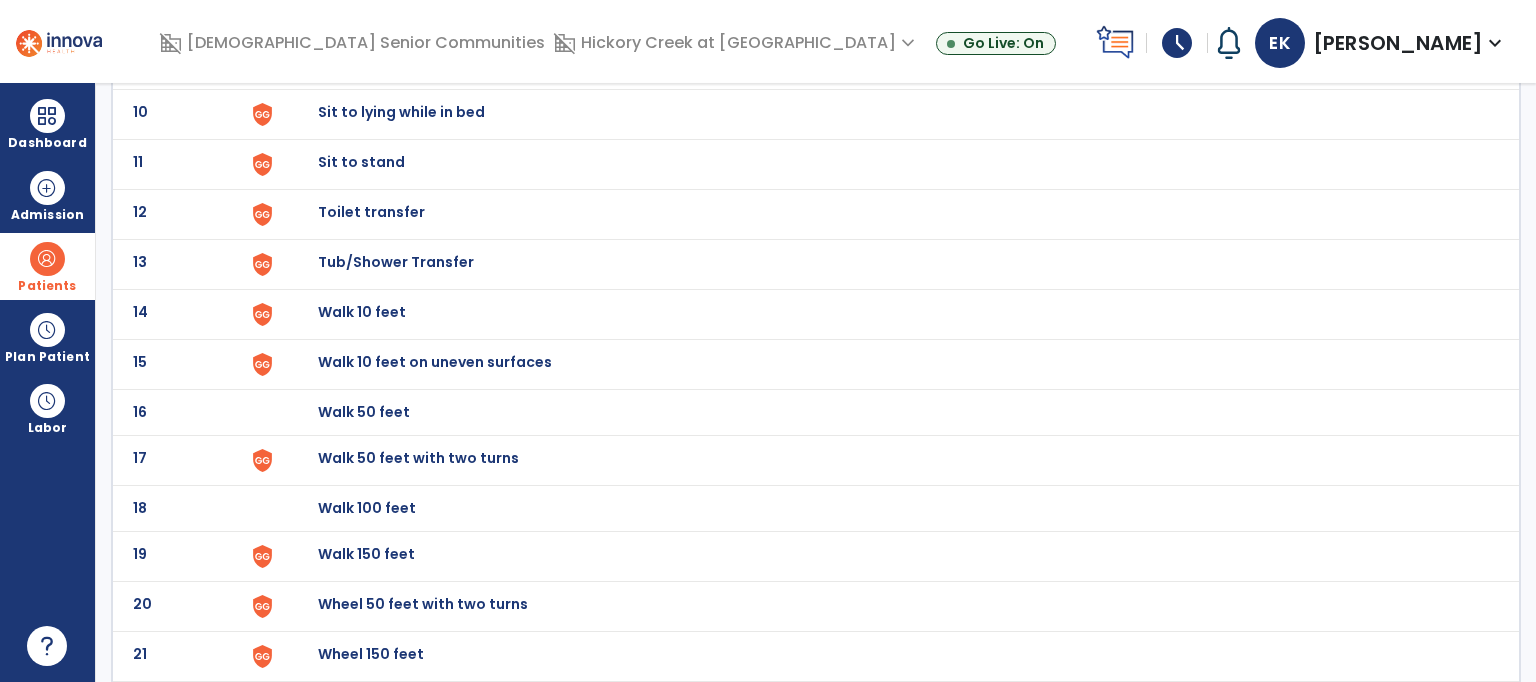 scroll, scrollTop: 0, scrollLeft: 0, axis: both 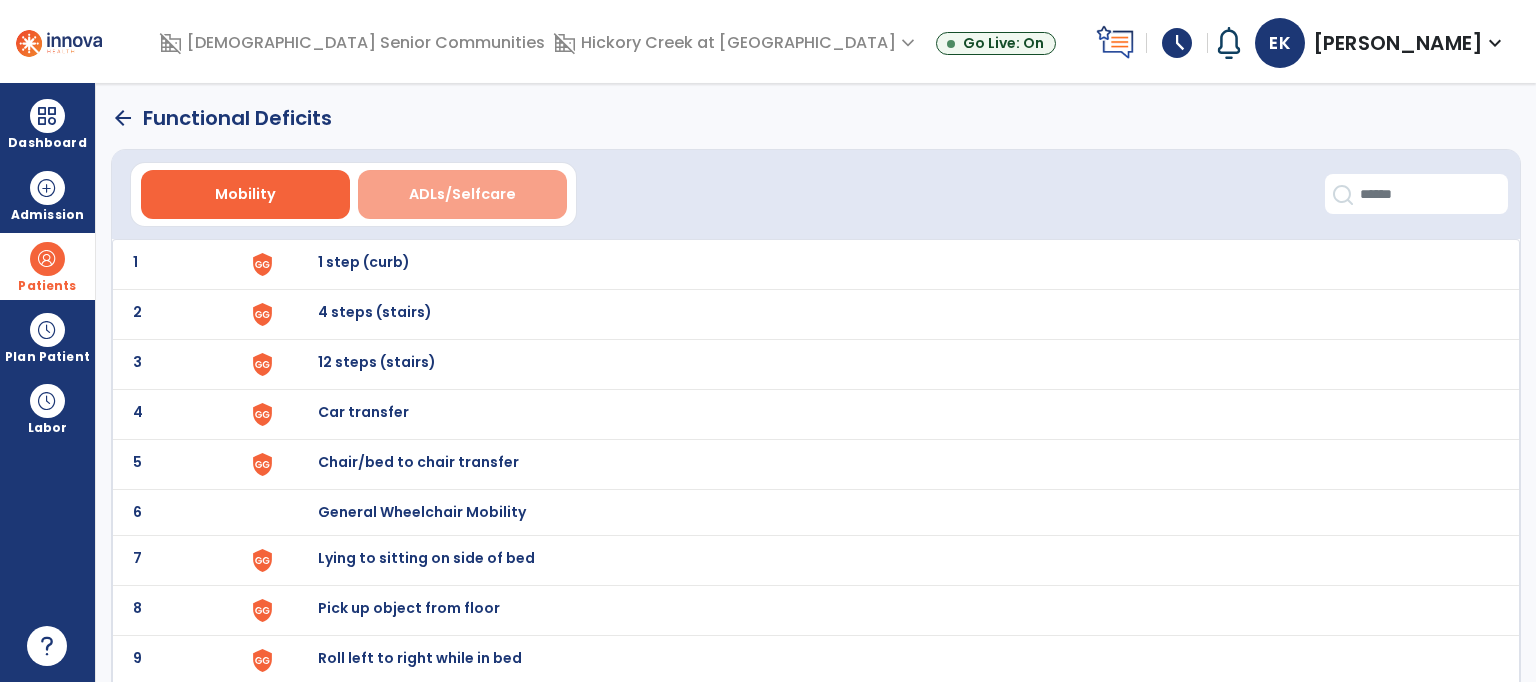 click on "ADLs/Selfcare" at bounding box center (462, 194) 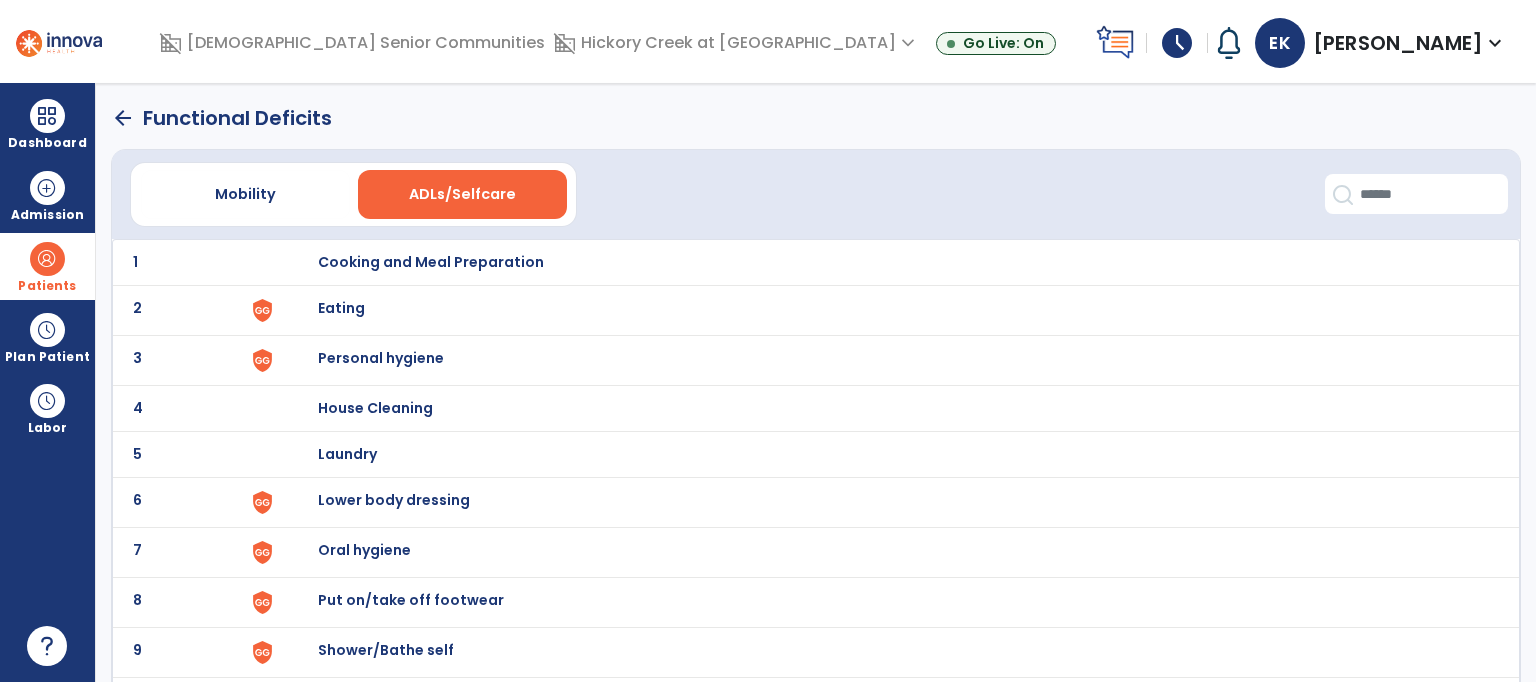 click on "Eating" at bounding box center [888, 262] 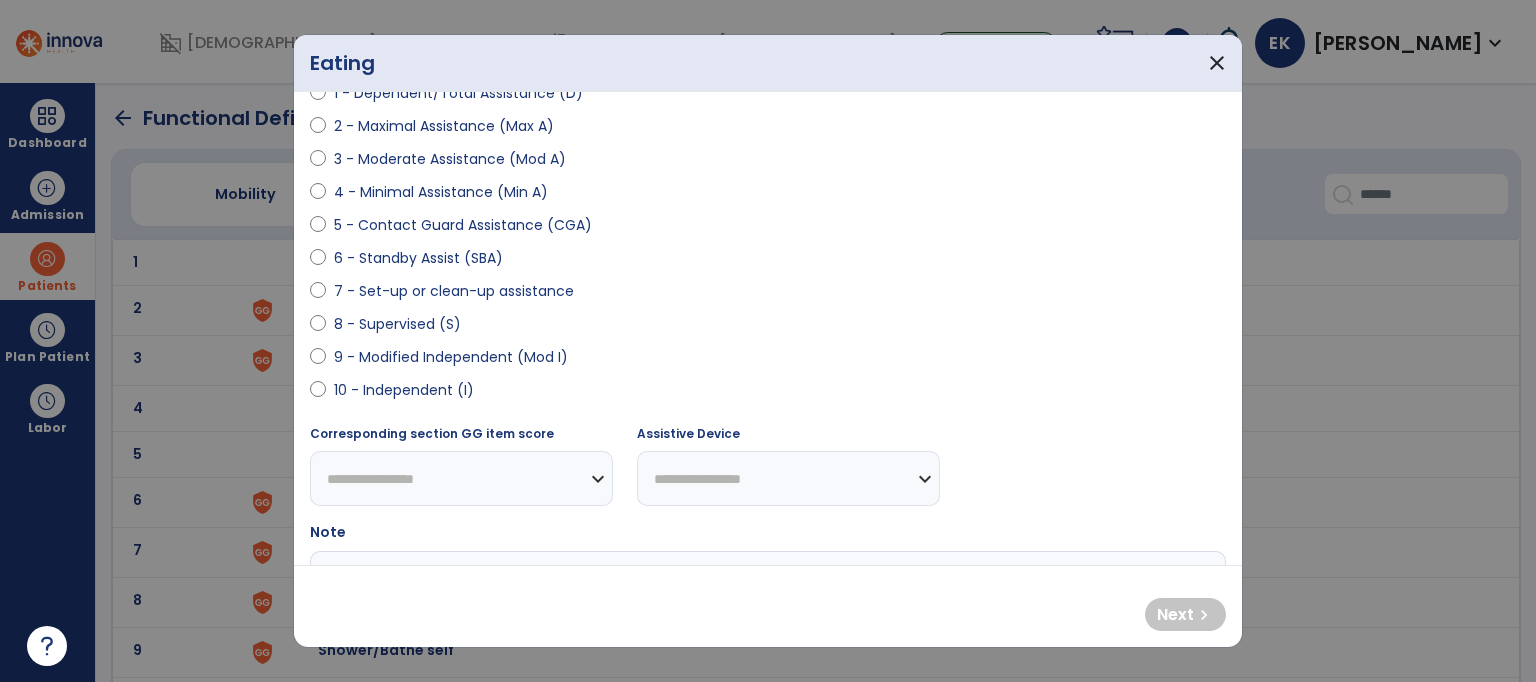 scroll, scrollTop: 287, scrollLeft: 0, axis: vertical 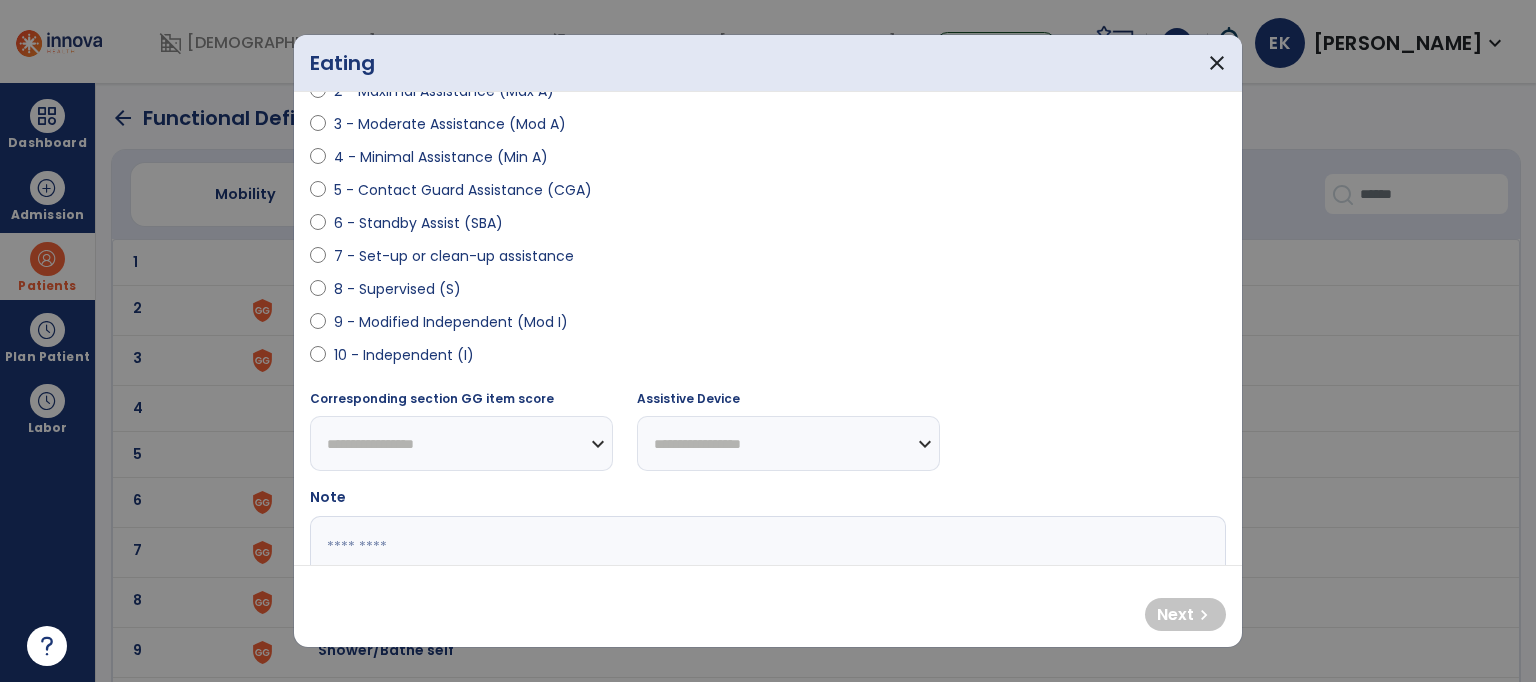 click on "**********" at bounding box center [768, 328] 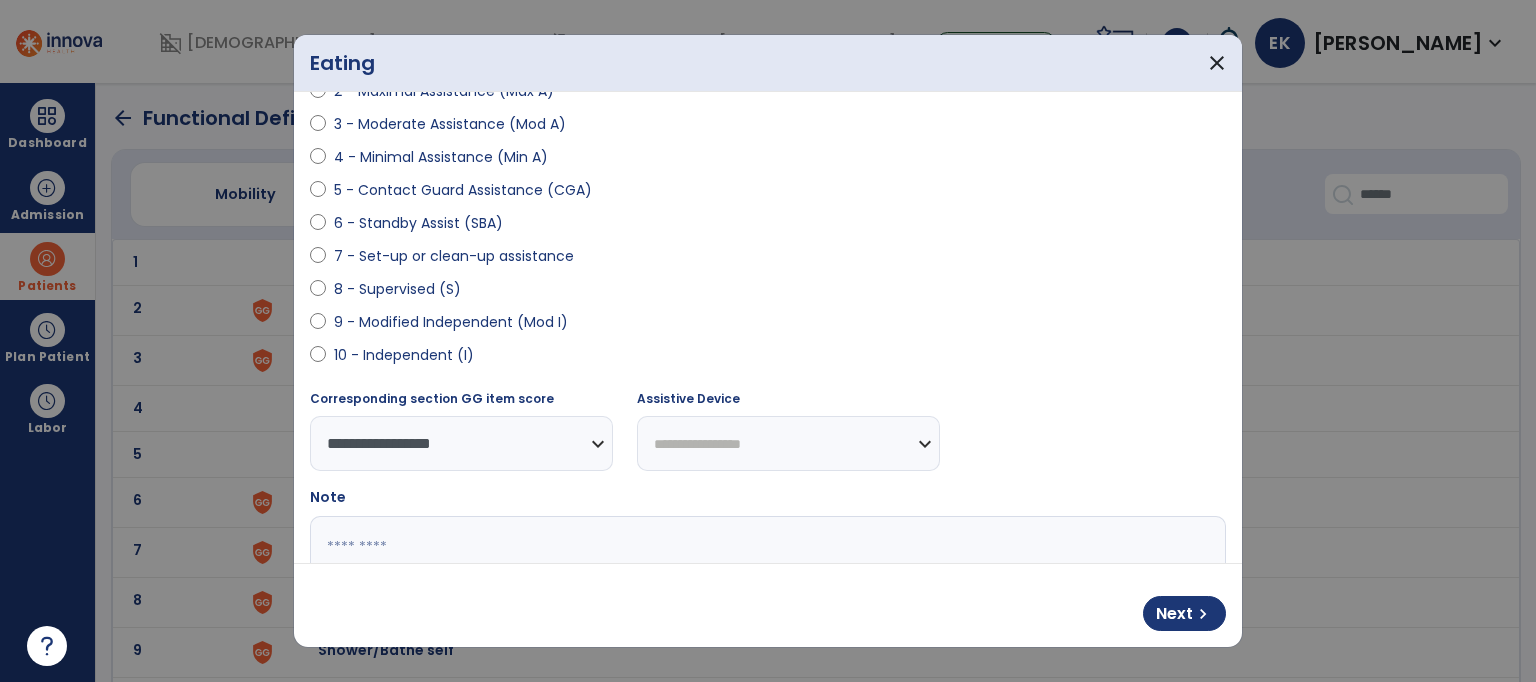 select on "**********" 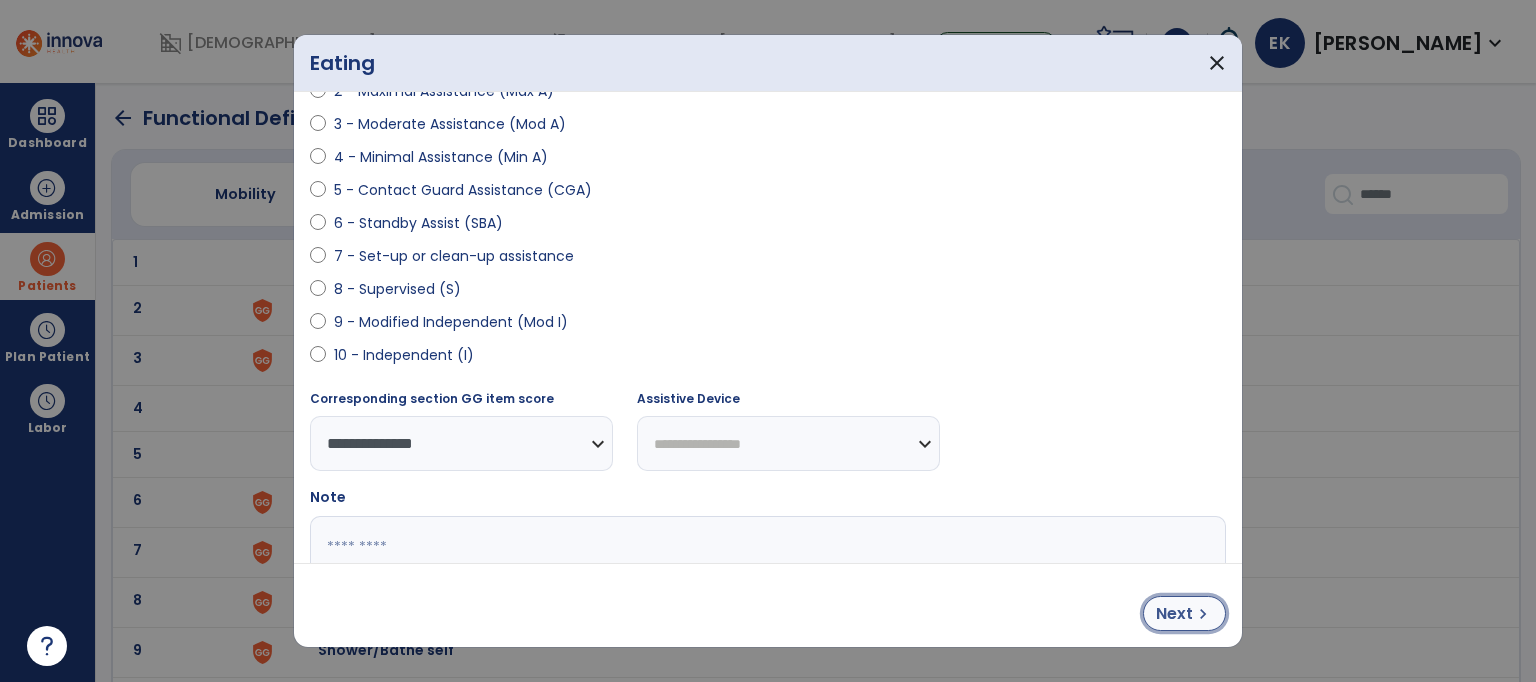 click on "Next" at bounding box center [1174, 614] 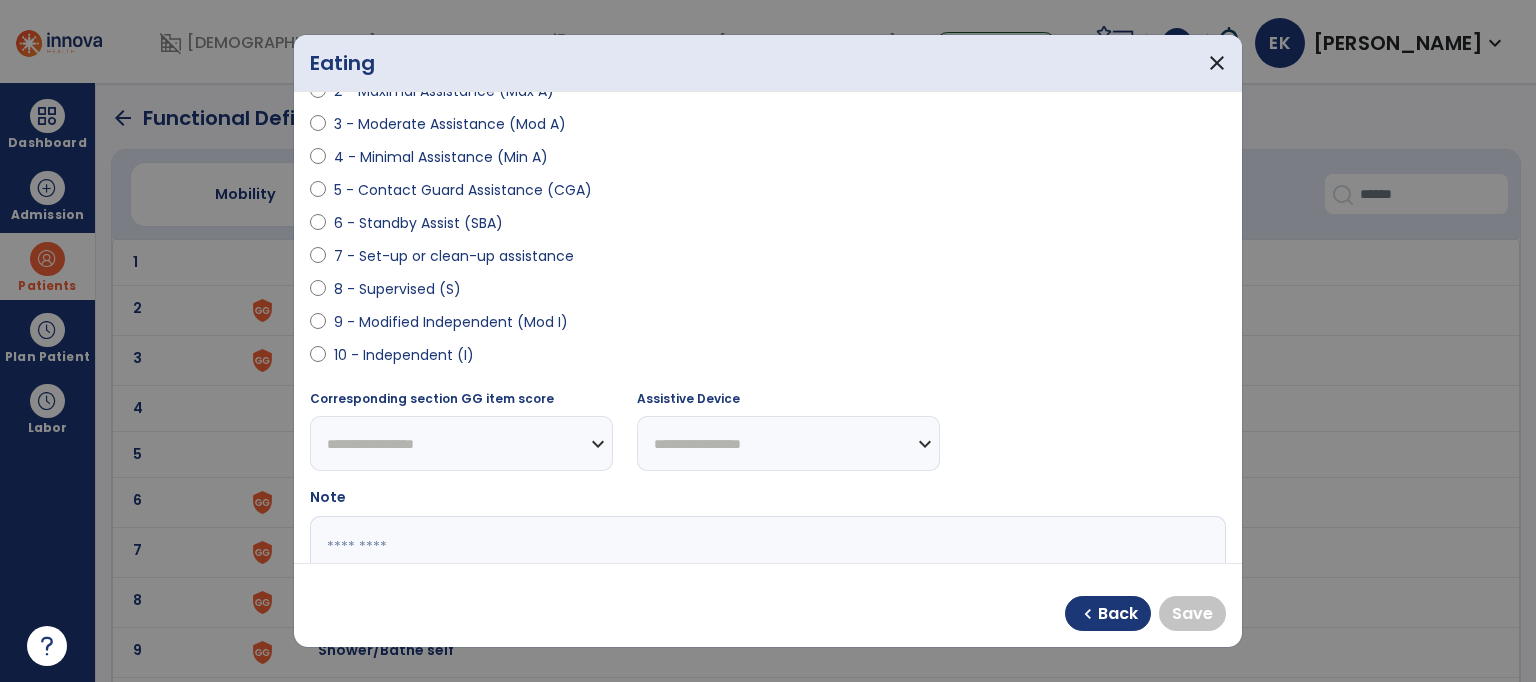select on "**********" 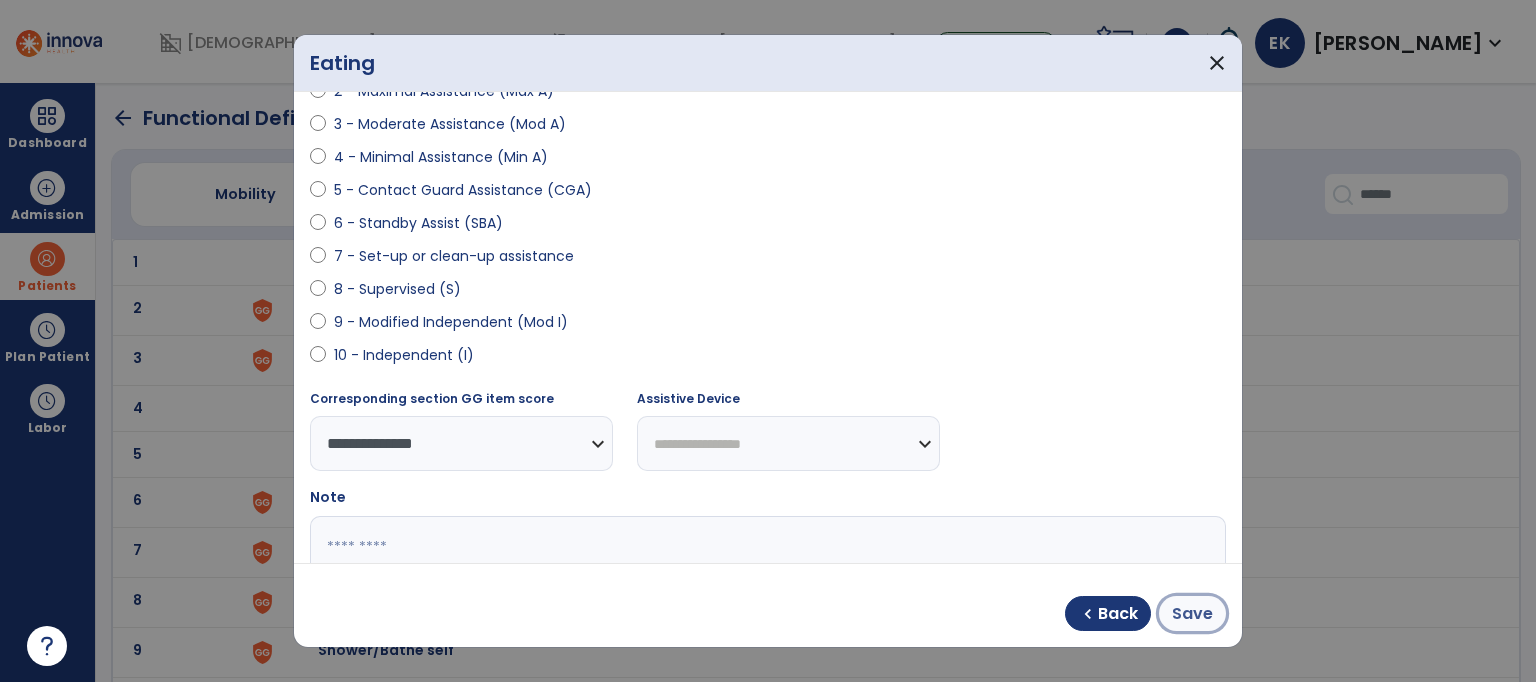 click on "Save" at bounding box center [1192, 614] 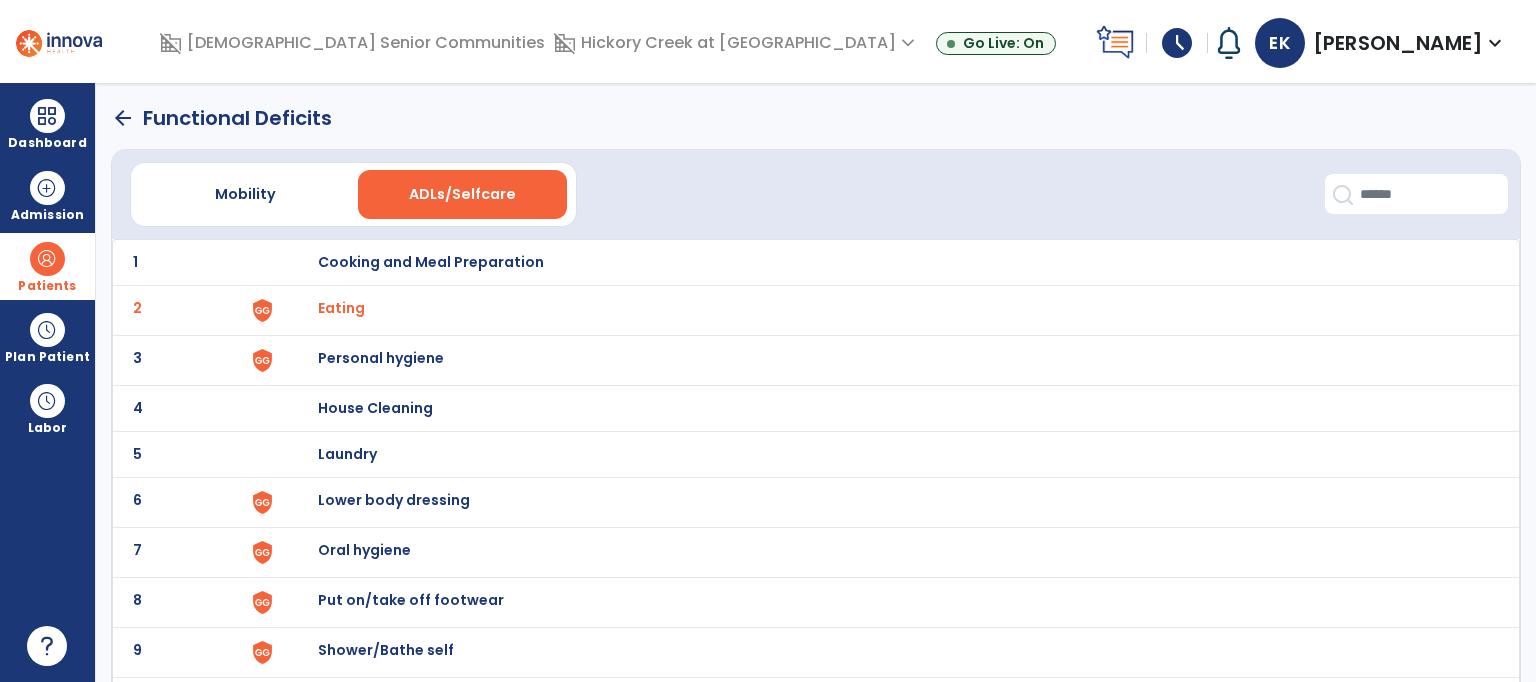 click on "Personal hygiene" at bounding box center (431, 262) 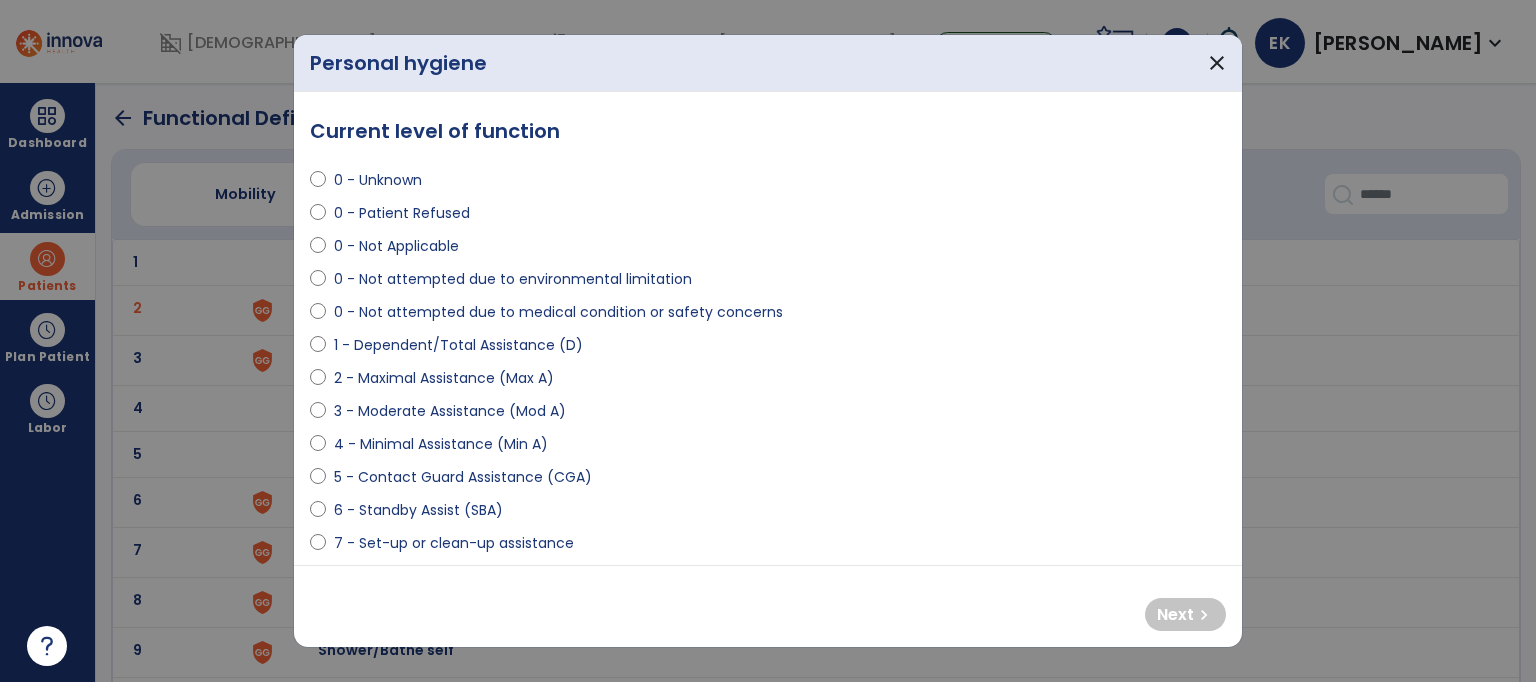 select on "**********" 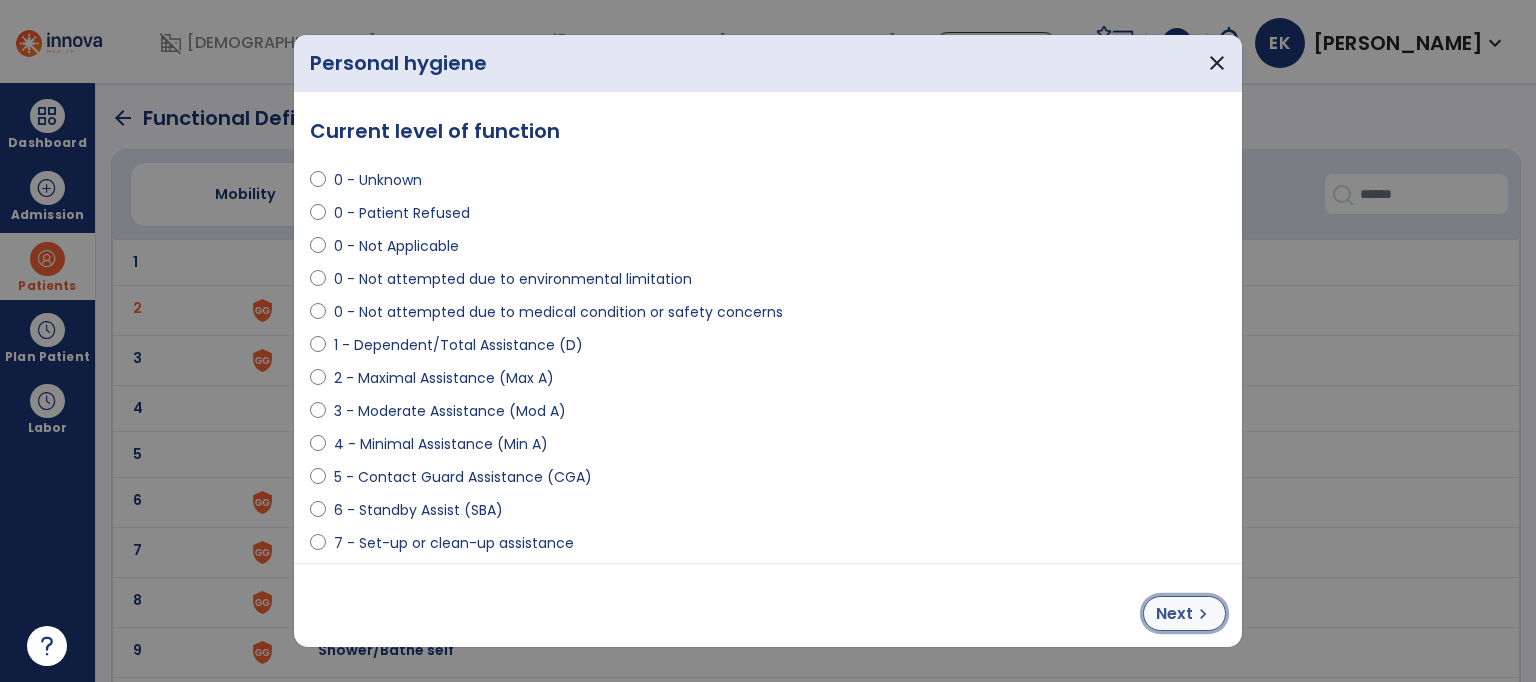 click on "Next  chevron_right" at bounding box center [1184, 613] 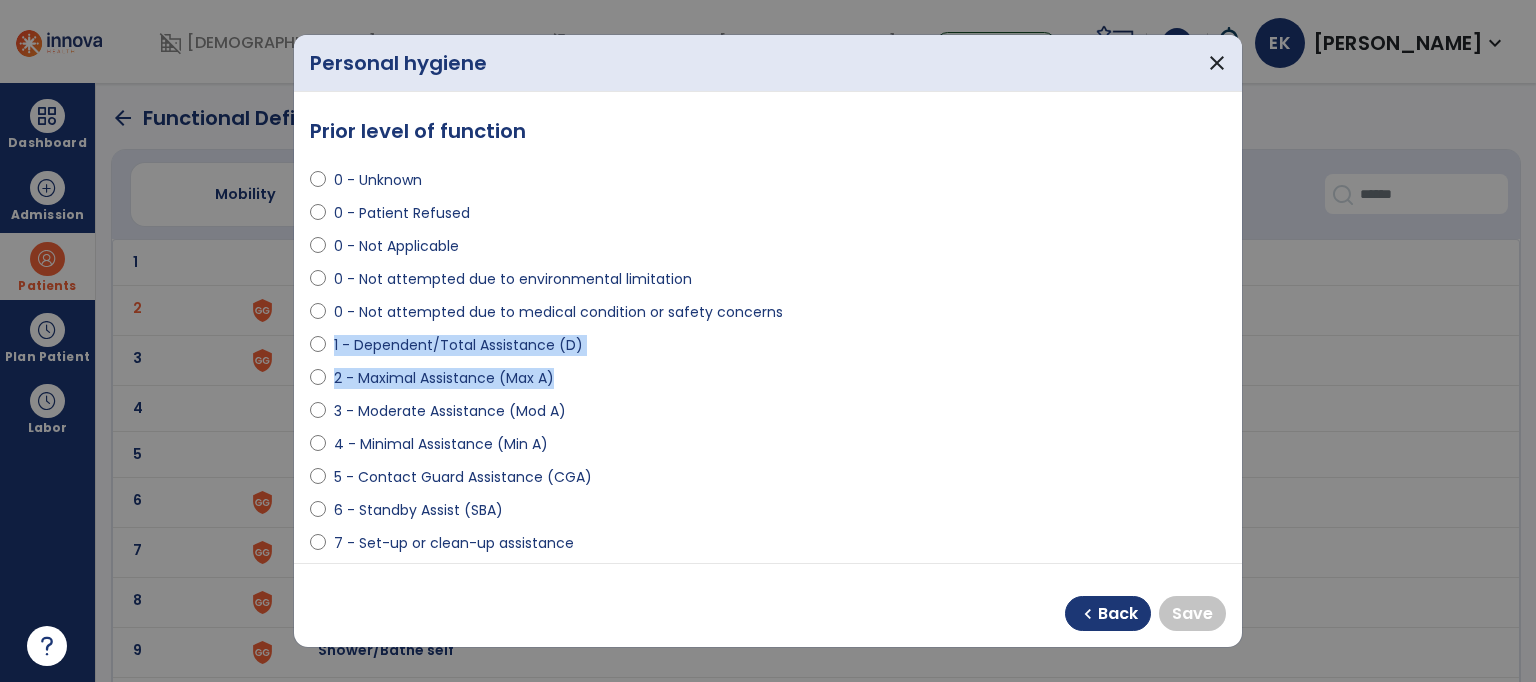 drag, startPoint x: 1236, startPoint y: 307, endPoint x: 1240, endPoint y: 391, distance: 84.095184 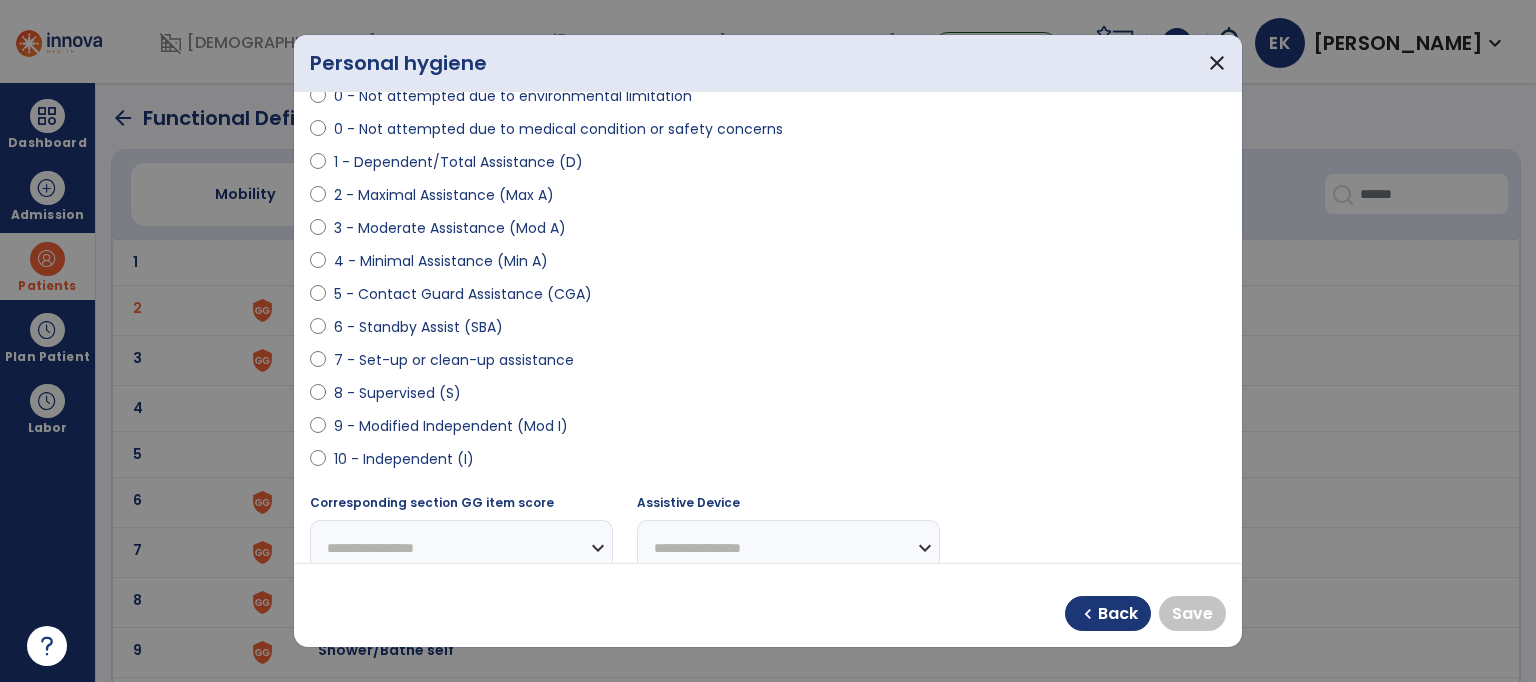 scroll, scrollTop: 186, scrollLeft: 0, axis: vertical 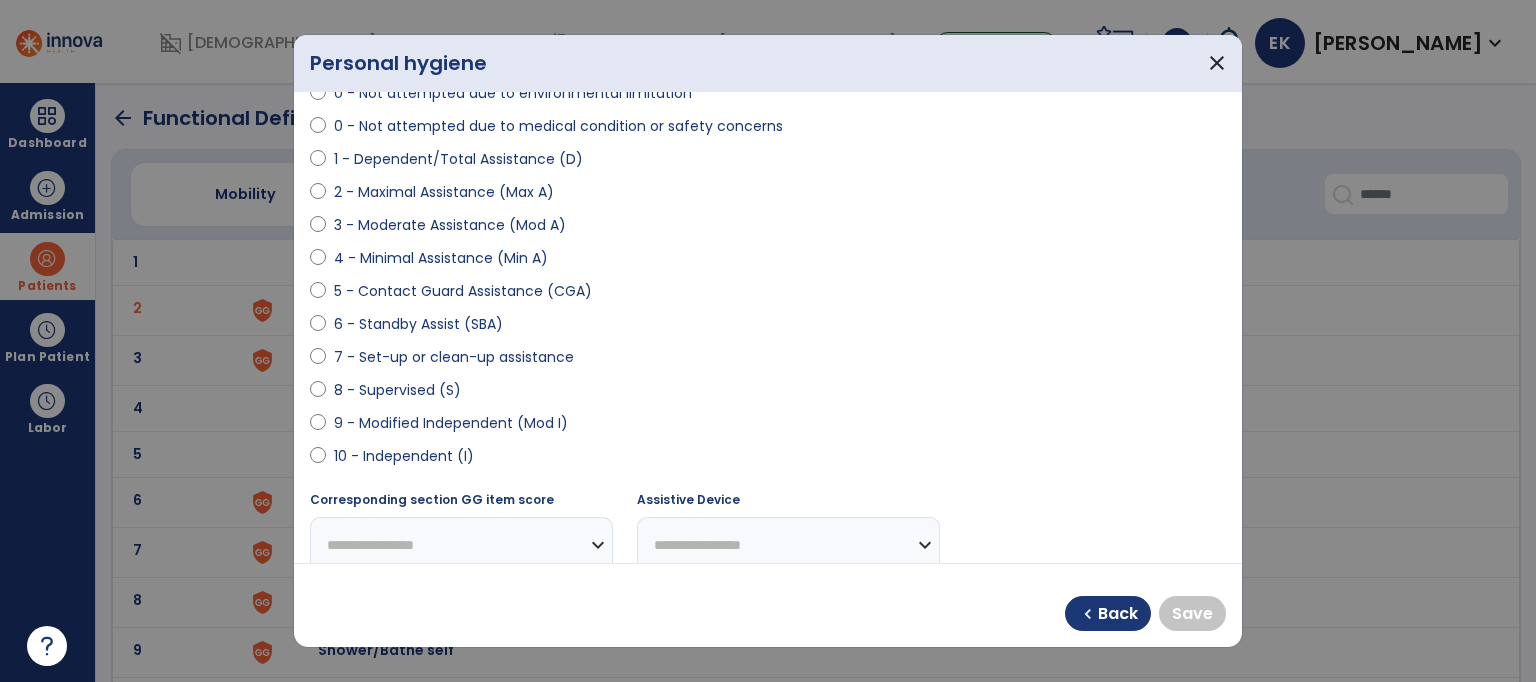 select on "**********" 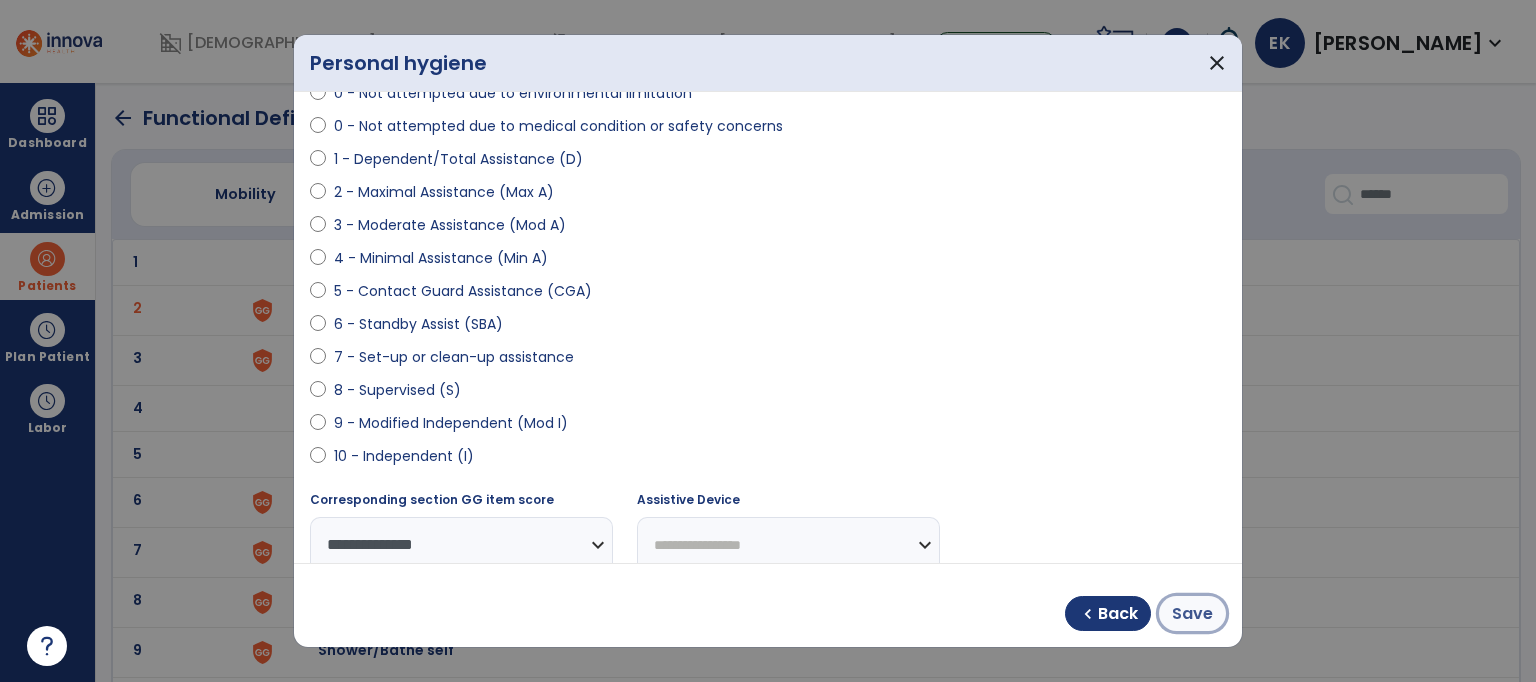click on "Save" at bounding box center (1192, 614) 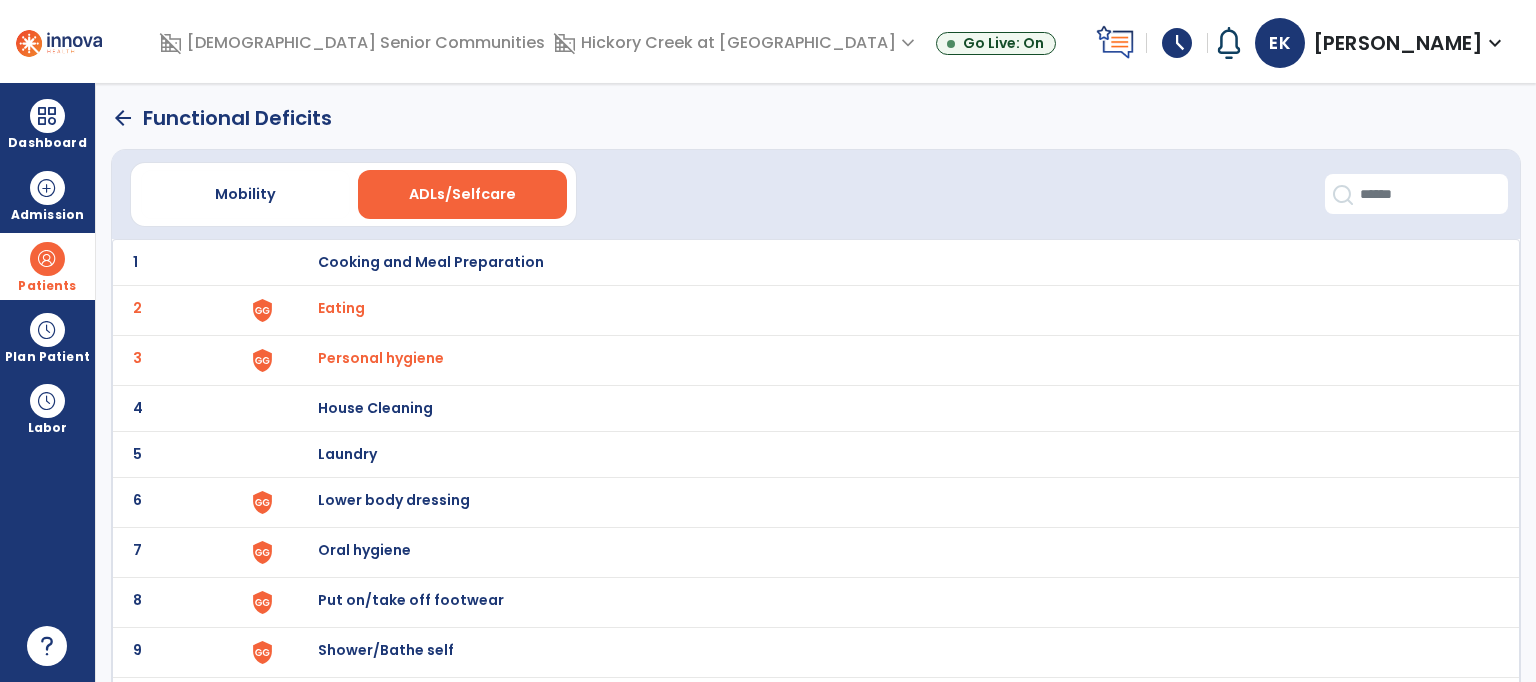 click on "Lower body dressing" at bounding box center [431, 262] 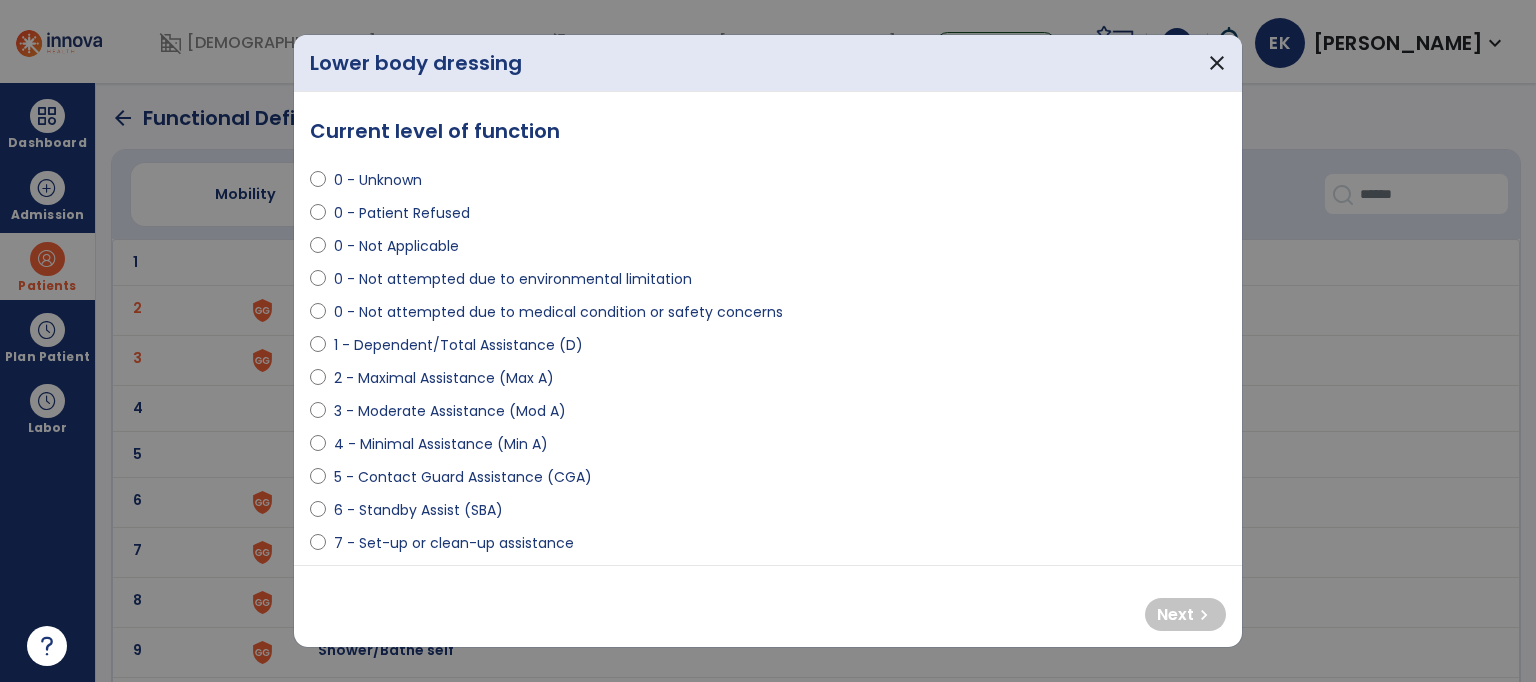 select on "**********" 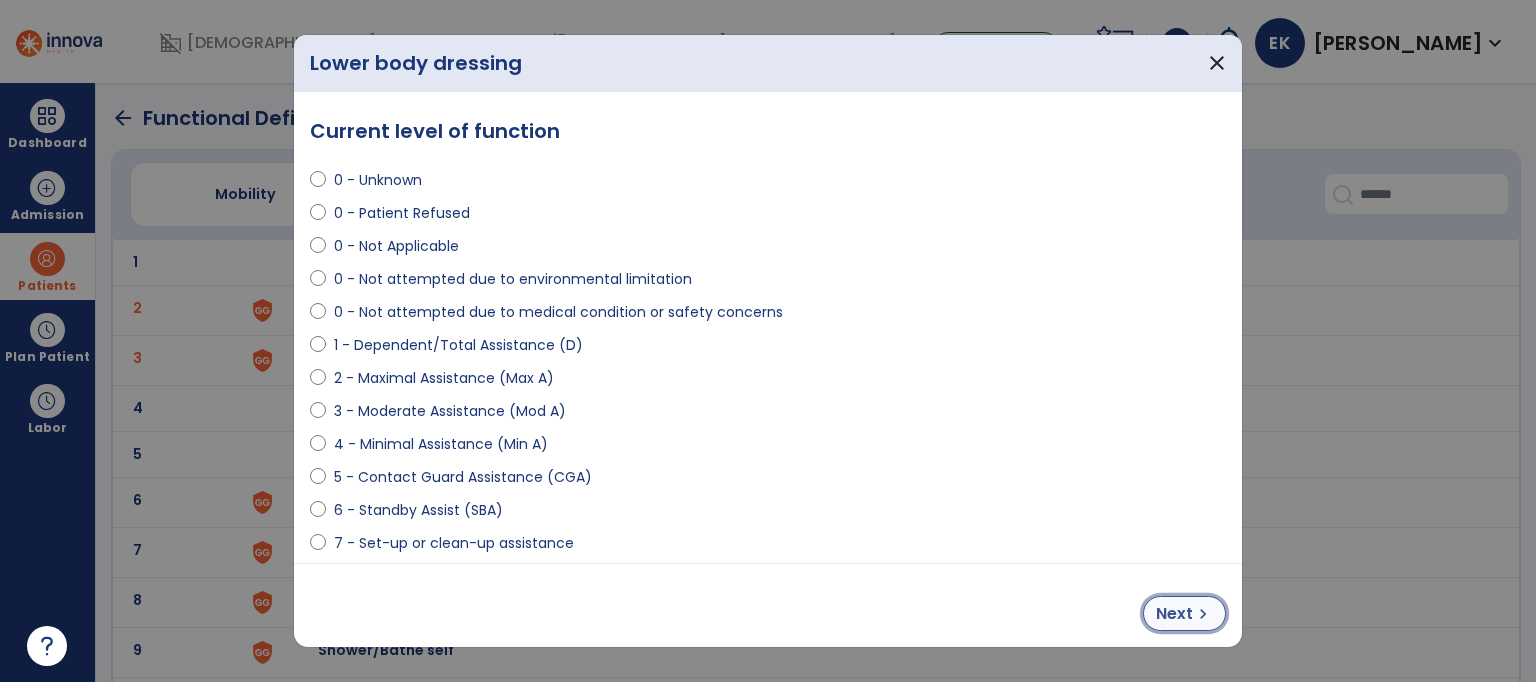 click on "chevron_right" at bounding box center (1203, 614) 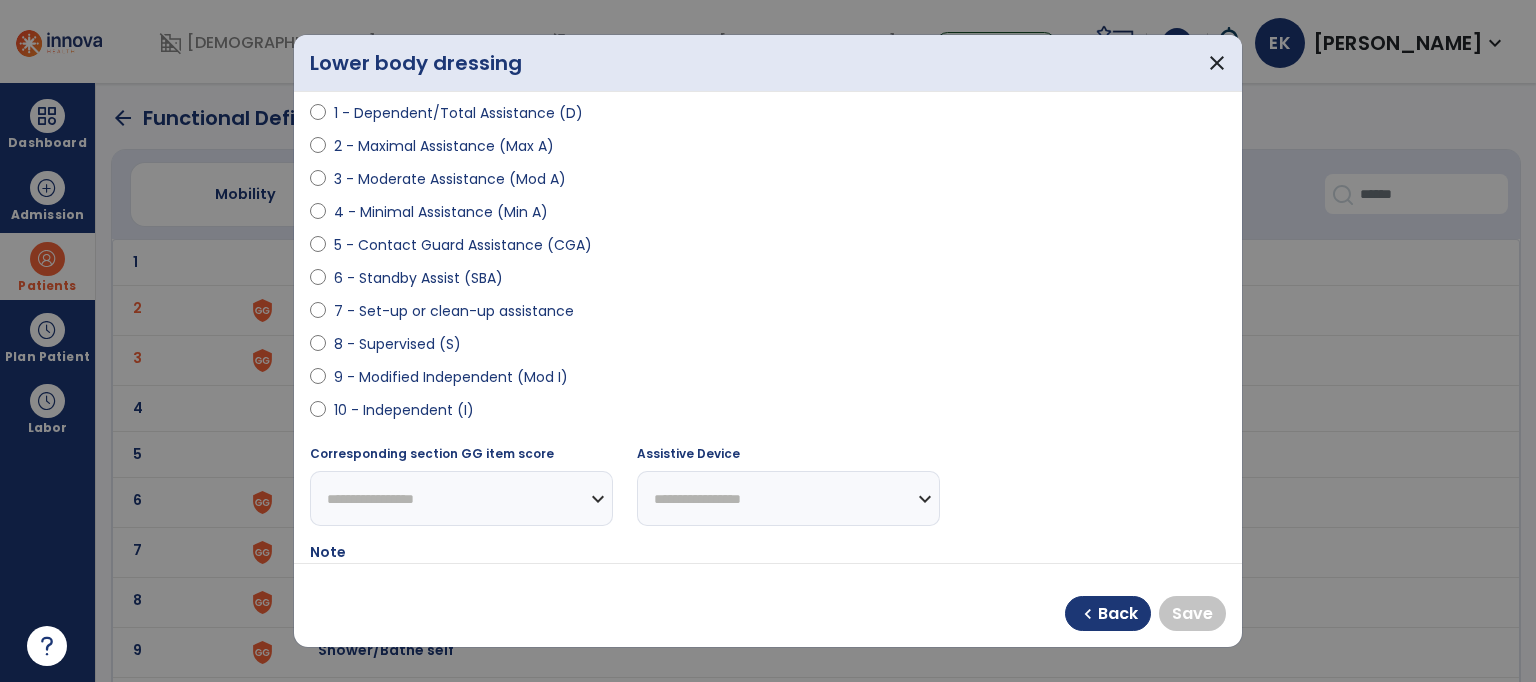 scroll, scrollTop: 310, scrollLeft: 0, axis: vertical 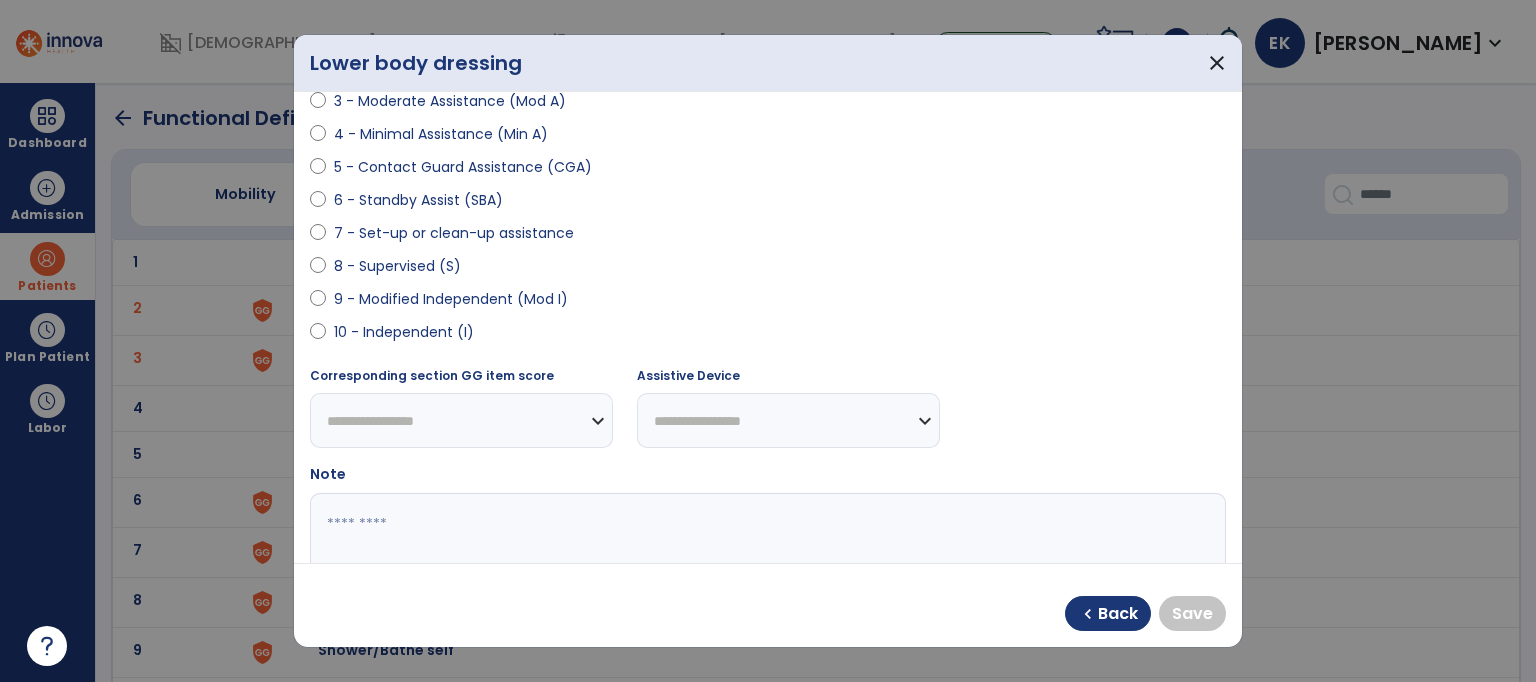 select on "**********" 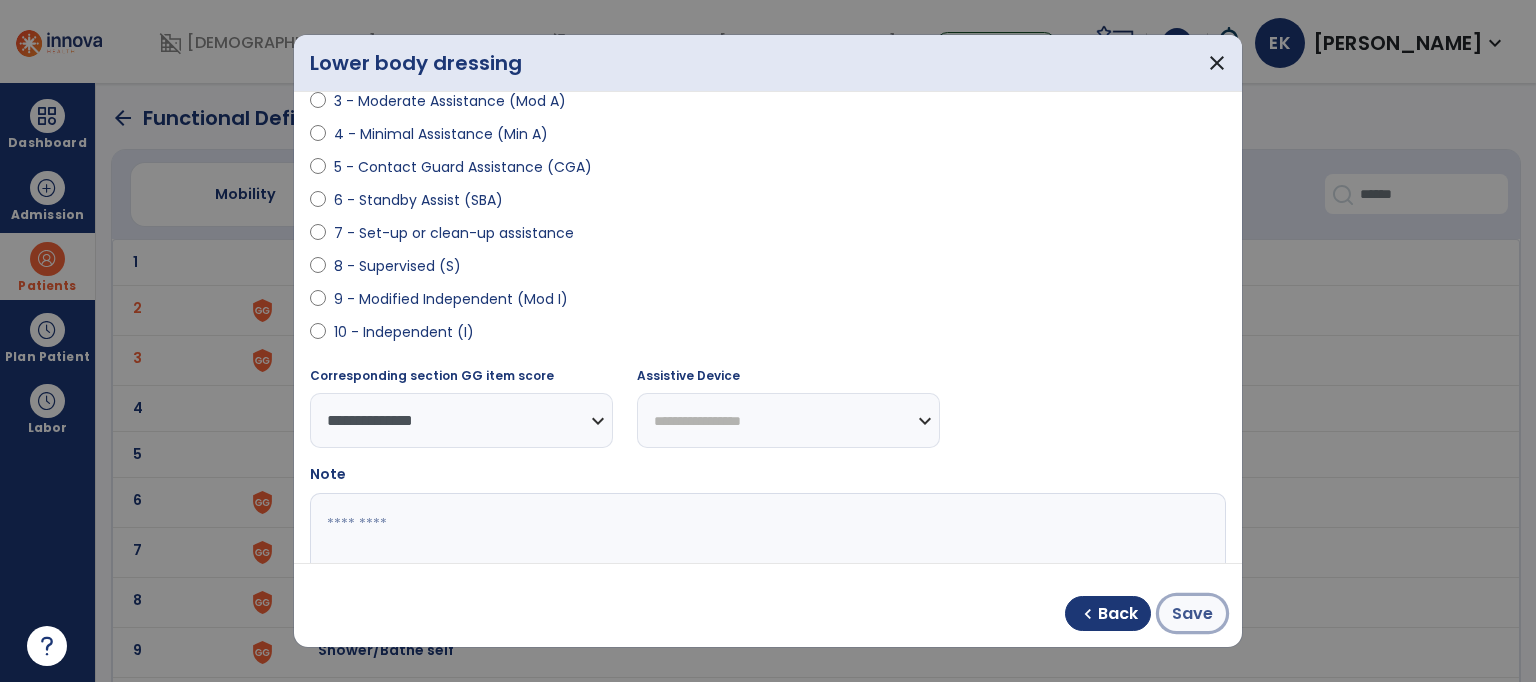 click on "Save" at bounding box center (1192, 614) 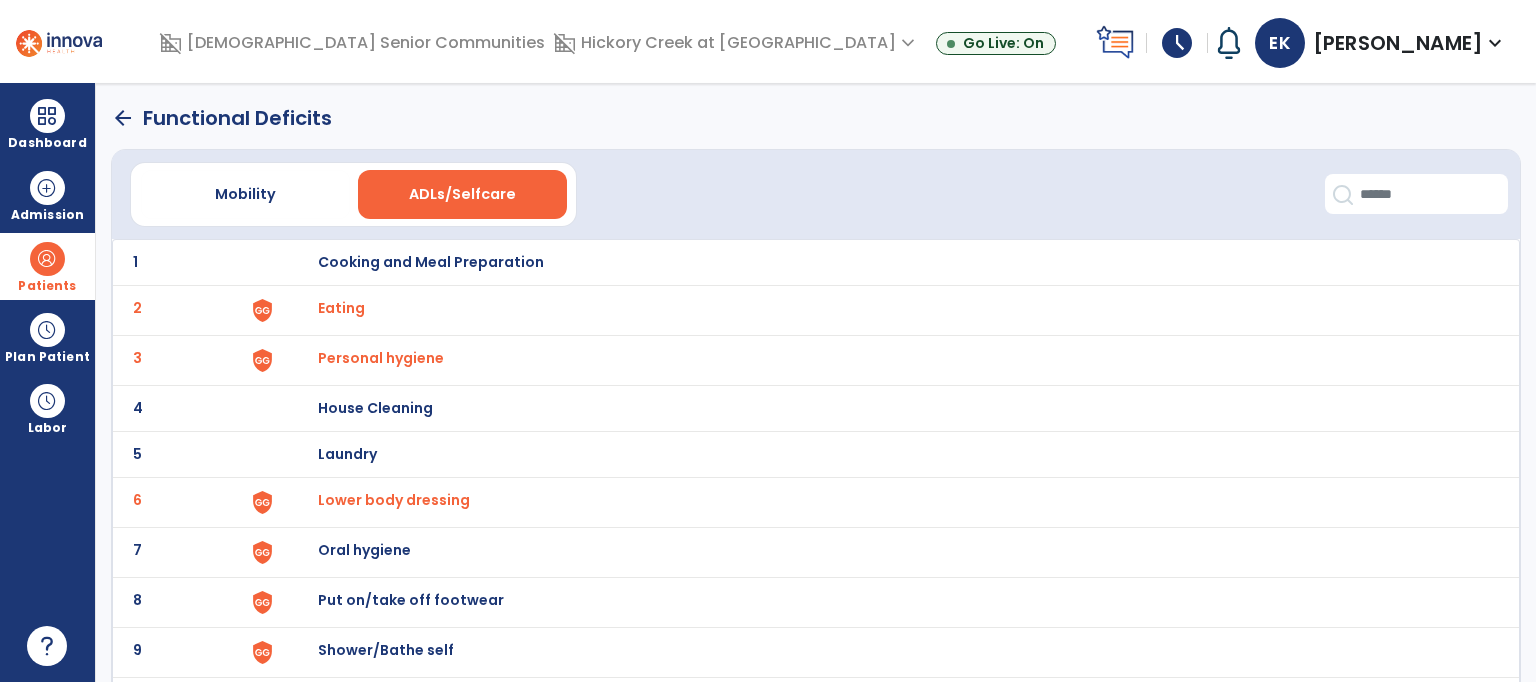click on "Oral hygiene" at bounding box center [431, 262] 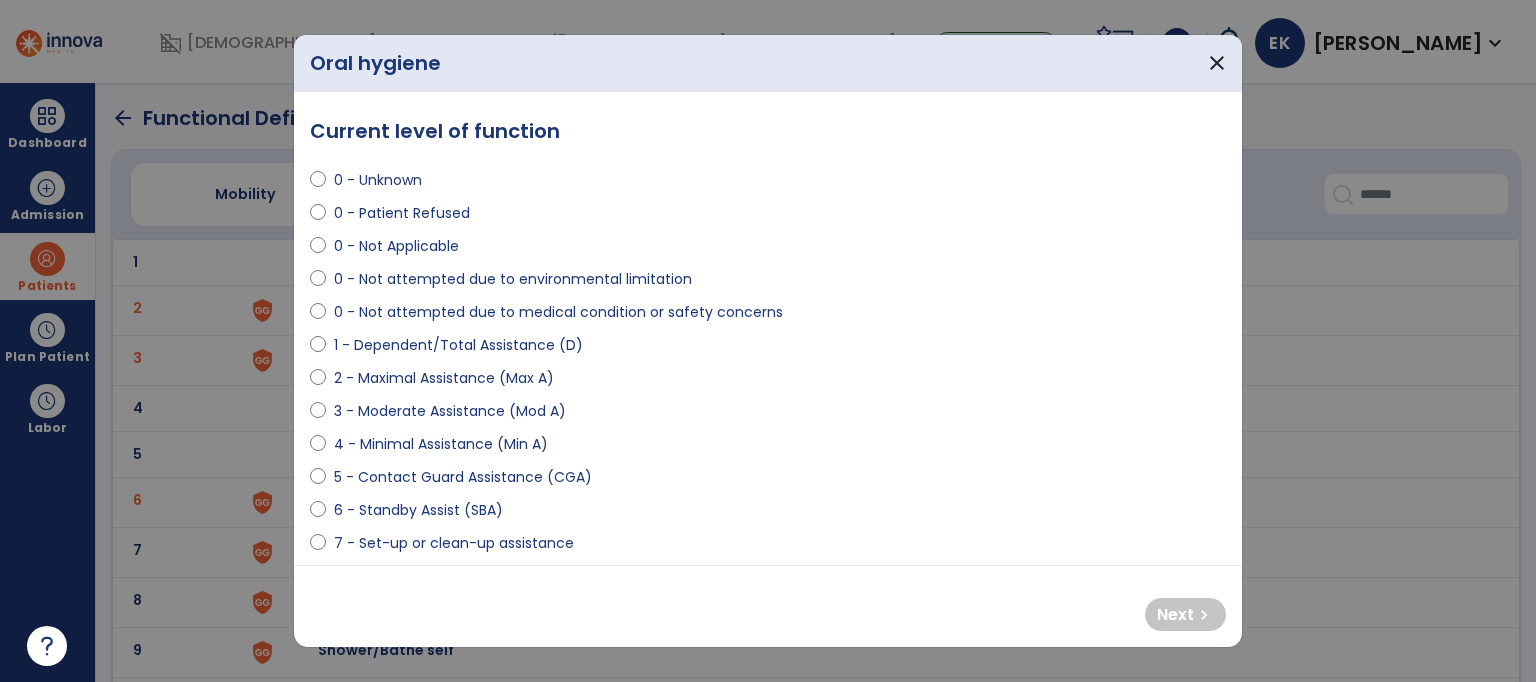 select on "**********" 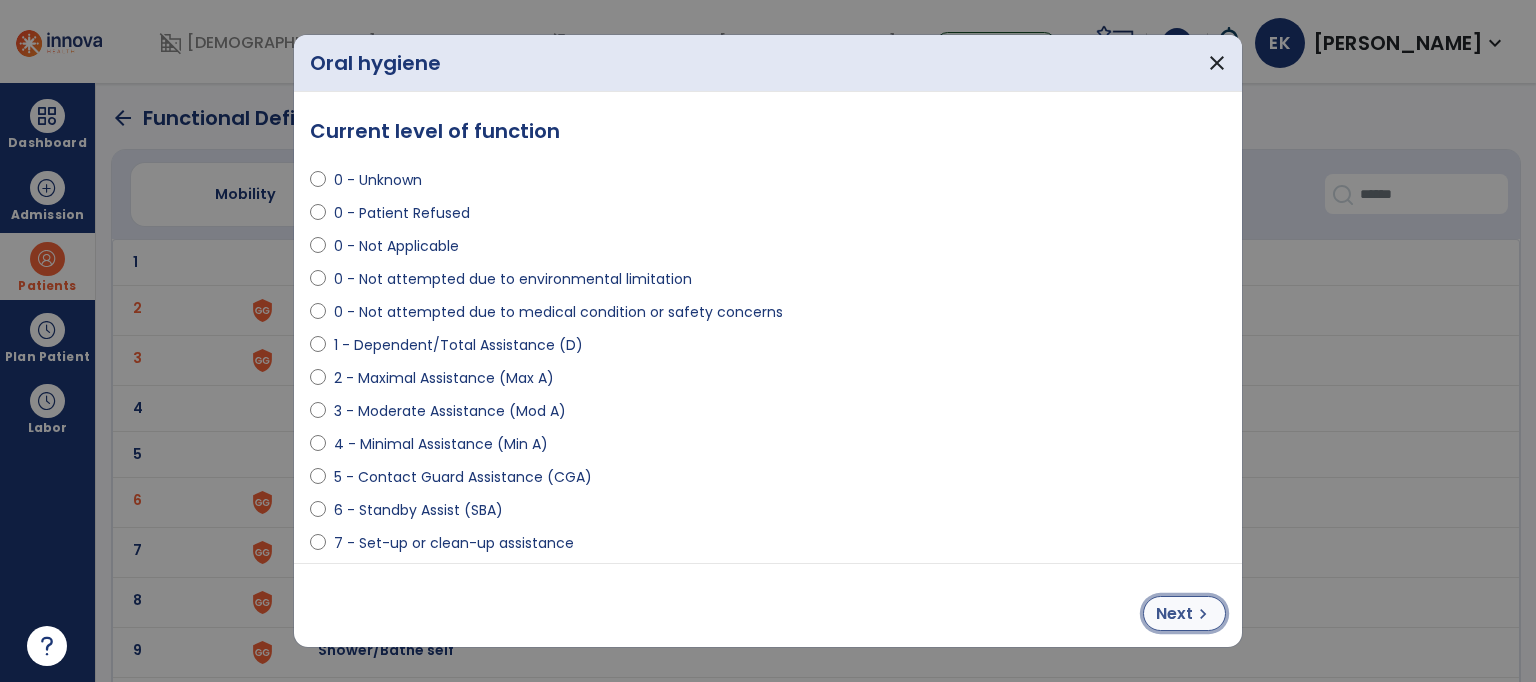 click on "Next  chevron_right" at bounding box center [1184, 613] 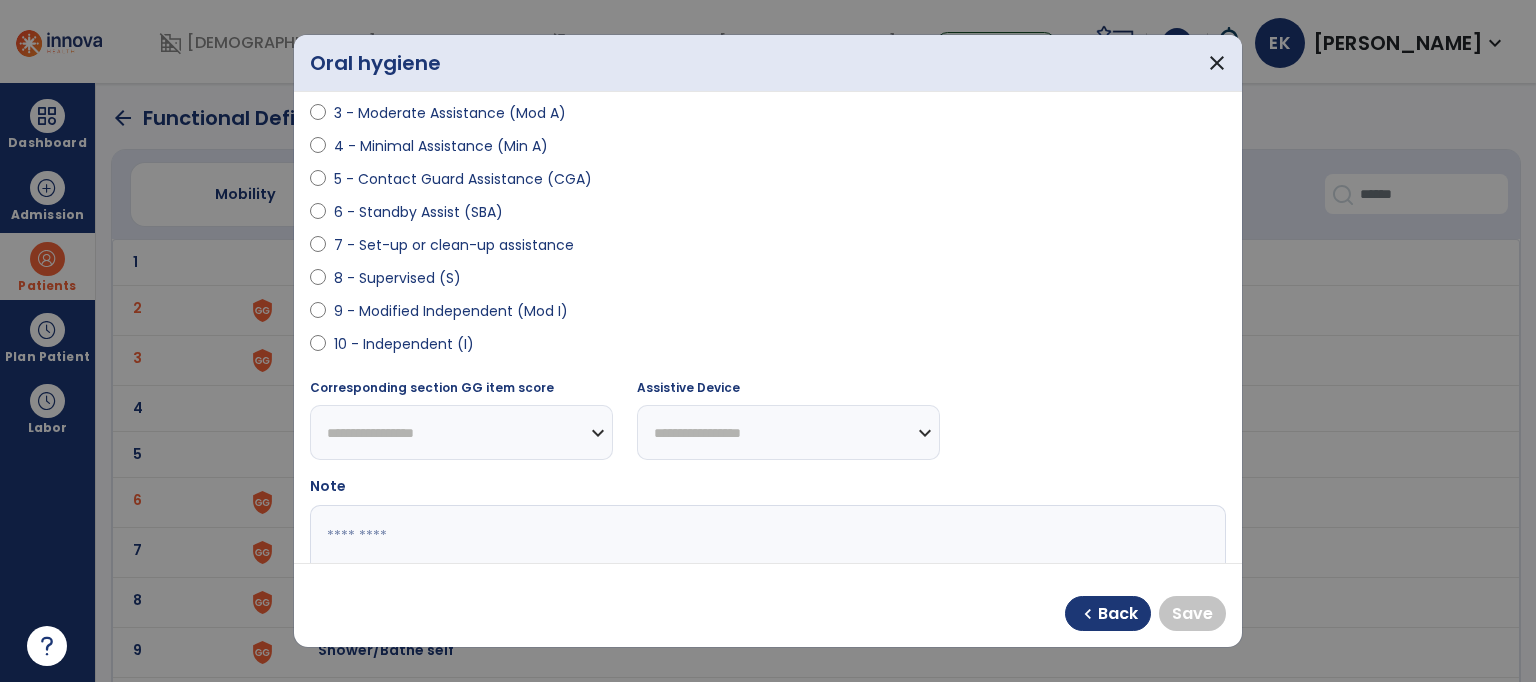 scroll, scrollTop: 420, scrollLeft: 0, axis: vertical 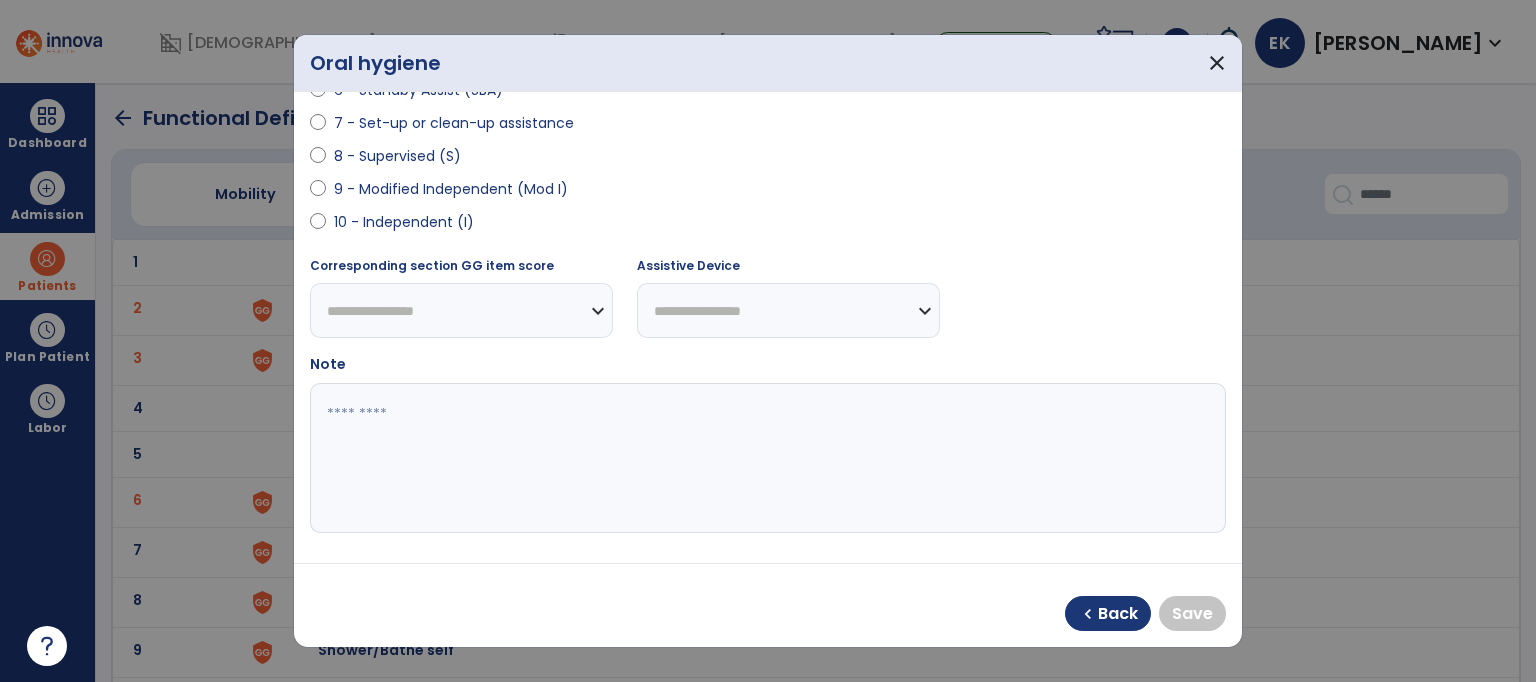 select on "**********" 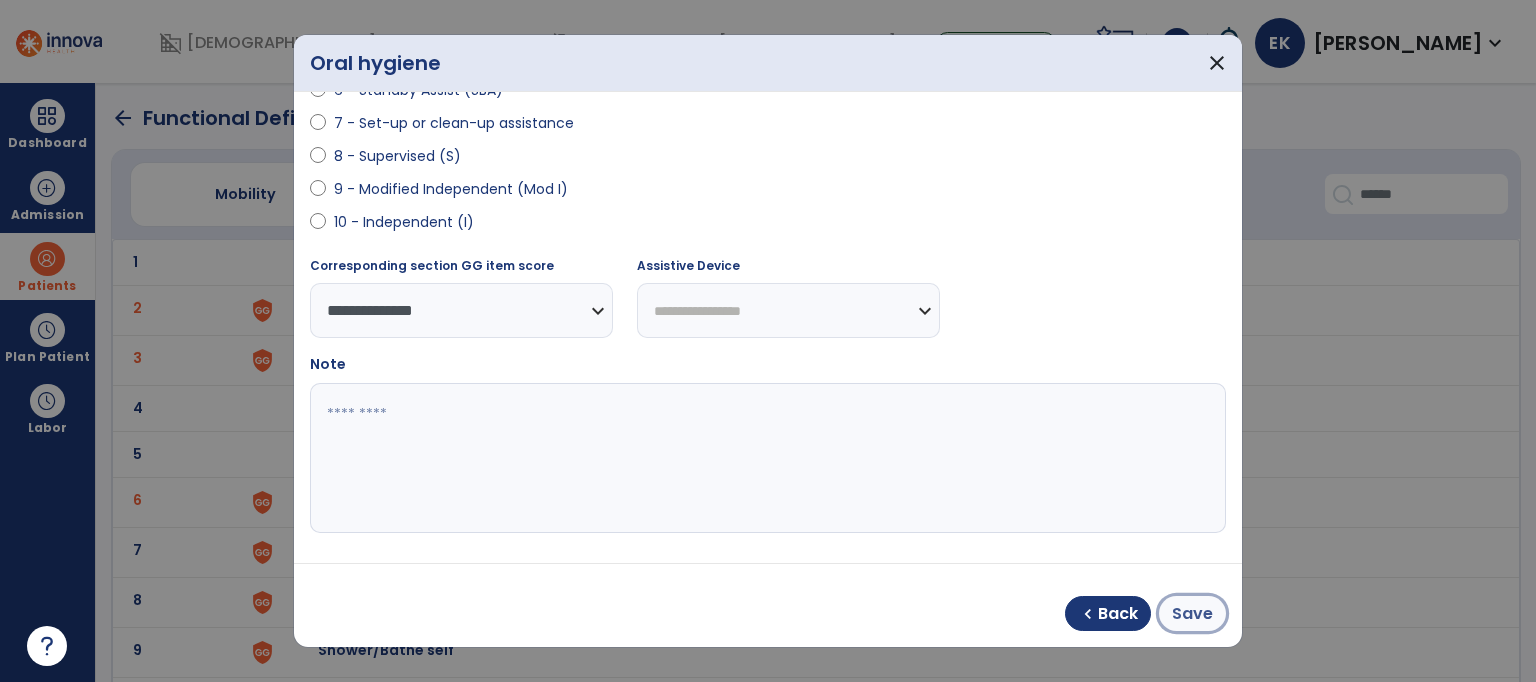 click on "Save" at bounding box center [1192, 614] 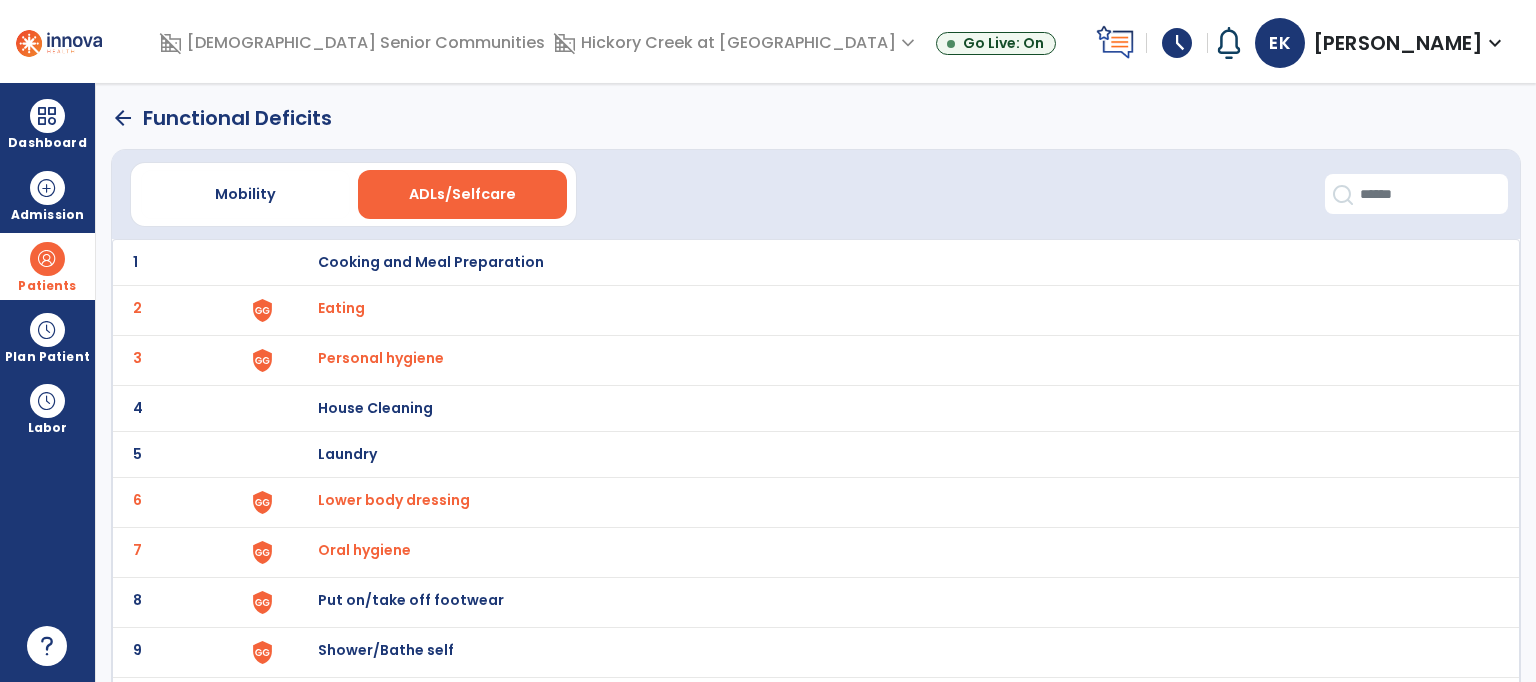 click on "Put on/take off footwear" at bounding box center [431, 262] 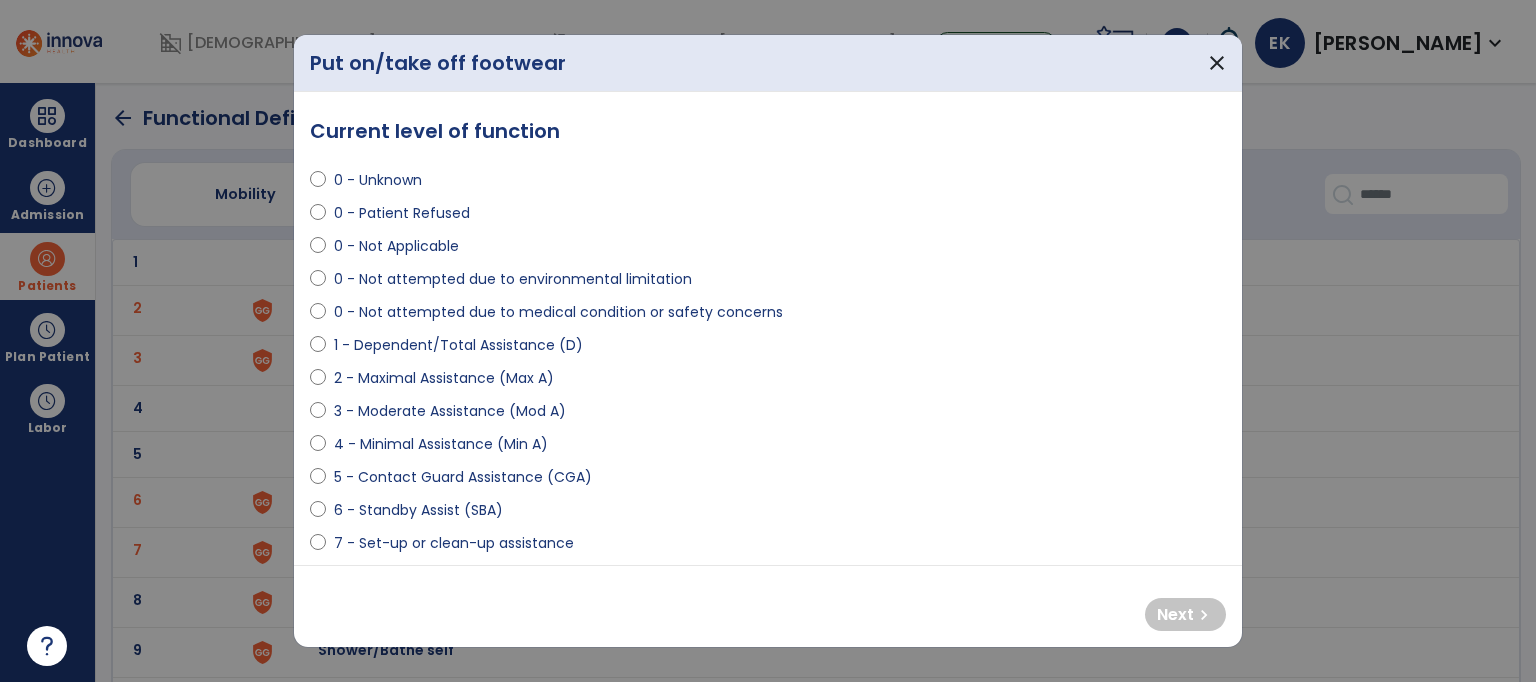 select on "**********" 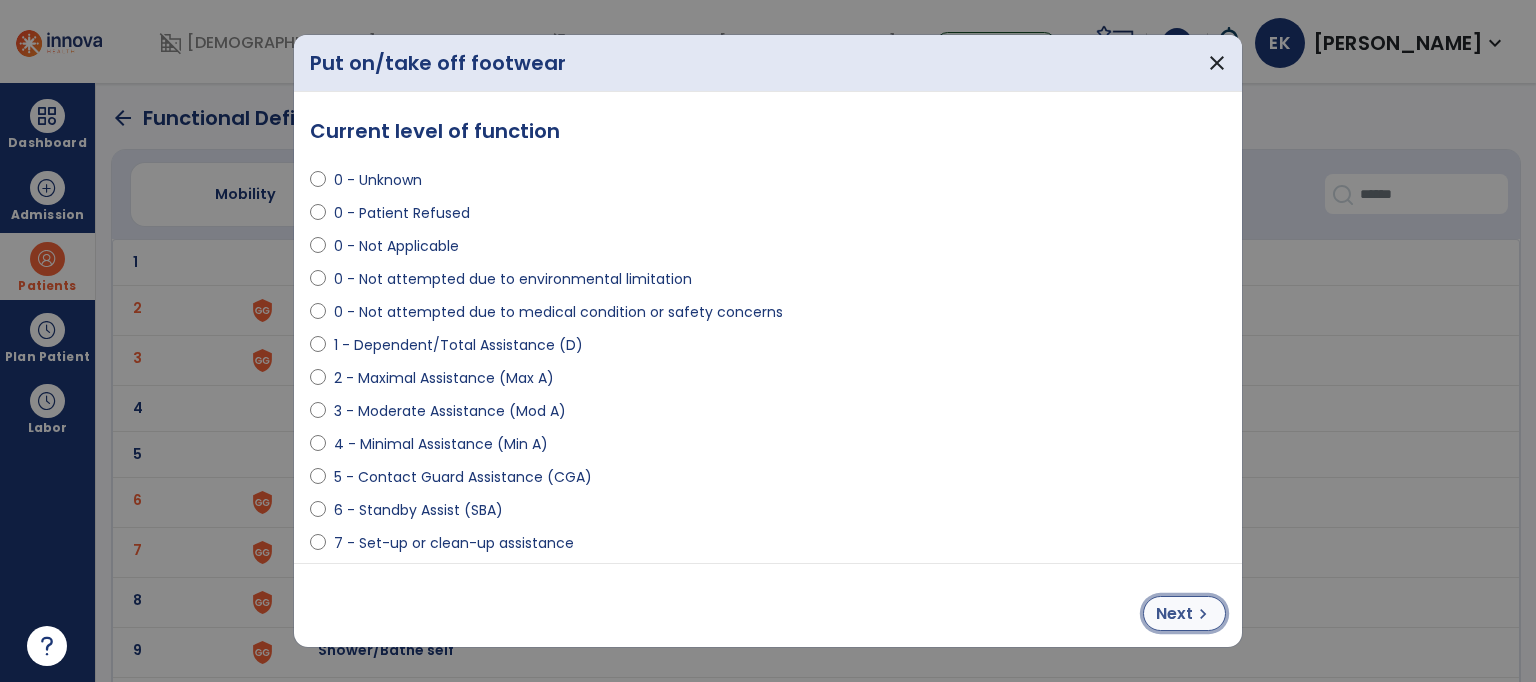 click on "Next" at bounding box center [1174, 614] 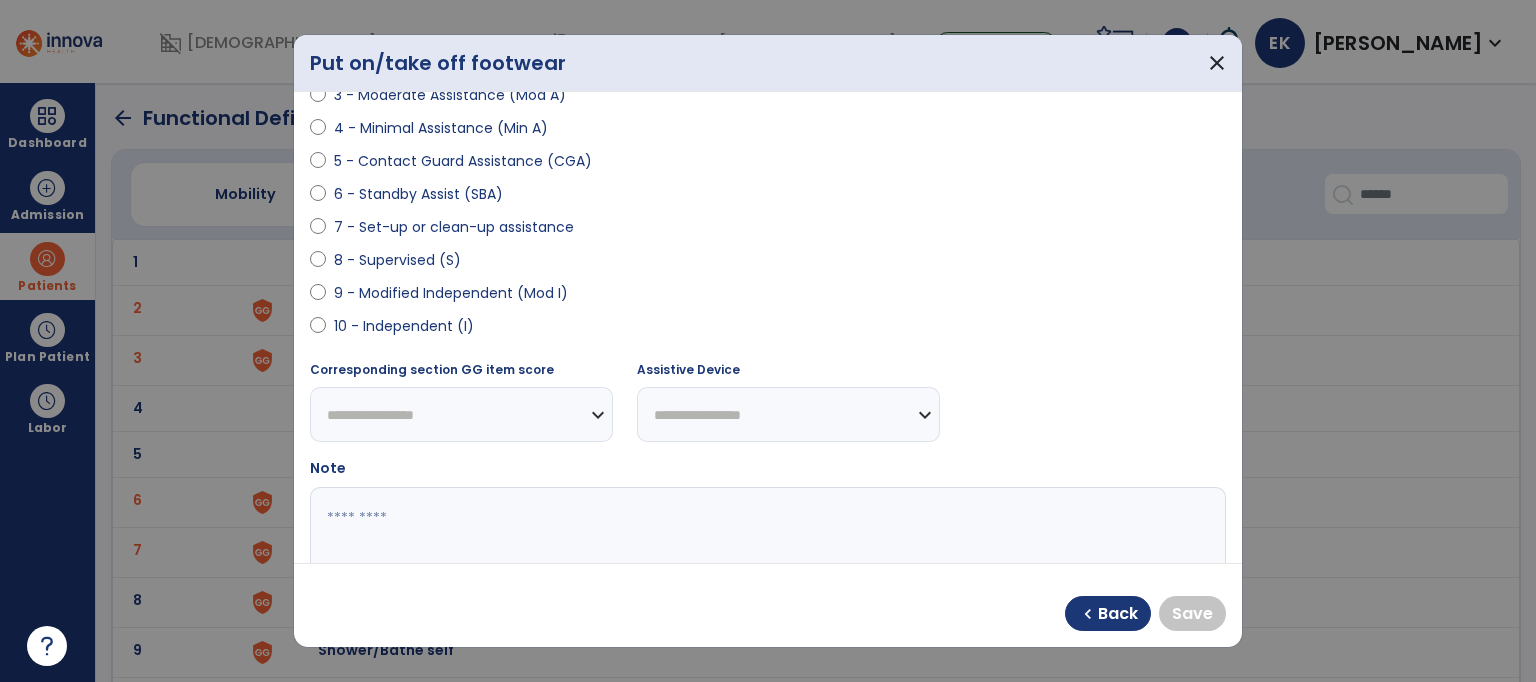 scroll, scrollTop: 361, scrollLeft: 0, axis: vertical 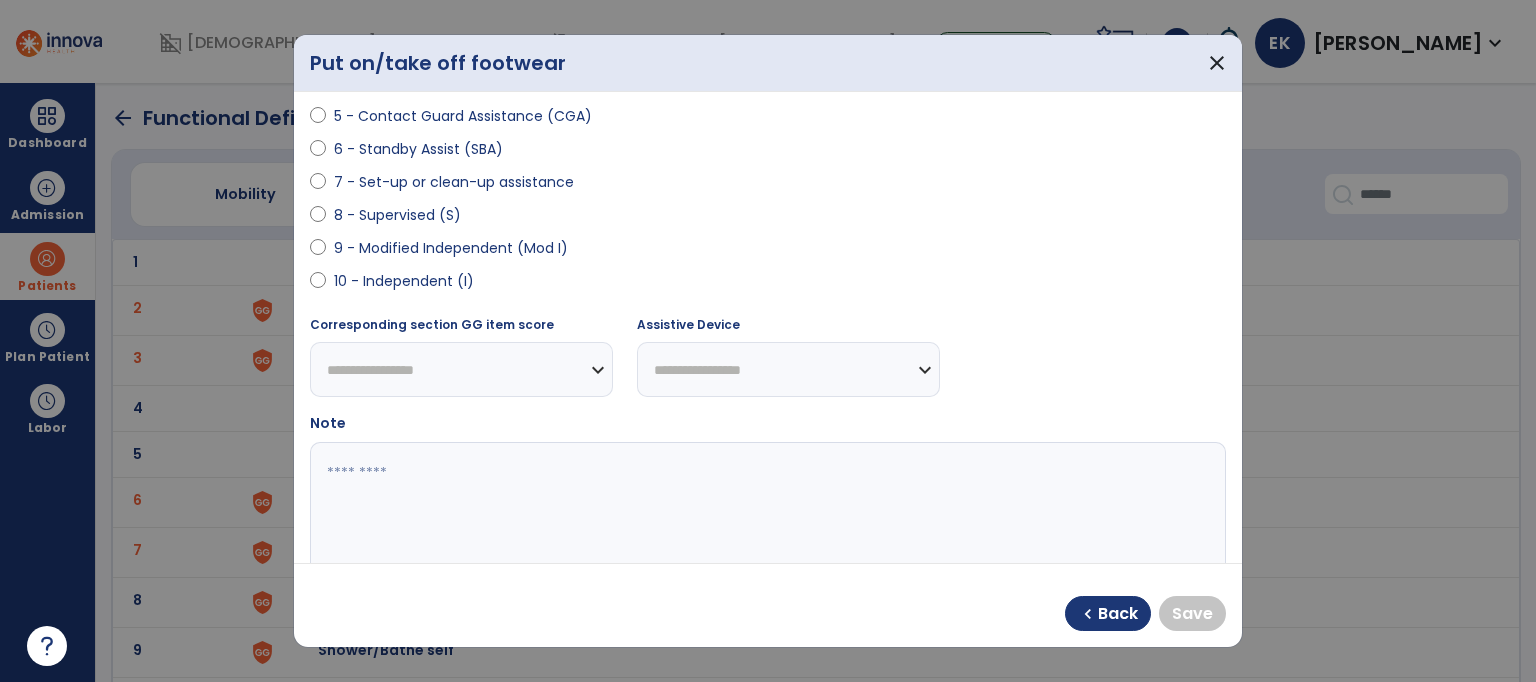 select on "**********" 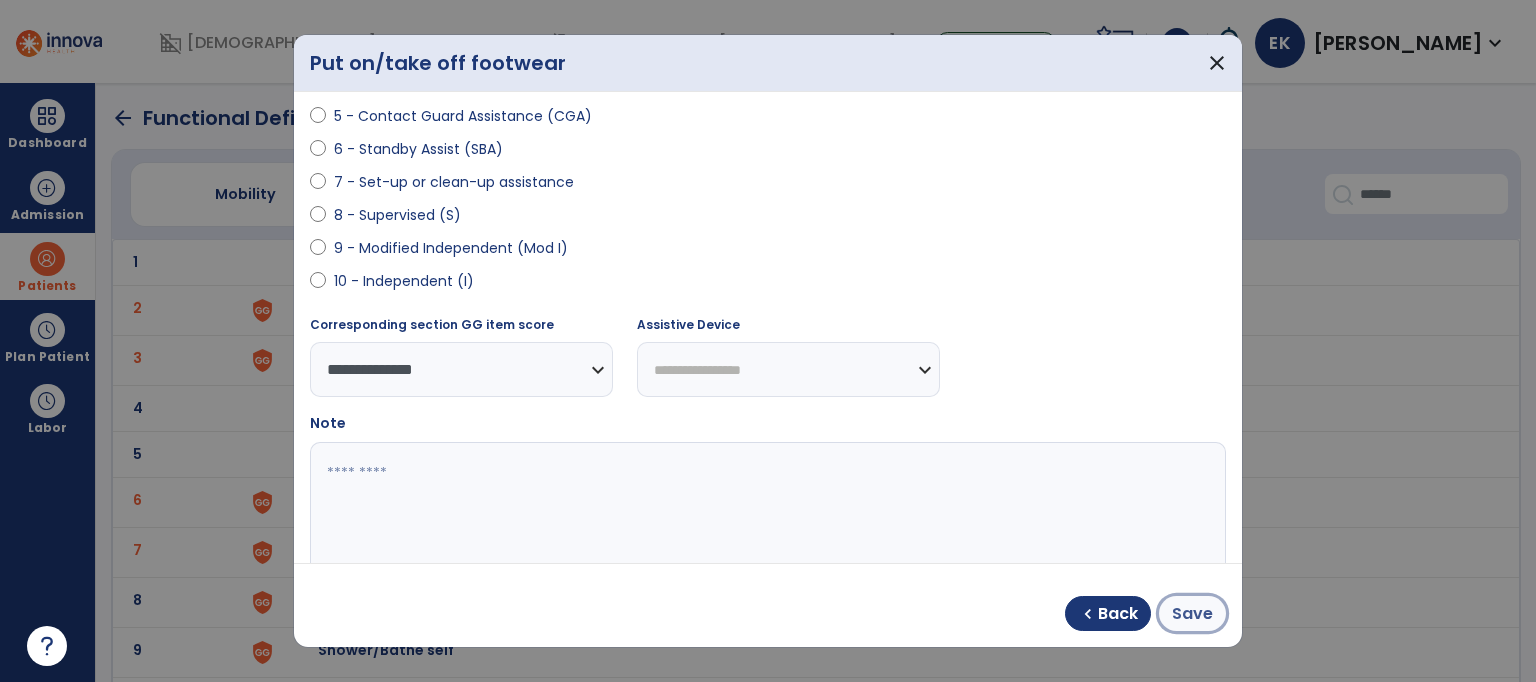 click on "Save" at bounding box center (1192, 614) 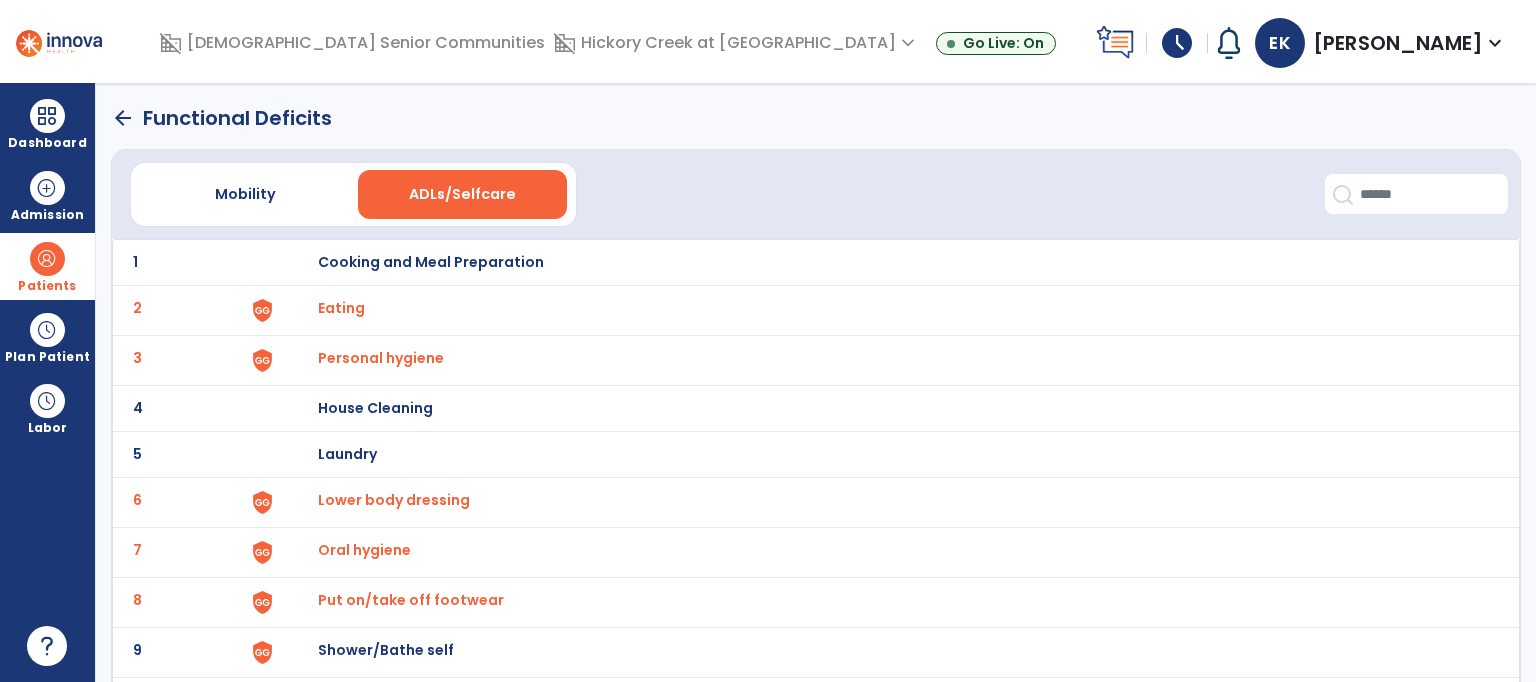 click on "Shower/Bathe self" at bounding box center [431, 262] 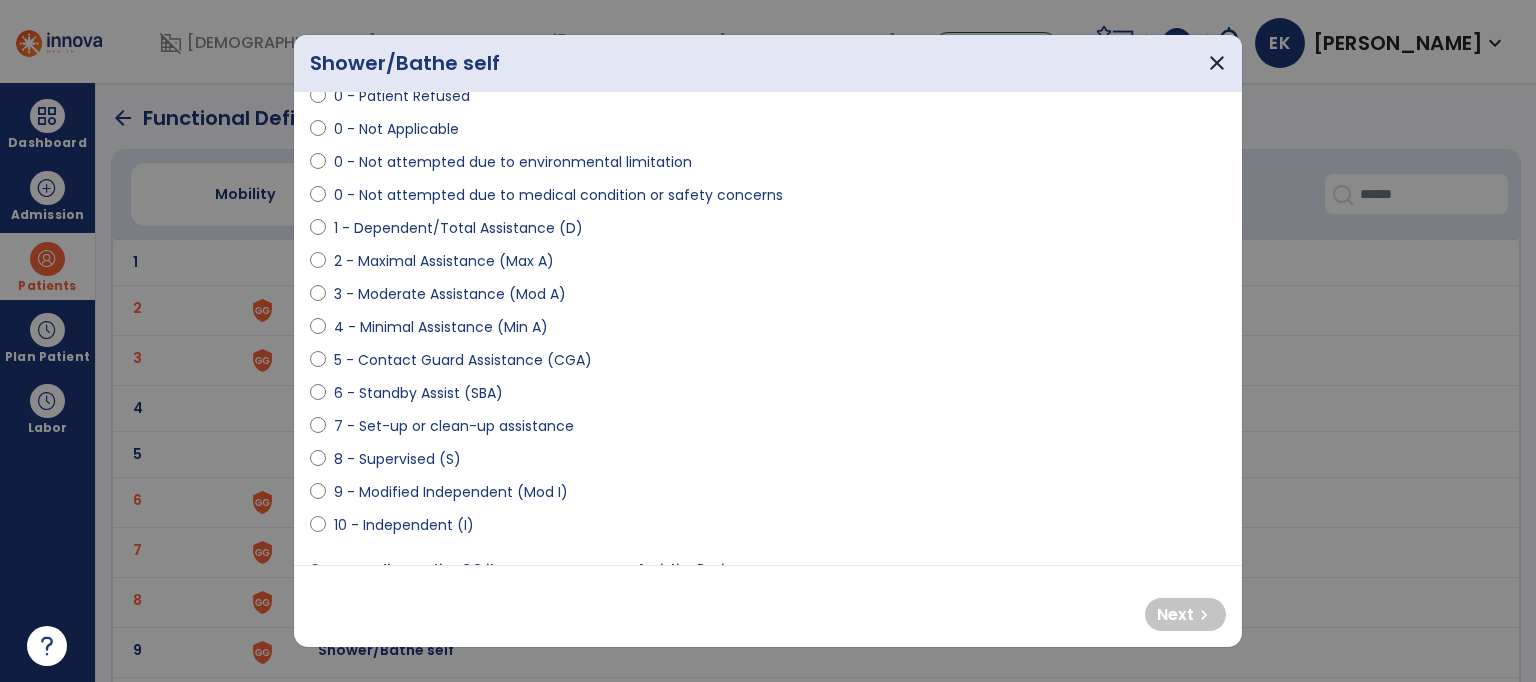 scroll, scrollTop: 98, scrollLeft: 0, axis: vertical 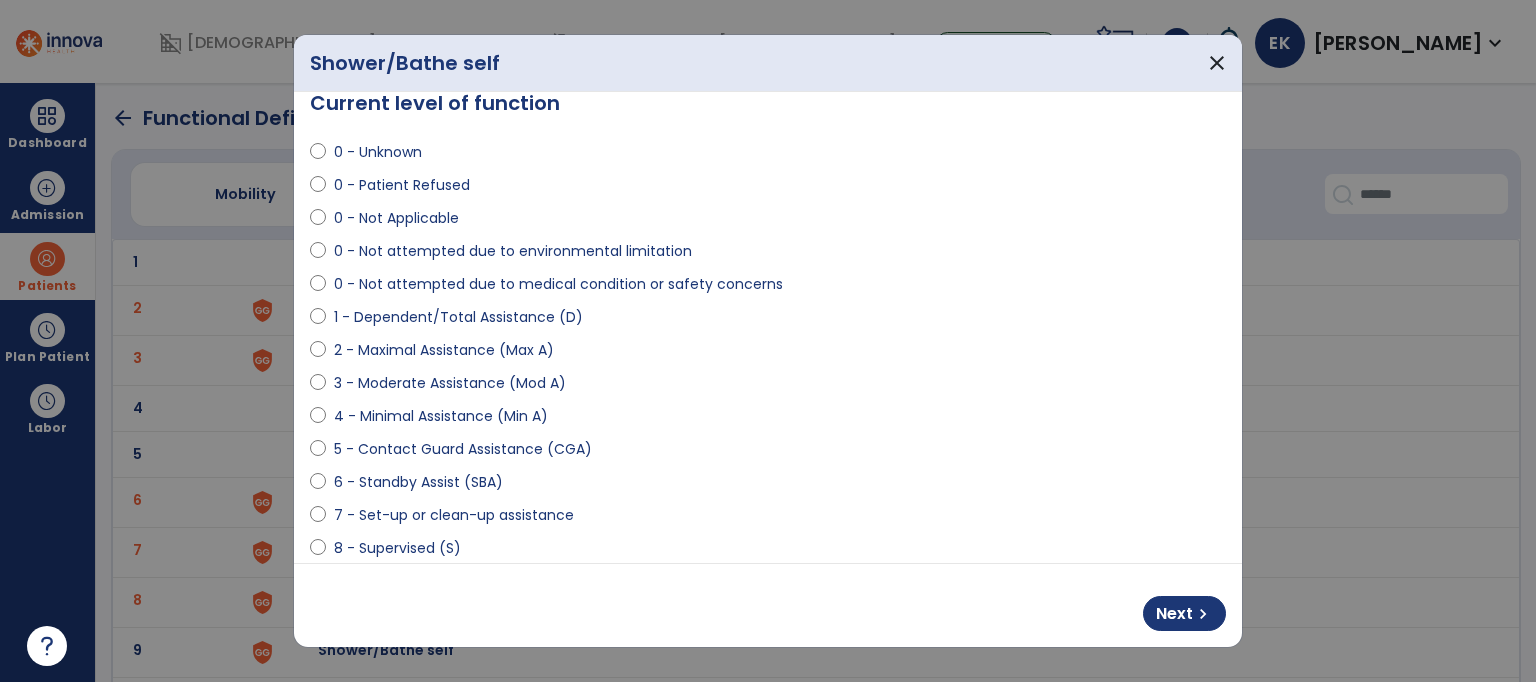 select on "**********" 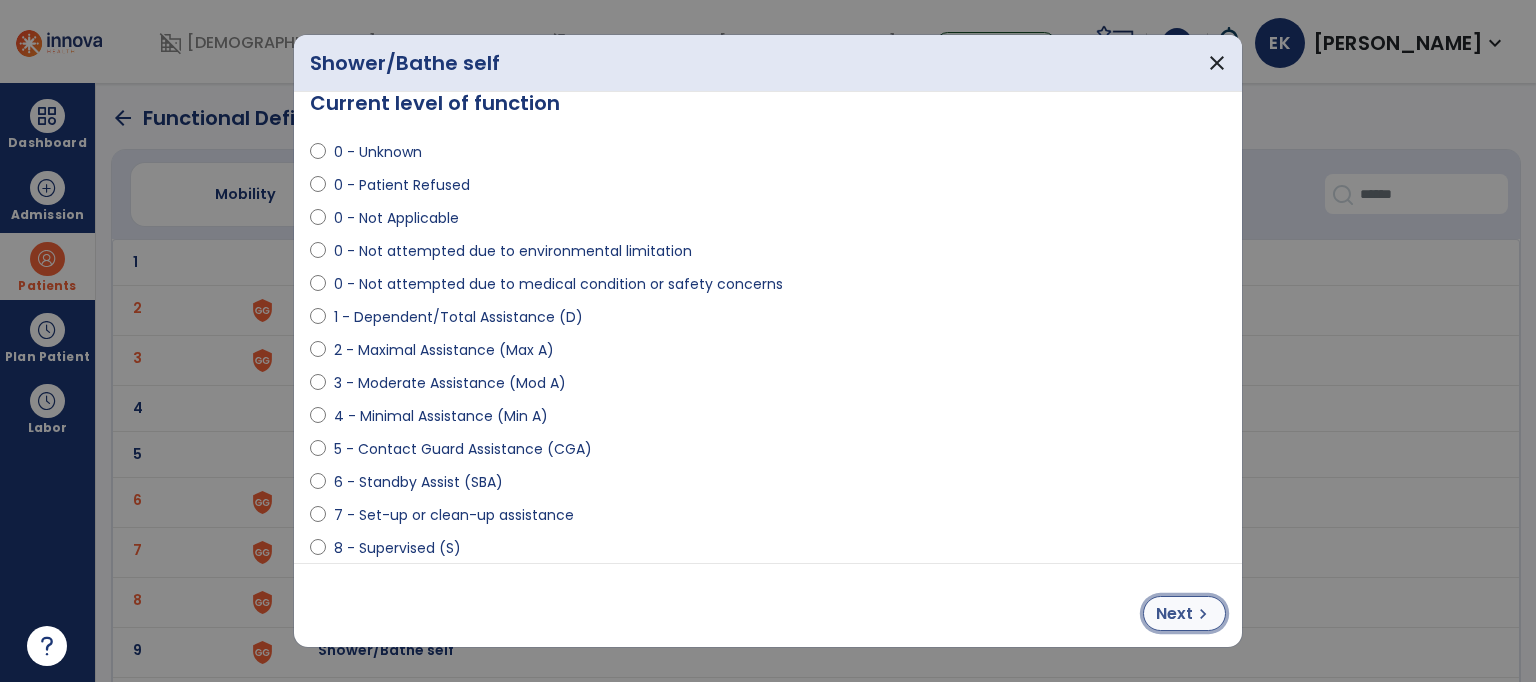 click on "chevron_right" at bounding box center (1203, 614) 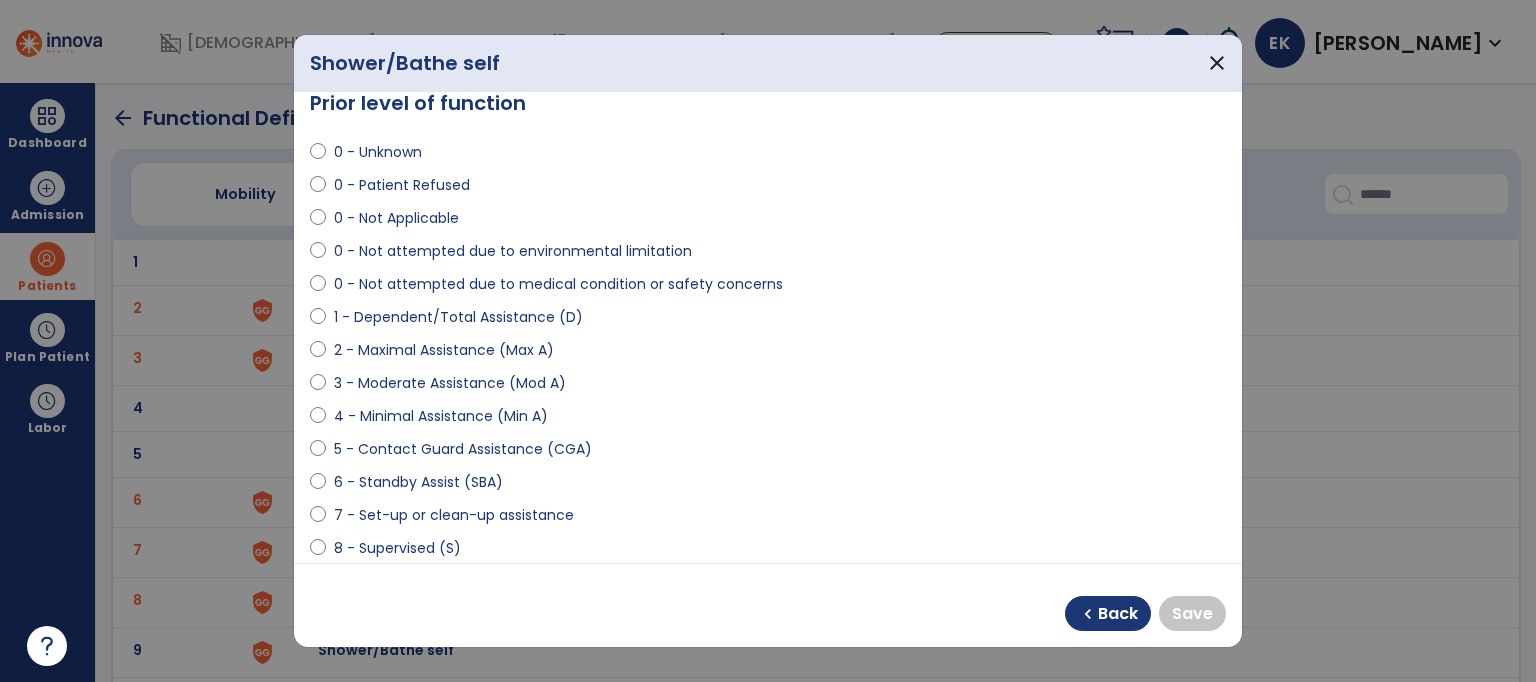 select on "**********" 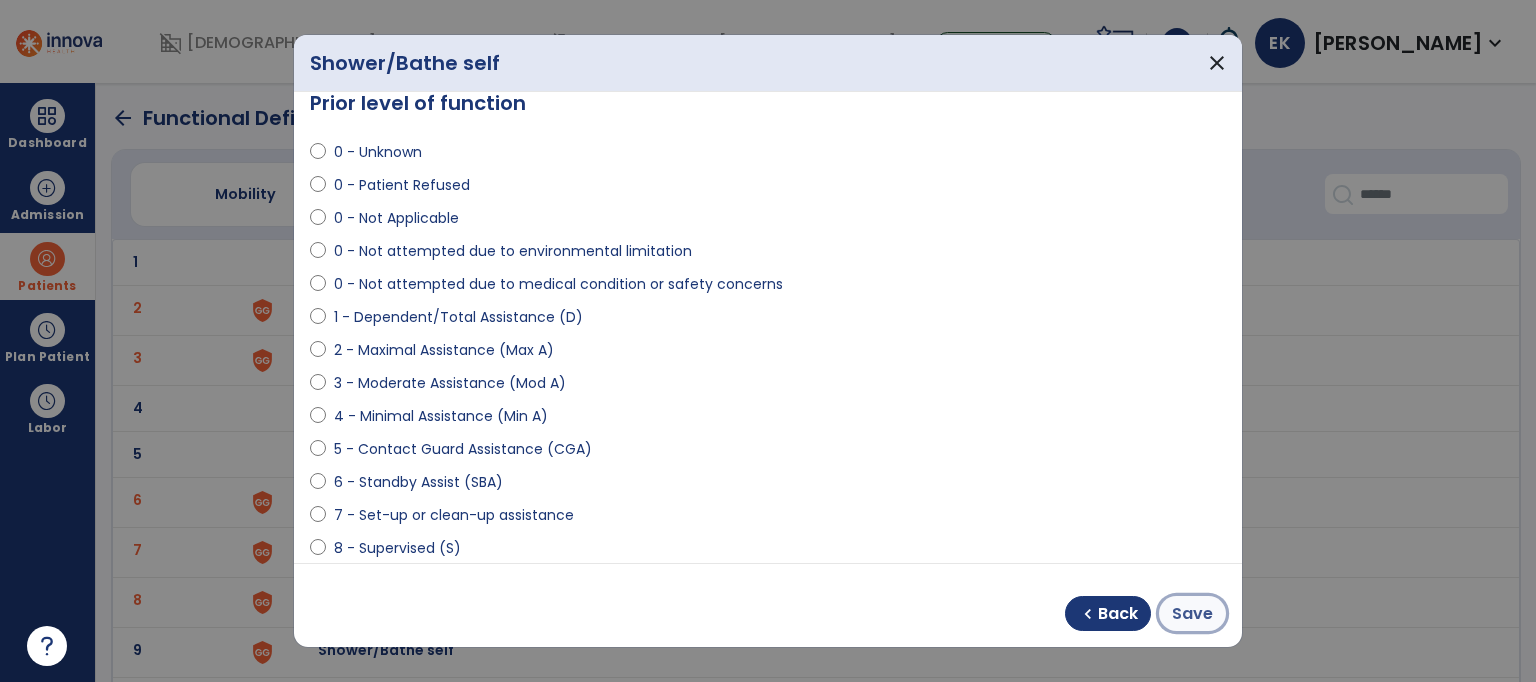 click on "Save" at bounding box center [1192, 613] 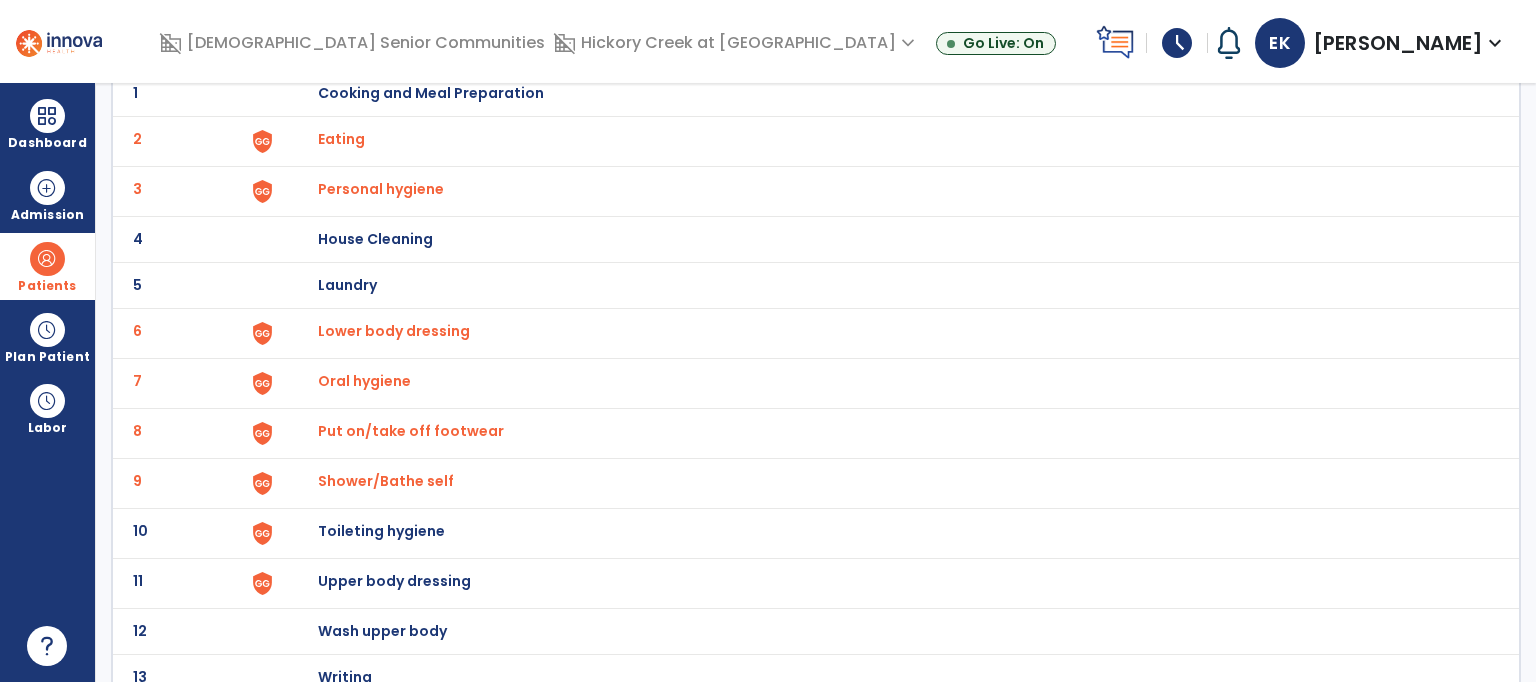 scroll, scrollTop: 185, scrollLeft: 0, axis: vertical 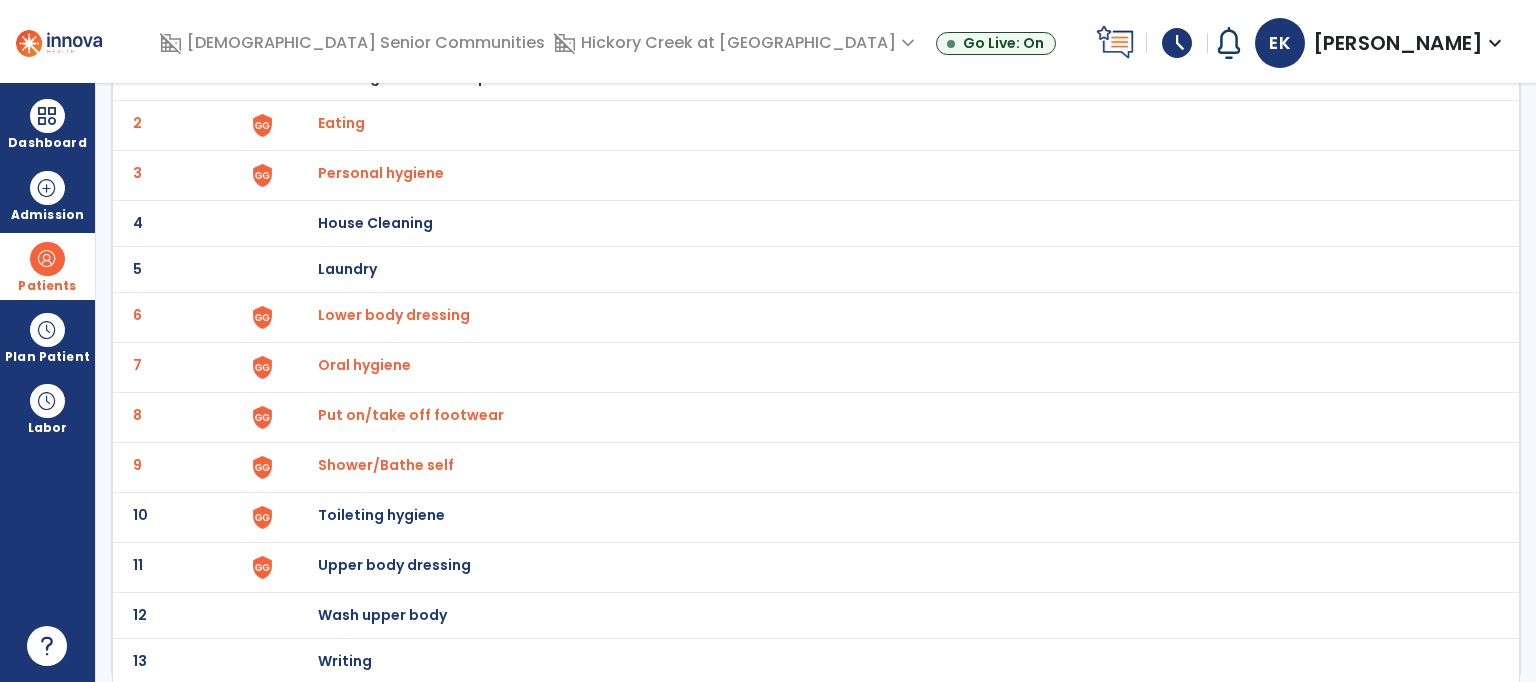 click on "Toileting hygiene" at bounding box center [431, 77] 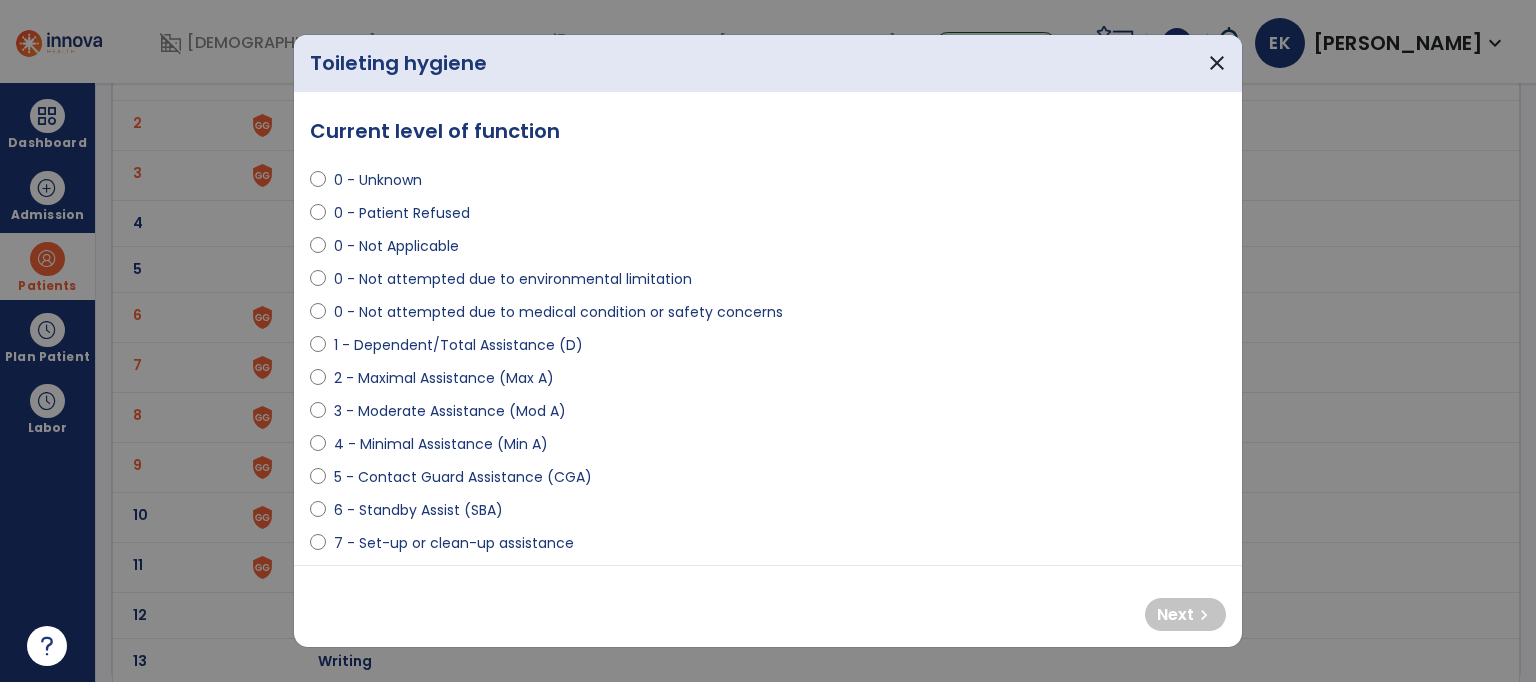 select on "**********" 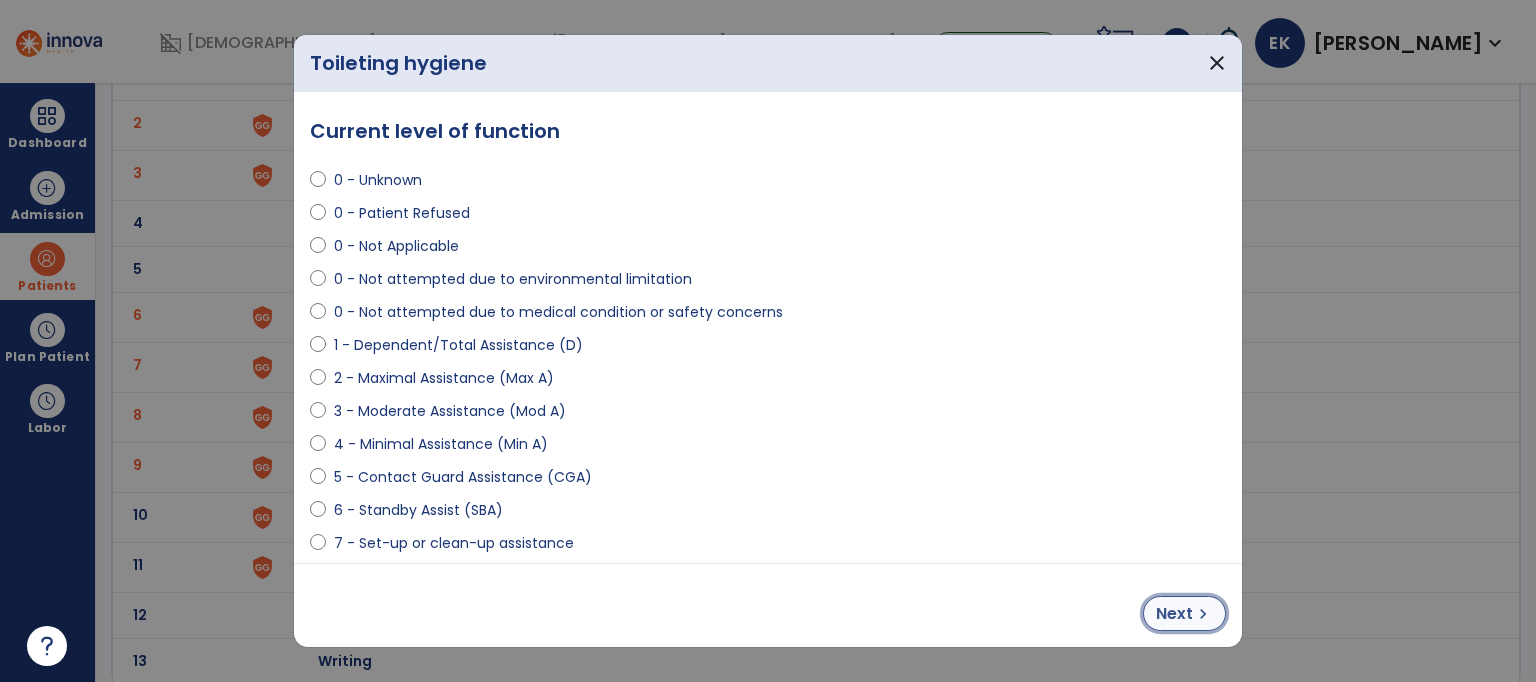 click on "Next" at bounding box center [1174, 614] 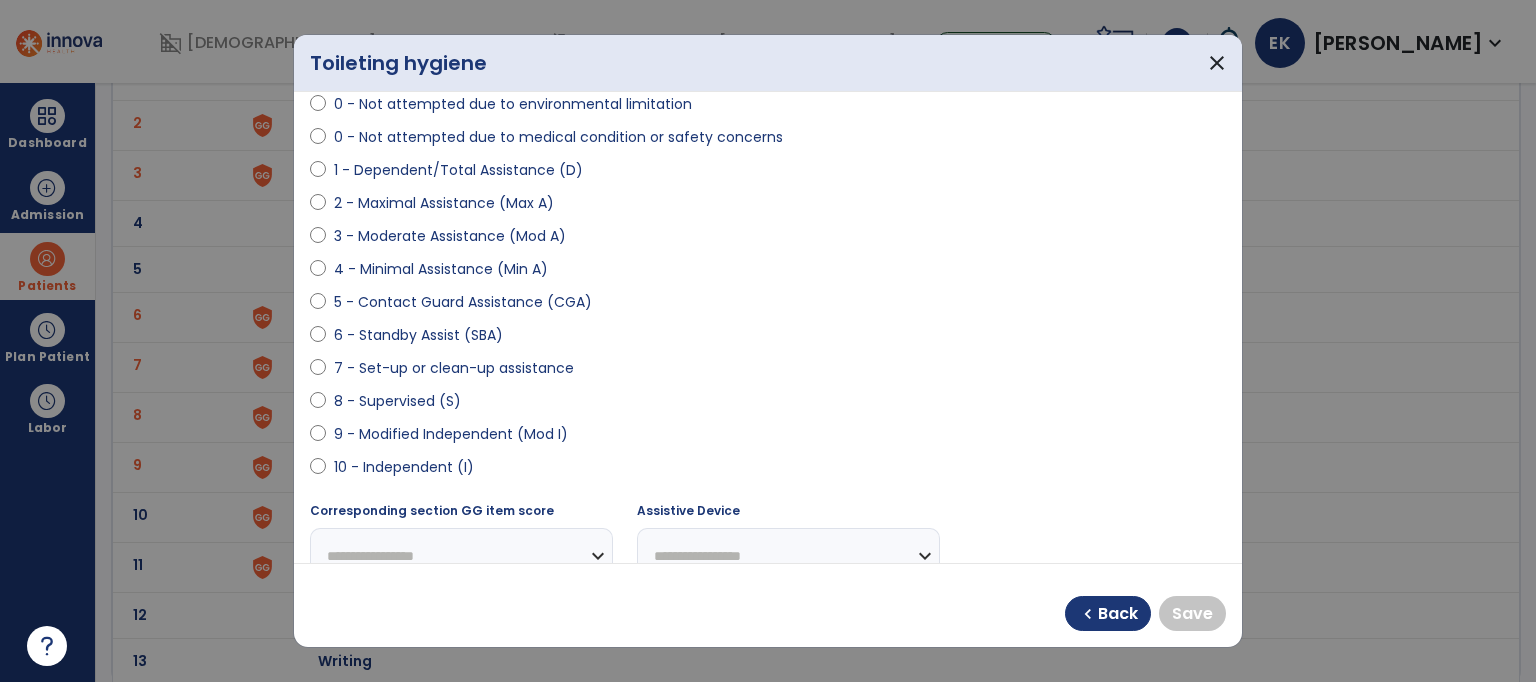 scroll, scrollTop: 236, scrollLeft: 0, axis: vertical 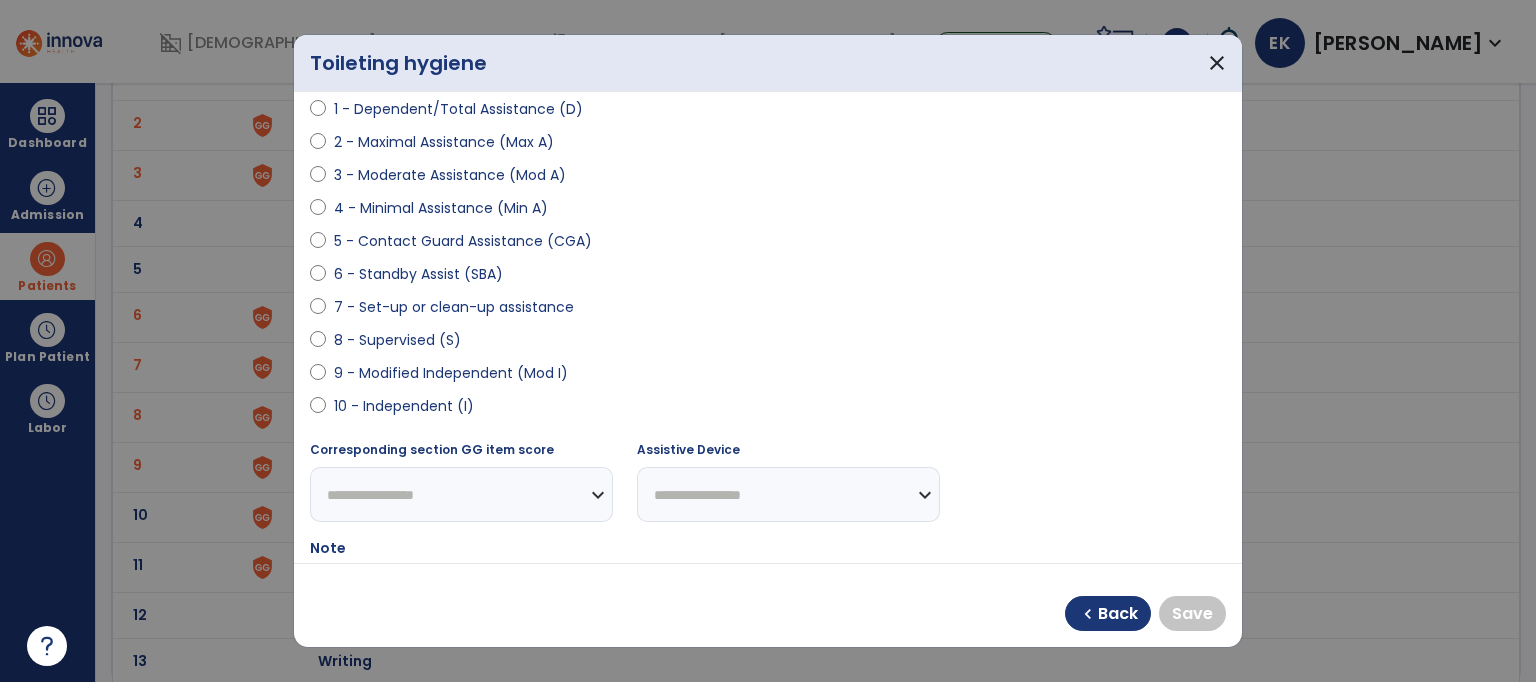 select on "**********" 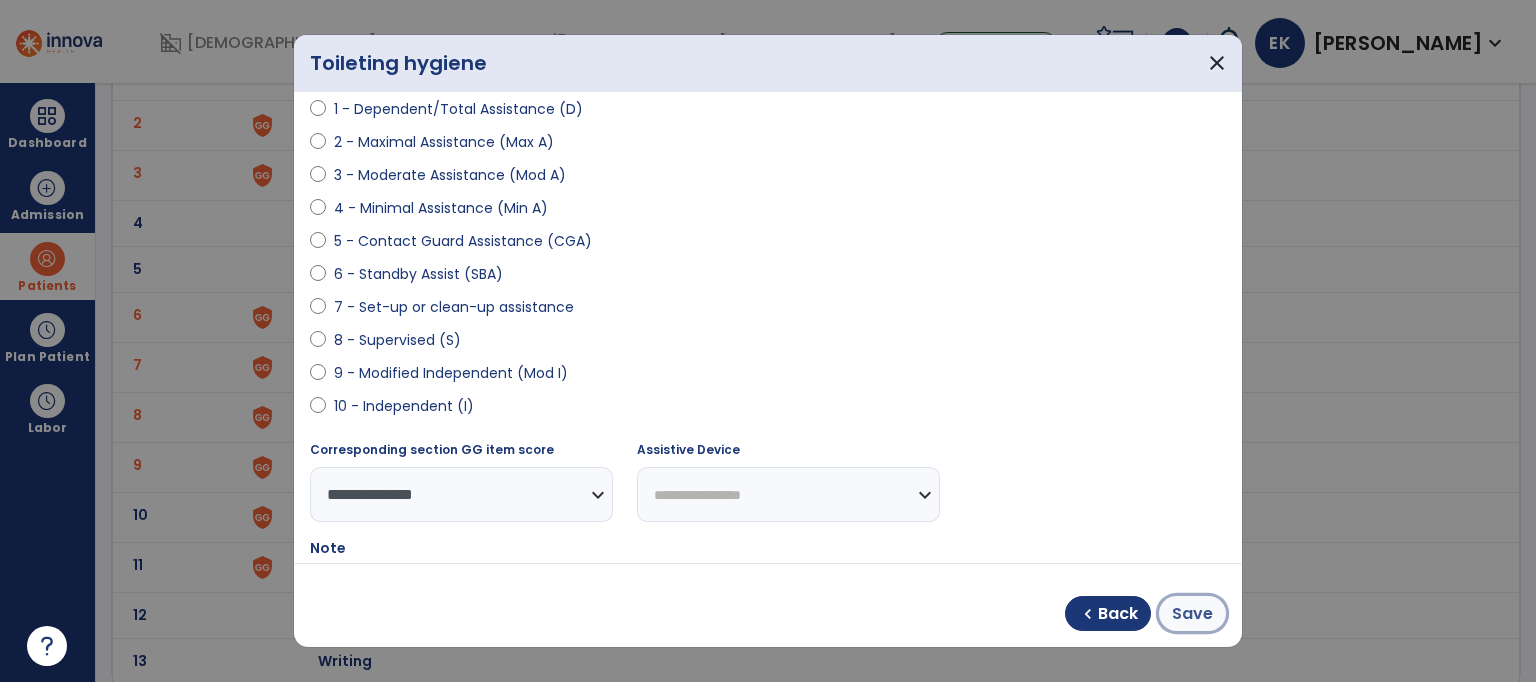 click on "Save" at bounding box center (1192, 614) 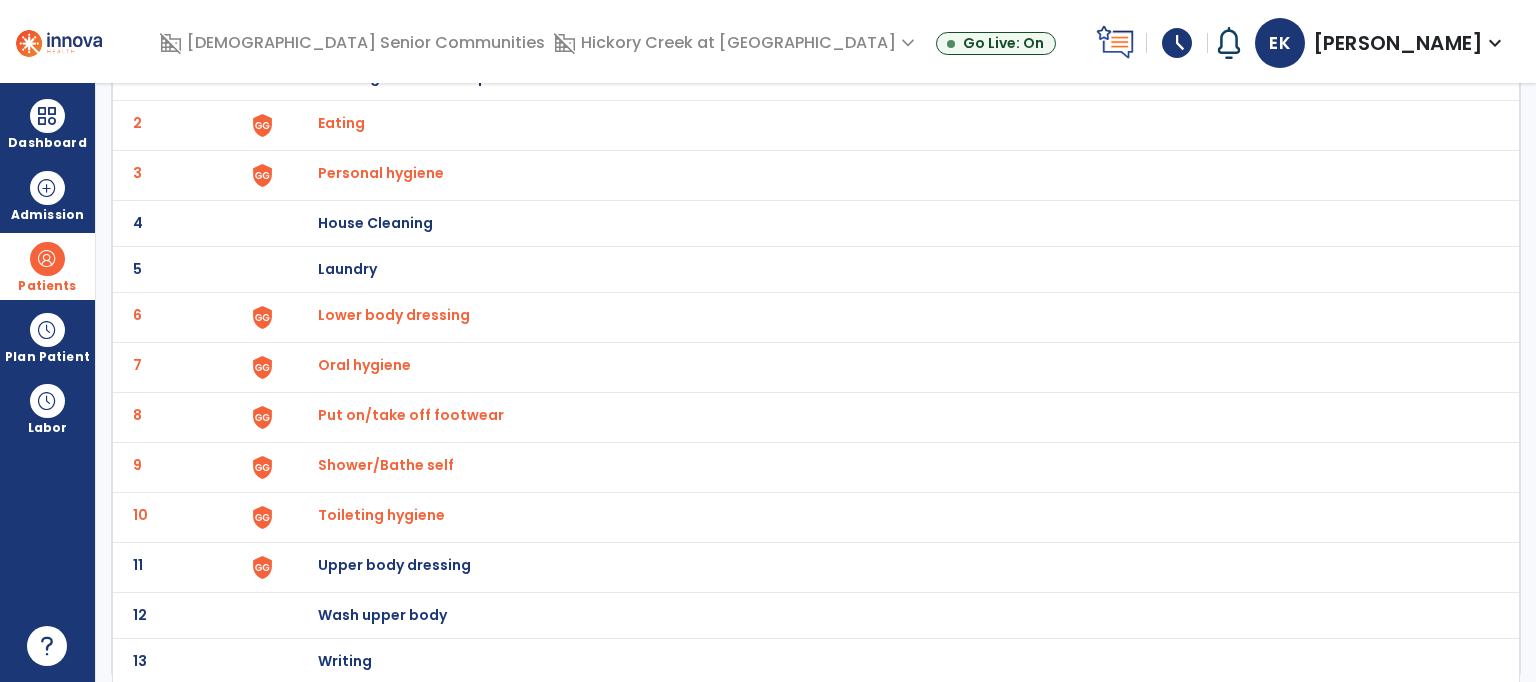 click on "Upper body dressing" at bounding box center (888, 77) 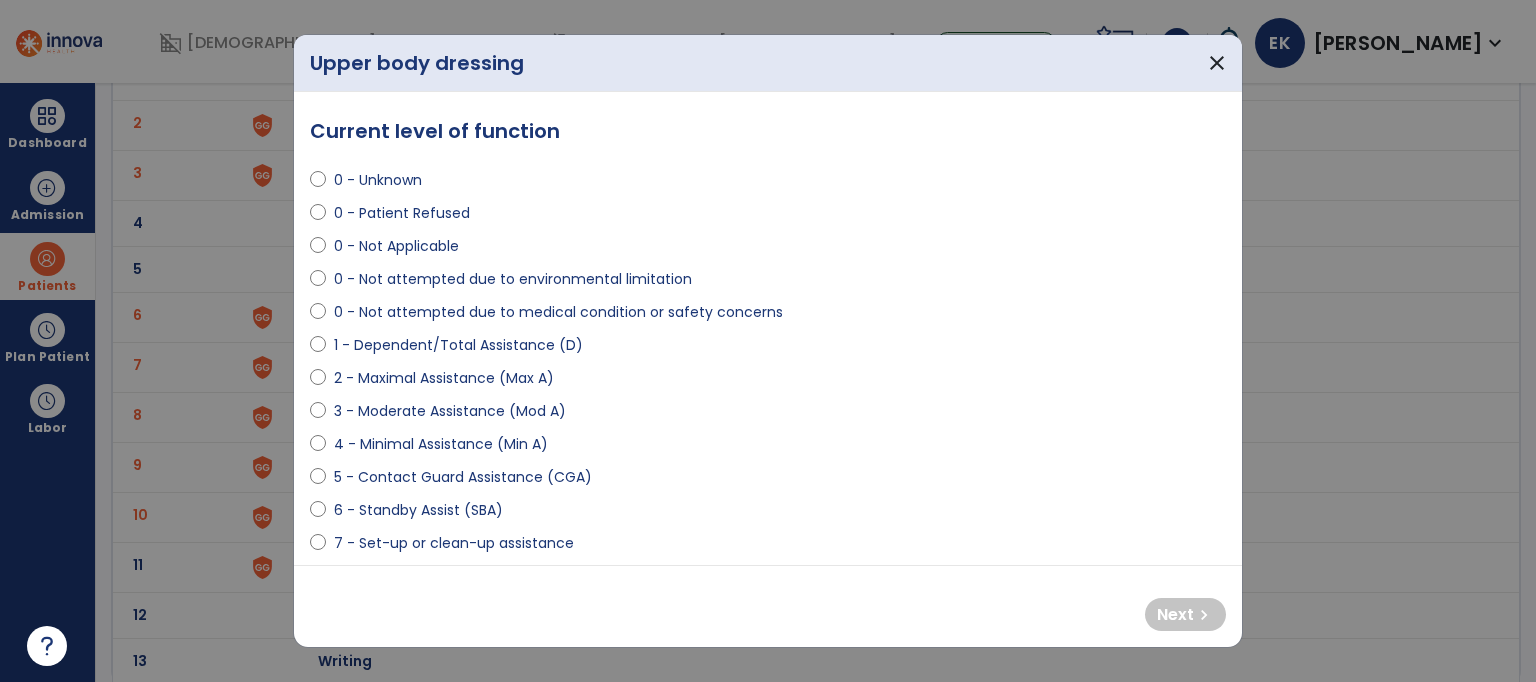 select on "**********" 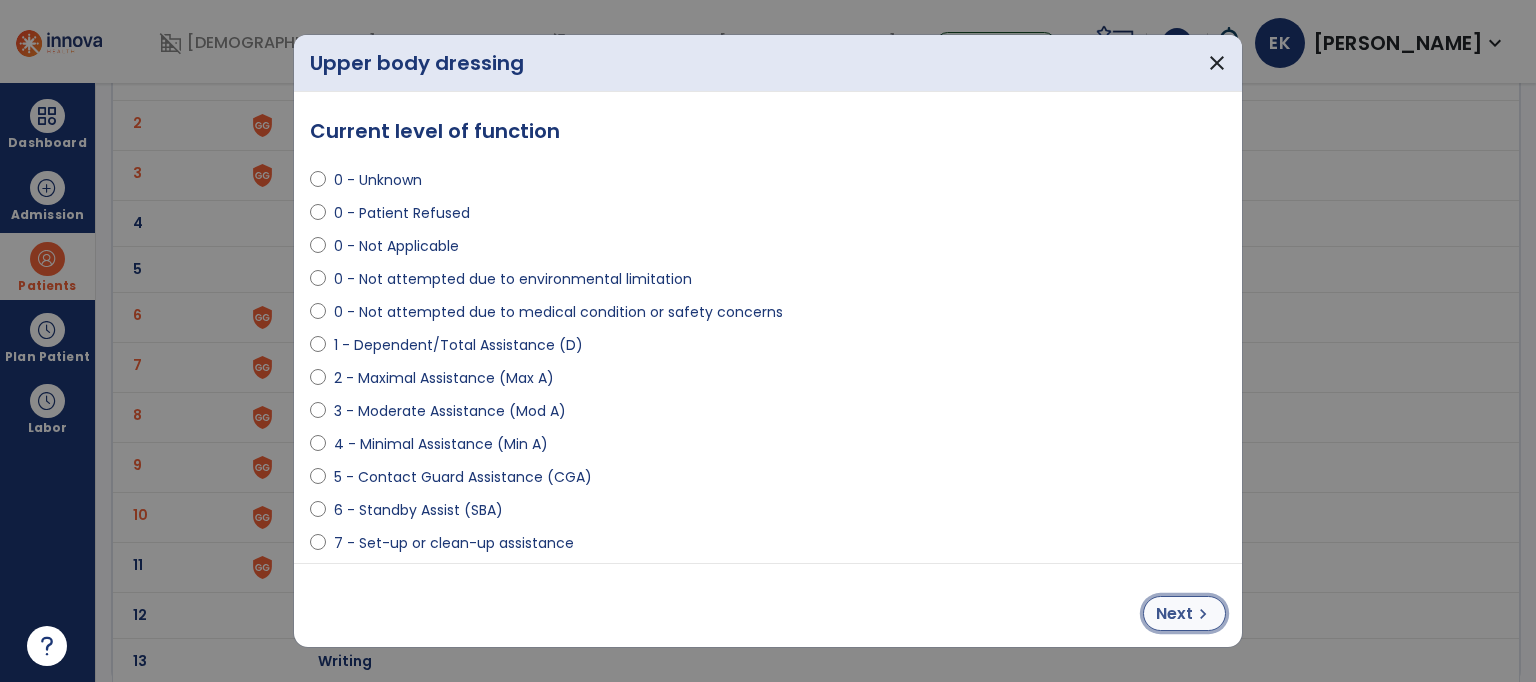 click on "Next" at bounding box center [1174, 614] 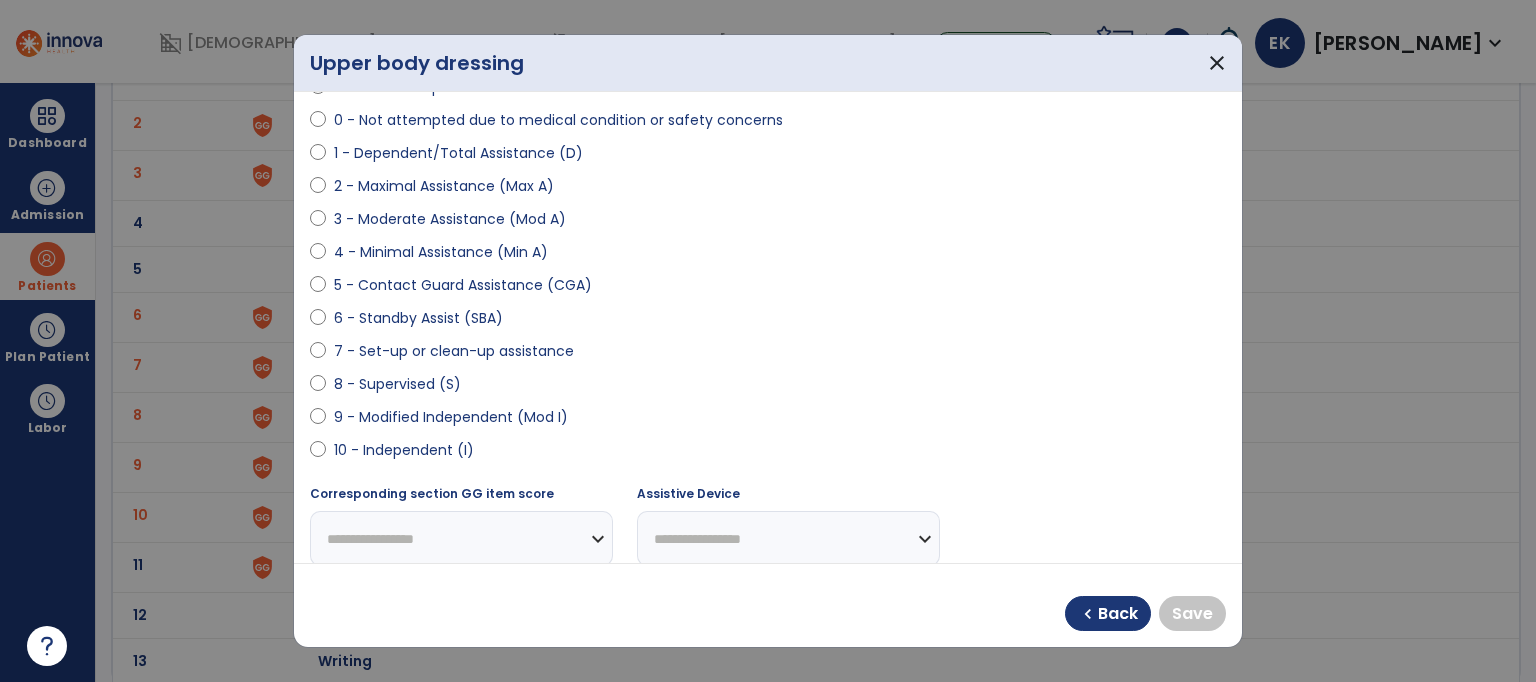 scroll, scrollTop: 196, scrollLeft: 0, axis: vertical 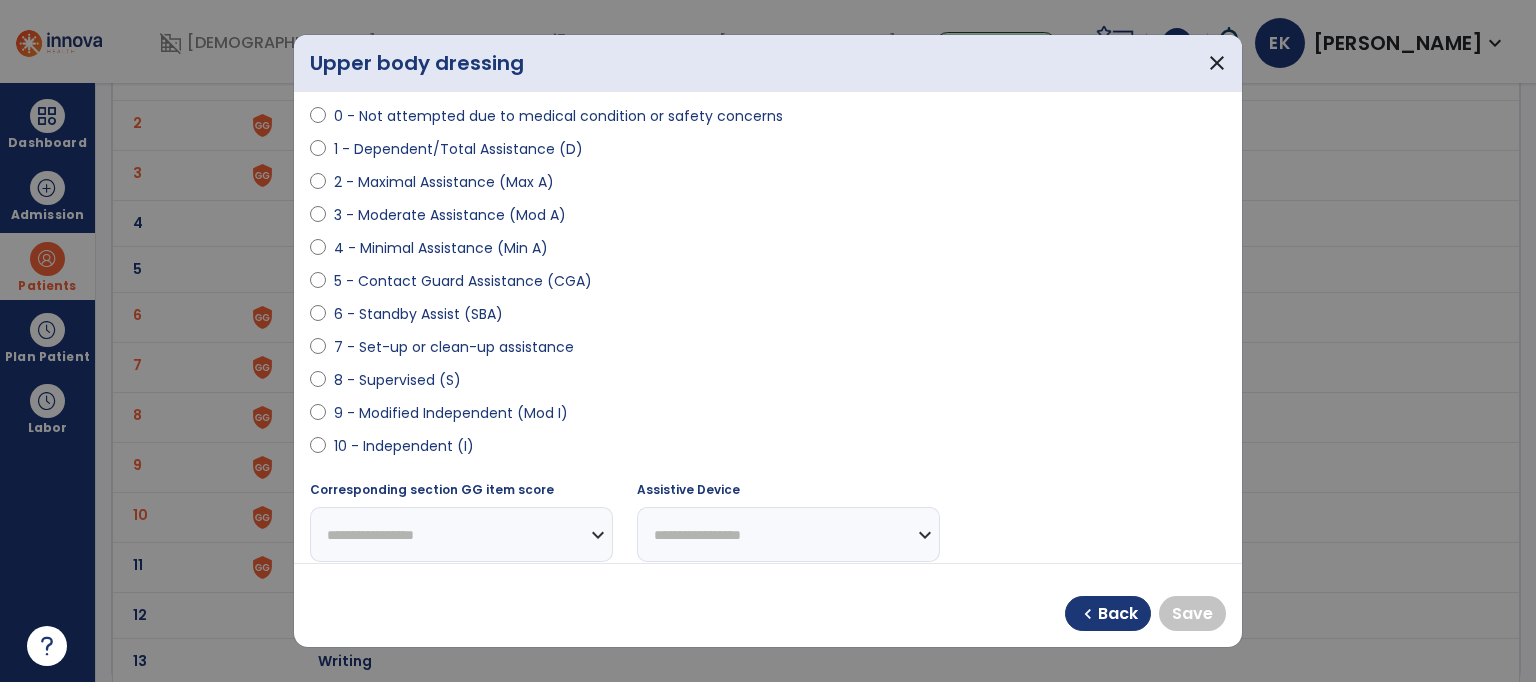 select on "**********" 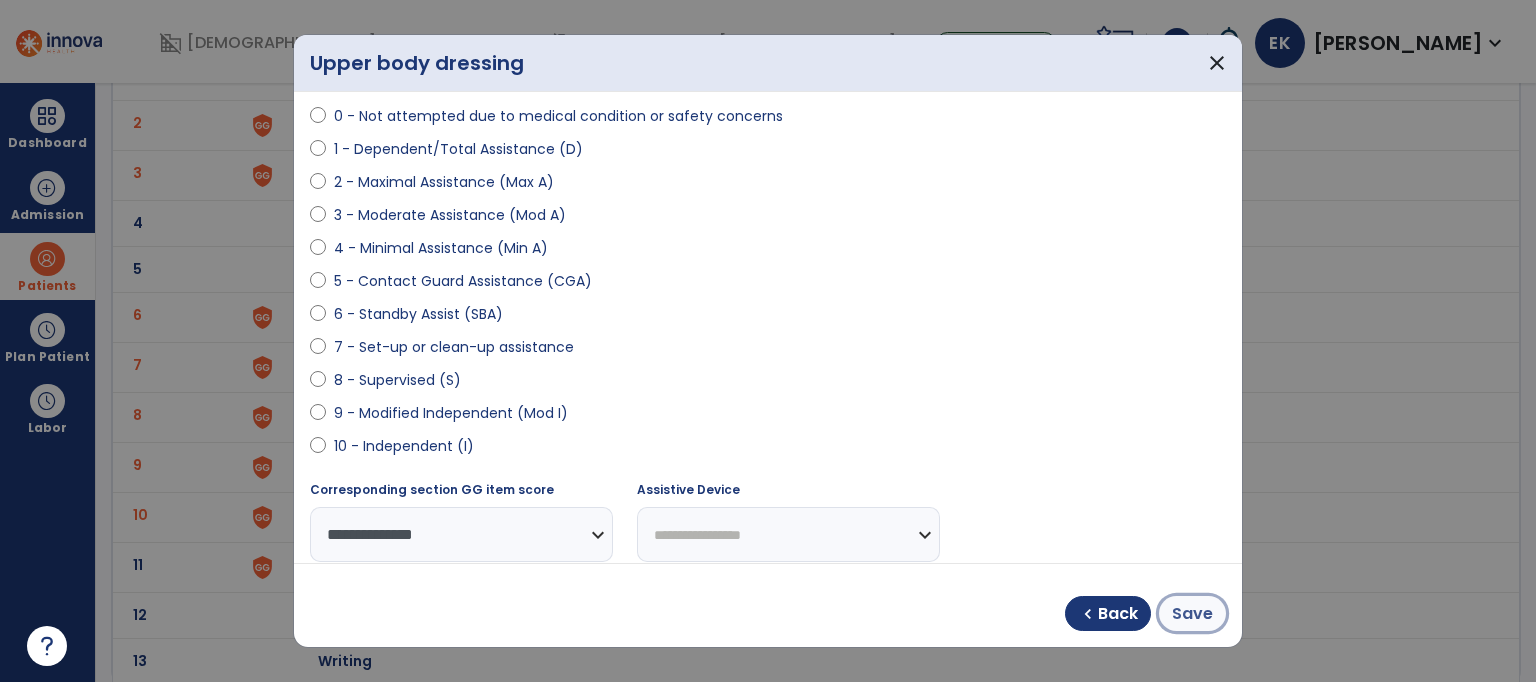 click on "Save" at bounding box center (1192, 614) 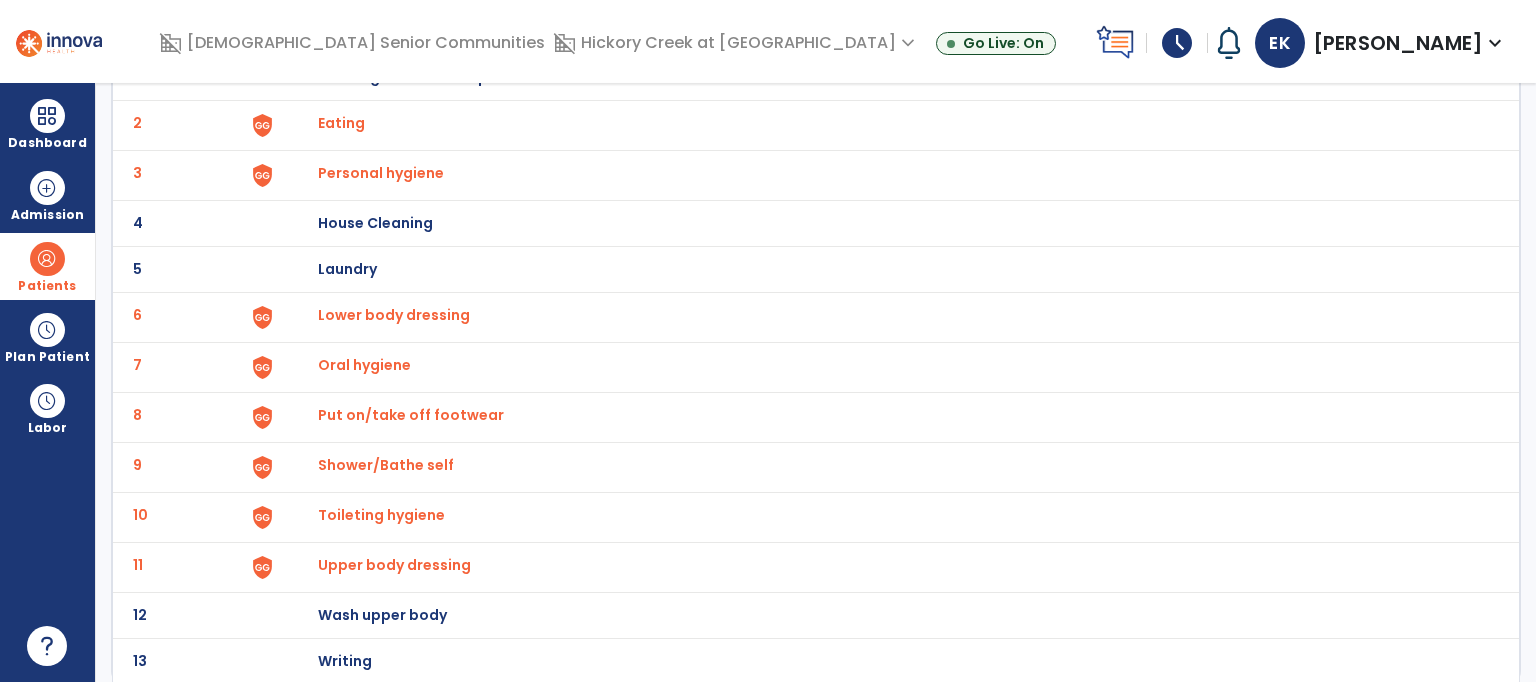 scroll, scrollTop: 0, scrollLeft: 0, axis: both 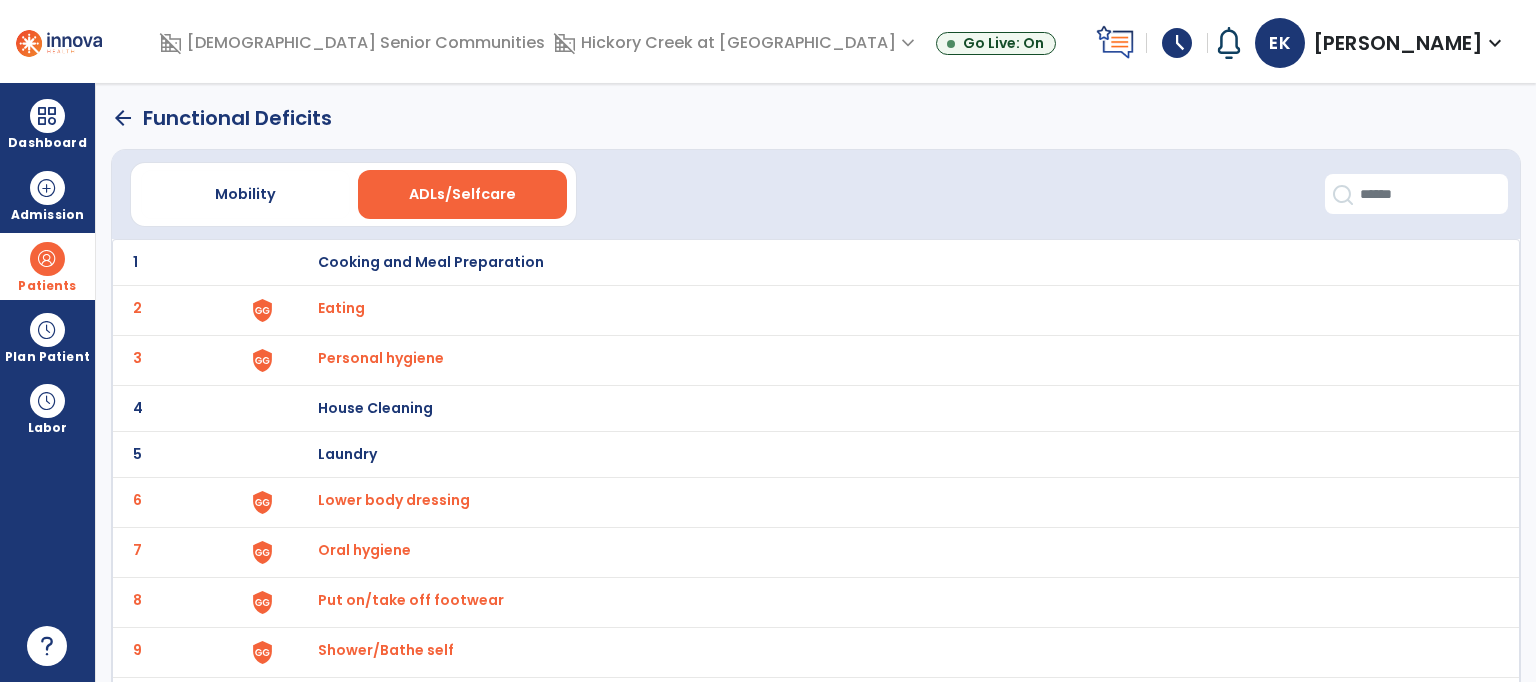 click on "arrow_back" 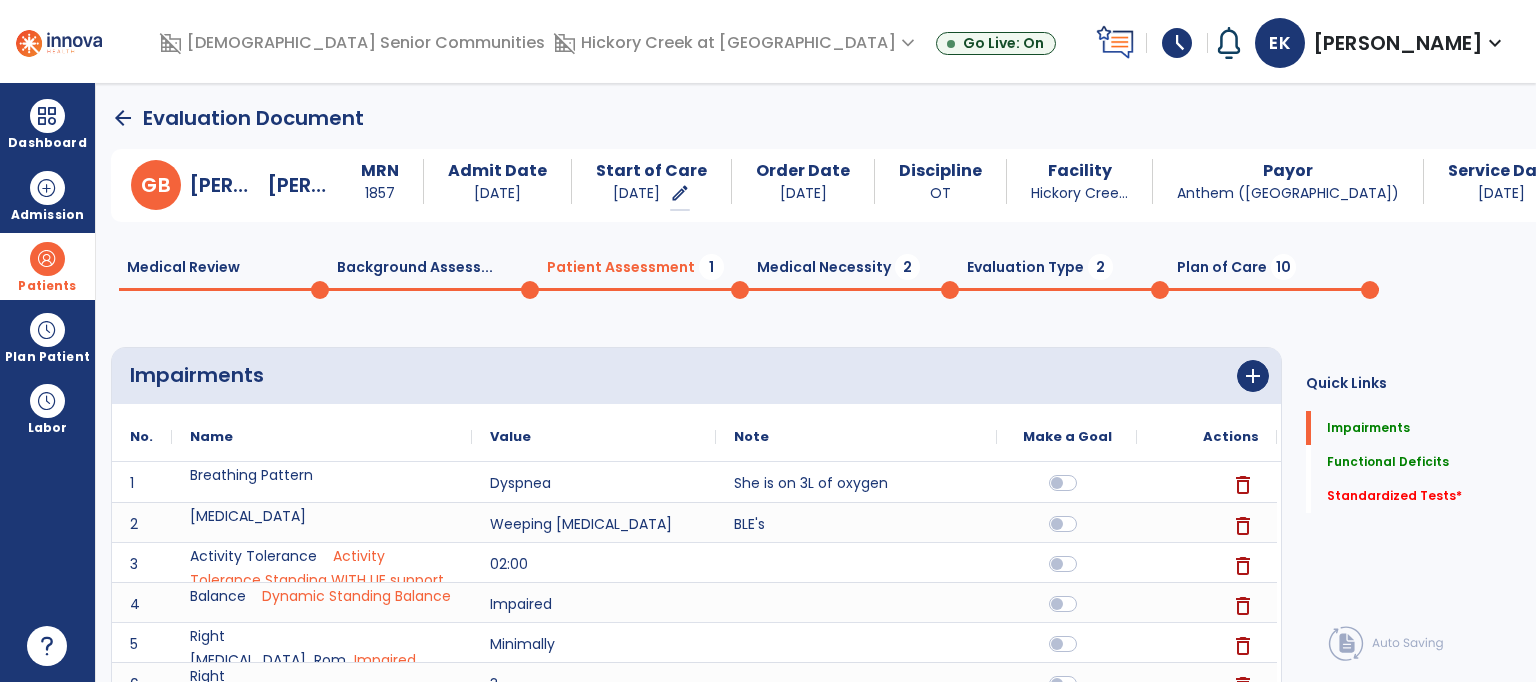 scroll, scrollTop: 20, scrollLeft: 0, axis: vertical 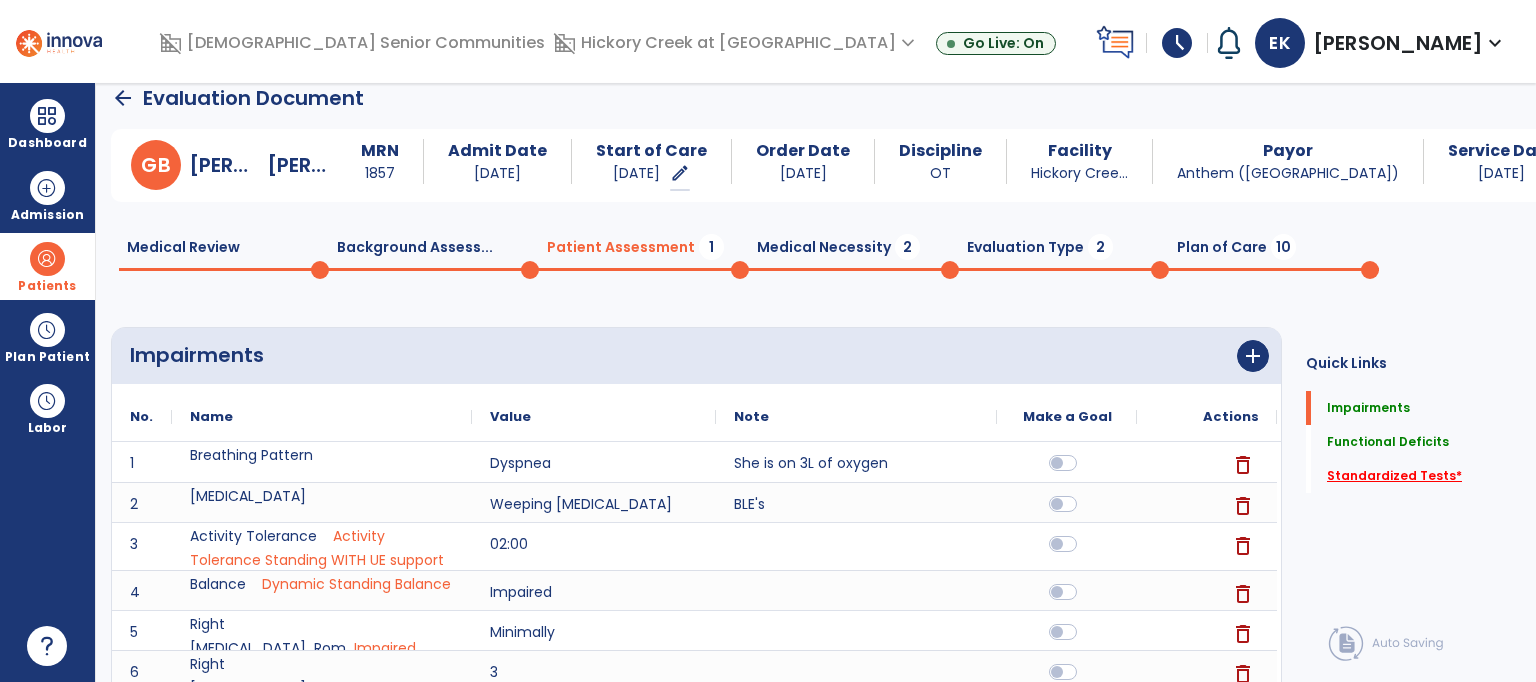click on "Standardized Tests   *" 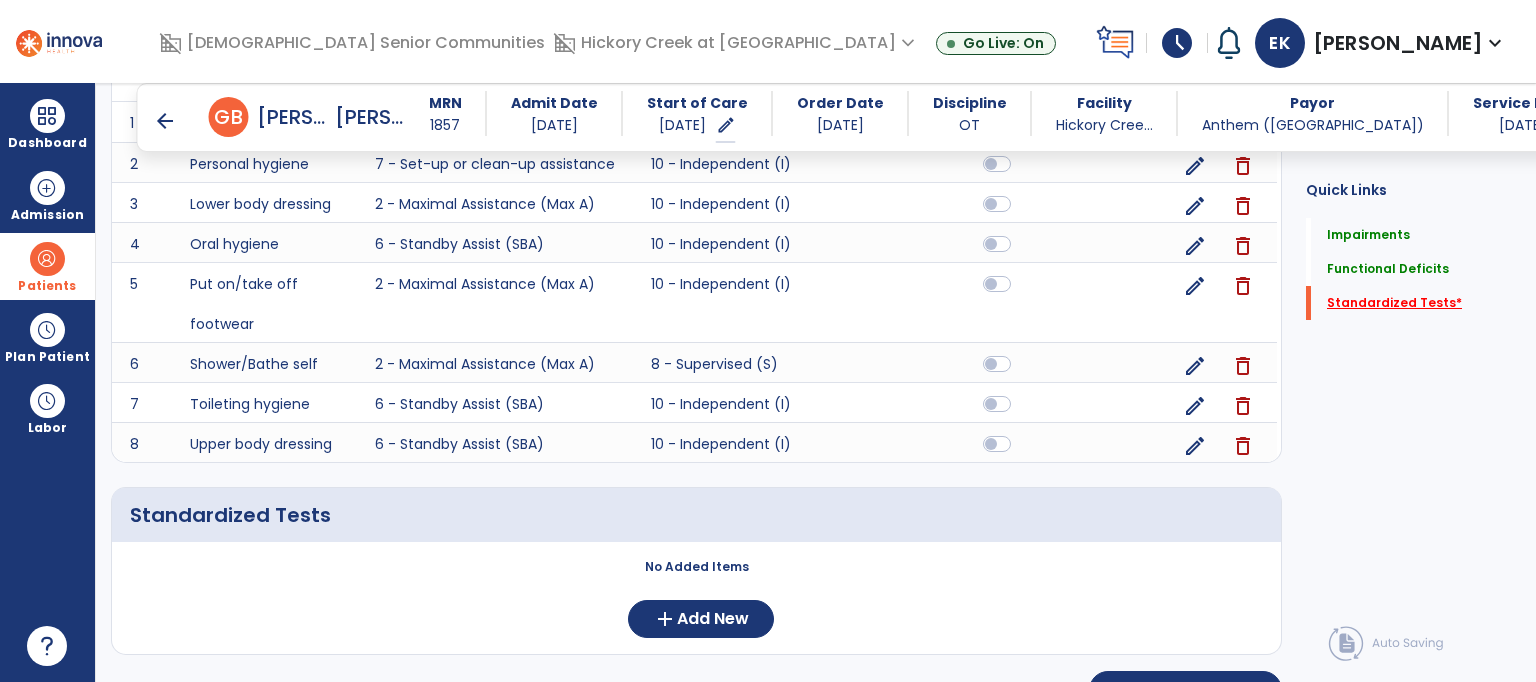 scroll, scrollTop: 930, scrollLeft: 0, axis: vertical 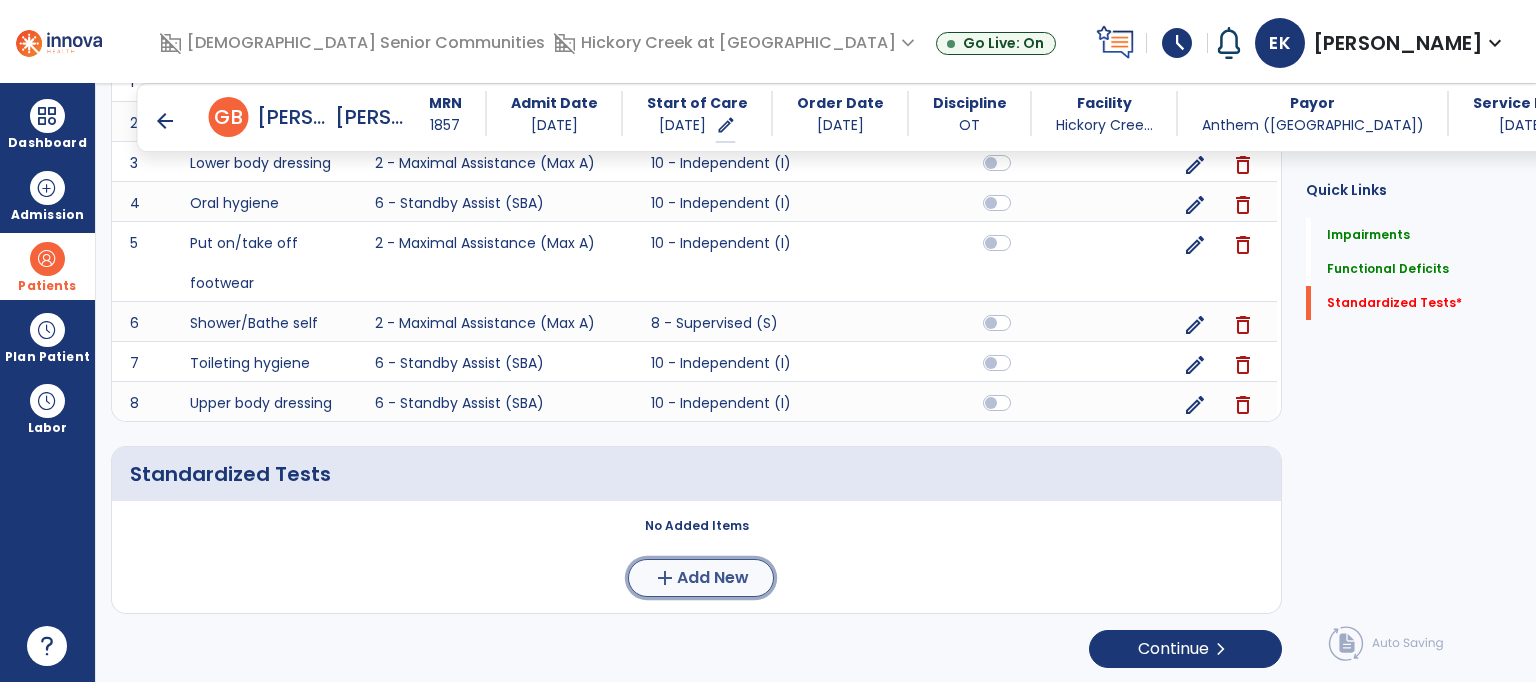 click on "Add New" 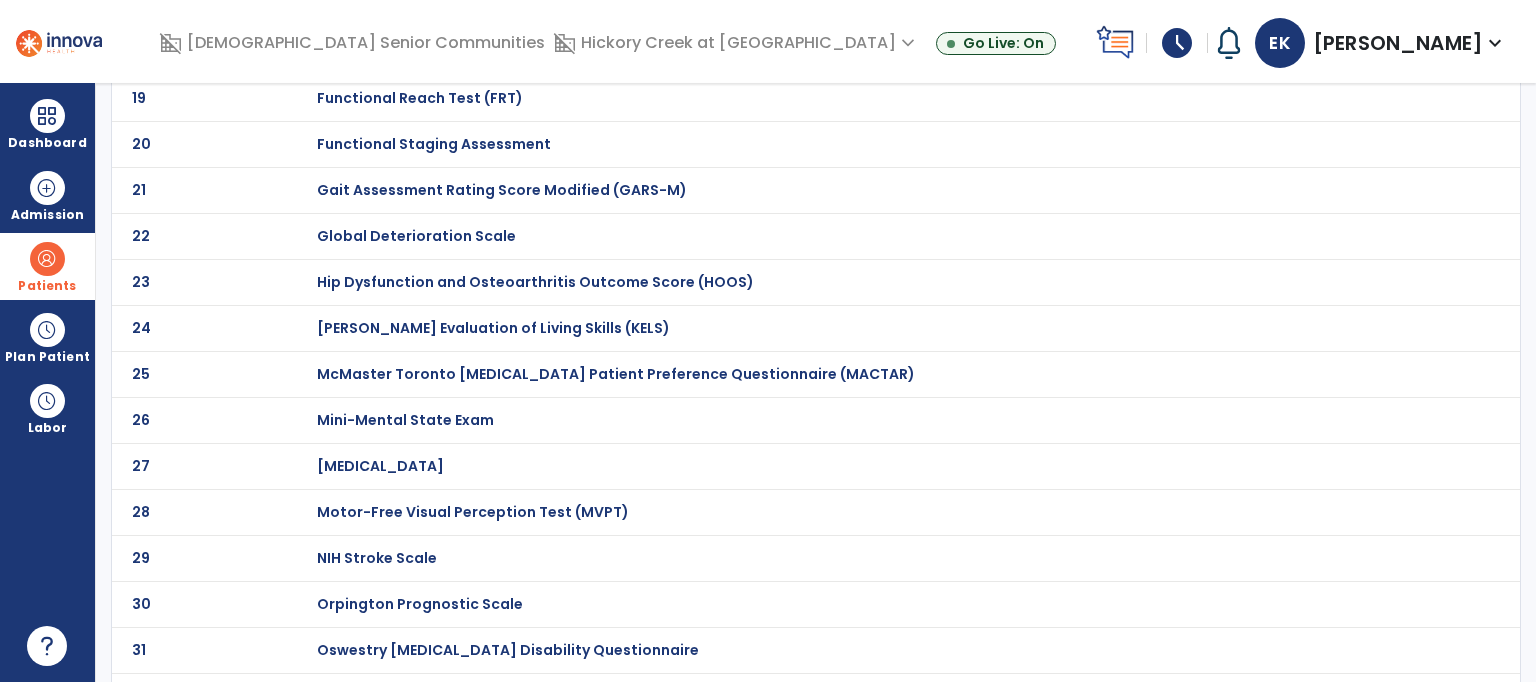 scroll, scrollTop: 0, scrollLeft: 0, axis: both 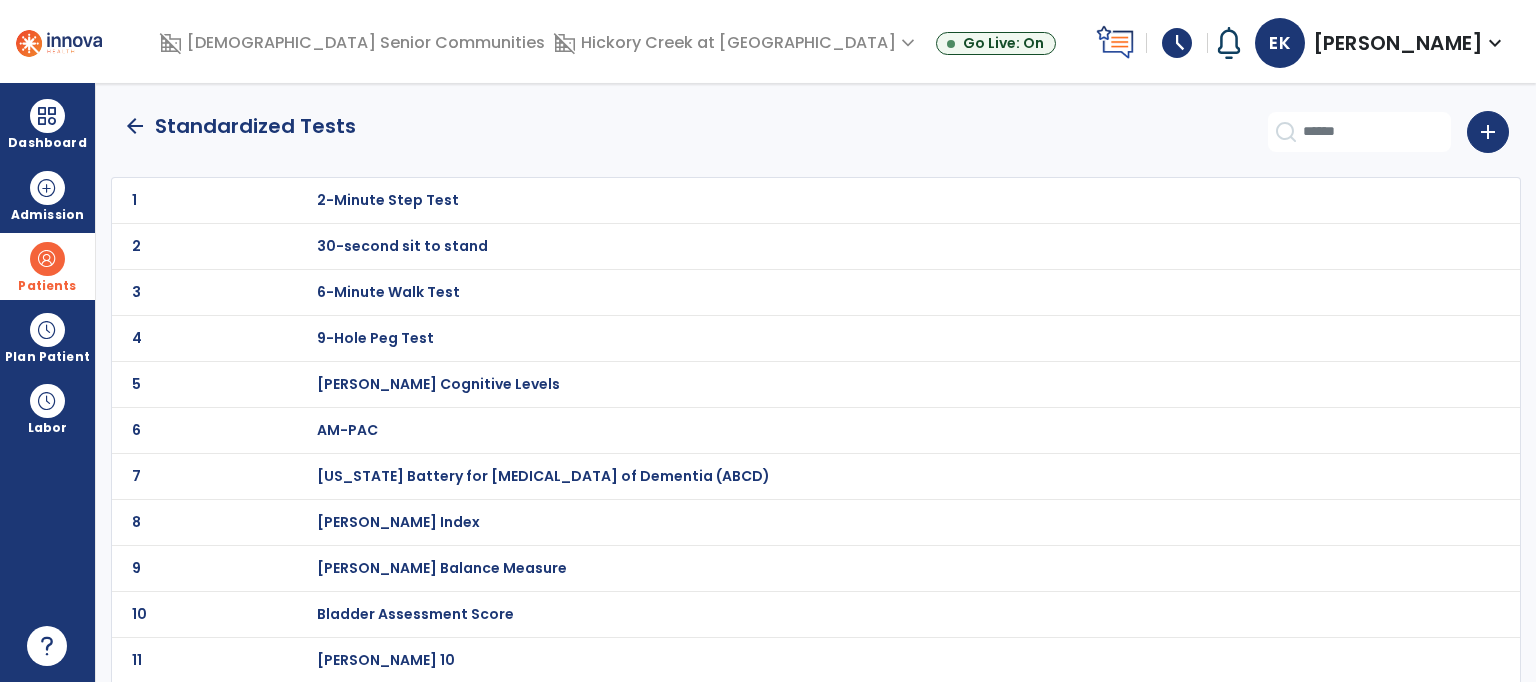 click on "[PERSON_NAME] Index" at bounding box center (388, 200) 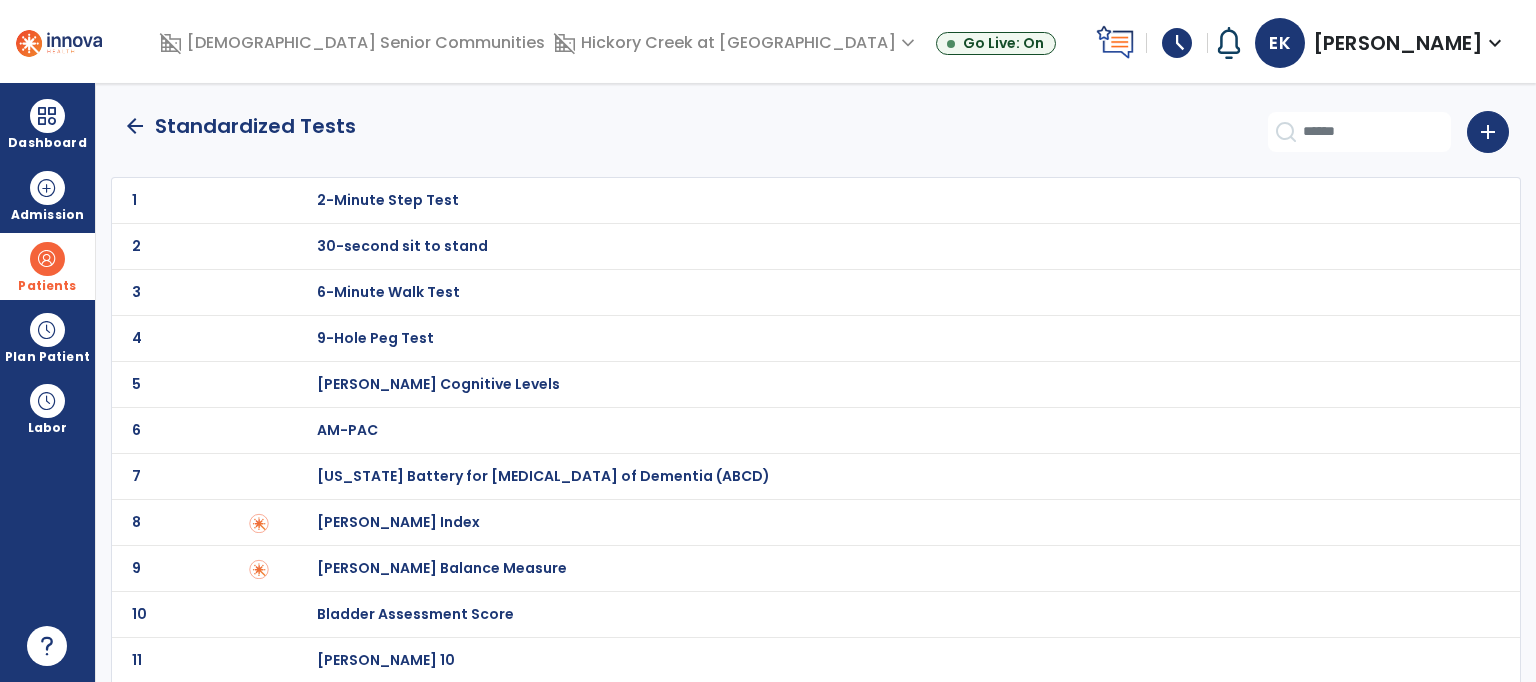 scroll, scrollTop: 0, scrollLeft: 0, axis: both 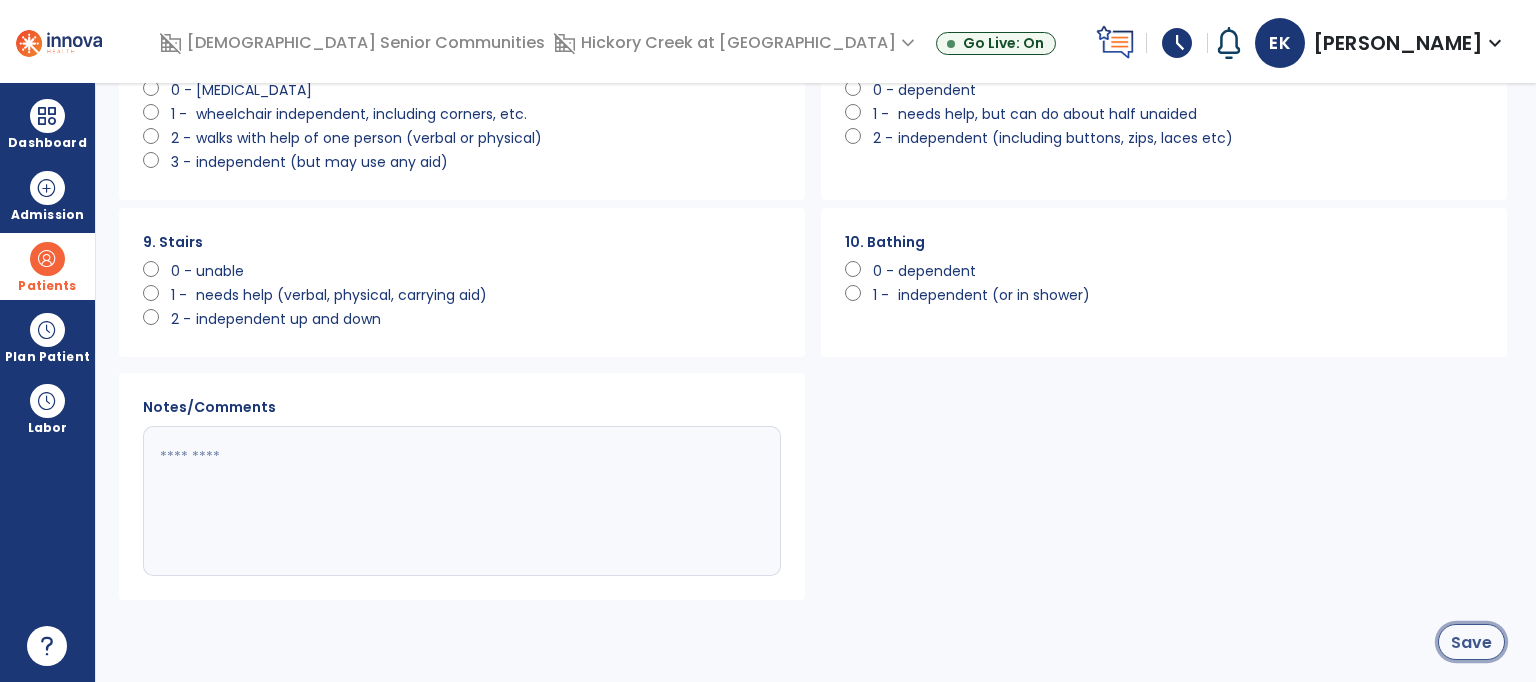 click on "Save" 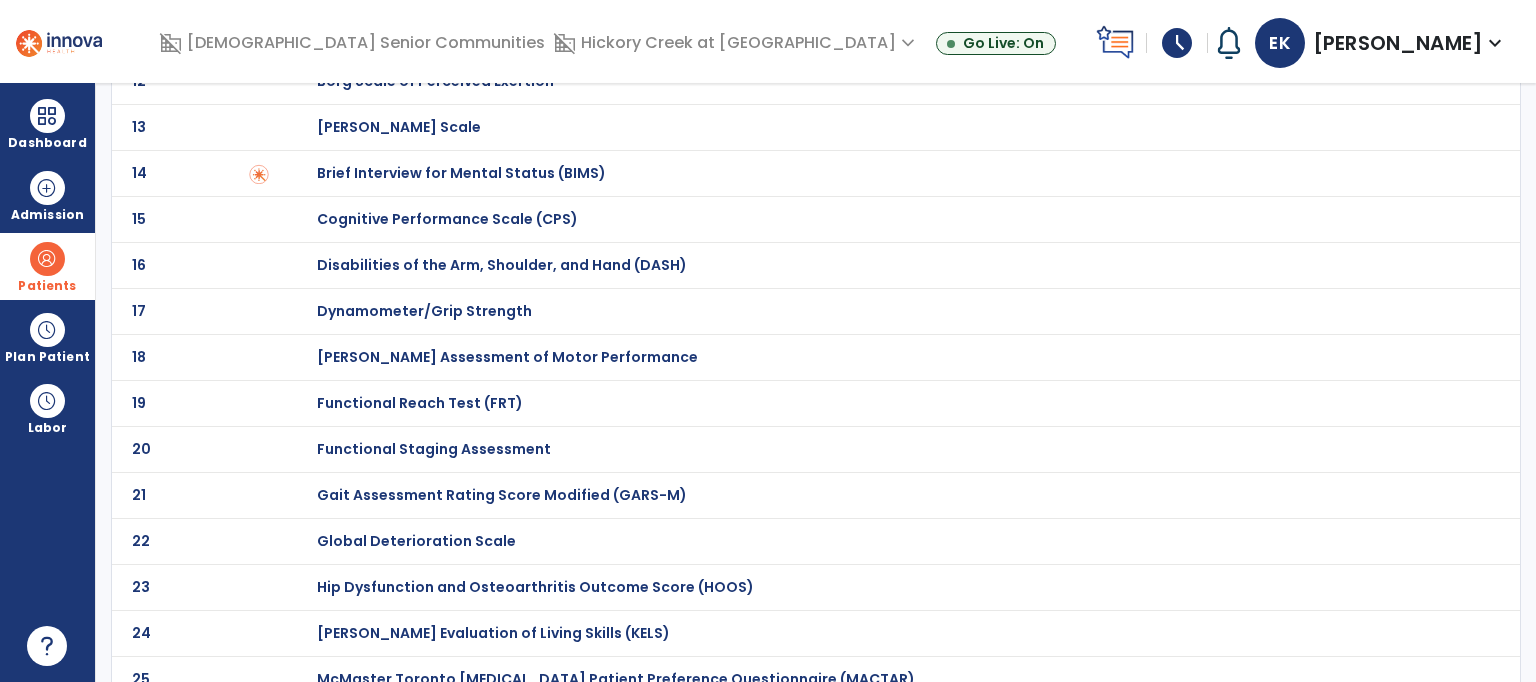 scroll, scrollTop: 1650, scrollLeft: 0, axis: vertical 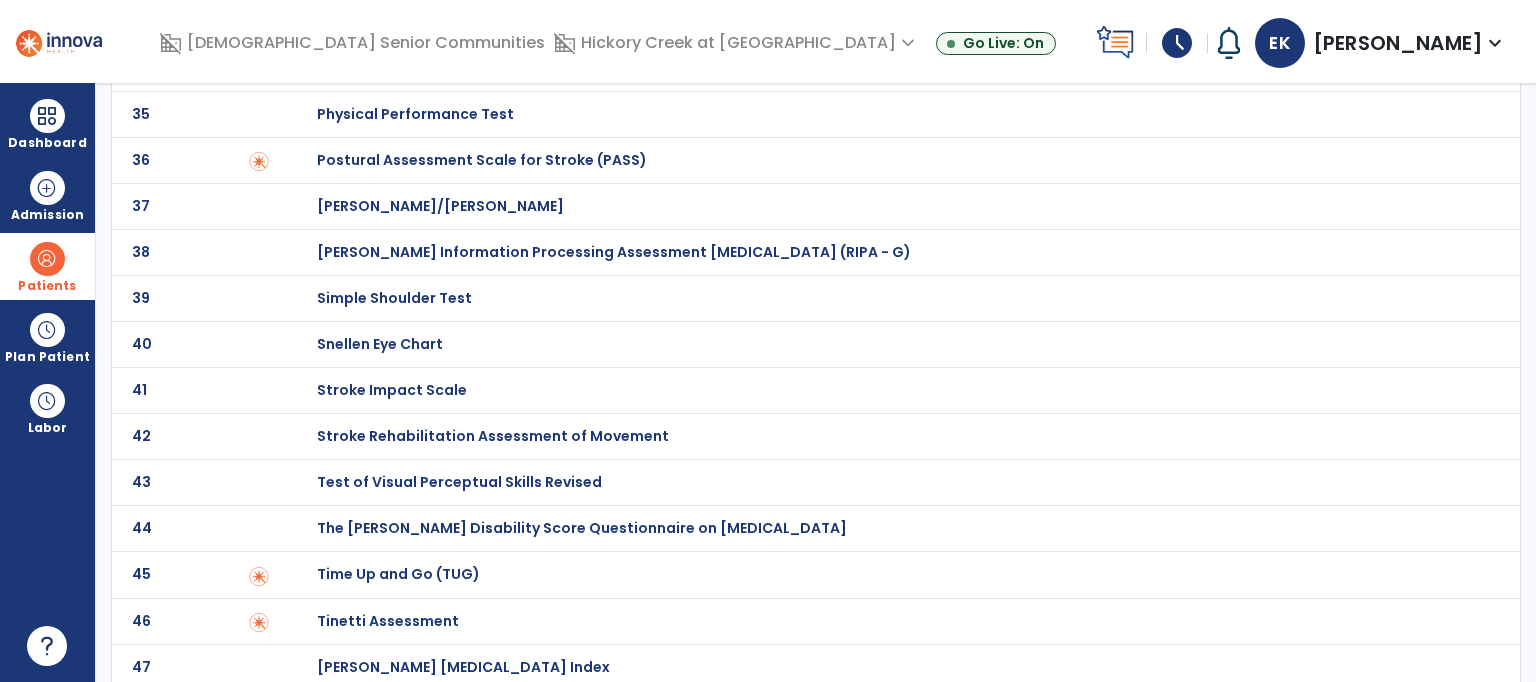 drag, startPoint x: 1528, startPoint y: 552, endPoint x: 1535, endPoint y: 583, distance: 31.780497 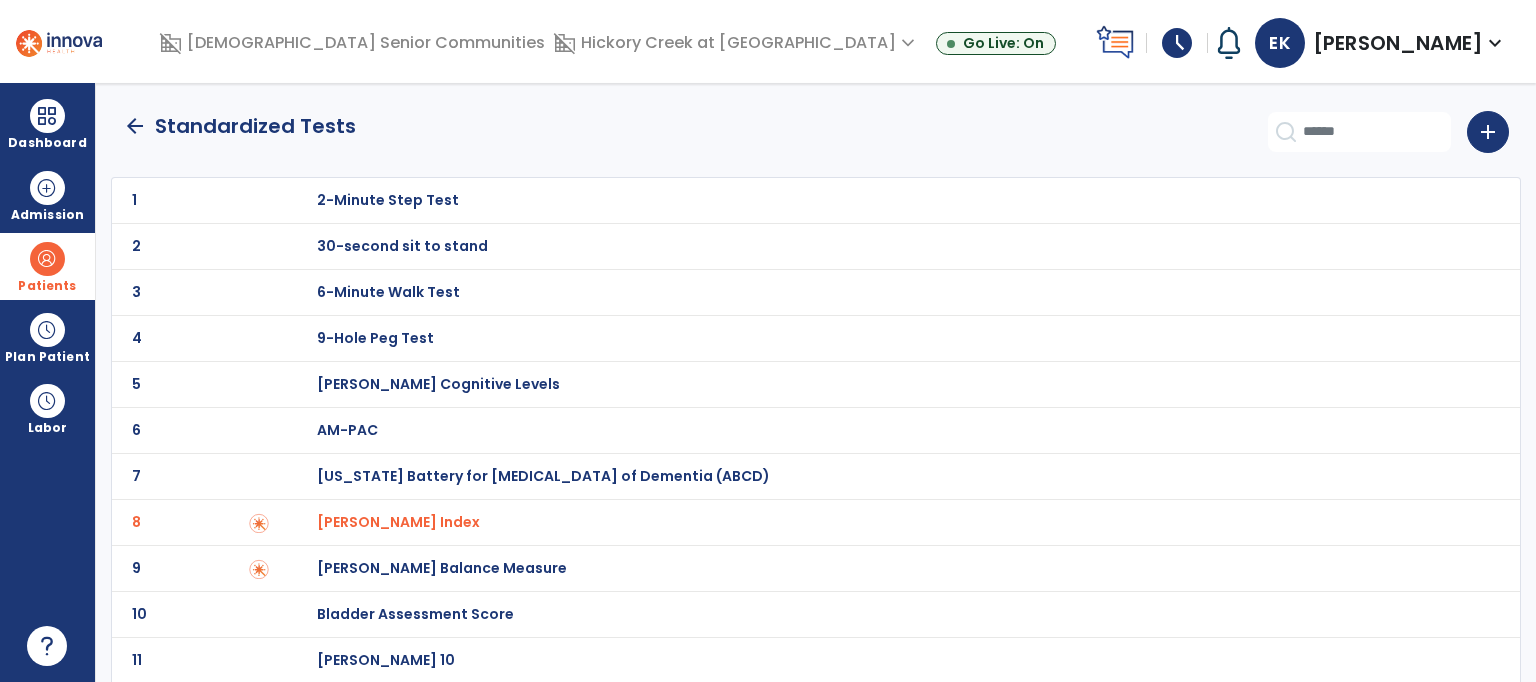 click on "arrow_back" 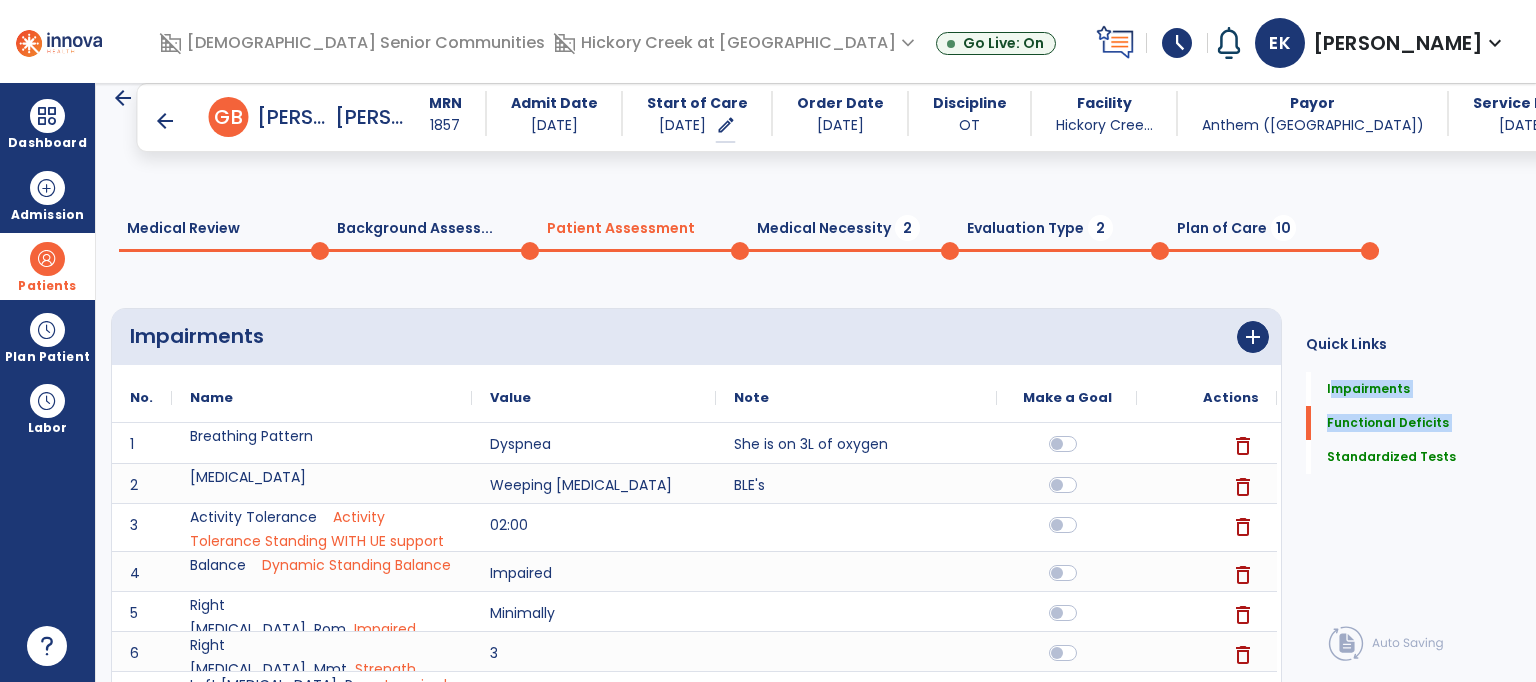 scroll, scrollTop: 919, scrollLeft: 0, axis: vertical 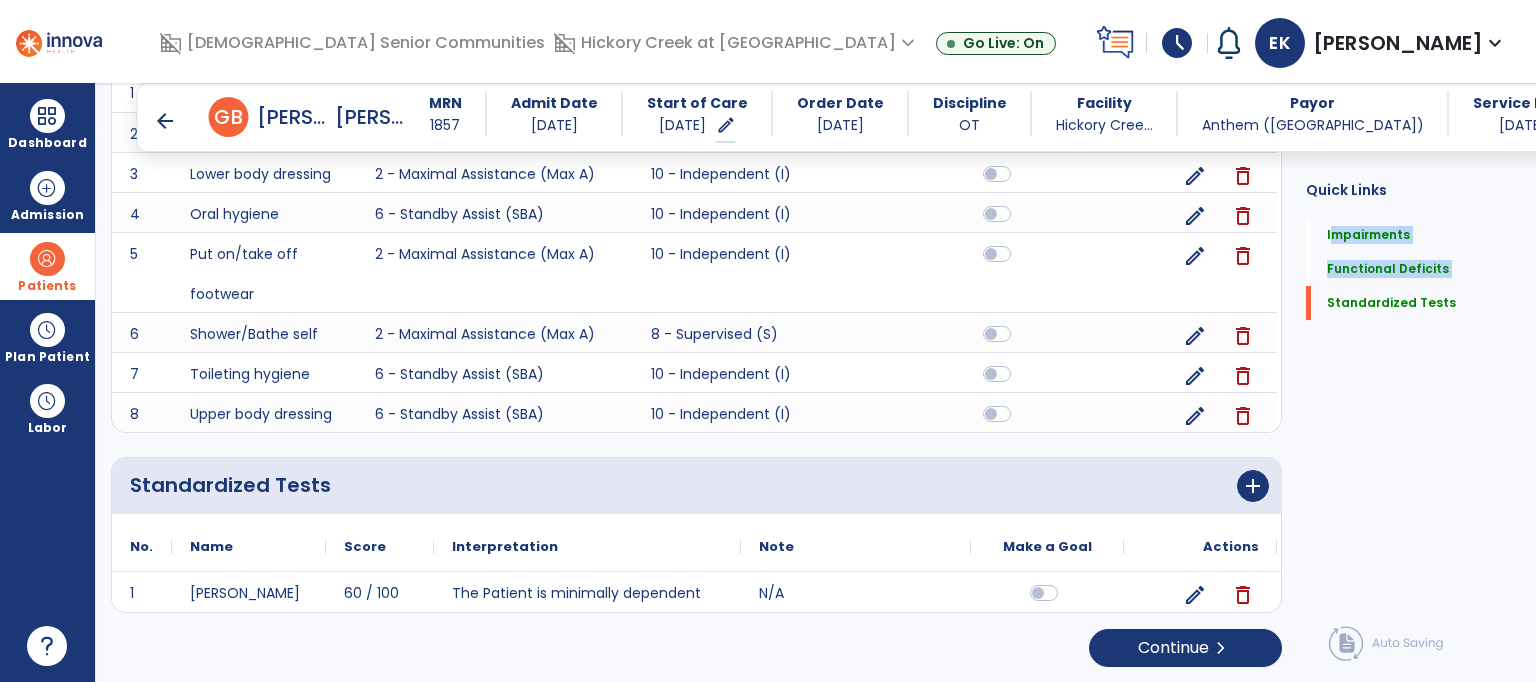 drag, startPoint x: 1306, startPoint y: 400, endPoint x: 1292, endPoint y: 728, distance: 328.29865 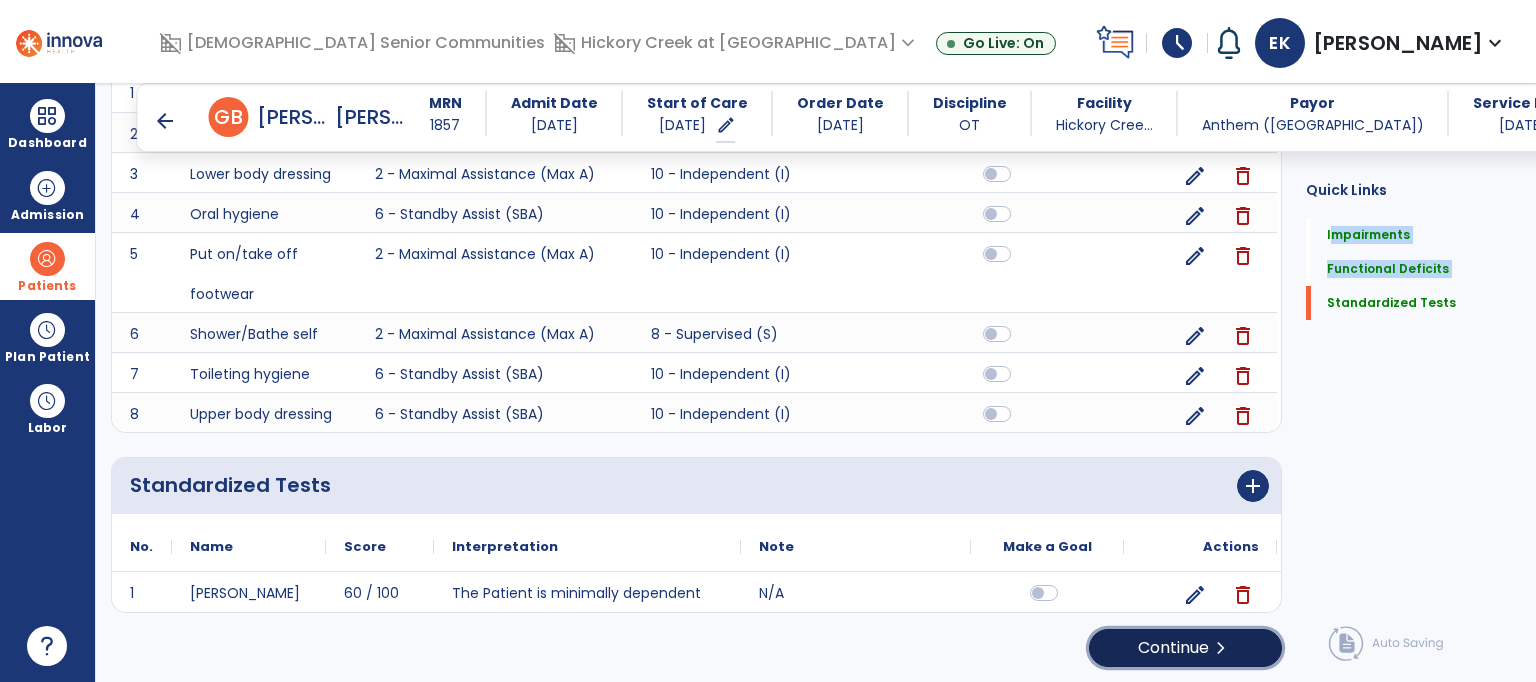 click on "Continue  chevron_right" 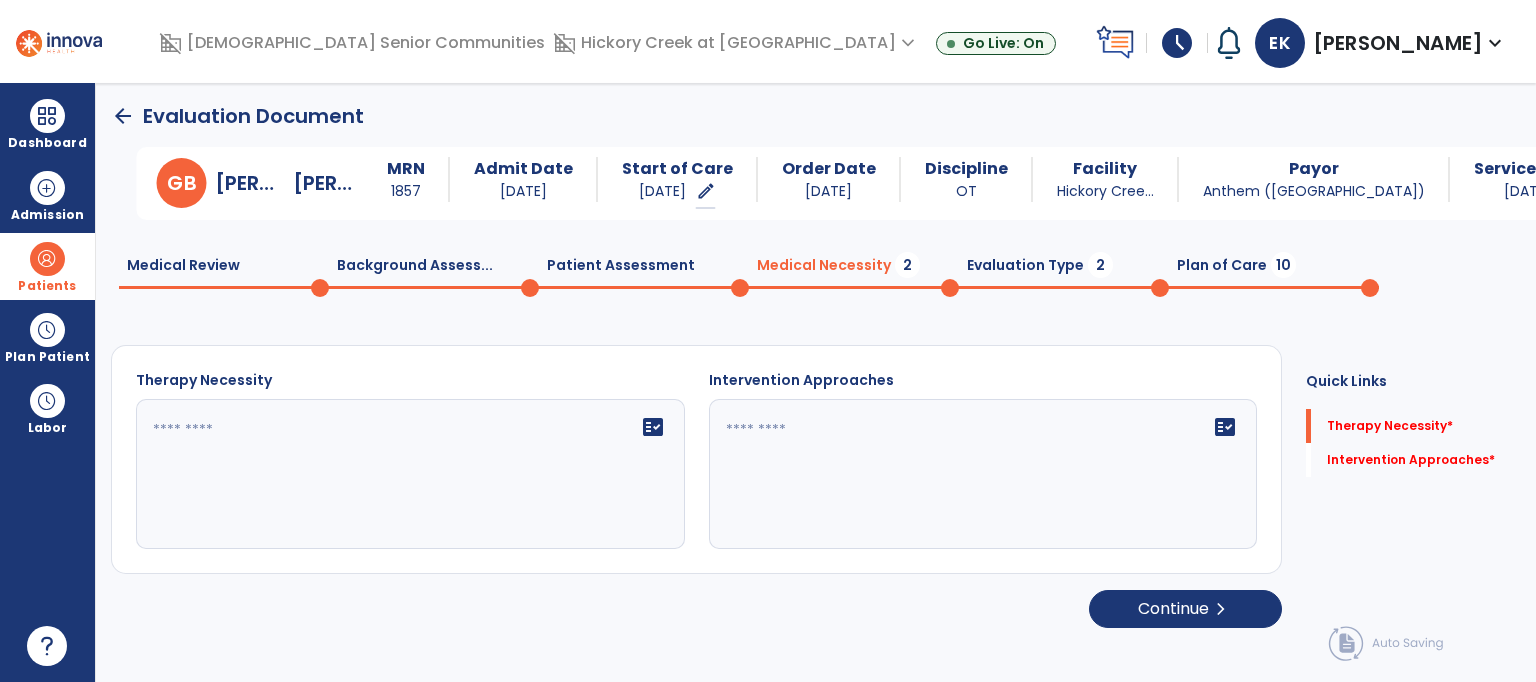 scroll, scrollTop: 0, scrollLeft: 0, axis: both 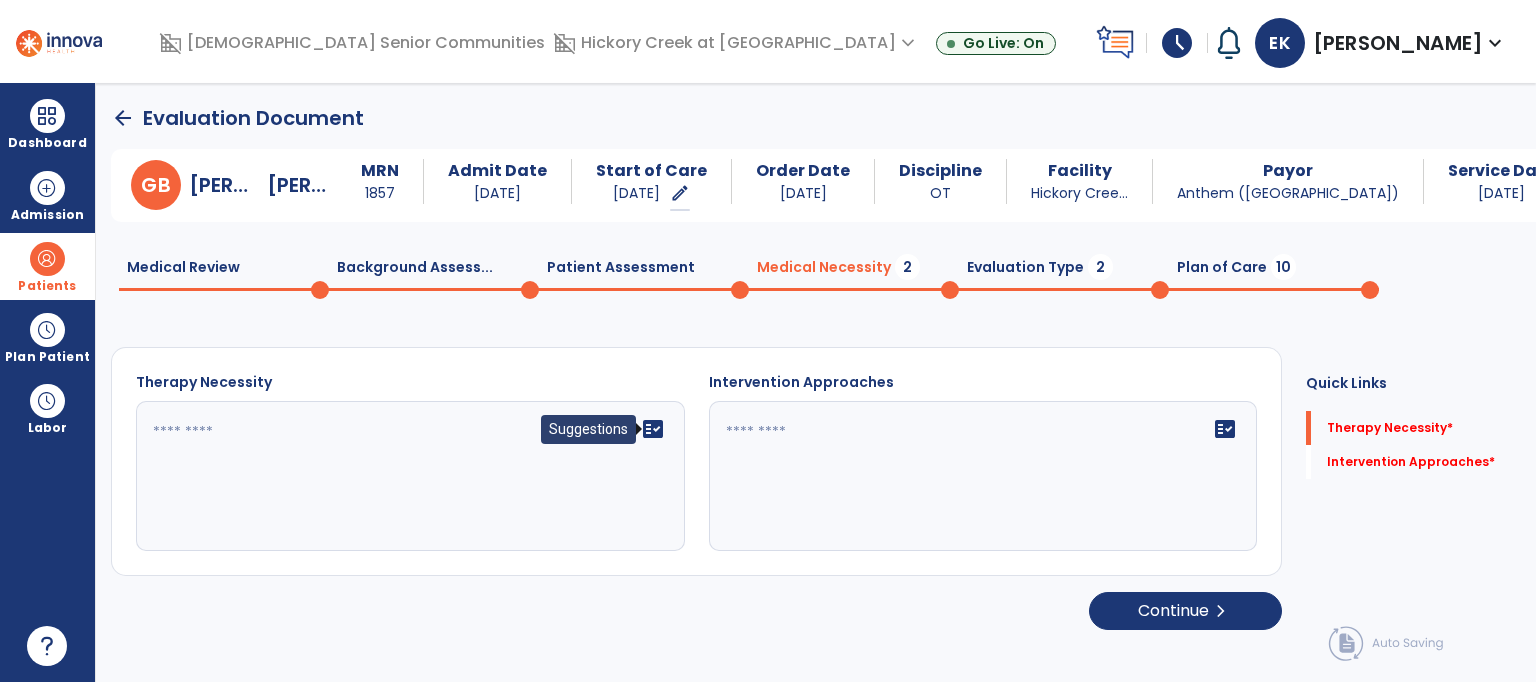 click on "fact_check" 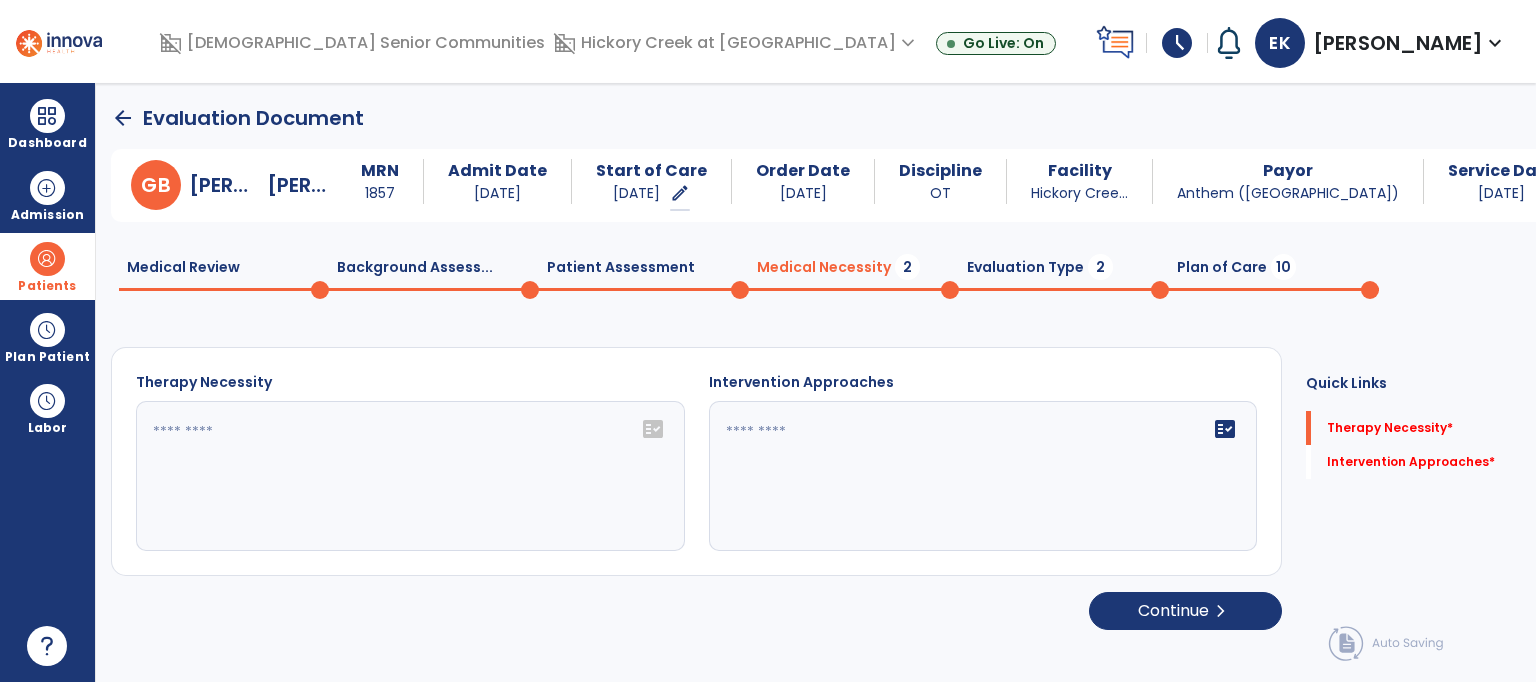 click on "fact_check" 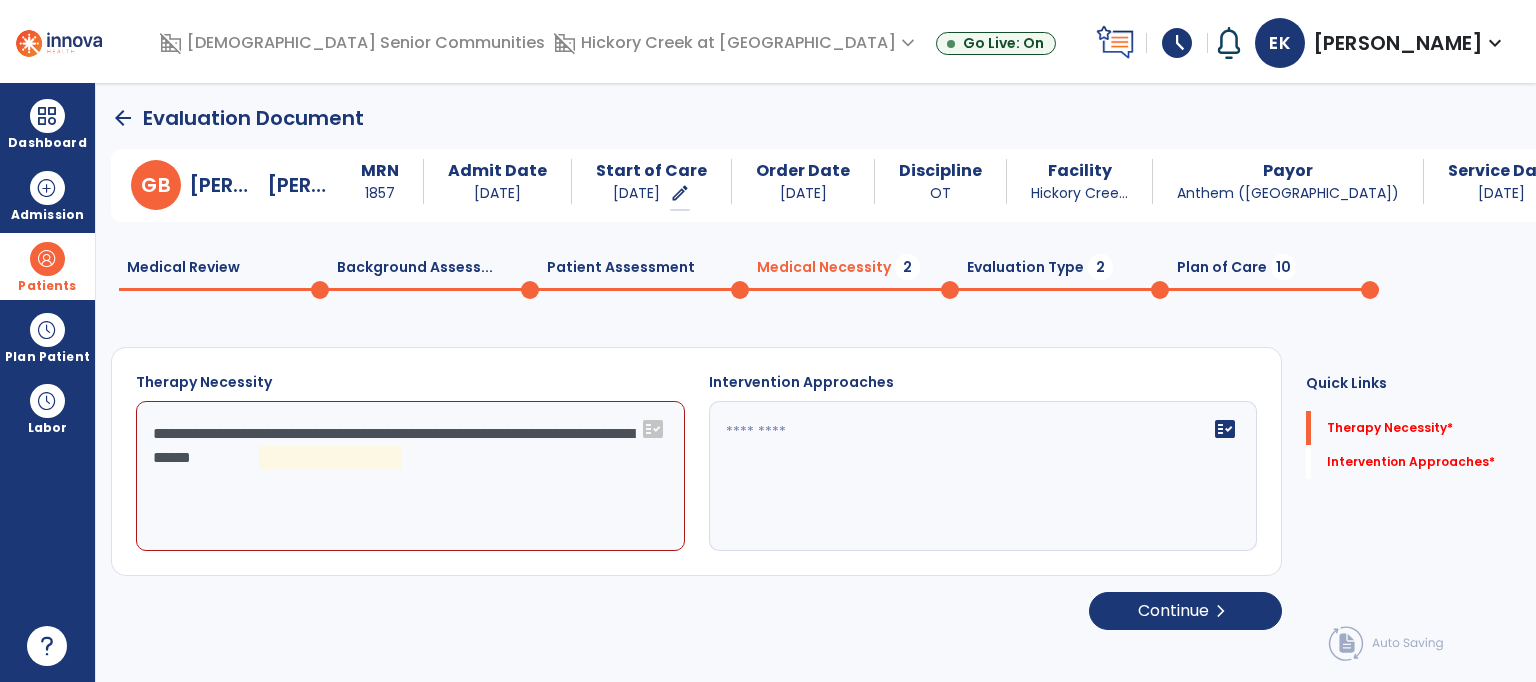 click on "**********" 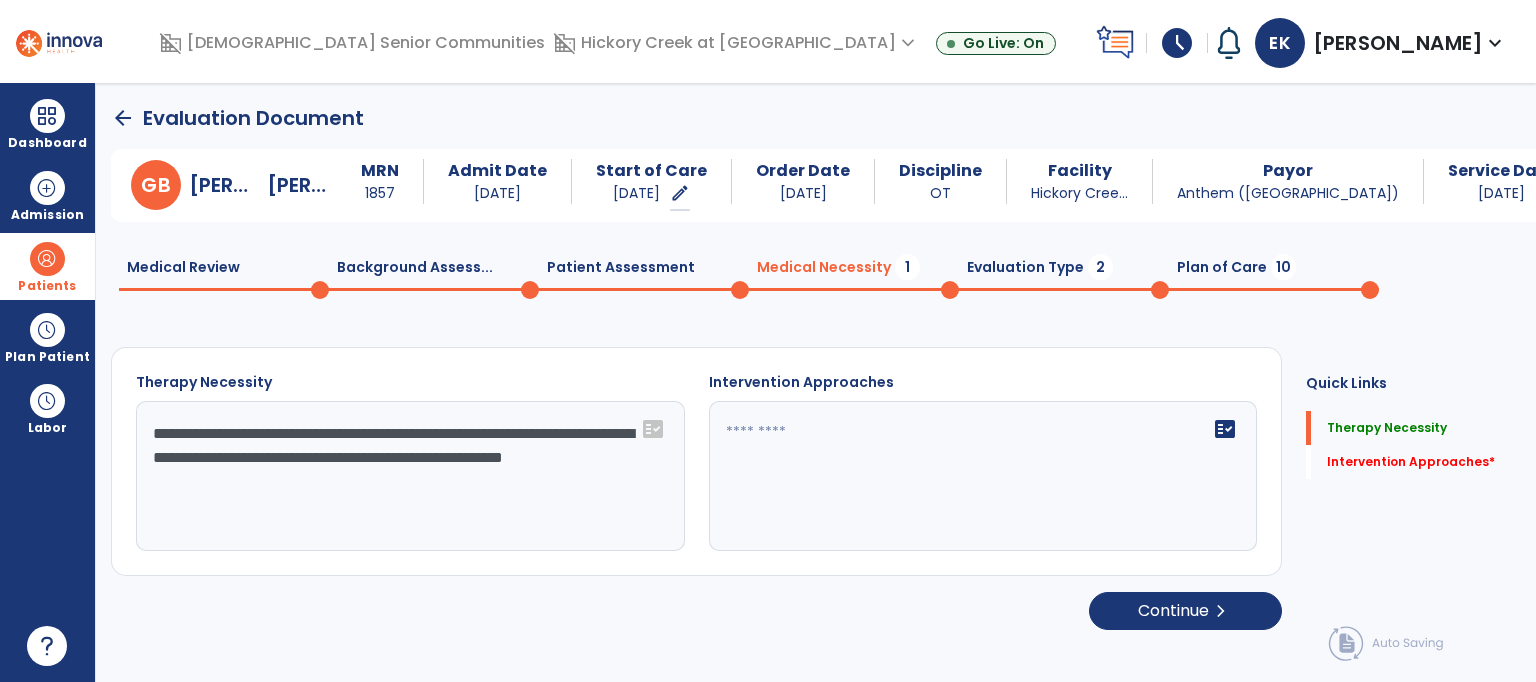 type on "**********" 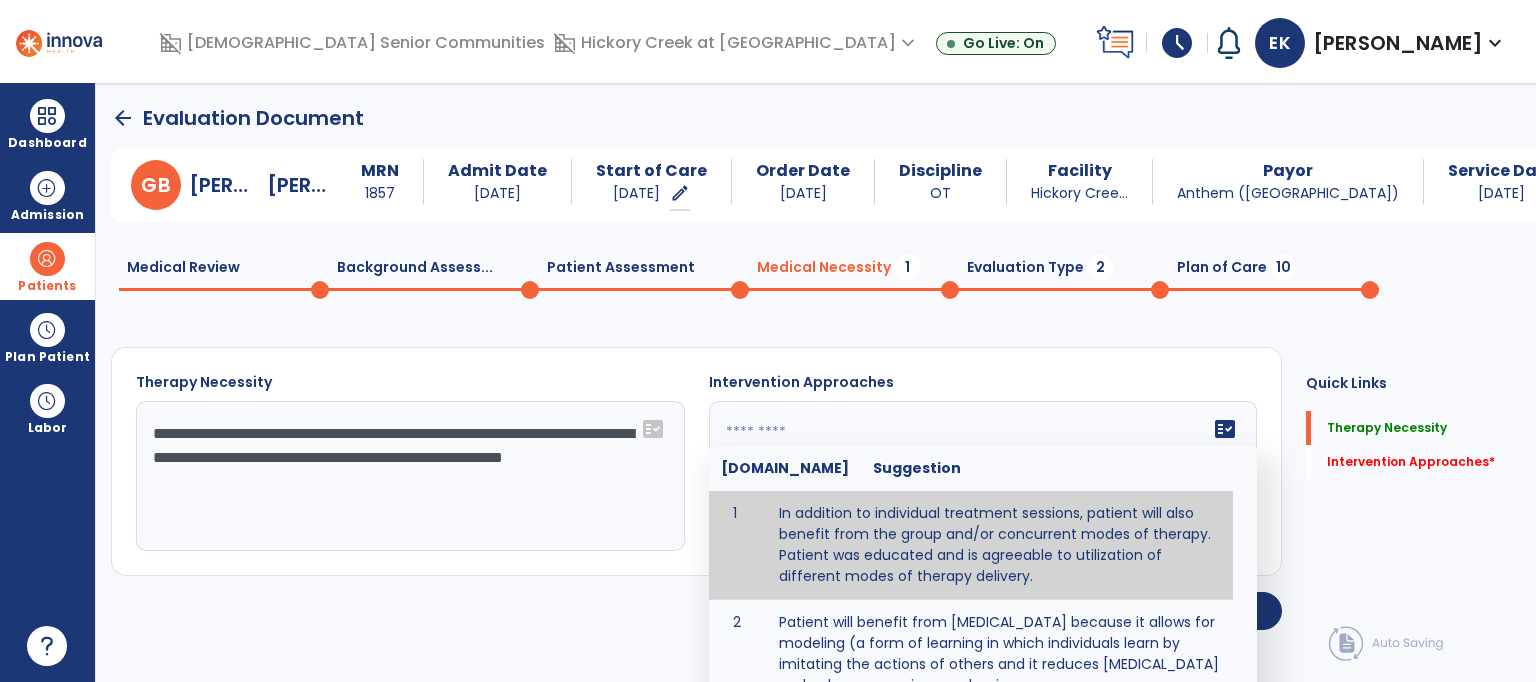 click on "fact_check  [DOMAIN_NAME] Suggestion 1 In addition to individual treatment sessions, patient will also benefit from the group and/or concurrent modes of therapy. Patient was educated and is agreeable to utilization of different modes of therapy delivery. 2 Patient will benefit from [MEDICAL_DATA] because it allows for modeling (a form of learning in which individuals learn by imitating the actions of others and it reduces [MEDICAL_DATA] and enhances coping mechanisms. 3 Patient will benefit from [MEDICAL_DATA] to: Create a network that promotes growth and learning by enabling patients to receive and give support and to share experiences from different points of view. 4 Patient will benefit from group/concurrent therapy because it is supported by evidence to promote increased patient engagement and sustainable outcomes. 5 Patient will benefit from group/concurrent therapy to: Promote independence and minimize dependence." 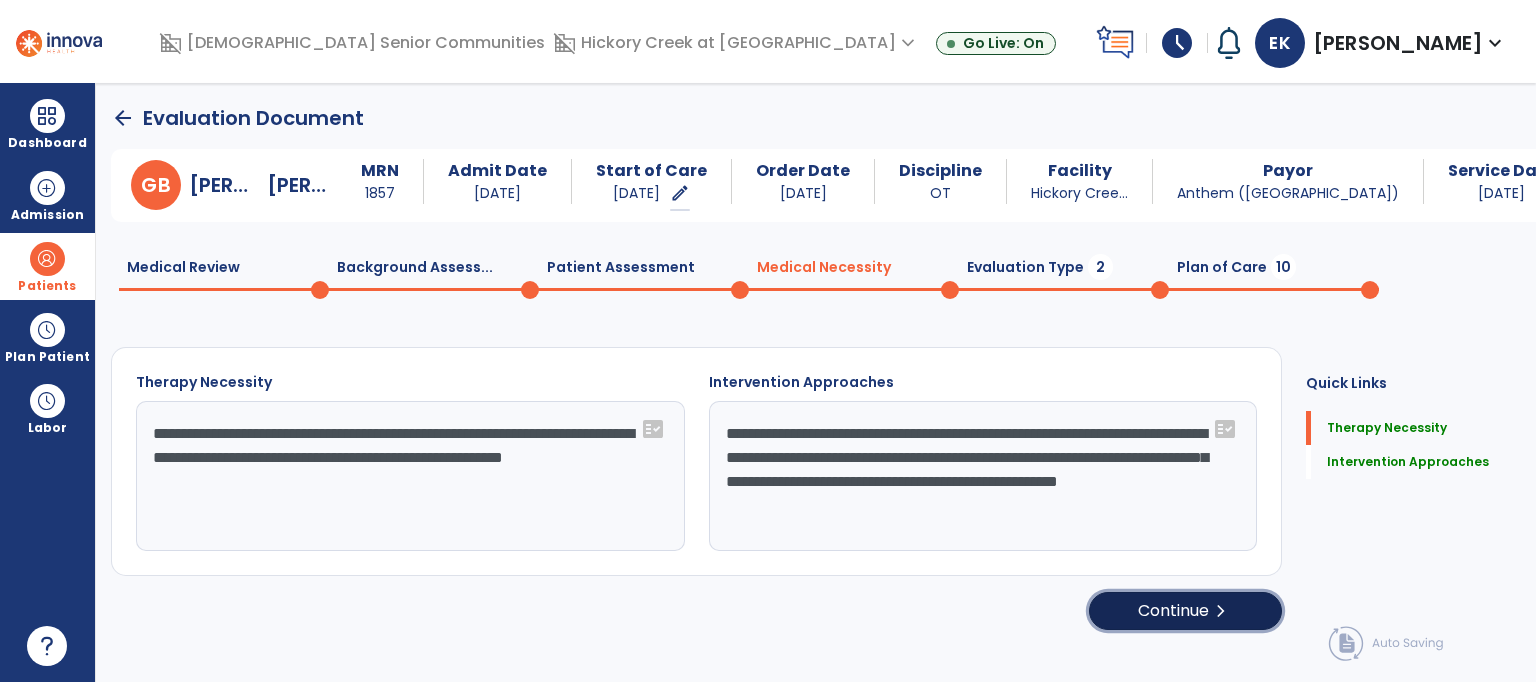 click on "Continue  chevron_right" 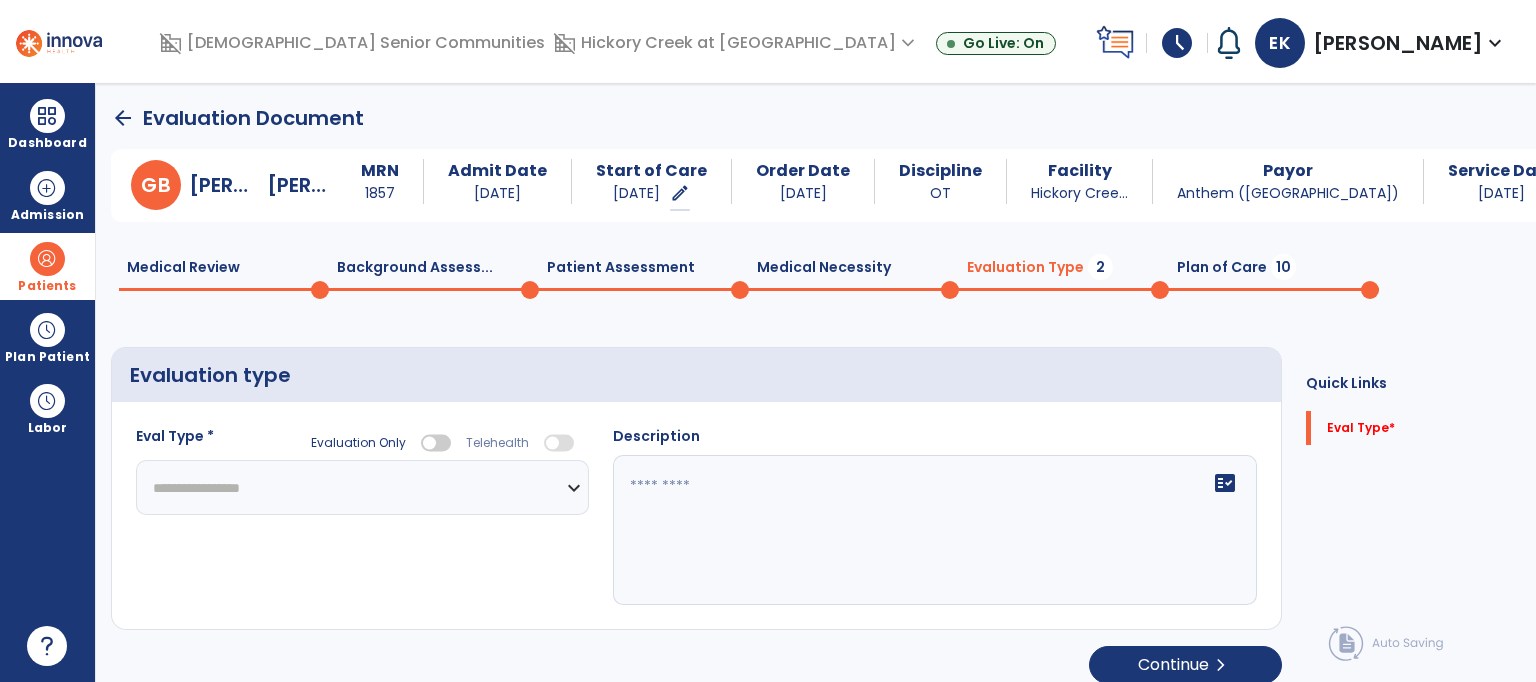 click on "**********" 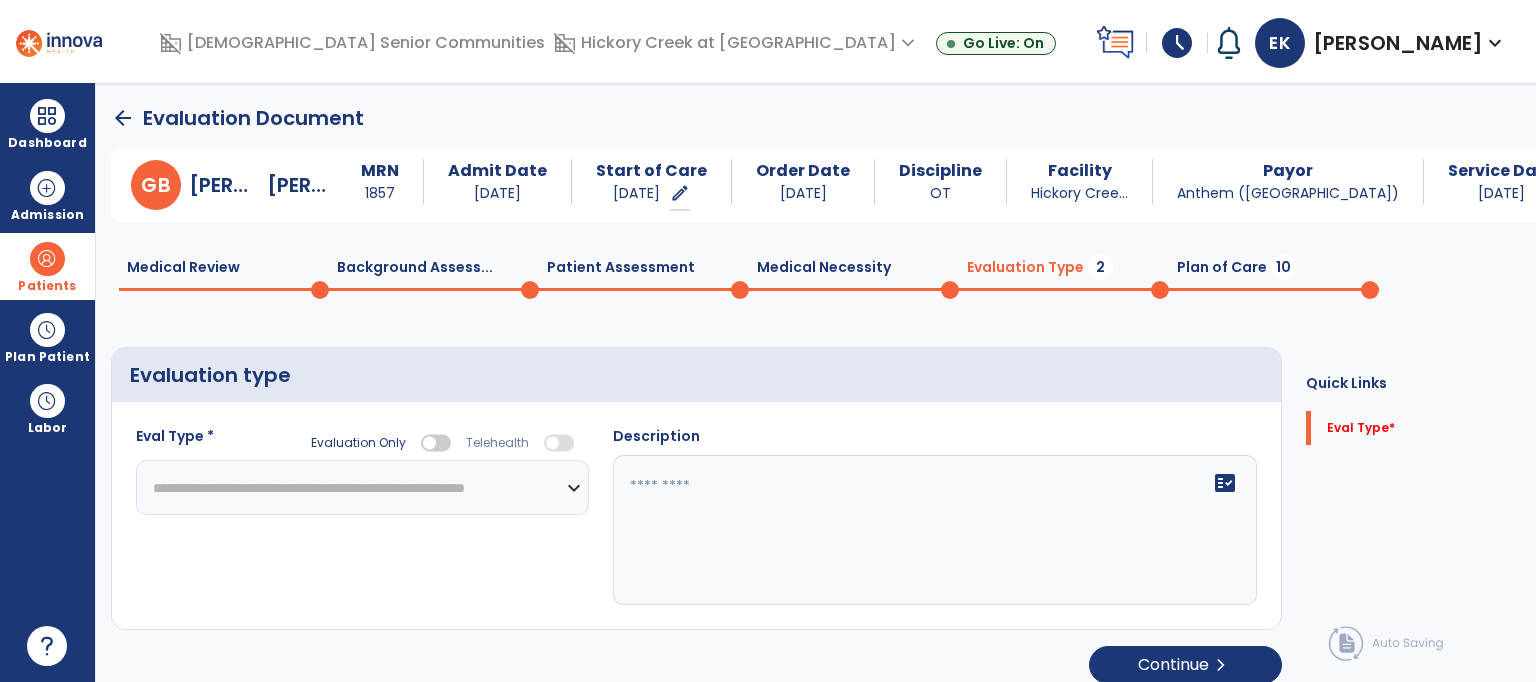 click on "**********" 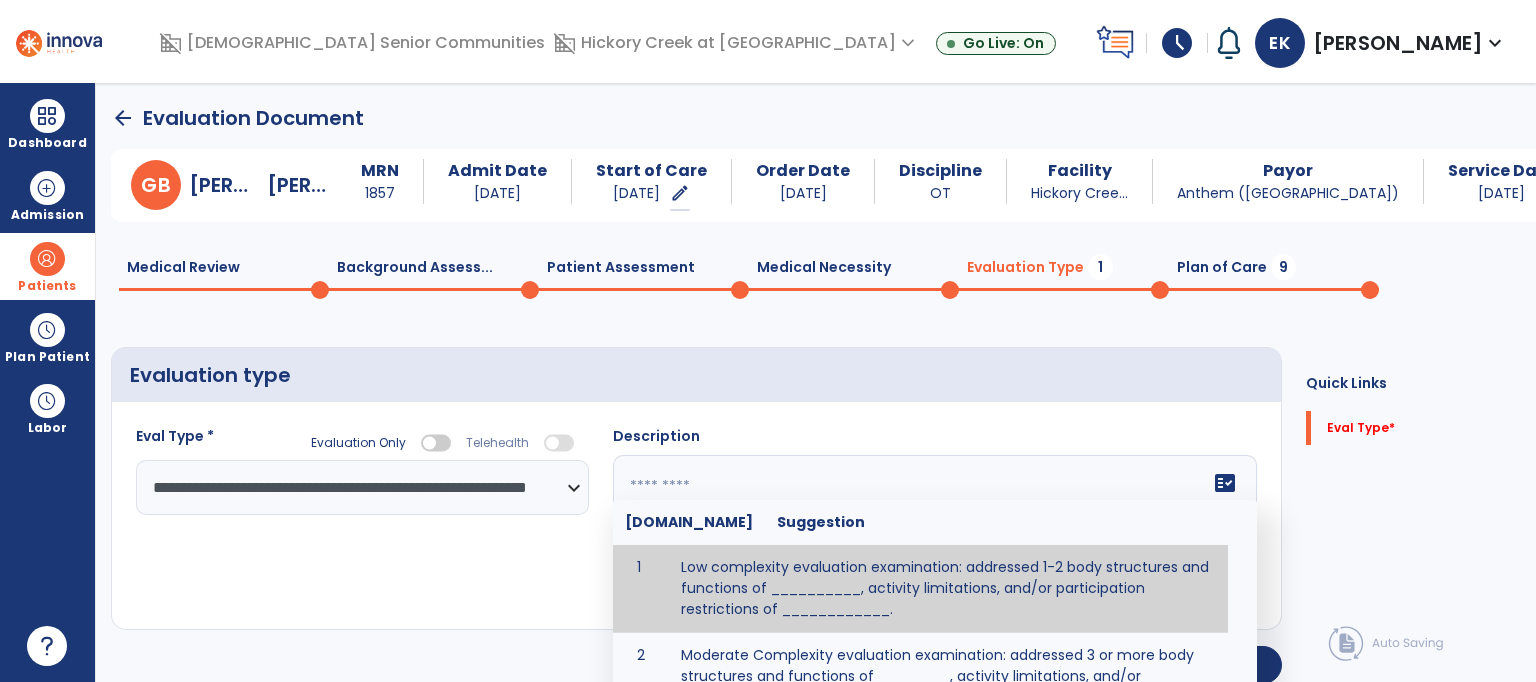 click on "fact_check  [DOMAIN_NAME] Suggestion 1 Low complexity evaluation examination: addressed 1-2 body structures and functions of __________, activity limitations, and/or participation restrictions of ____________. 2 Moderate Complexity evaluation examination: addressed 3 or more body structures and functions of ________, activity limitations, and/or participation restrictions of _______. 3 High Complexity evaluation examination: addressed 4 or more body structures and functions of _______, activity limitations, and/or participation restrictions of _________" 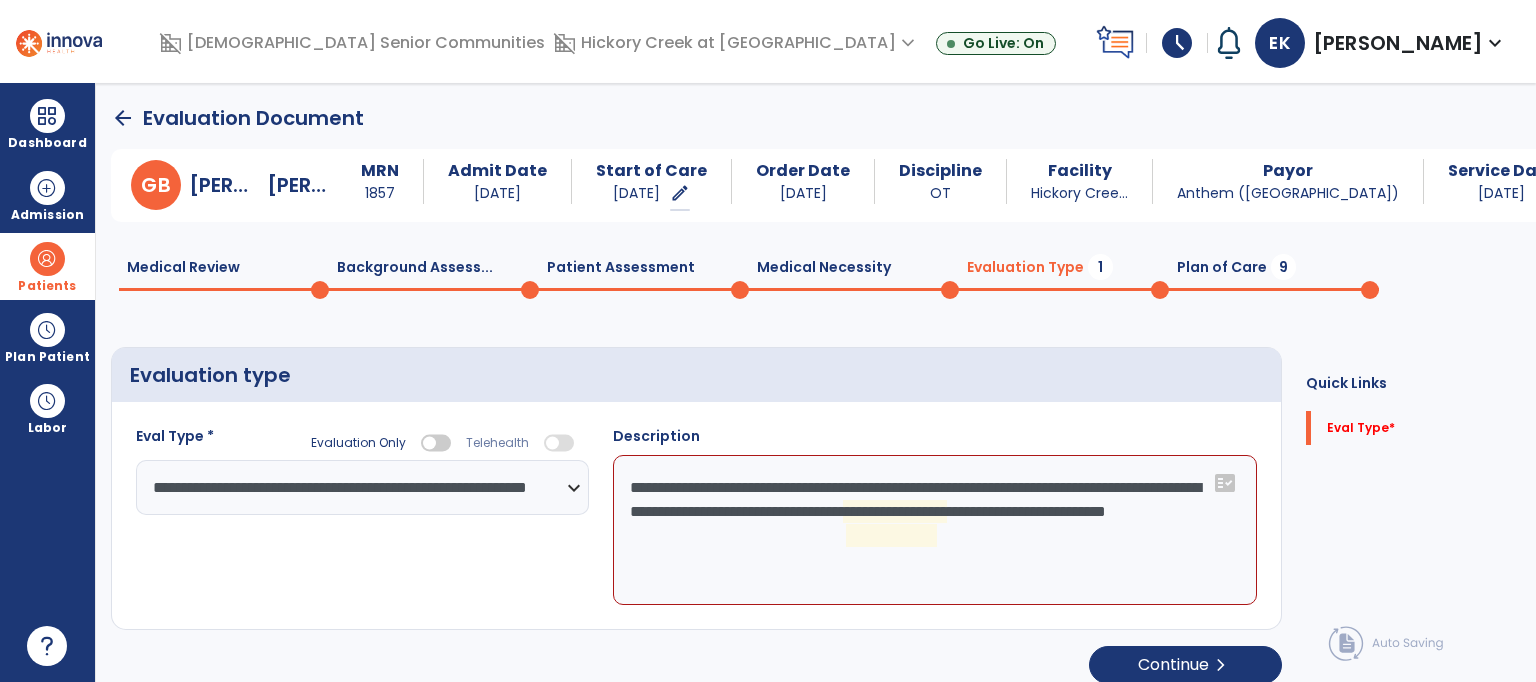 click on "**********" 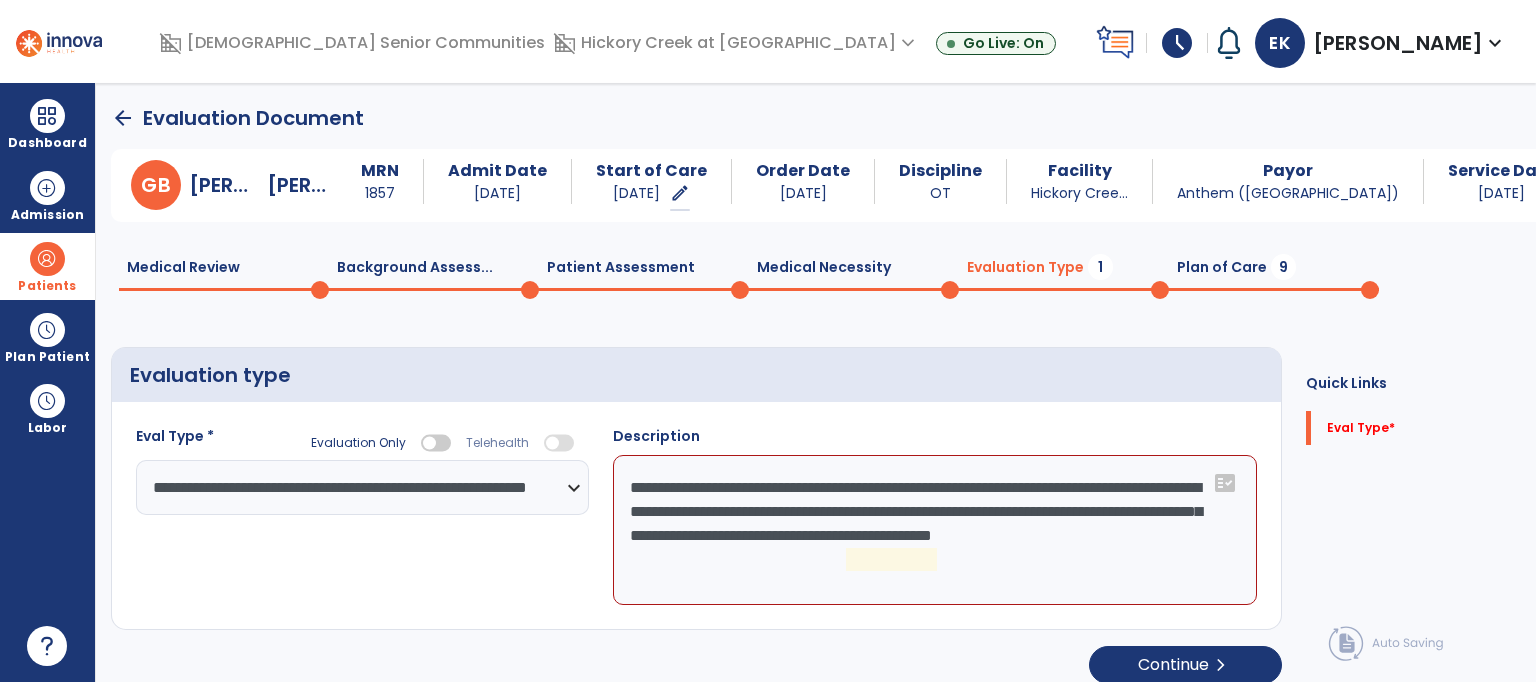 click on "**********" 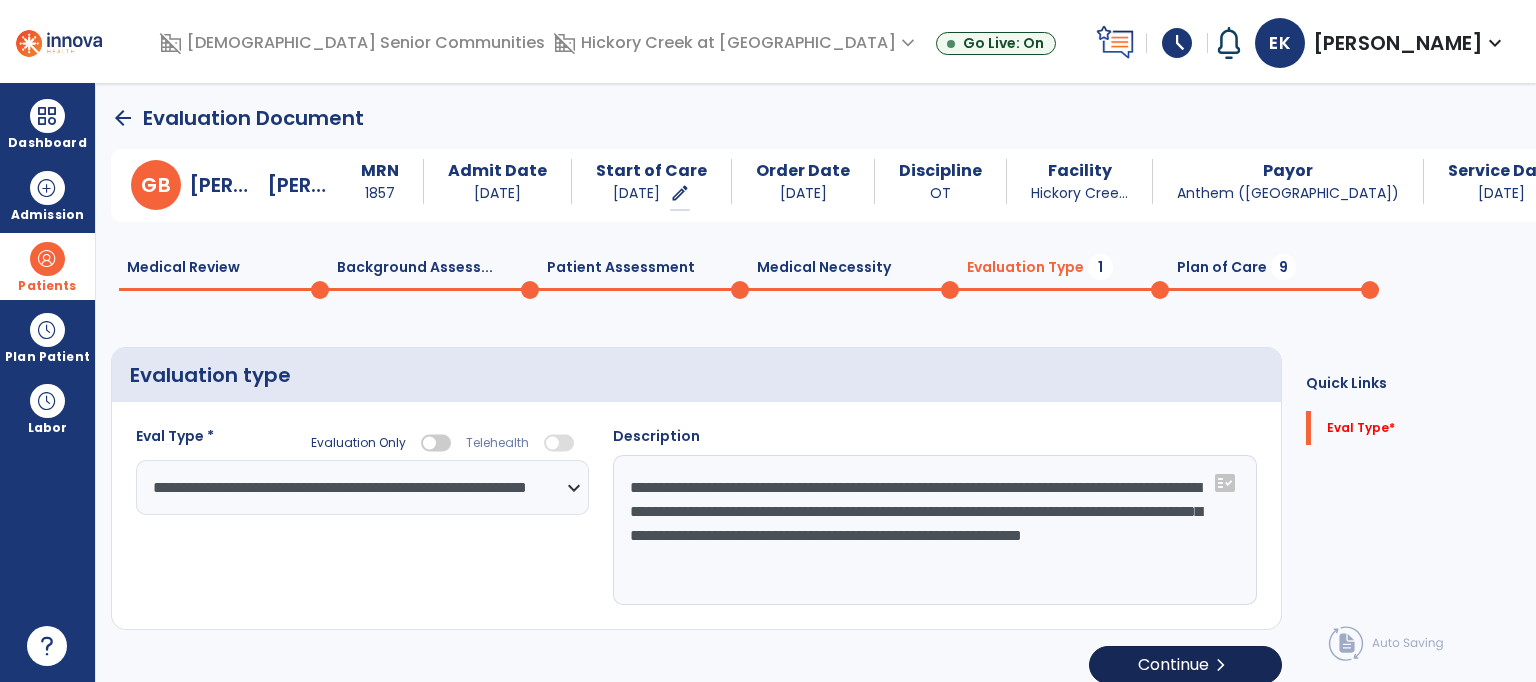 type on "**********" 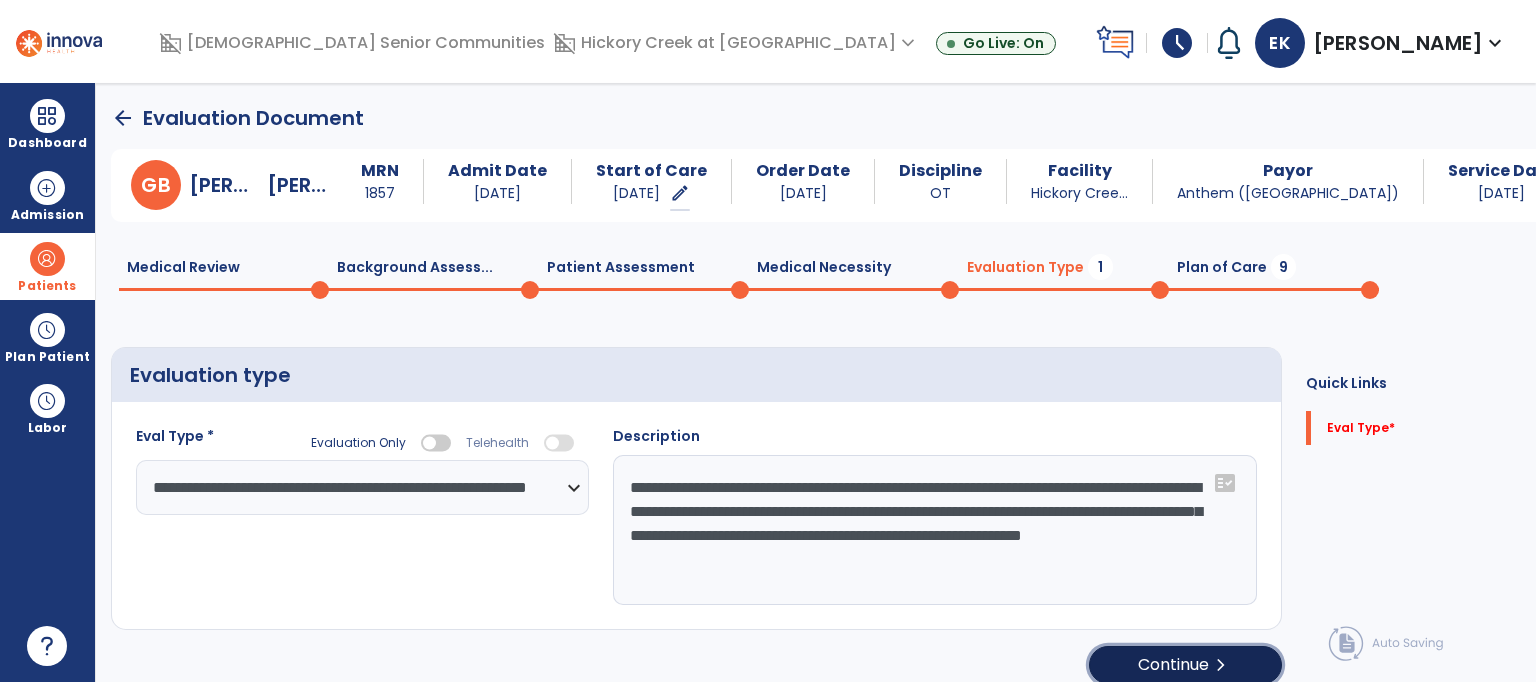 click on "Continue  chevron_right" 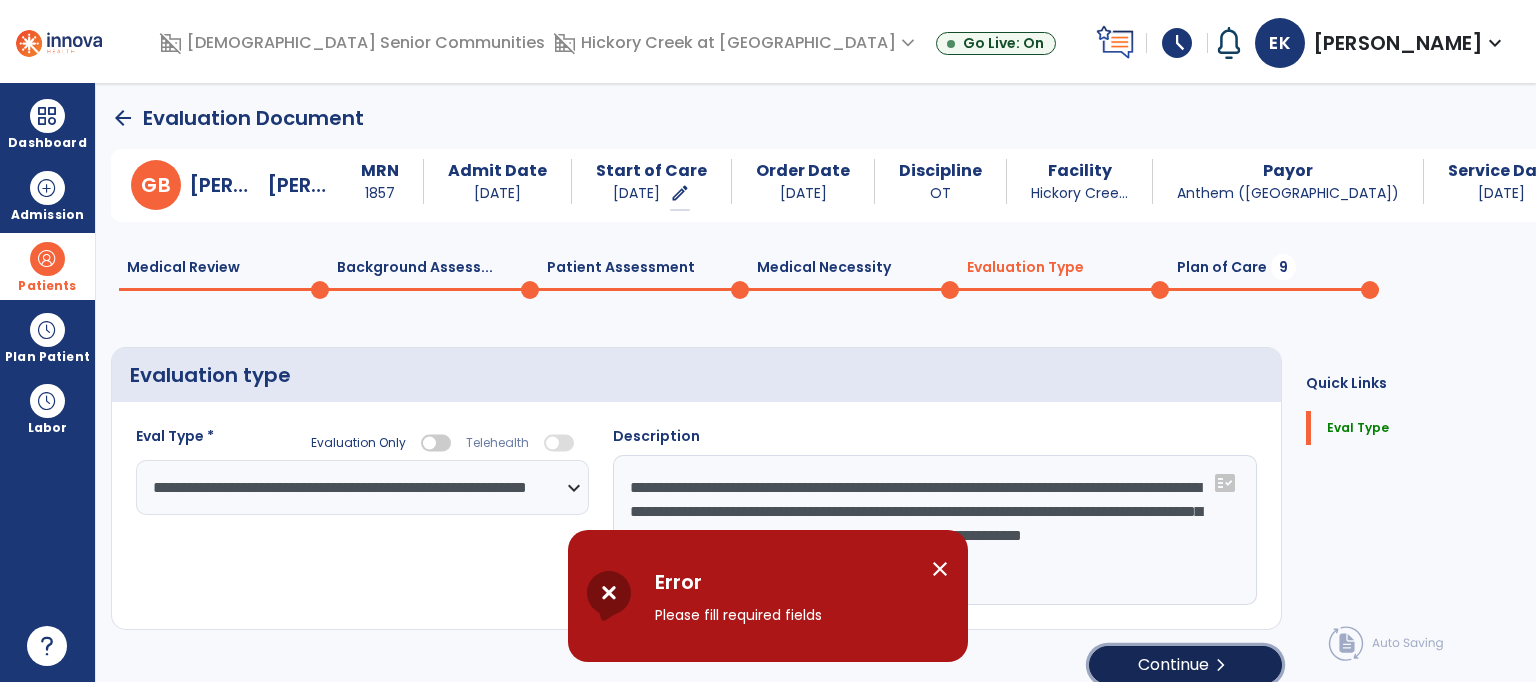 click on "Continue  chevron_right" 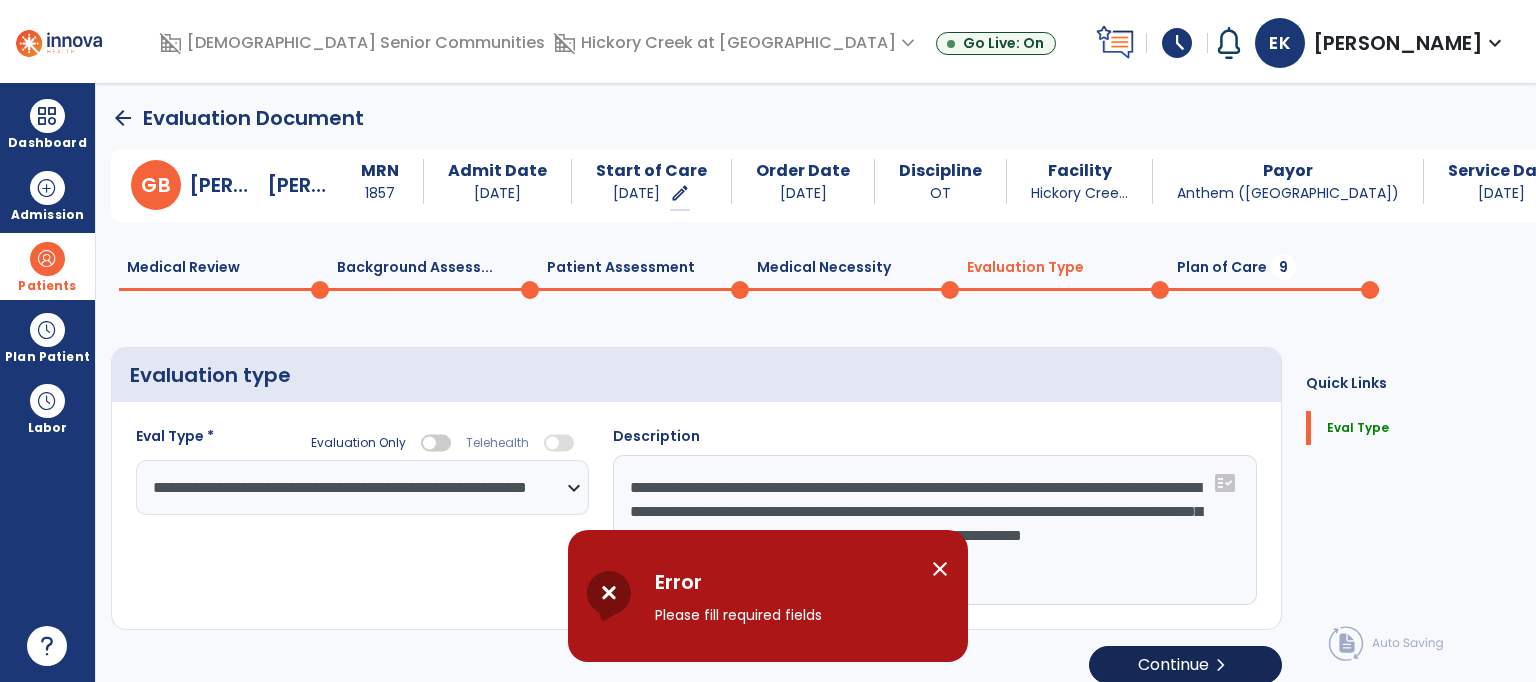 select on "*****" 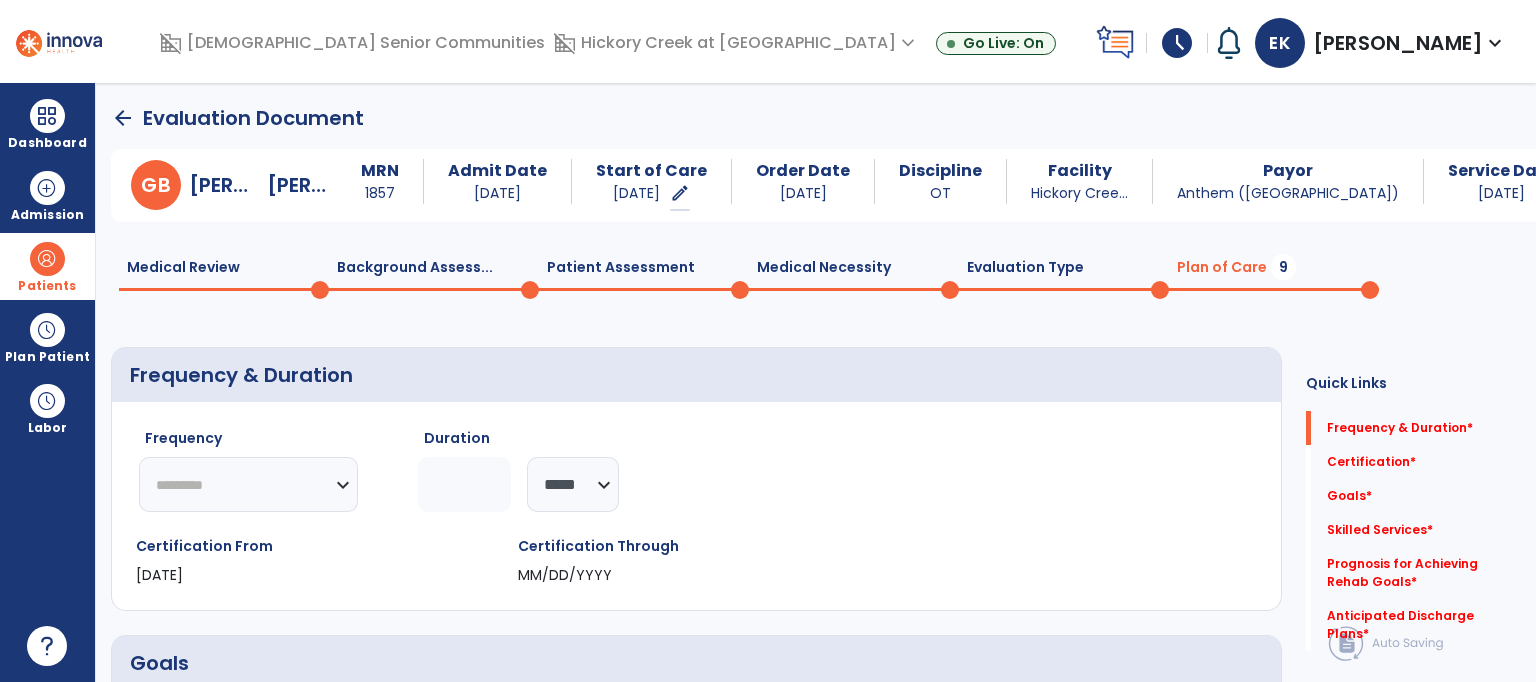 click on "********* ** ** ** ** ** ** **" 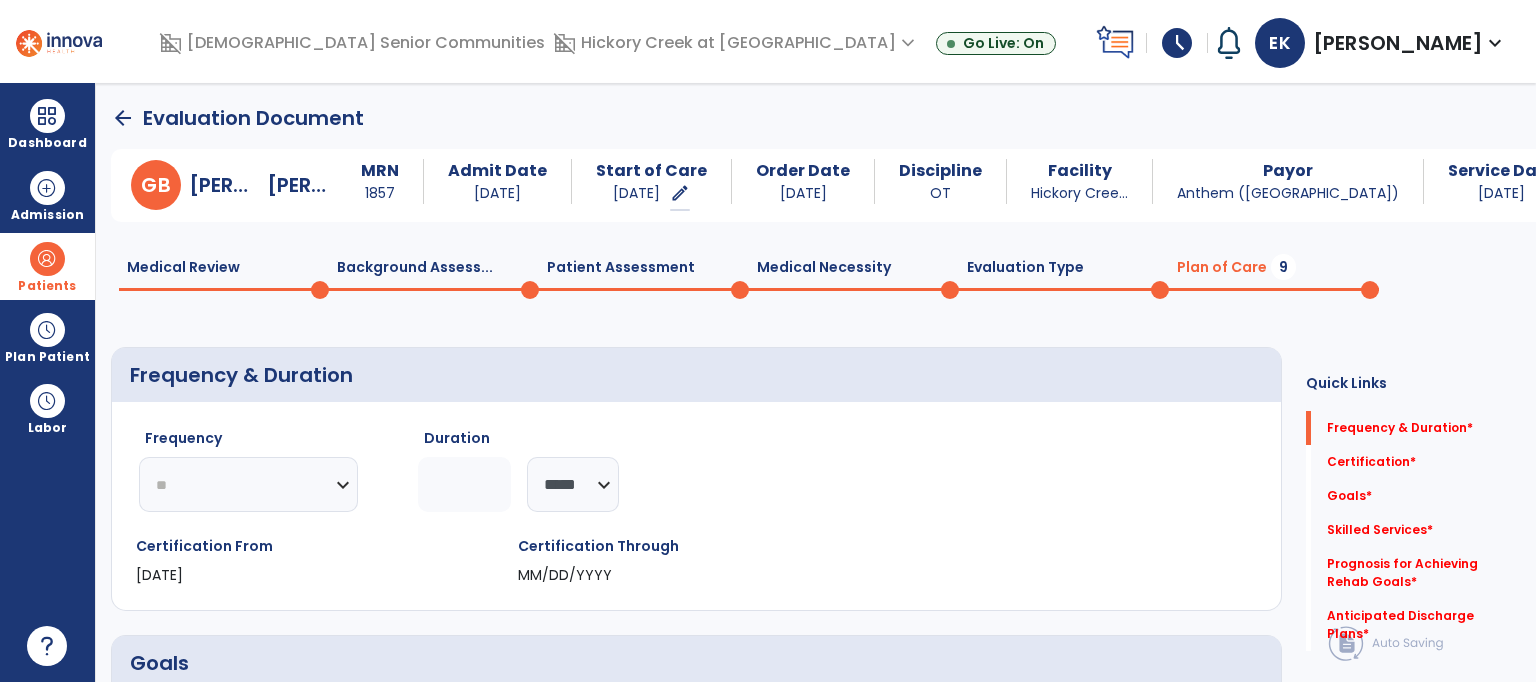 click on "********* ** ** ** ** ** ** **" 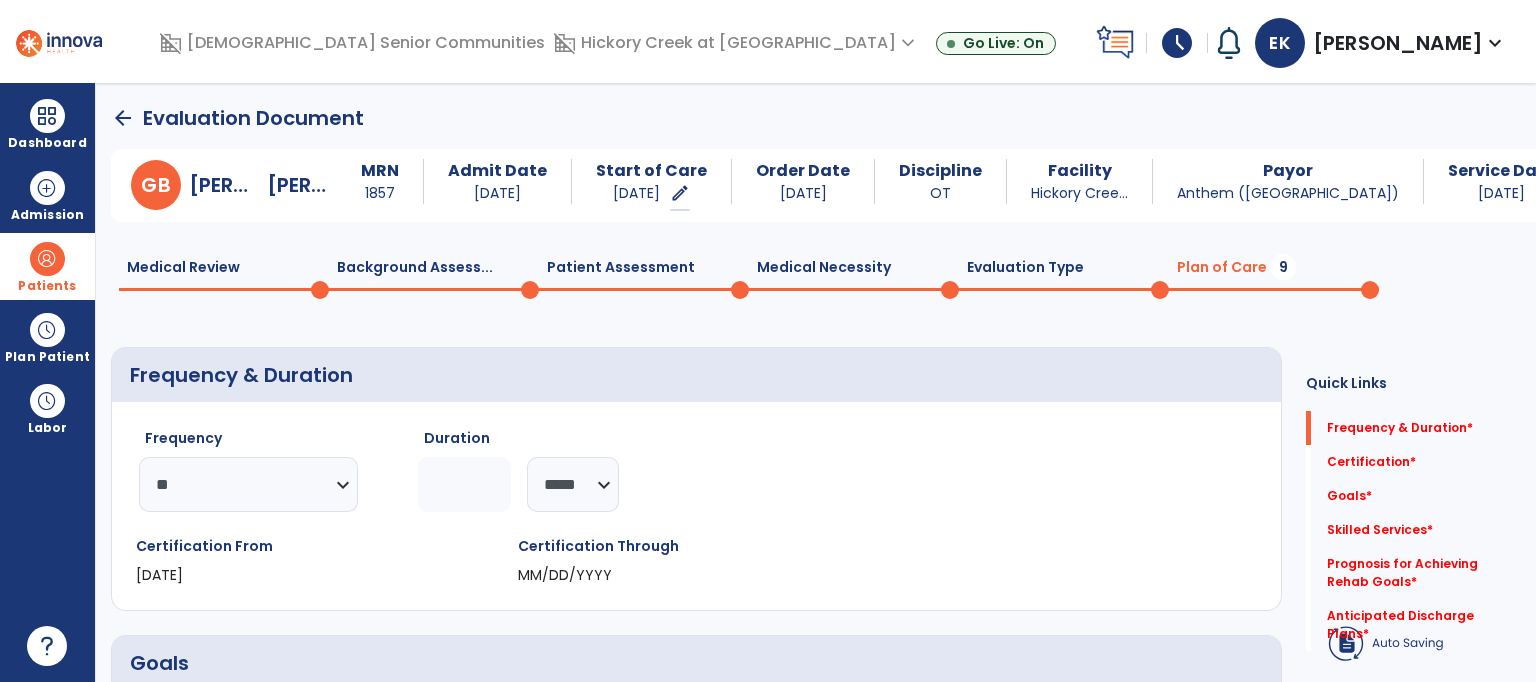 click 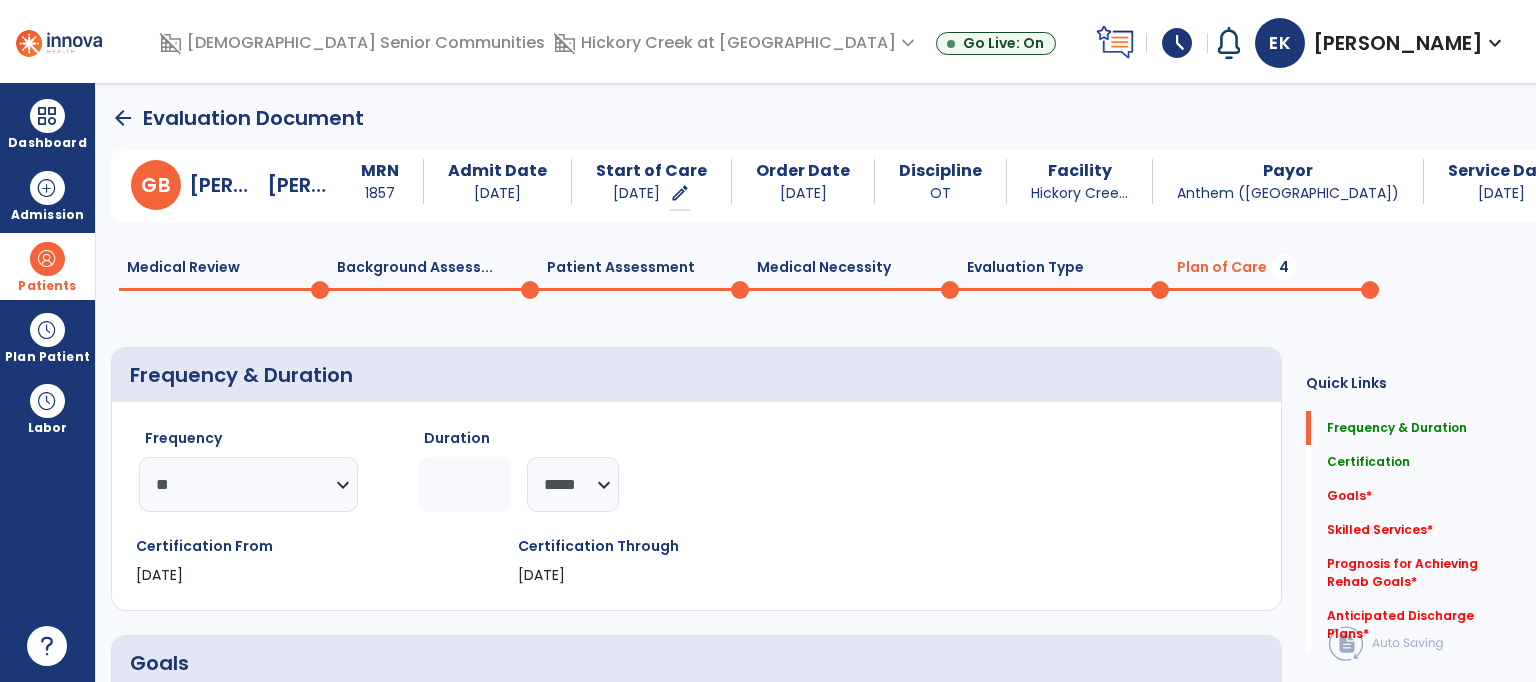 type on "*" 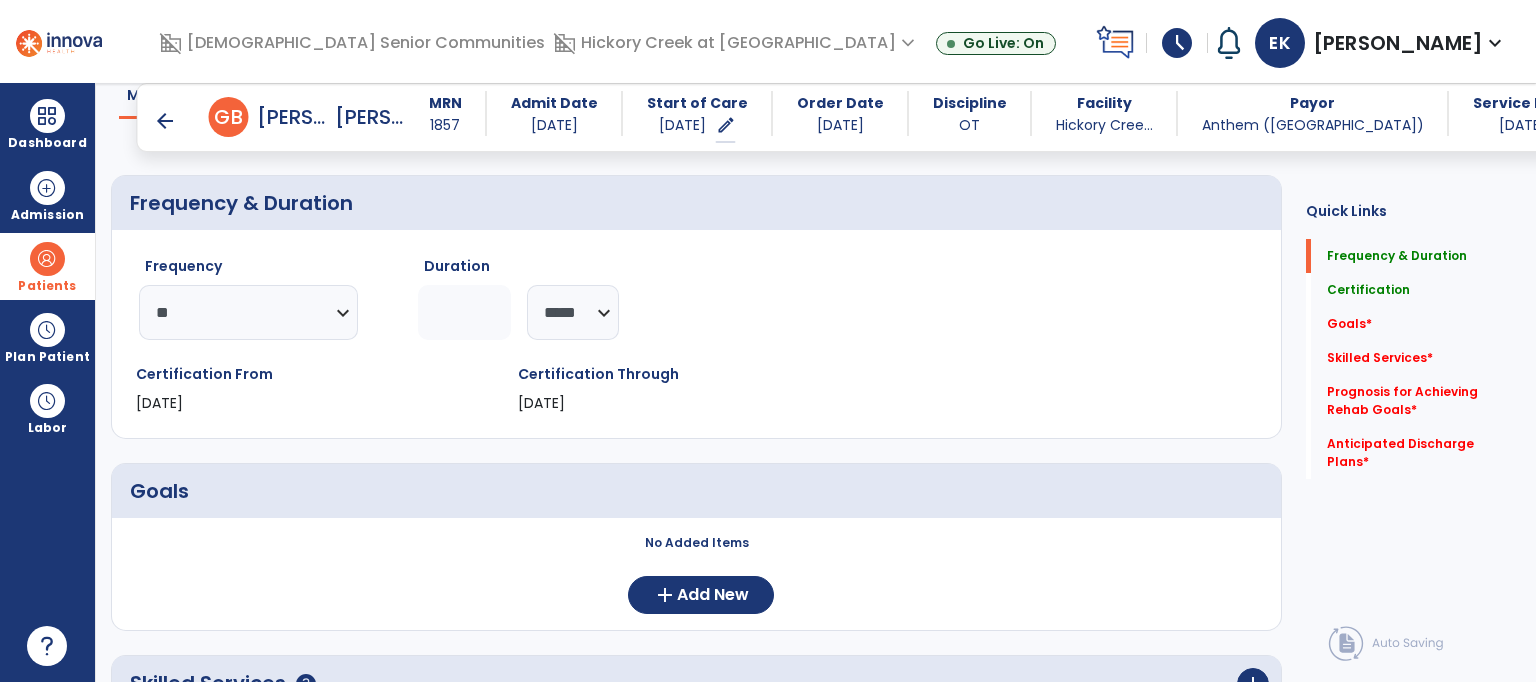 scroll, scrollTop: 200, scrollLeft: 0, axis: vertical 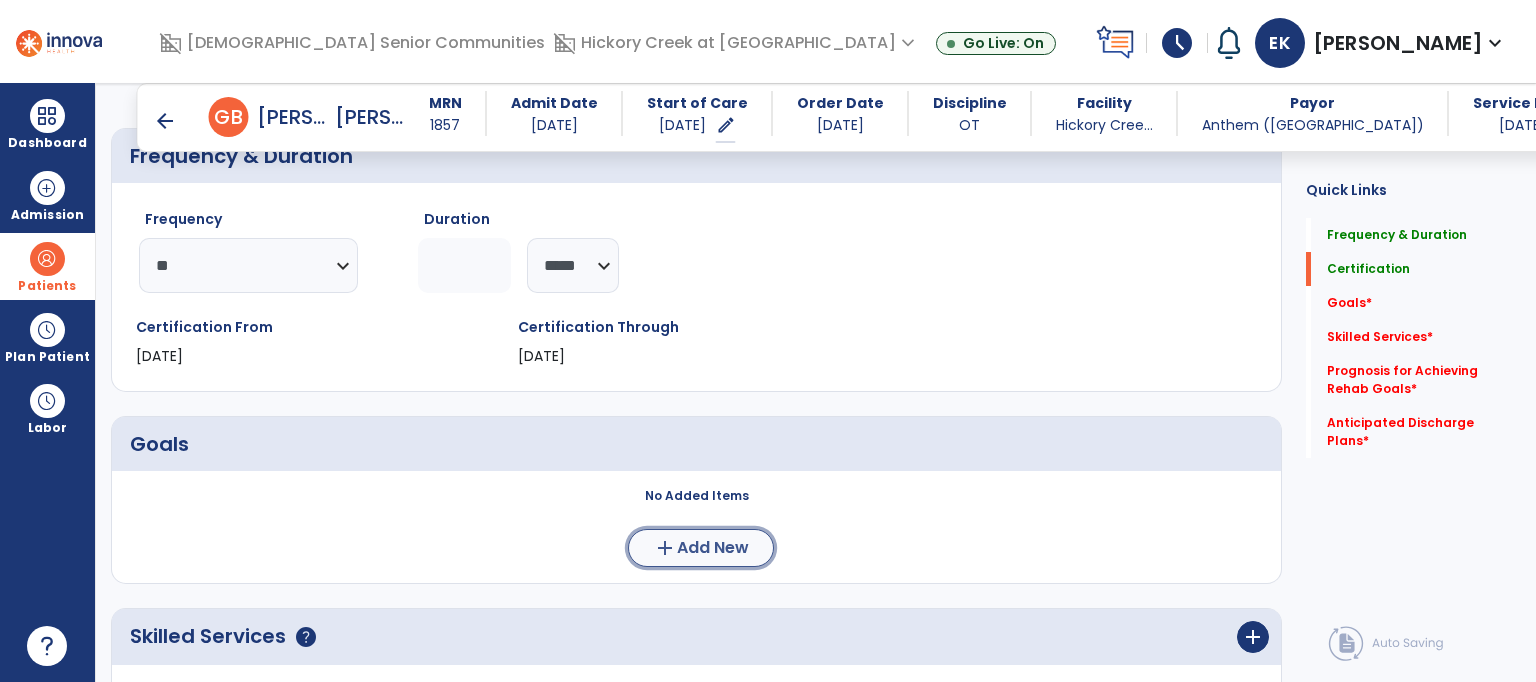 click on "Add New" at bounding box center (713, 548) 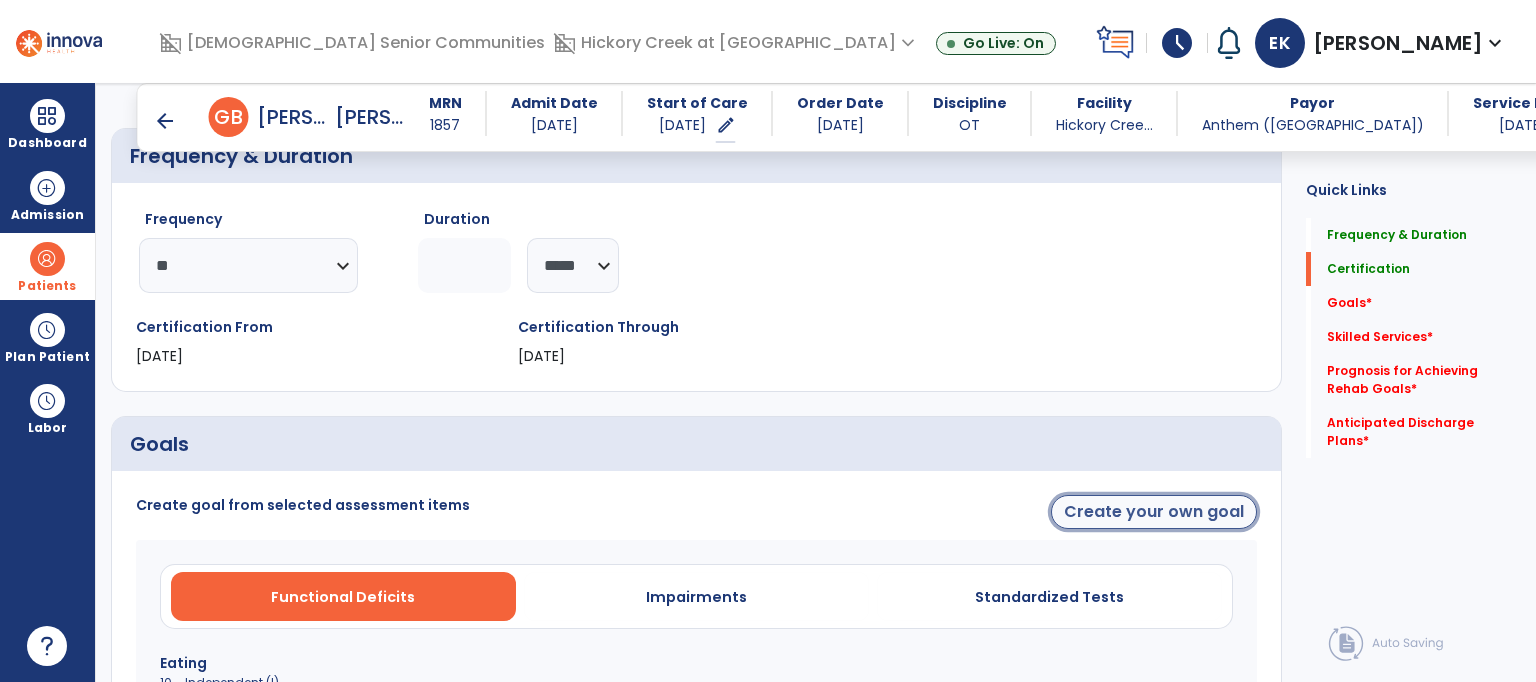 click on "Create your own goal" at bounding box center (1154, 512) 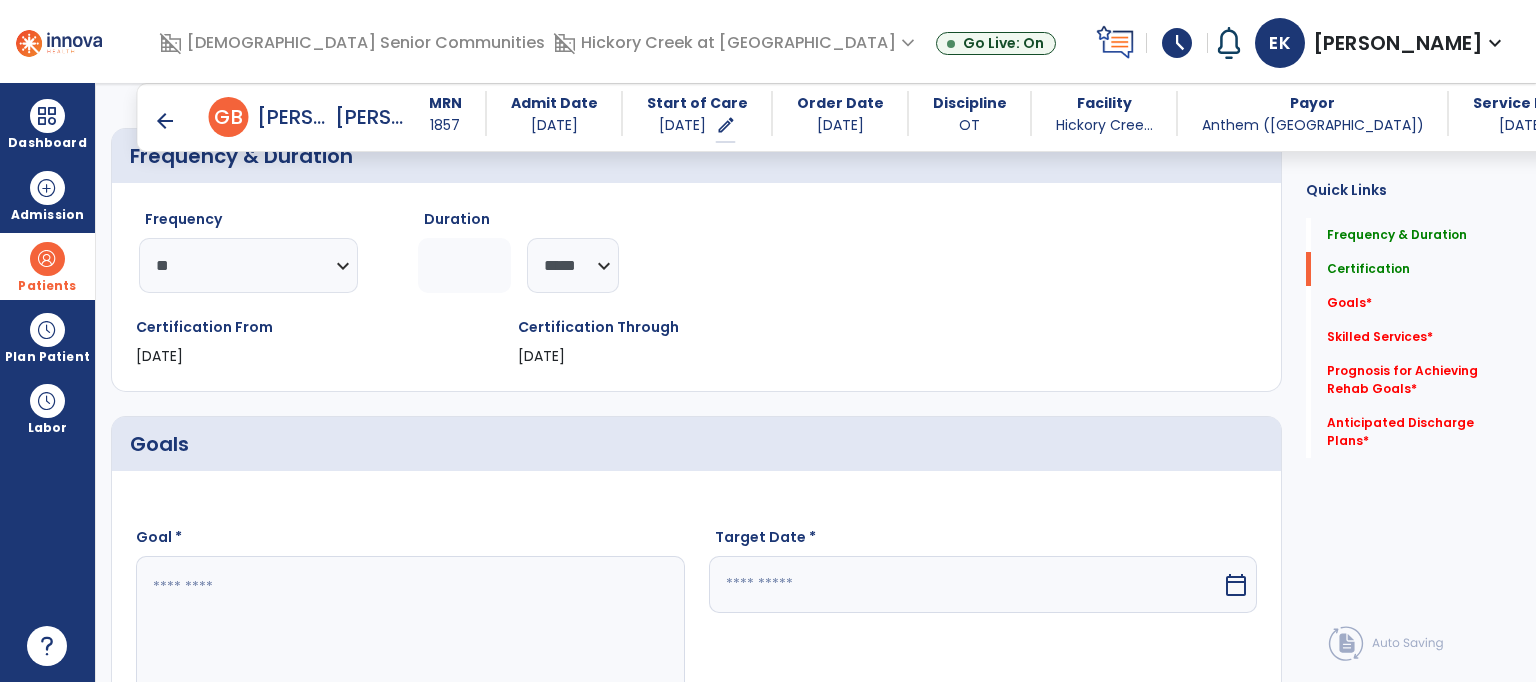 click at bounding box center (409, 631) 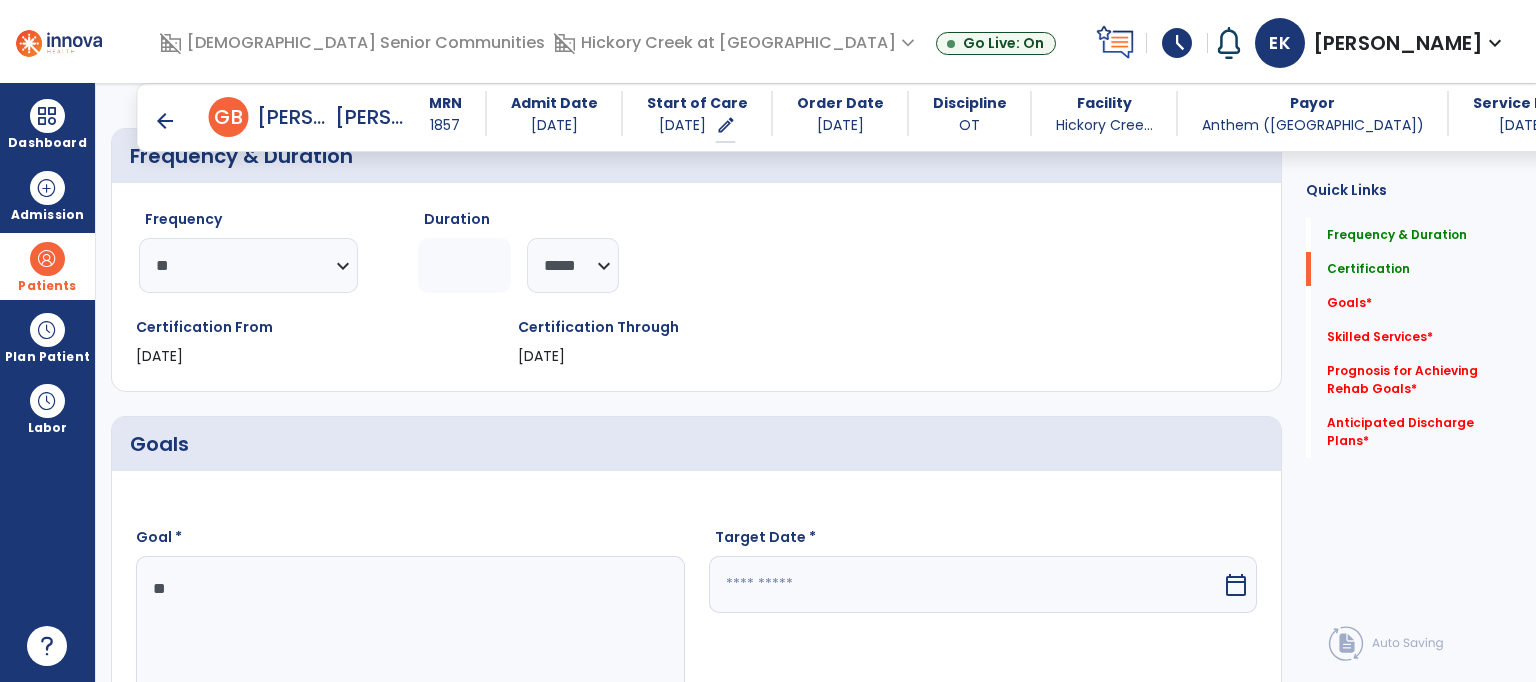 click at bounding box center (409, 631) 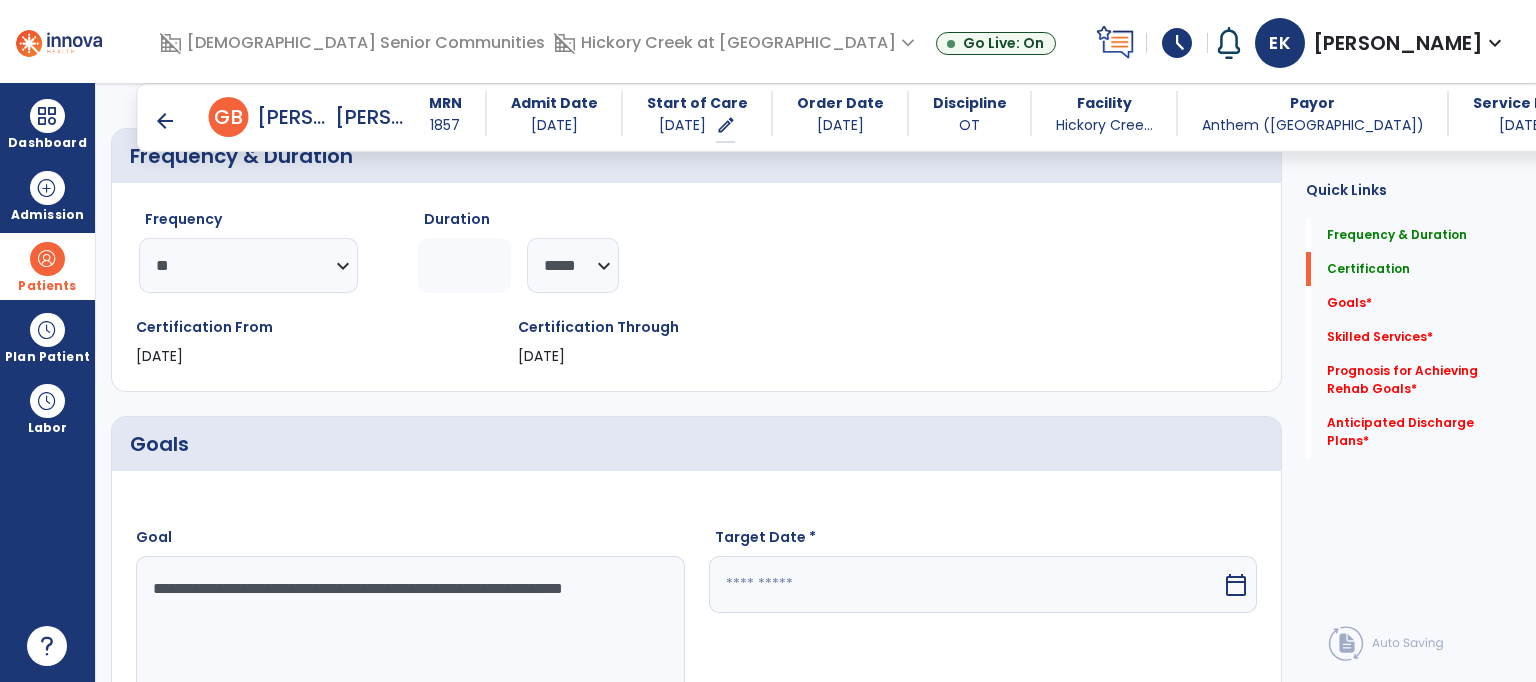 type on "**********" 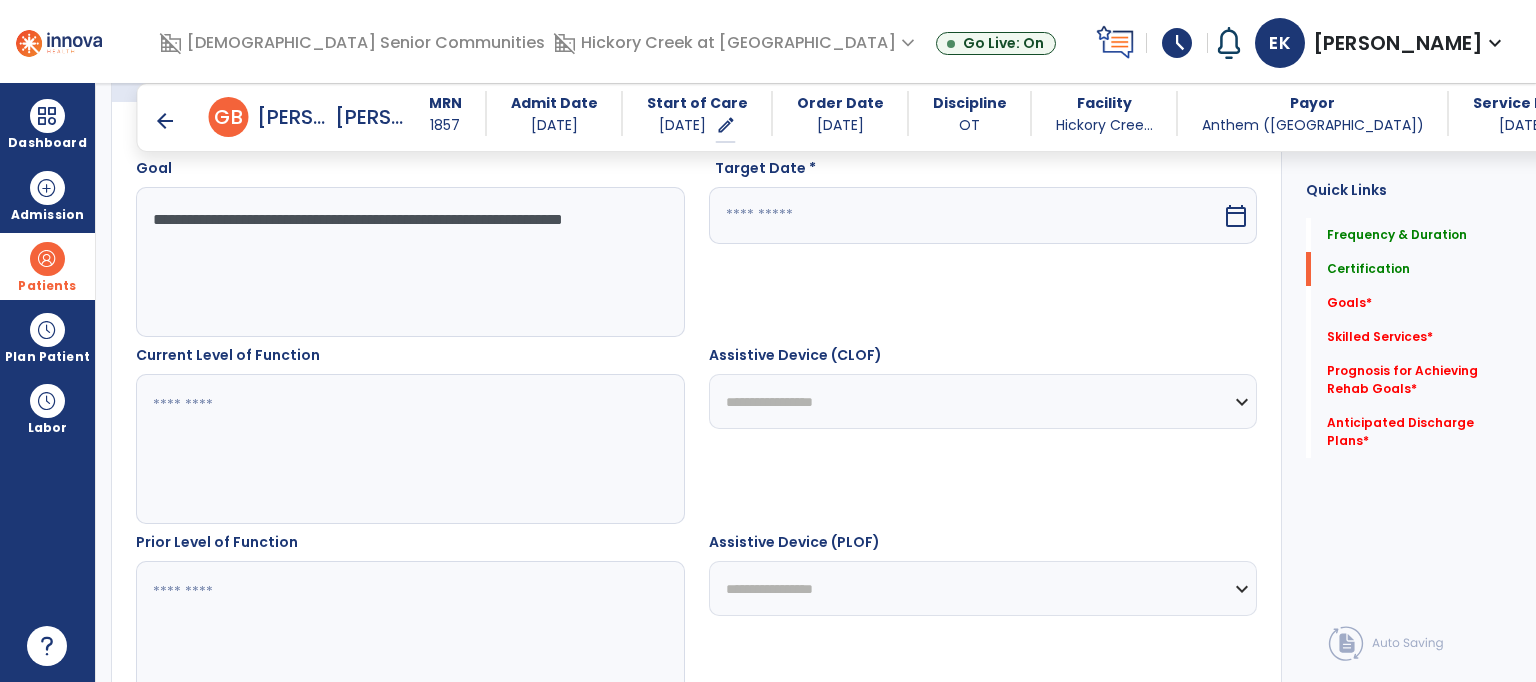 select on "*" 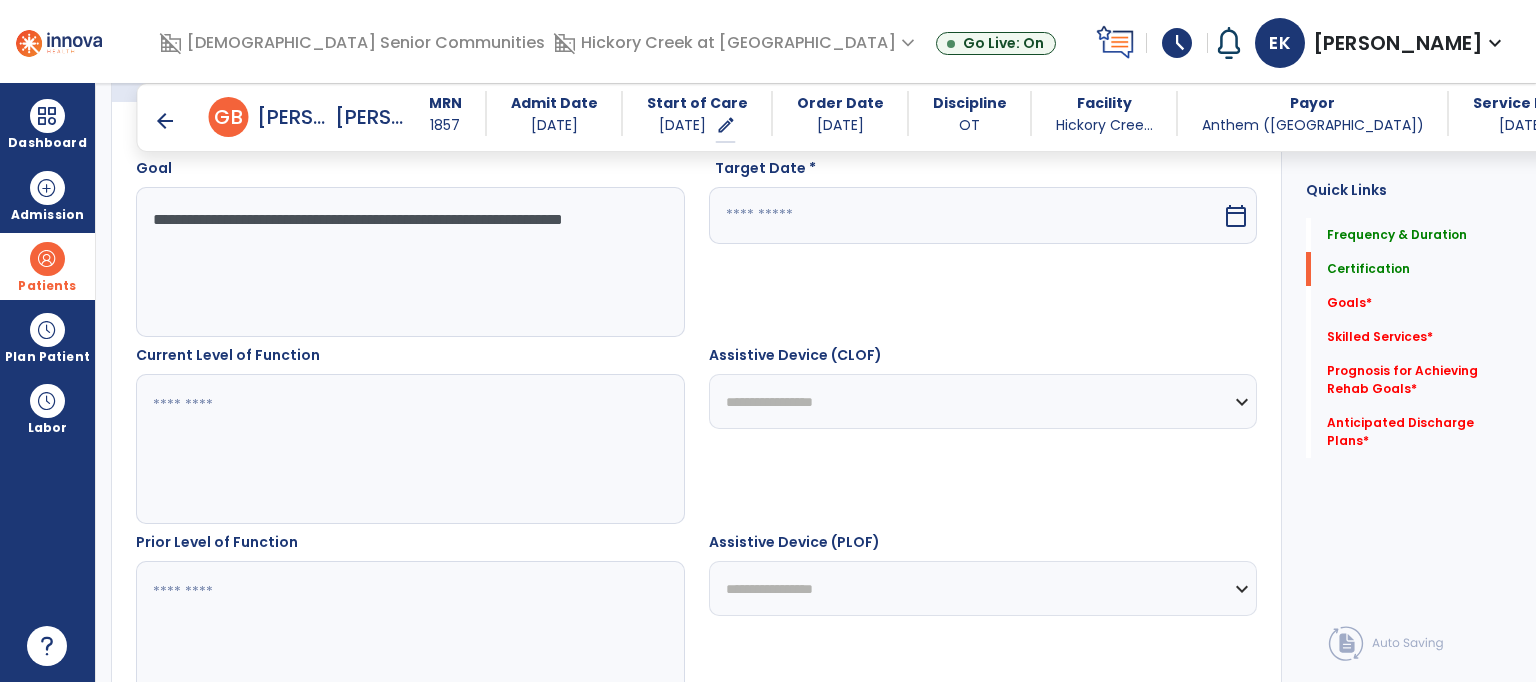 select on "****" 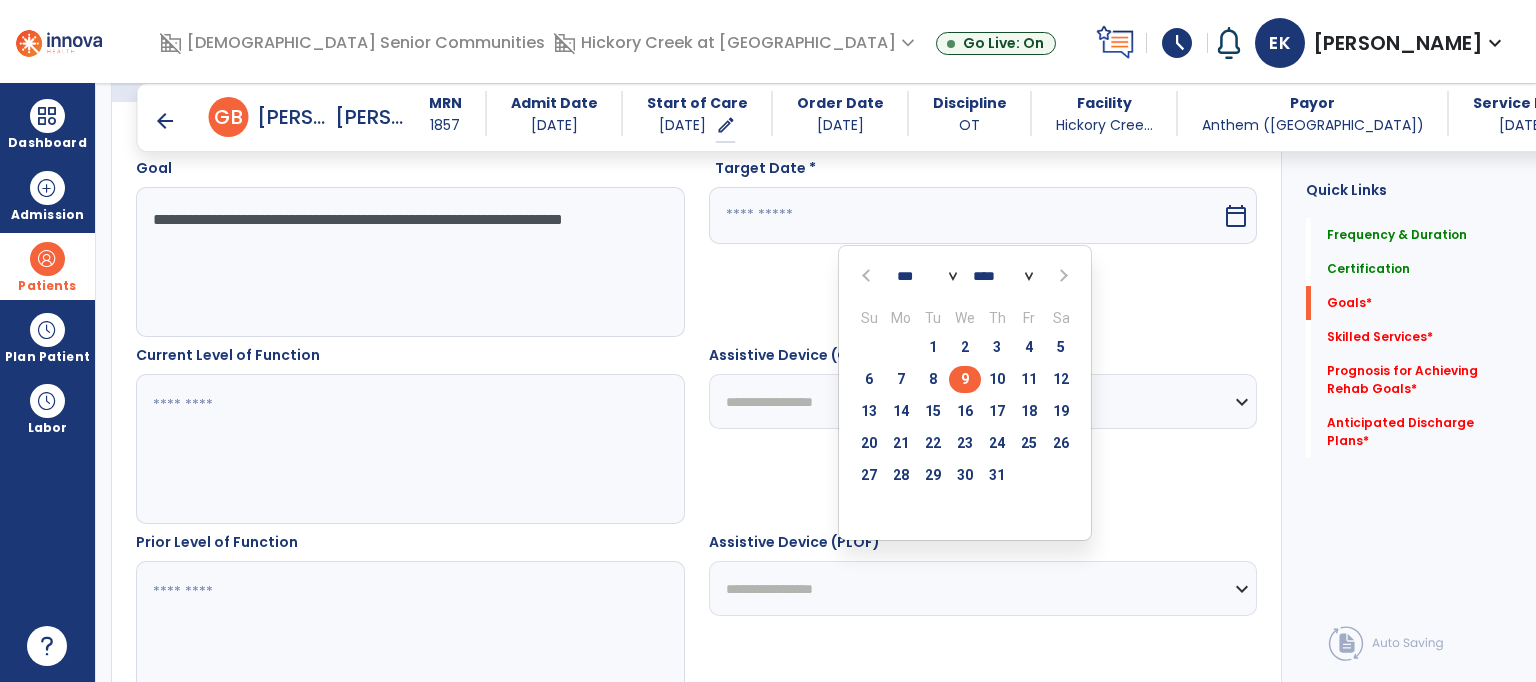 click at bounding box center (1061, 276) 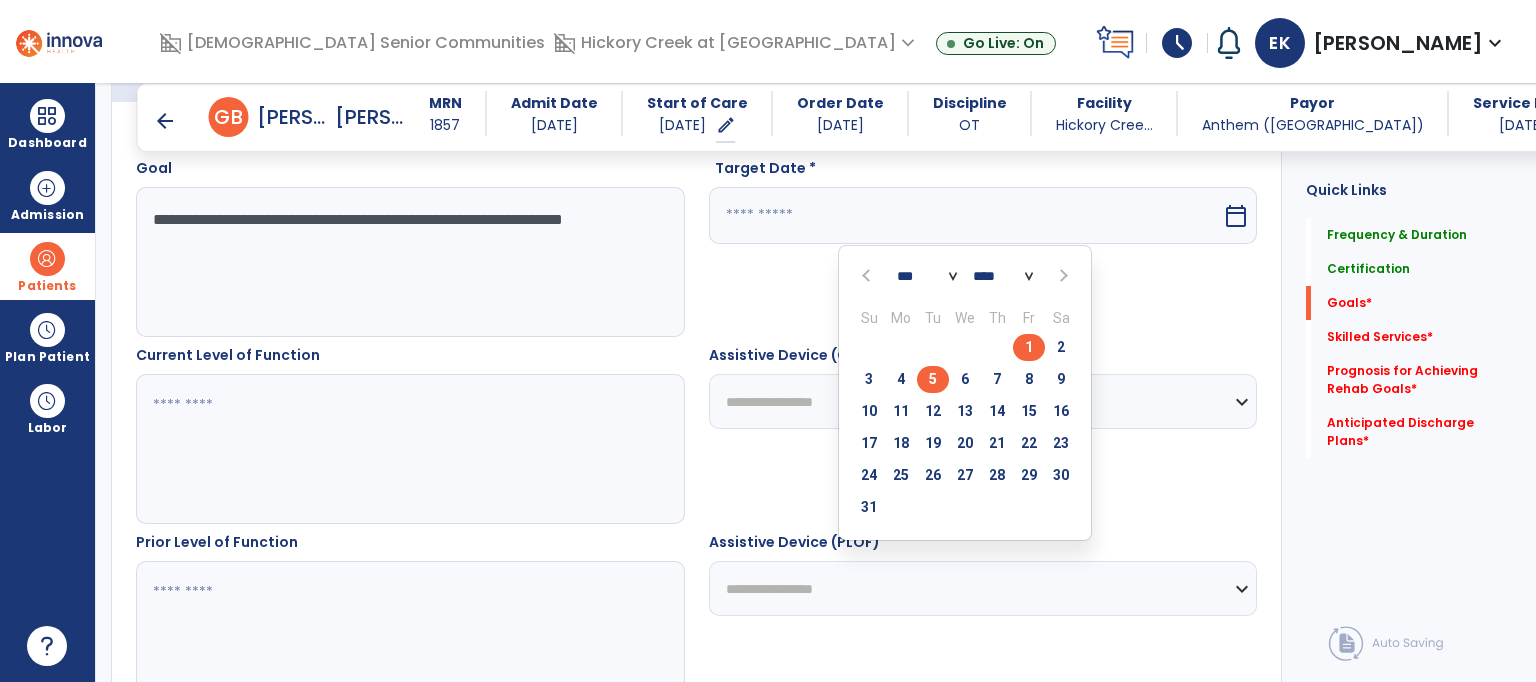 click on "5" at bounding box center (933, 379) 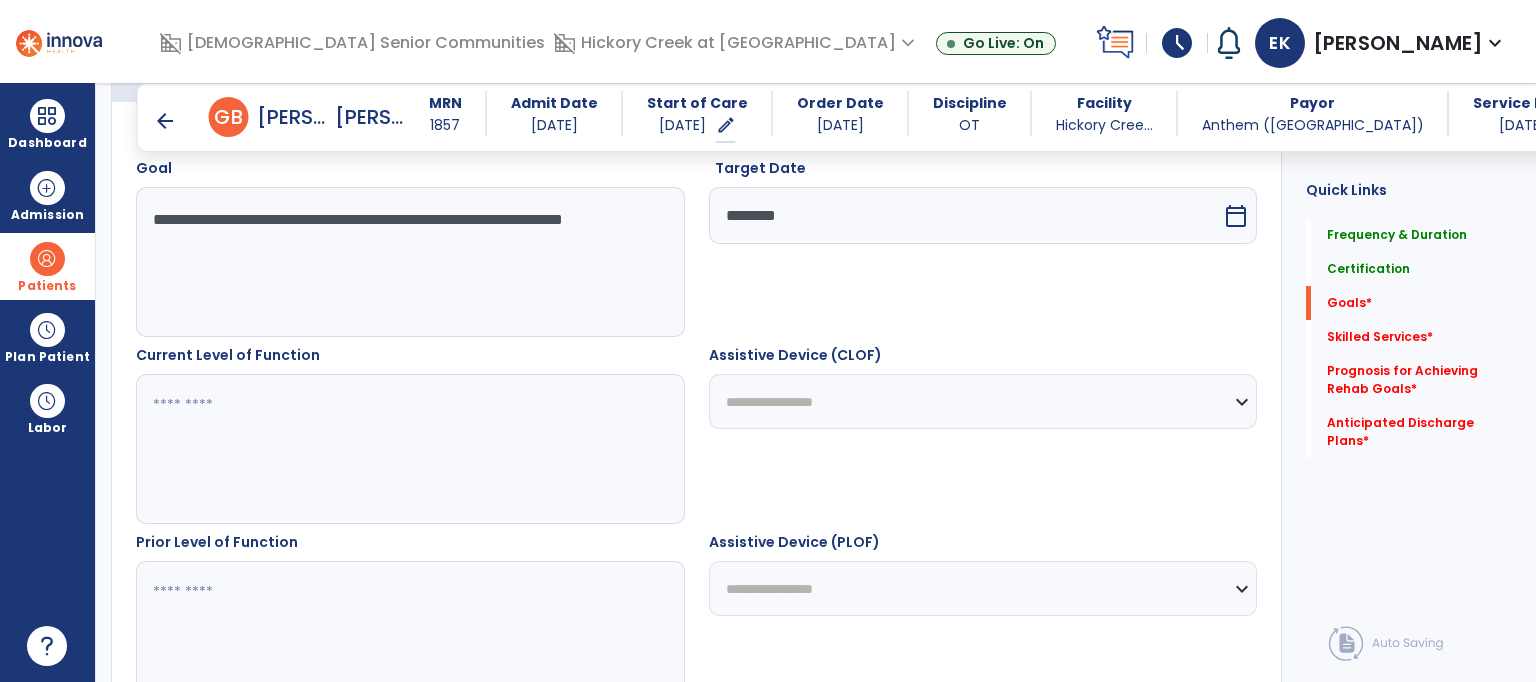 click at bounding box center [409, 449] 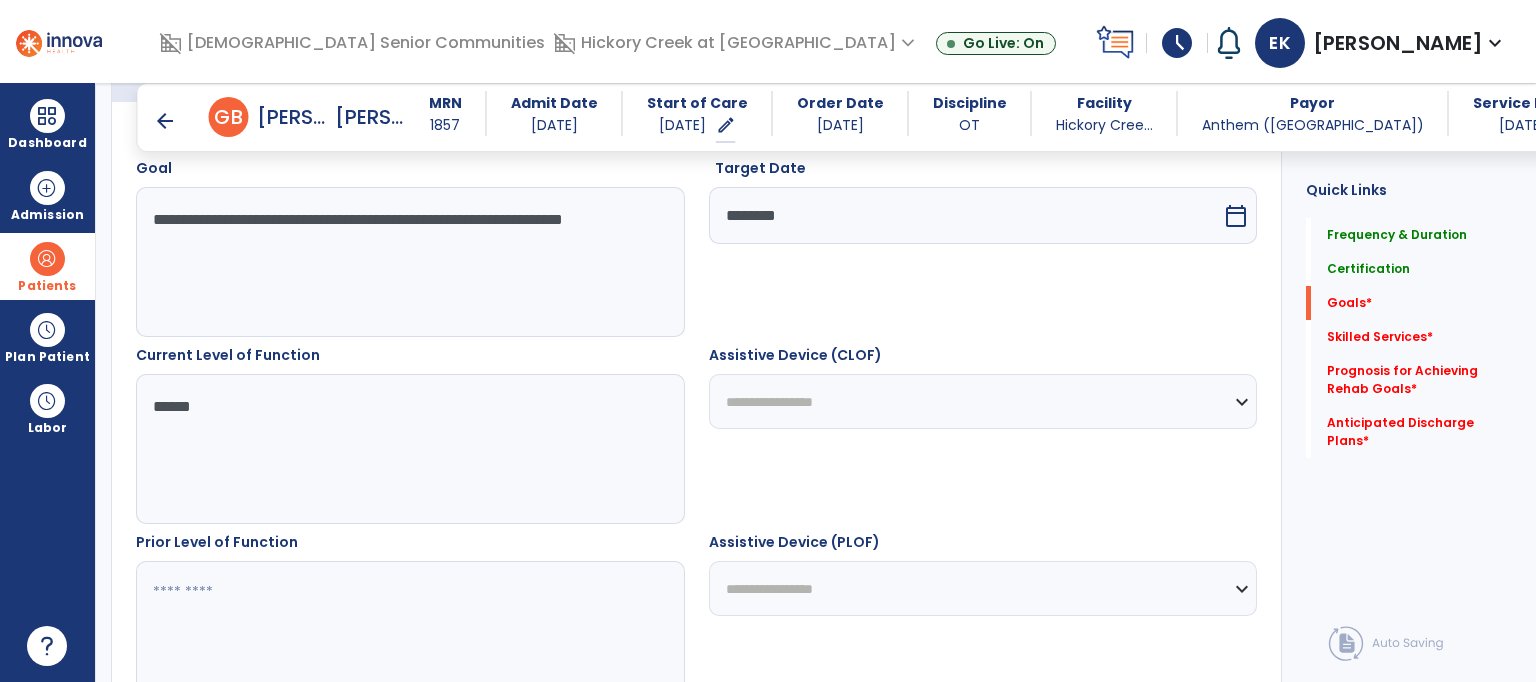 type on "******" 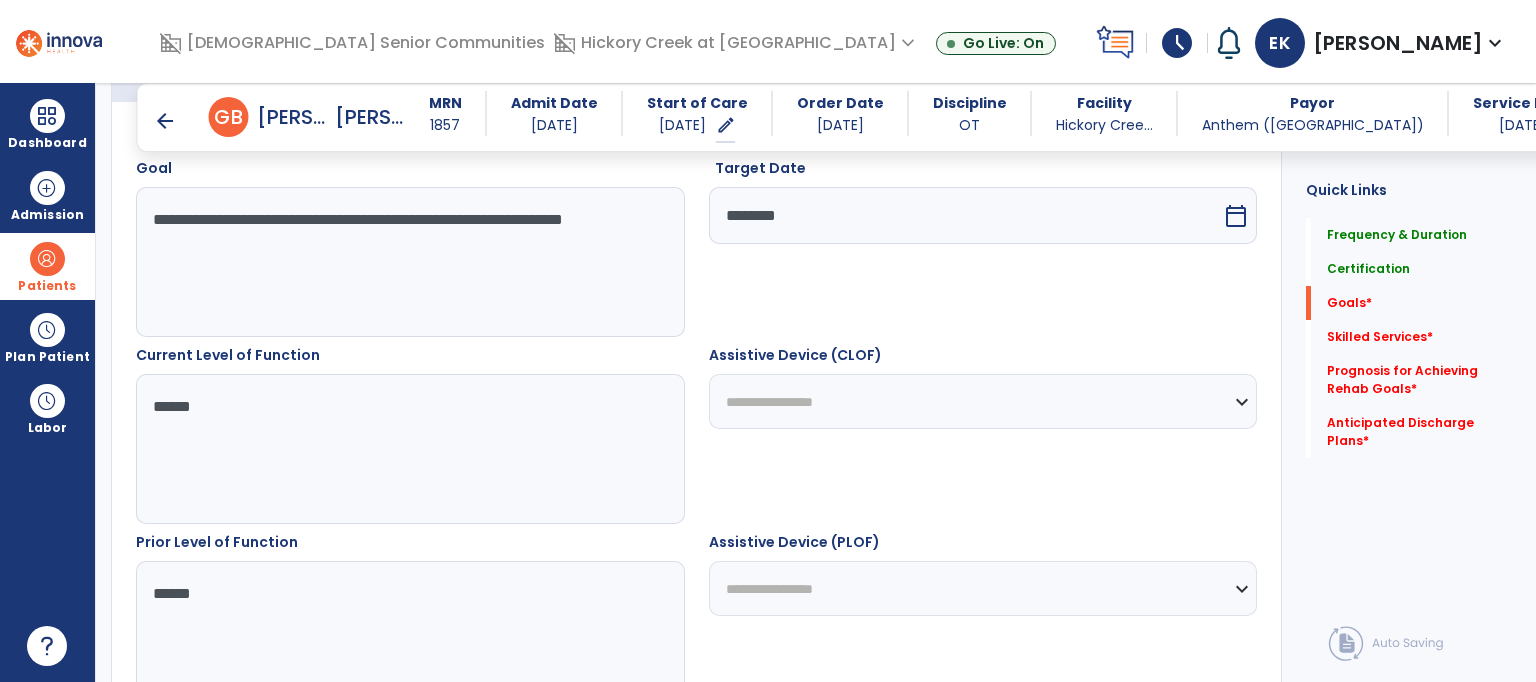 type on "******" 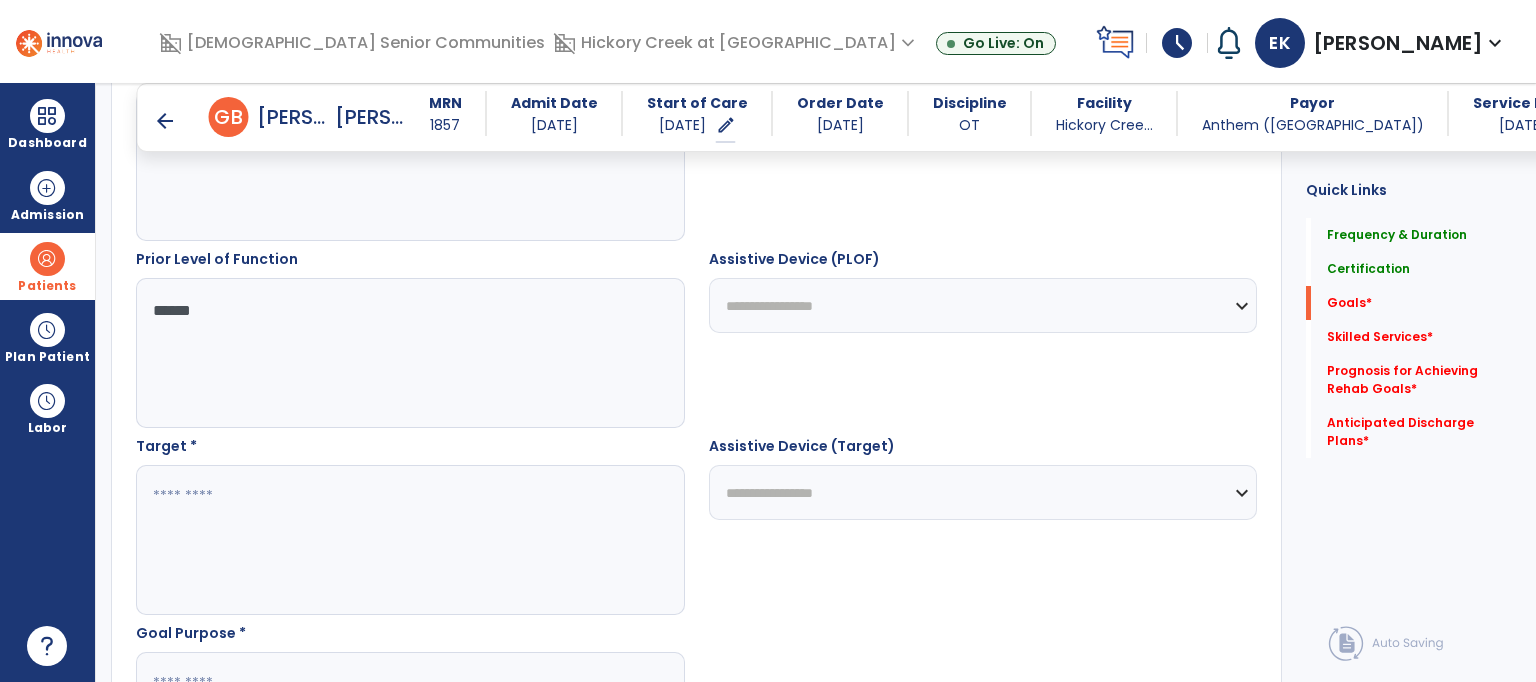 scroll, scrollTop: 1089, scrollLeft: 0, axis: vertical 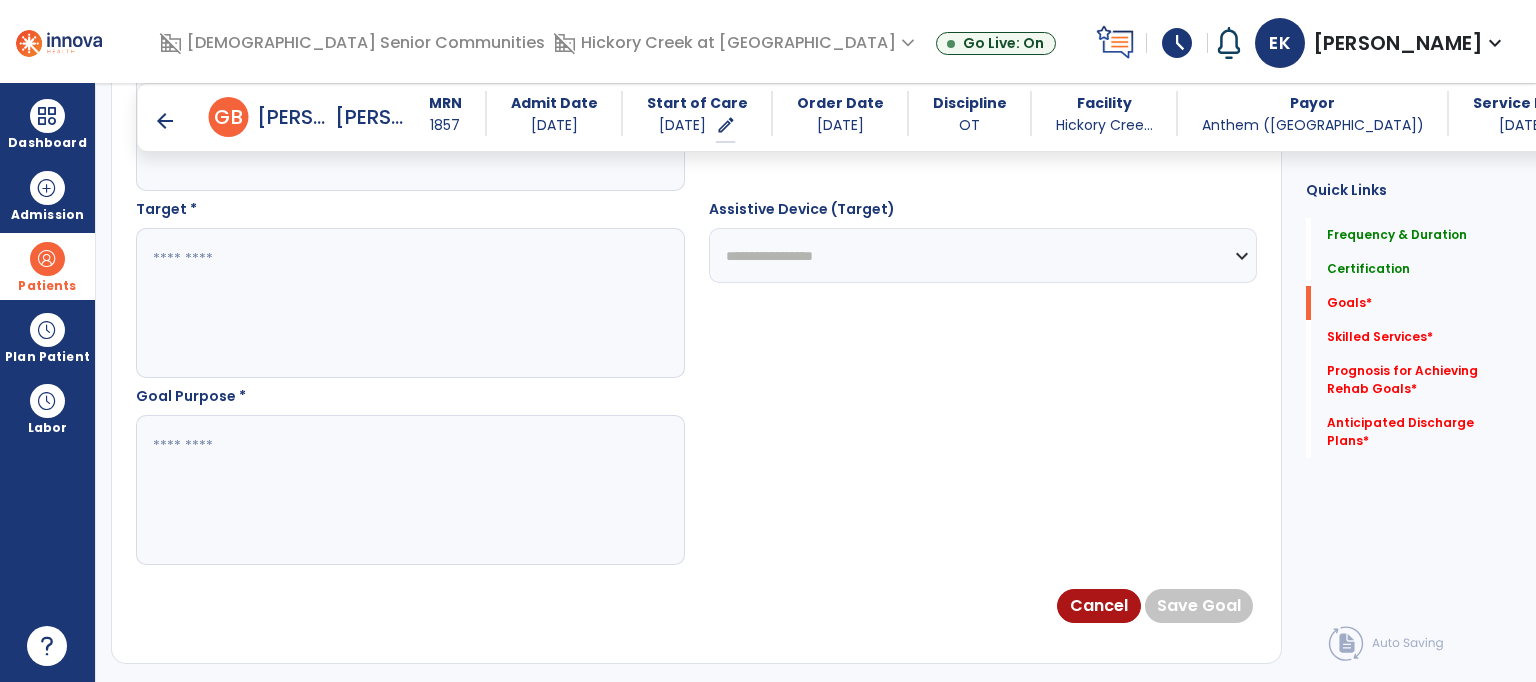 click at bounding box center [409, 303] 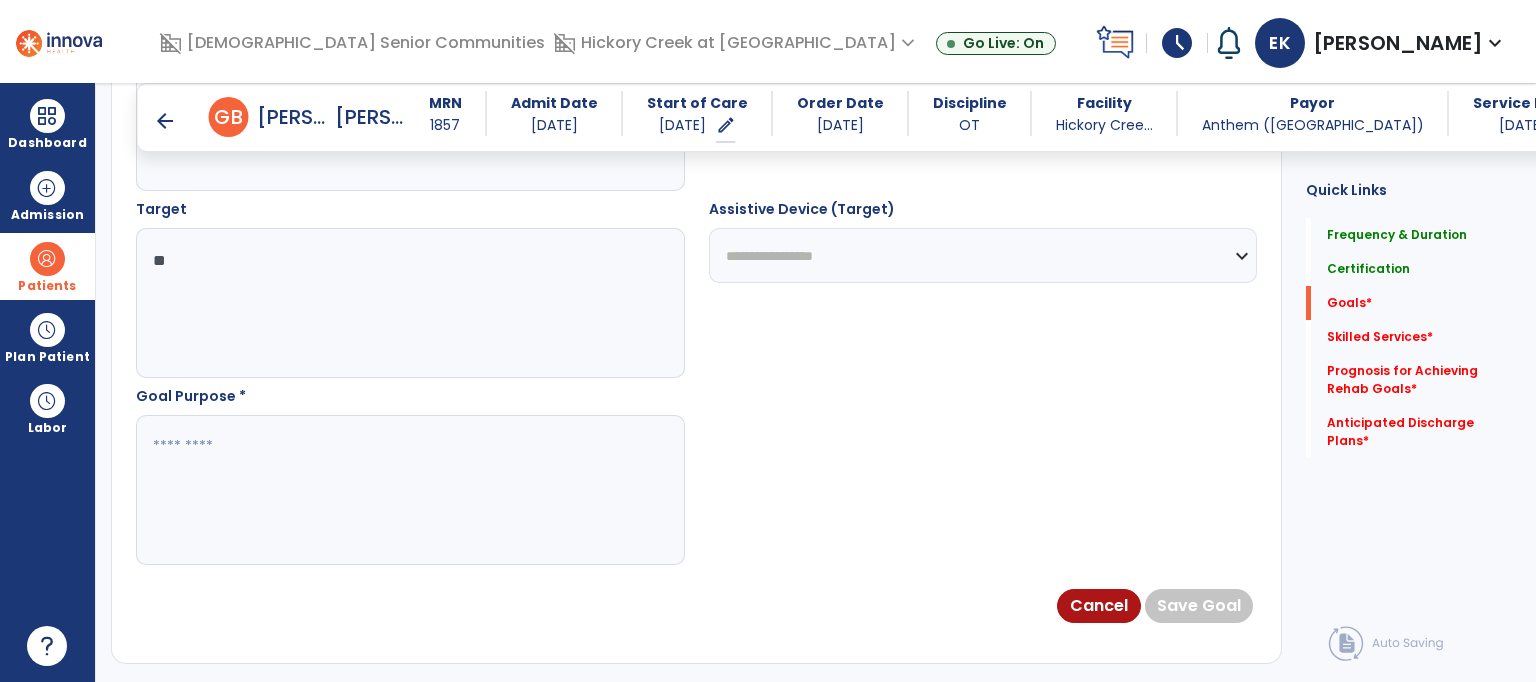 type on "**" 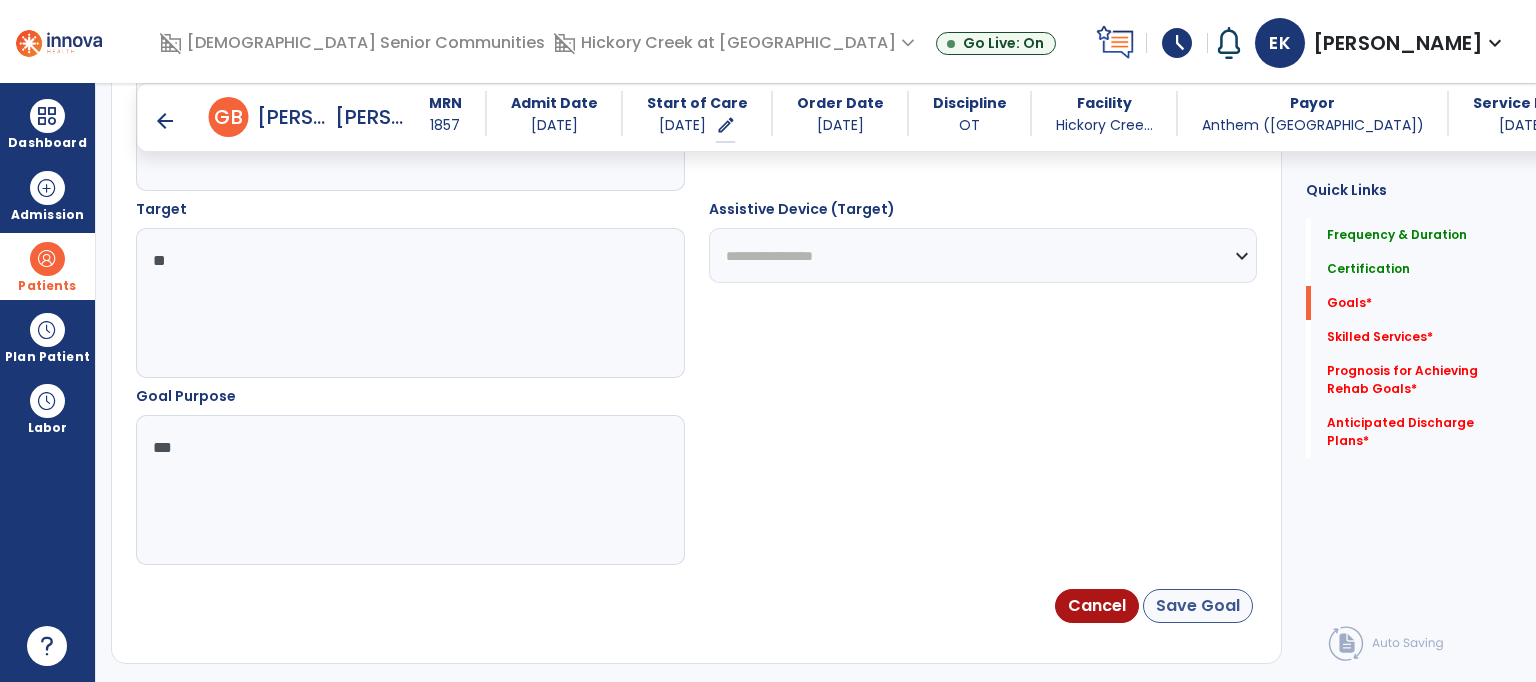 type on "**" 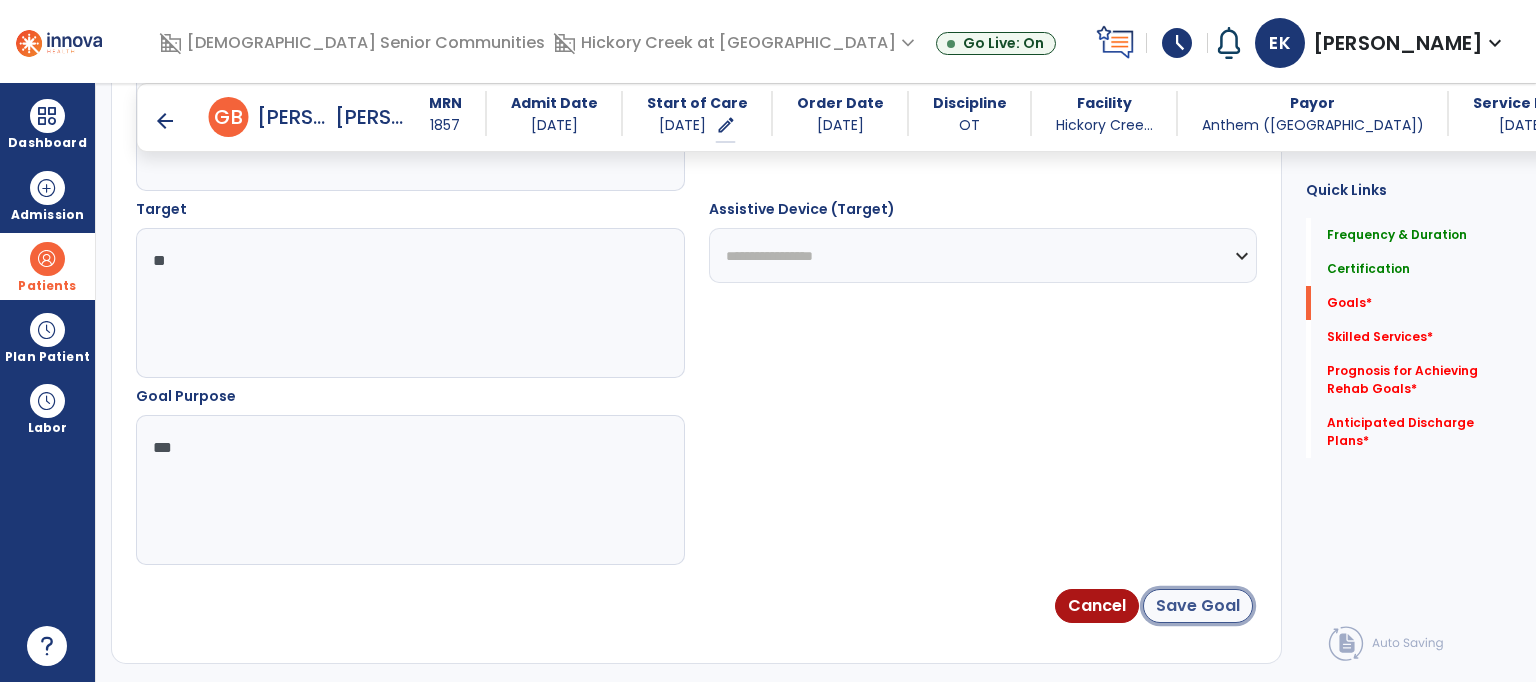 click on "Save Goal" at bounding box center [1198, 606] 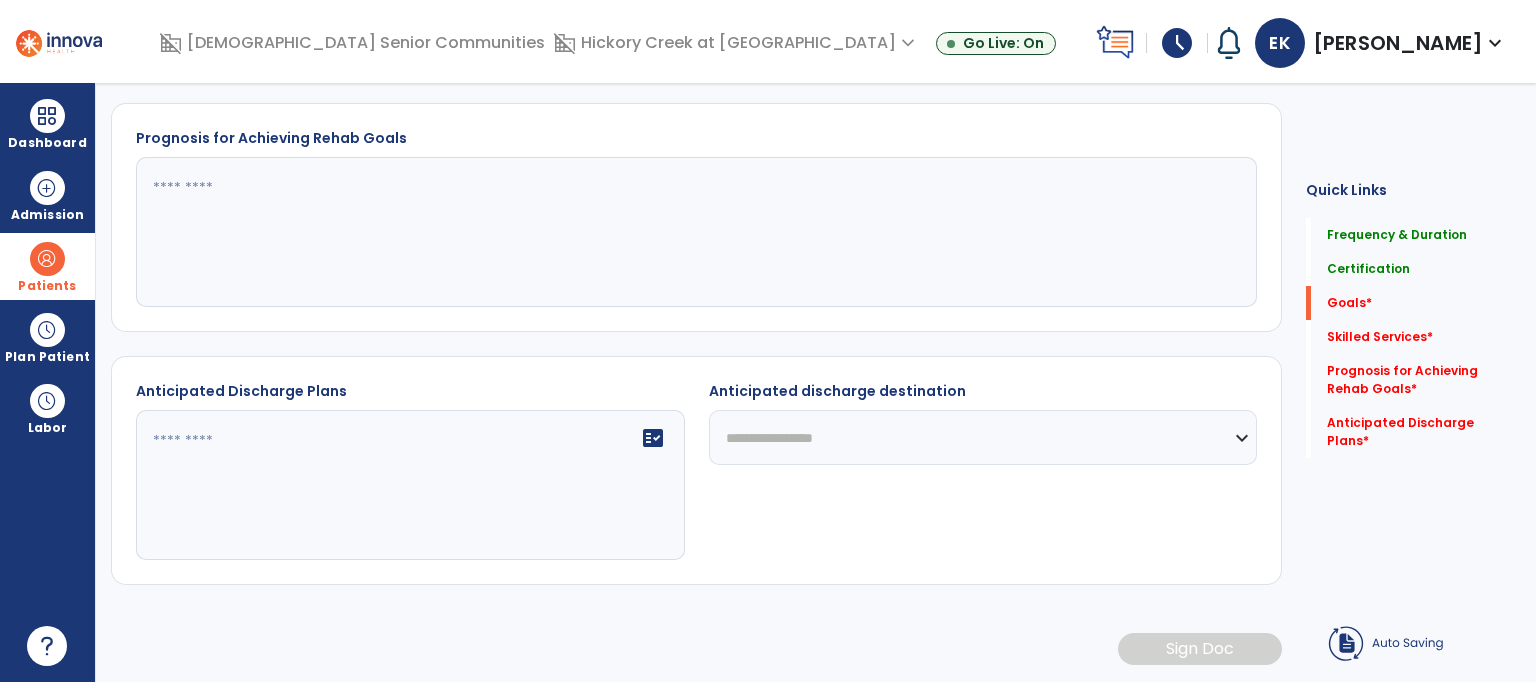 scroll, scrollTop: 13, scrollLeft: 0, axis: vertical 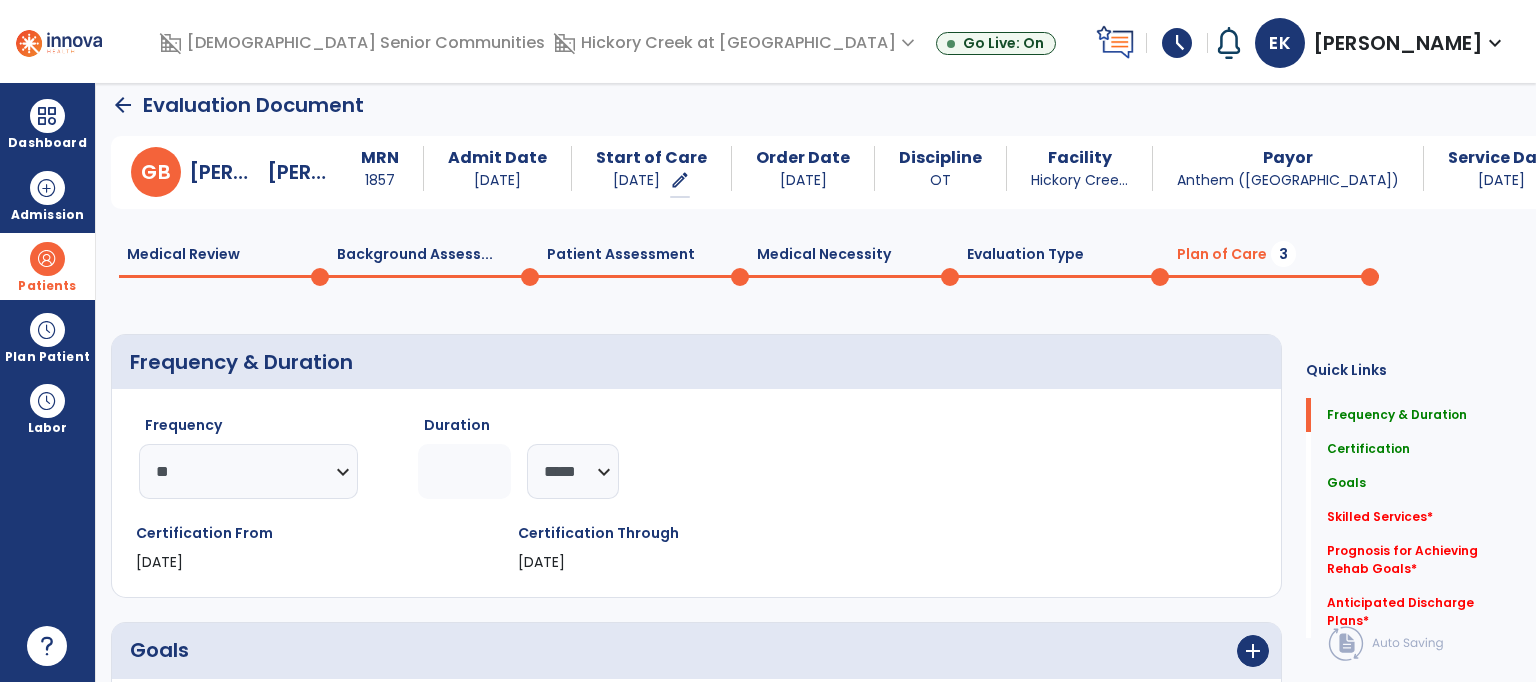 click on "Frequency & Duration   Frequency & Duration" 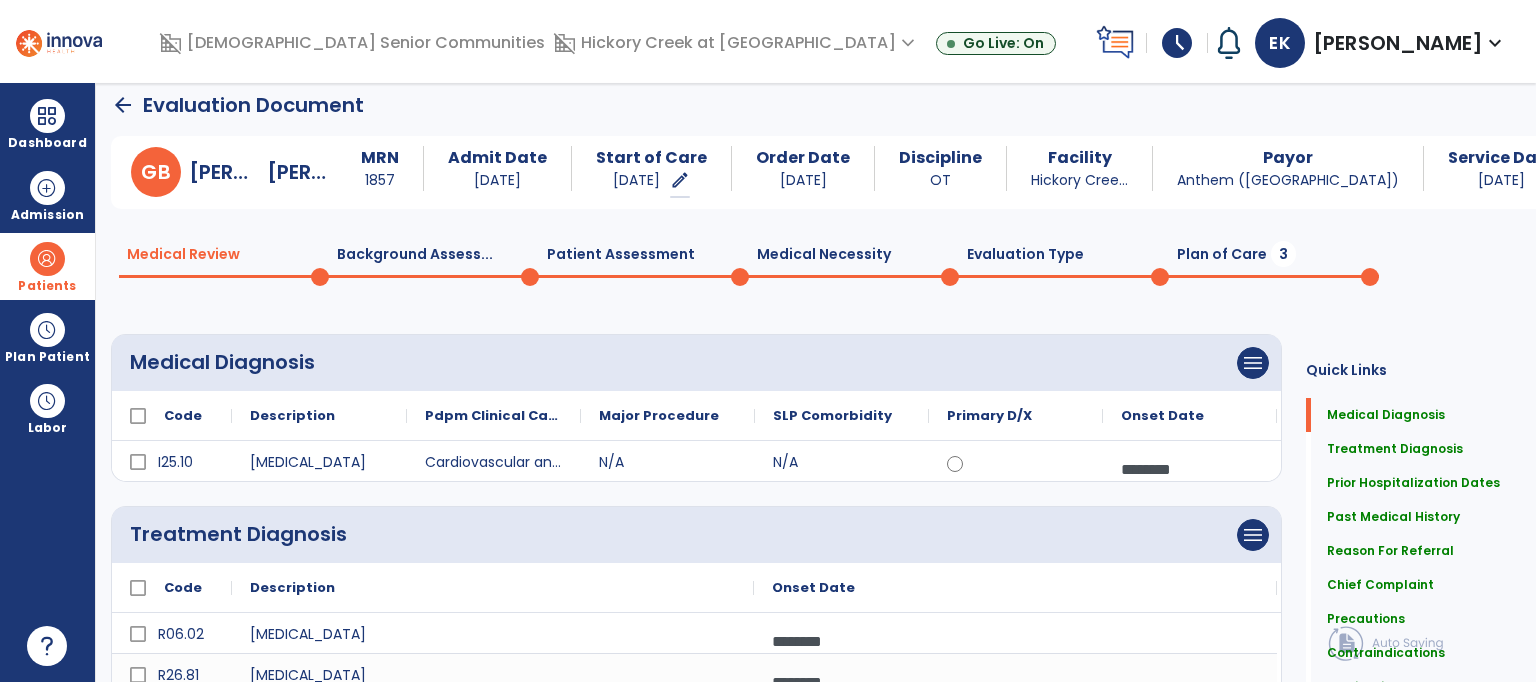 click on "Plan of Care  3" 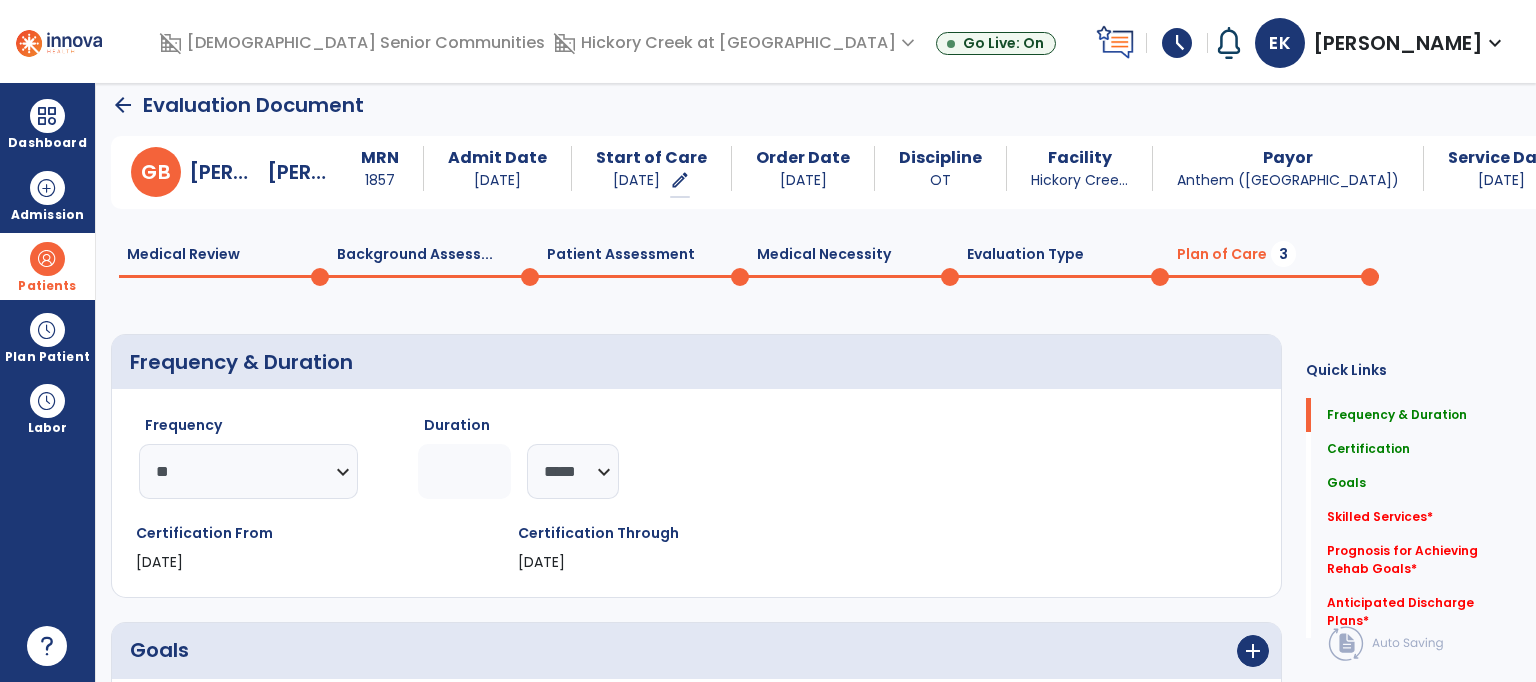 click on "Quick Links  Frequency & Duration   Frequency & Duration   Certification   Certification   Goals   Goals   Skilled Services   *  Skilled Services   *  Prognosis for Achieving Rehab Goals   *  Prognosis for Achieving Rehab Goals   *  Anticipated Discharge Plans   *  Anticipated Discharge Plans   *" 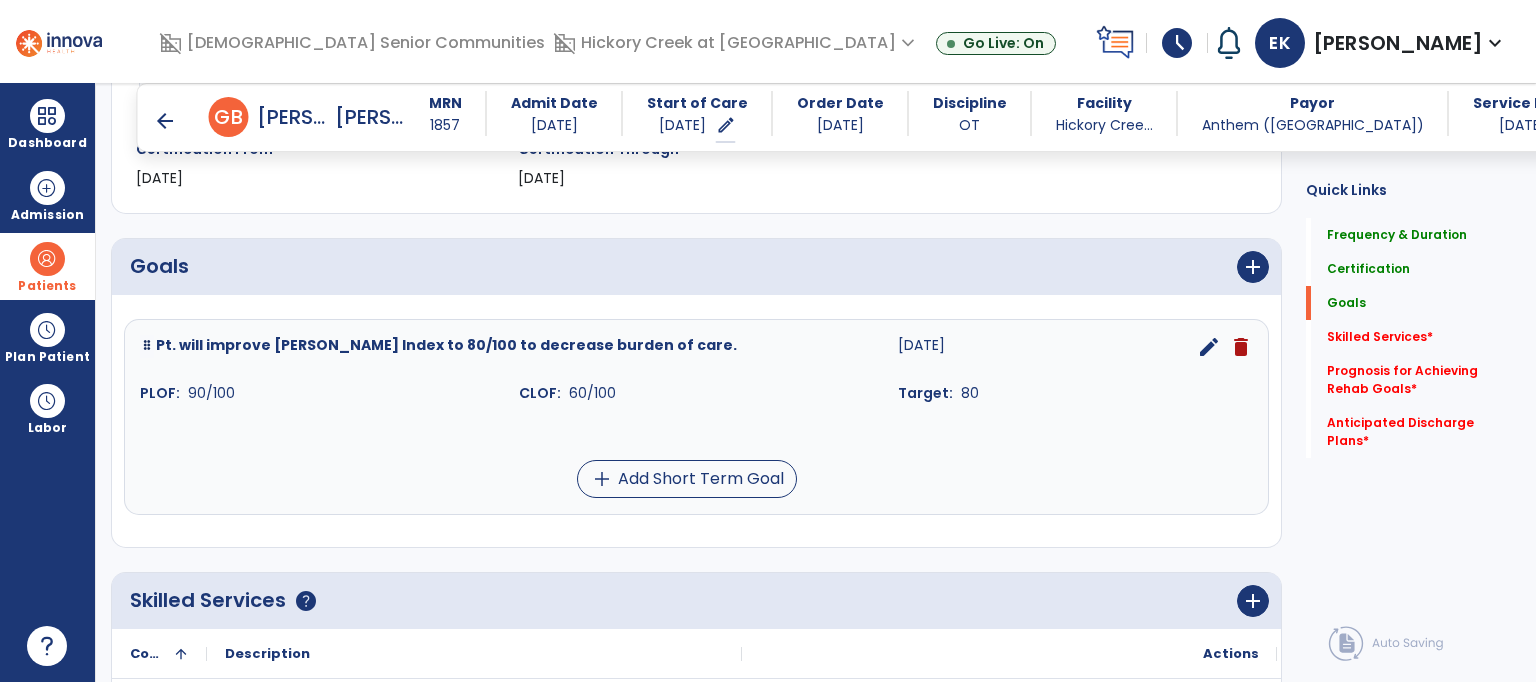 scroll, scrollTop: 453, scrollLeft: 0, axis: vertical 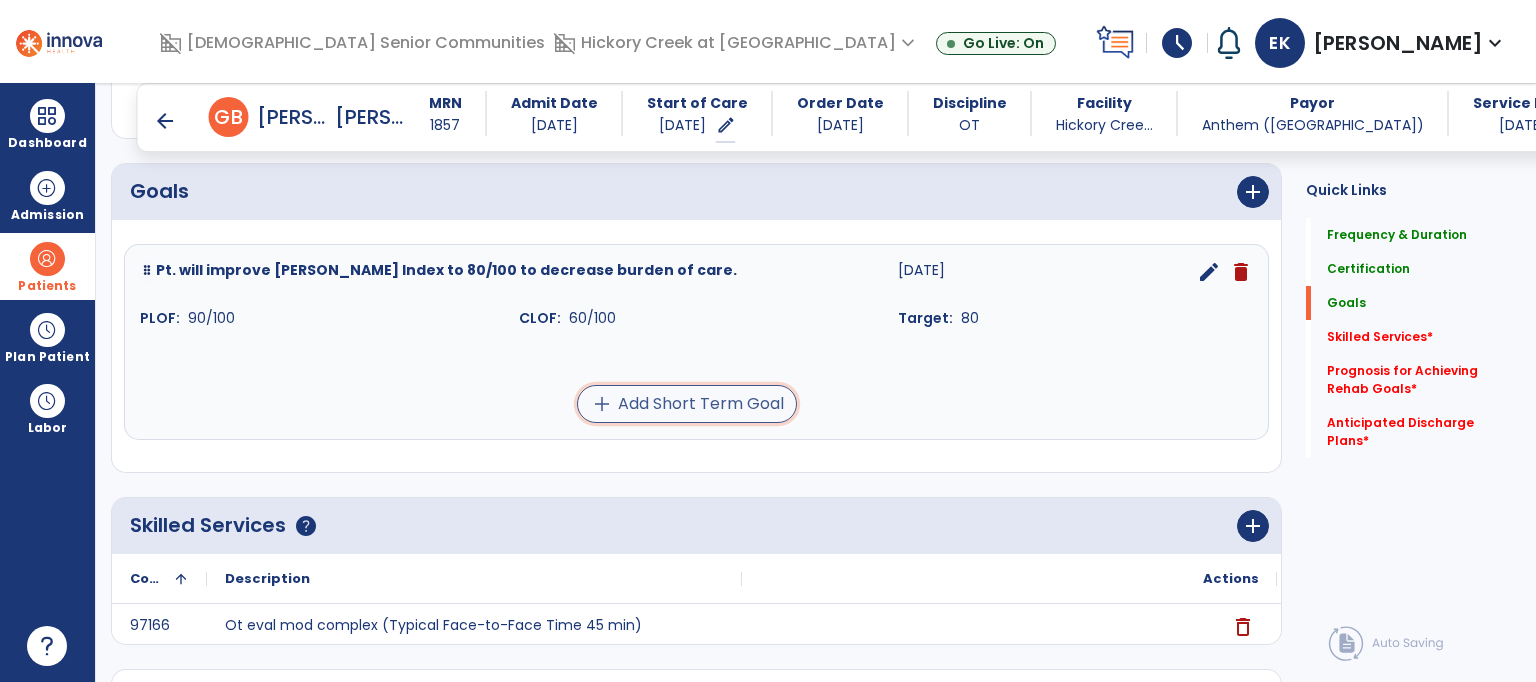 click on "add  Add Short Term Goal" at bounding box center [687, 404] 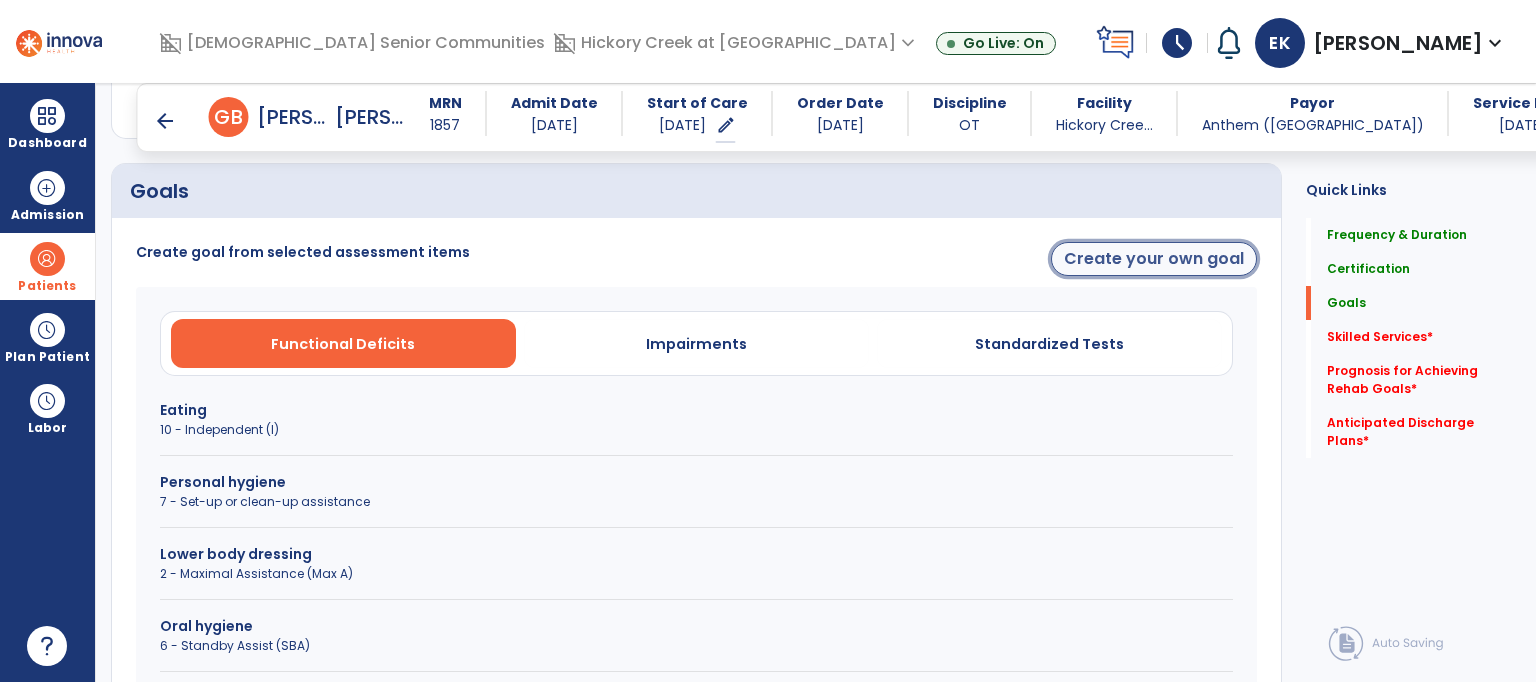 click on "Create your own goal" at bounding box center (1154, 259) 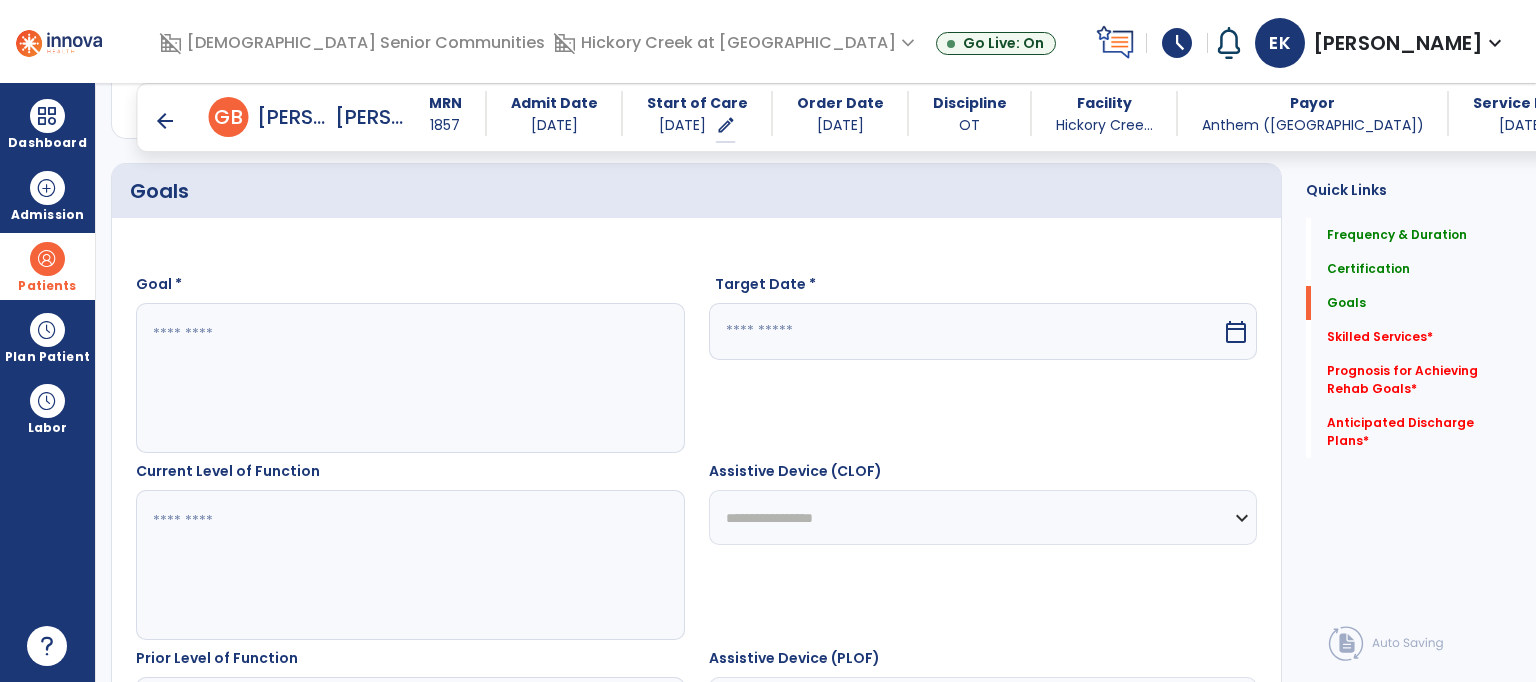 click at bounding box center (409, 378) 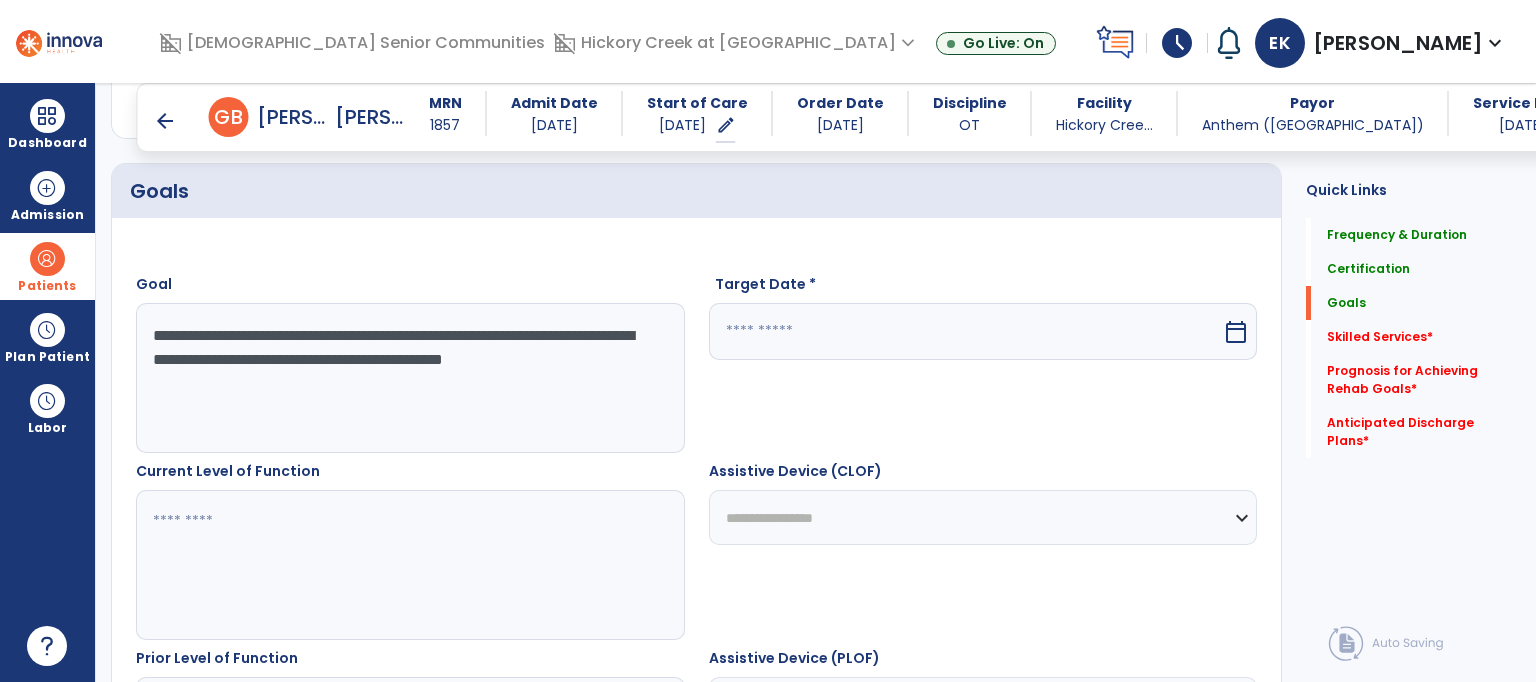 type on "**********" 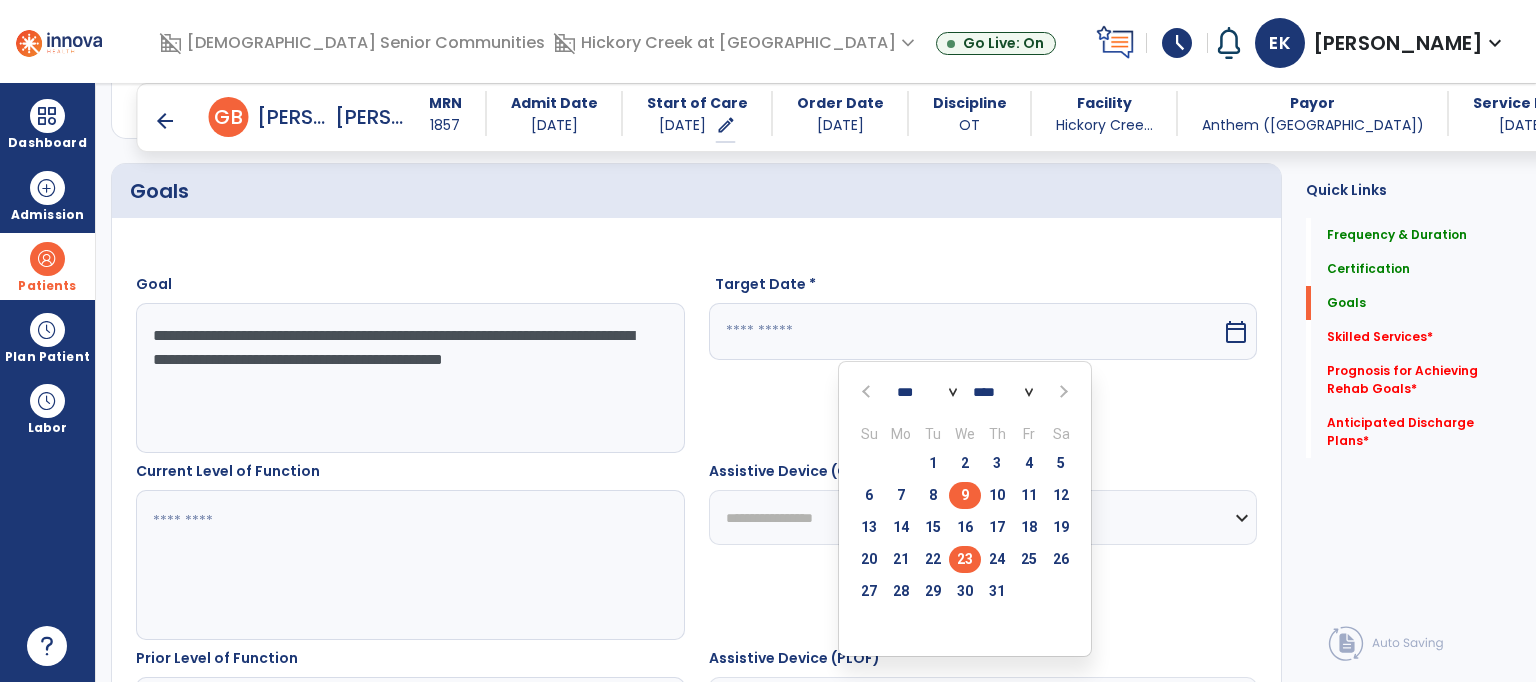 click on "23" at bounding box center [965, 559] 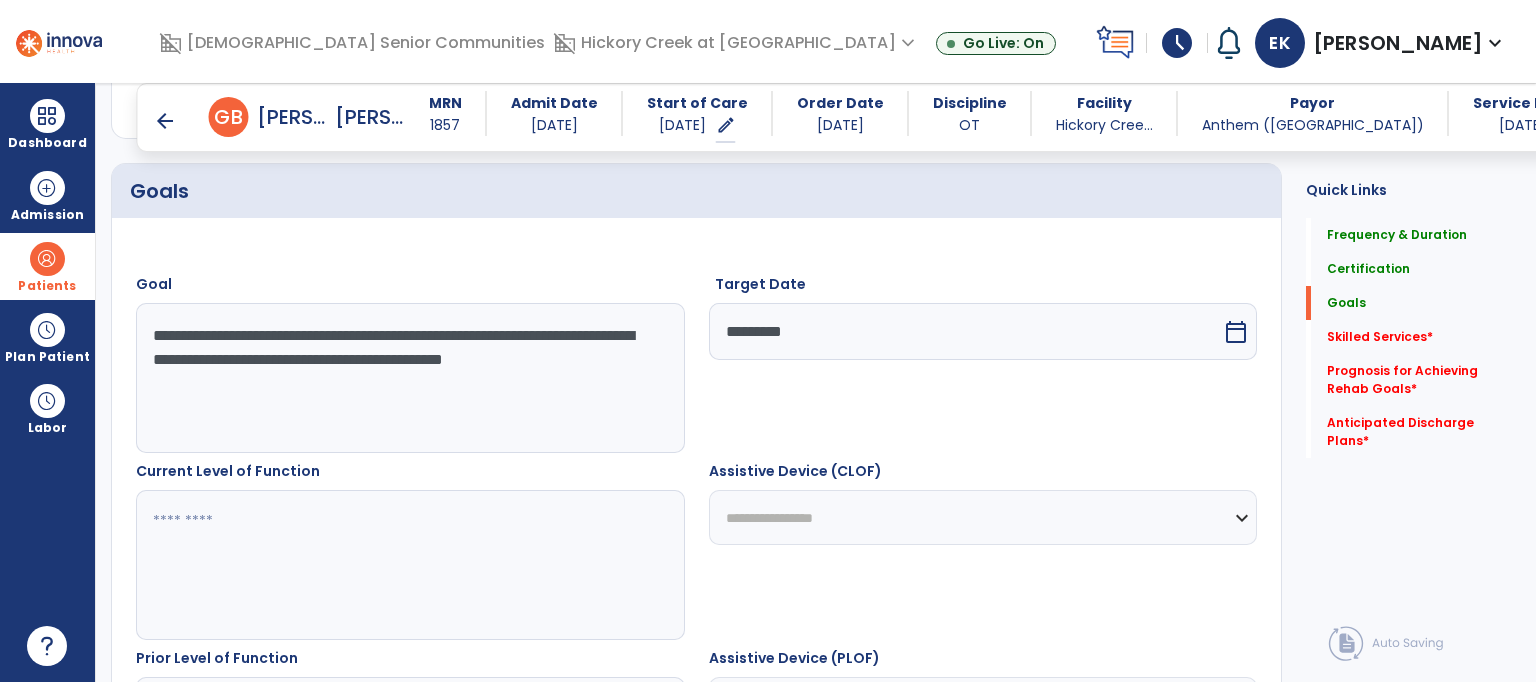 click at bounding box center (409, 565) 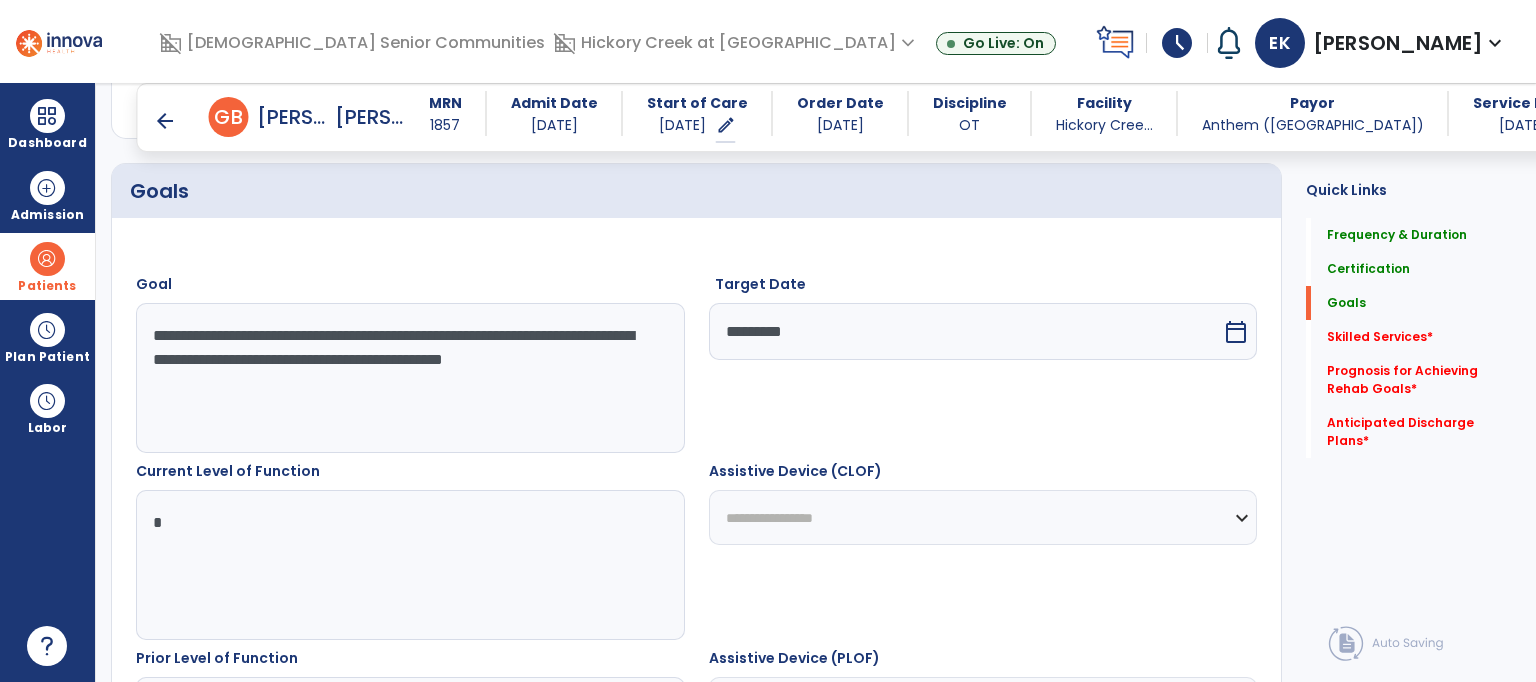 type on "*" 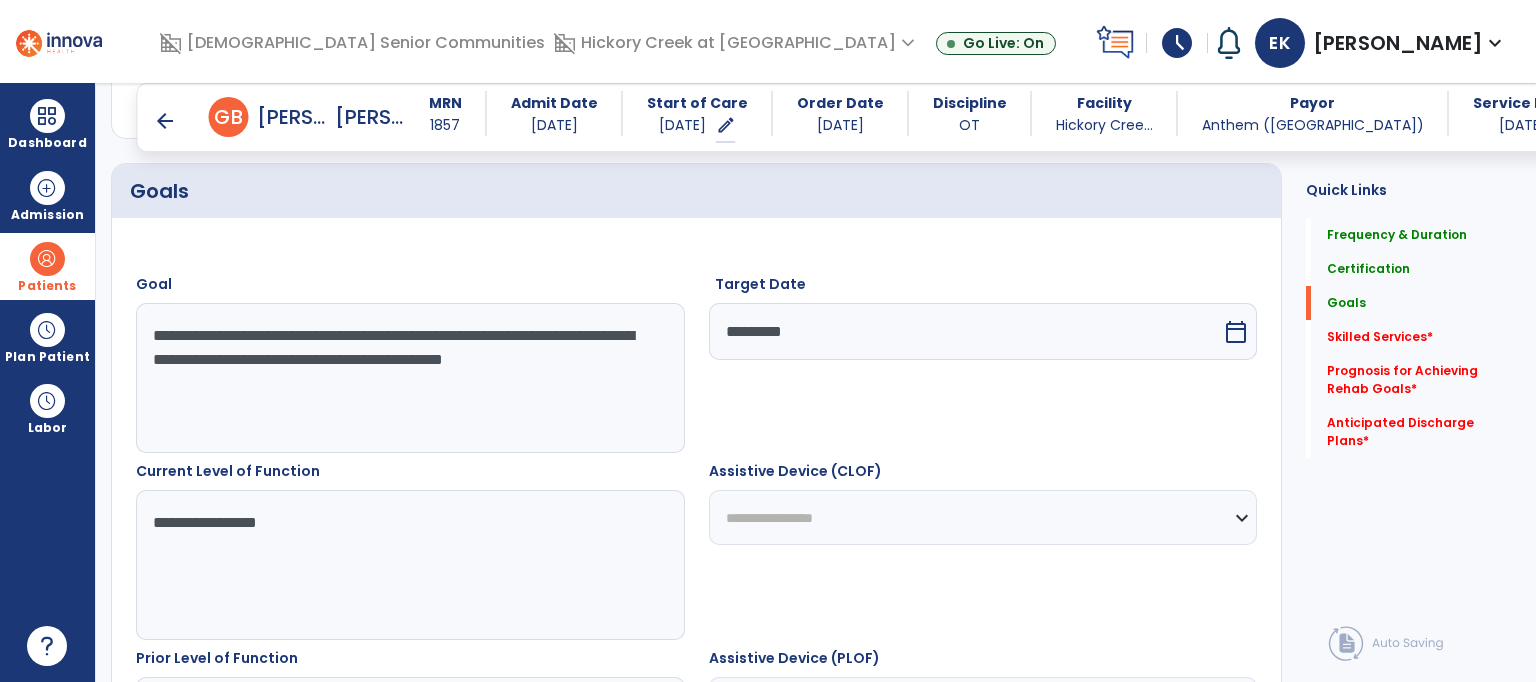 type on "**********" 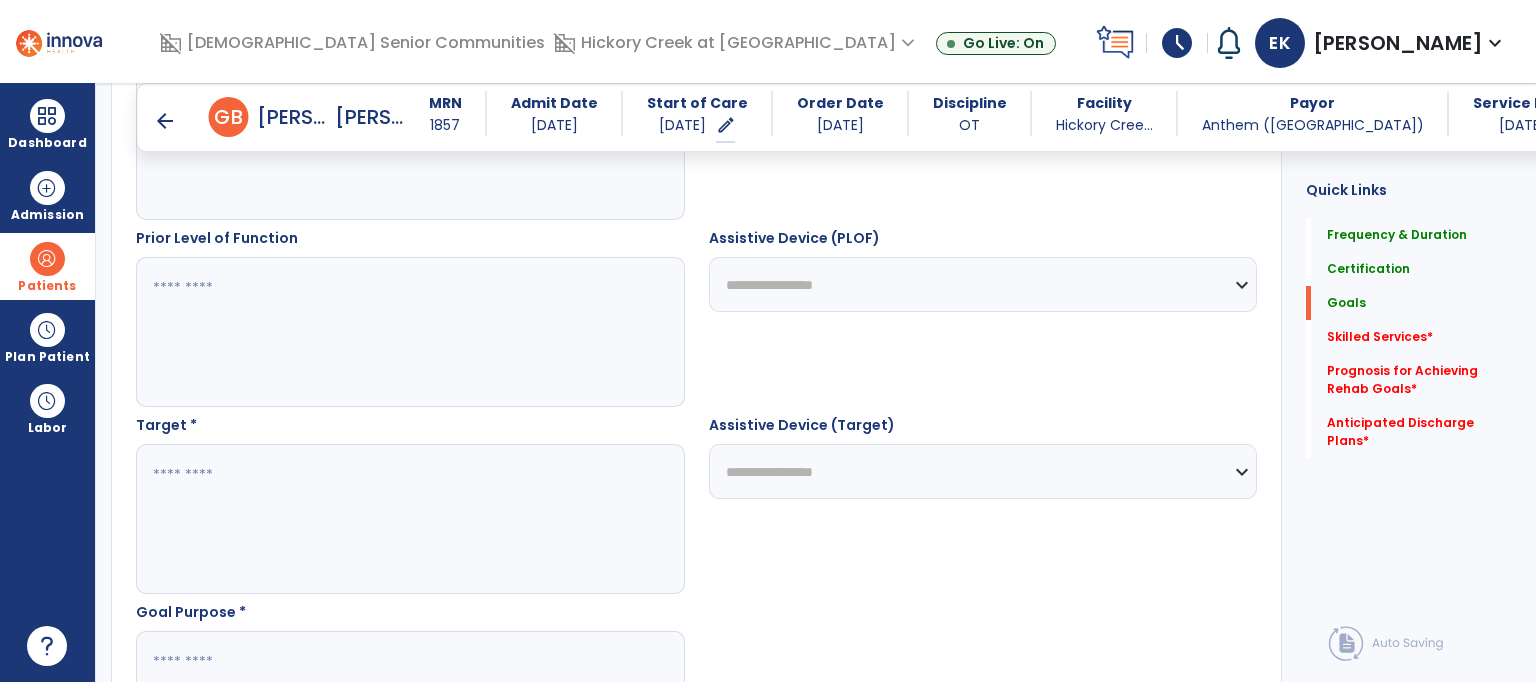 scroll, scrollTop: 933, scrollLeft: 0, axis: vertical 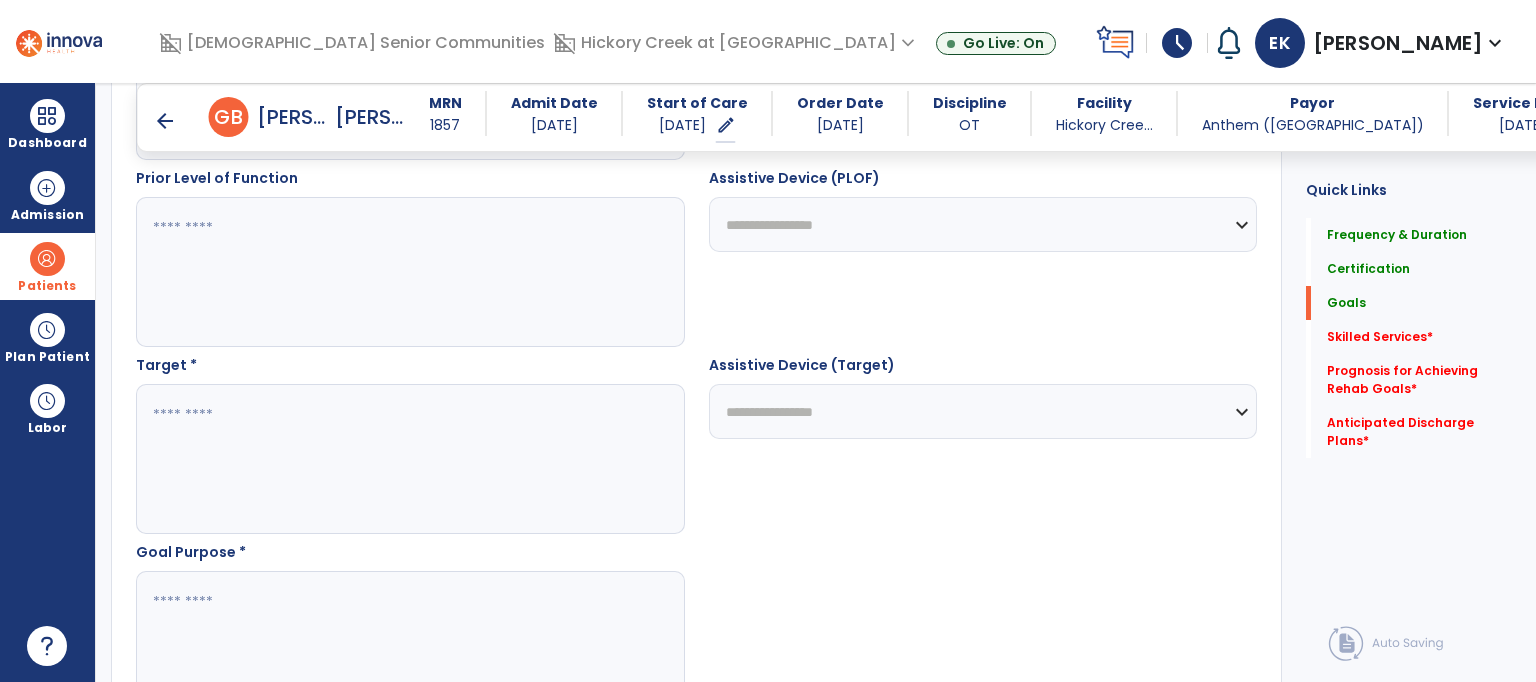 click at bounding box center [409, 272] 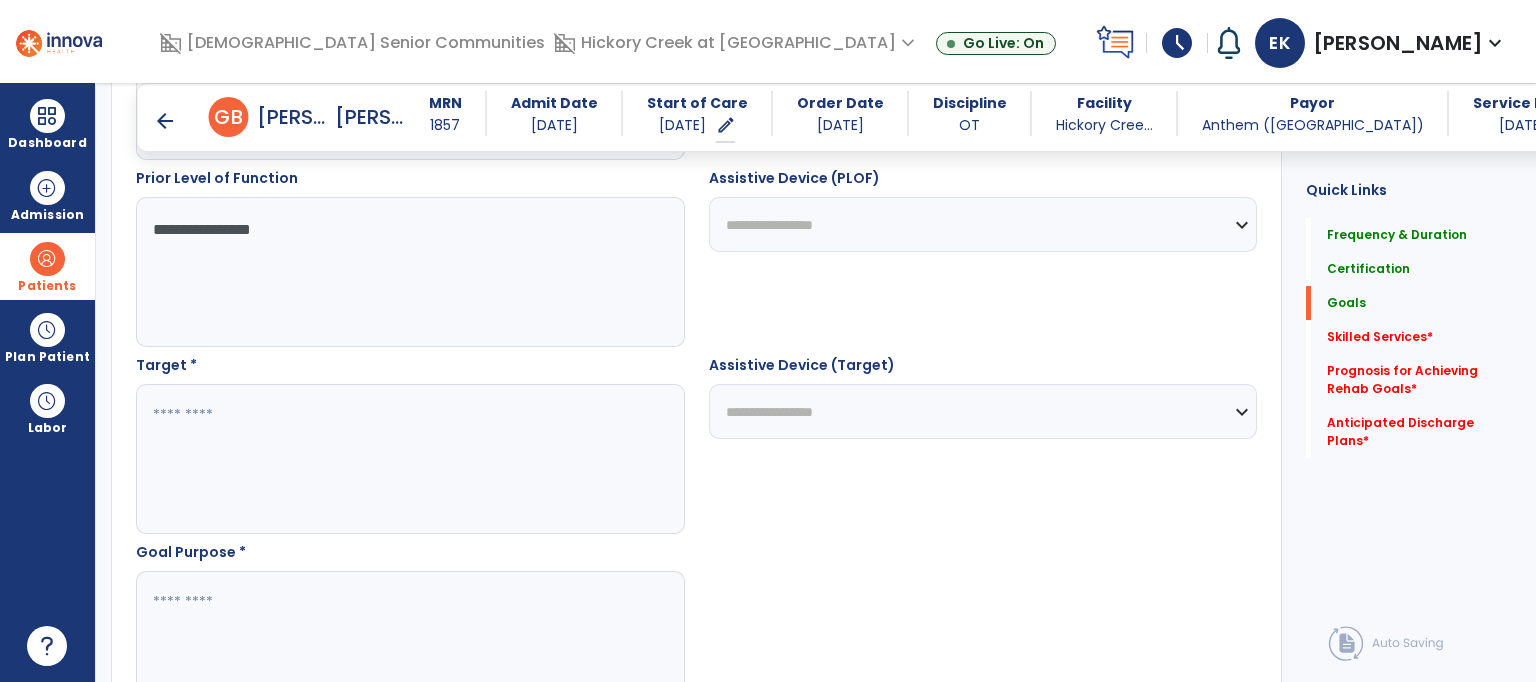 type on "**********" 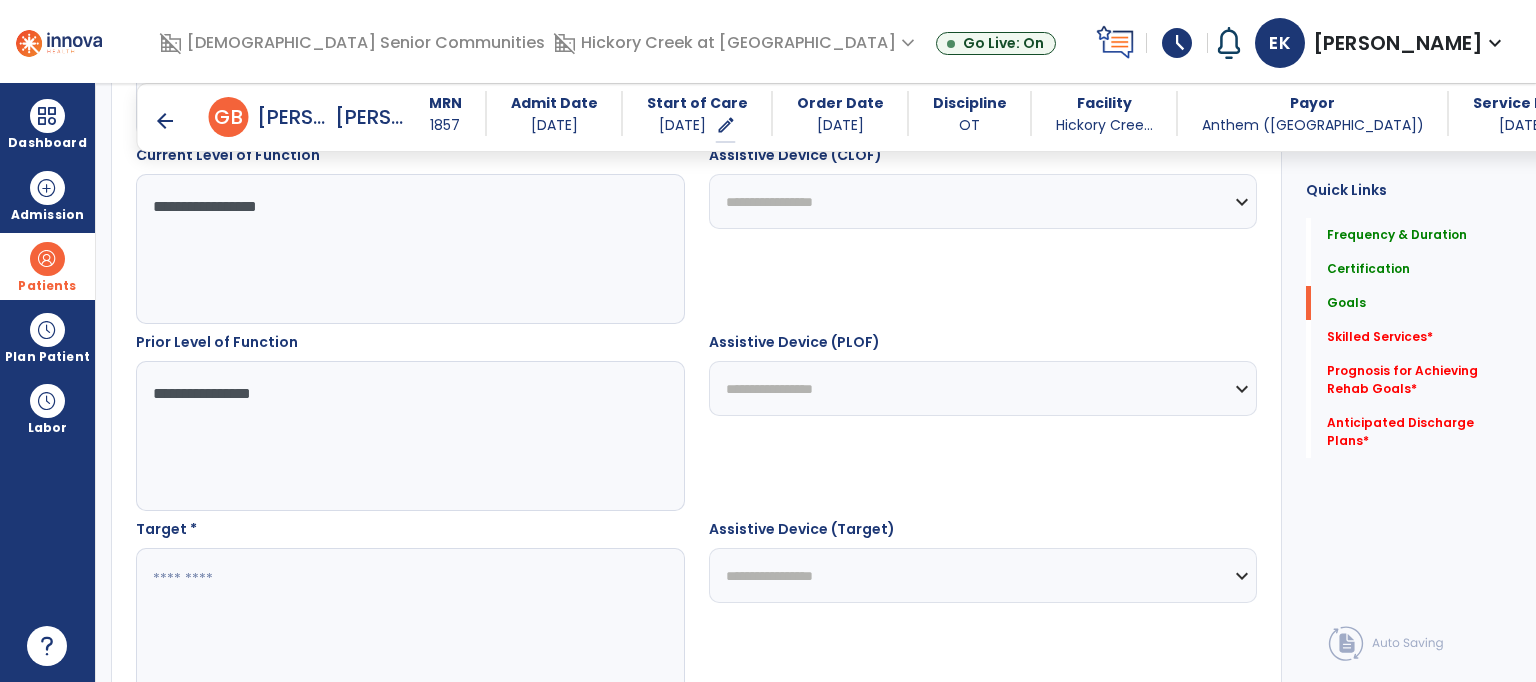scroll, scrollTop: 733, scrollLeft: 0, axis: vertical 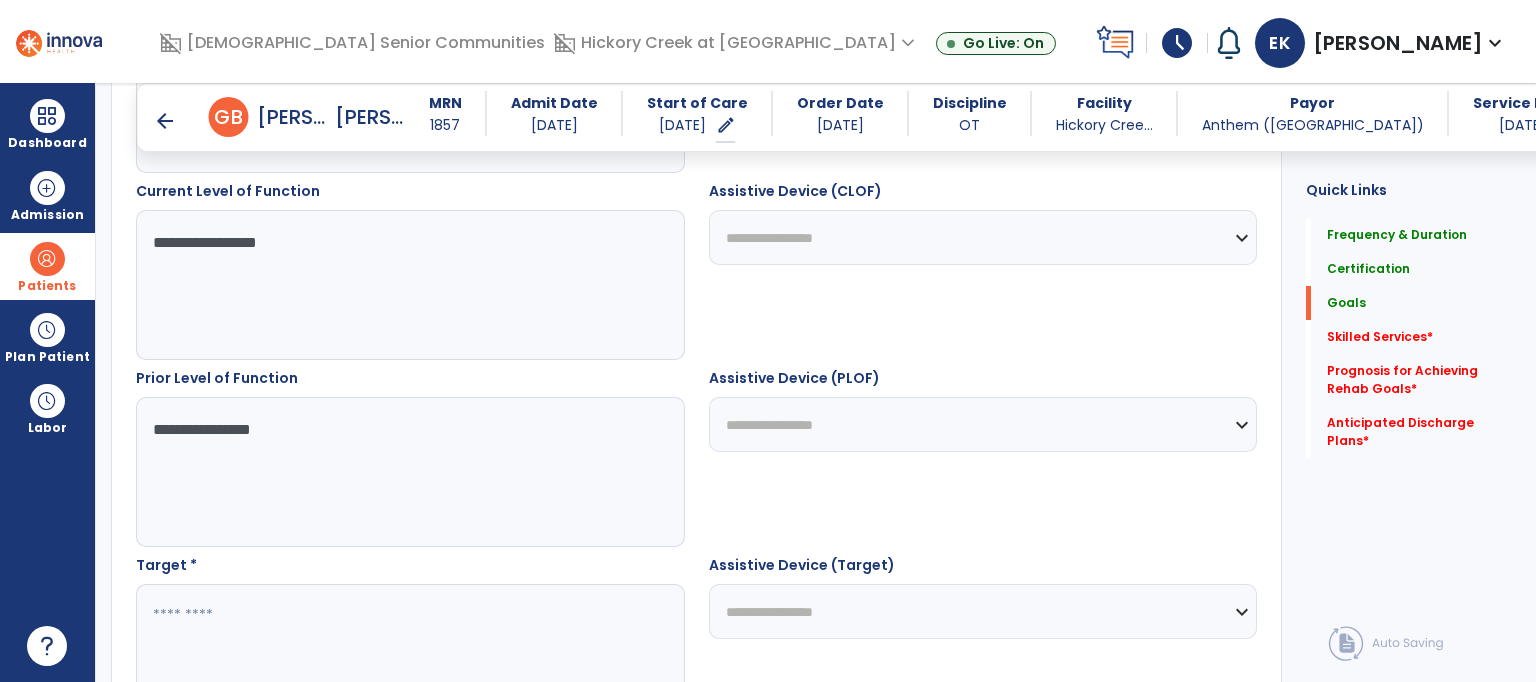 click on "**********" at bounding box center [409, 285] 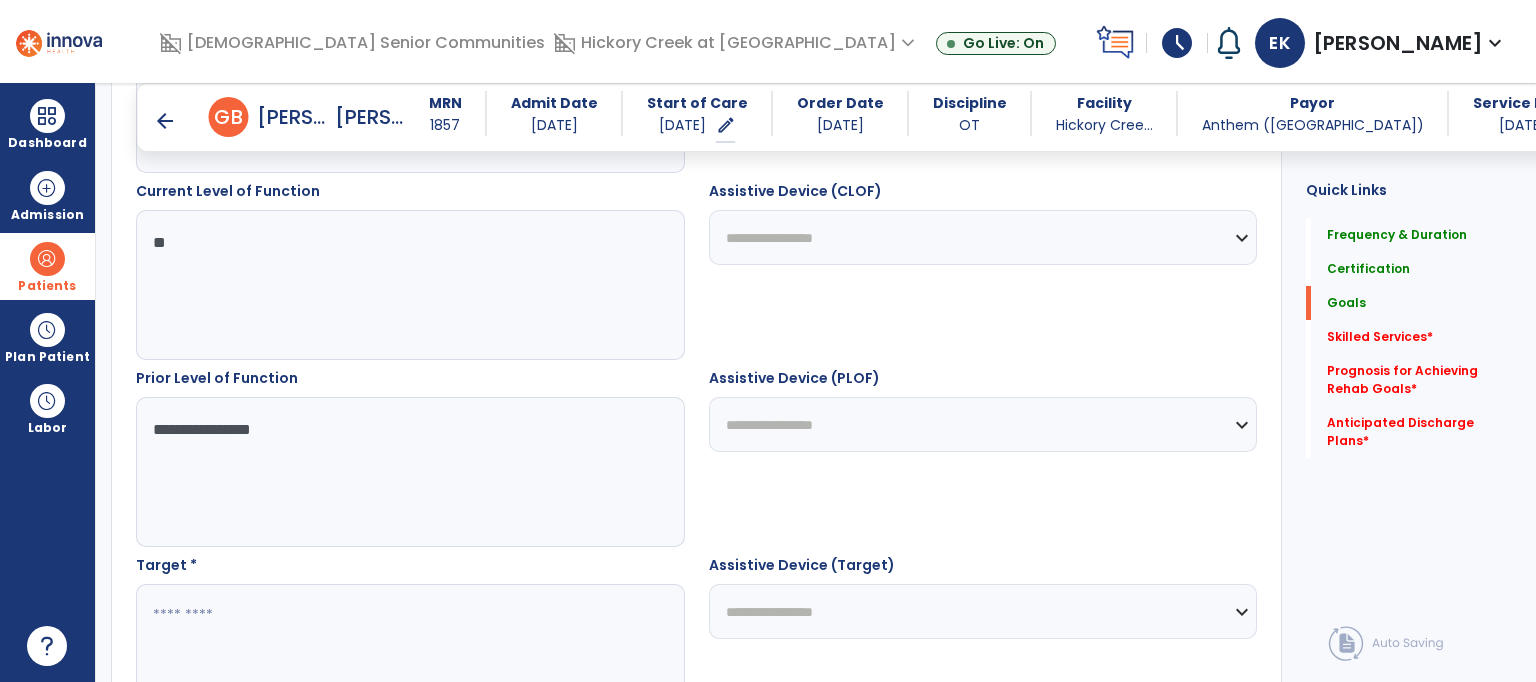 type on "*" 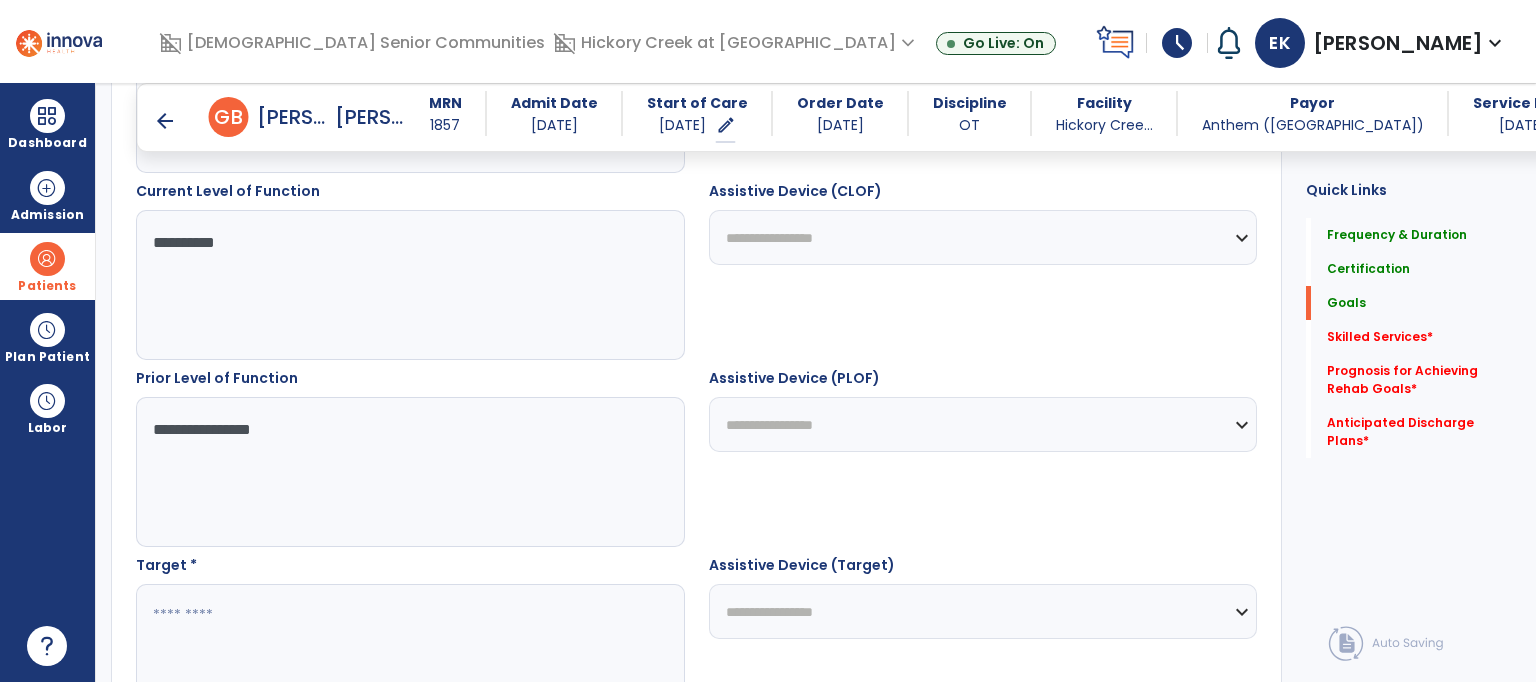 type on "*********" 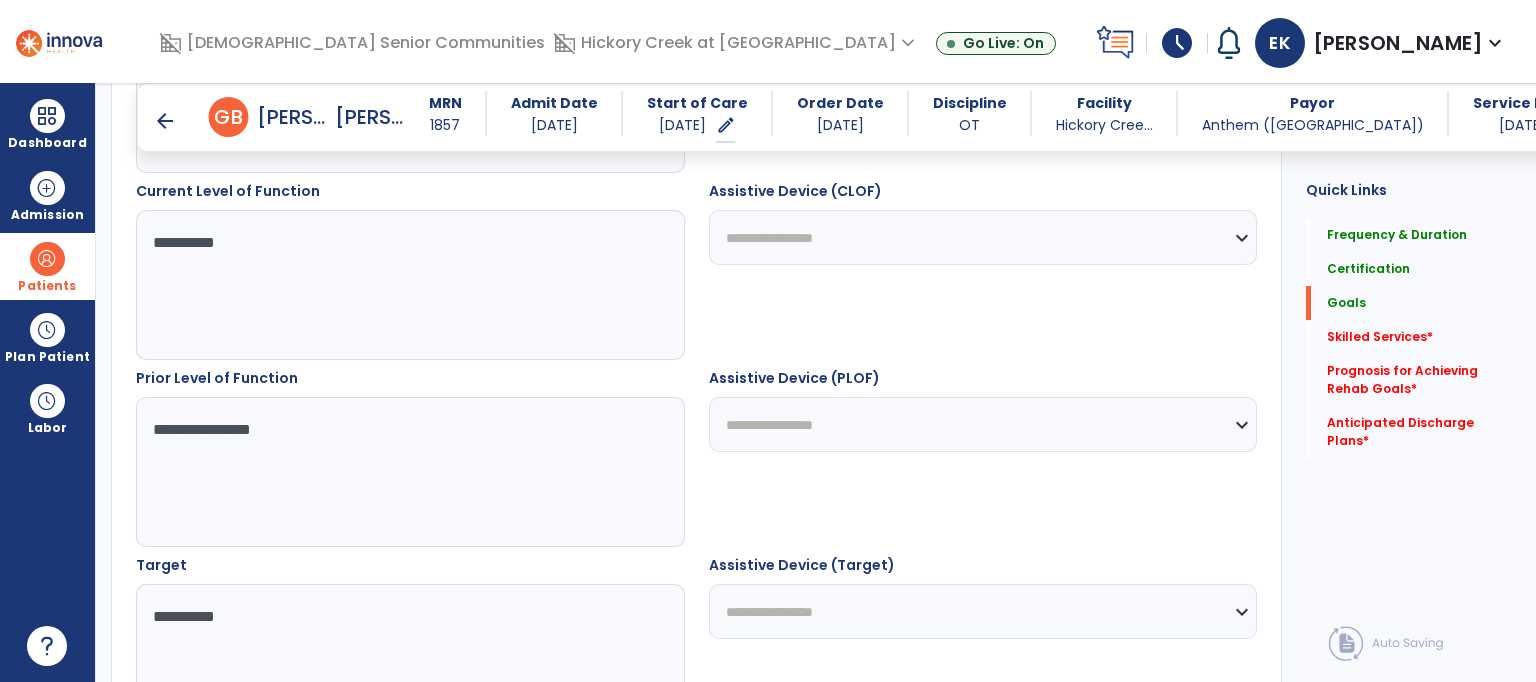 type on "**********" 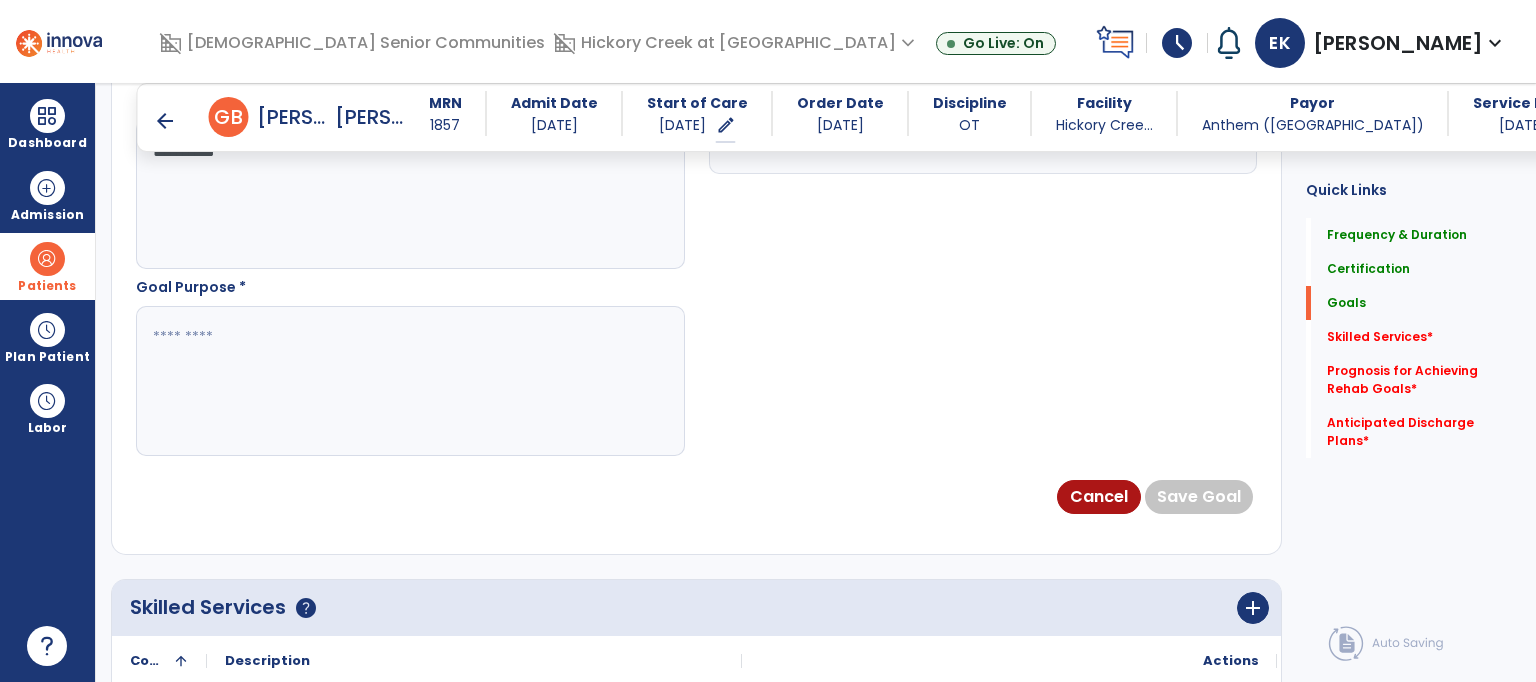scroll, scrollTop: 1213, scrollLeft: 0, axis: vertical 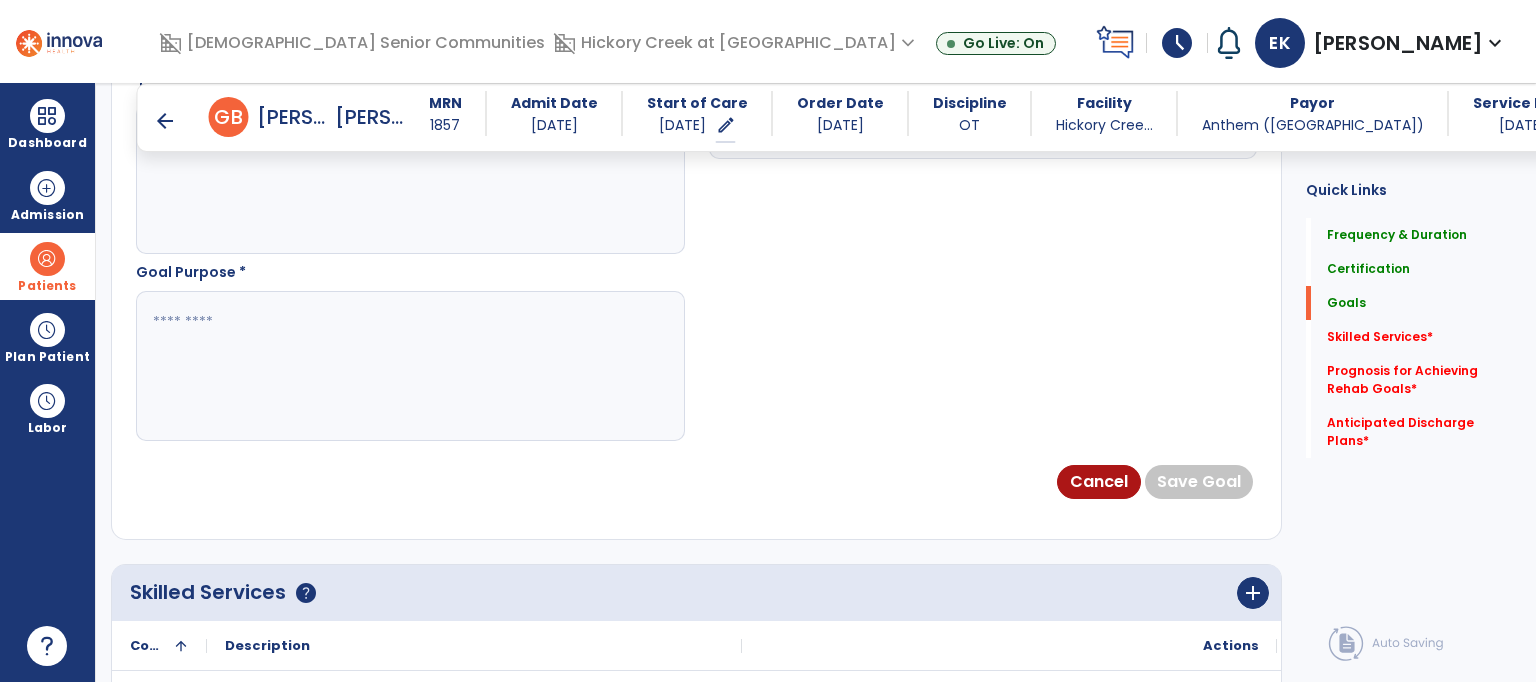 click at bounding box center [409, 366] 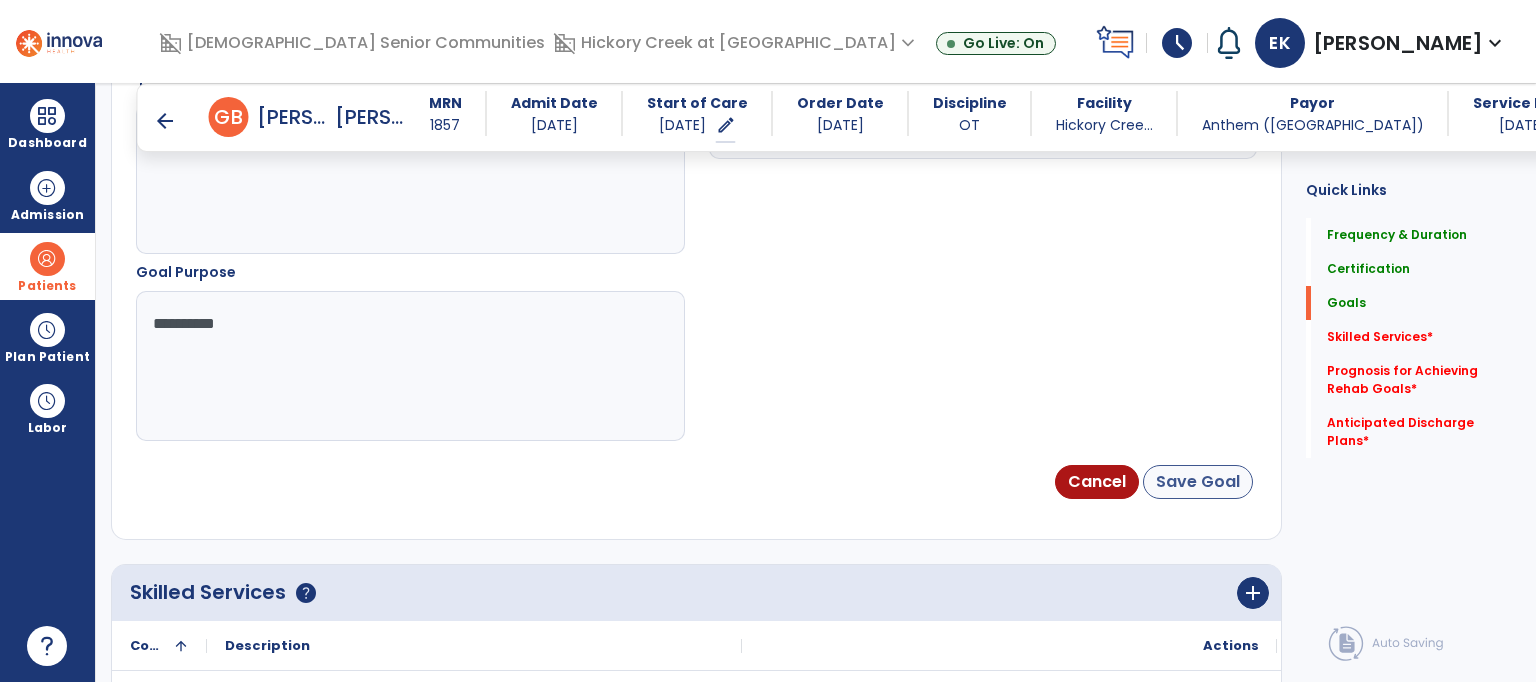 type on "**********" 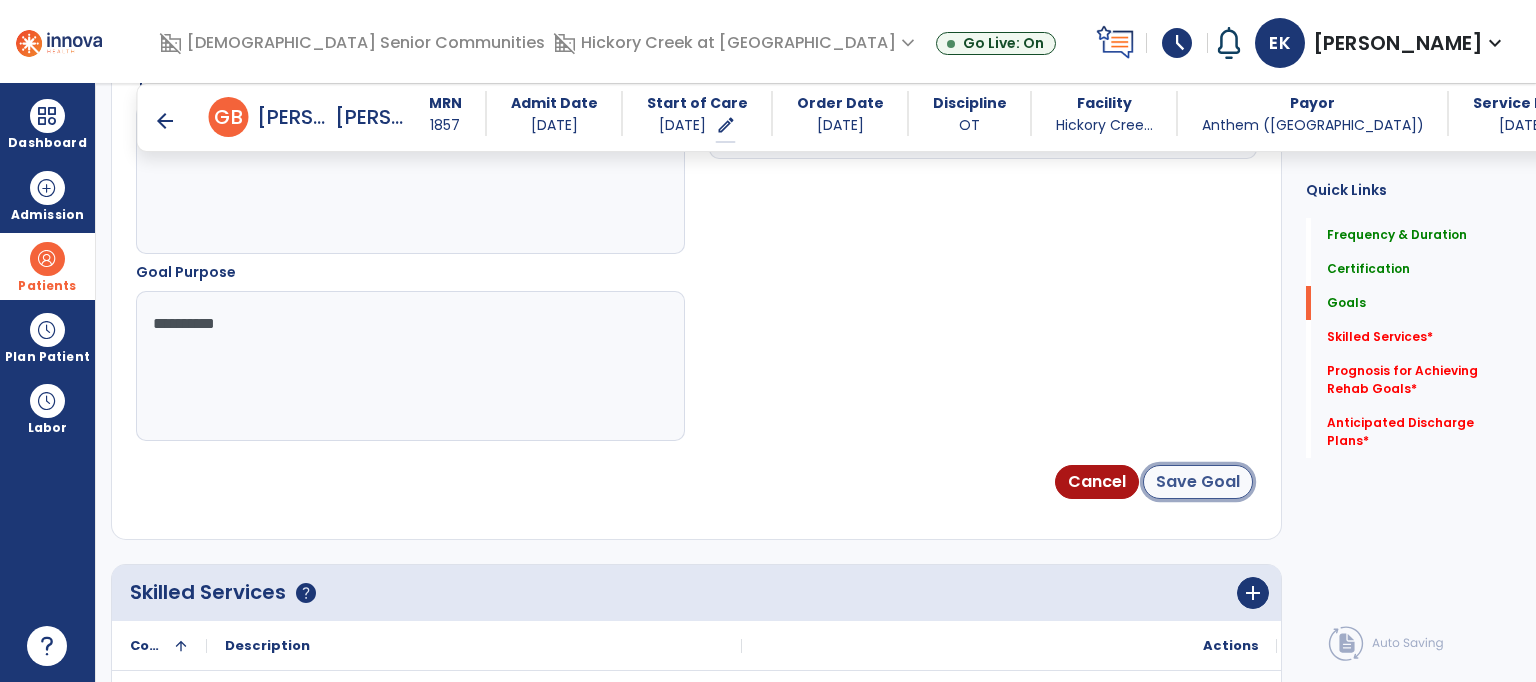click on "Save Goal" at bounding box center [1198, 482] 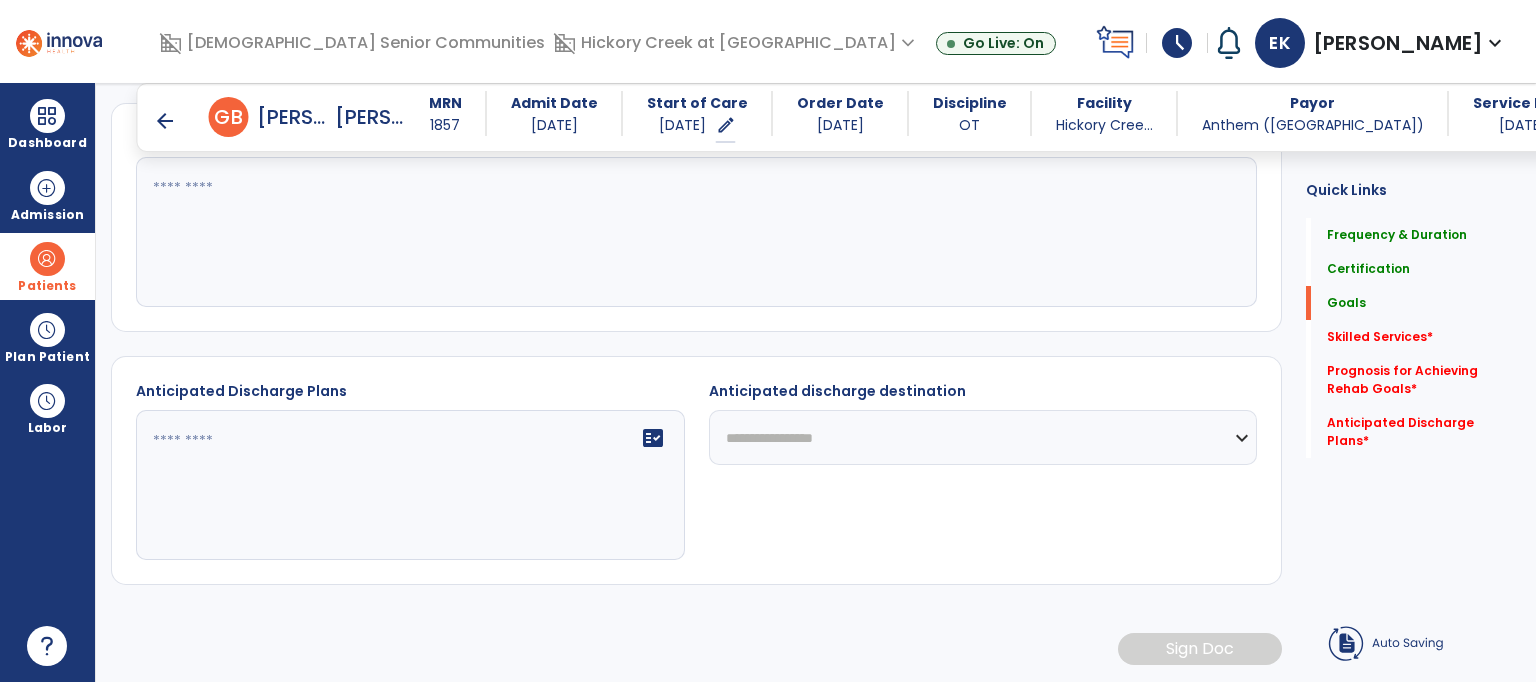 scroll, scrollTop: 137, scrollLeft: 0, axis: vertical 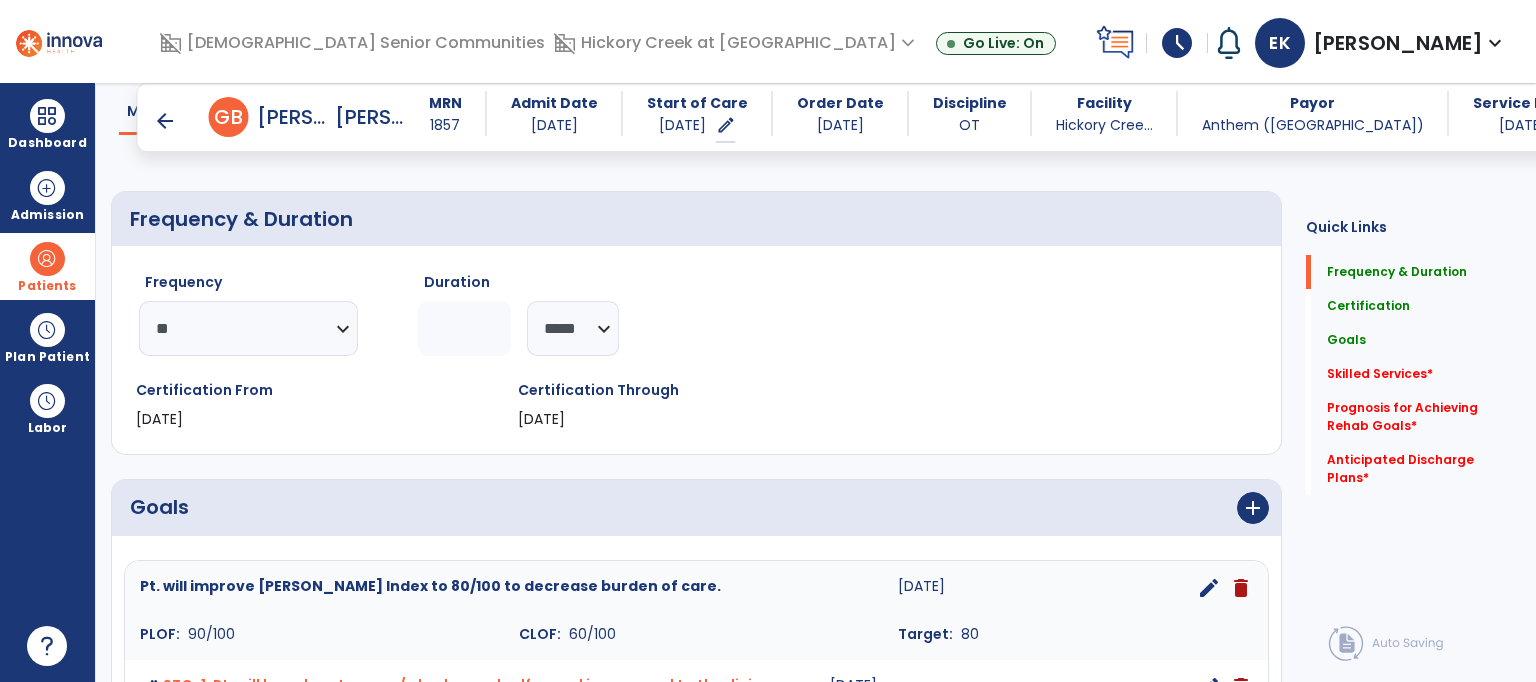 click on "Quick Links  Frequency & Duration   Frequency & Duration   Certification   Certification   Goals   Goals   Skilled Services   *  Skilled Services   *  Prognosis for Achieving Rehab Goals   *  Prognosis for Achieving Rehab Goals   *  Anticipated Discharge Plans   *  Anticipated Discharge Plans   *" 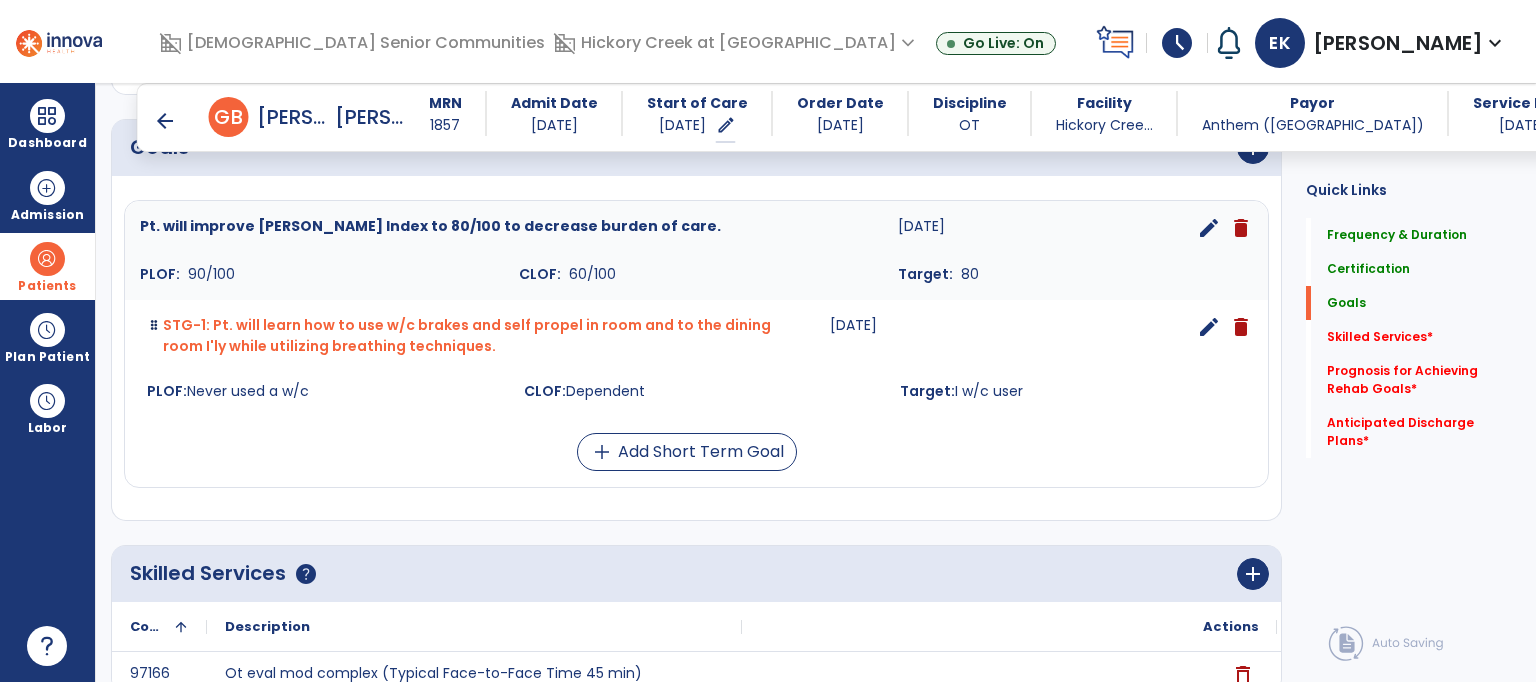 scroll, scrollTop: 457, scrollLeft: 0, axis: vertical 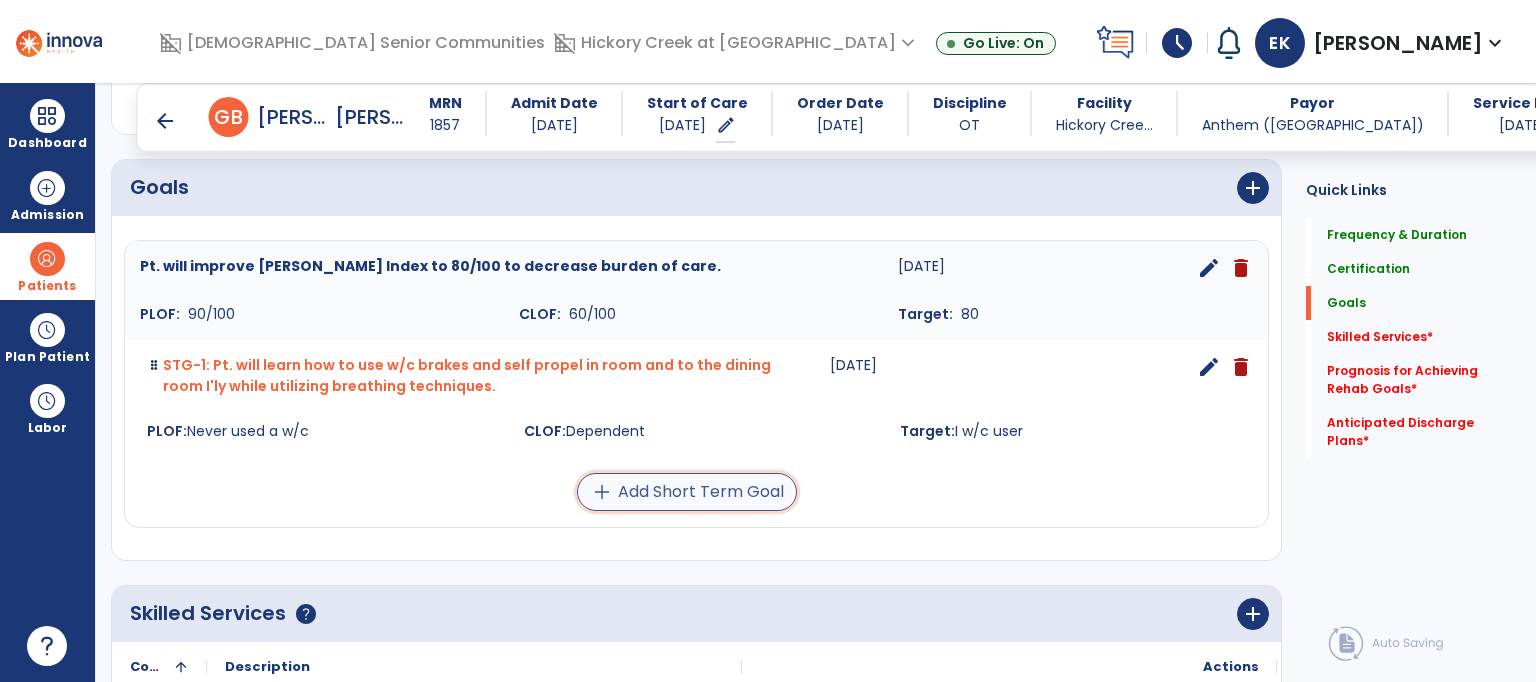 click on "add  Add Short Term Goal" at bounding box center [687, 492] 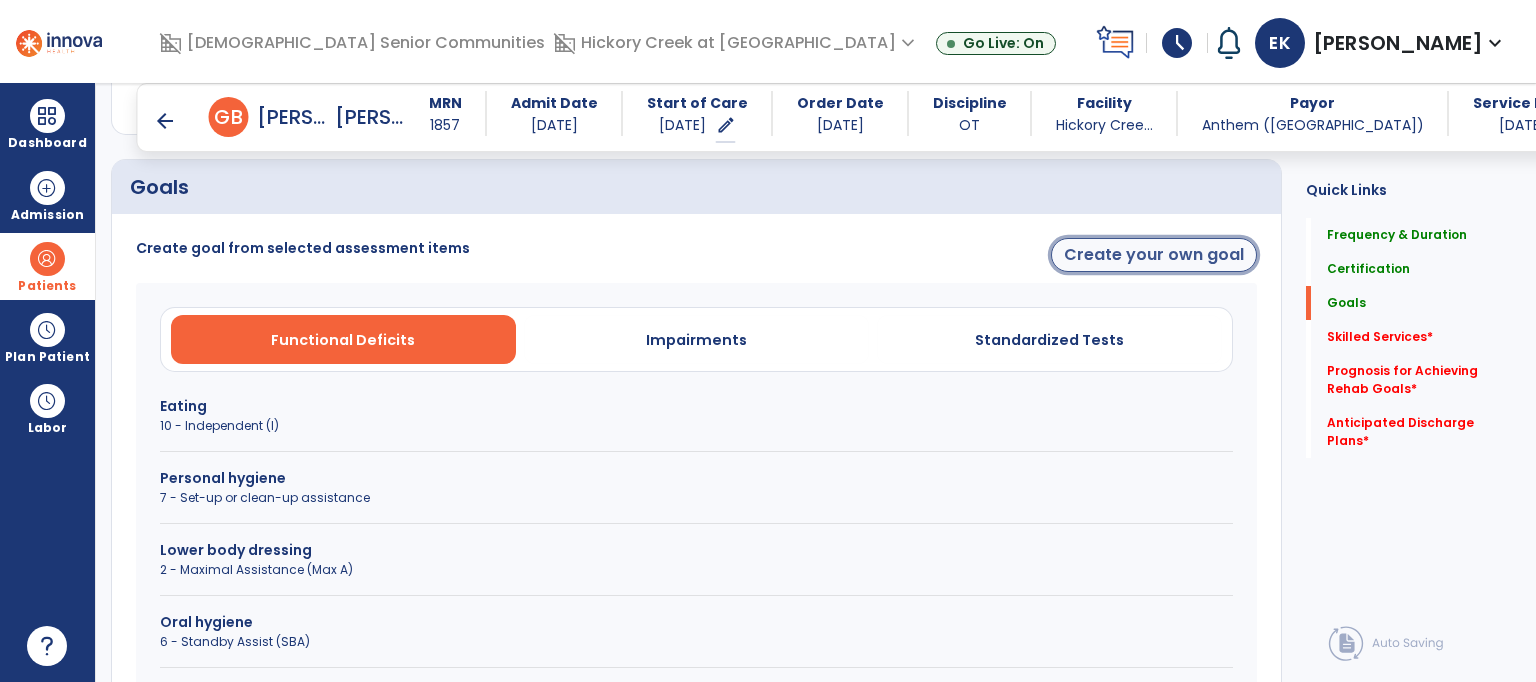 click on "Create your own goal" at bounding box center (1154, 255) 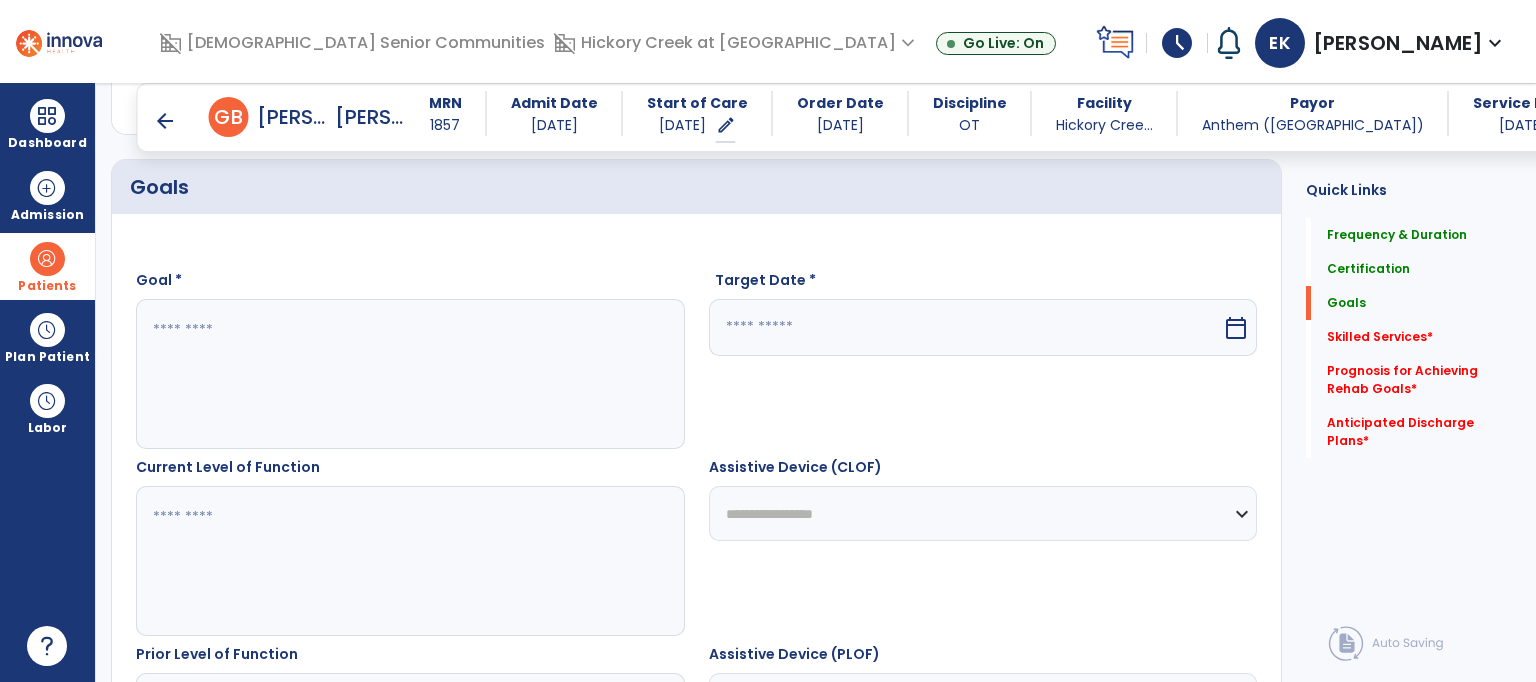 click at bounding box center [409, 374] 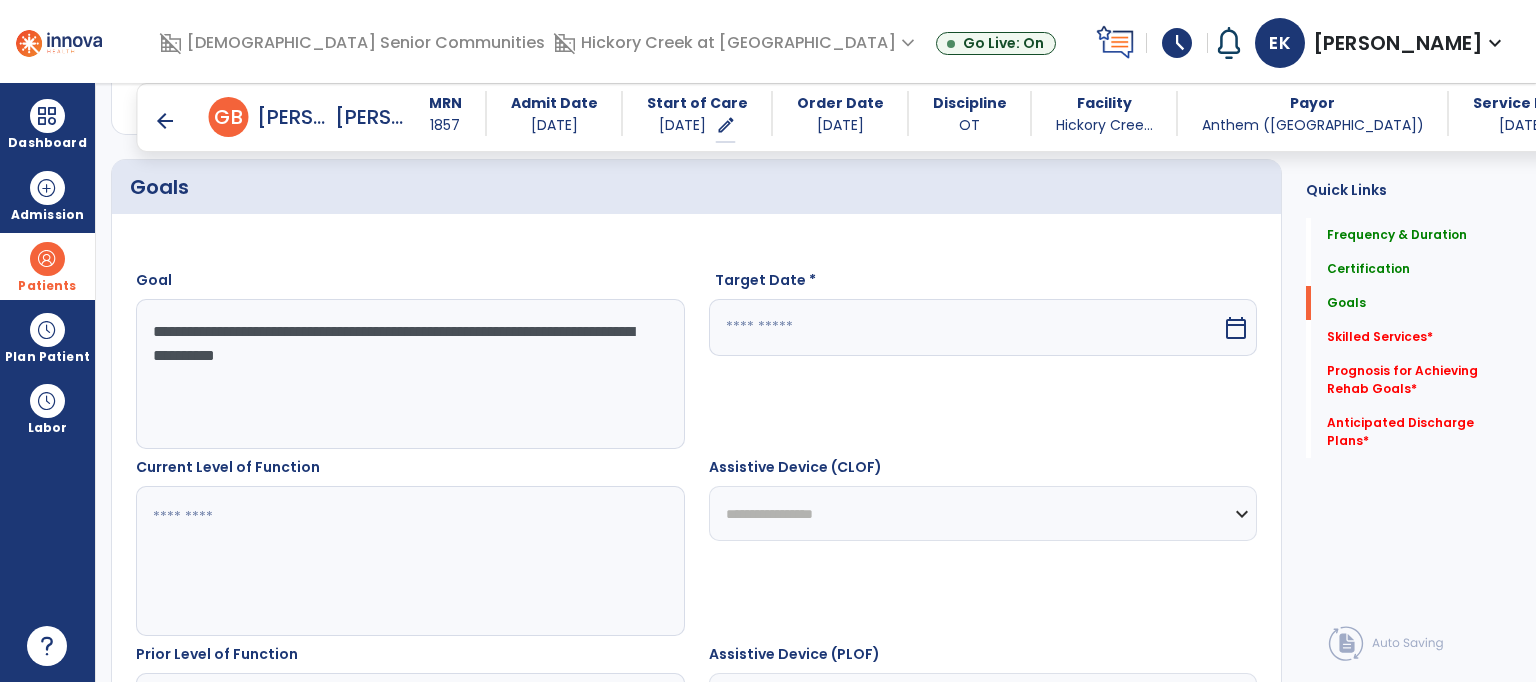 type on "**********" 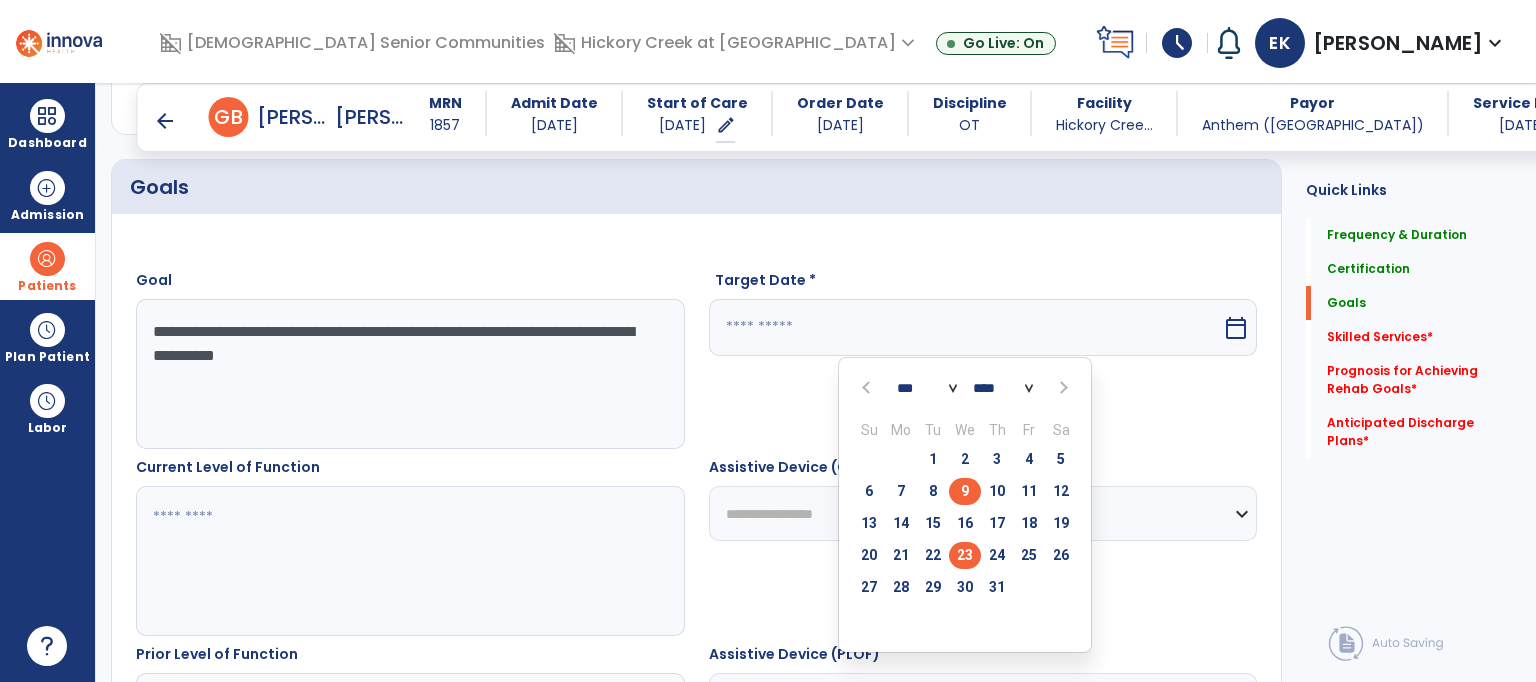 click on "23" at bounding box center (965, 555) 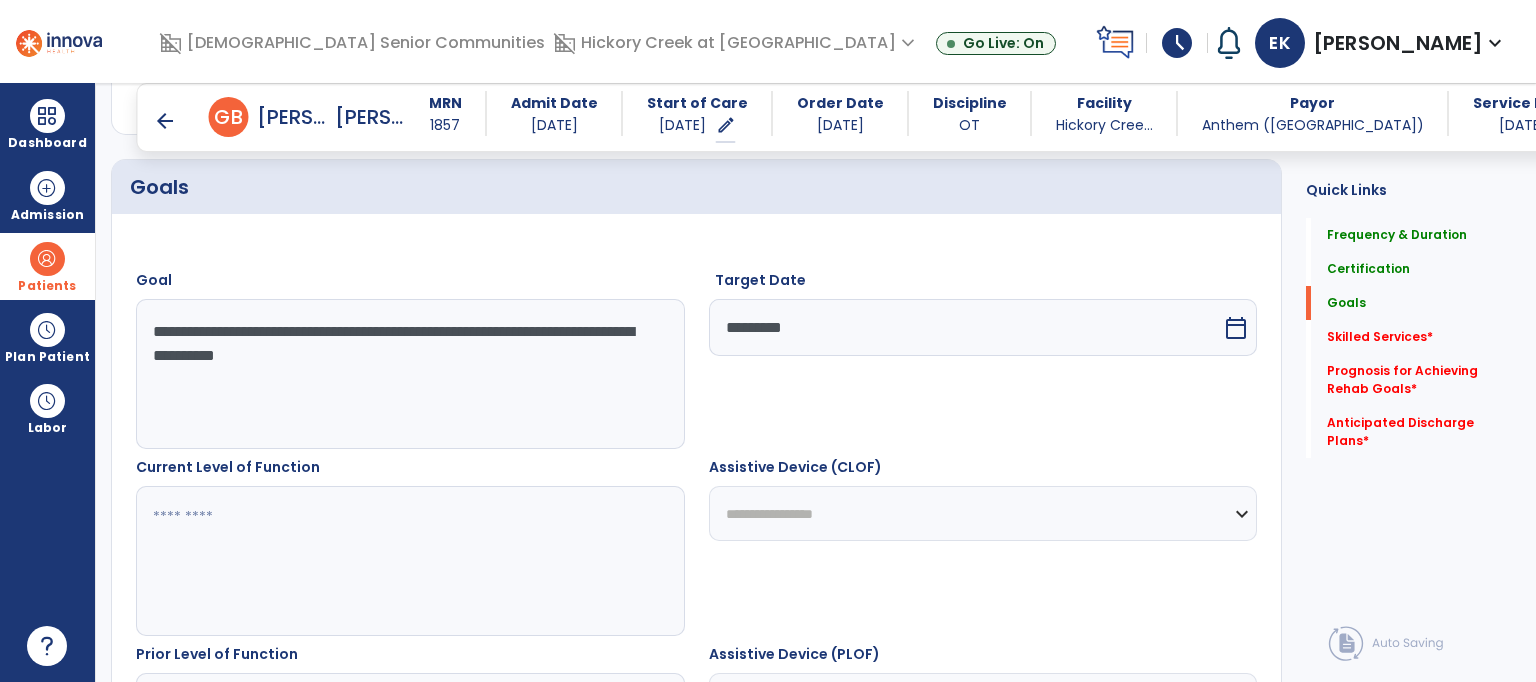 click at bounding box center [409, 561] 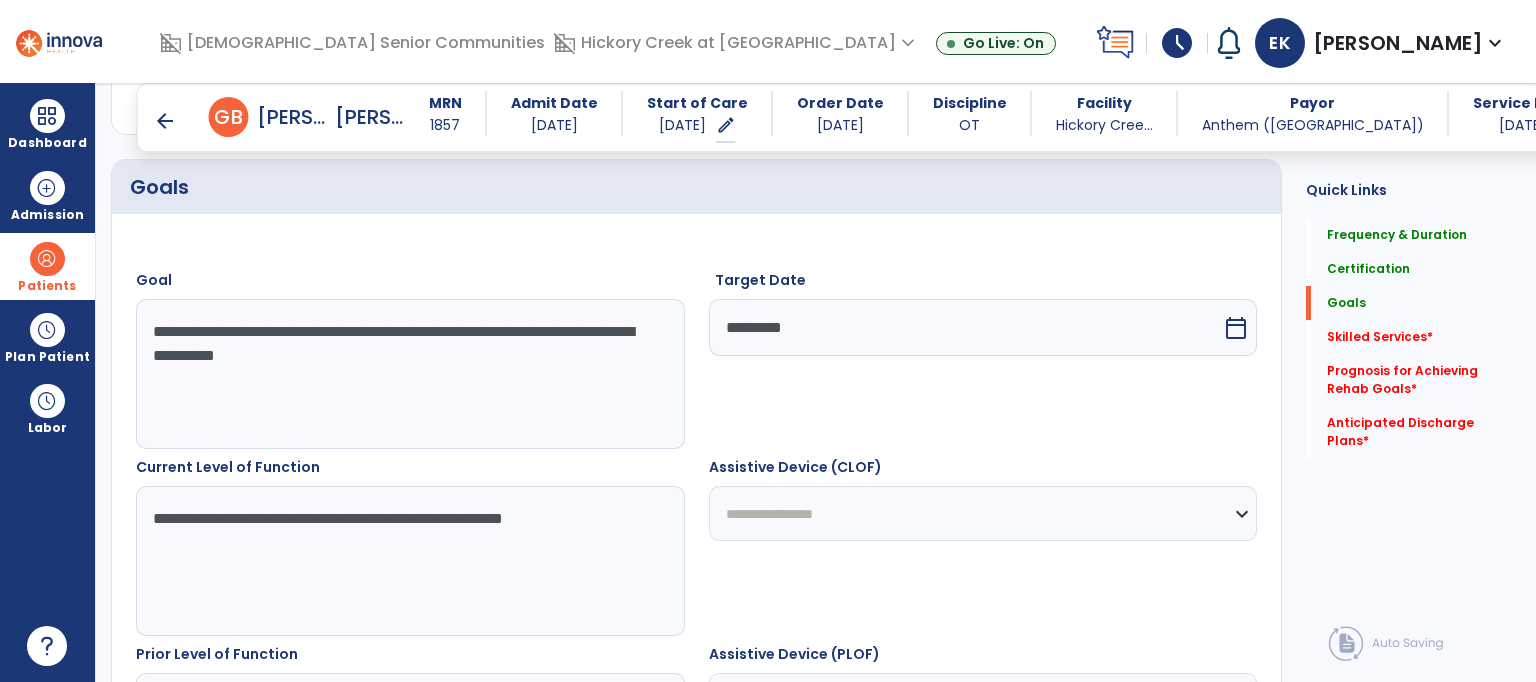 type on "**********" 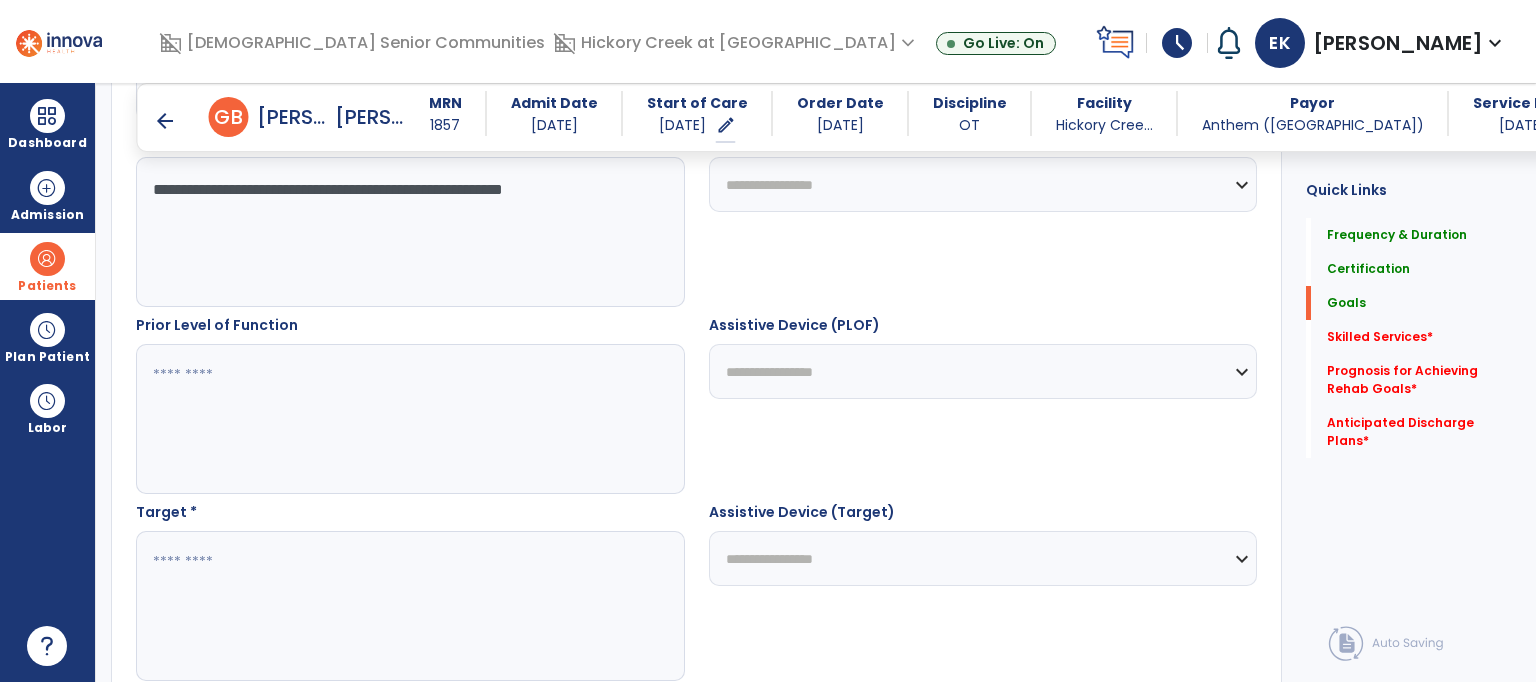 scroll, scrollTop: 817, scrollLeft: 0, axis: vertical 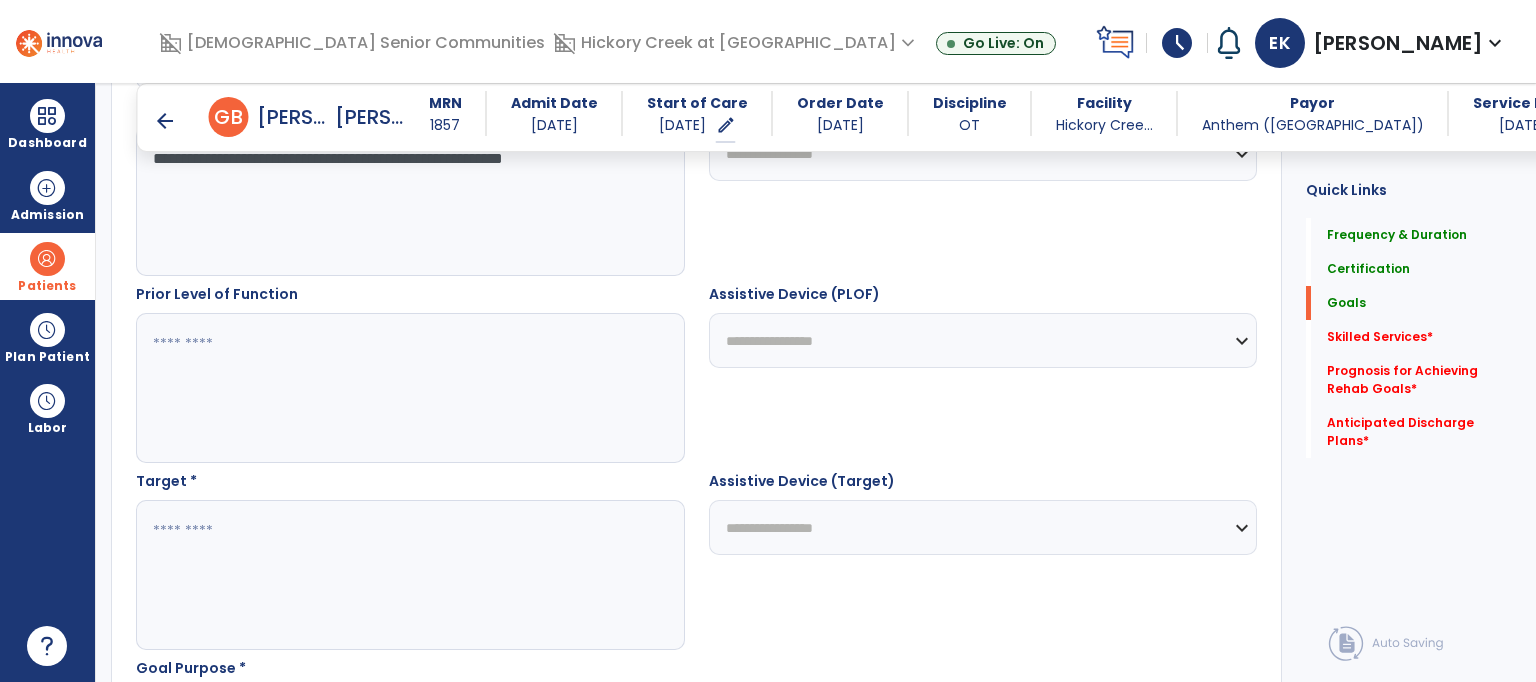 click at bounding box center [409, 388] 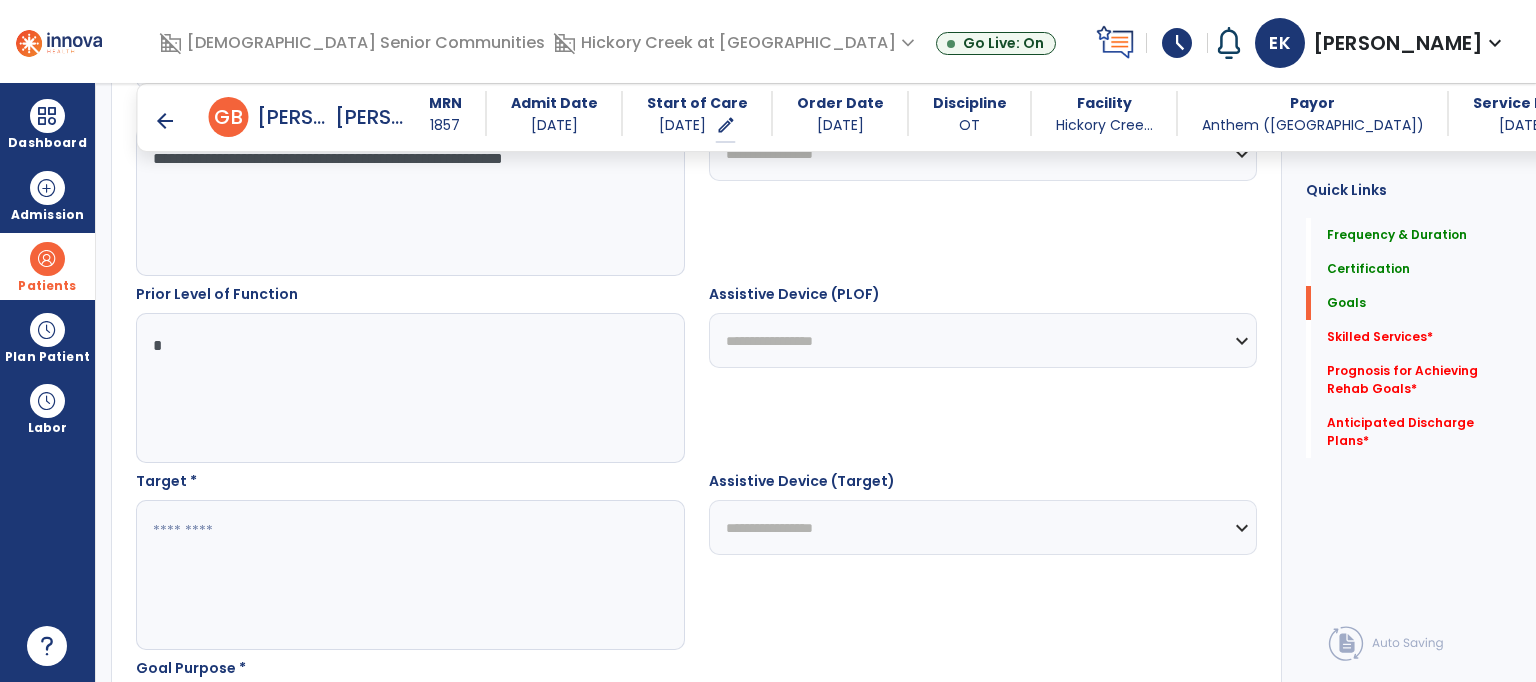 type on "*" 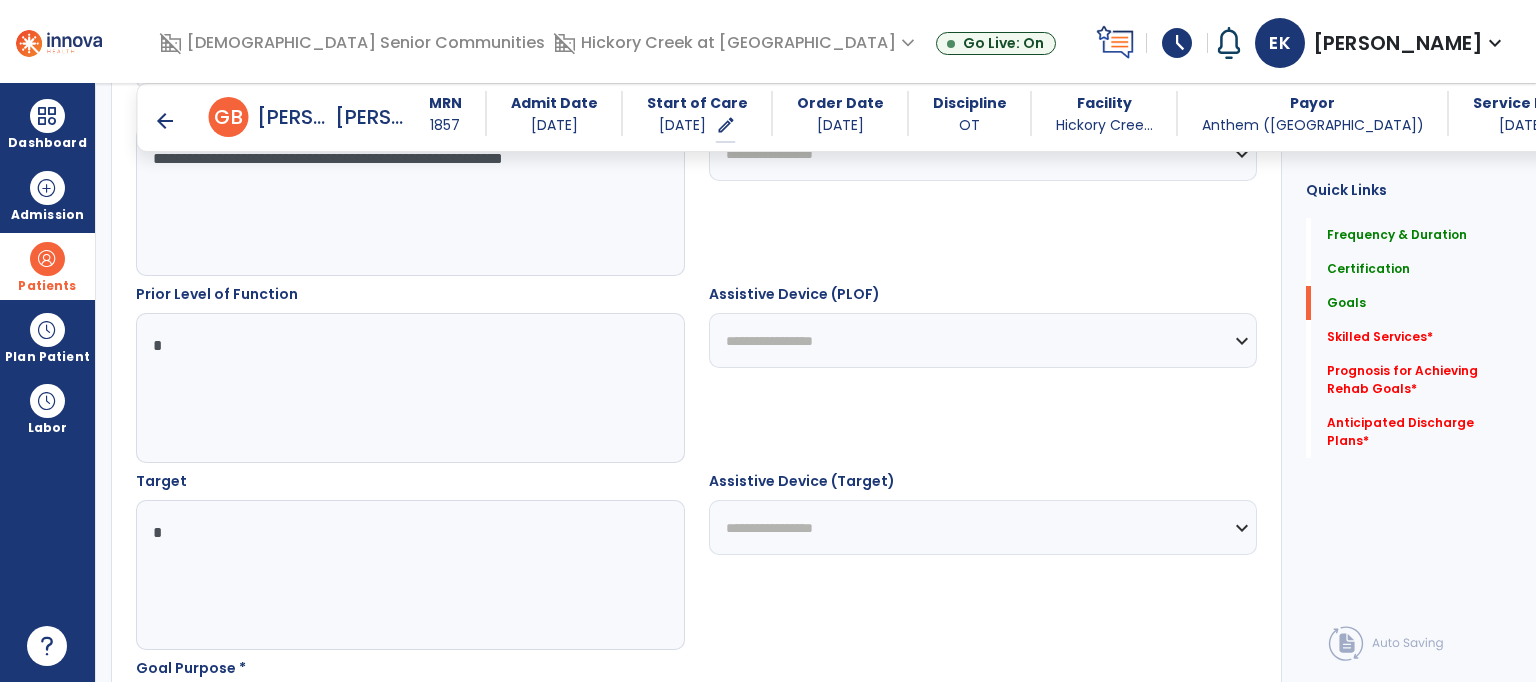 type on "*" 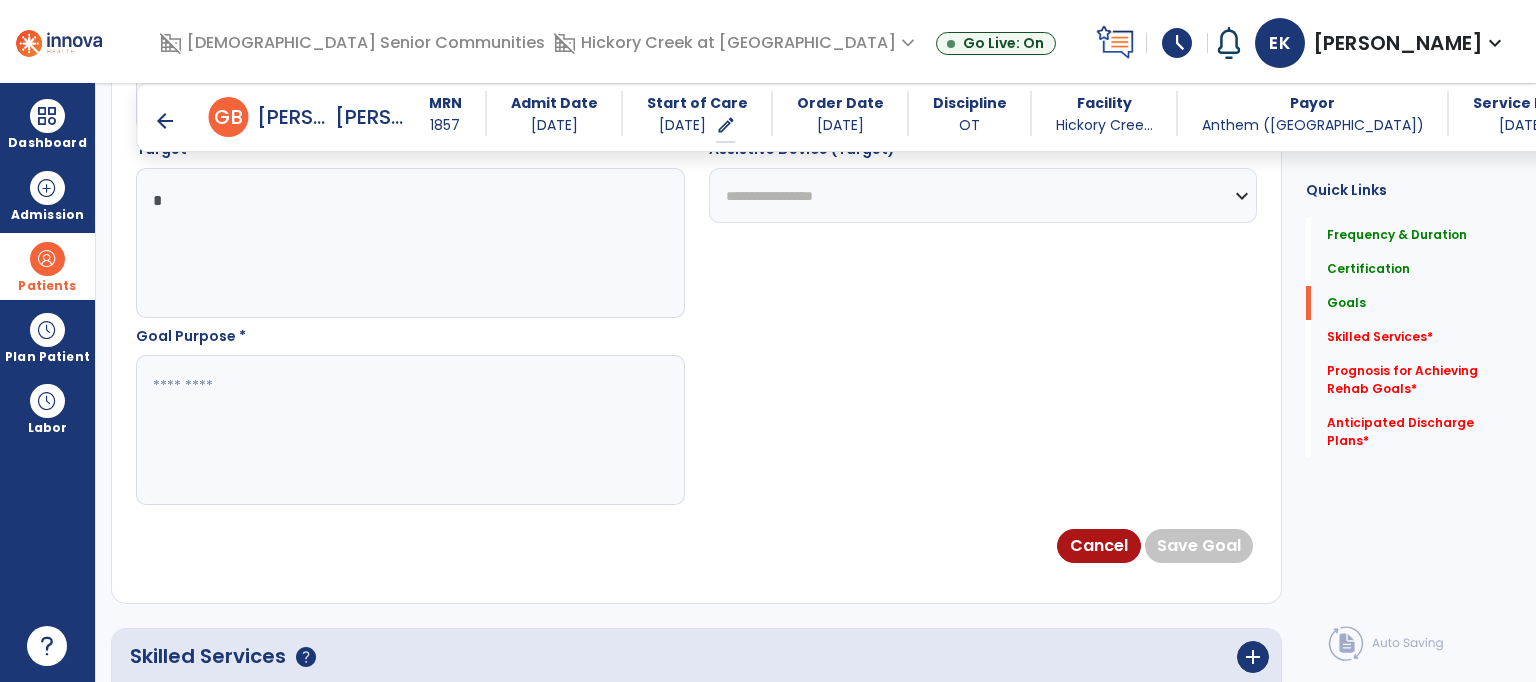 scroll, scrollTop: 1217, scrollLeft: 0, axis: vertical 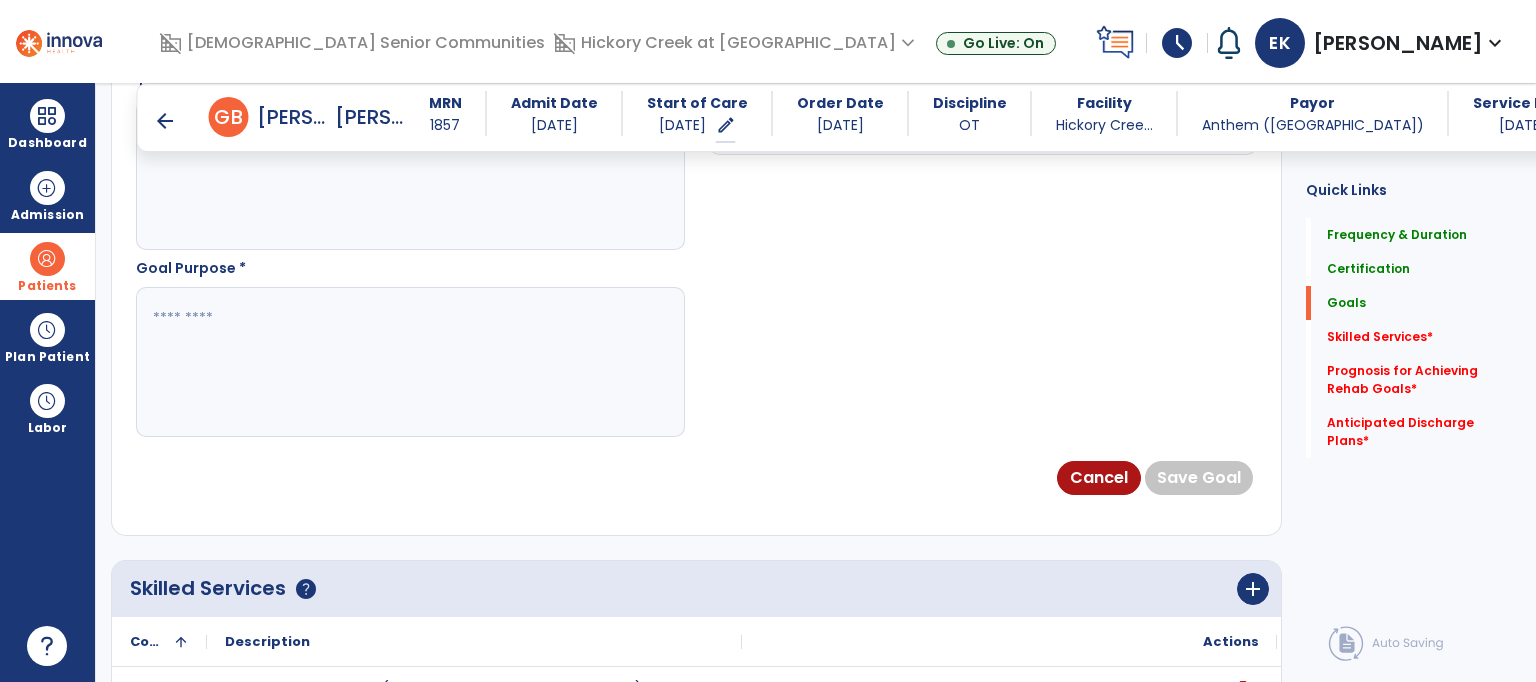 click at bounding box center (409, 362) 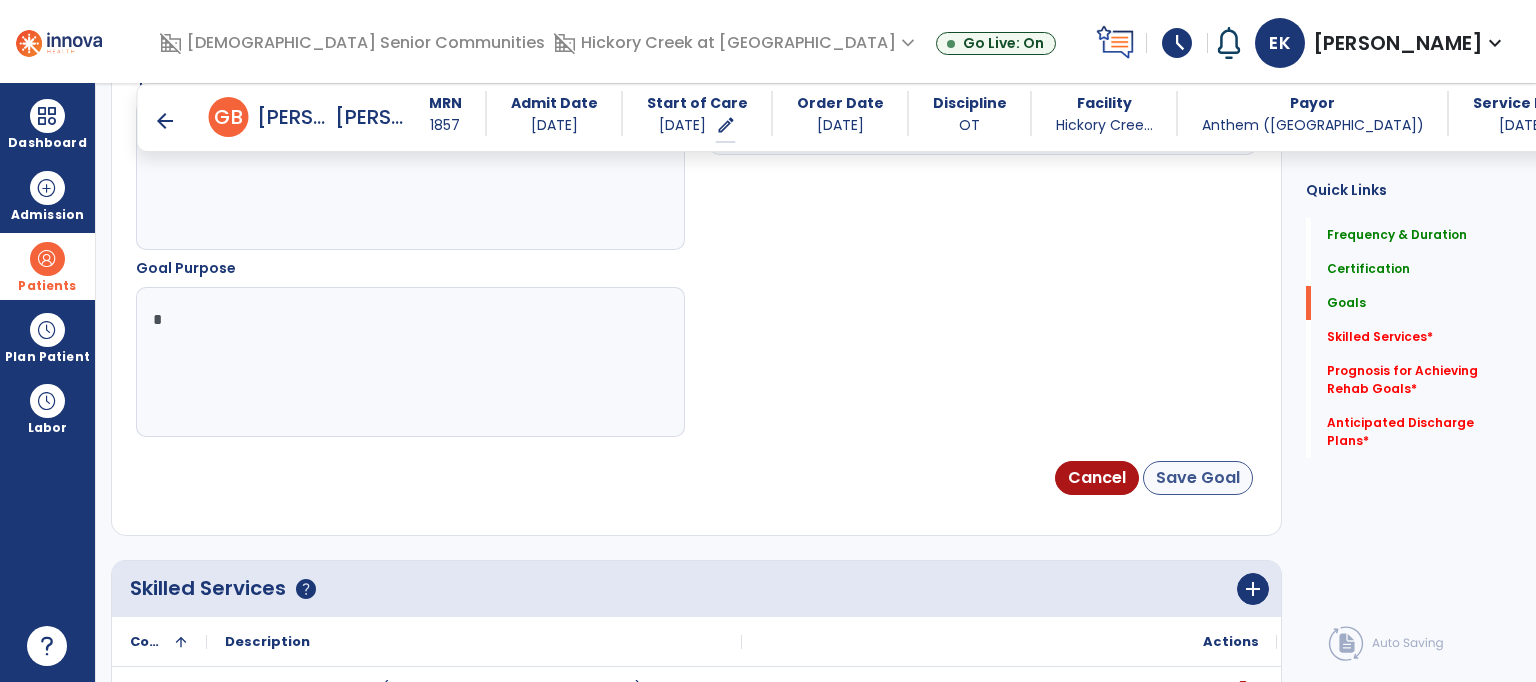 type on "*" 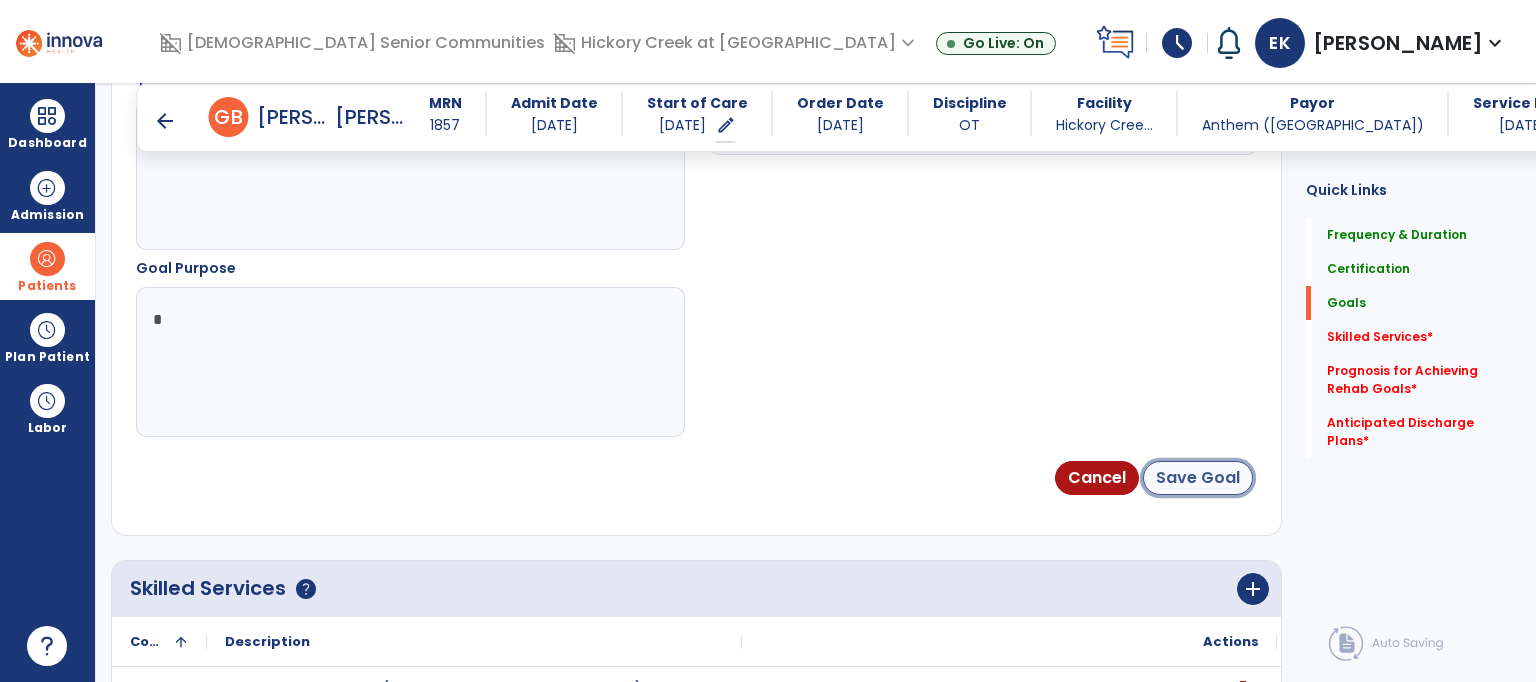 click on "Save Goal" at bounding box center [1198, 478] 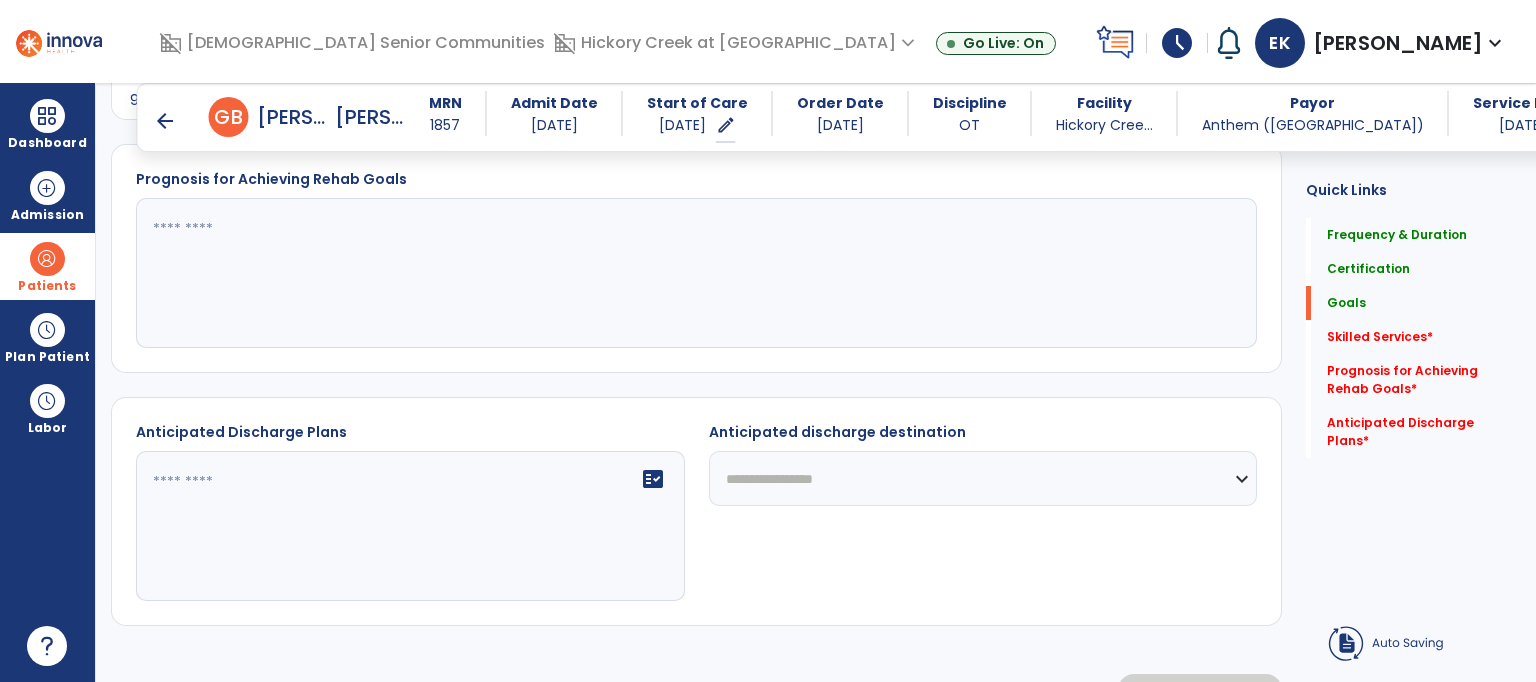 scroll, scrollTop: 141, scrollLeft: 0, axis: vertical 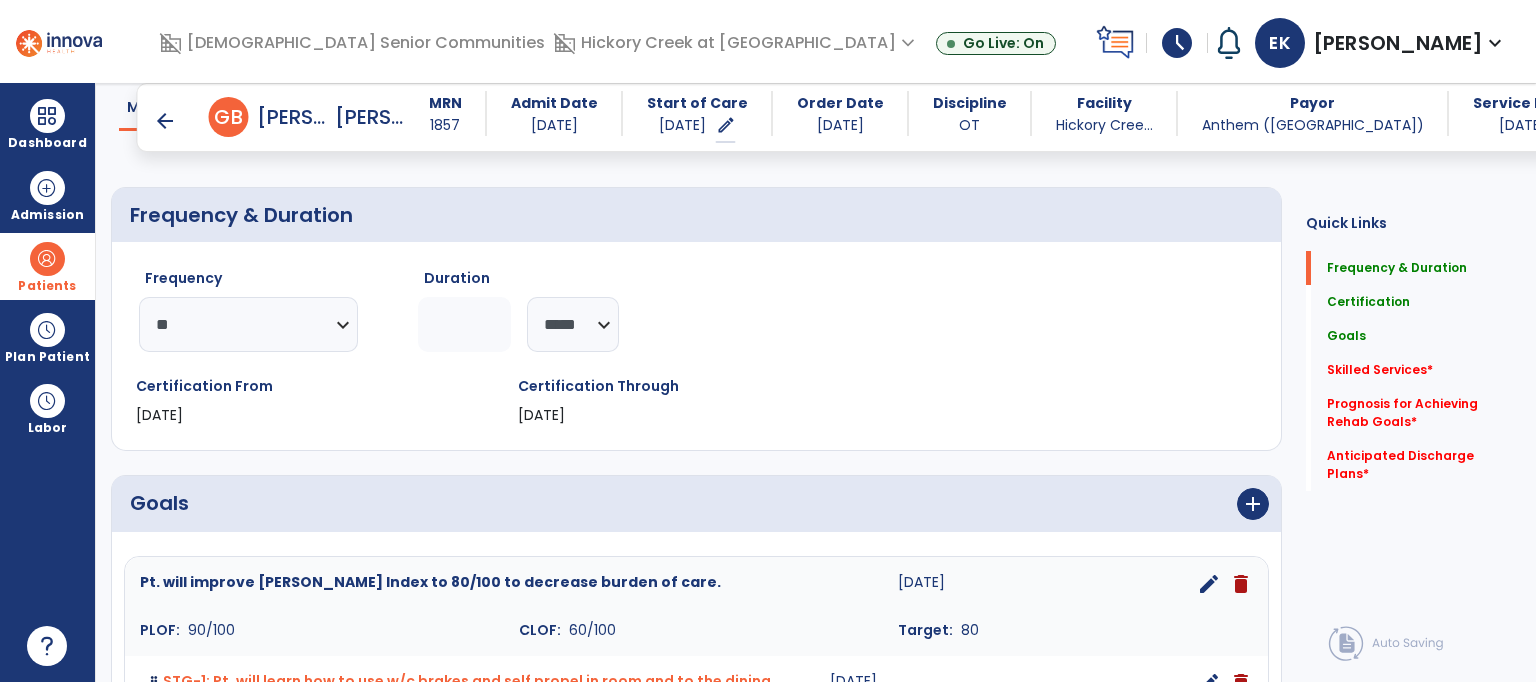 click on "Frequency & Duration   Frequency & Duration" 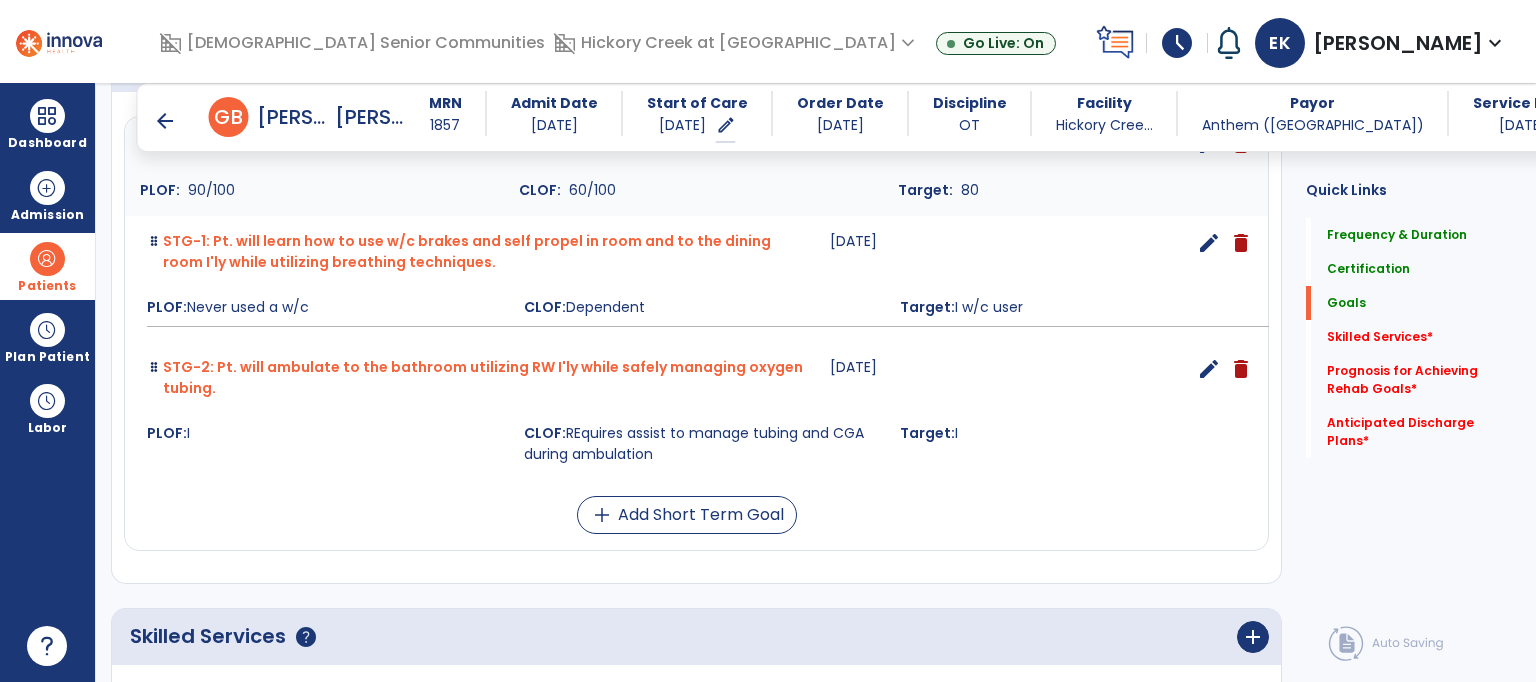 scroll, scrollTop: 621, scrollLeft: 0, axis: vertical 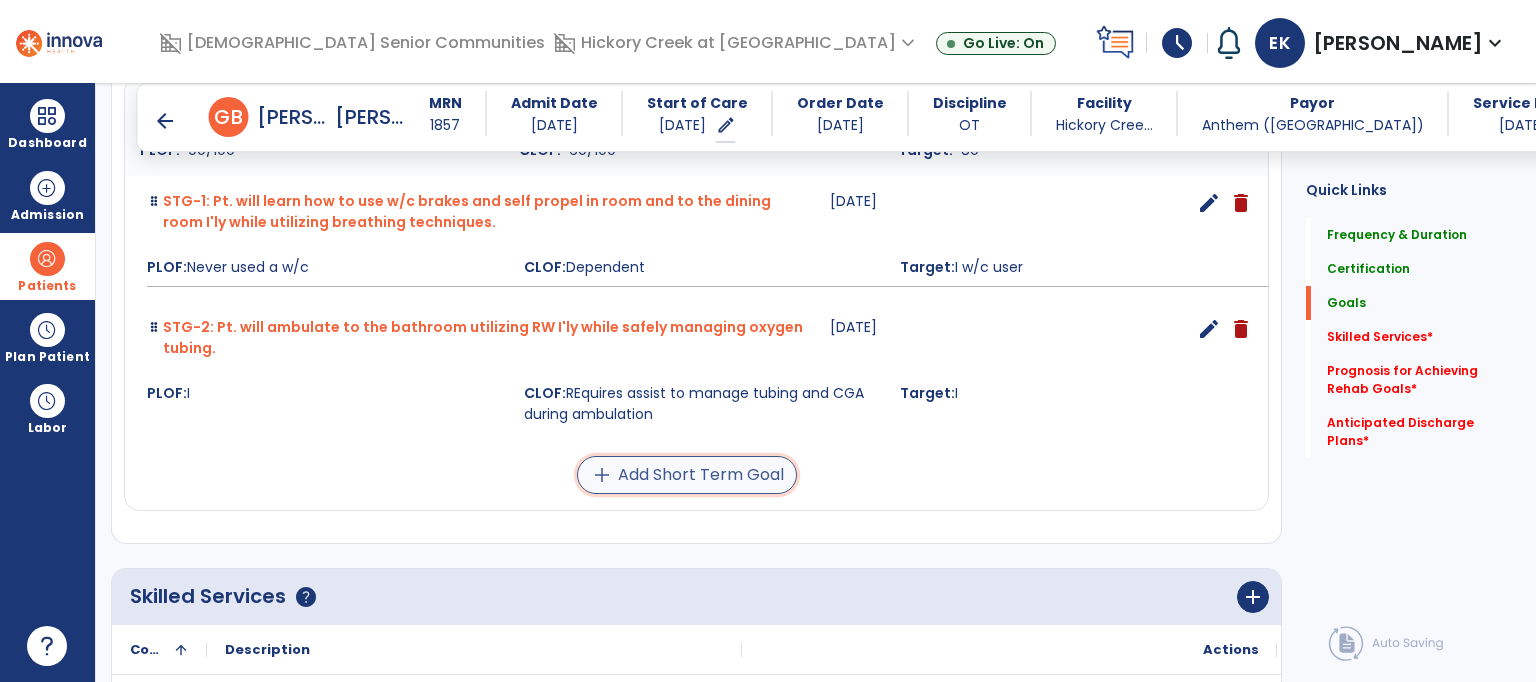 click on "add  Add Short Term Goal" at bounding box center (687, 475) 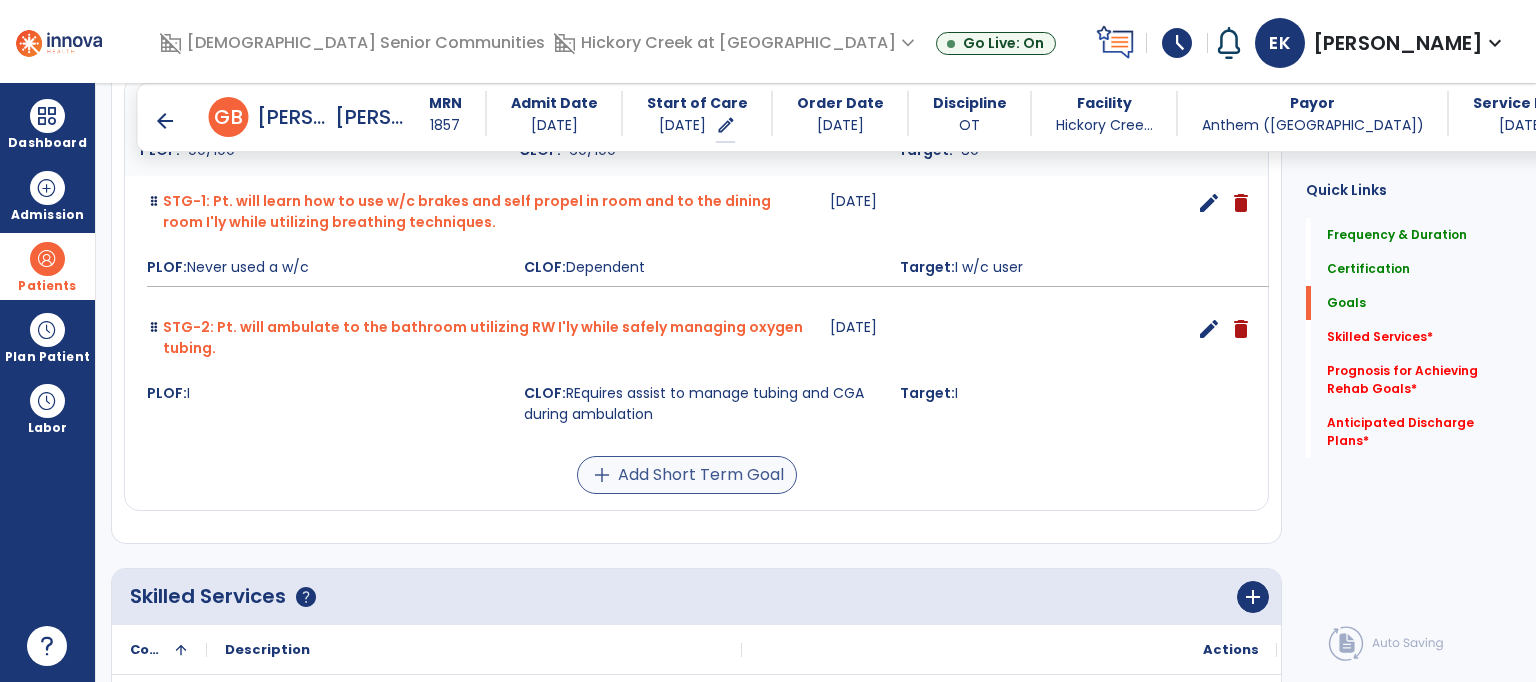 scroll, scrollTop: 1497, scrollLeft: 0, axis: vertical 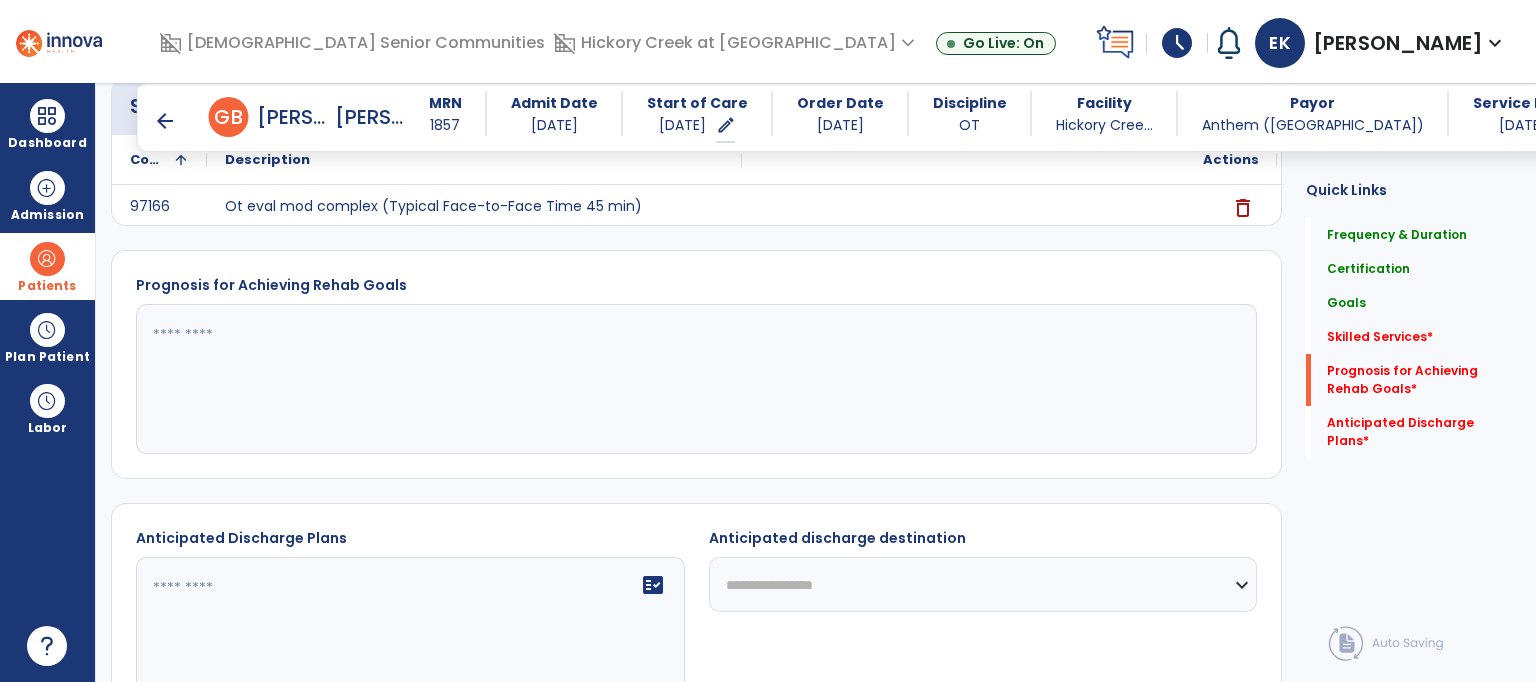 click on "Prognosis for Achieving Rehab Goals   *  Prognosis for Achieving Rehab Goals   *" 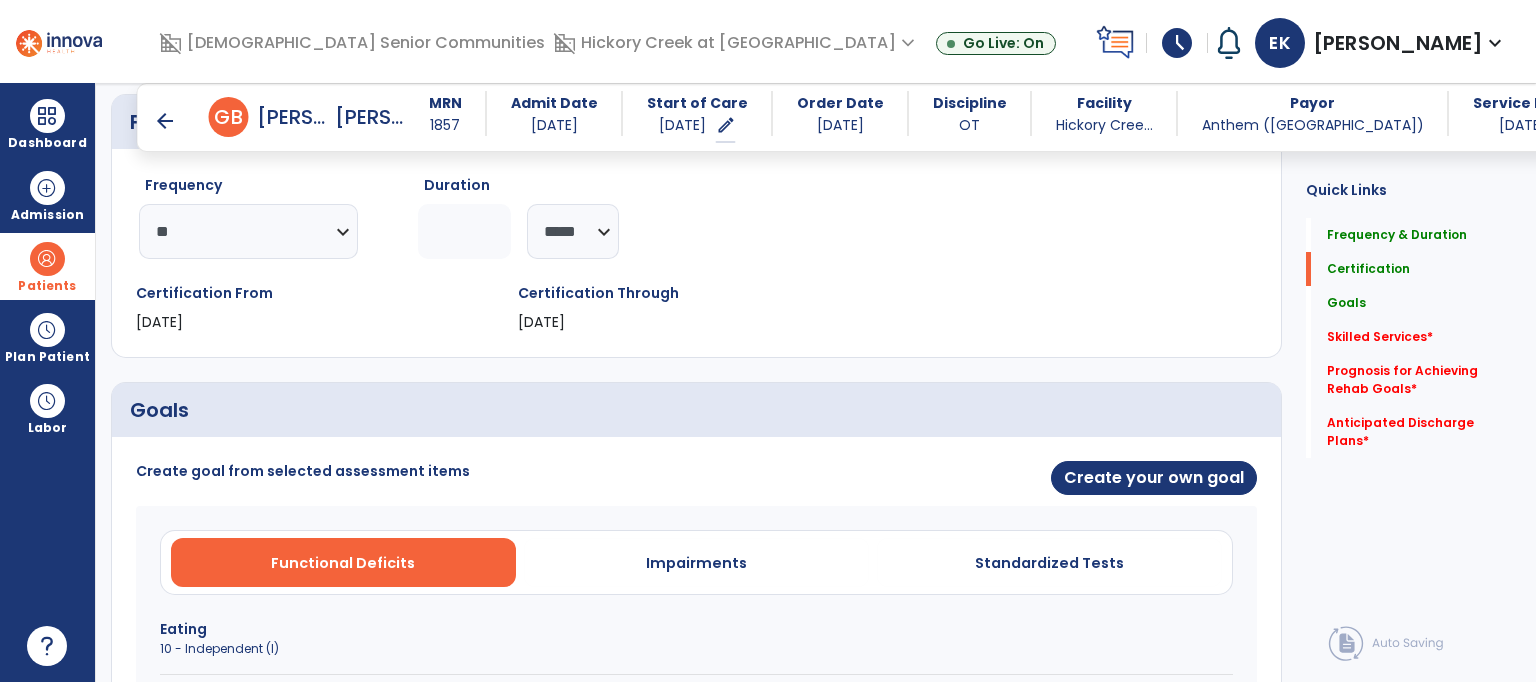 scroll, scrollTop: 137, scrollLeft: 0, axis: vertical 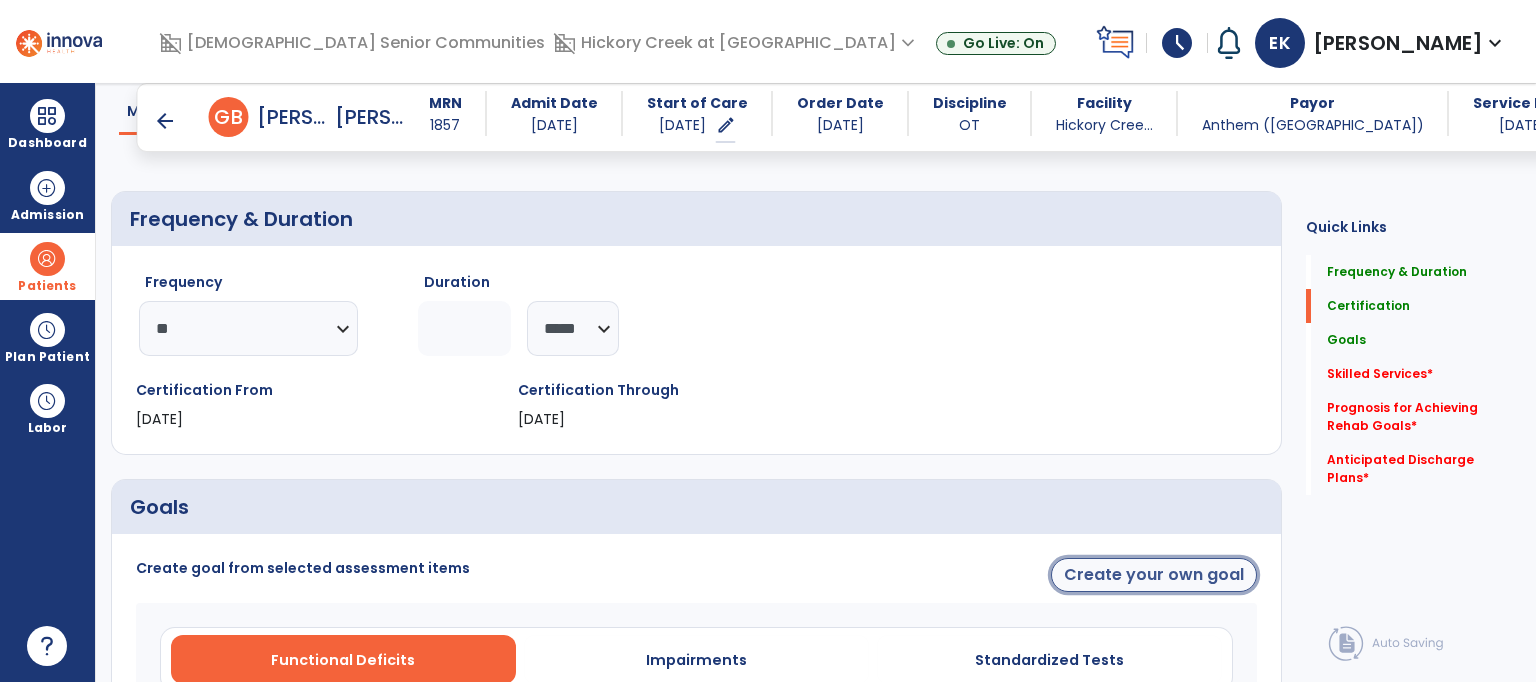 click on "Create your own goal" at bounding box center (1154, 575) 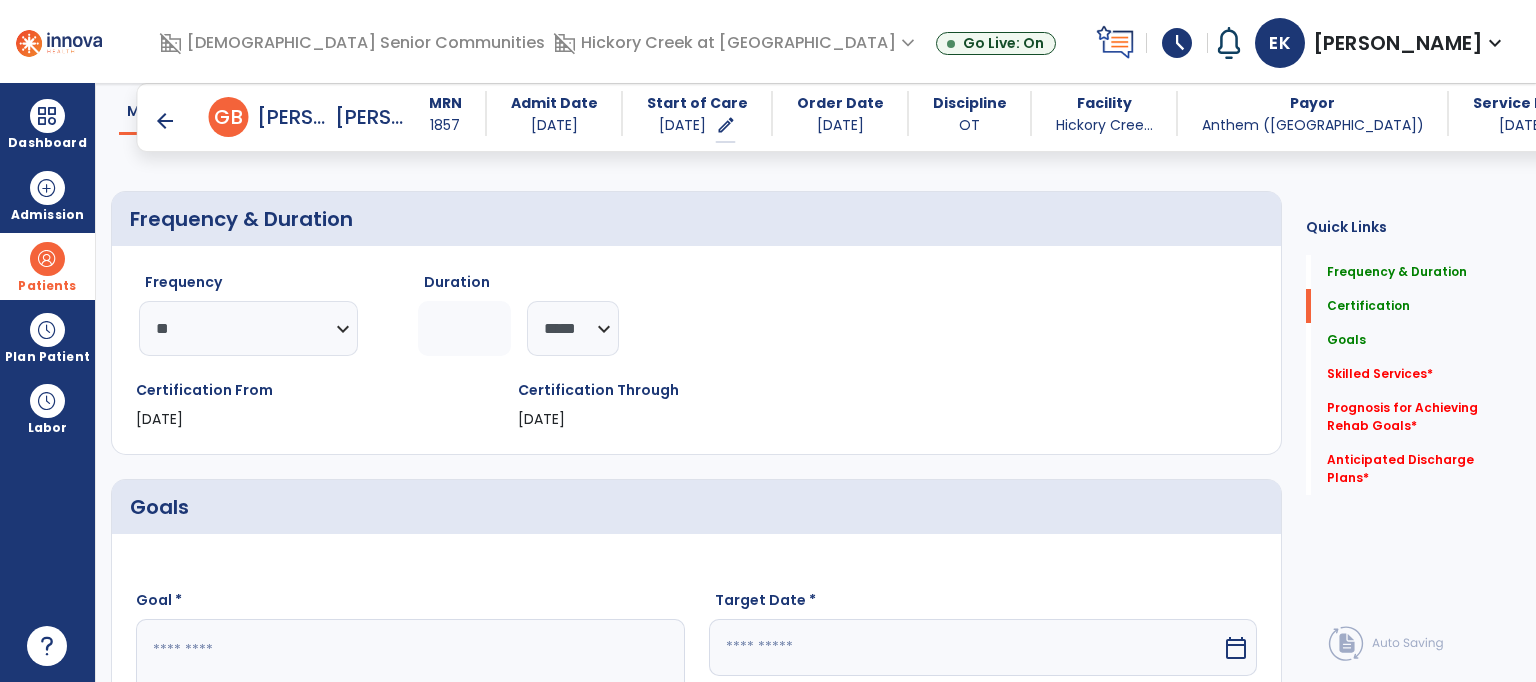 click at bounding box center (409, 694) 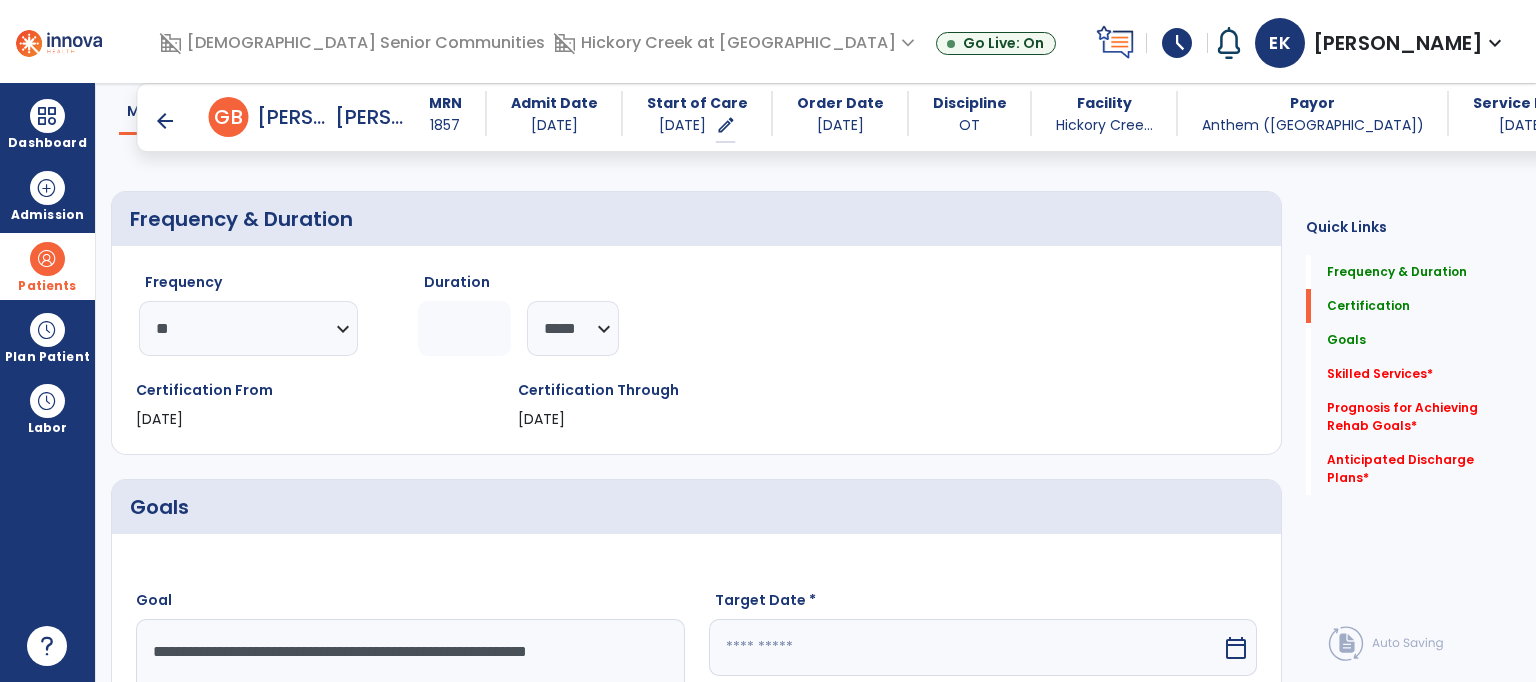 scroll, scrollTop: 144, scrollLeft: 0, axis: vertical 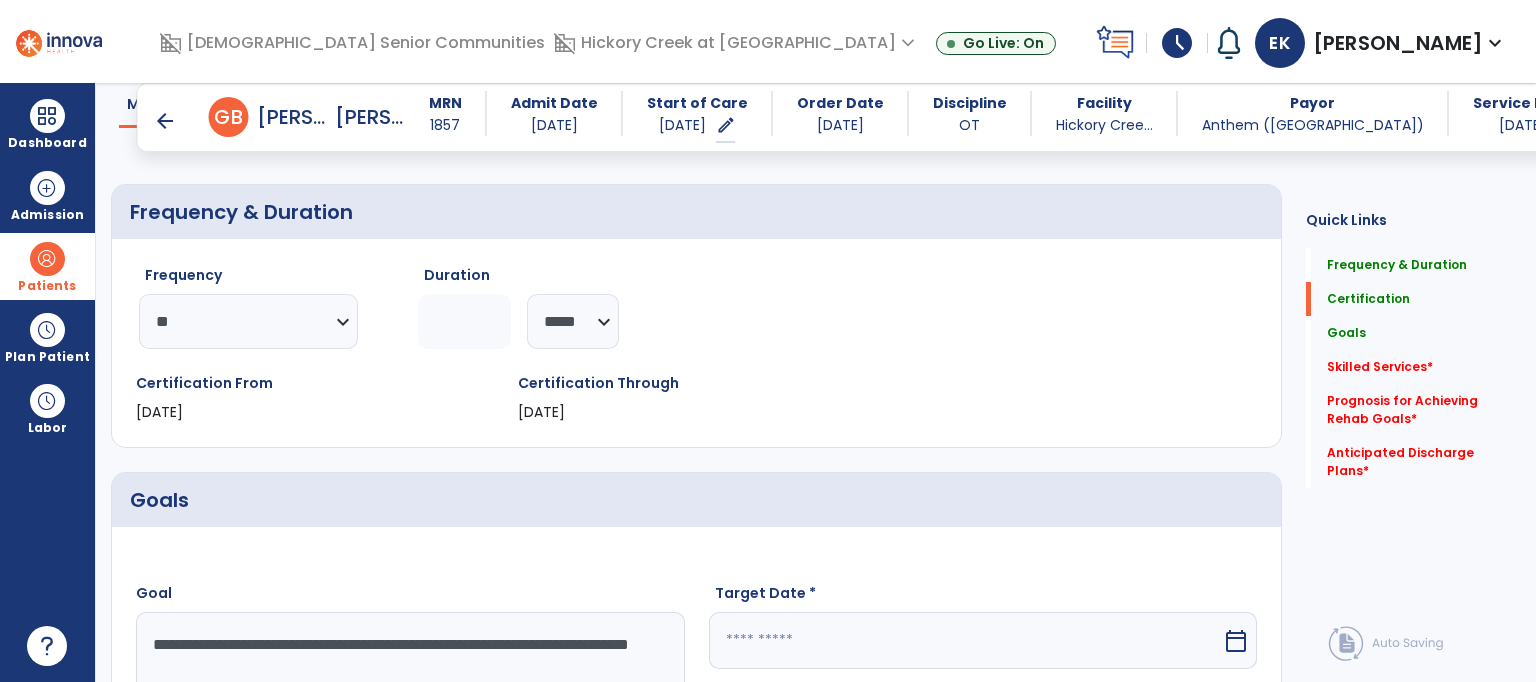 click on "Certification   Certification" 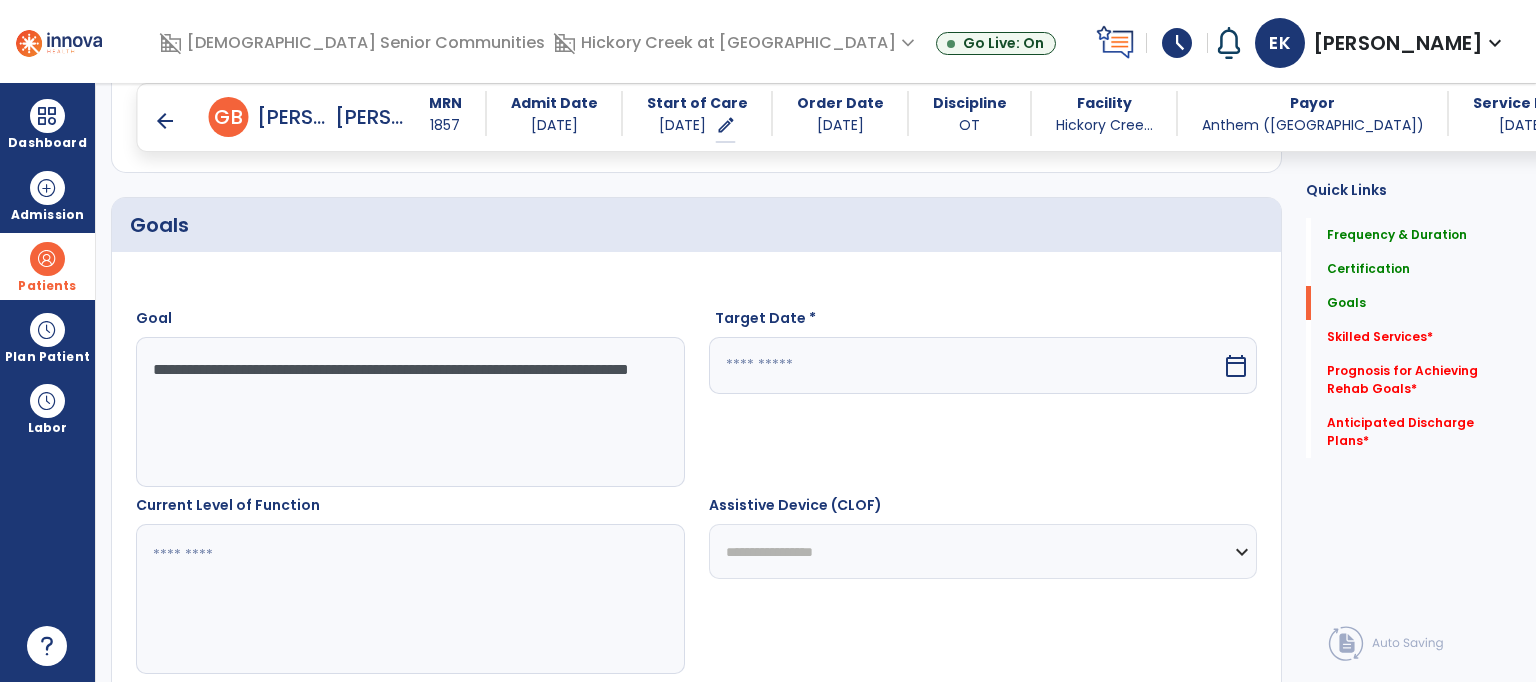 scroll, scrollTop: 464, scrollLeft: 0, axis: vertical 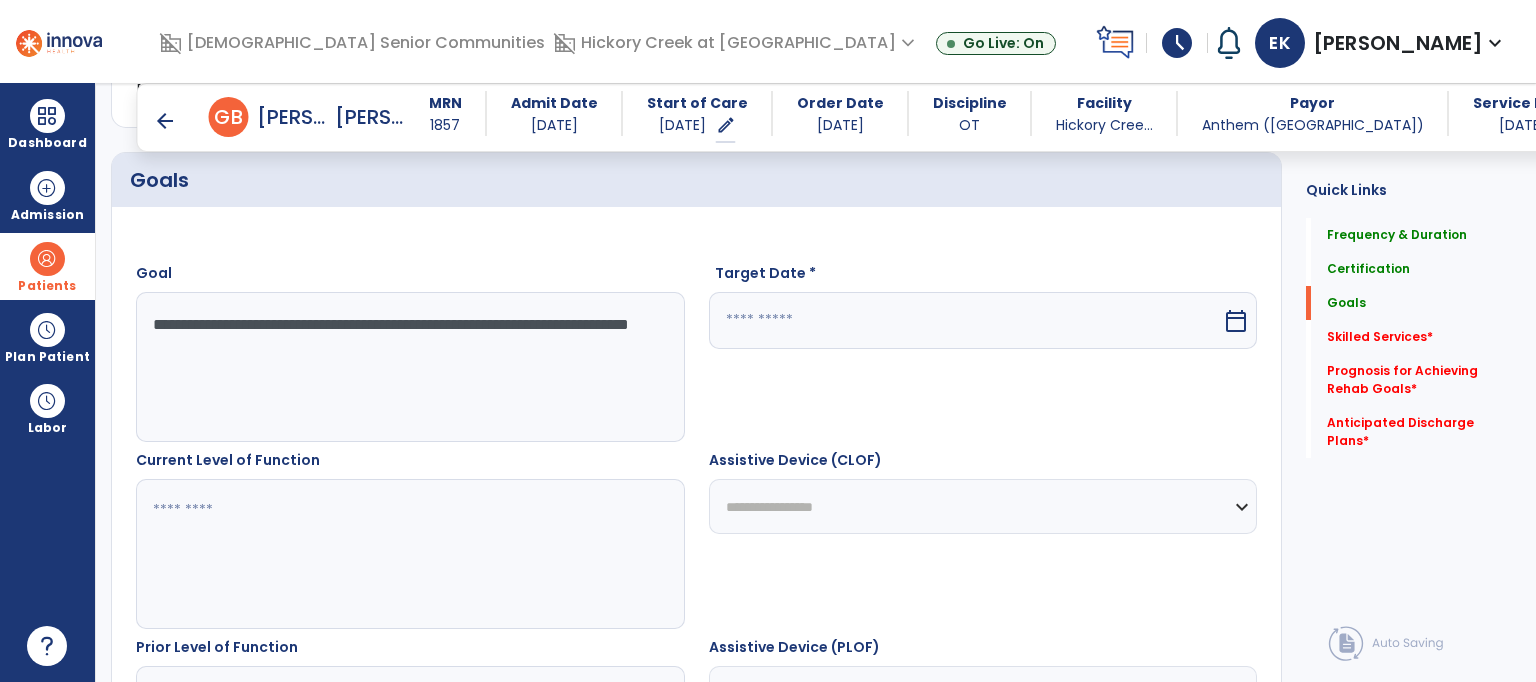 click on "**********" at bounding box center (409, 367) 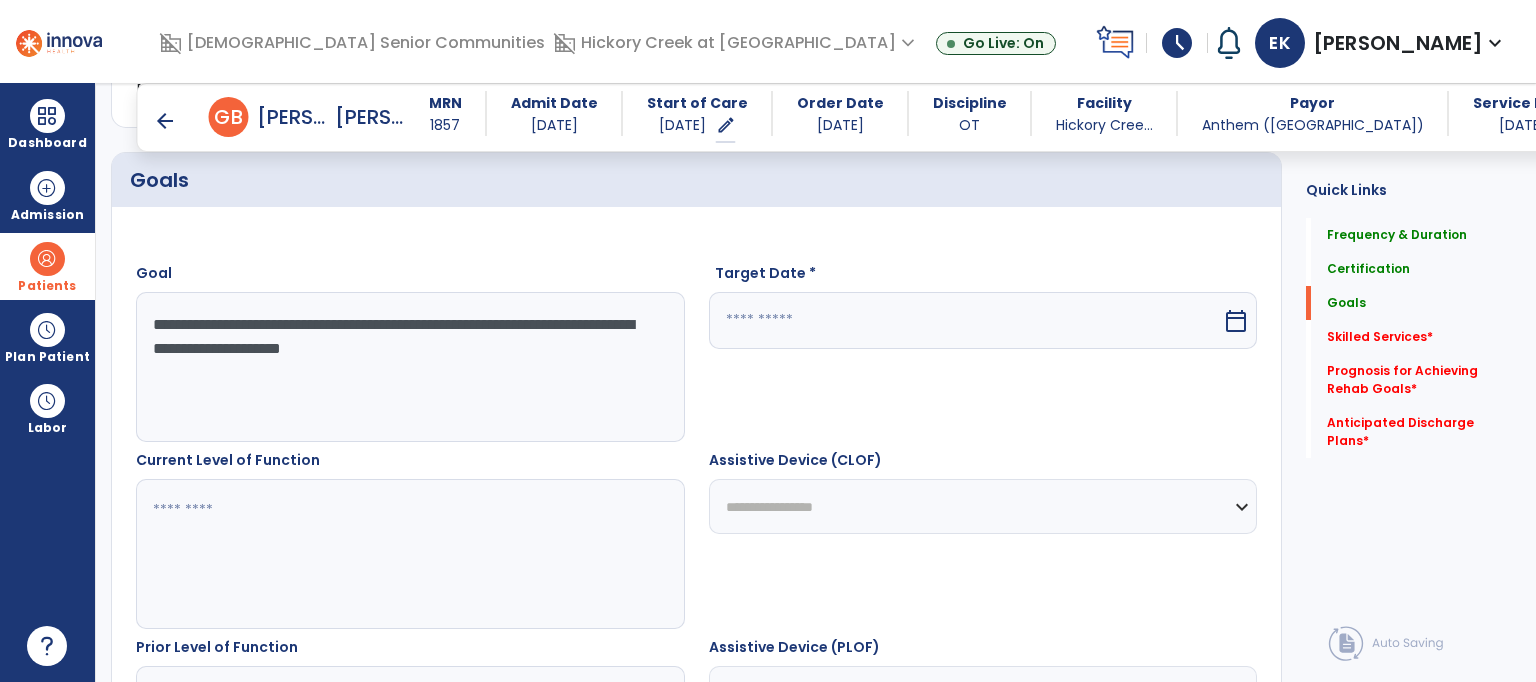 type on "**********" 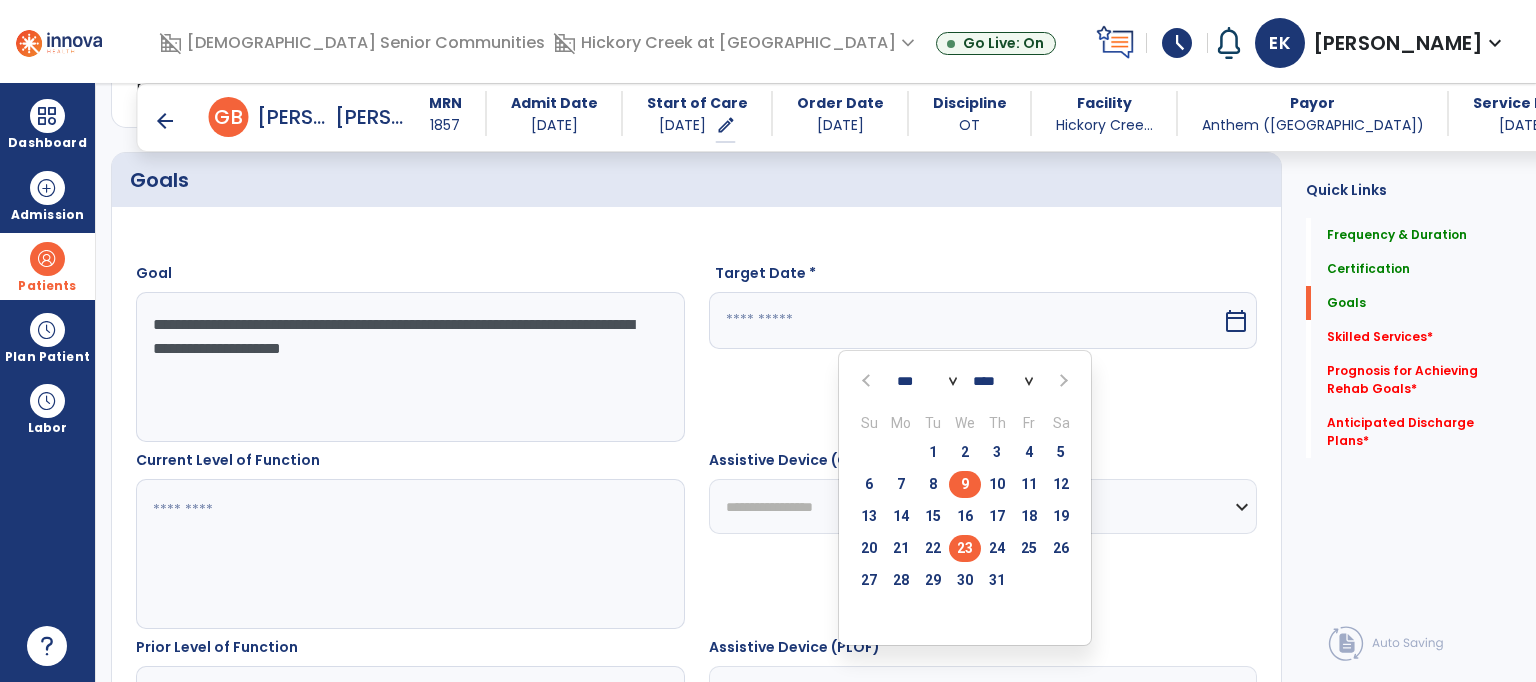 click on "23" at bounding box center [965, 548] 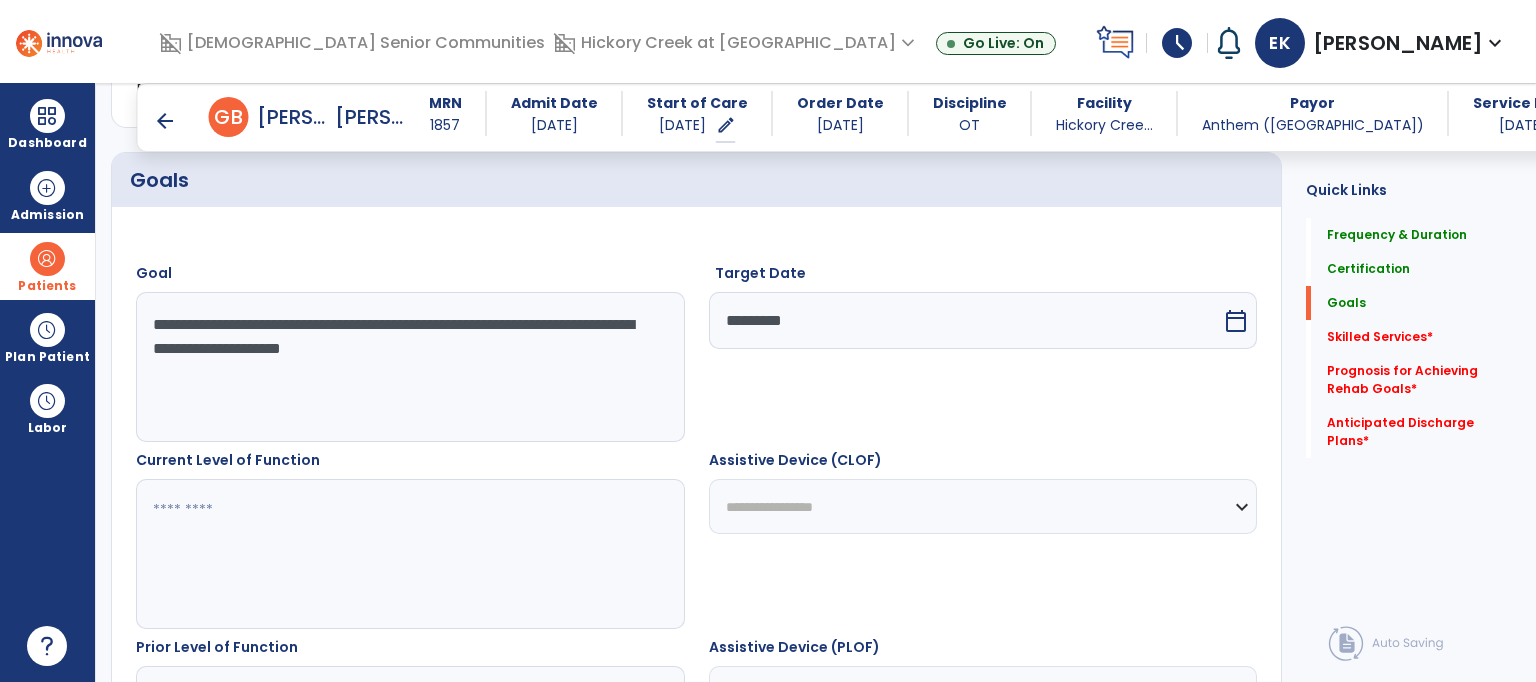 click at bounding box center [409, 554] 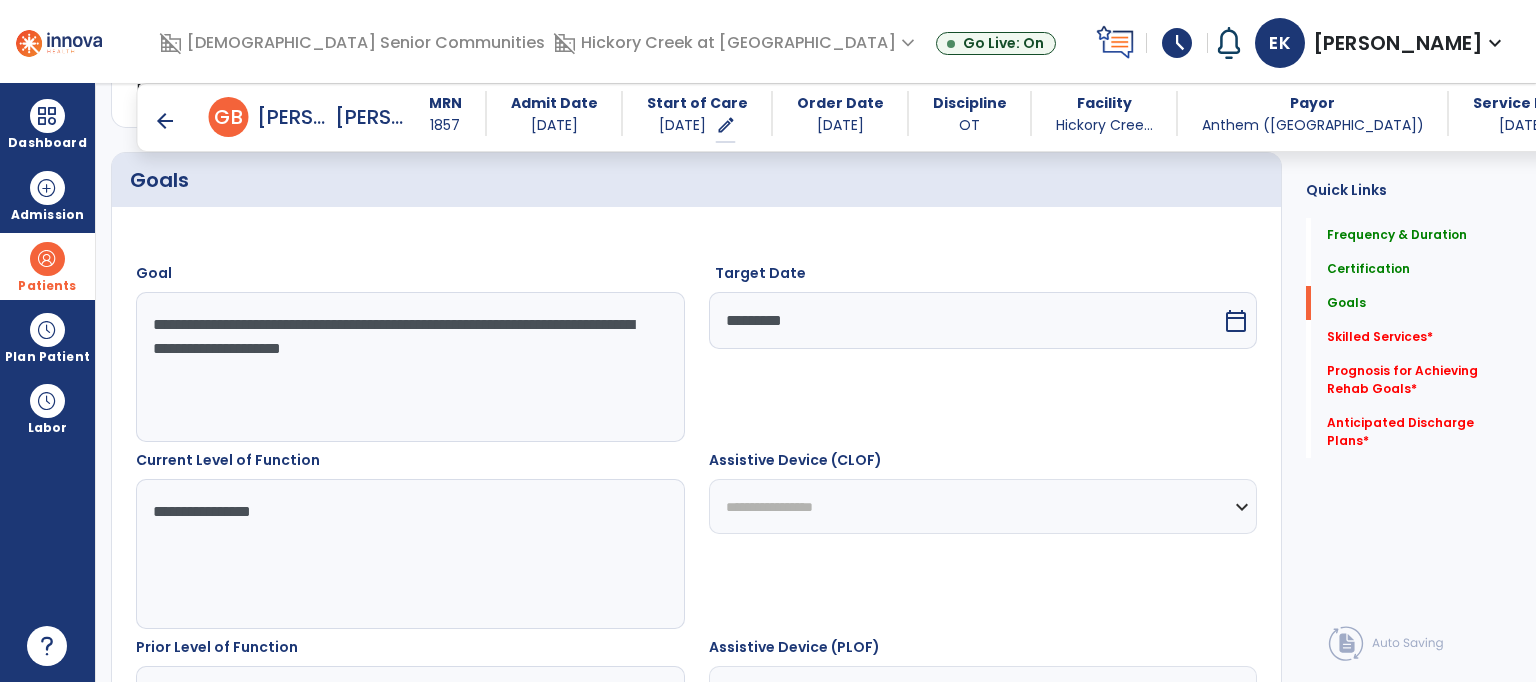 type on "**********" 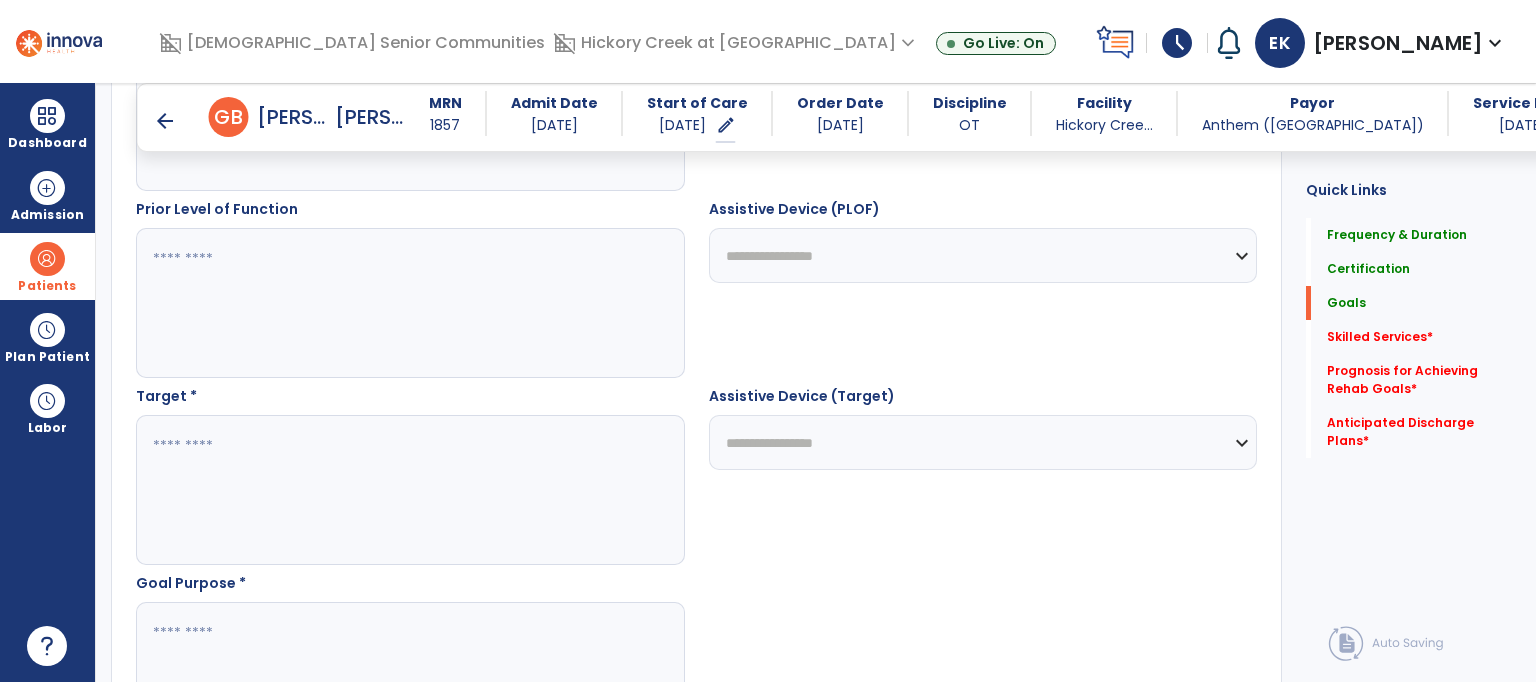 scroll, scrollTop: 904, scrollLeft: 0, axis: vertical 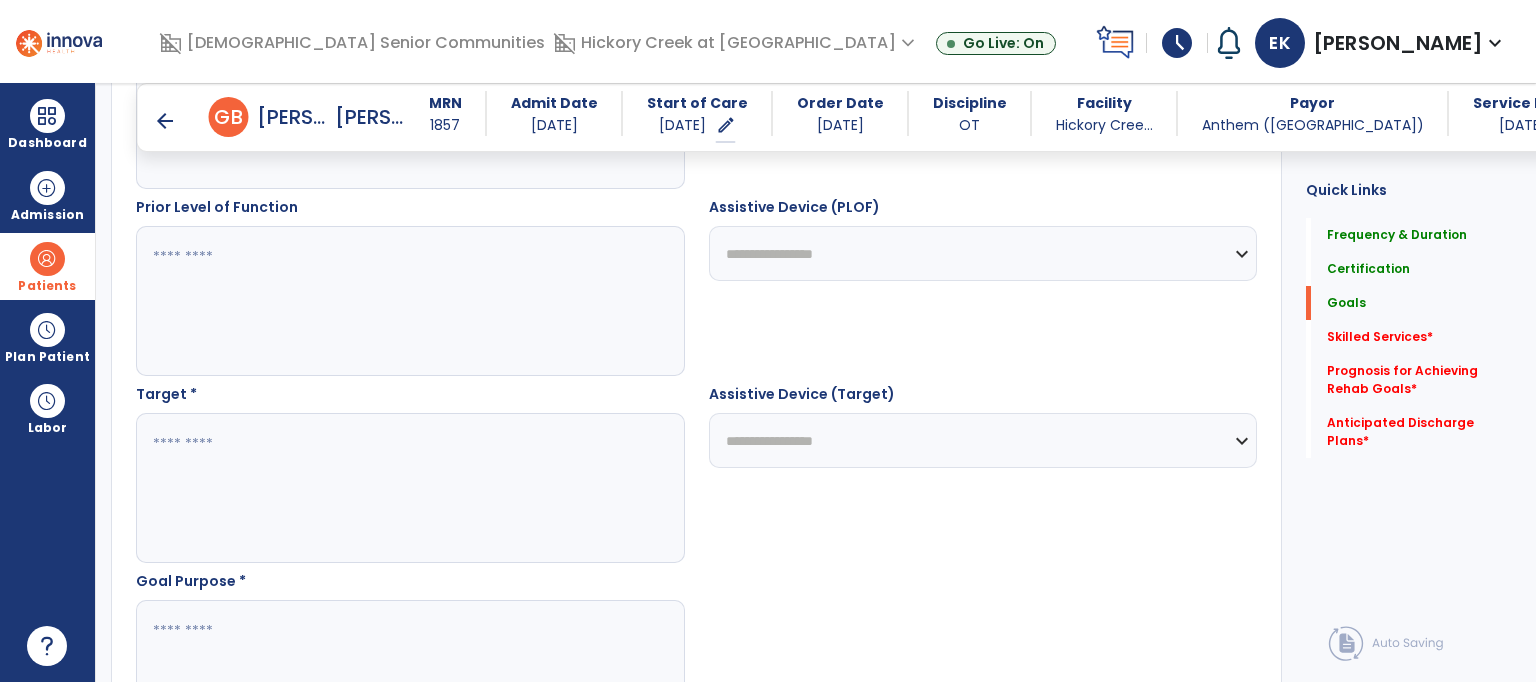 click at bounding box center (409, 301) 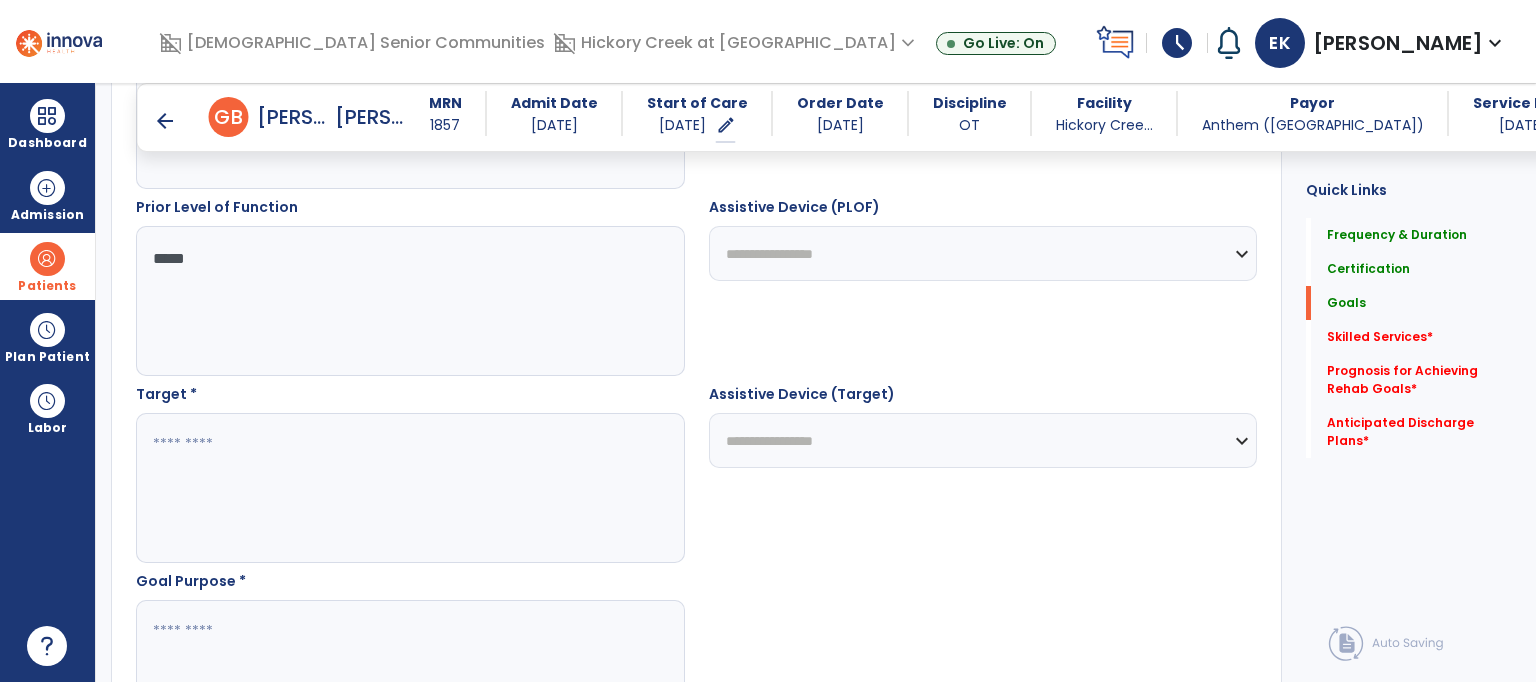 type on "*****" 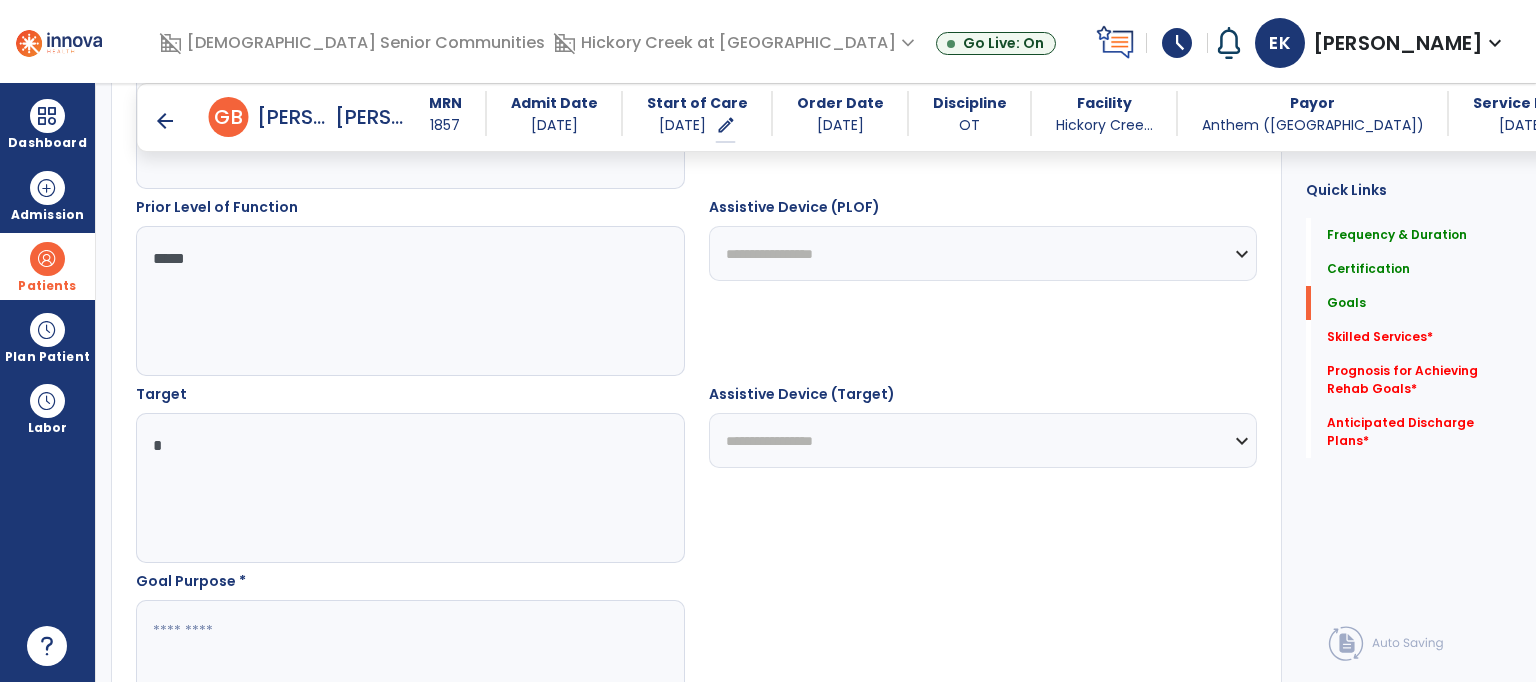 click at bounding box center [409, 675] 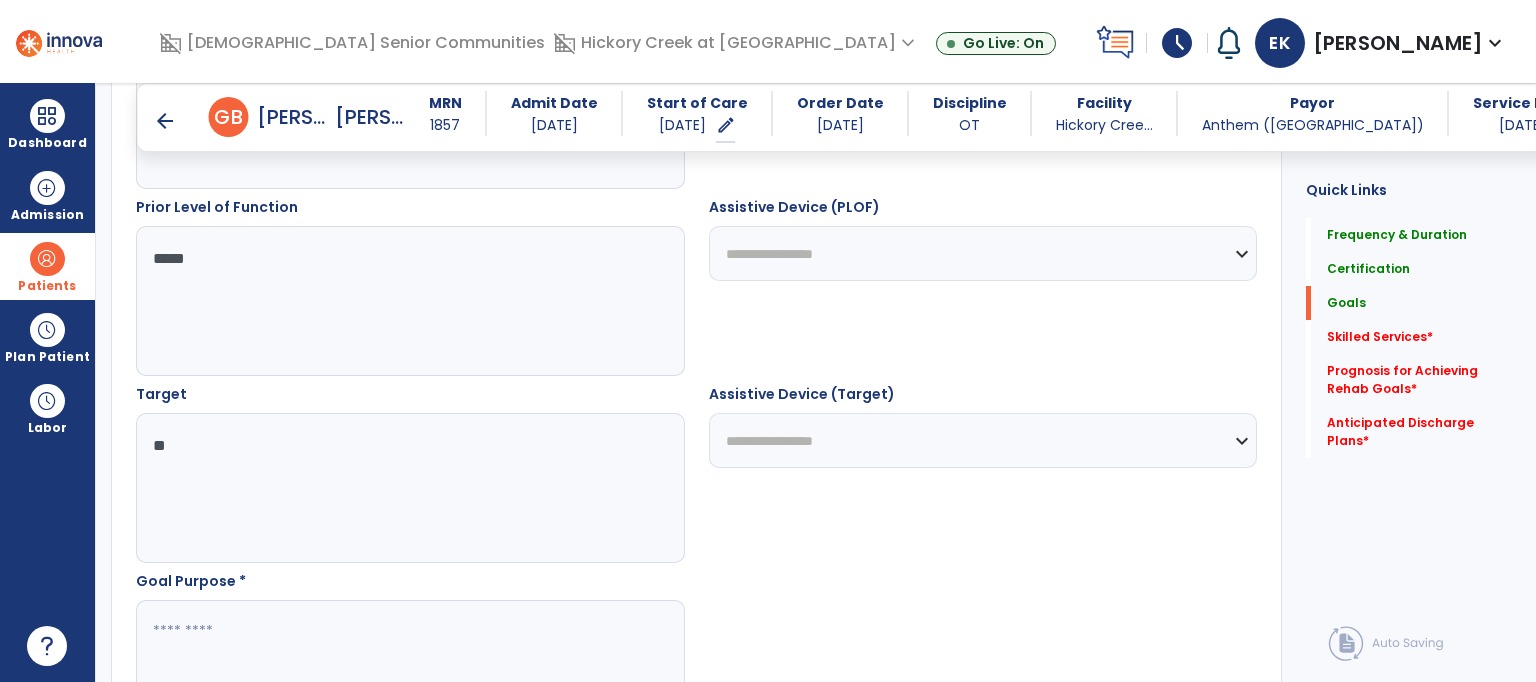 type on "**" 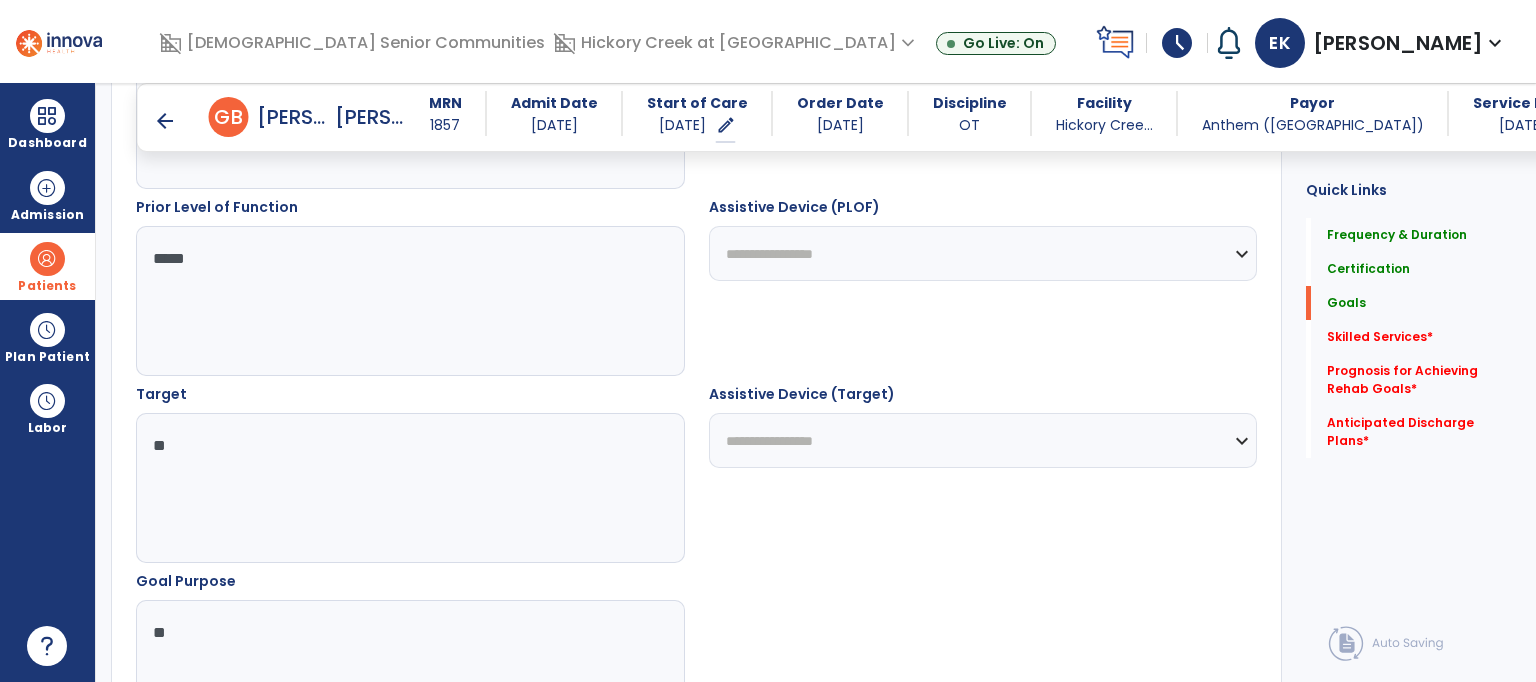 type on "**" 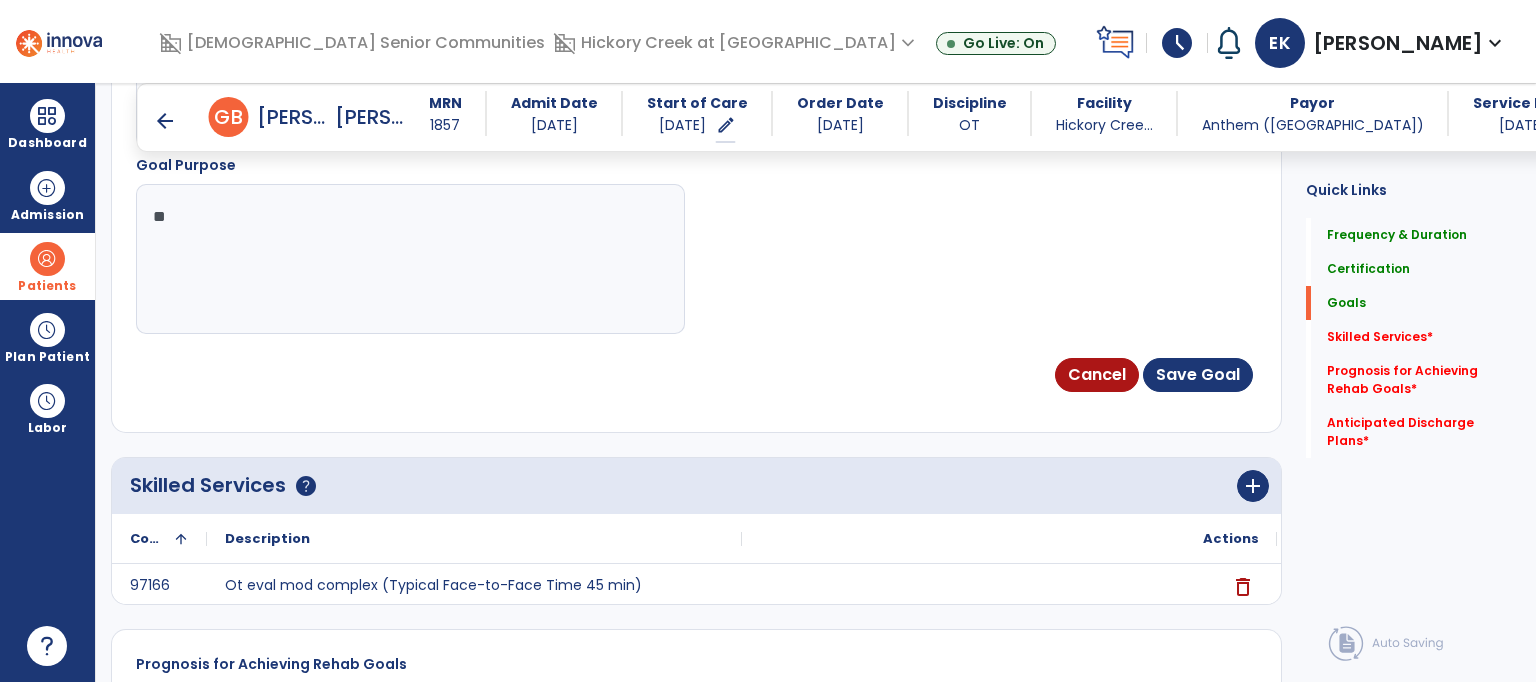 scroll, scrollTop: 1344, scrollLeft: 0, axis: vertical 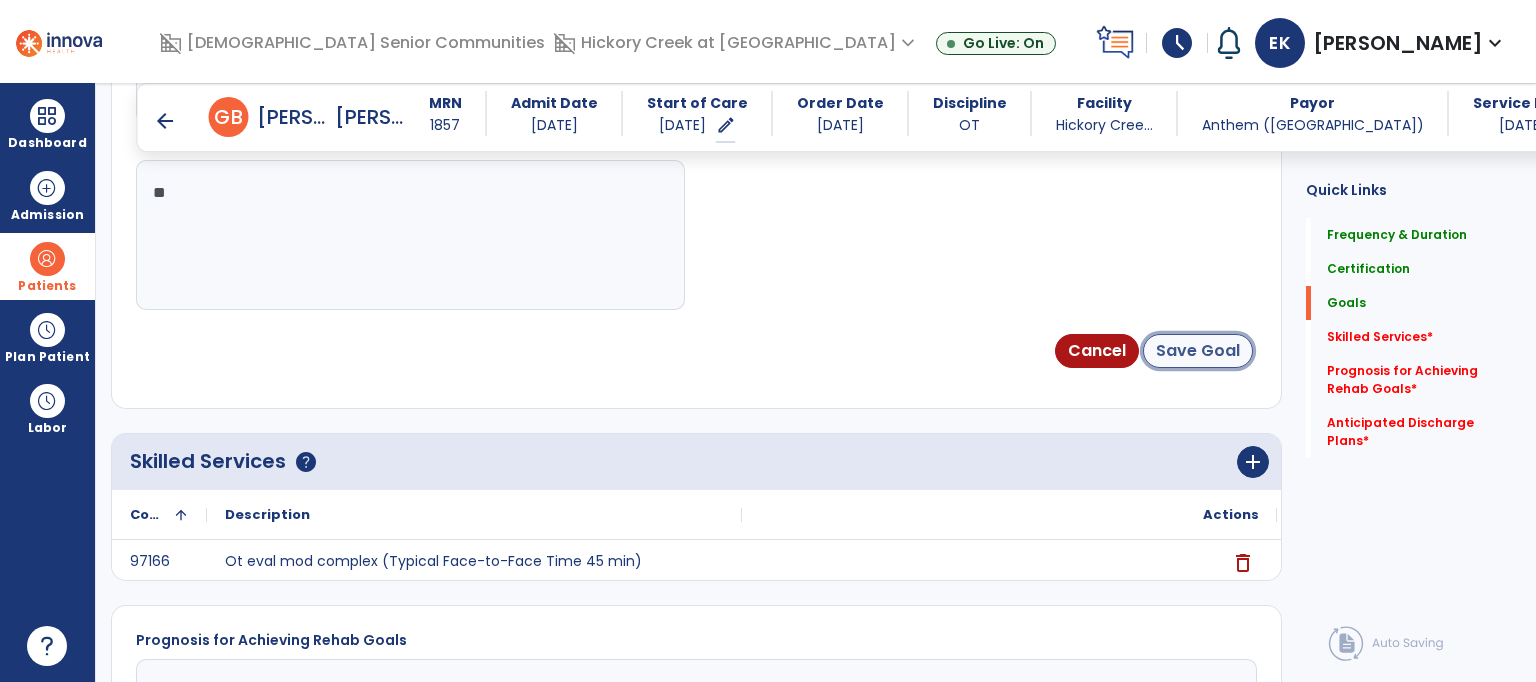 click on "Save Goal" at bounding box center (1198, 351) 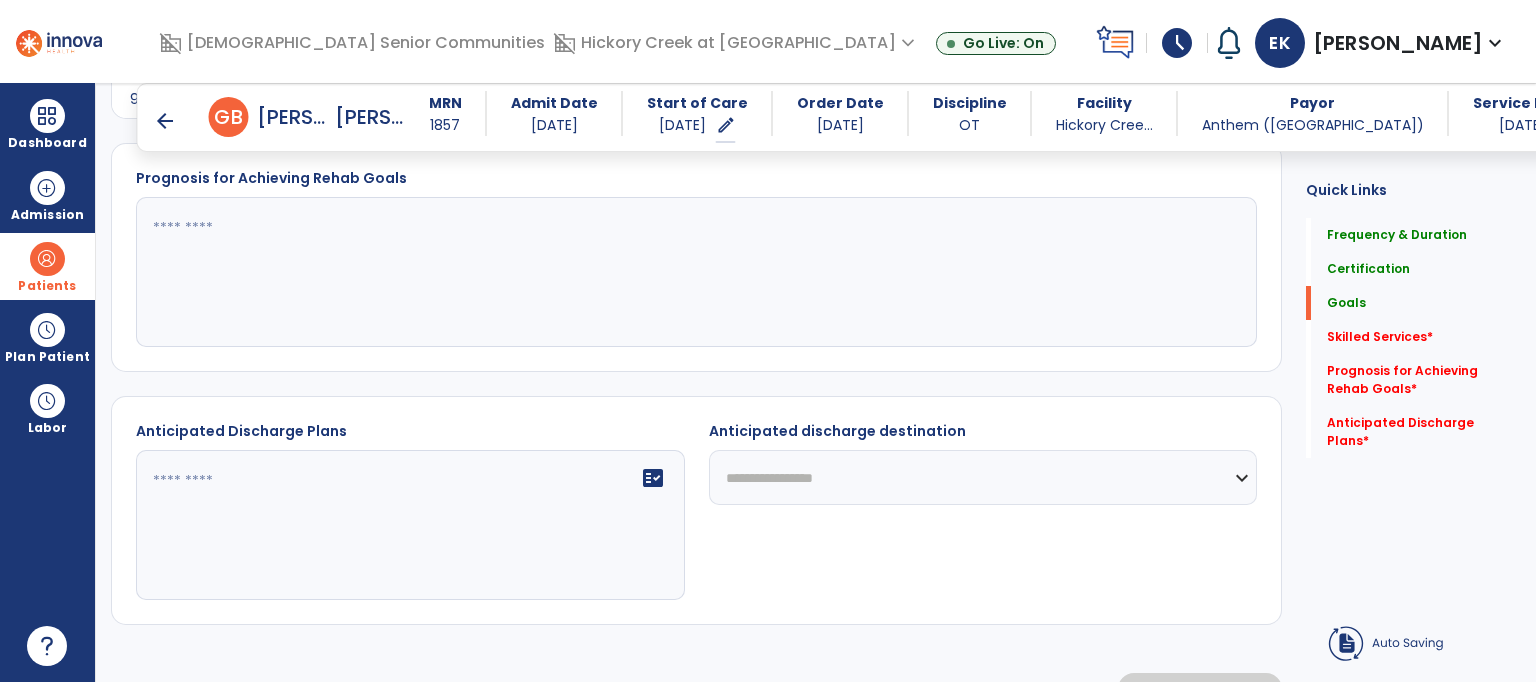 scroll, scrollTop: 267, scrollLeft: 0, axis: vertical 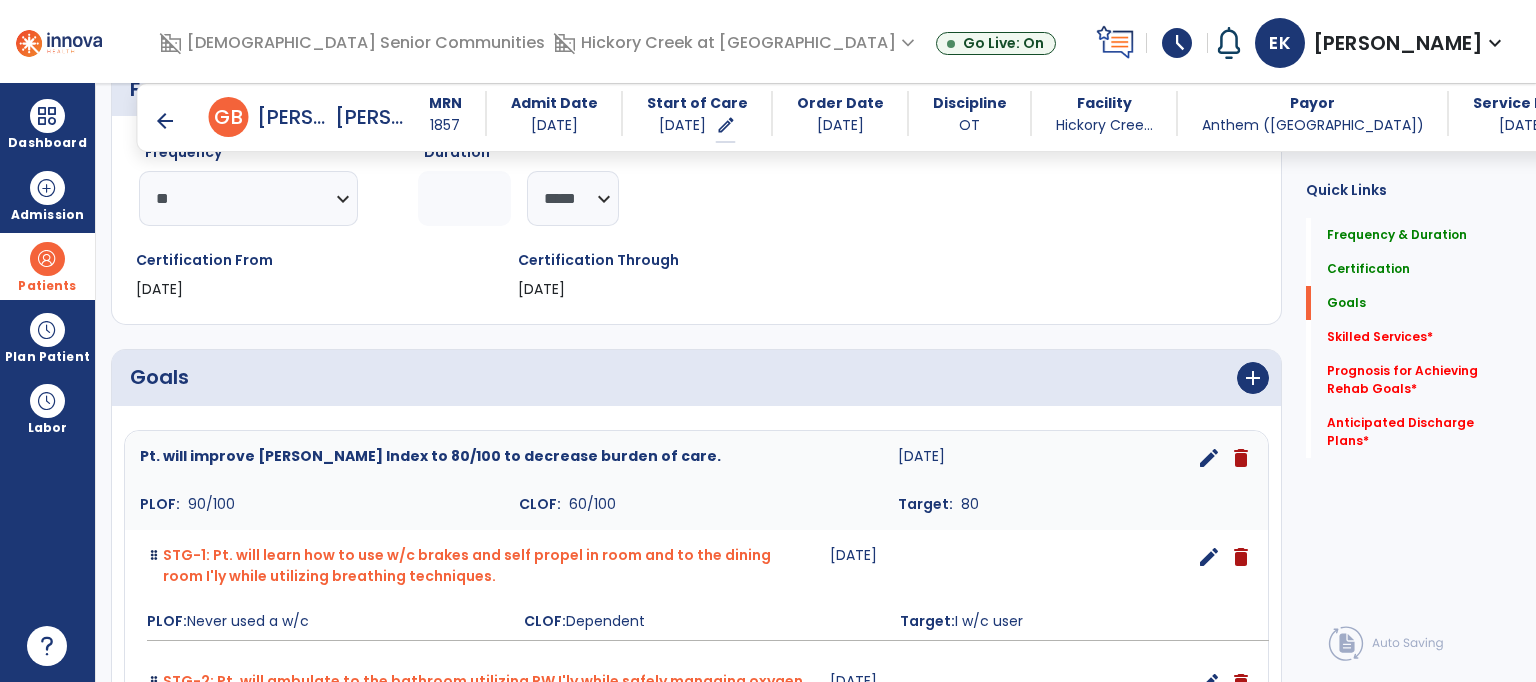 click on "Goals   Goals" 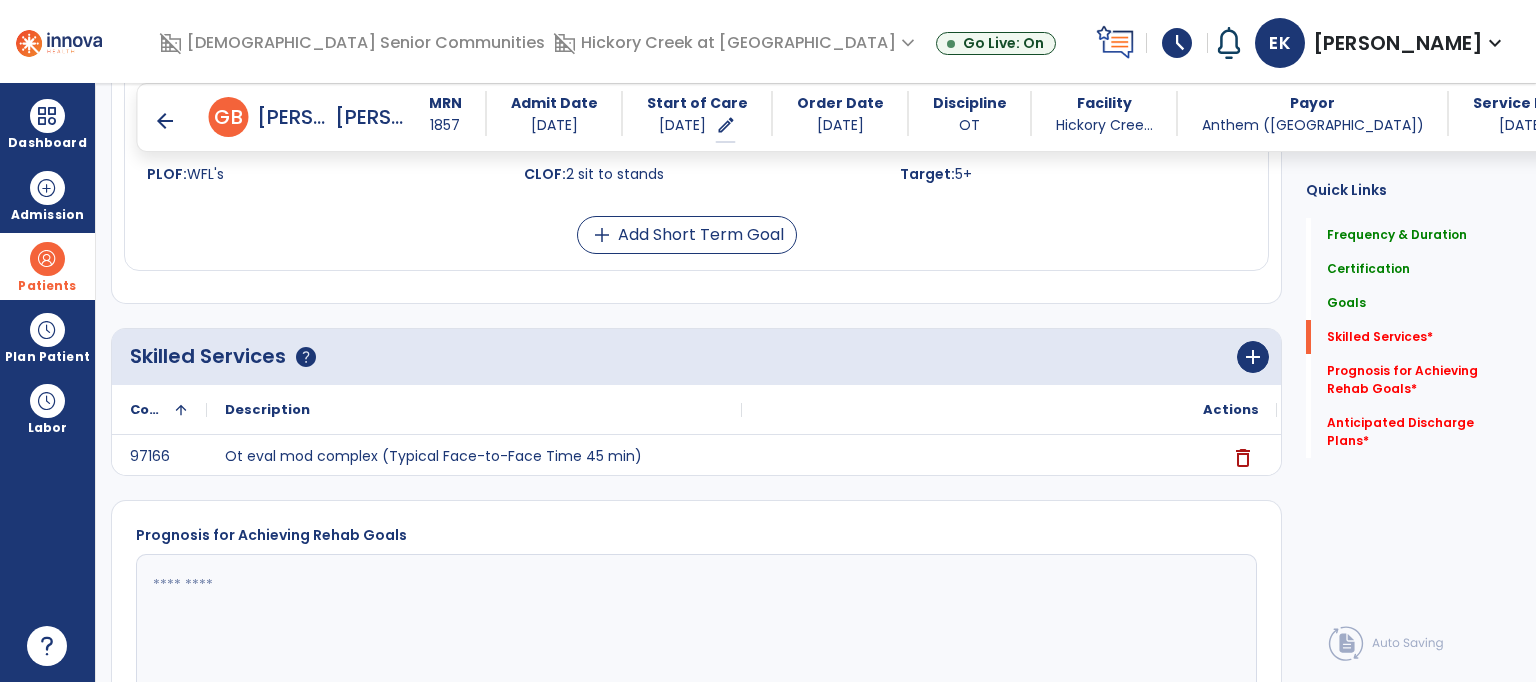 scroll, scrollTop: 947, scrollLeft: 0, axis: vertical 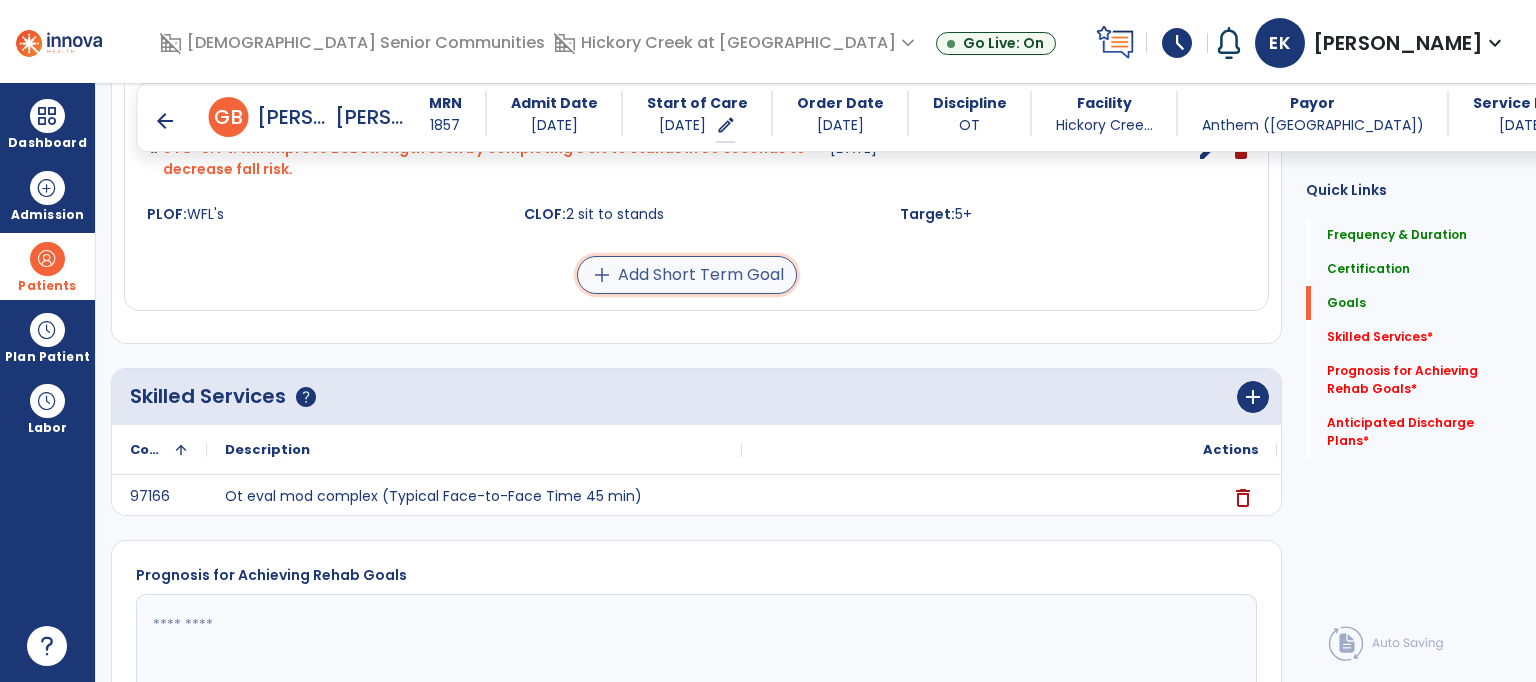 click on "add  Add Short Term Goal" at bounding box center (687, 275) 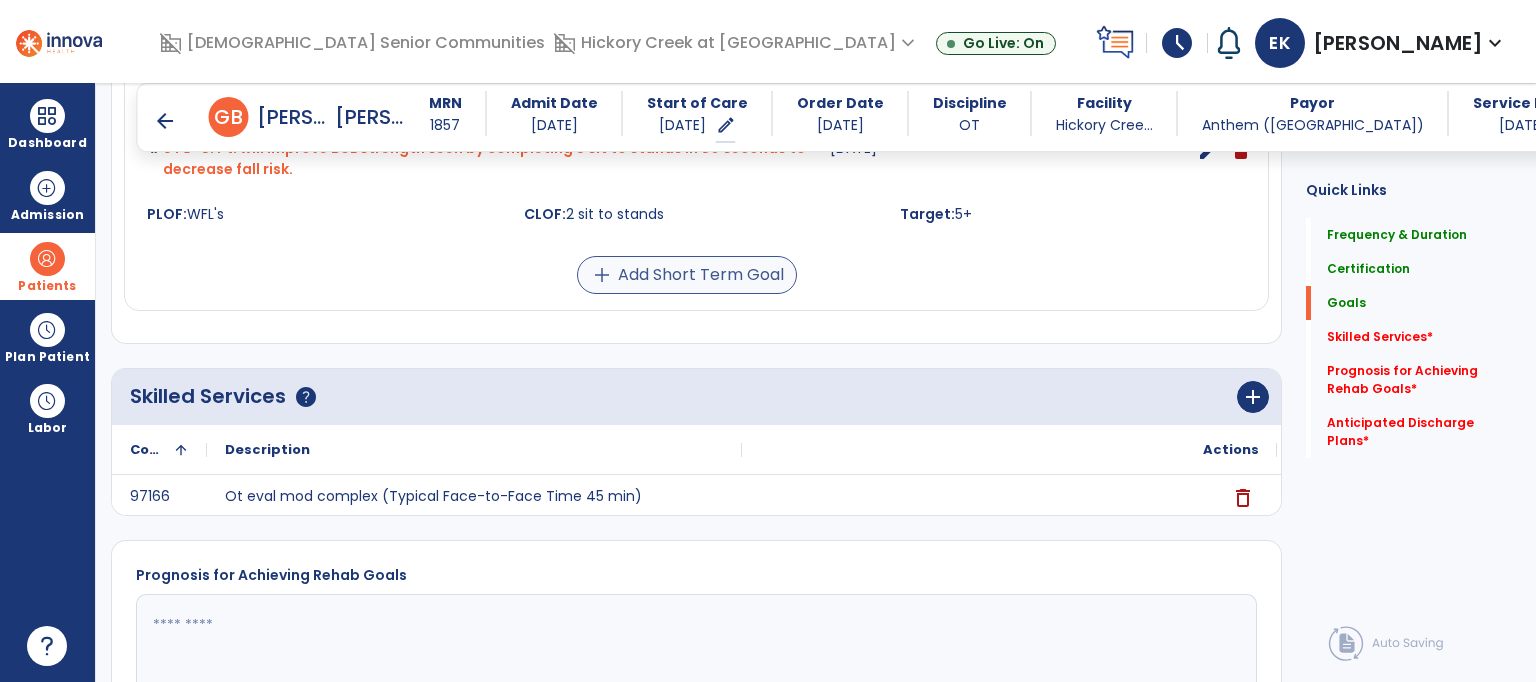 scroll, scrollTop: 1640, scrollLeft: 0, axis: vertical 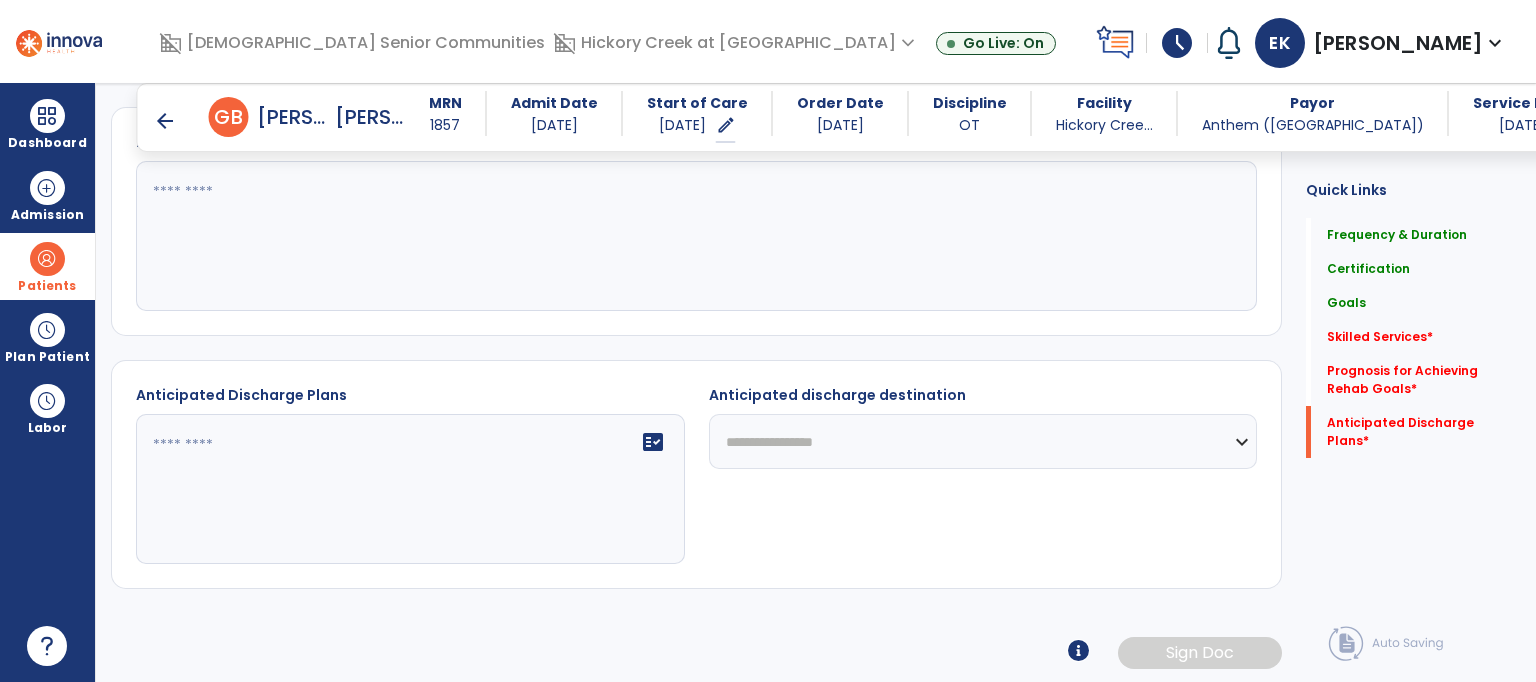 click on "Anticipated Discharge Plans   *  Anticipated Discharge Plans   *" 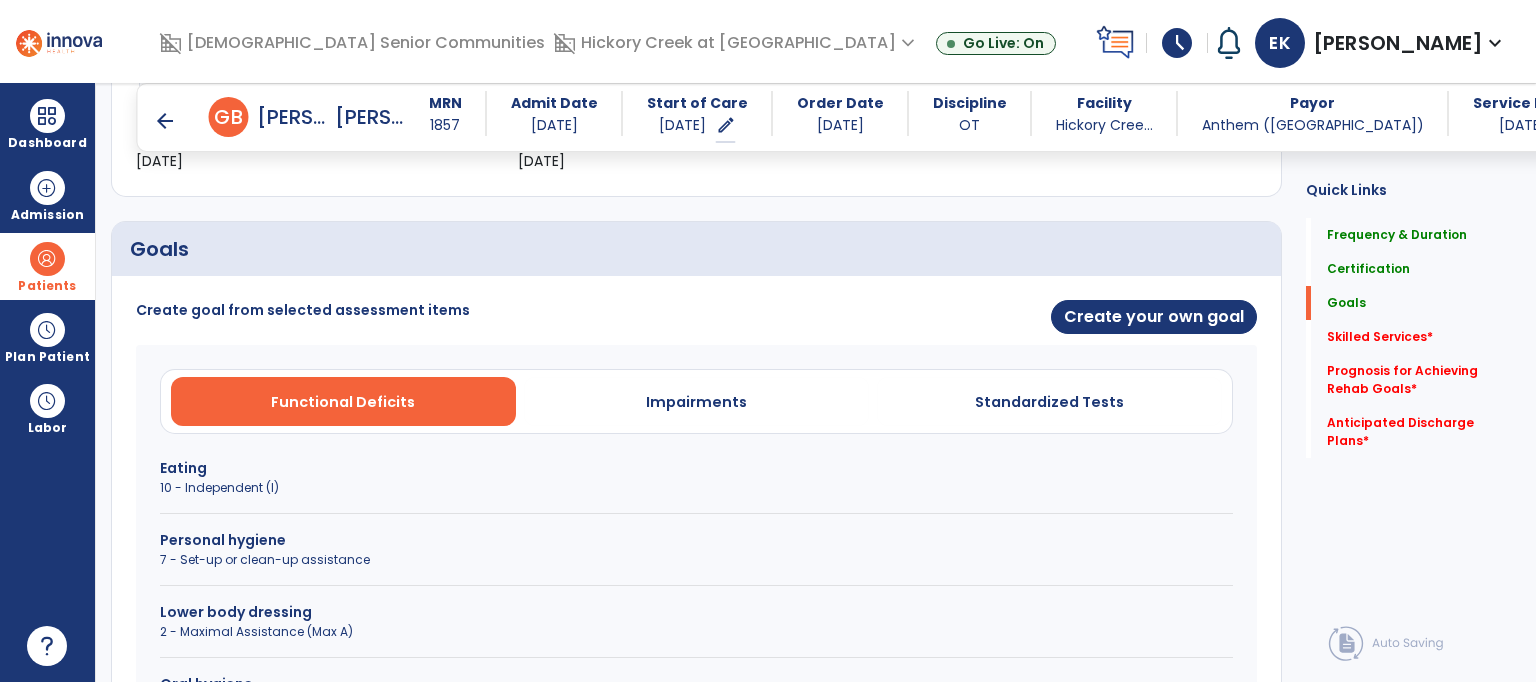 scroll, scrollTop: 400, scrollLeft: 0, axis: vertical 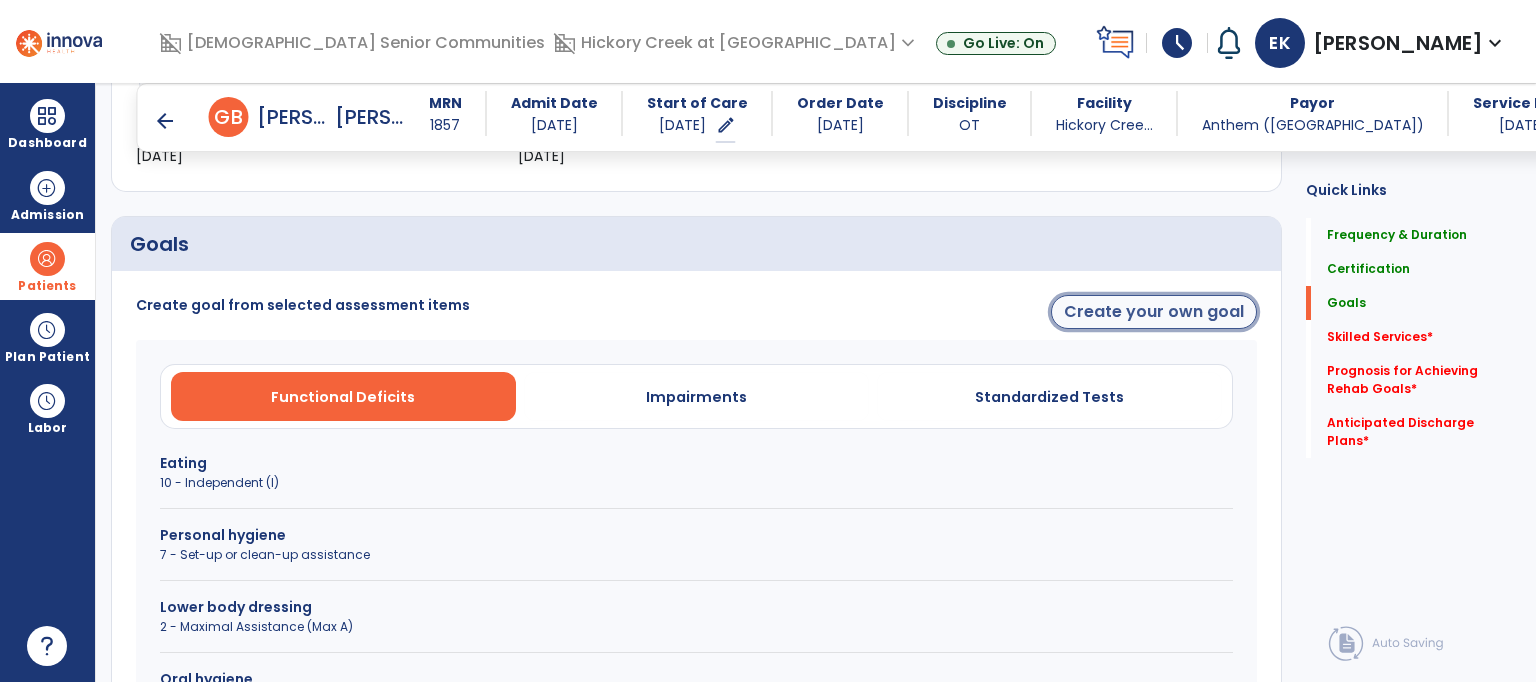 click on "Create your own goal" at bounding box center (1154, 312) 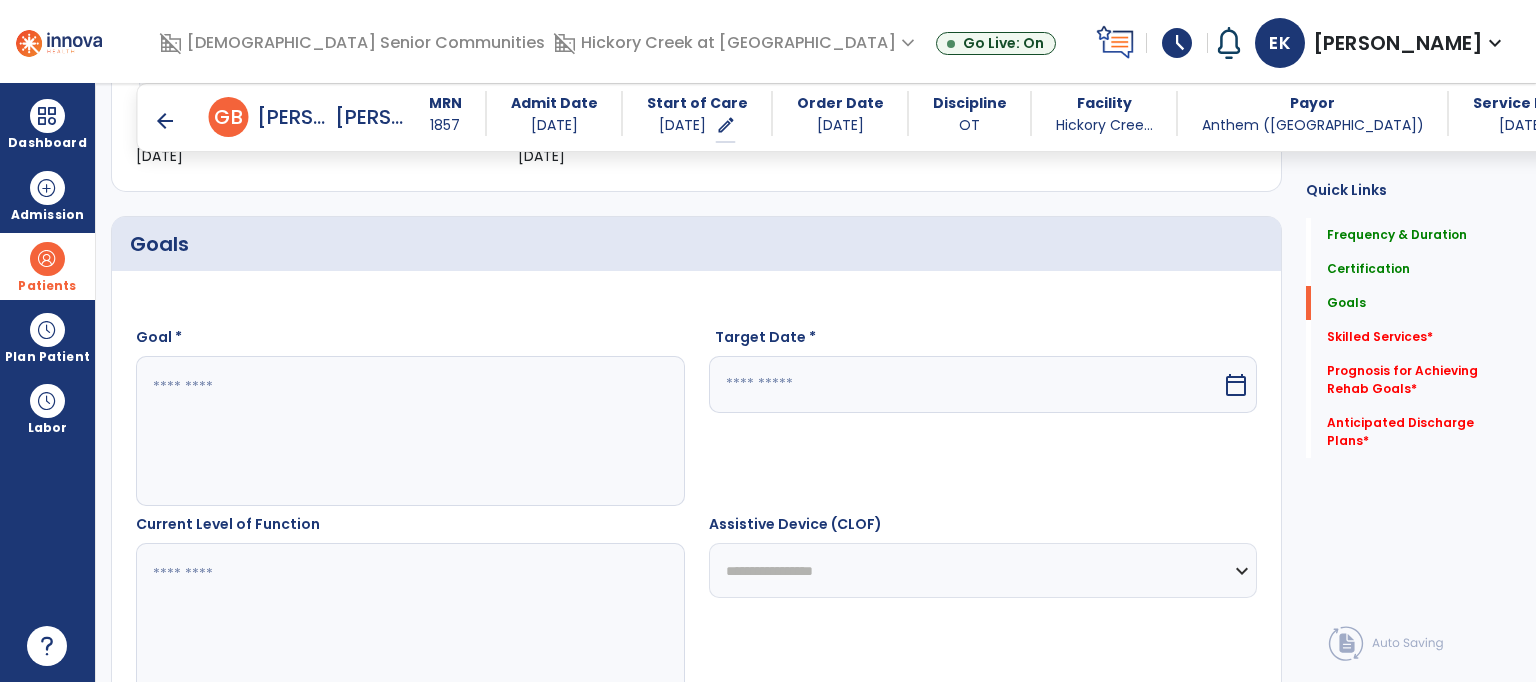 click at bounding box center (409, 431) 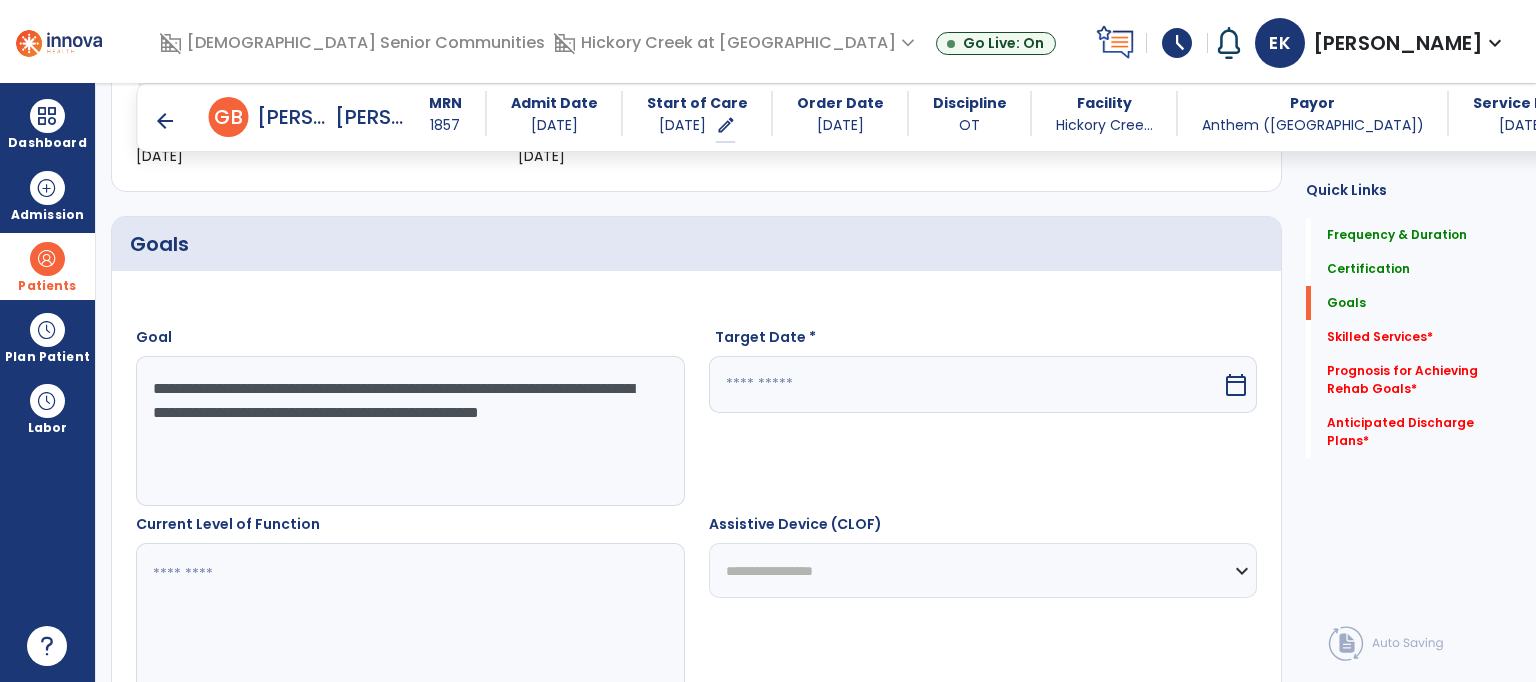 click on "**********" at bounding box center [409, 431] 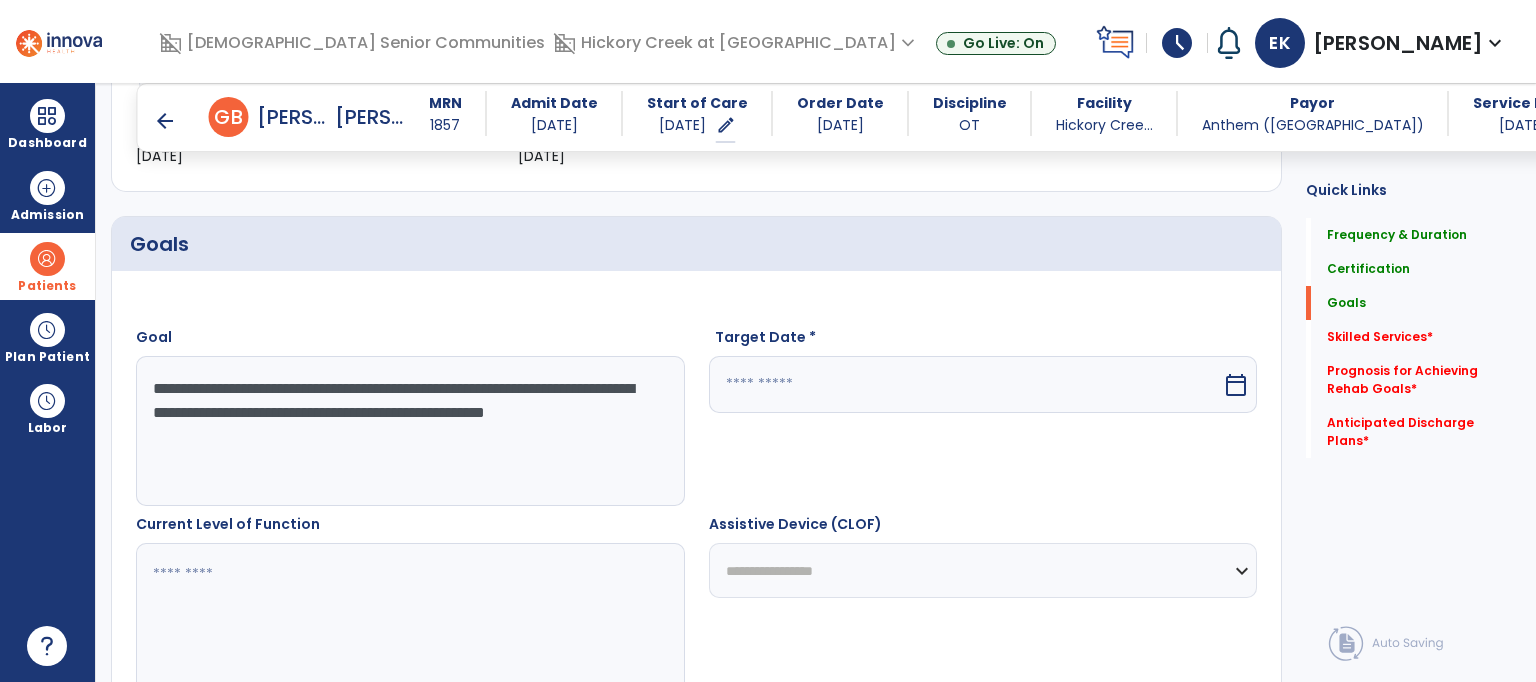 type on "**********" 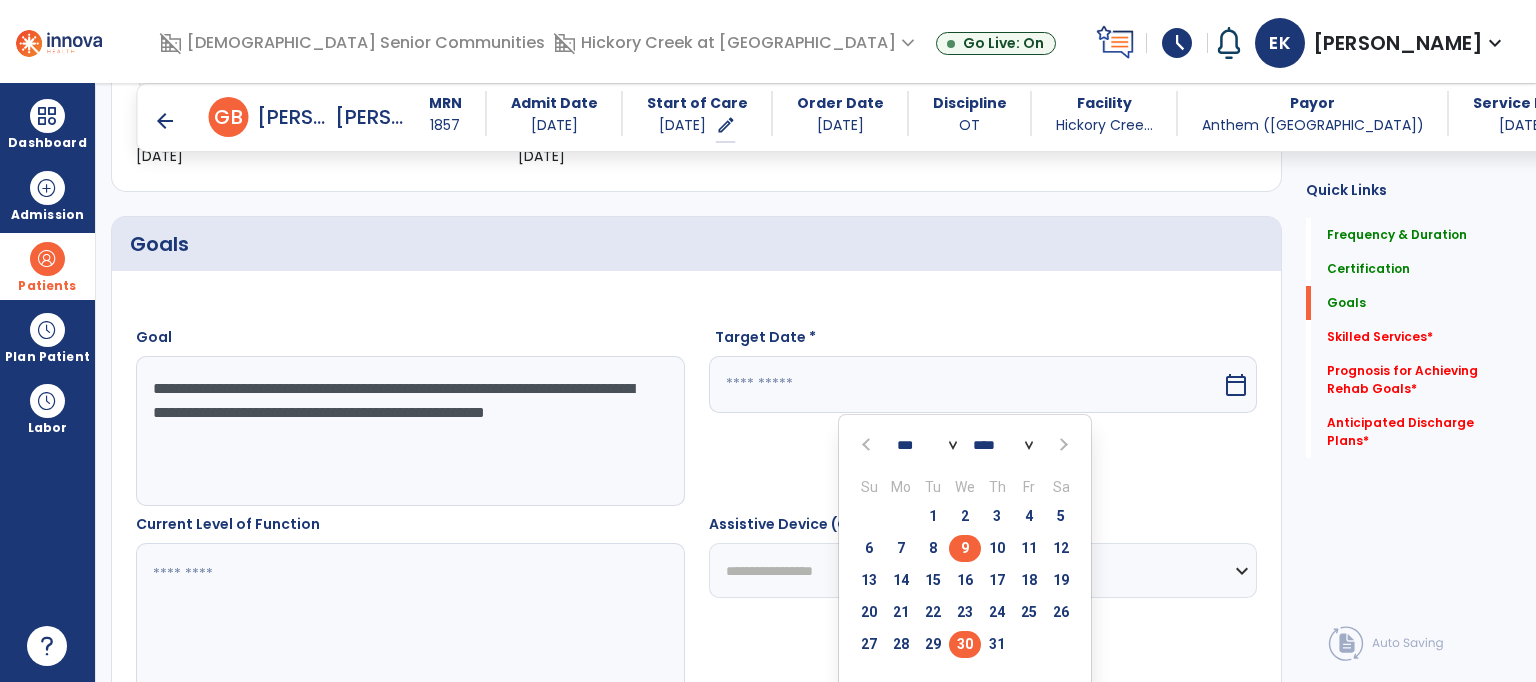 click on "30" at bounding box center (965, 644) 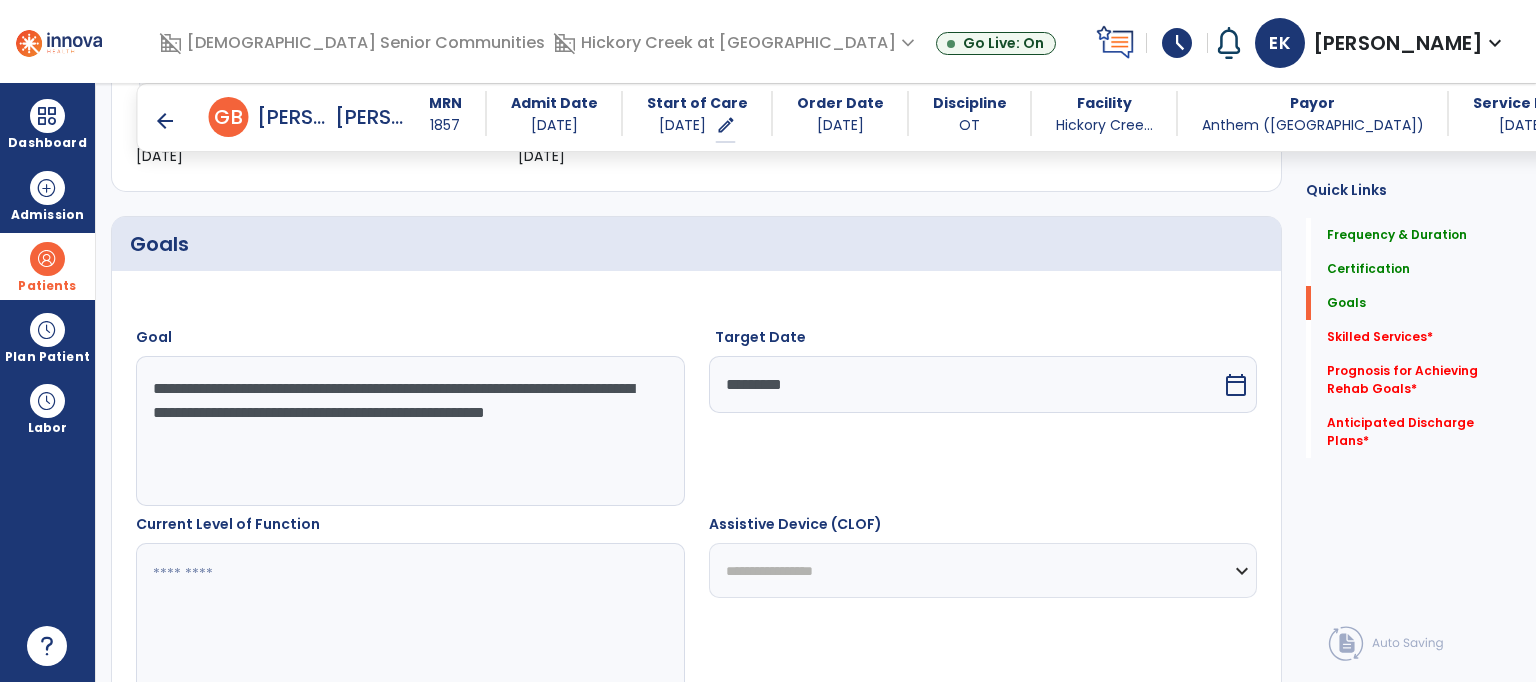 click at bounding box center (409, 618) 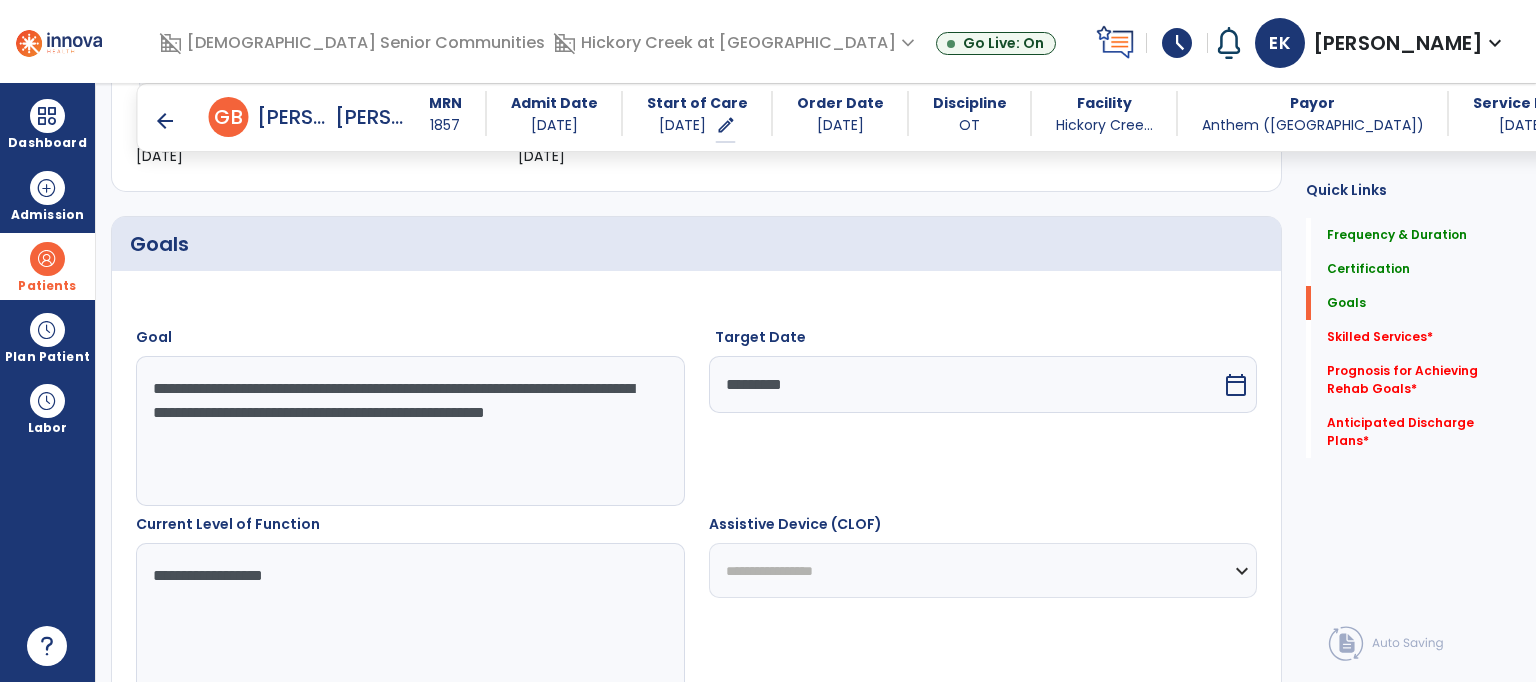 type on "**********" 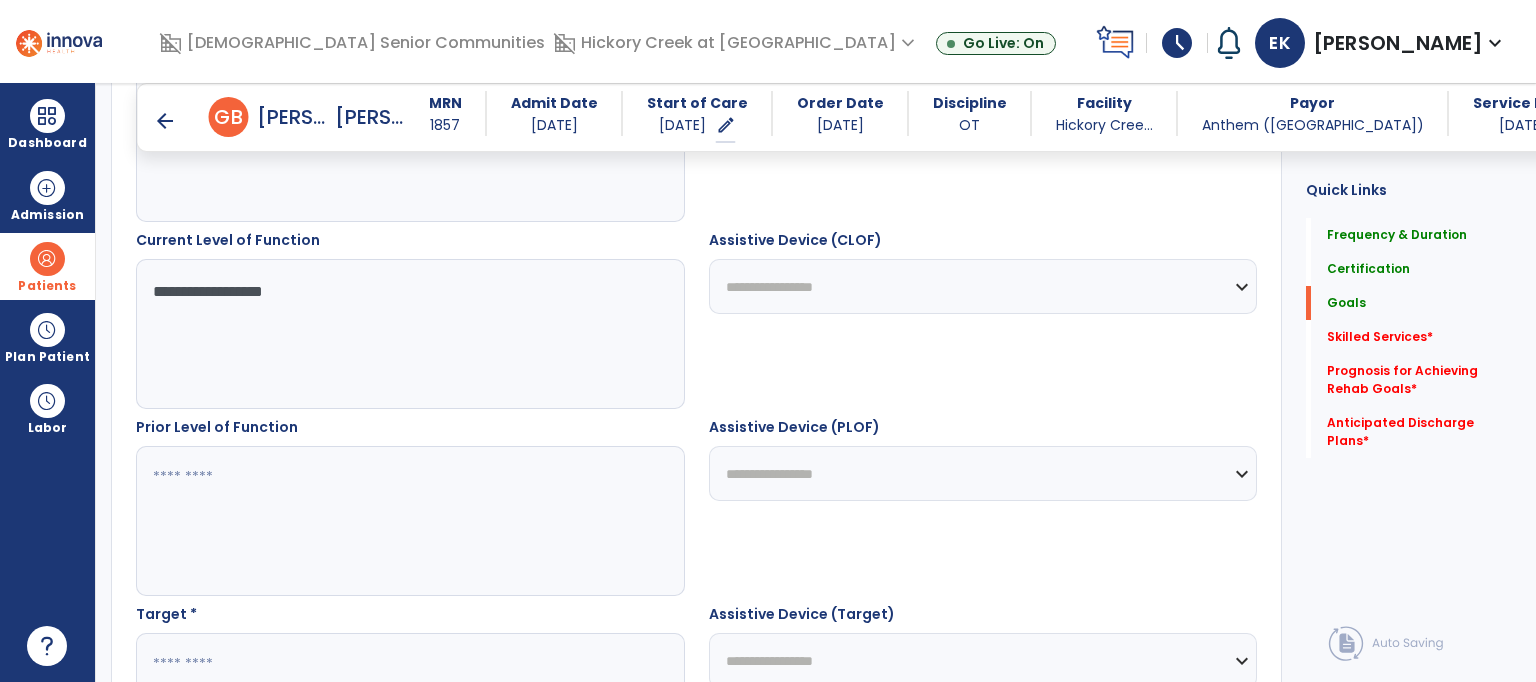 scroll, scrollTop: 920, scrollLeft: 0, axis: vertical 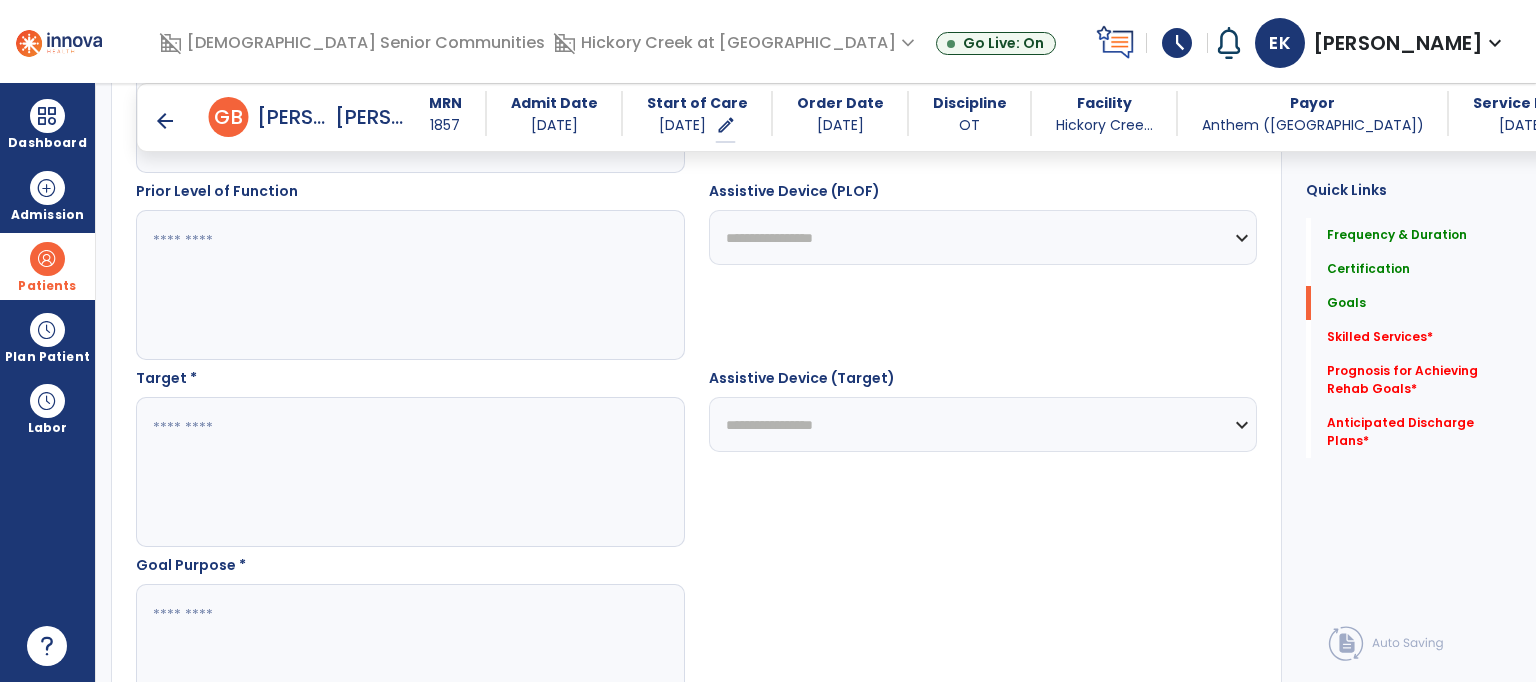 click at bounding box center (409, 285) 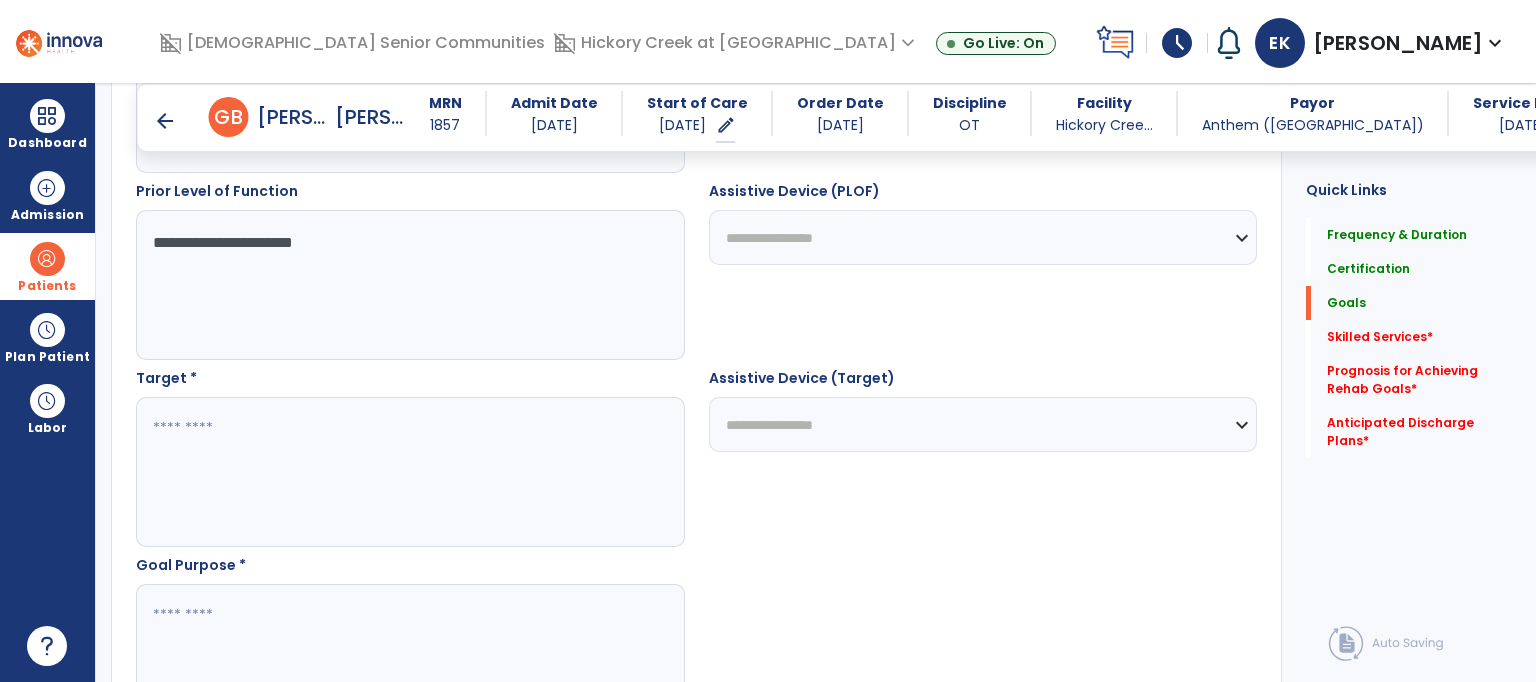 type on "**********" 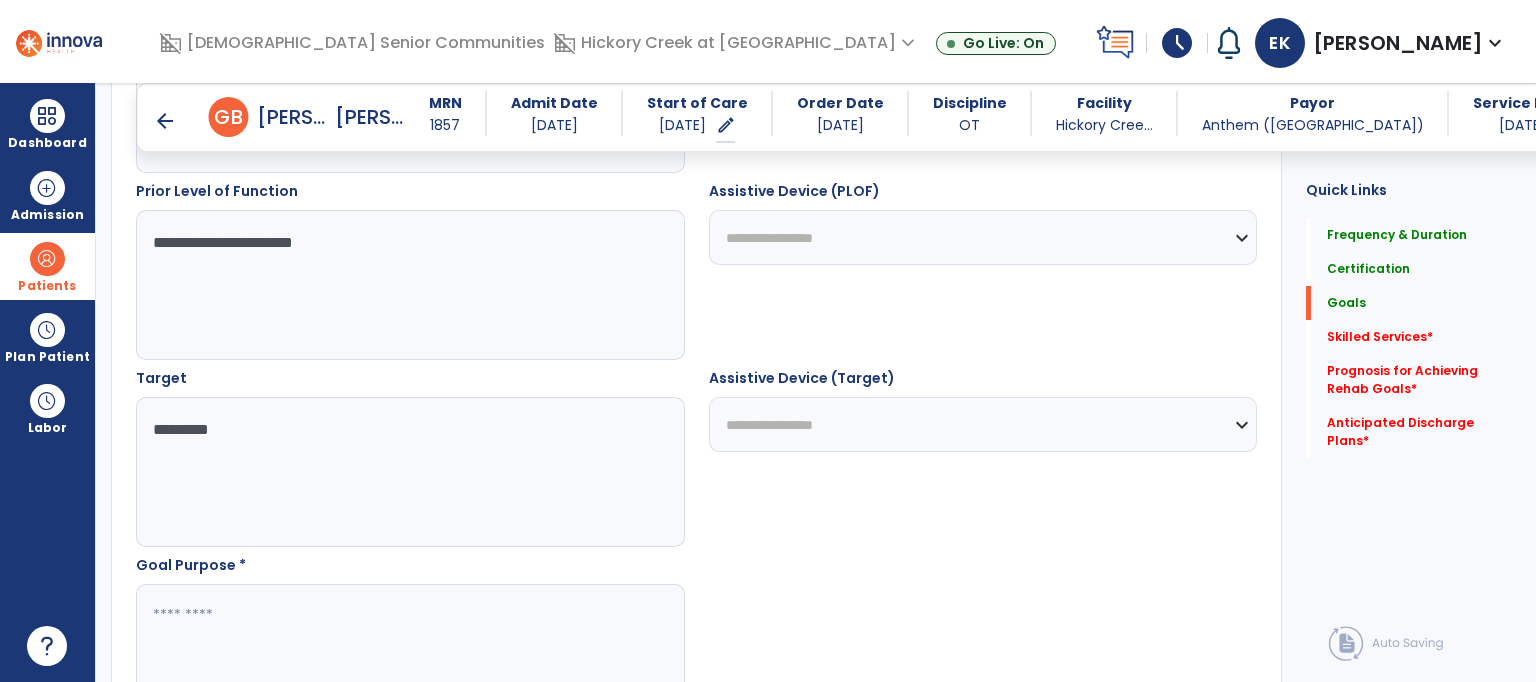 type on "*********" 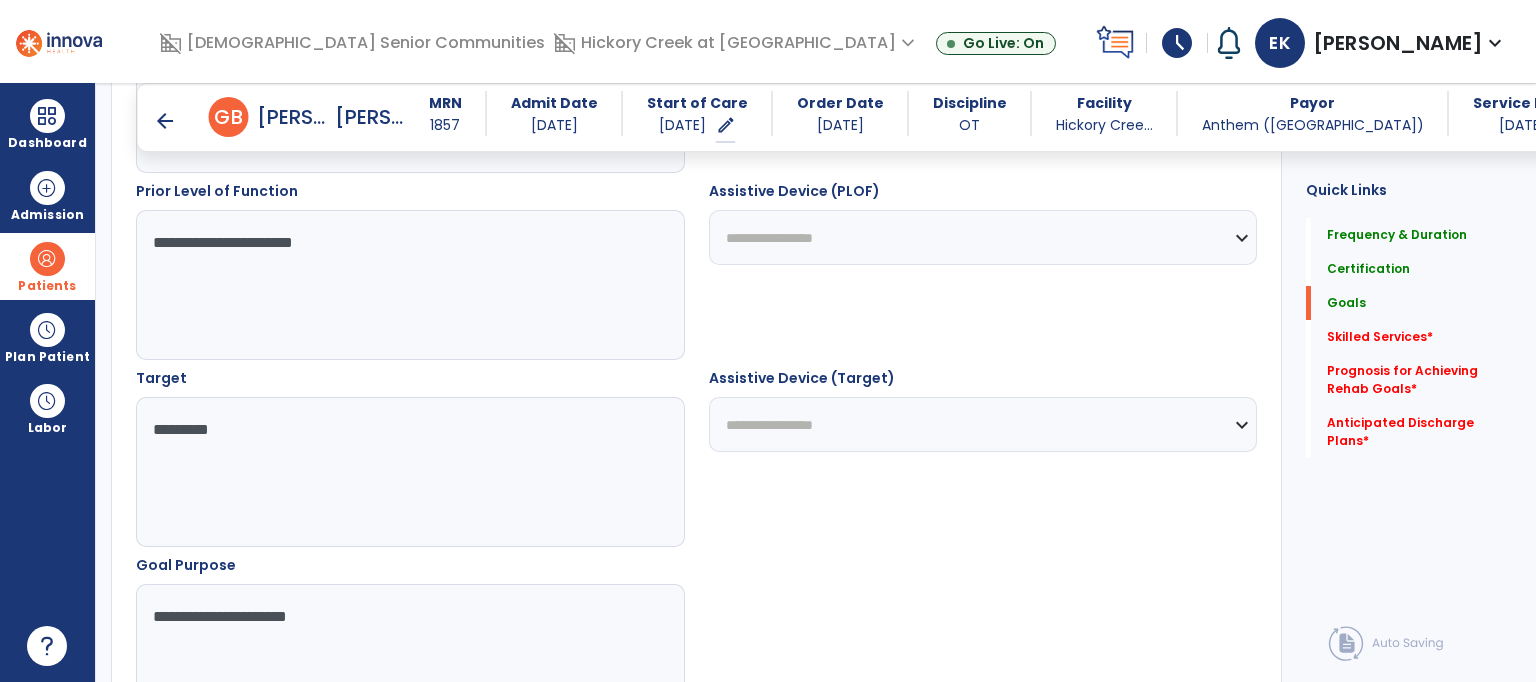type on "**********" 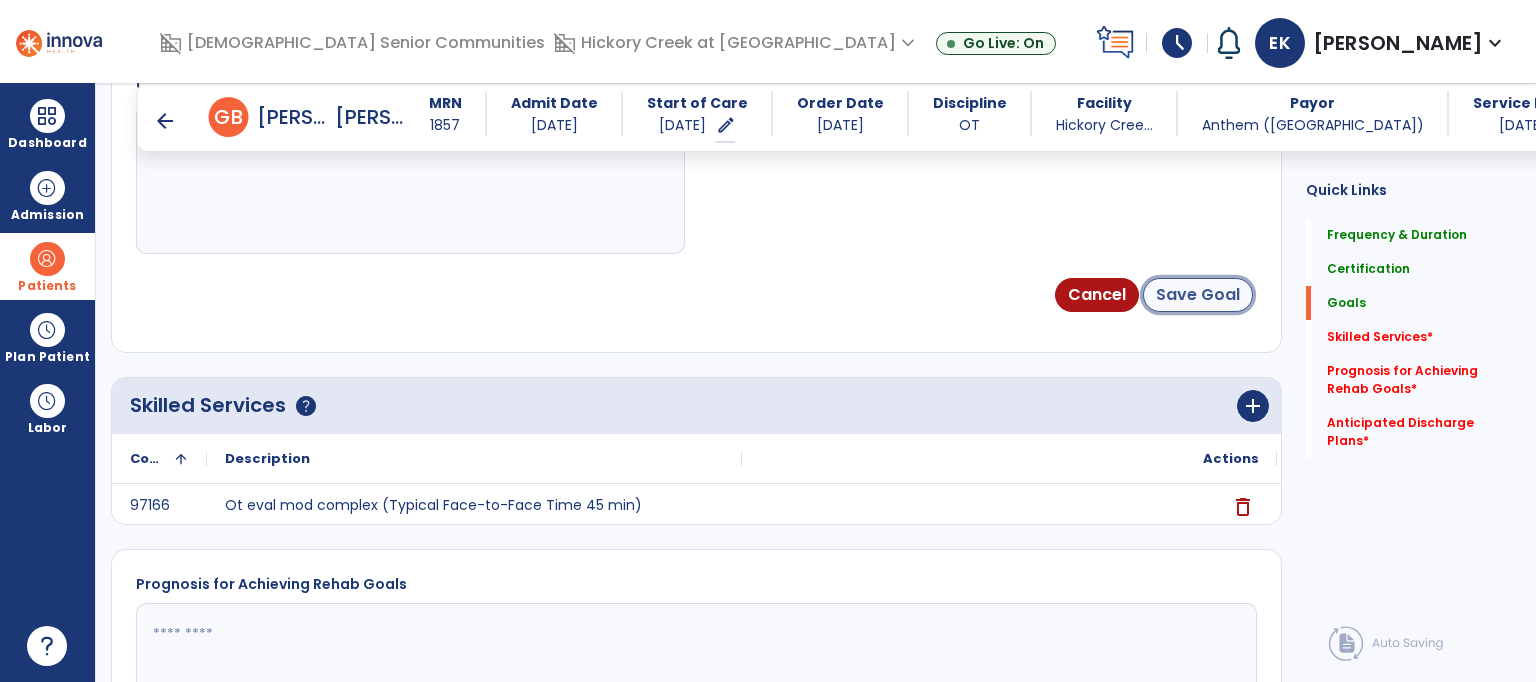 click on "Save Goal" at bounding box center [1198, 295] 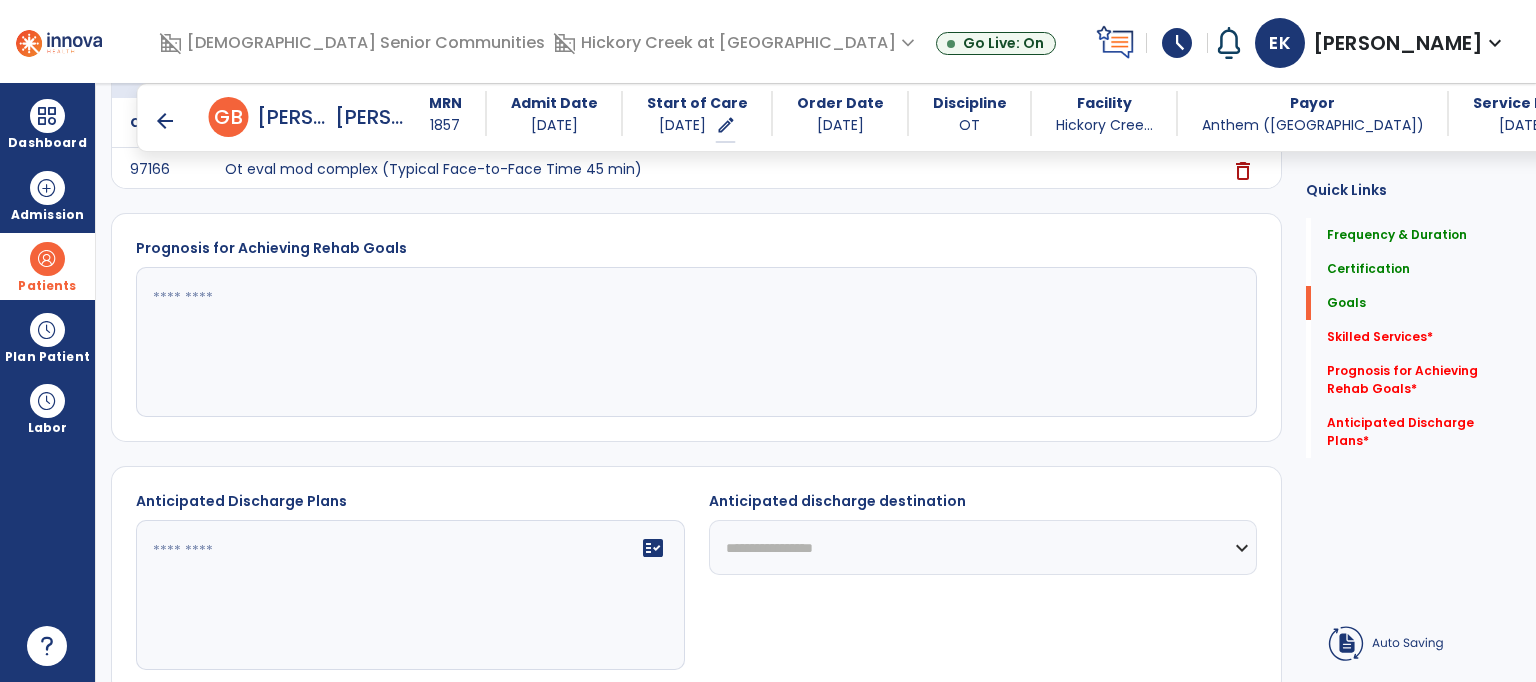 scroll, scrollTop: 323, scrollLeft: 0, axis: vertical 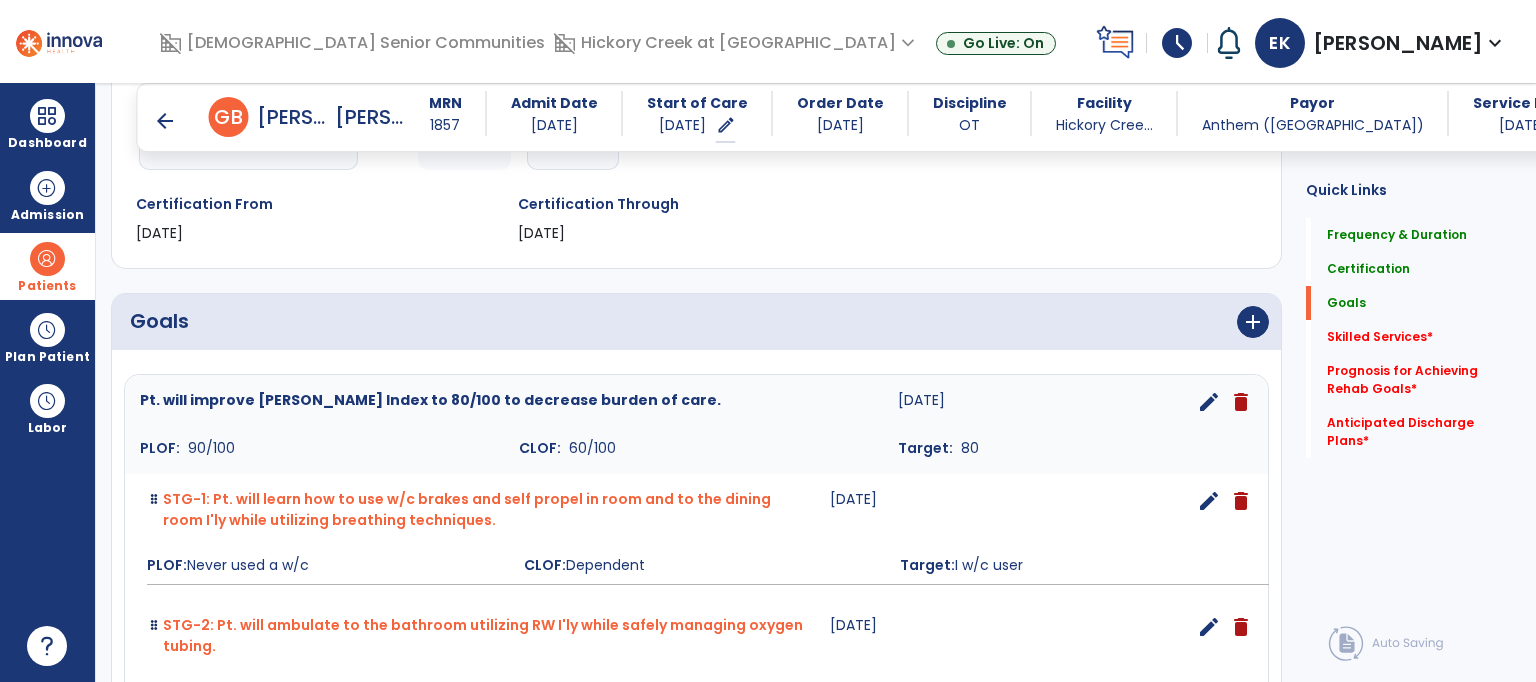 click on "Quick Links  Frequency & Duration   Frequency & Duration   Certification   Certification   Goals   Goals   Skilled Services   *  Skilled Services   *  Prognosis for Achieving Rehab Goals   *  Prognosis for Achieving Rehab Goals   *  Anticipated Discharge Plans   *  Anticipated Discharge Plans   *" 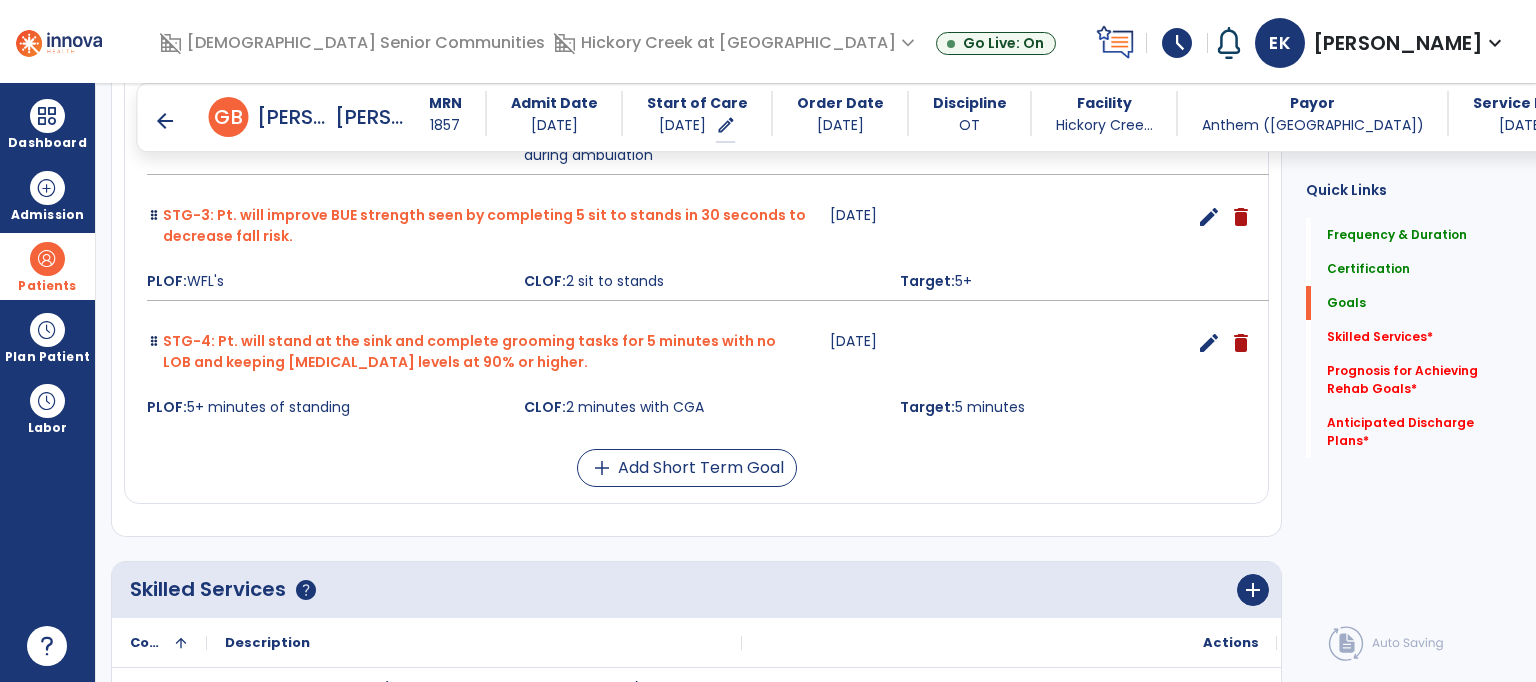scroll, scrollTop: 883, scrollLeft: 0, axis: vertical 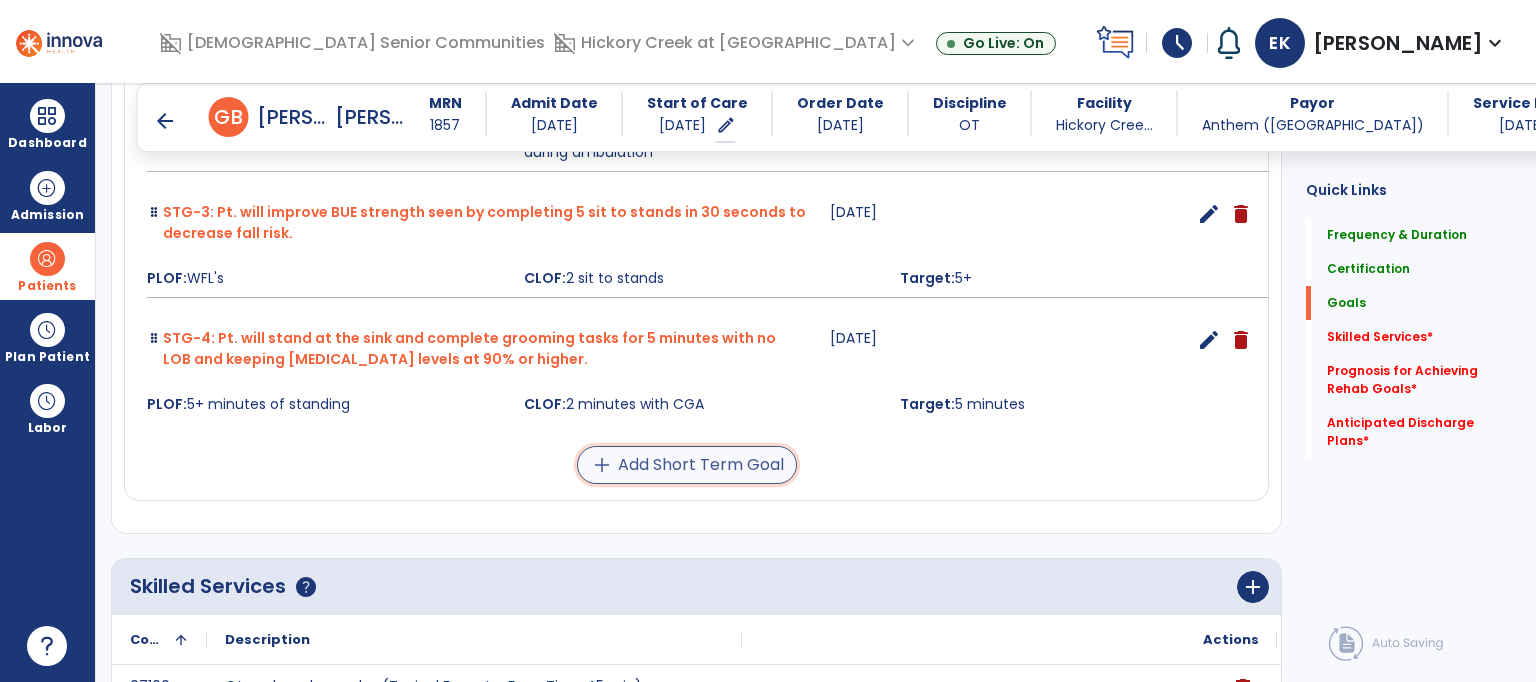 click on "add  Add Short Term Goal" at bounding box center (687, 465) 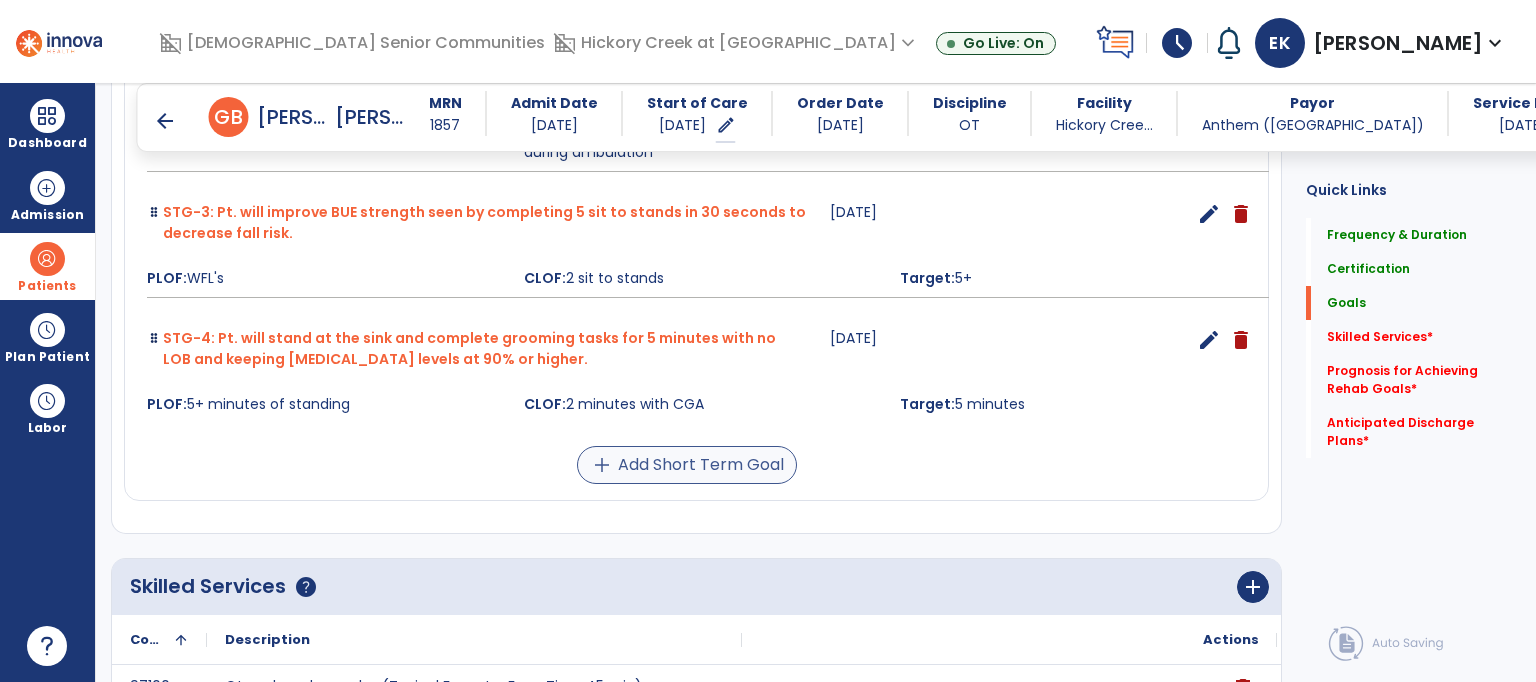 scroll, scrollTop: 1640, scrollLeft: 0, axis: vertical 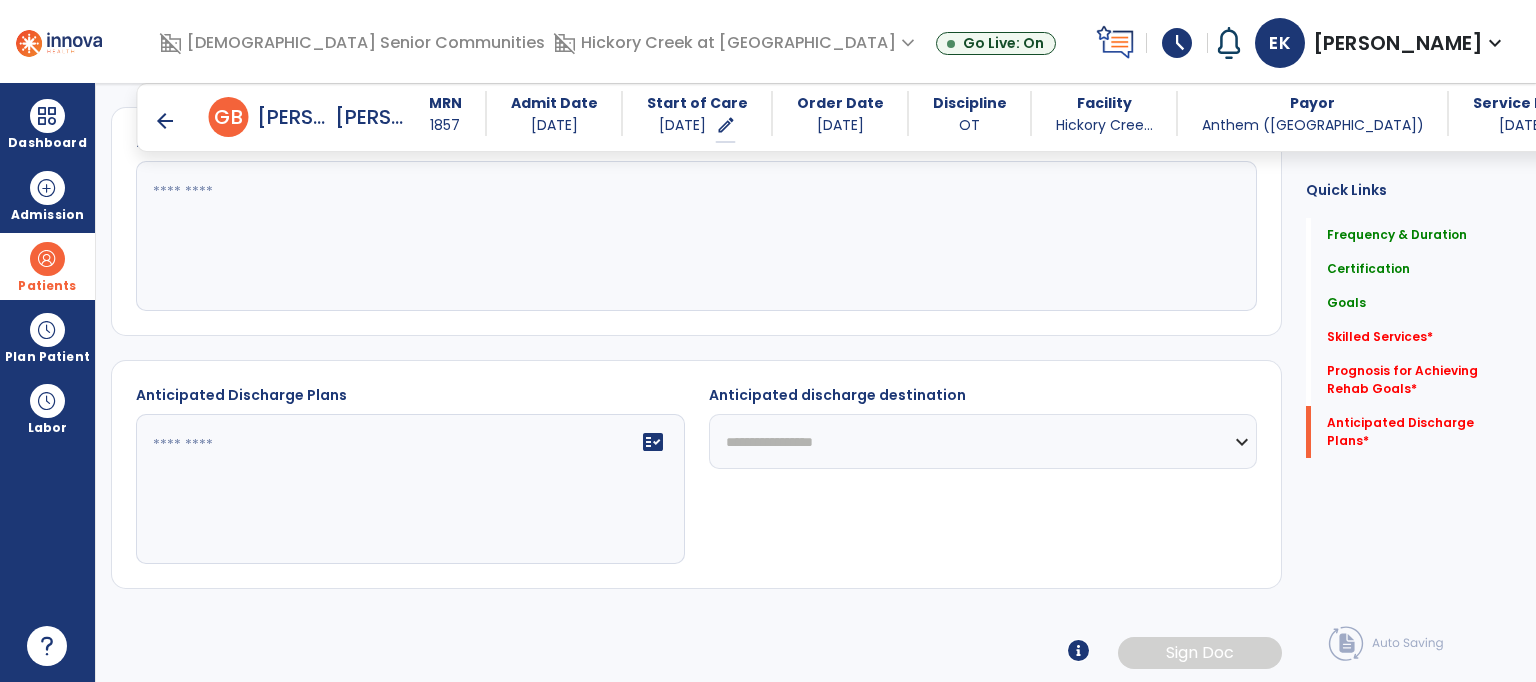 click on "Anticipated Discharge Plans   *  Anticipated Discharge Plans   *" 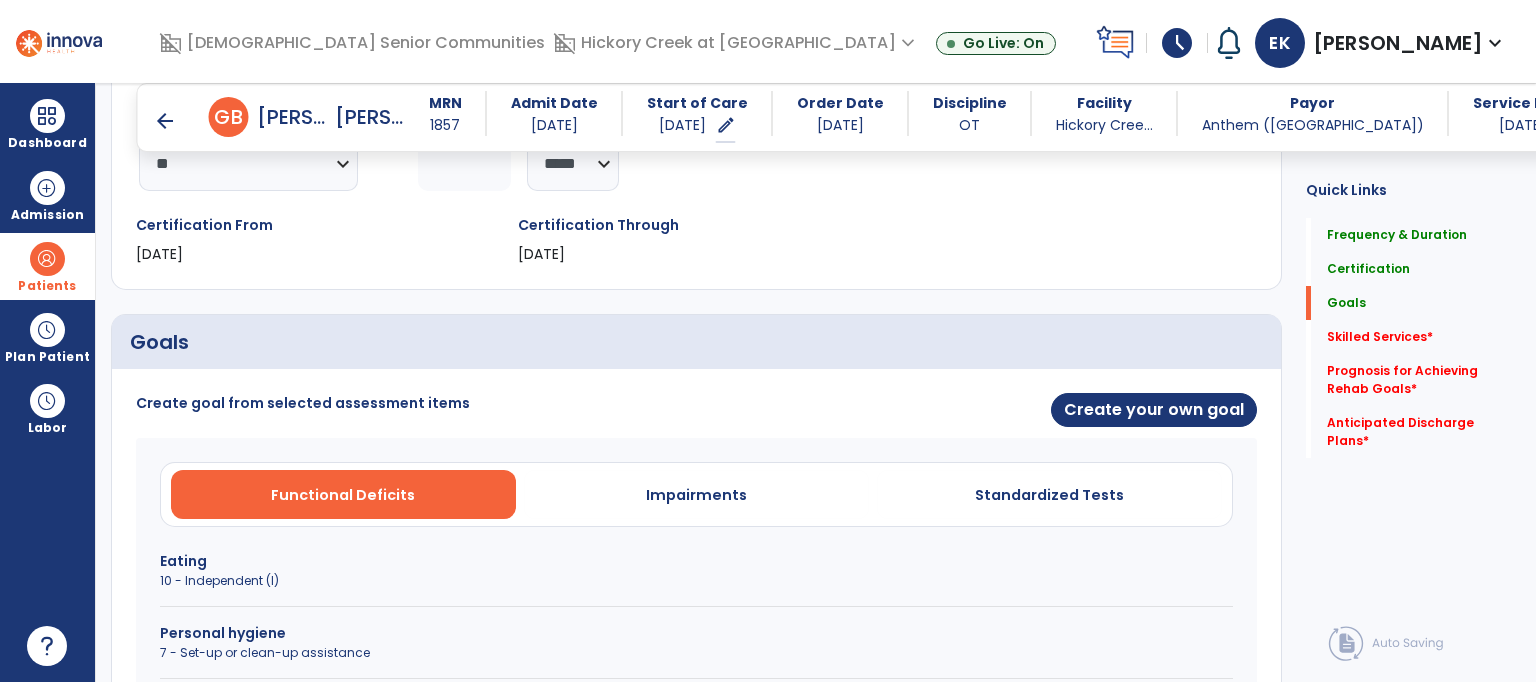 scroll, scrollTop: 280, scrollLeft: 0, axis: vertical 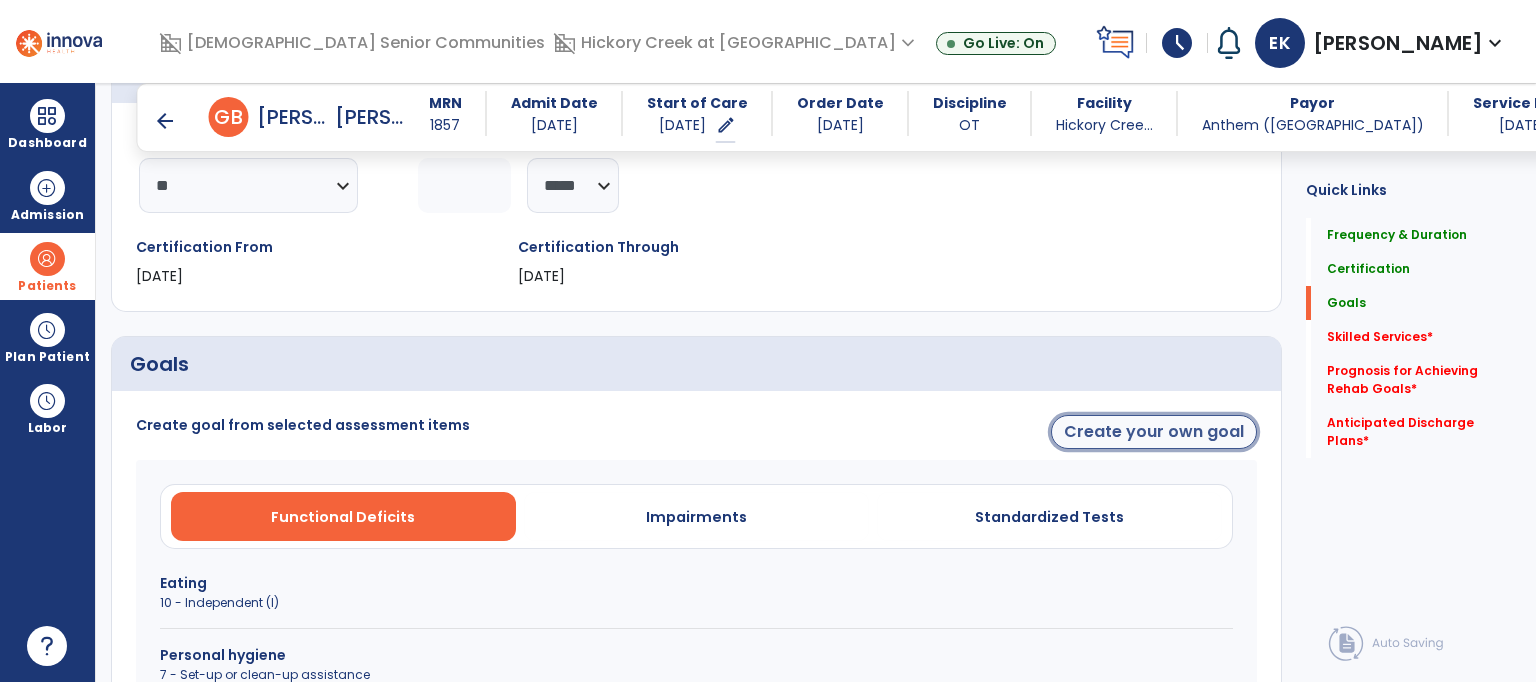 click on "Create your own goal" at bounding box center (1154, 432) 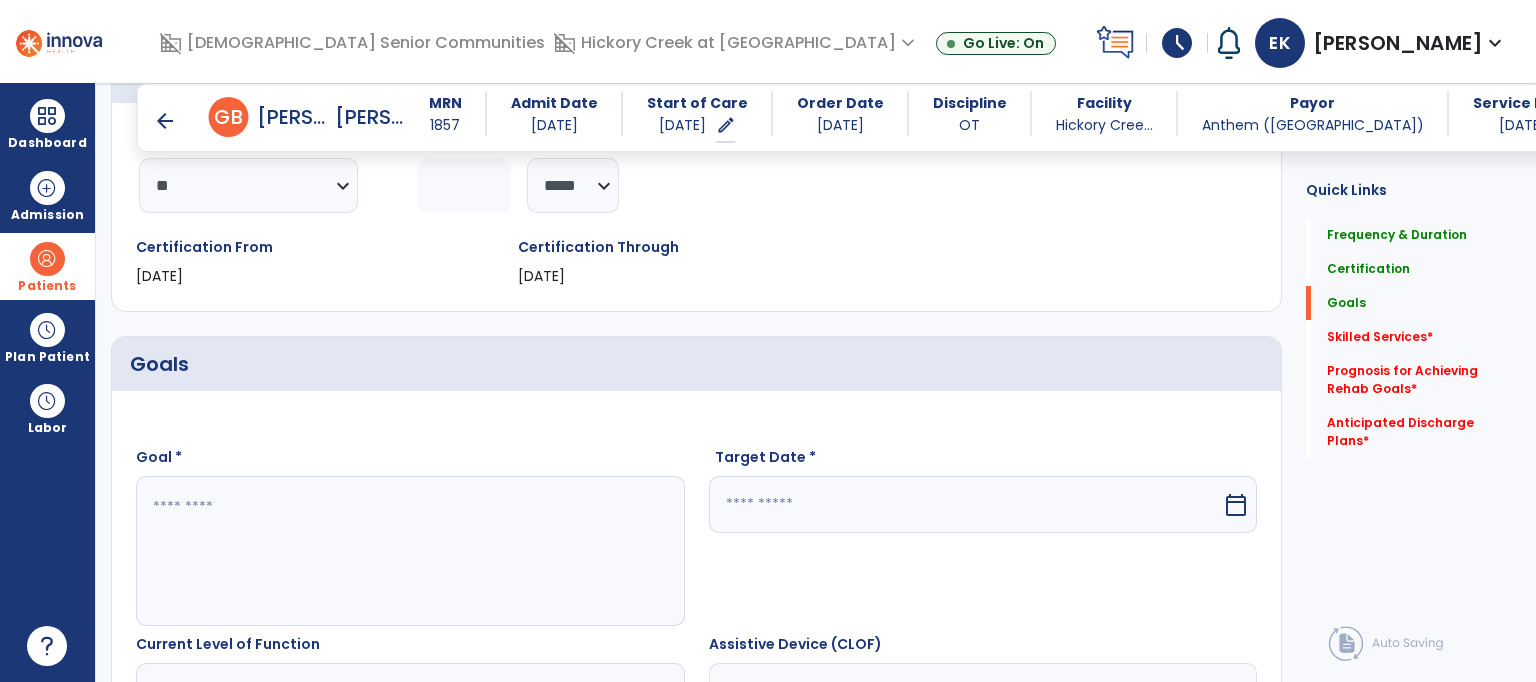 click at bounding box center (409, 551) 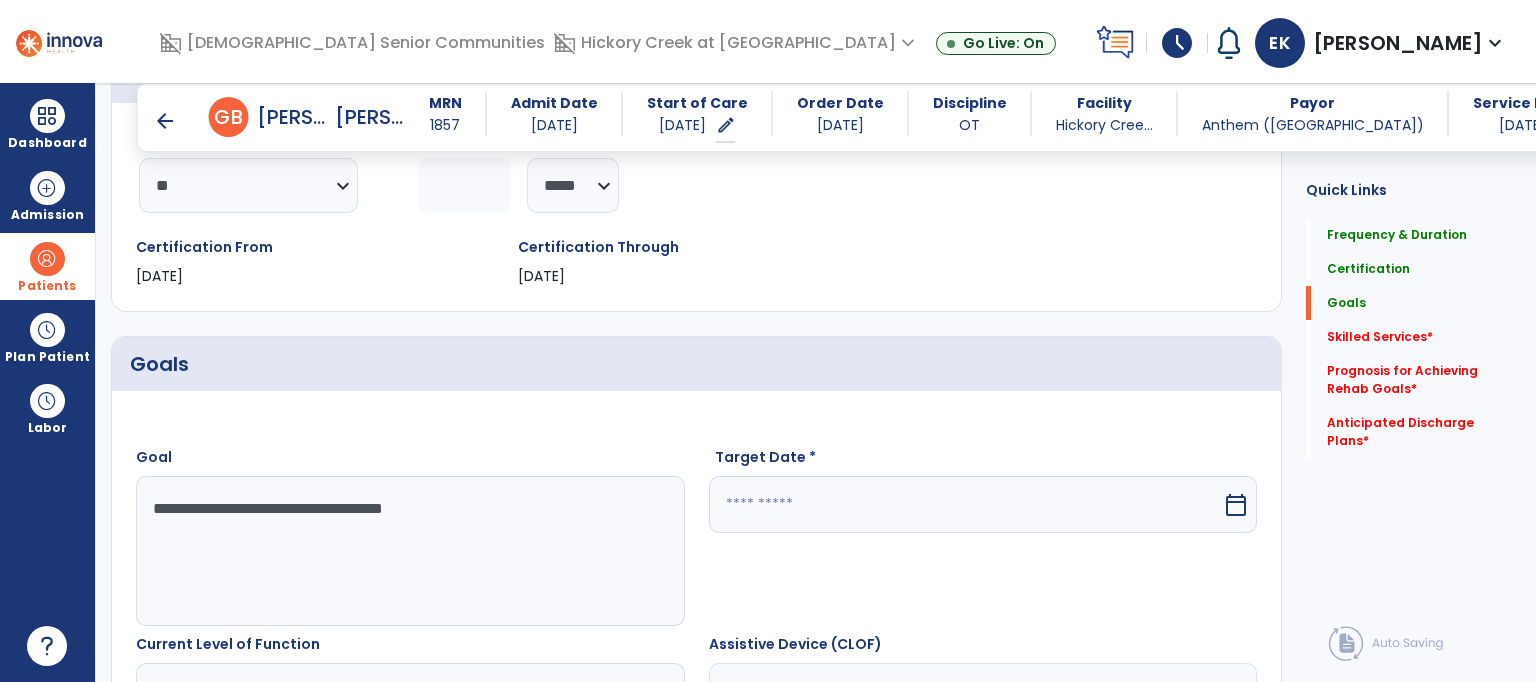 type on "**********" 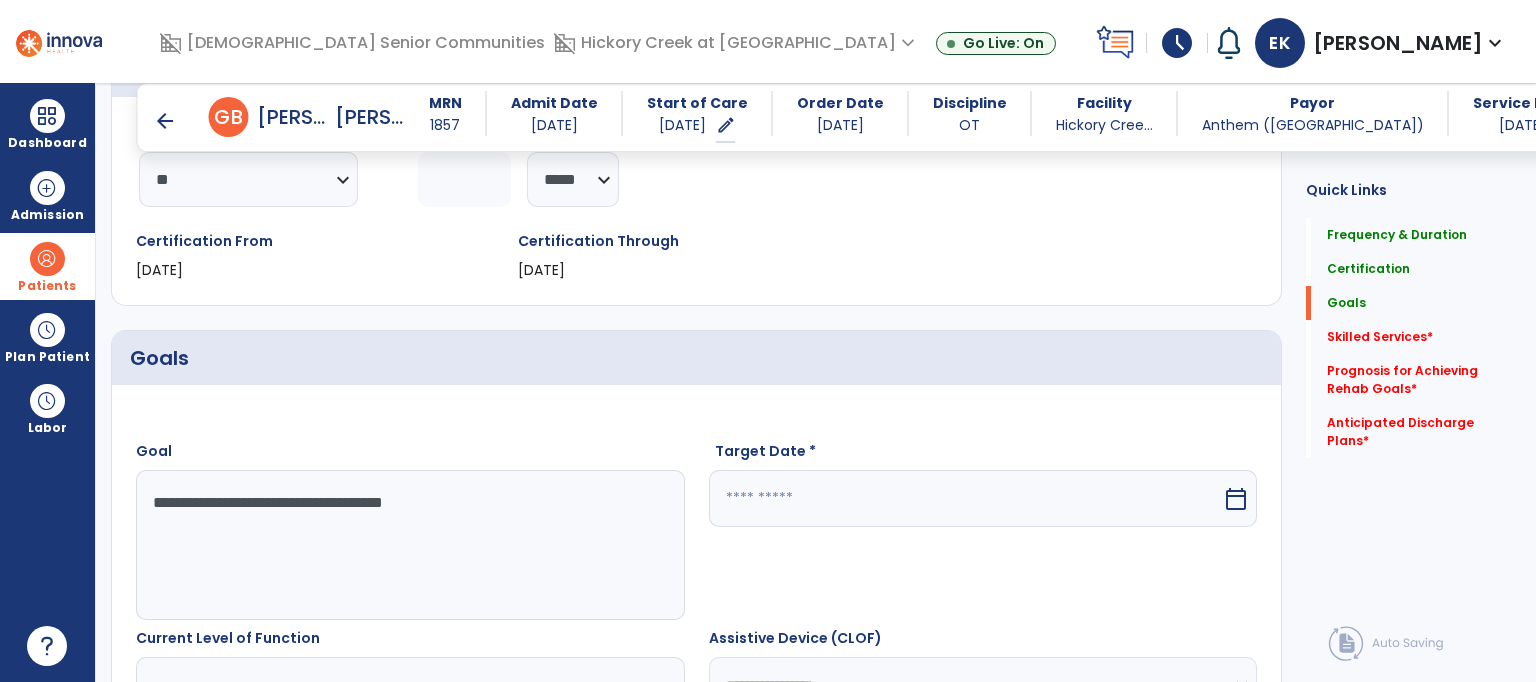 select on "*" 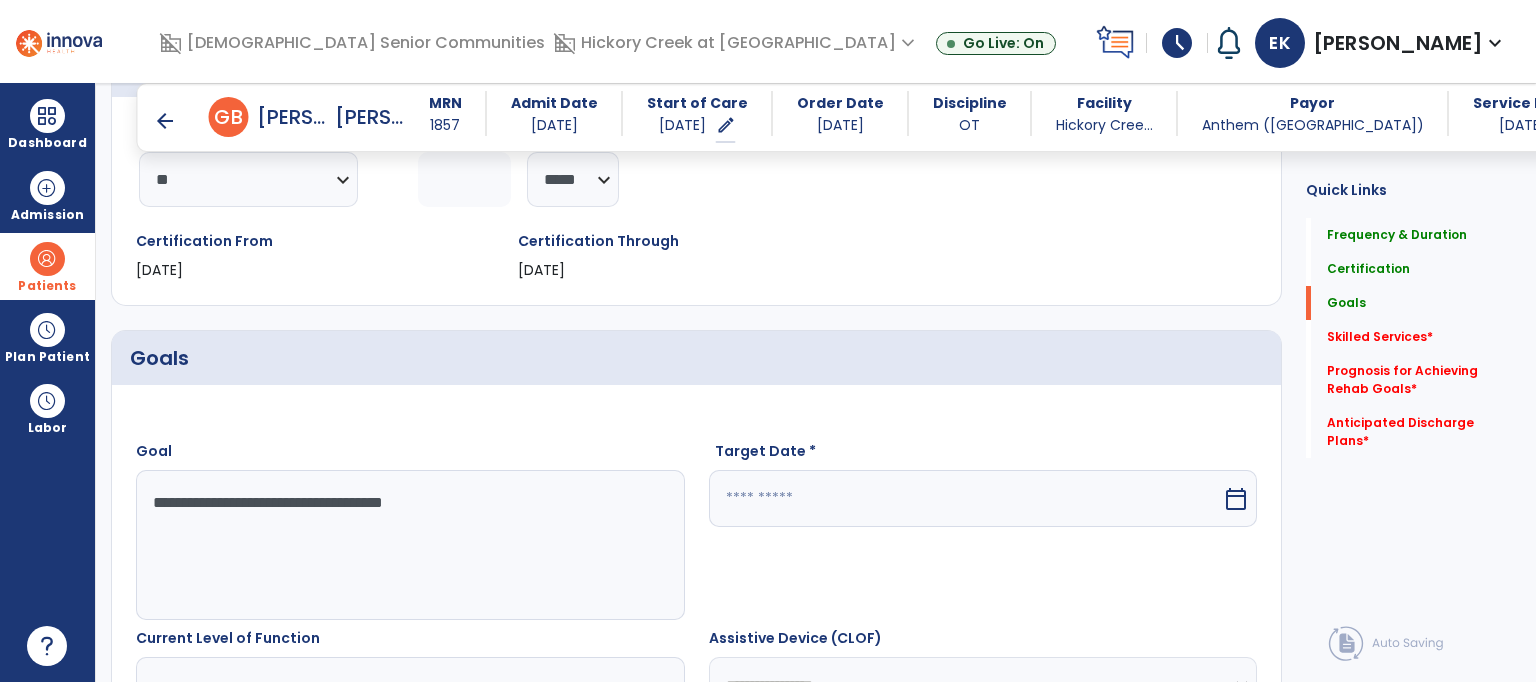 select on "****" 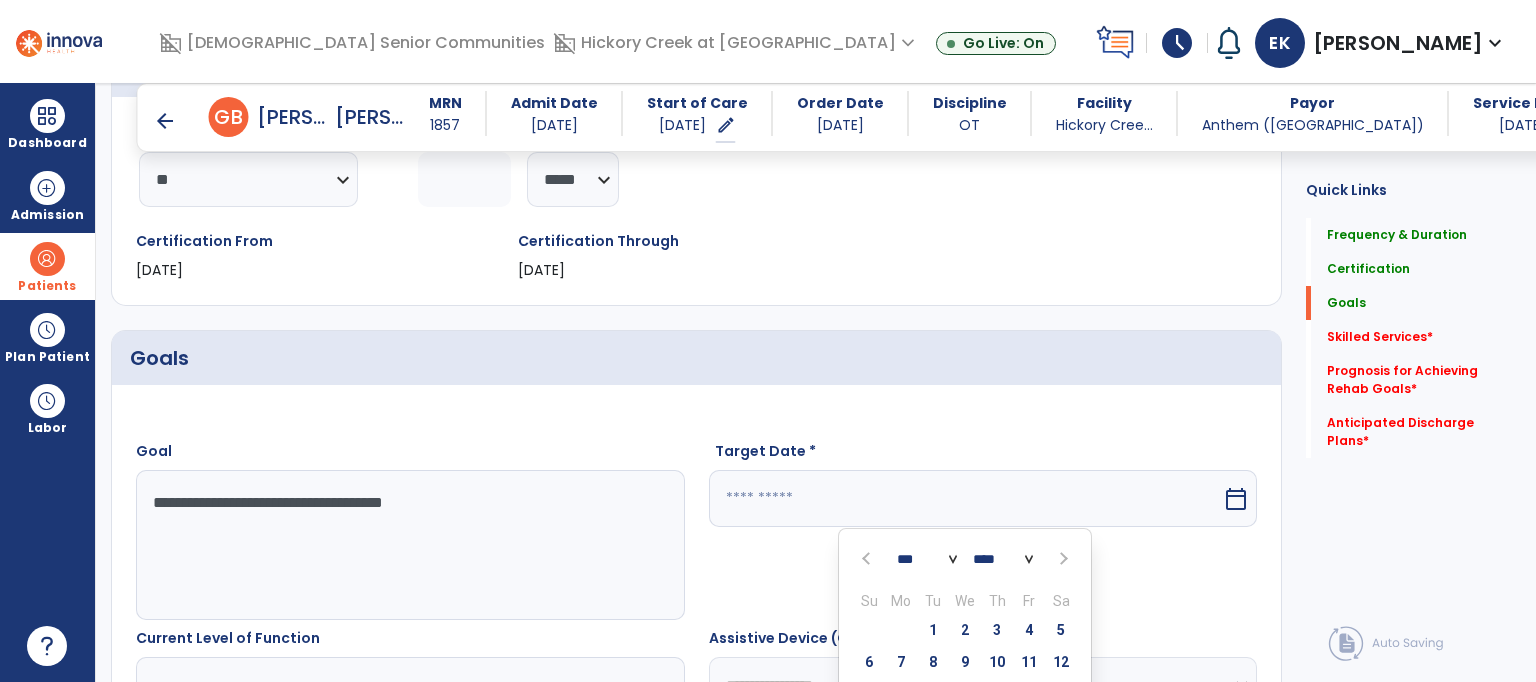 click on "Goals   Goals" 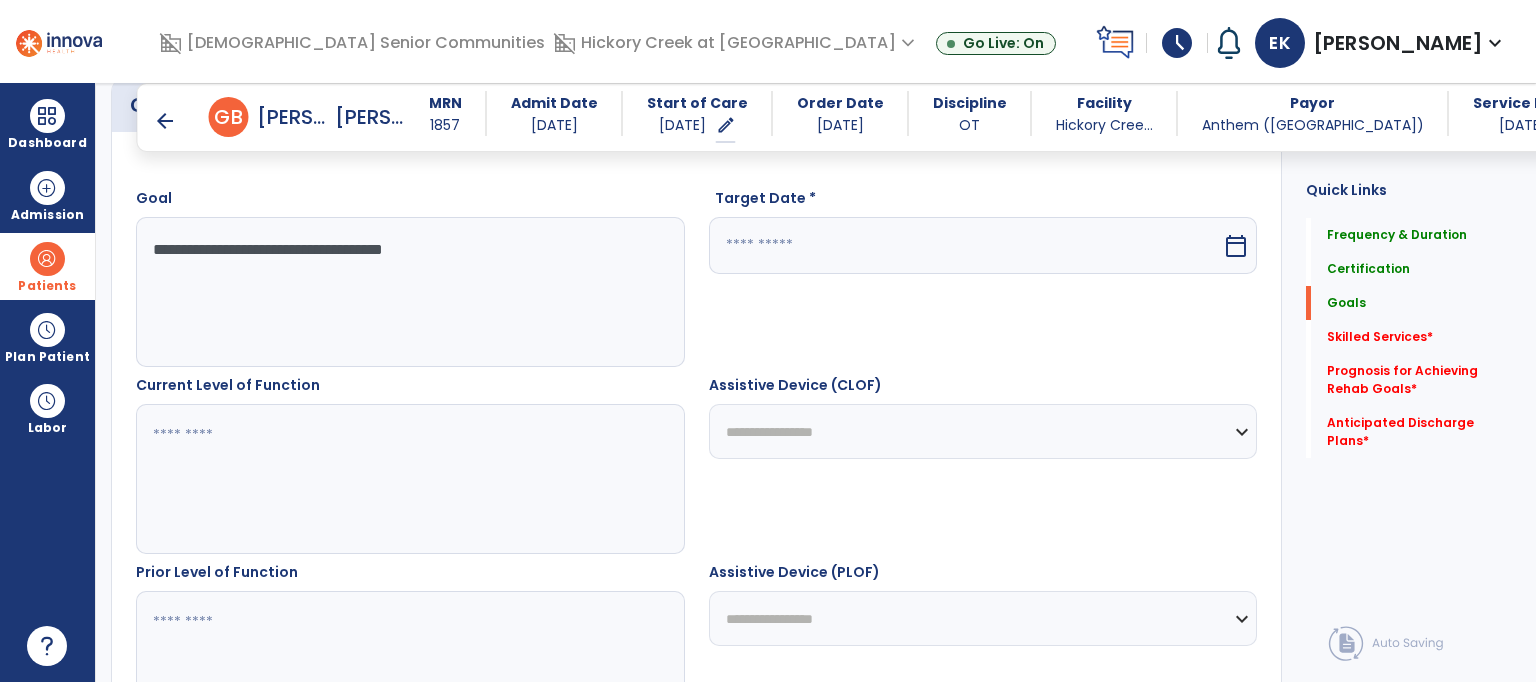 scroll, scrollTop: 566, scrollLeft: 0, axis: vertical 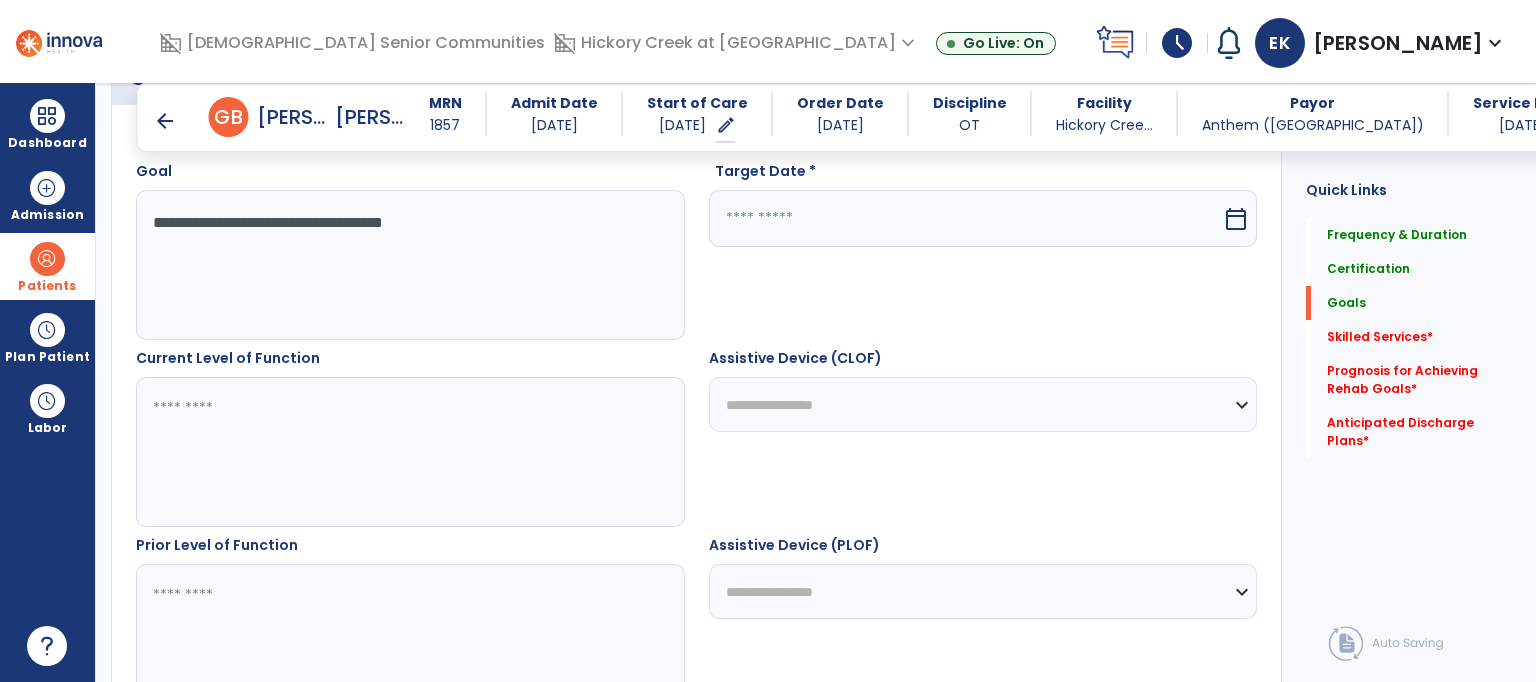 click on "calendar_today" at bounding box center [1238, 218] 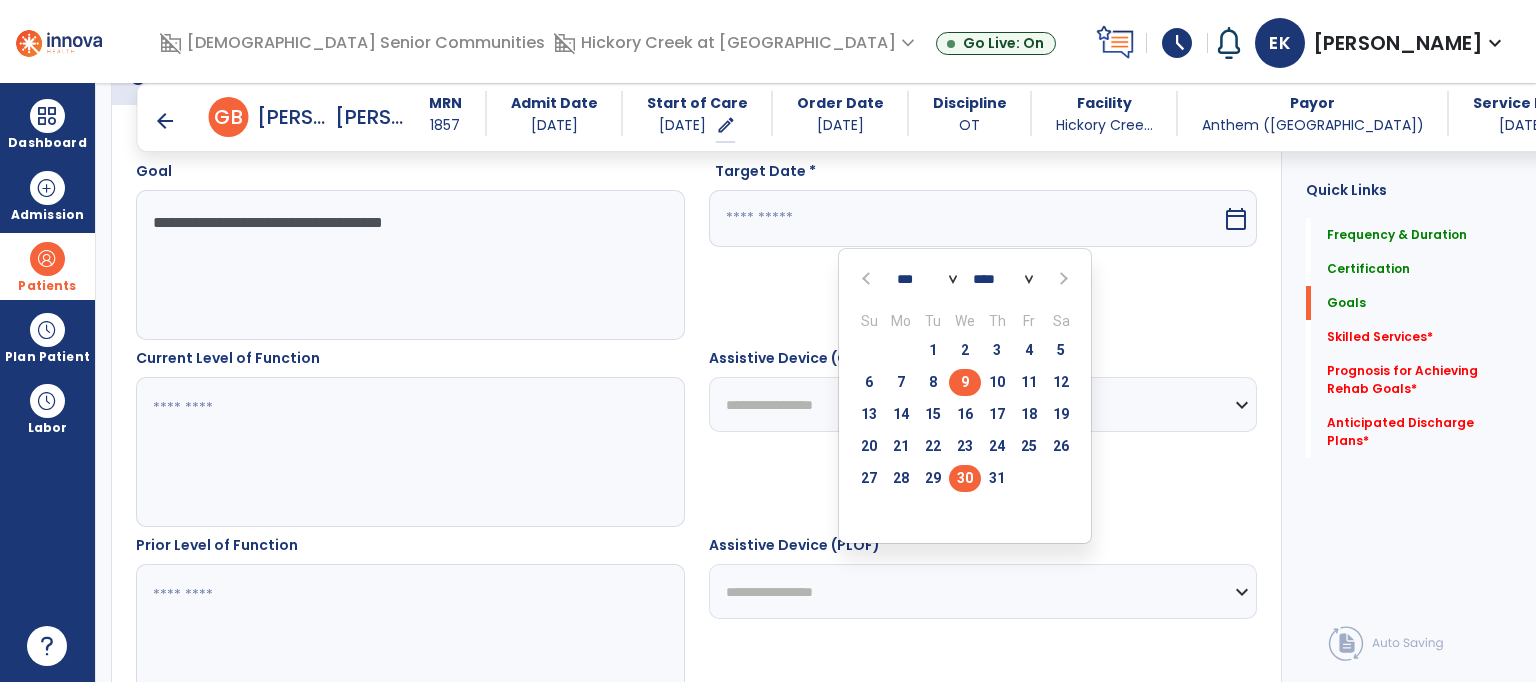 click on "30" at bounding box center [965, 478] 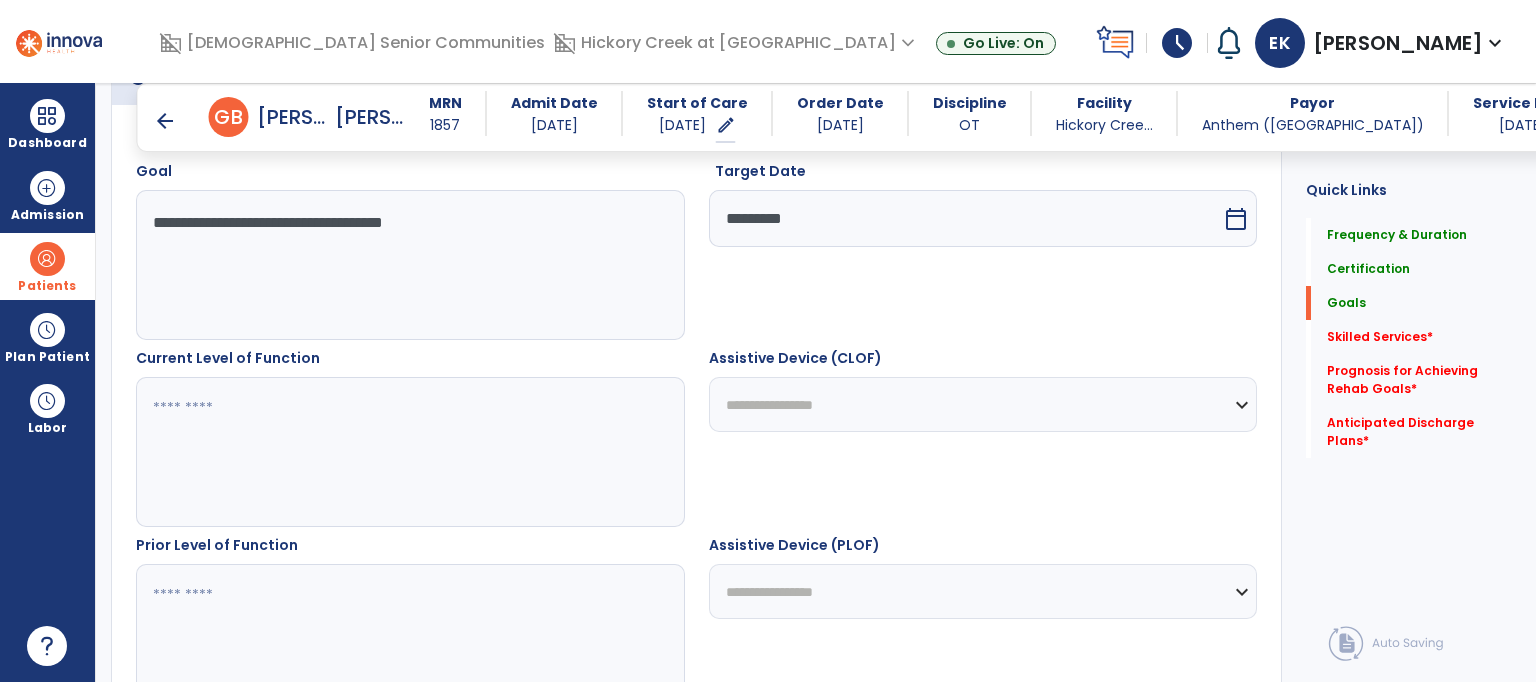 click at bounding box center [409, 452] 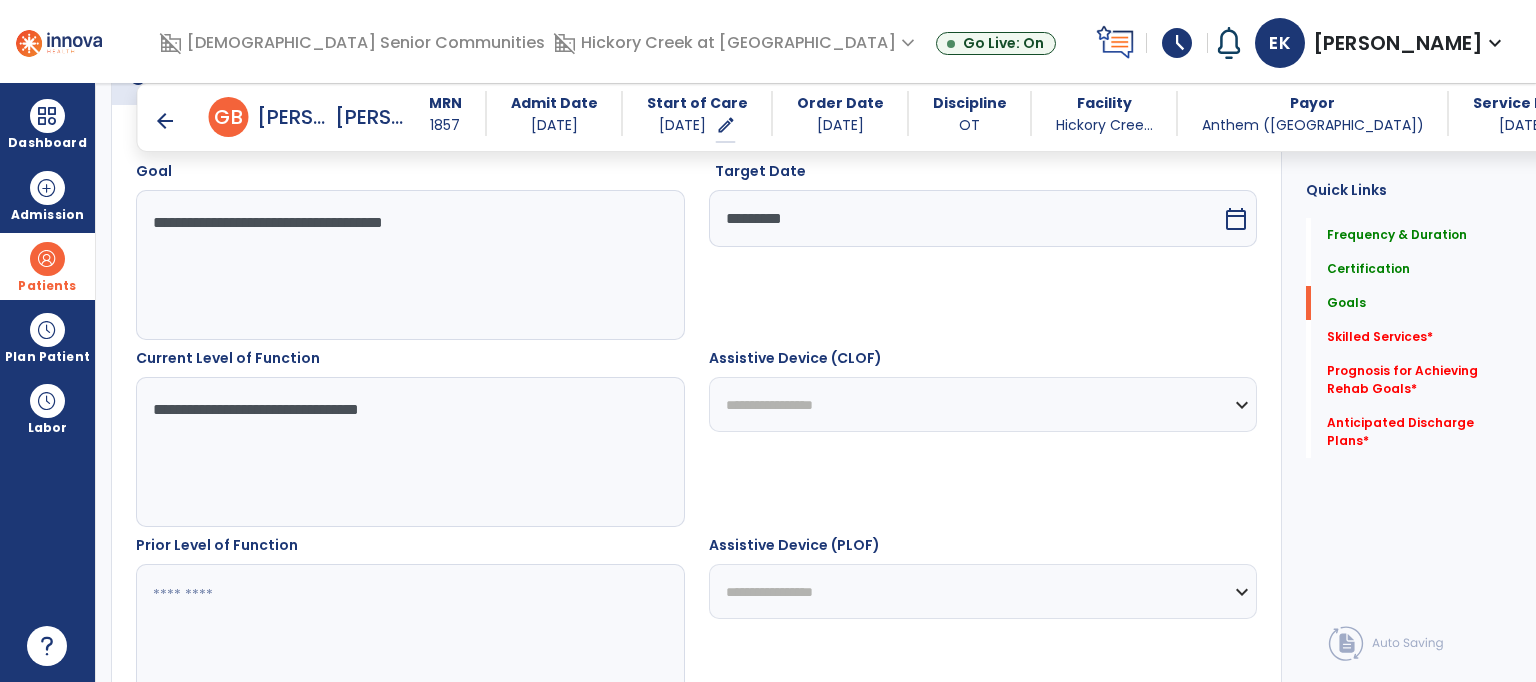 type on "**********" 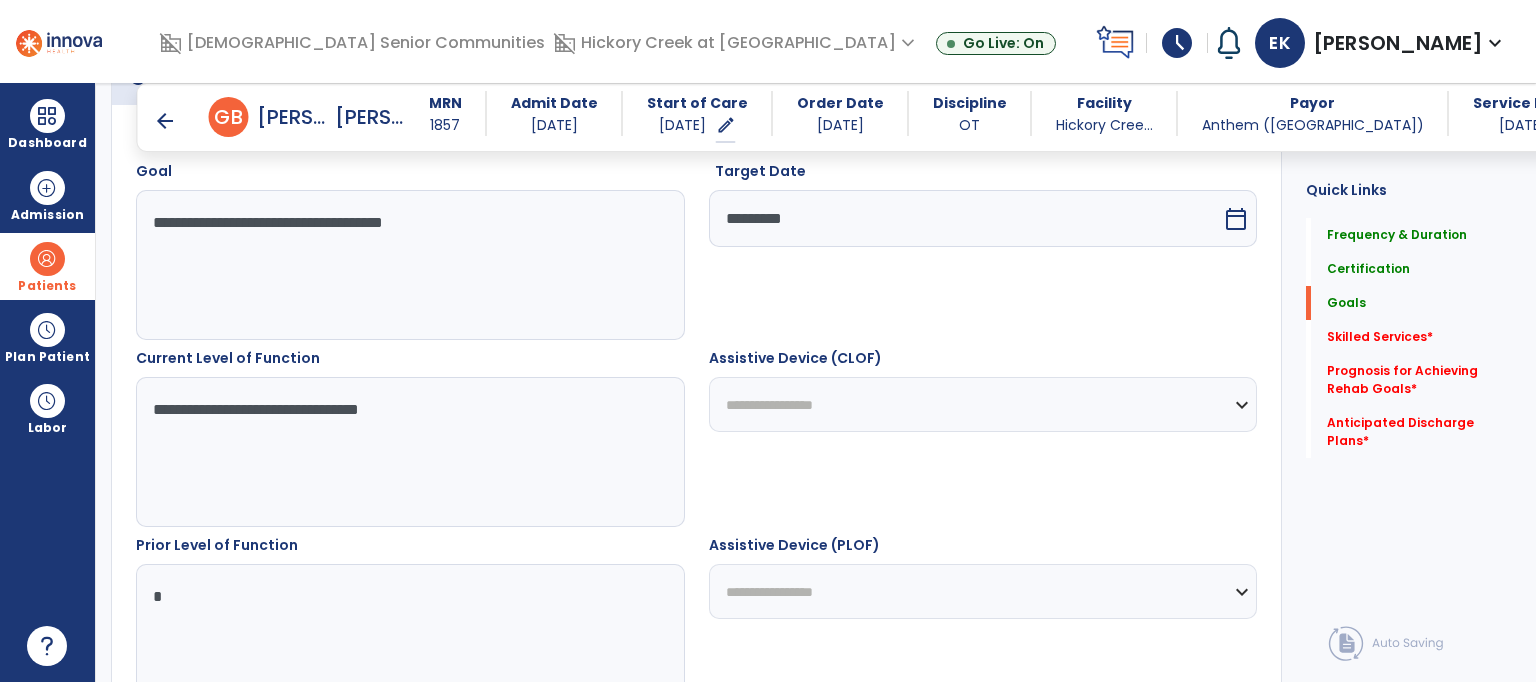 type on "*" 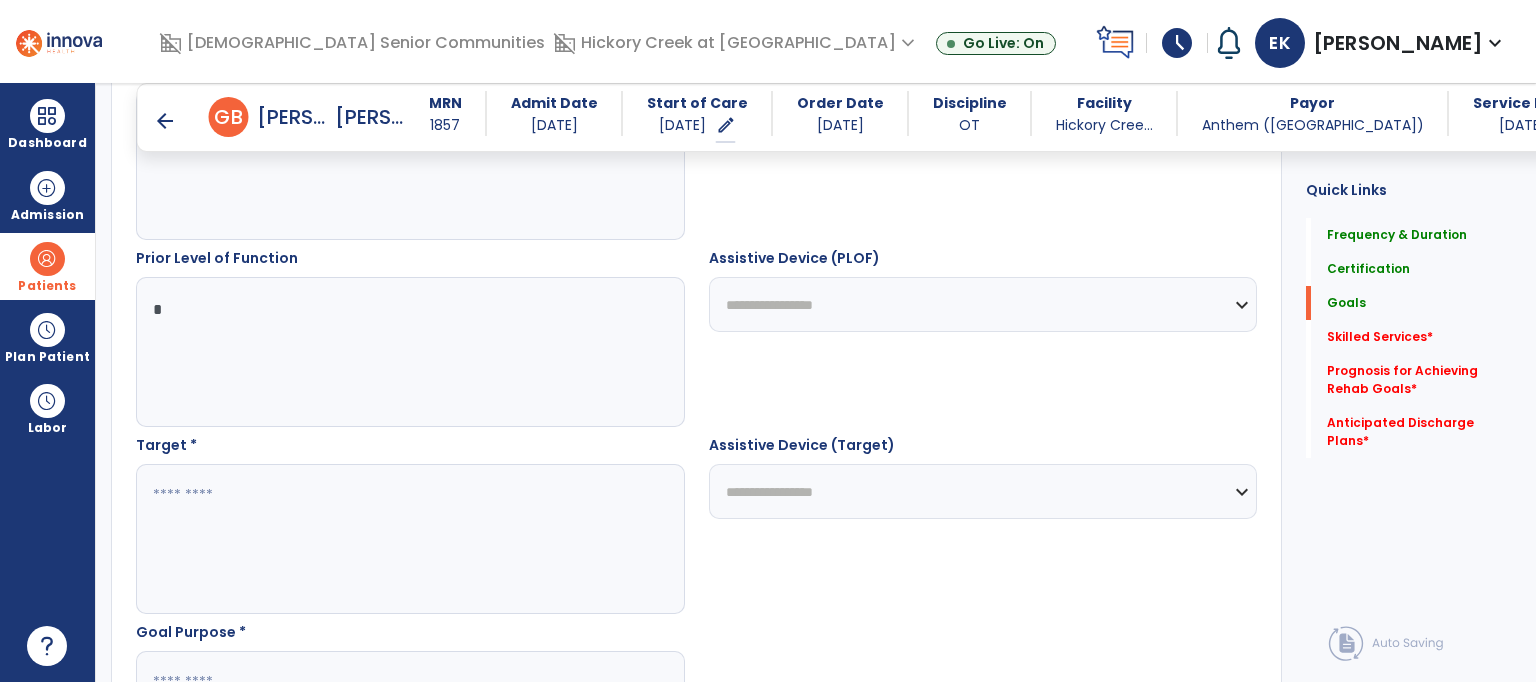 scroll, scrollTop: 1046, scrollLeft: 0, axis: vertical 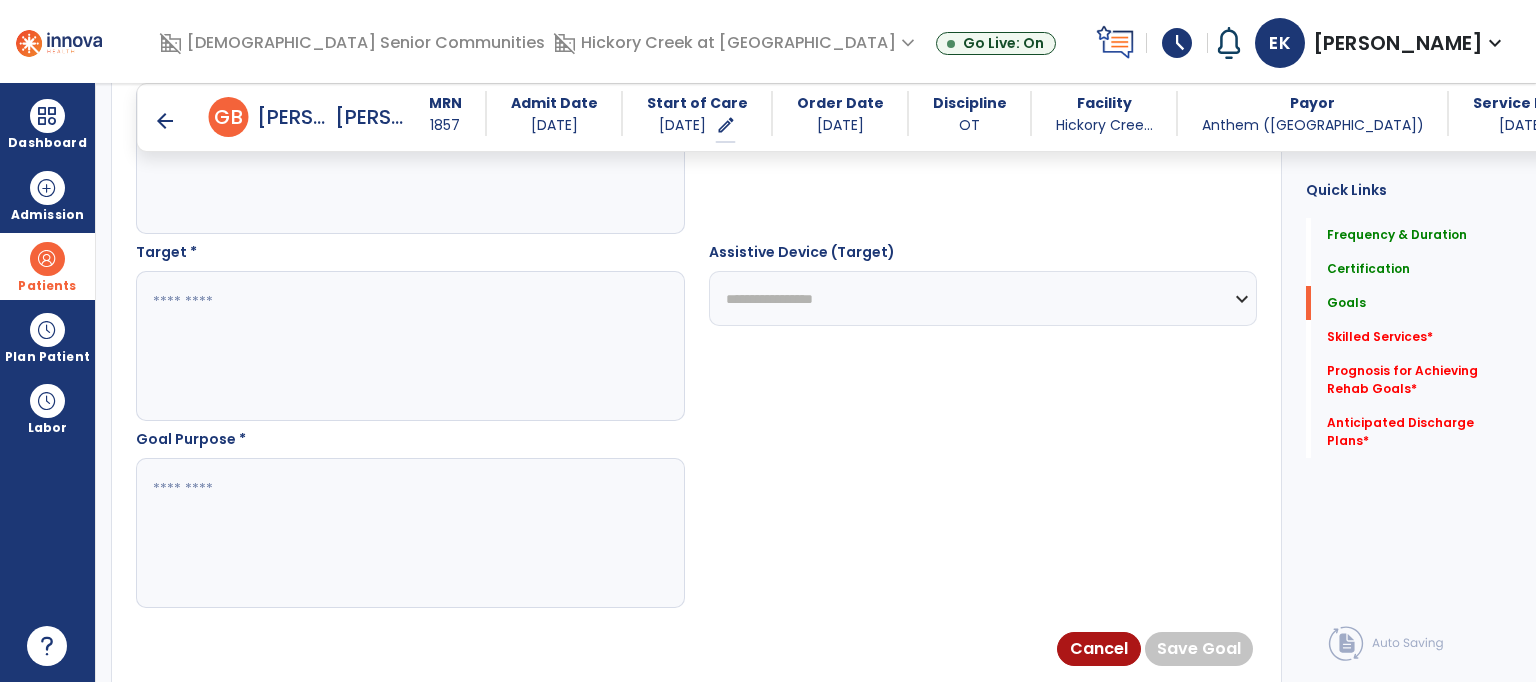 click at bounding box center (409, 346) 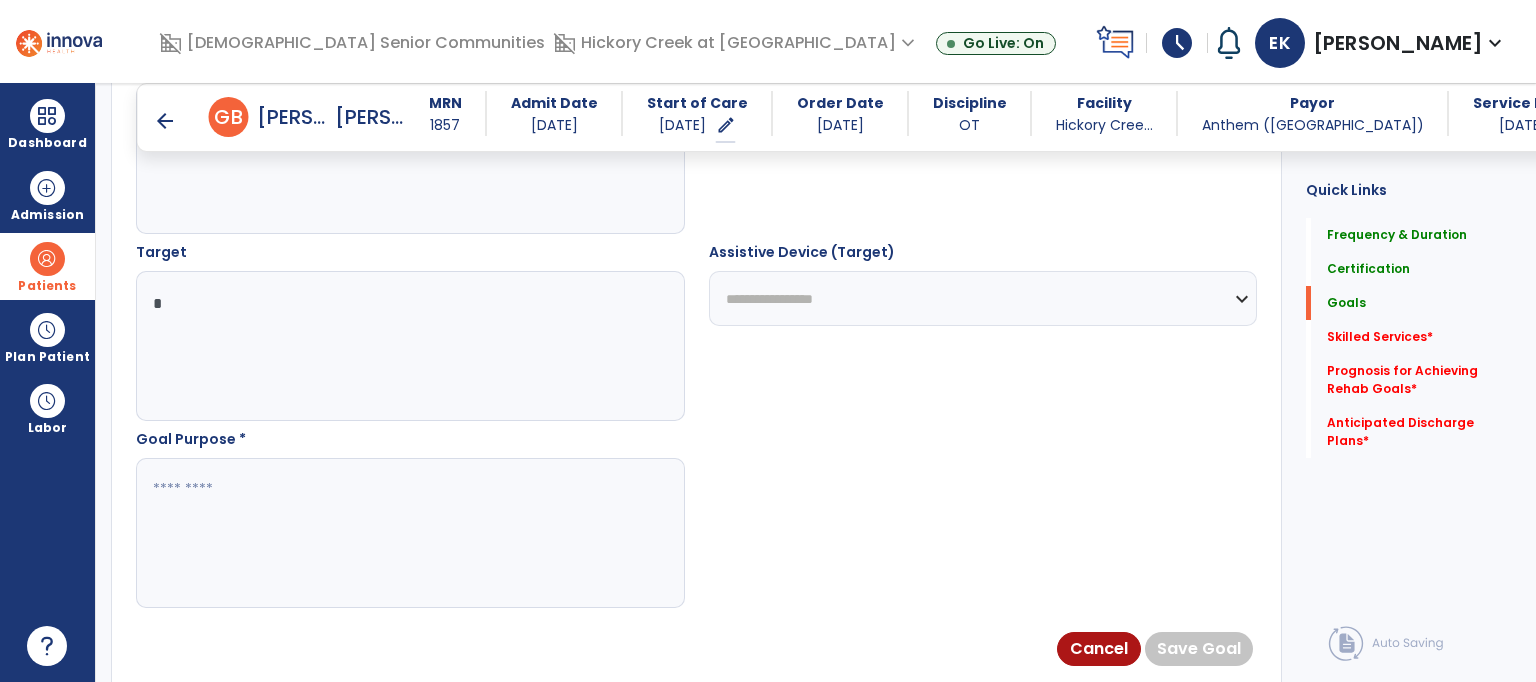 type on "*" 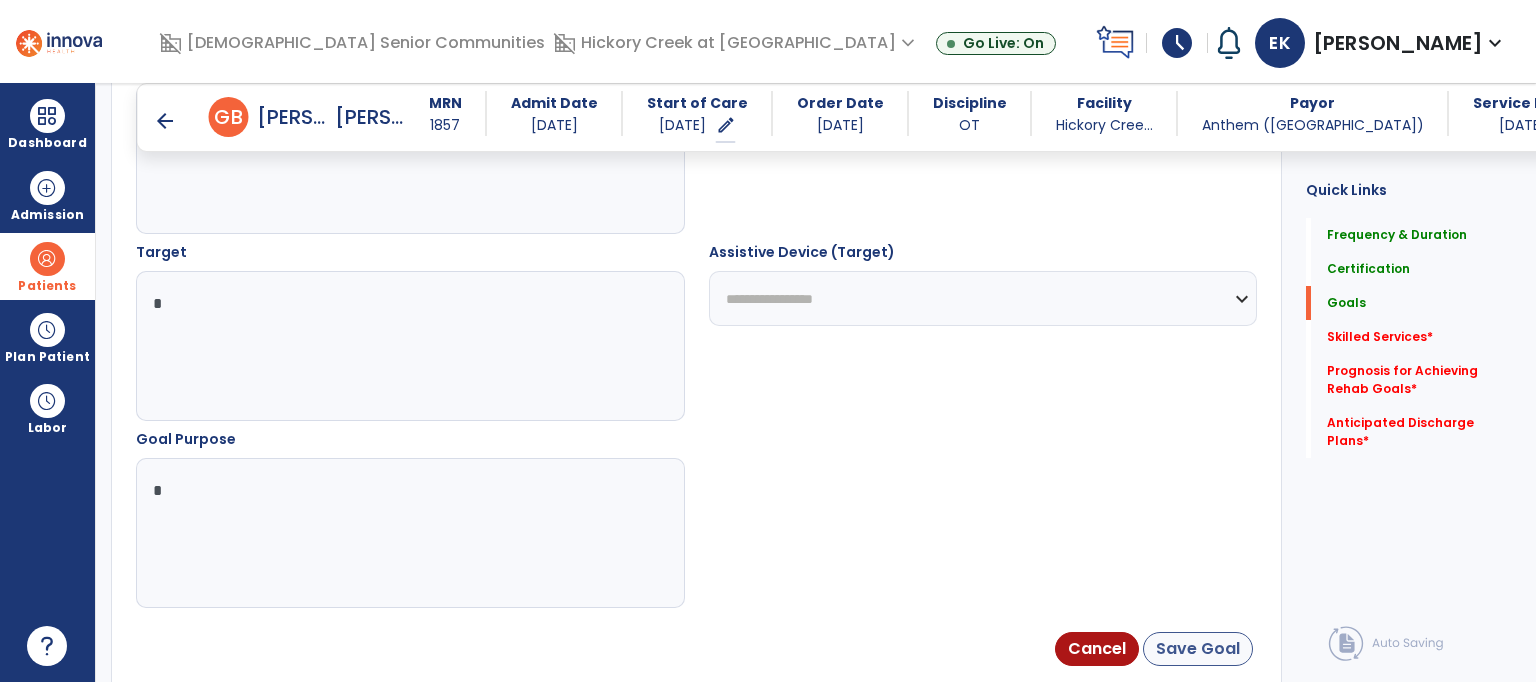 type on "*" 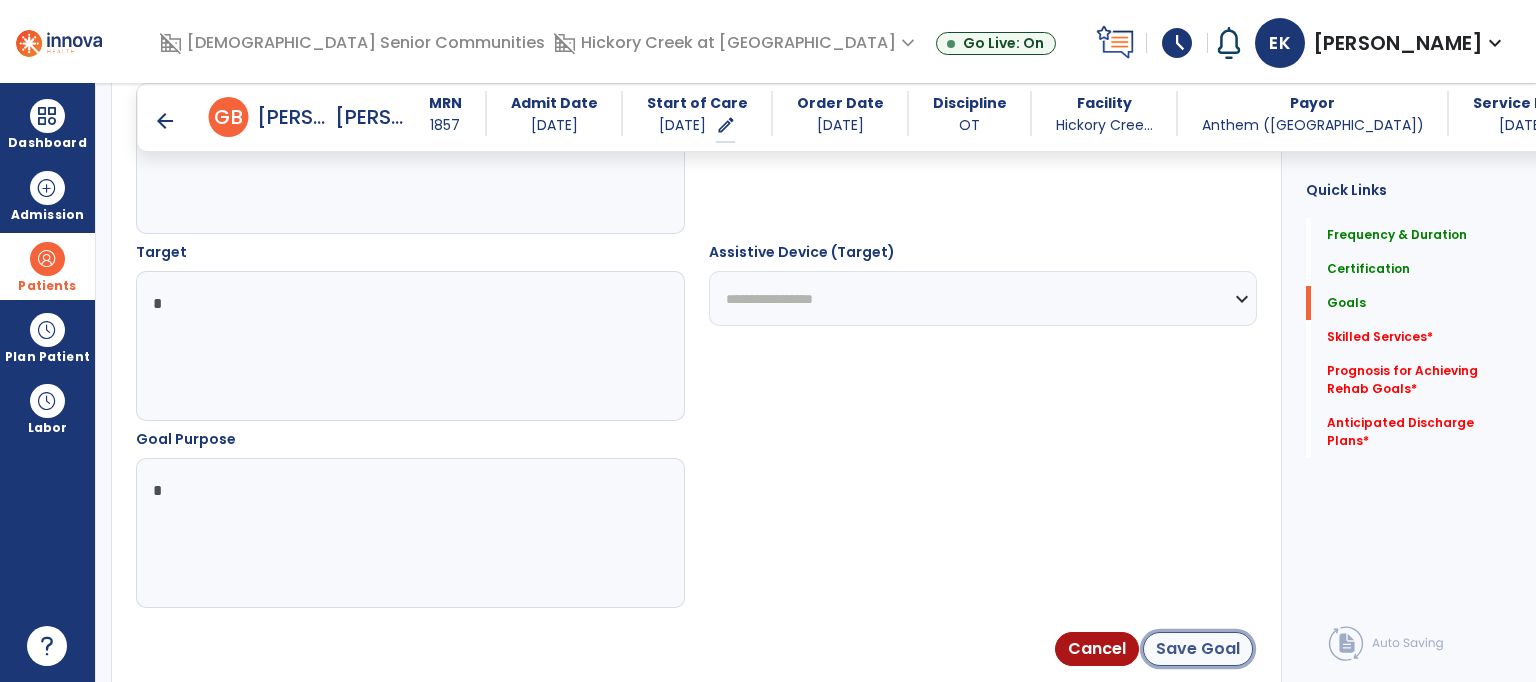 click on "Save Goal" at bounding box center [1198, 649] 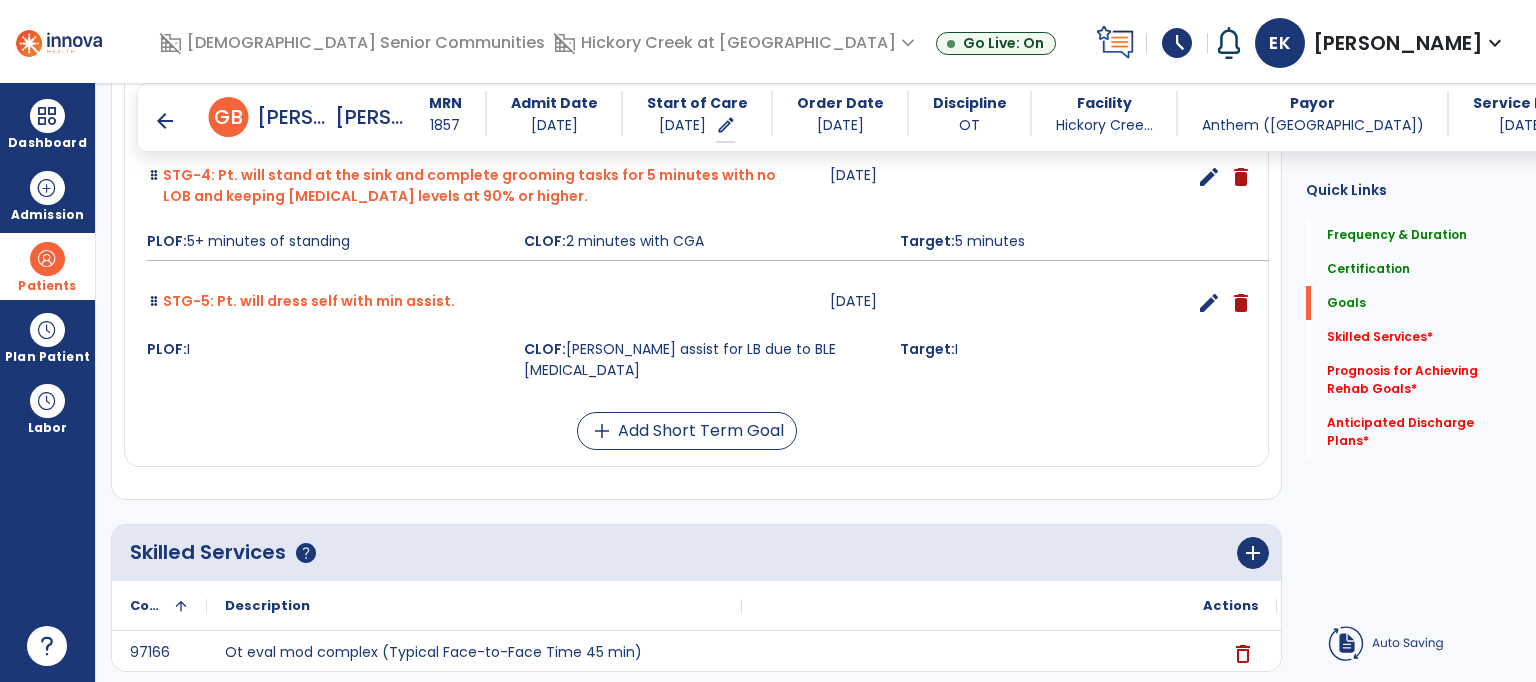 scroll, scrollTop: 1048, scrollLeft: 0, axis: vertical 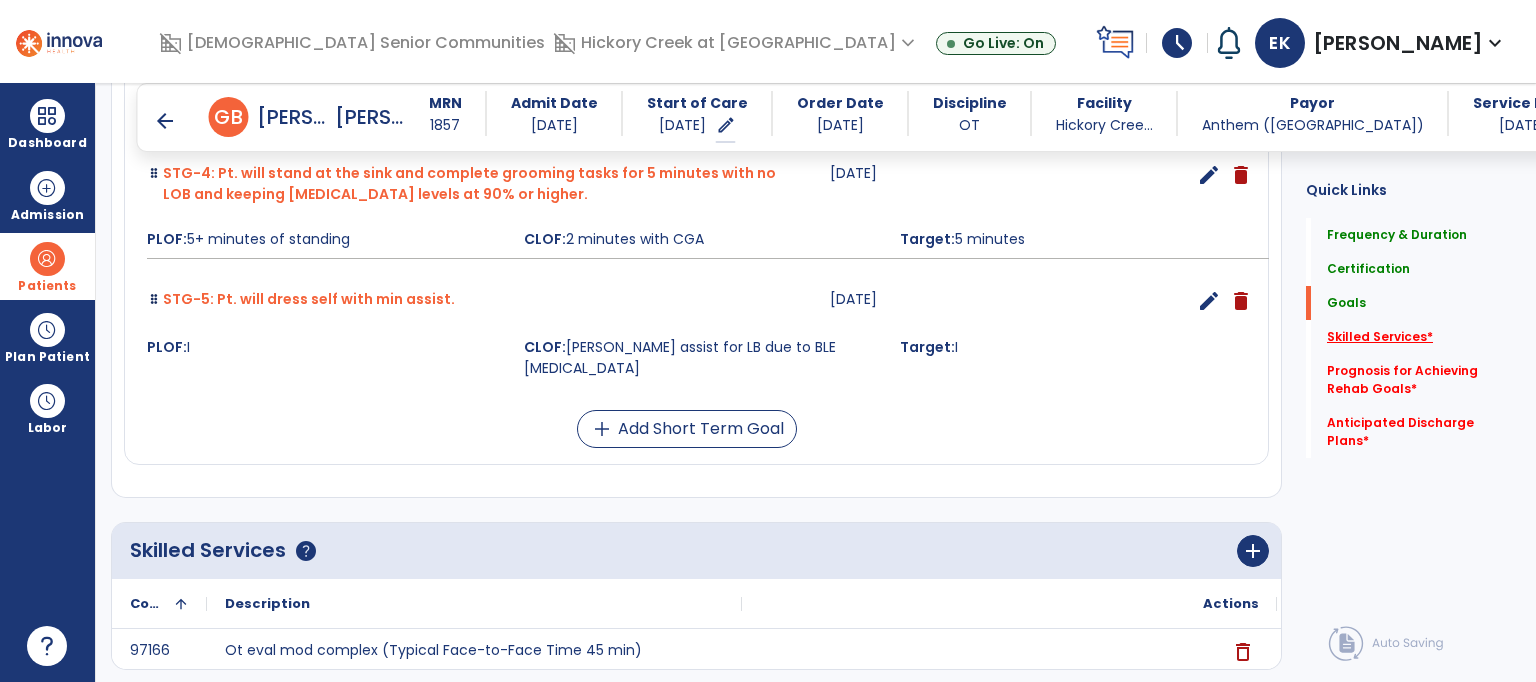 click on "Skilled Services   *" 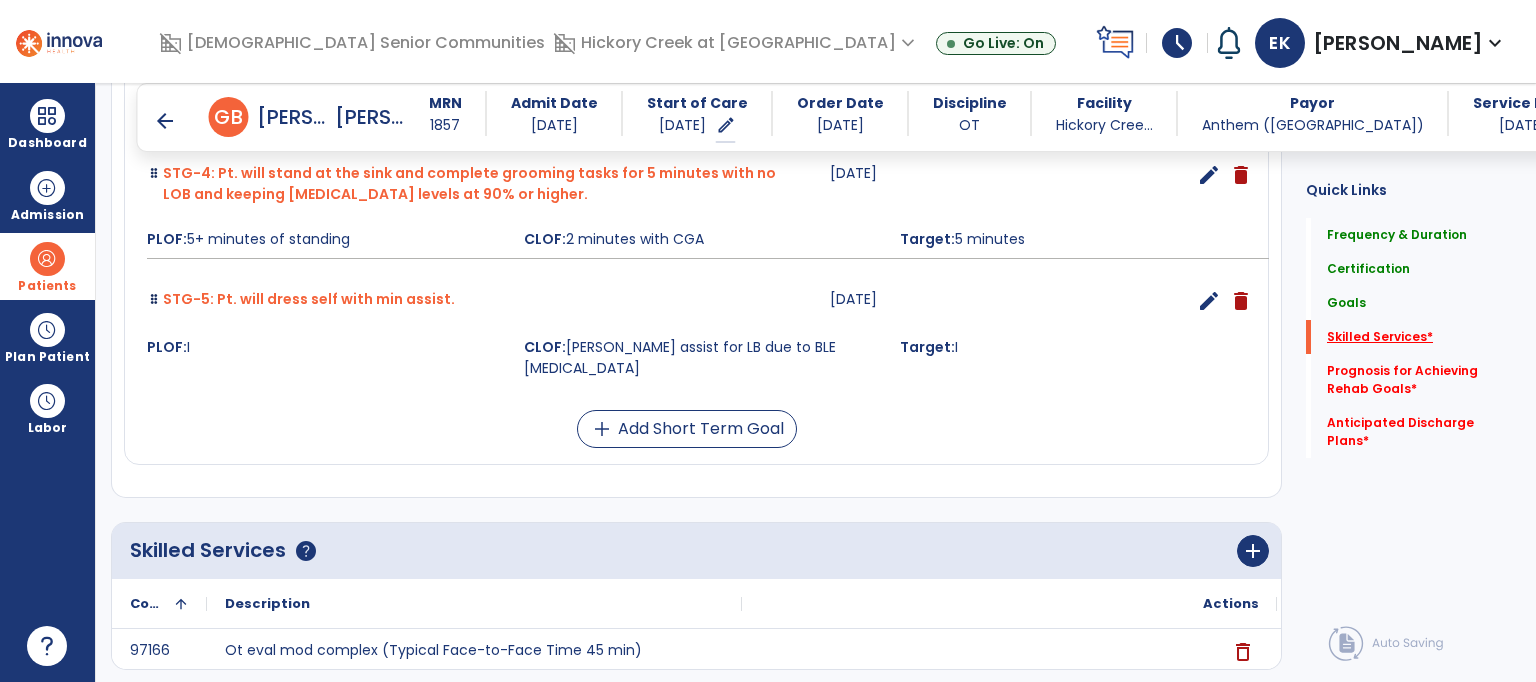 scroll, scrollTop: 41, scrollLeft: 0, axis: vertical 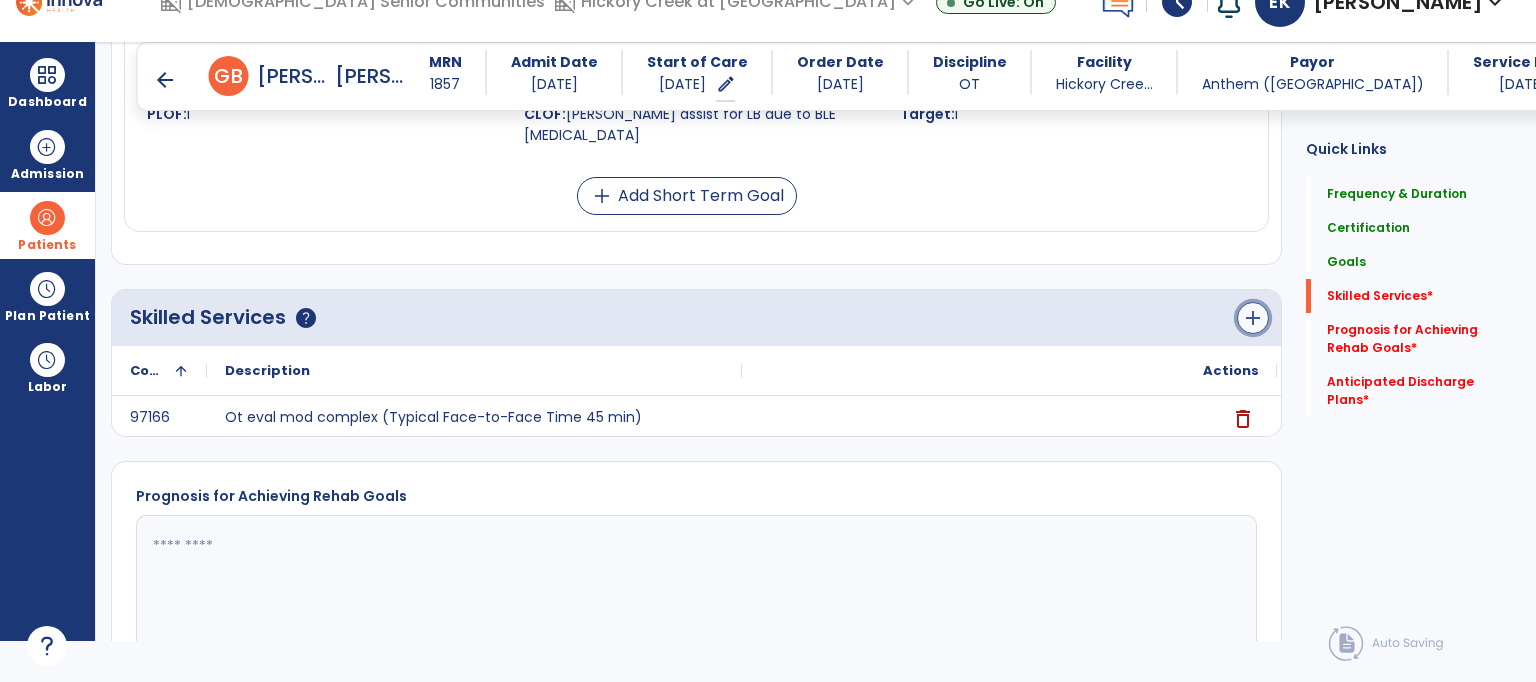 click on "add" 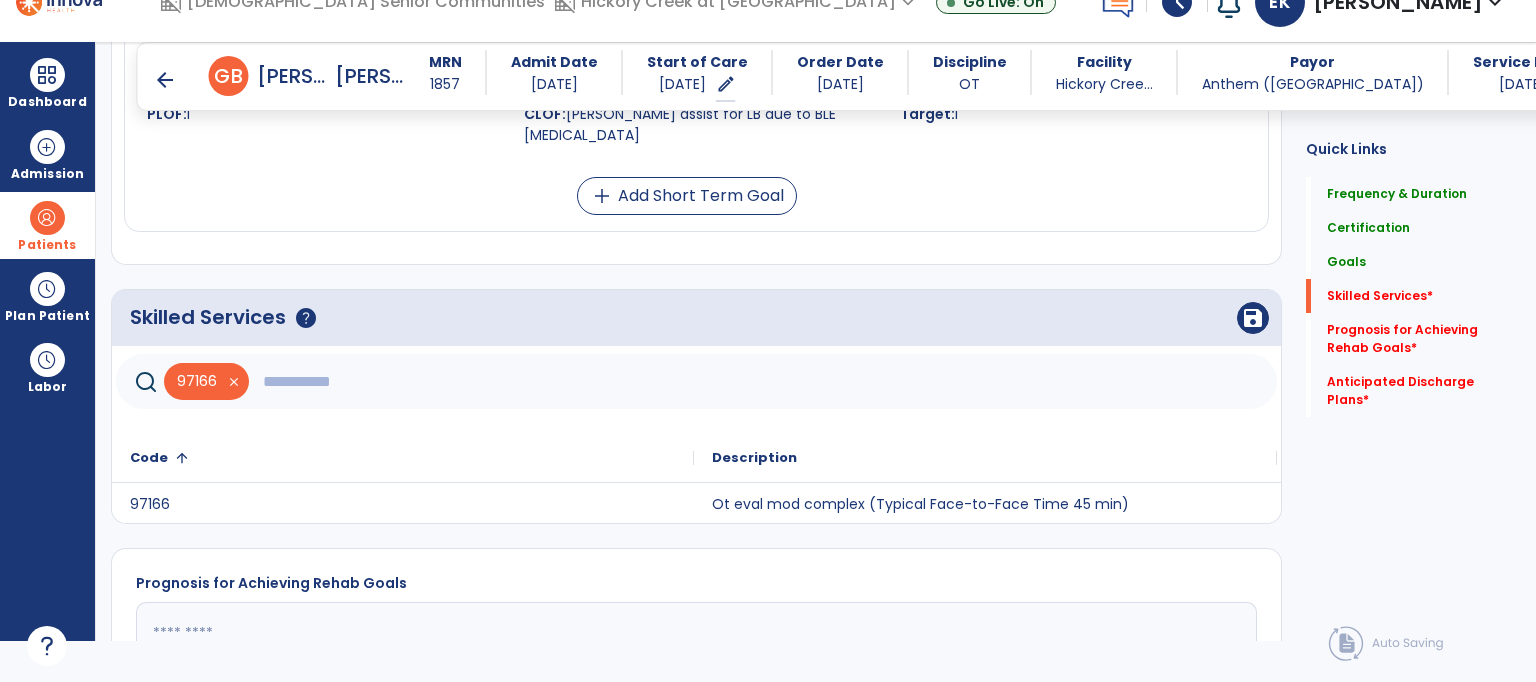 click 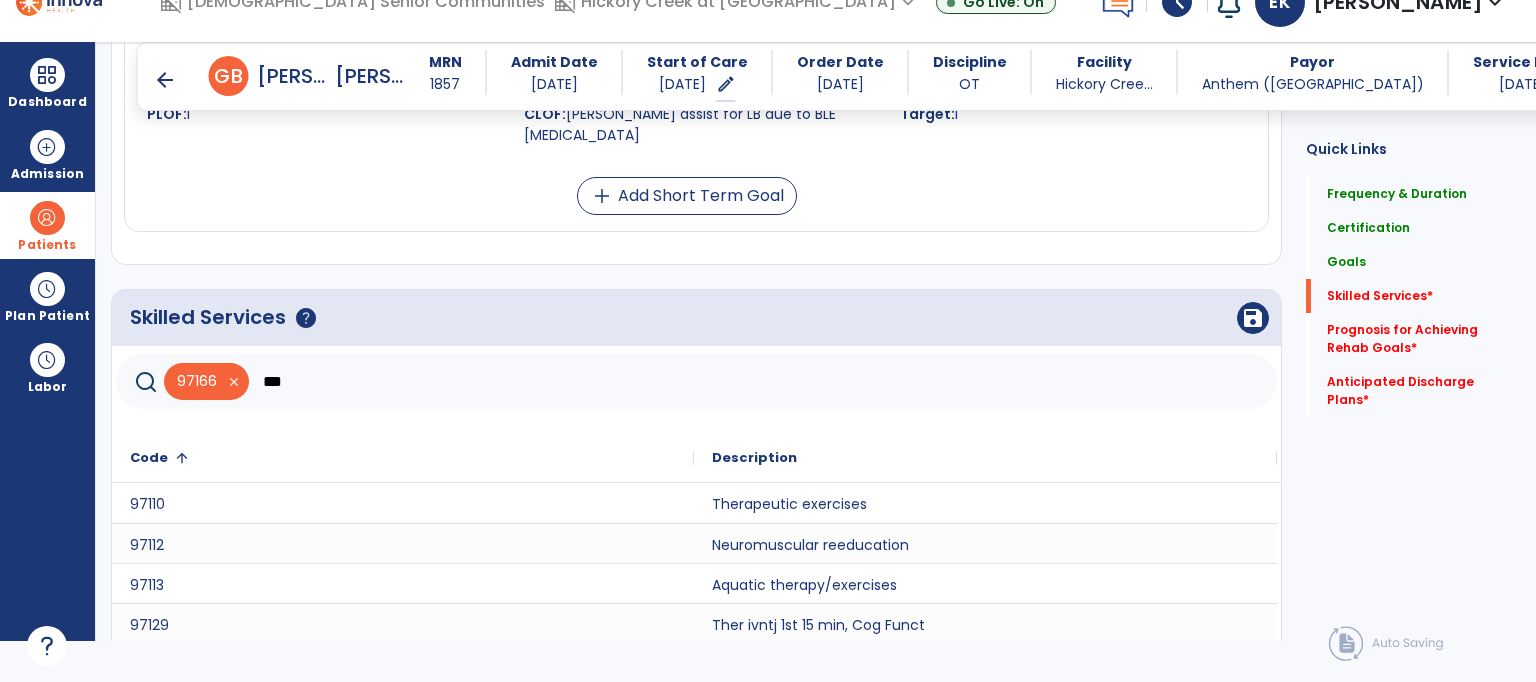 scroll, scrollTop: 0, scrollLeft: 0, axis: both 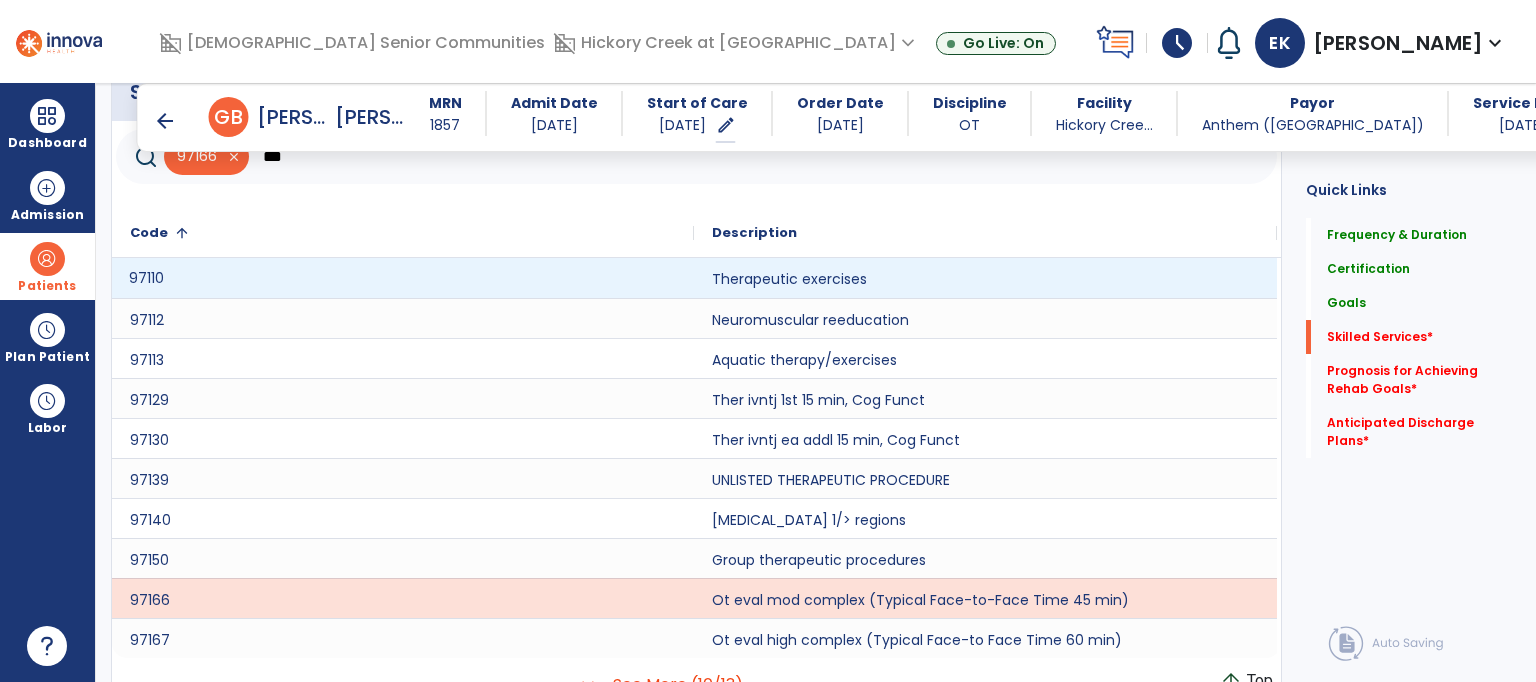 click on "97110" 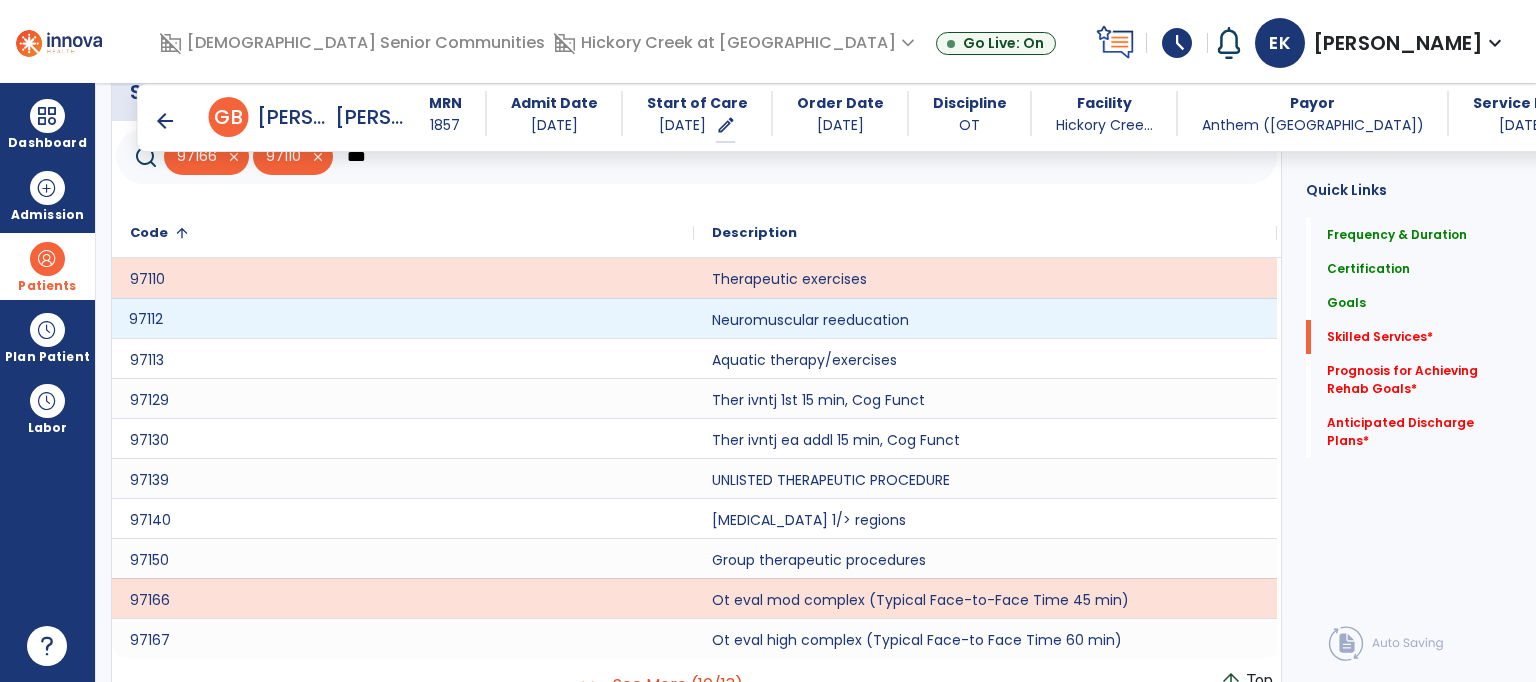click on "97112" 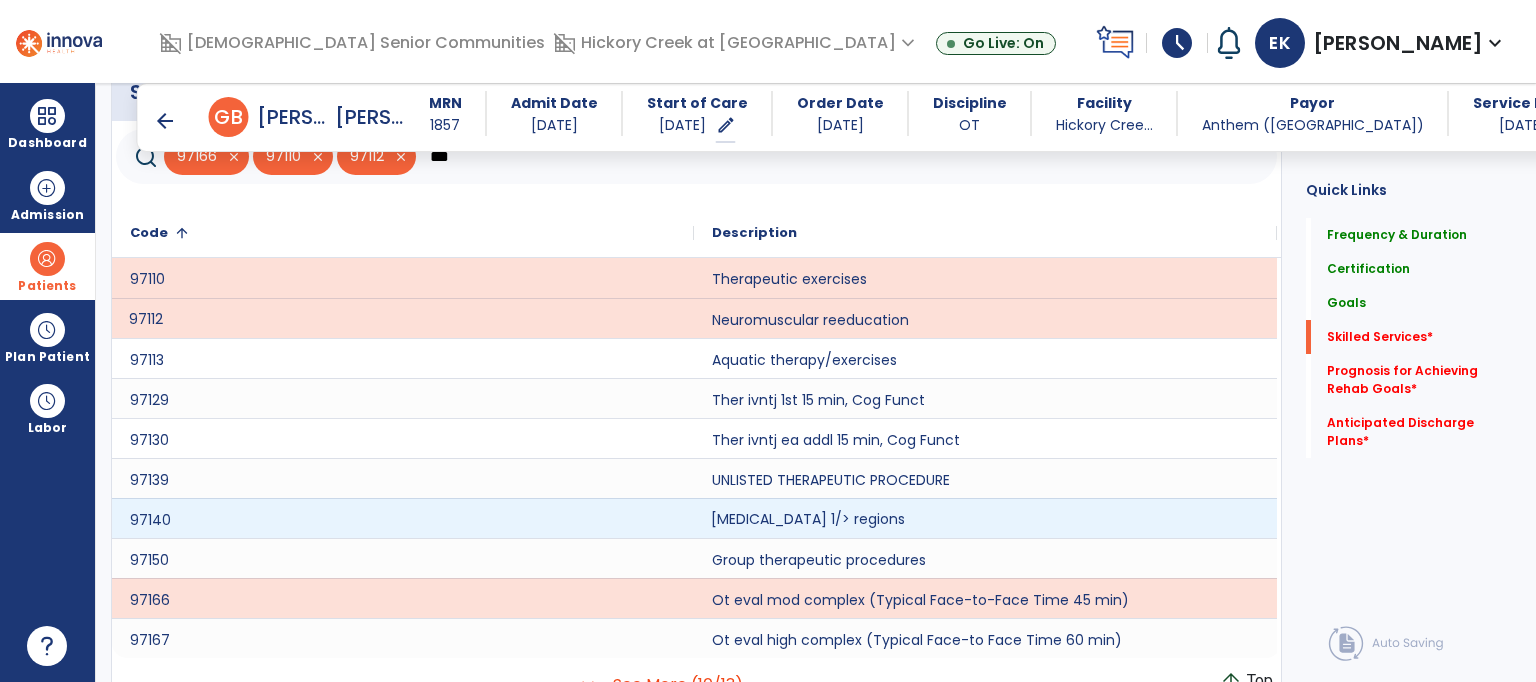 click on "[MEDICAL_DATA] 1/> regions" 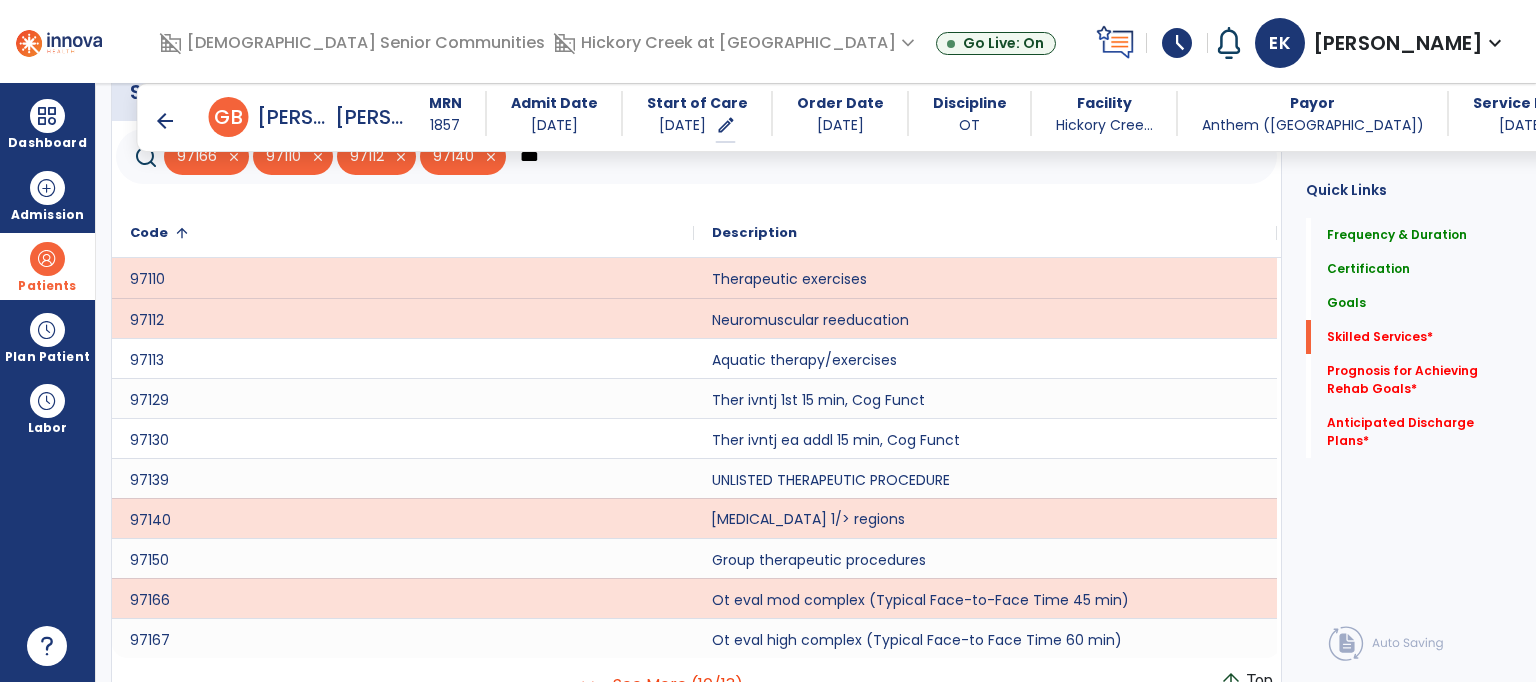 click on "[MEDICAL_DATA] 1/> regions" 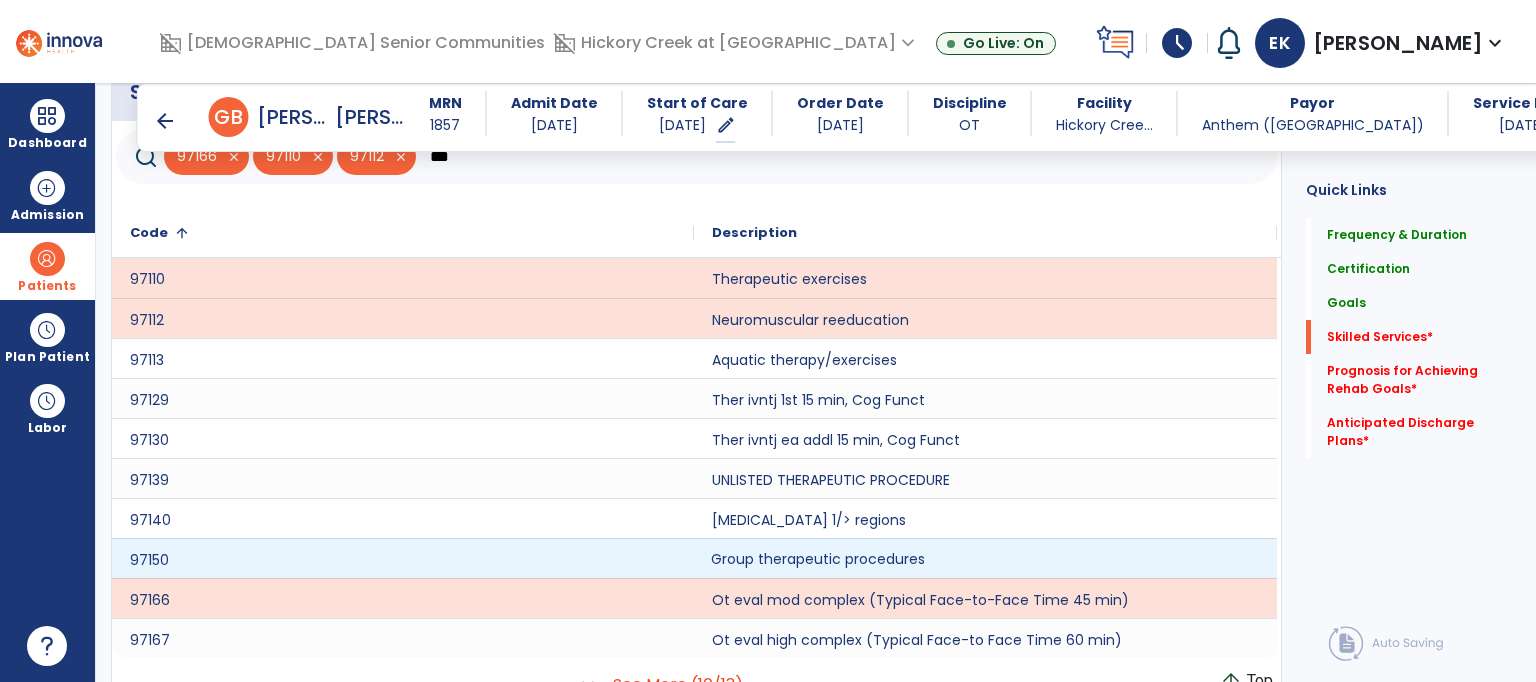 click on "Group therapeutic procedures" 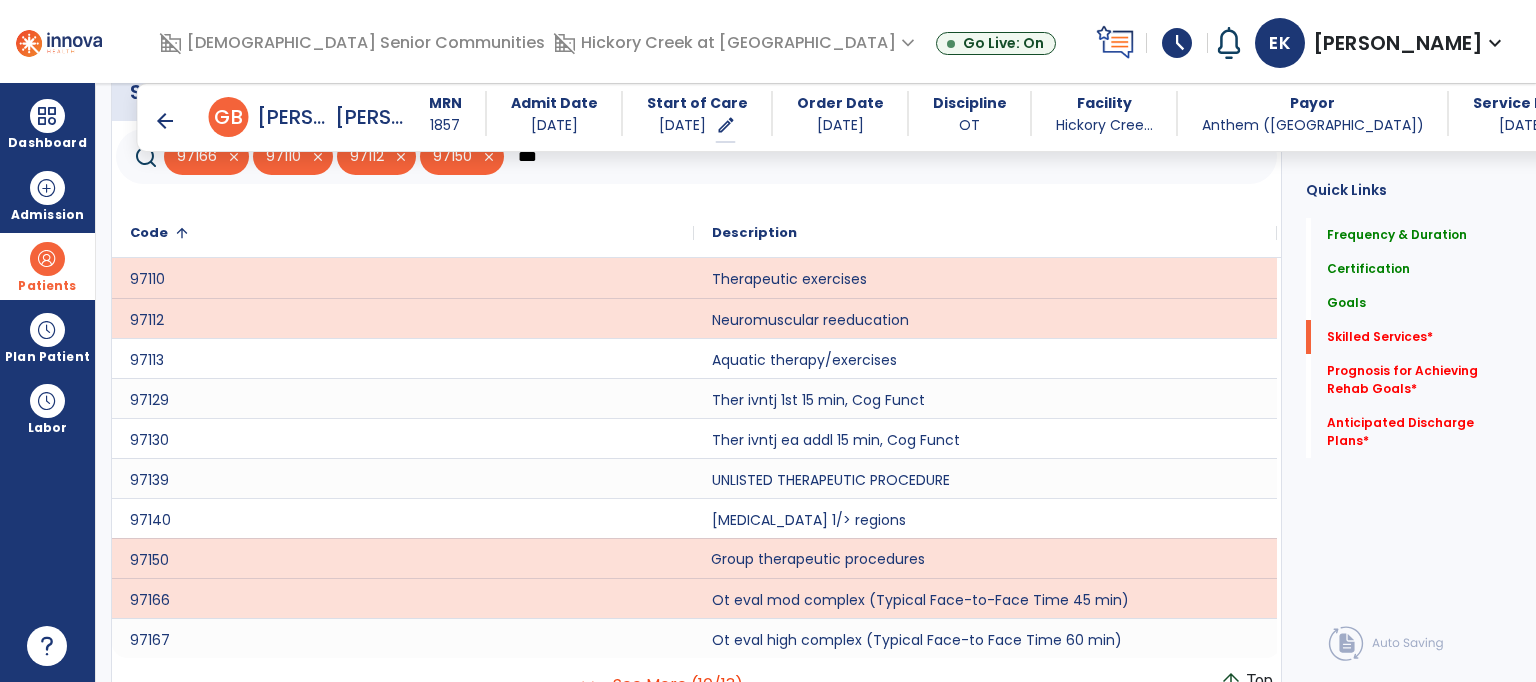 click on "Skilled Services   *  Skilled Services   *" 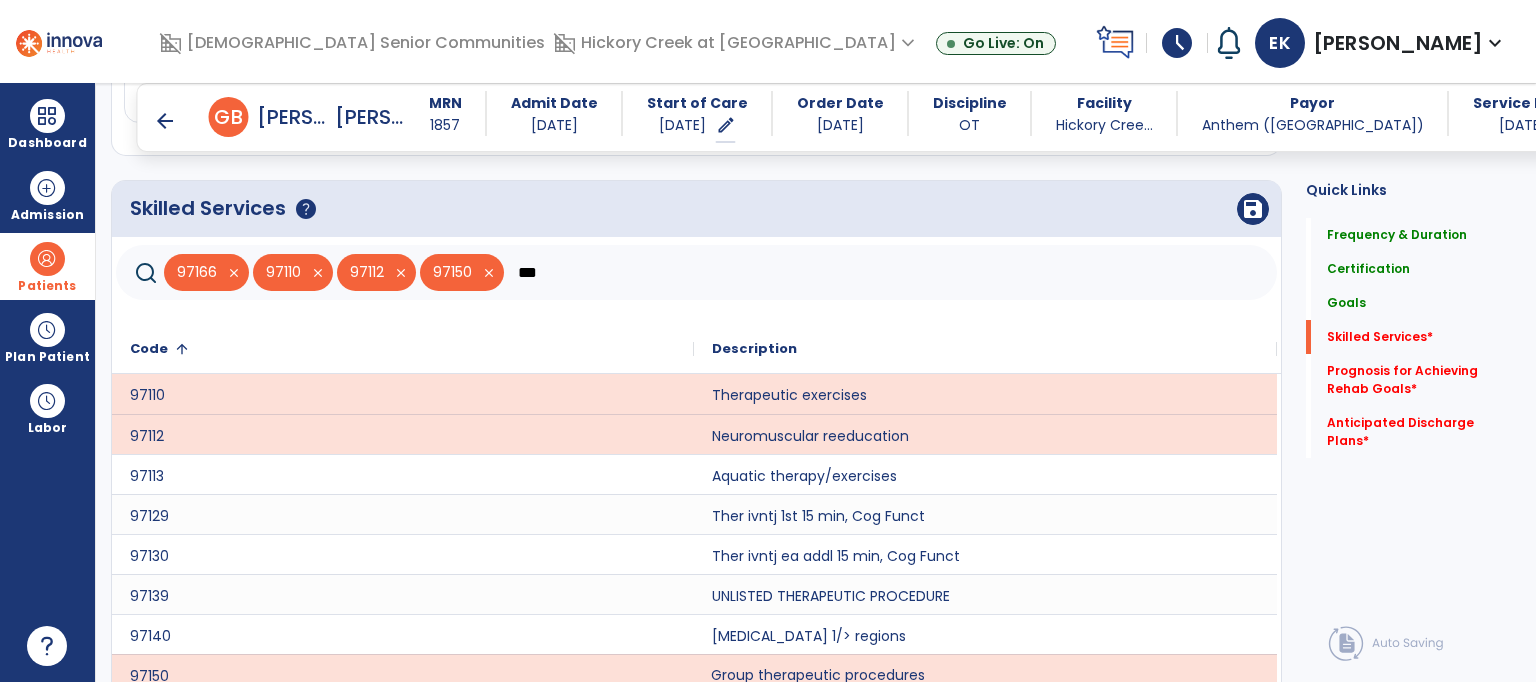 scroll, scrollTop: 1386, scrollLeft: 0, axis: vertical 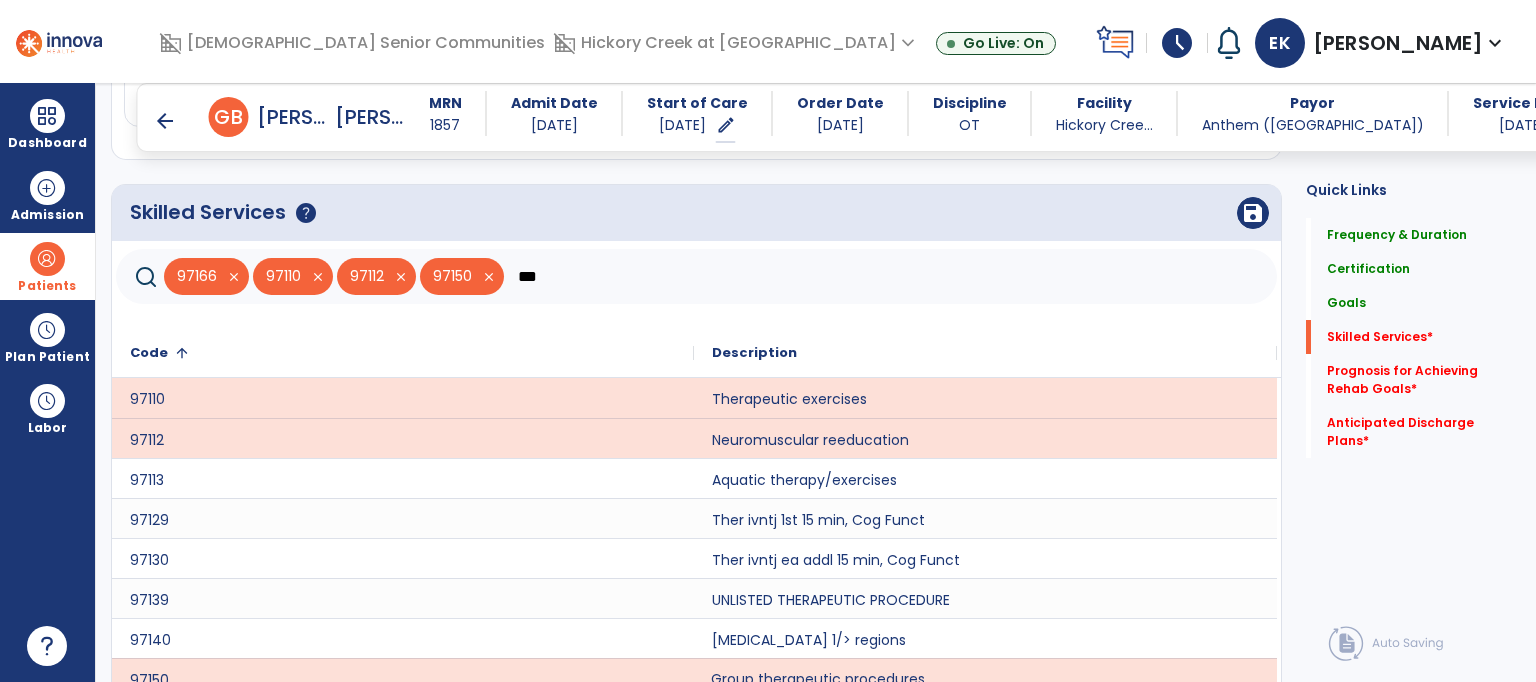 click on "***" 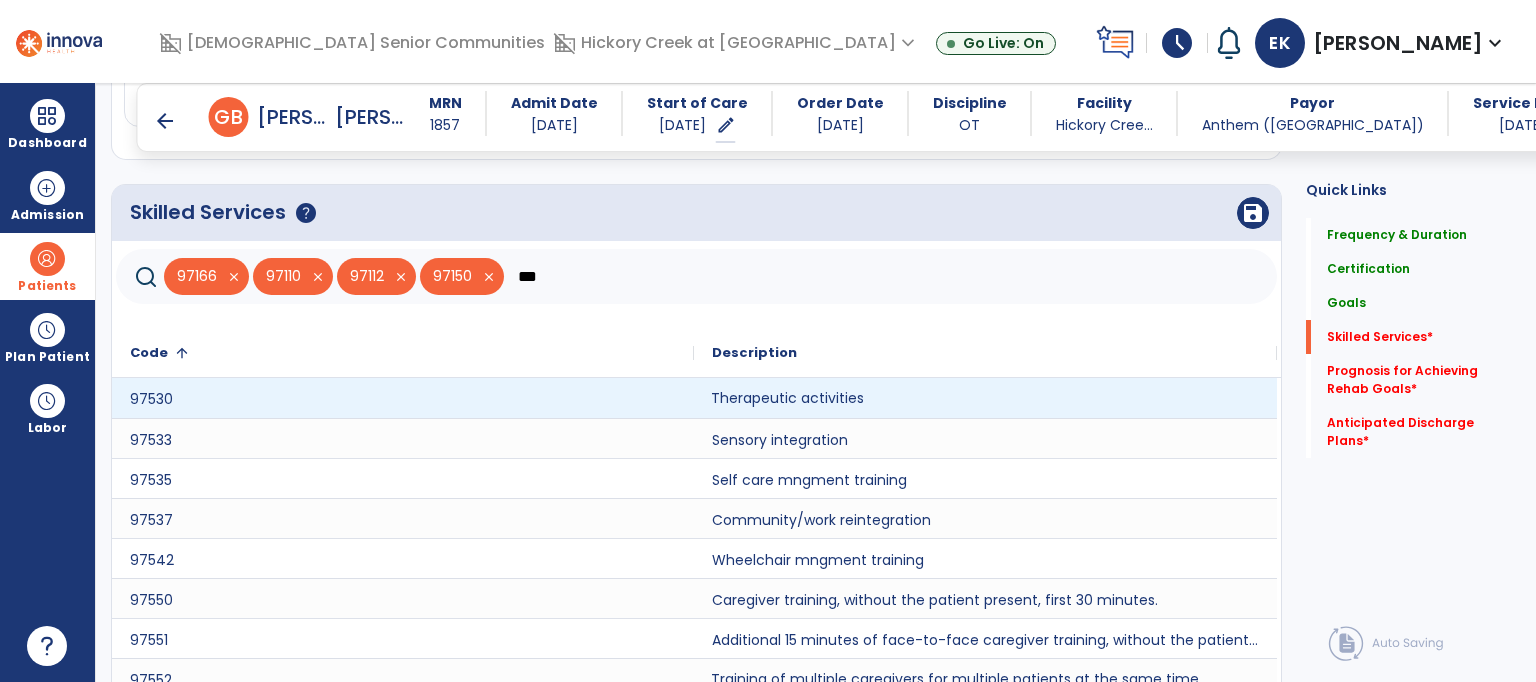 click on "Therapeutic activities" 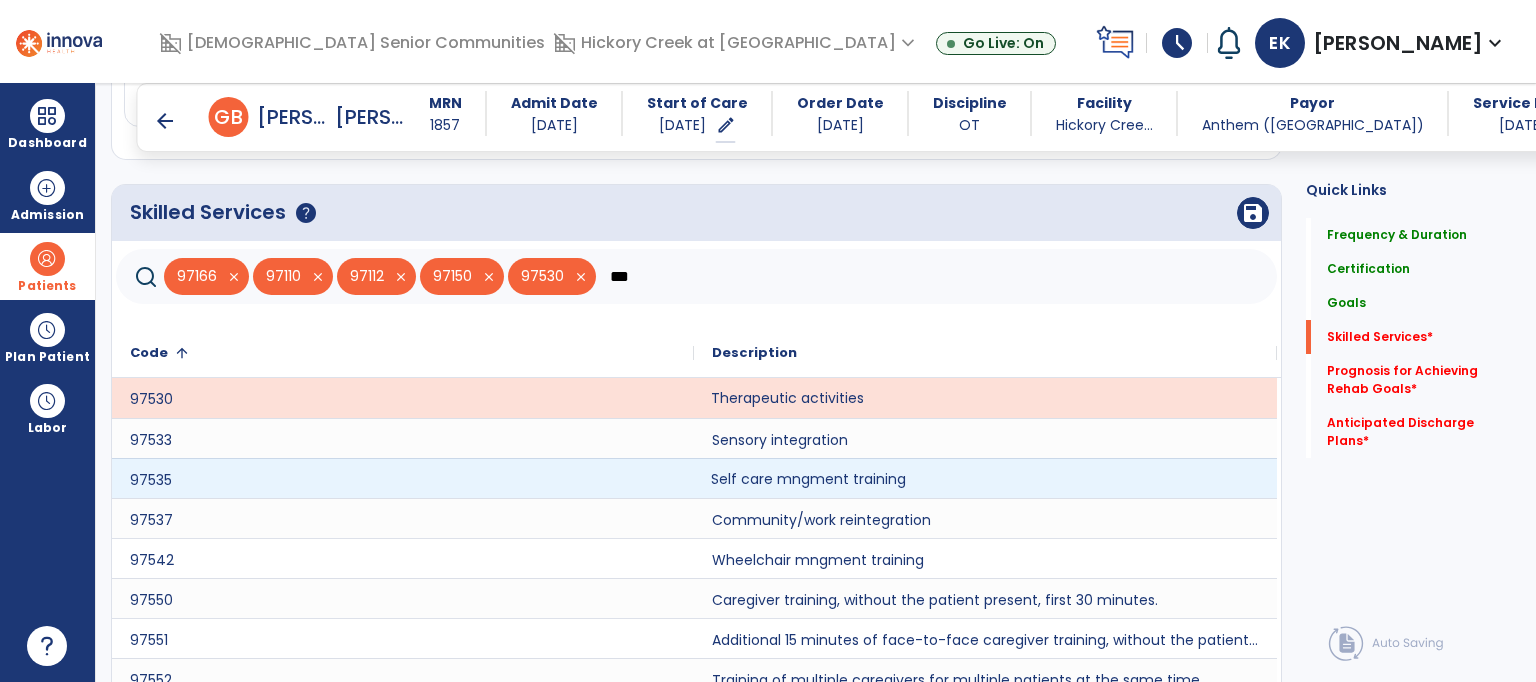click on "Self care mngment training" 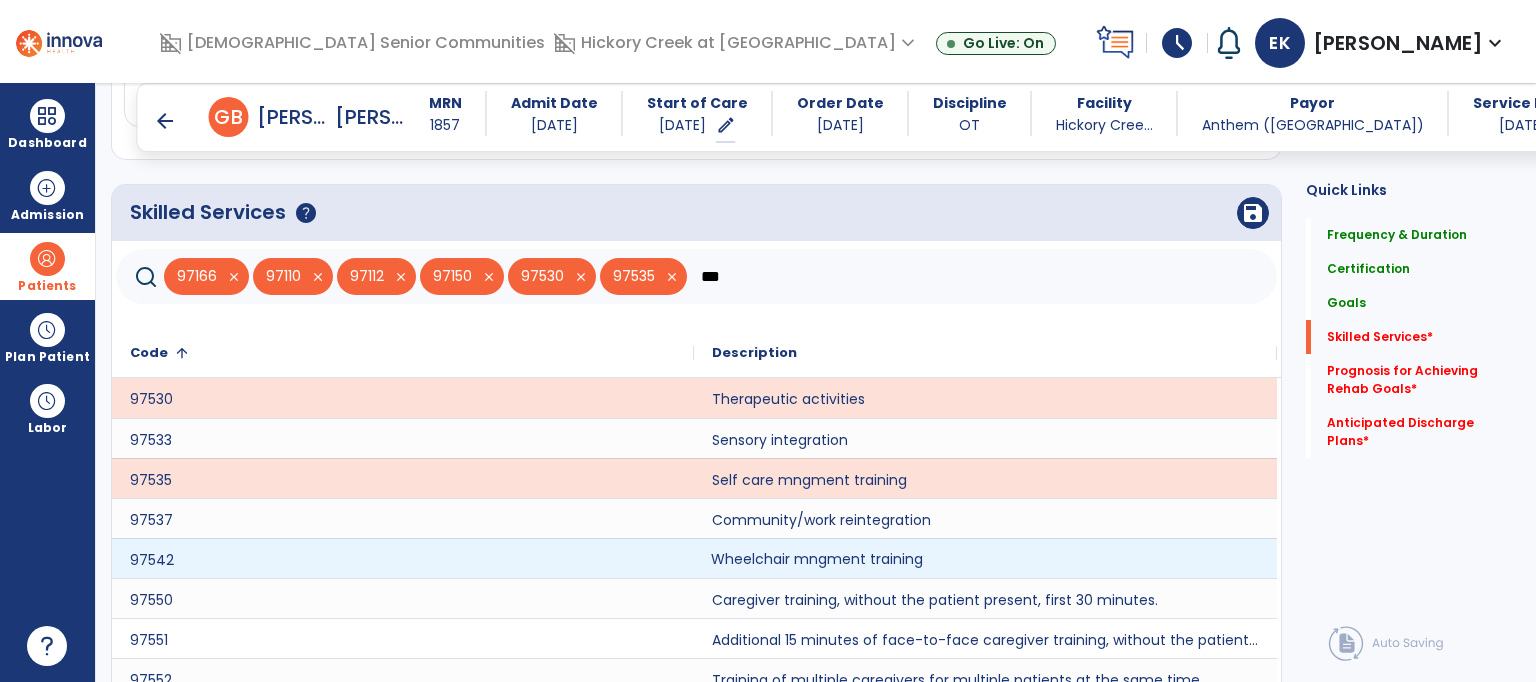 click on "Wheelchair mngment training" 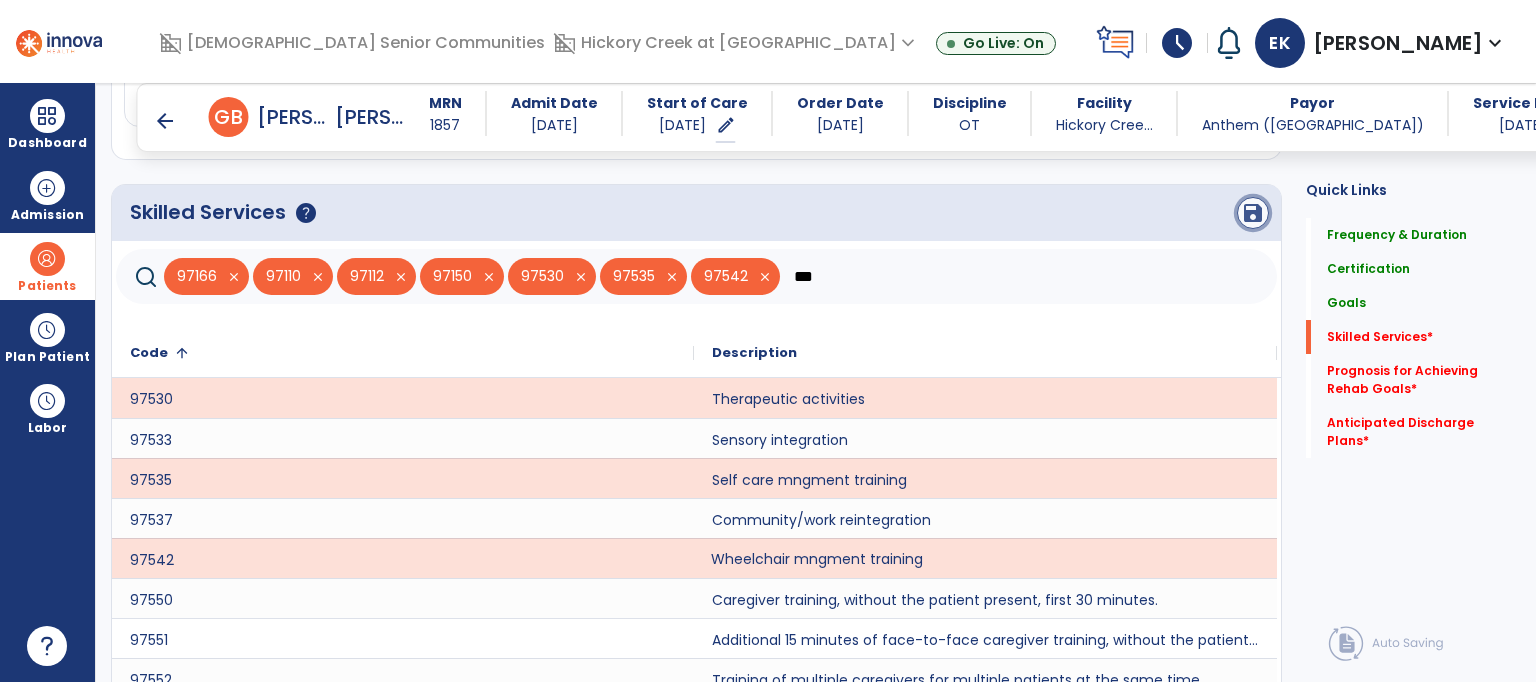 click on "save" 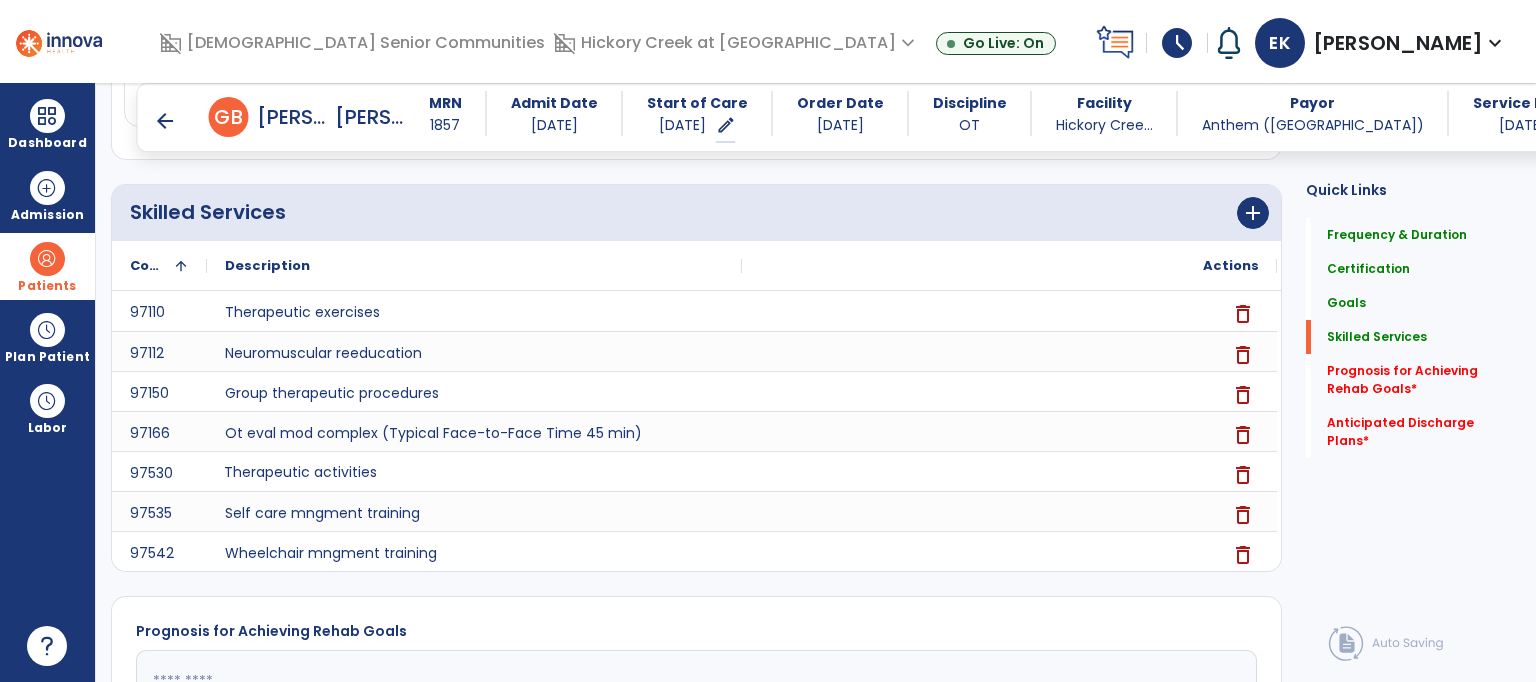 scroll, scrollTop: 584, scrollLeft: 0, axis: vertical 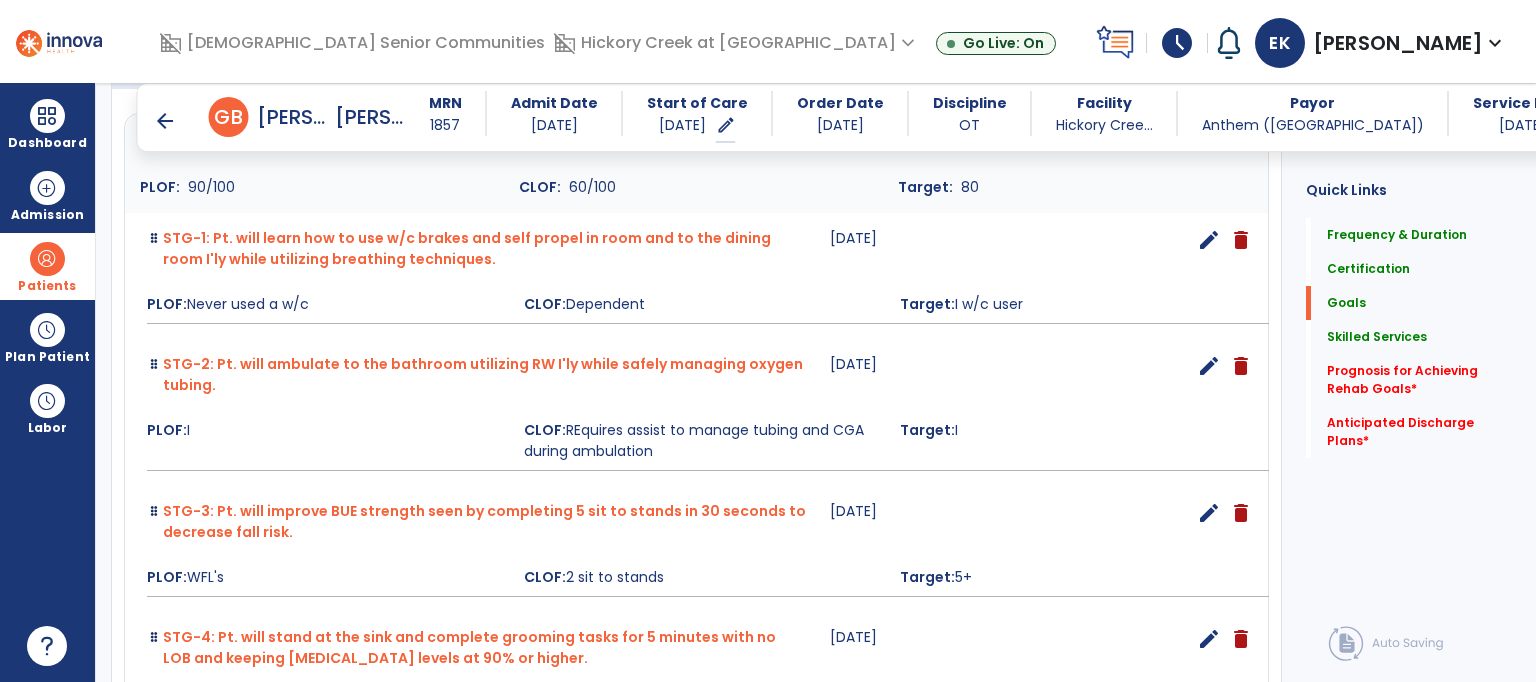 click on "Goals   Goals" 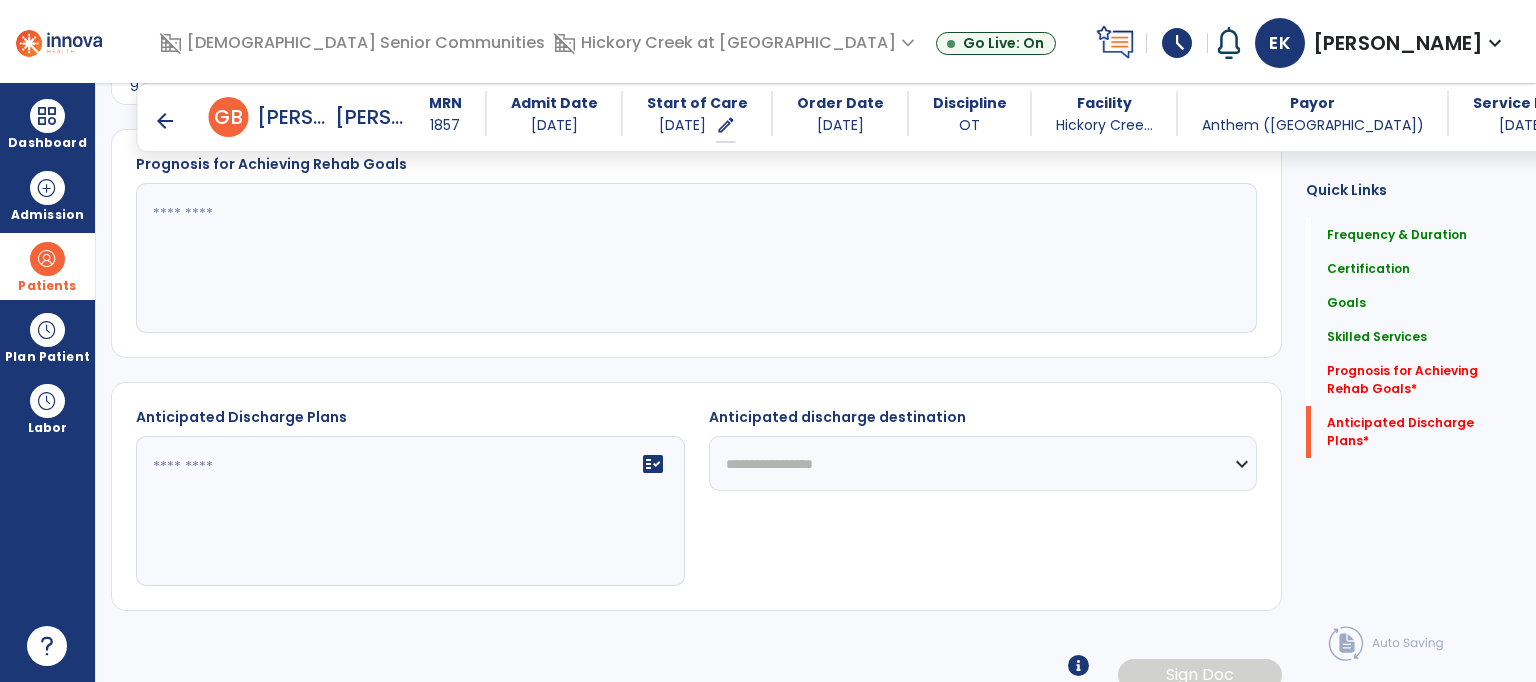 scroll, scrollTop: 1854, scrollLeft: 0, axis: vertical 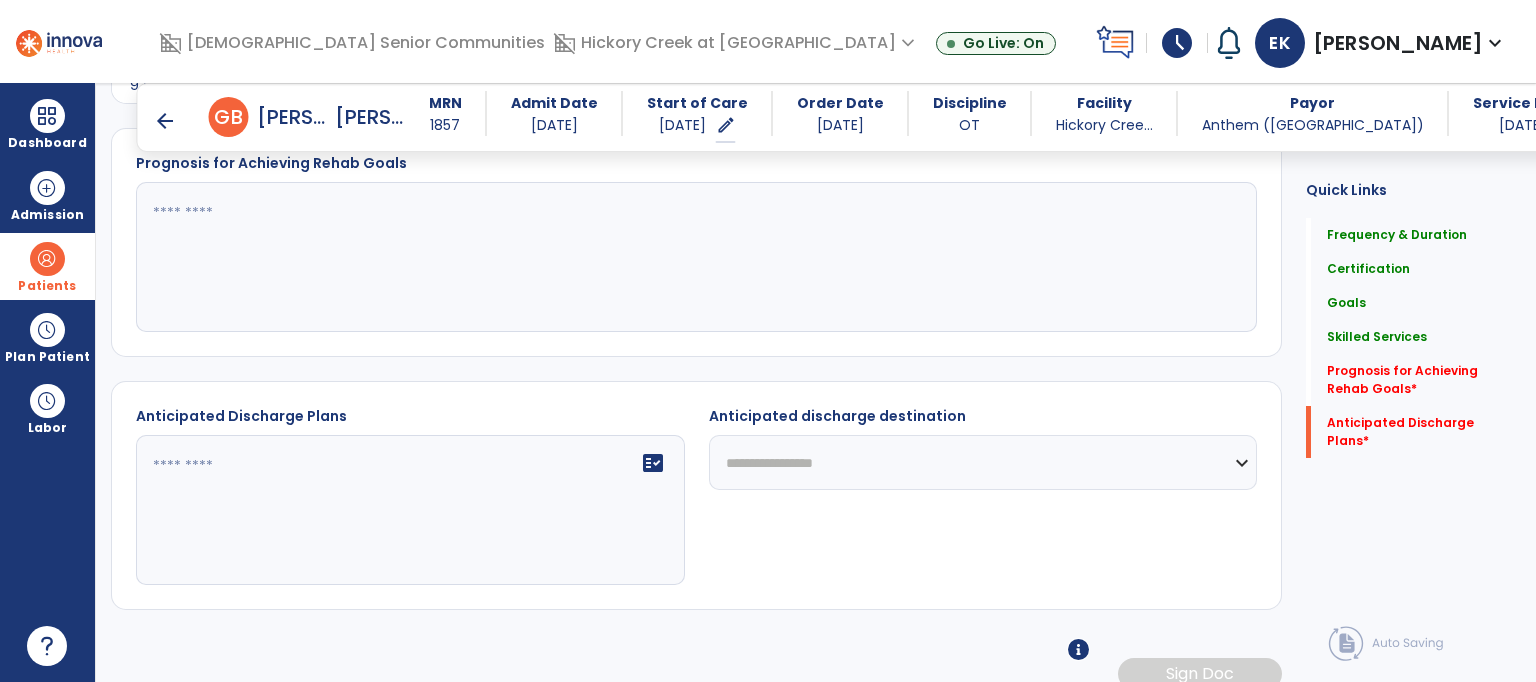 click 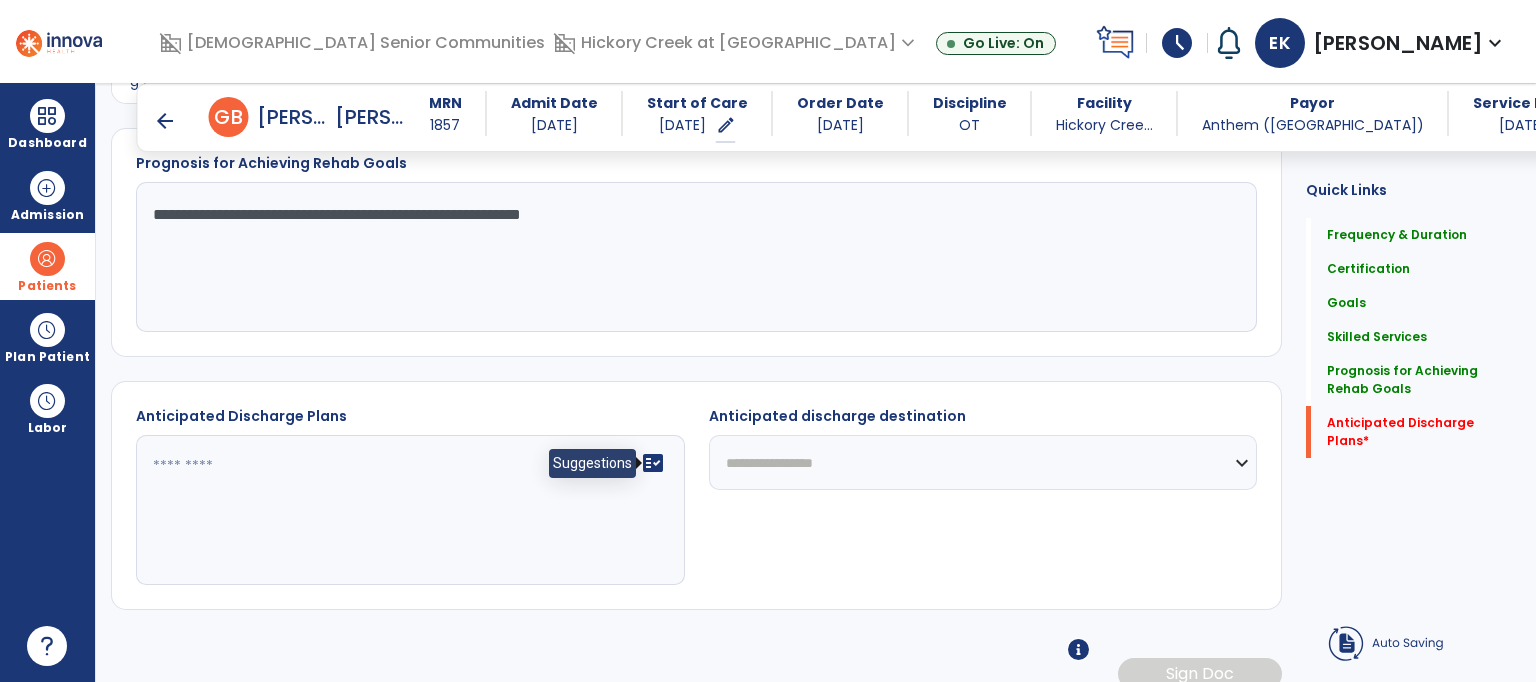 type on "**********" 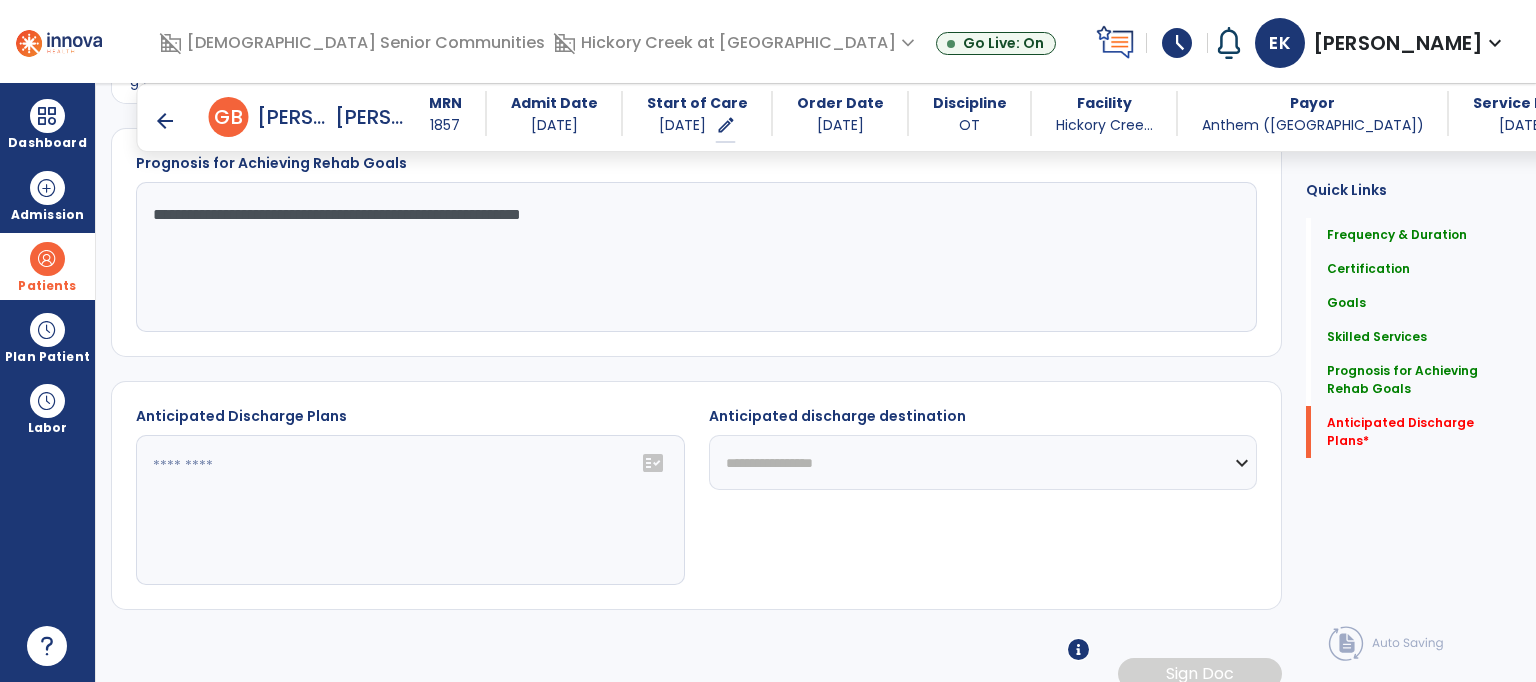 click on "fact_check" 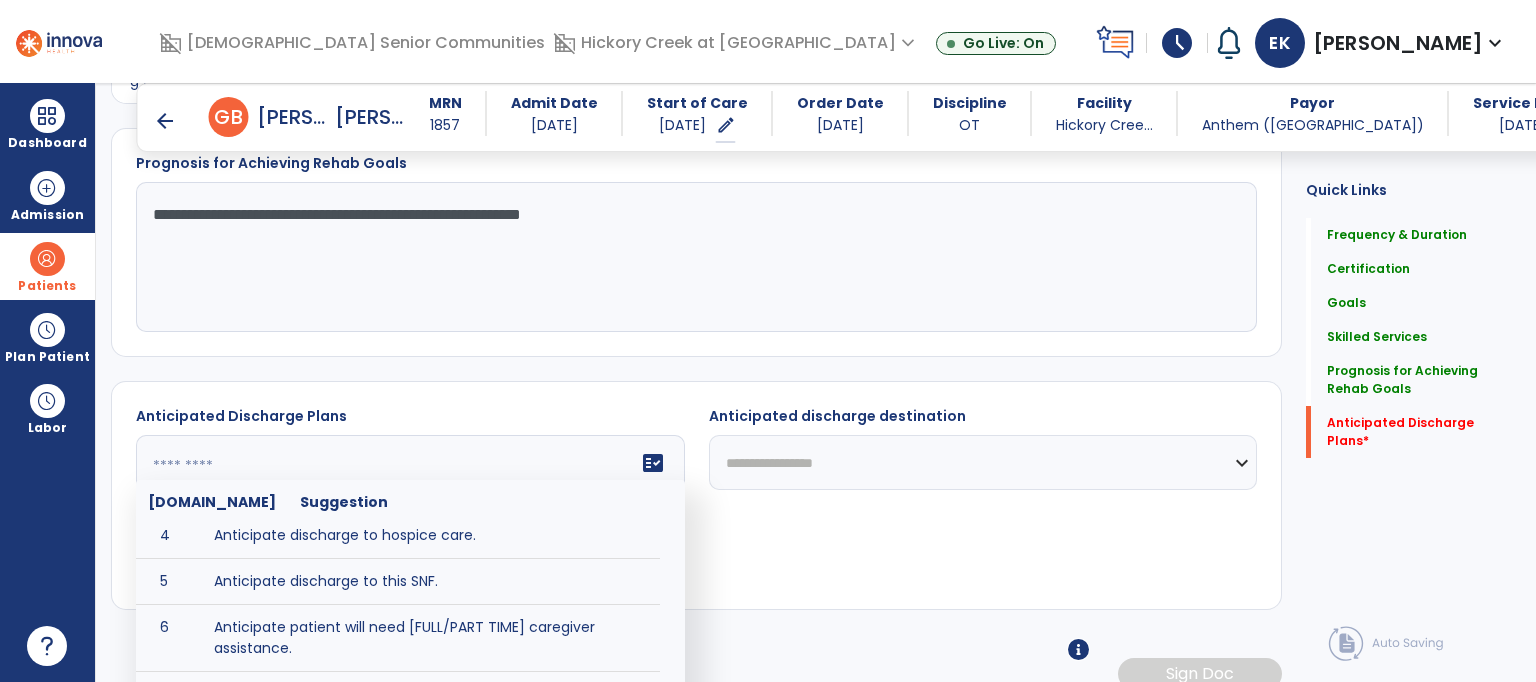 scroll, scrollTop: 132, scrollLeft: 0, axis: vertical 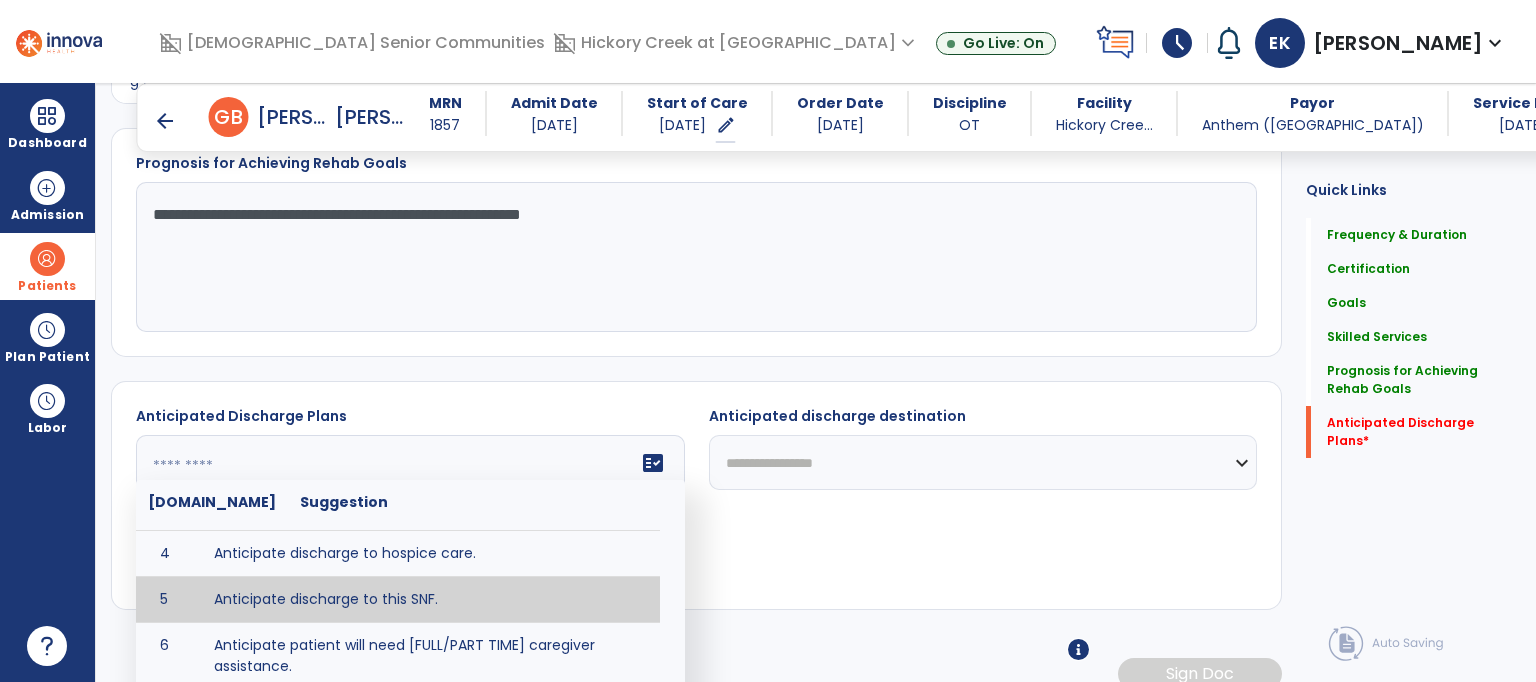 type on "**********" 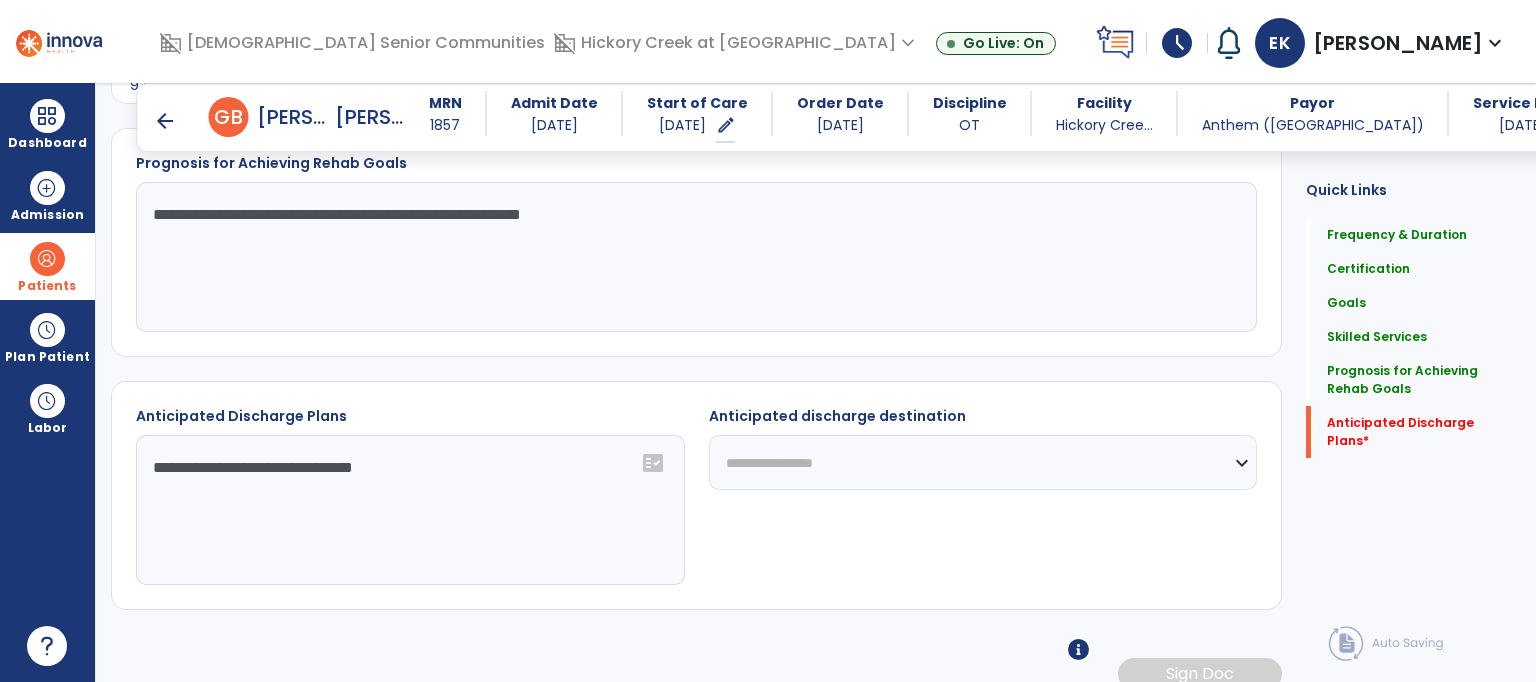click on "**********" 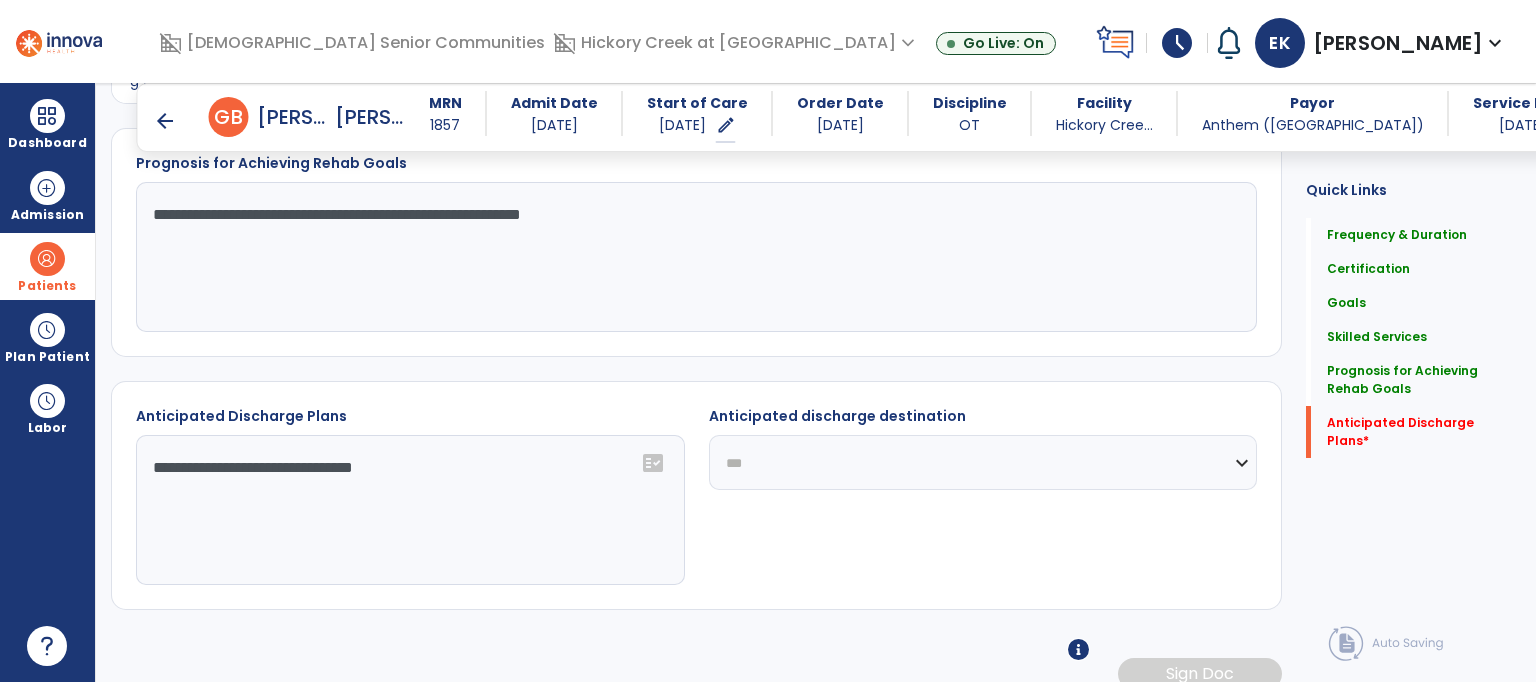 click on "**********" 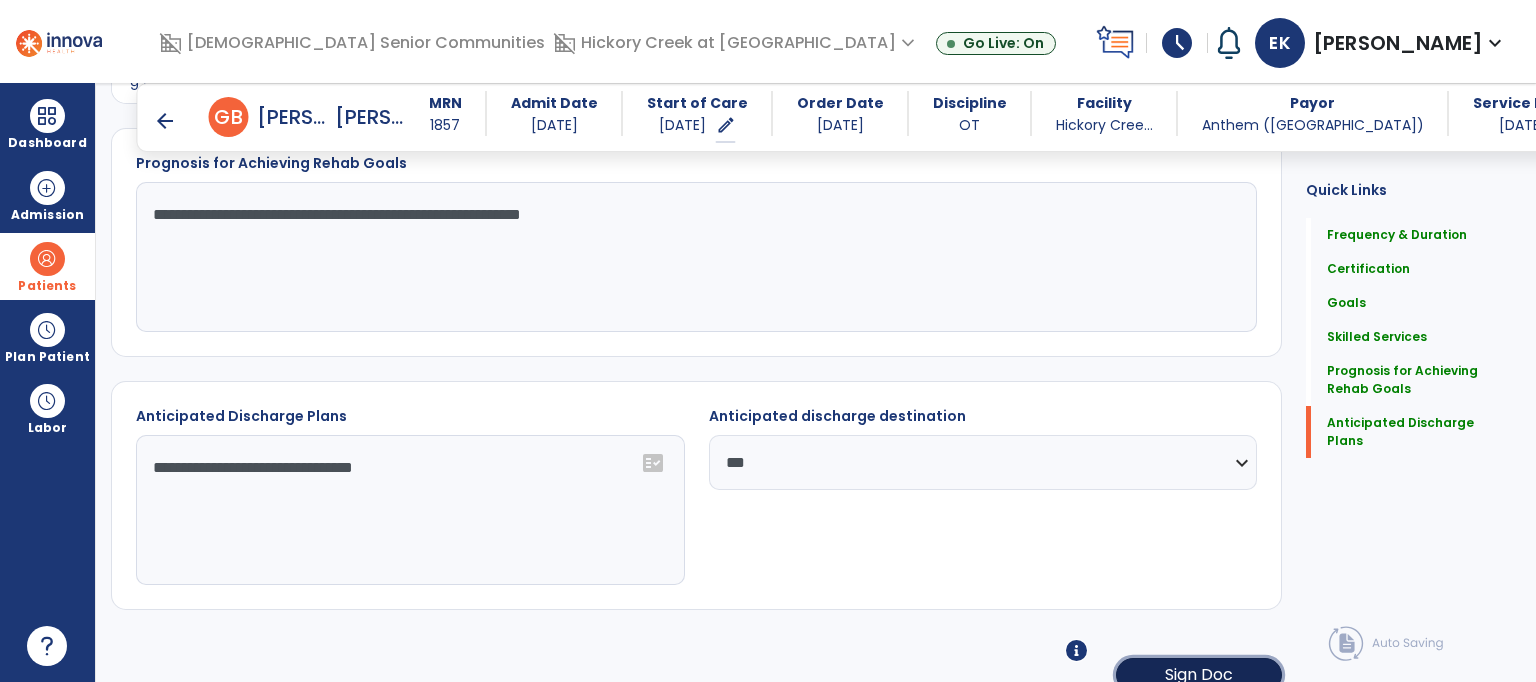 click on "Sign Doc" 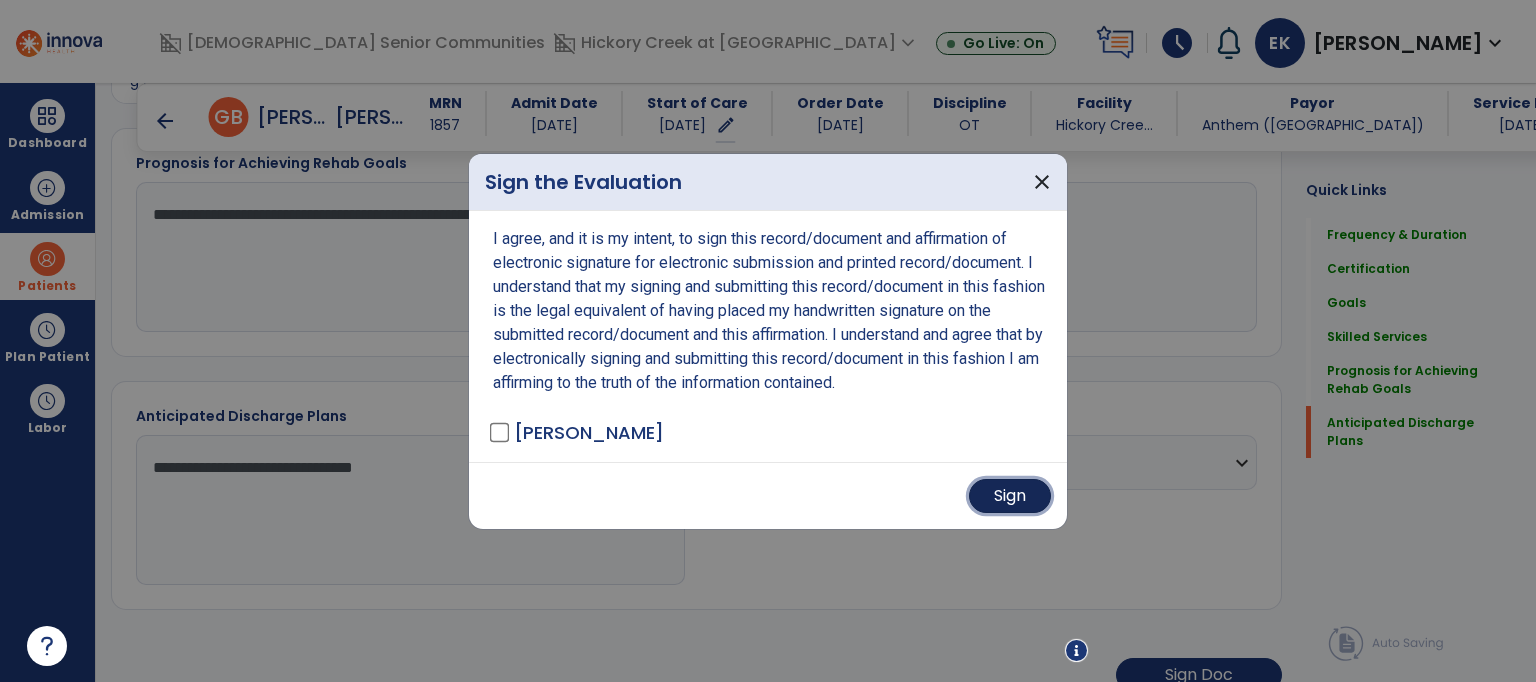 click on "Sign" at bounding box center [1010, 496] 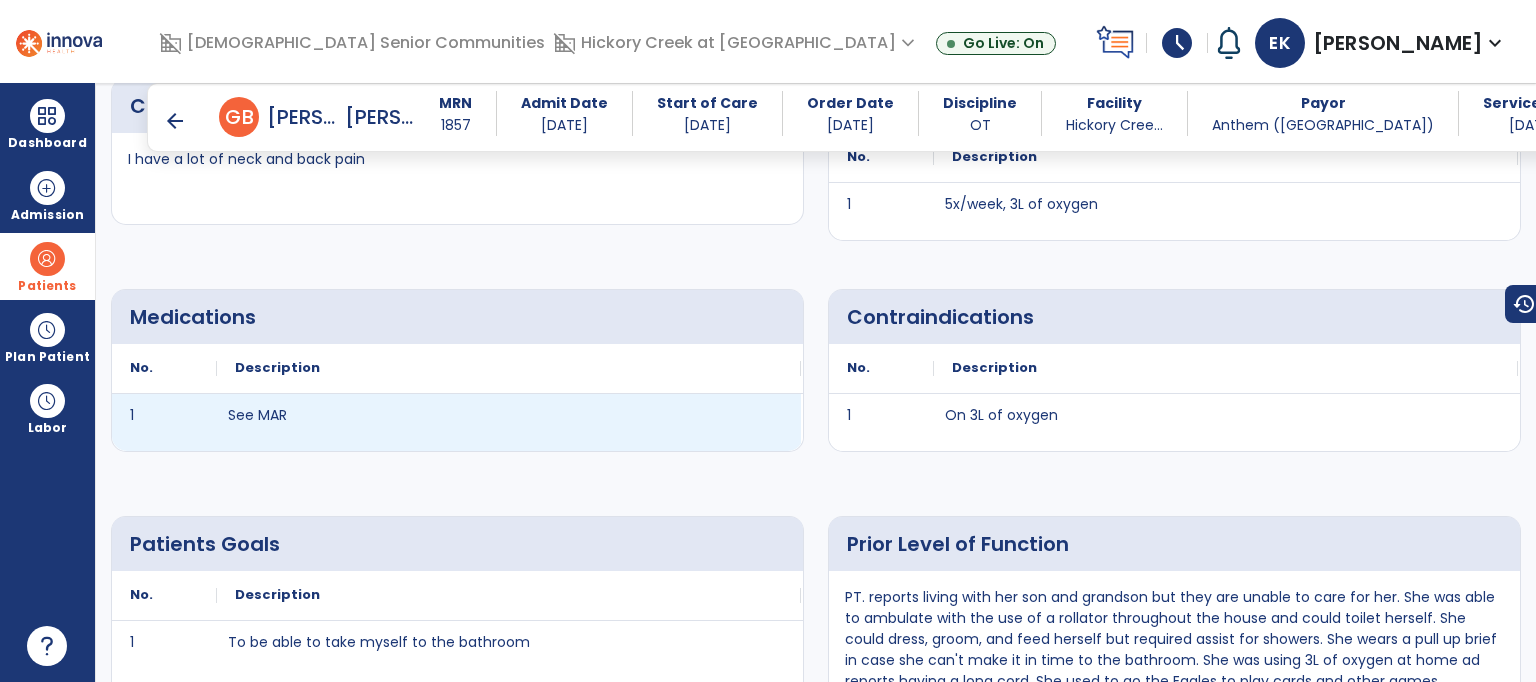 scroll, scrollTop: 1502, scrollLeft: 0, axis: vertical 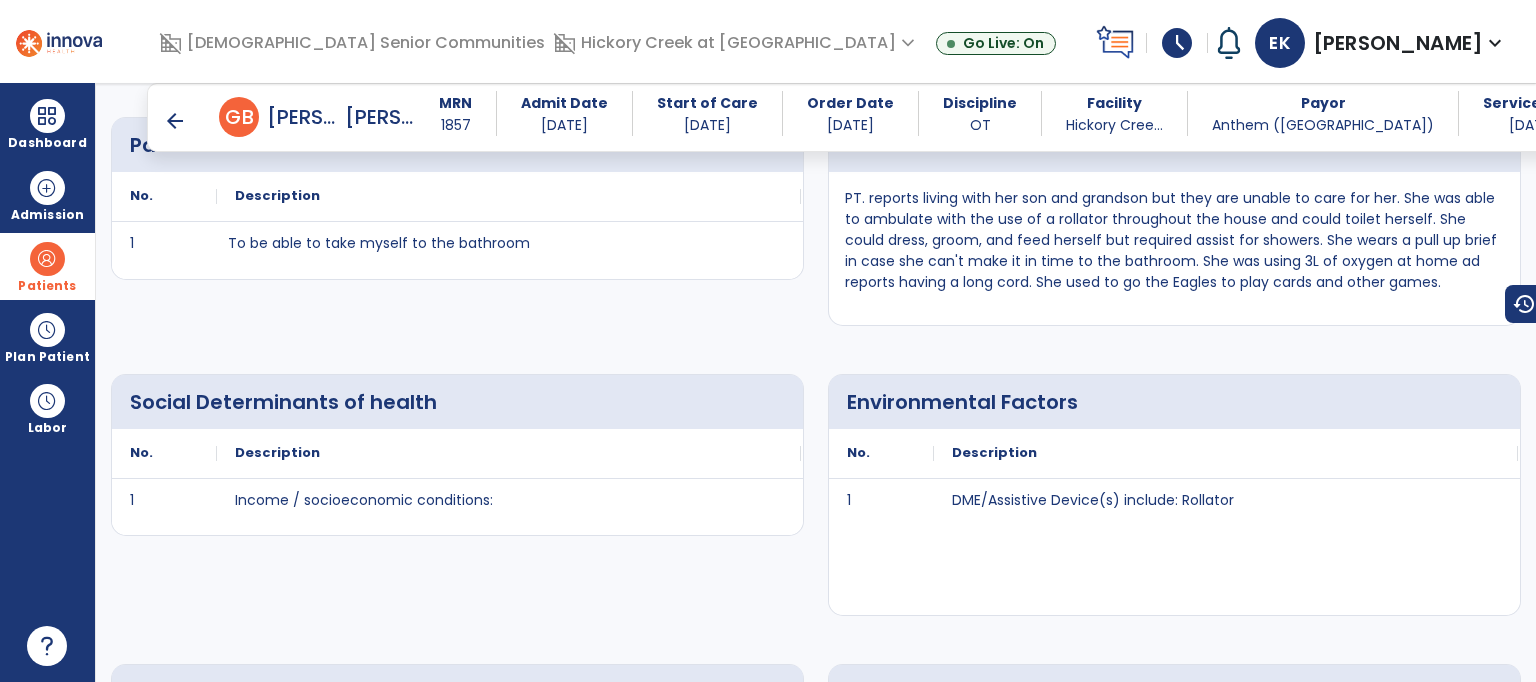 click on "arrow_back" at bounding box center [175, 121] 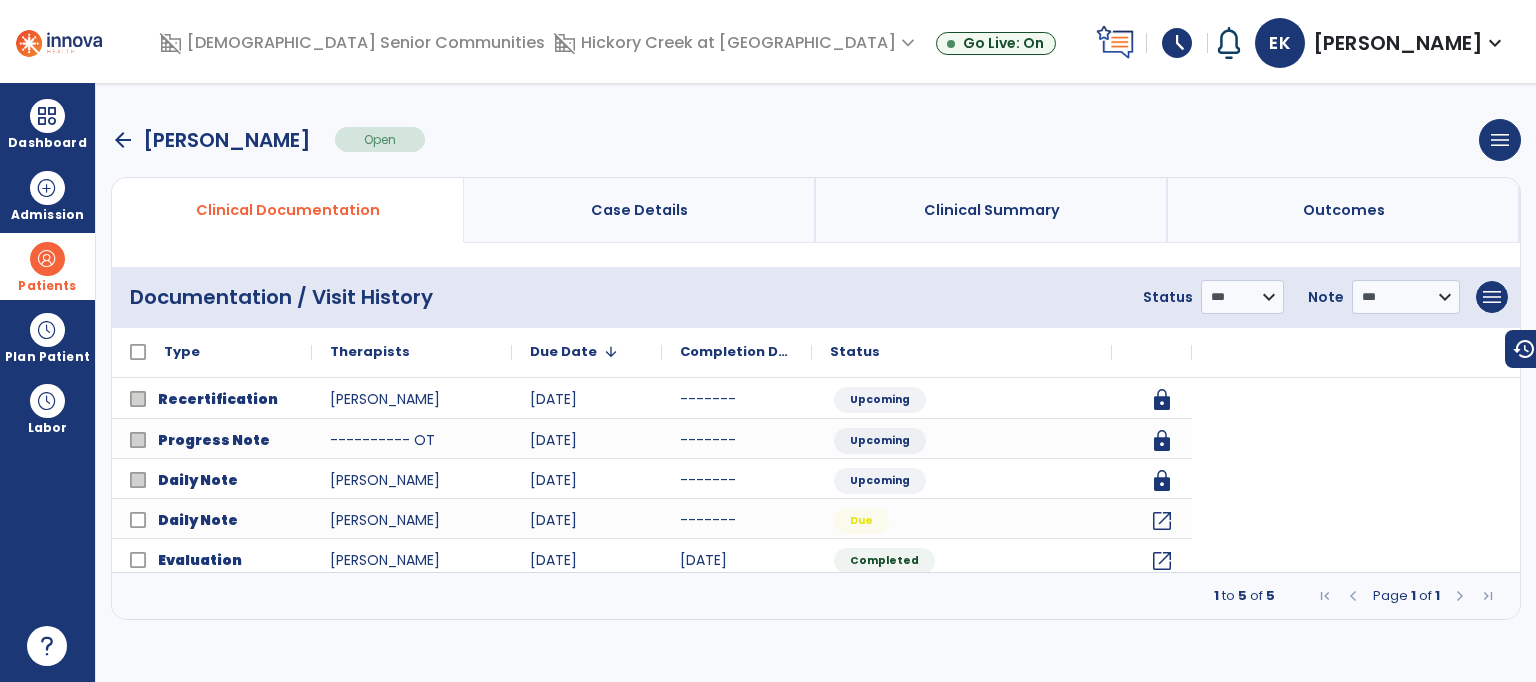 scroll, scrollTop: 0, scrollLeft: 0, axis: both 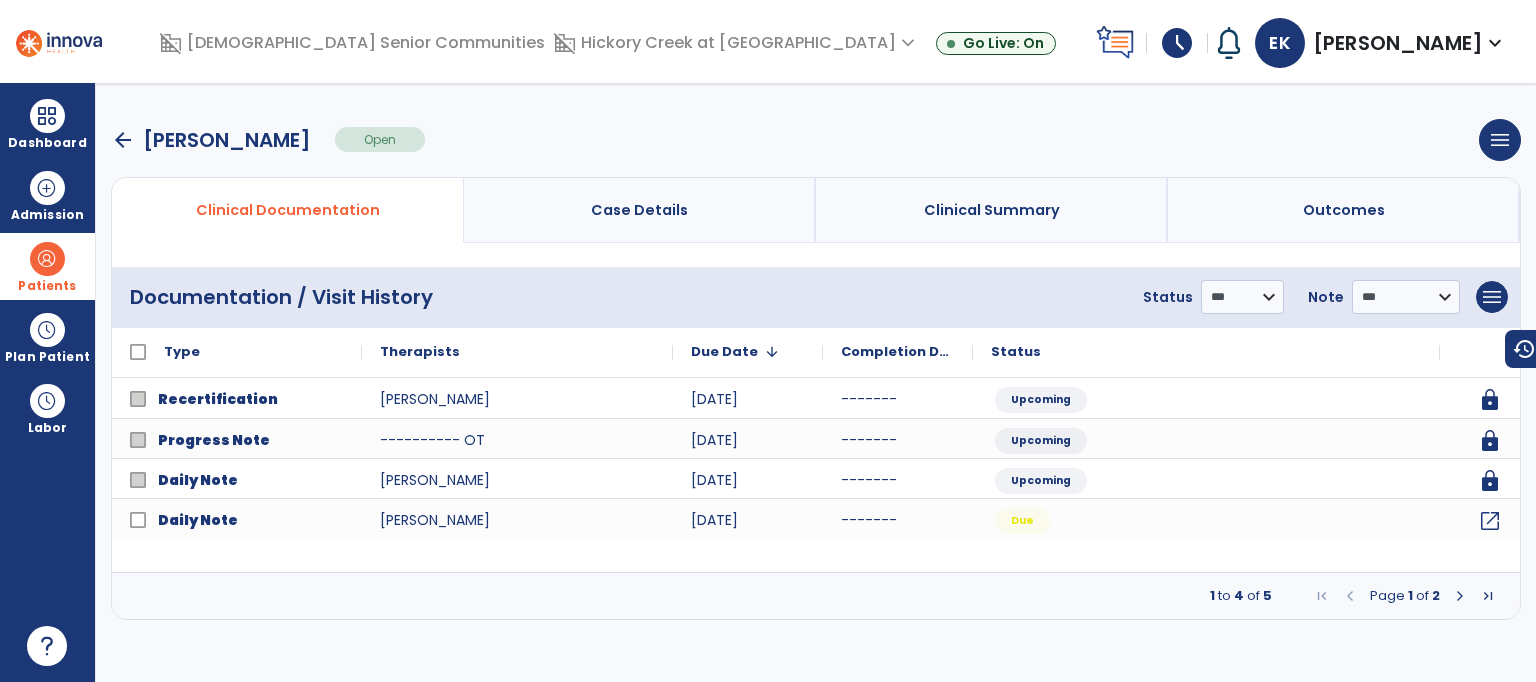 click on "Patients" at bounding box center (47, 266) 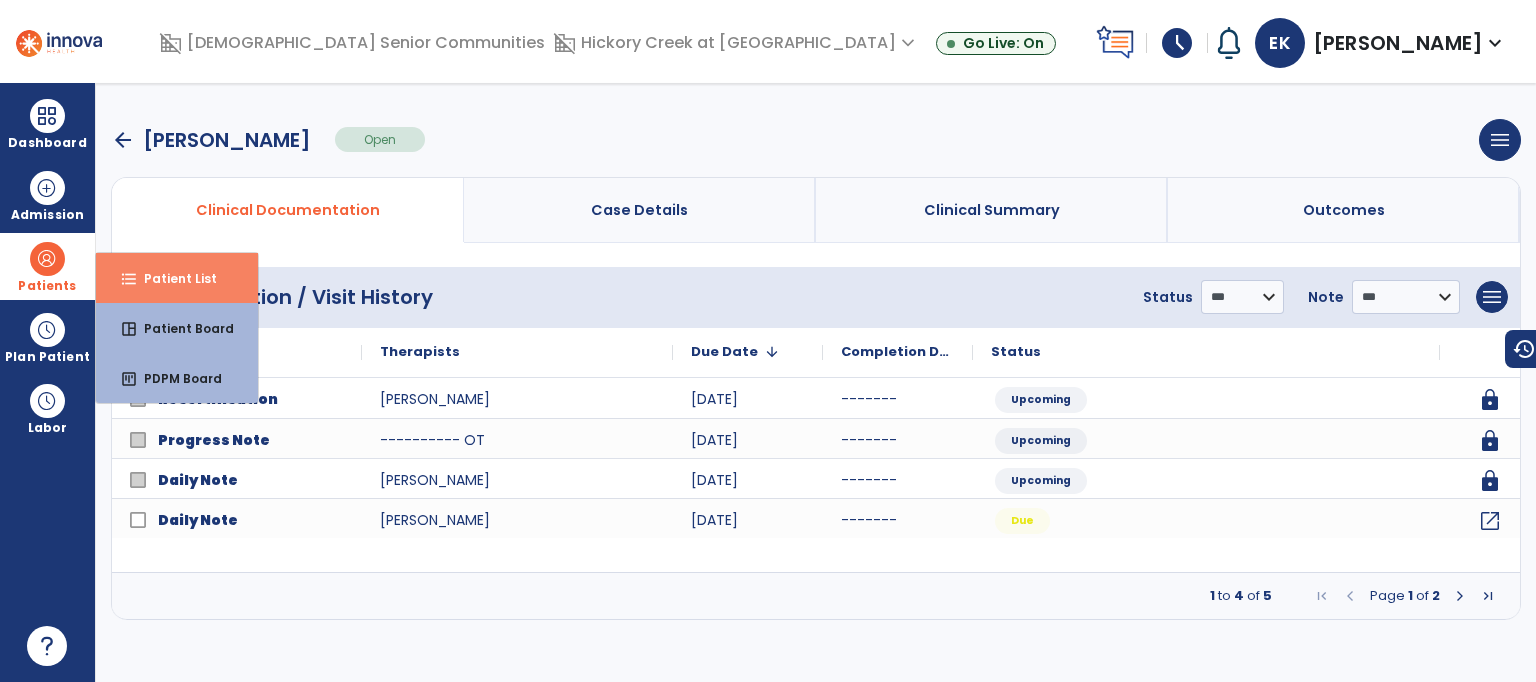 click on "Patient List" at bounding box center [172, 278] 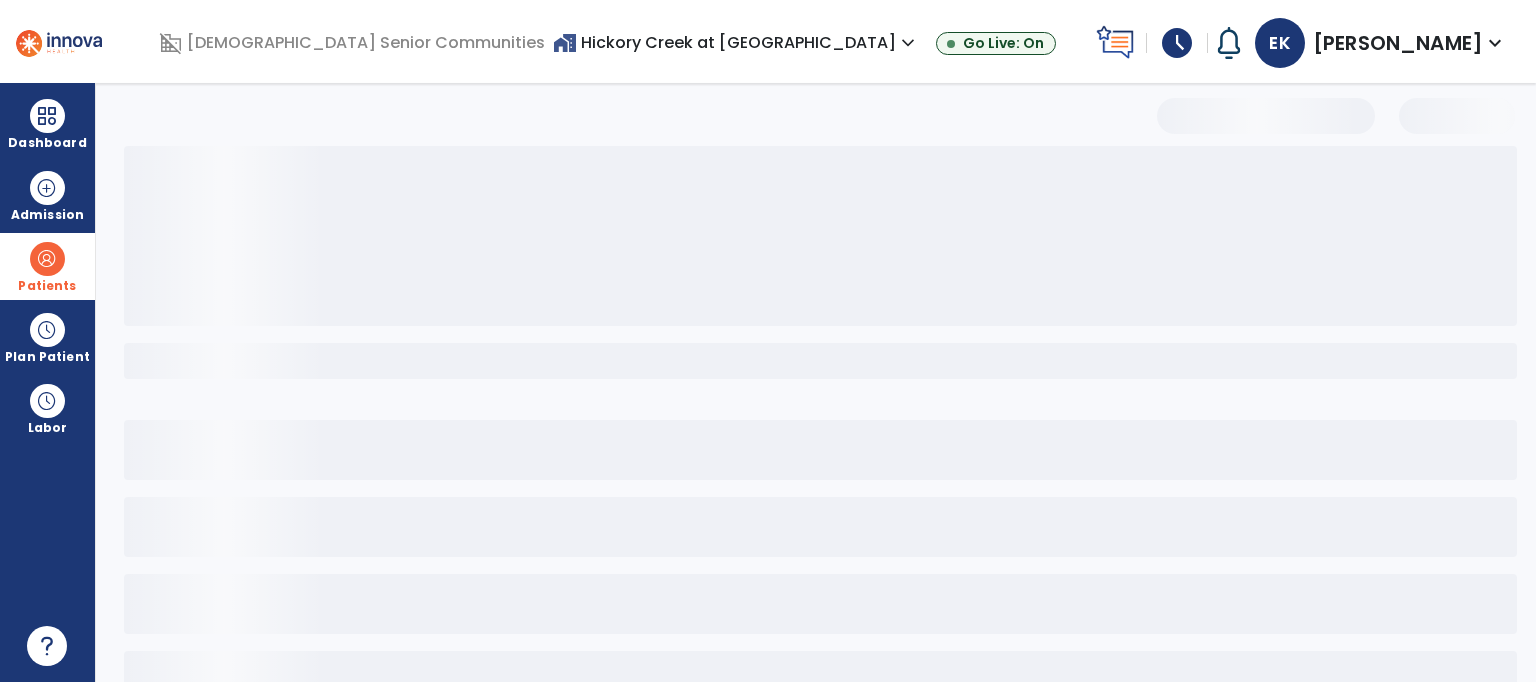 select on "***" 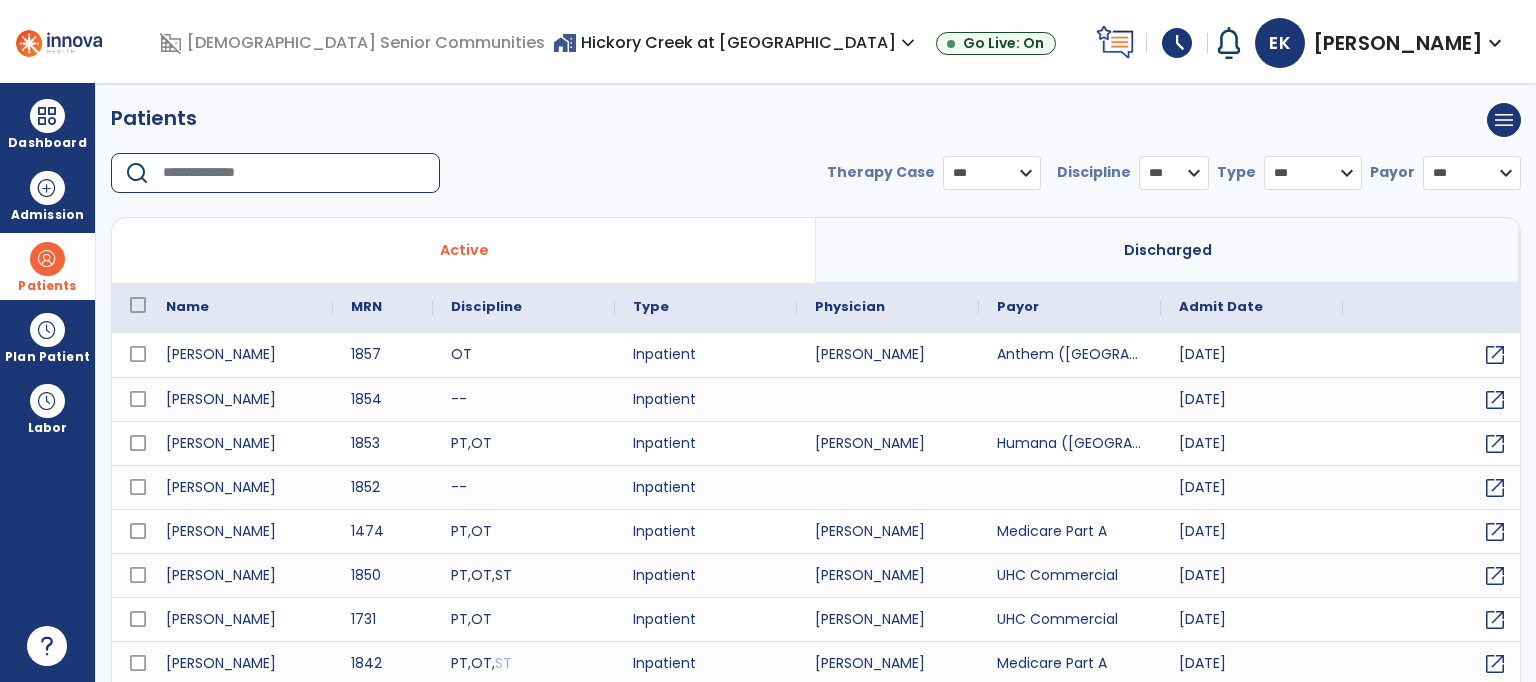 click at bounding box center (294, 173) 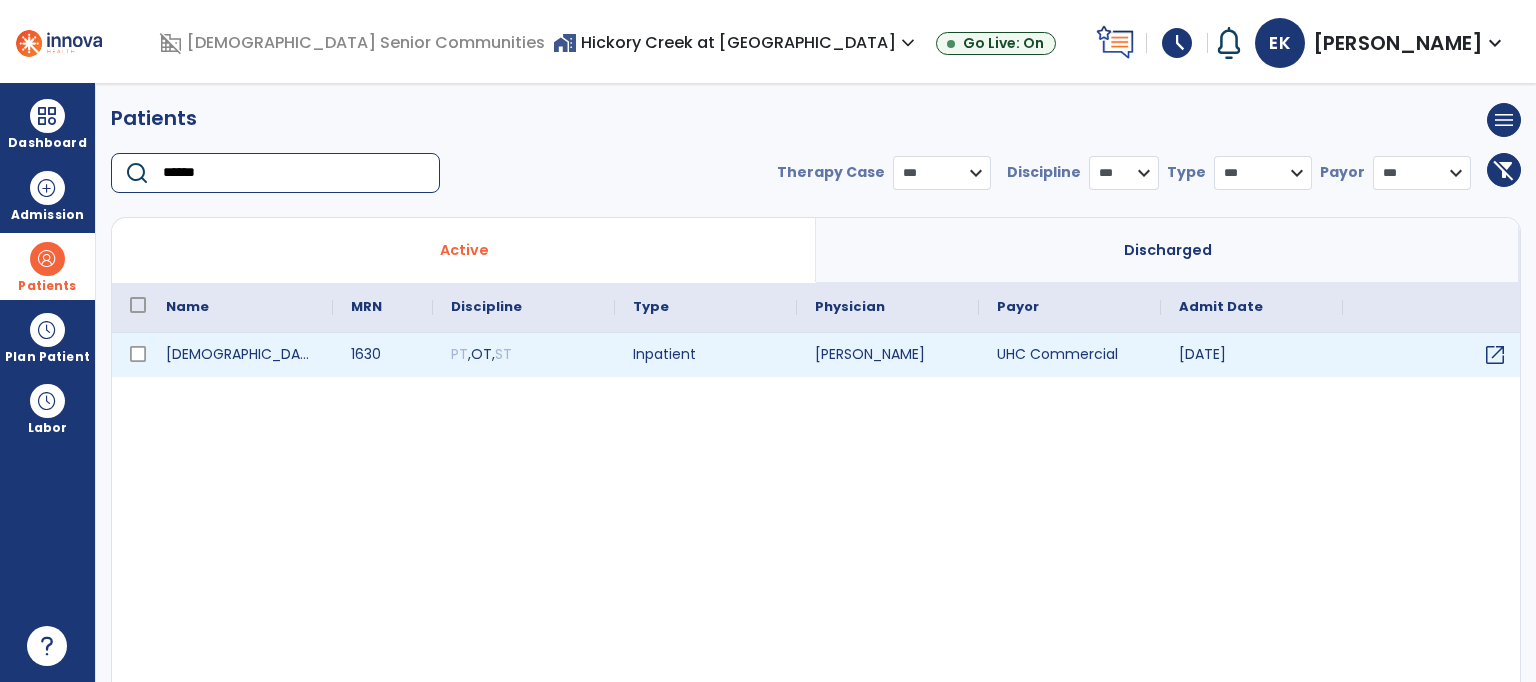 type on "******" 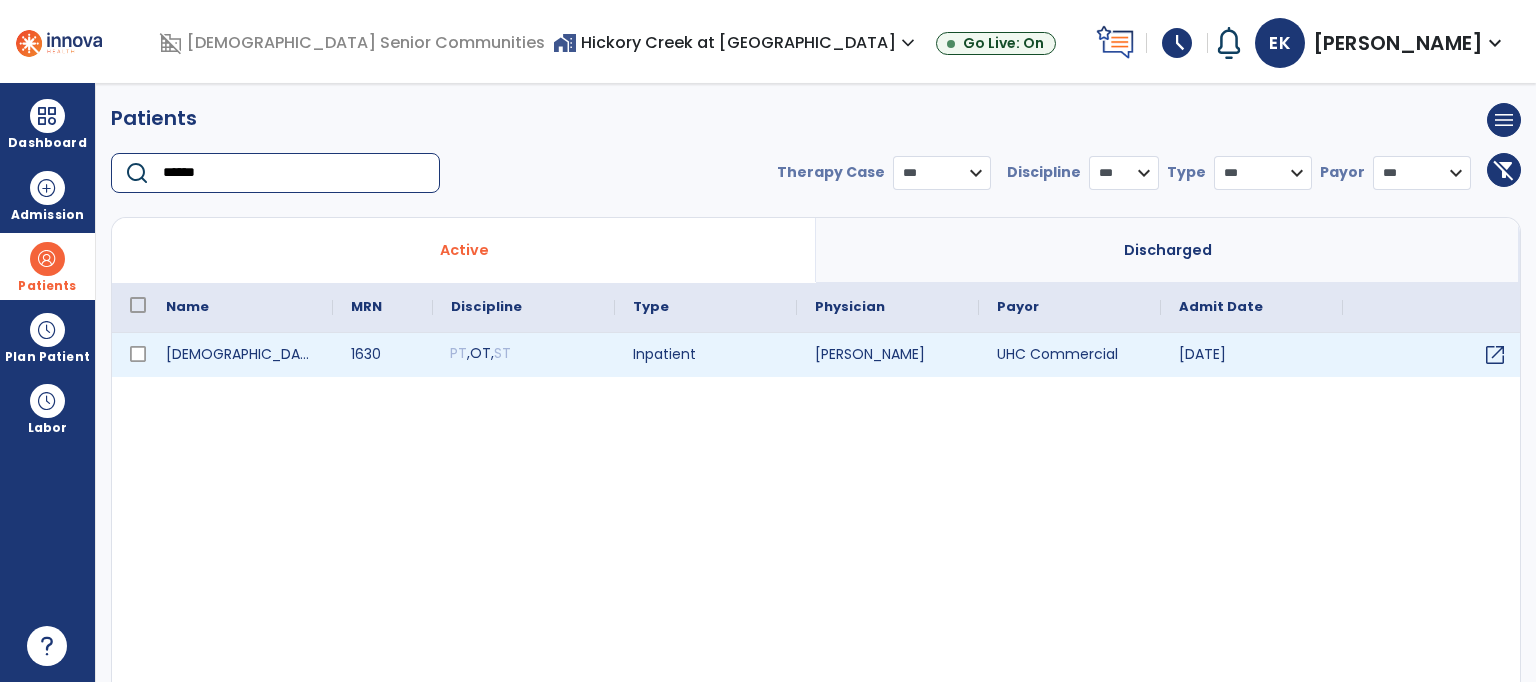 click on "PT , OT , ST" at bounding box center [524, 355] 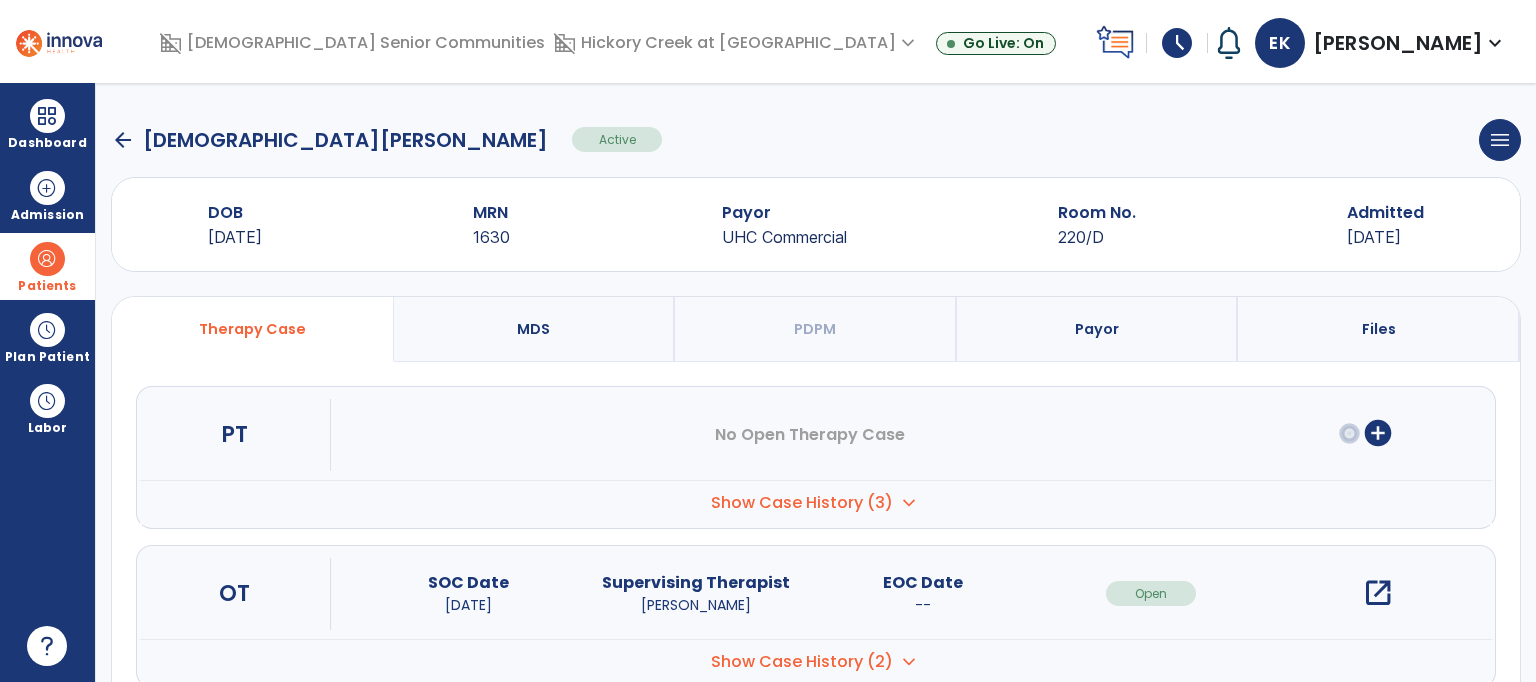 click on "open_in_new" at bounding box center (1378, 593) 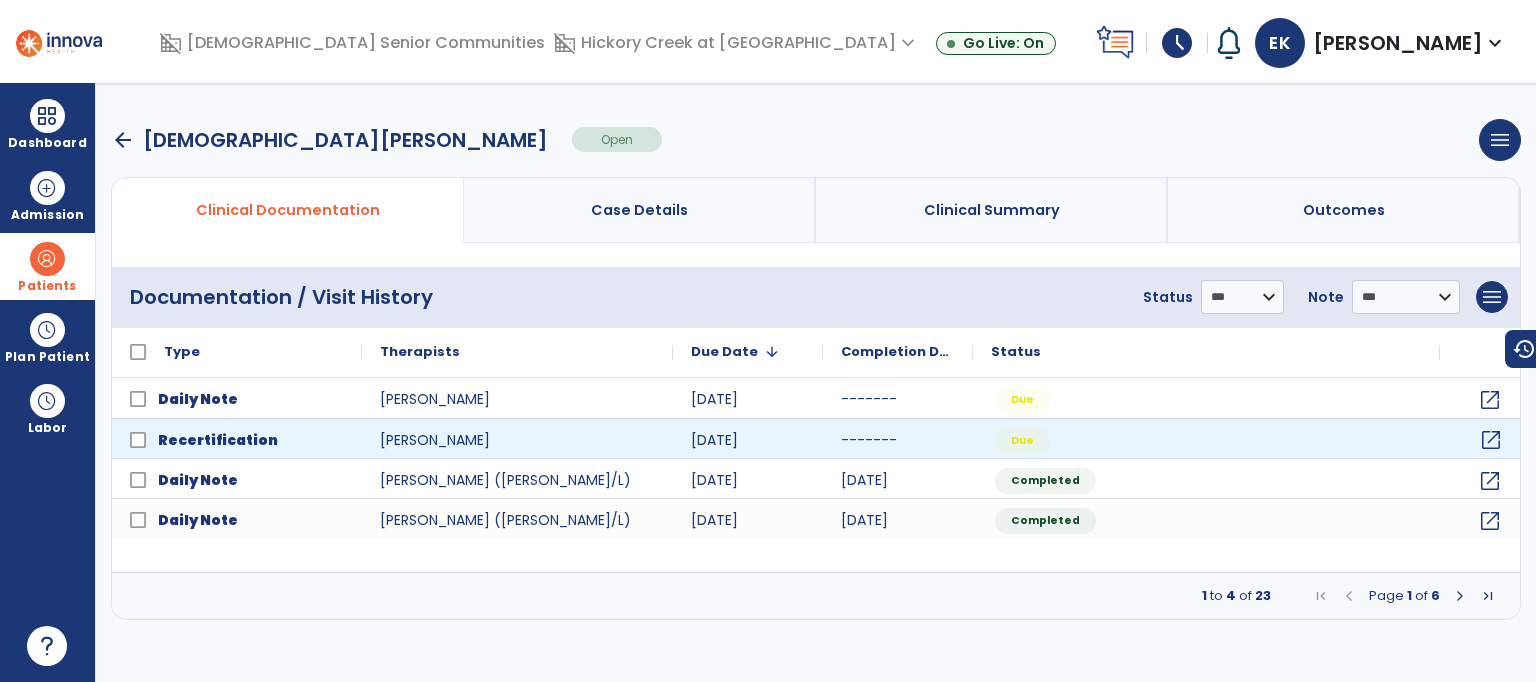 click on "open_in_new" 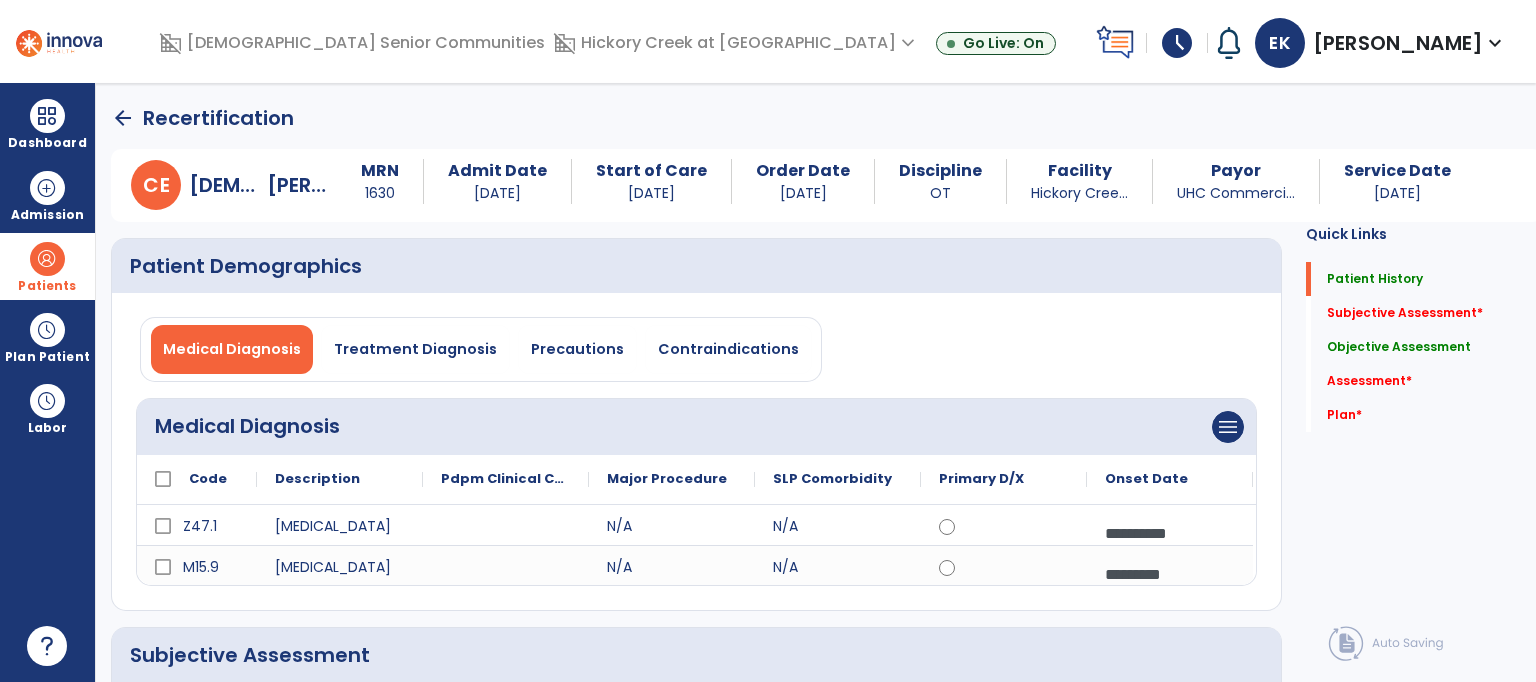 click on "Patient History   Patient History" 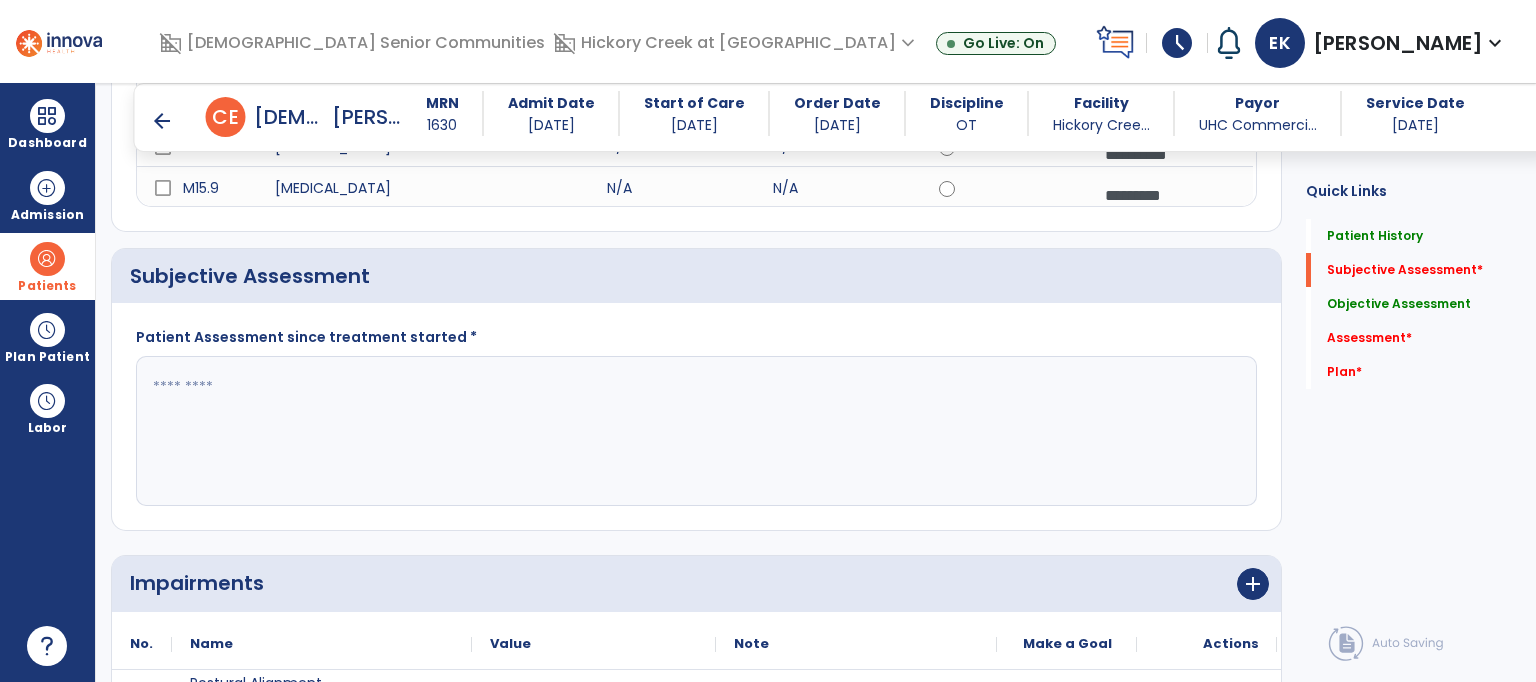 scroll, scrollTop: 400, scrollLeft: 0, axis: vertical 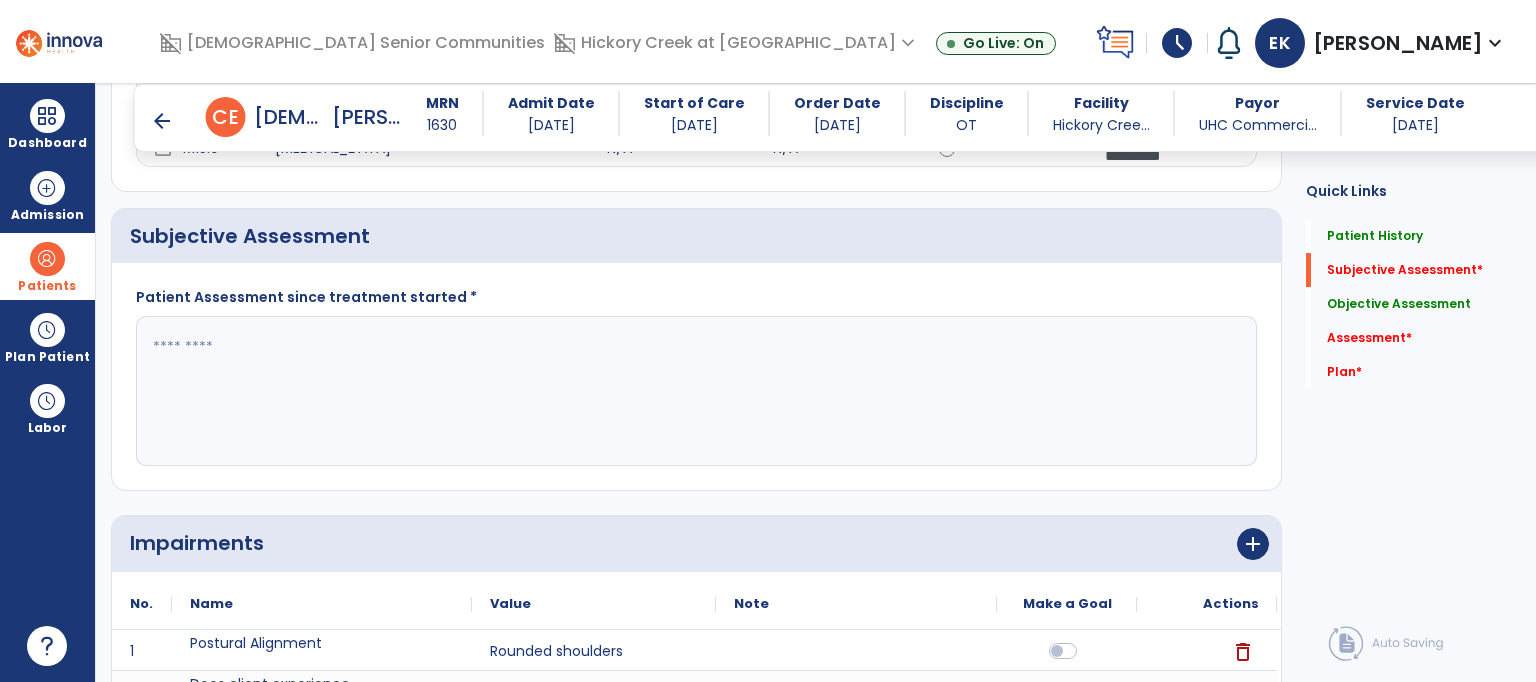 click 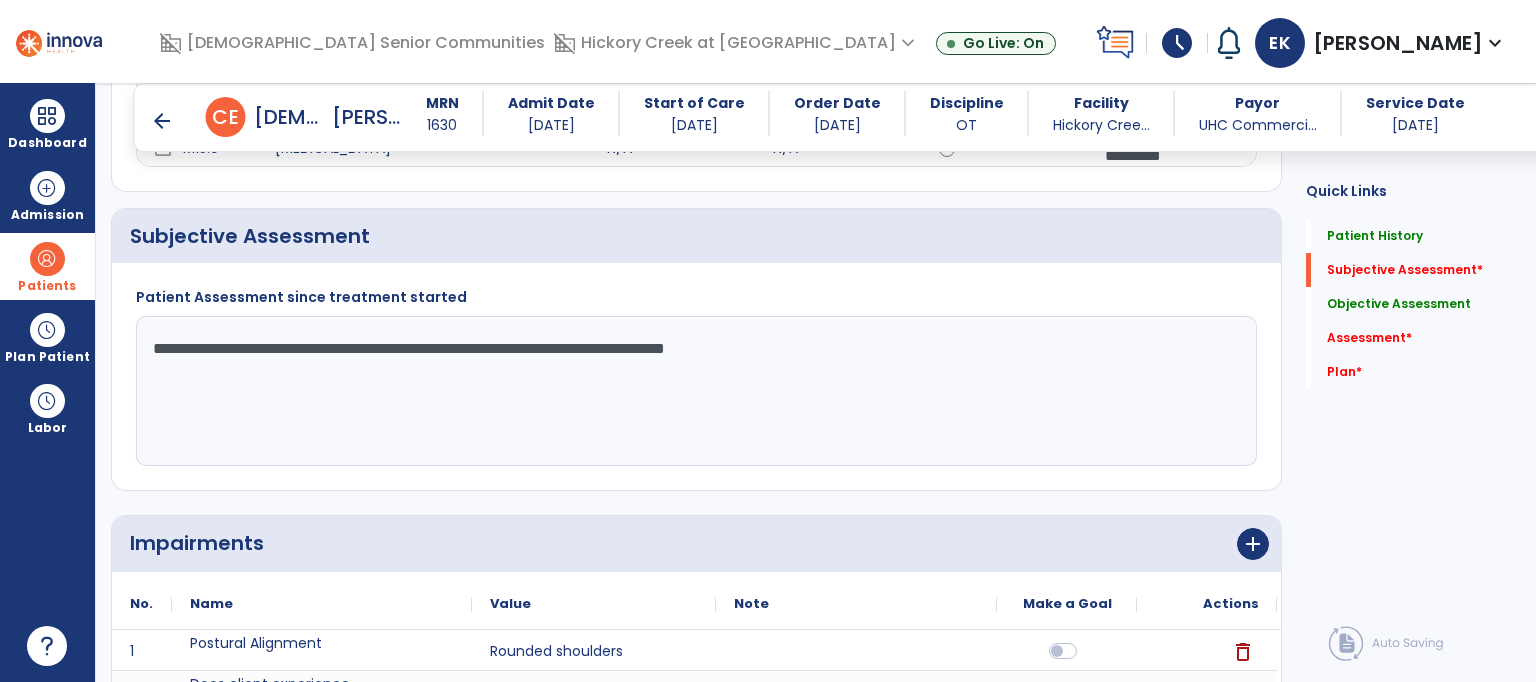 type on "**********" 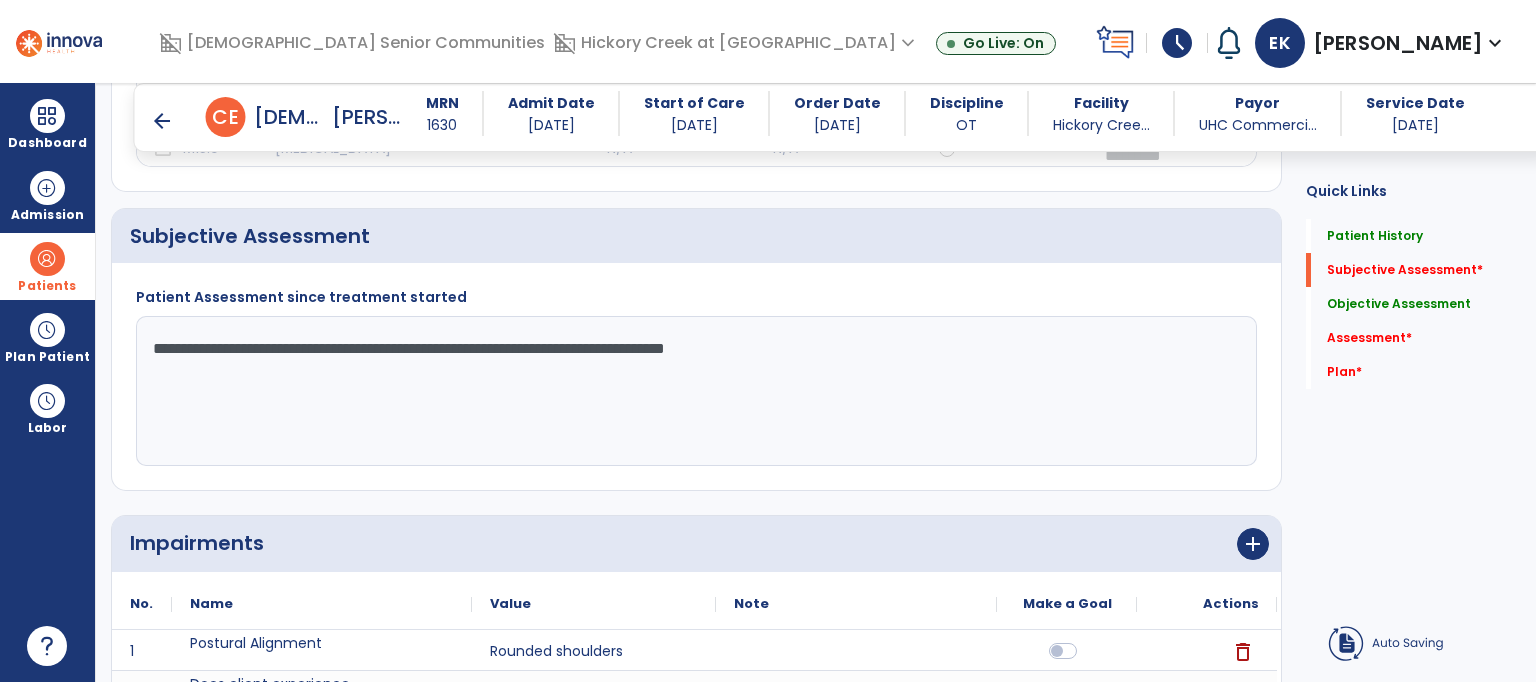 click on "Subjective Assessment   *  Subjective Assessment   *" 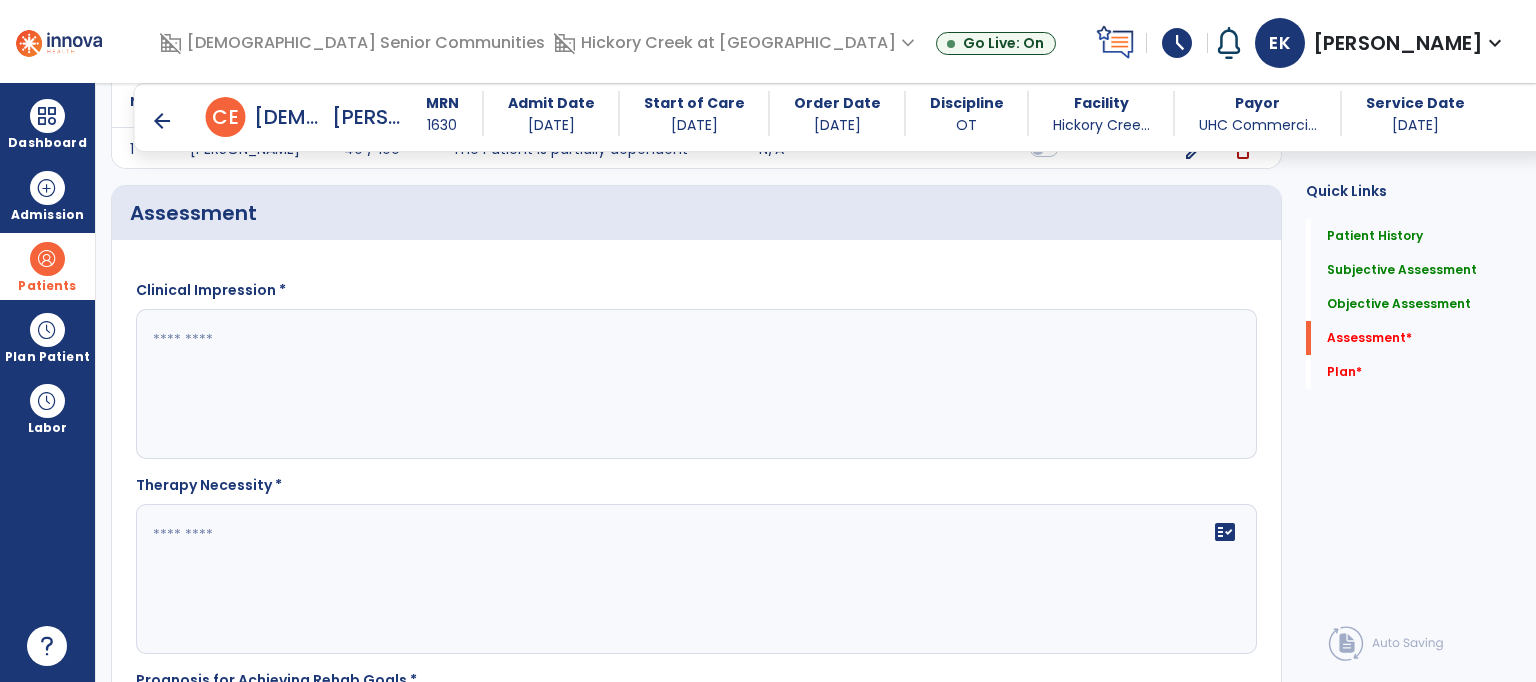 scroll, scrollTop: 1960, scrollLeft: 0, axis: vertical 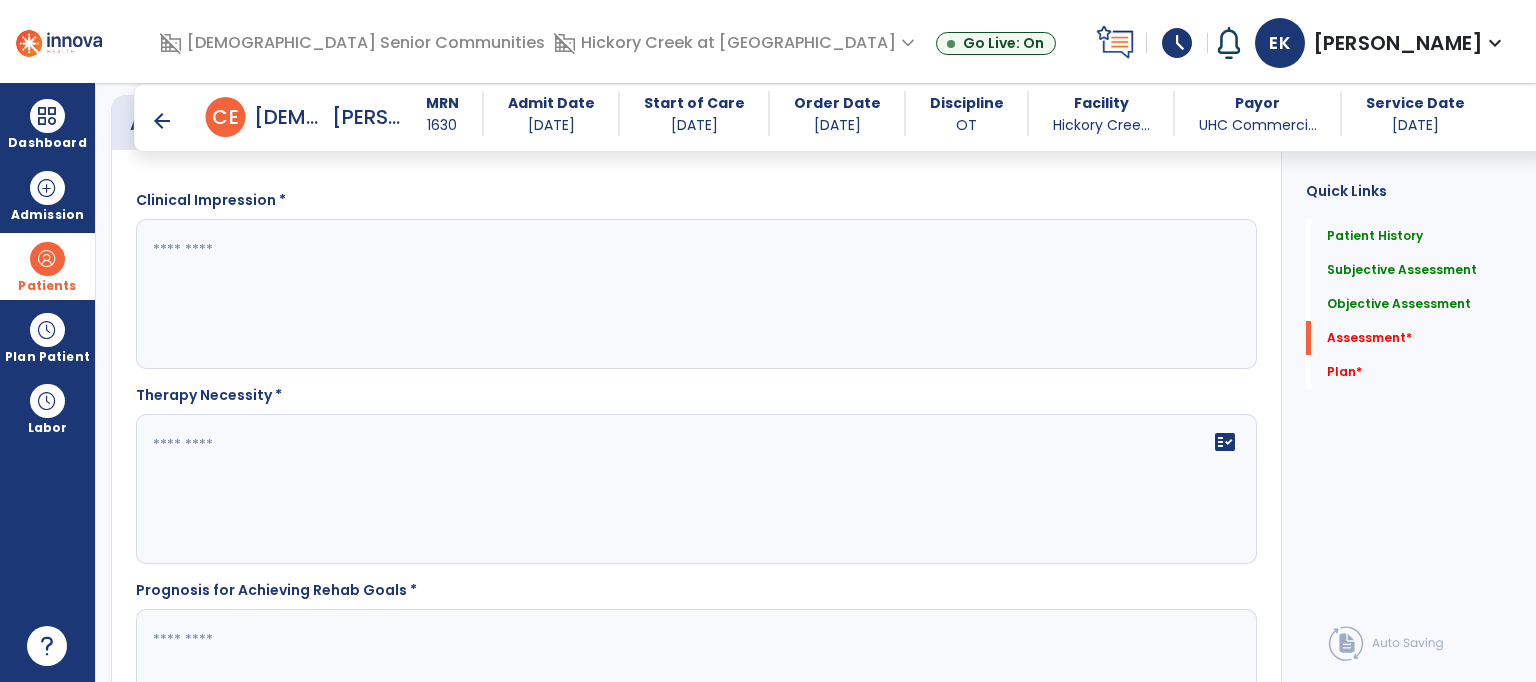 click 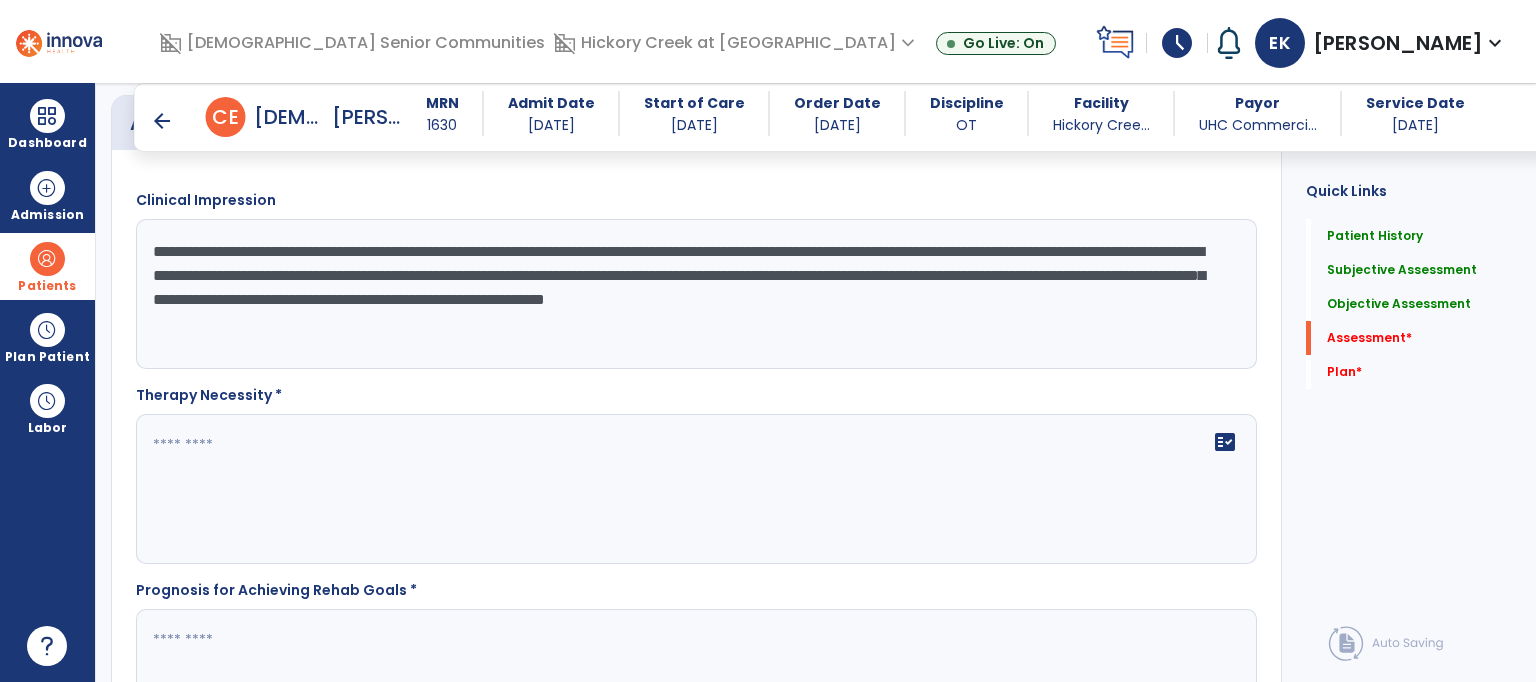 type on "**********" 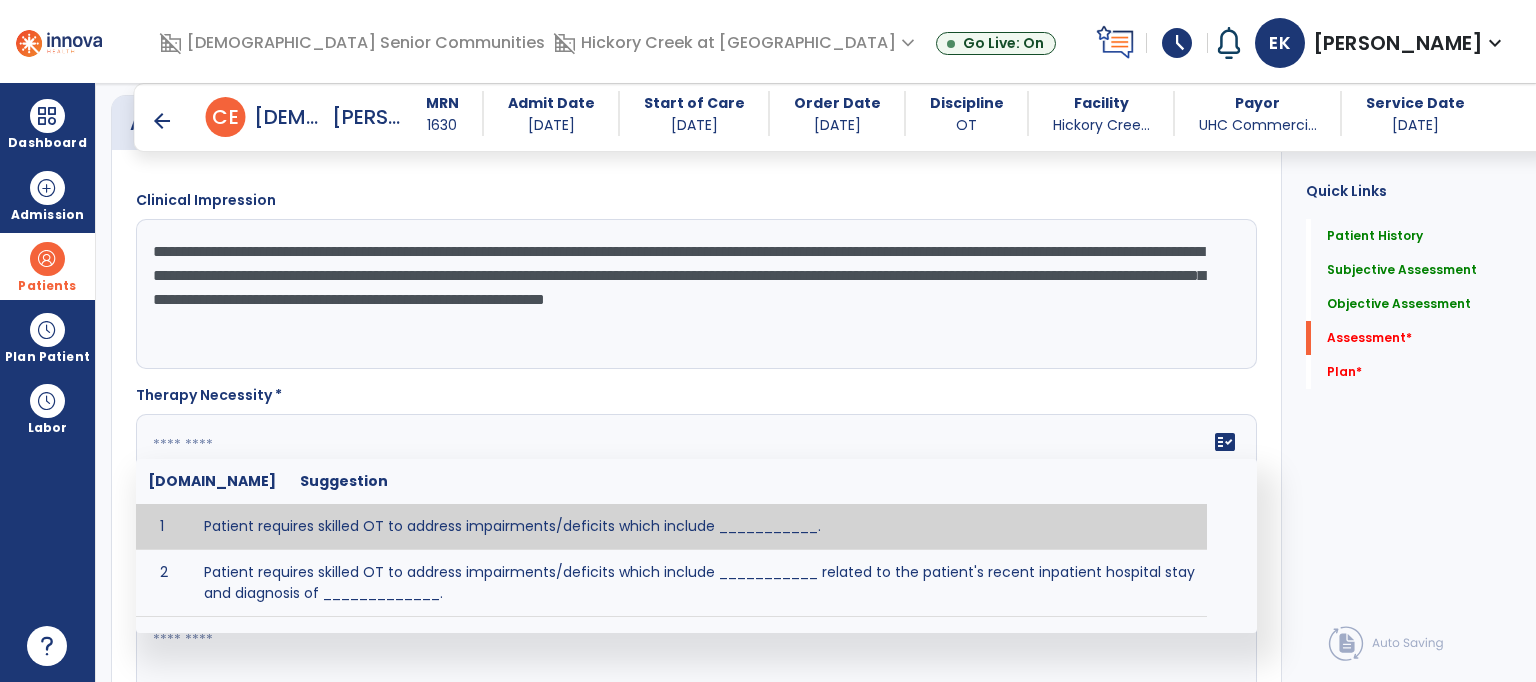 click 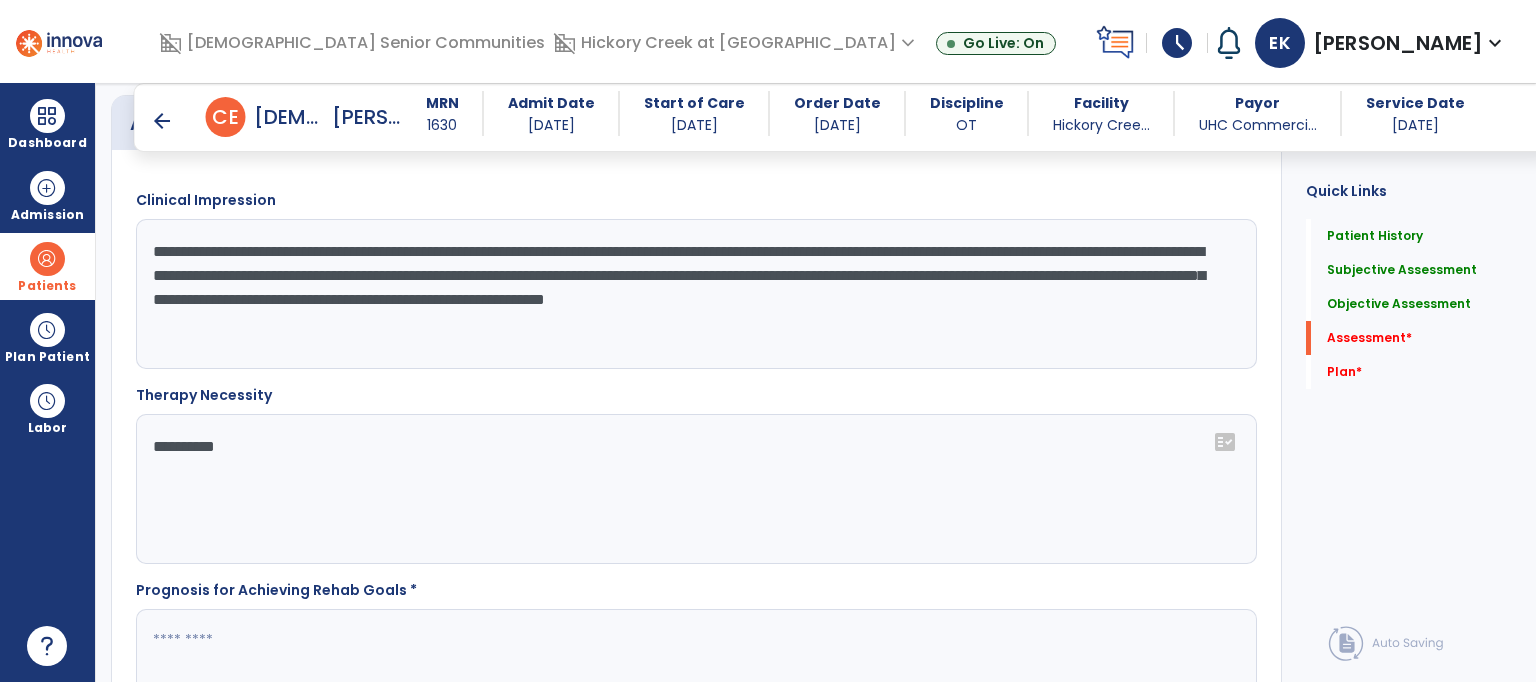 click on "*********" 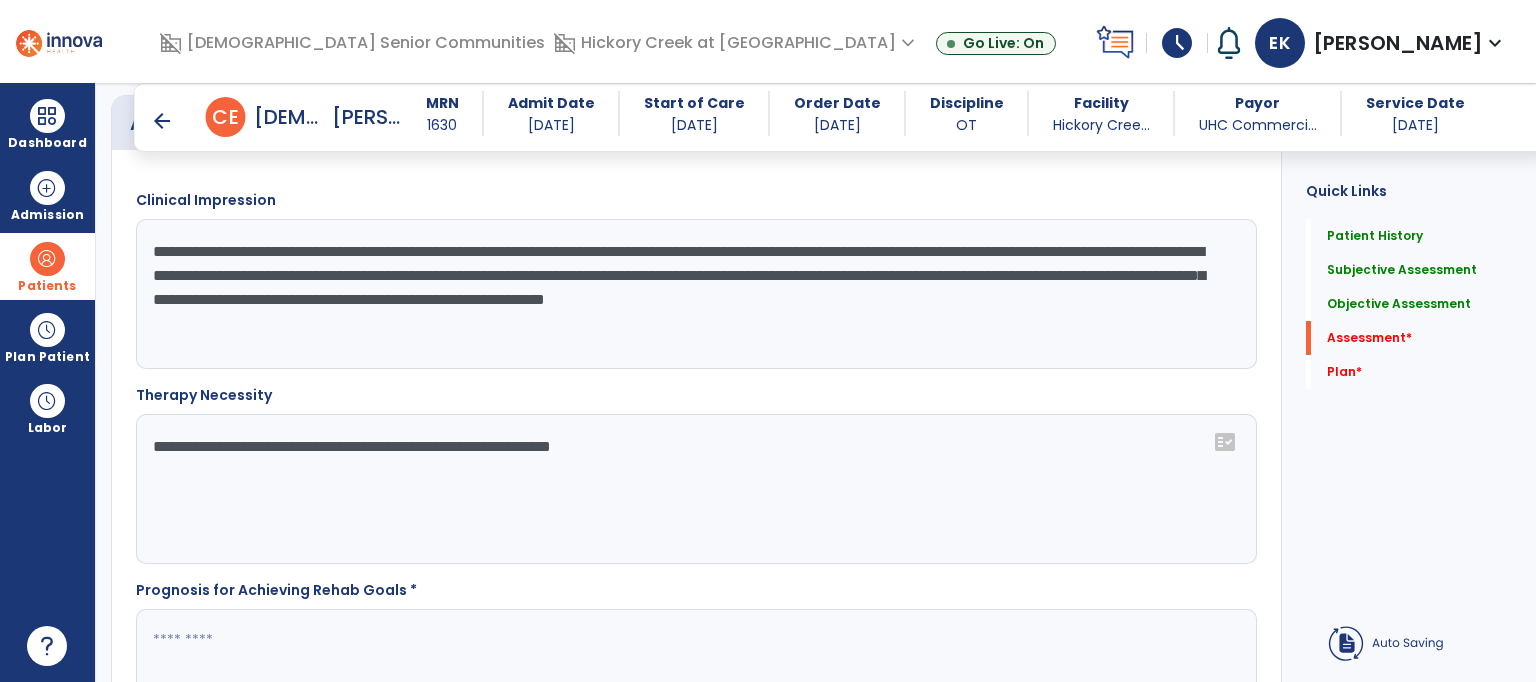 type on "**********" 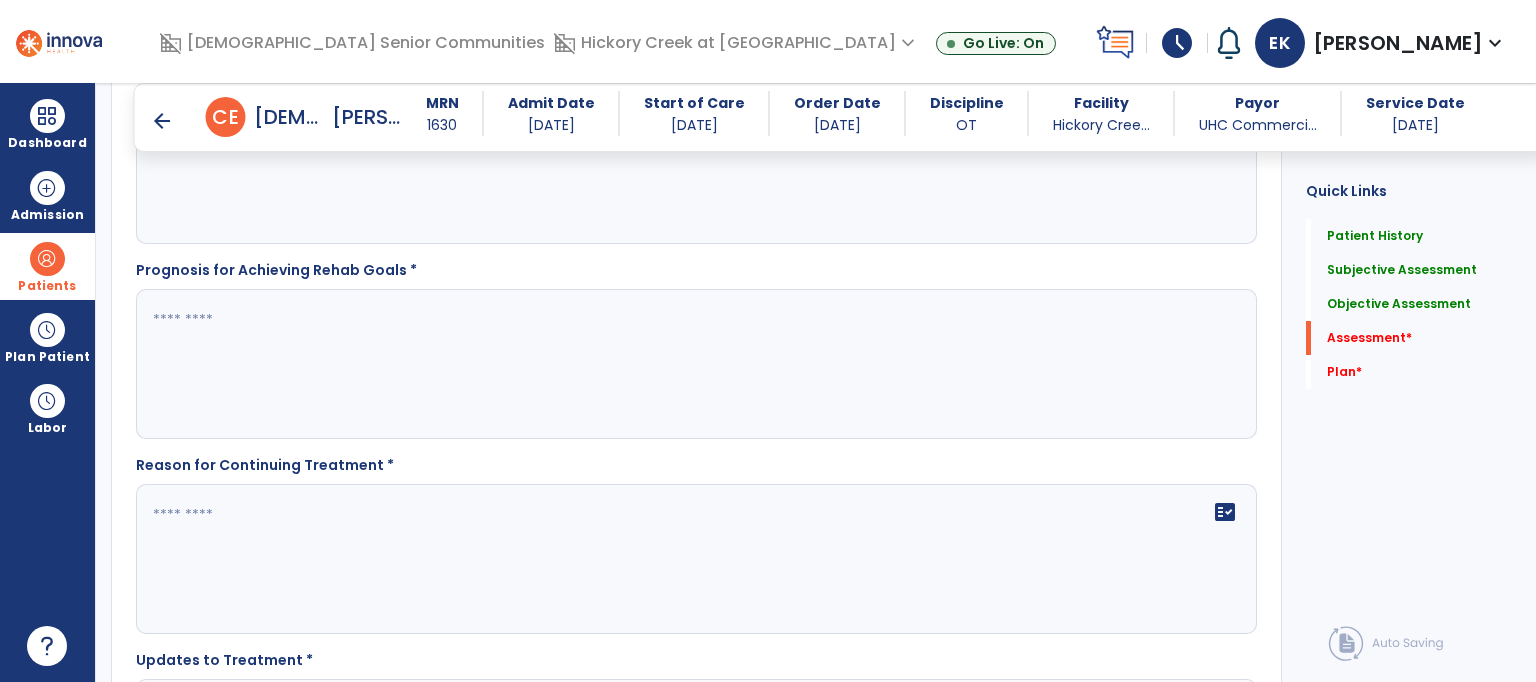 scroll, scrollTop: 2320, scrollLeft: 0, axis: vertical 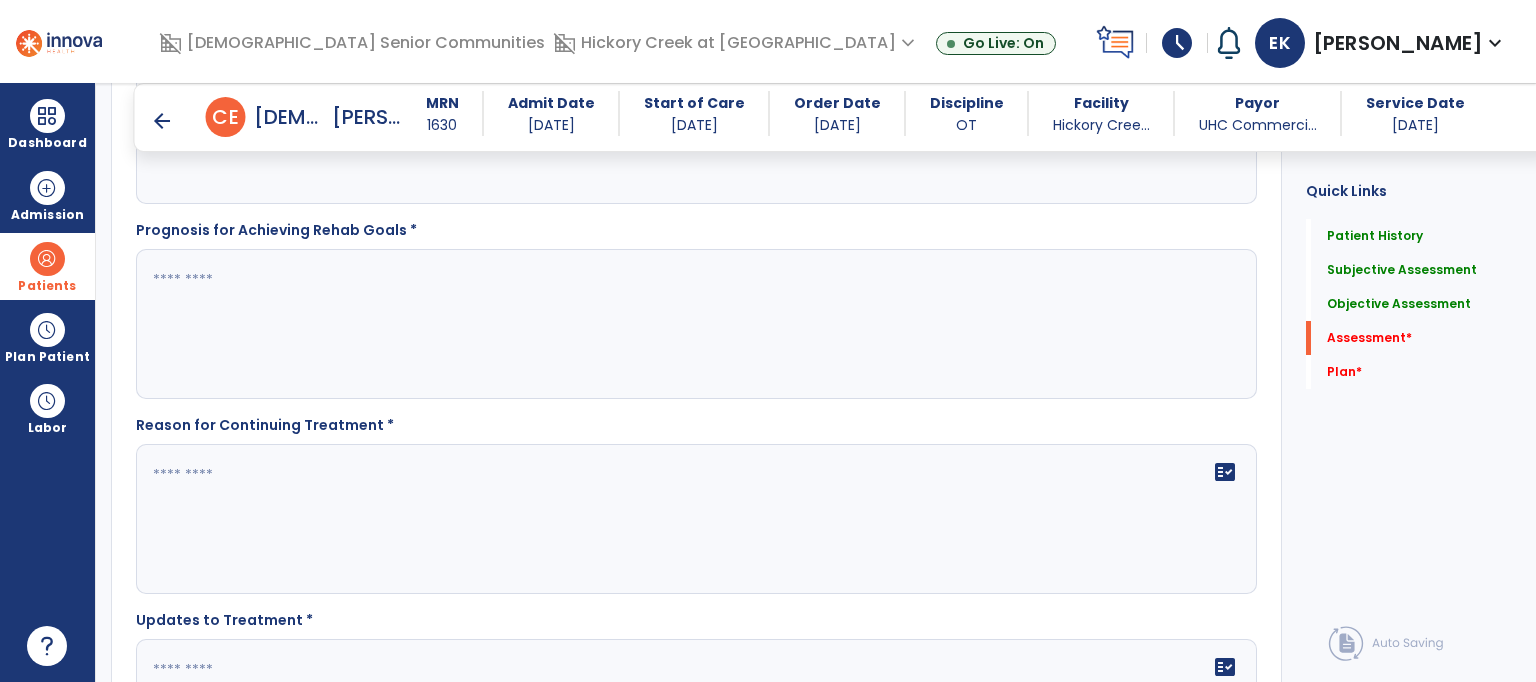 click 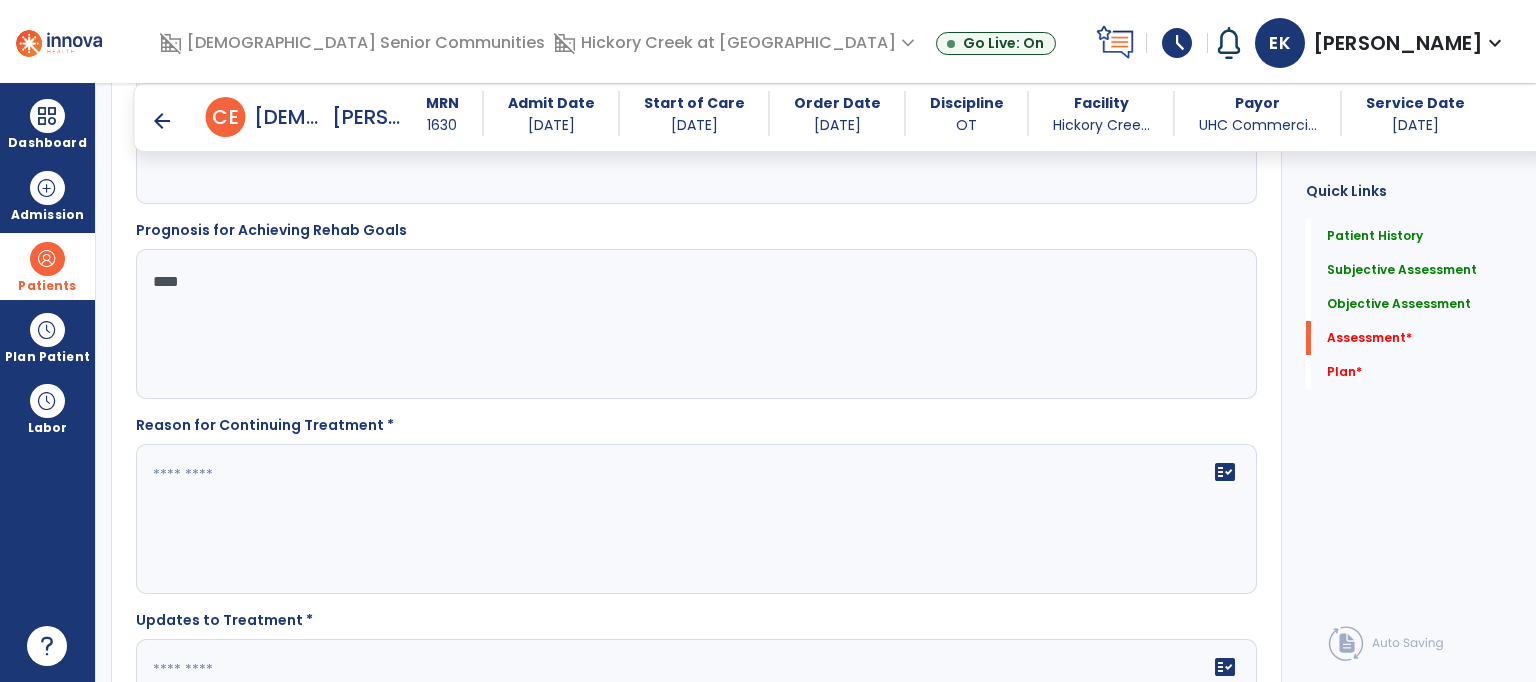 type on "****" 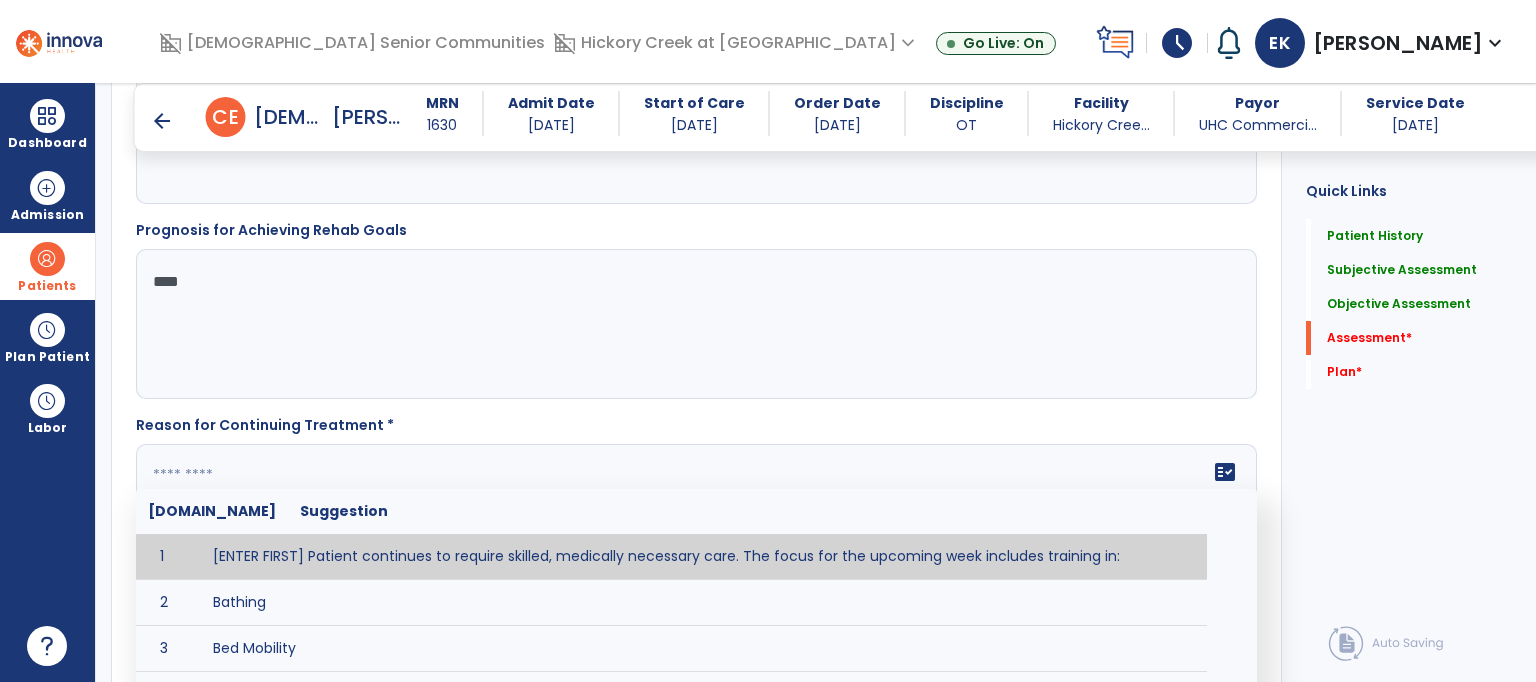 click on "fact_check  [DOMAIN_NAME] Suggestion 1 [ENTER FIRST] Patient continues to require skilled, medically necessary care. The focus for the upcoming week includes training in: 2 Bathing 3 Bed Mobility 4 Car Transfers 5 Discharge planning with a focus on ______. 6 Dressing with a focus on ________. 7 Dynamic balance with a focus on _________. 8 Grooming. 9 Home management with a focus on ________. 10 Life skills management. 11 Meal Prep 12 Pain management. 13 Self-Feeding. 14 Static balance. 15 Toileting 16 Transfers from bed. 17 Transfers from chair. 18 Transfers from toilet. 19 Transfers to/from tub 20 Transition home program." 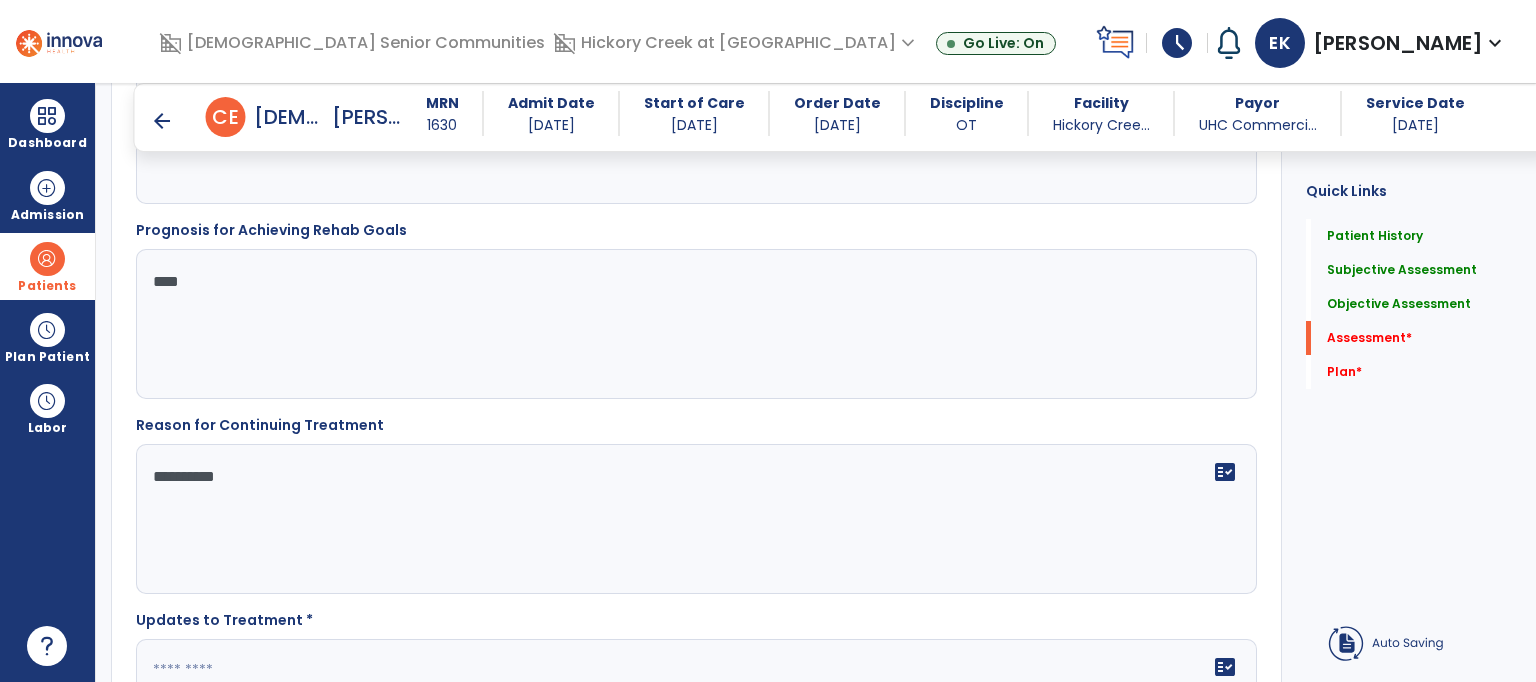 type on "*********" 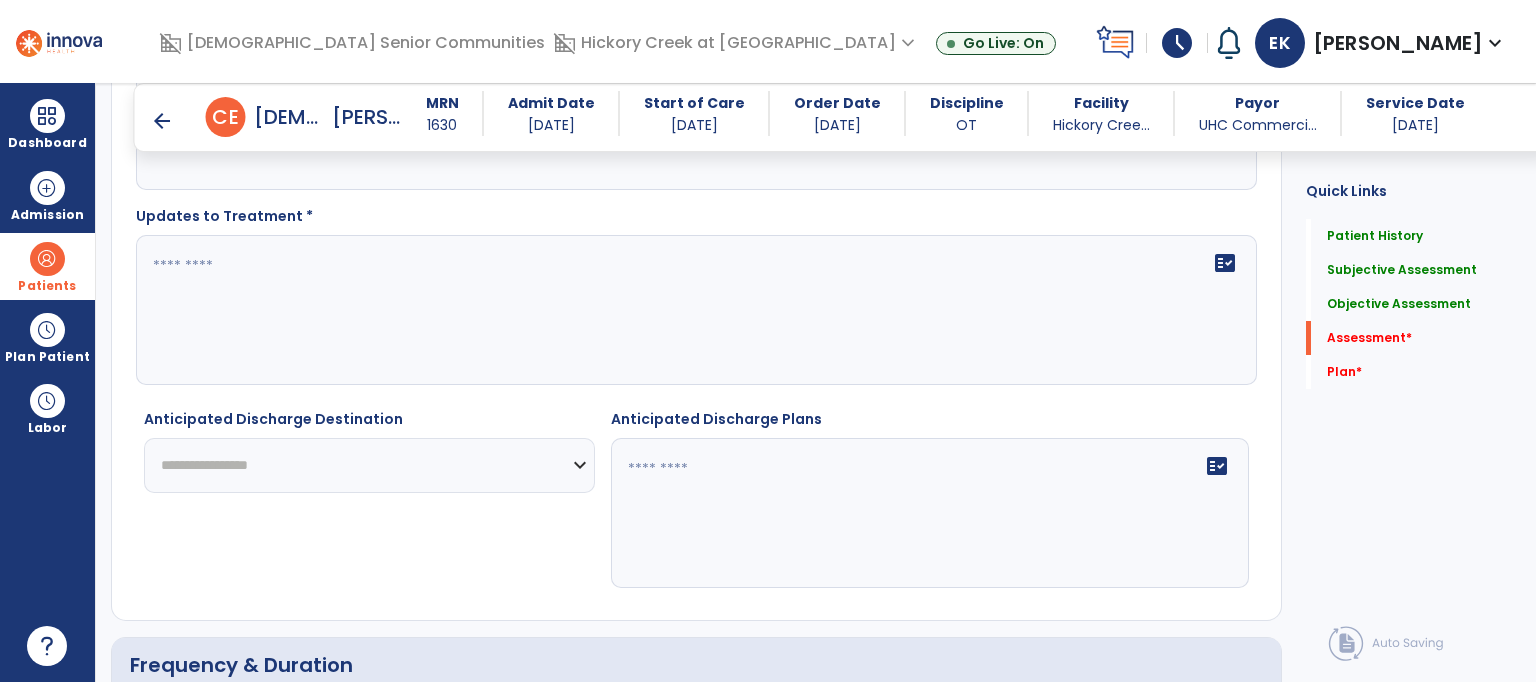 scroll, scrollTop: 2760, scrollLeft: 0, axis: vertical 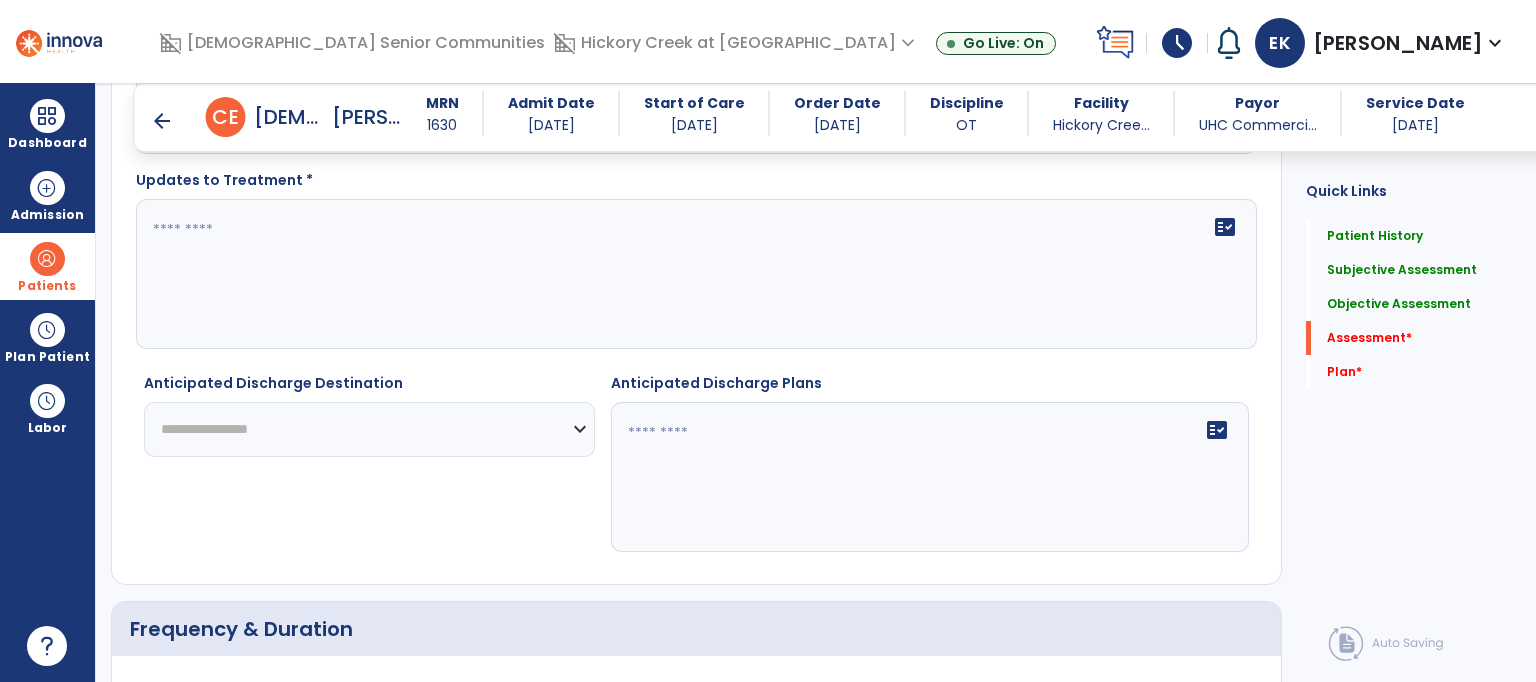 click 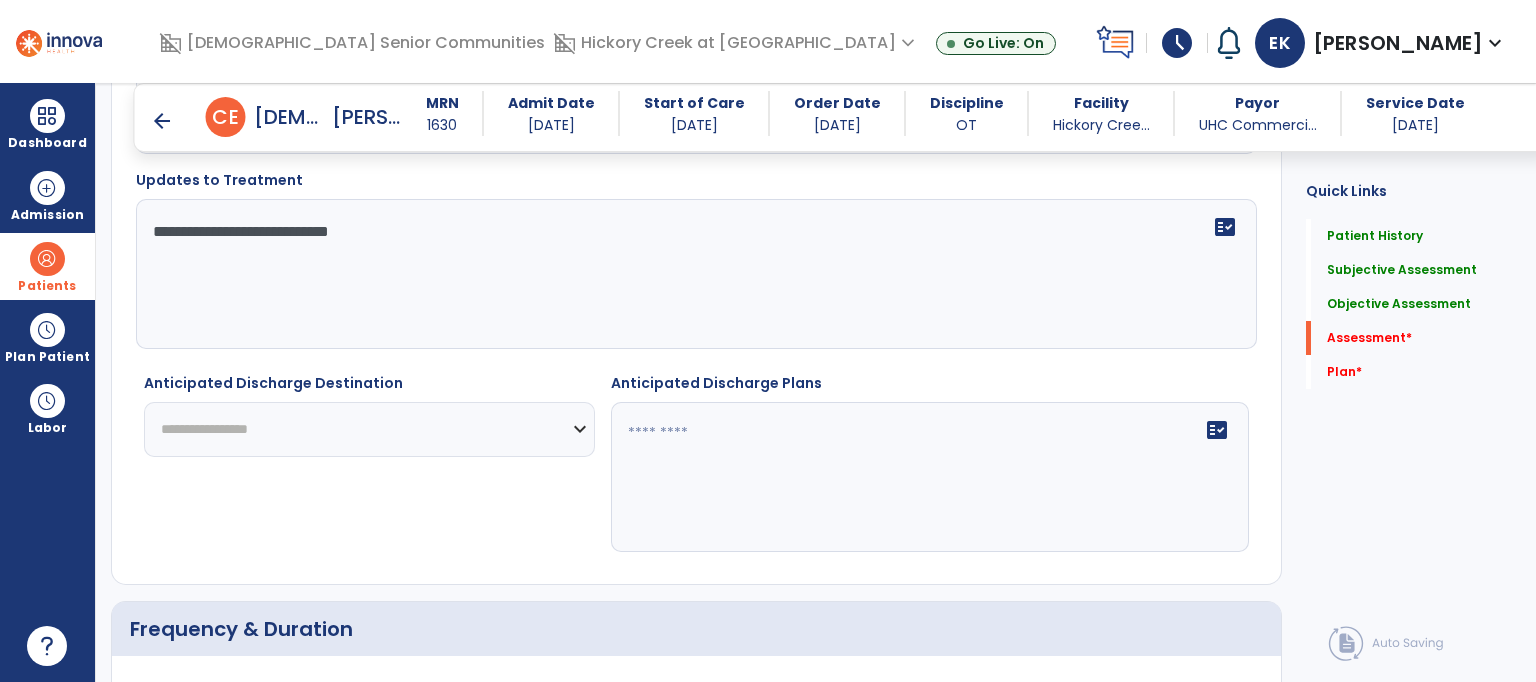 type on "**********" 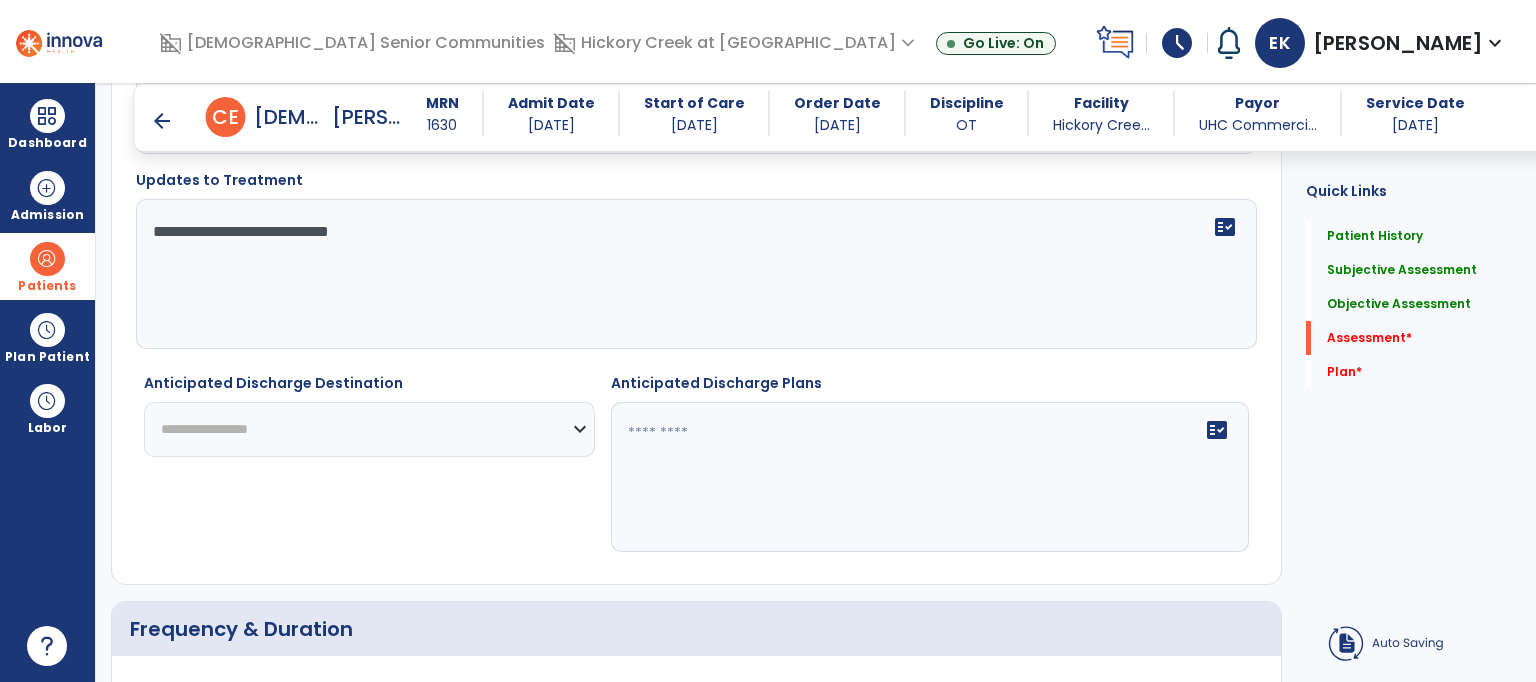 click on "**********" 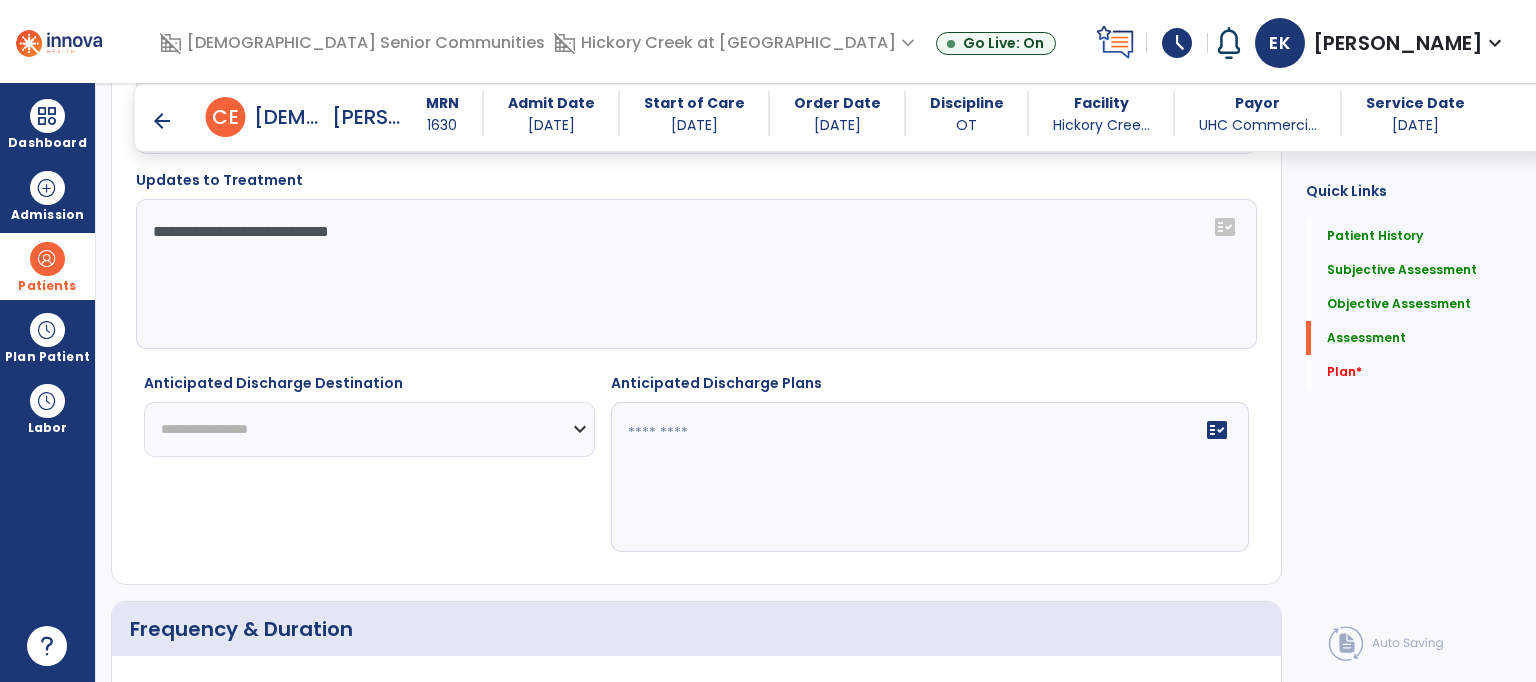 select on "***" 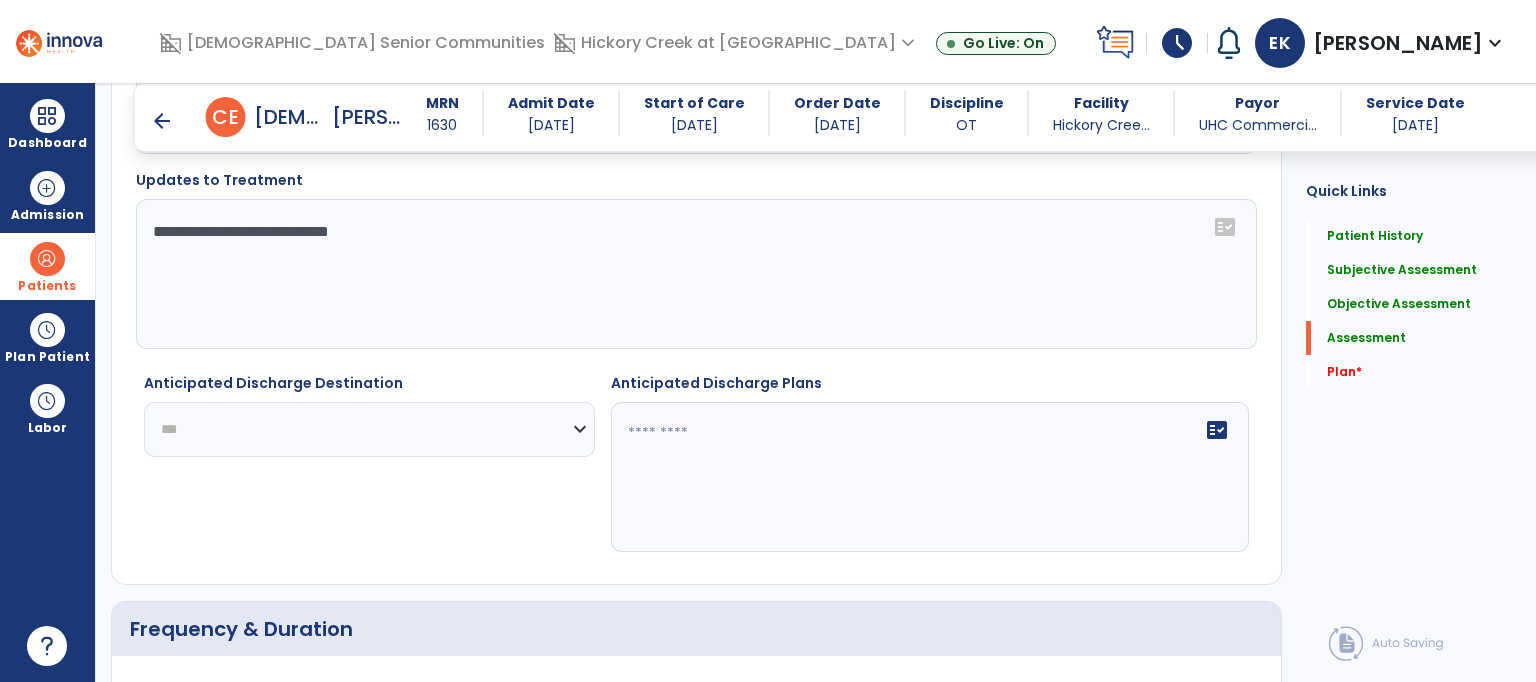 click on "**********" 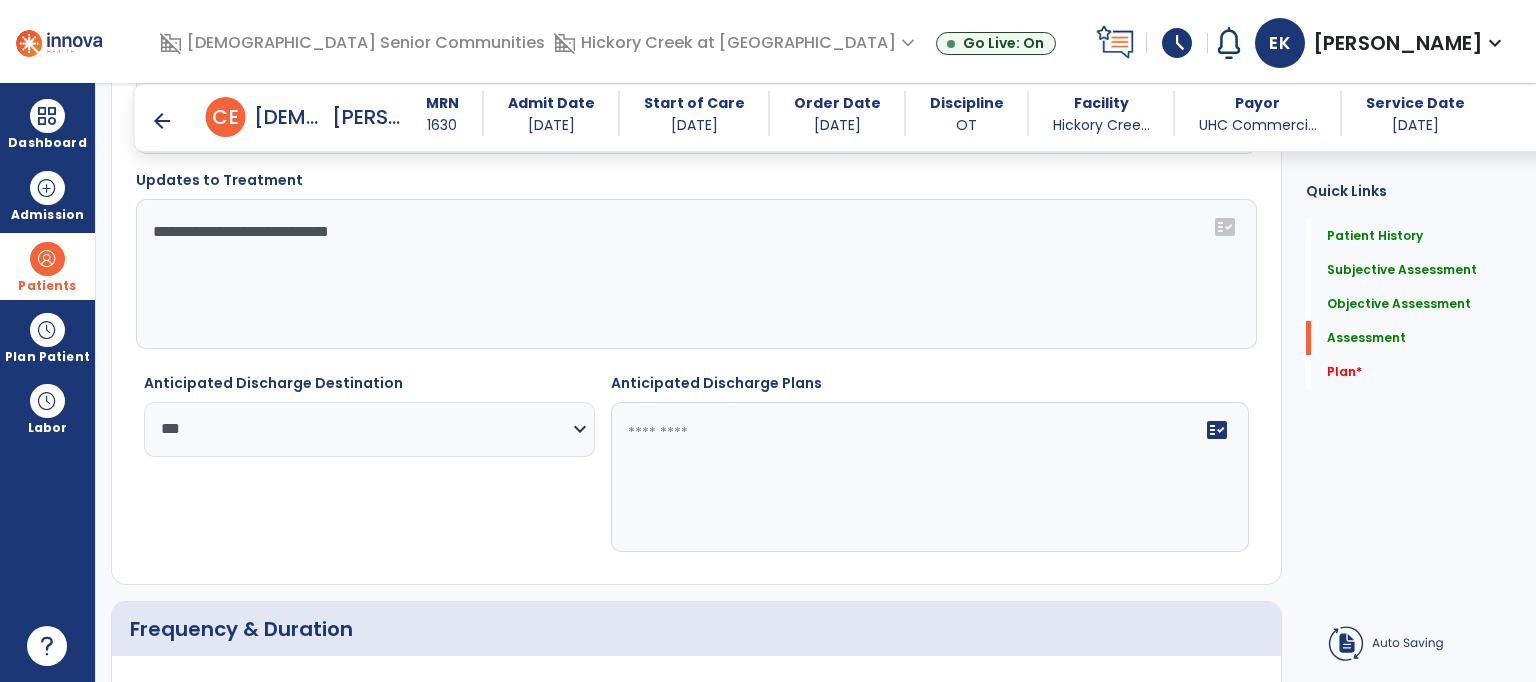 click on "fact_check" 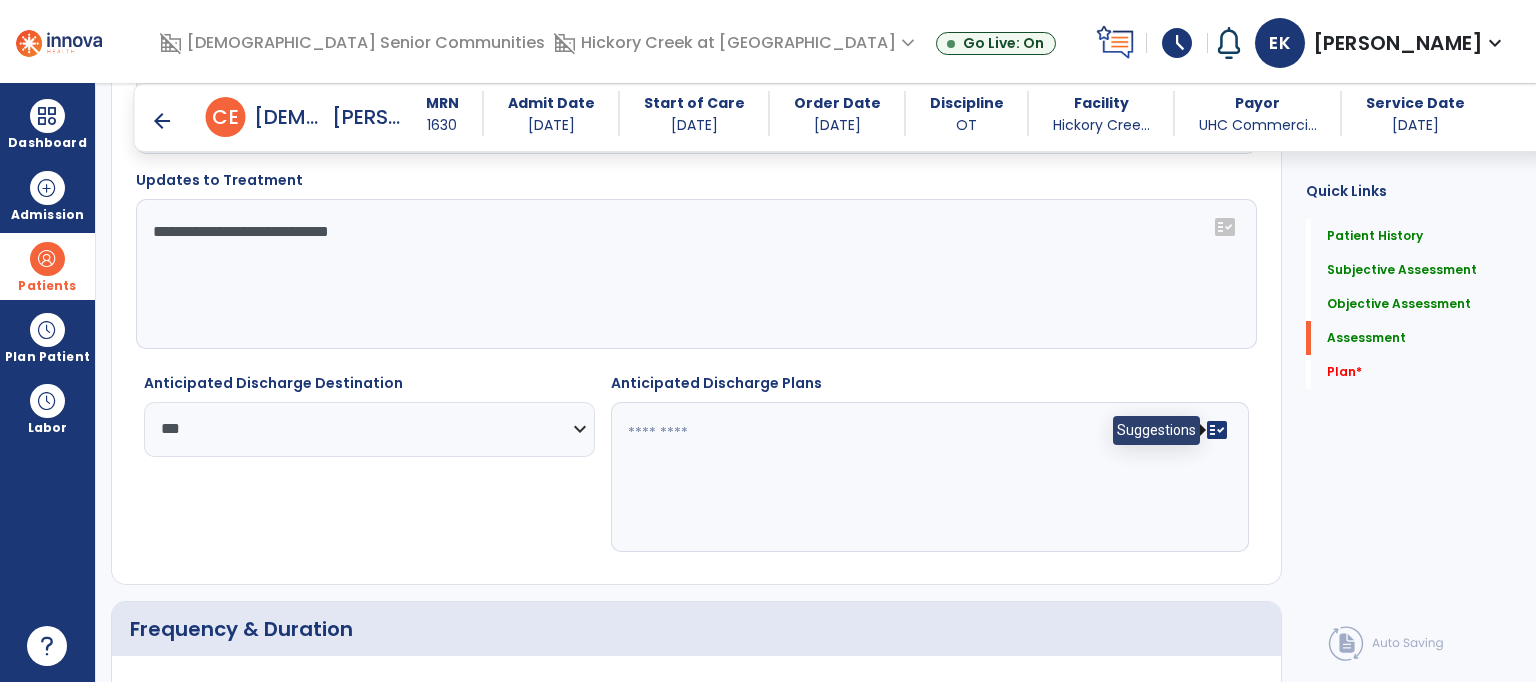 click on "fact_check" 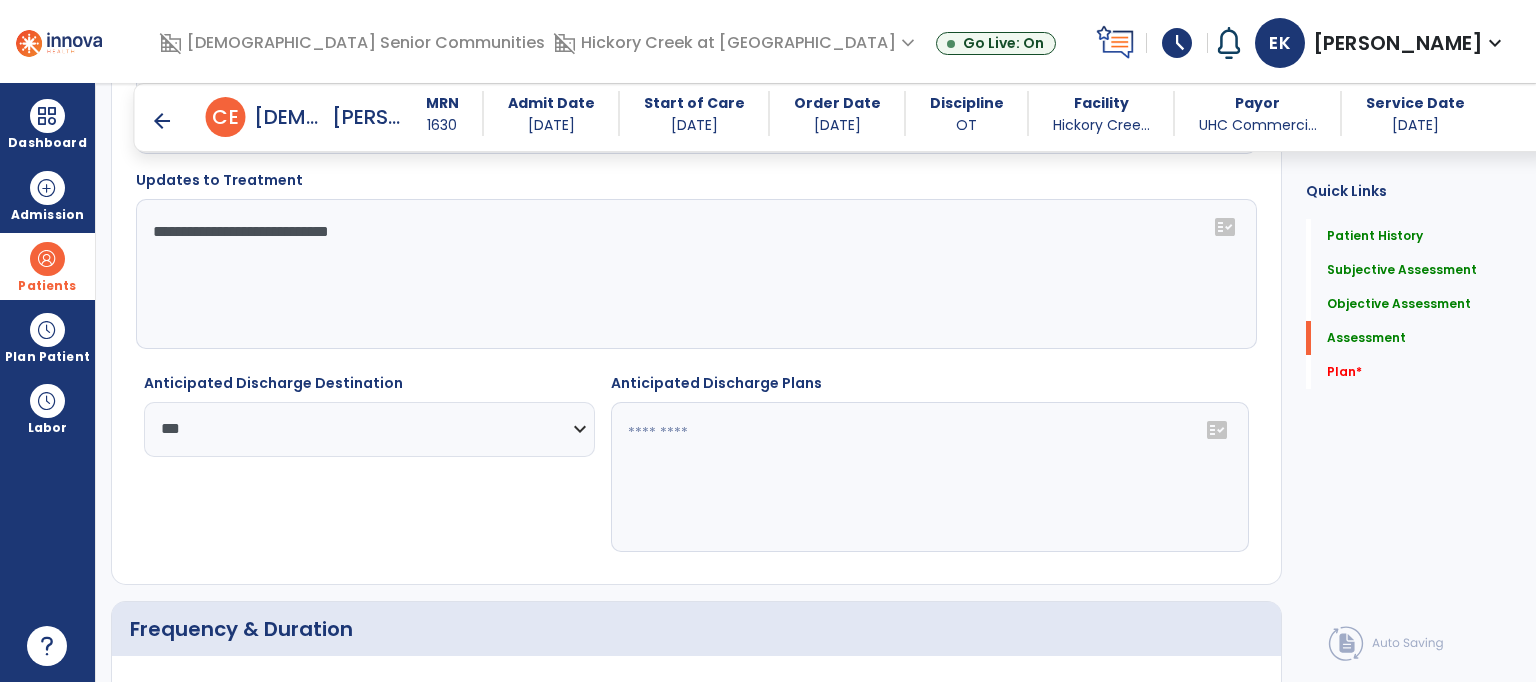 click on "fact_check" 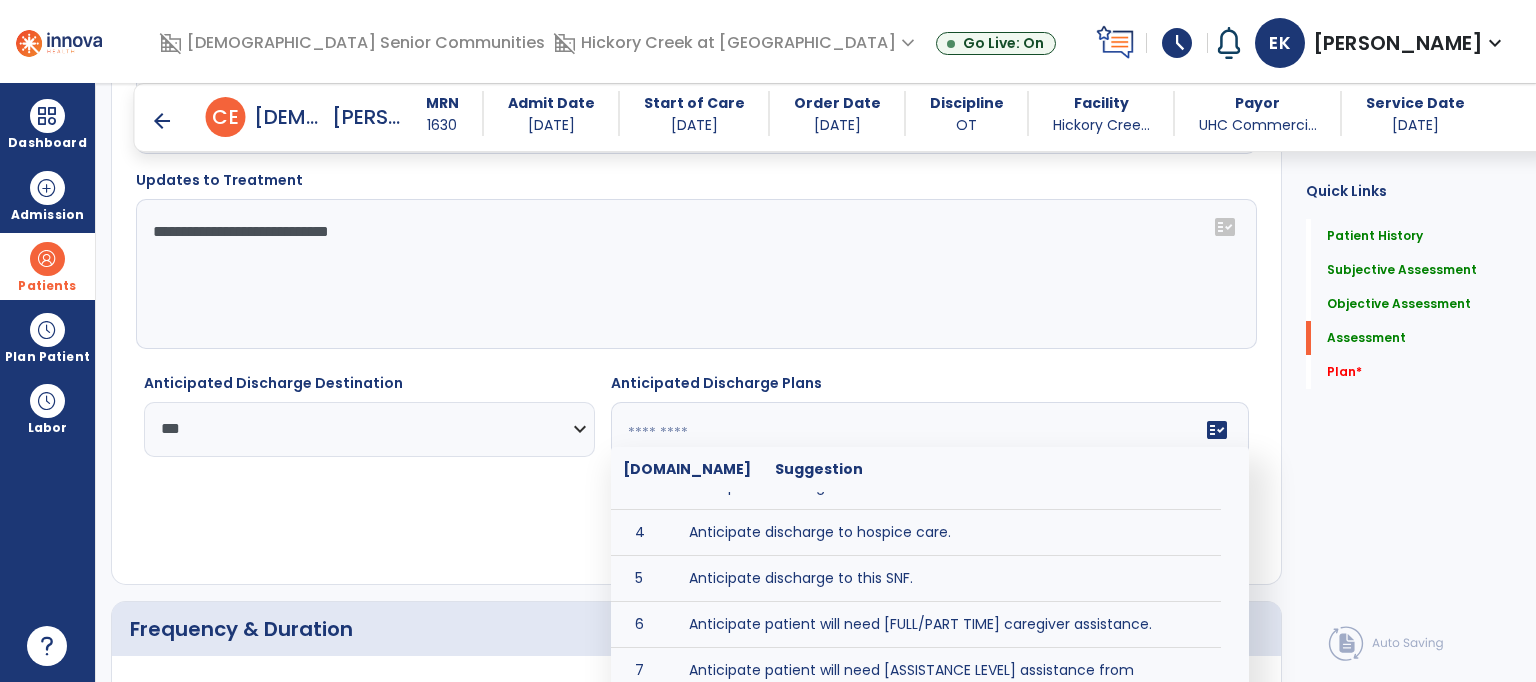 scroll, scrollTop: 128, scrollLeft: 0, axis: vertical 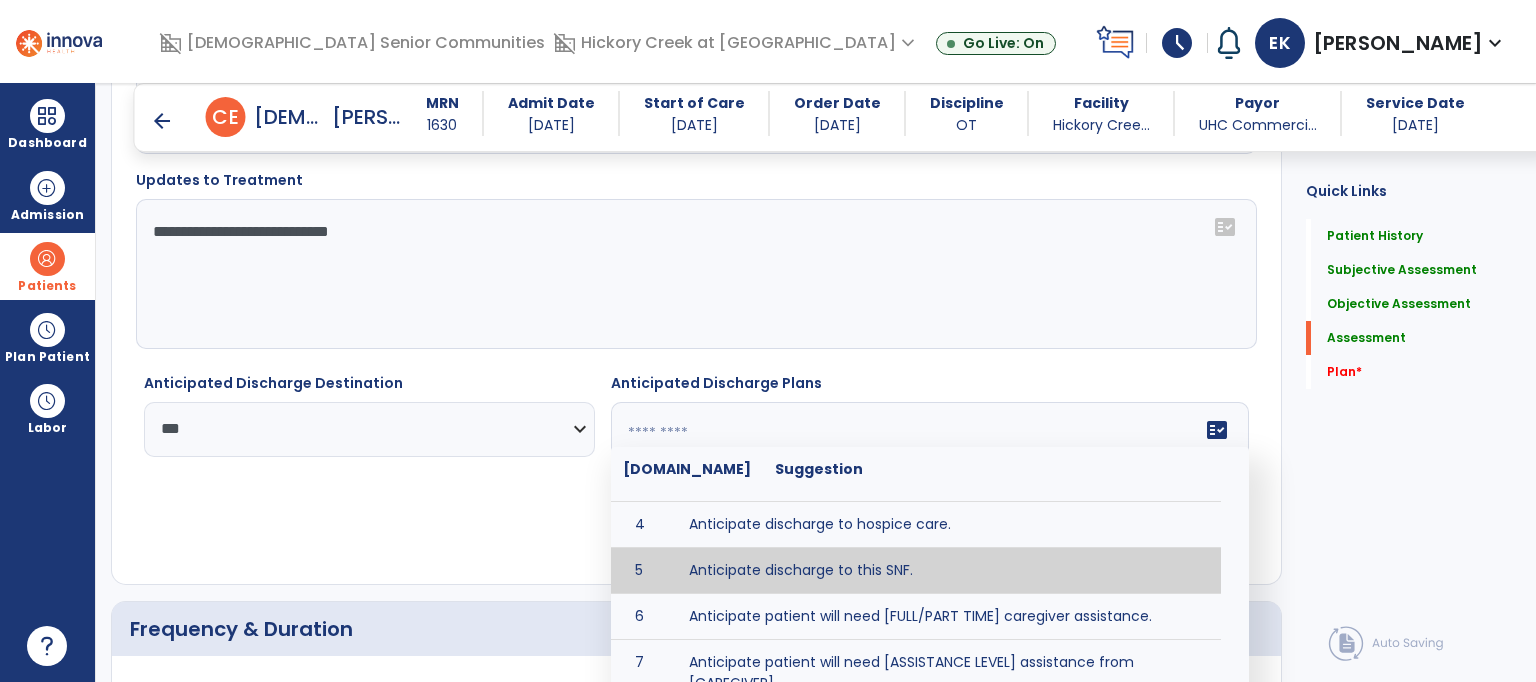 type on "**********" 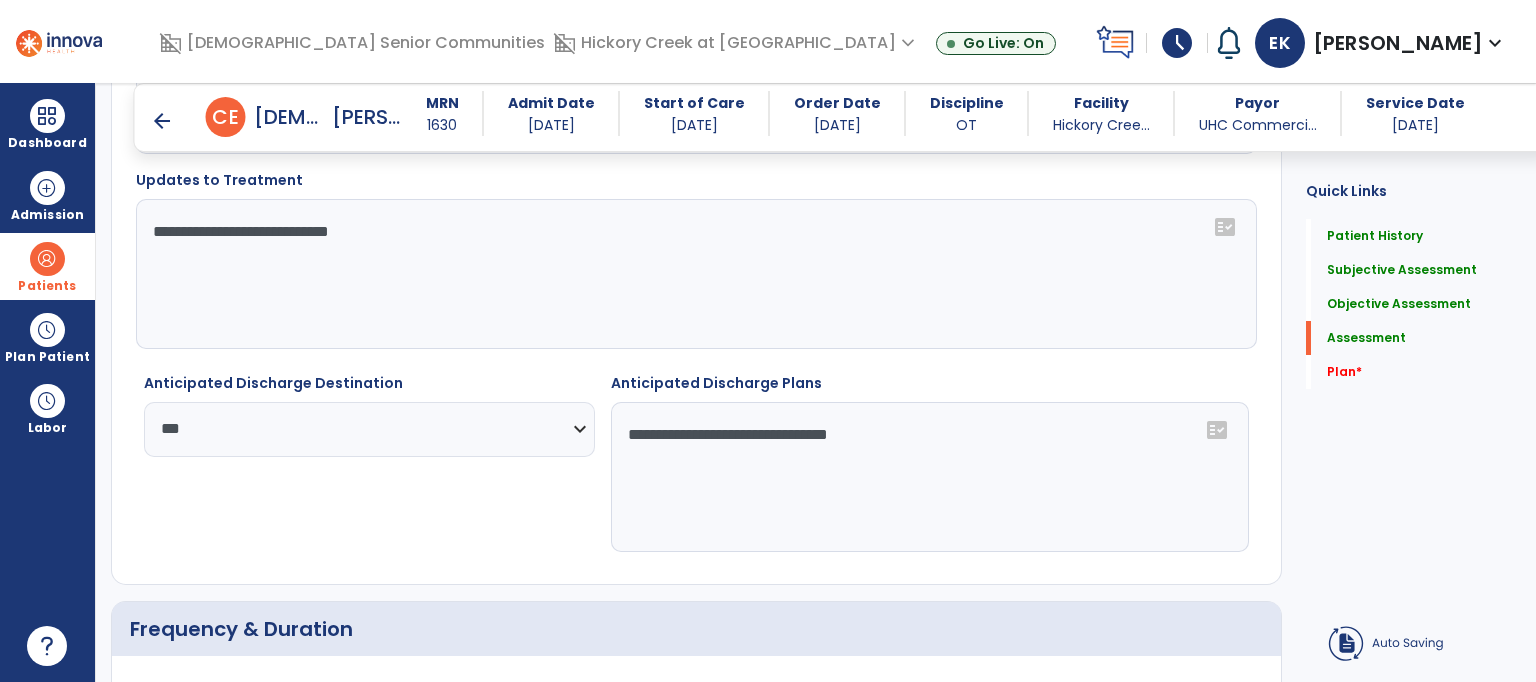 click on "Assessment   Assessment" 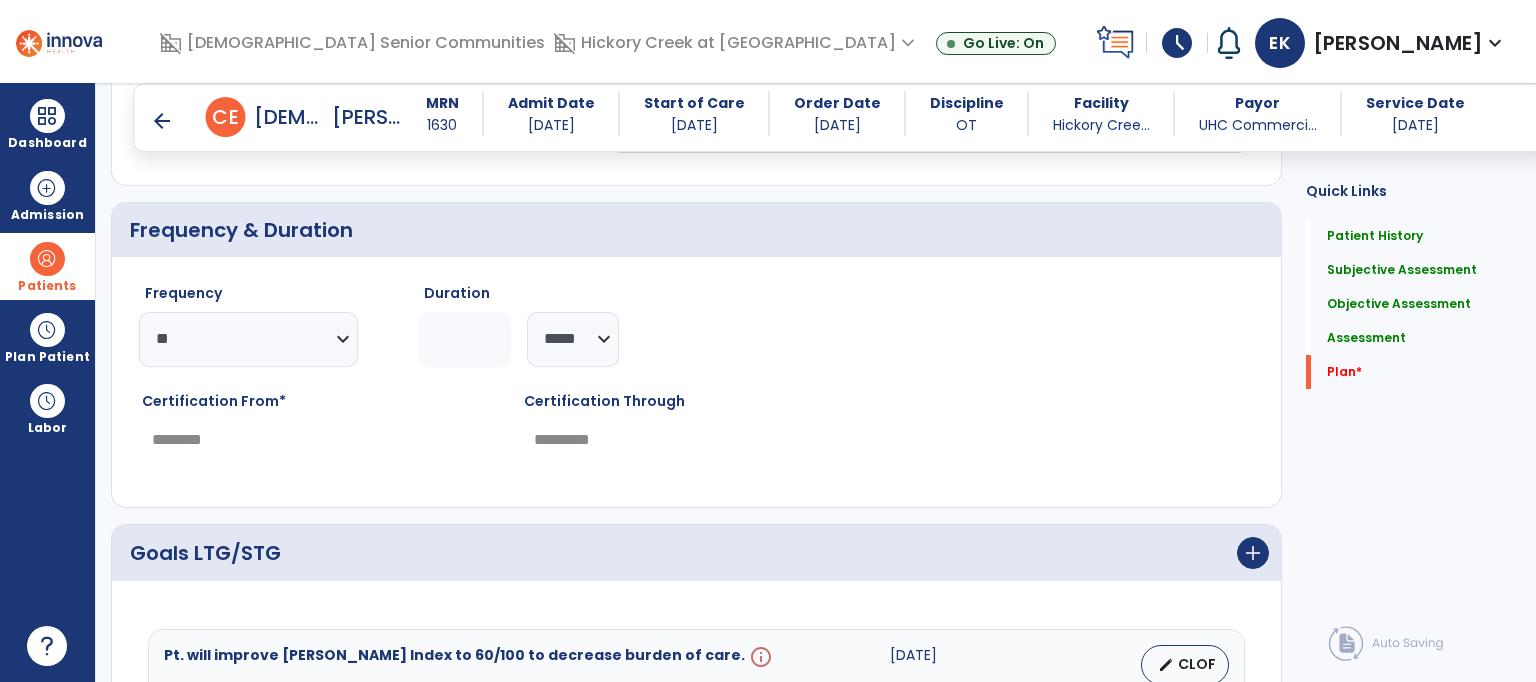 scroll, scrollTop: 3160, scrollLeft: 0, axis: vertical 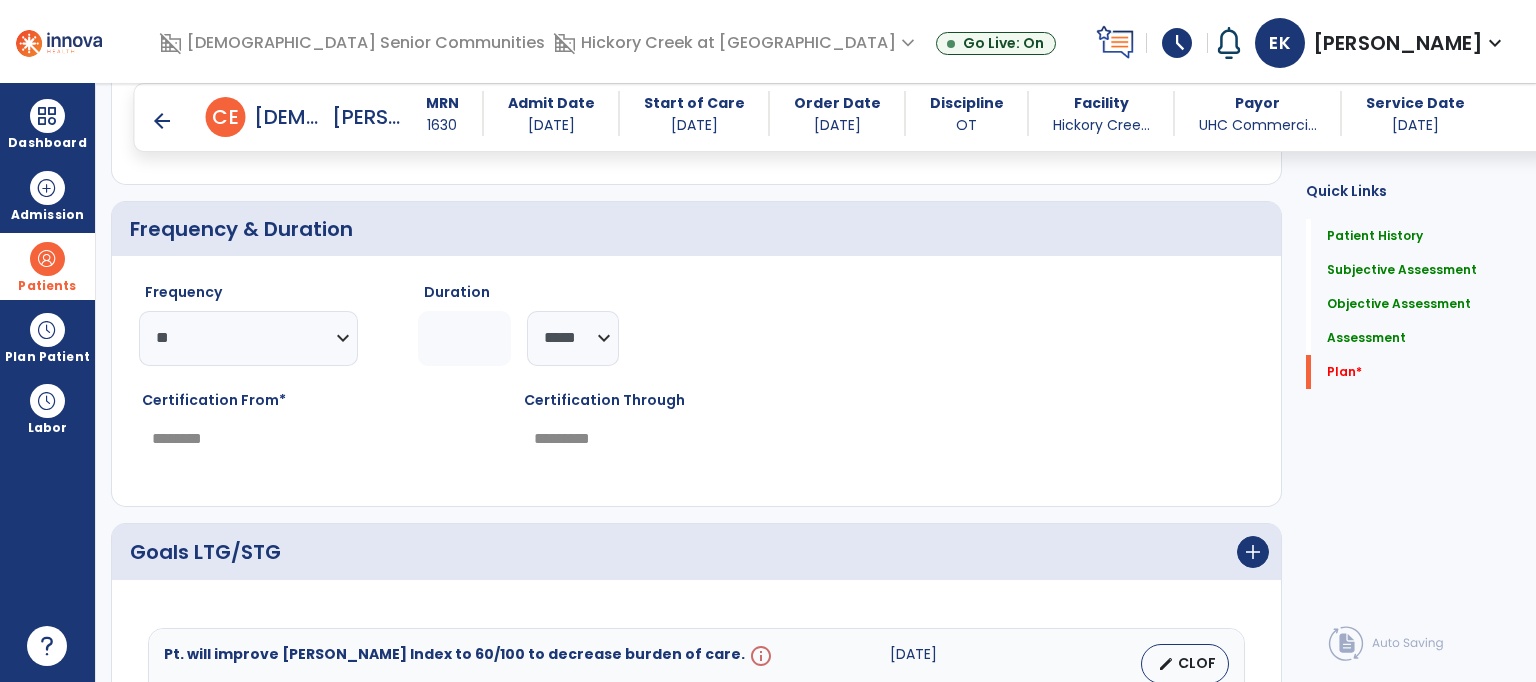click on "Frequency  ********* ** ** ** ** ** ** **  Duration  * ******** *****" 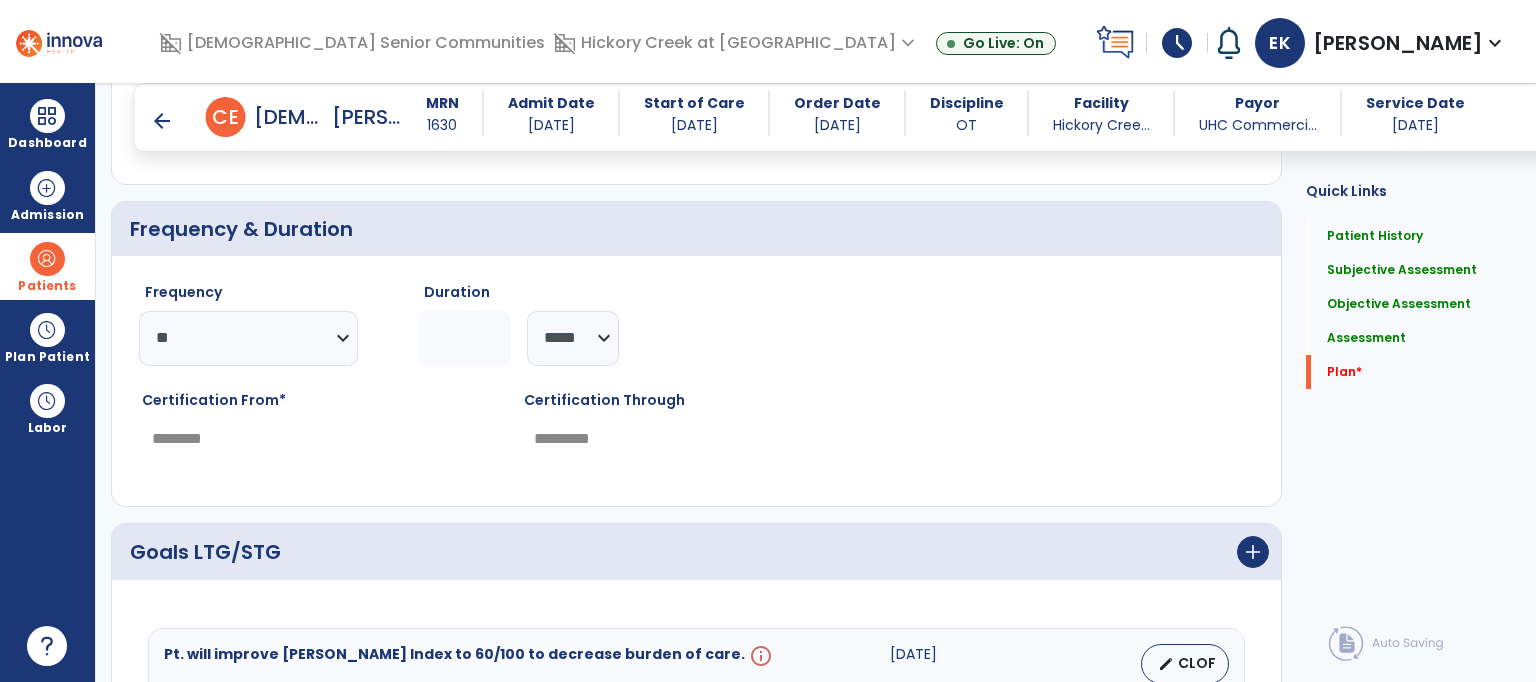 click on "*" 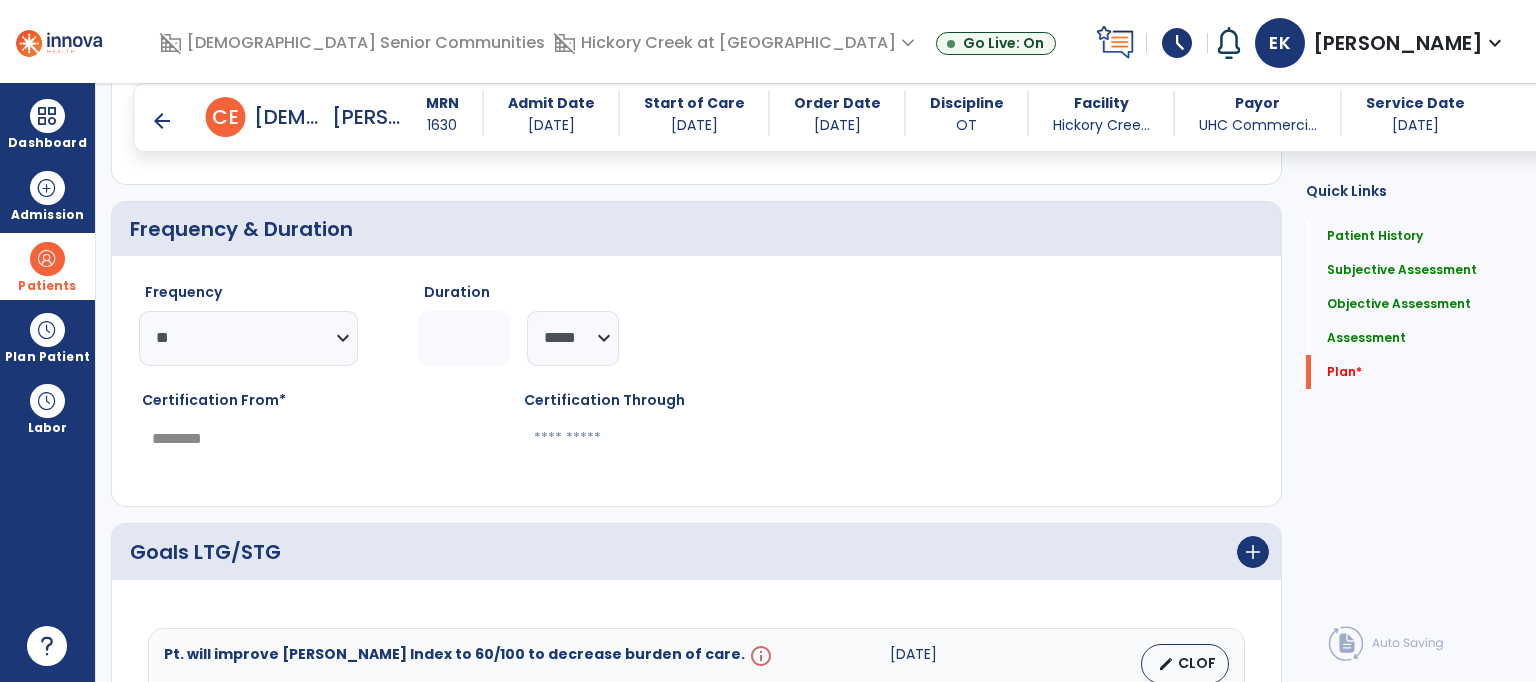 type on "*" 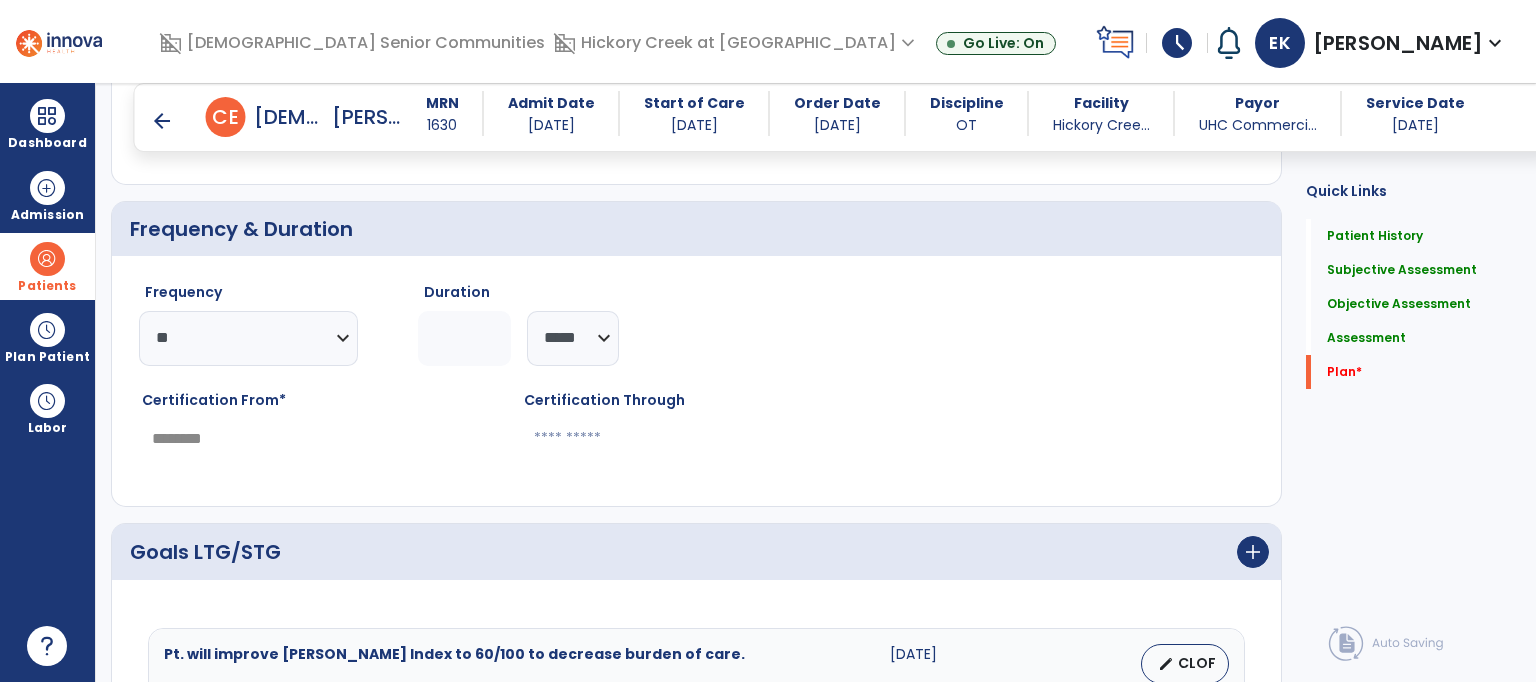 type on "*" 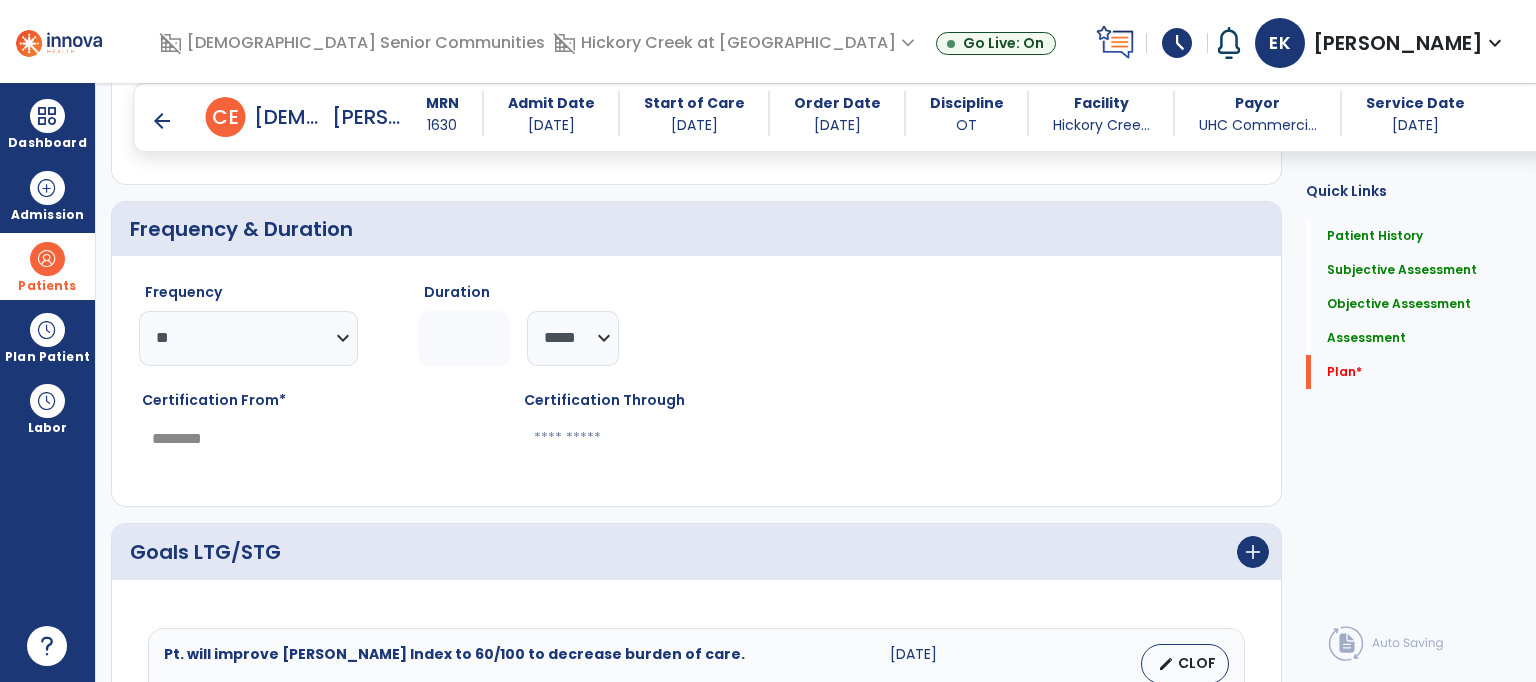type on "********" 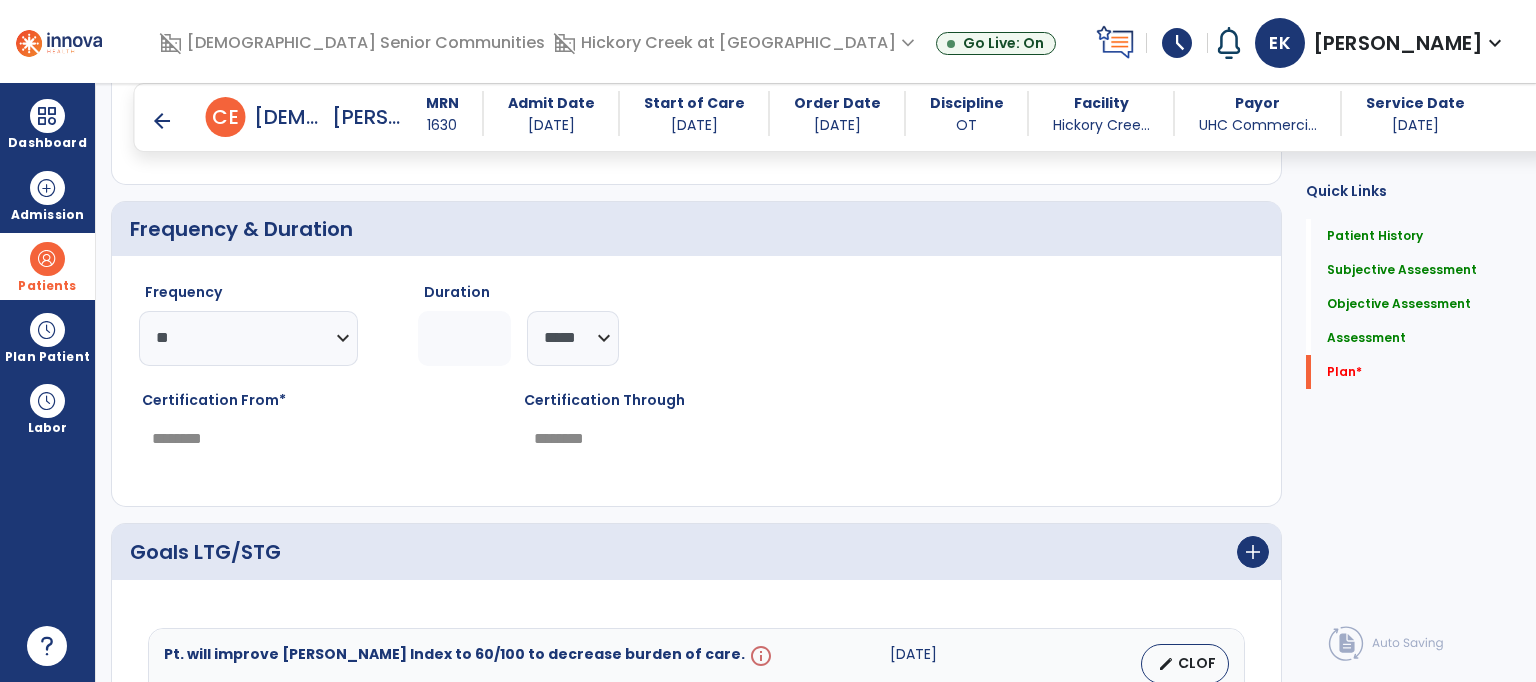 type on "*" 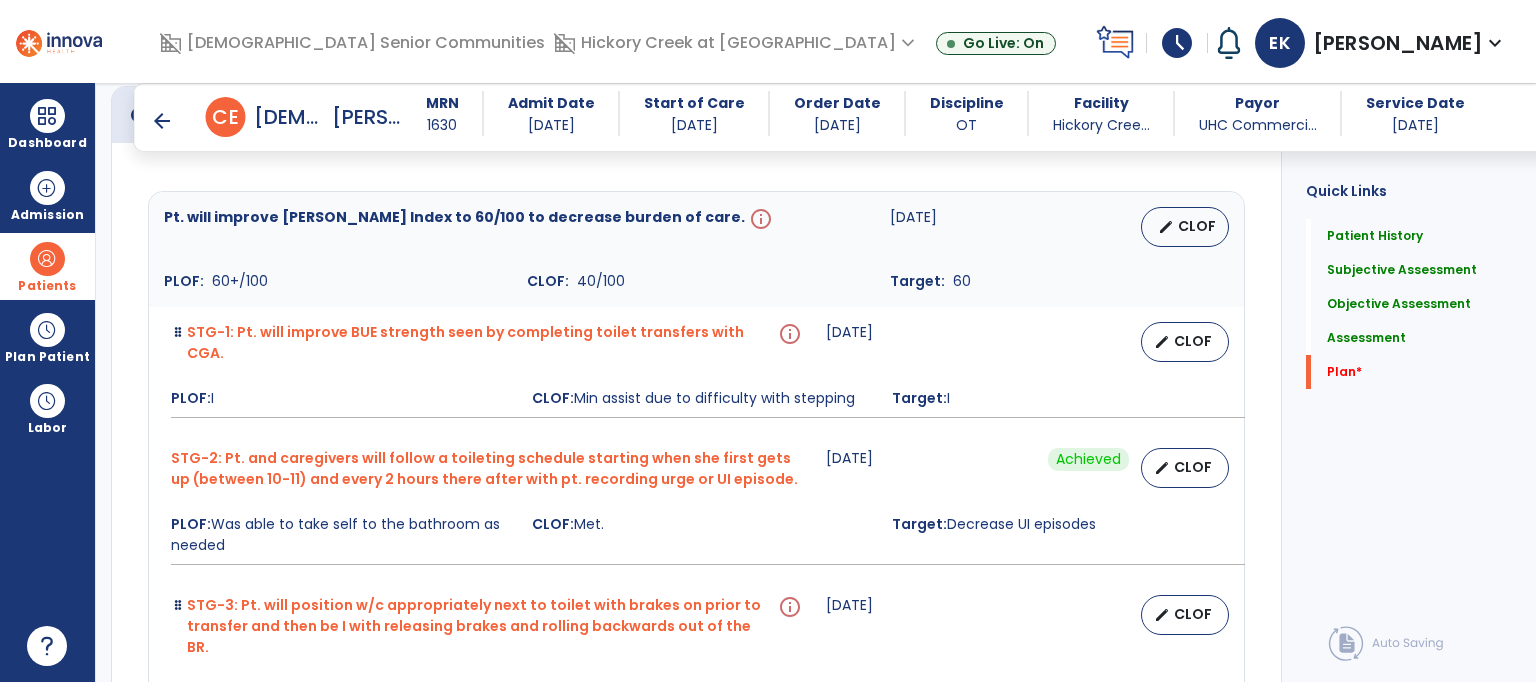 scroll, scrollTop: 3600, scrollLeft: 0, axis: vertical 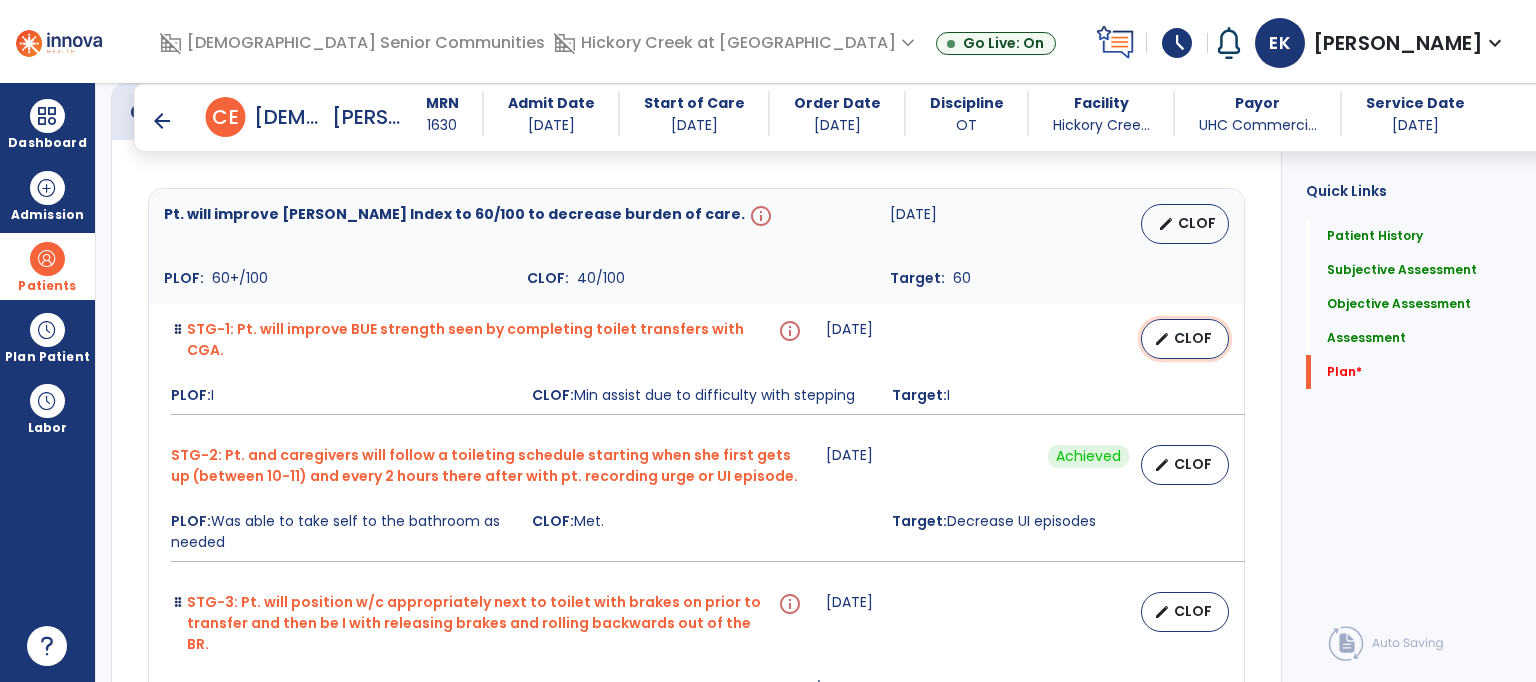 click on "CLOF" at bounding box center (1193, 338) 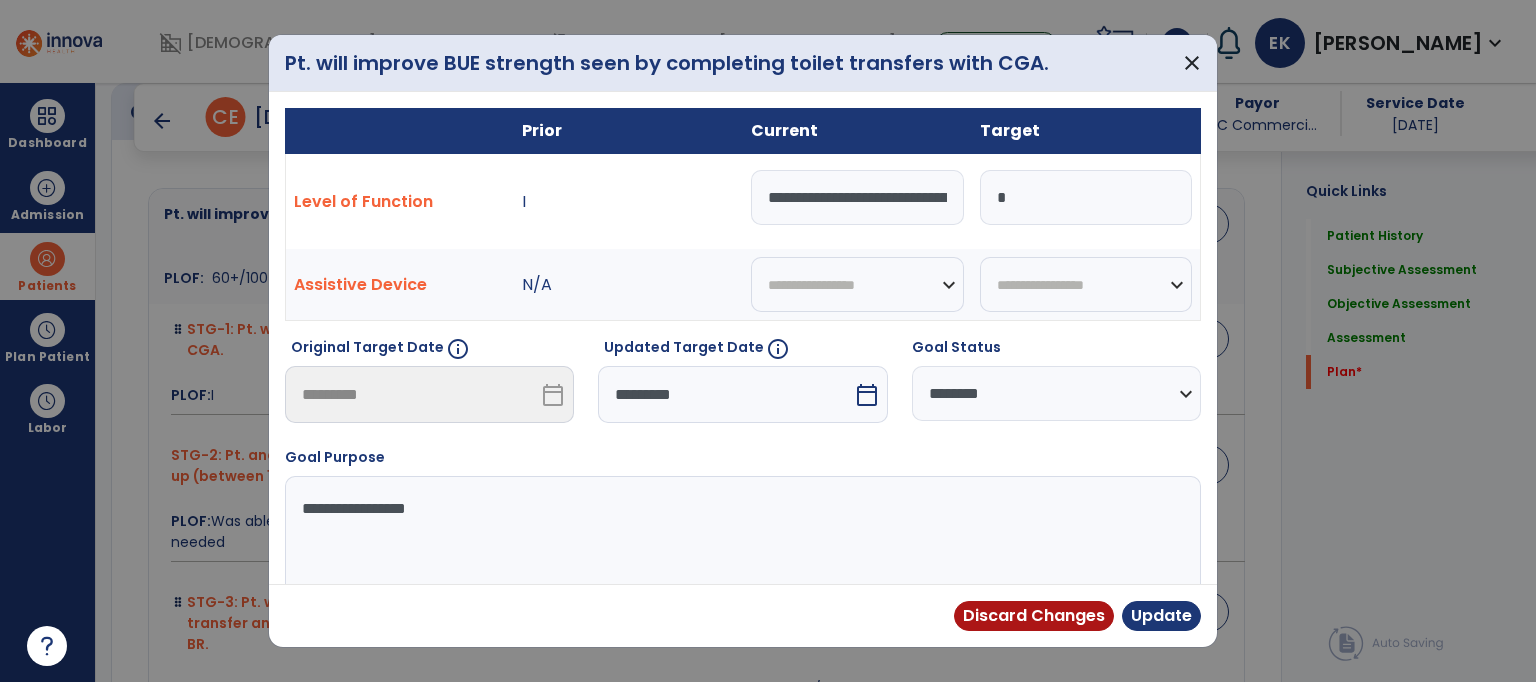 click on "calendar_today" at bounding box center [867, 395] 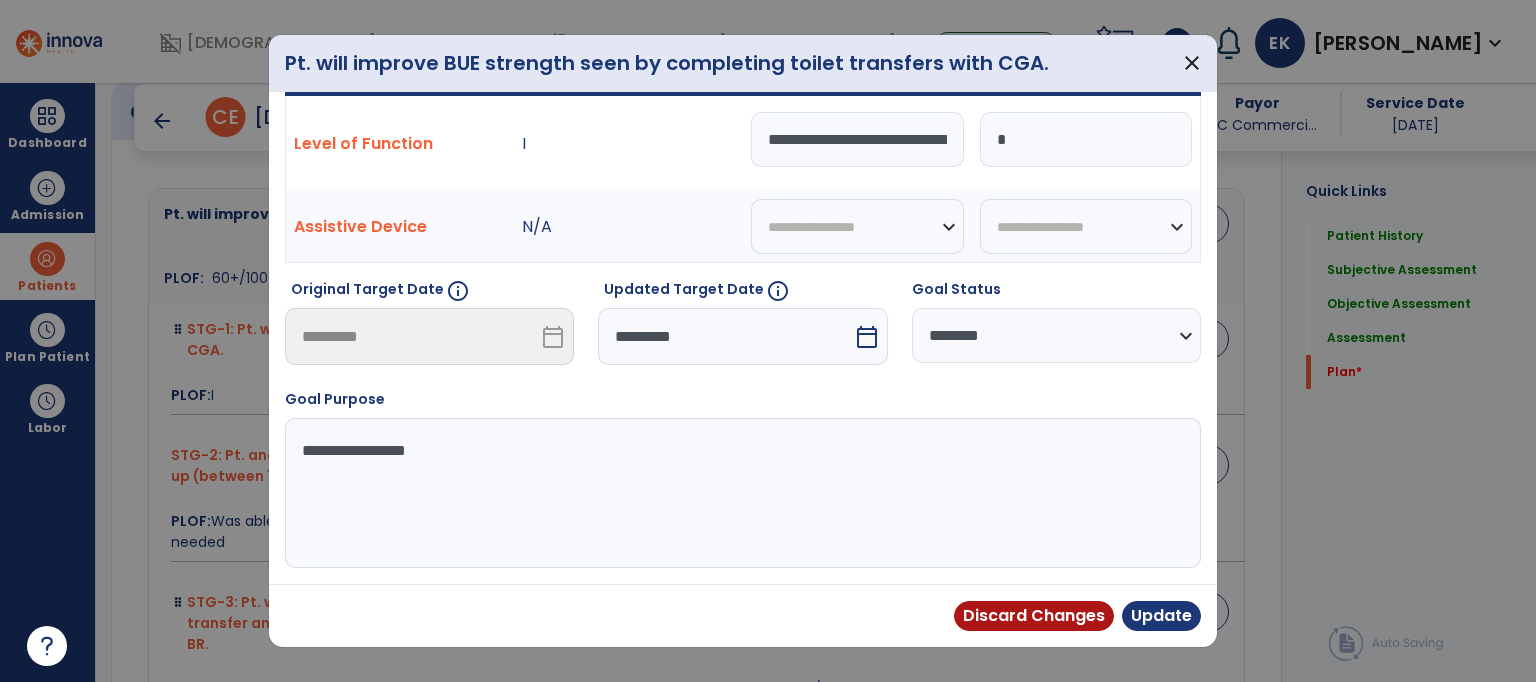 scroll, scrollTop: 56, scrollLeft: 0, axis: vertical 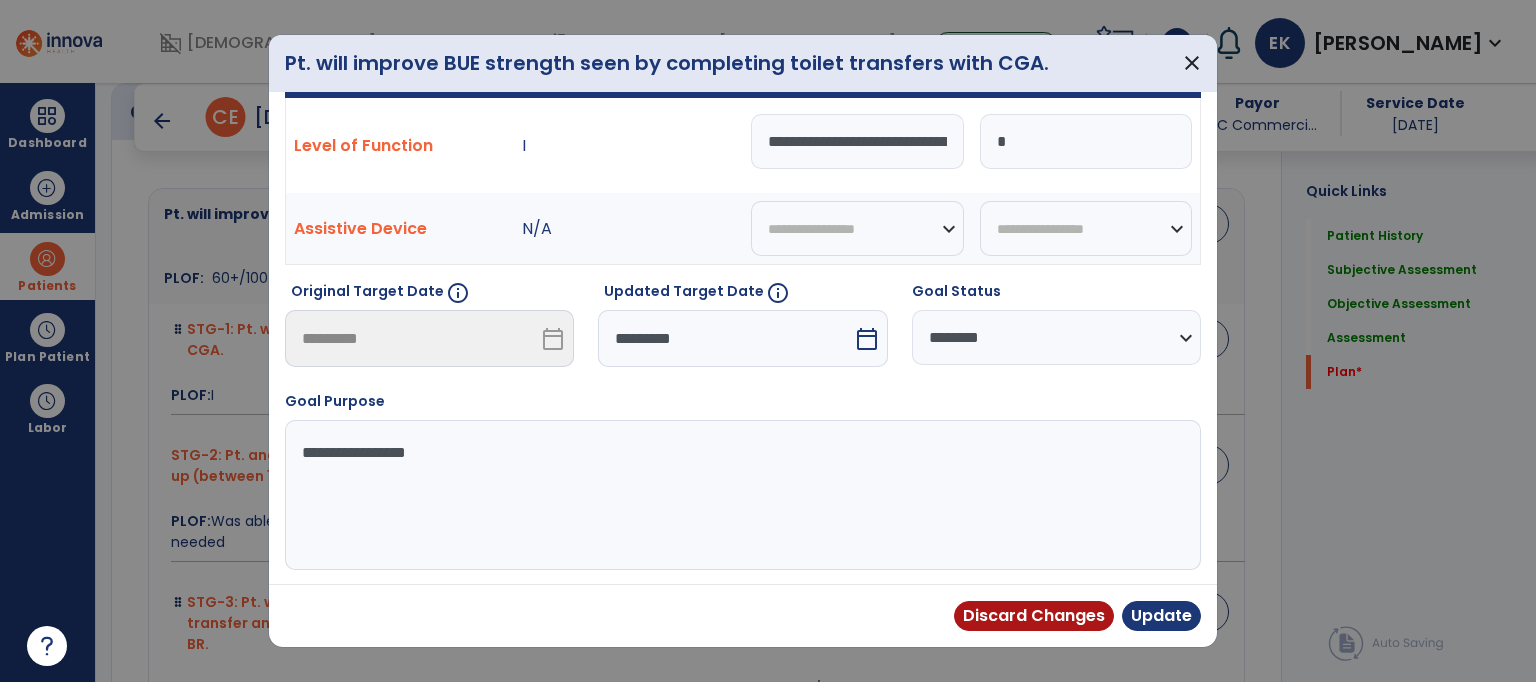 click on "calendar_today" at bounding box center [867, 339] 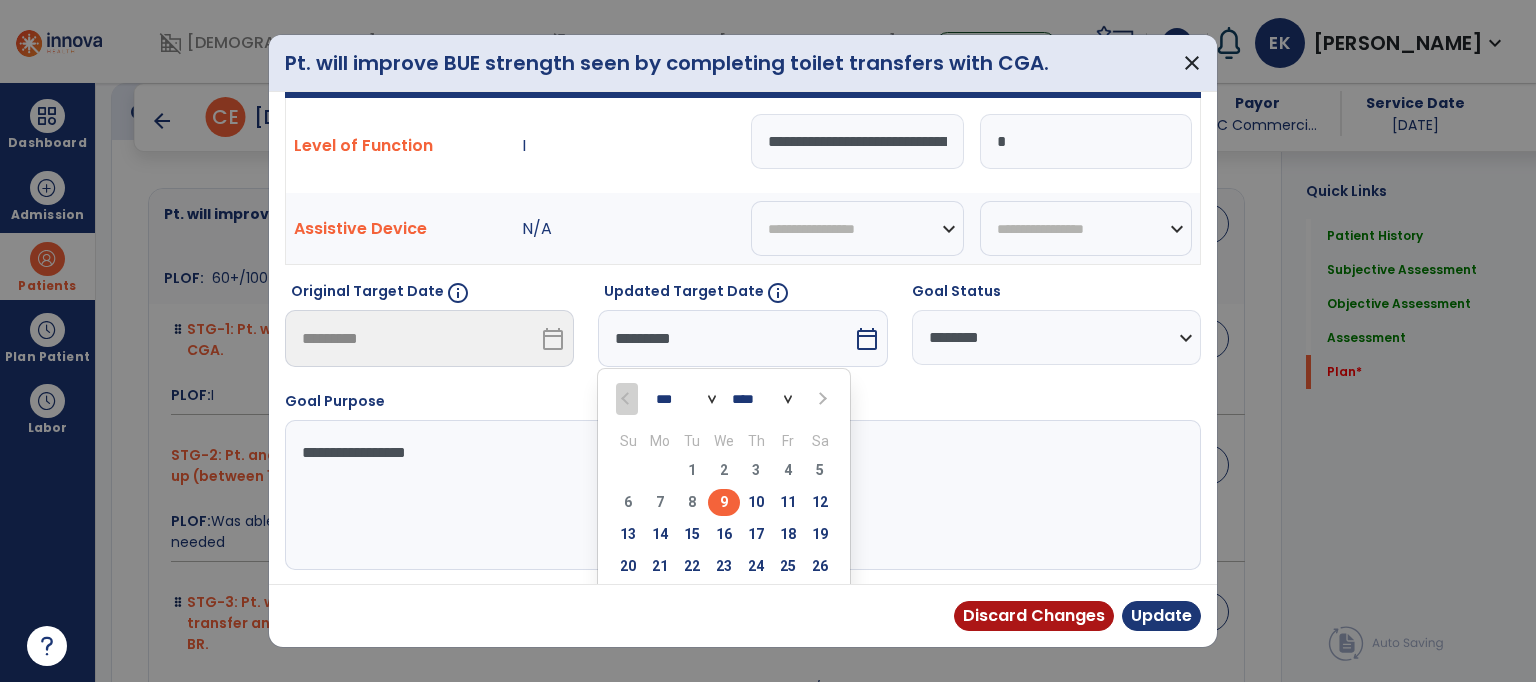 scroll, scrollTop: 79, scrollLeft: 0, axis: vertical 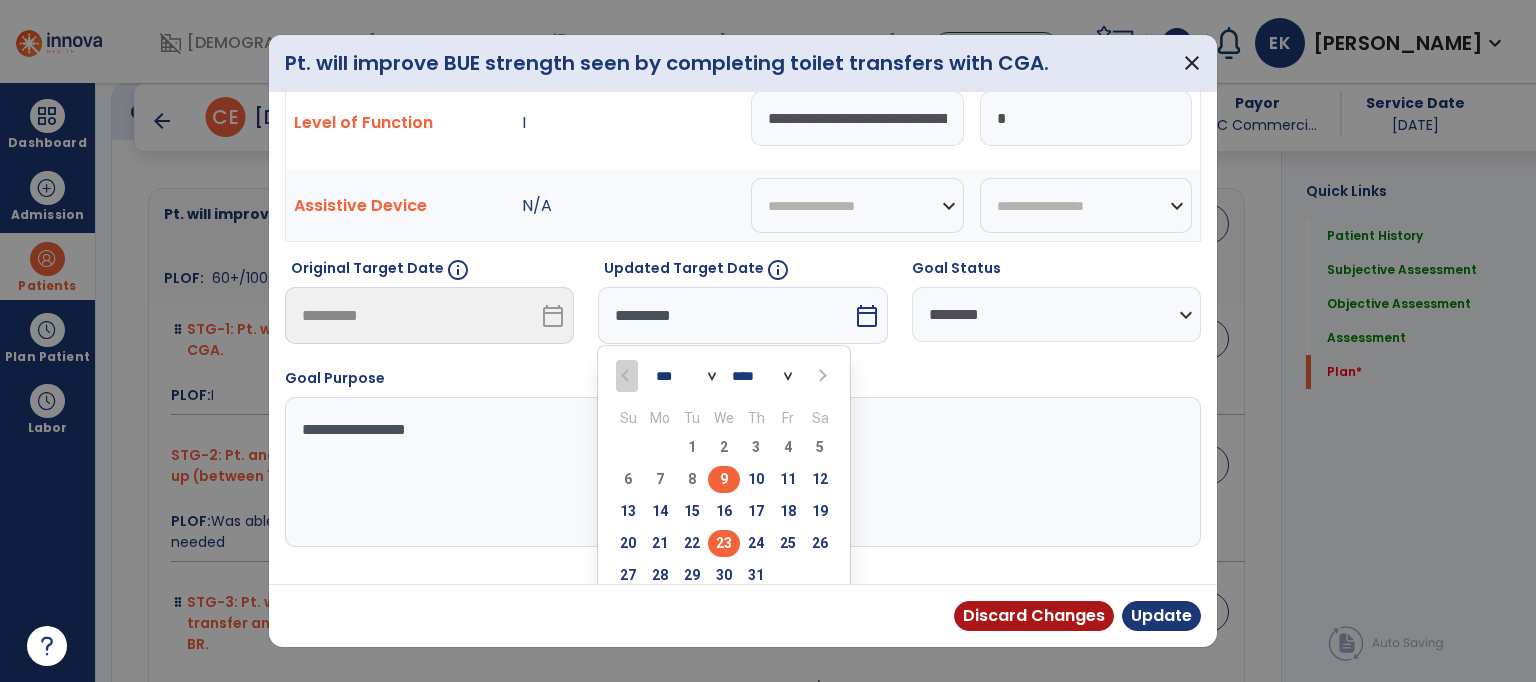 click on "23" at bounding box center (724, 543) 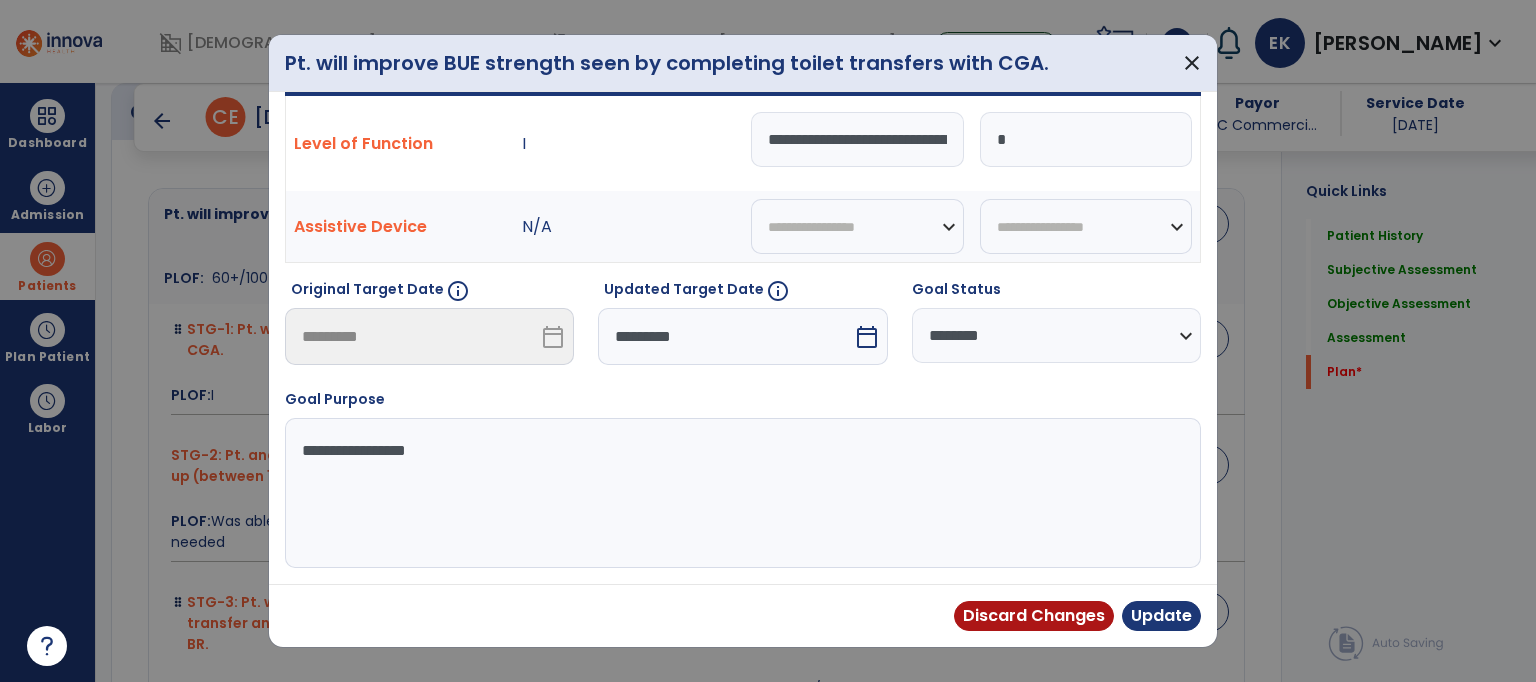 scroll, scrollTop: 56, scrollLeft: 0, axis: vertical 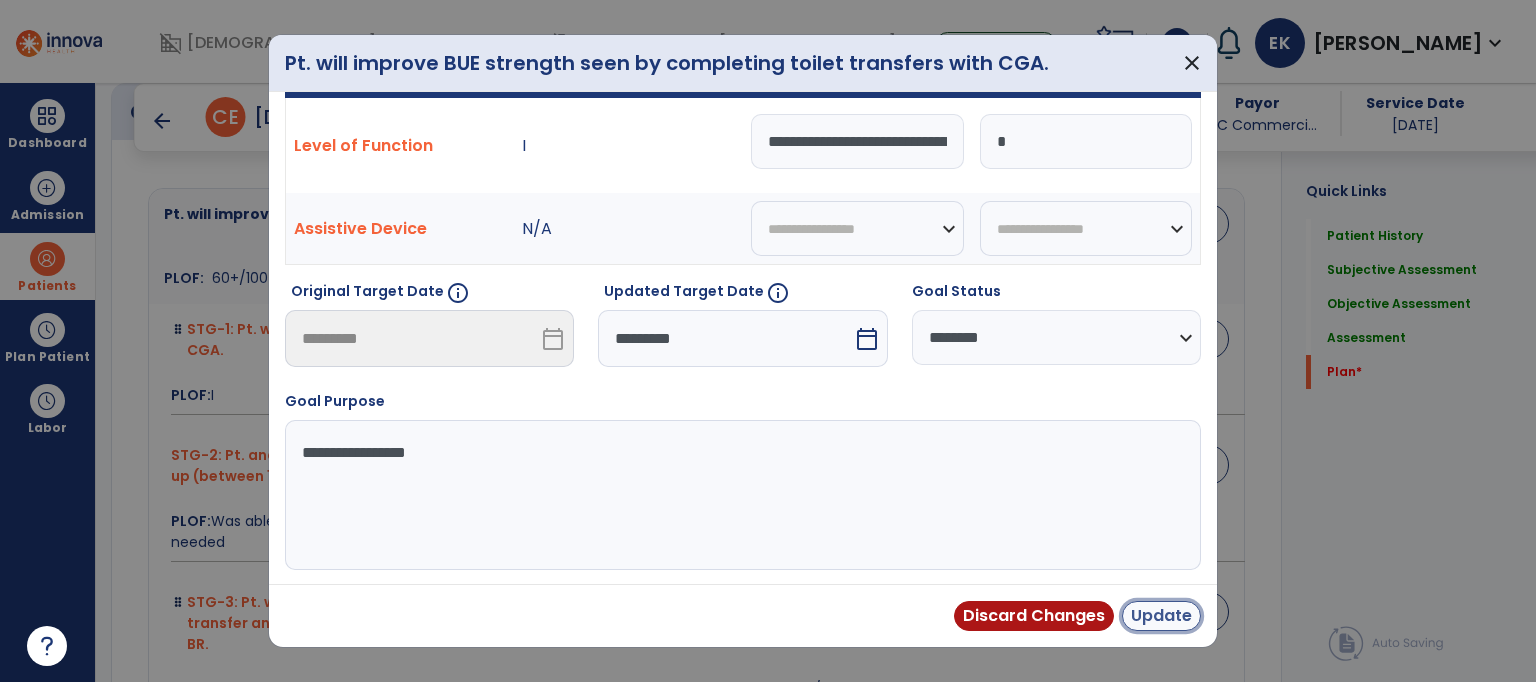 click on "Update" at bounding box center [1161, 616] 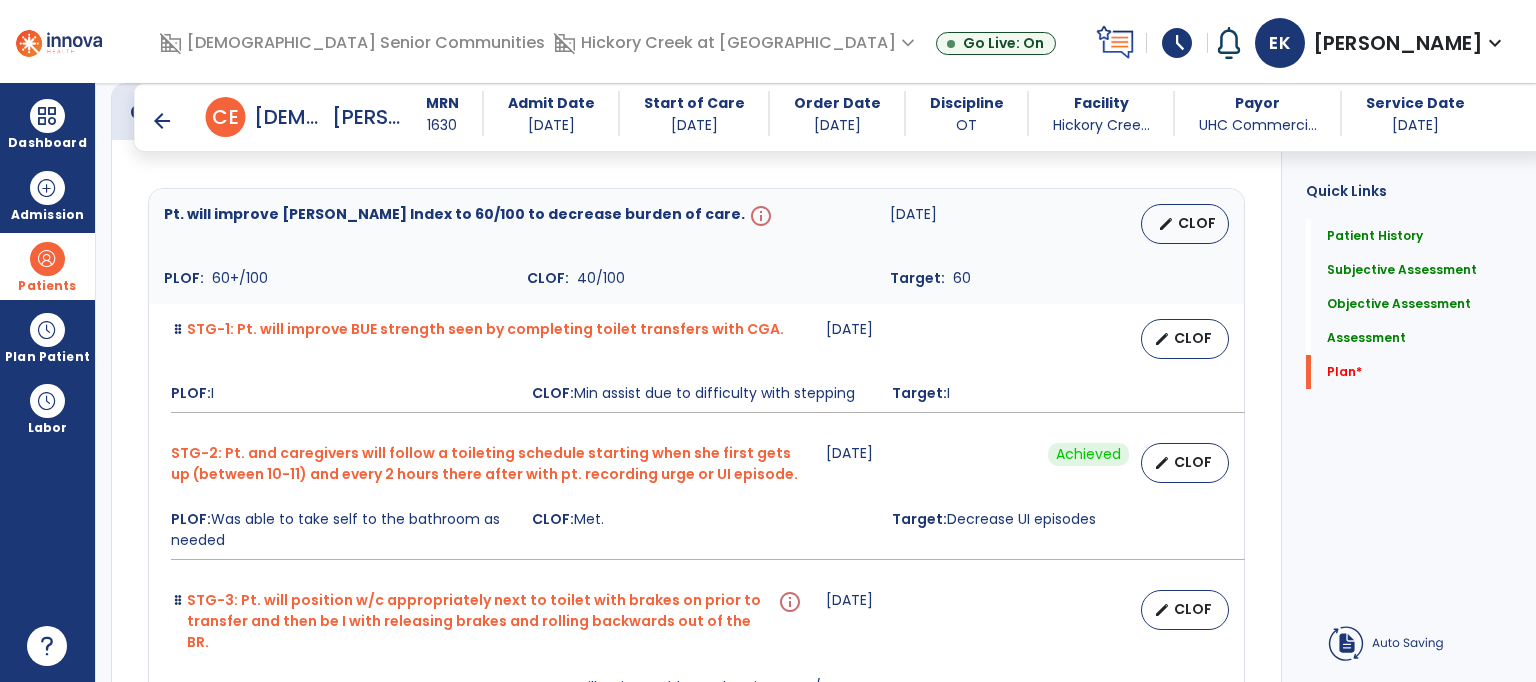 select on "********" 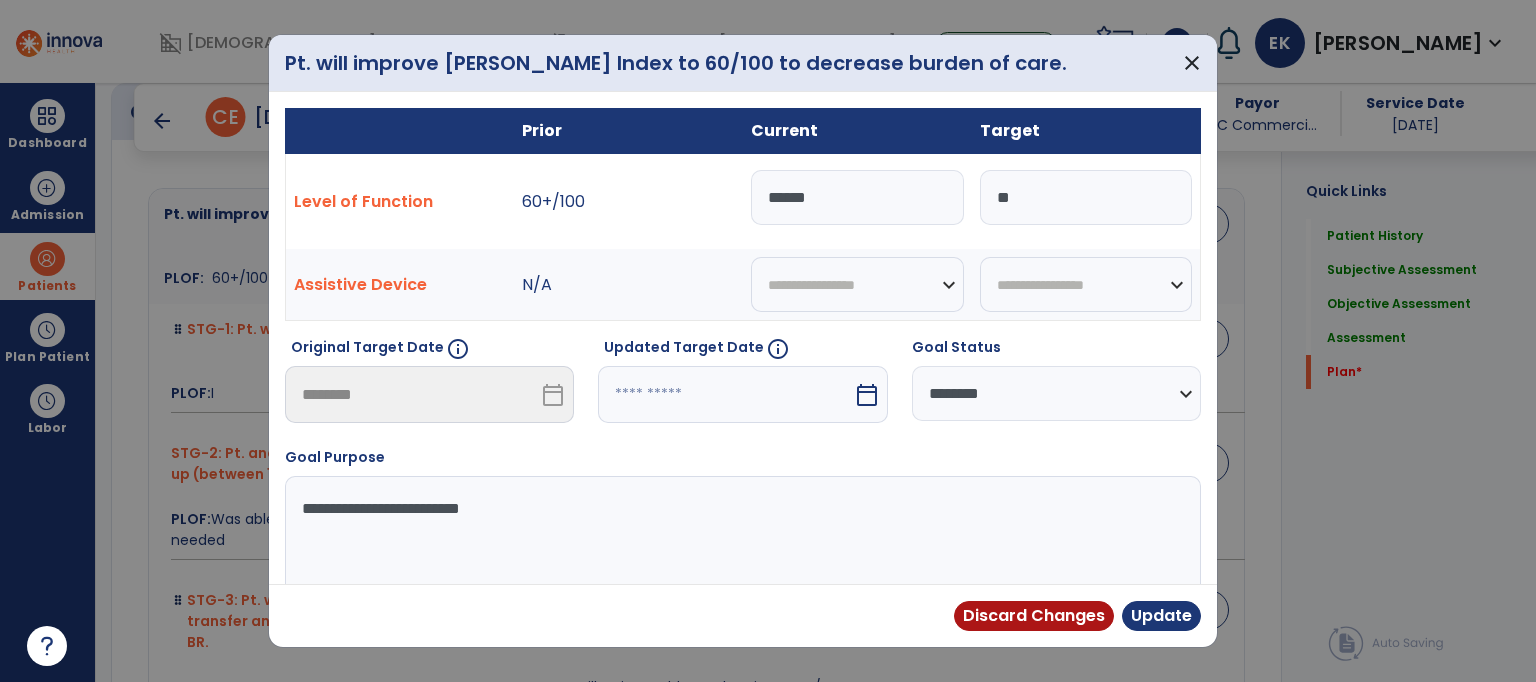 click on "******" at bounding box center (857, 197) 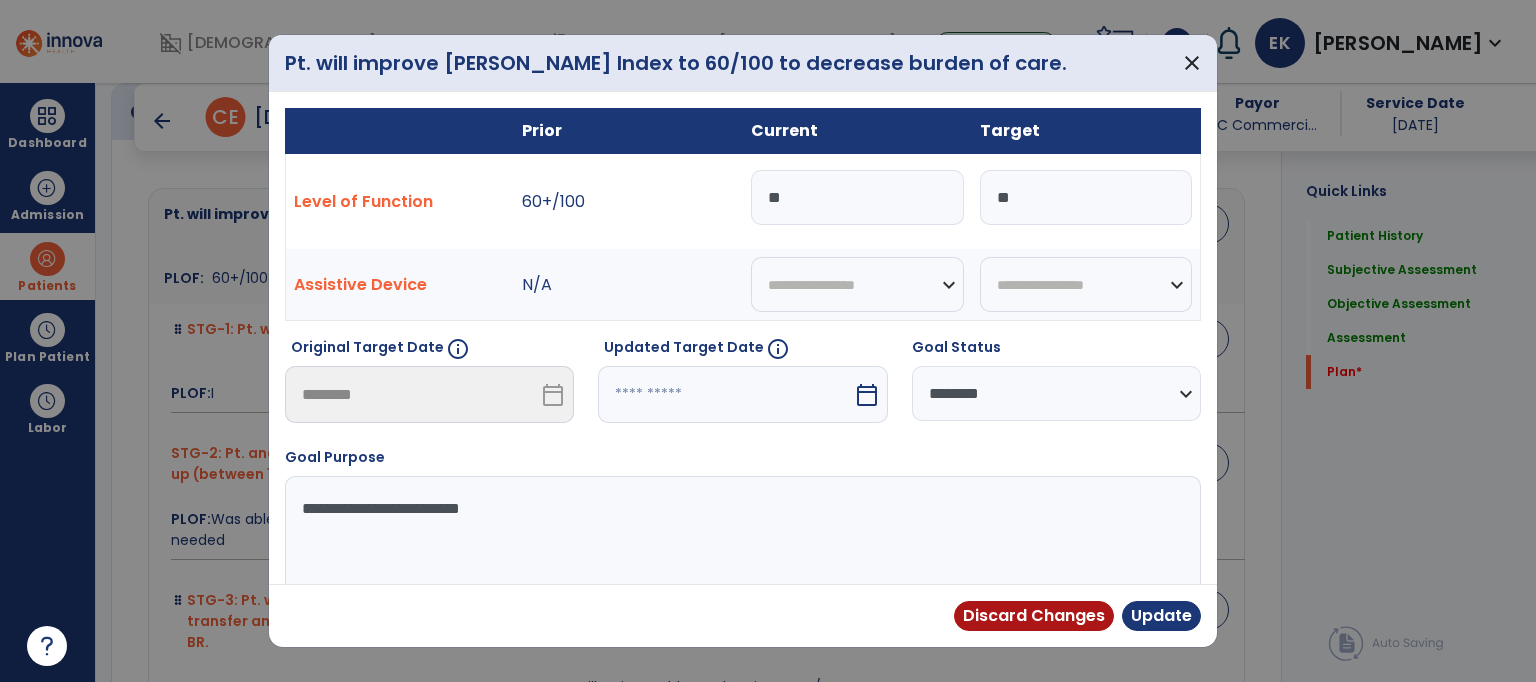 type on "**" 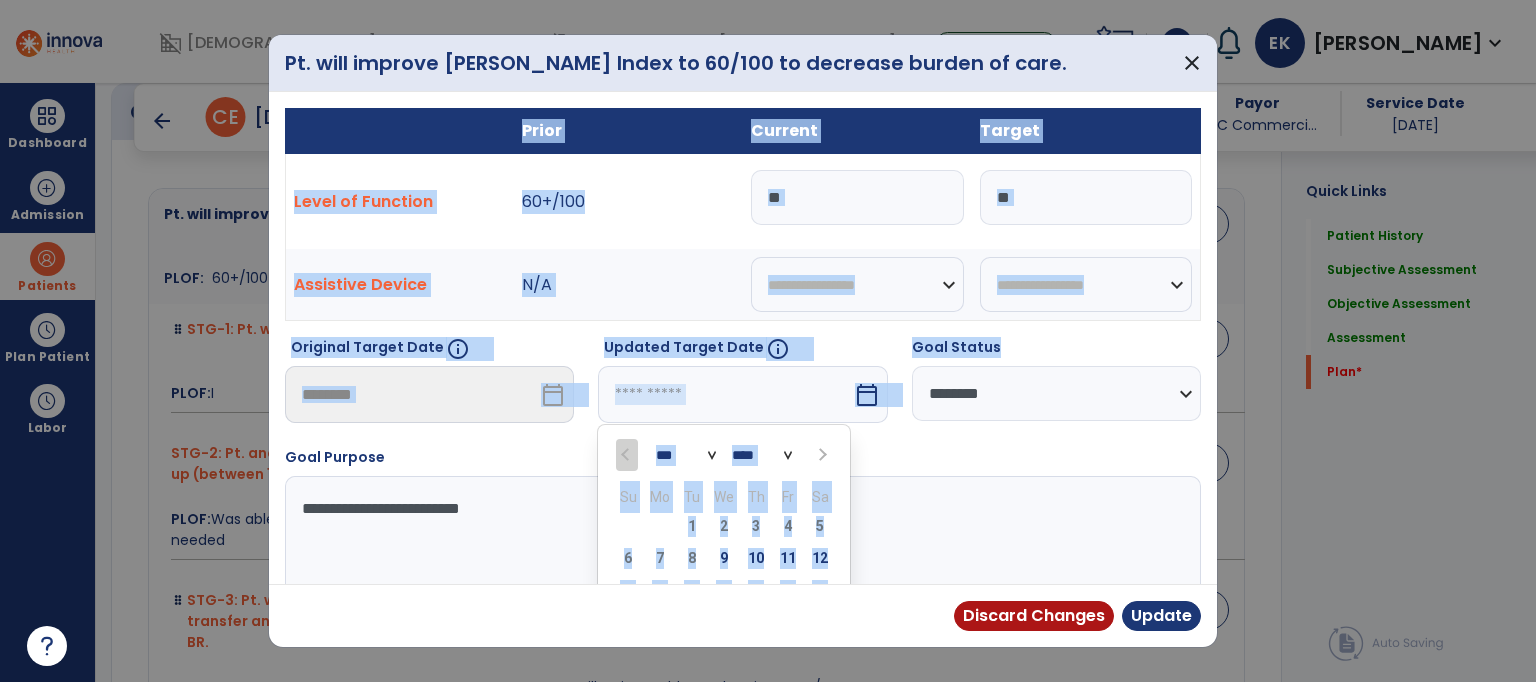 drag, startPoint x: 1212, startPoint y: 273, endPoint x: 1210, endPoint y: 351, distance: 78.025635 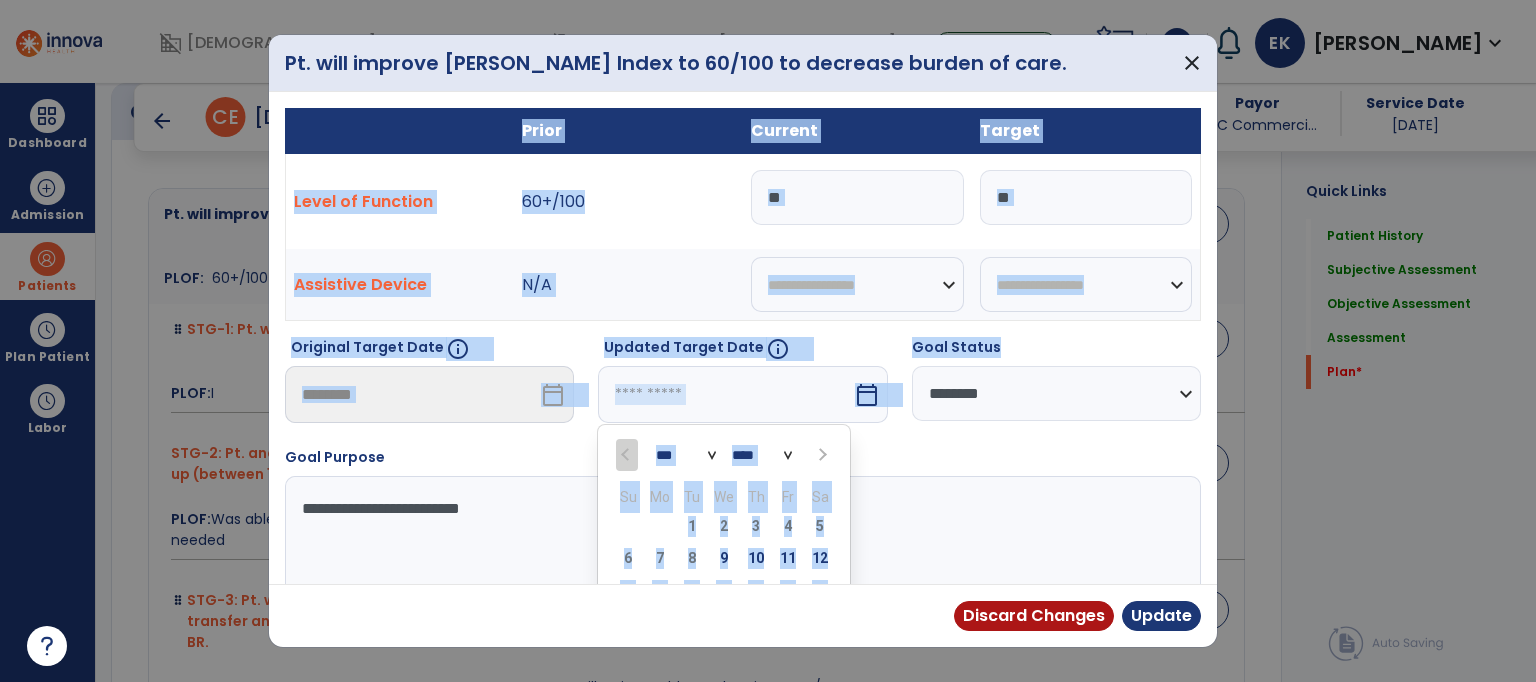 click on "**********" at bounding box center [743, 338] 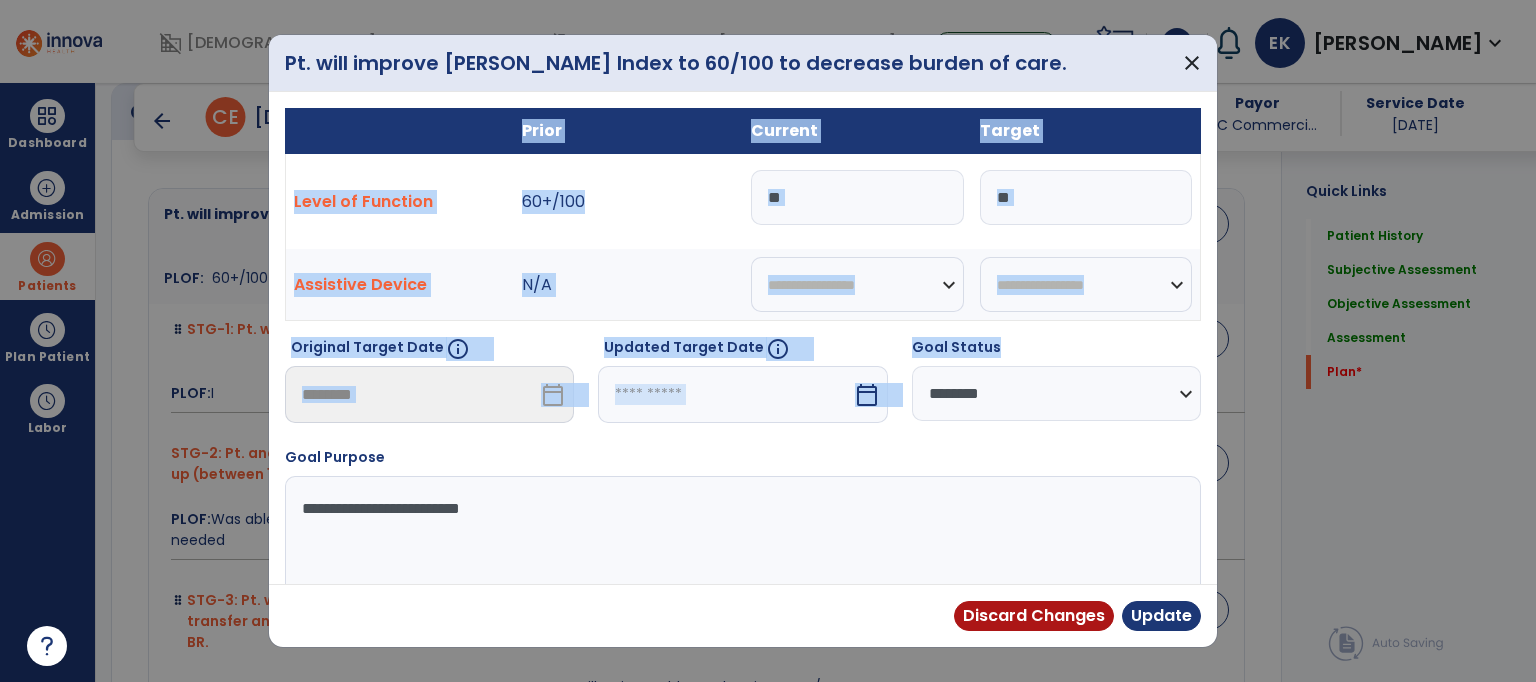 scroll, scrollTop: 56, scrollLeft: 0, axis: vertical 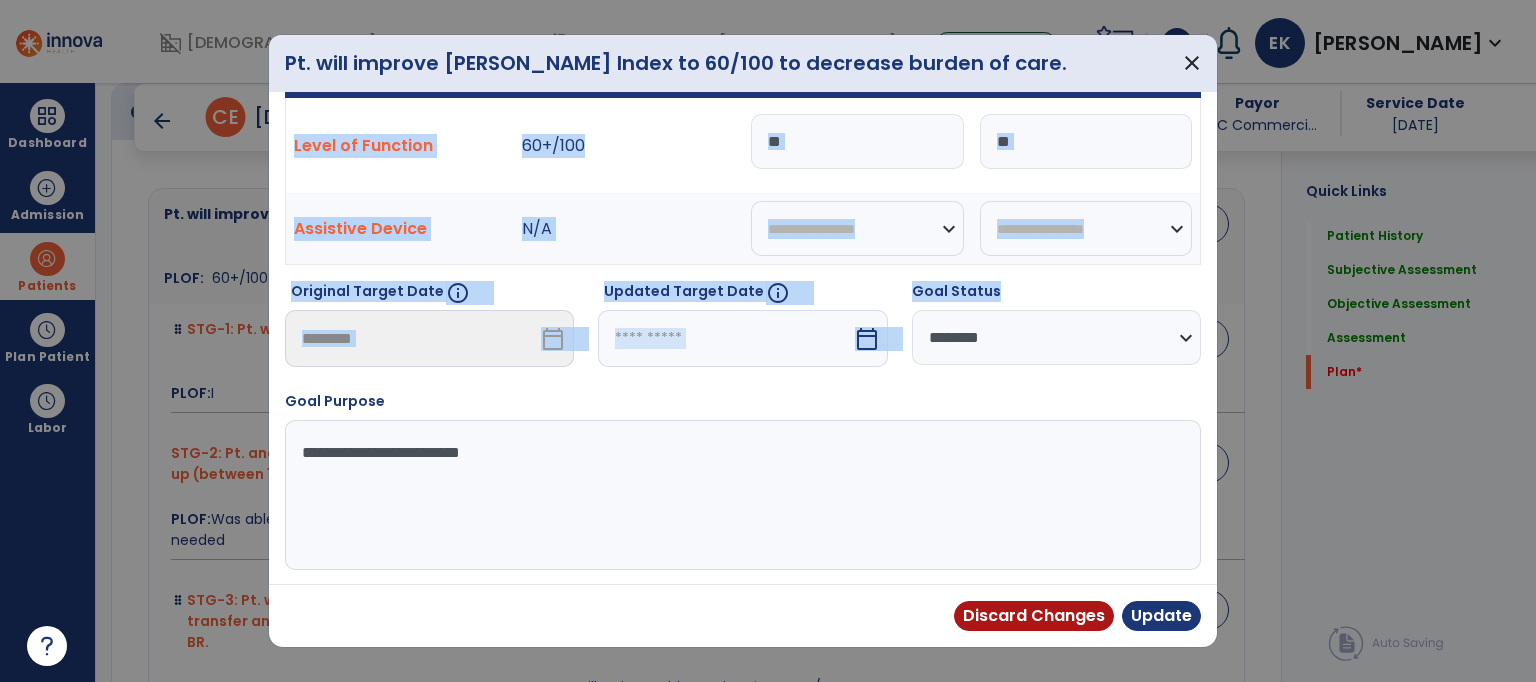 click on "calendar_today" at bounding box center (867, 339) 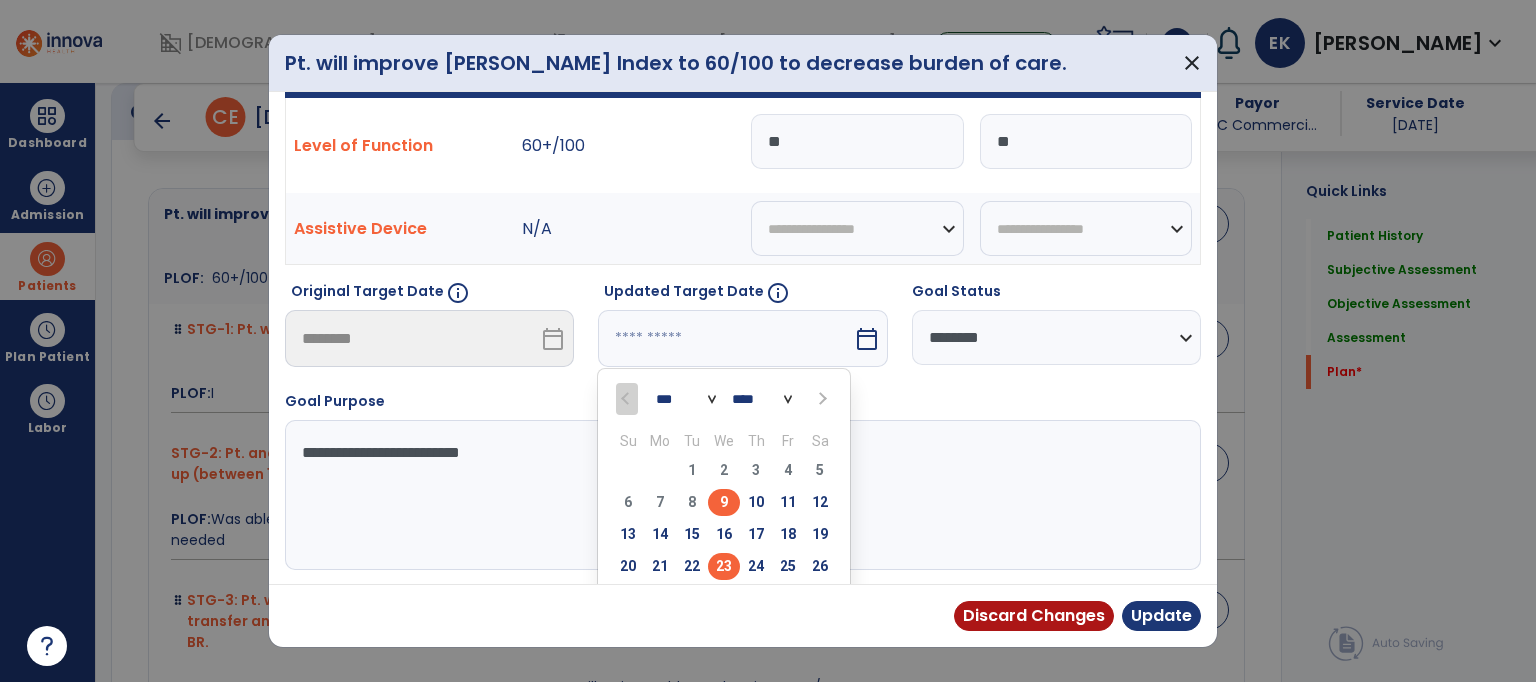 click on "23" at bounding box center (724, 566) 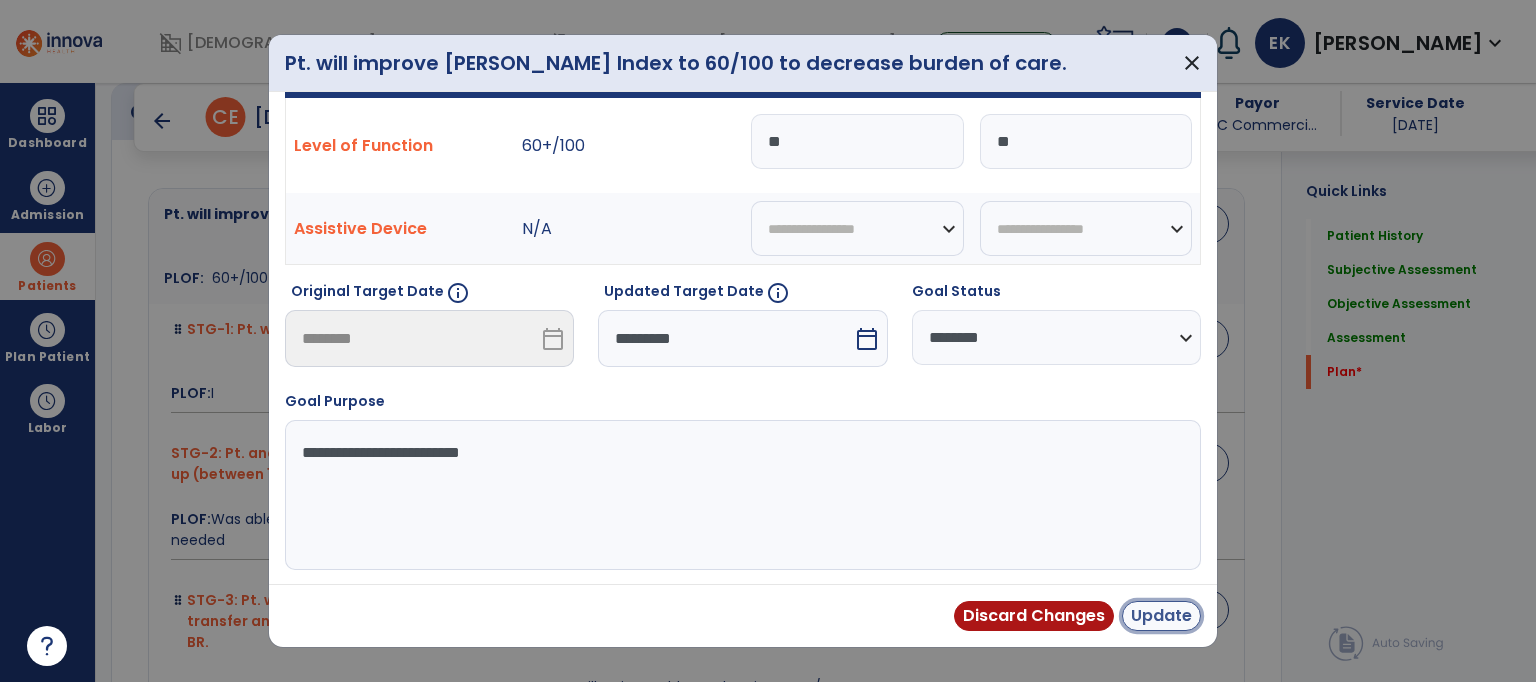 click on "Update" at bounding box center [1161, 616] 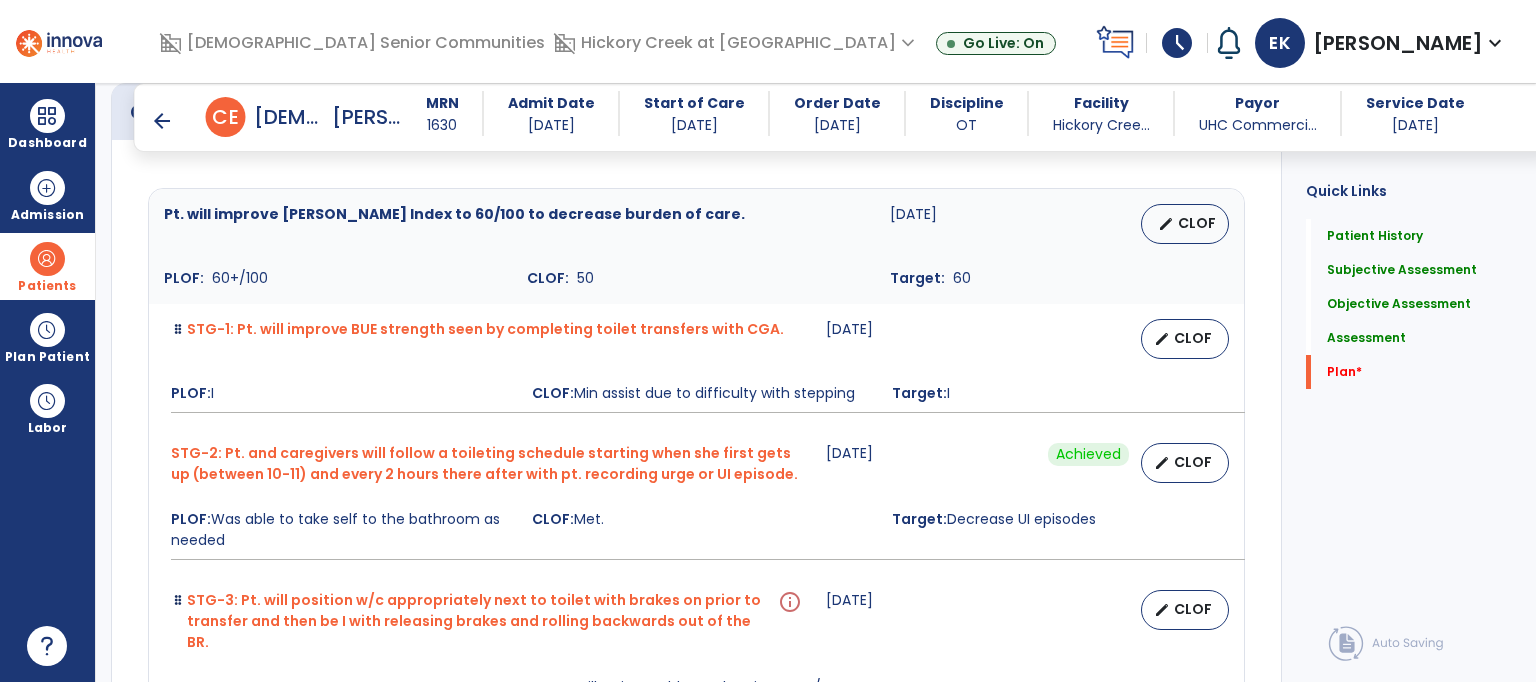 click on "Plan   *  Plan   *" 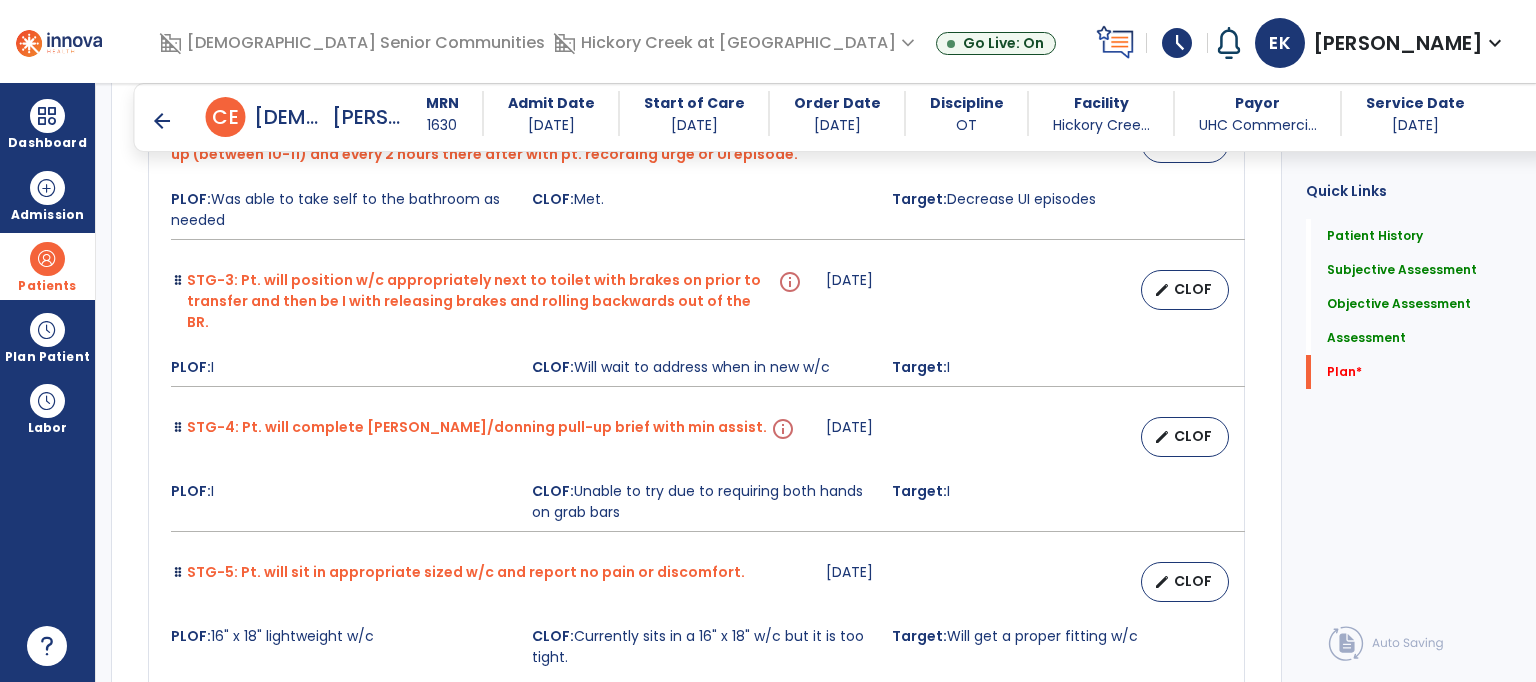 scroll, scrollTop: 3960, scrollLeft: 0, axis: vertical 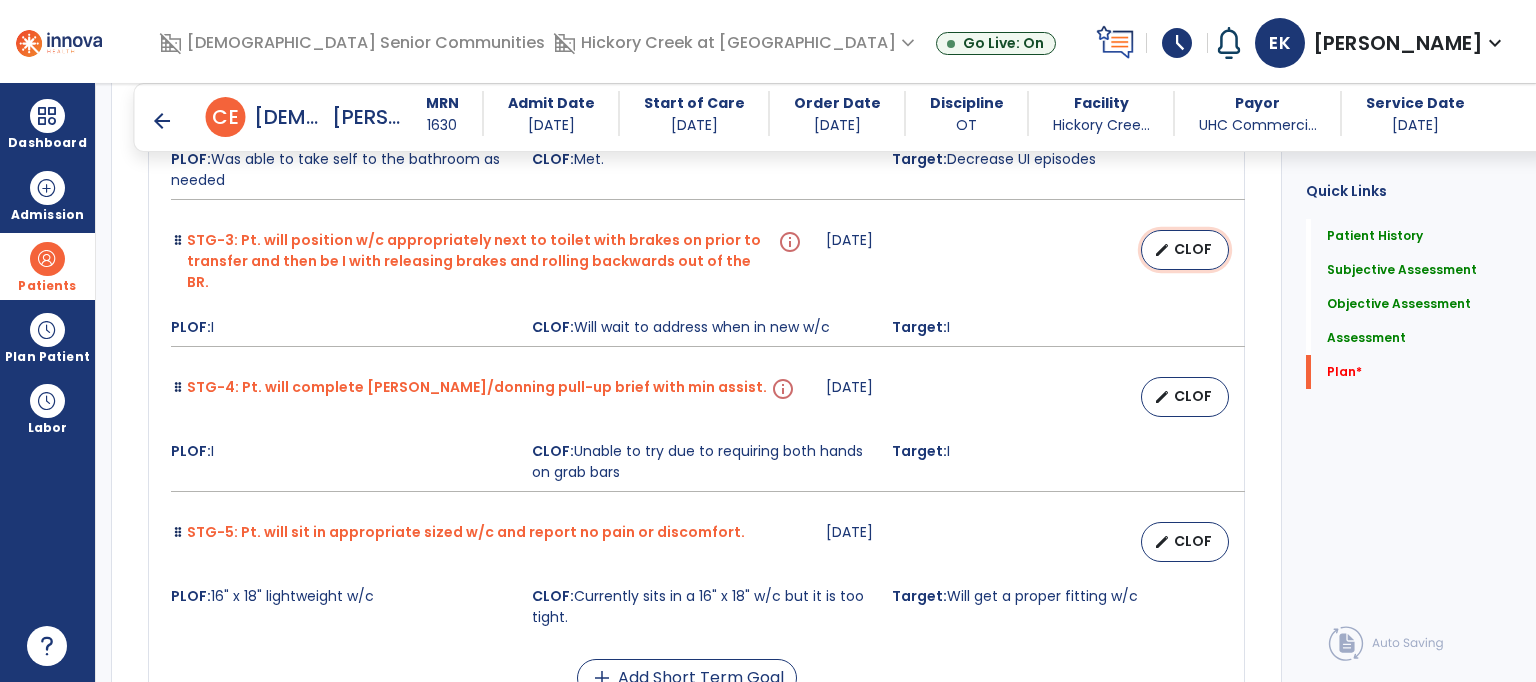 click on "CLOF" at bounding box center [1193, 249] 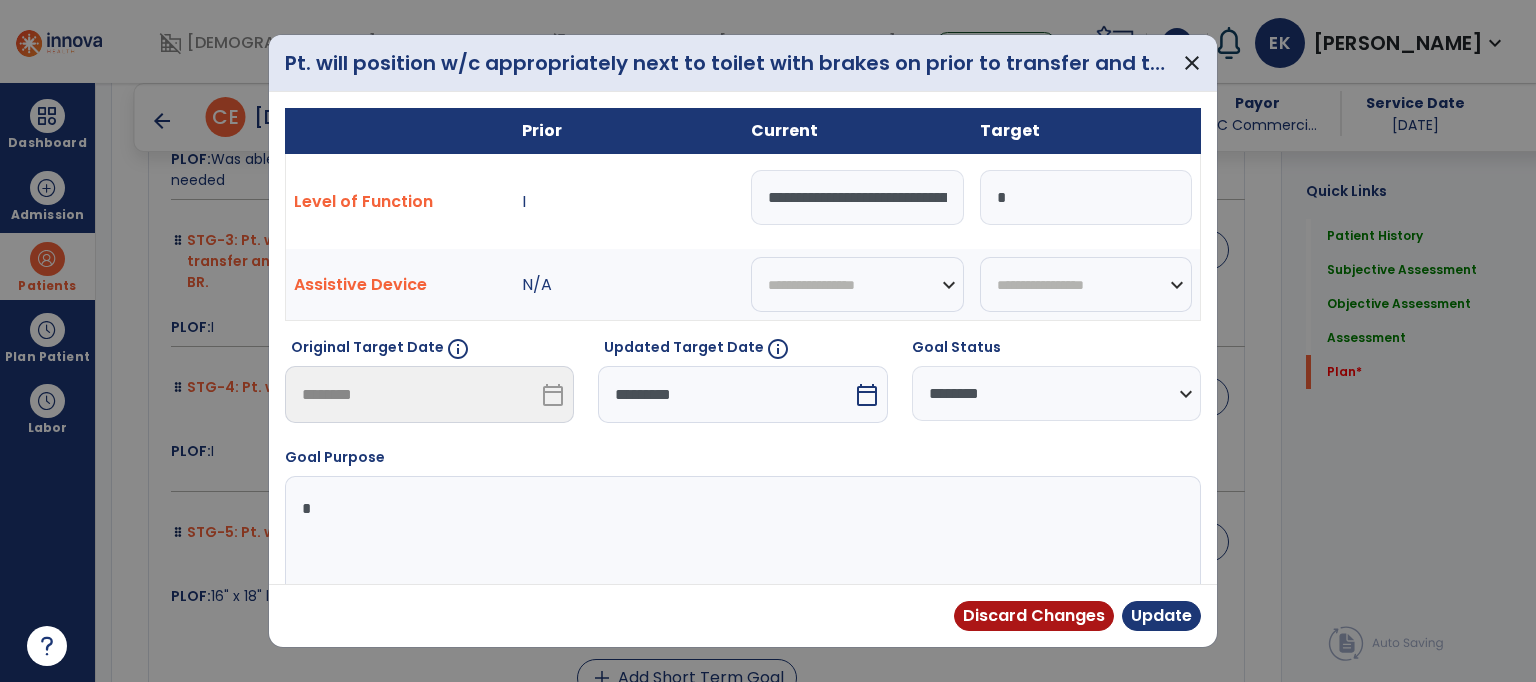 scroll, scrollTop: 0, scrollLeft: 0, axis: both 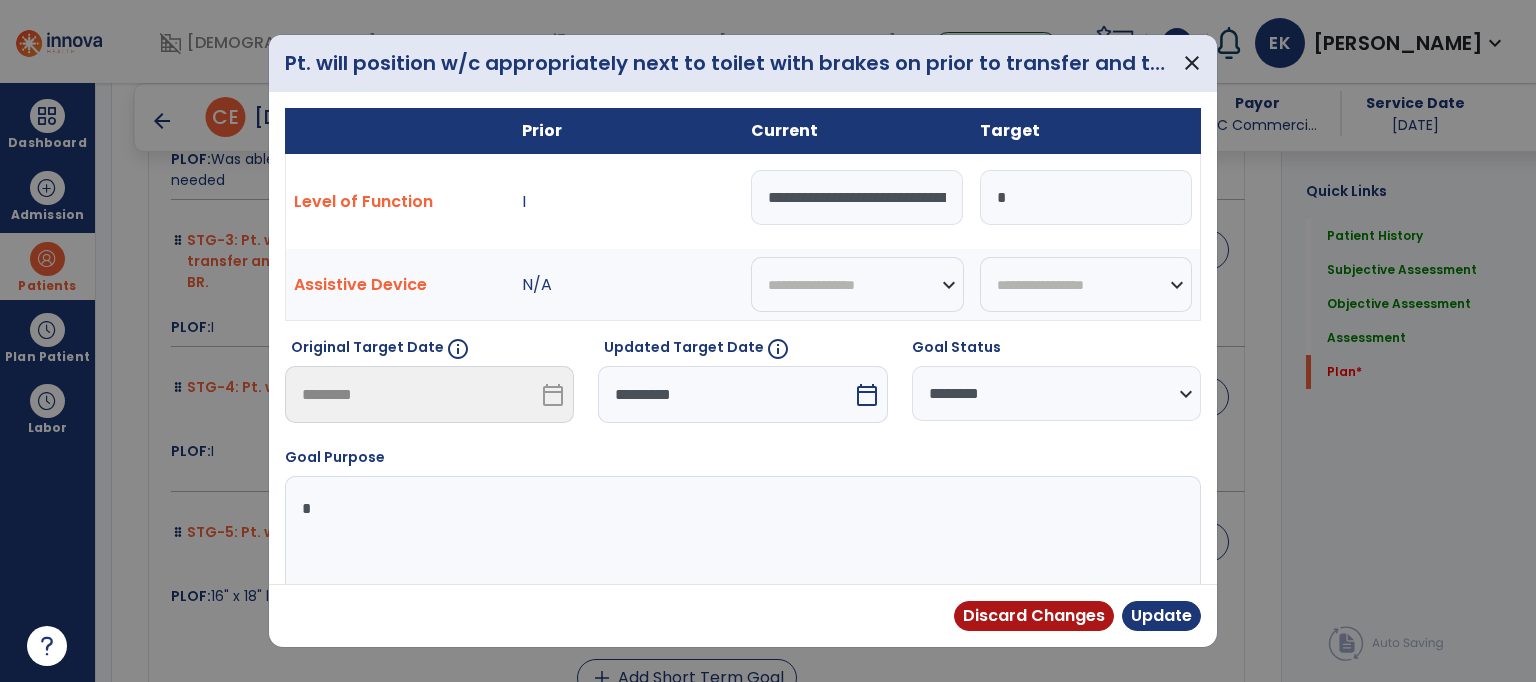 drag, startPoint x: 956, startPoint y: 198, endPoint x: 698, endPoint y: 194, distance: 258.031 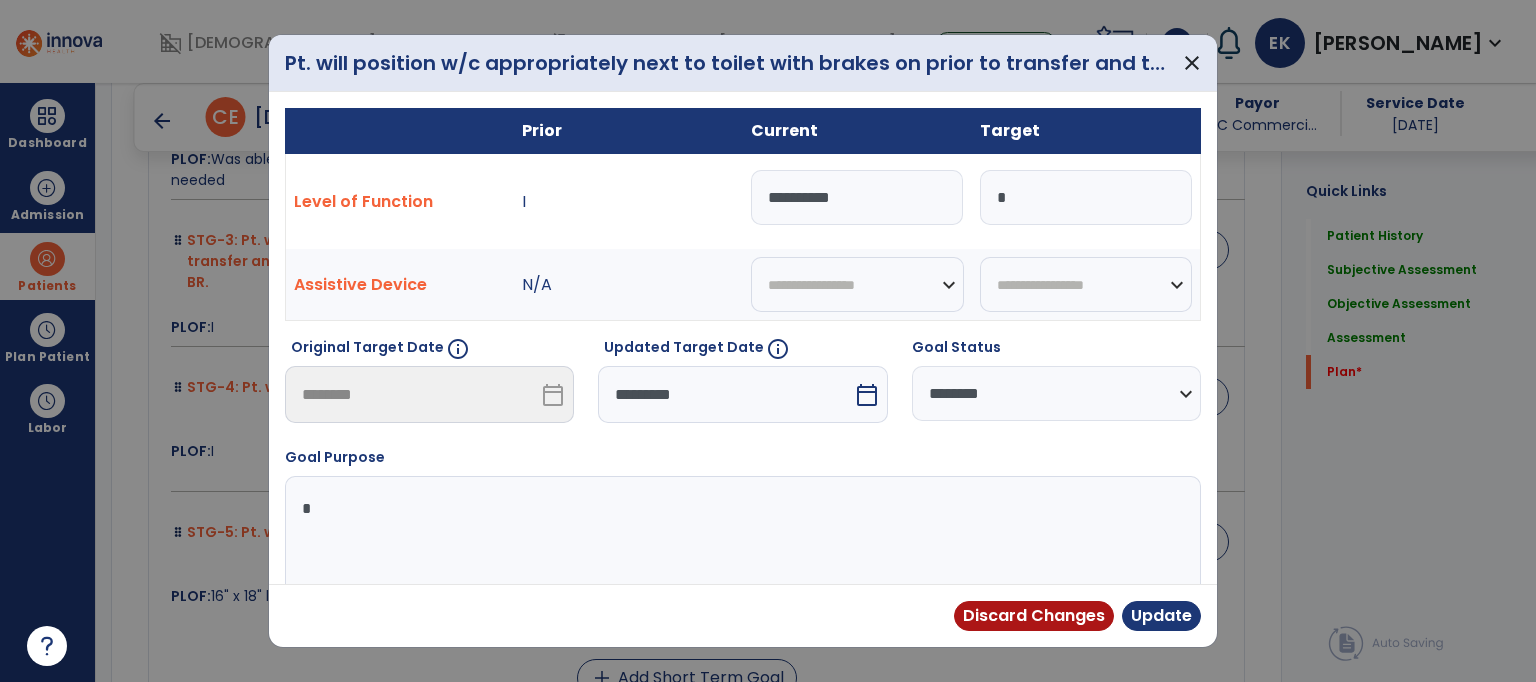 type on "**********" 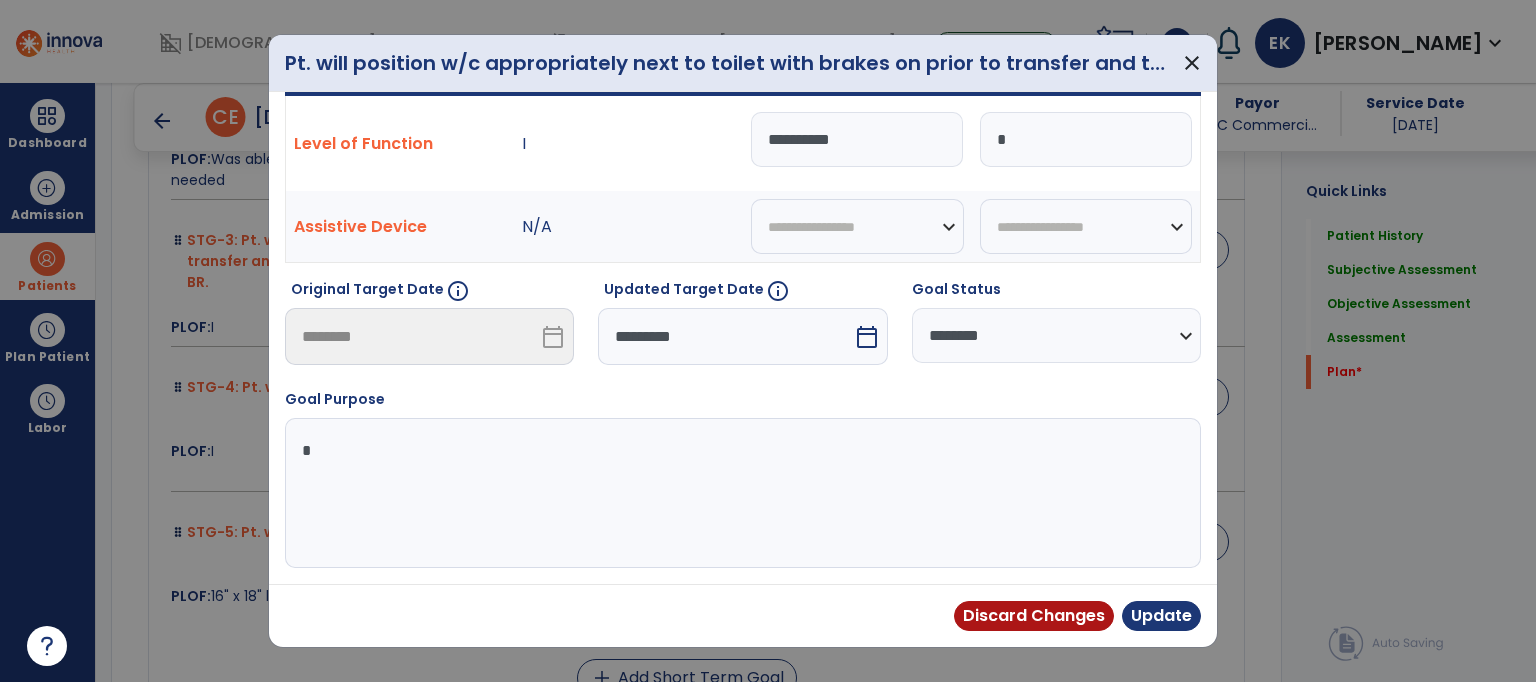 scroll, scrollTop: 56, scrollLeft: 0, axis: vertical 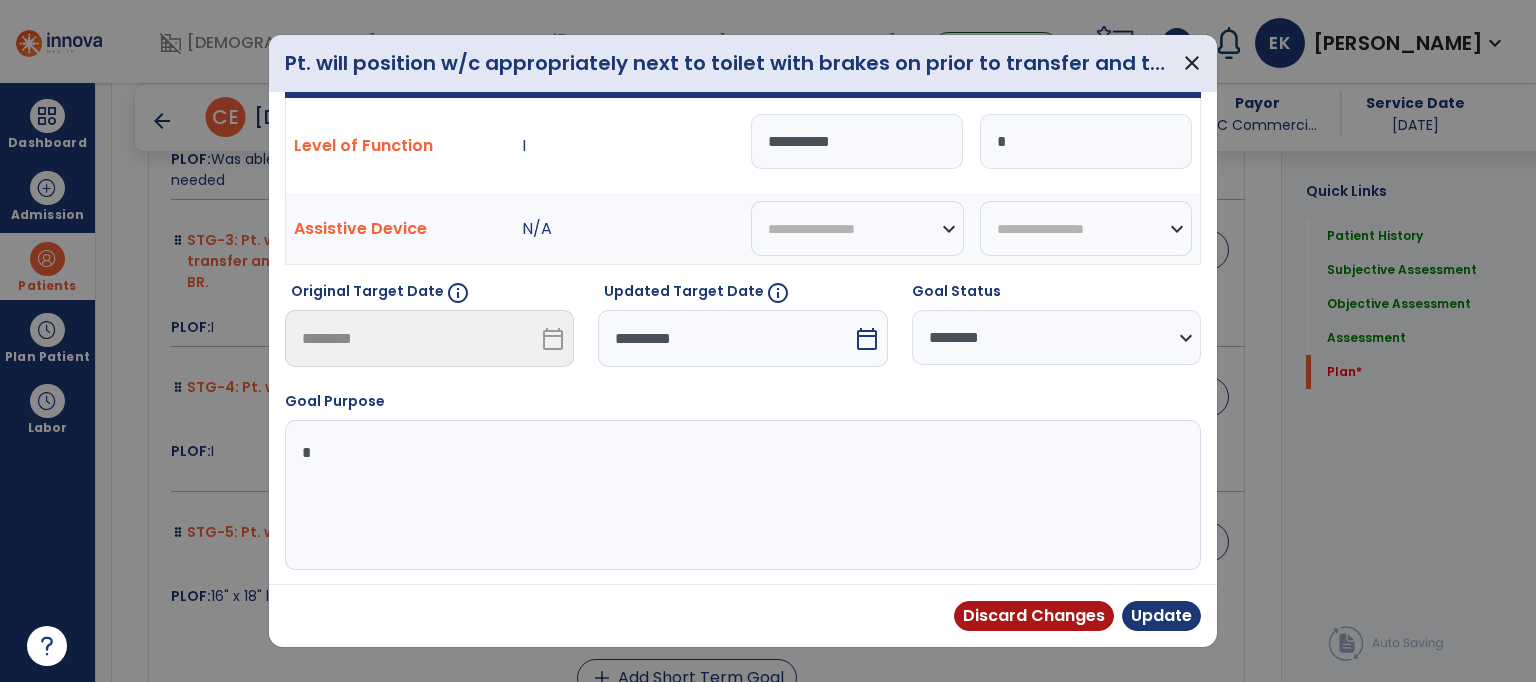 click on "calendar_today" at bounding box center (867, 339) 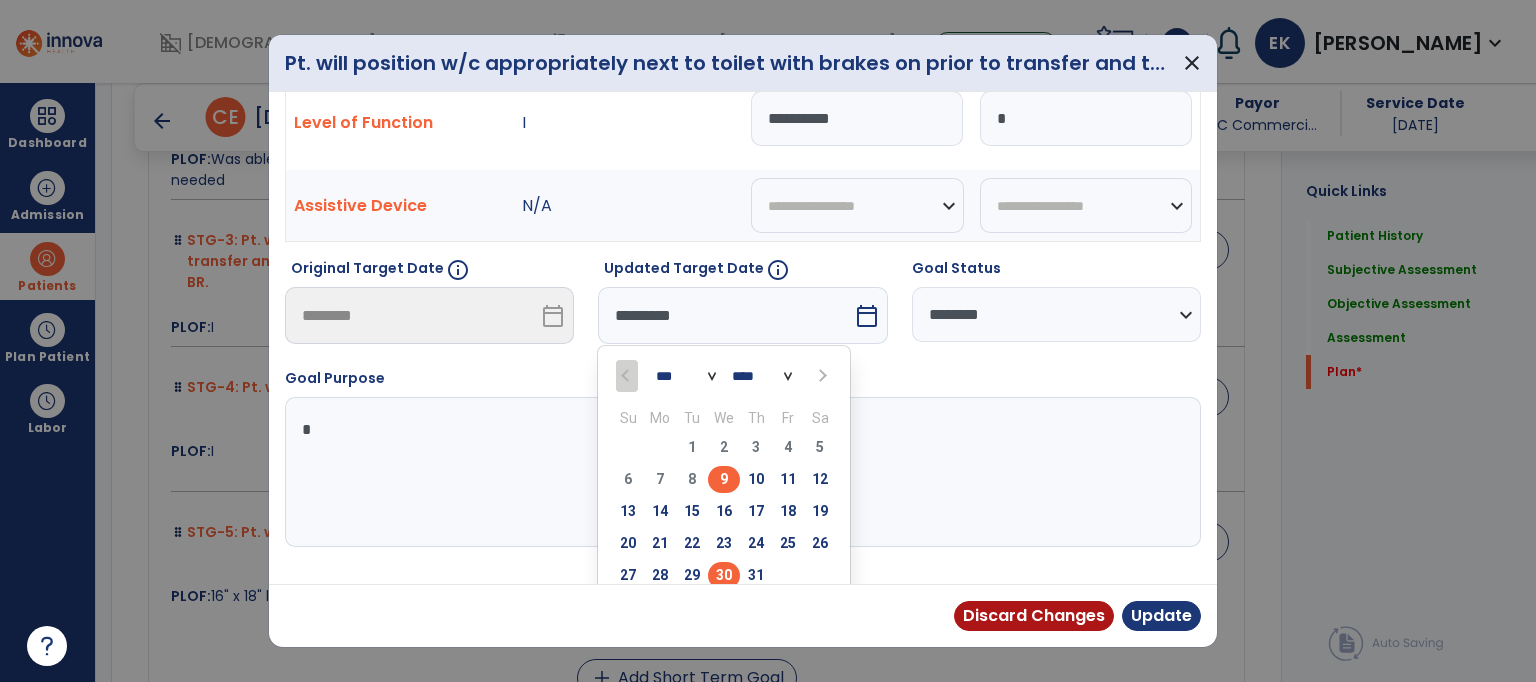 click on "30" at bounding box center (724, 575) 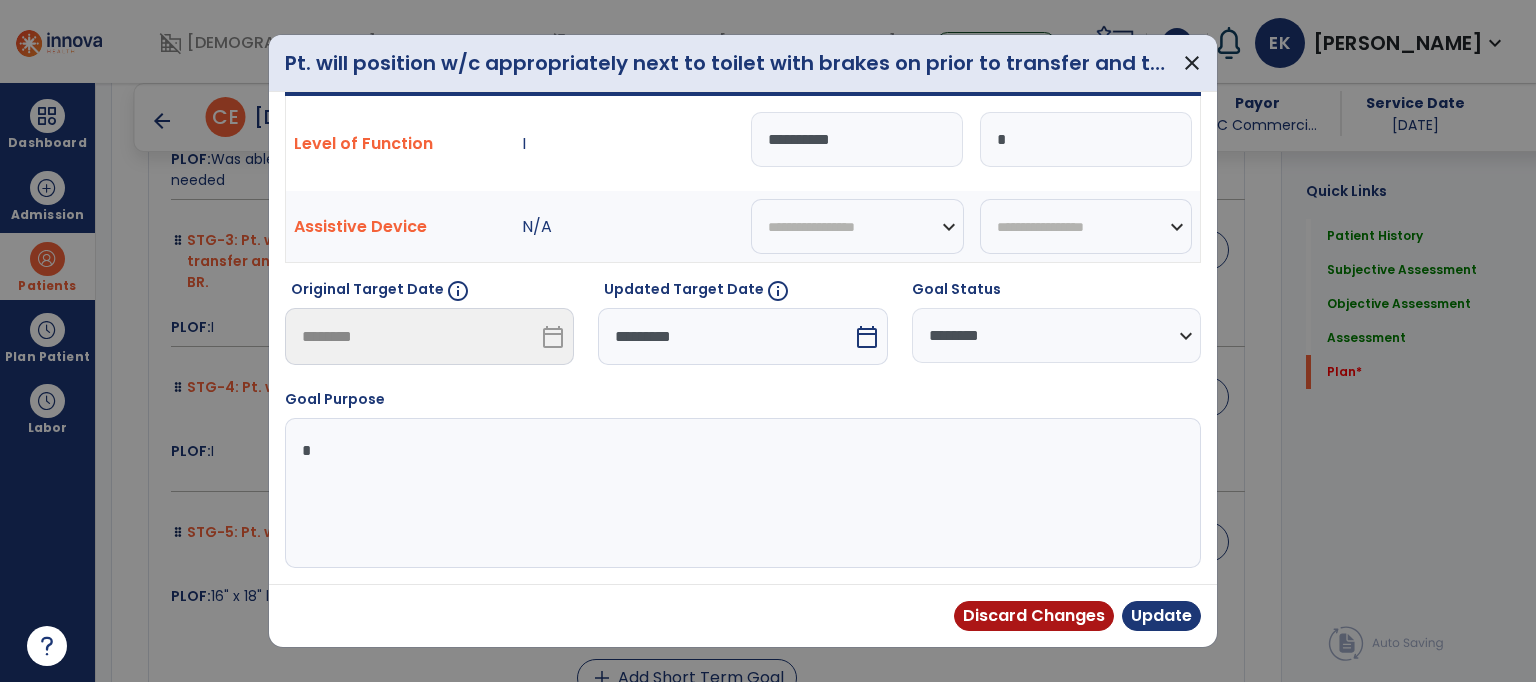 scroll, scrollTop: 56, scrollLeft: 0, axis: vertical 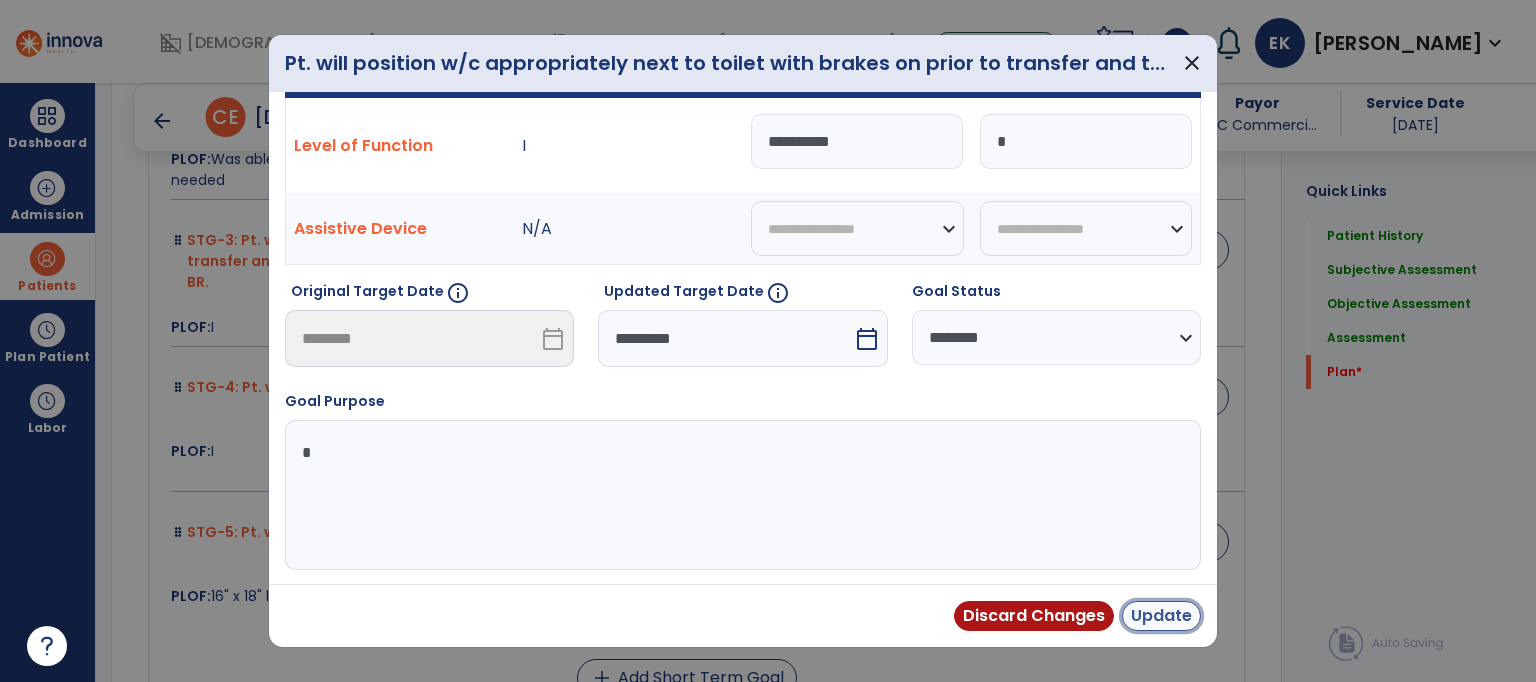 click on "Update" at bounding box center [1161, 616] 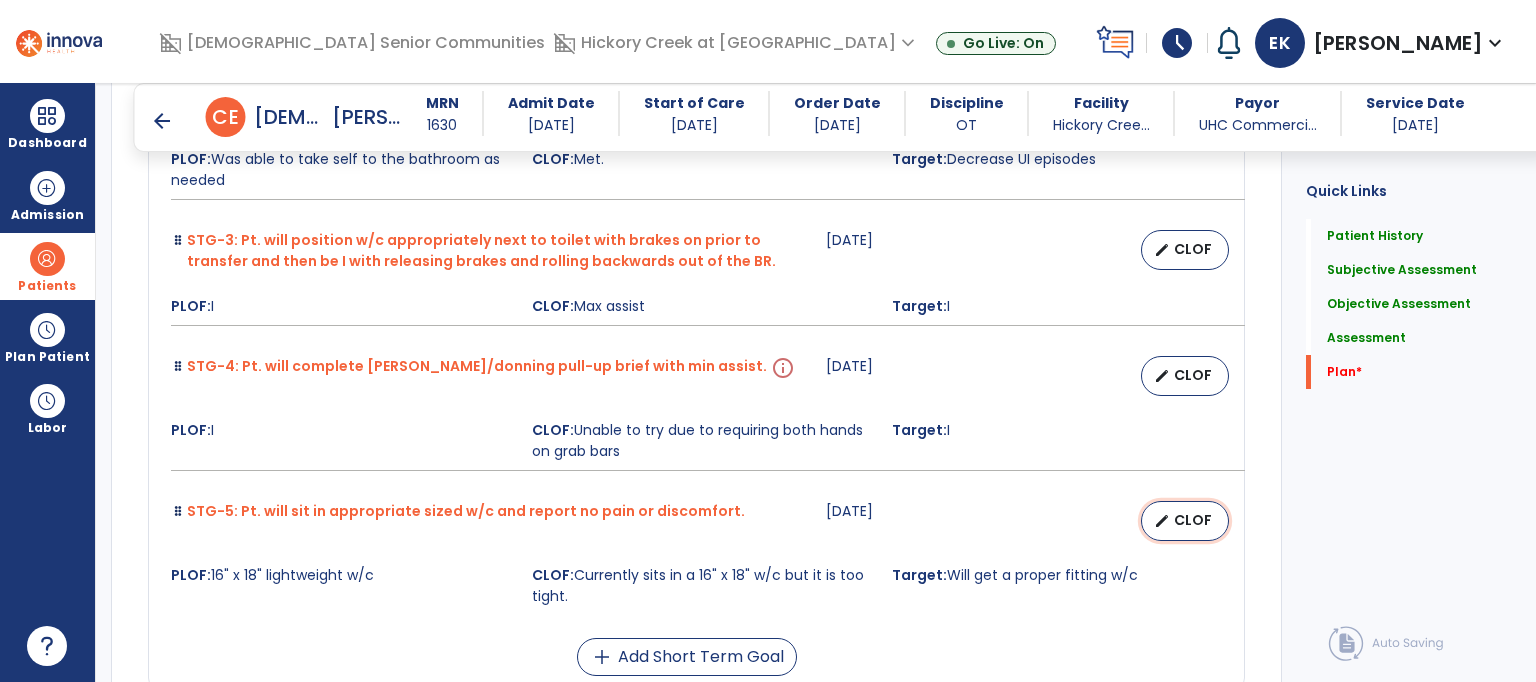 click on "CLOF" at bounding box center (1193, 520) 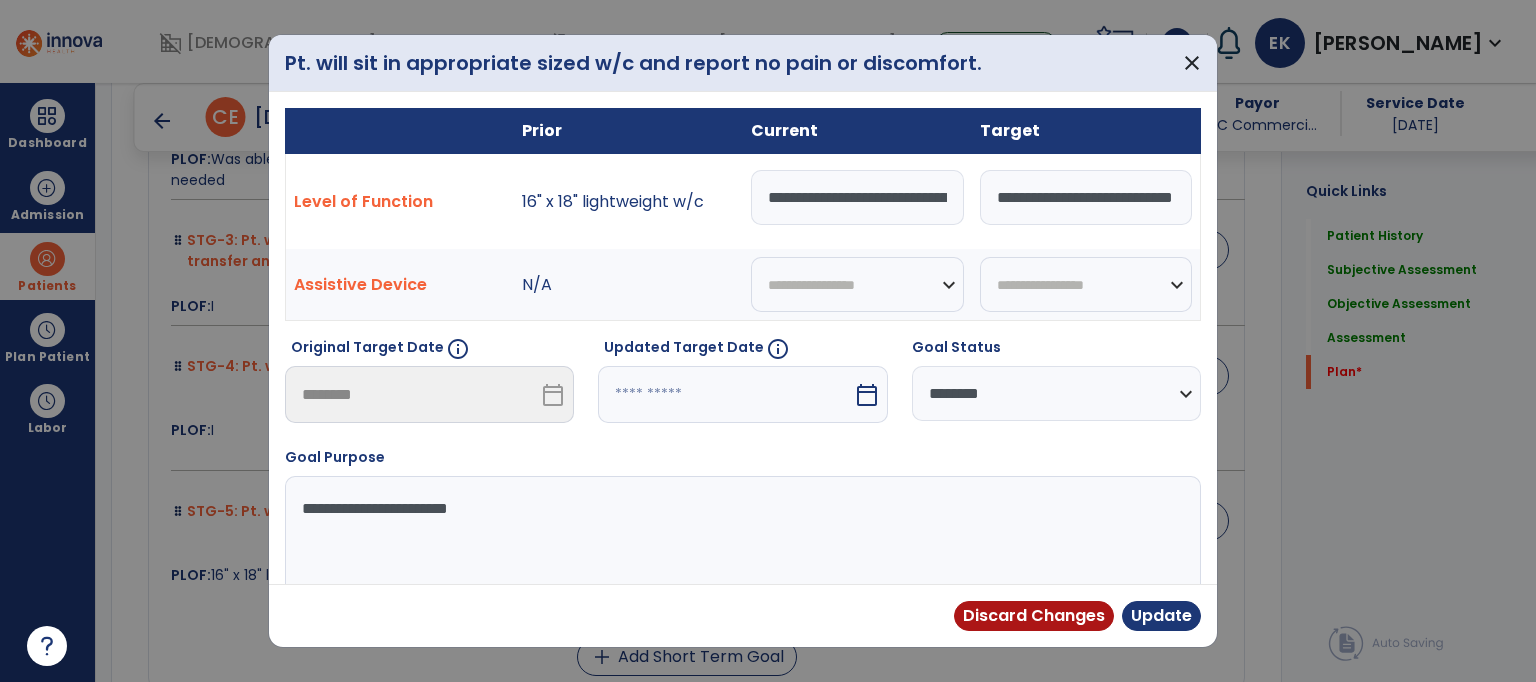 drag, startPoint x: 944, startPoint y: 198, endPoint x: 597, endPoint y: 187, distance: 347.17432 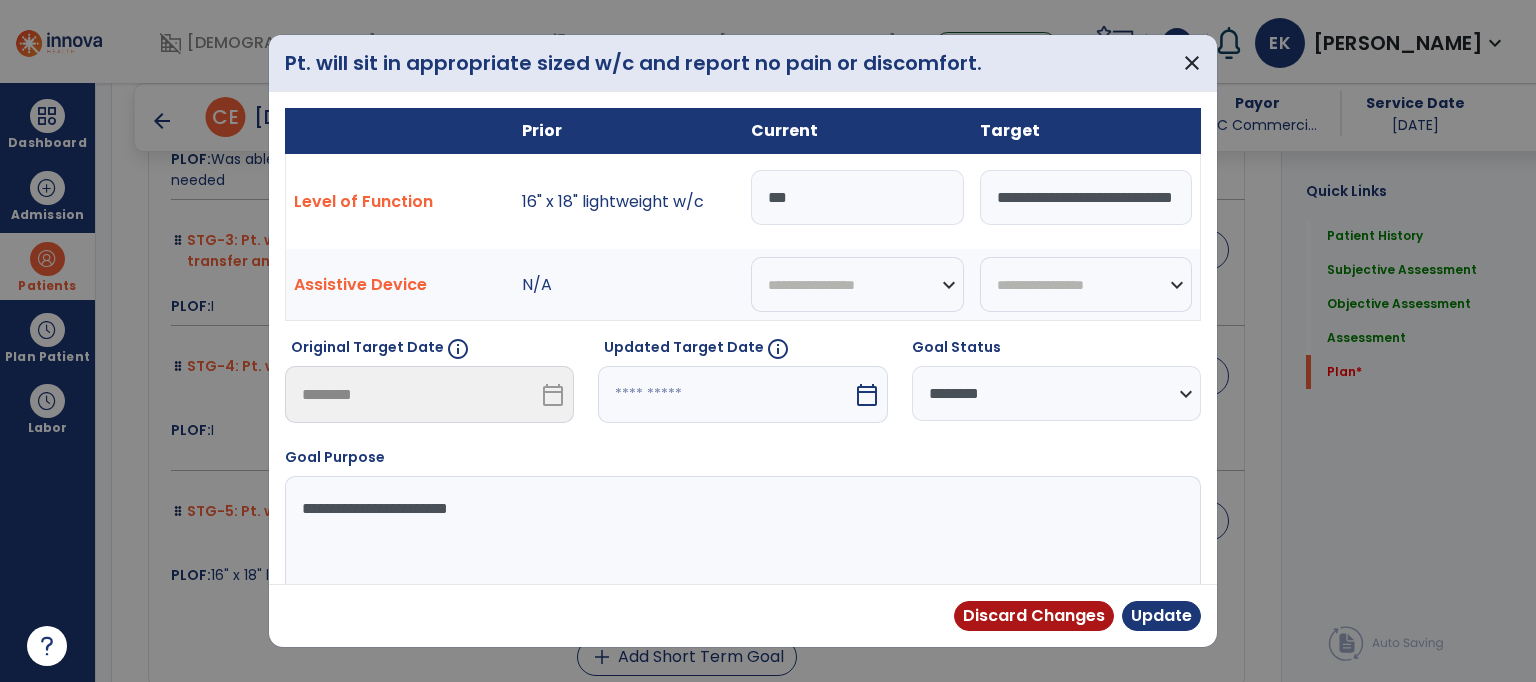type on "***" 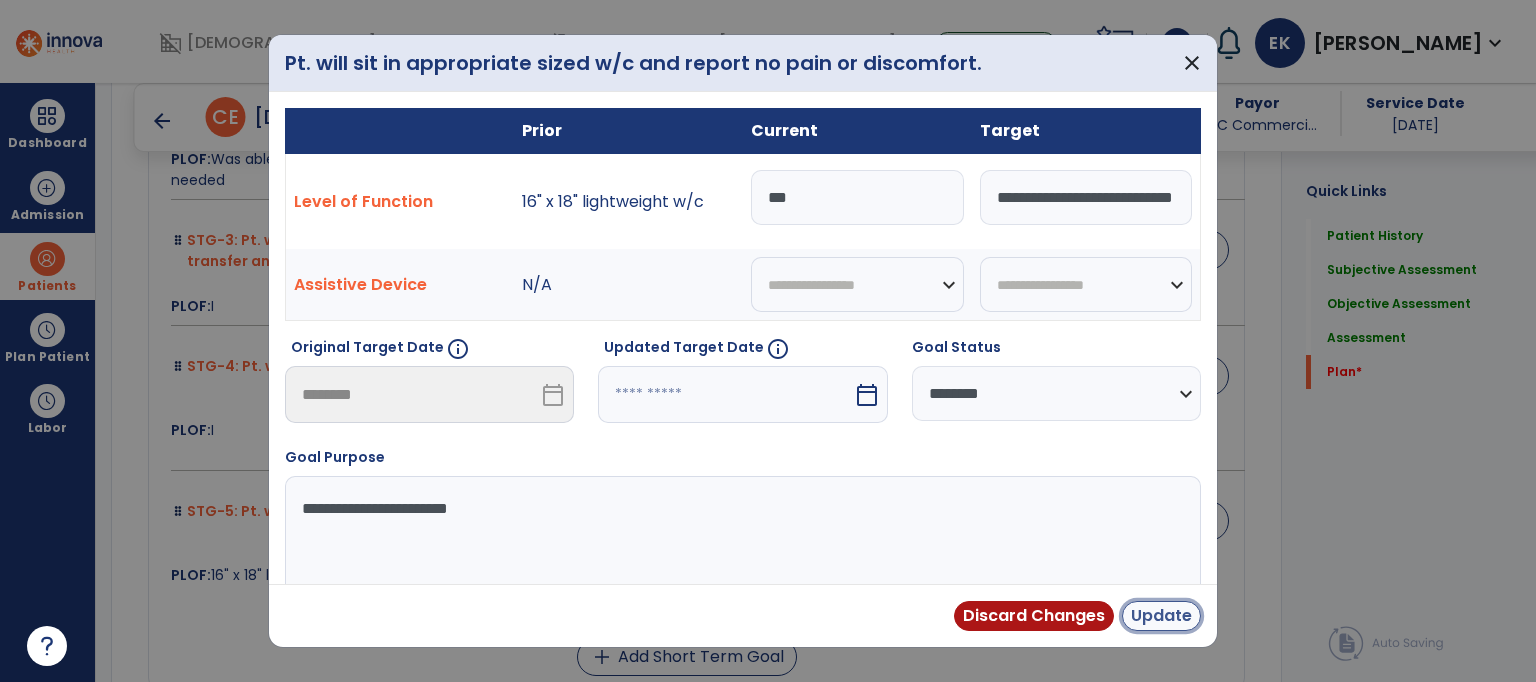 click on "Update" at bounding box center (1161, 616) 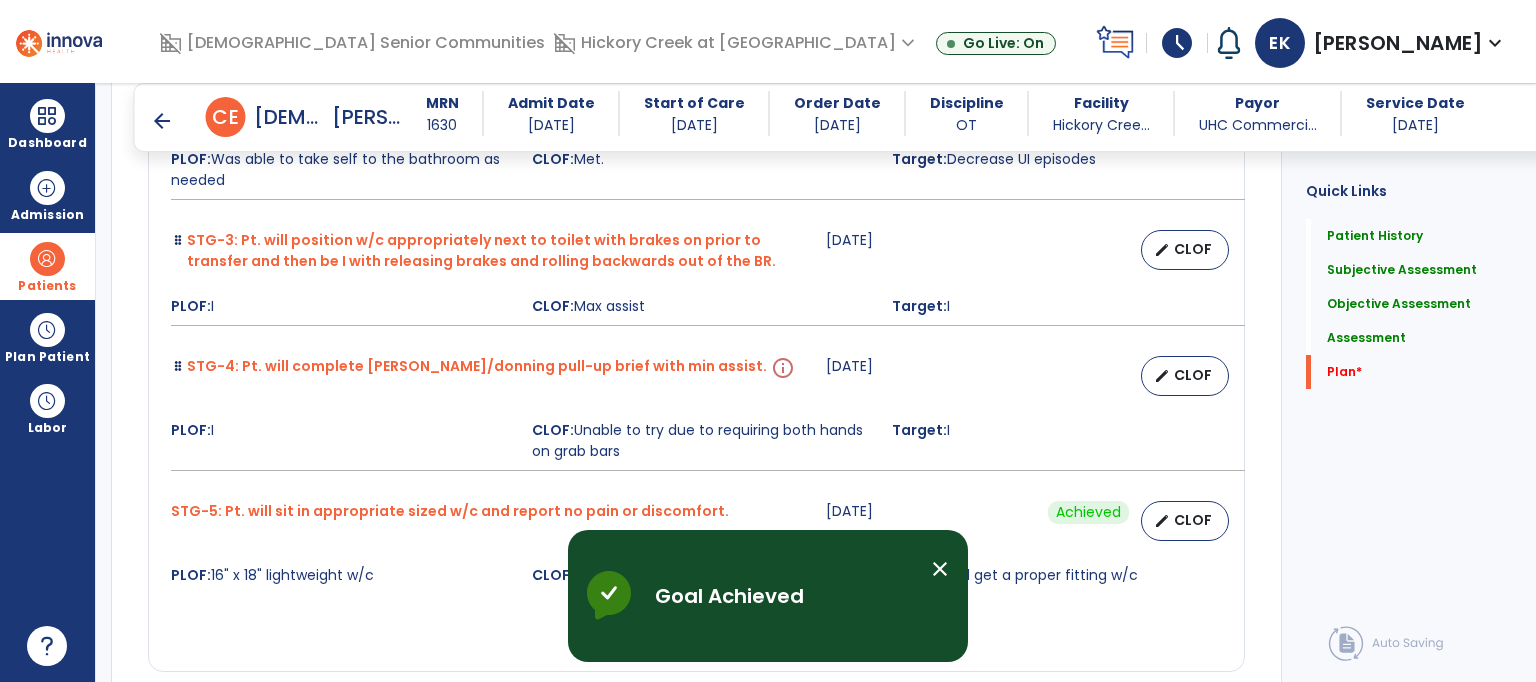 scroll, scrollTop: 3109, scrollLeft: 0, axis: vertical 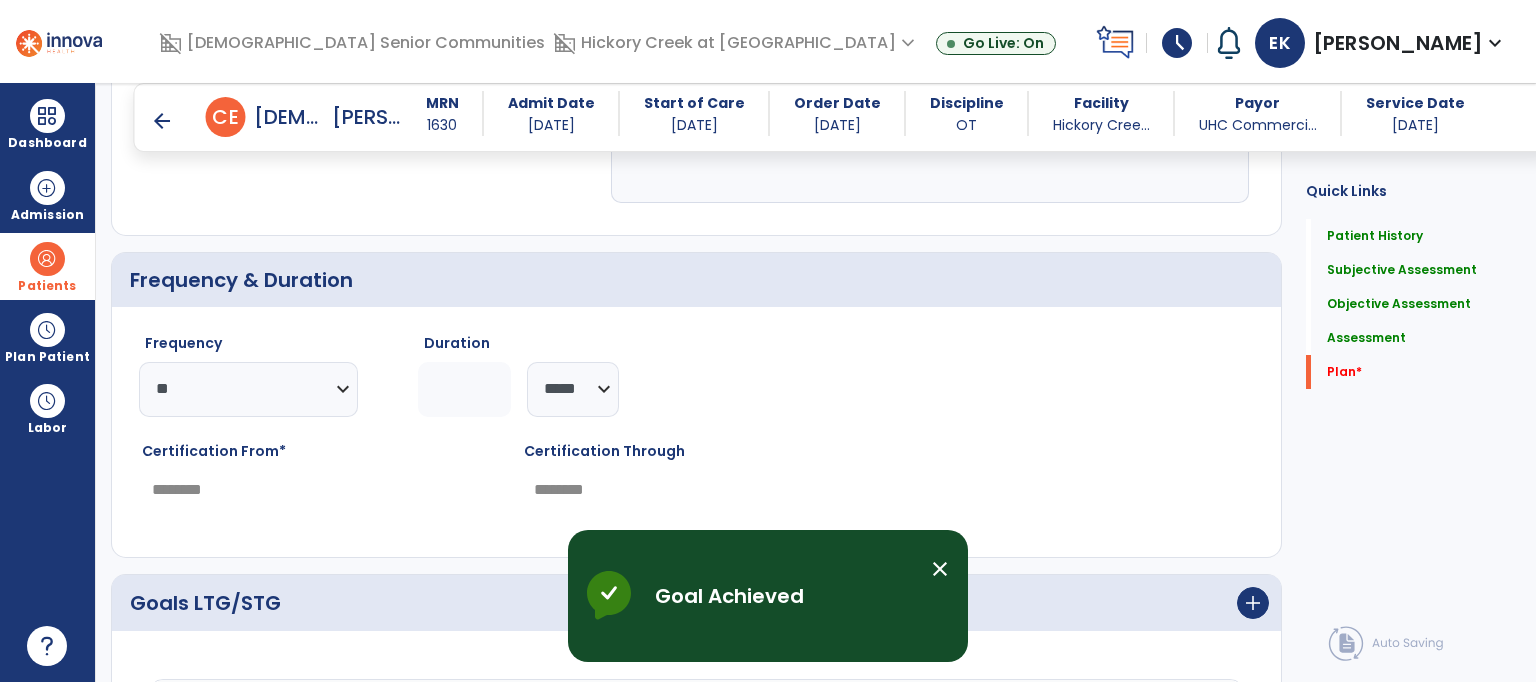 click on "Plan   *  Plan   *" 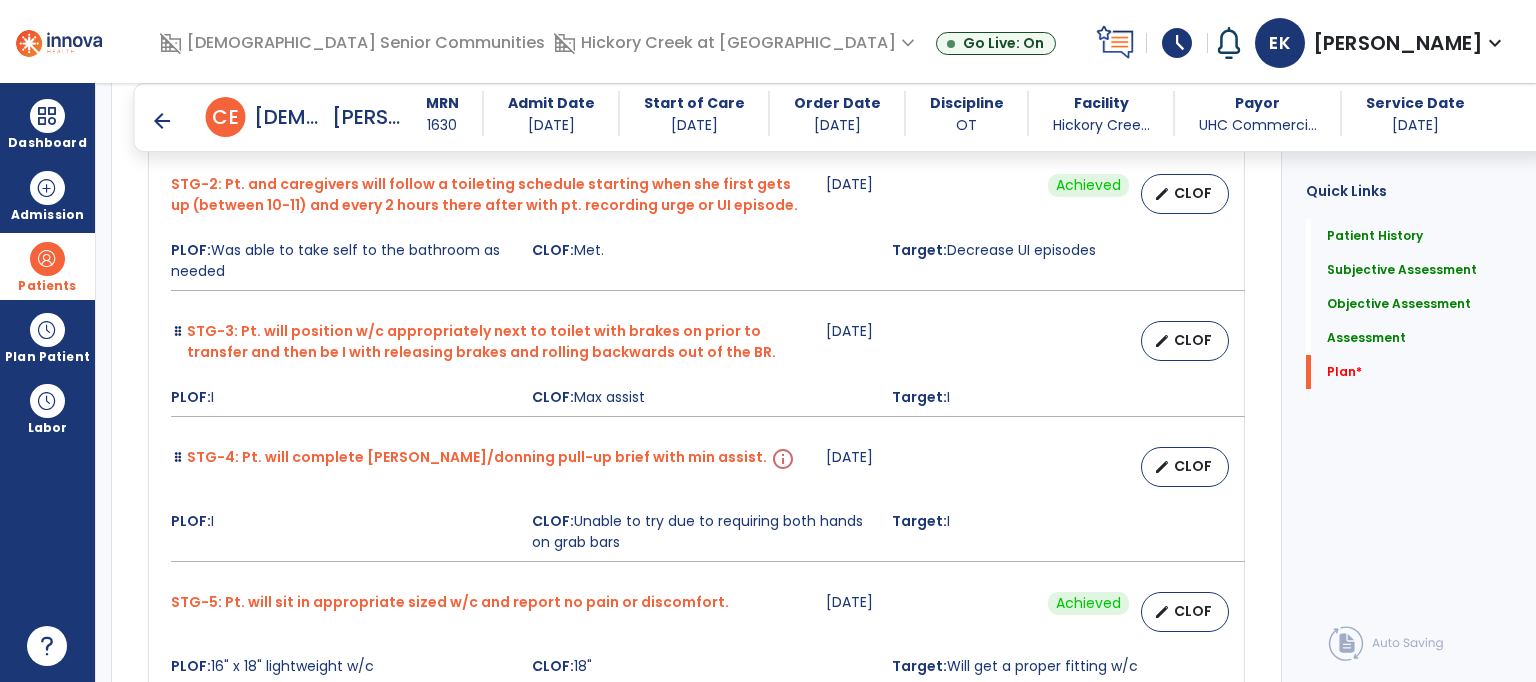 scroll, scrollTop: 3909, scrollLeft: 0, axis: vertical 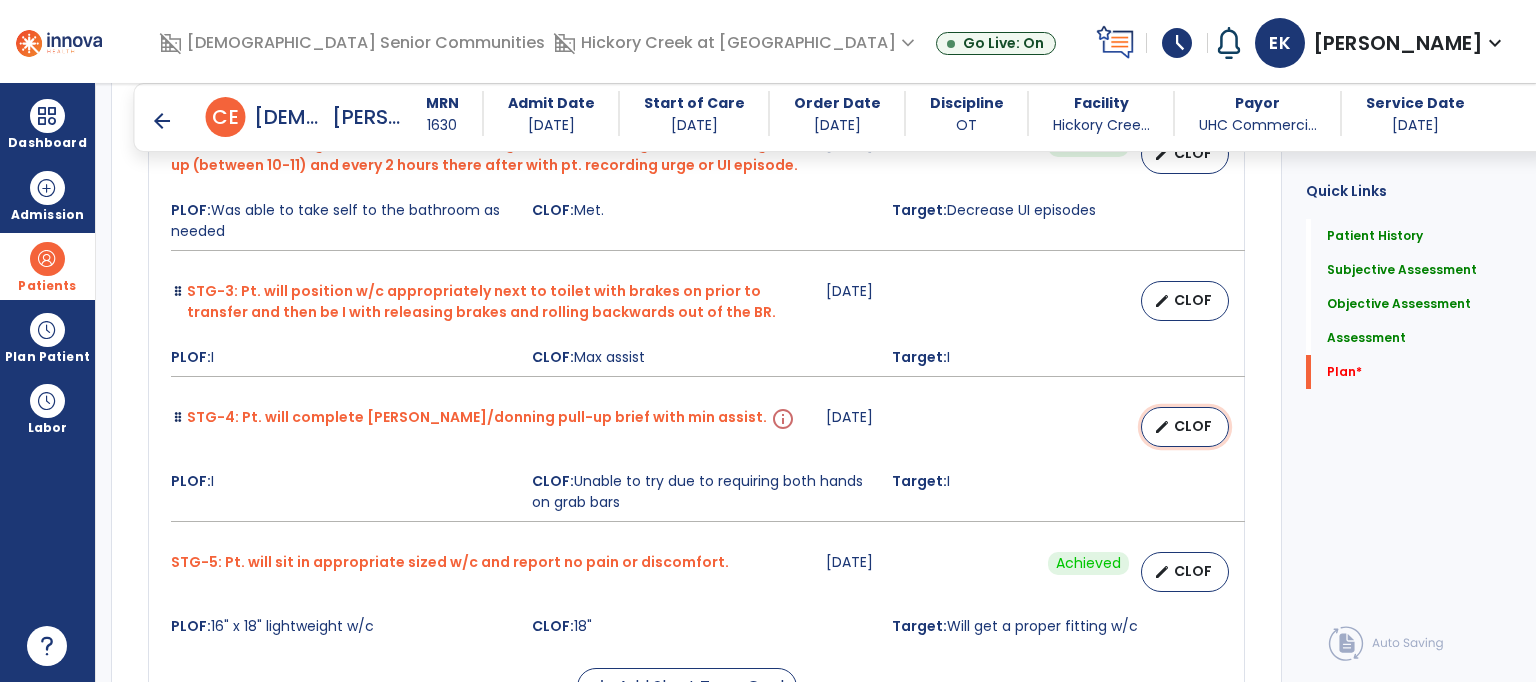 click on "CLOF" at bounding box center (1193, 426) 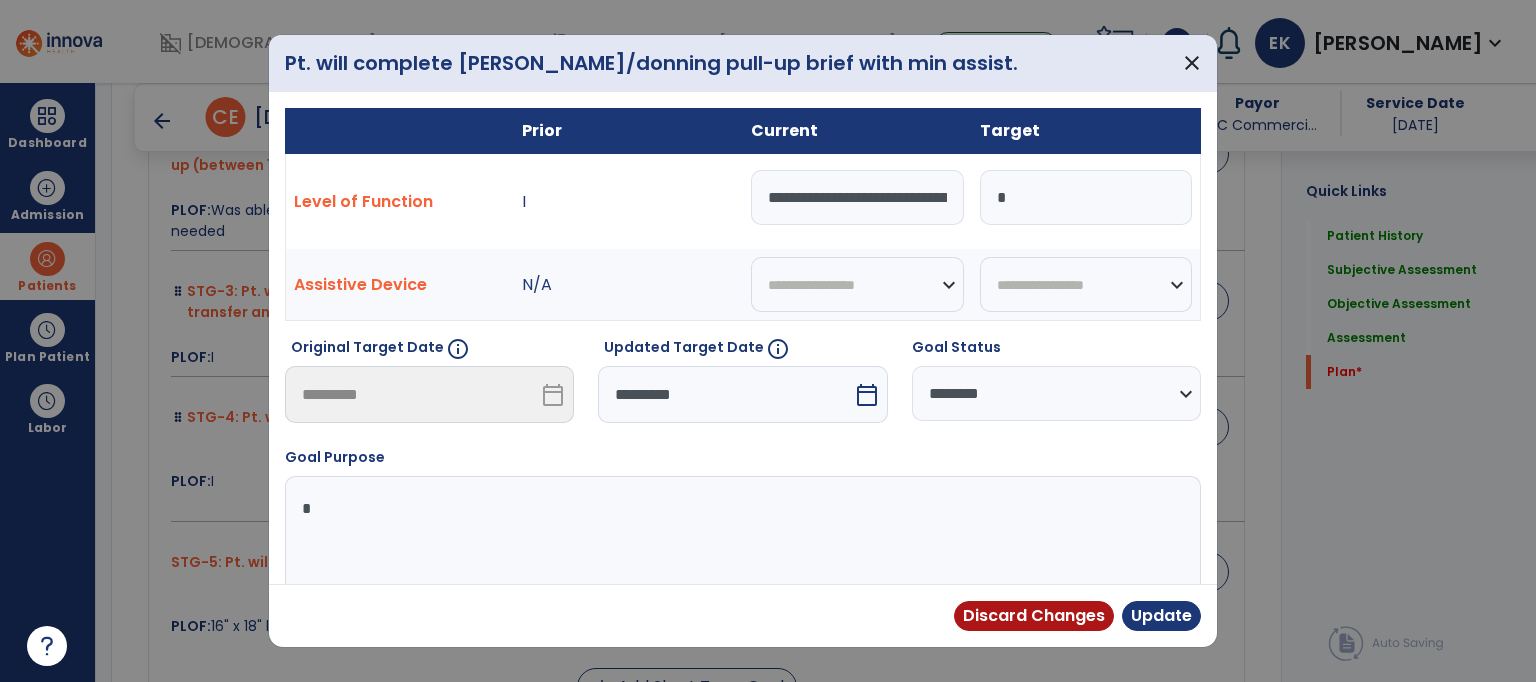 scroll, scrollTop: 0, scrollLeft: 0, axis: both 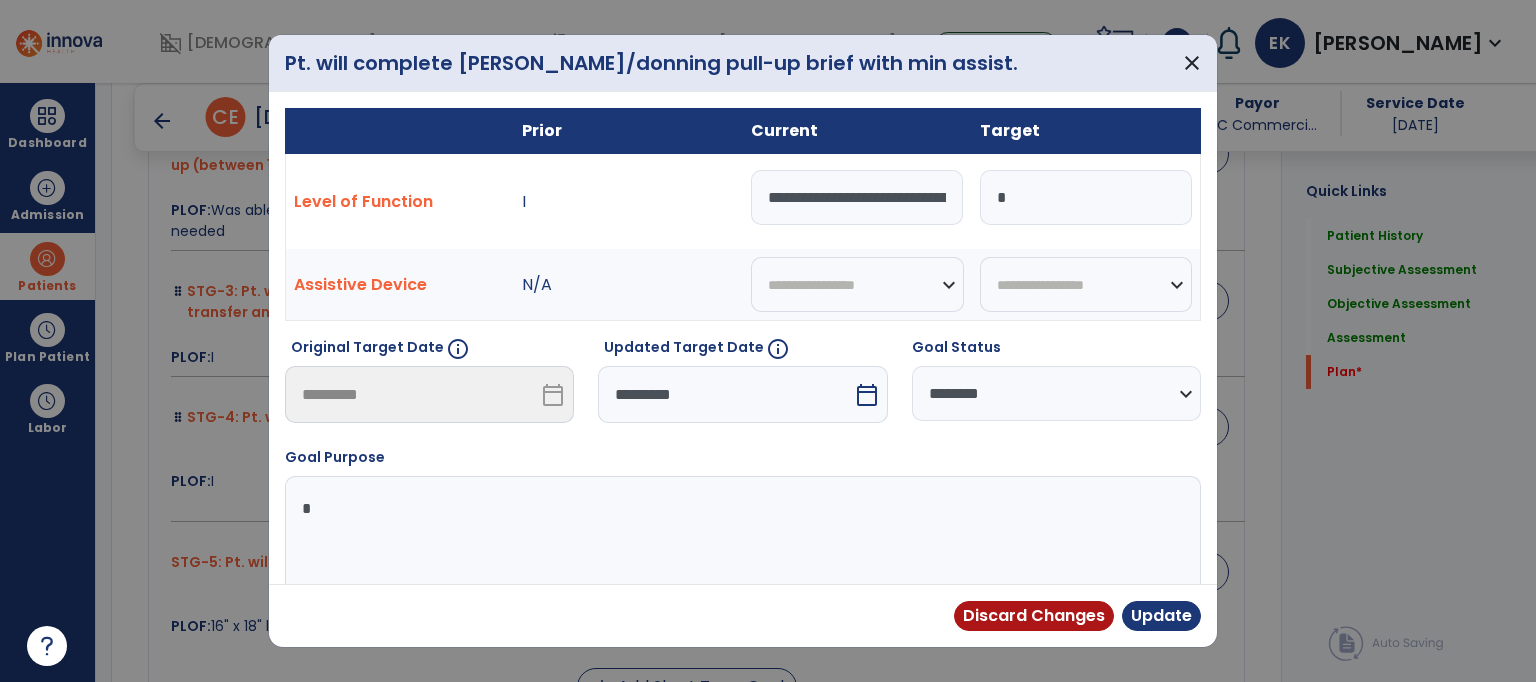 drag, startPoint x: 943, startPoint y: 197, endPoint x: 688, endPoint y: 197, distance: 255 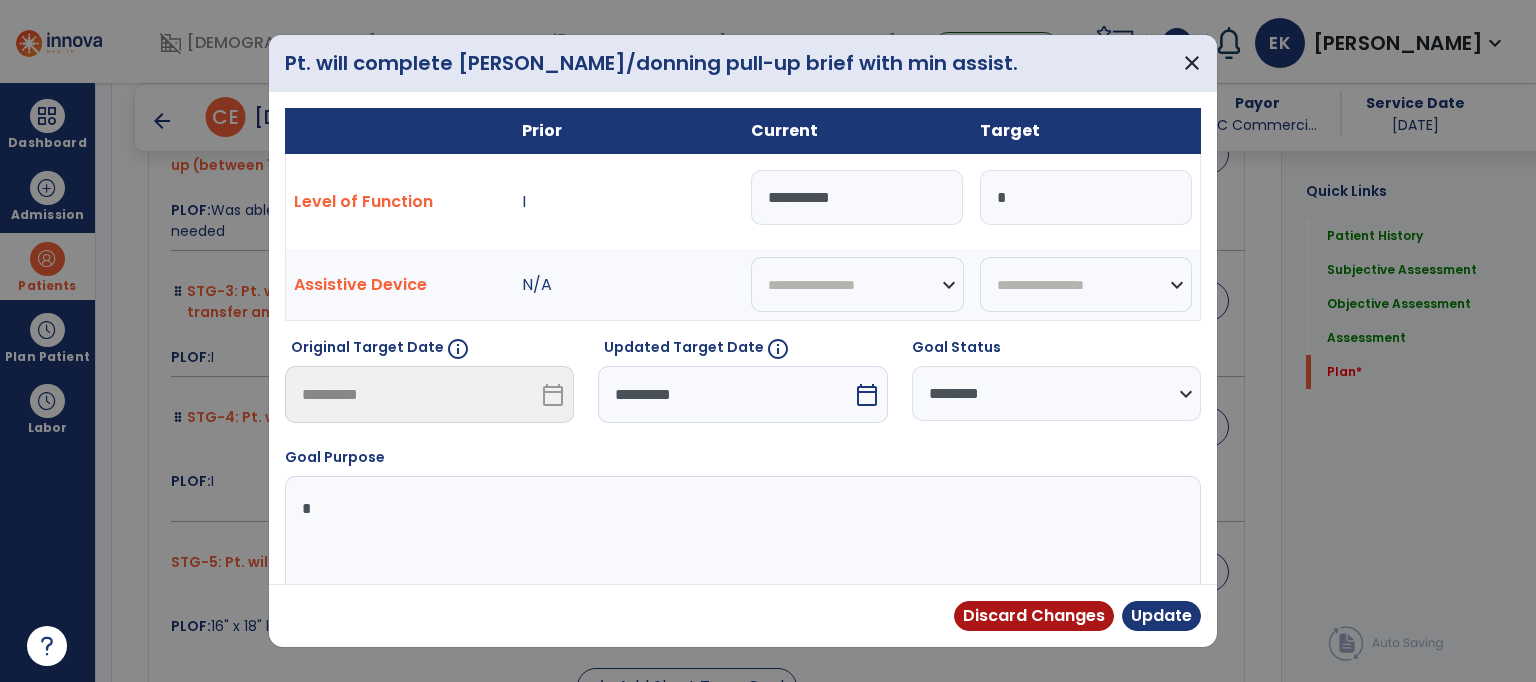 type on "**********" 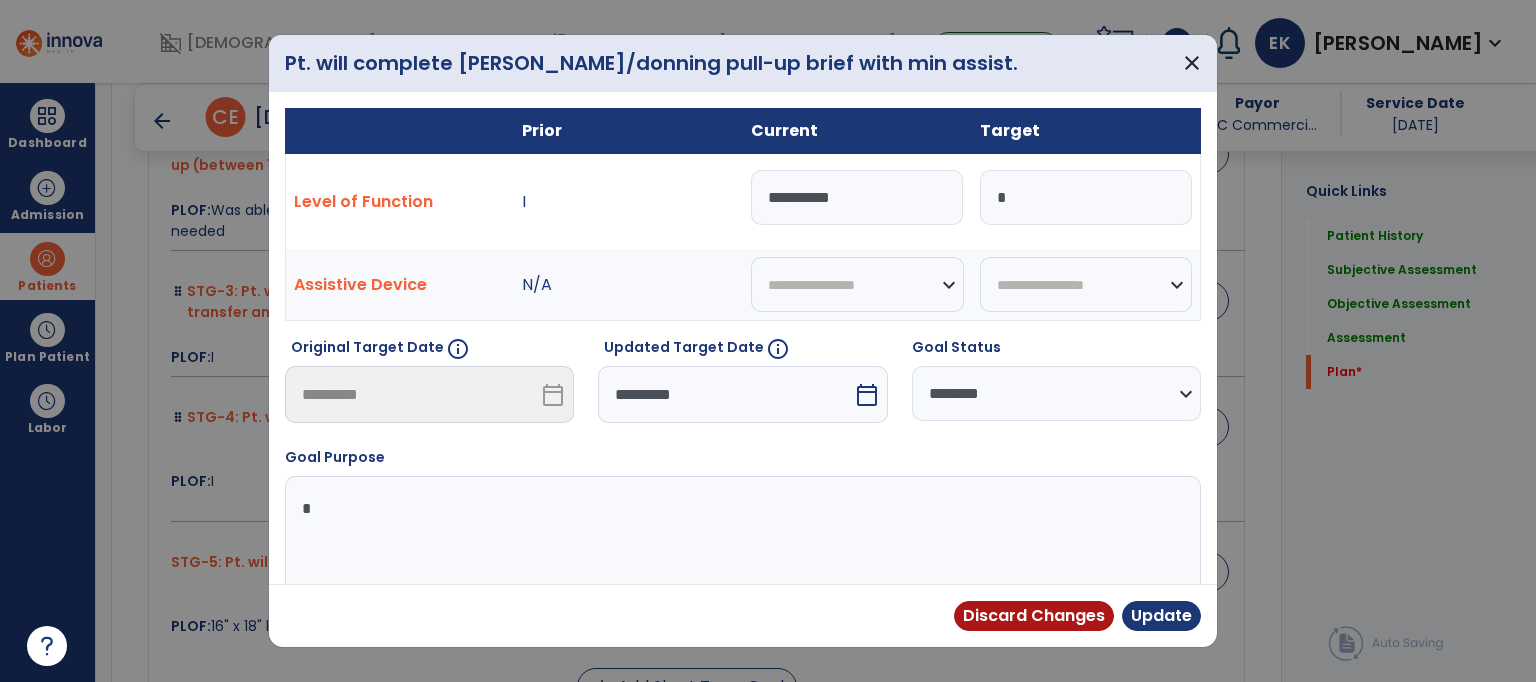 click on "calendar_today" at bounding box center (867, 395) 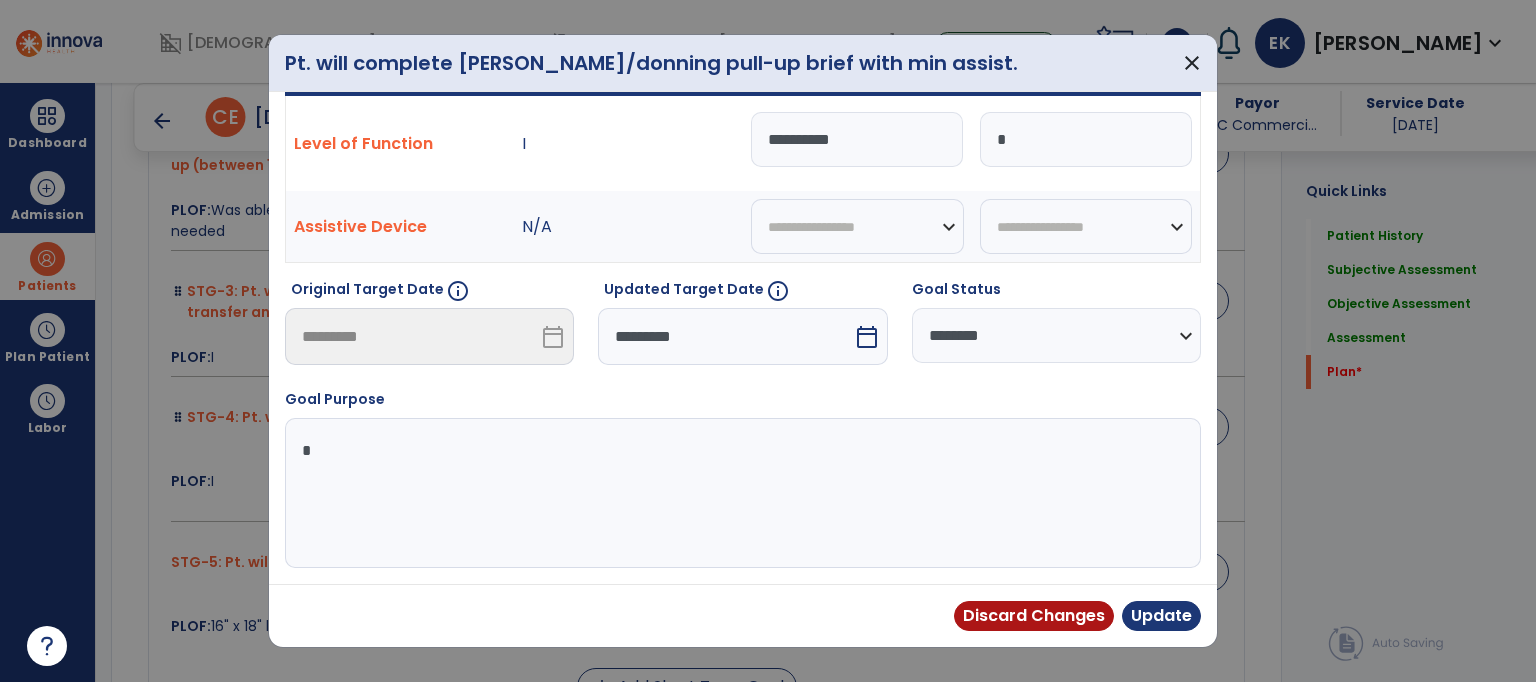 scroll, scrollTop: 56, scrollLeft: 0, axis: vertical 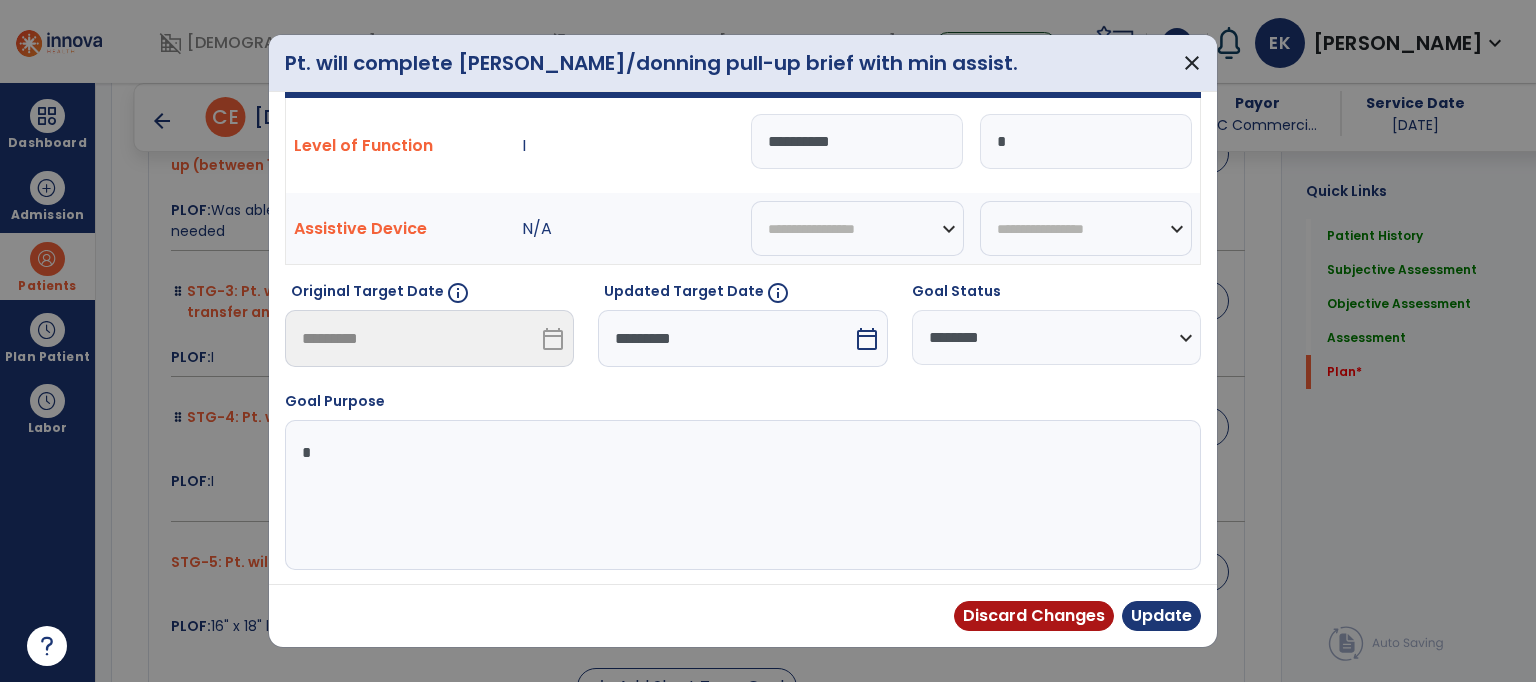 click on "calendar_today" at bounding box center (867, 339) 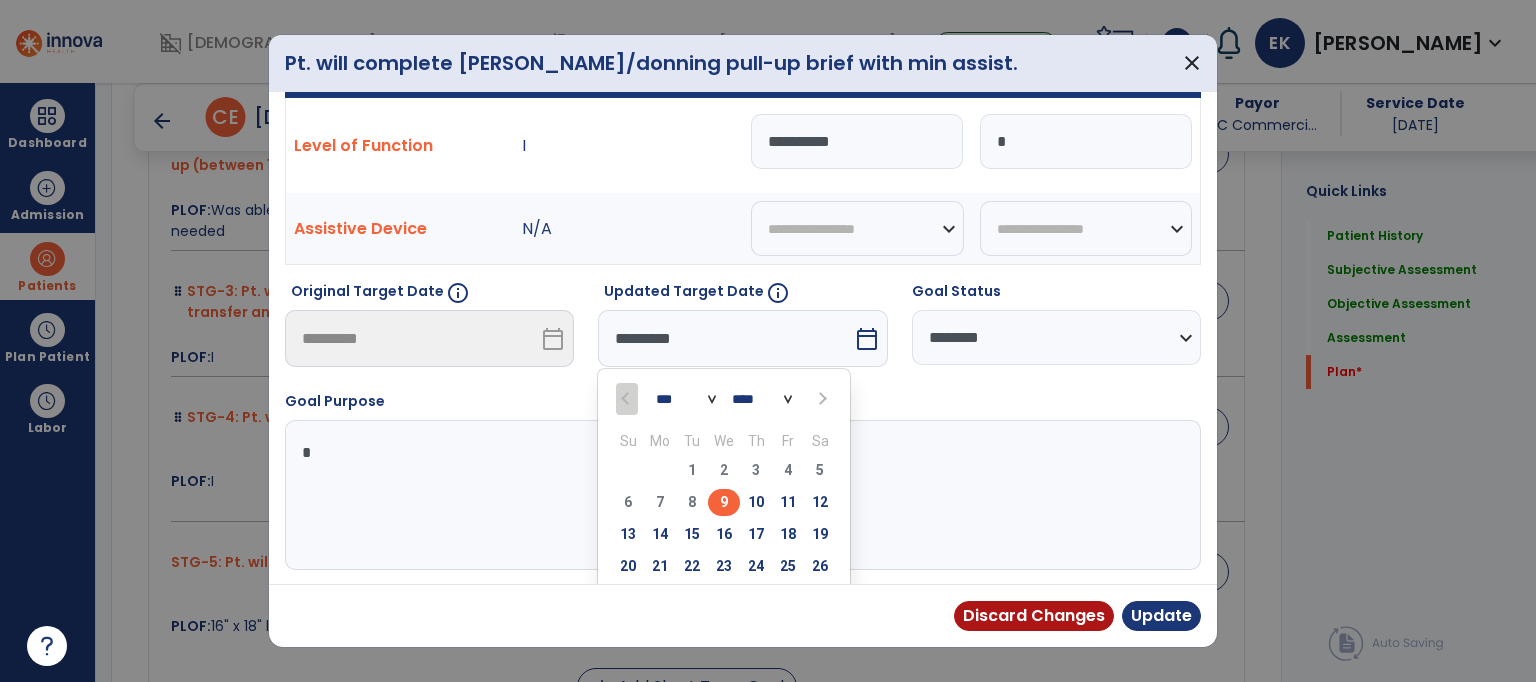 scroll, scrollTop: 79, scrollLeft: 0, axis: vertical 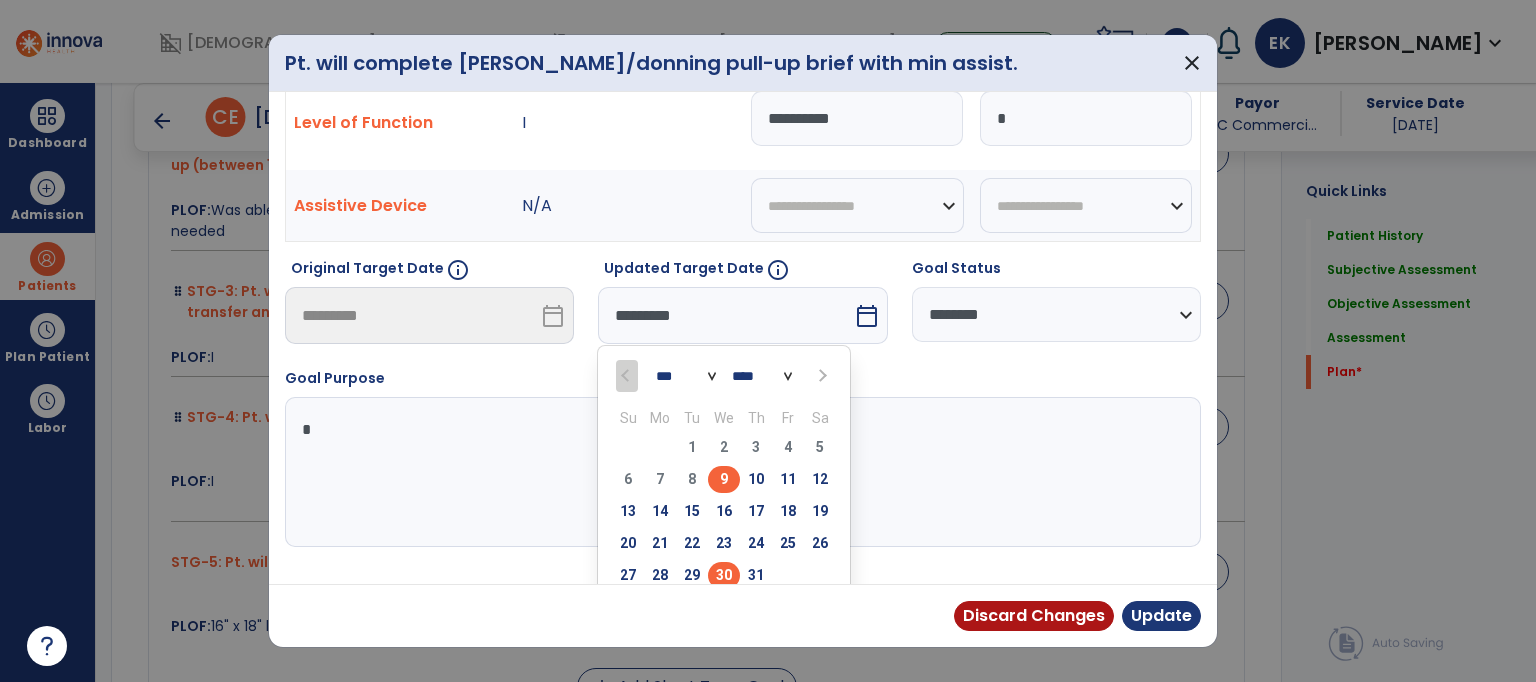 click on "30" at bounding box center (724, 575) 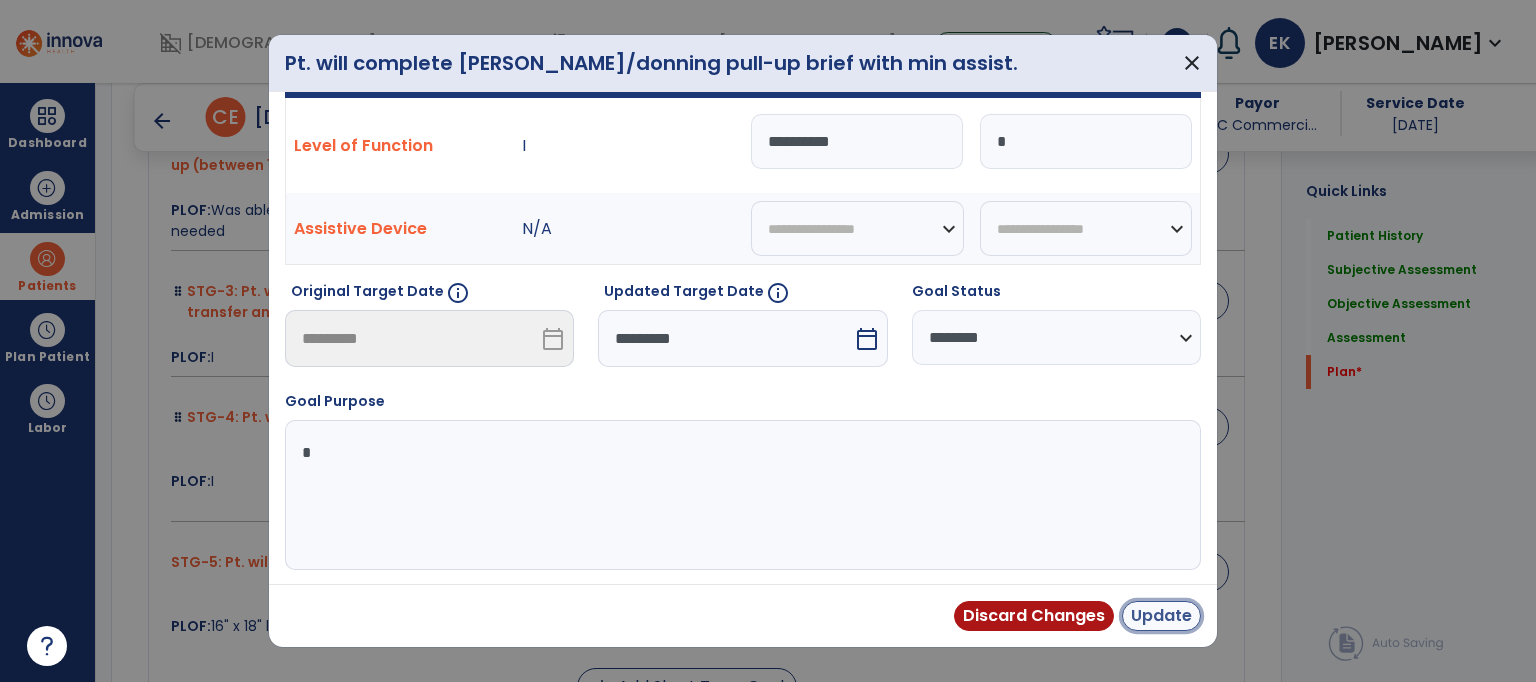 click on "Update" at bounding box center (1161, 616) 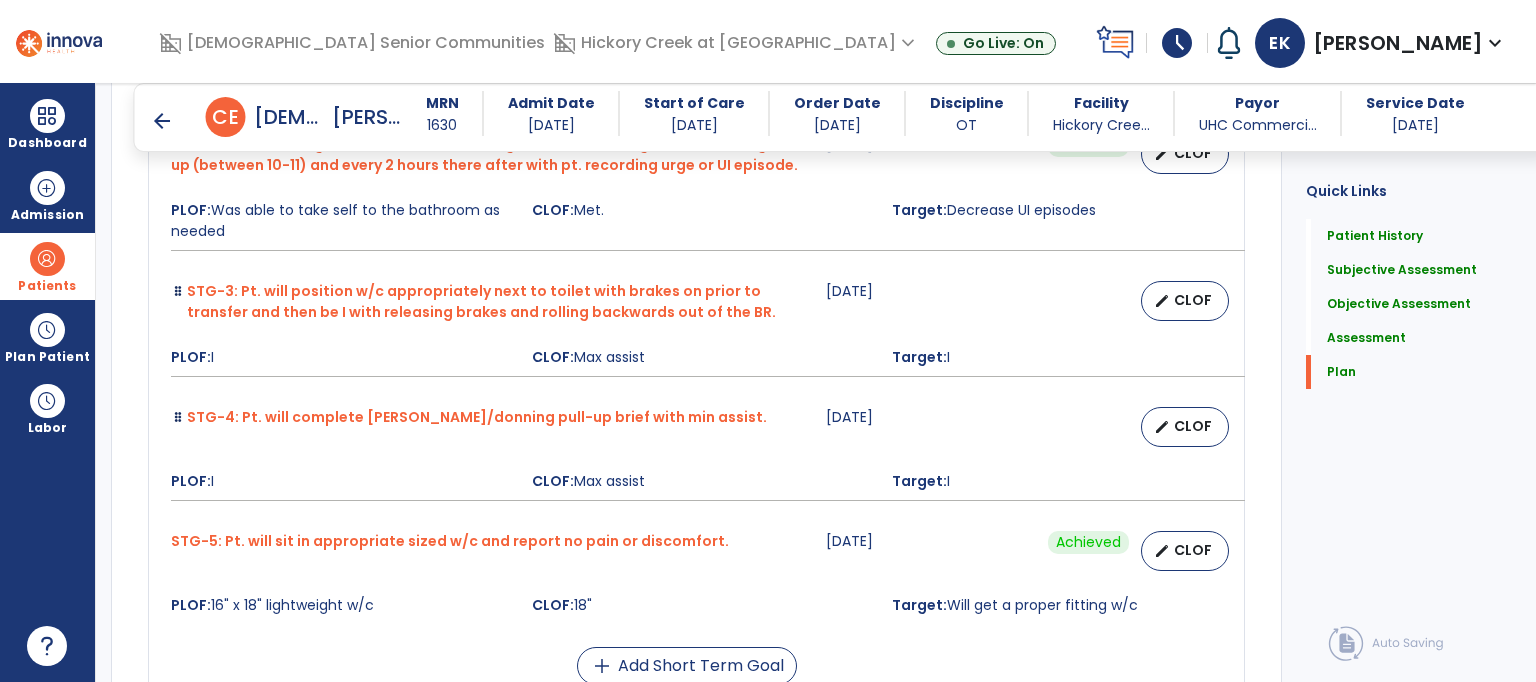 click on "Plan   Plan" 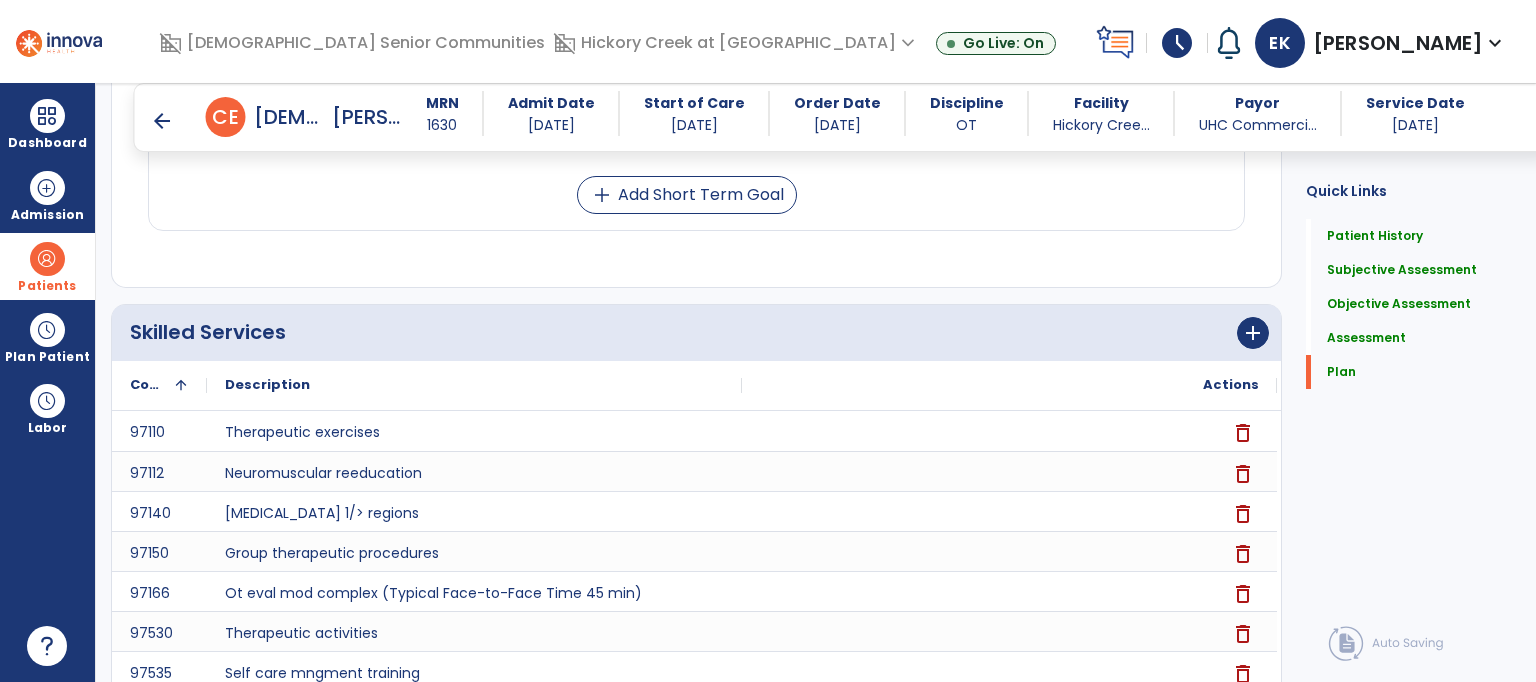 scroll, scrollTop: 4389, scrollLeft: 0, axis: vertical 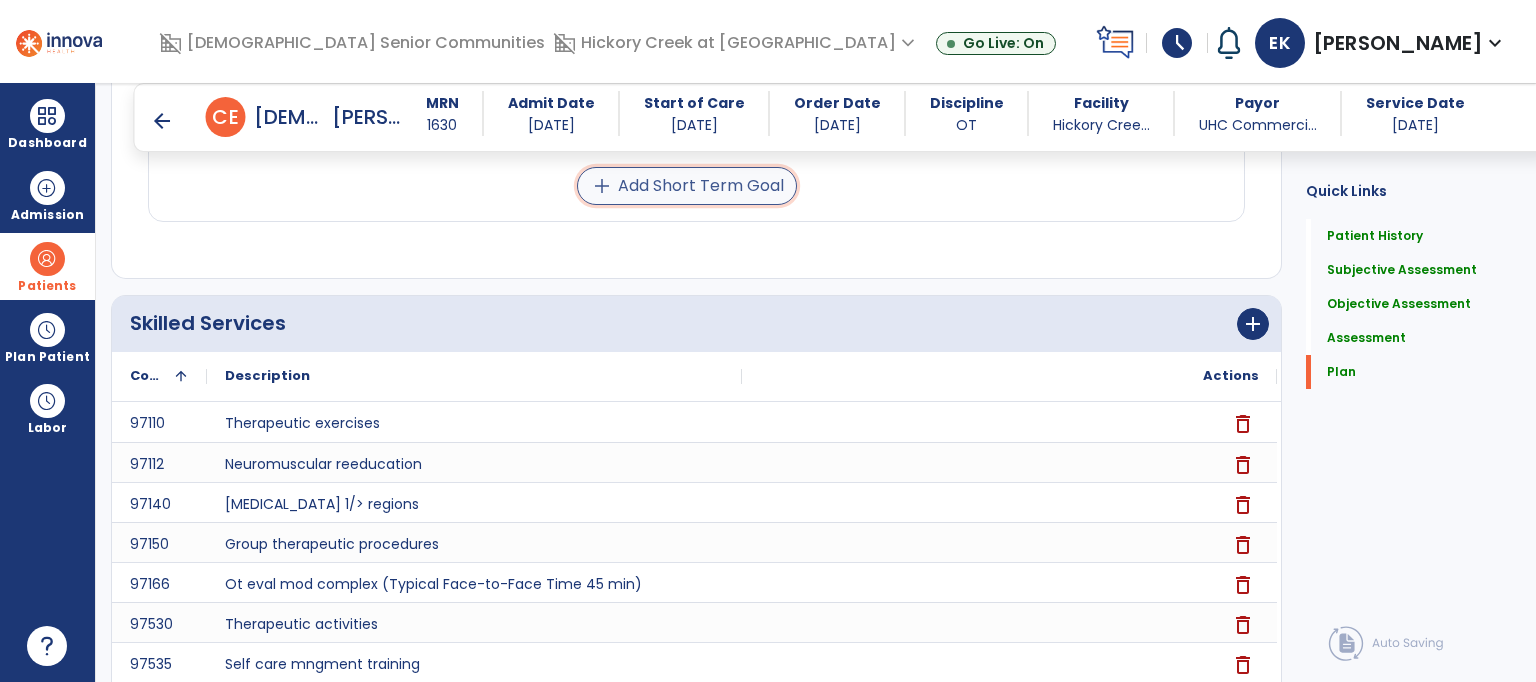 click on "add  Add Short Term Goal" at bounding box center [687, 186] 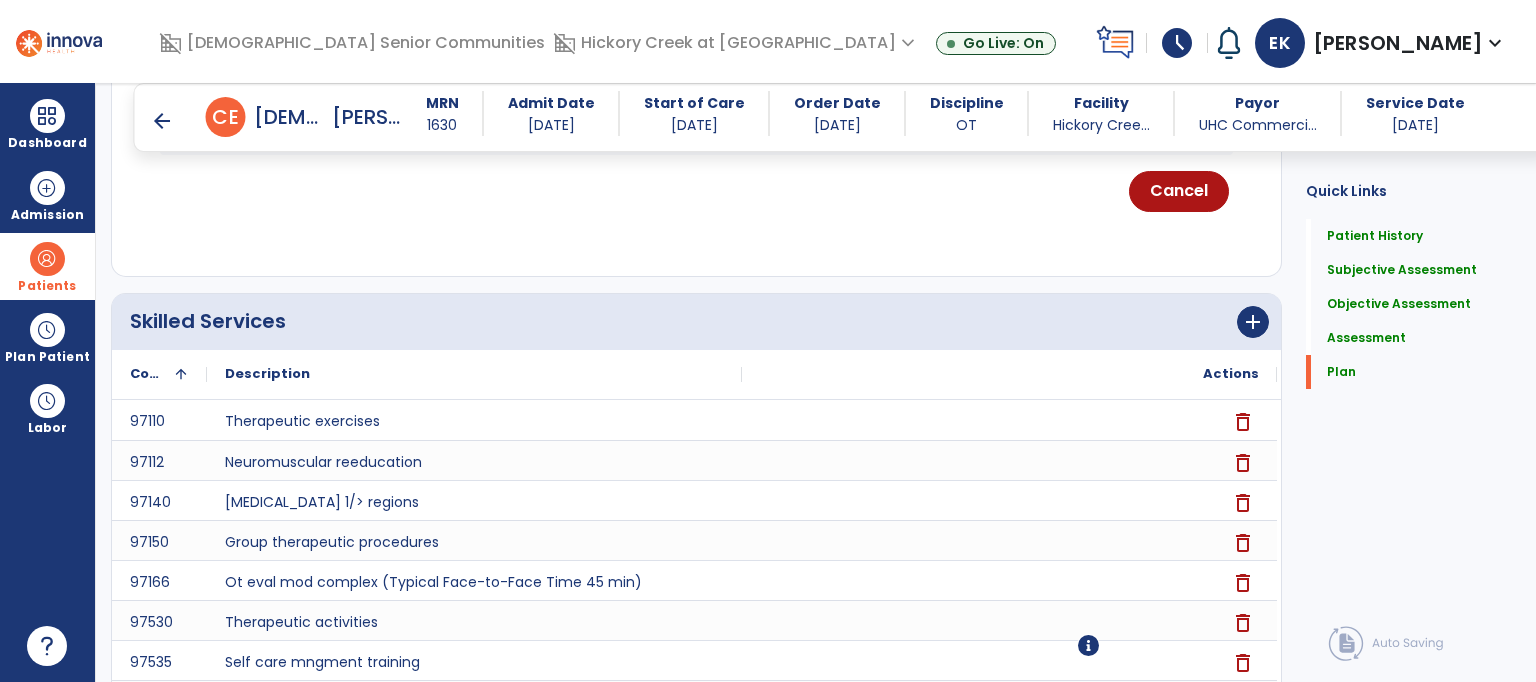 scroll, scrollTop: 4494, scrollLeft: 0, axis: vertical 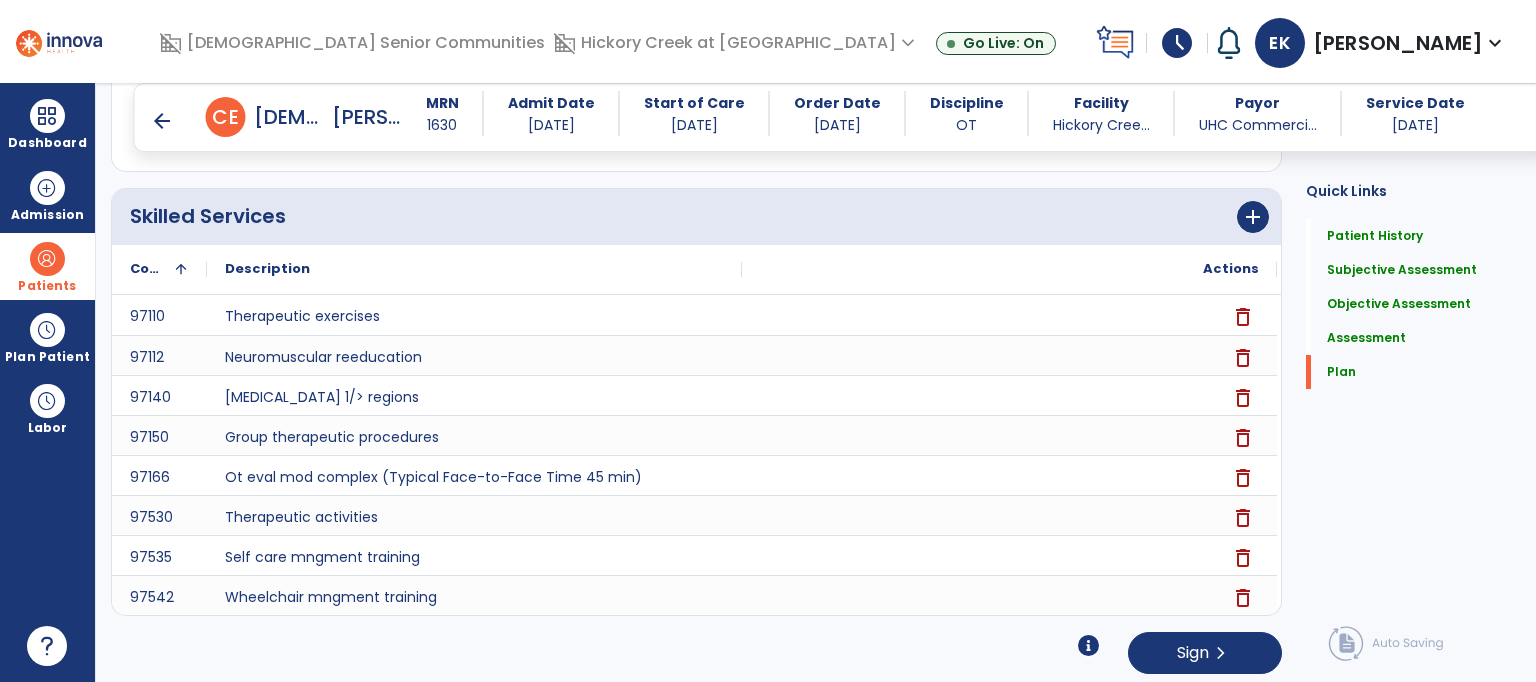 click on "Plan   Plan" 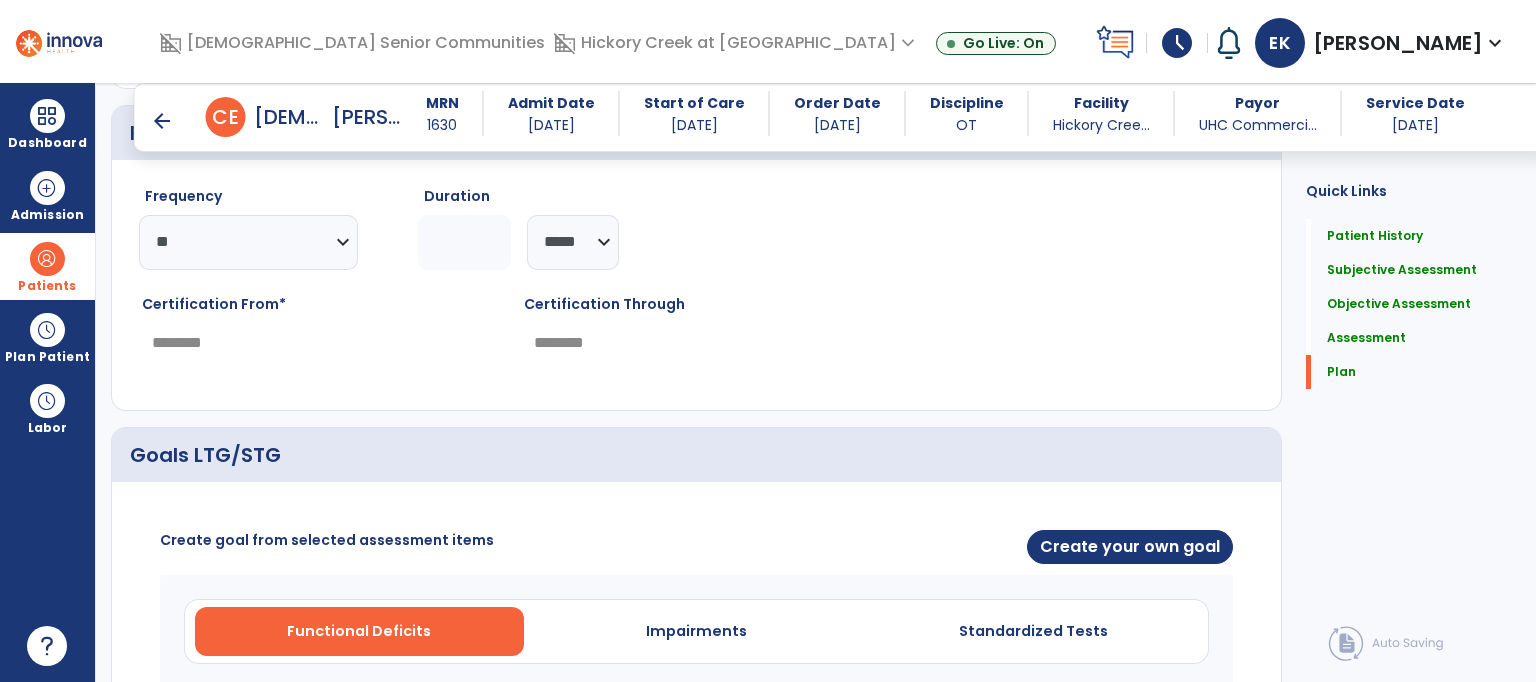 scroll, scrollTop: 3254, scrollLeft: 0, axis: vertical 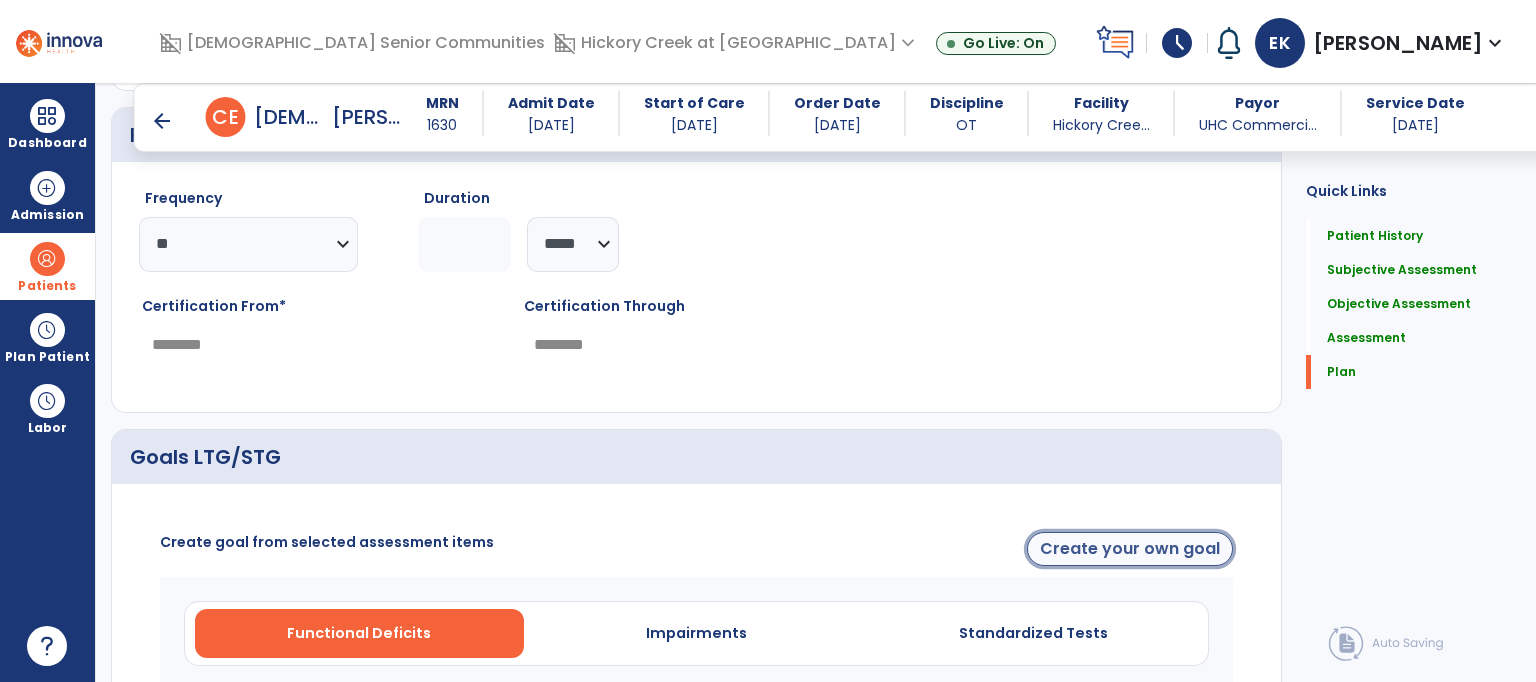 click on "Create your own goal" 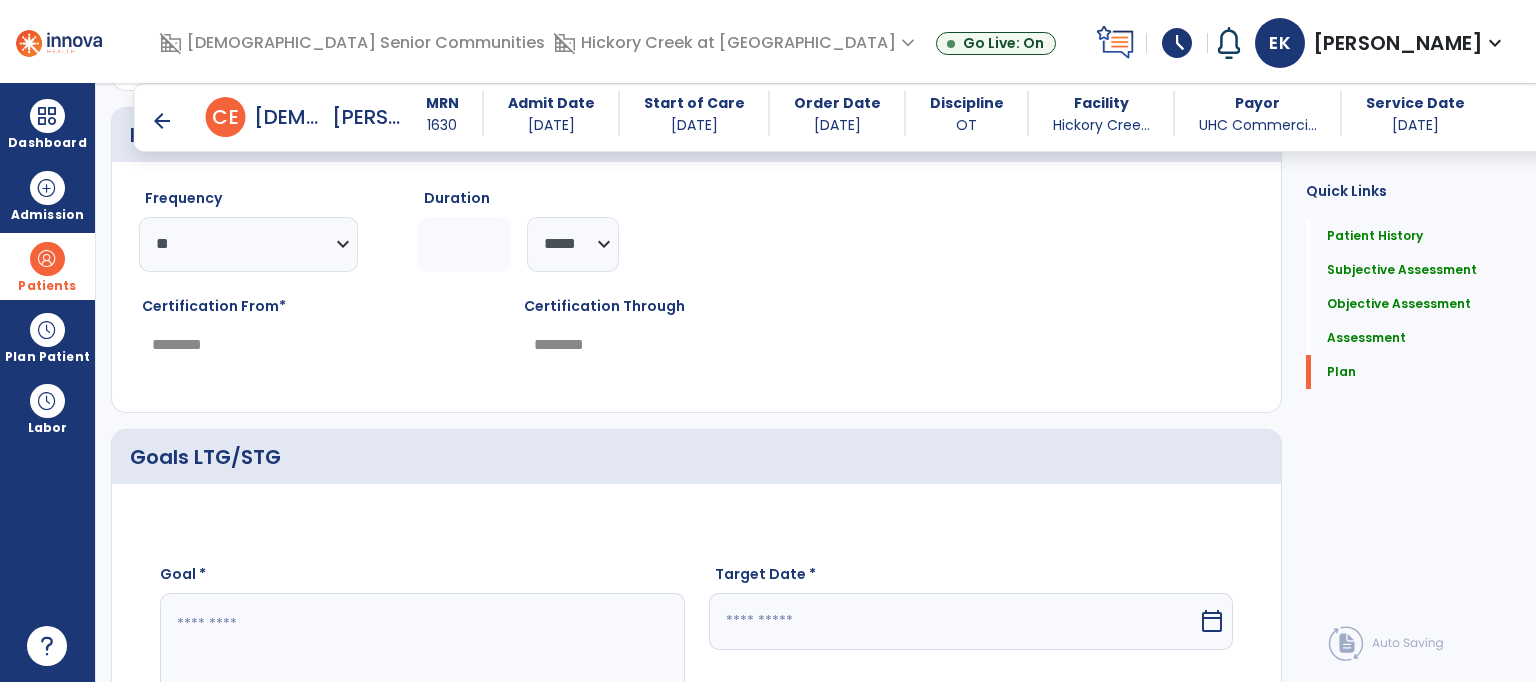 click 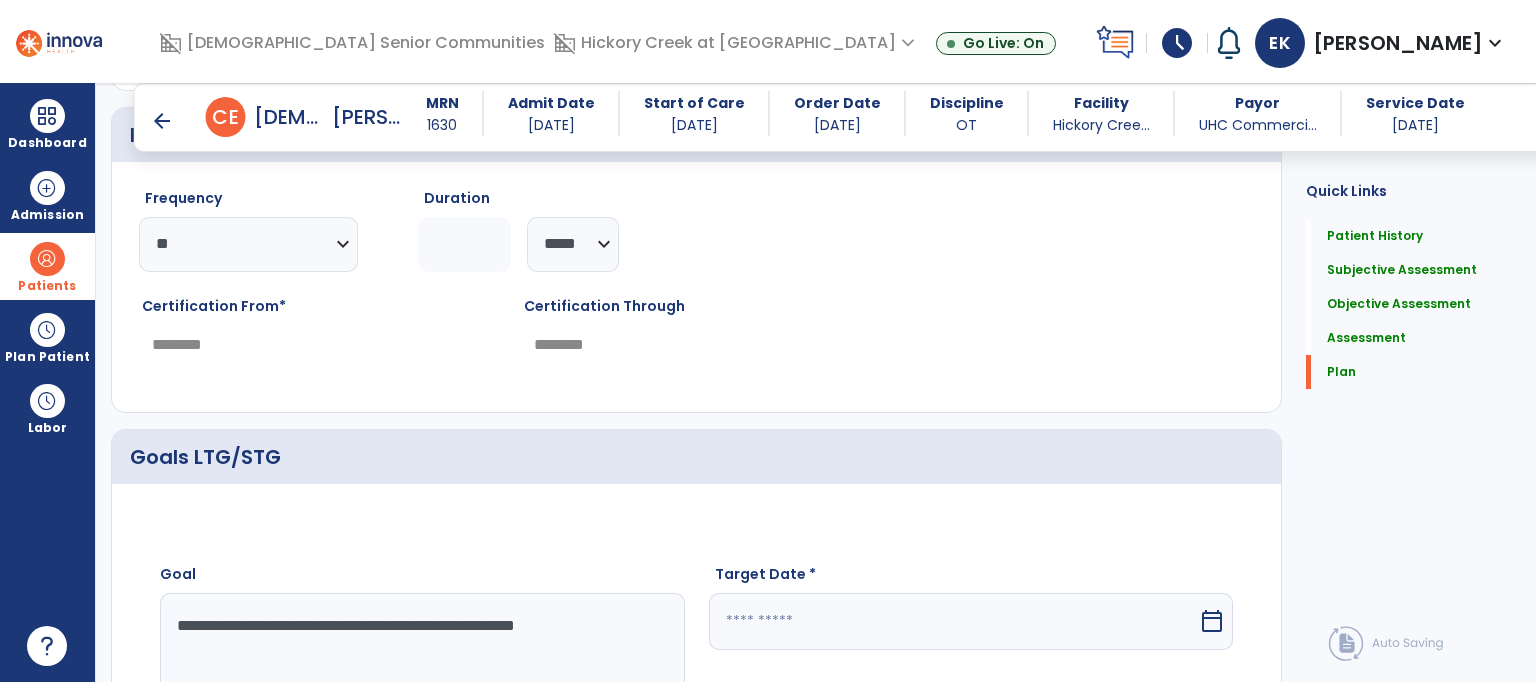 type on "**********" 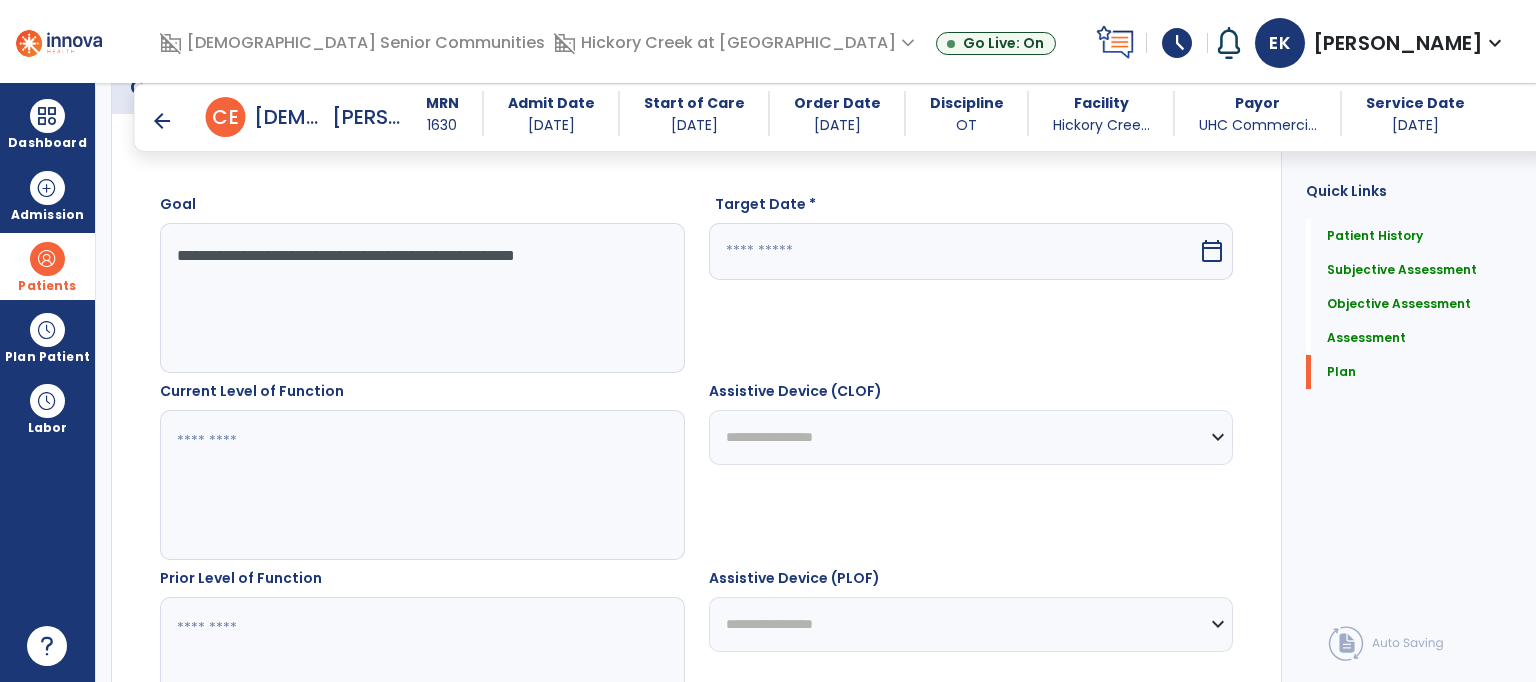 scroll, scrollTop: 3654, scrollLeft: 0, axis: vertical 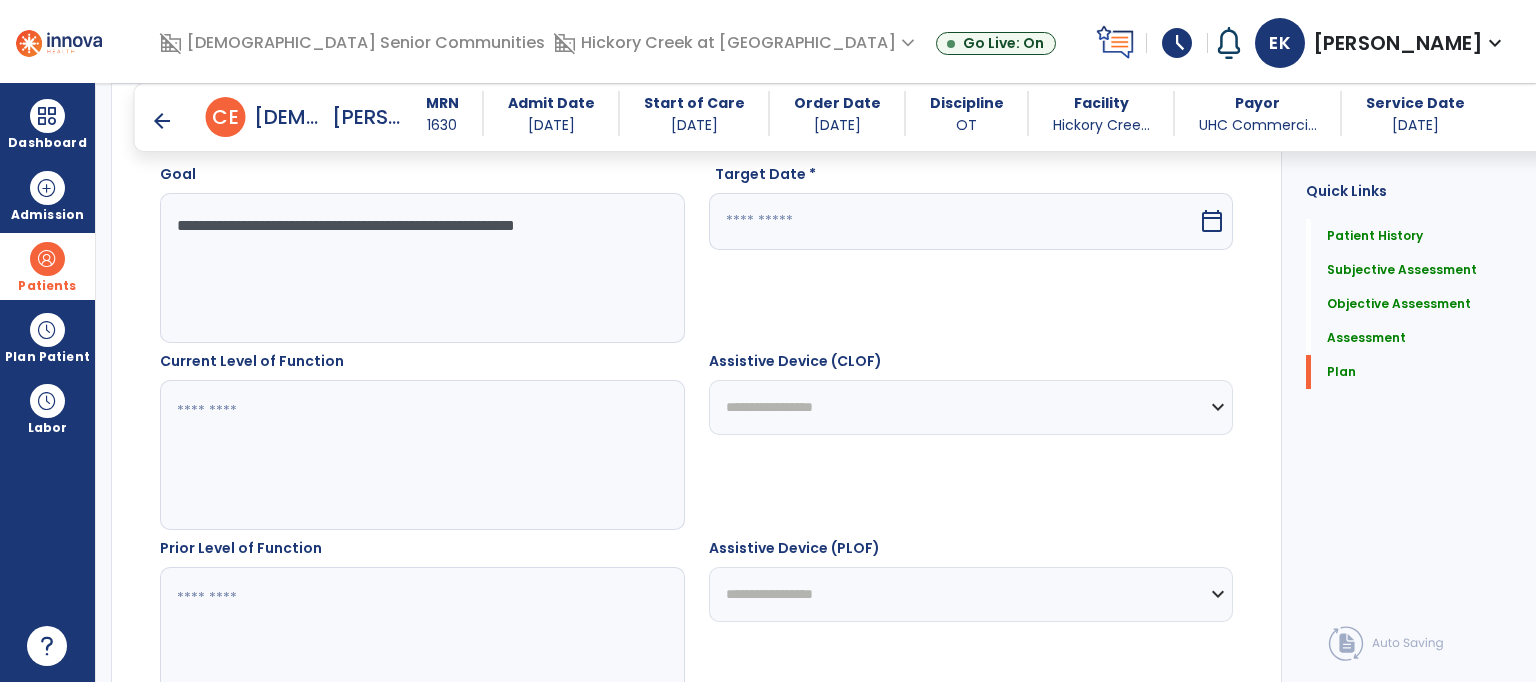 click on "calendar_today" at bounding box center [1212, 221] 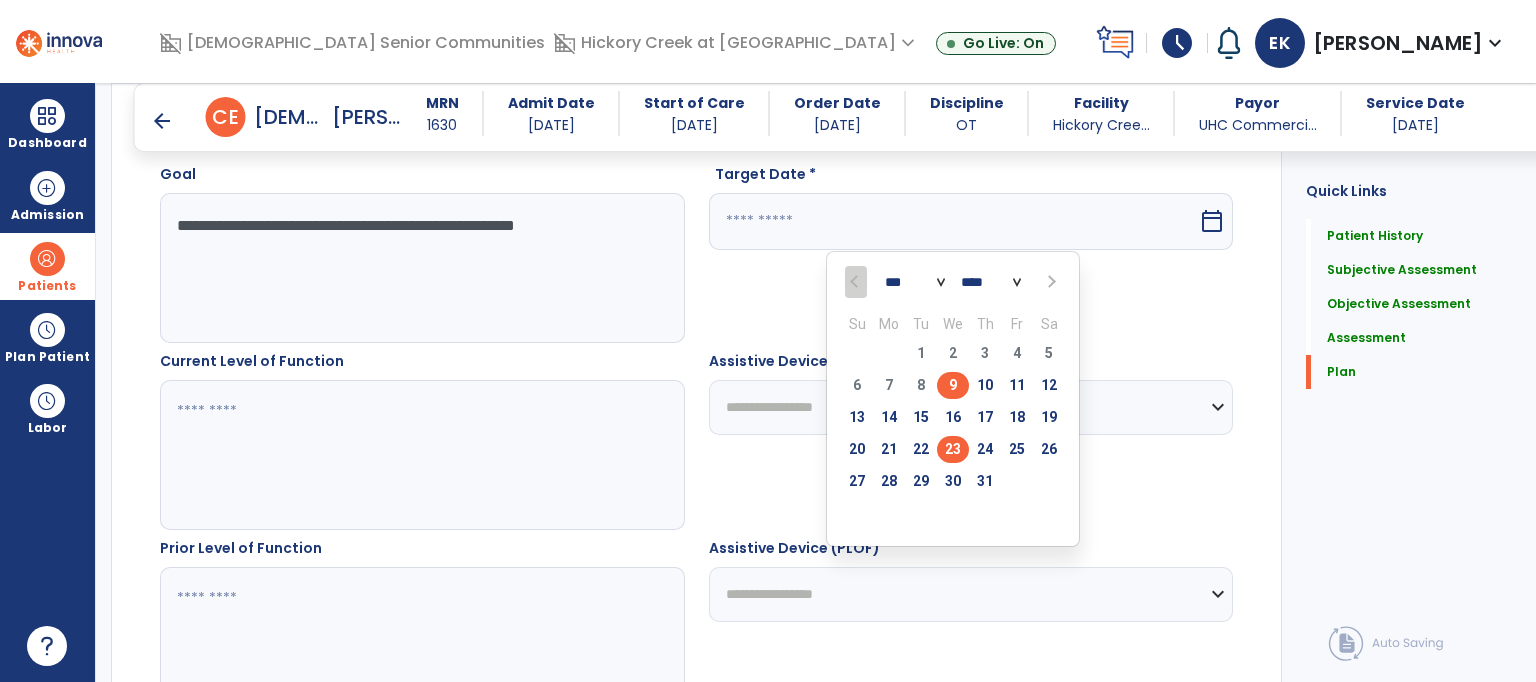 click on "23" at bounding box center [953, 449] 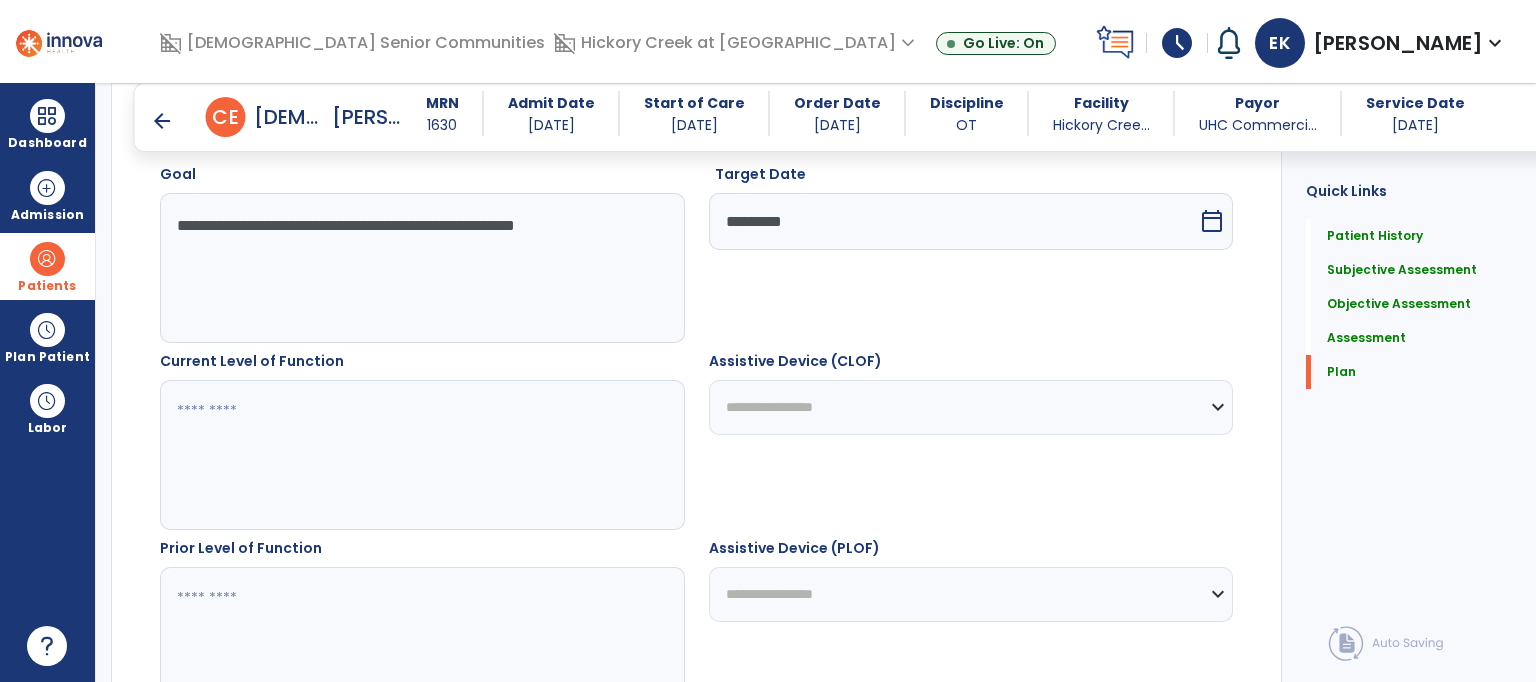 click 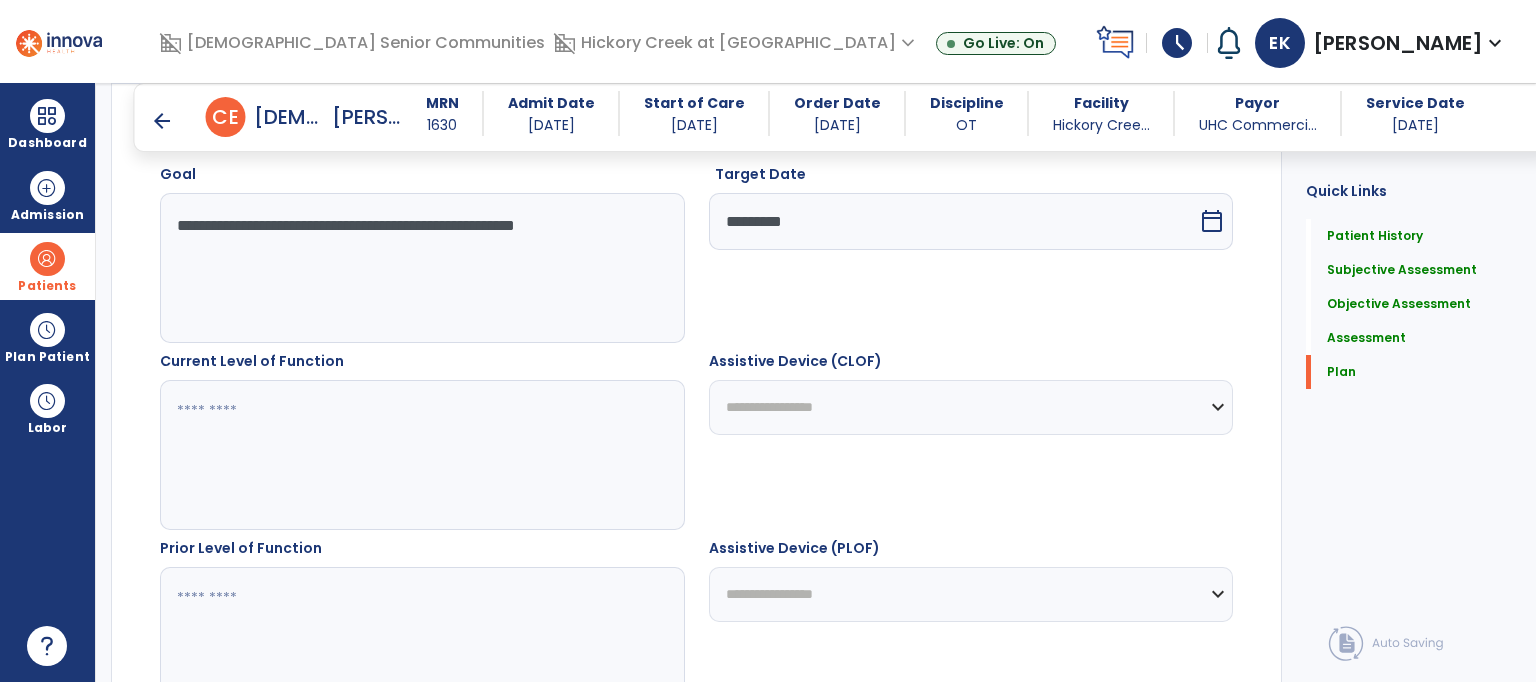type on "*" 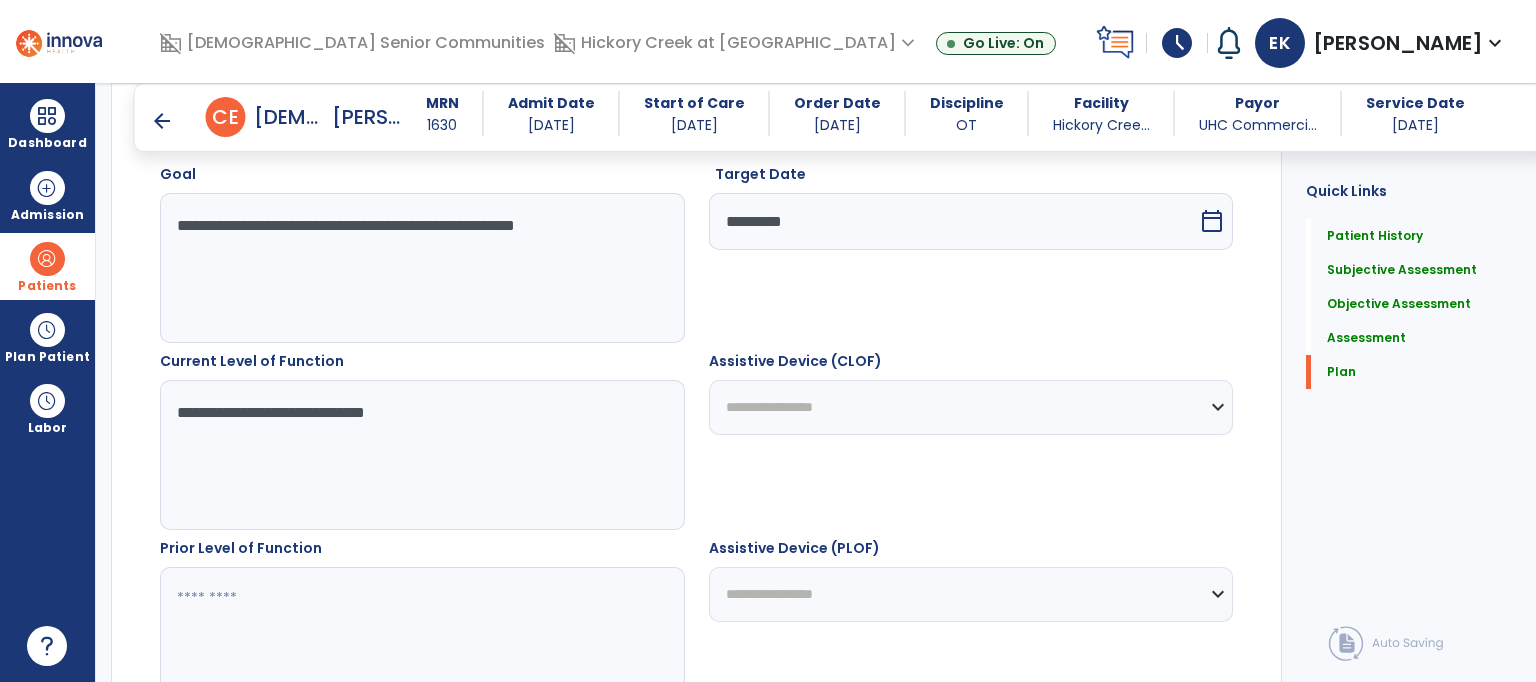 type on "**********" 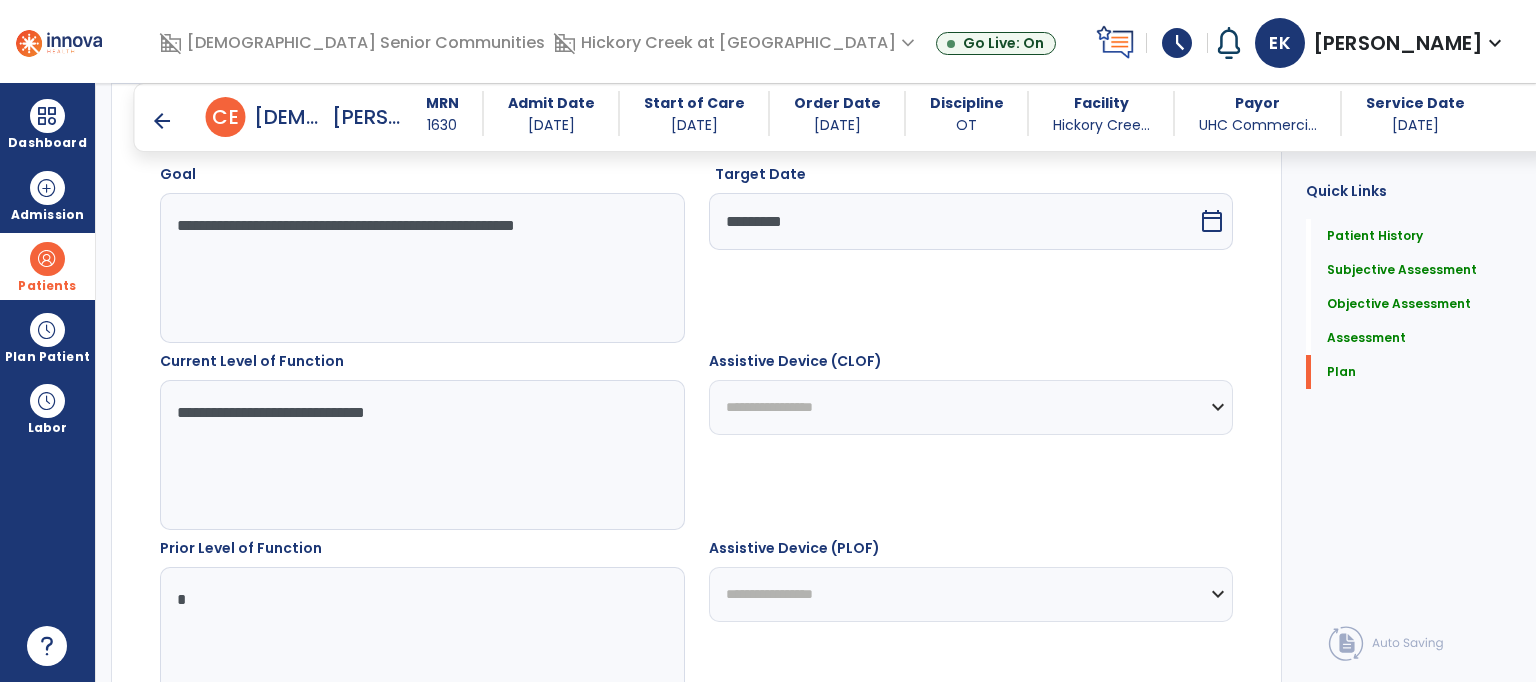 type on "*" 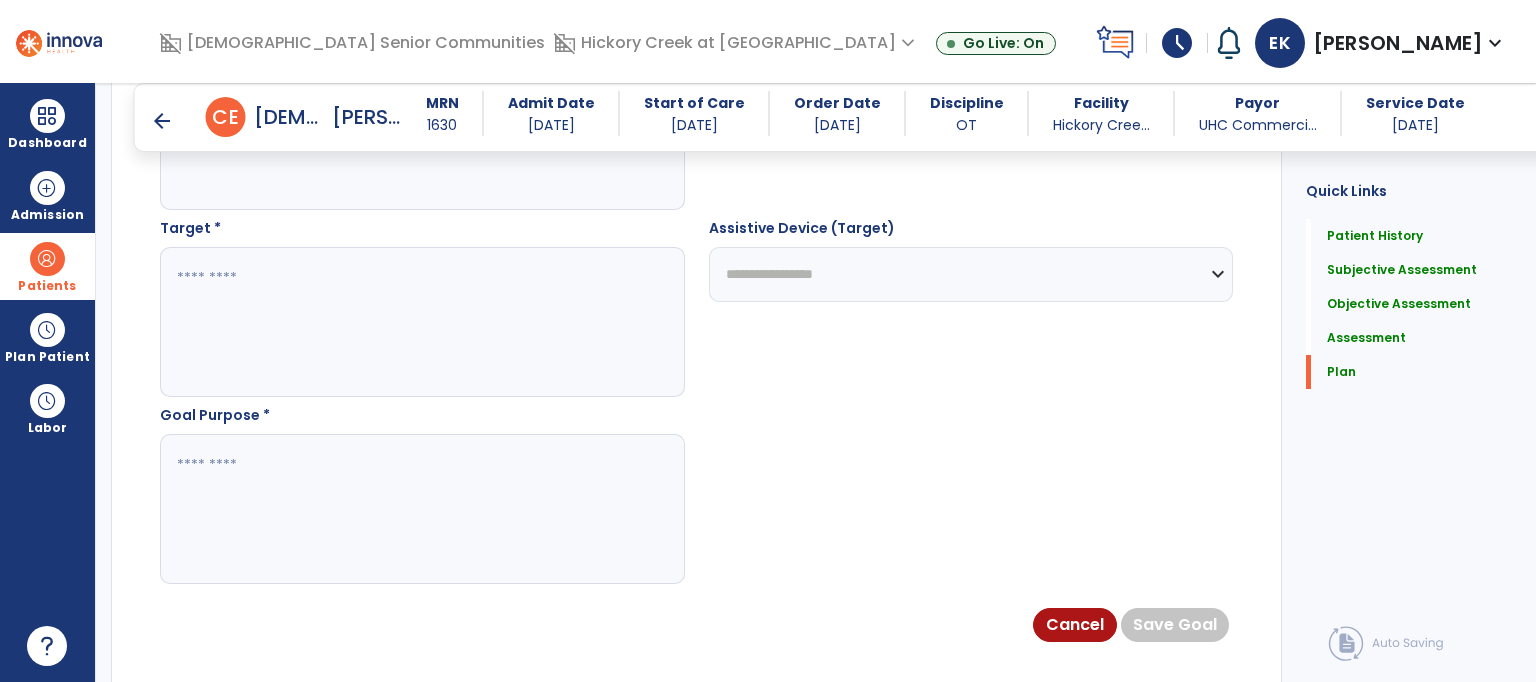 scroll, scrollTop: 4214, scrollLeft: 0, axis: vertical 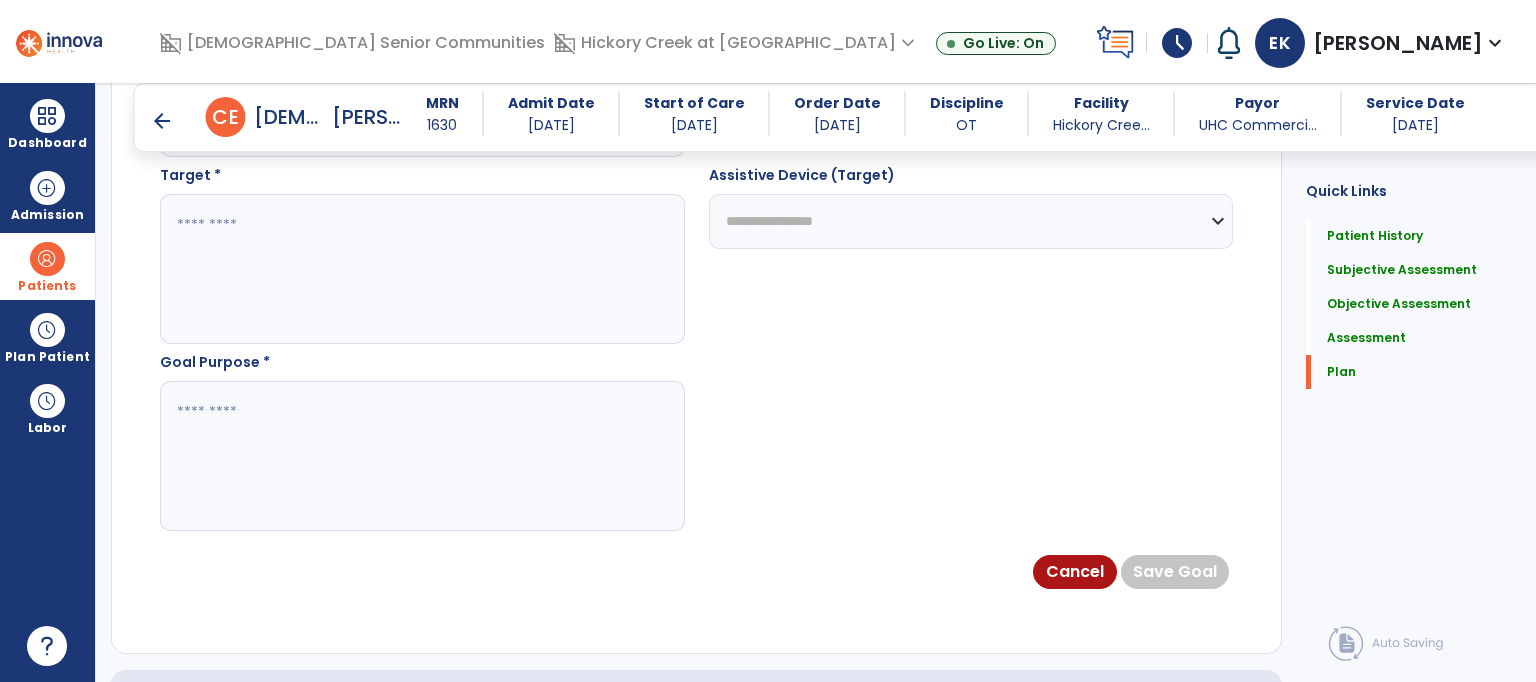 click 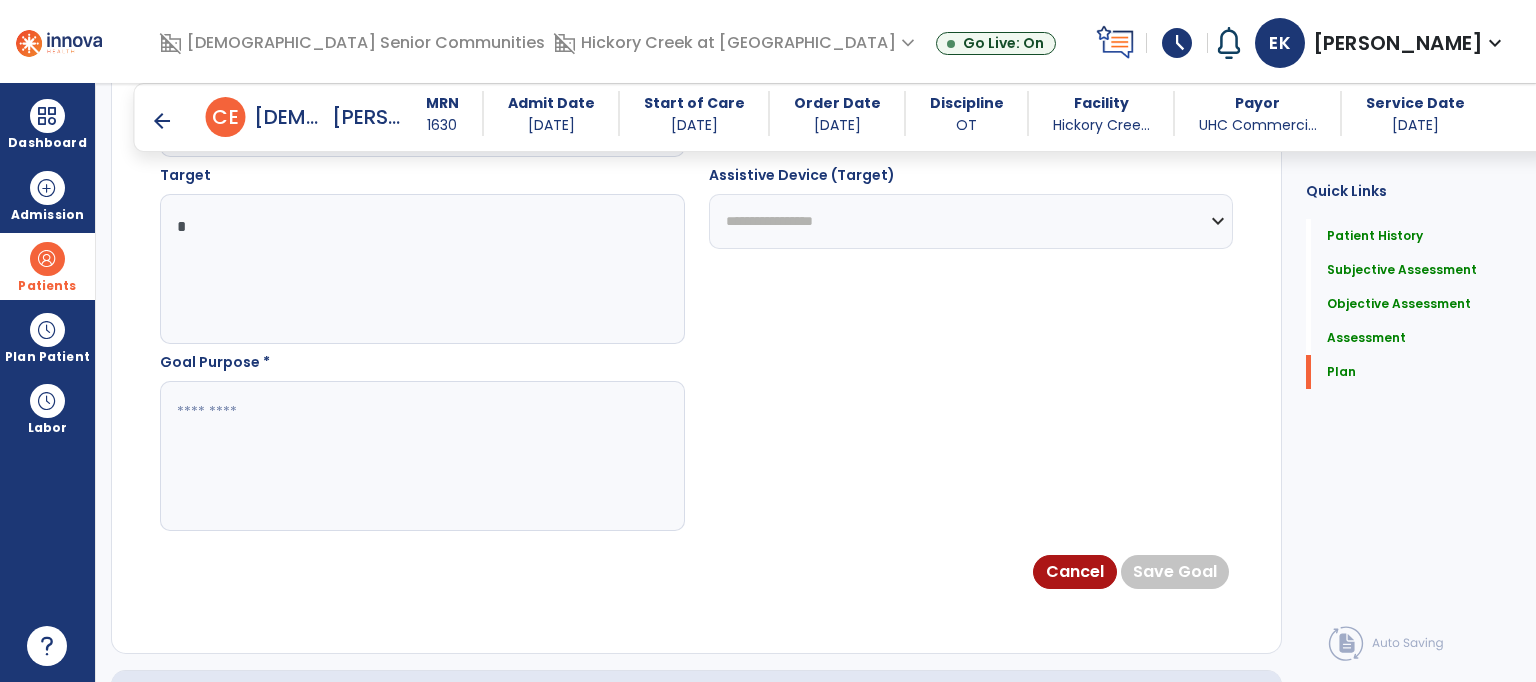 type on "*" 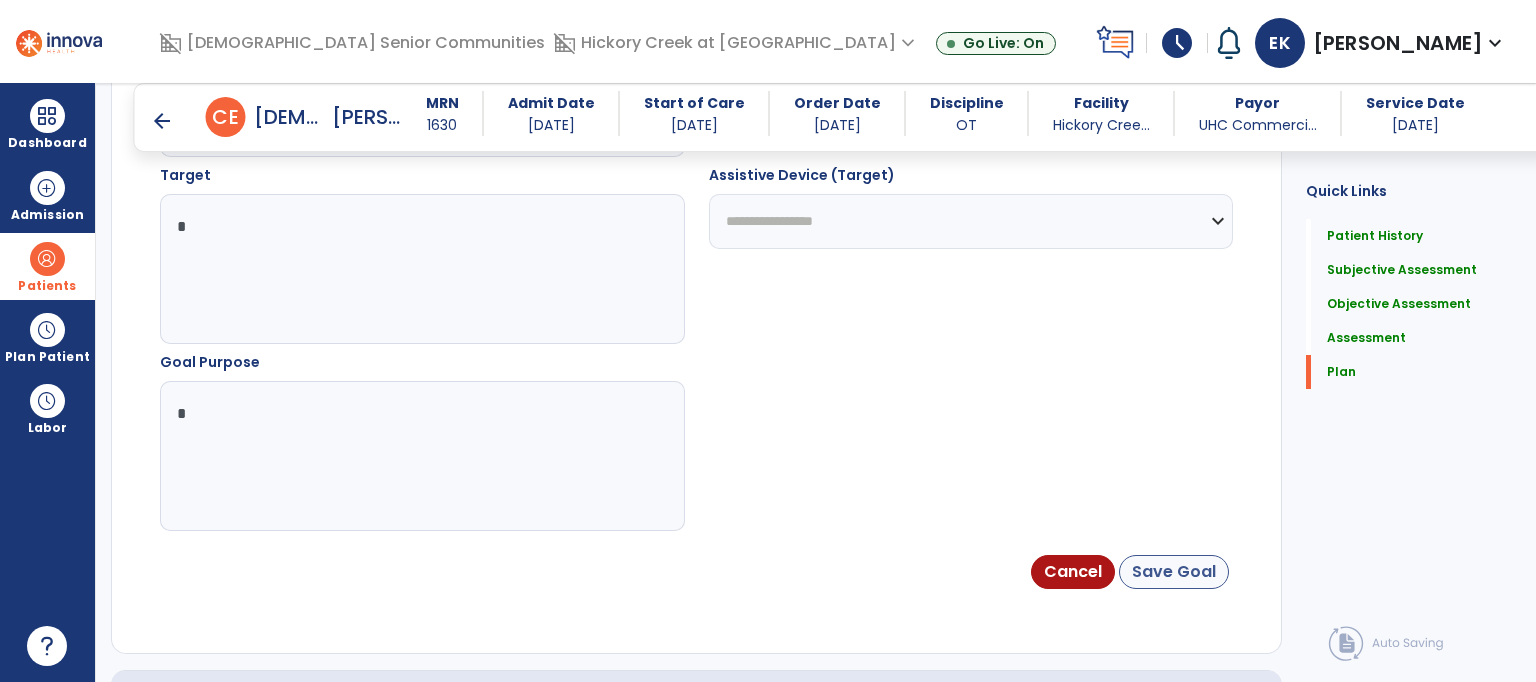 type on "*" 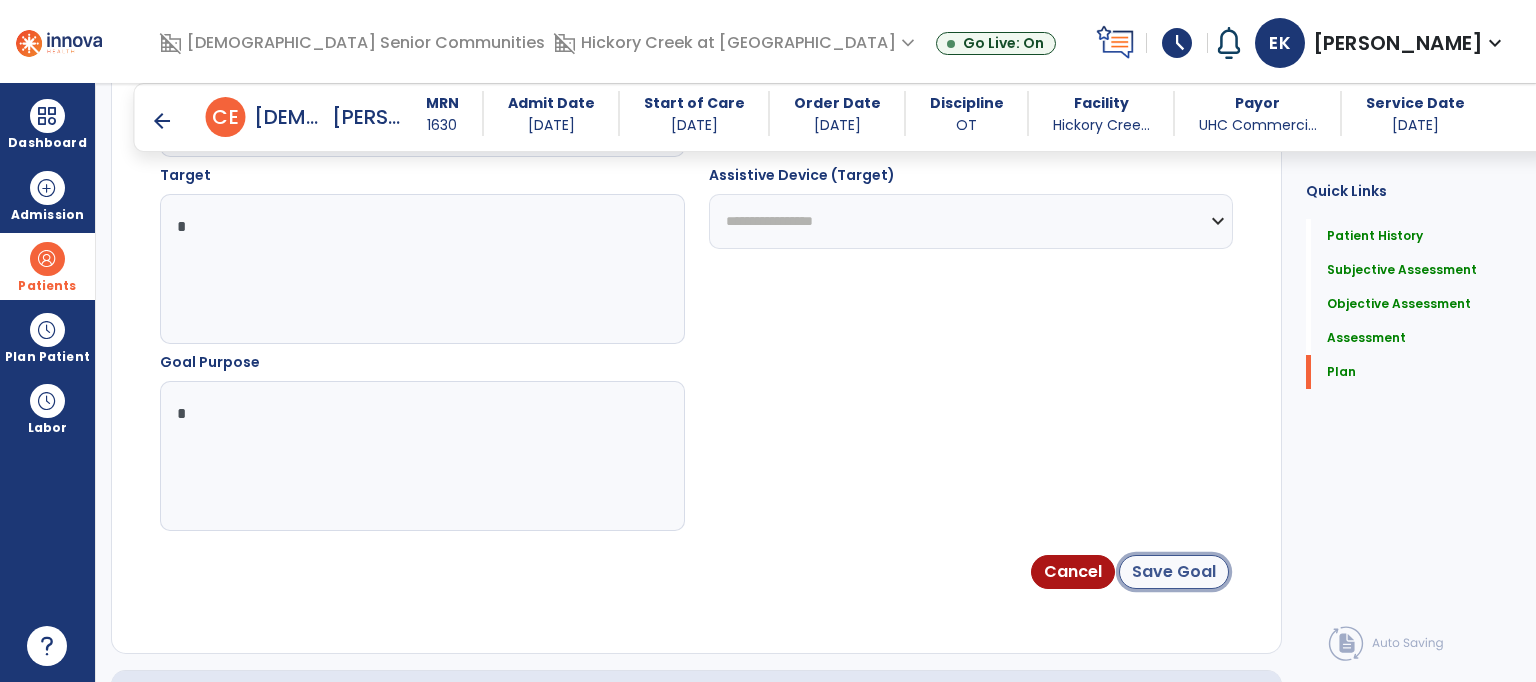 click on "Save Goal" 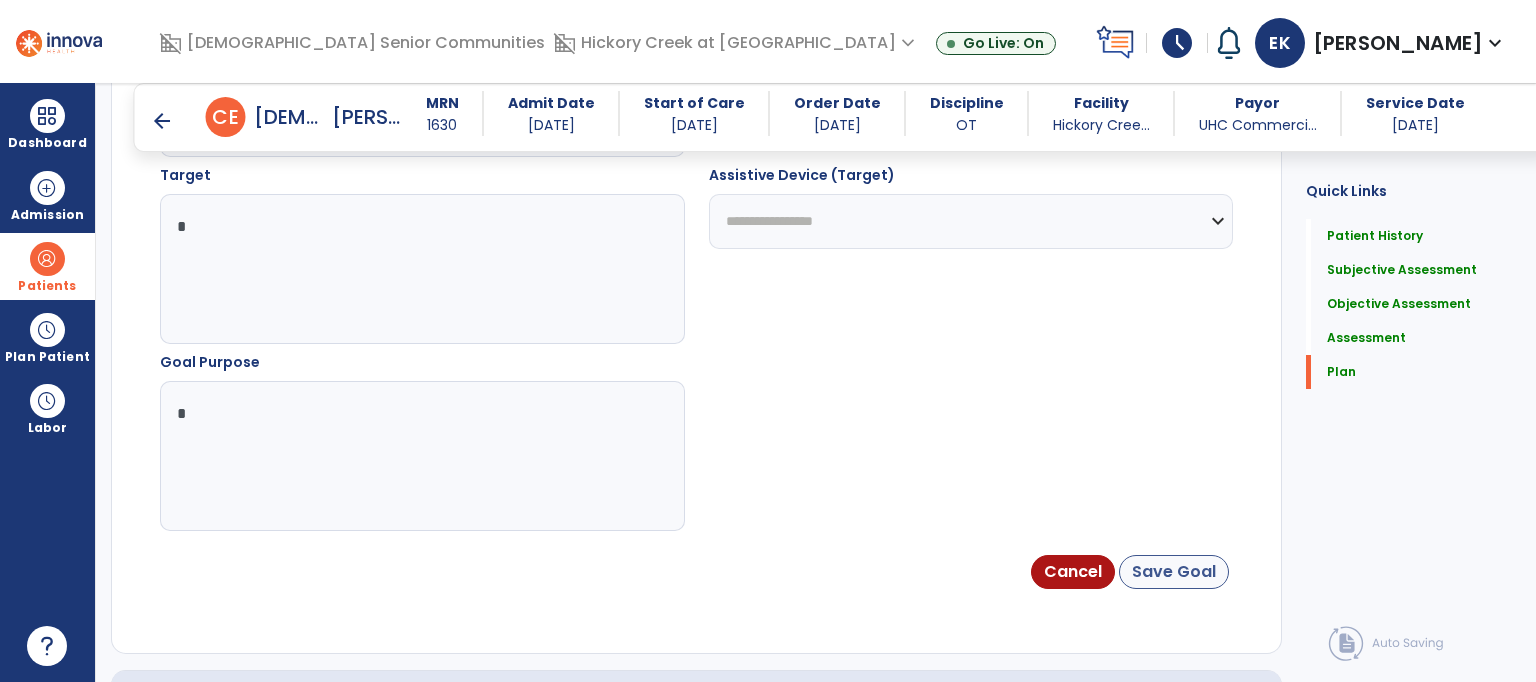 scroll, scrollTop: 3138, scrollLeft: 0, axis: vertical 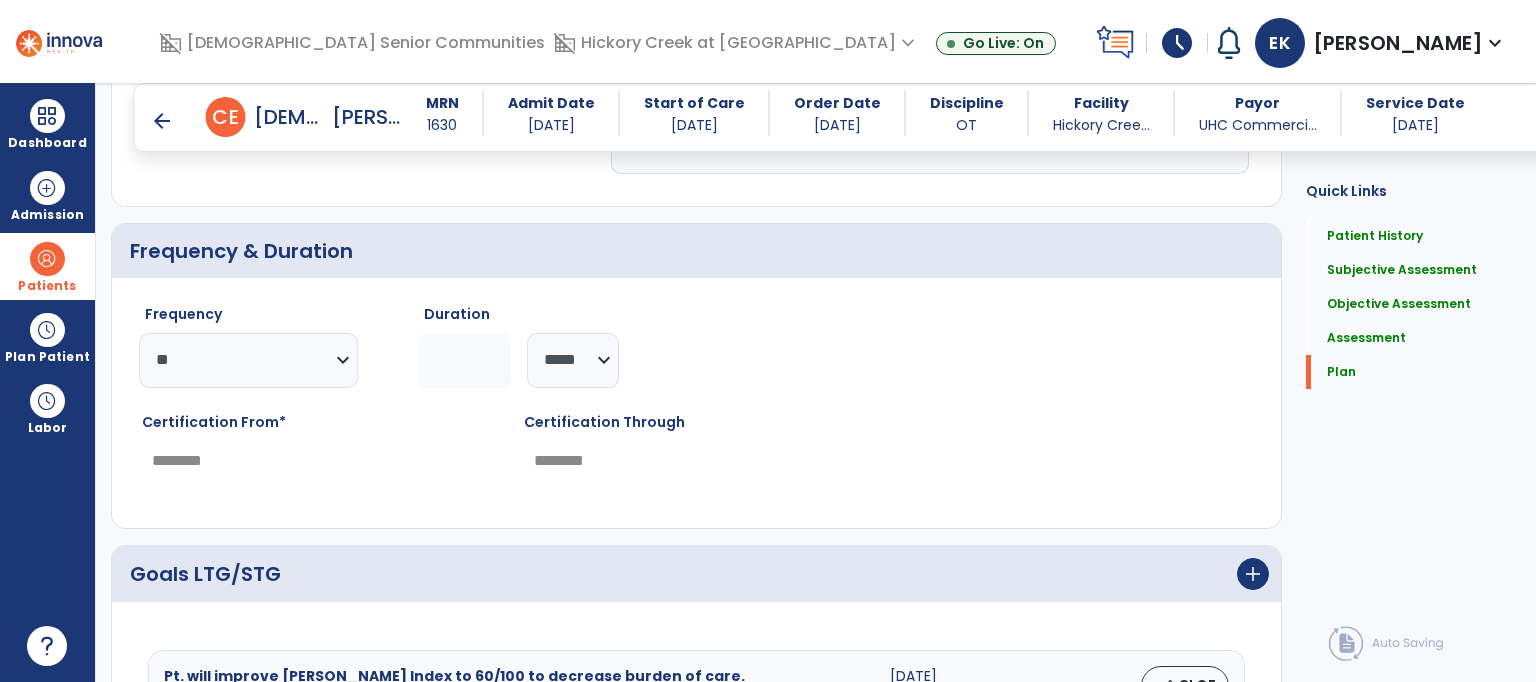 click on "Plan   Plan" 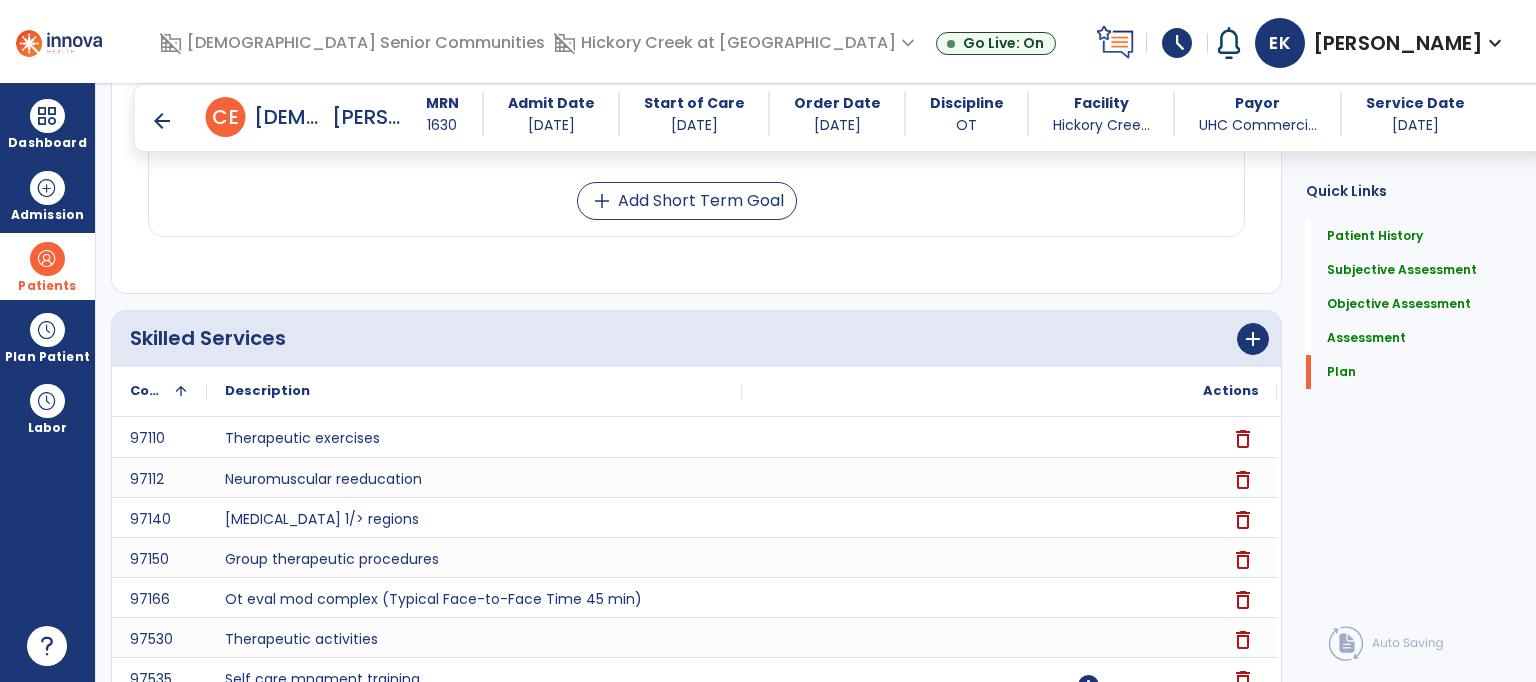 scroll, scrollTop: 4620, scrollLeft: 0, axis: vertical 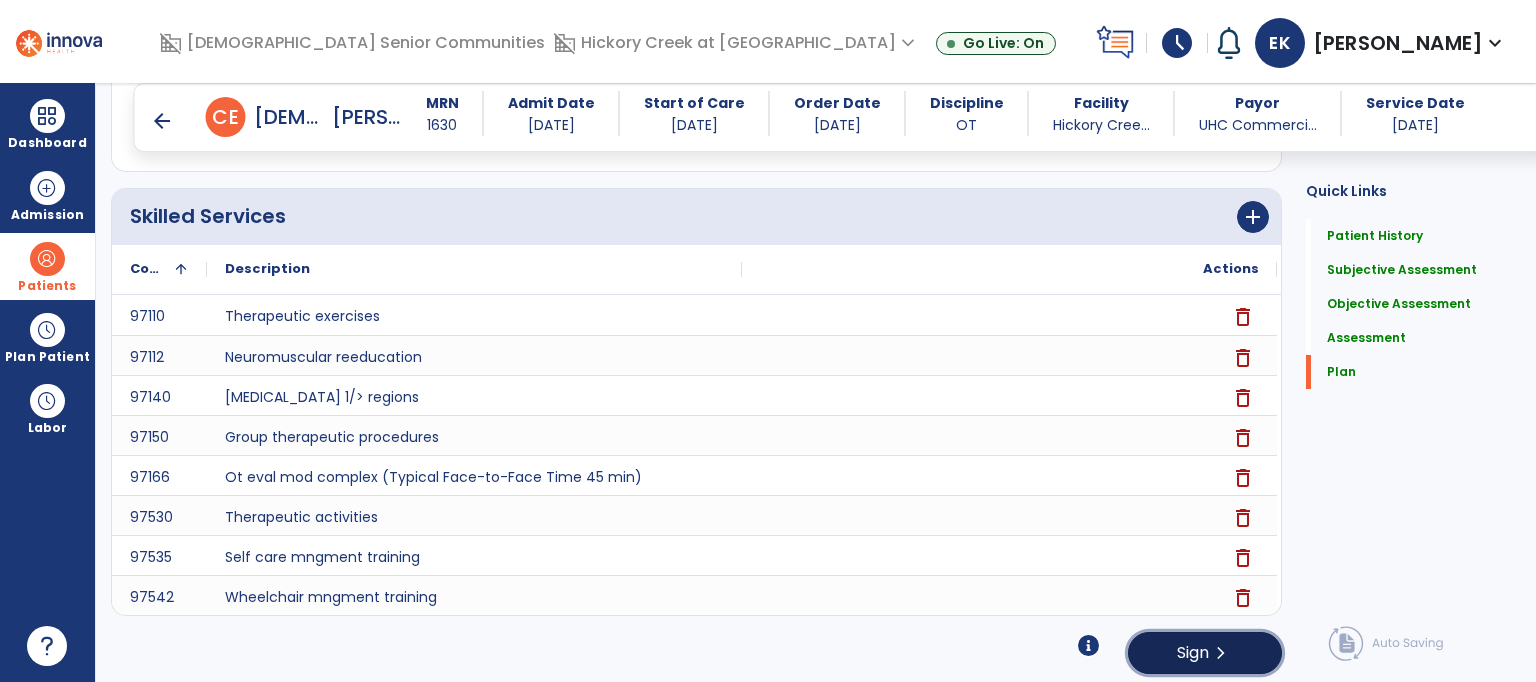 click on "chevron_right" 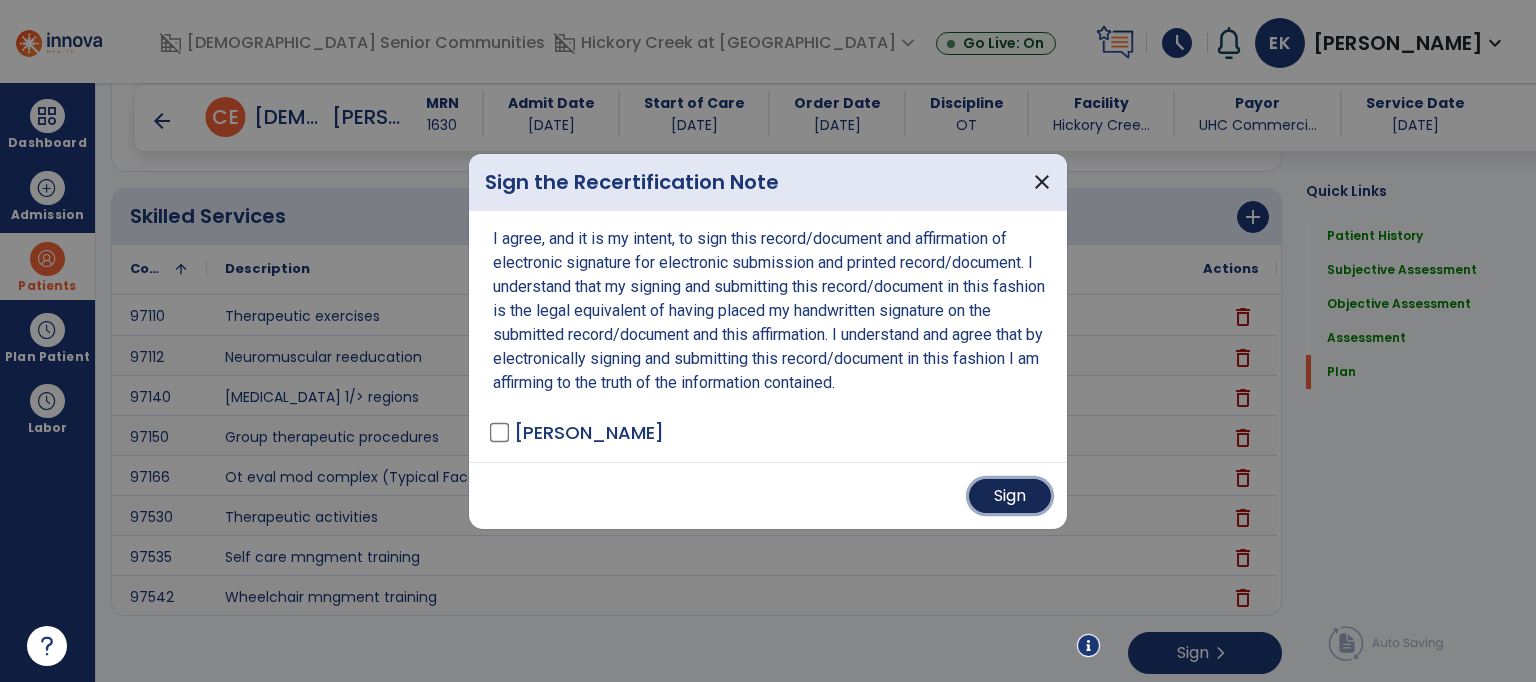 click on "Sign" at bounding box center (1010, 496) 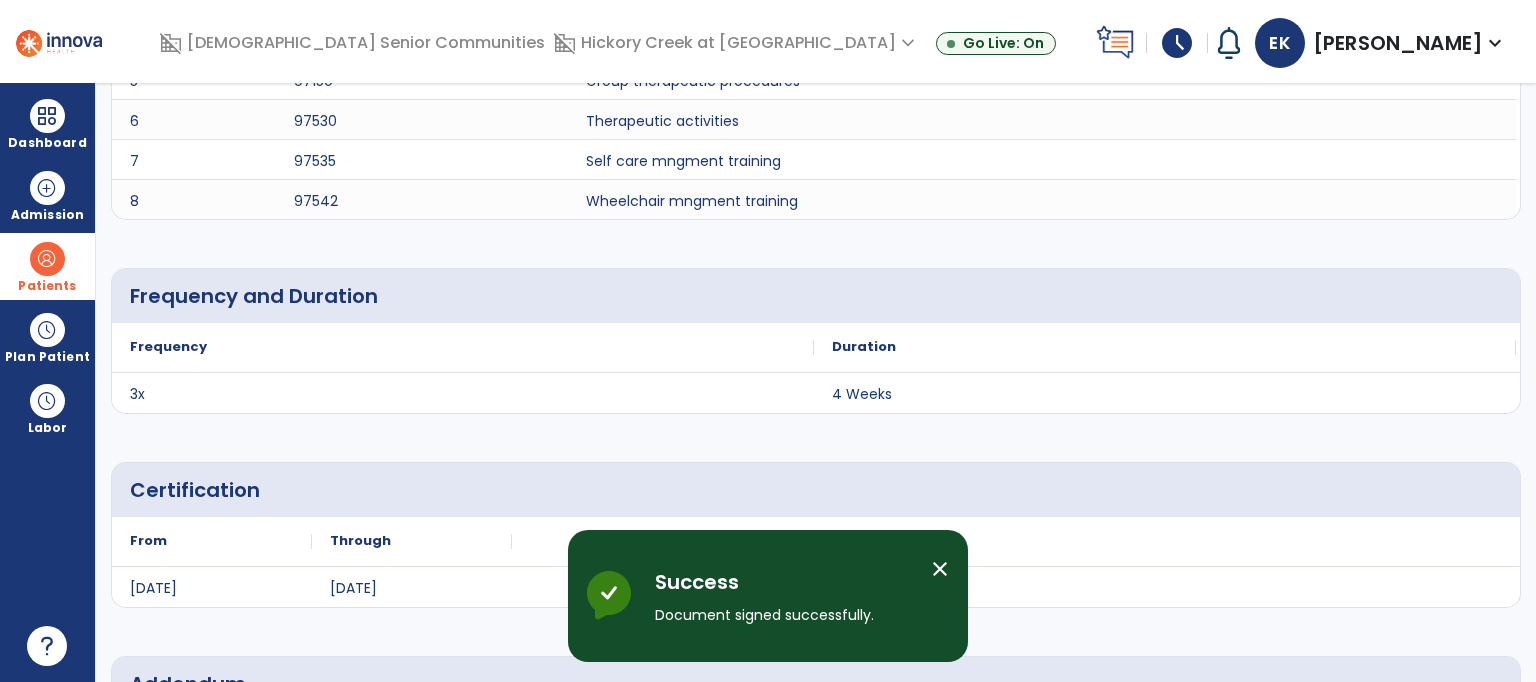 scroll, scrollTop: 0, scrollLeft: 0, axis: both 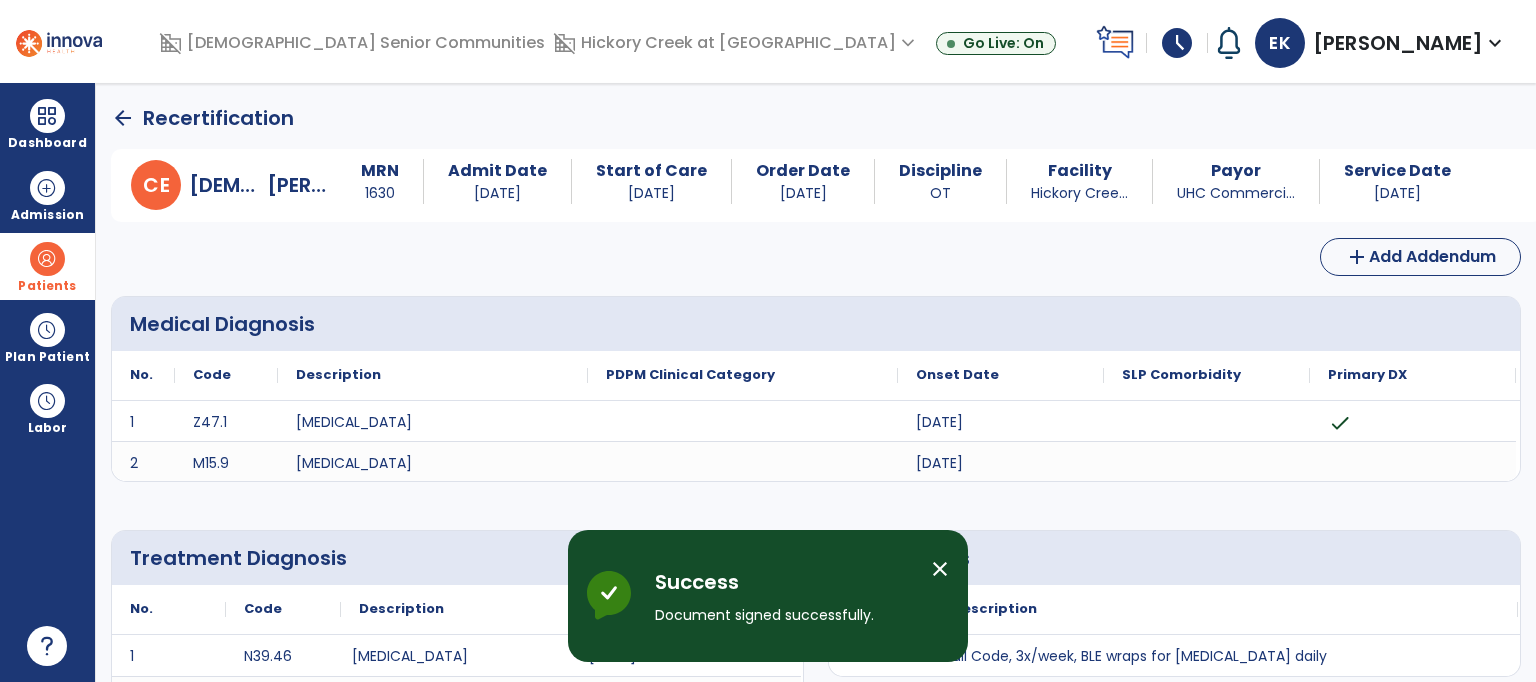 click on "arrow_back" 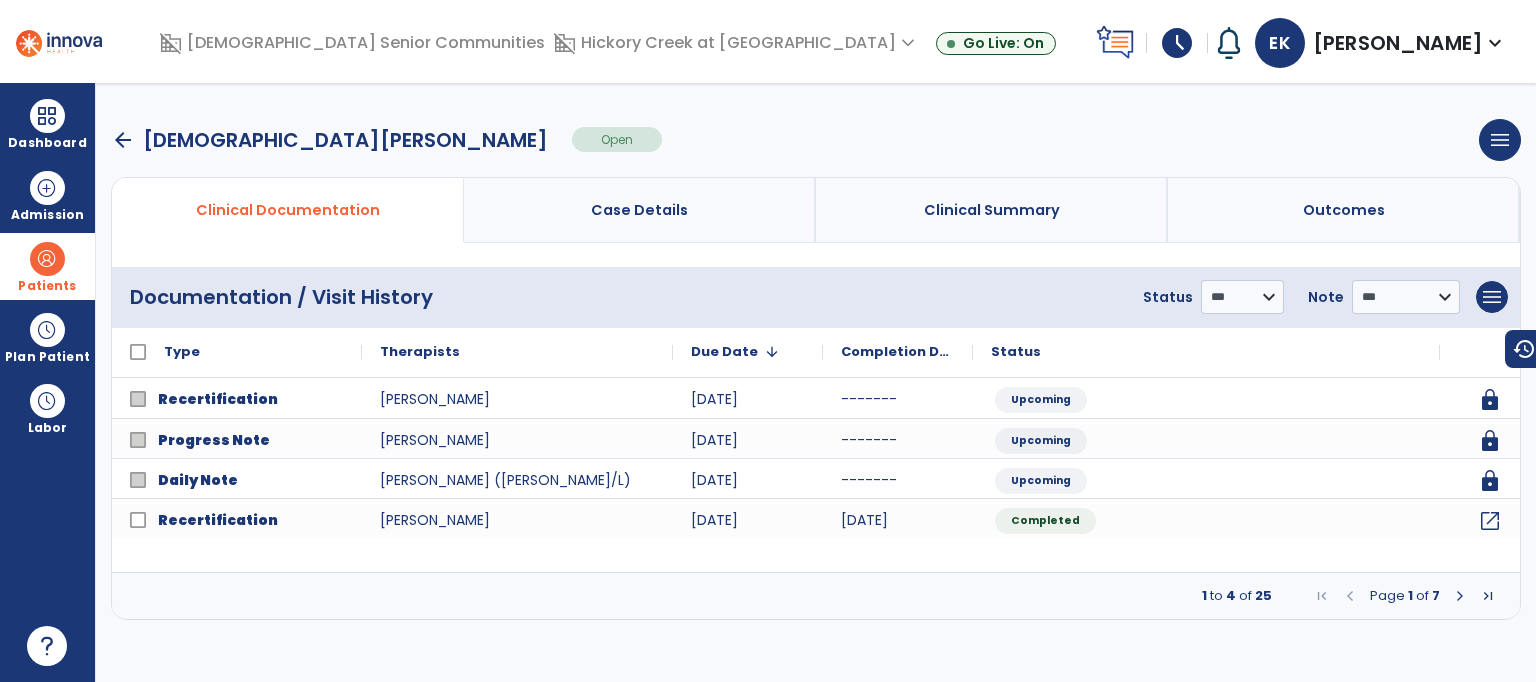 click on "arrow_back" at bounding box center [123, 140] 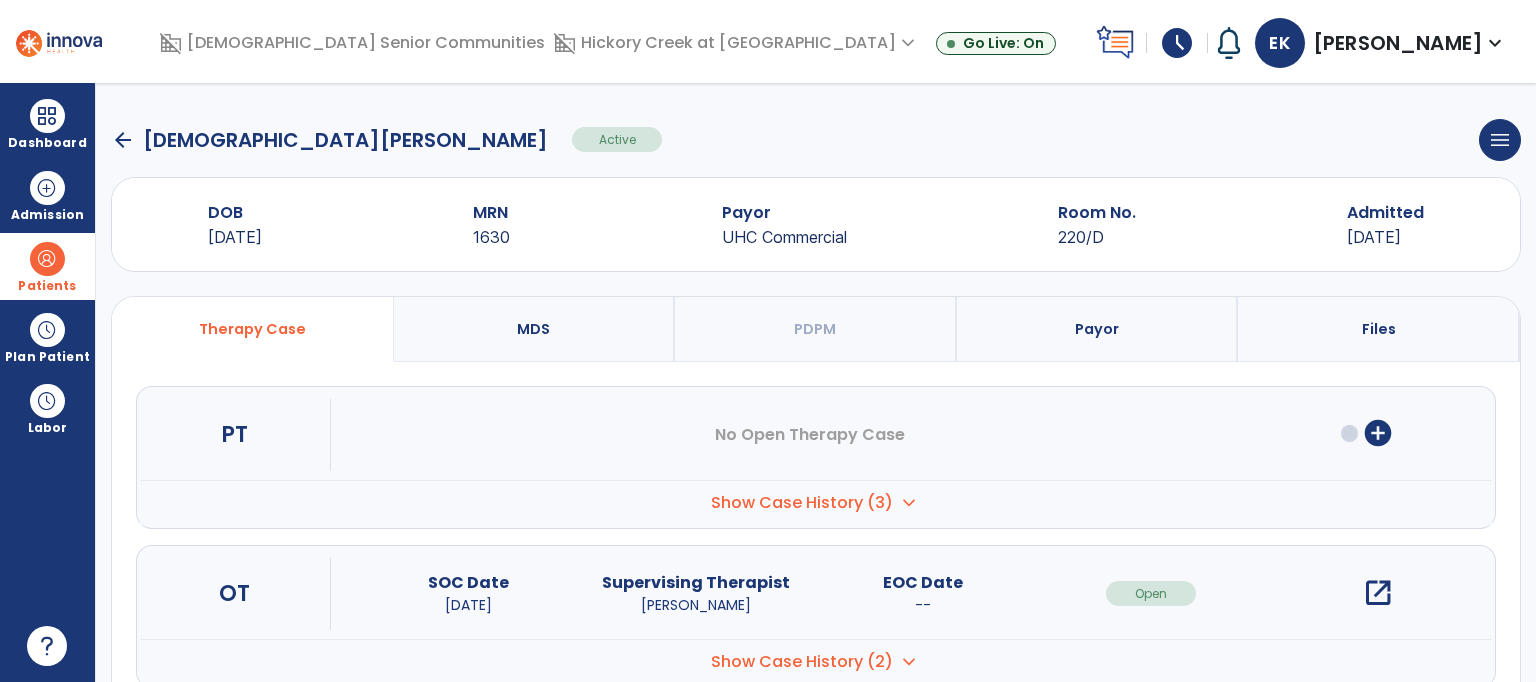 click on "arrow_back" 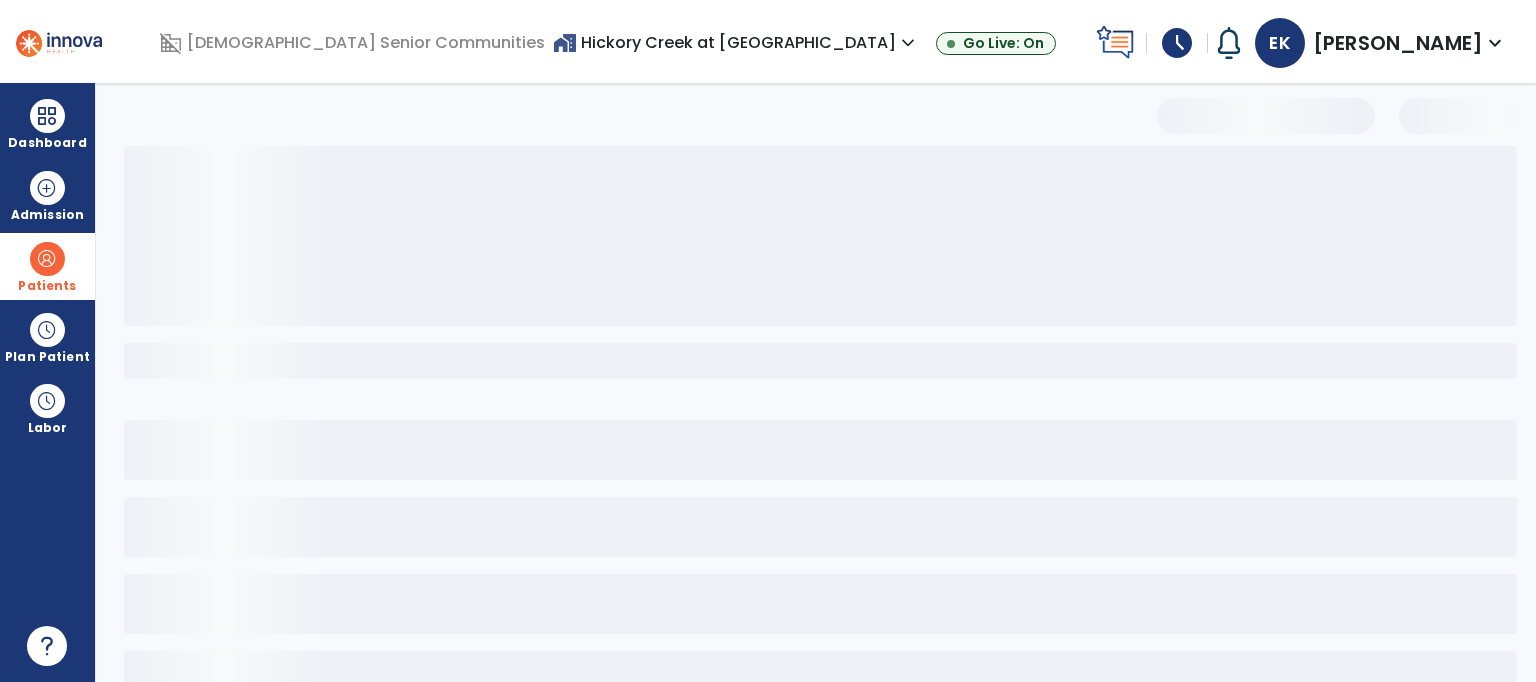 select on "***" 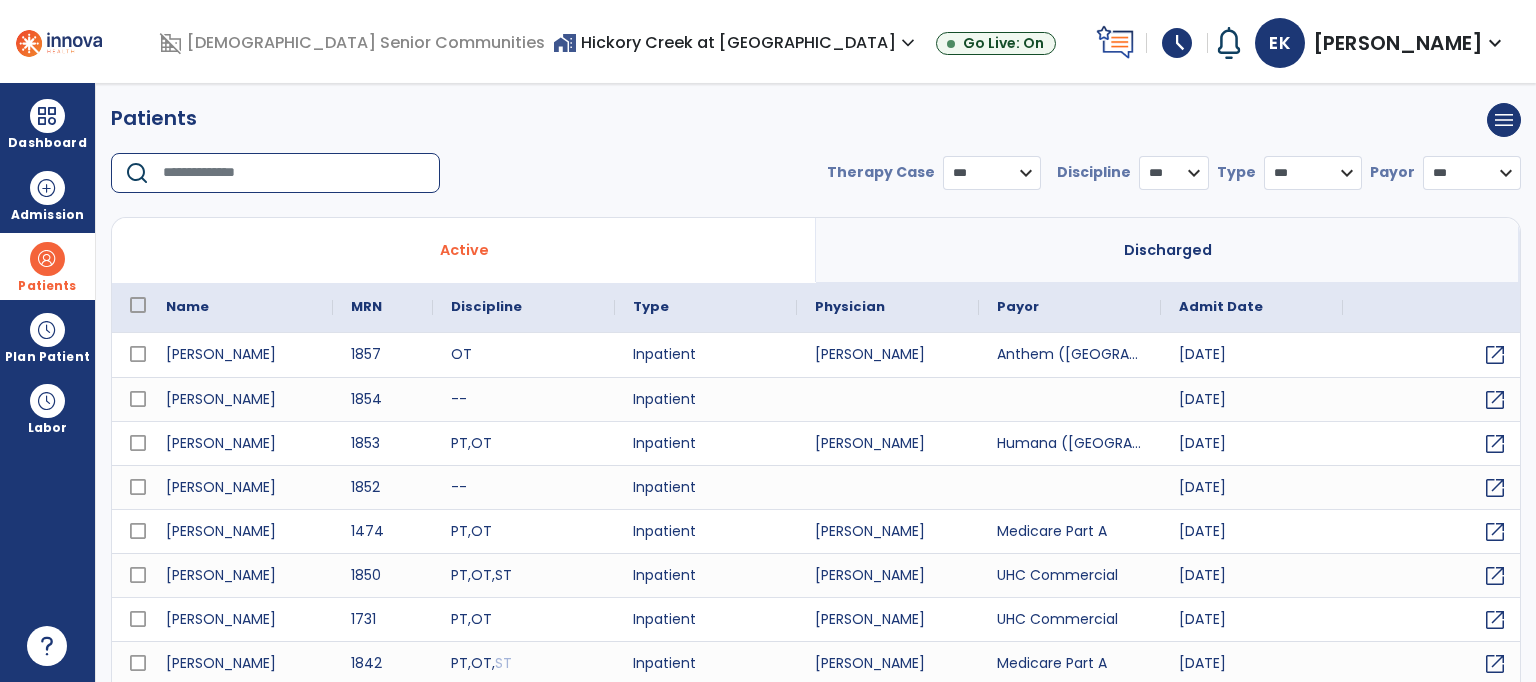 click at bounding box center [294, 173] 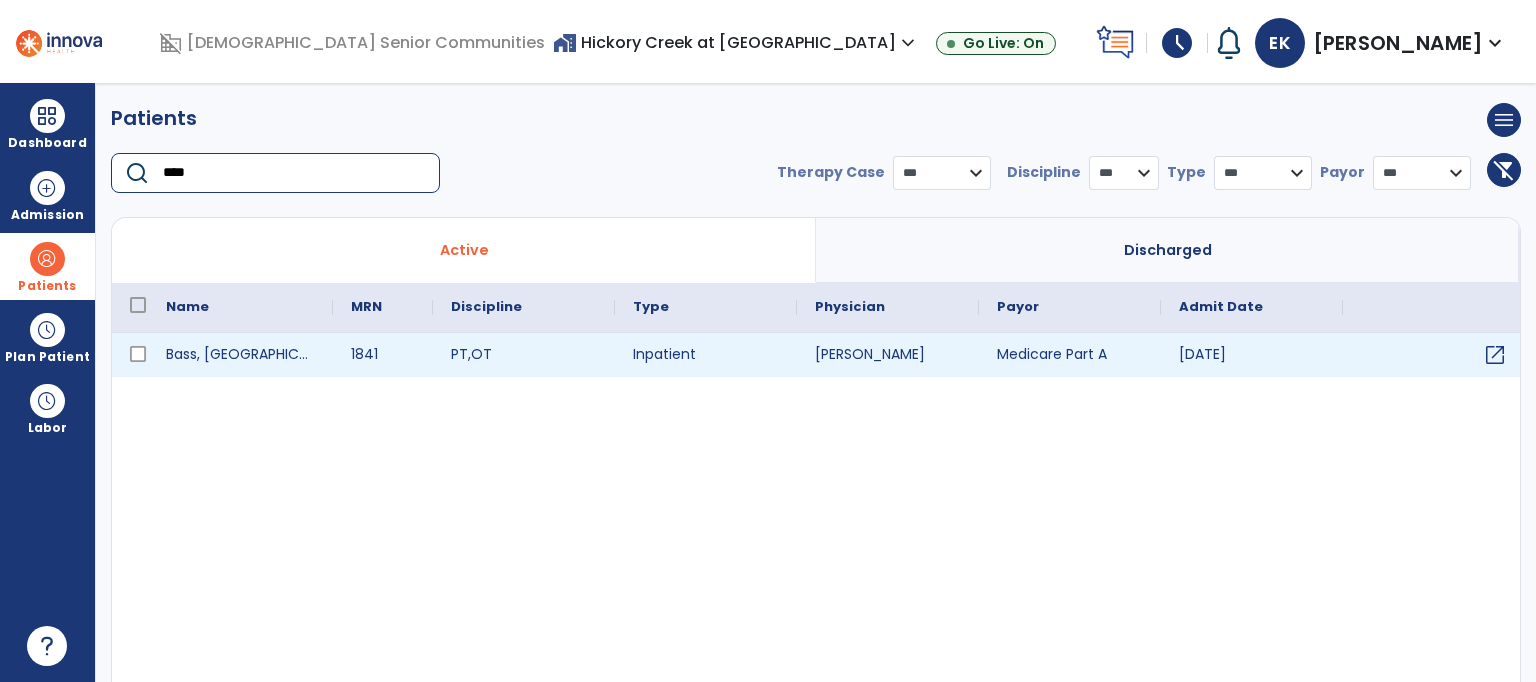 type on "****" 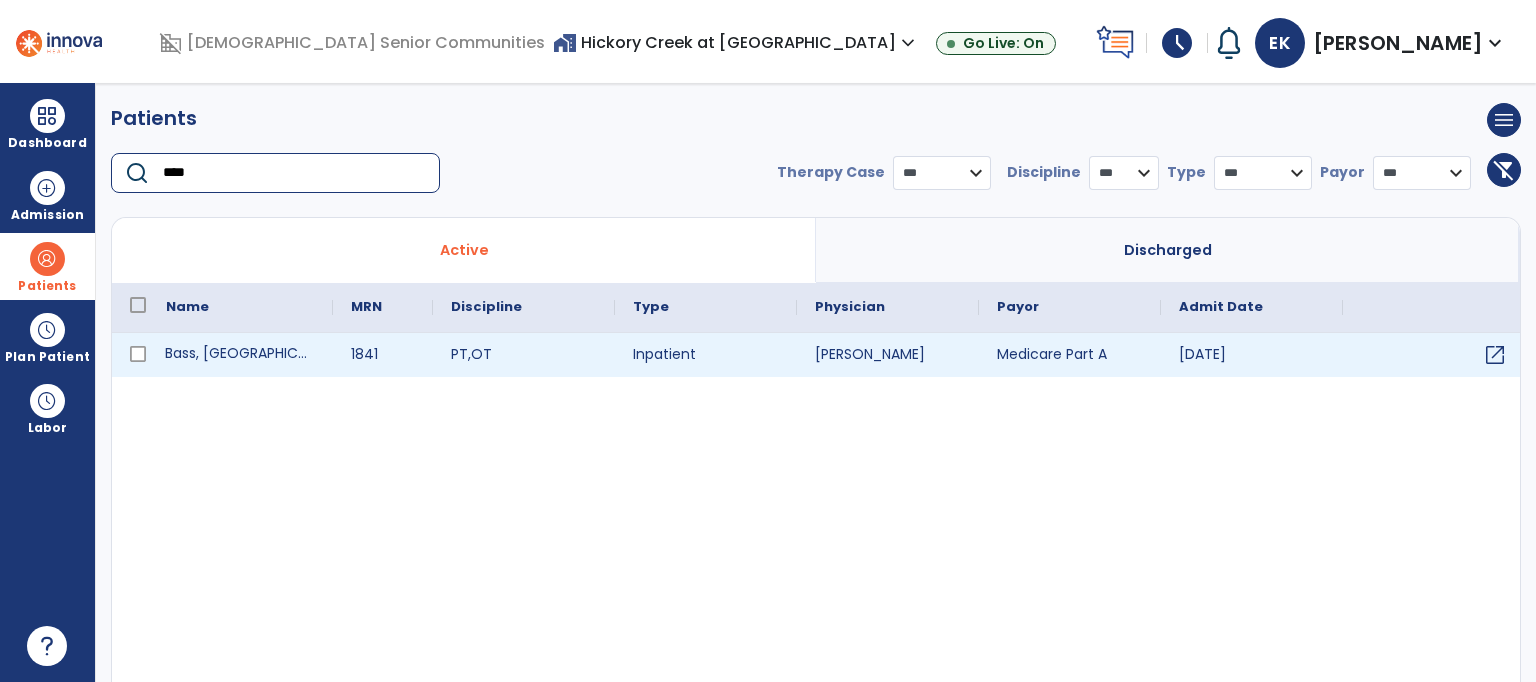click on "Bass, [GEOGRAPHIC_DATA]" at bounding box center [240, 355] 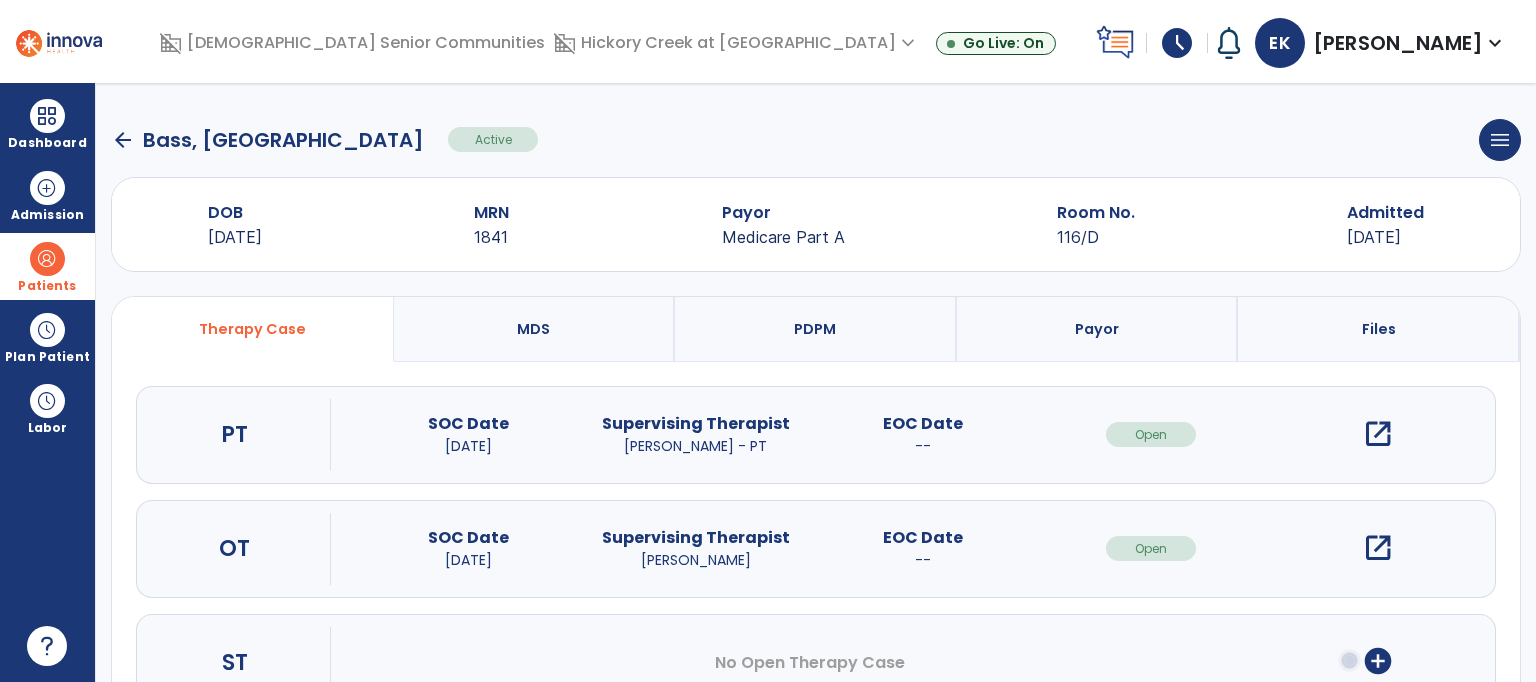 click on "open_in_new" at bounding box center (1378, 548) 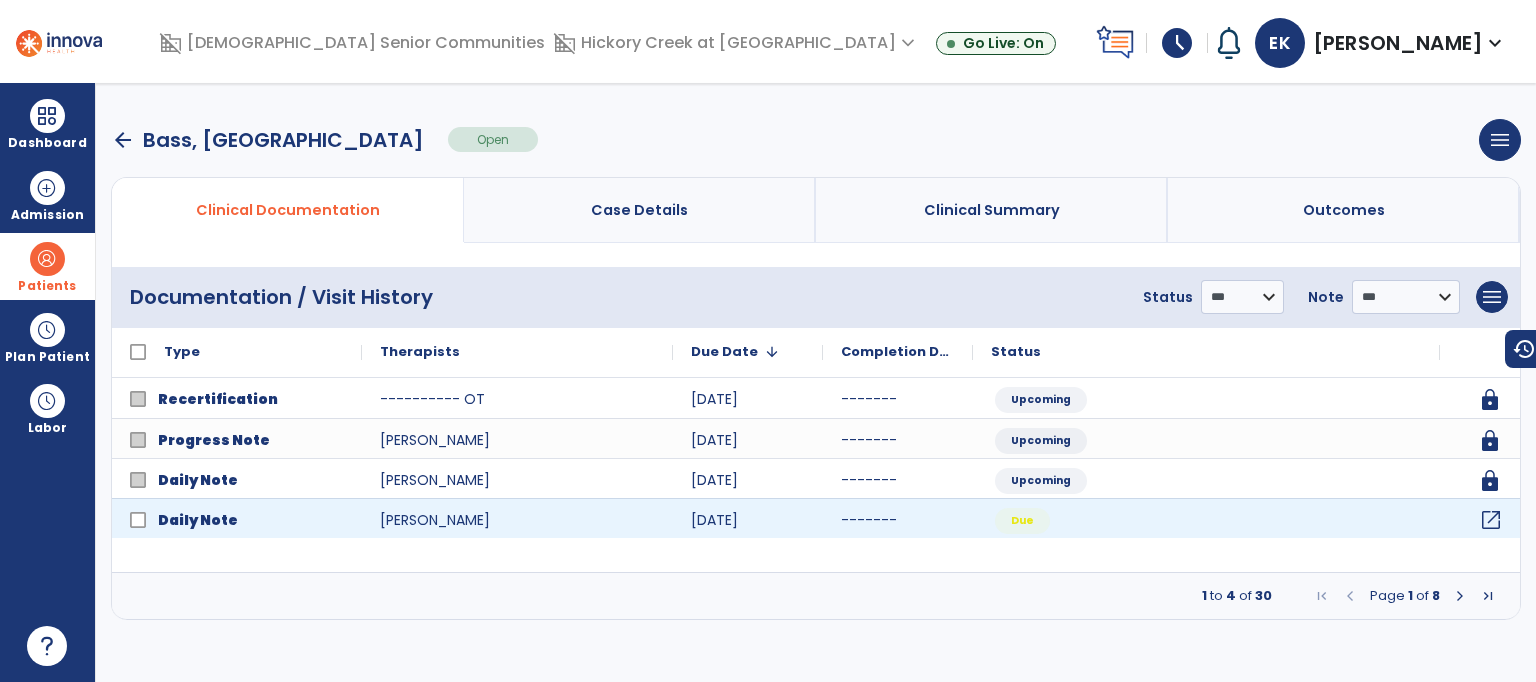 click on "open_in_new" 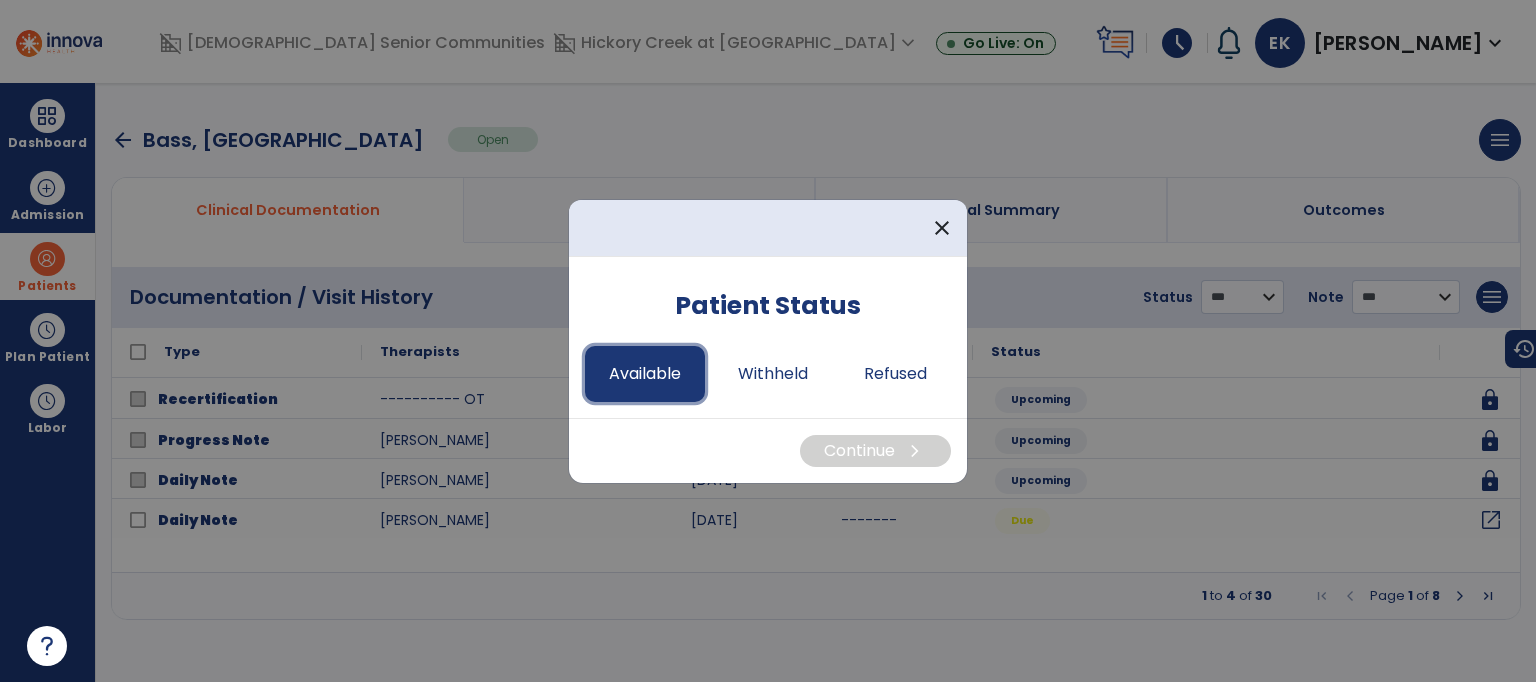 click on "Available" at bounding box center [645, 374] 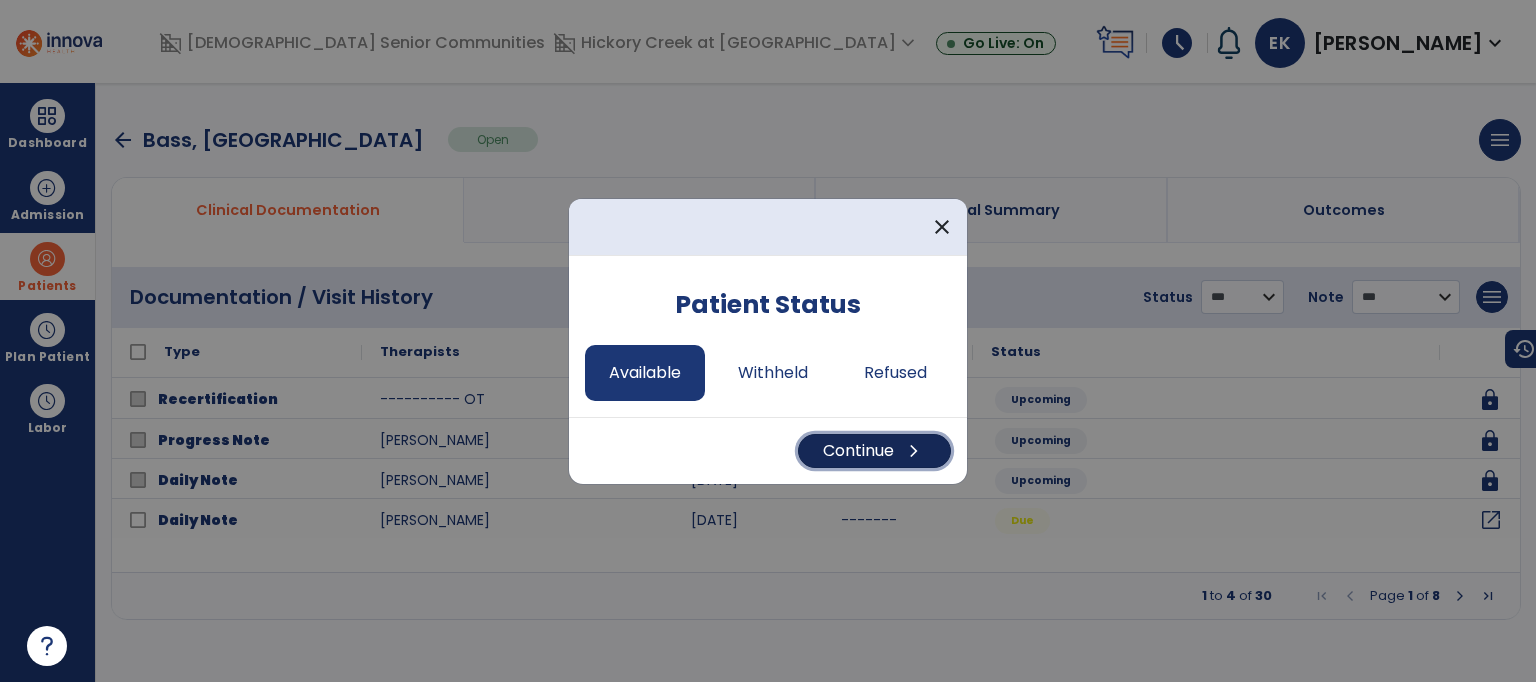 click on "Continue   chevron_right" at bounding box center [874, 451] 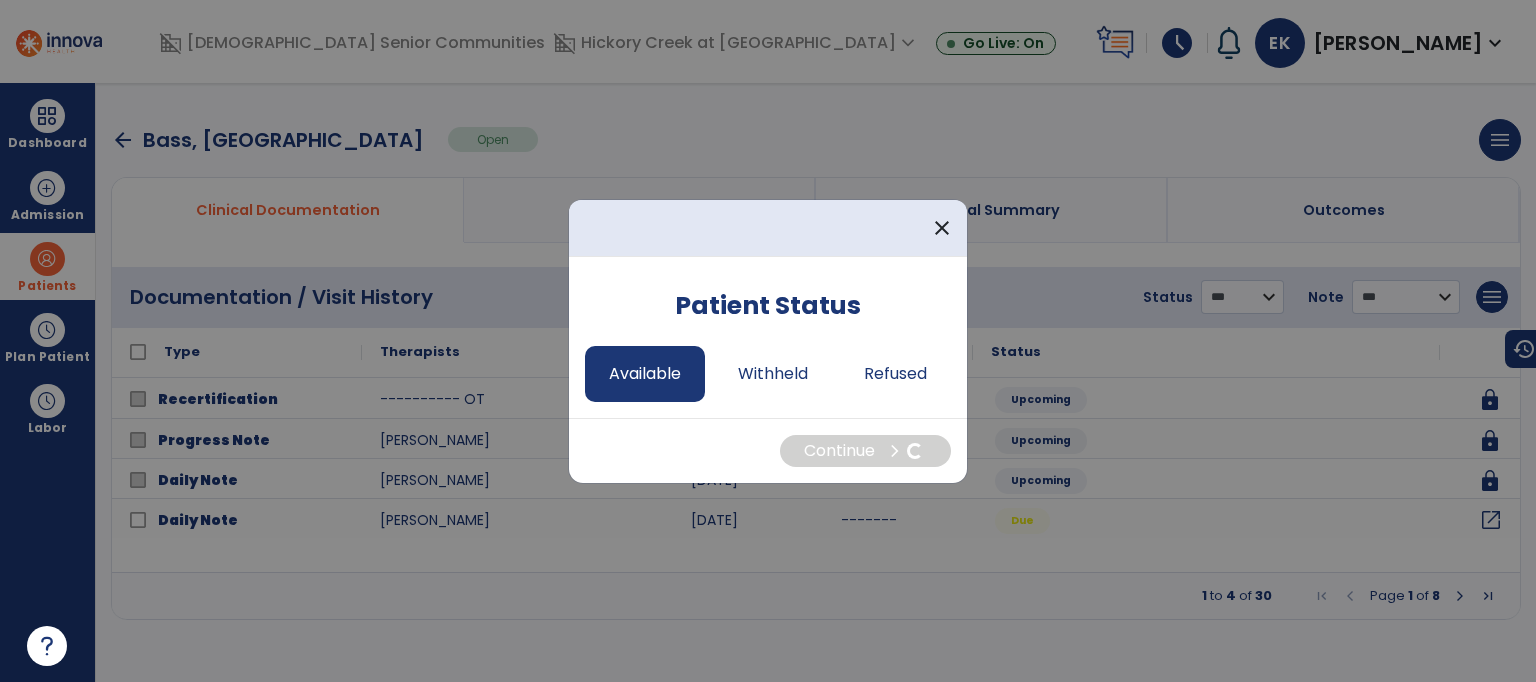 select on "*" 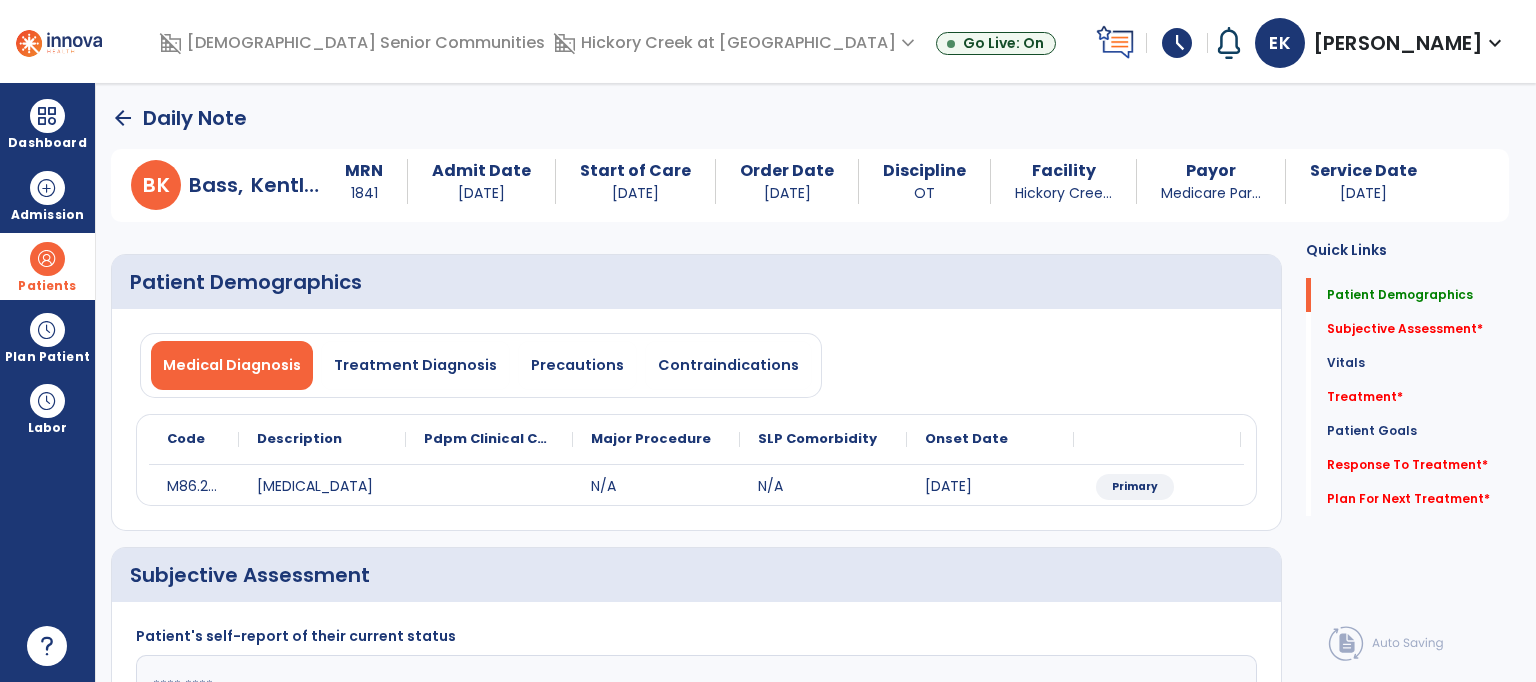 click on "Patient Demographics   Patient Demographics" 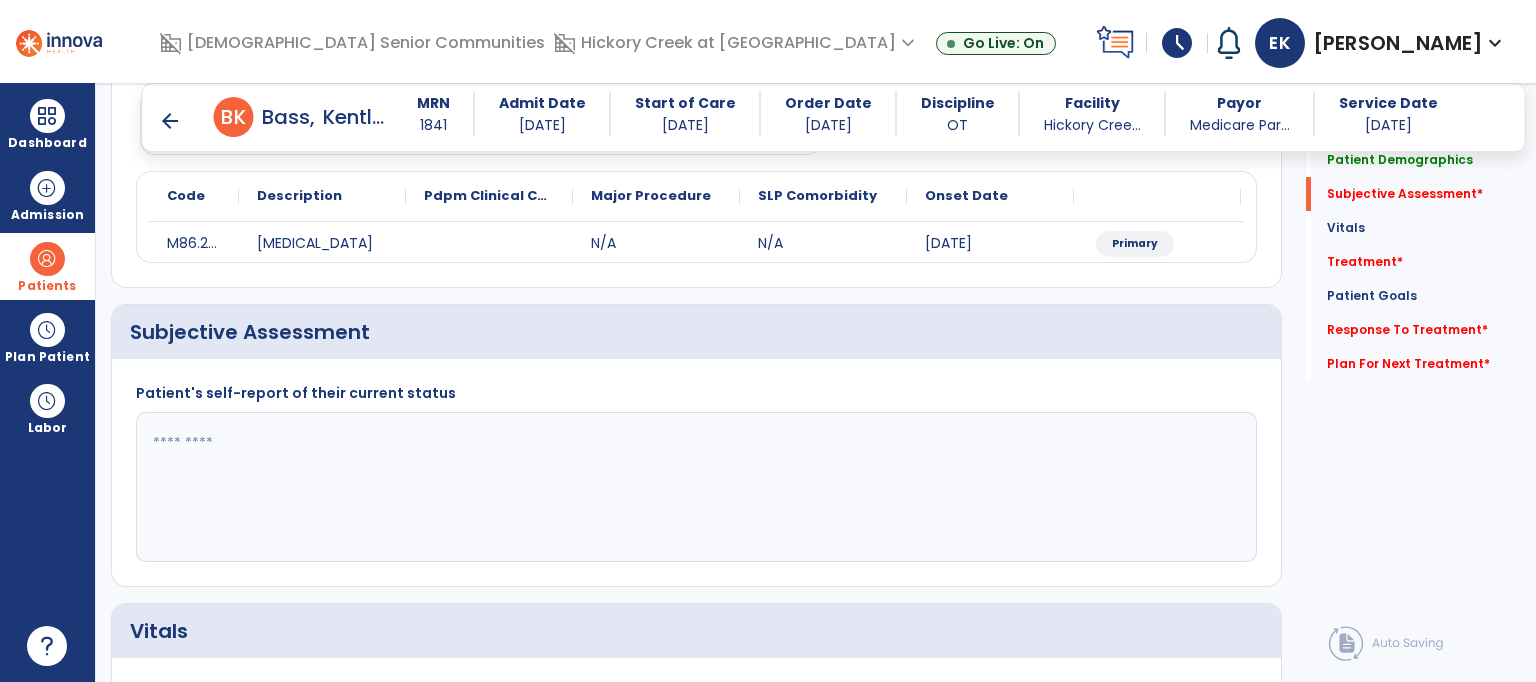 scroll, scrollTop: 240, scrollLeft: 0, axis: vertical 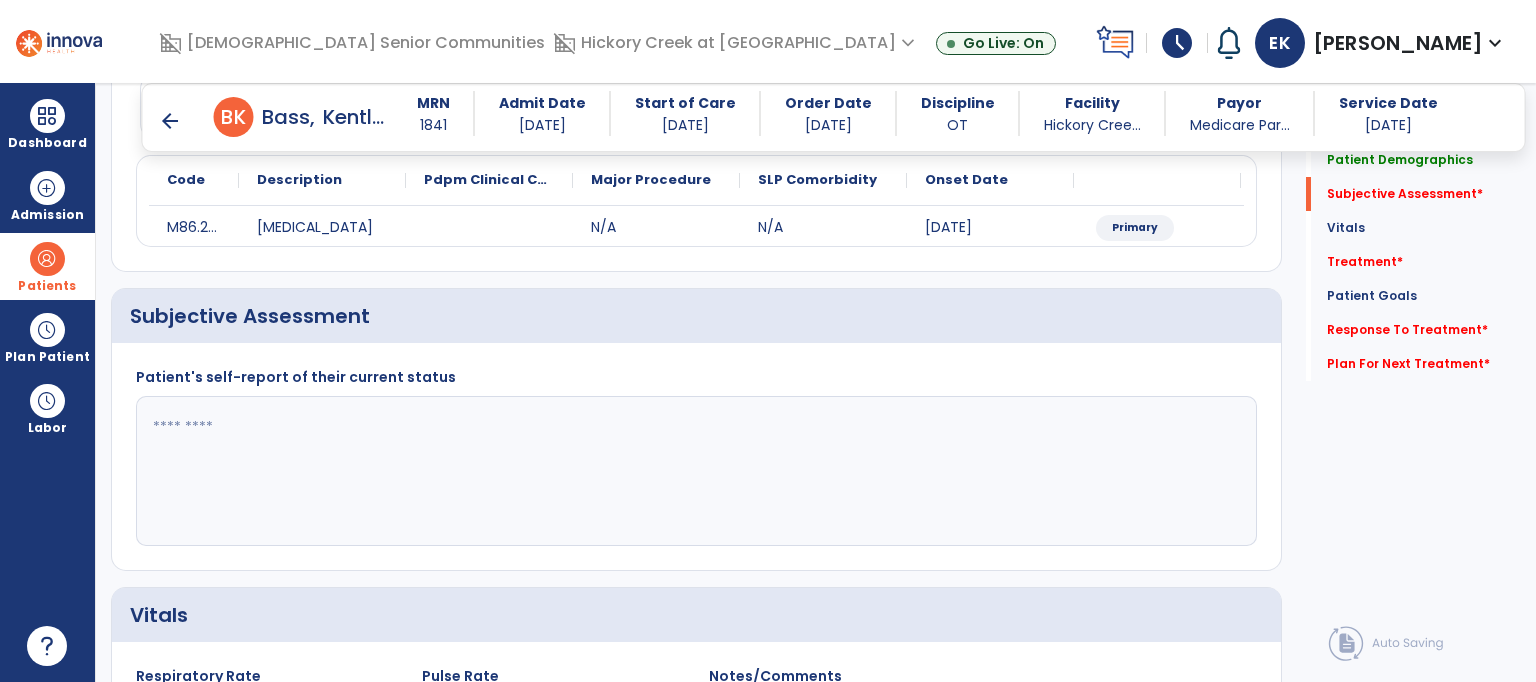 click 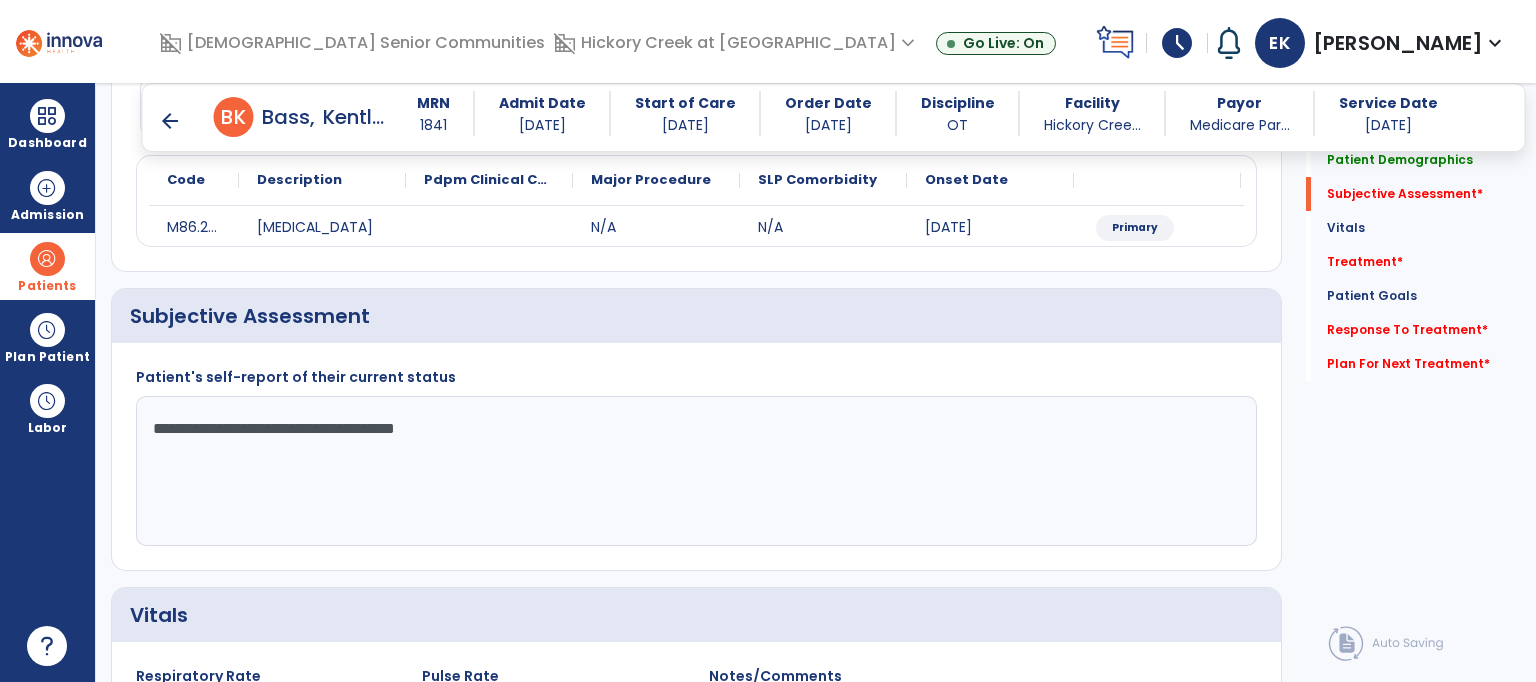 type on "**********" 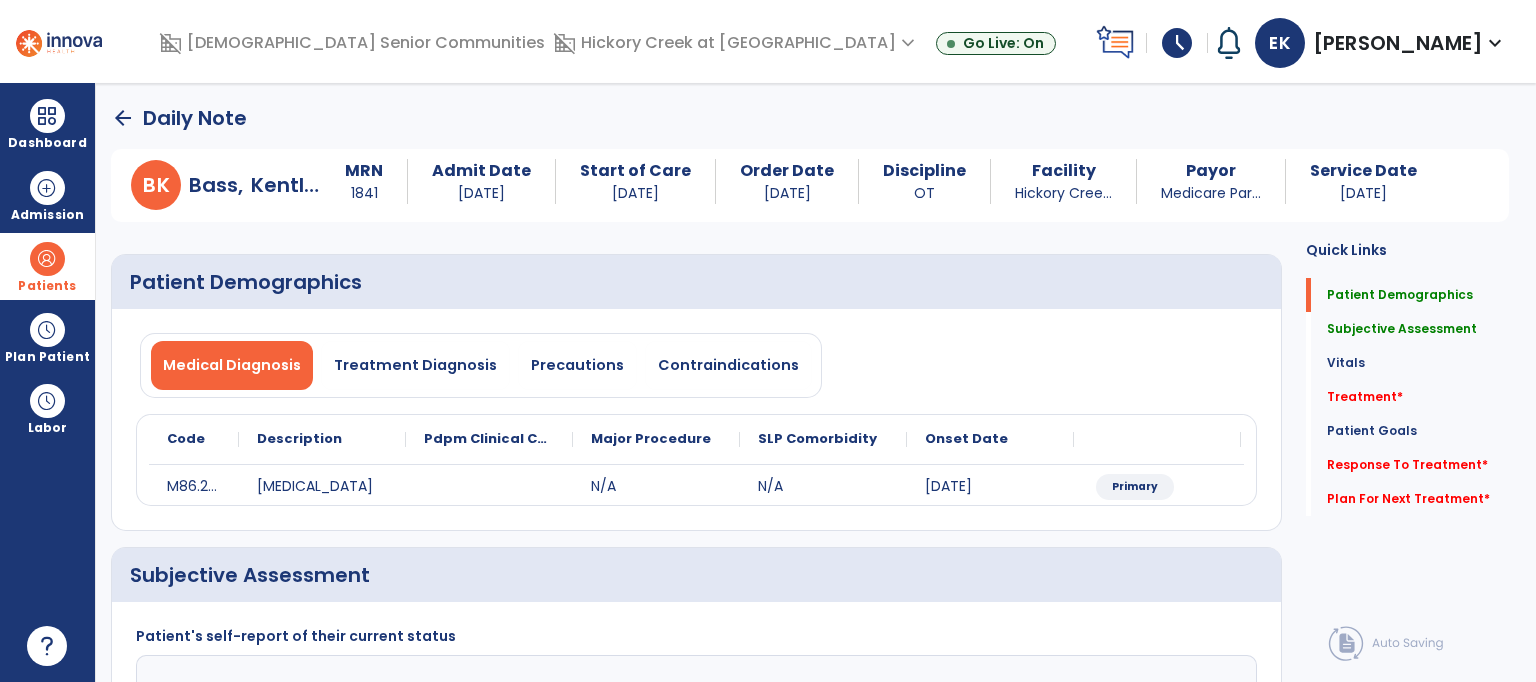 scroll, scrollTop: 40, scrollLeft: 0, axis: vertical 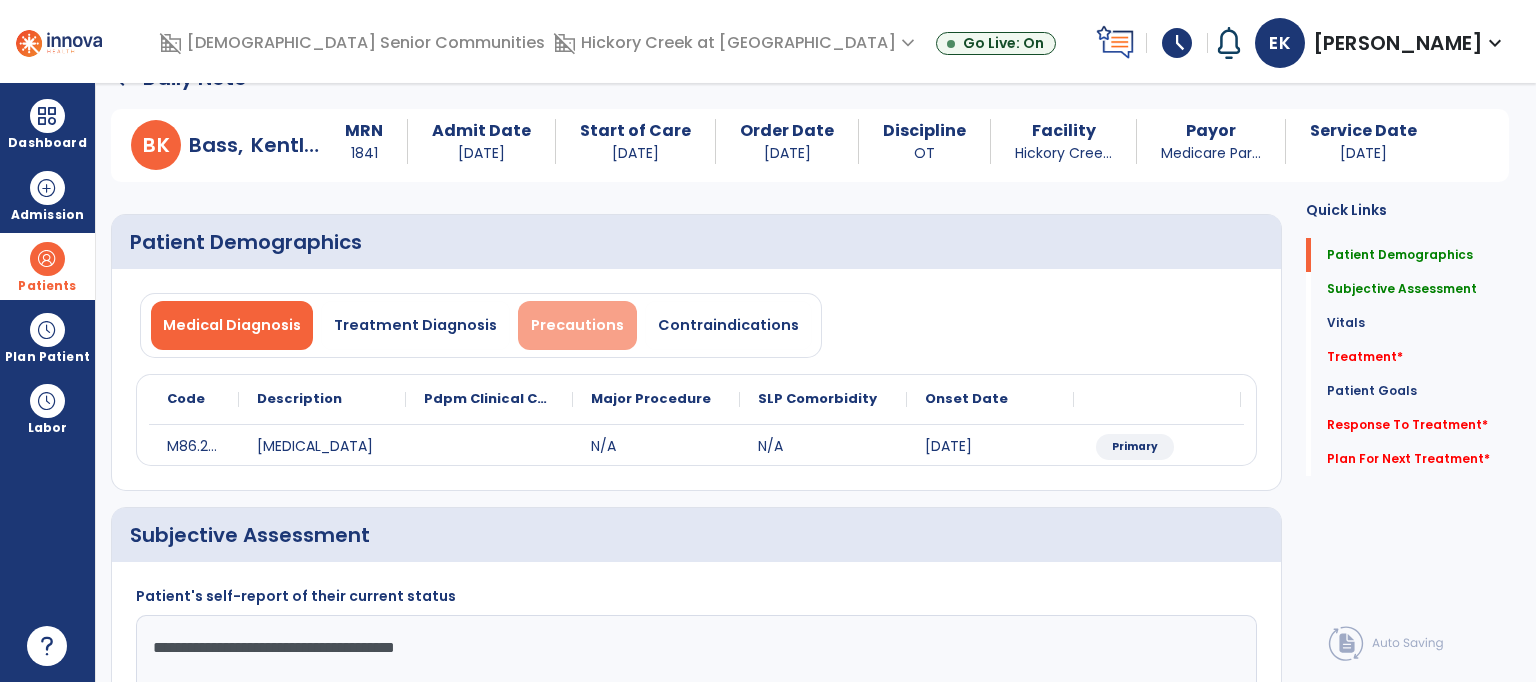 click on "Precautions" at bounding box center (577, 325) 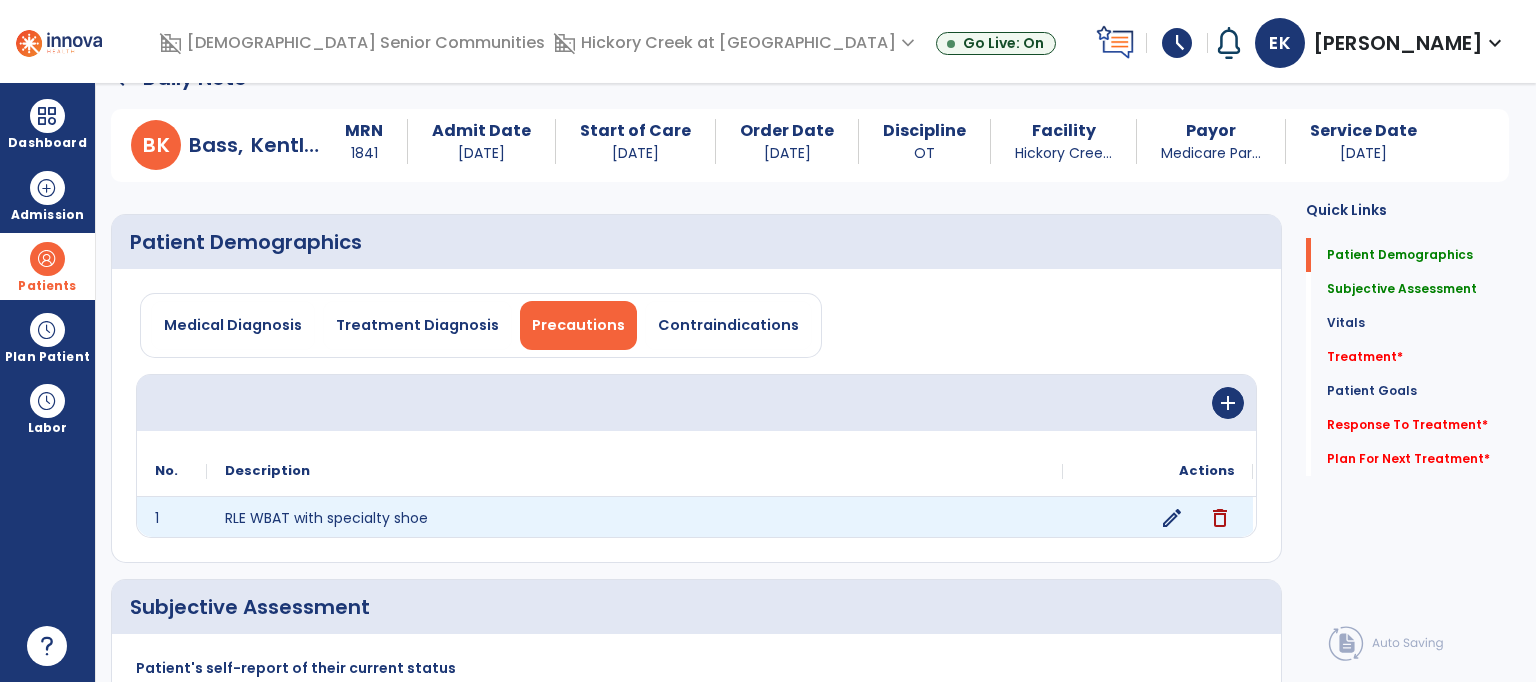 click on "delete" 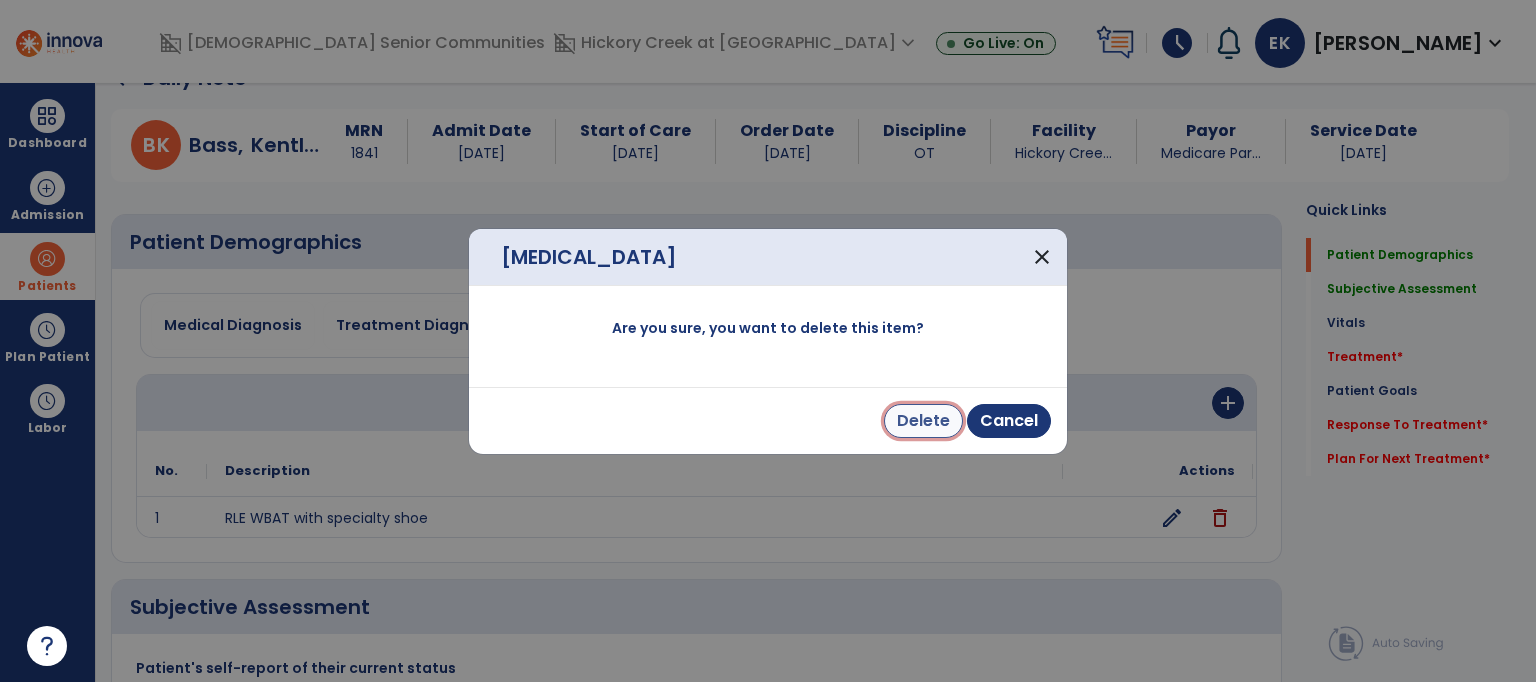 click on "Delete" at bounding box center [923, 421] 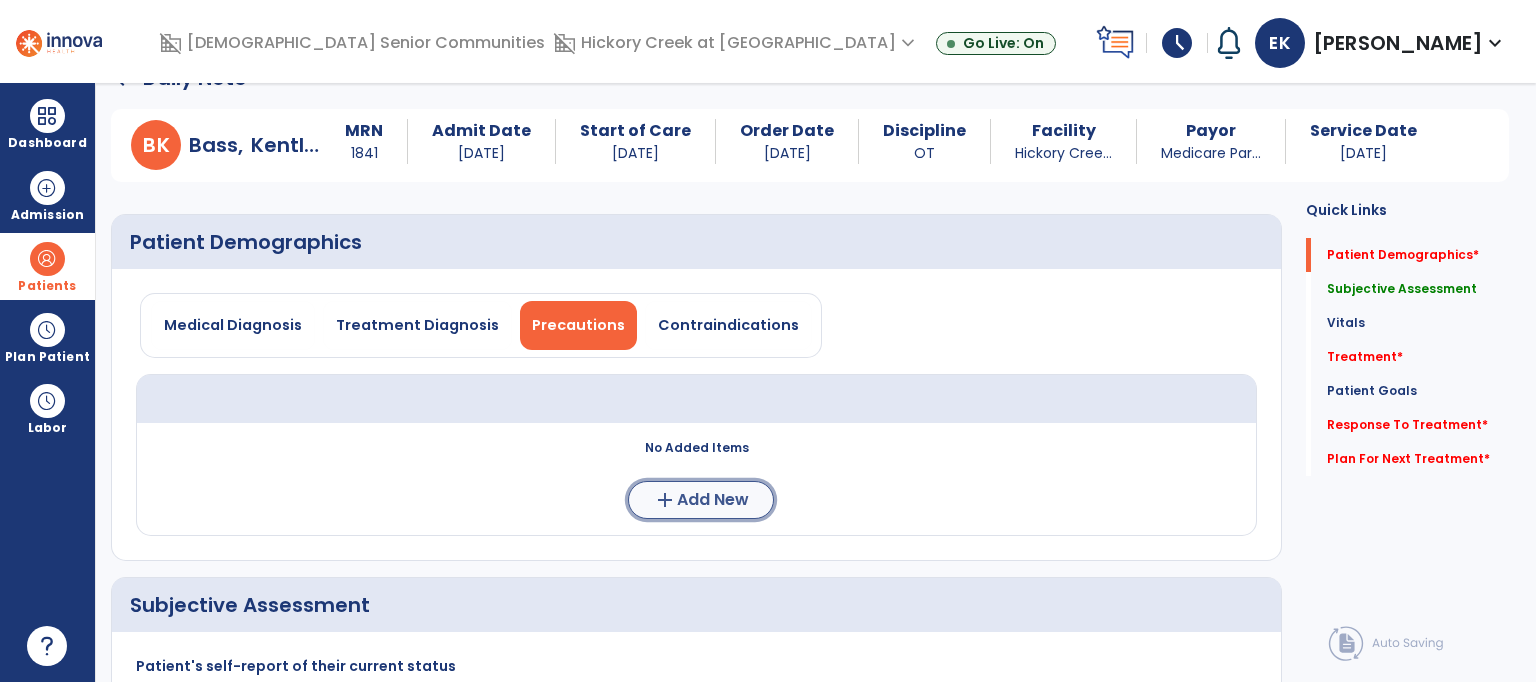click on "Add New" 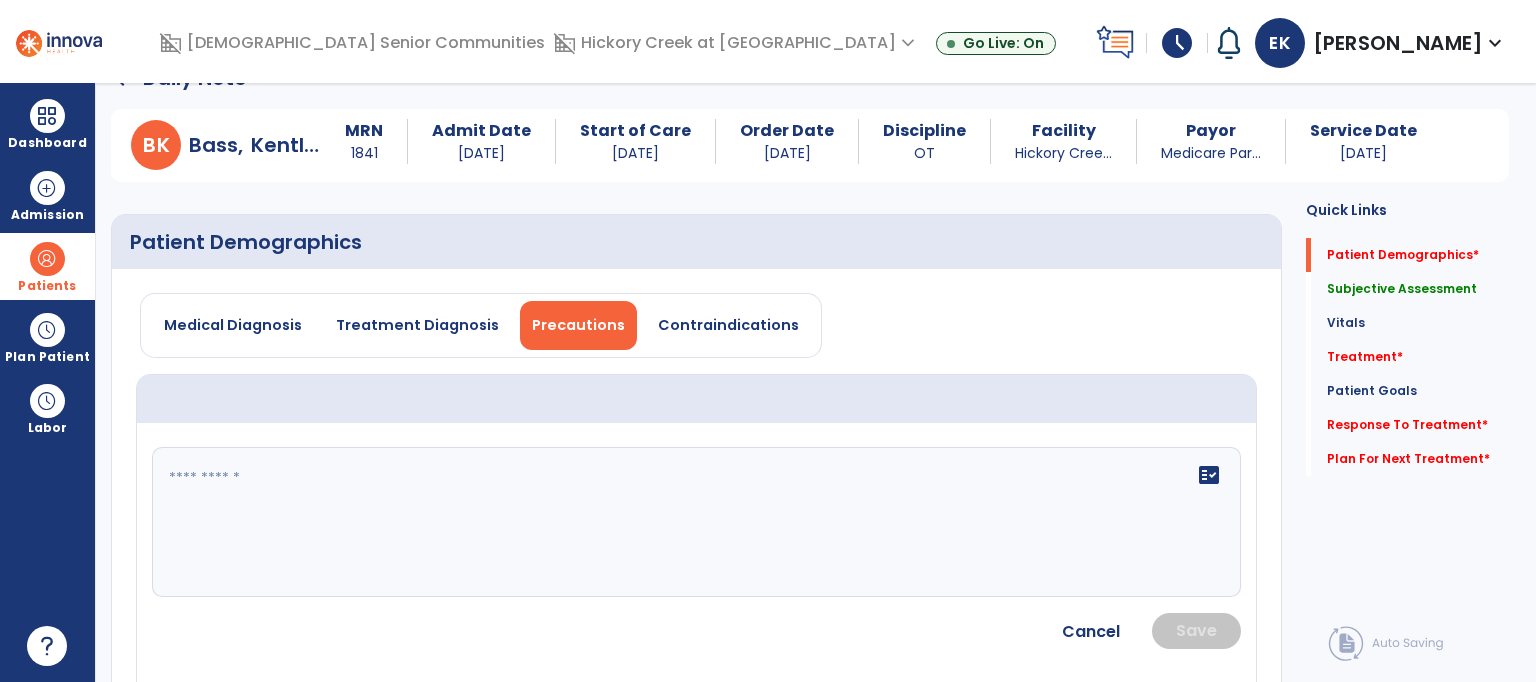 click 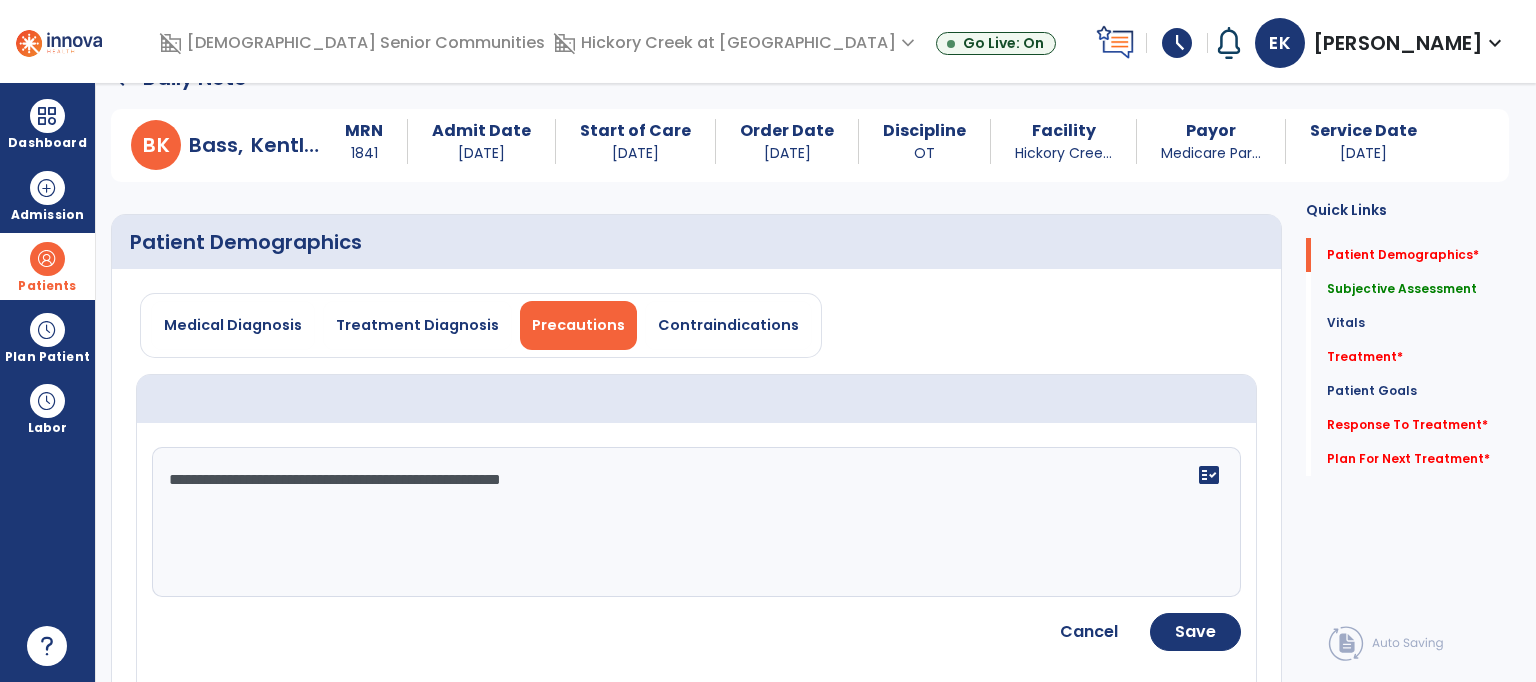 click on "**********" 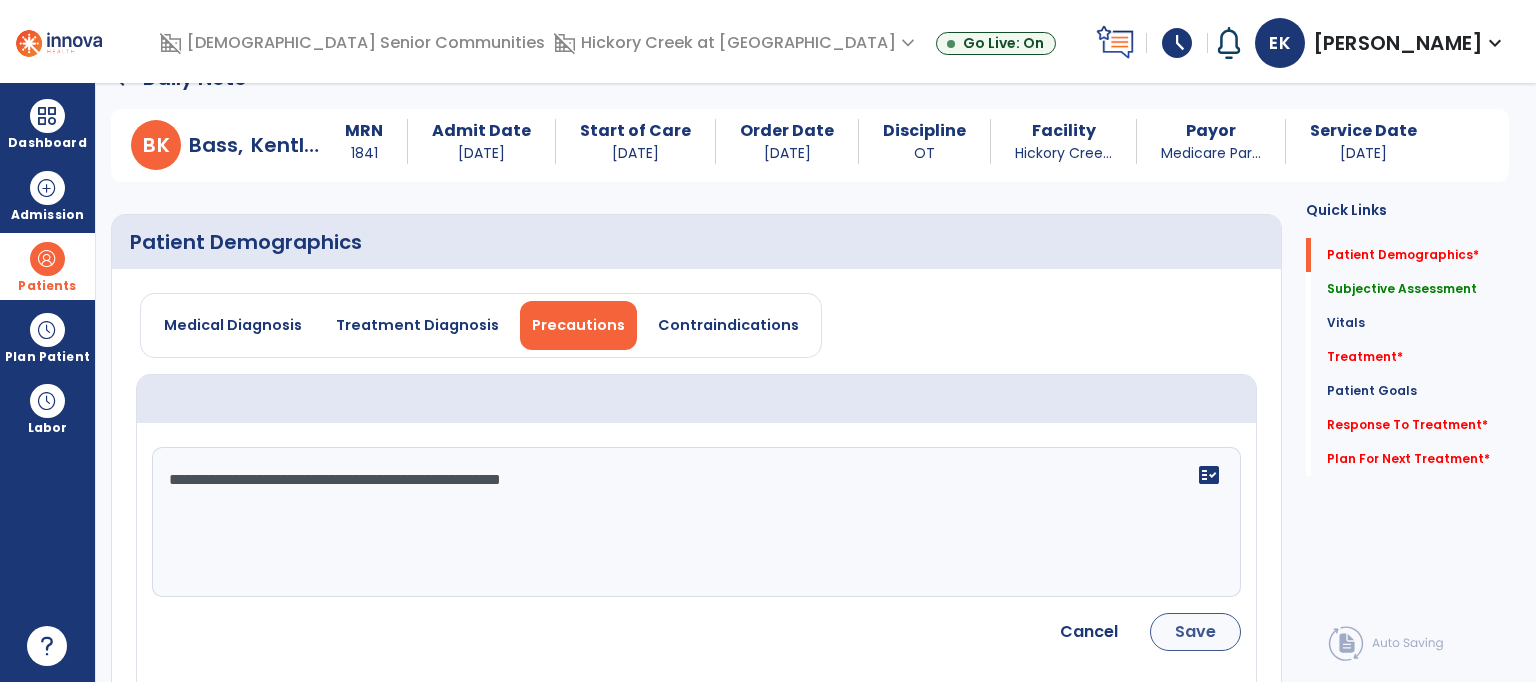 type on "**********" 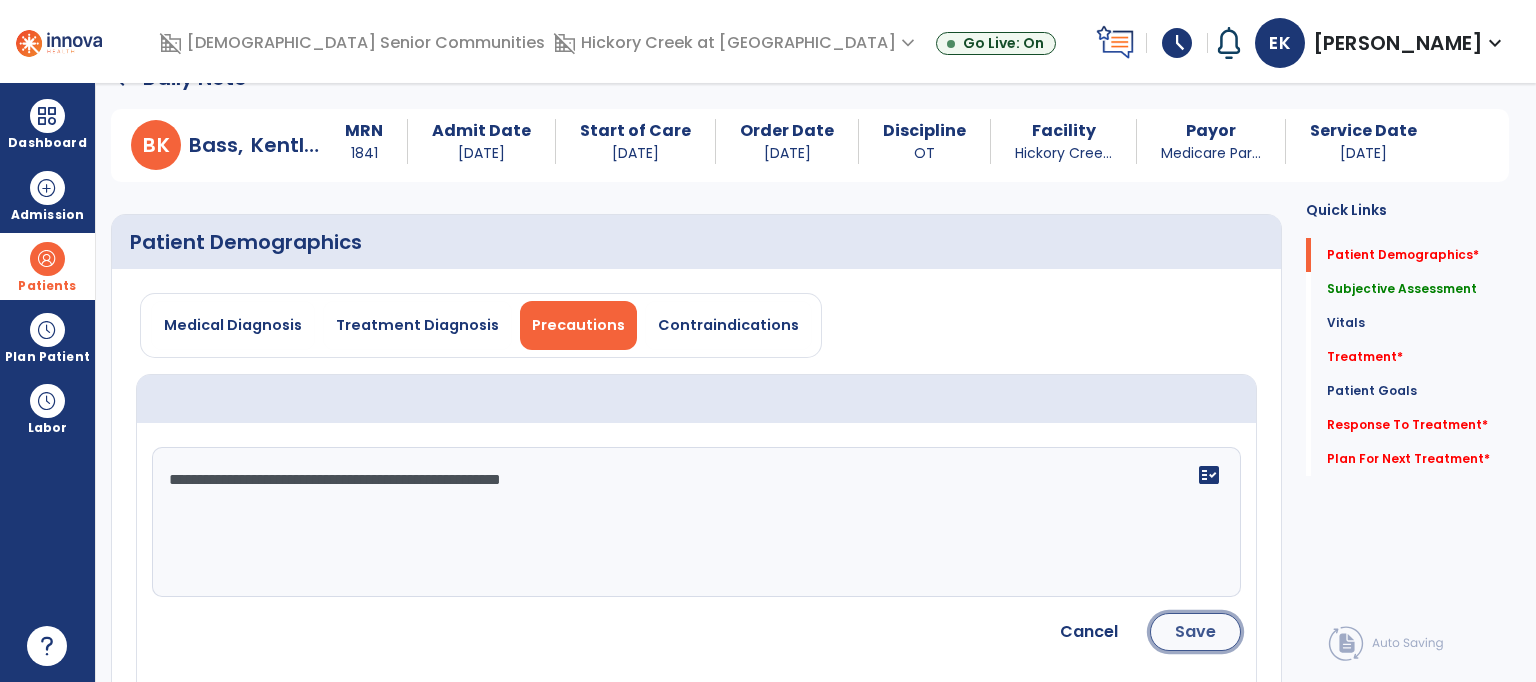 click on "Save" 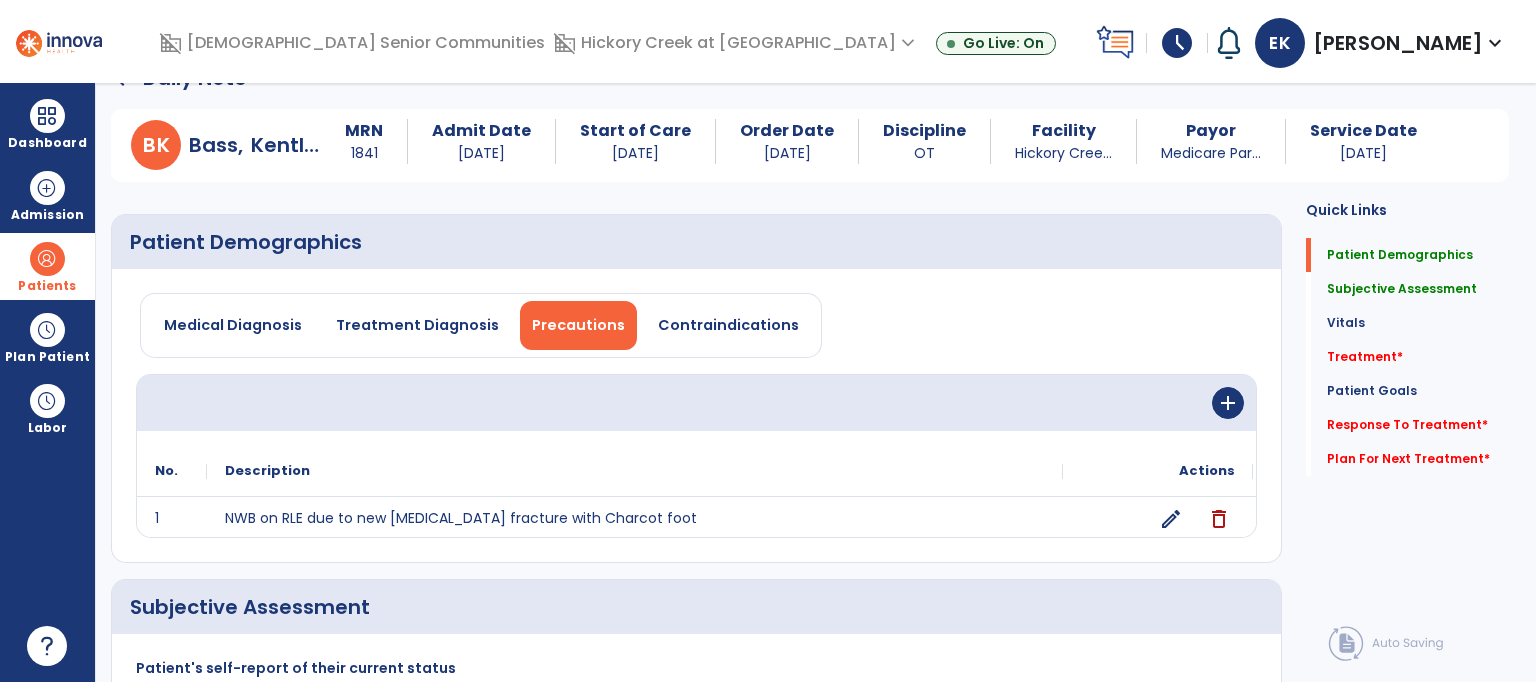 click on "Patient Demographics   Patient Demographics" 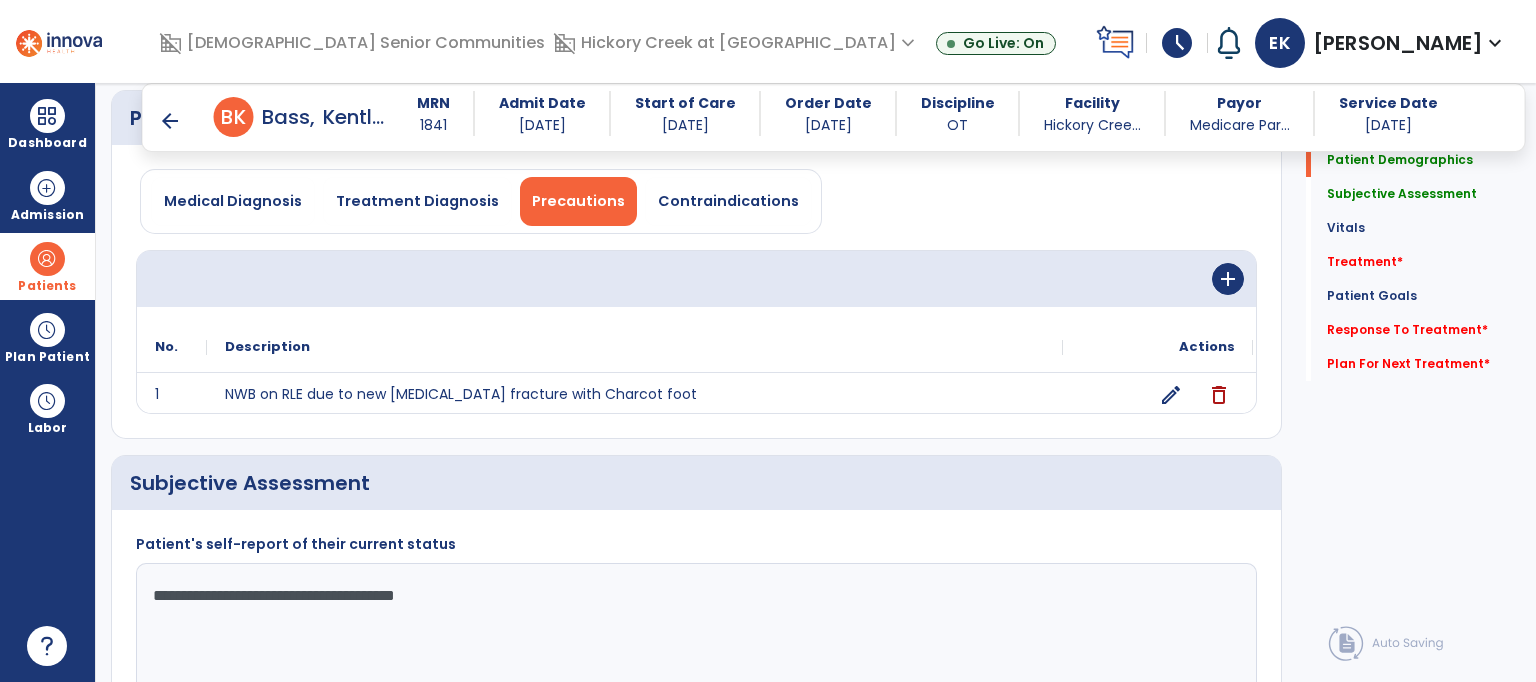 scroll, scrollTop: 120, scrollLeft: 0, axis: vertical 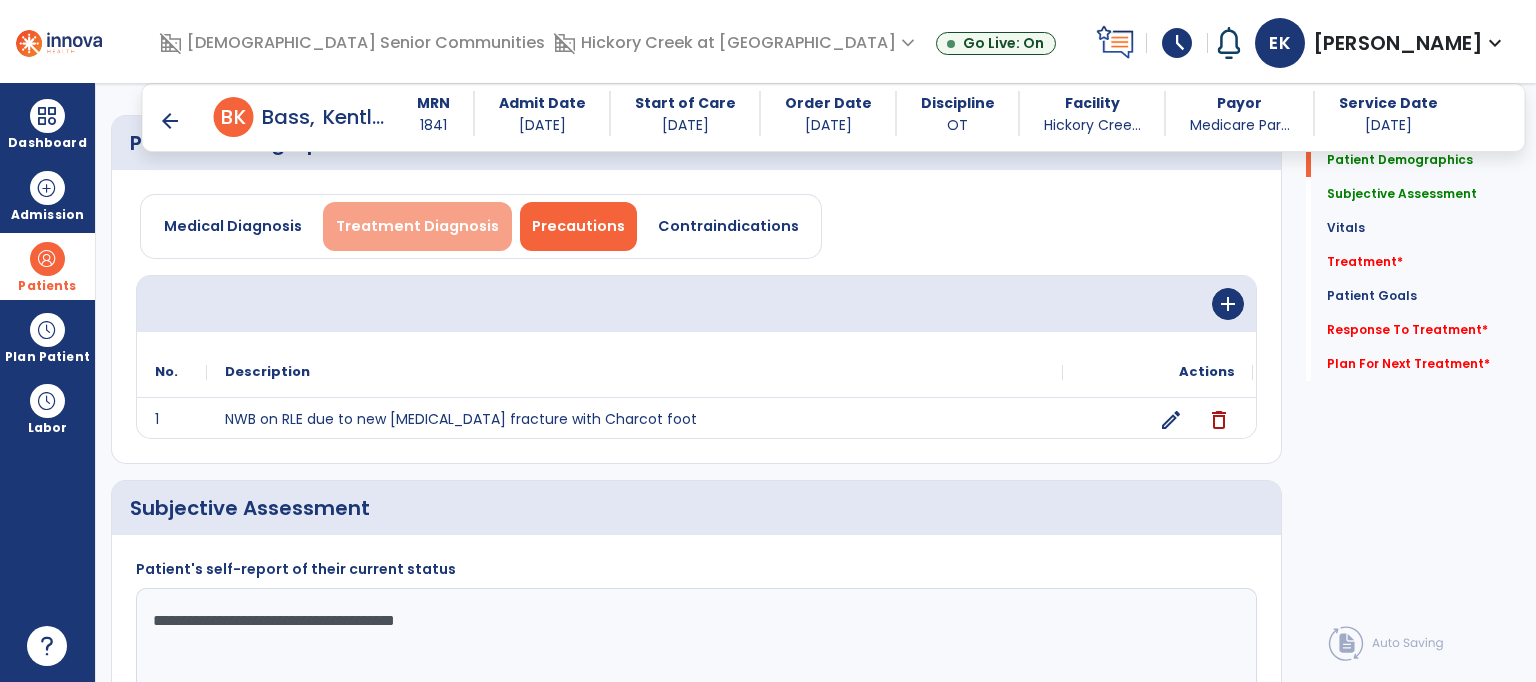 click on "Treatment Diagnosis" at bounding box center (417, 226) 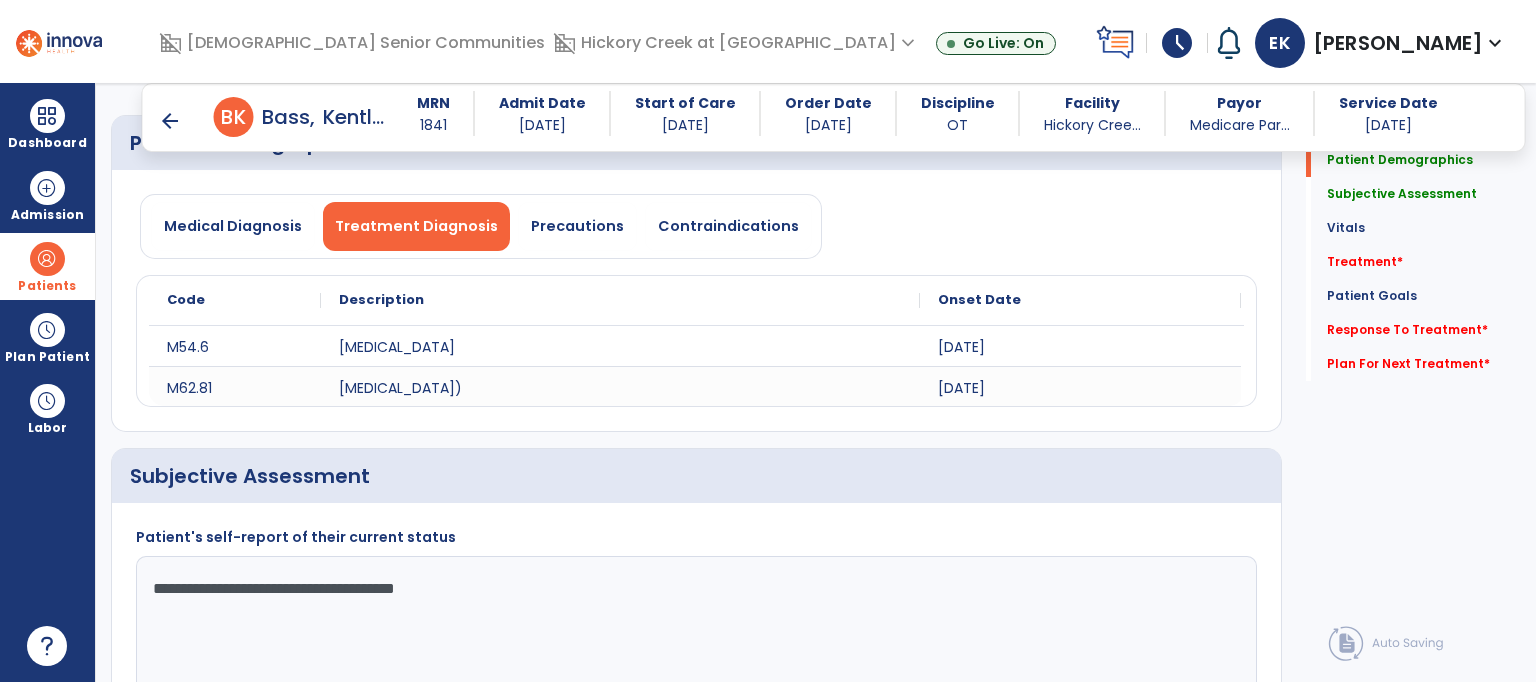 click on "Patient Demographics   Patient Demographics" 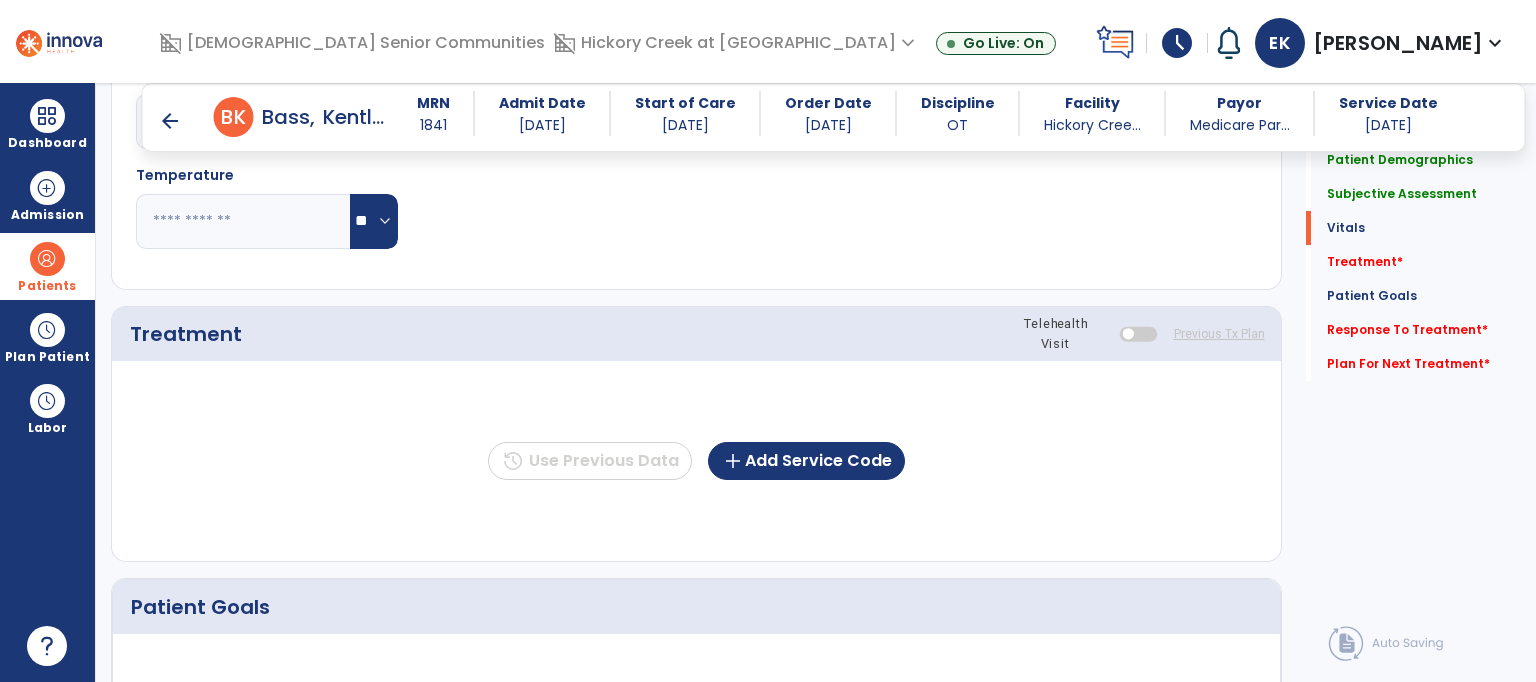 scroll, scrollTop: 1040, scrollLeft: 0, axis: vertical 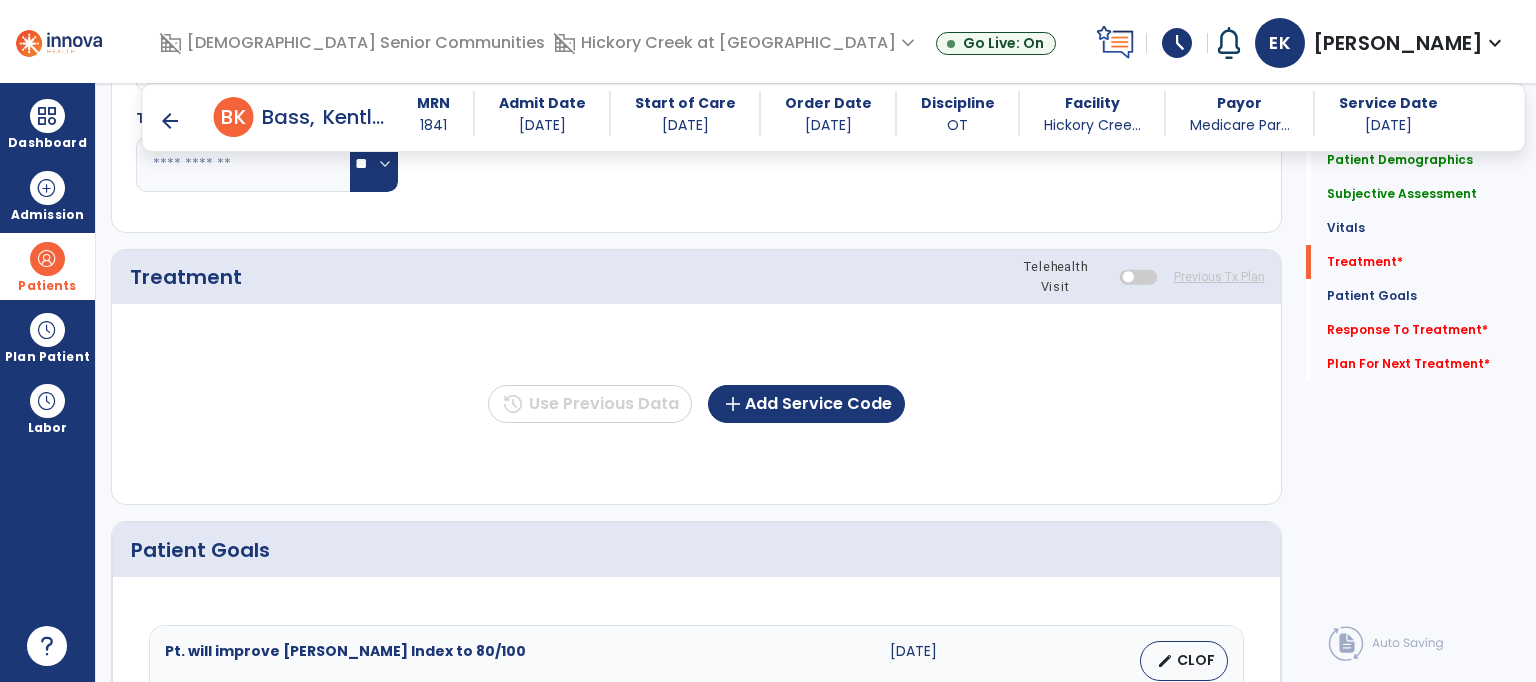 click on "history  Use Previous Data  add  Add Service Code" 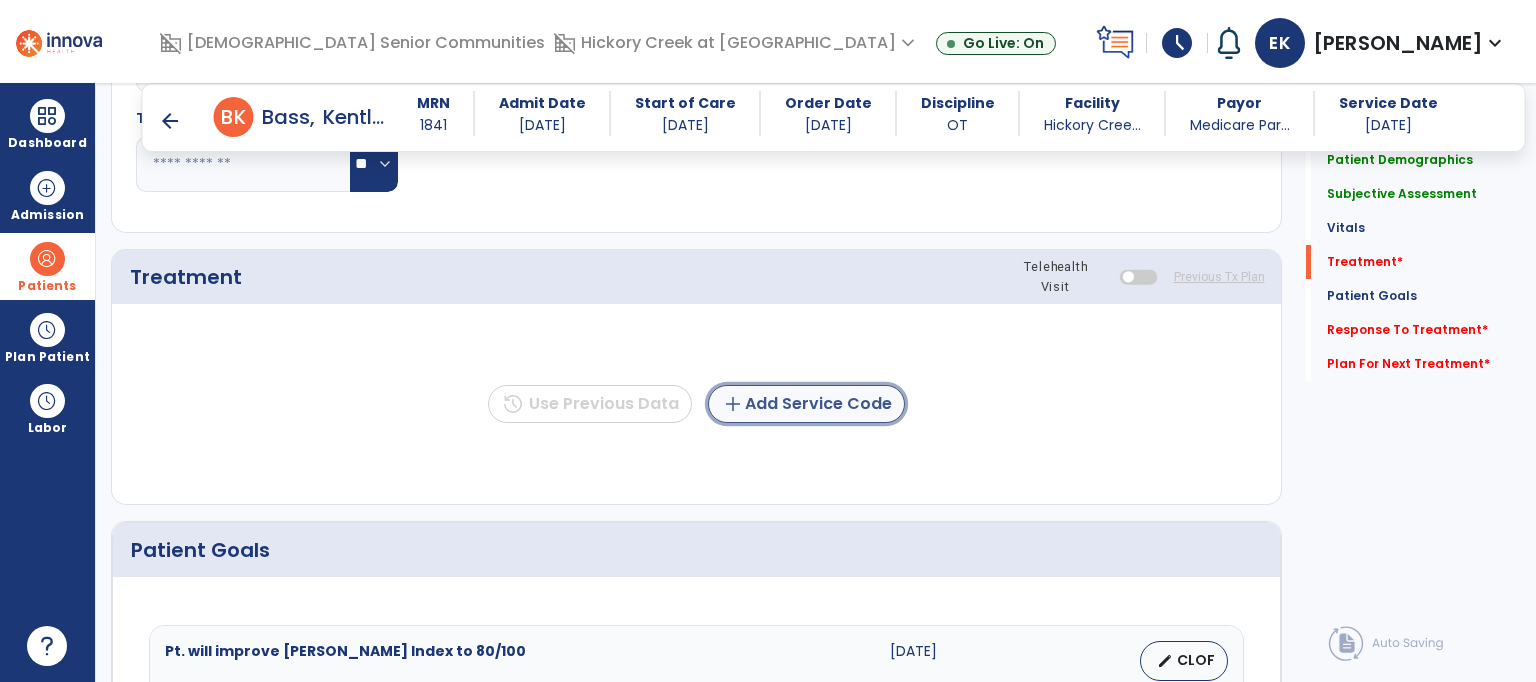 click on "add  Add Service Code" 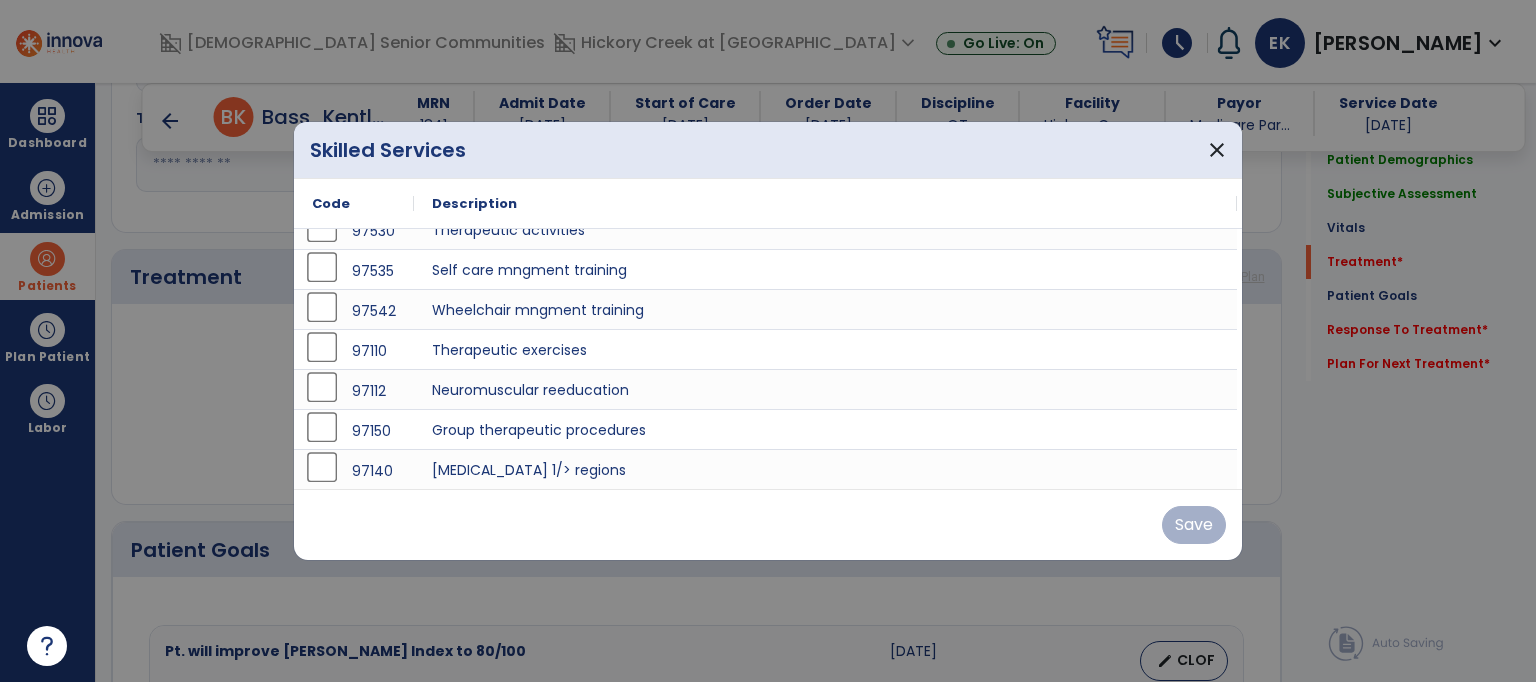 scroll, scrollTop: 0, scrollLeft: 0, axis: both 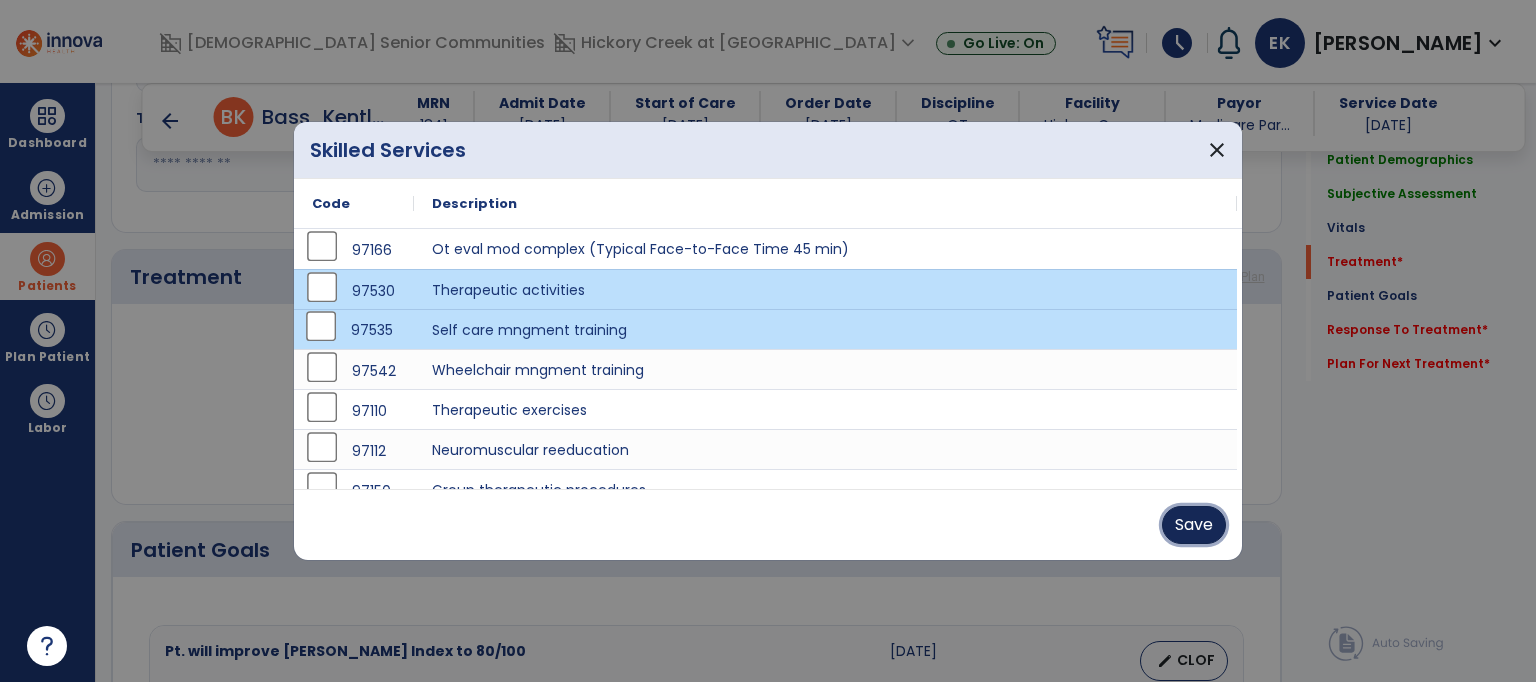 click on "Save" at bounding box center [1194, 525] 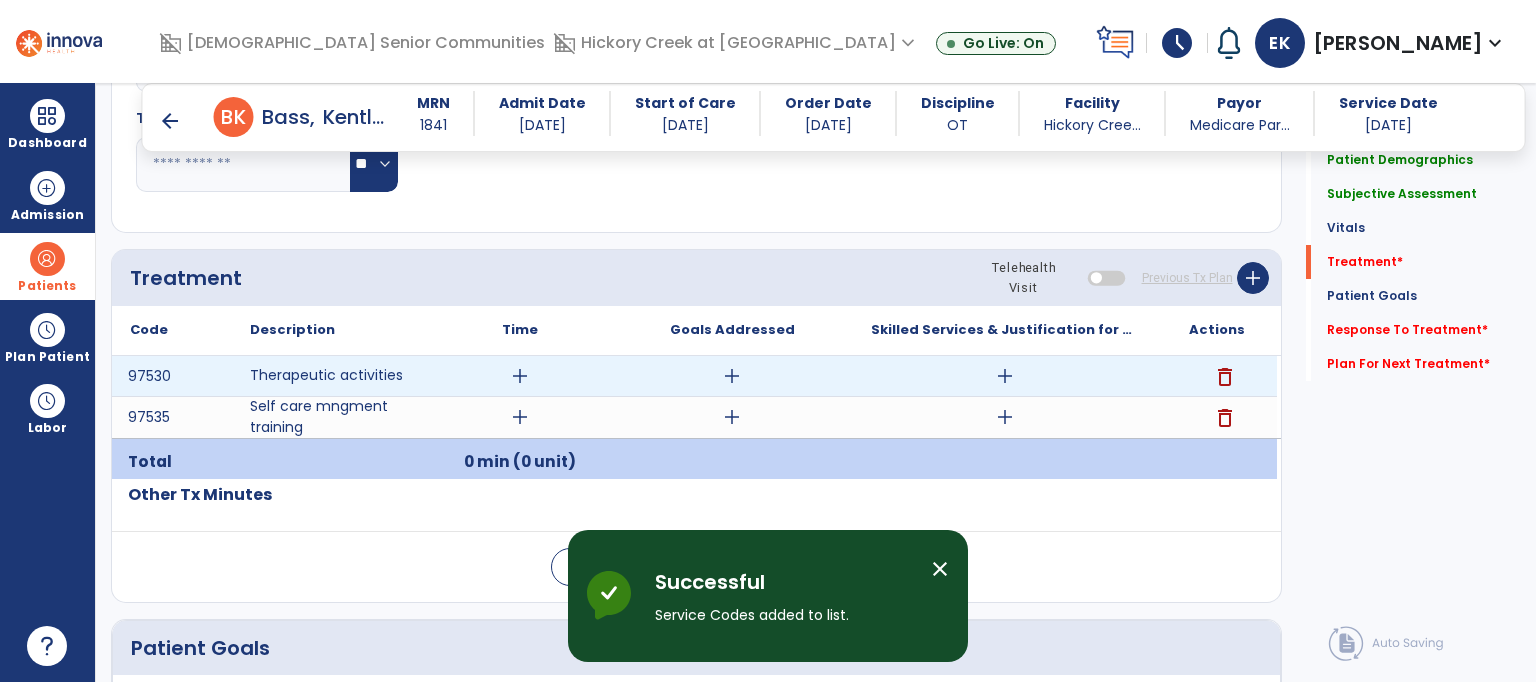 click on "add" at bounding box center (520, 376) 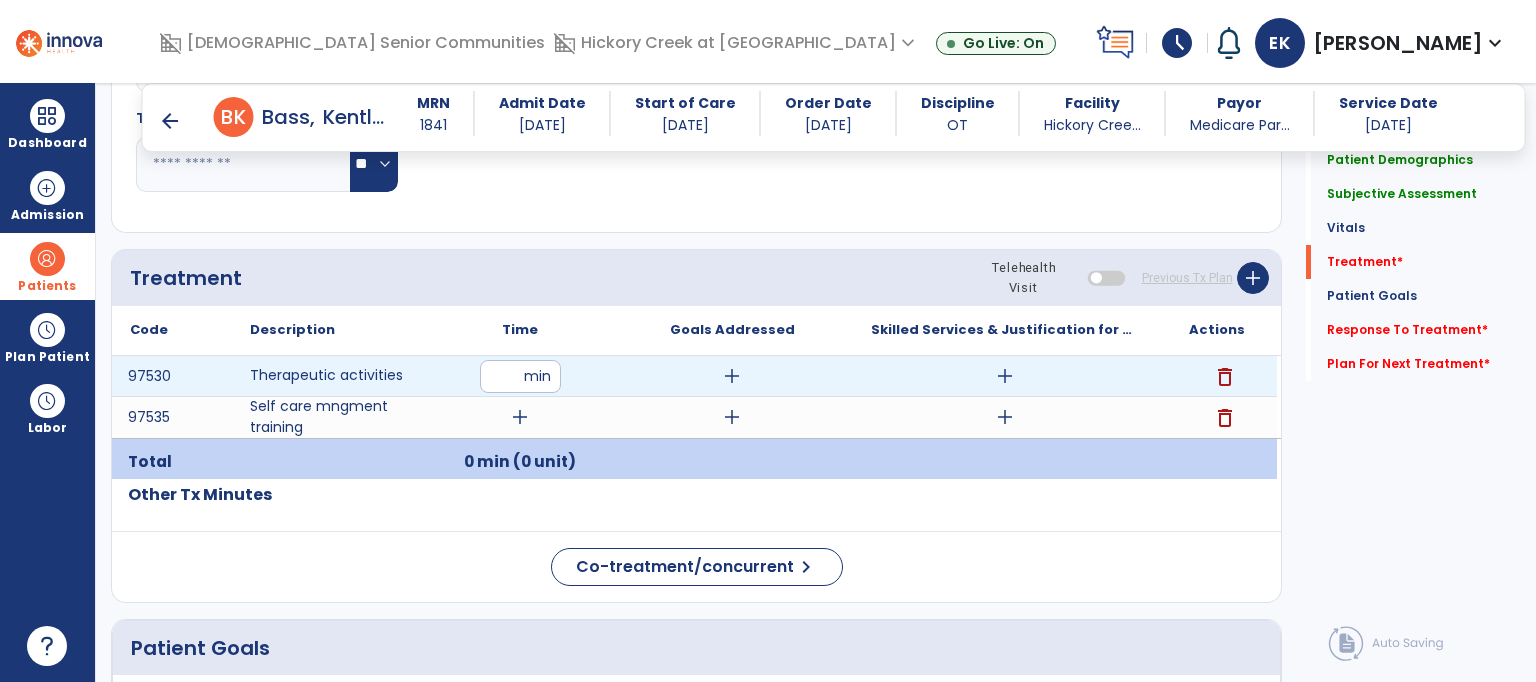 type on "**" 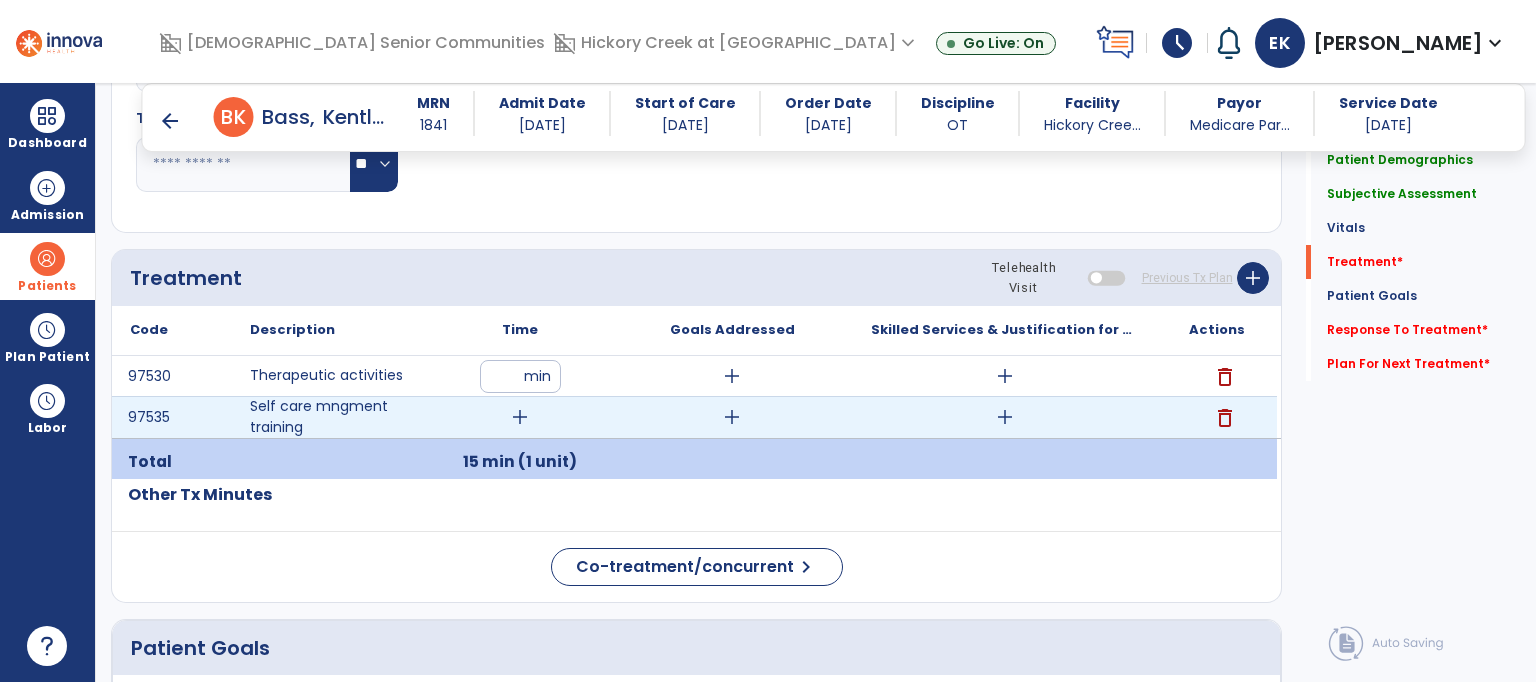 click on "add" at bounding box center (520, 417) 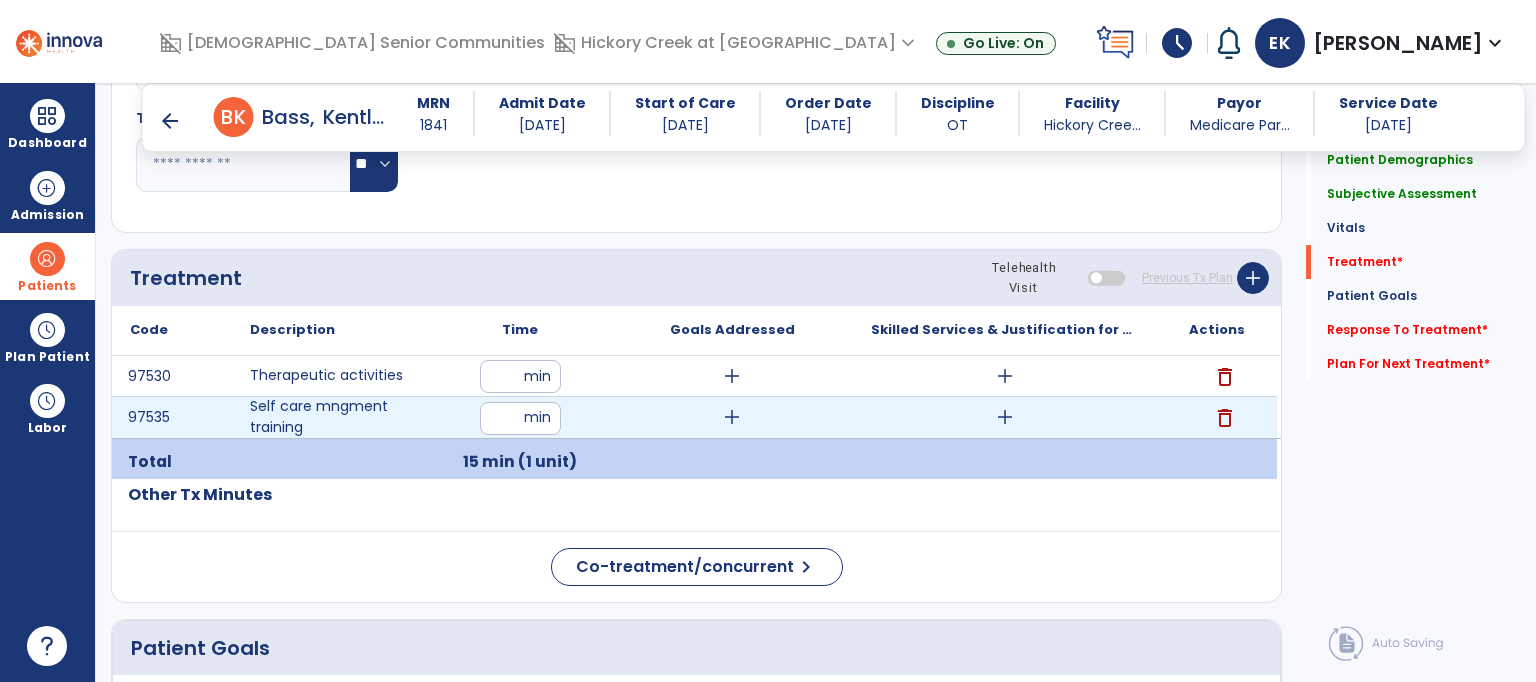 type on "**" 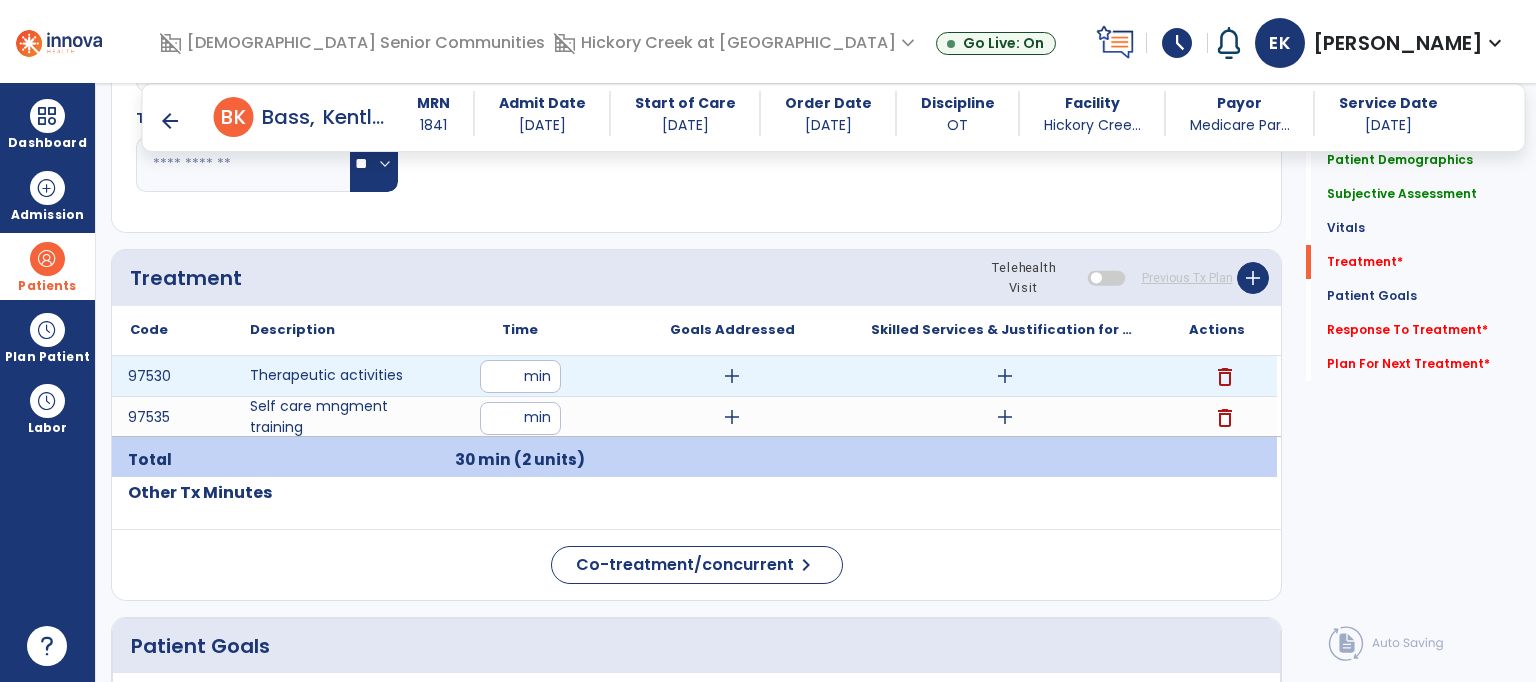 click on "add" at bounding box center [732, 376] 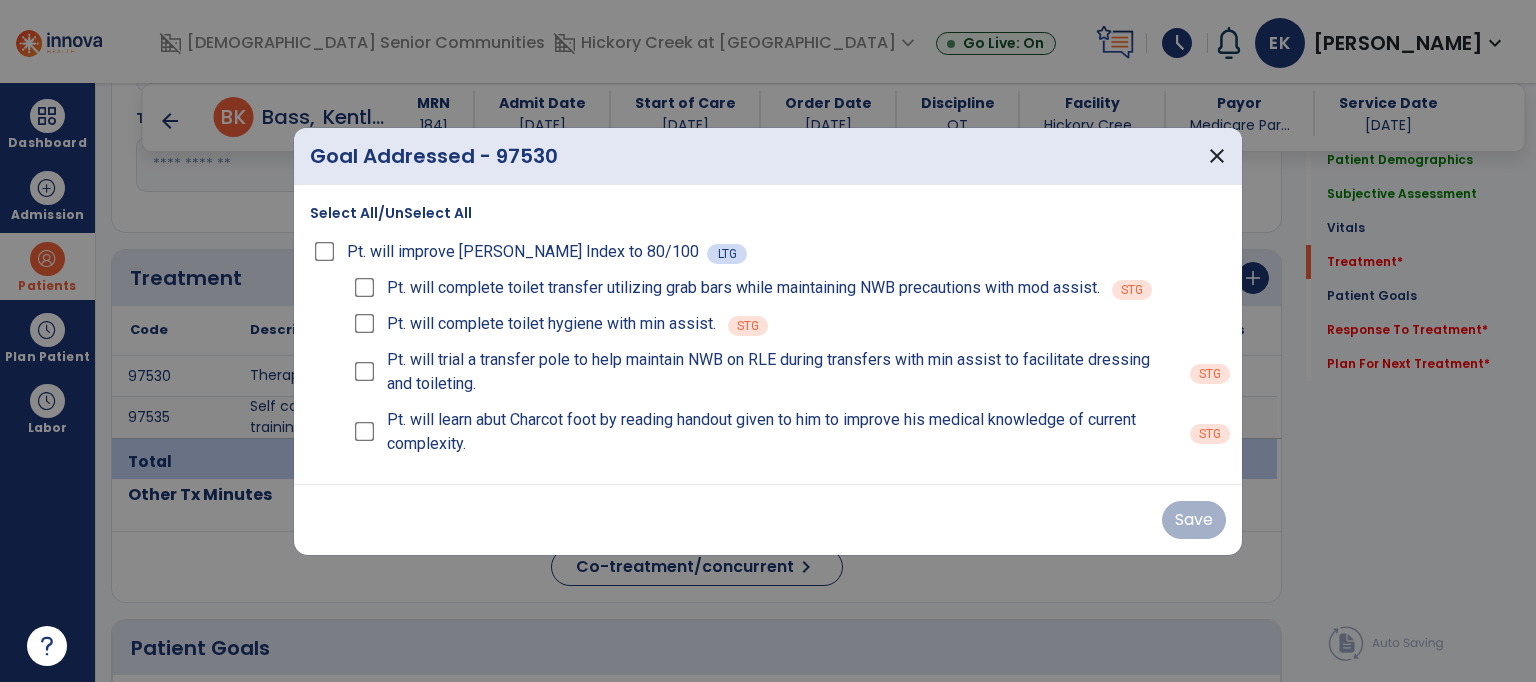 click on "Select All/UnSelect All Pt. will improve [PERSON_NAME] Index to 80/100   LTG  Pt. will complete toilet transfer utilizing grab bars while maintaining NWB precautions with mod assist.    STG  Pt. will complete toilet hygiene with min assist.  STG  Pt. will trial a transfer pole to help maintain NWB on RLE during transfers with min assist to facilitate dressing and toileting.  STG  Pt. will learn abut Charcot foot by reading handout given to him to improve his medical knowledge of current complexity.    STG" at bounding box center (768, 330) 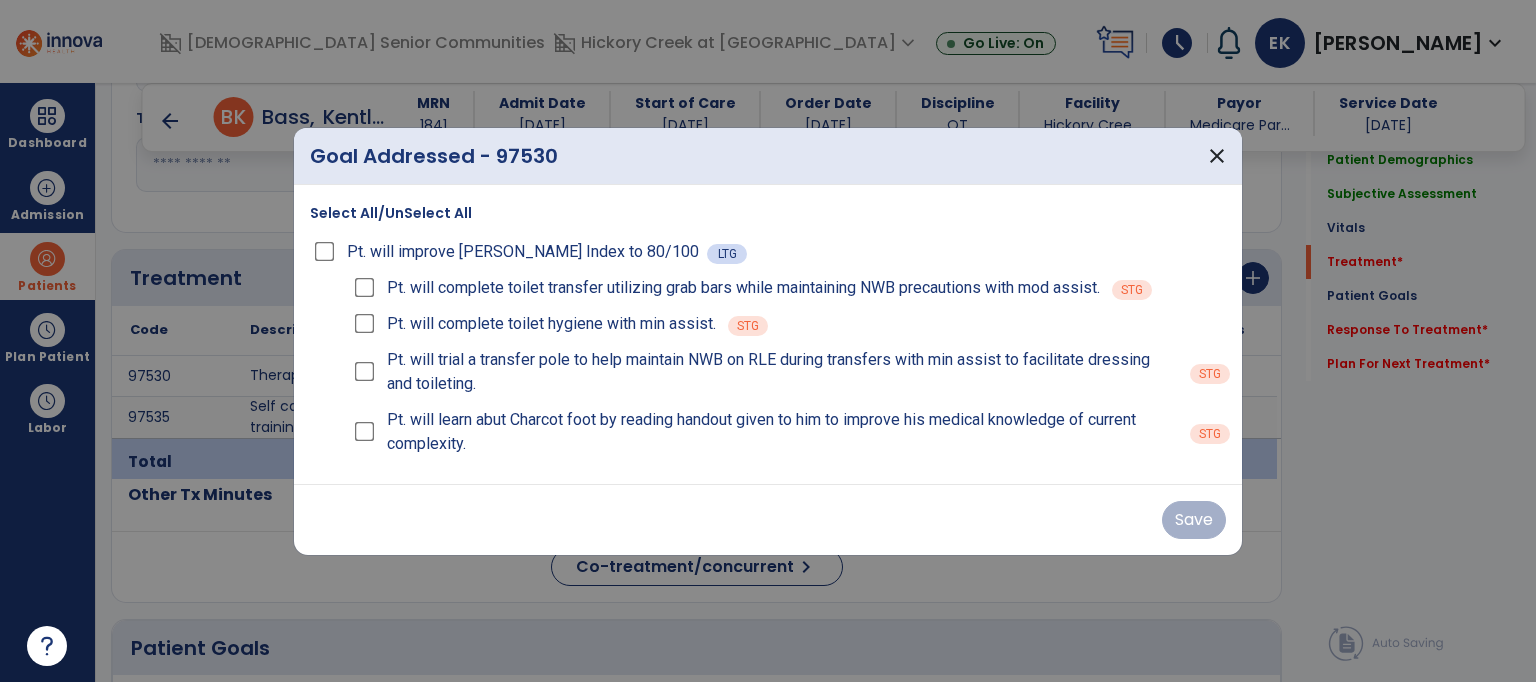 click on "Select All/UnSelect All" at bounding box center [391, 213] 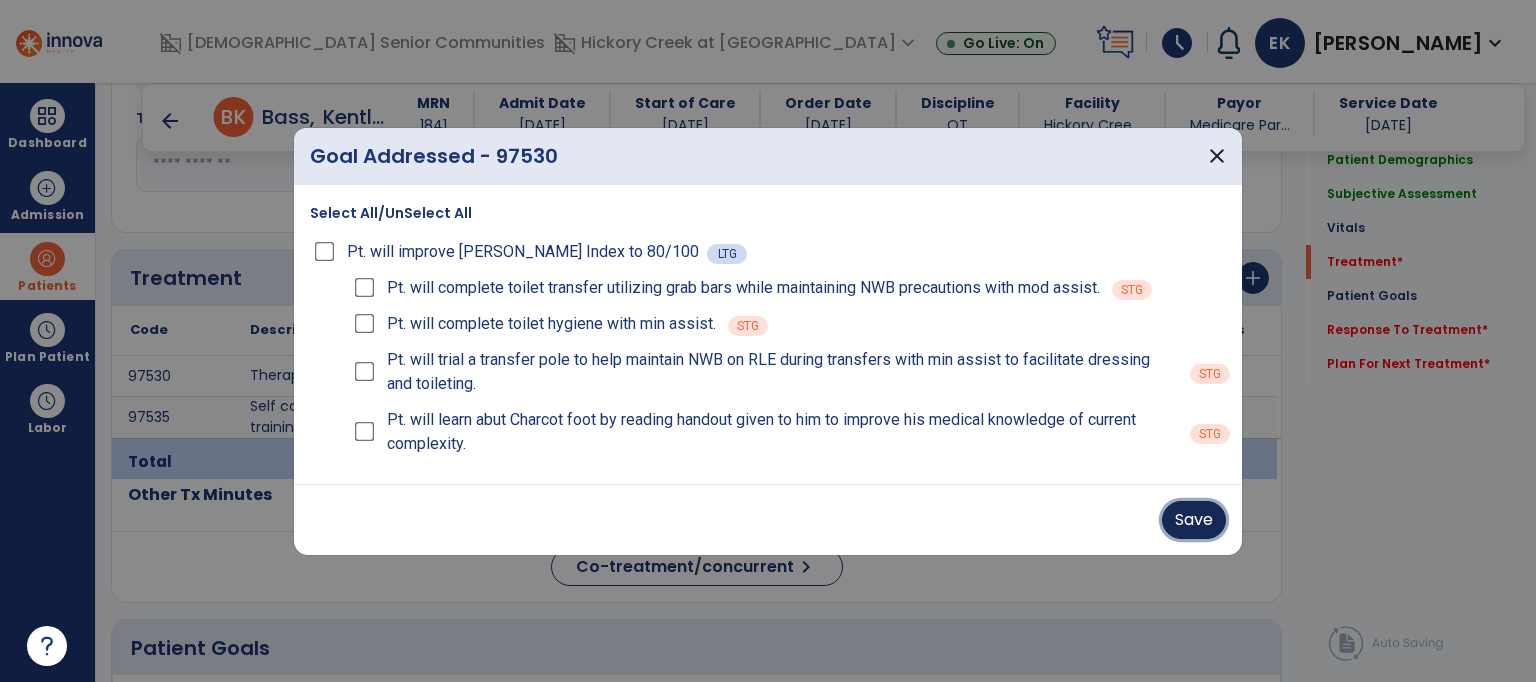click on "Save" at bounding box center (1194, 520) 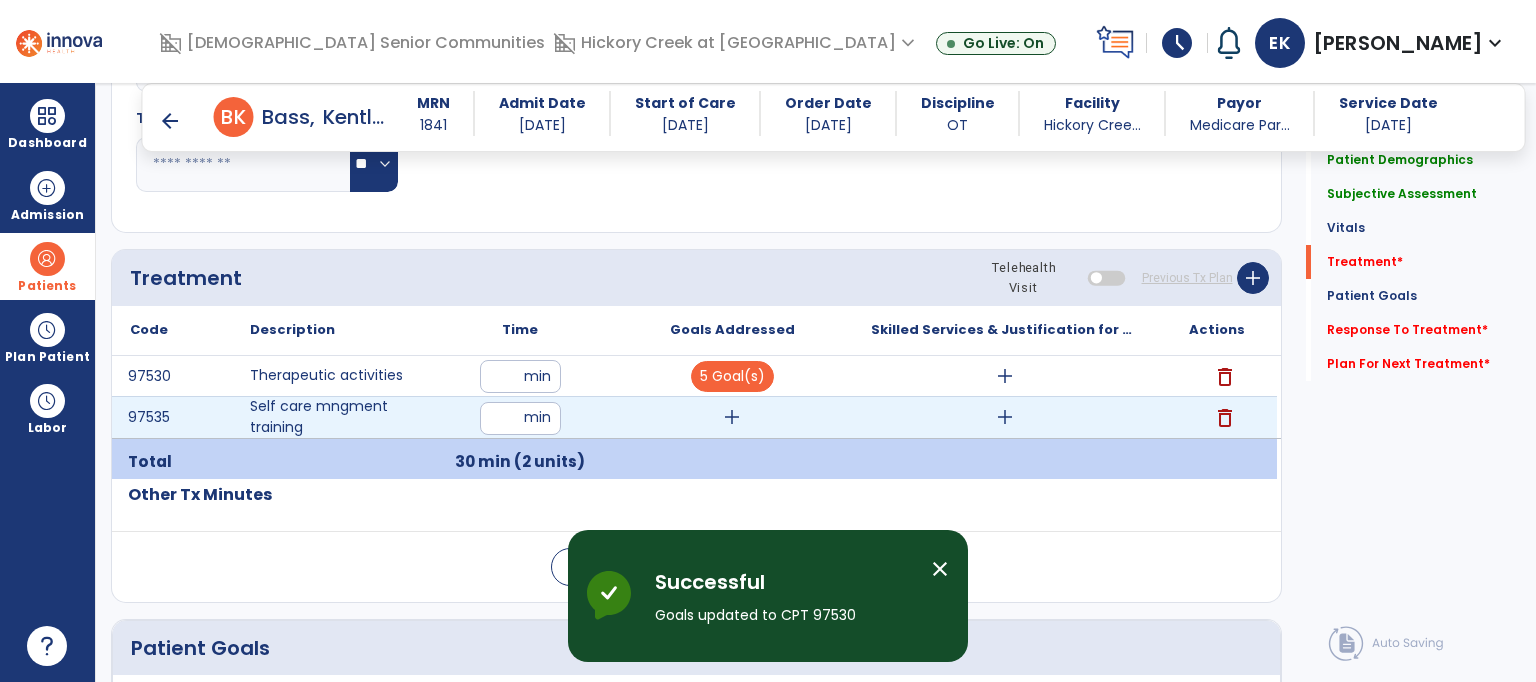 click on "add" at bounding box center [732, 417] 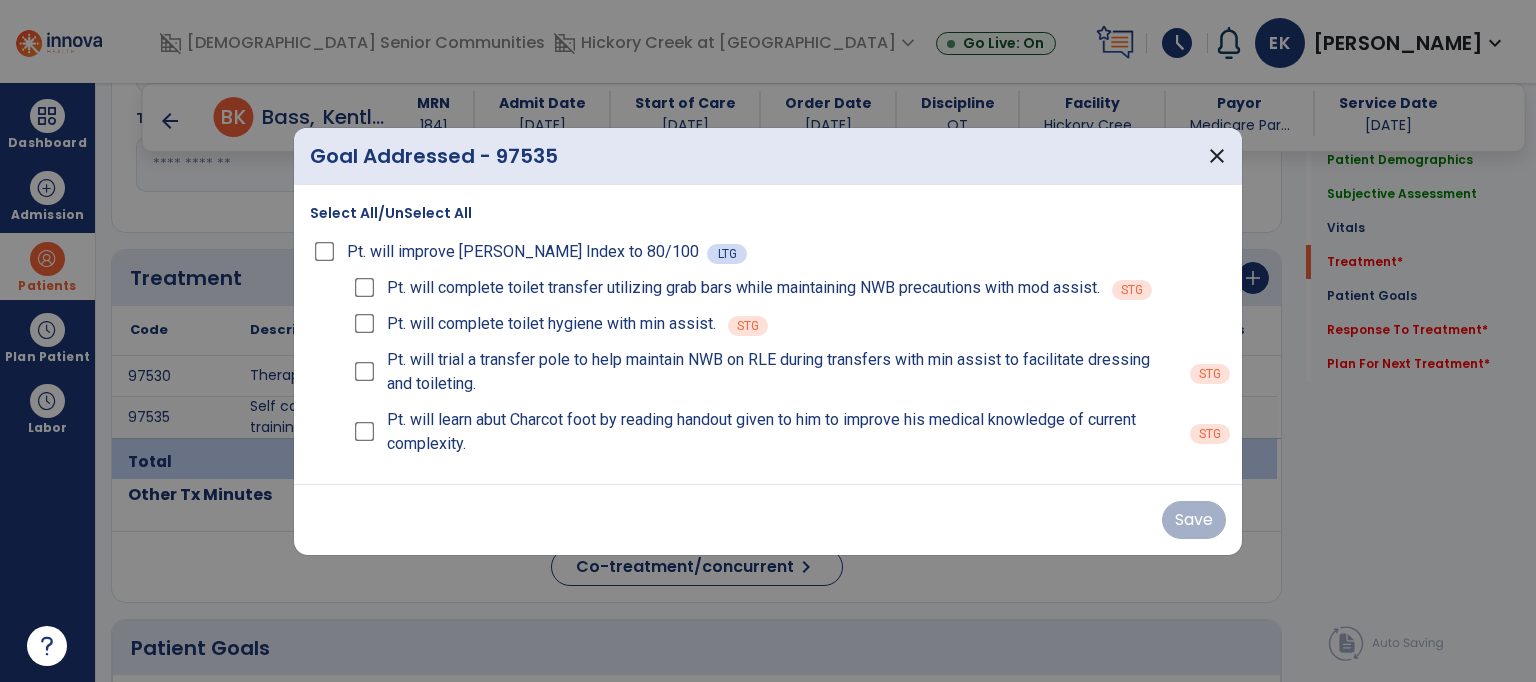 click on "Select All/UnSelect All" at bounding box center [391, 213] 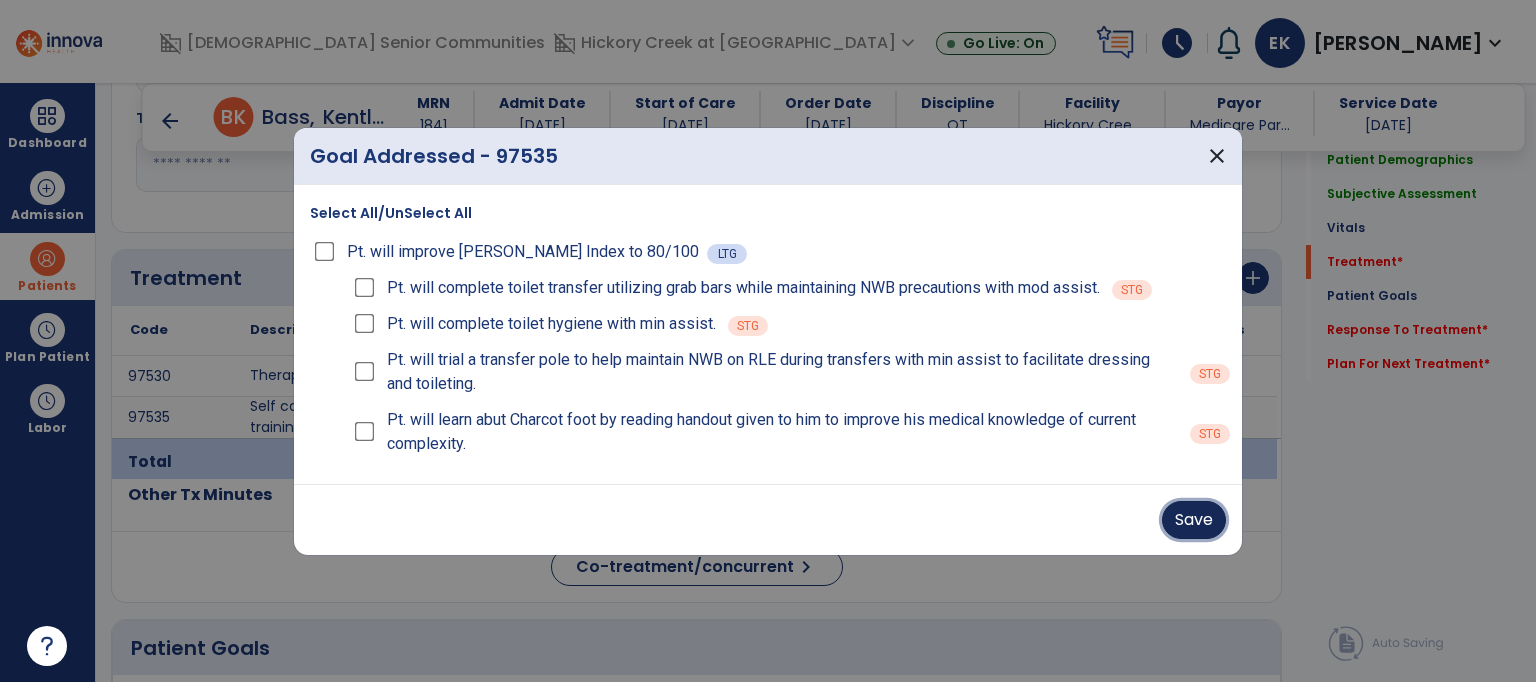 click on "Save" at bounding box center [1194, 520] 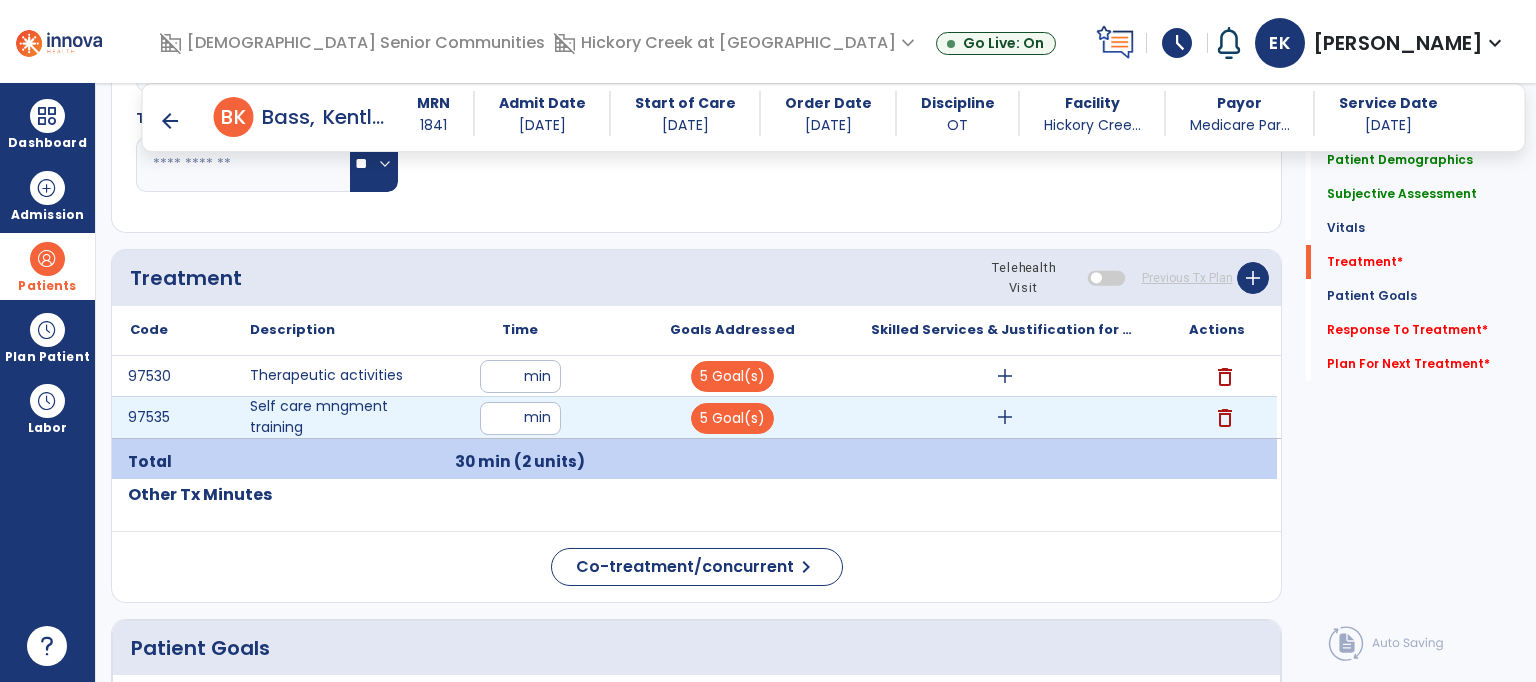 click on "add" at bounding box center [1005, 417] 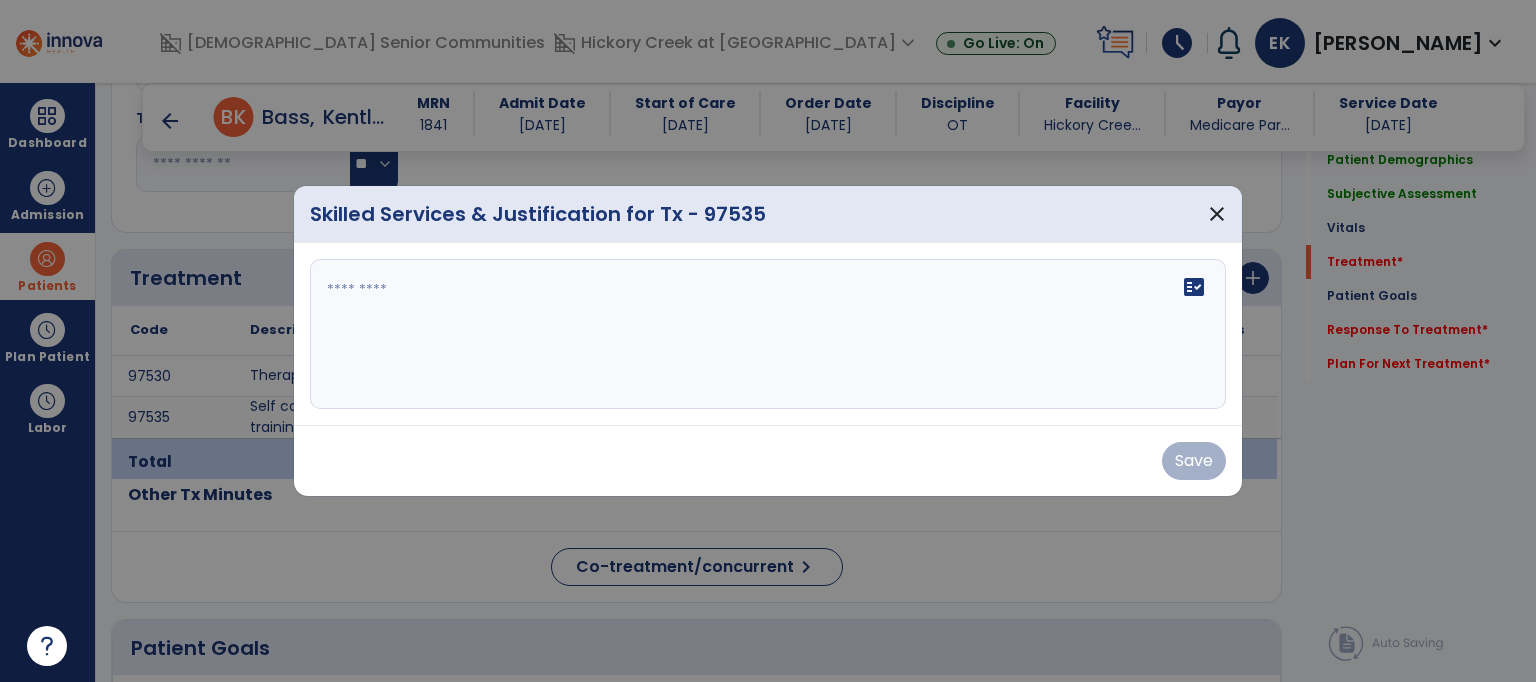 click at bounding box center (768, 334) 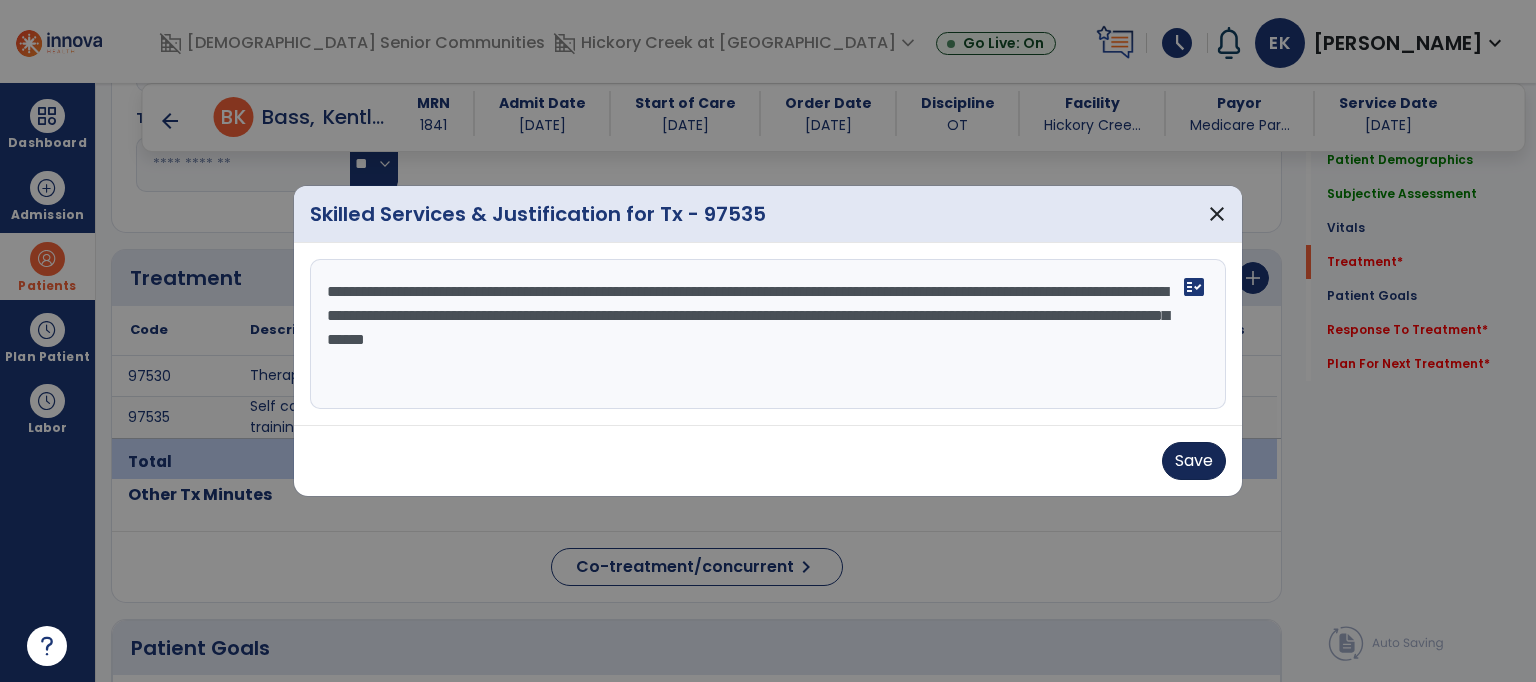 type on "**********" 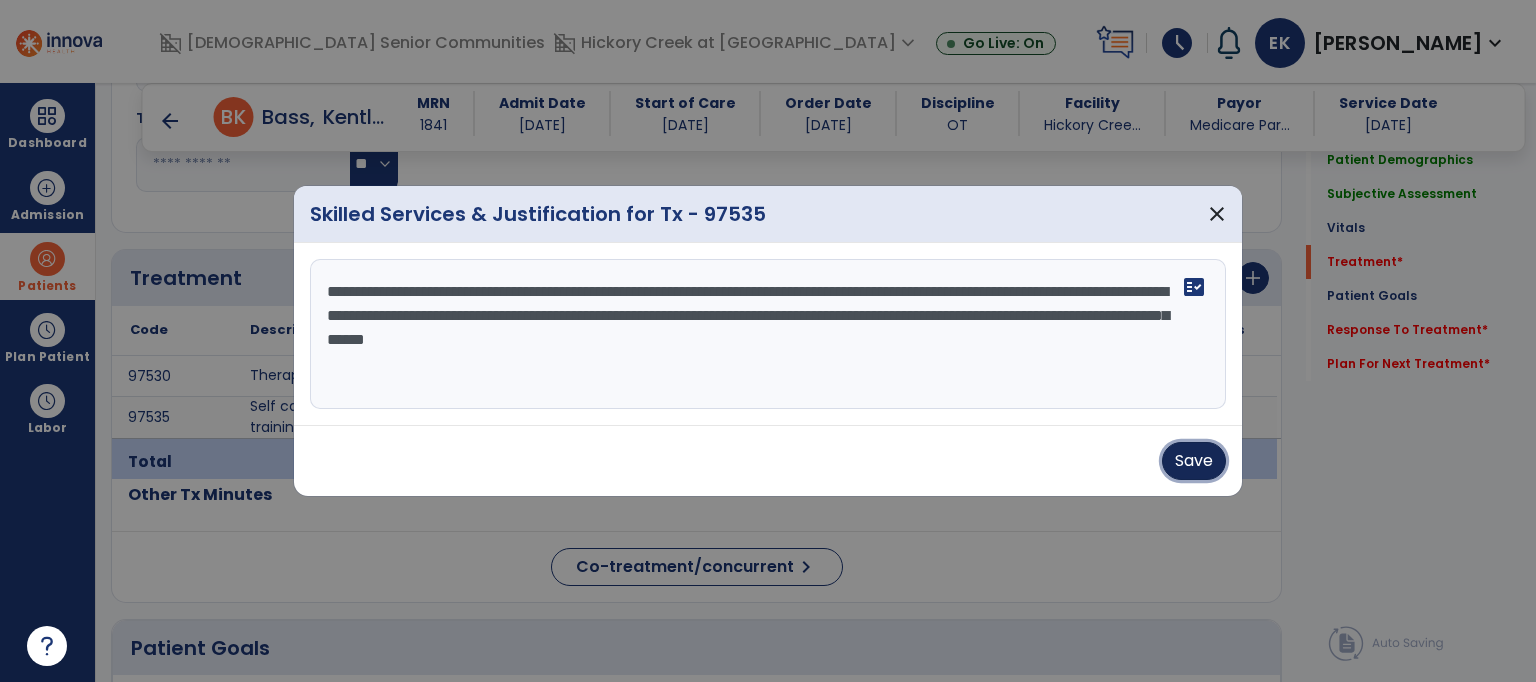 click on "Save" at bounding box center [1194, 461] 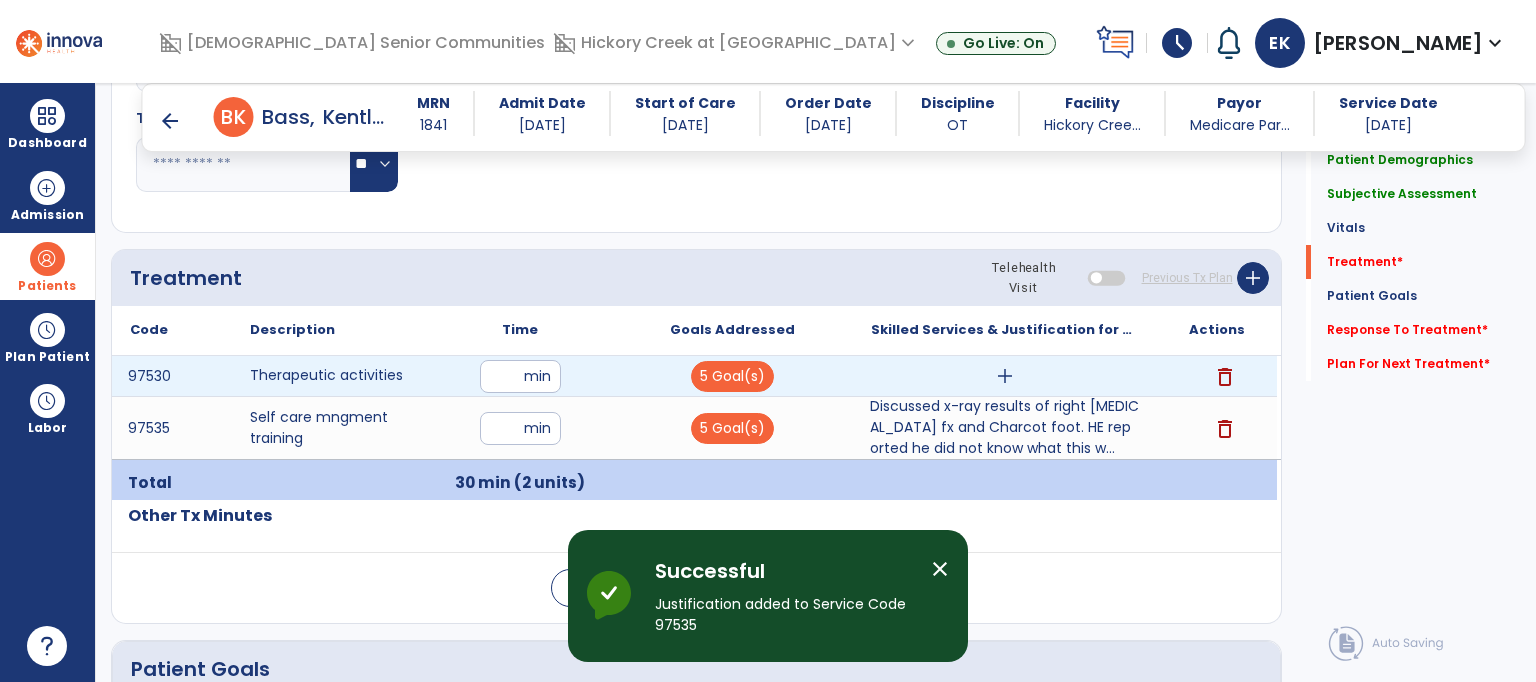 click on "add" at bounding box center (1005, 376) 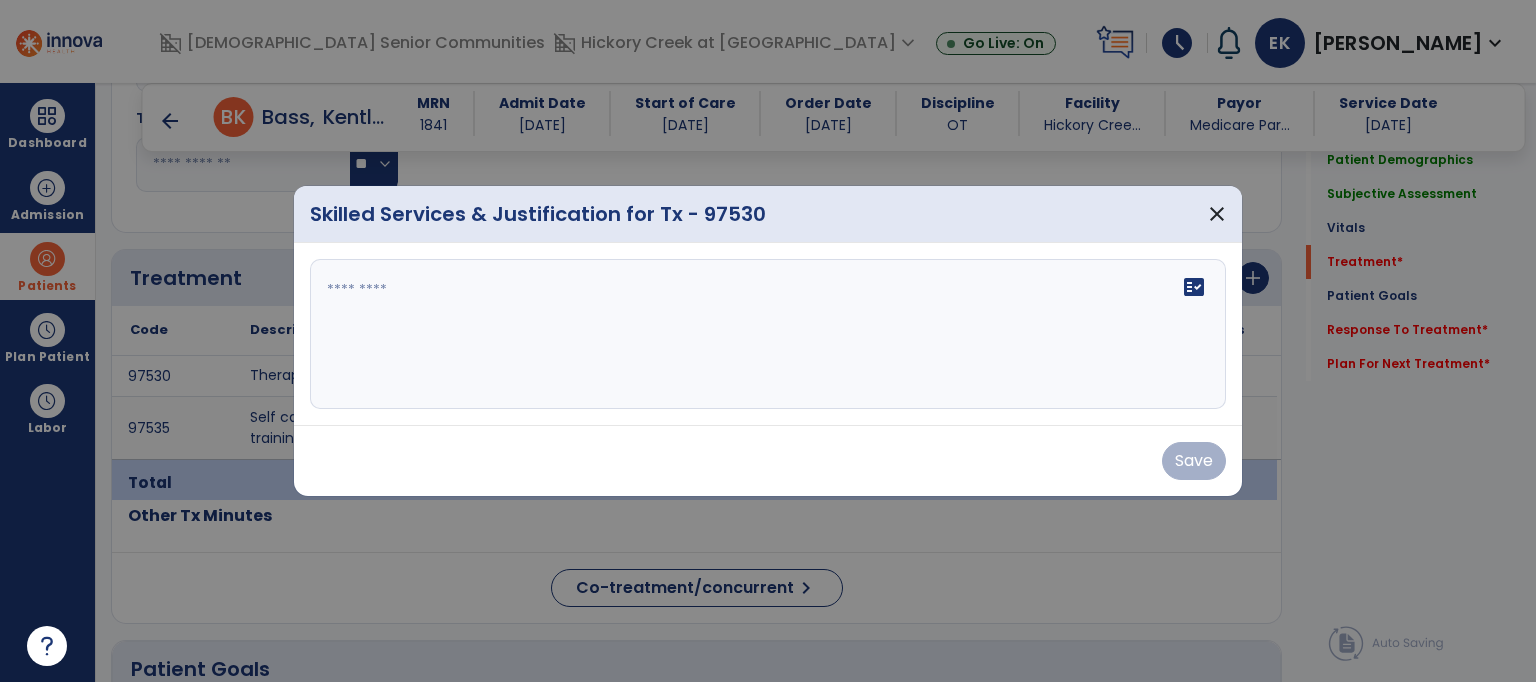 click on "fact_check" at bounding box center [768, 334] 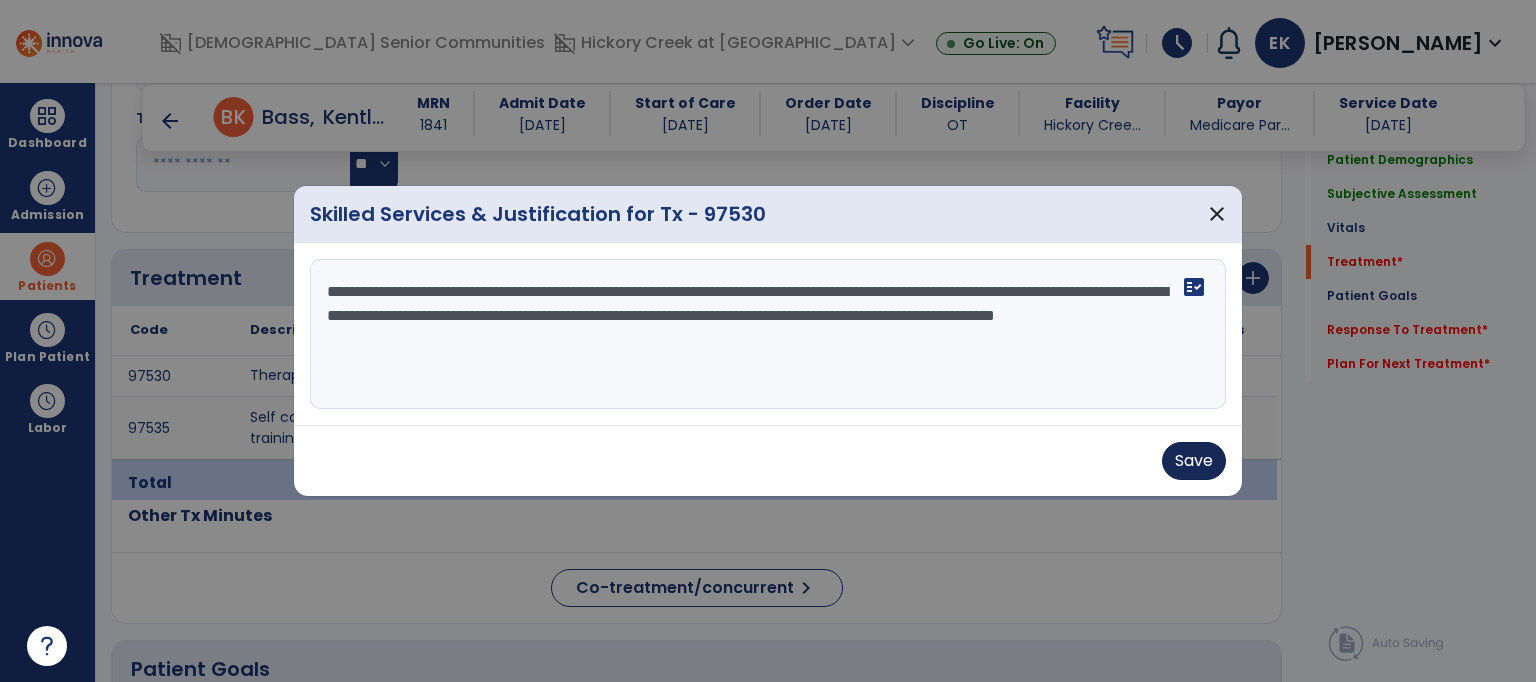 type on "**********" 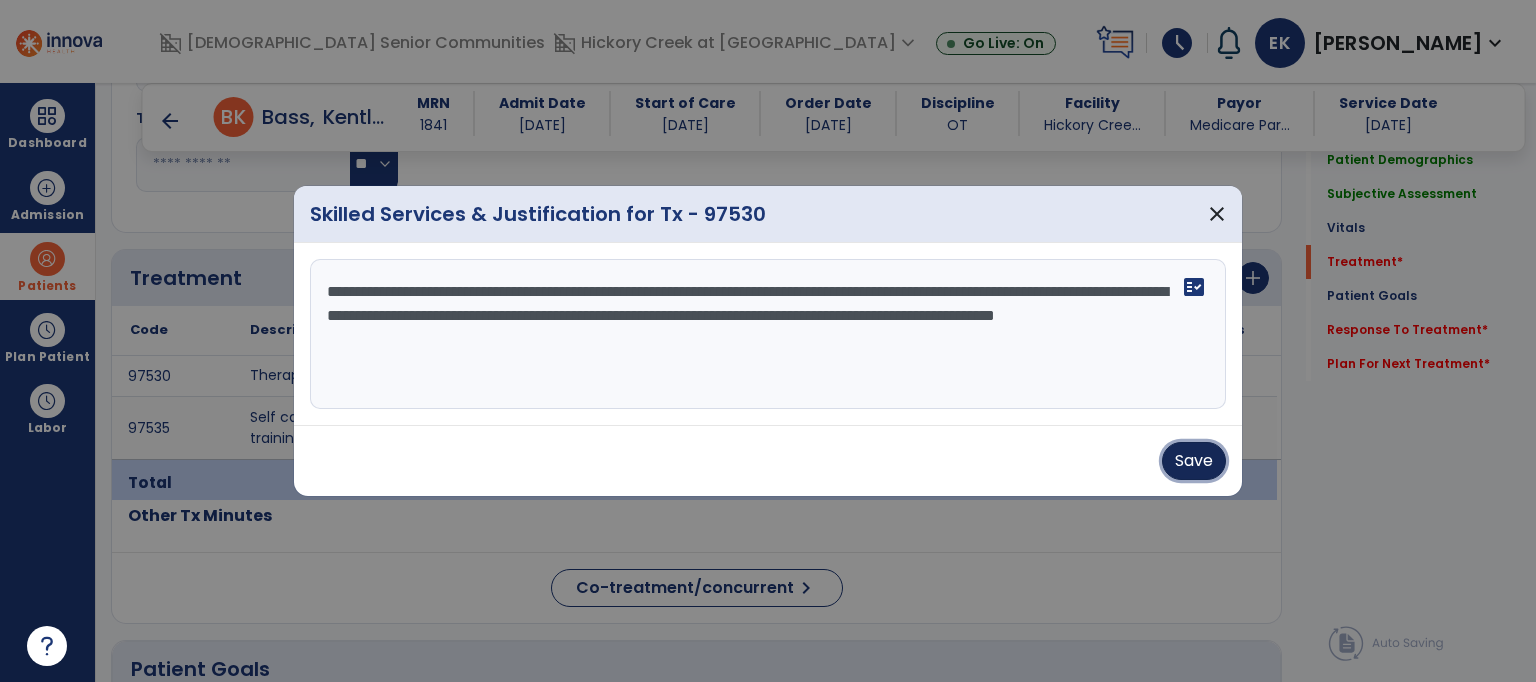click on "Save" at bounding box center (1194, 461) 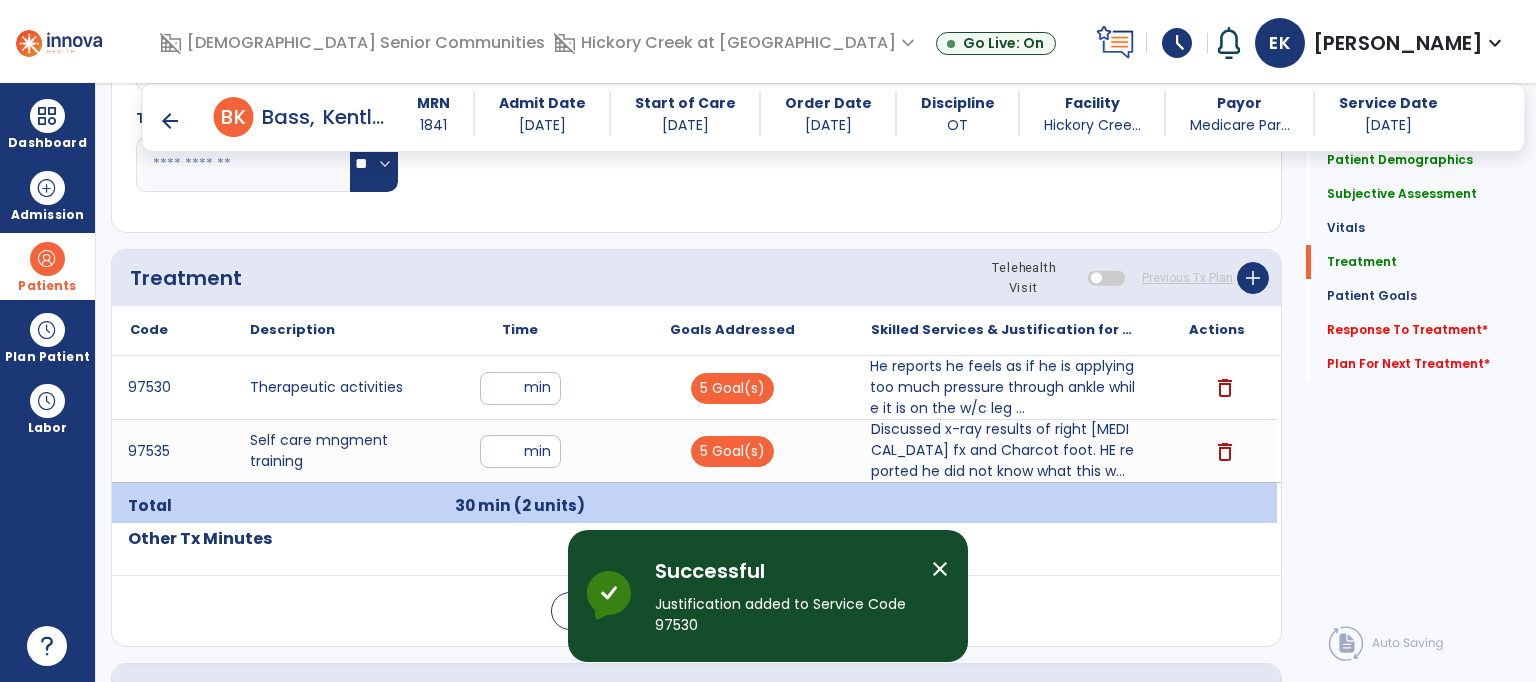 click on "Treatment   Treatment" 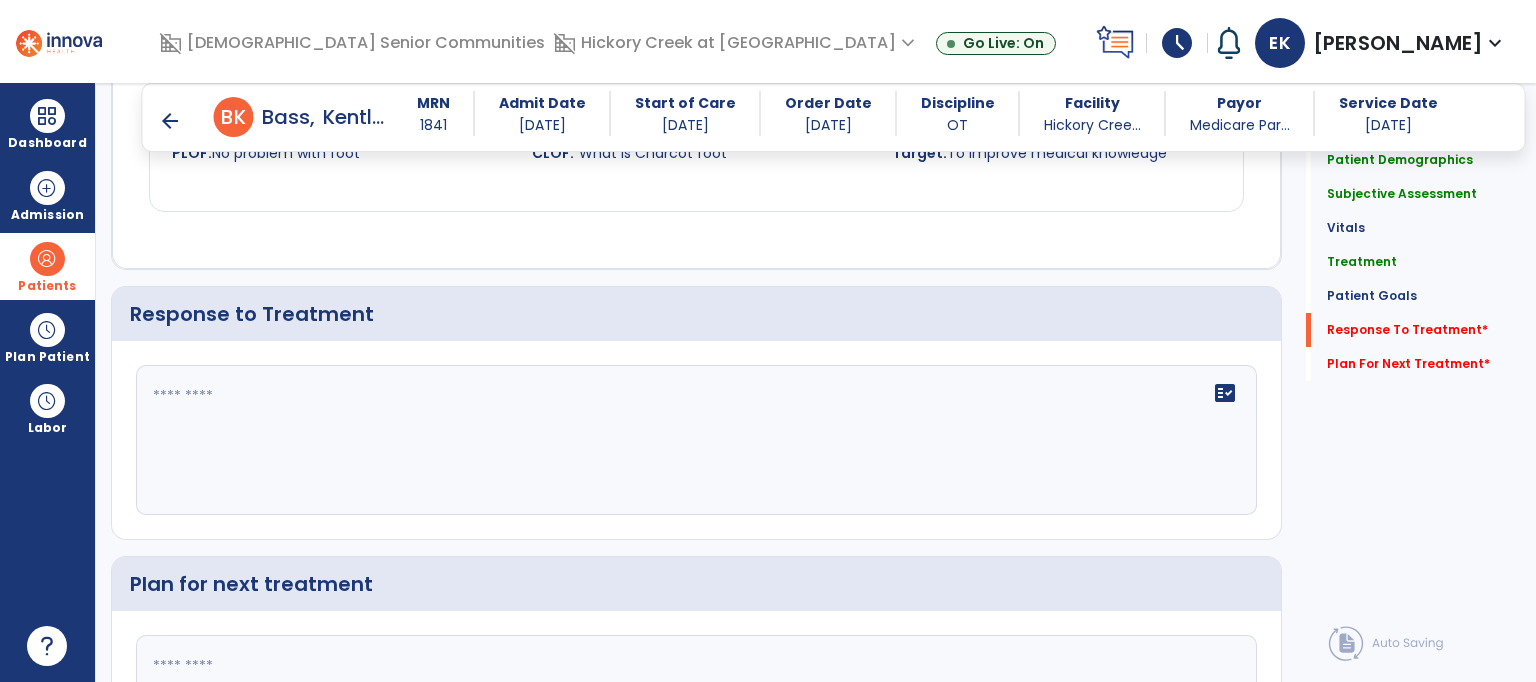 scroll, scrollTop: 2759, scrollLeft: 0, axis: vertical 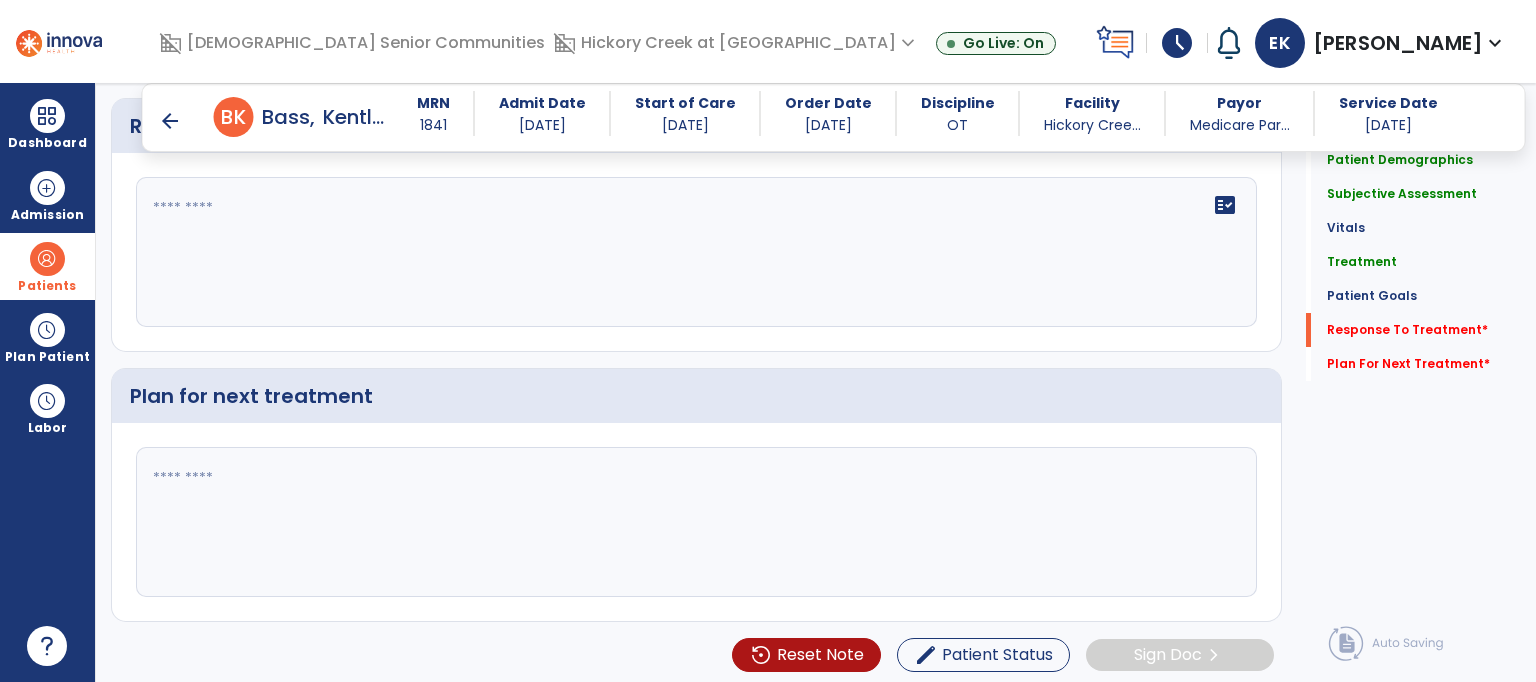 click on "fact_check" 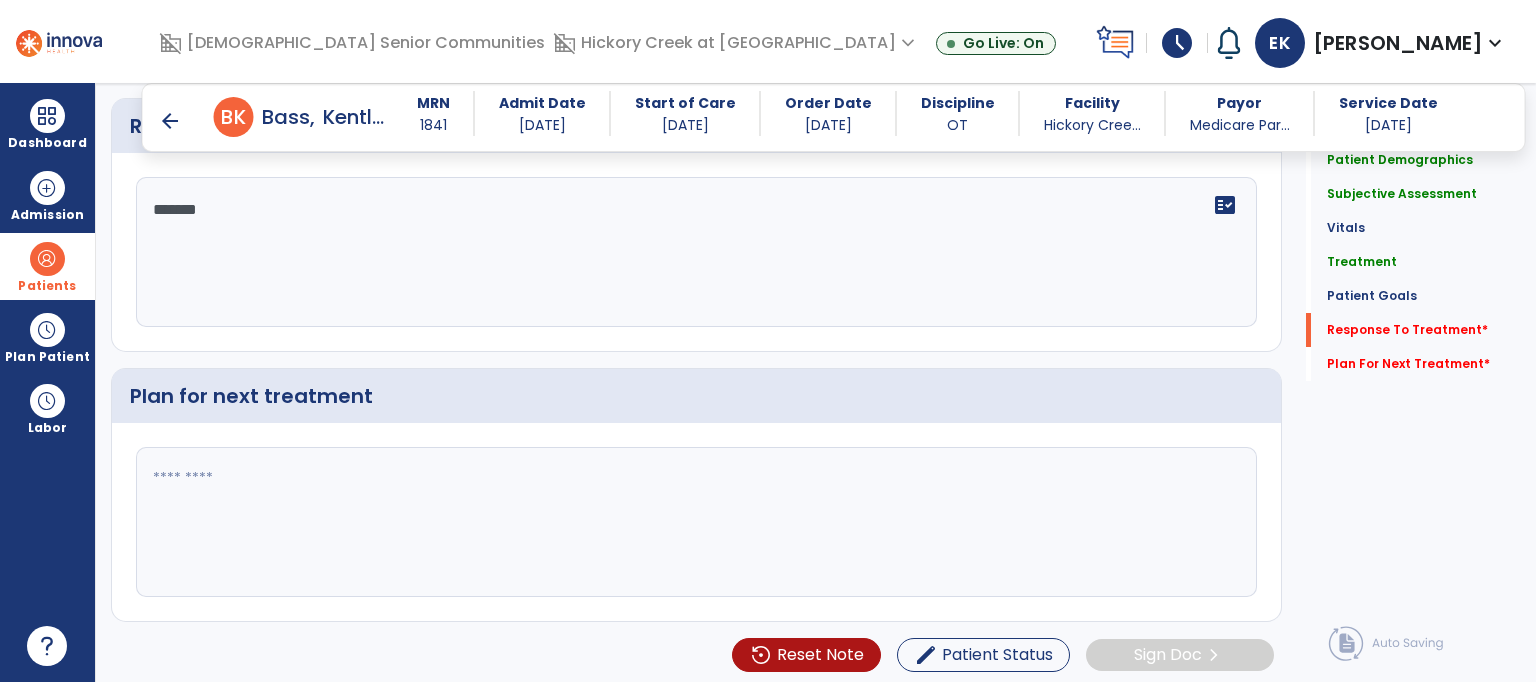 type on "*******" 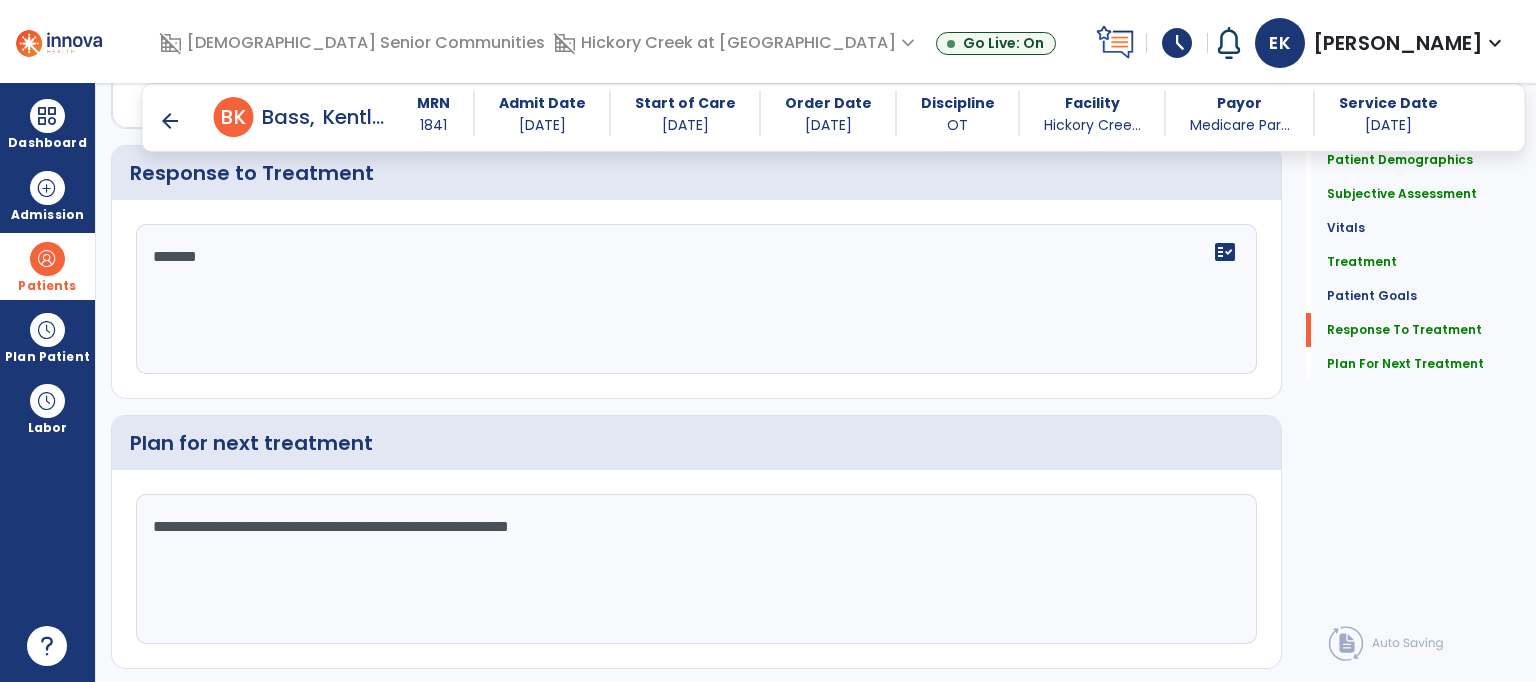 scroll, scrollTop: 2759, scrollLeft: 0, axis: vertical 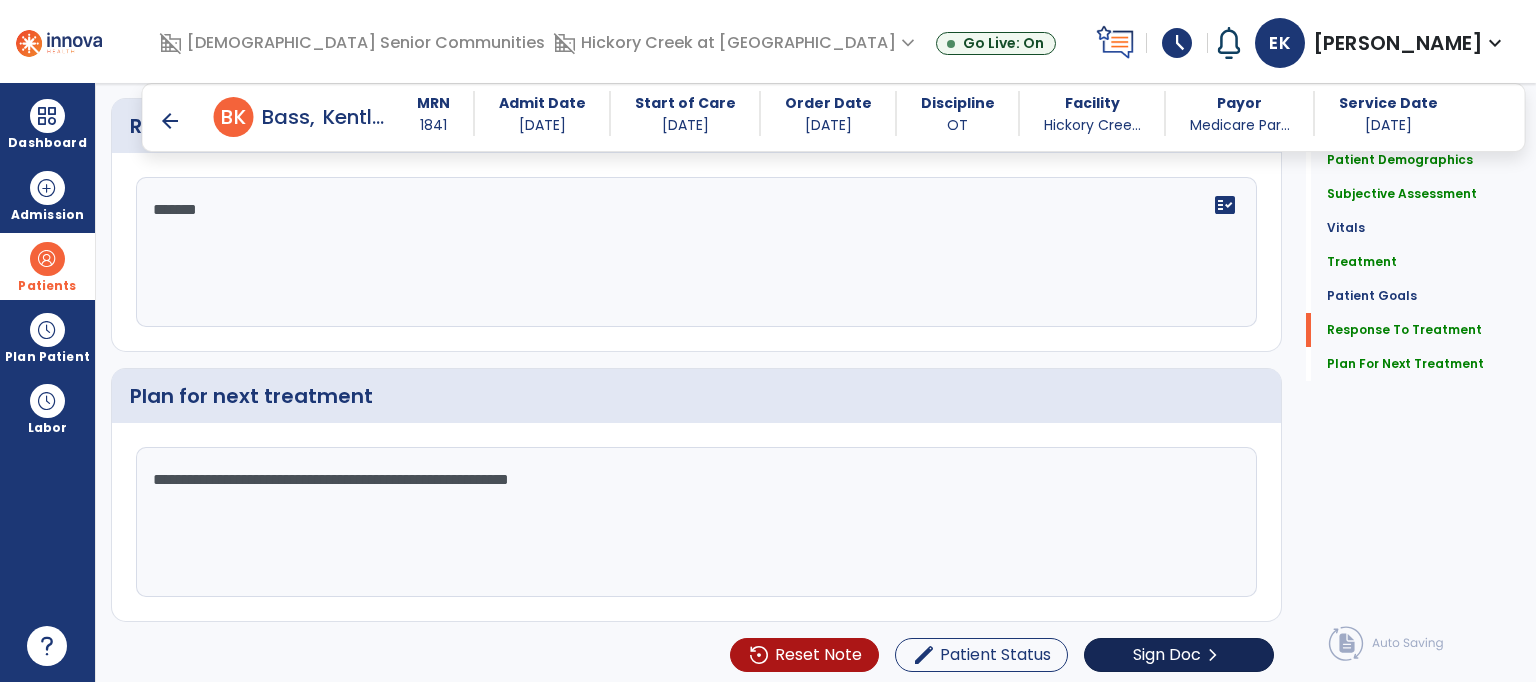 type on "**********" 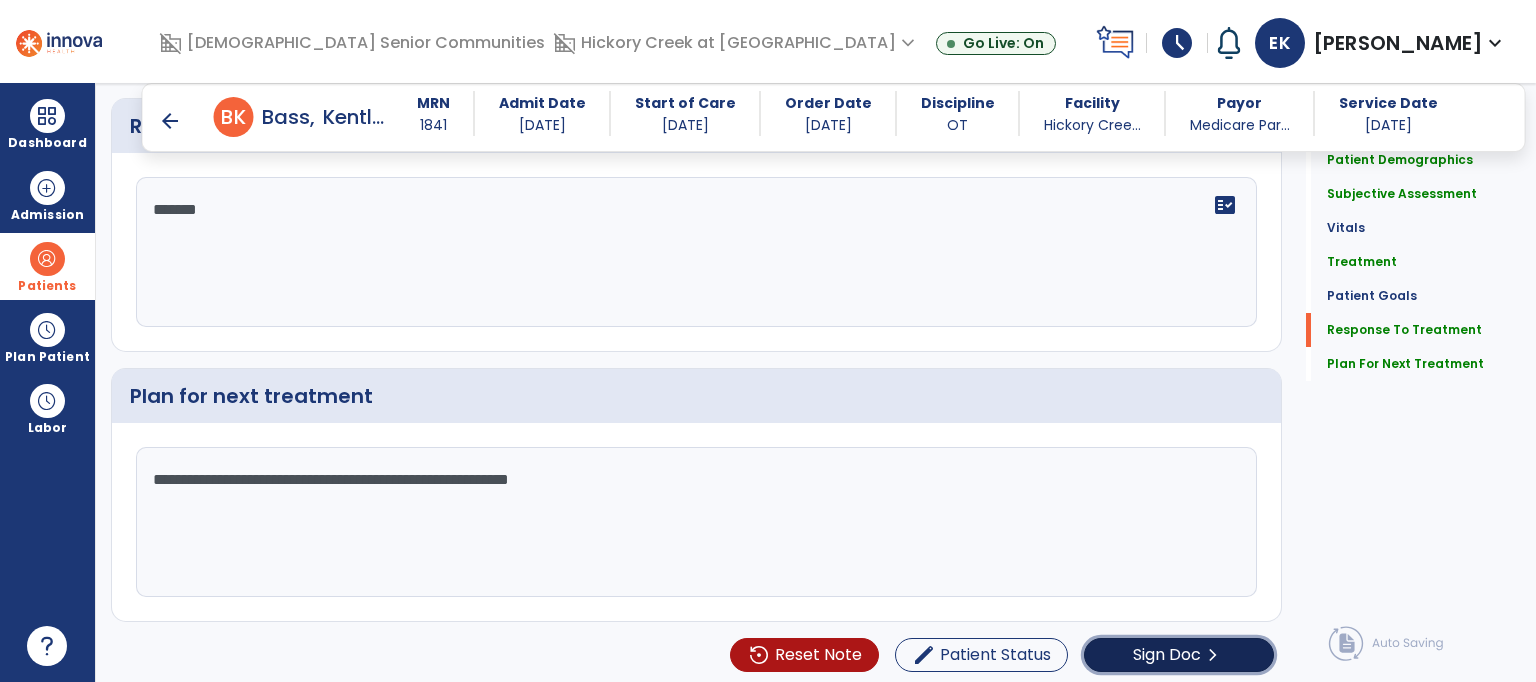 click on "Sign Doc" 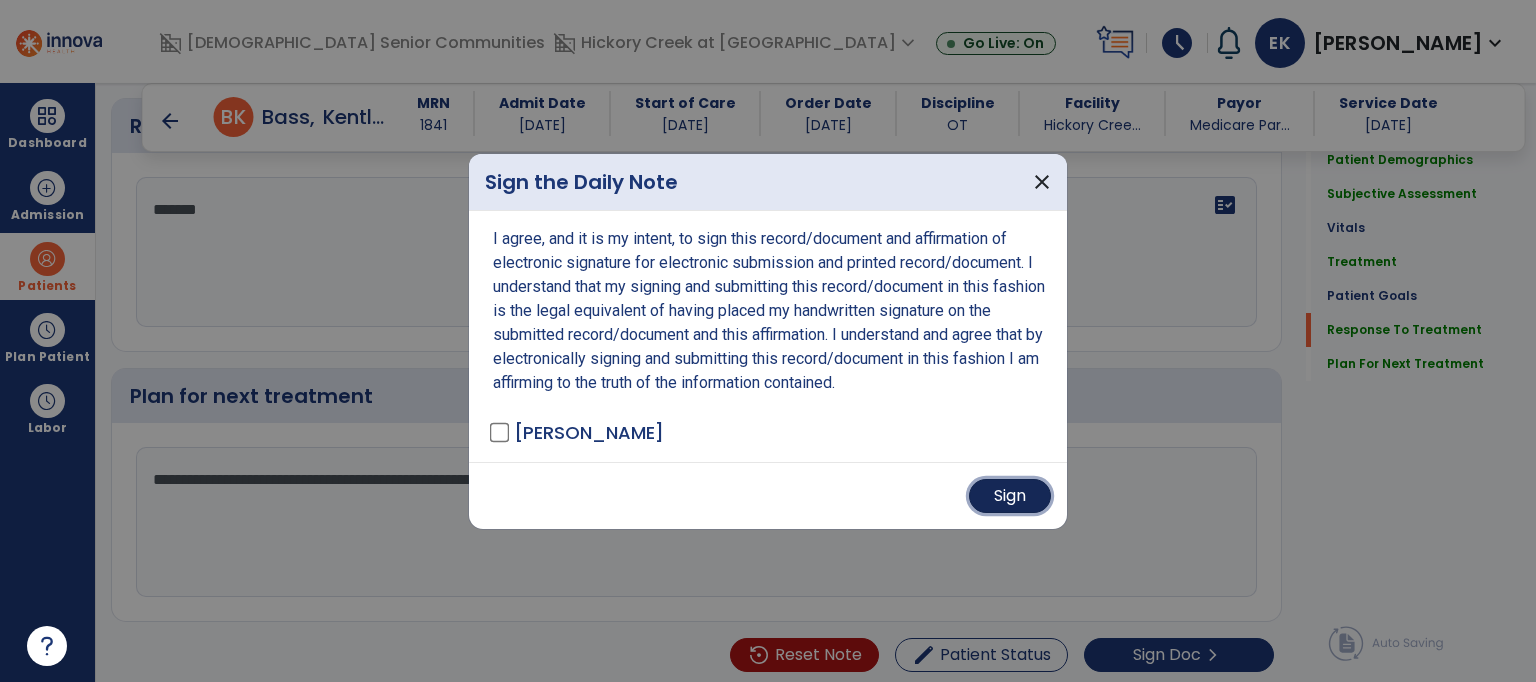 click on "Sign" at bounding box center (1010, 496) 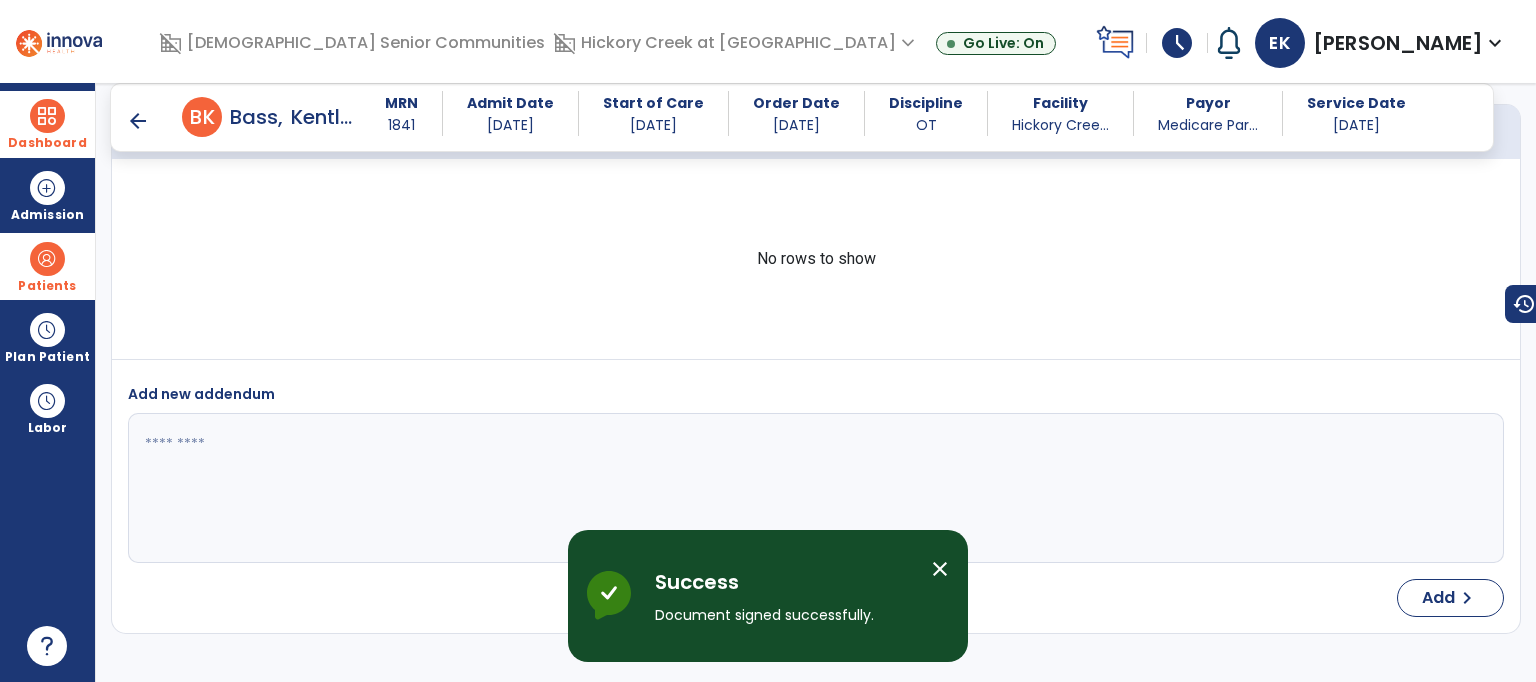 scroll, scrollTop: 4419, scrollLeft: 0, axis: vertical 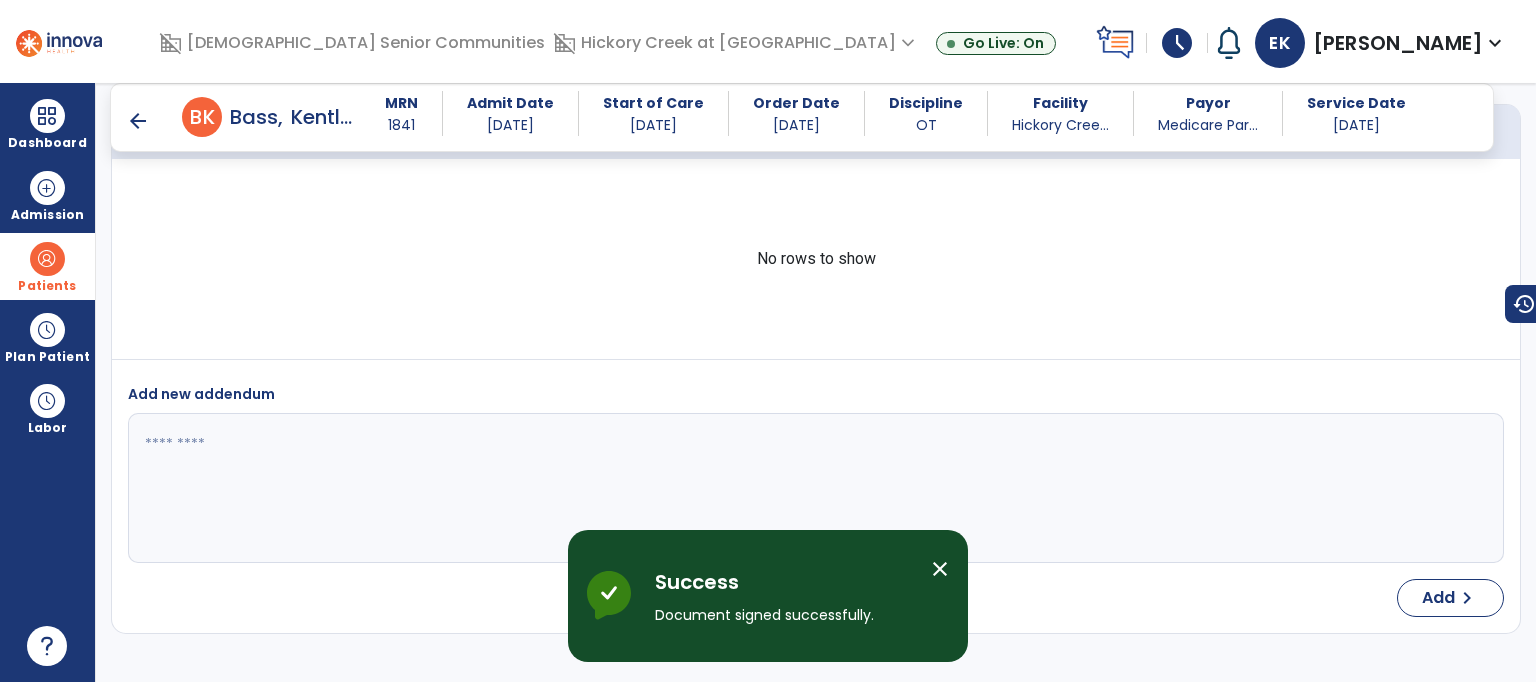 click on "arrow_back" at bounding box center (138, 121) 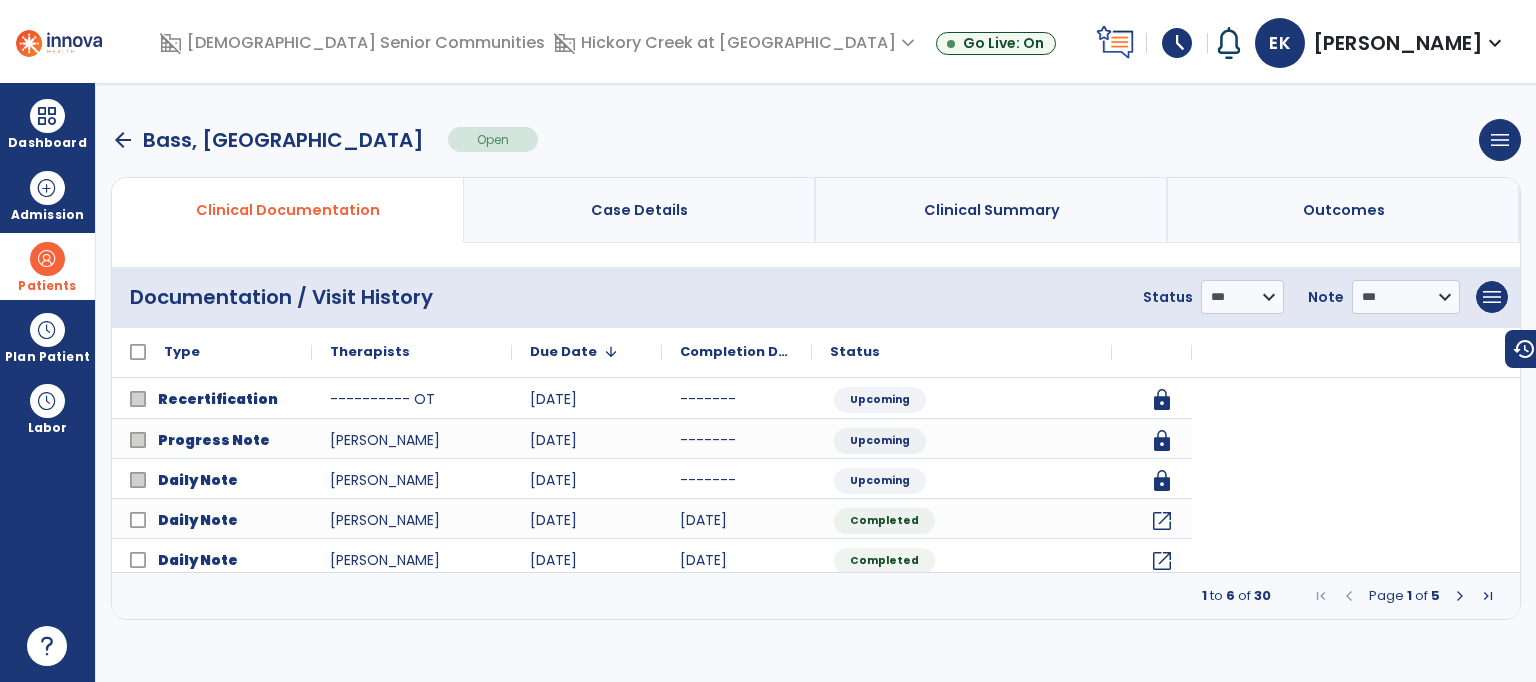 scroll, scrollTop: 0, scrollLeft: 0, axis: both 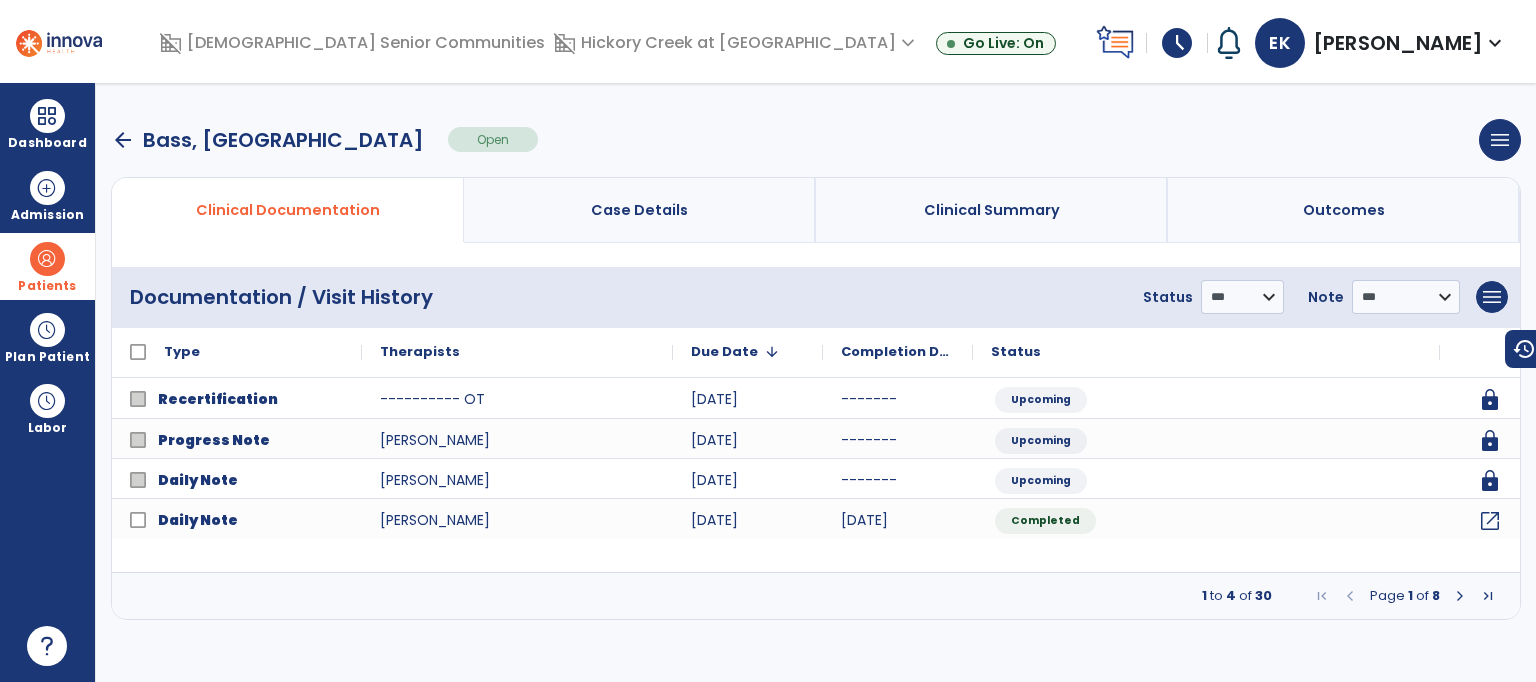 click on "arrow_back" at bounding box center (123, 140) 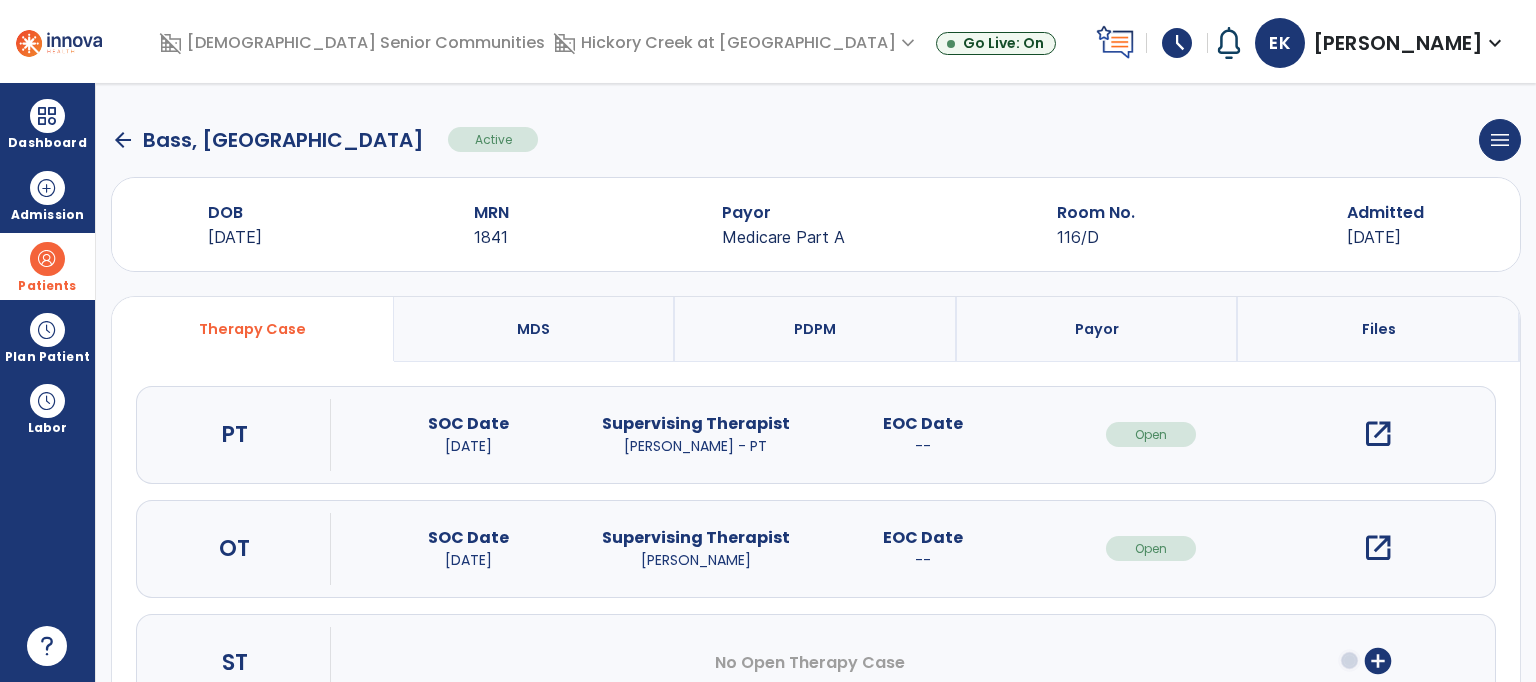 click on "arrow_back" 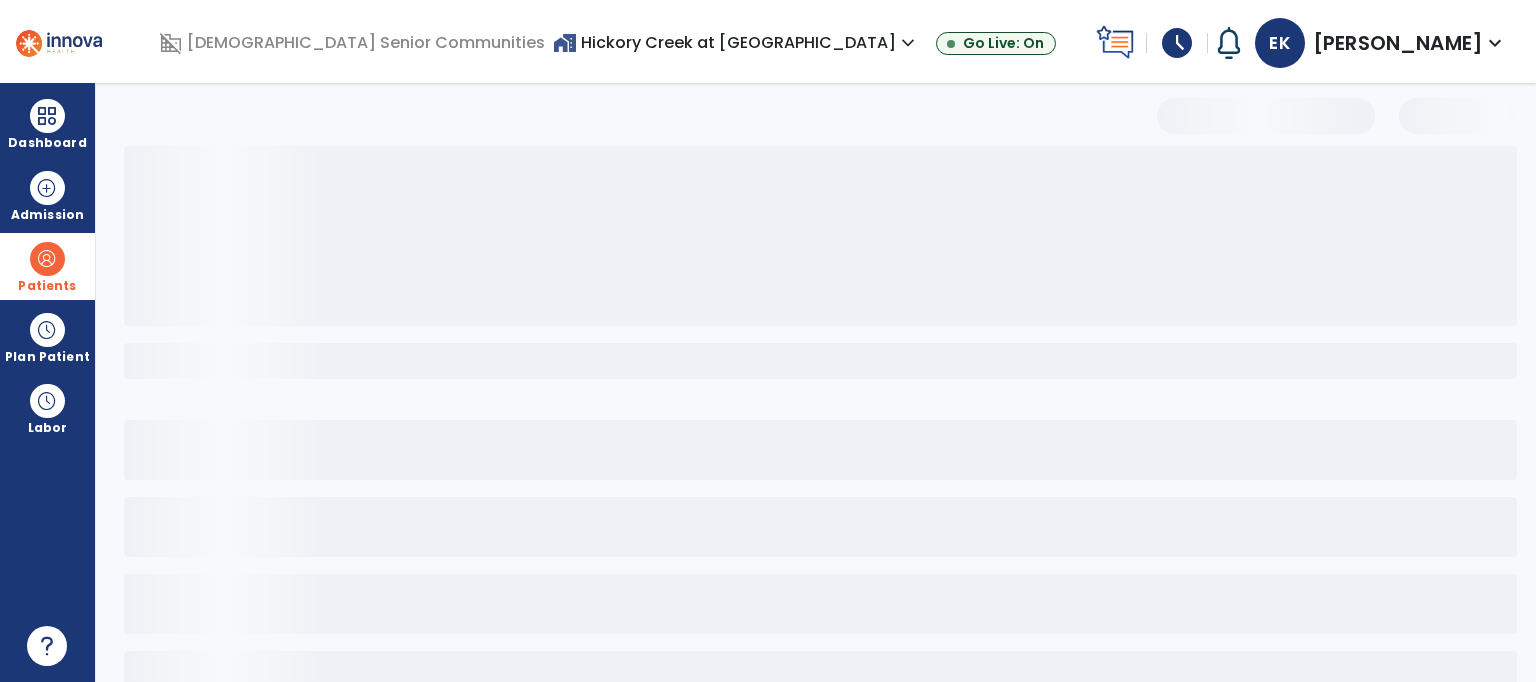 select on "***" 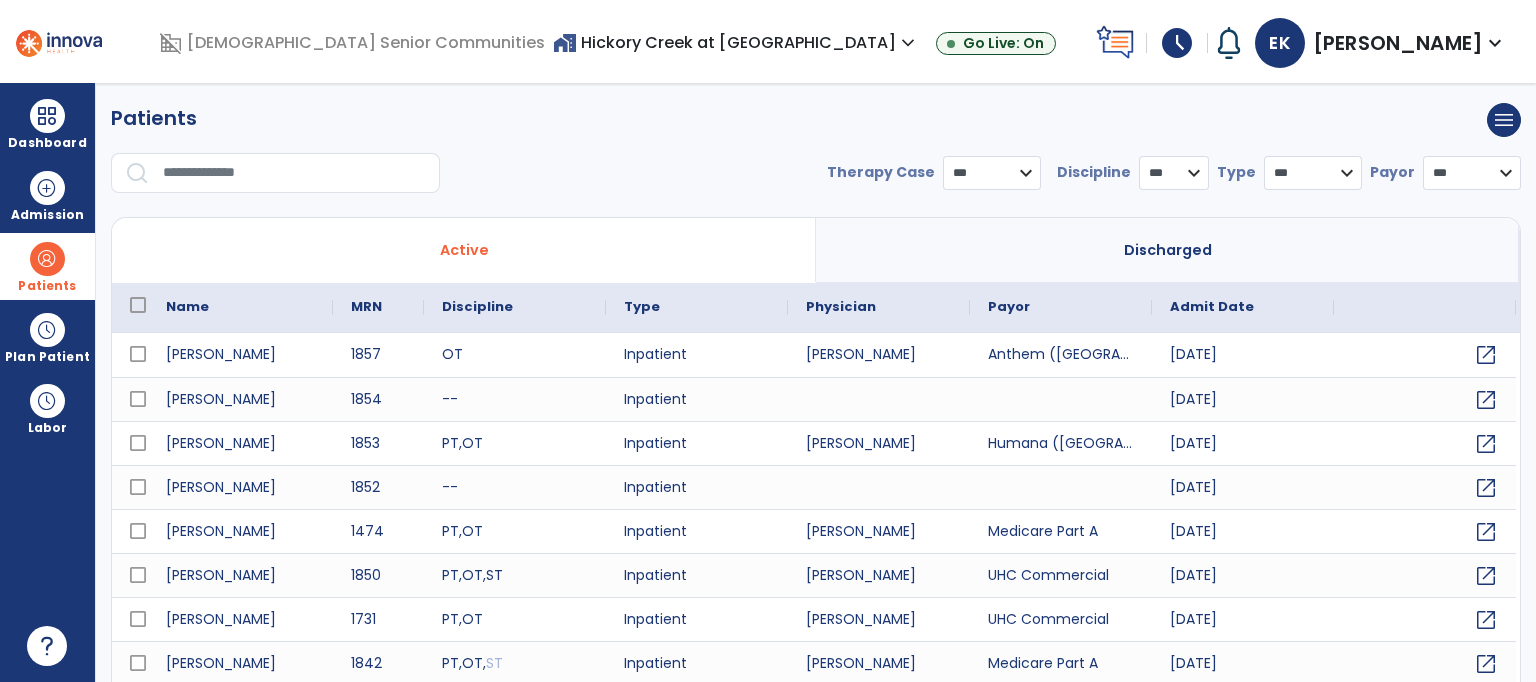 click at bounding box center (294, 173) 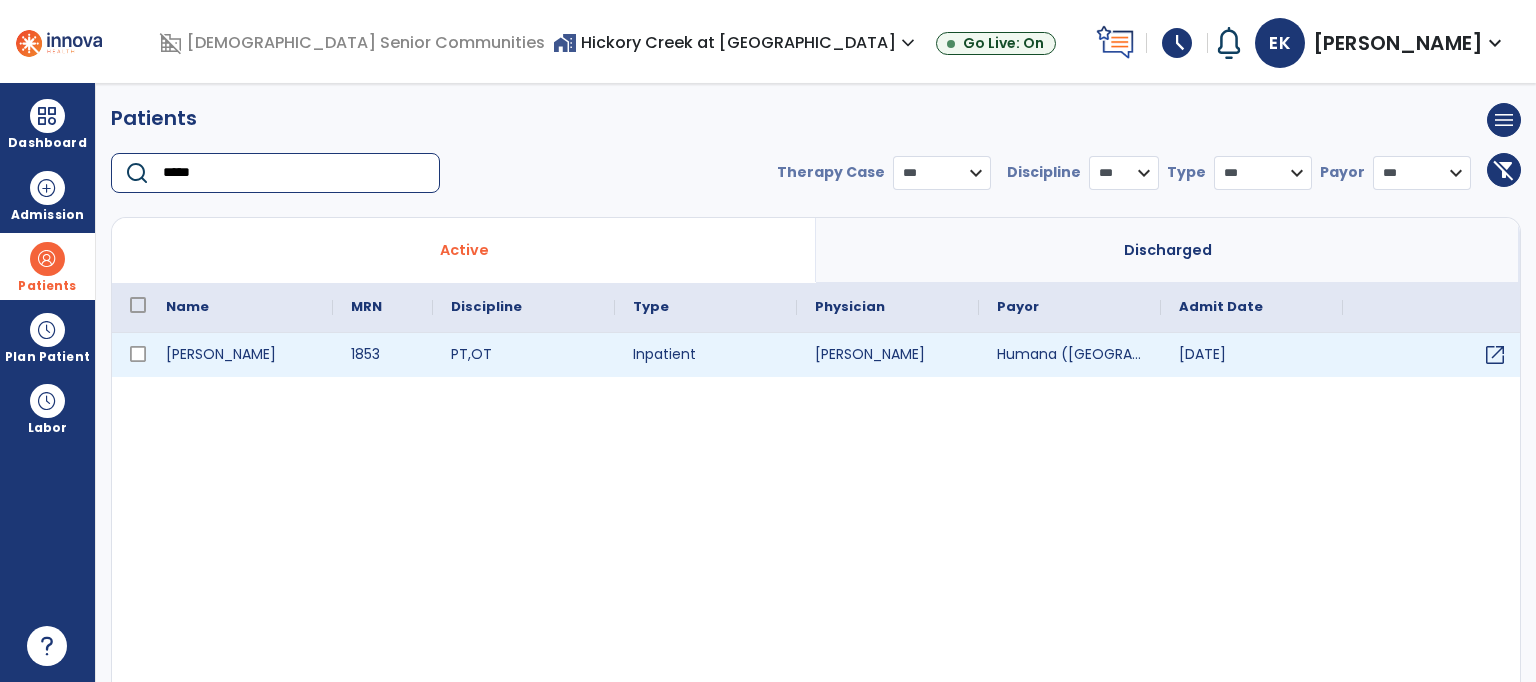 type on "*****" 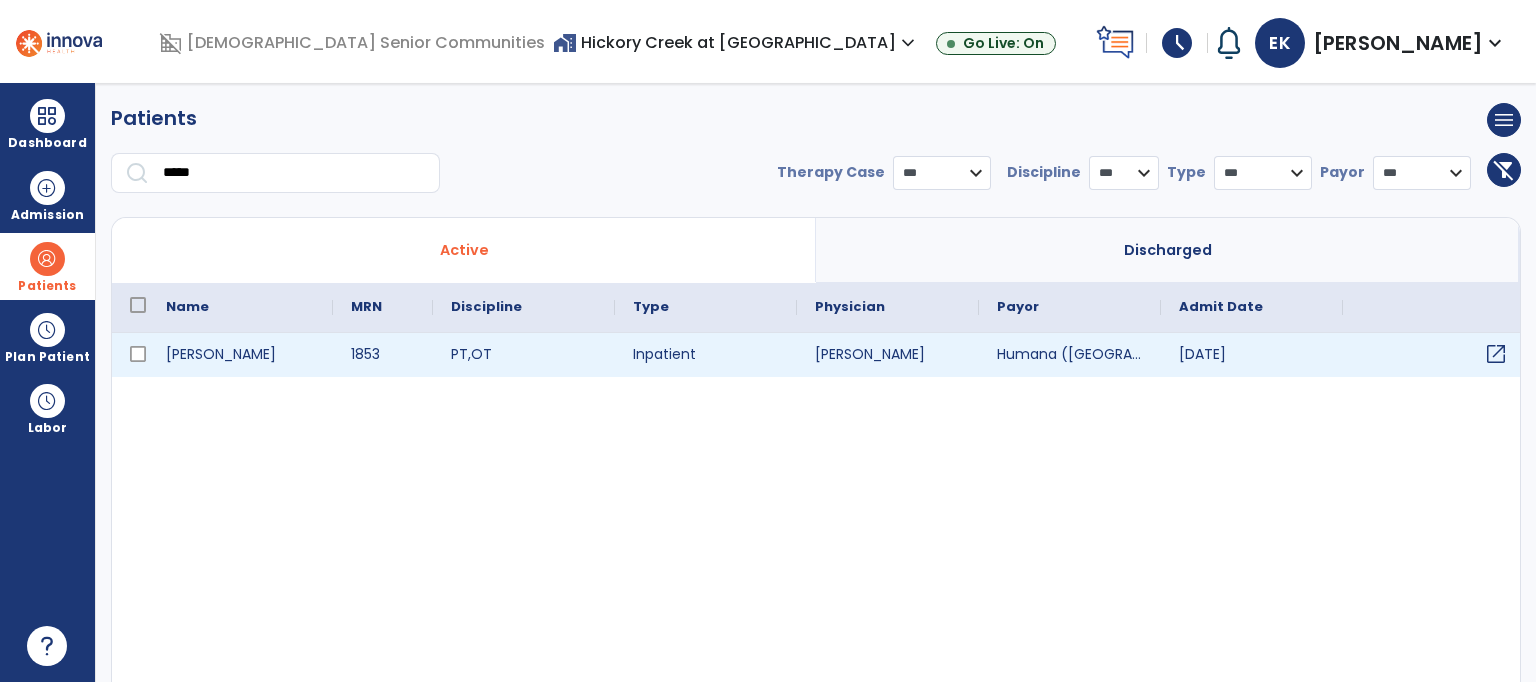 click on "open_in_new" at bounding box center [1496, 354] 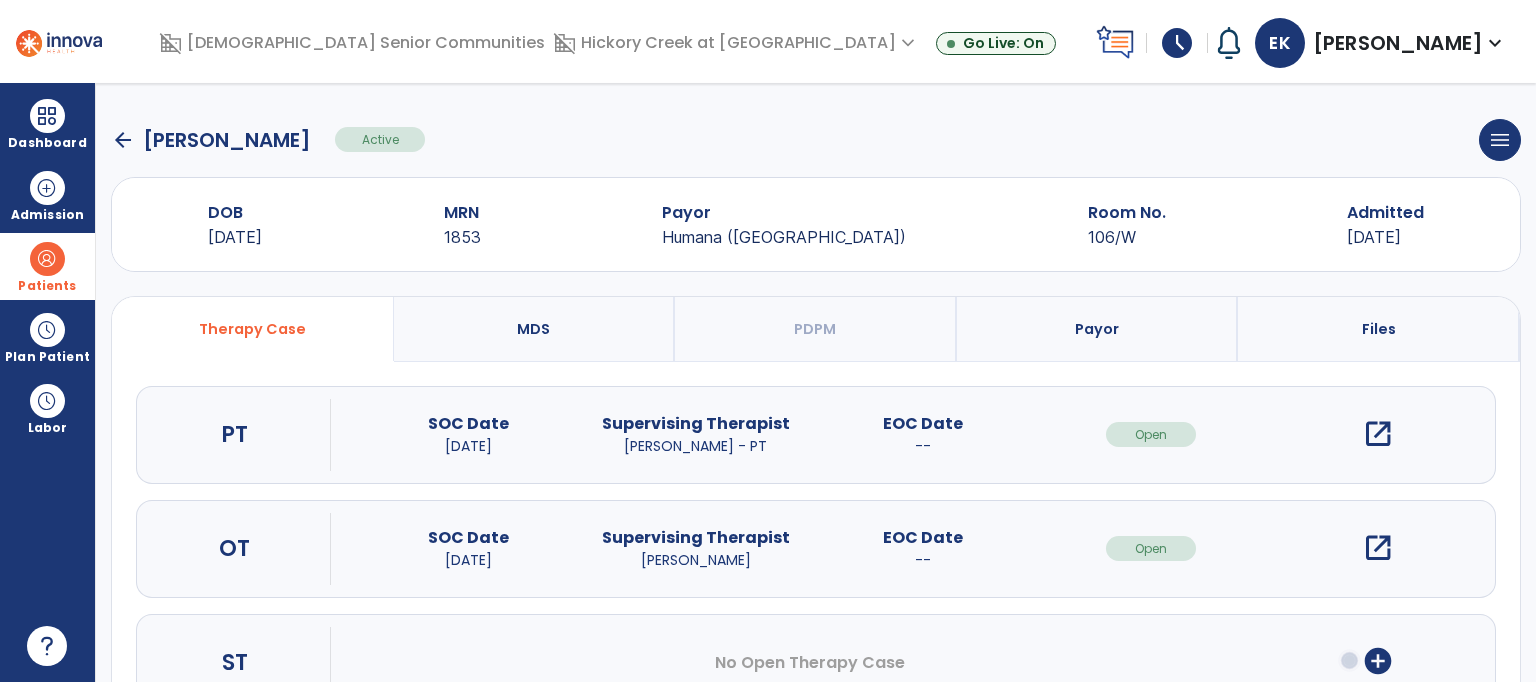 click on "open_in_new" at bounding box center [1378, 548] 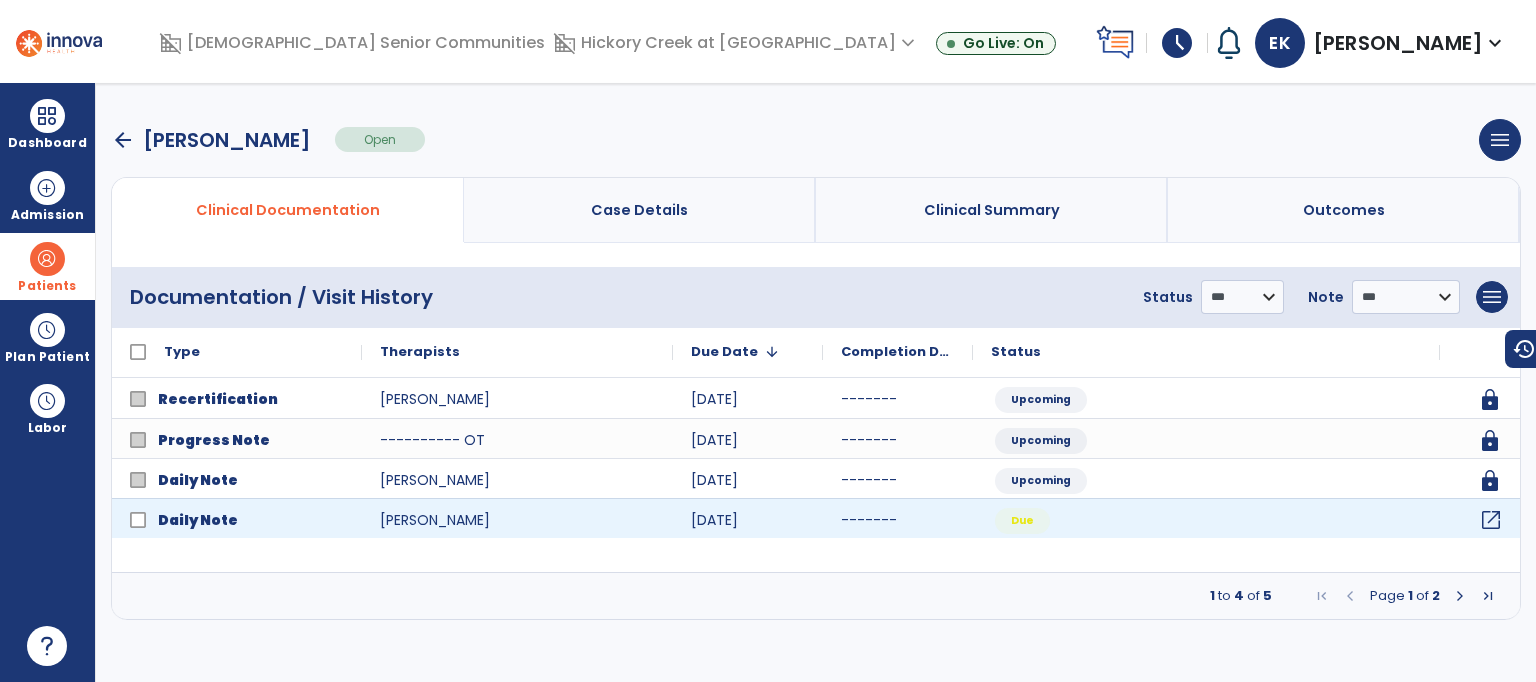 click on "open_in_new" 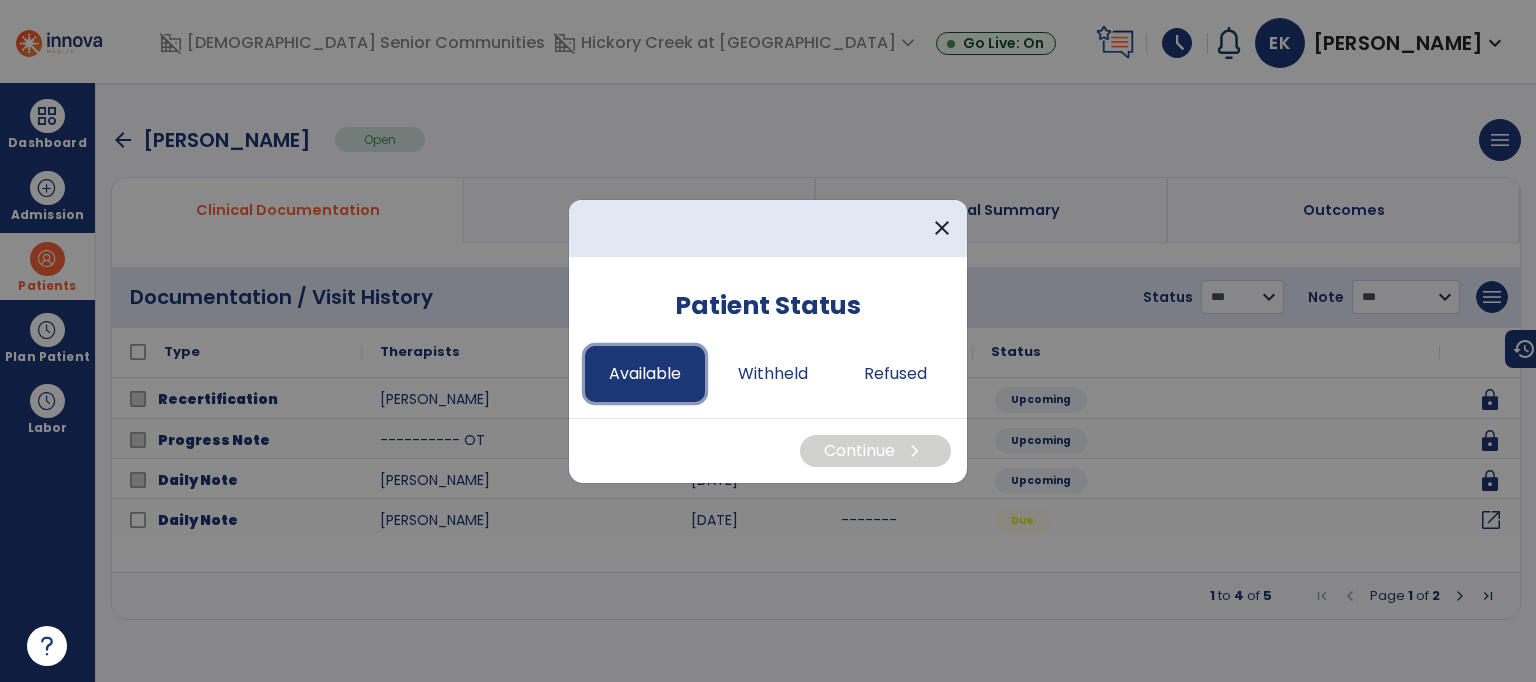 click on "Available" at bounding box center (645, 374) 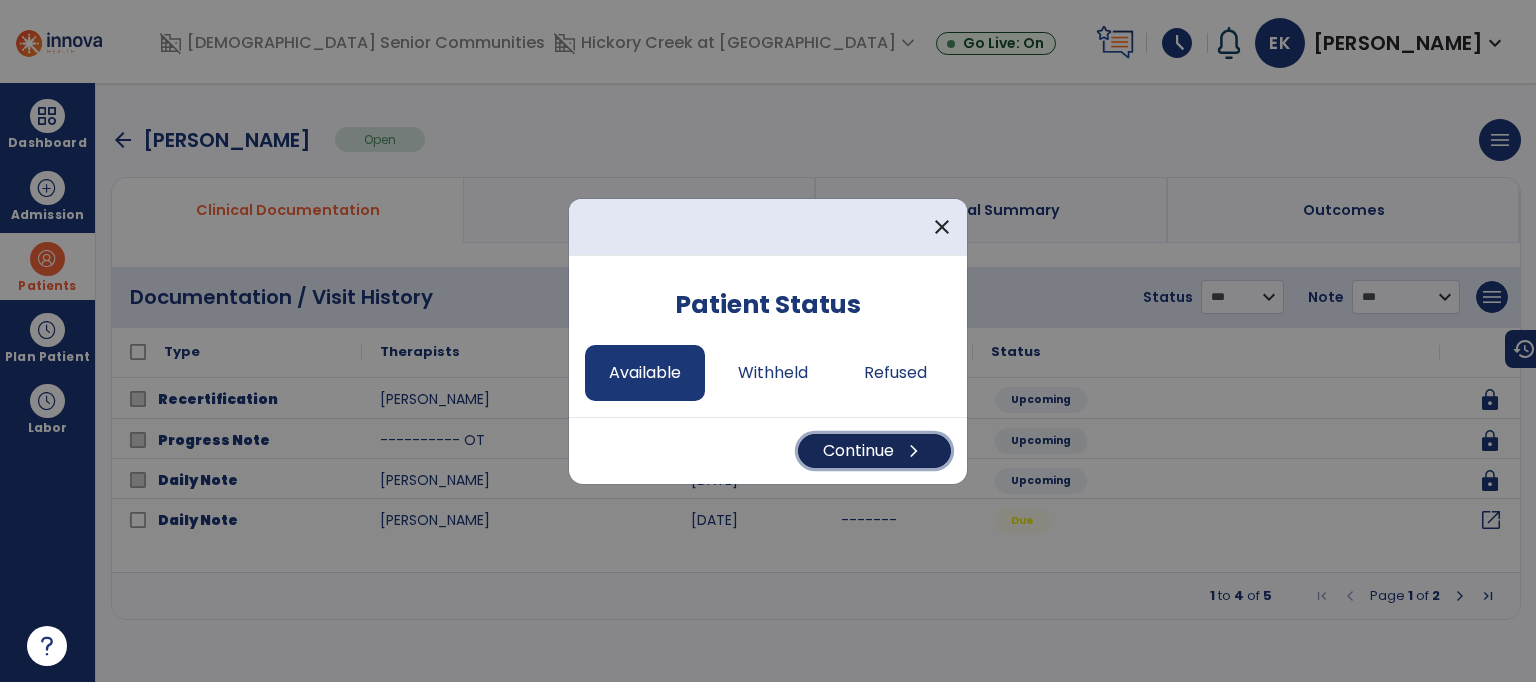 click on "chevron_right" at bounding box center (914, 451) 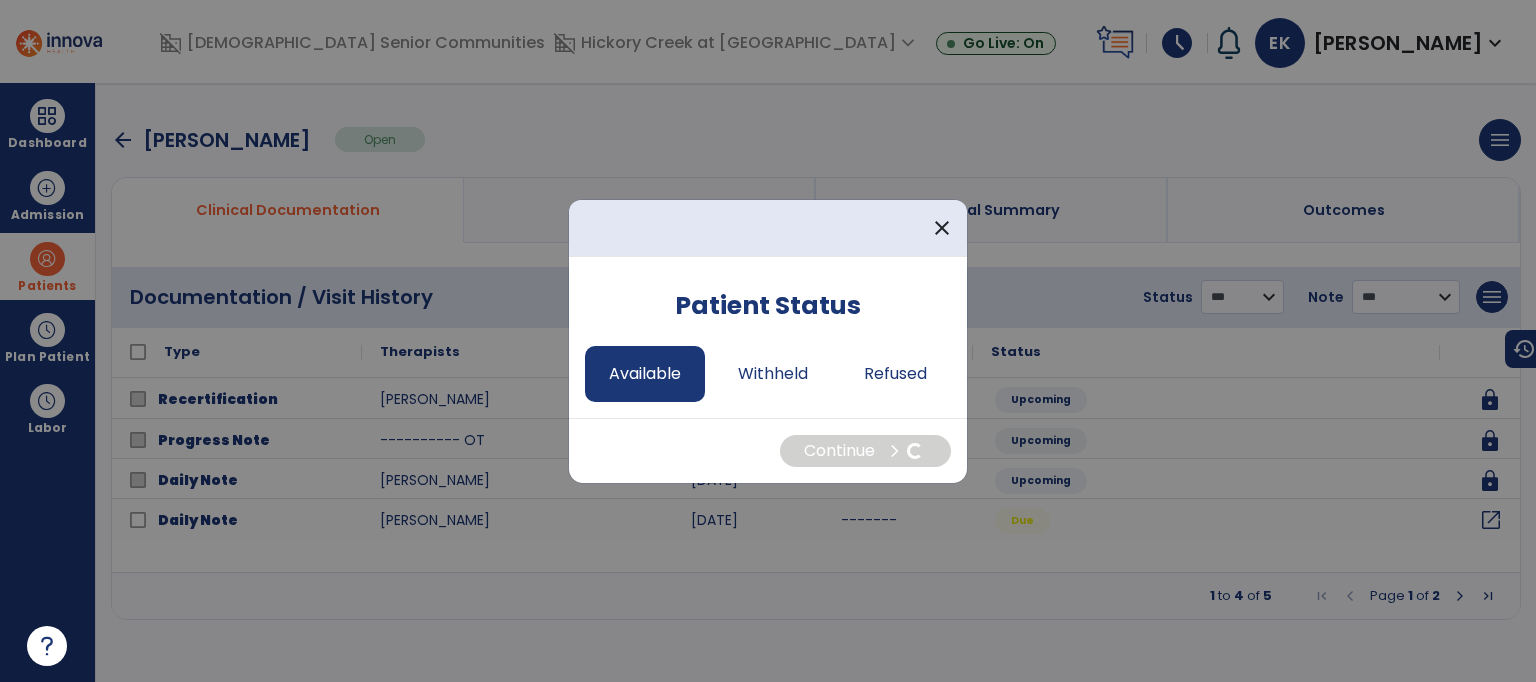 select on "*" 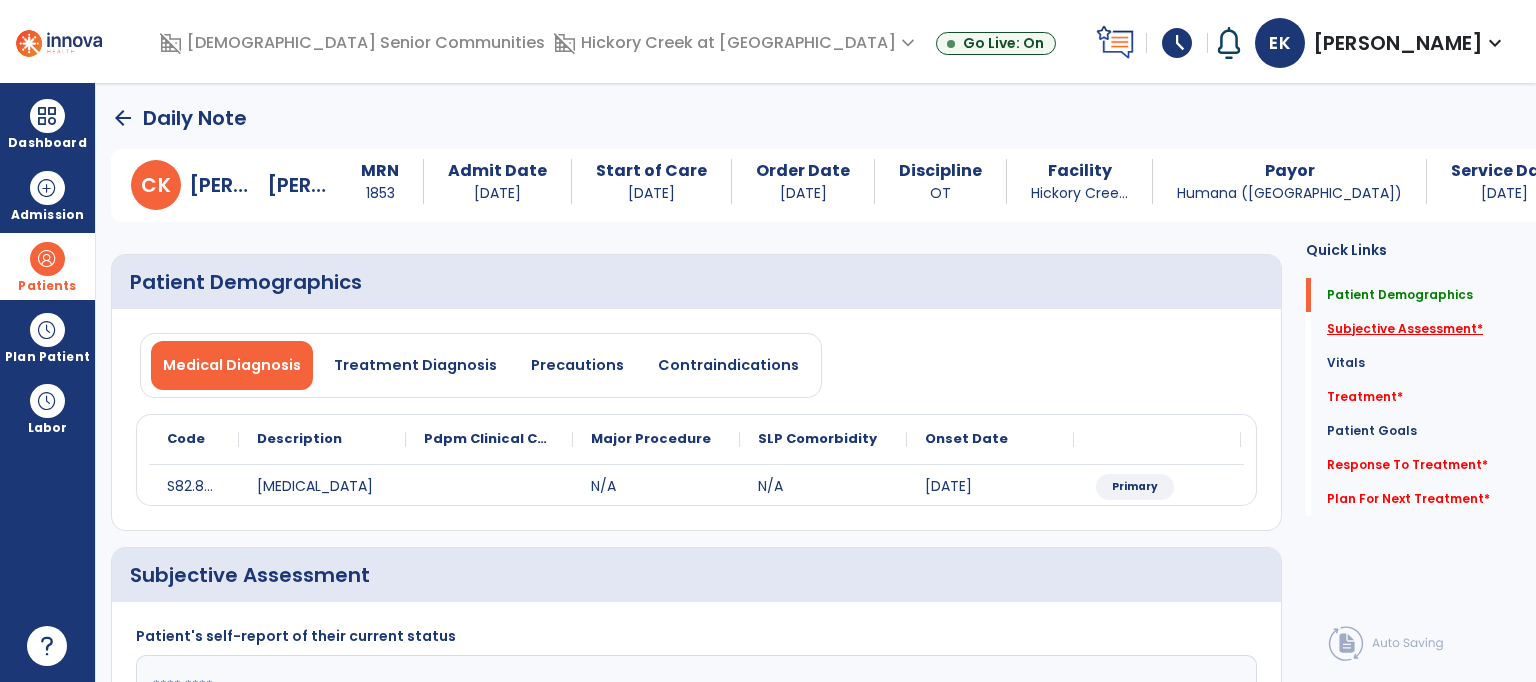 click on "Subjective Assessment   *" 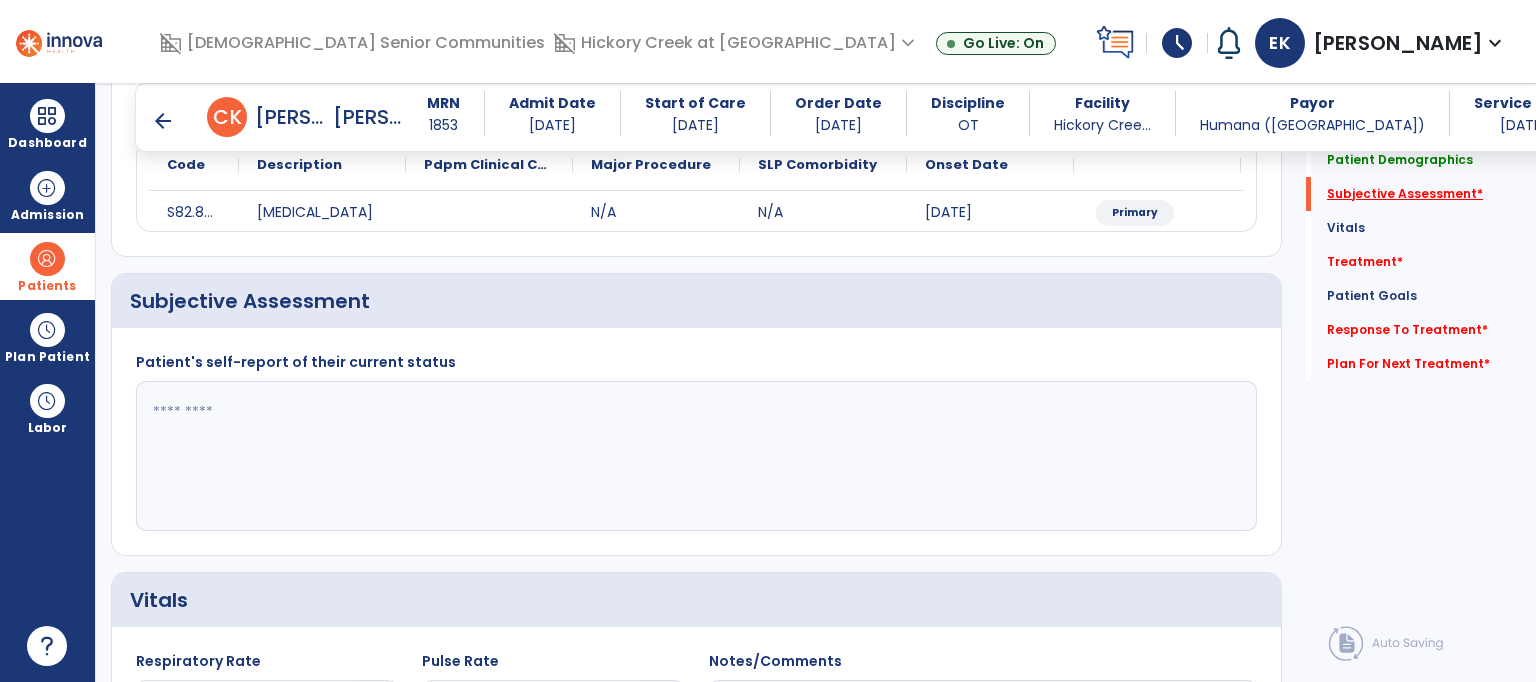 scroll, scrollTop: 304, scrollLeft: 0, axis: vertical 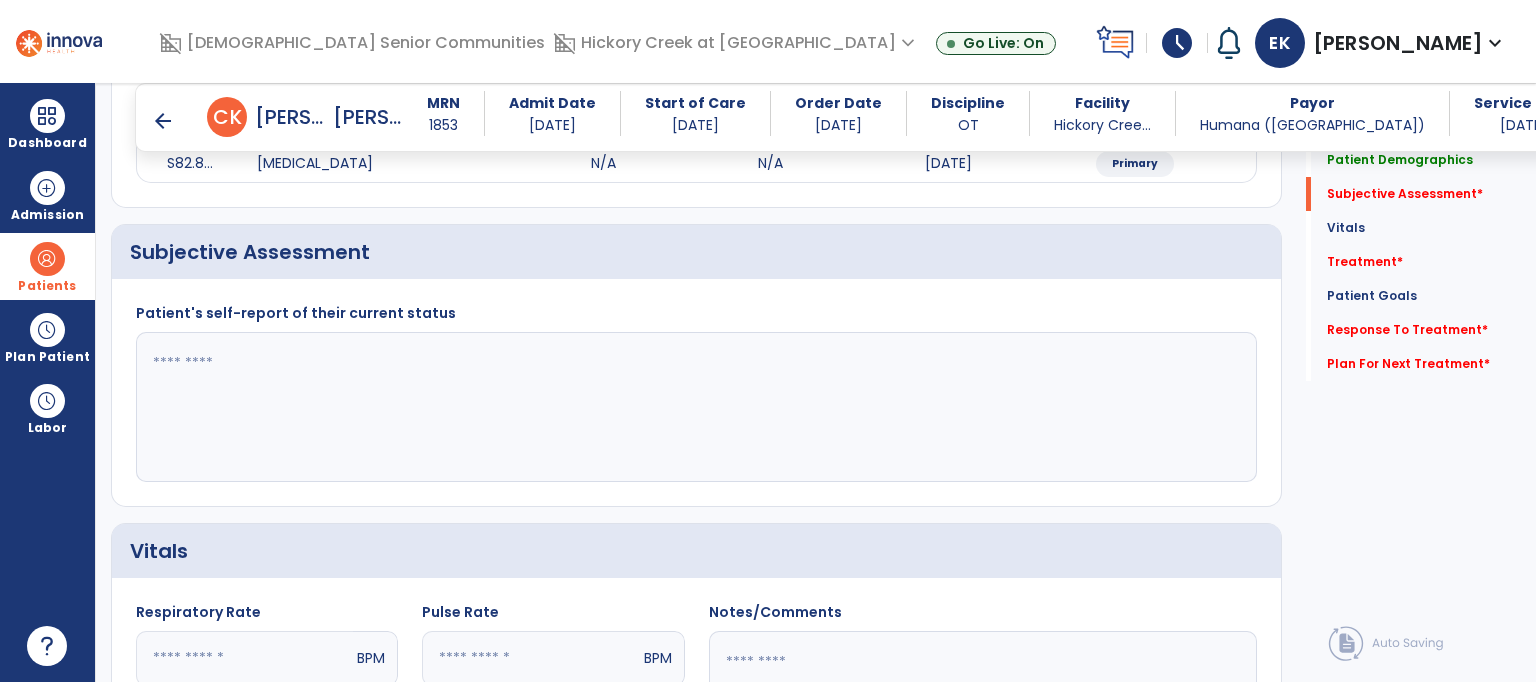 click 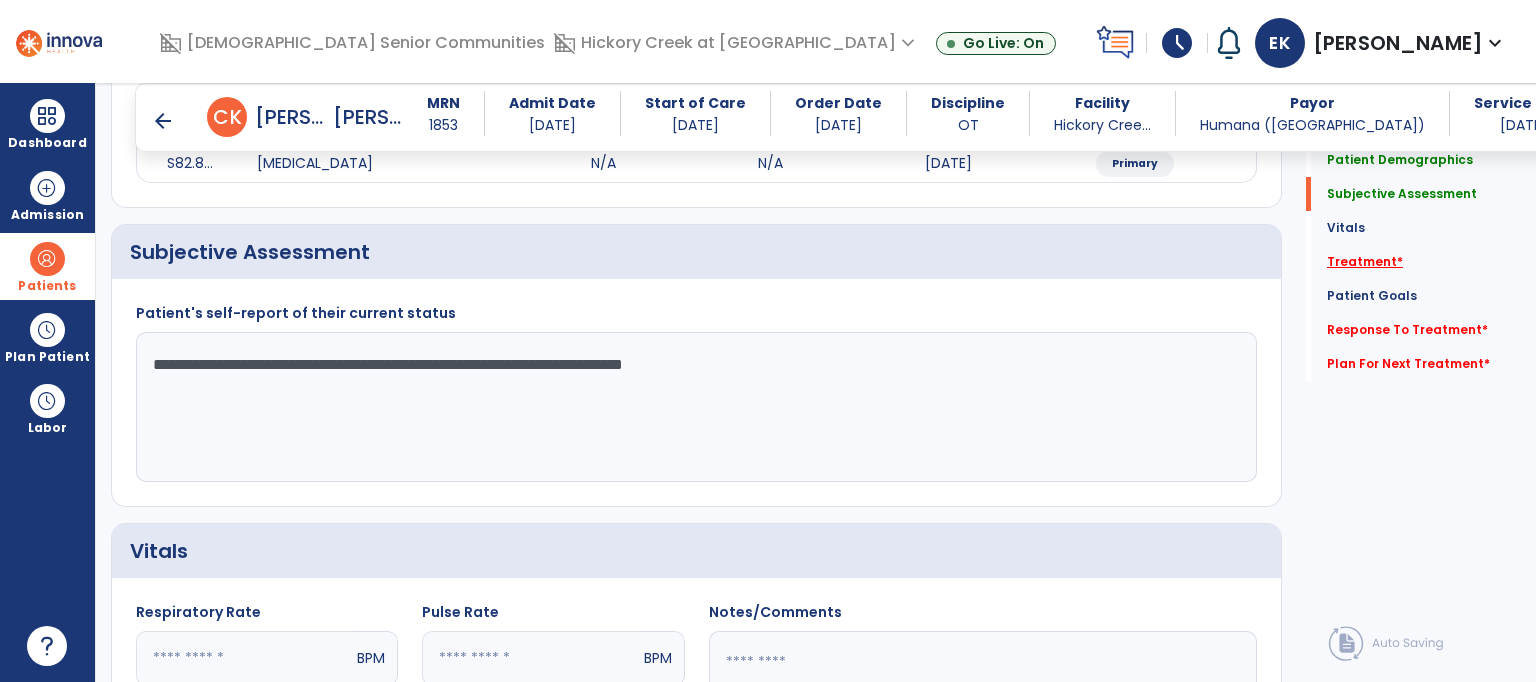 type on "**********" 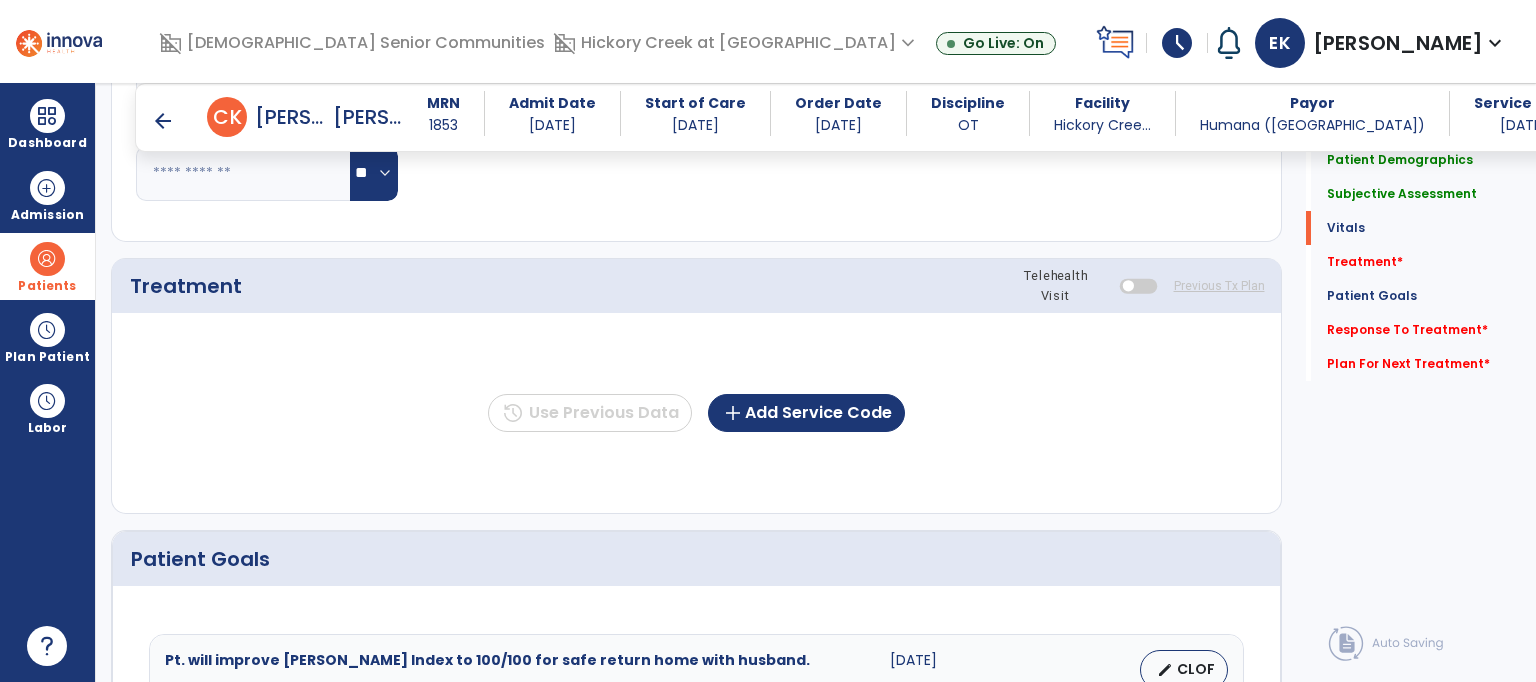 scroll, scrollTop: 993, scrollLeft: 0, axis: vertical 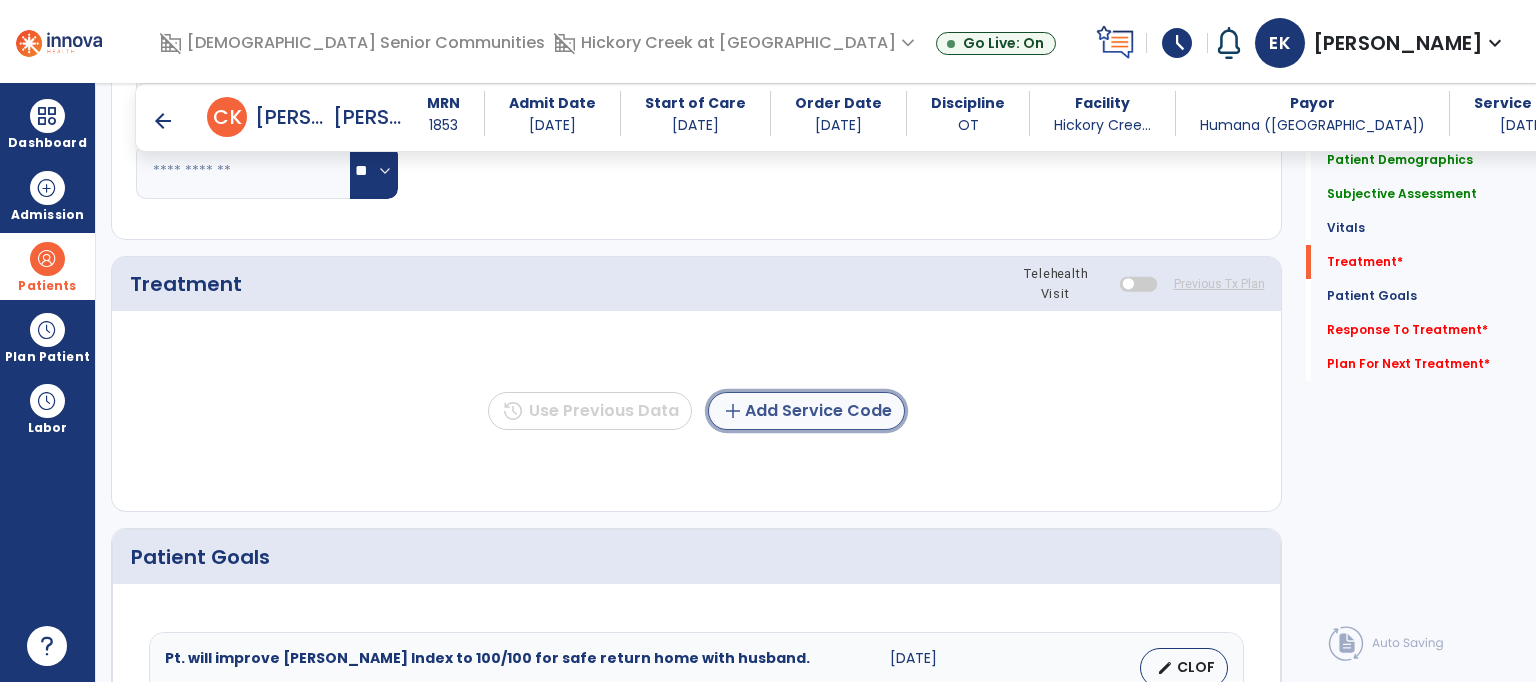 click on "add  Add Service Code" 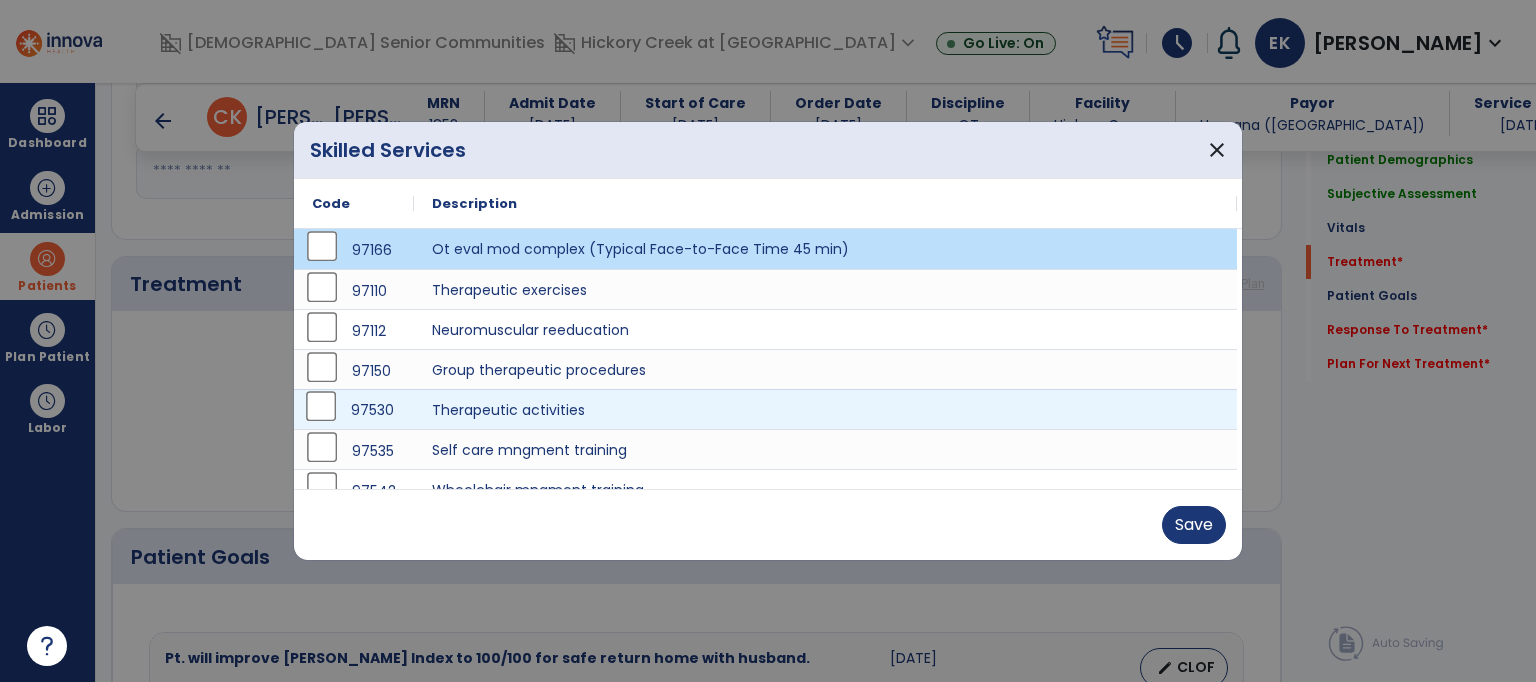 click on "97530" at bounding box center (354, 410) 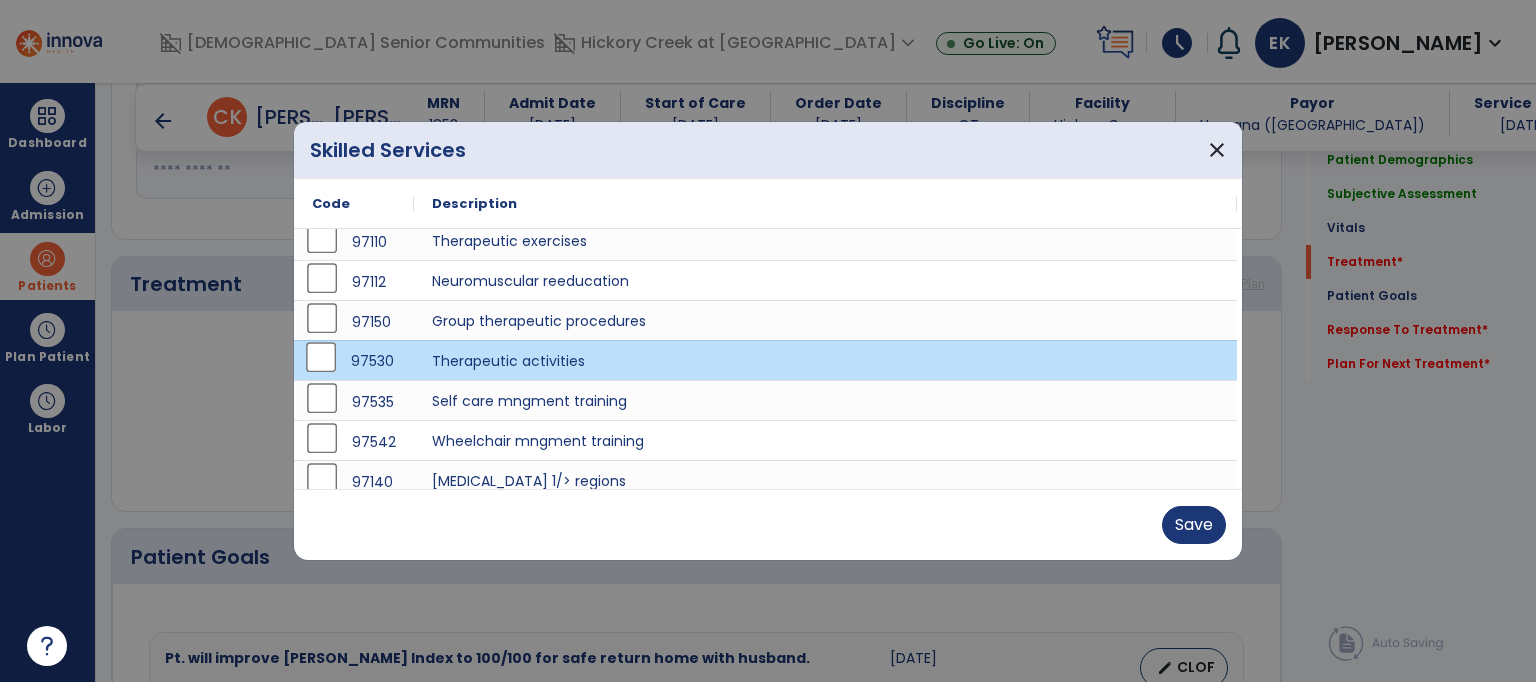 scroll, scrollTop: 60, scrollLeft: 0, axis: vertical 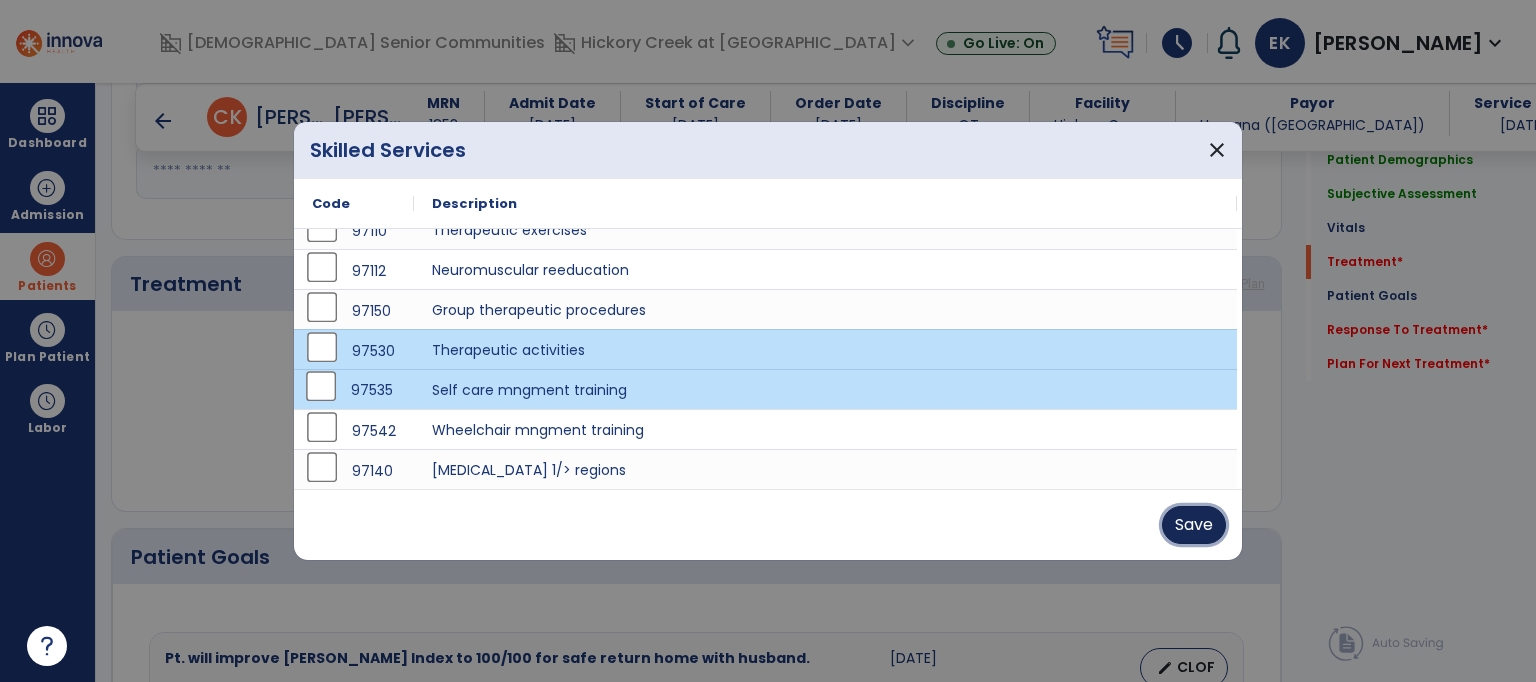 click on "Save" at bounding box center (1194, 525) 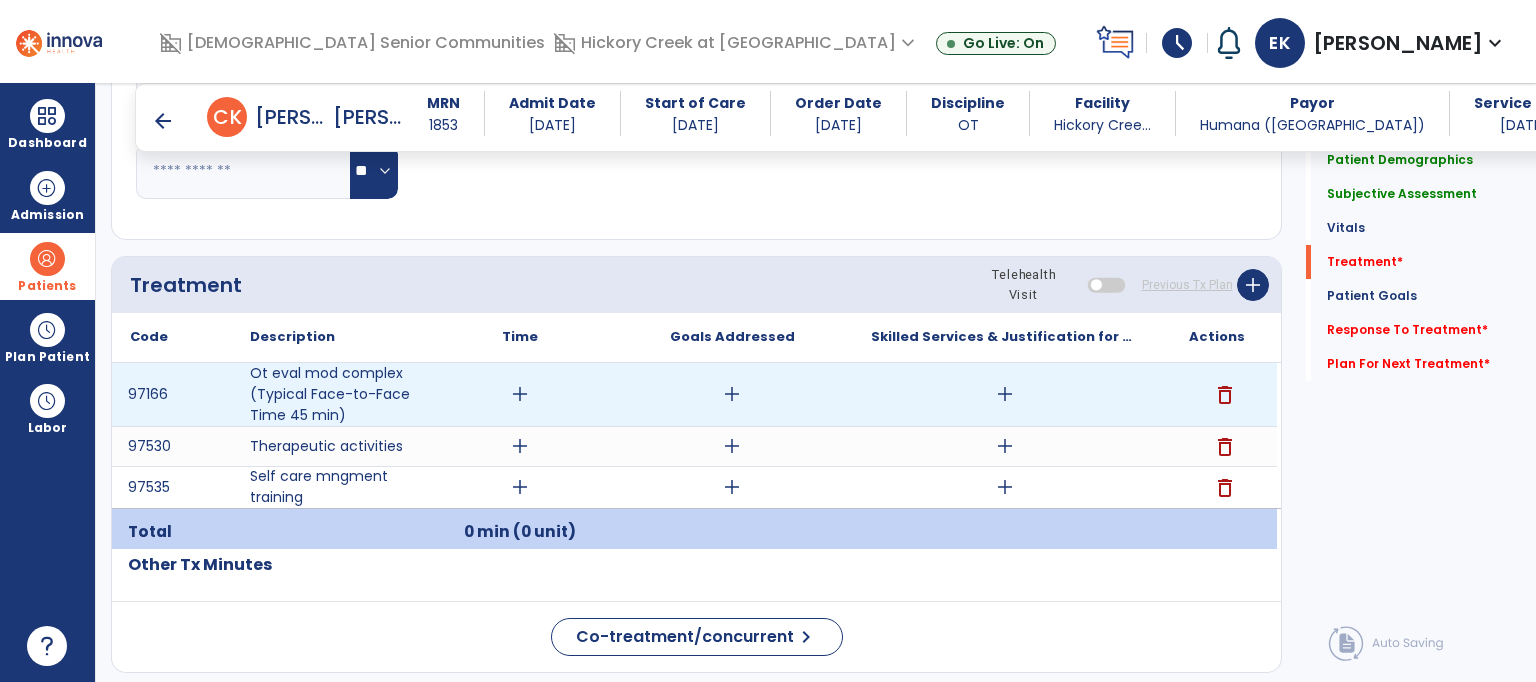 click on "add" at bounding box center (520, 394) 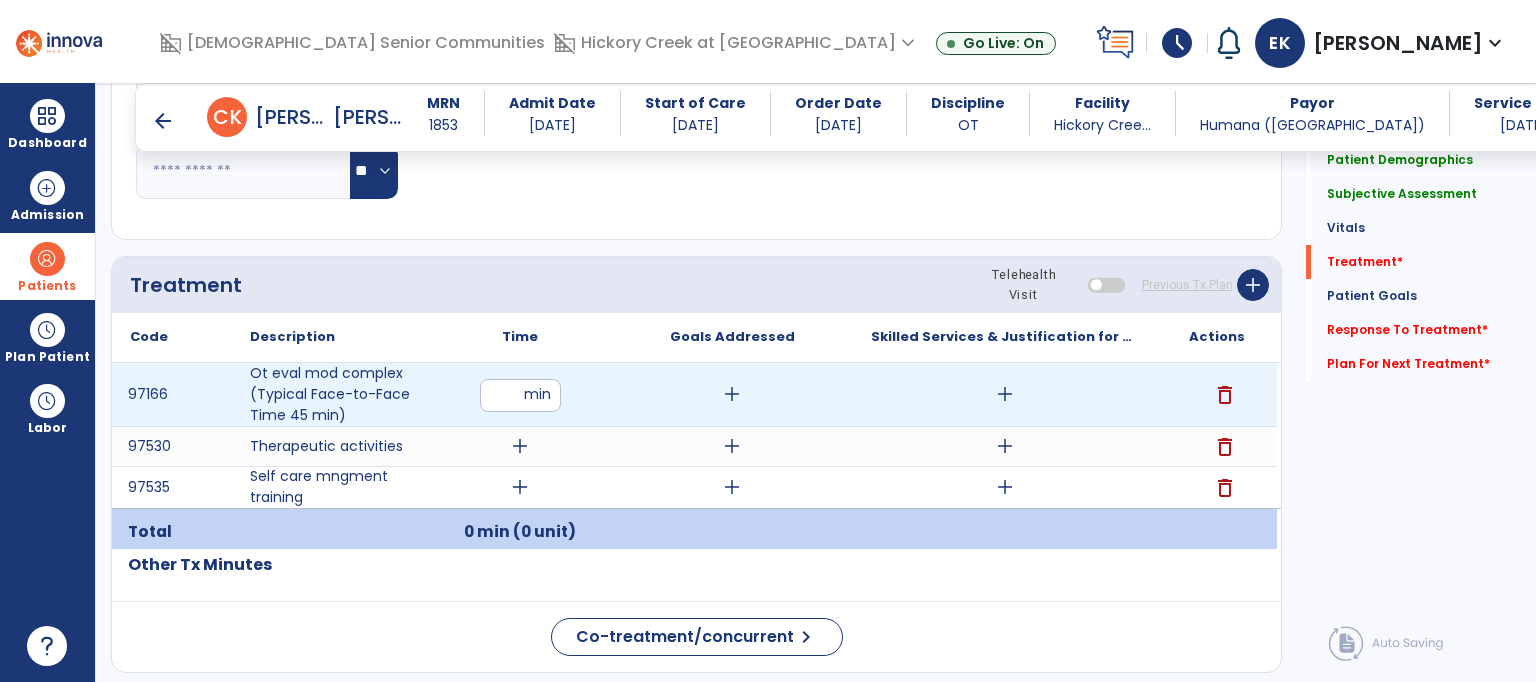 type on "**" 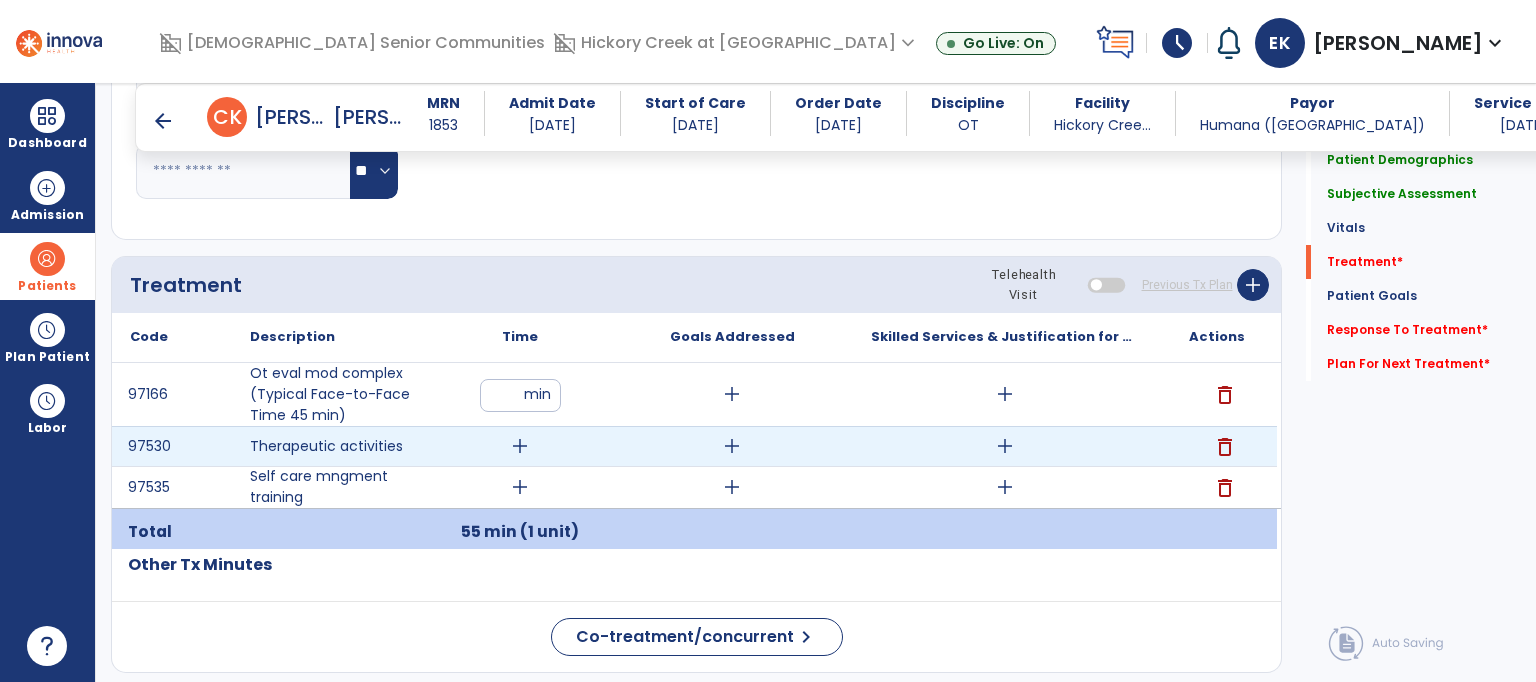 click on "add" at bounding box center [520, 446] 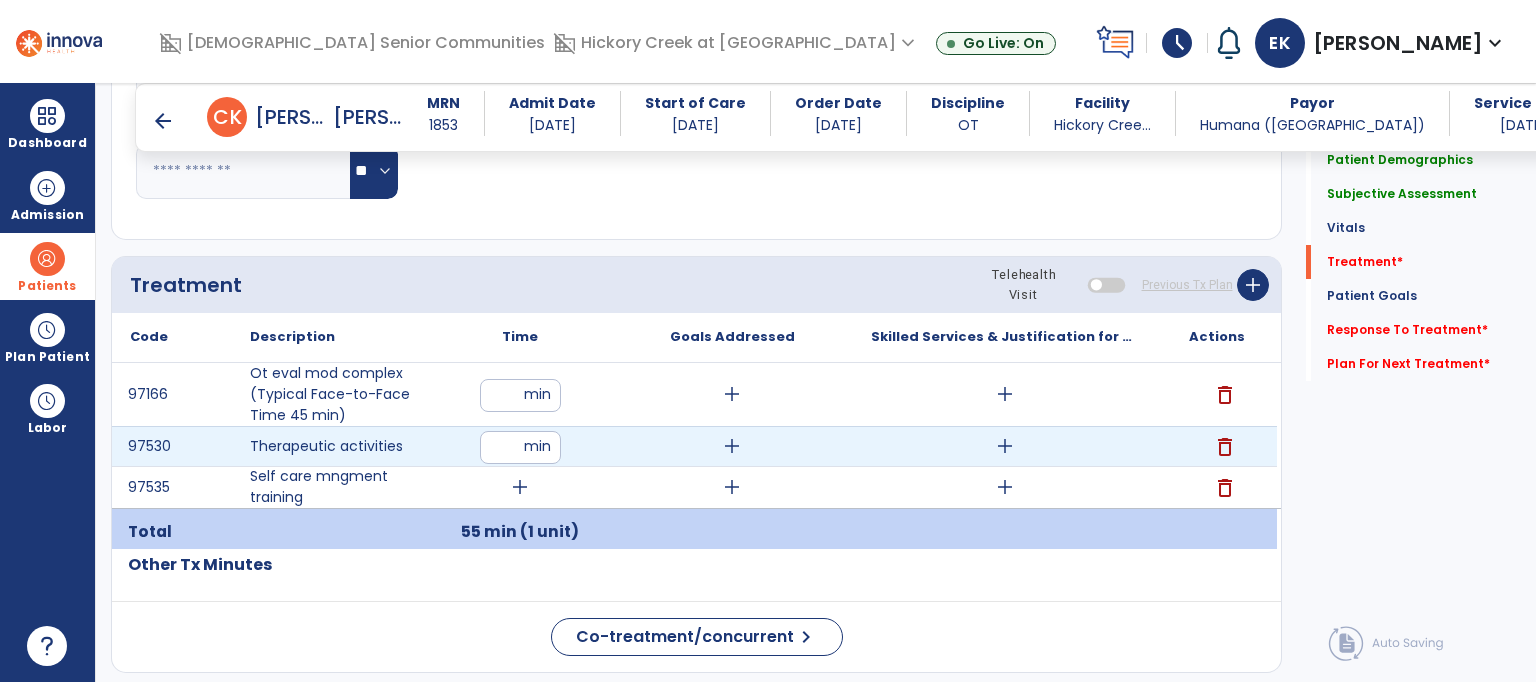 type on "**" 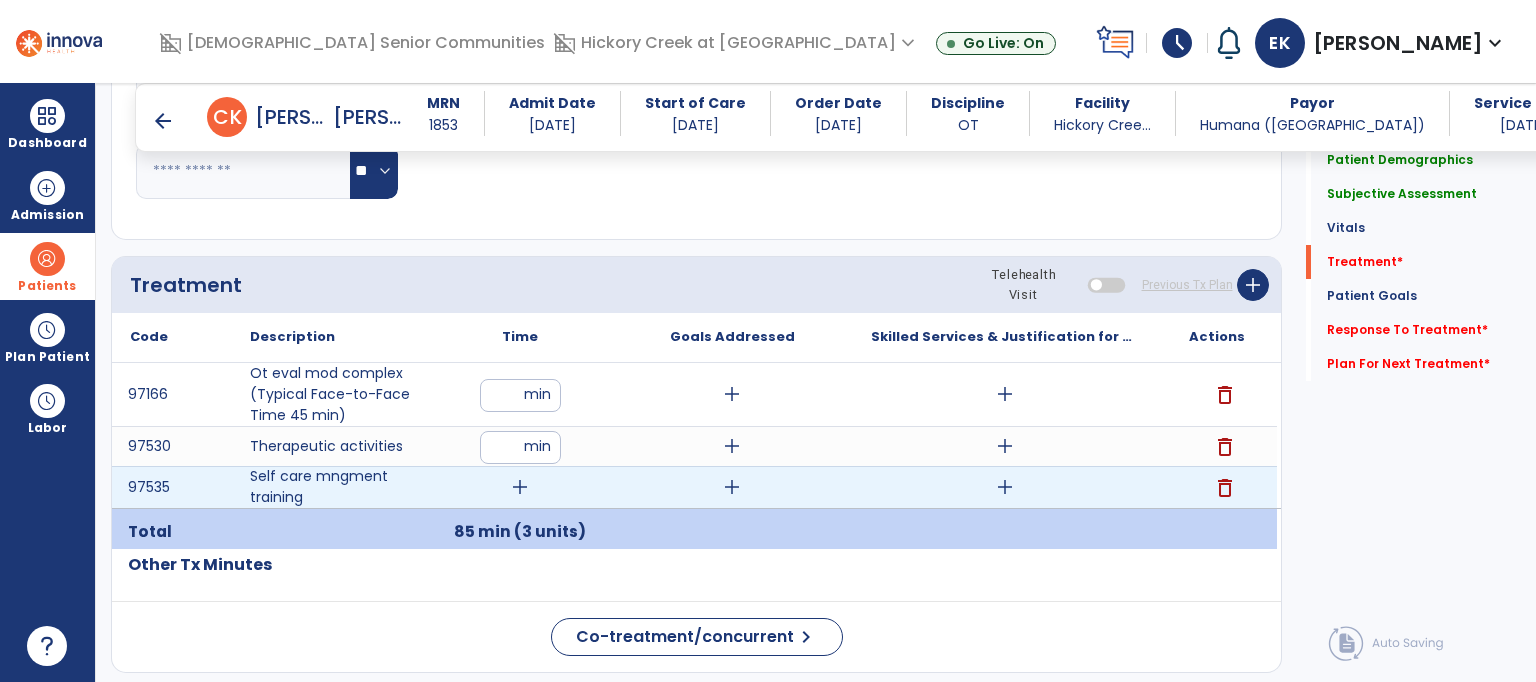 click on "add" at bounding box center [520, 487] 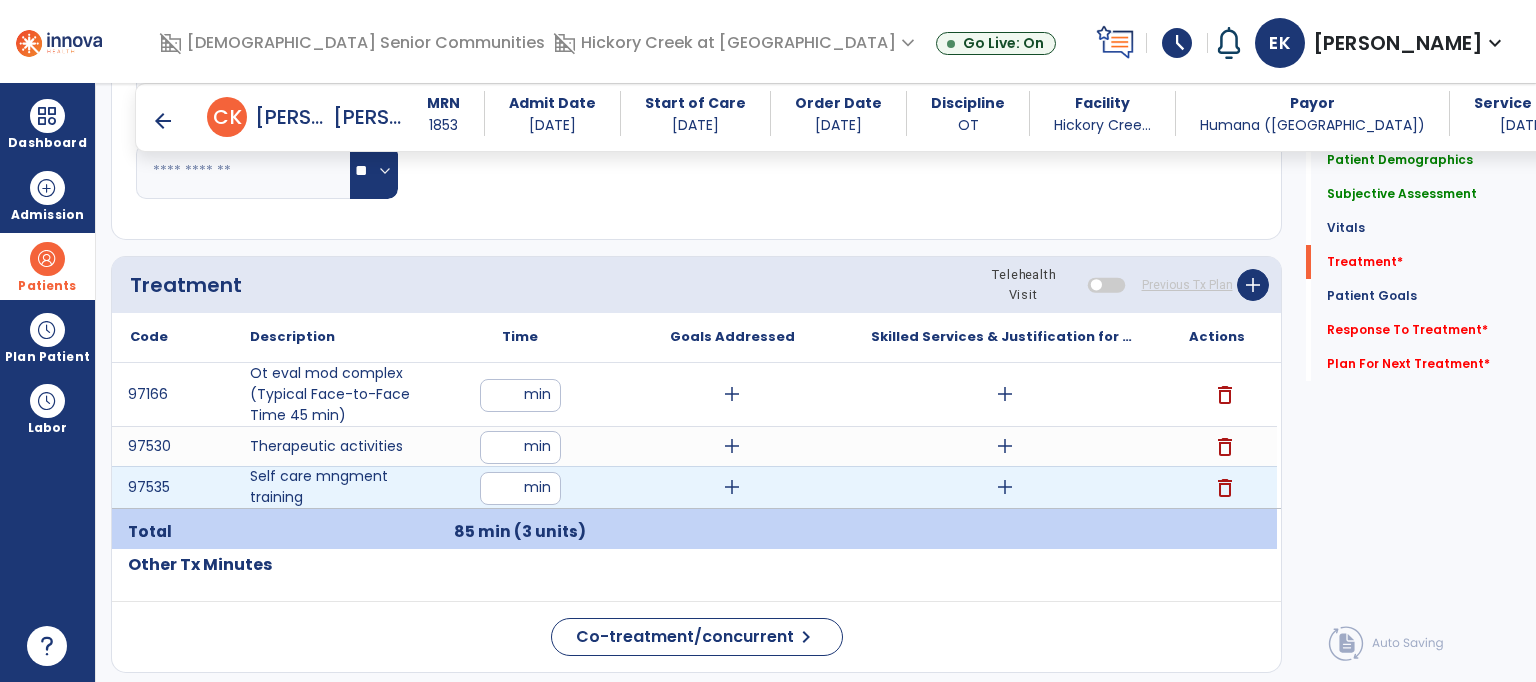 type on "**" 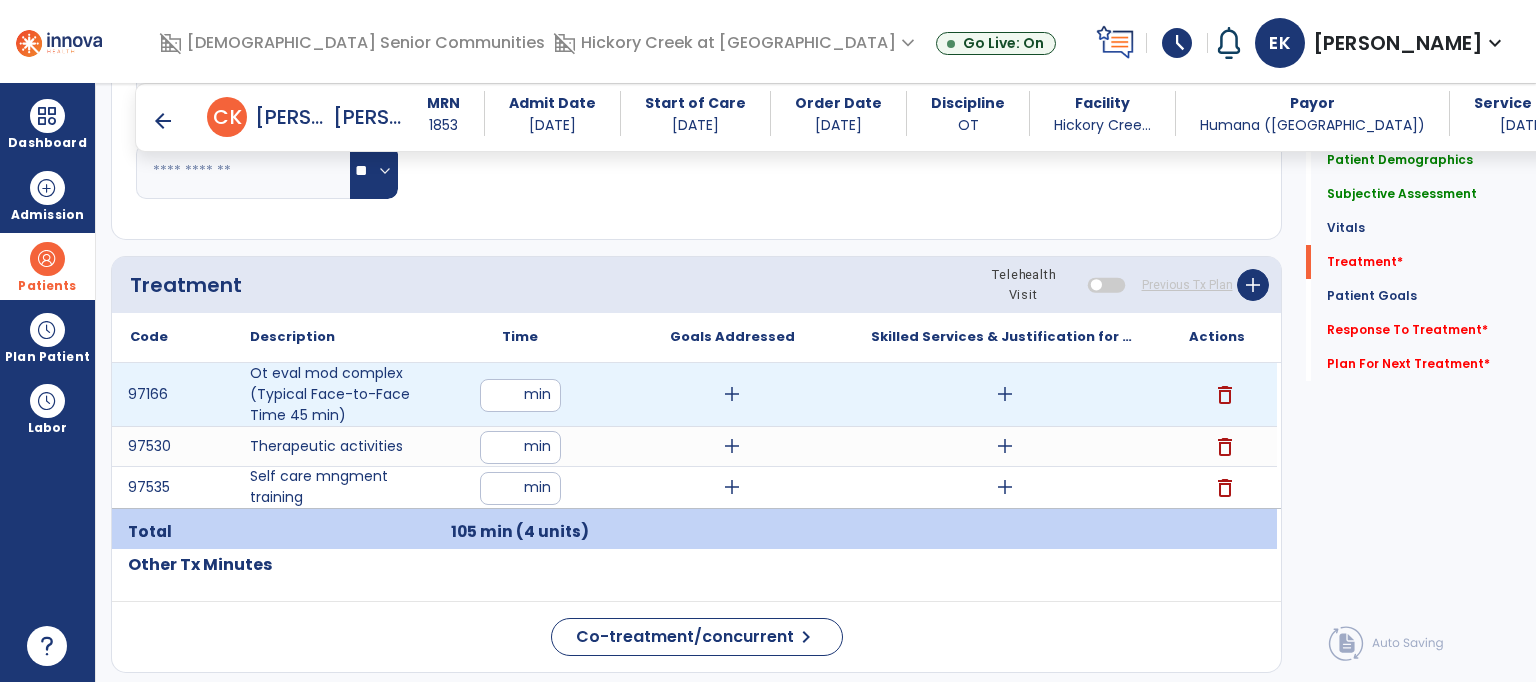 click on "add" at bounding box center (732, 394) 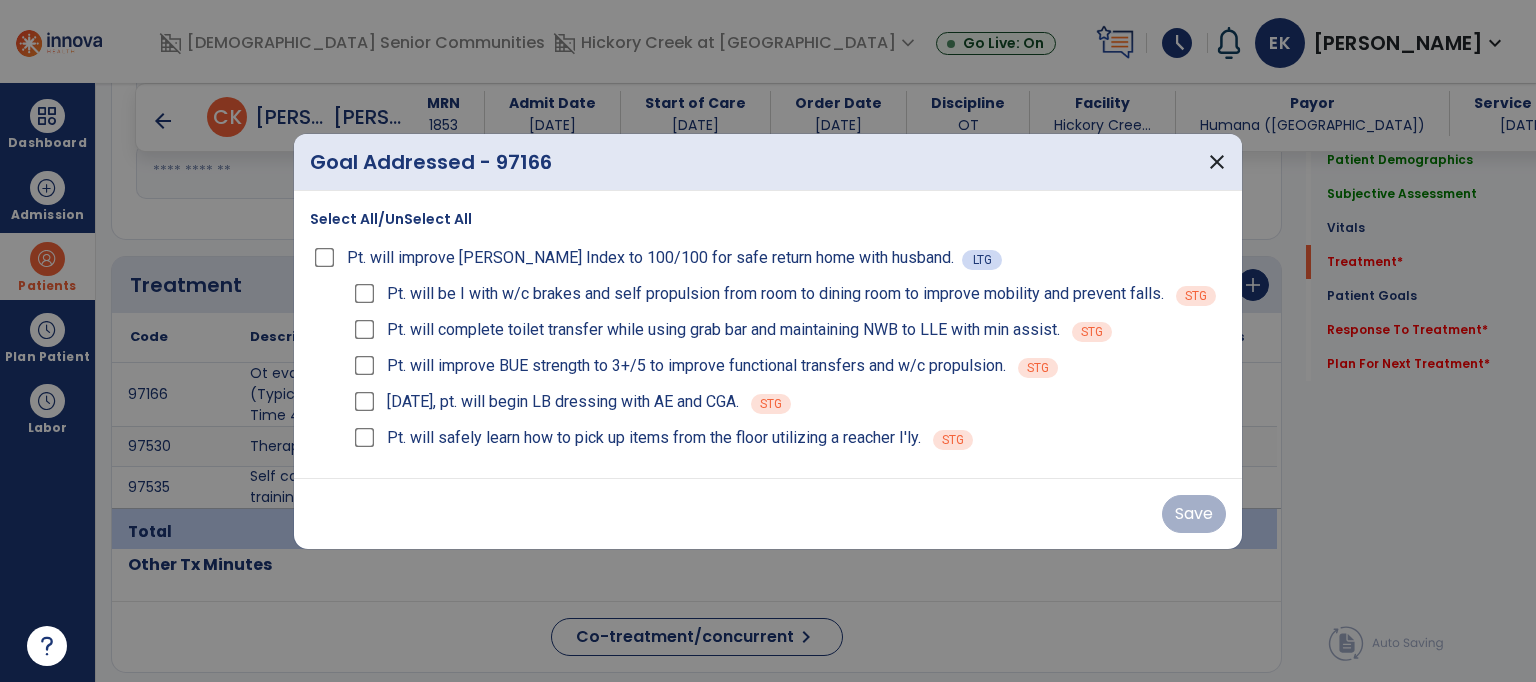 click on "Select All/UnSelect All" at bounding box center (391, 219) 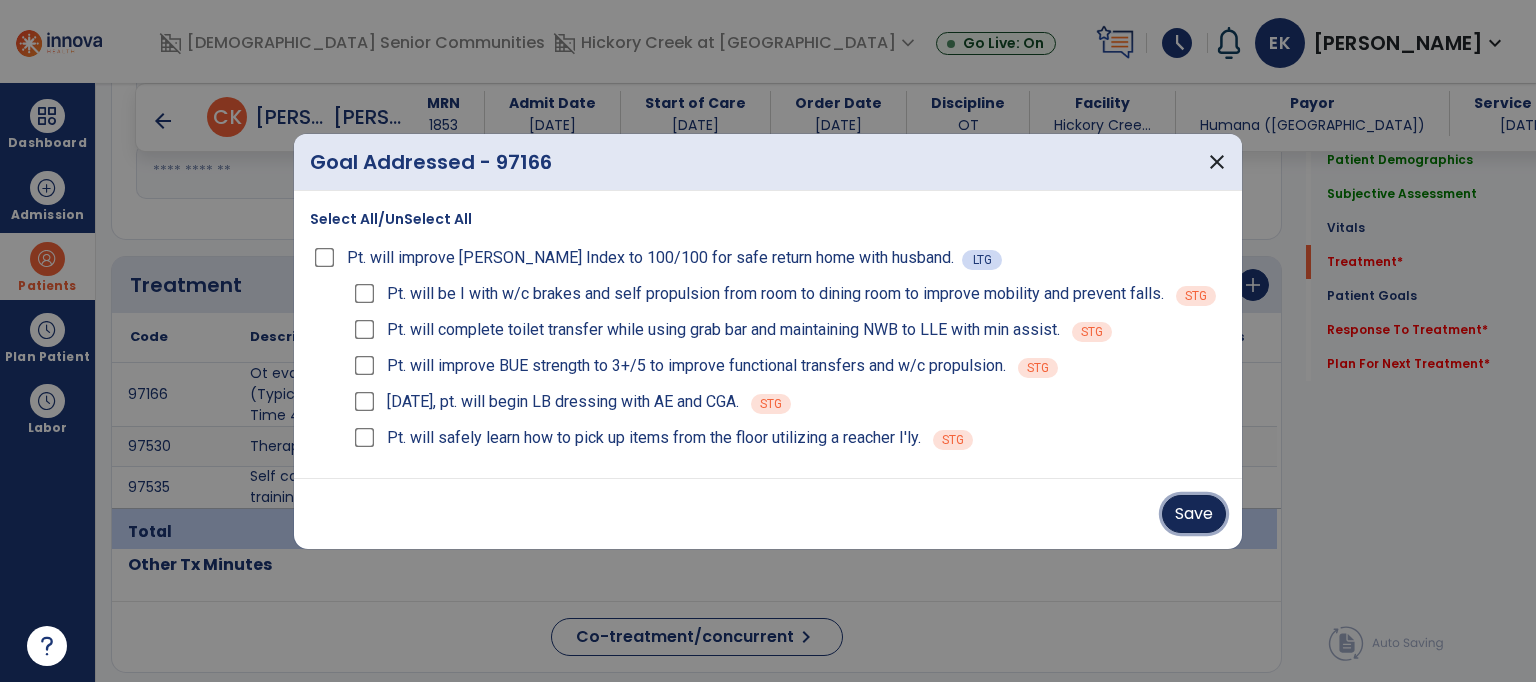 click on "Save" at bounding box center (1194, 514) 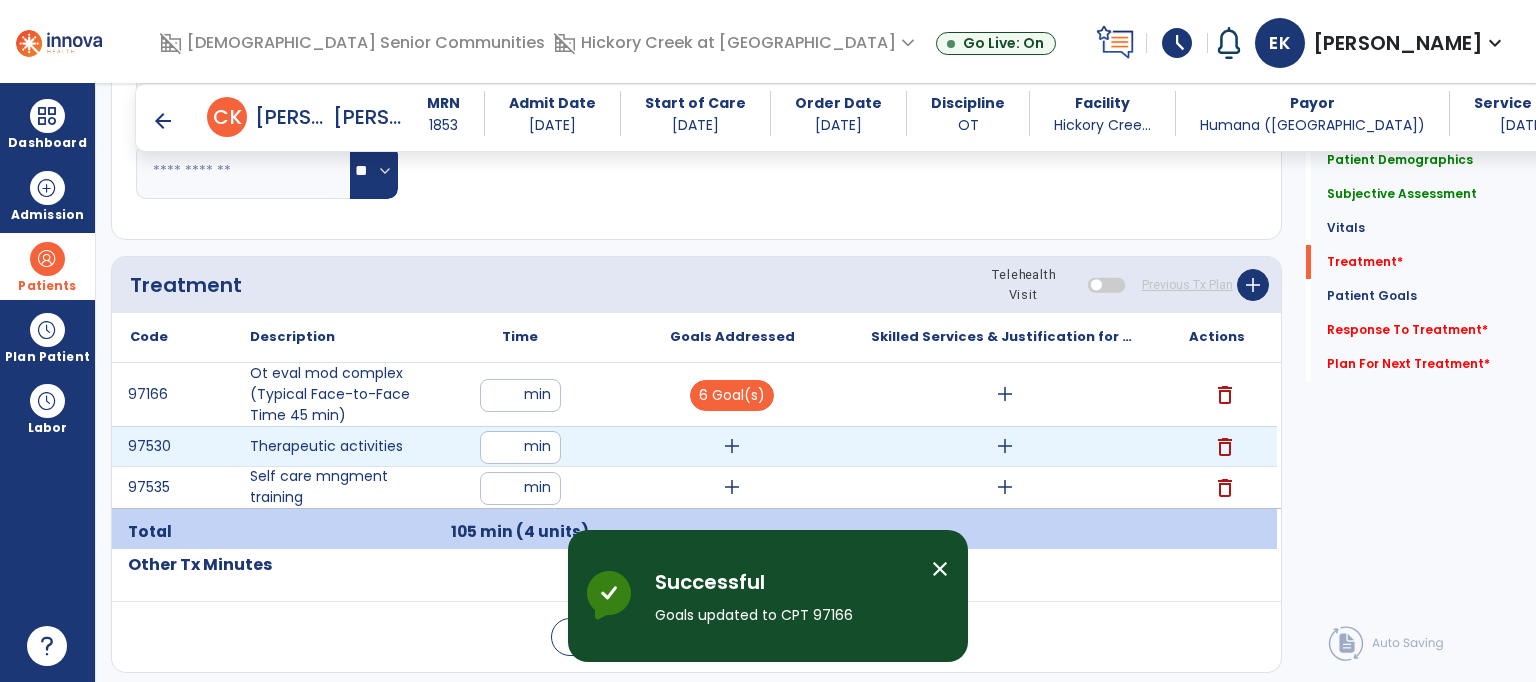 click on "add" at bounding box center [732, 446] 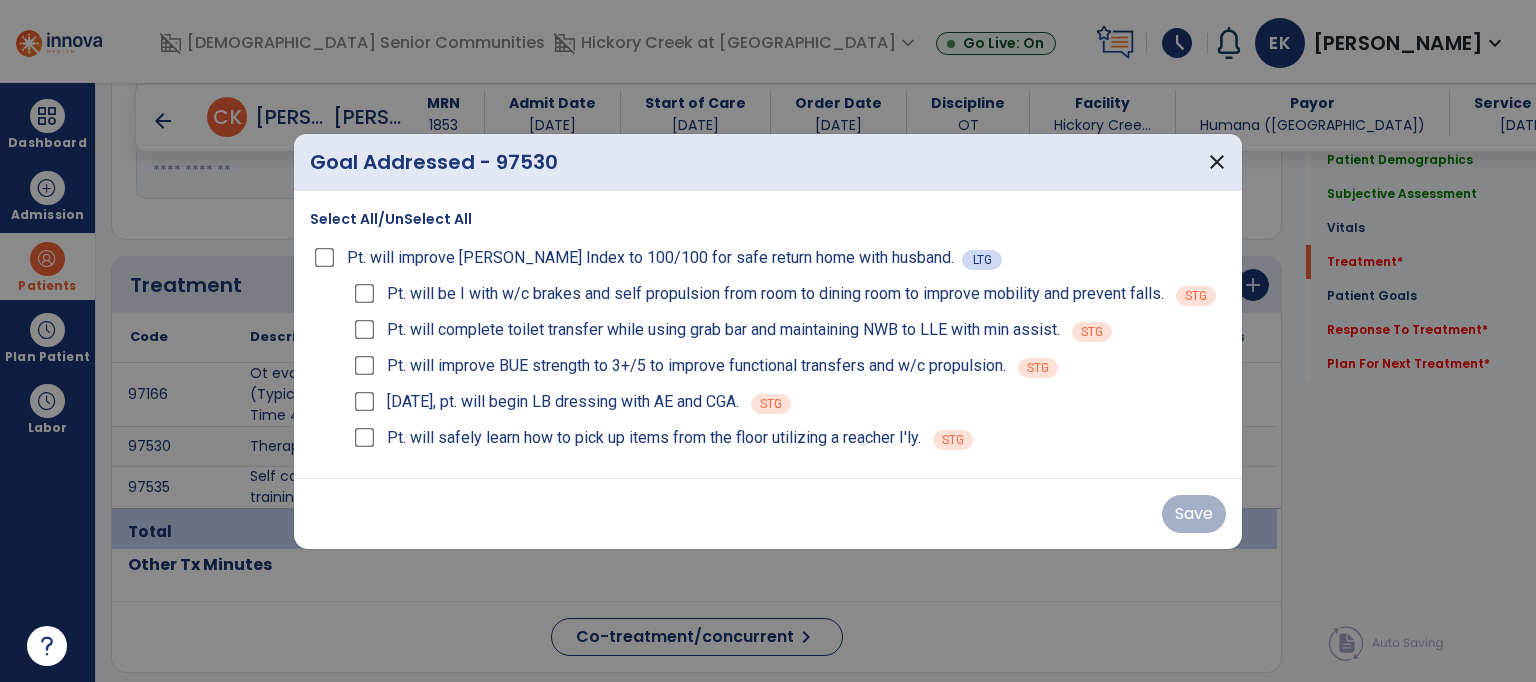 click on "Select All/UnSelect All" at bounding box center [391, 219] 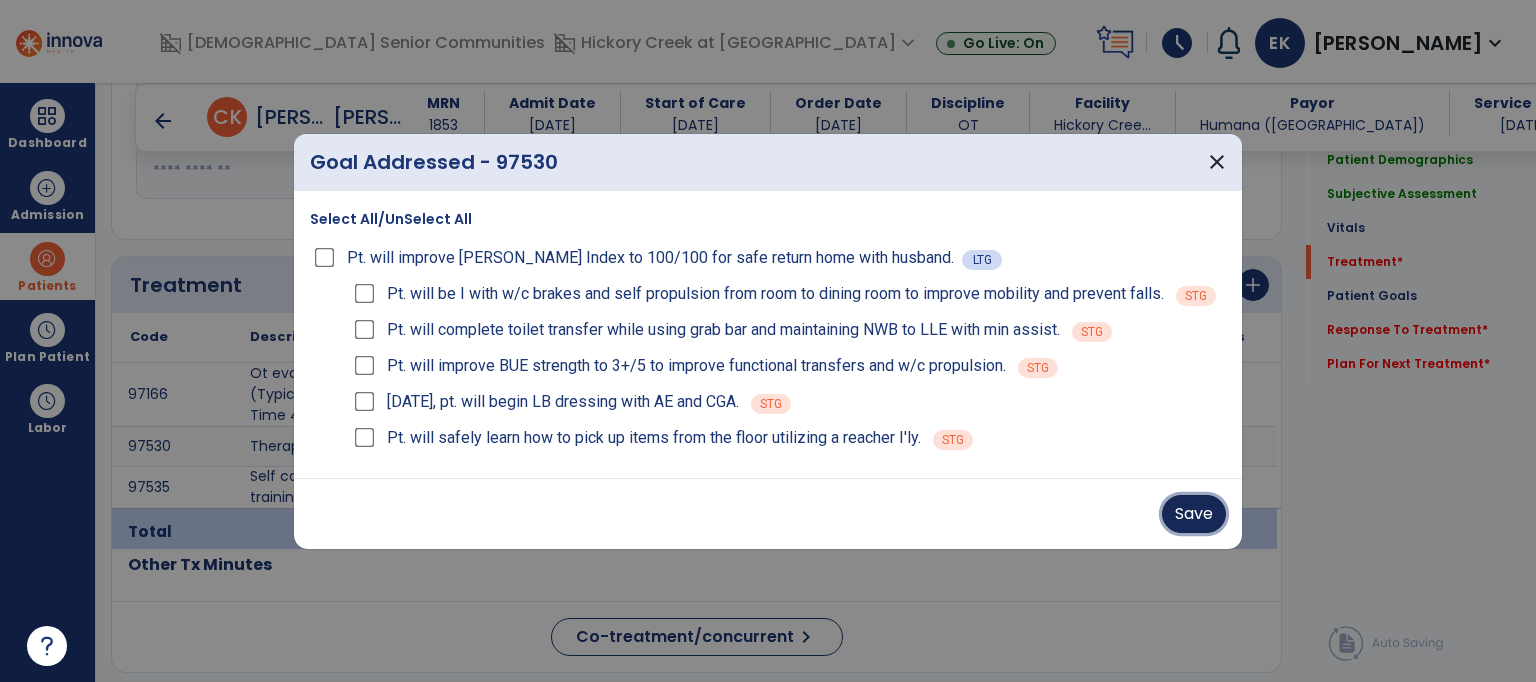 click on "Save" at bounding box center (1194, 514) 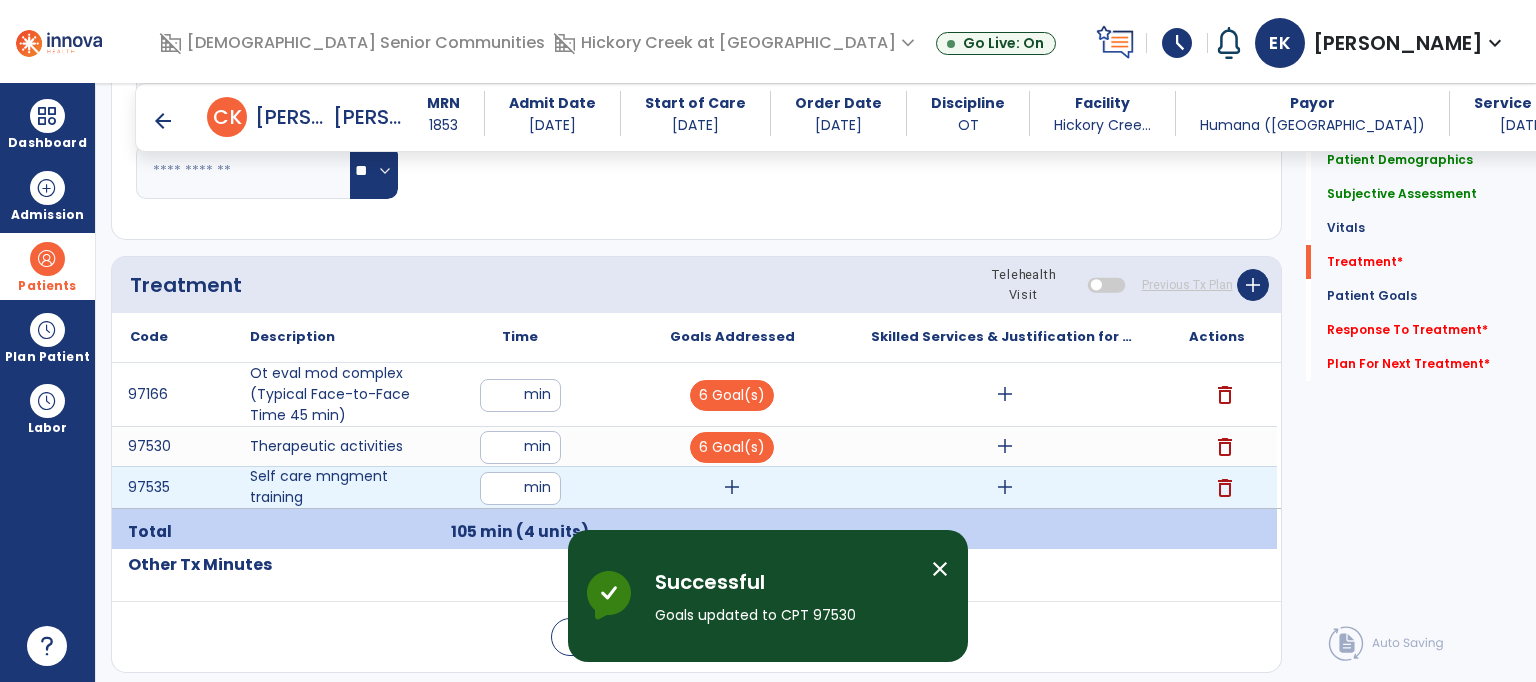 click on "add" at bounding box center (732, 487) 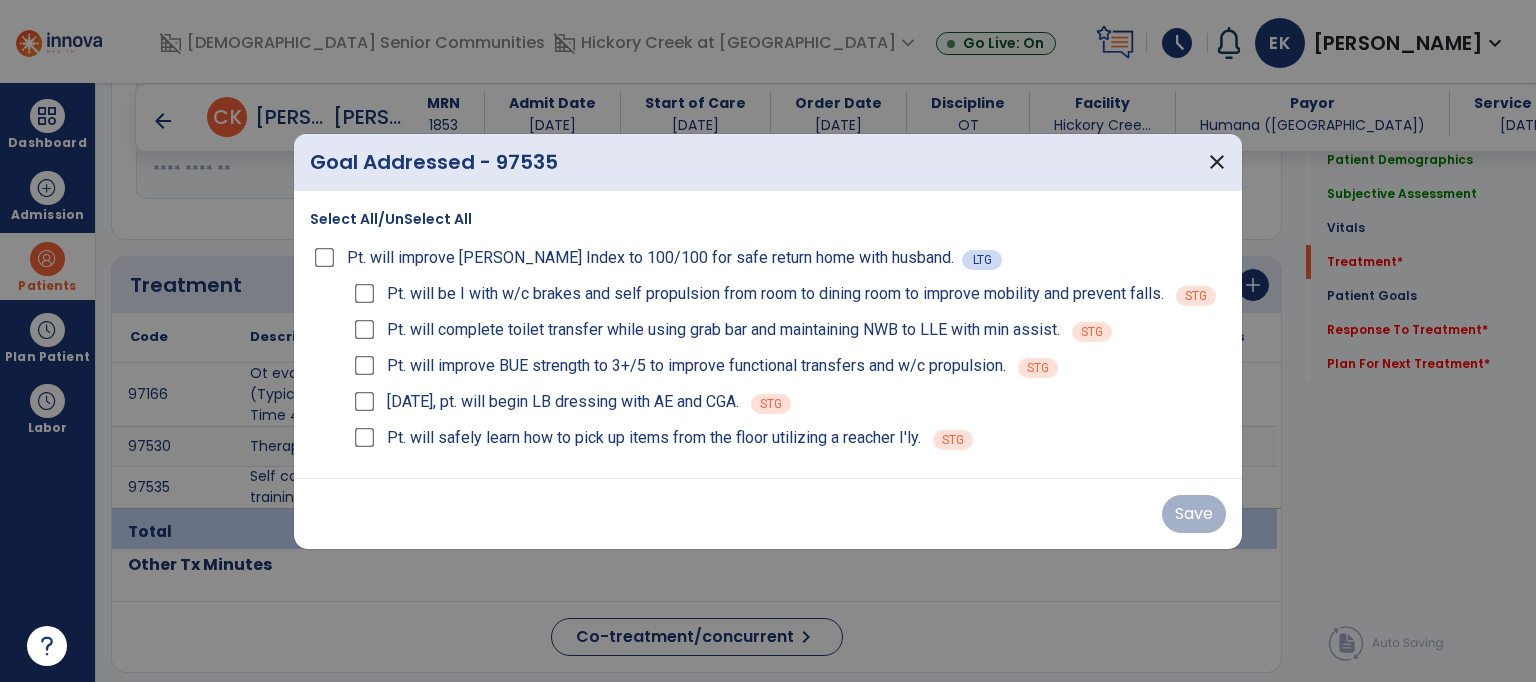 click on "Select All/UnSelect All" at bounding box center [391, 219] 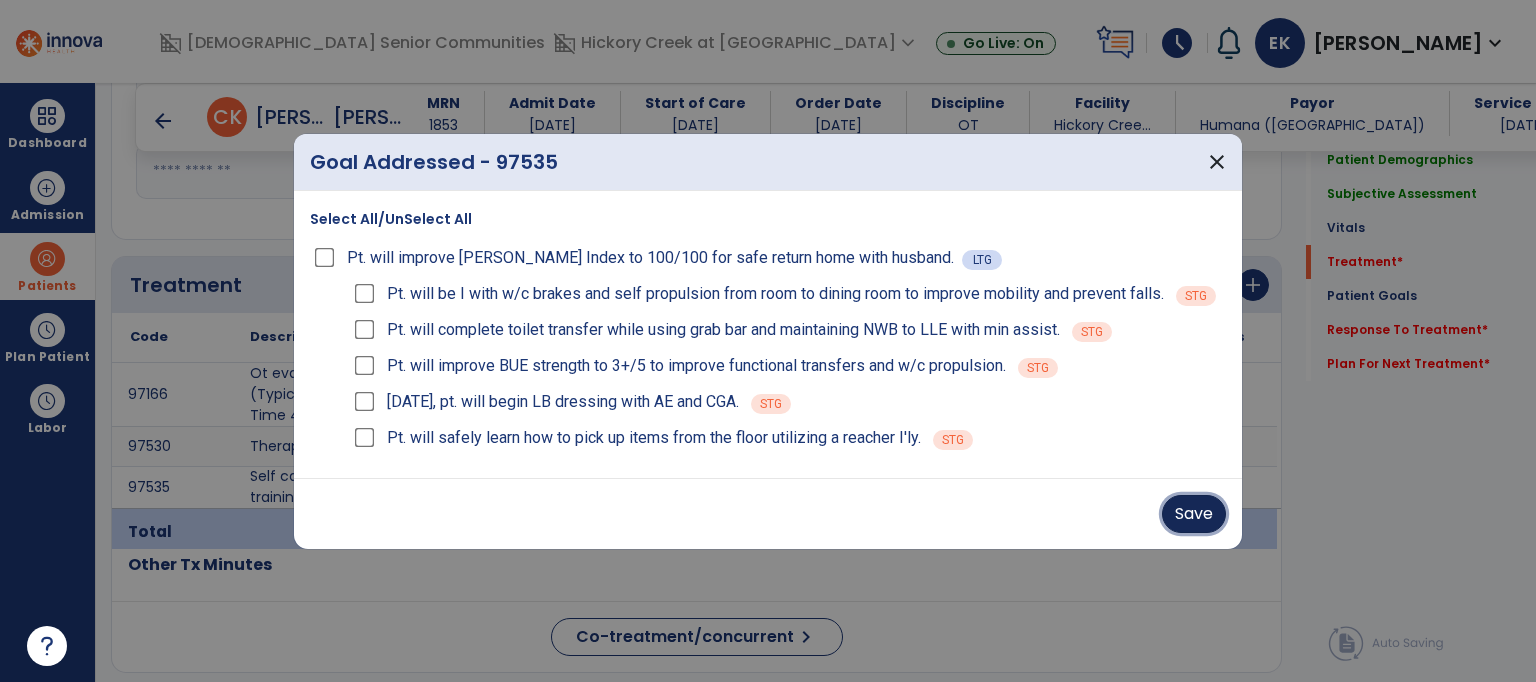 click on "Save" at bounding box center [1194, 514] 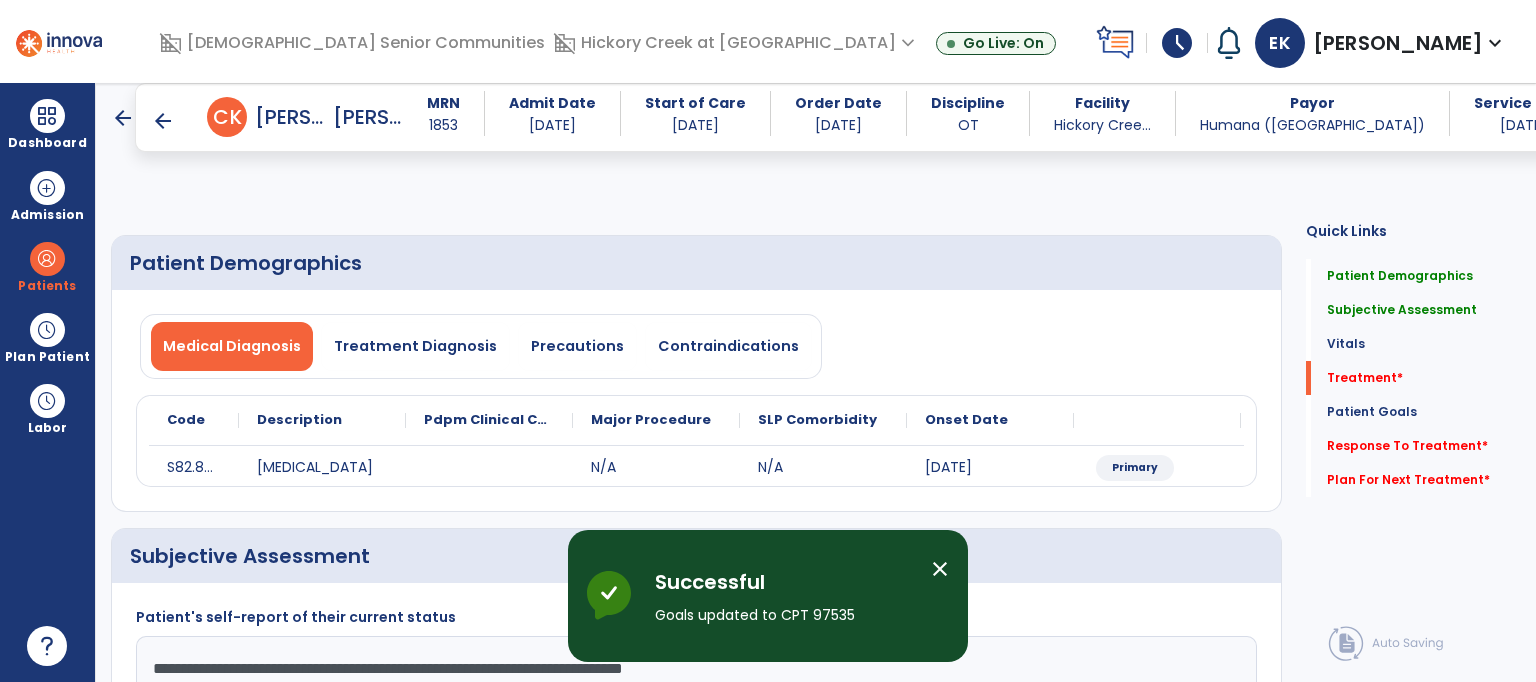 select on "*" 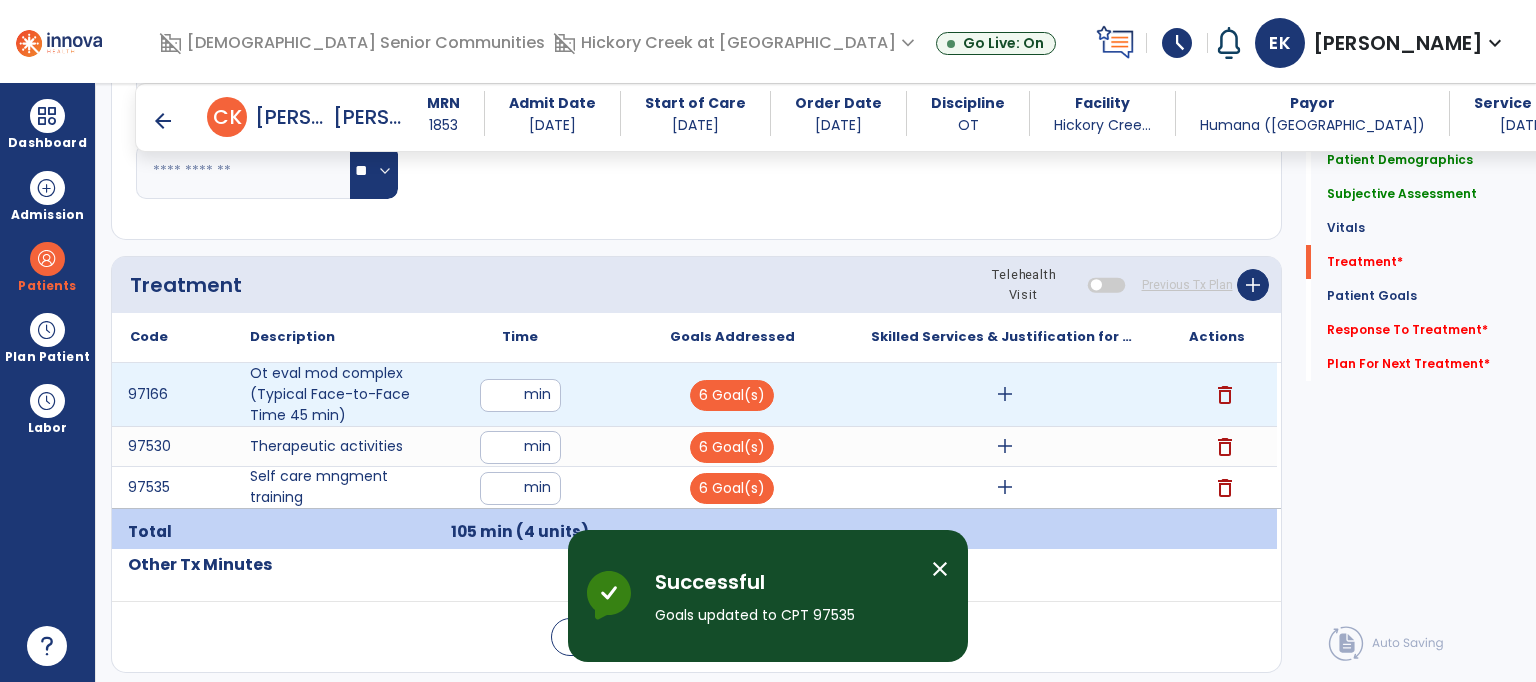click on "add" at bounding box center (1005, 394) 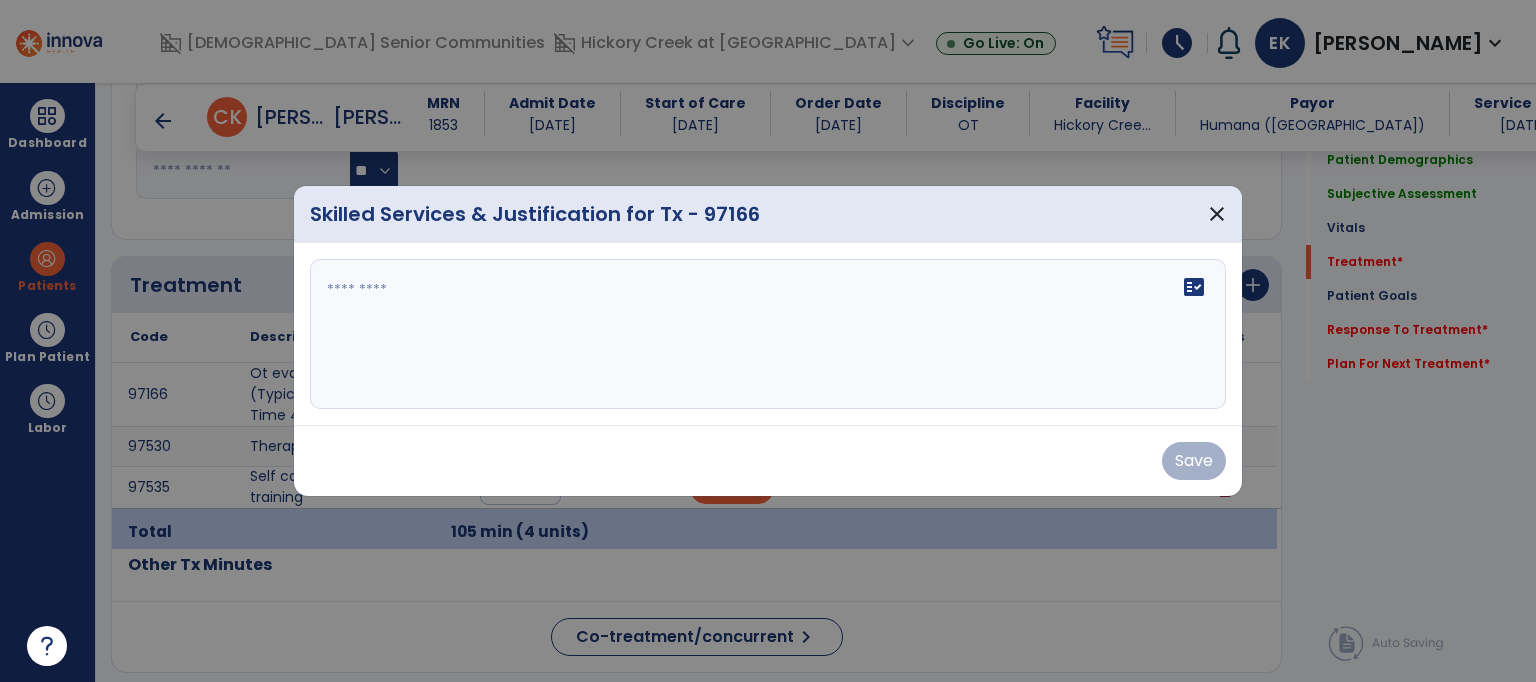 click on "fact_check" at bounding box center (768, 334) 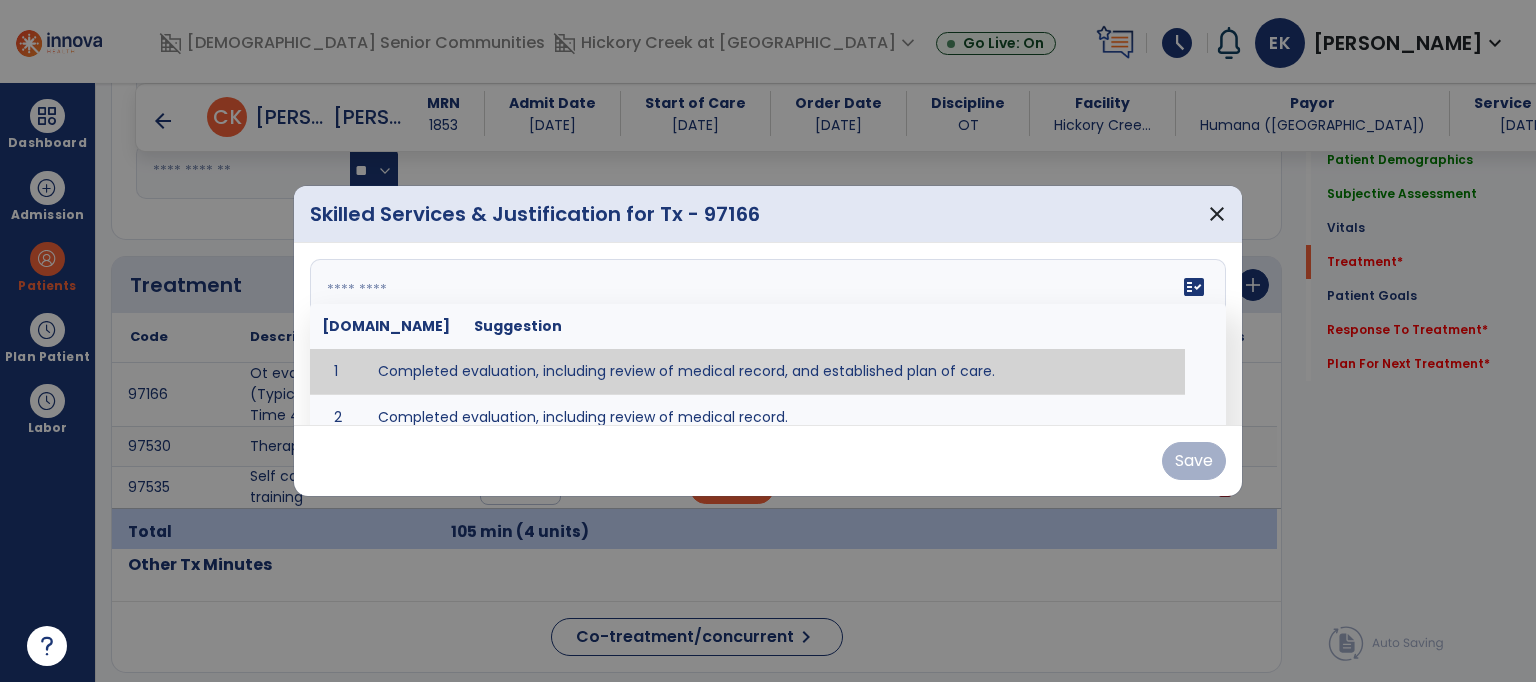 type on "**********" 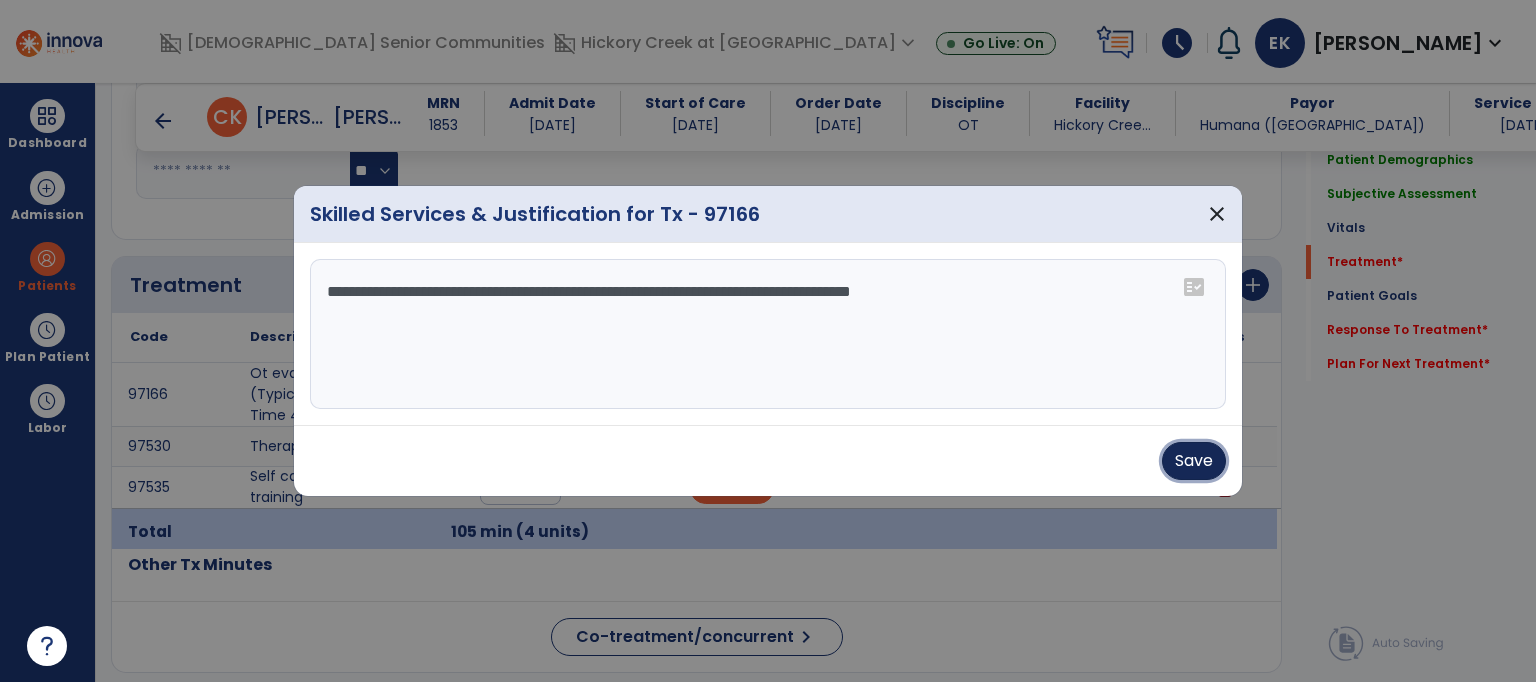click on "Save" at bounding box center (1194, 461) 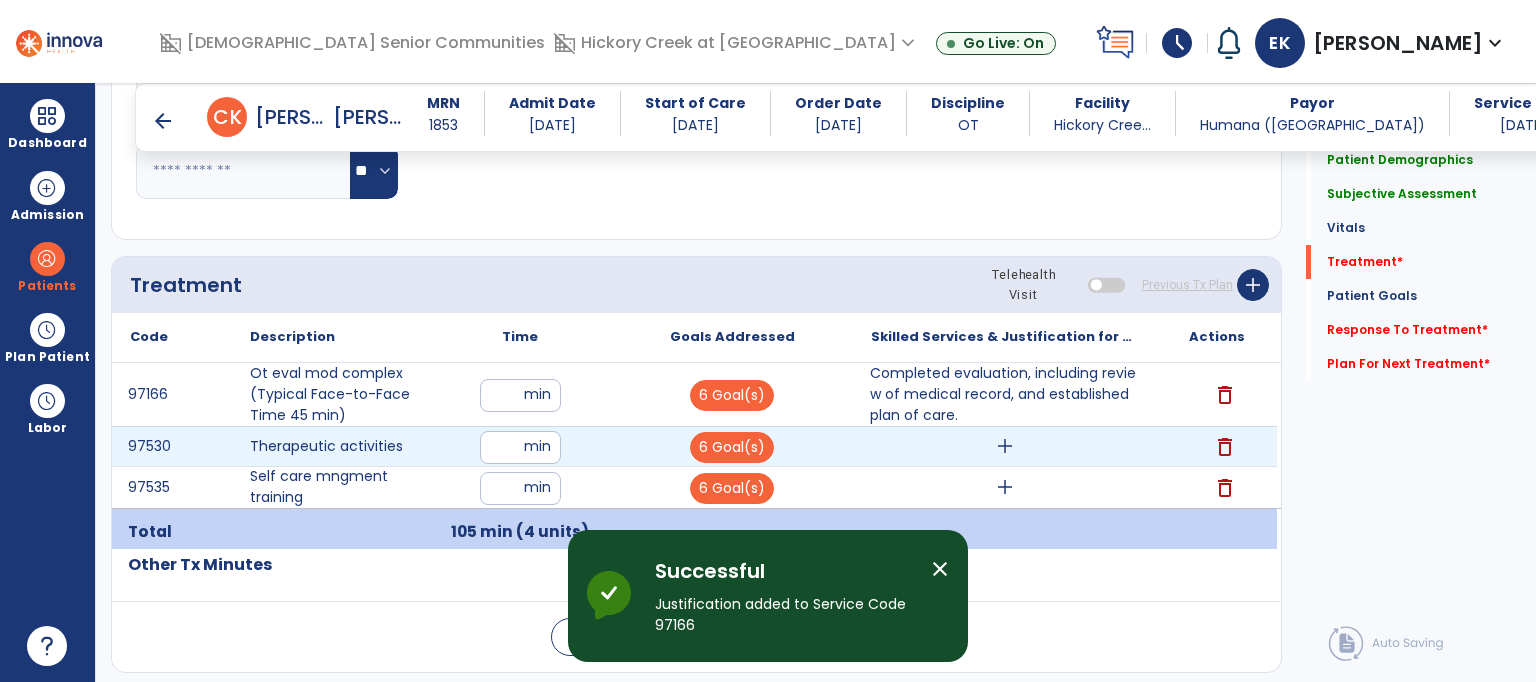 click on "add" at bounding box center [1005, 446] 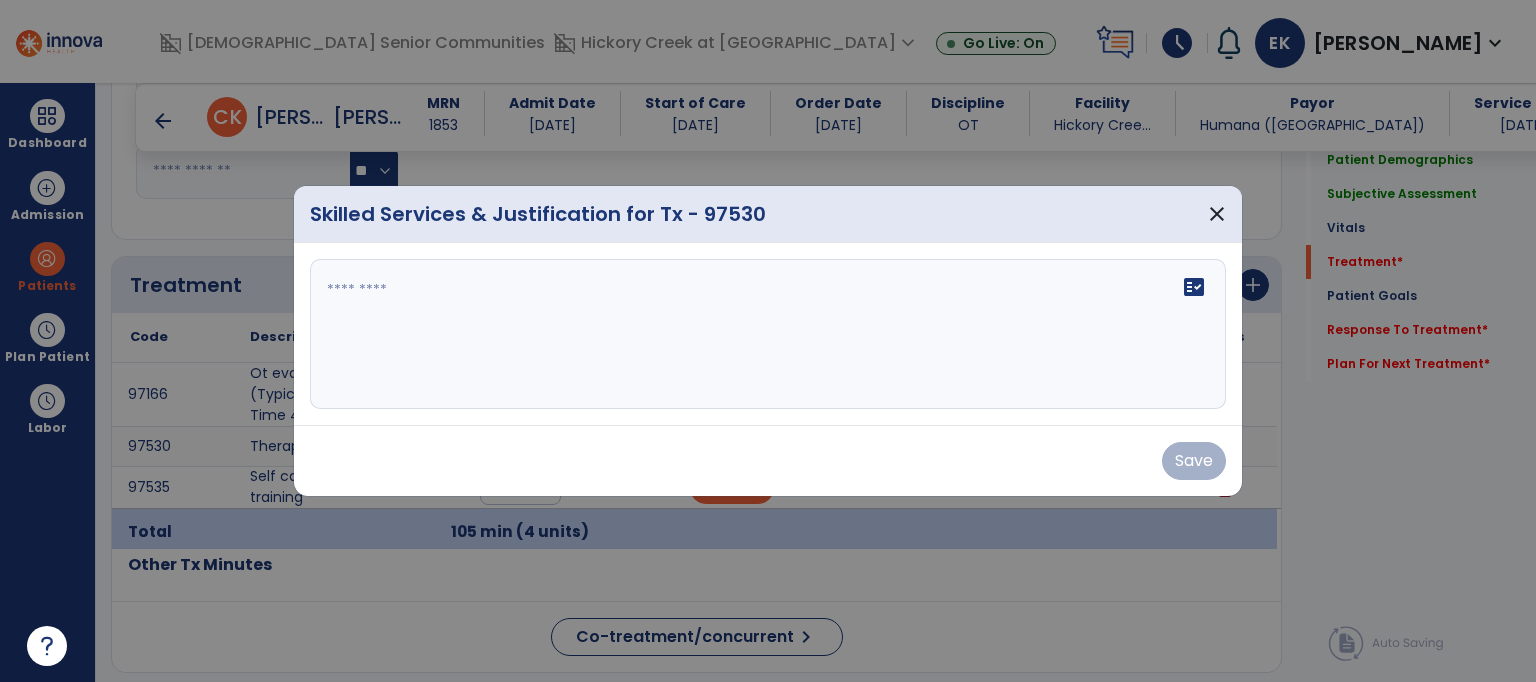 click on "fact_check" at bounding box center (768, 334) 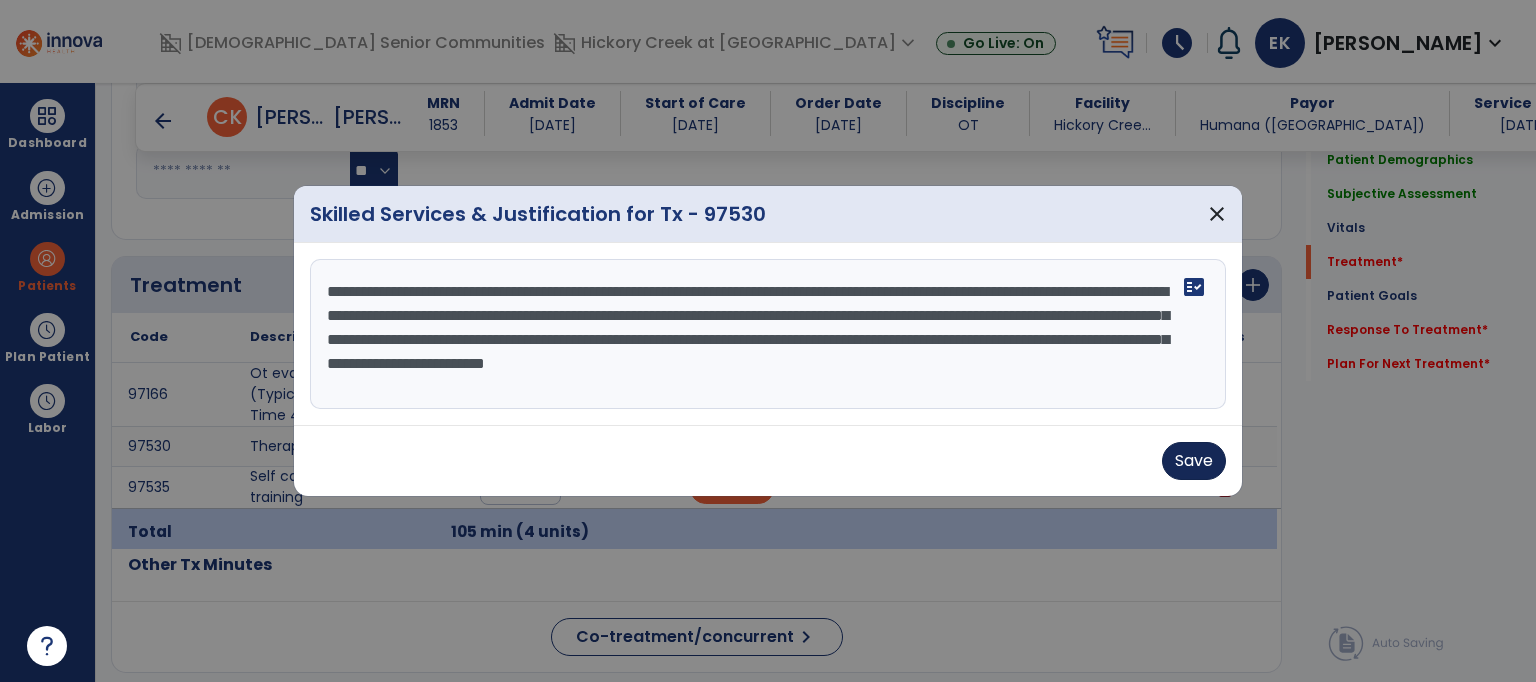 type on "**********" 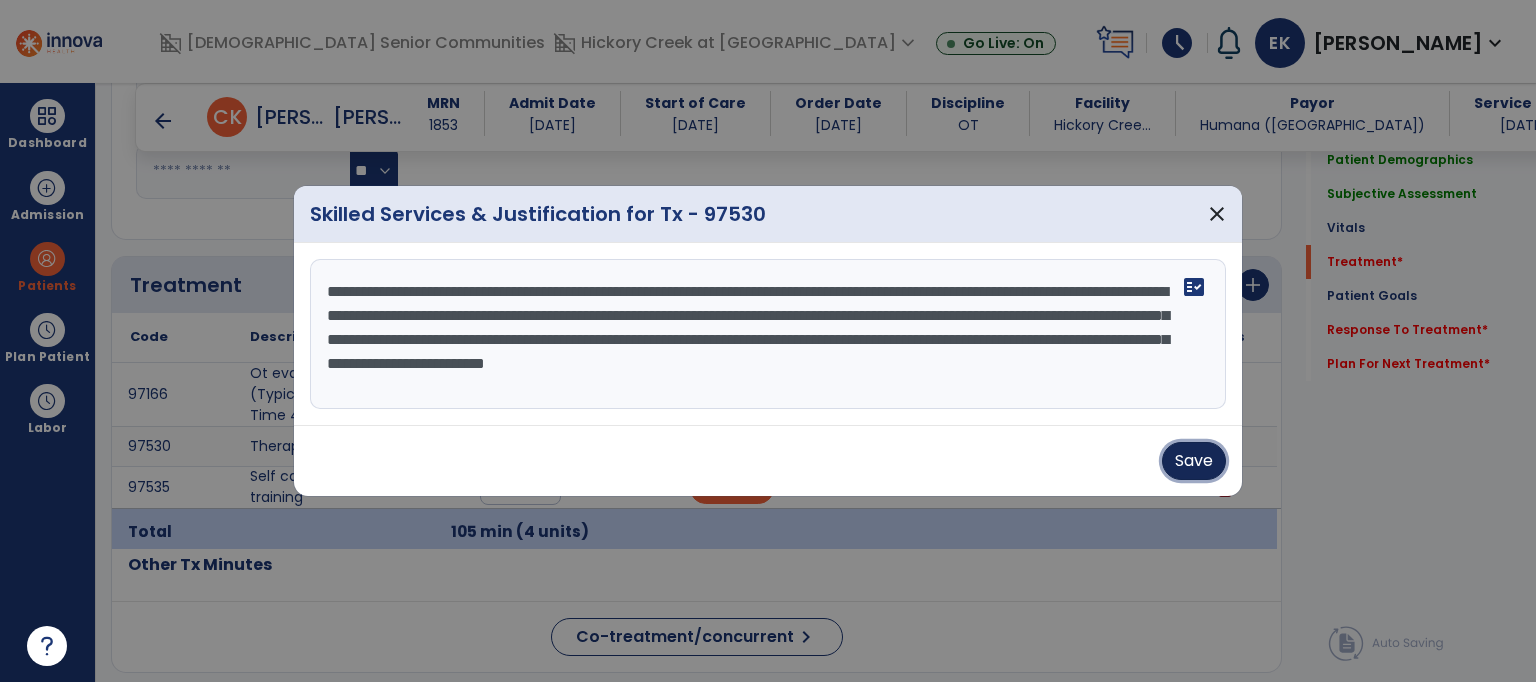 click on "Save" at bounding box center (1194, 461) 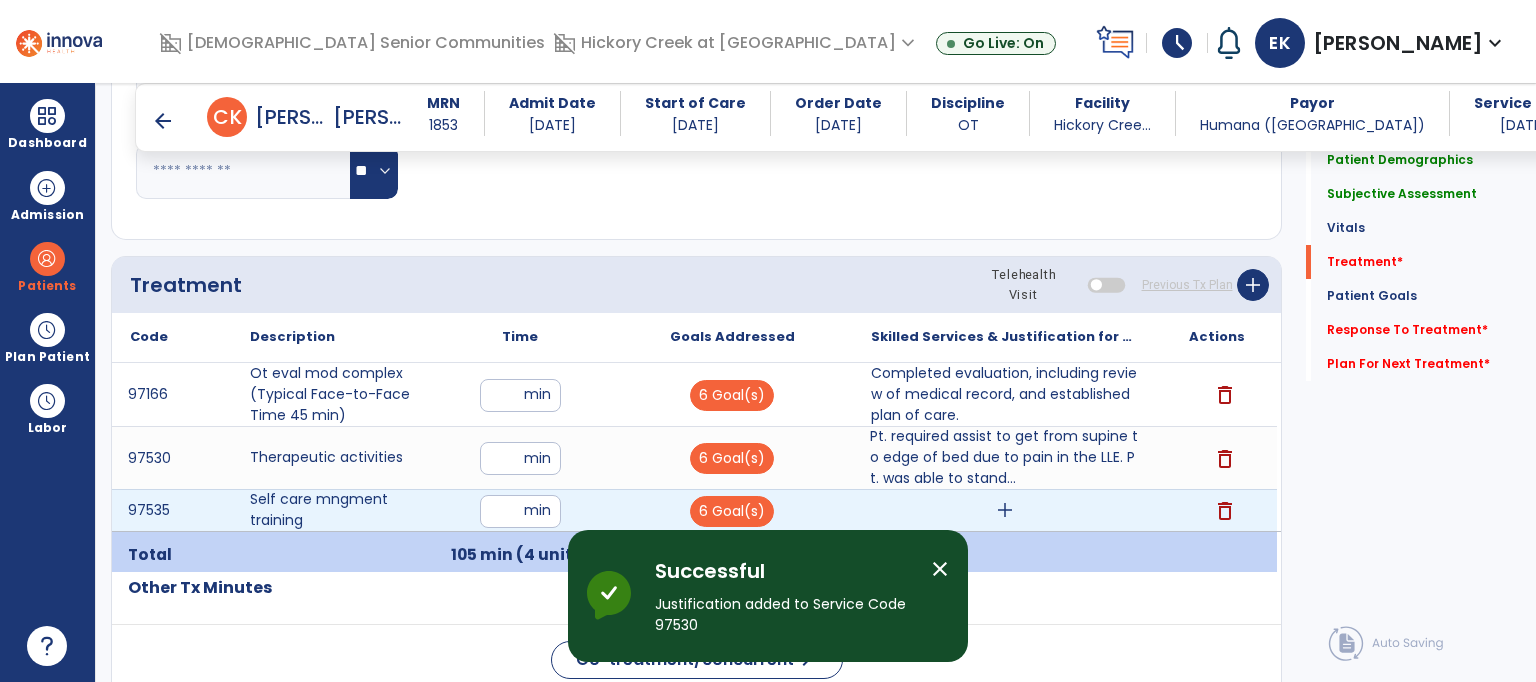 click on "add" at bounding box center [1005, 510] 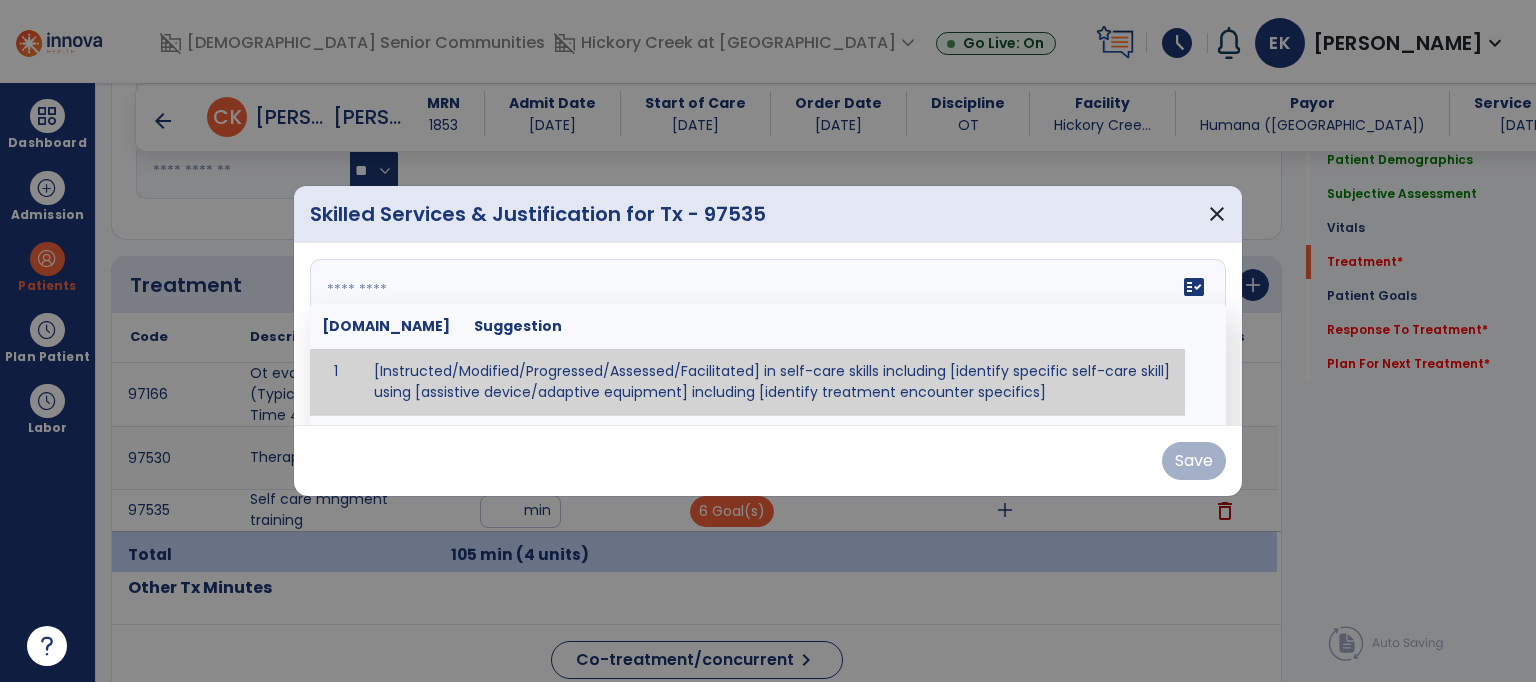 click at bounding box center [768, 334] 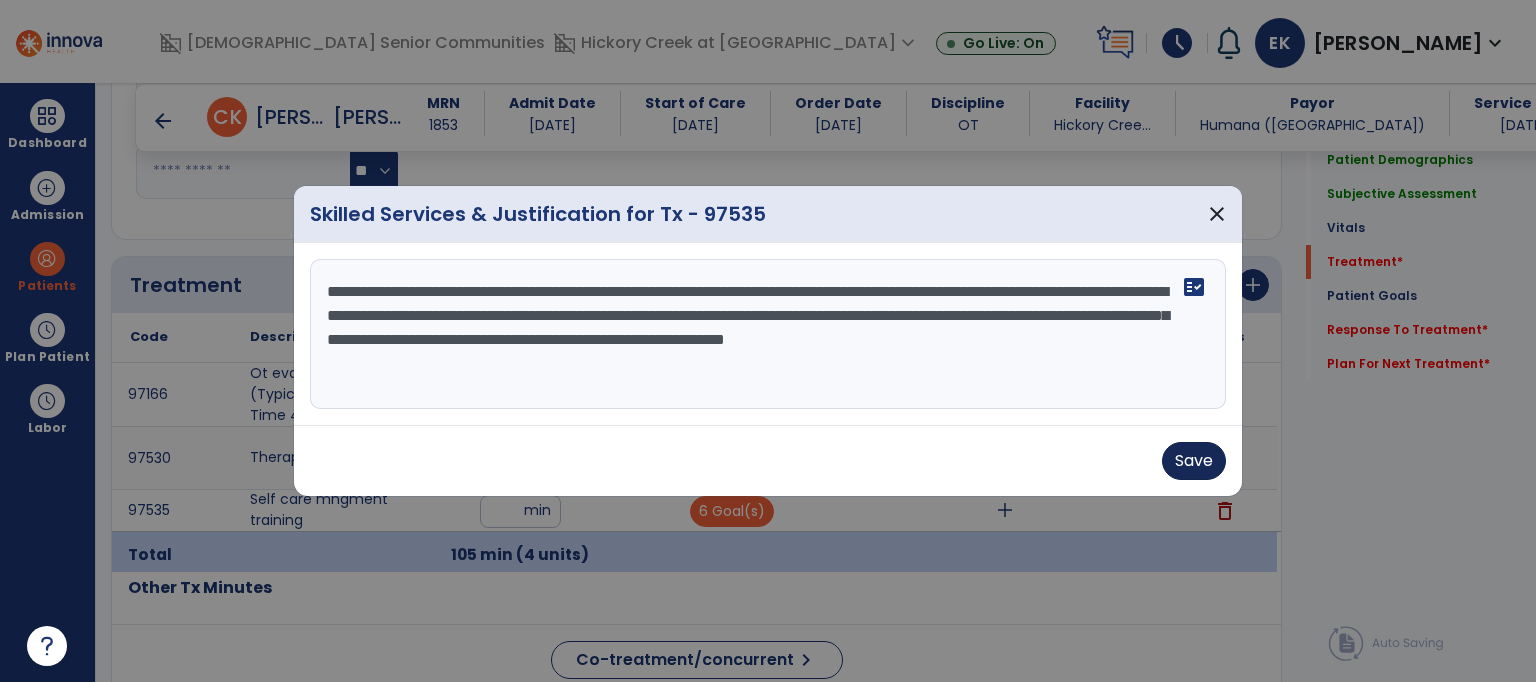 type on "**********" 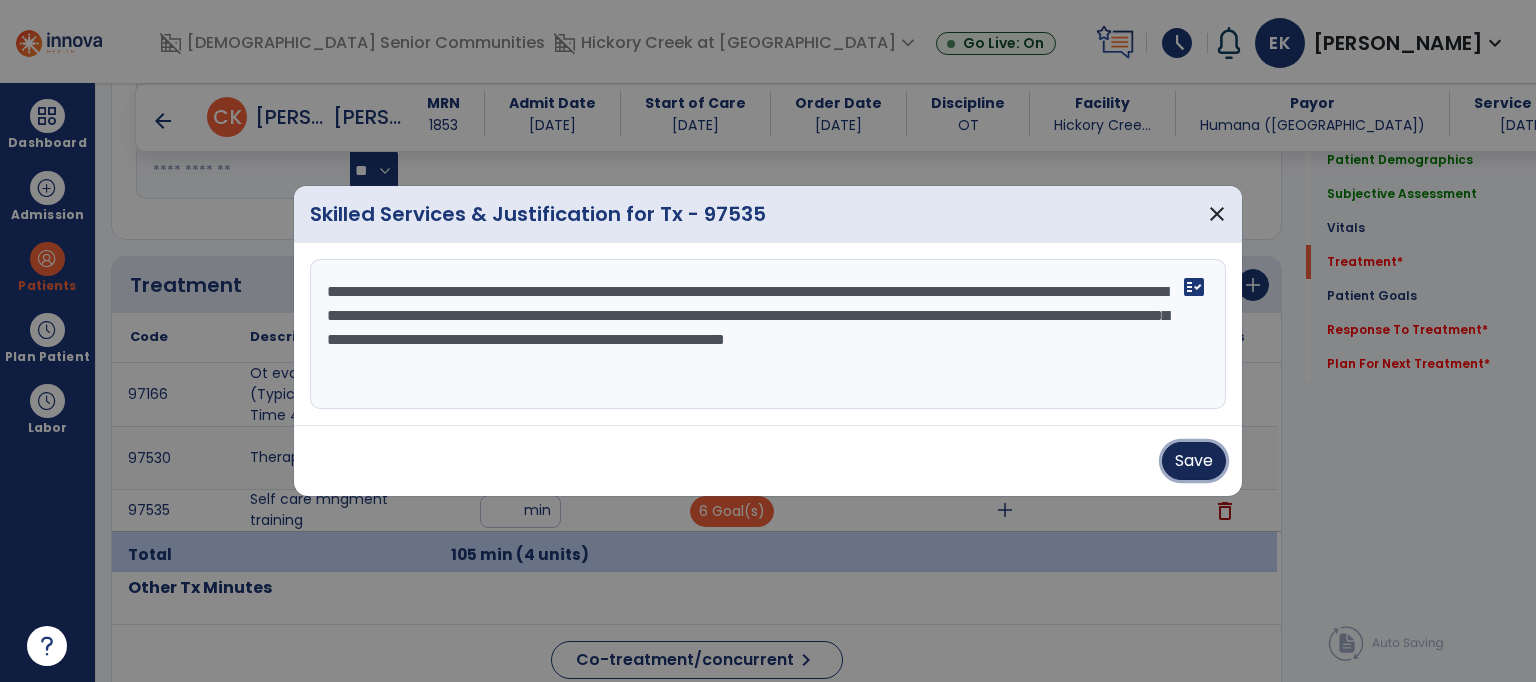 click on "Save" at bounding box center (1194, 461) 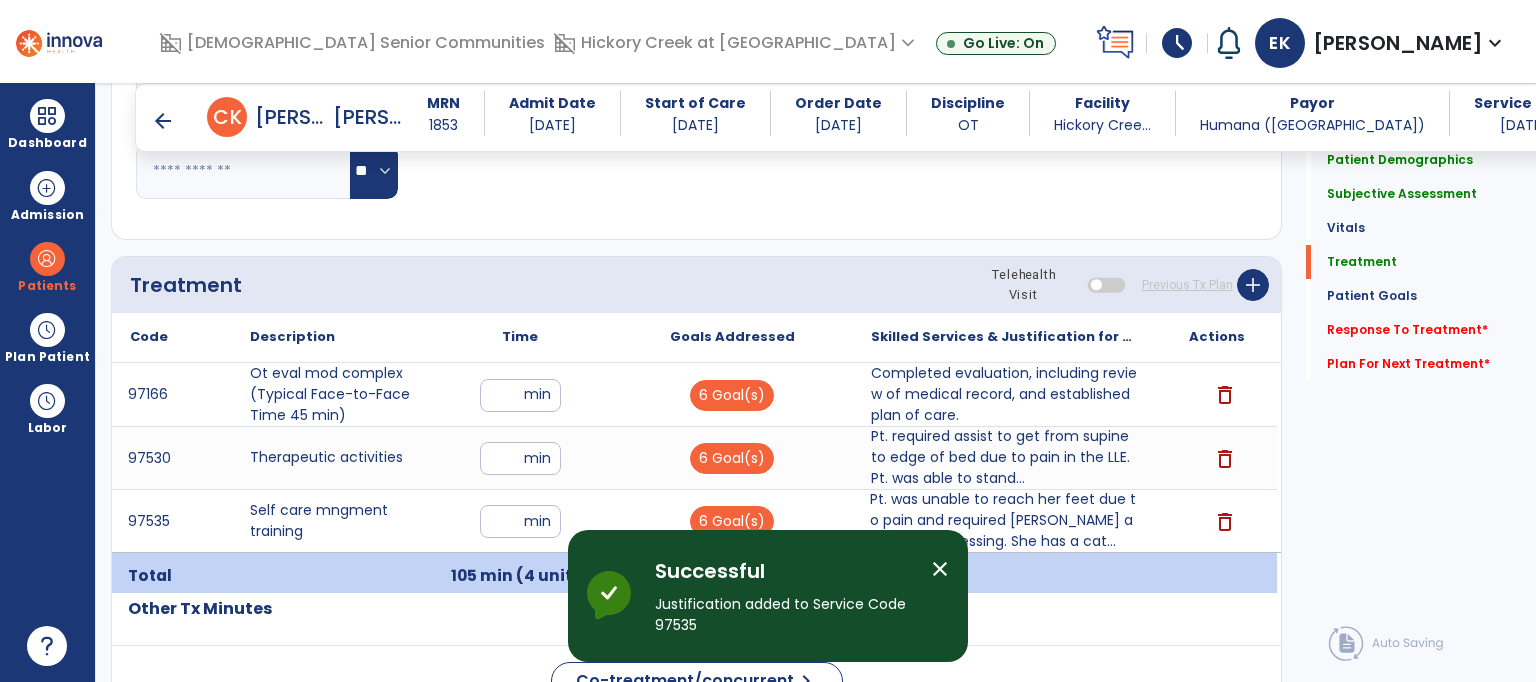 click on "Quick Links  Patient Demographics   Patient Demographics   Subjective Assessment   Subjective Assessment   Vitals   Vitals   Treatment   Treatment   Patient Goals   Patient Goals   Response To Treatment   *  Response To Treatment   *  Plan For Next Treatment   *  Plan For Next Treatment   *" 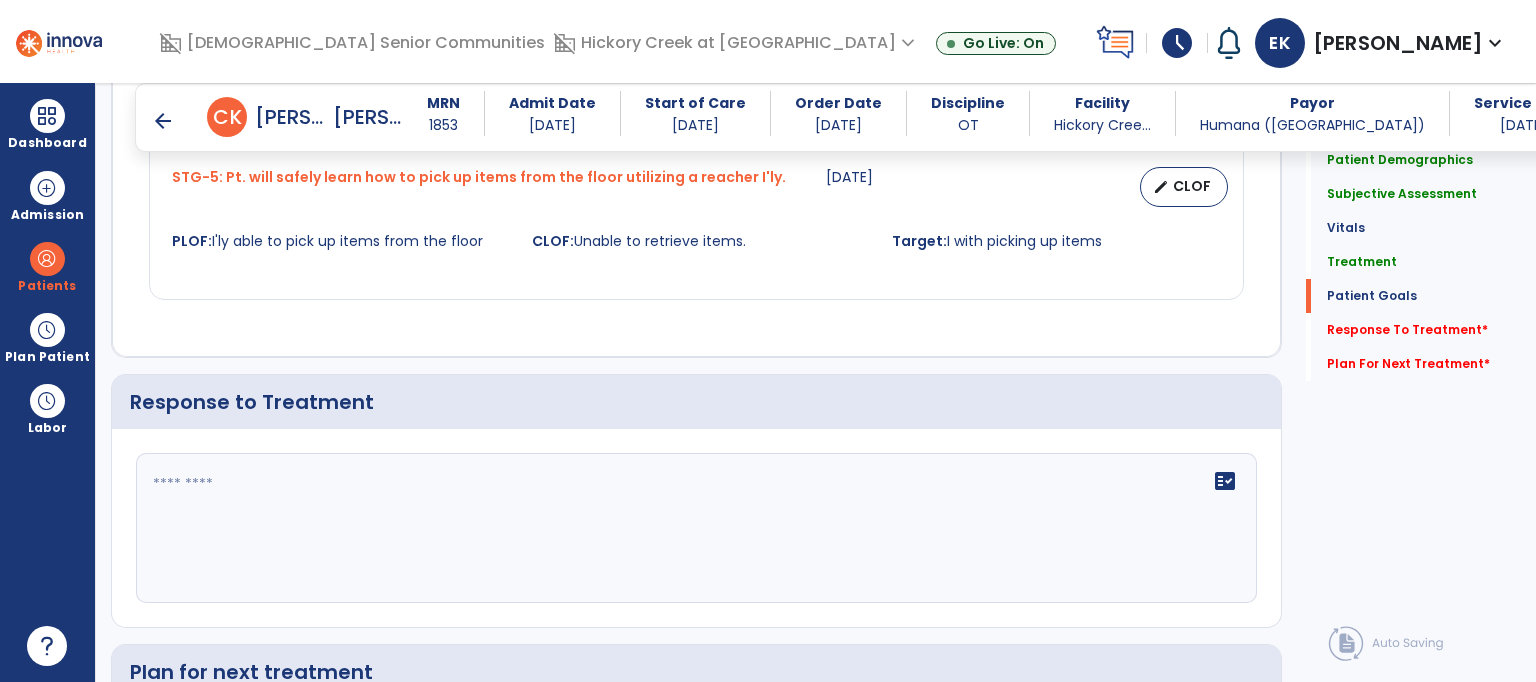 scroll, scrollTop: 2353, scrollLeft: 0, axis: vertical 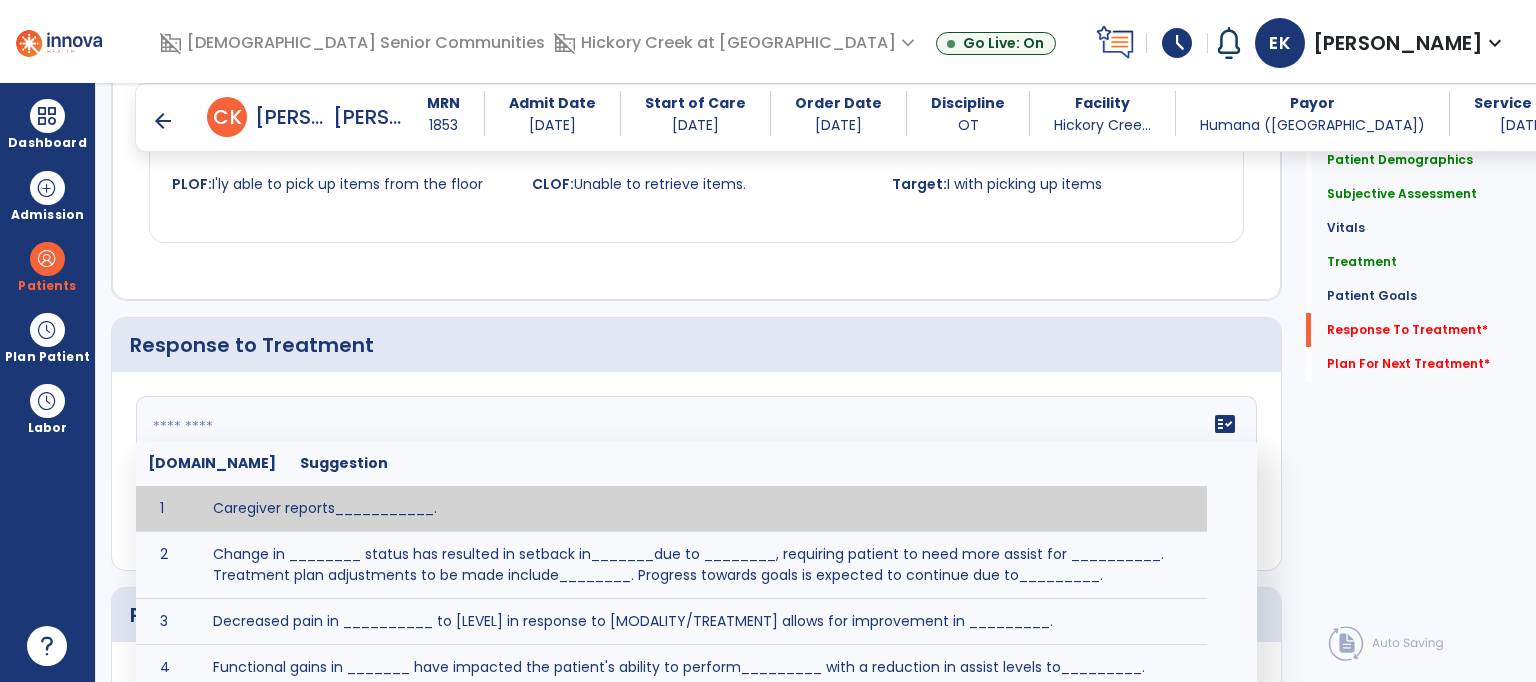 click 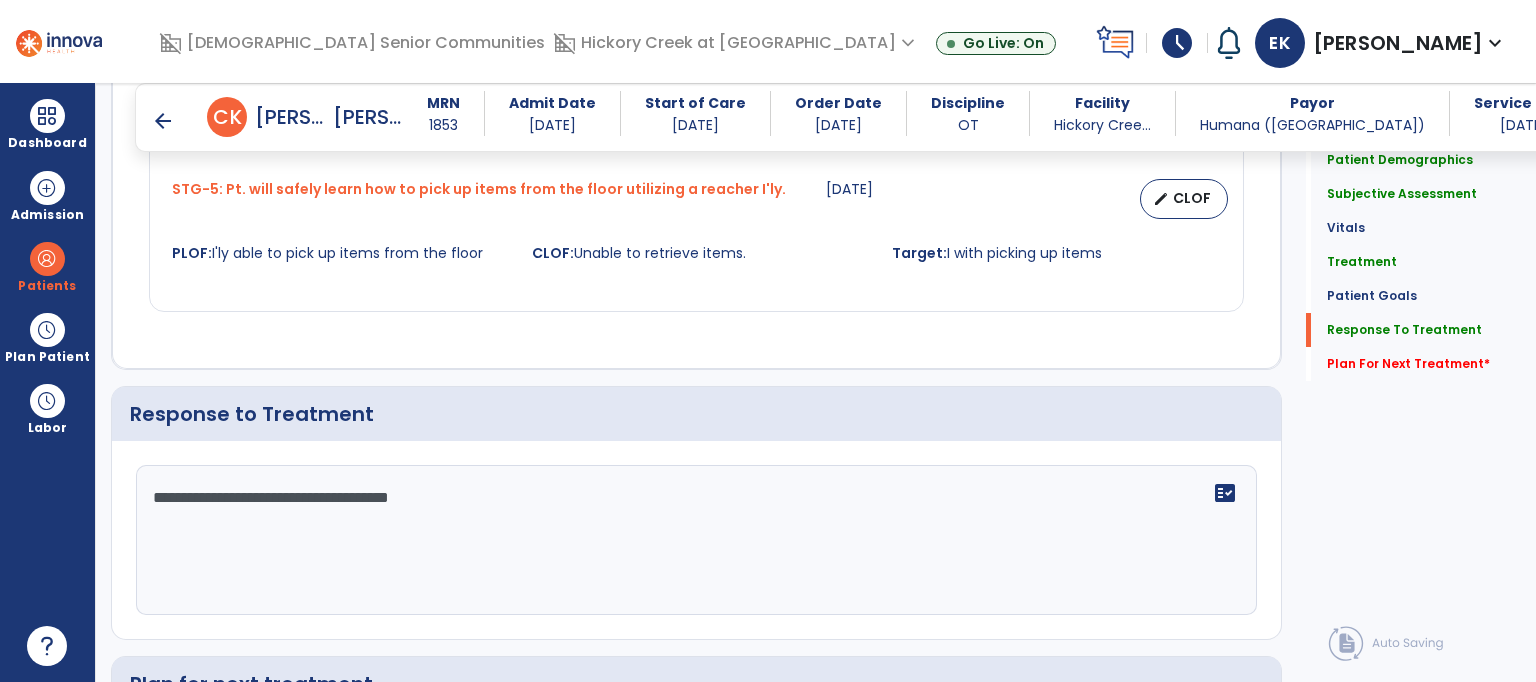 scroll, scrollTop: 2352, scrollLeft: 0, axis: vertical 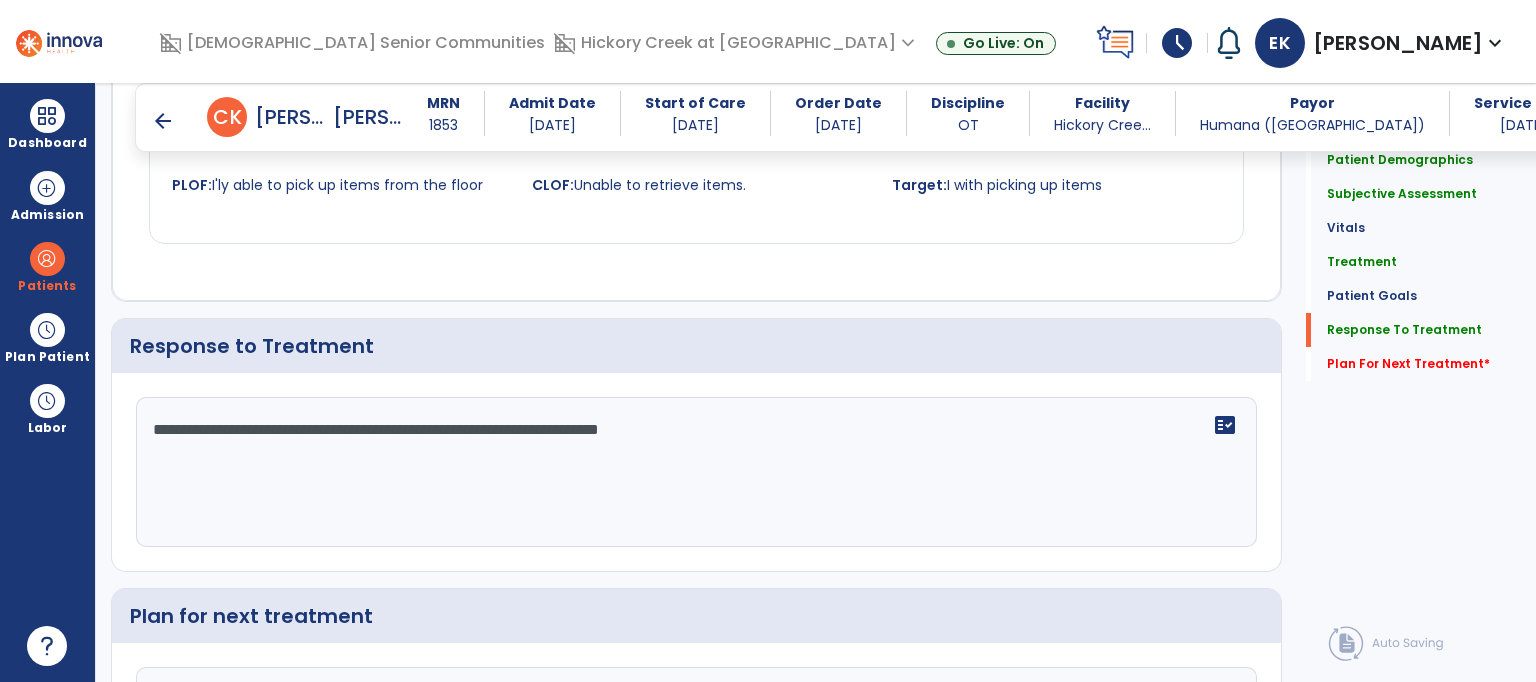type on "**********" 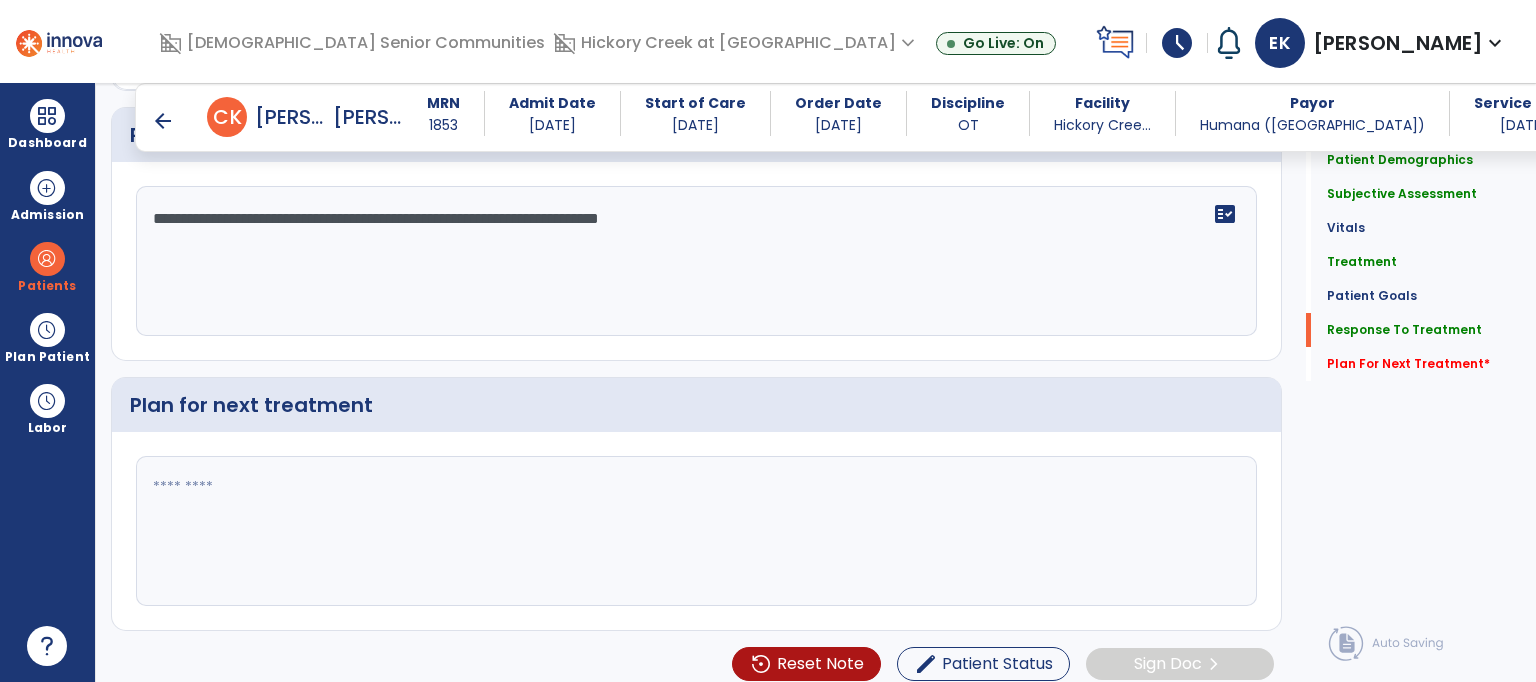 scroll, scrollTop: 2572, scrollLeft: 0, axis: vertical 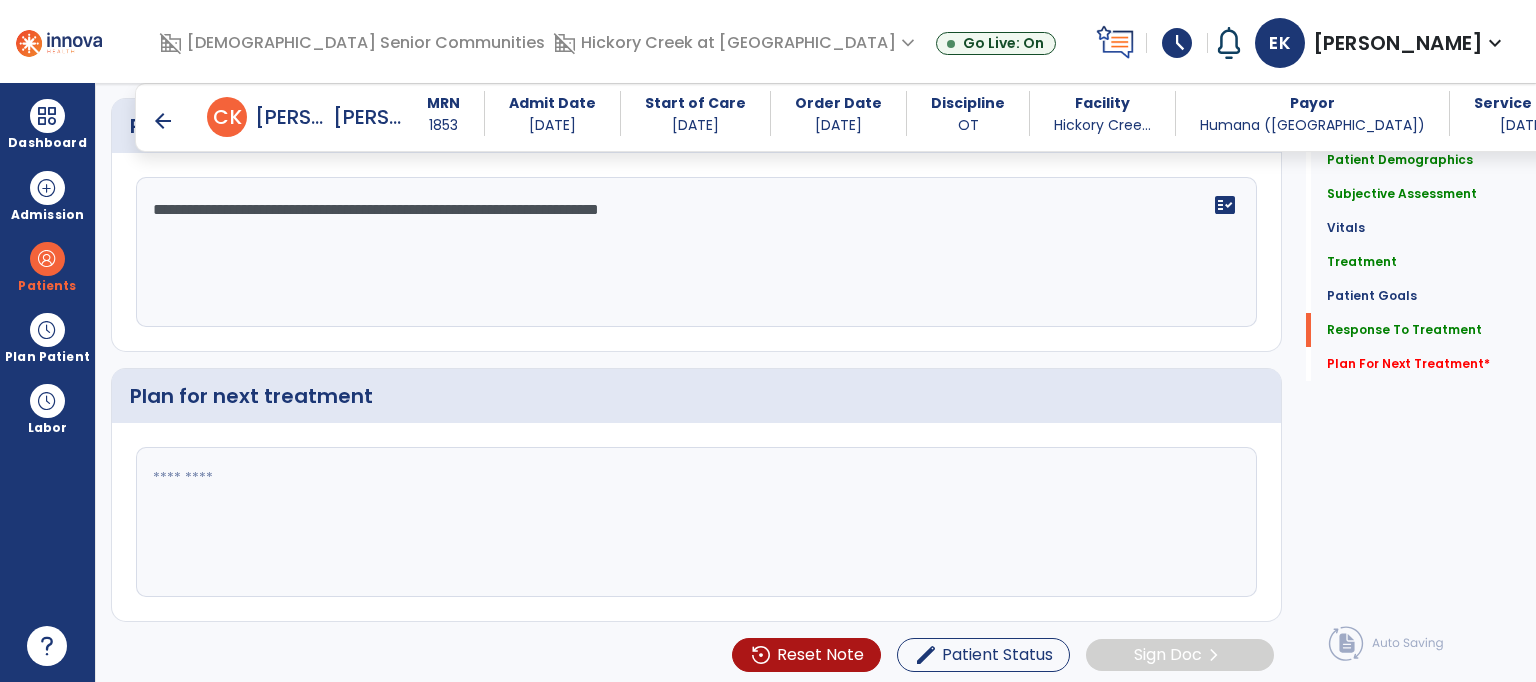 click 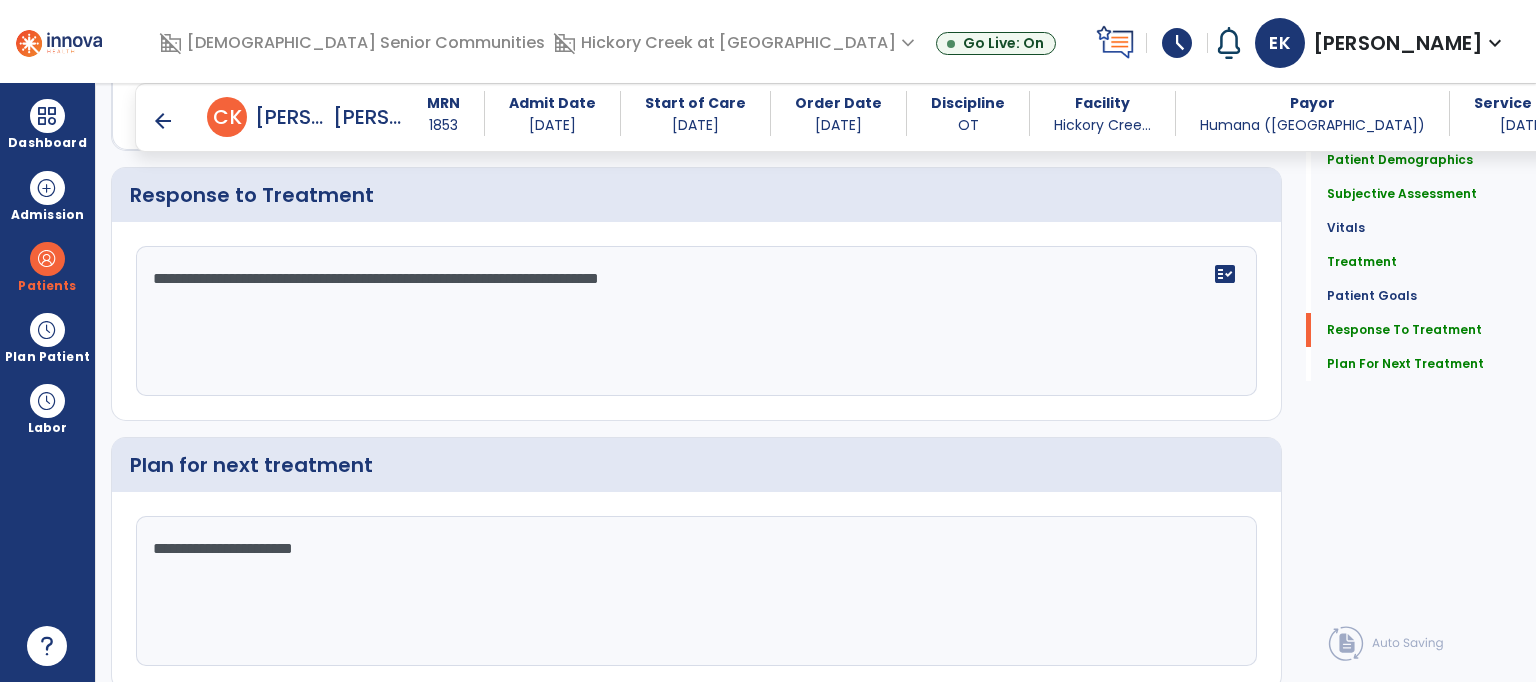 type on "**********" 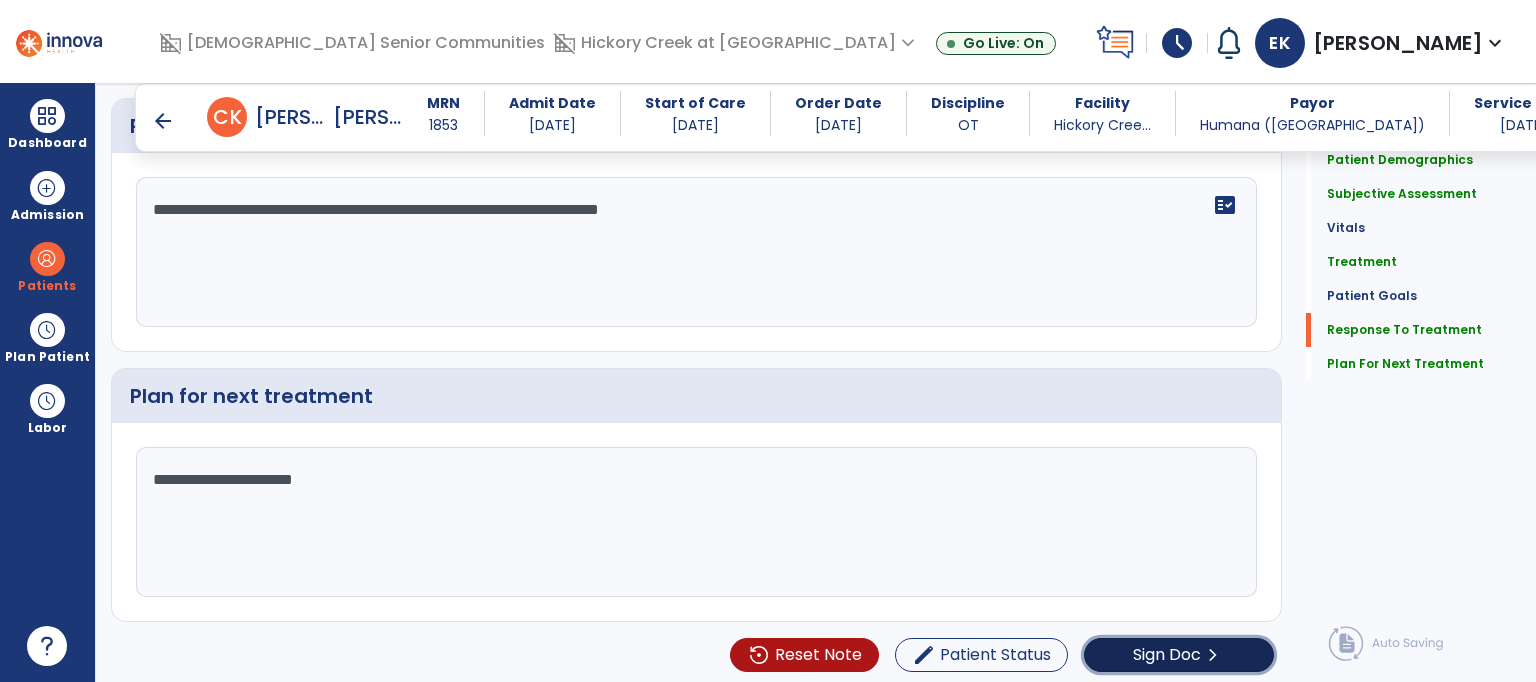 click on "Sign Doc" 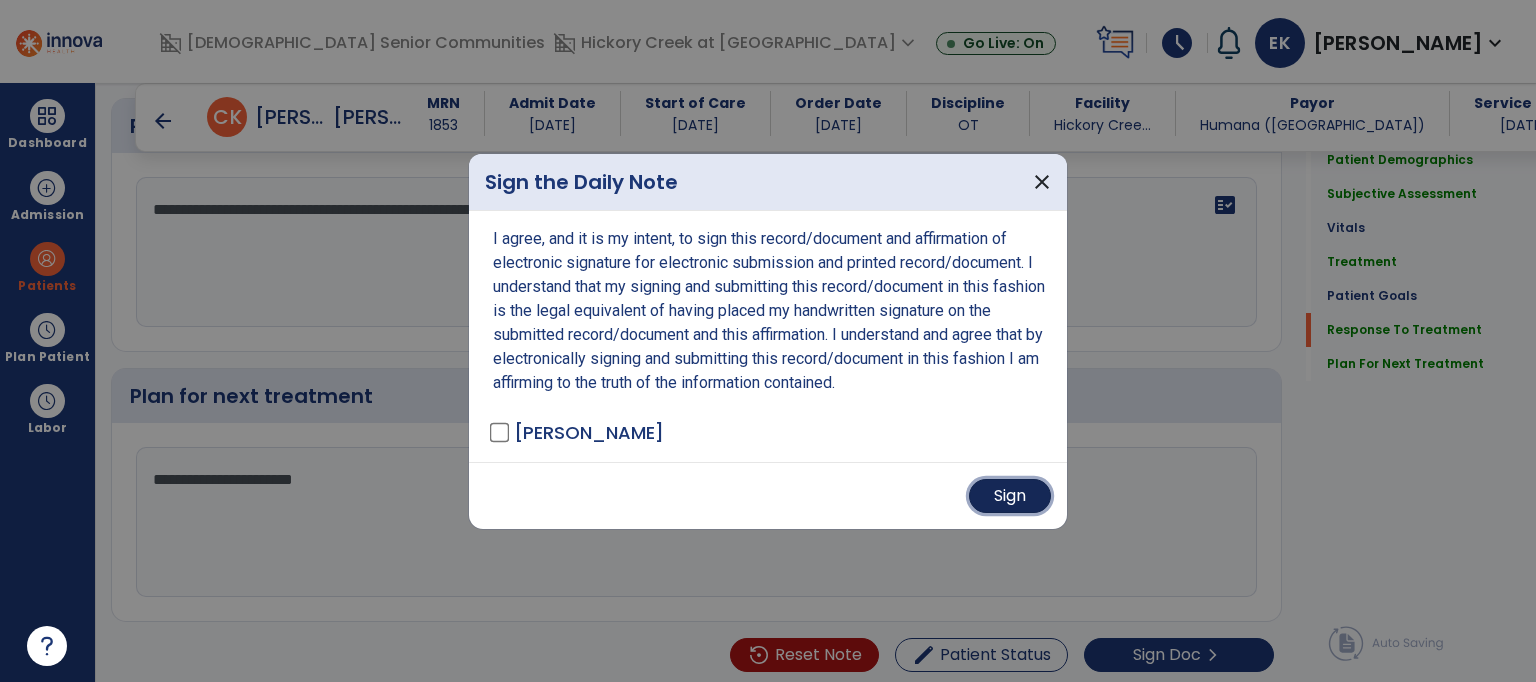 click on "Sign" at bounding box center (1010, 496) 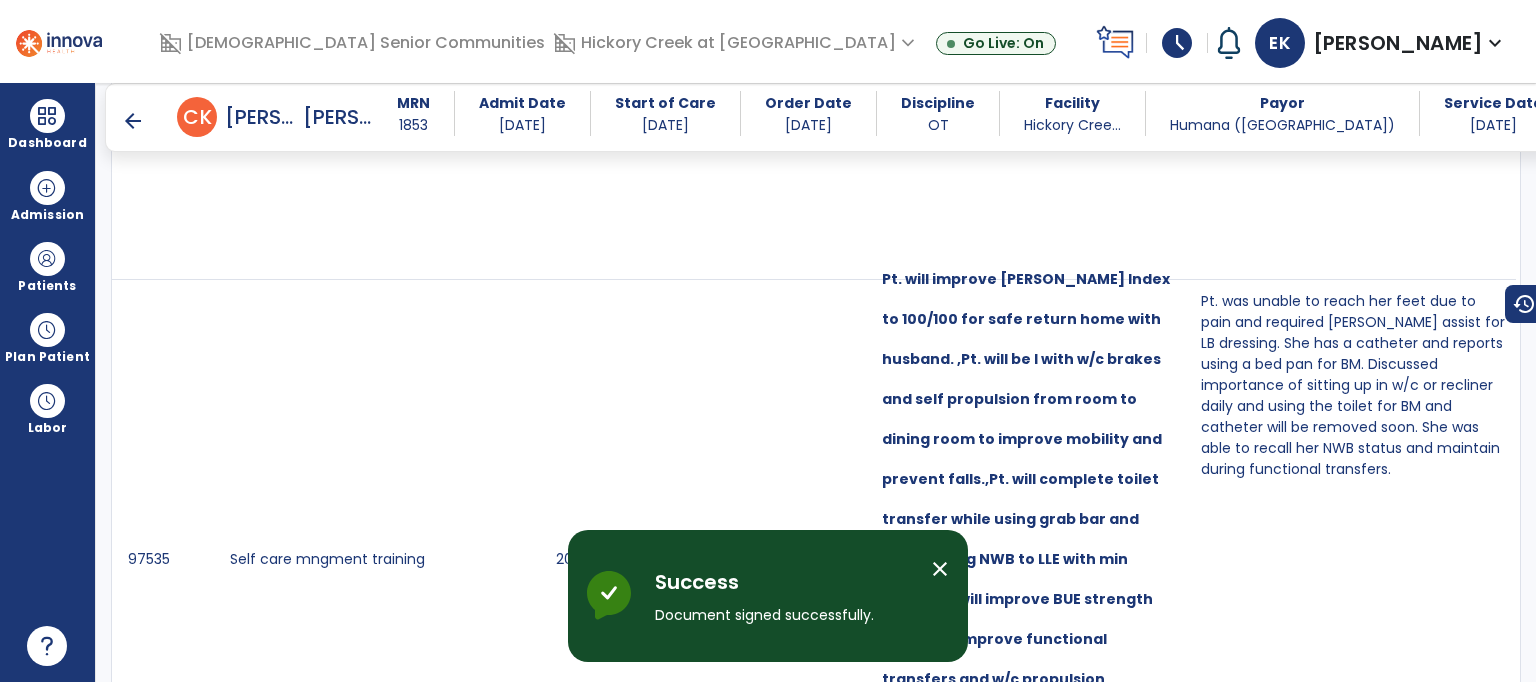 scroll, scrollTop: 5054, scrollLeft: 0, axis: vertical 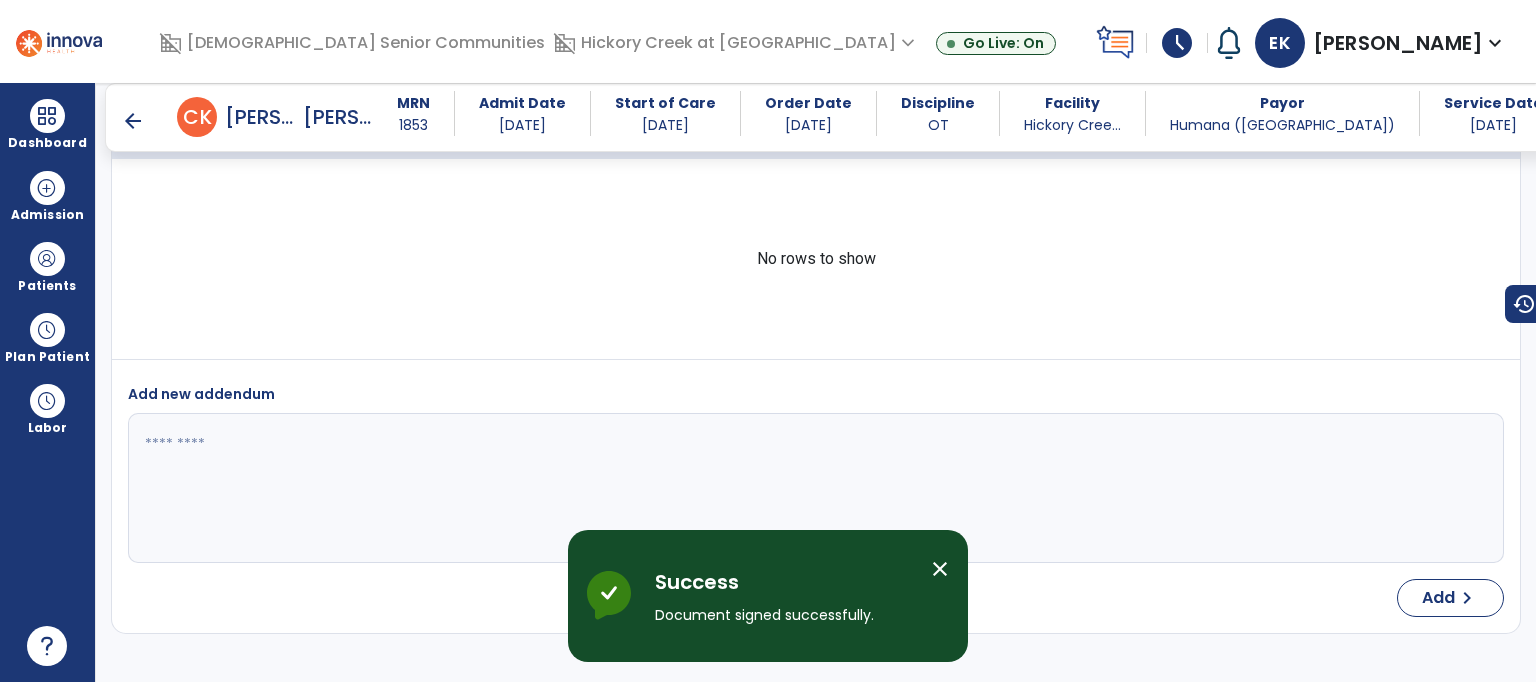 click on "arrow_back" at bounding box center (133, 121) 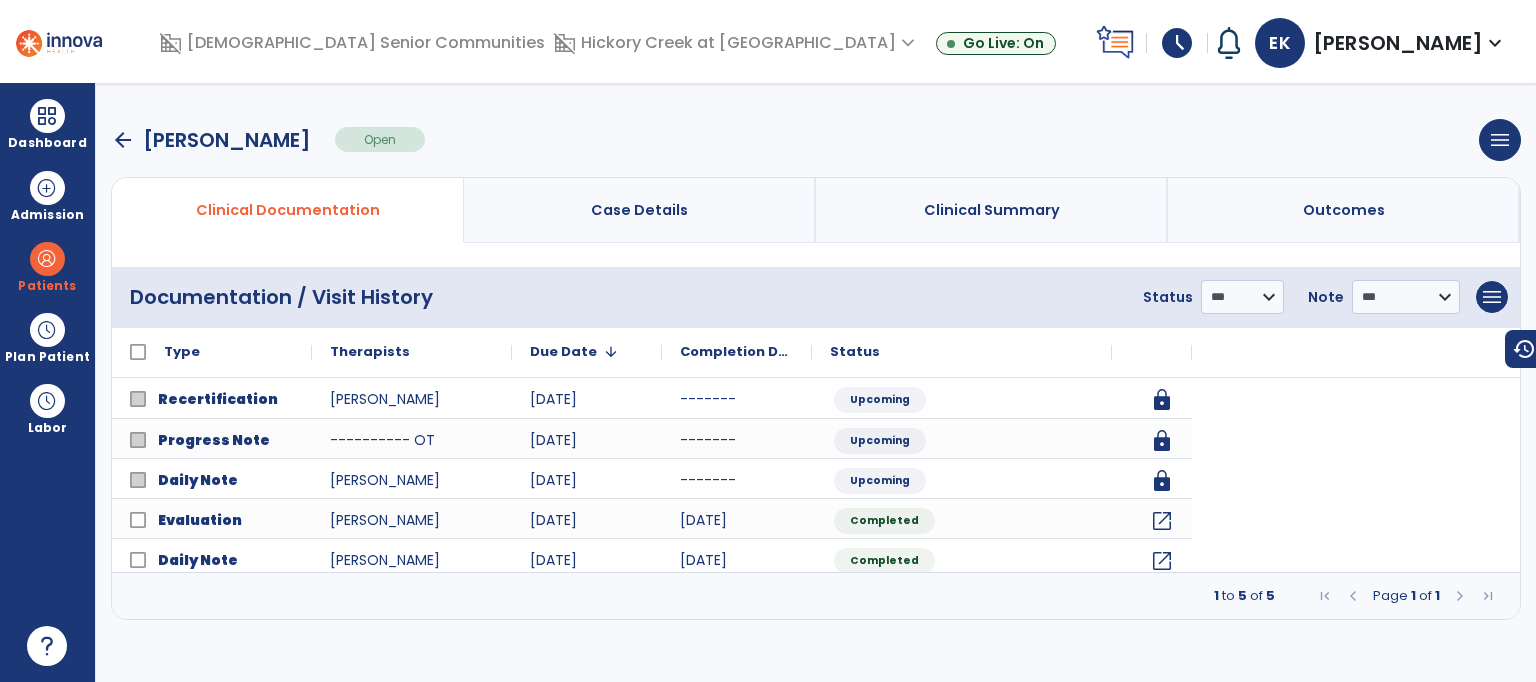 scroll, scrollTop: 0, scrollLeft: 0, axis: both 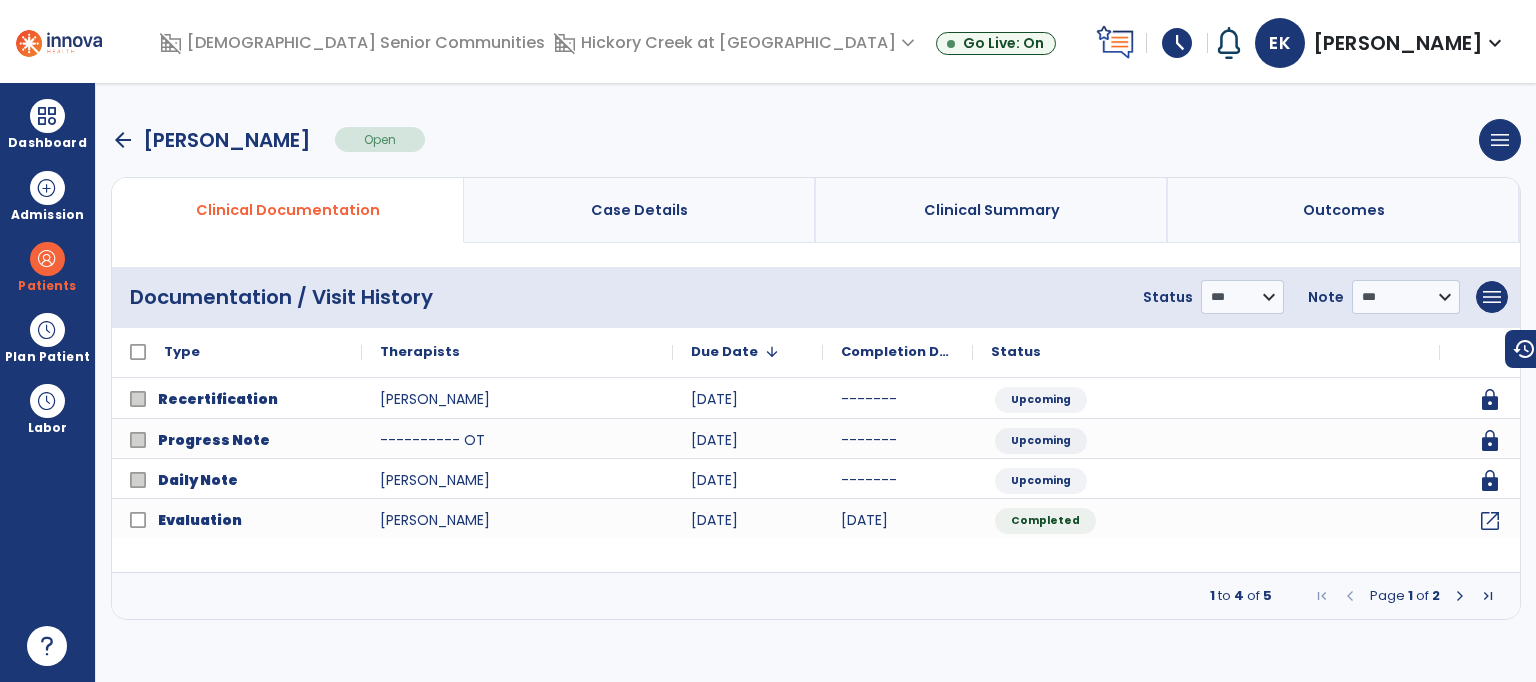 click on "arrow_back" at bounding box center [123, 140] 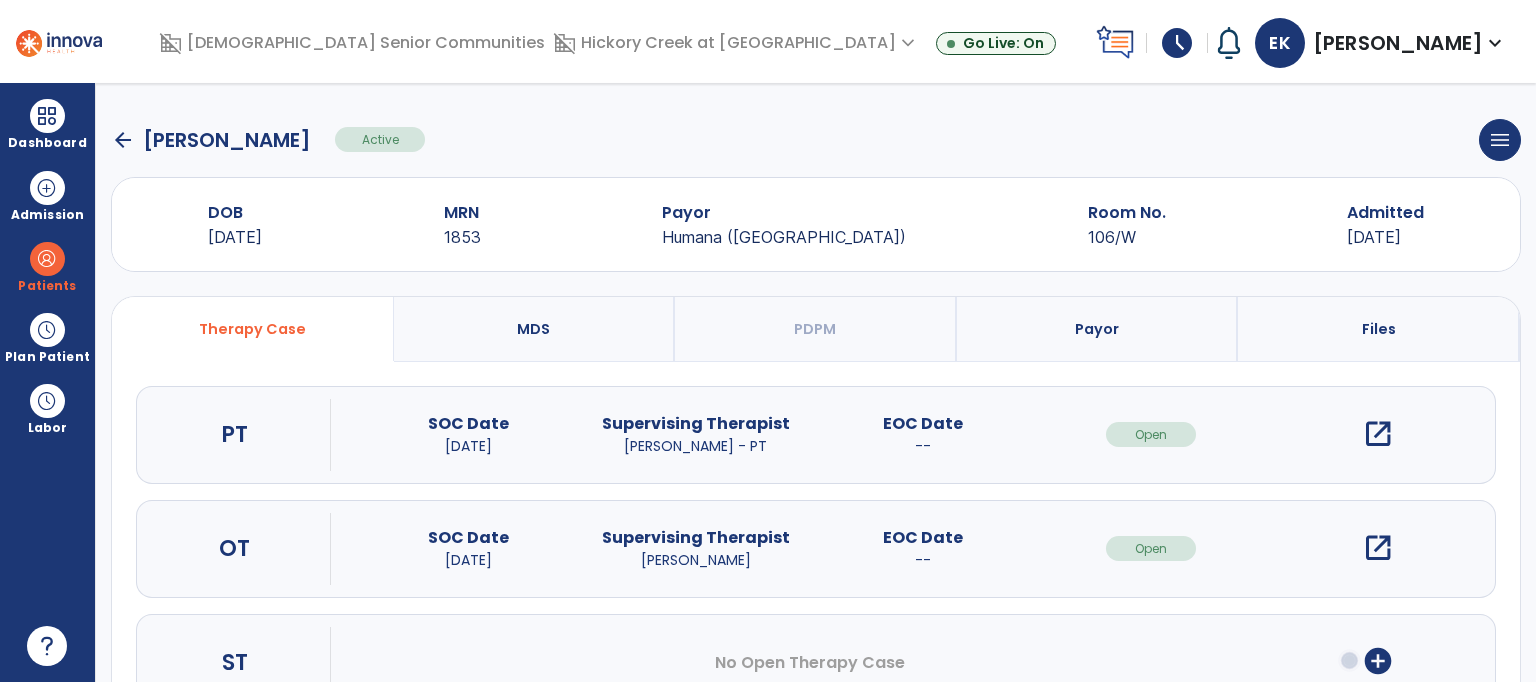 click on "arrow_back" 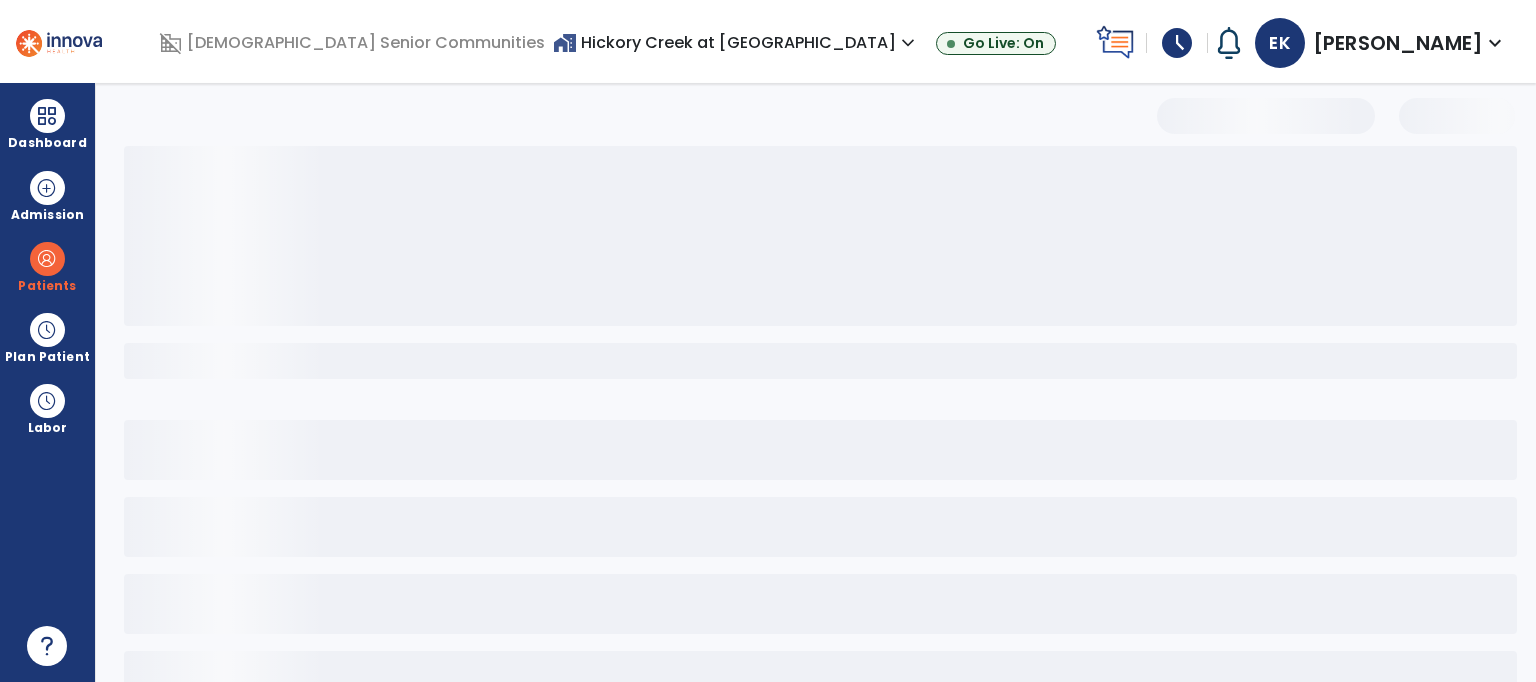 select on "***" 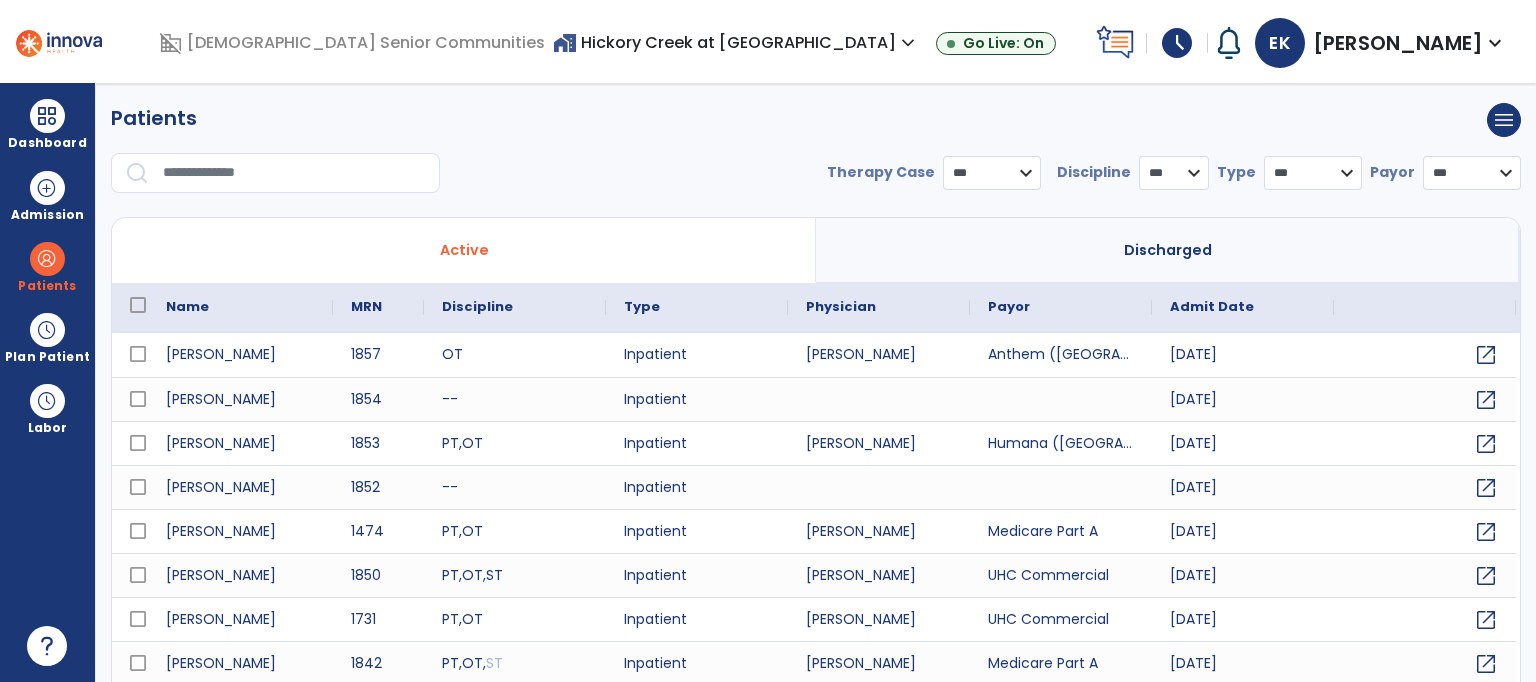 click at bounding box center (294, 173) 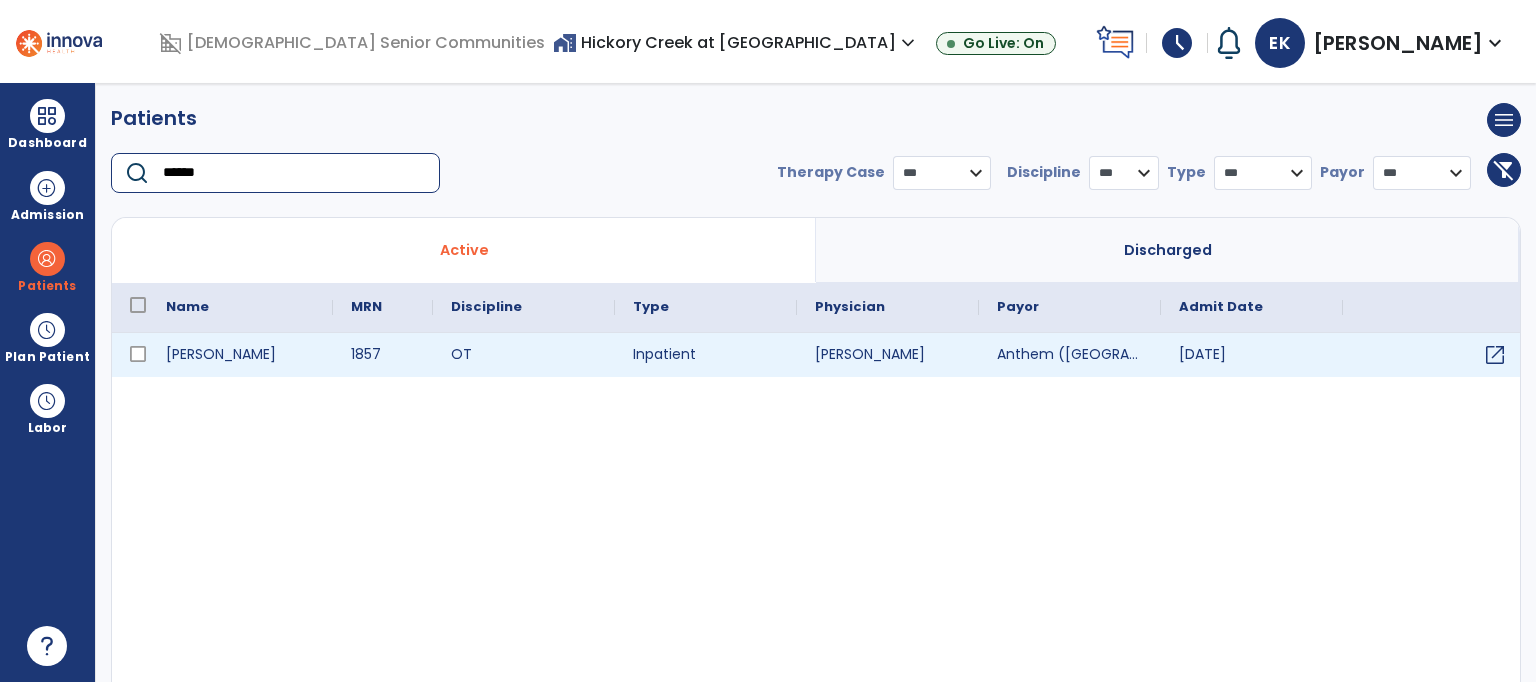 type on "******" 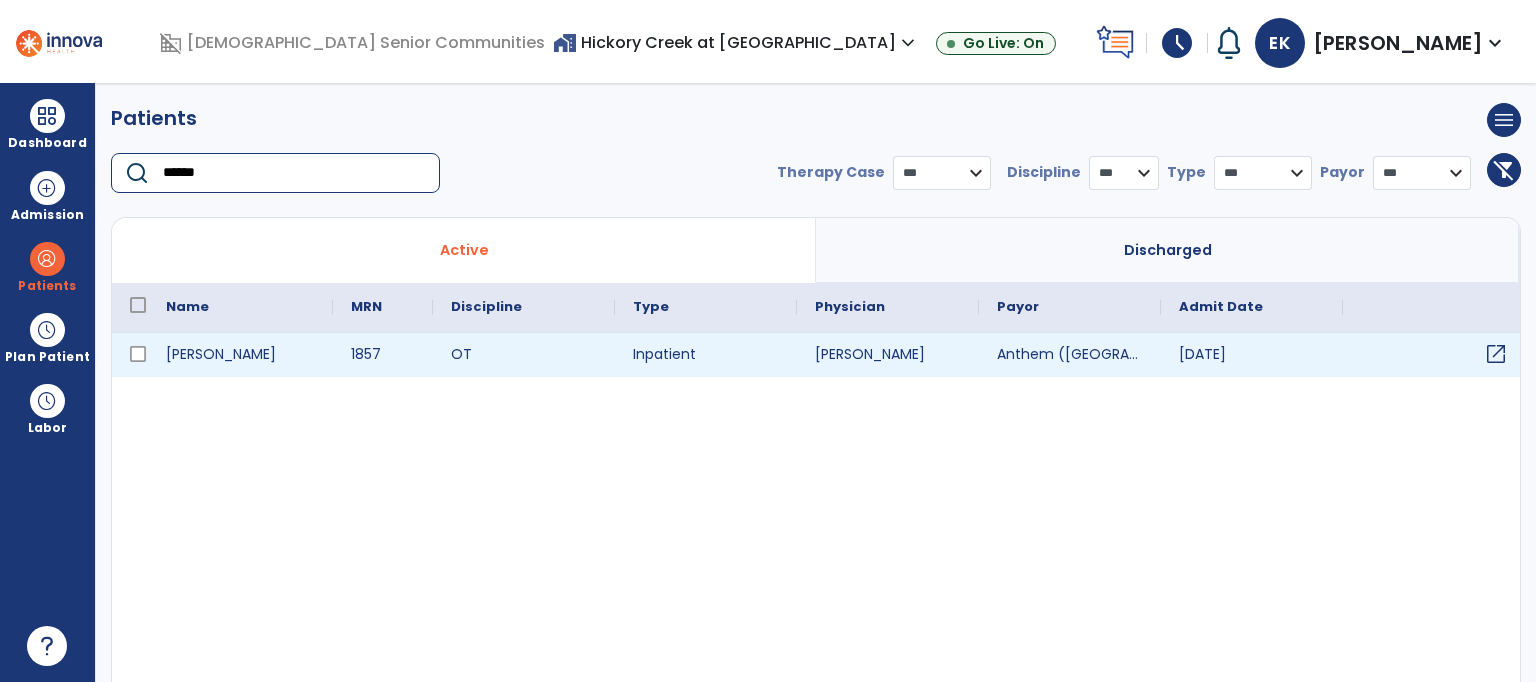 click on "open_in_new" at bounding box center (1496, 354) 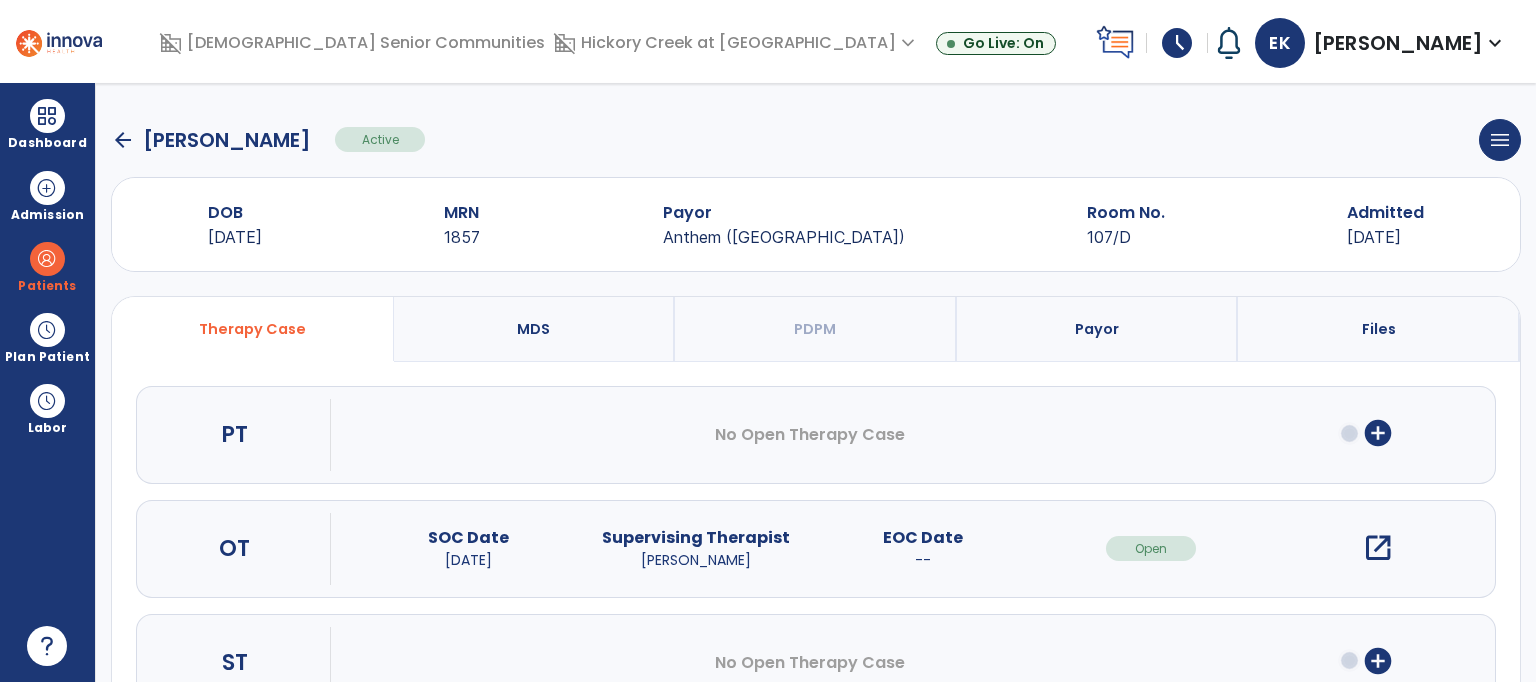 click on "open_in_new" at bounding box center (1378, 548) 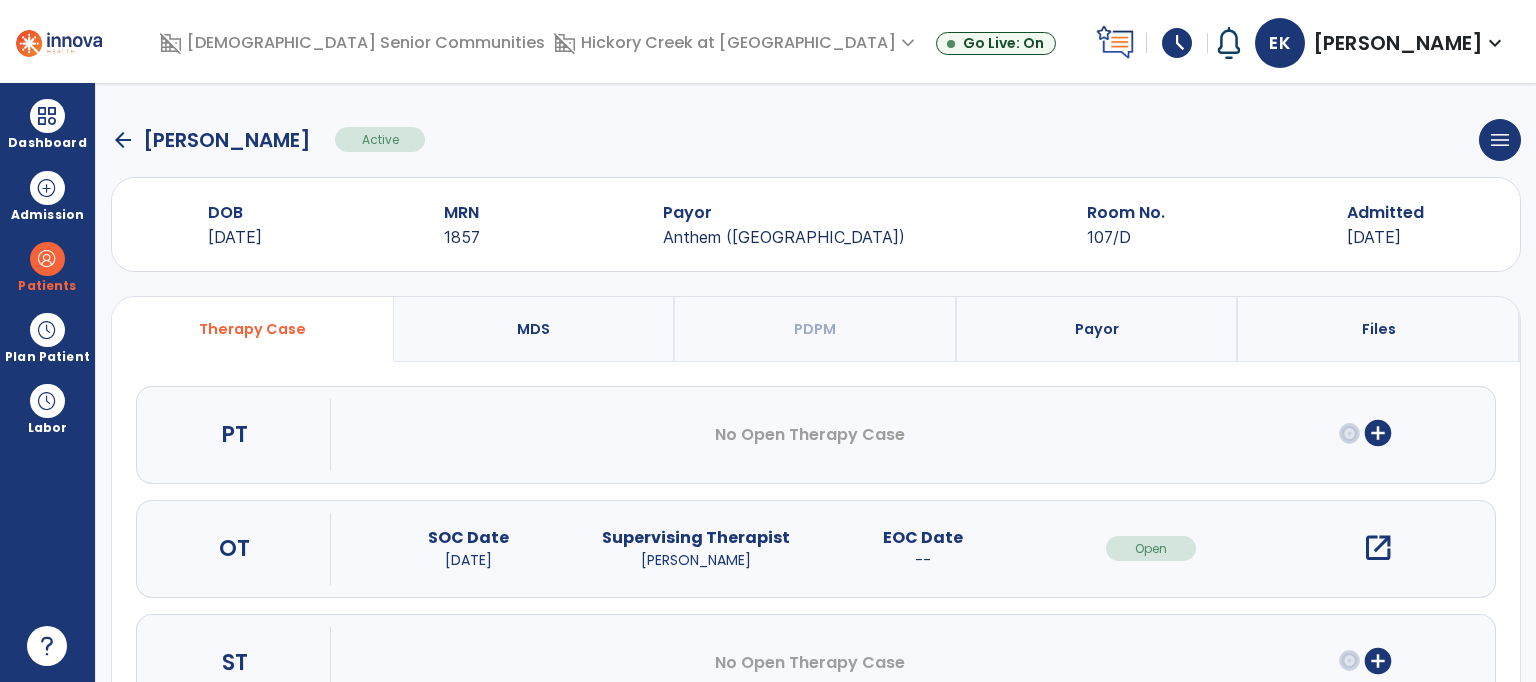 click on "open_in_new" at bounding box center [1378, 548] 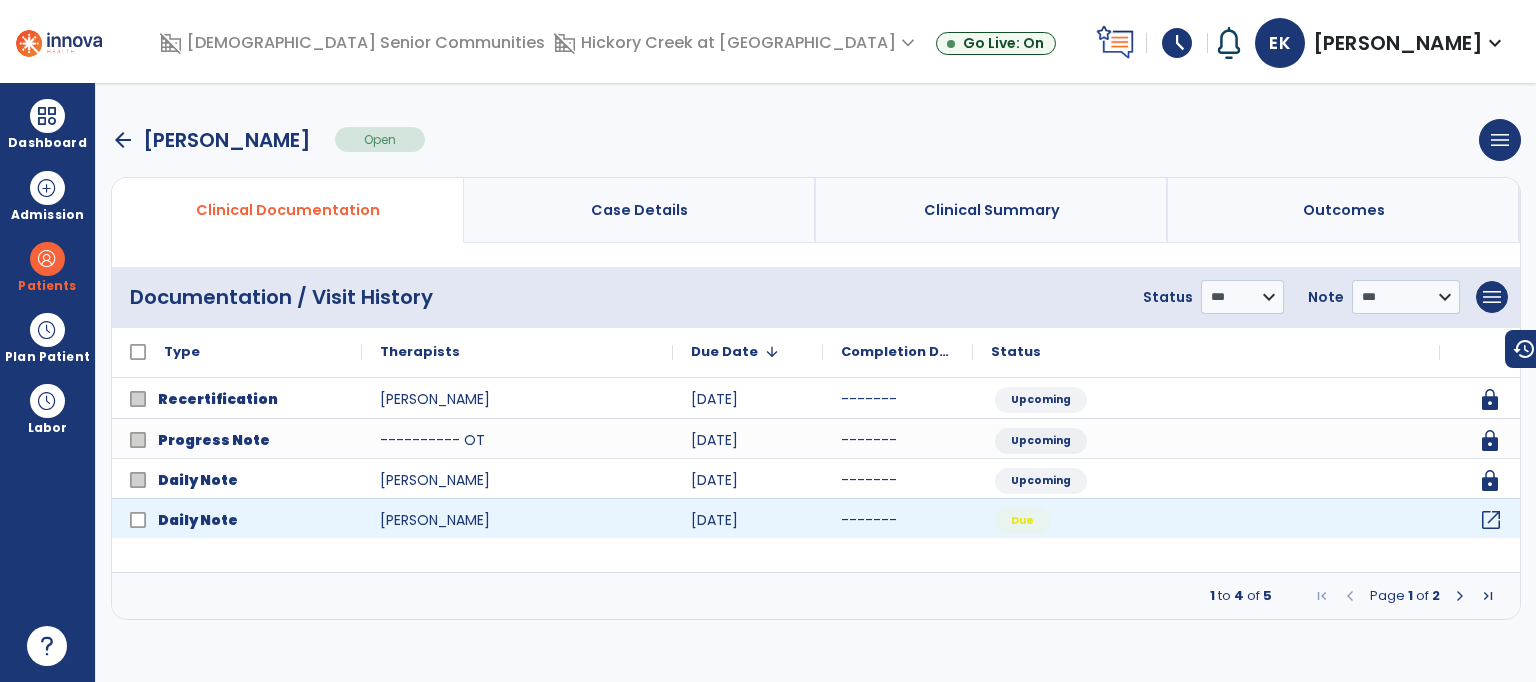click on "open_in_new" 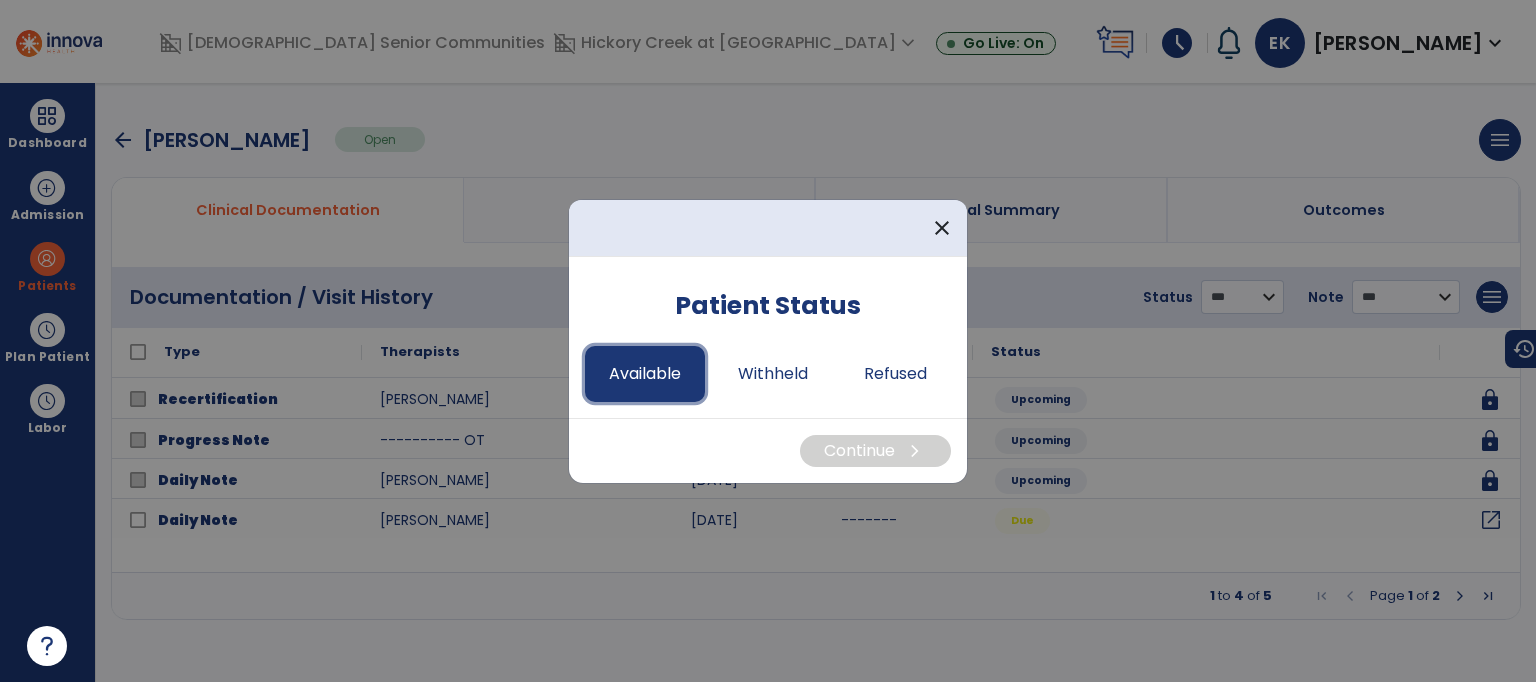 click on "Available" at bounding box center (645, 374) 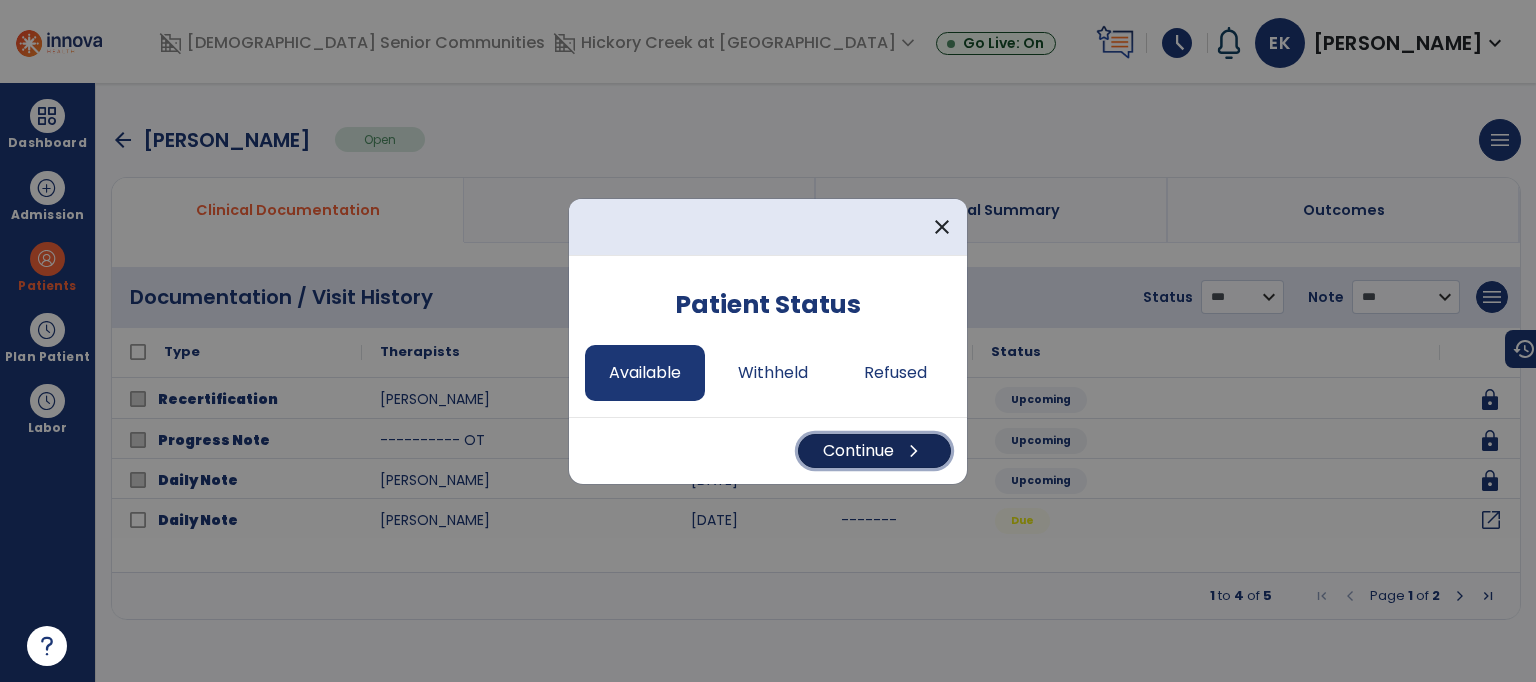 click on "Continue   chevron_right" at bounding box center (874, 451) 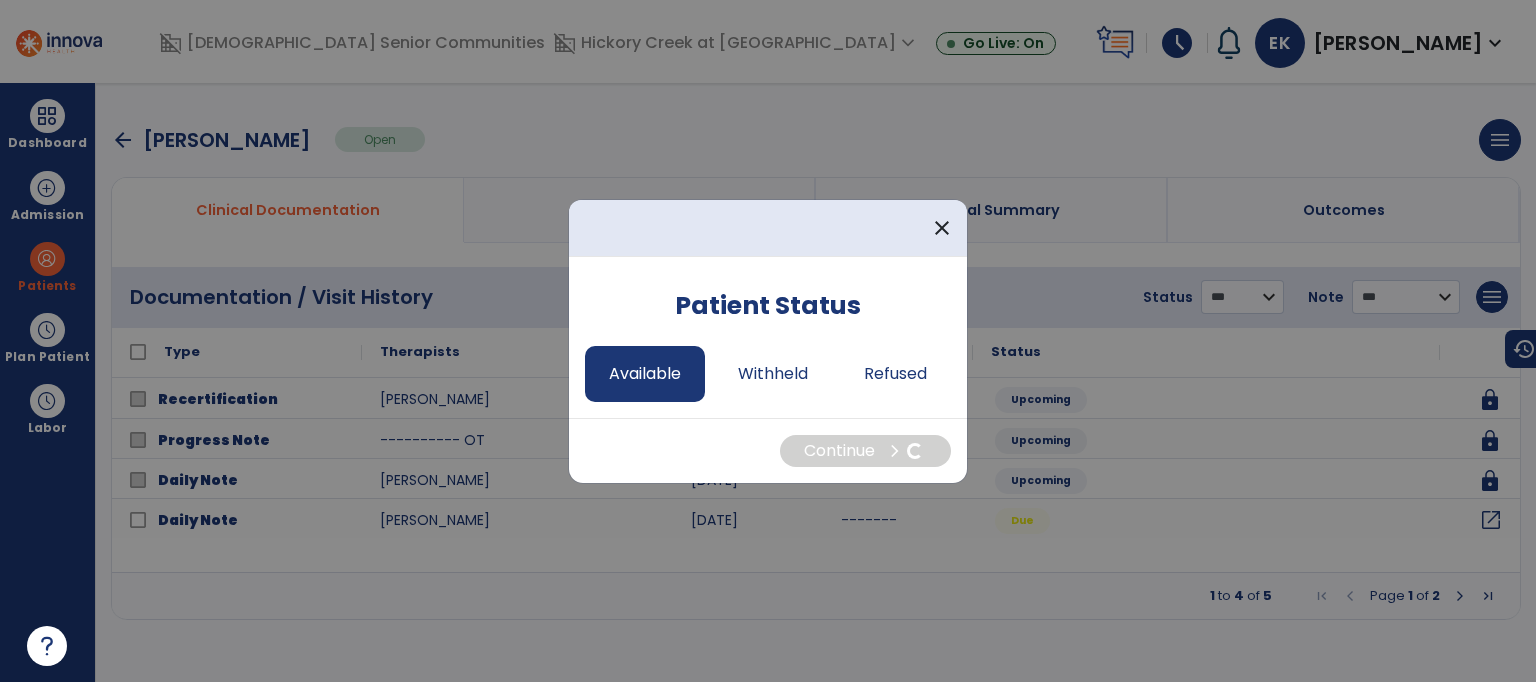 select on "*" 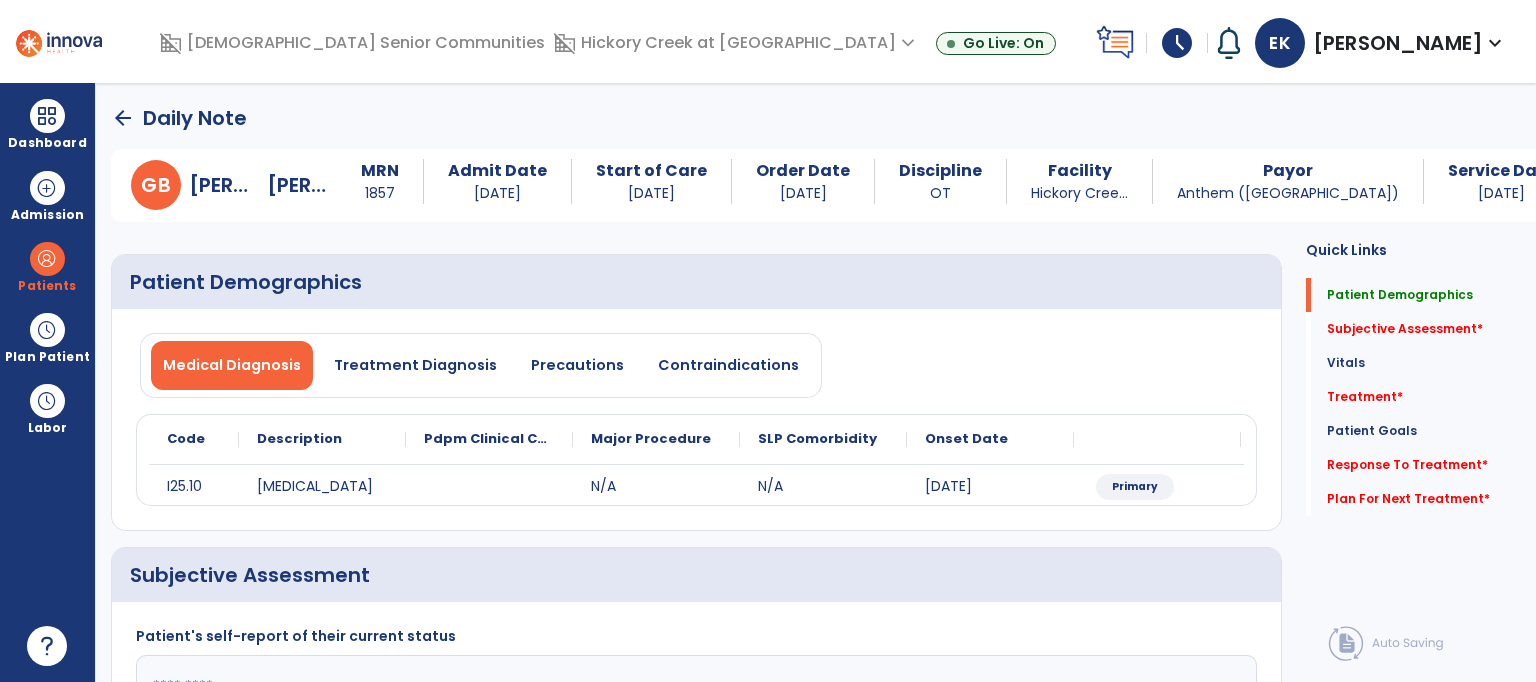 click on "Patient Demographics   Patient Demographics" 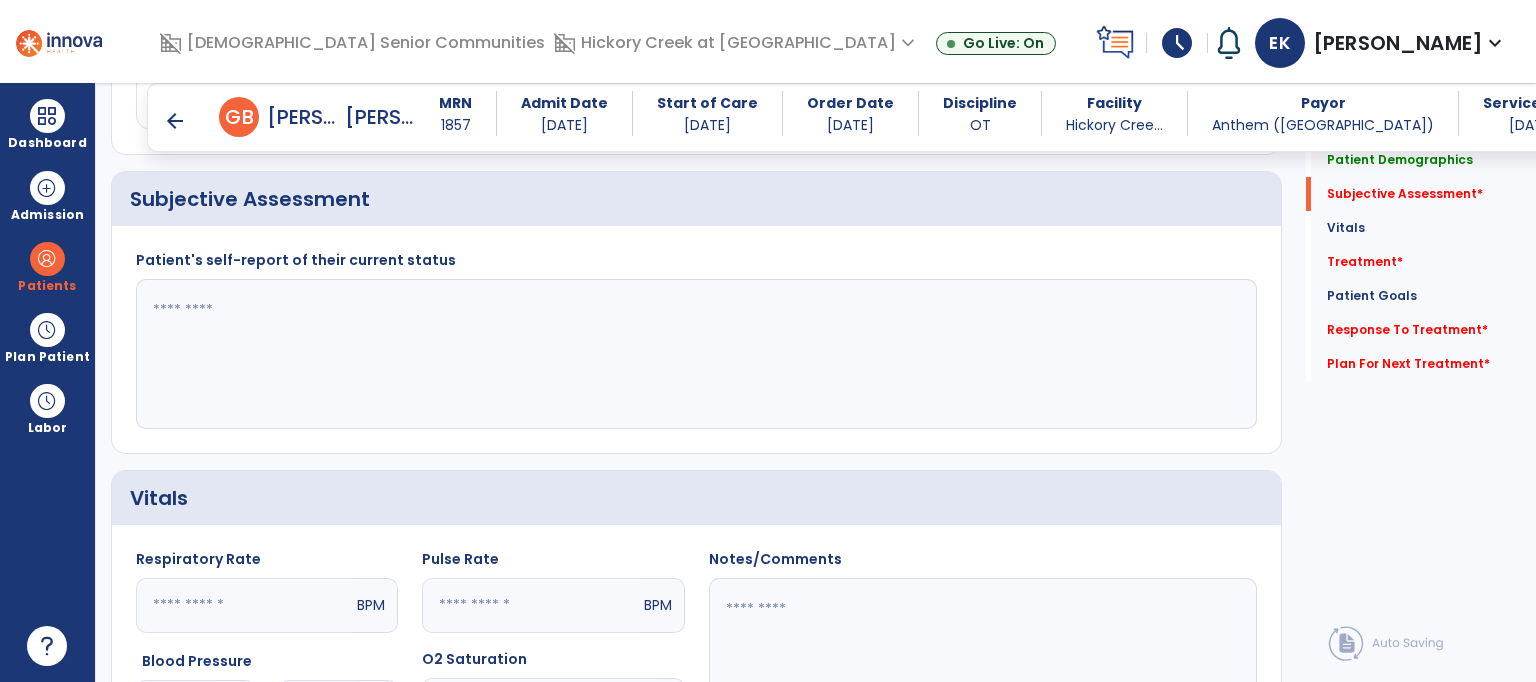 scroll, scrollTop: 360, scrollLeft: 0, axis: vertical 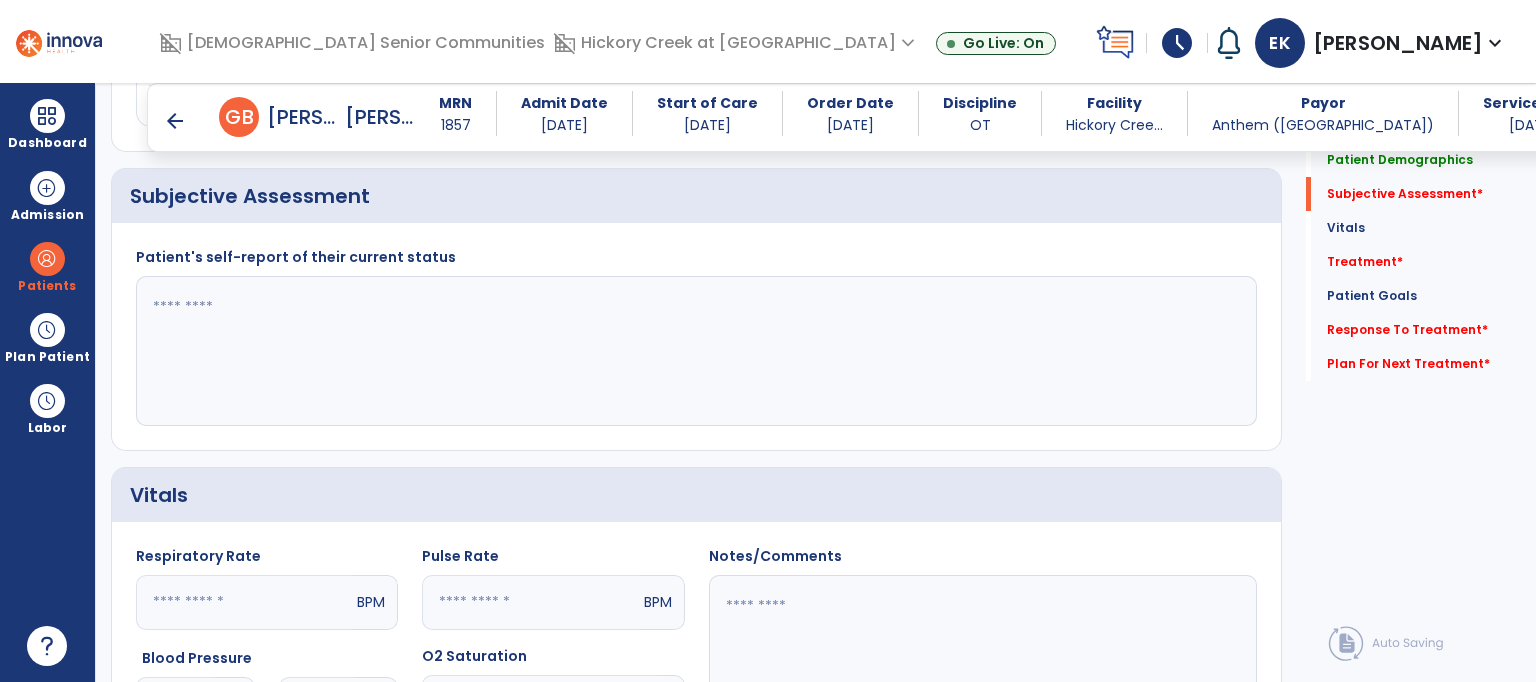 click 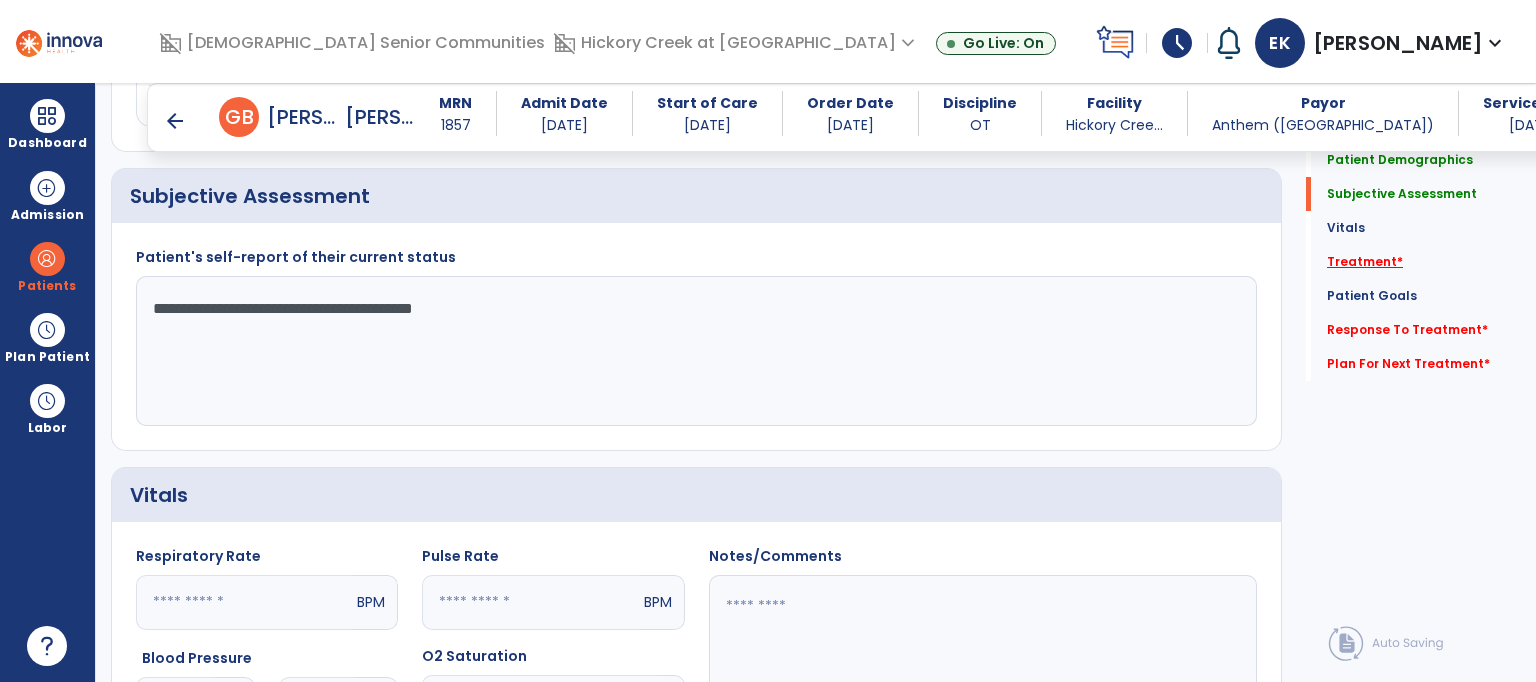 type on "**********" 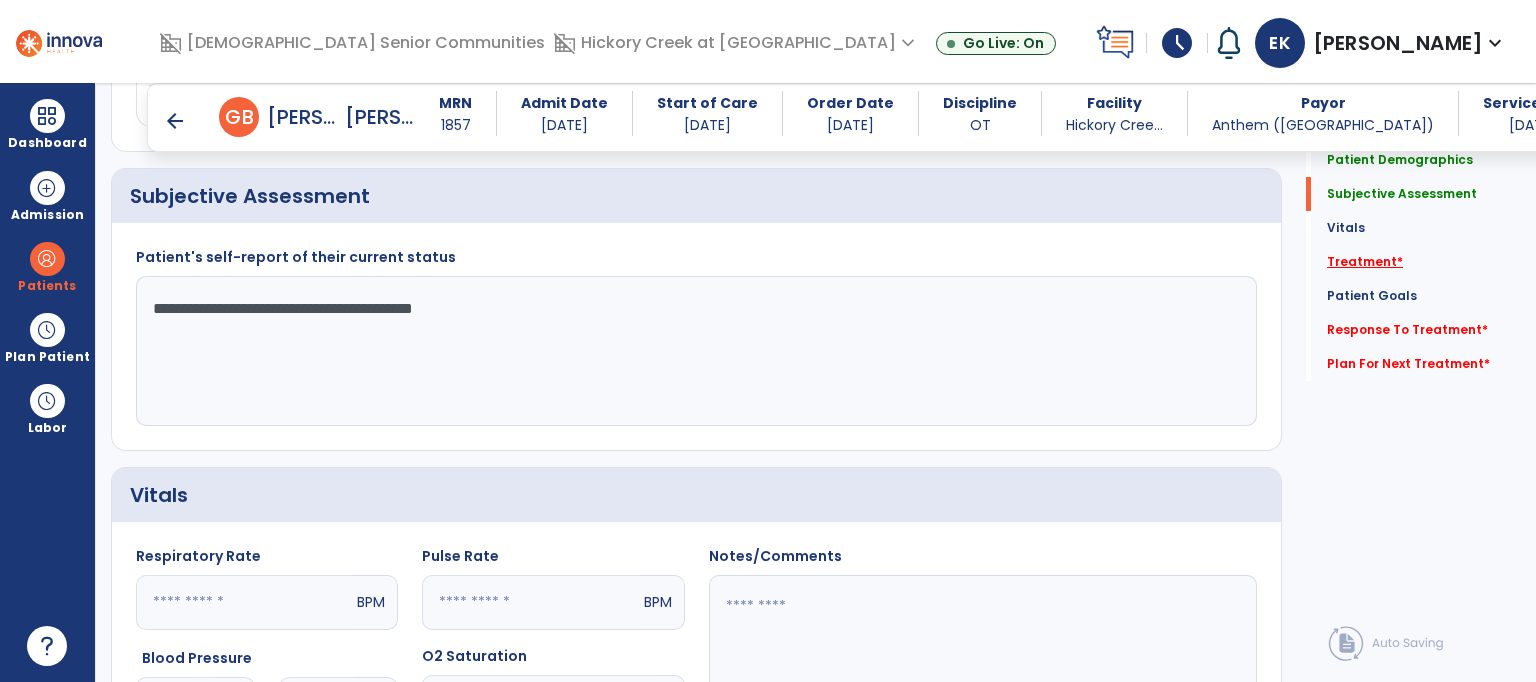 click on "Treatment   *" 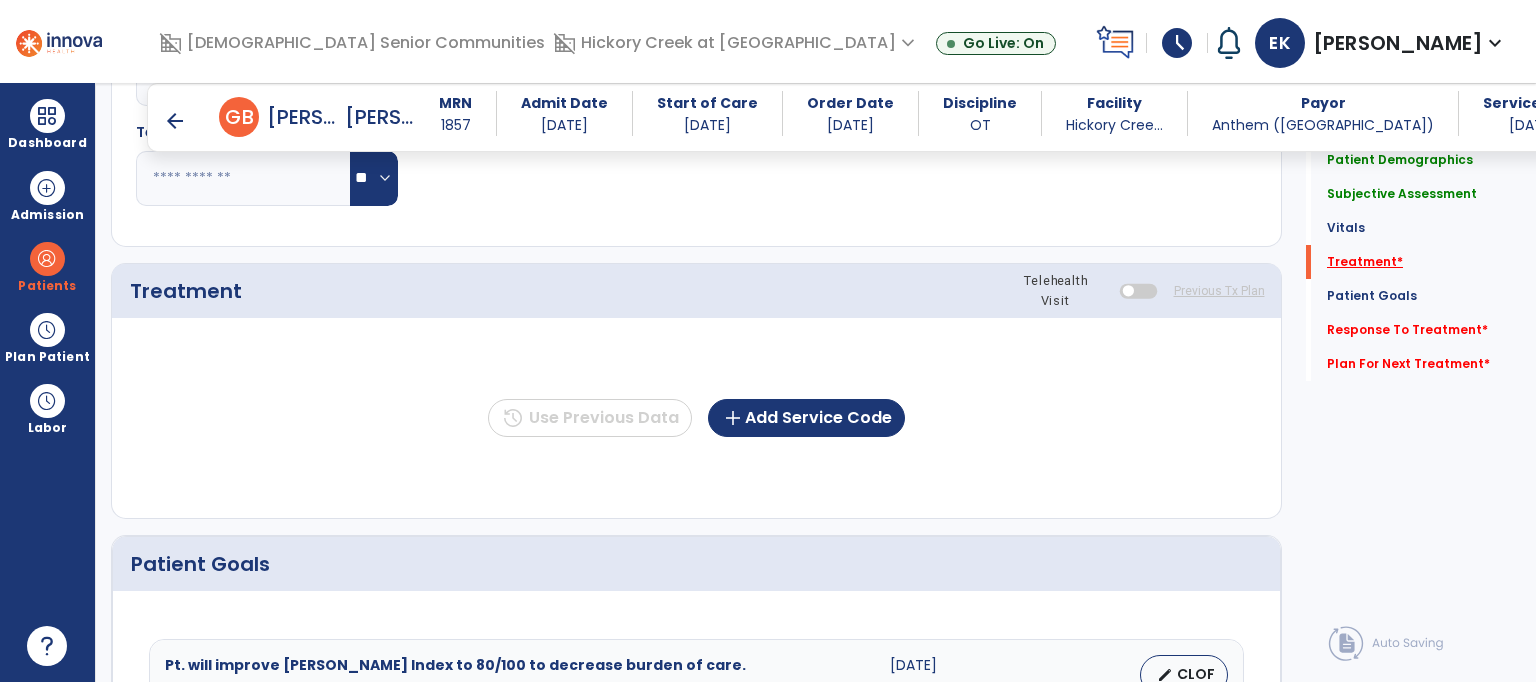 scroll, scrollTop: 993, scrollLeft: 0, axis: vertical 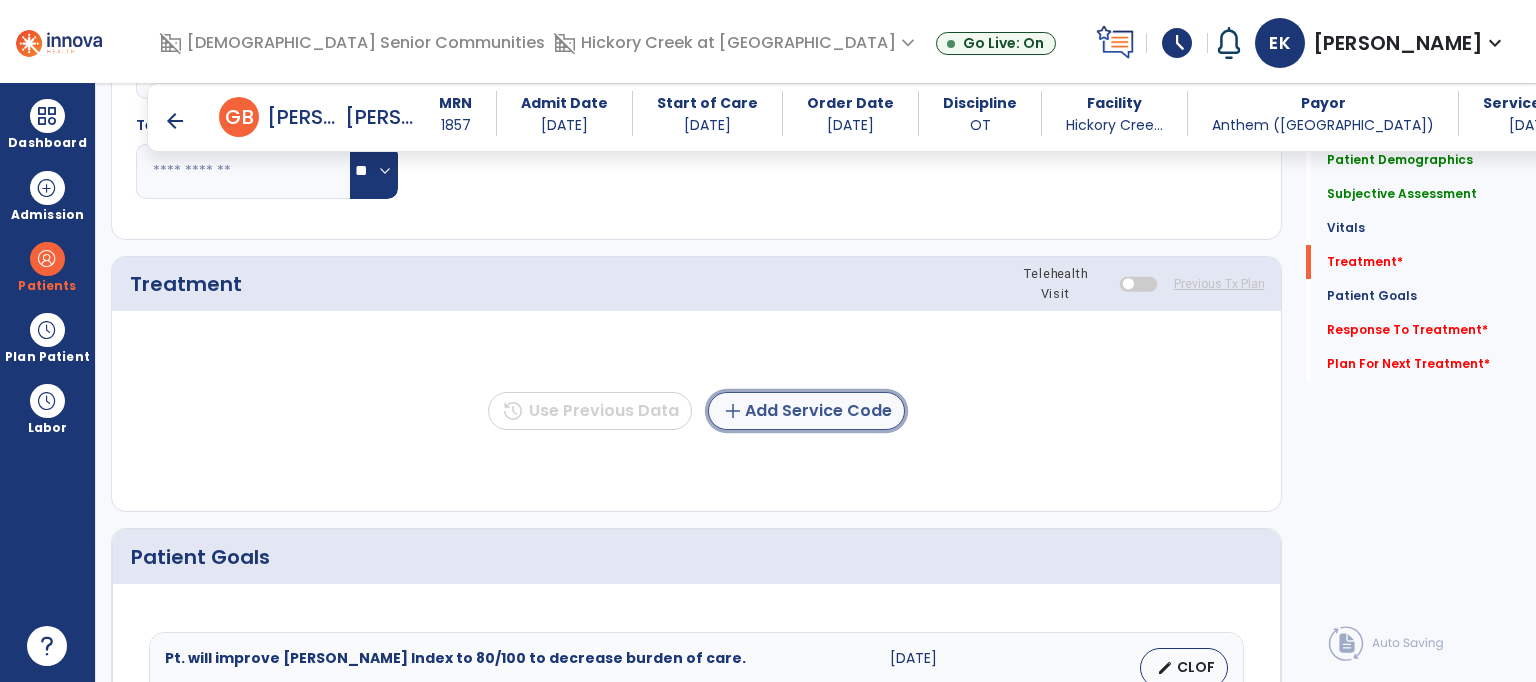 click on "add  Add Service Code" 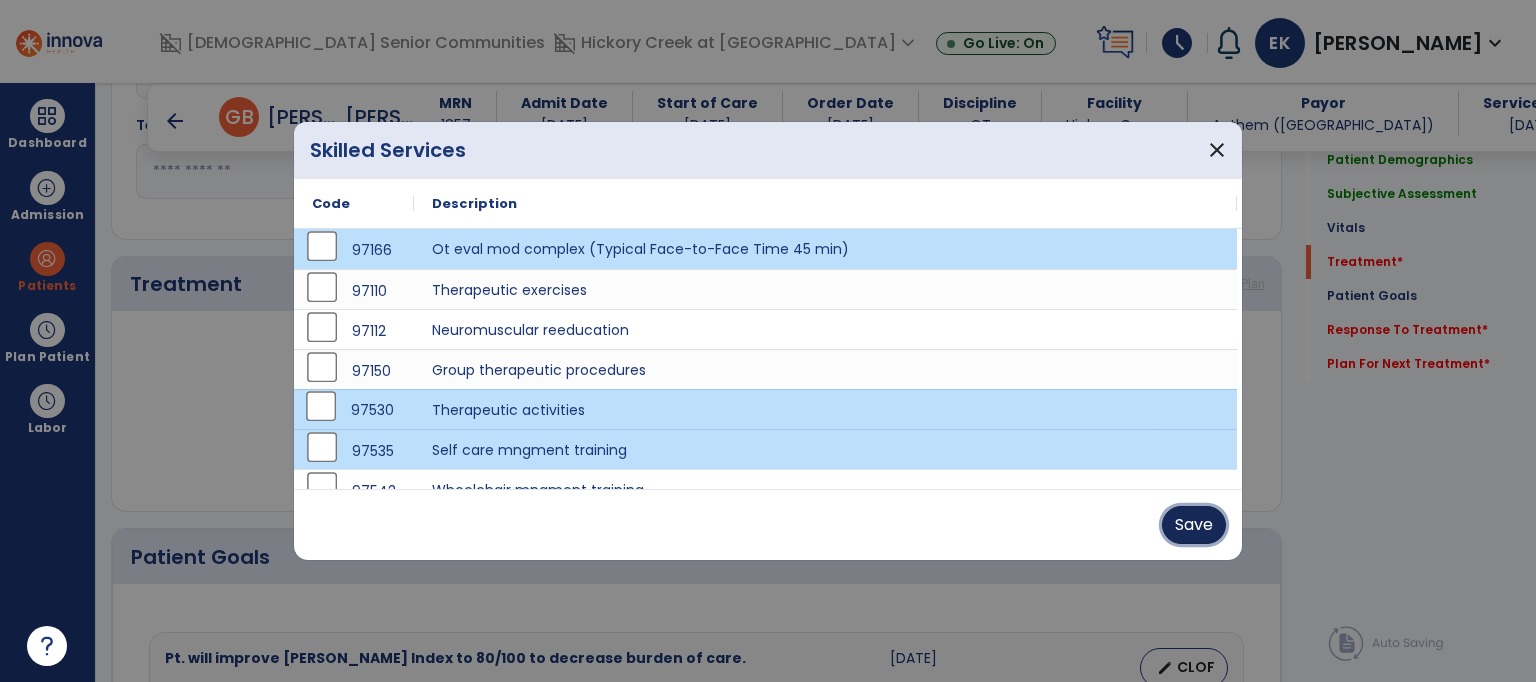 click on "Save" at bounding box center (1194, 525) 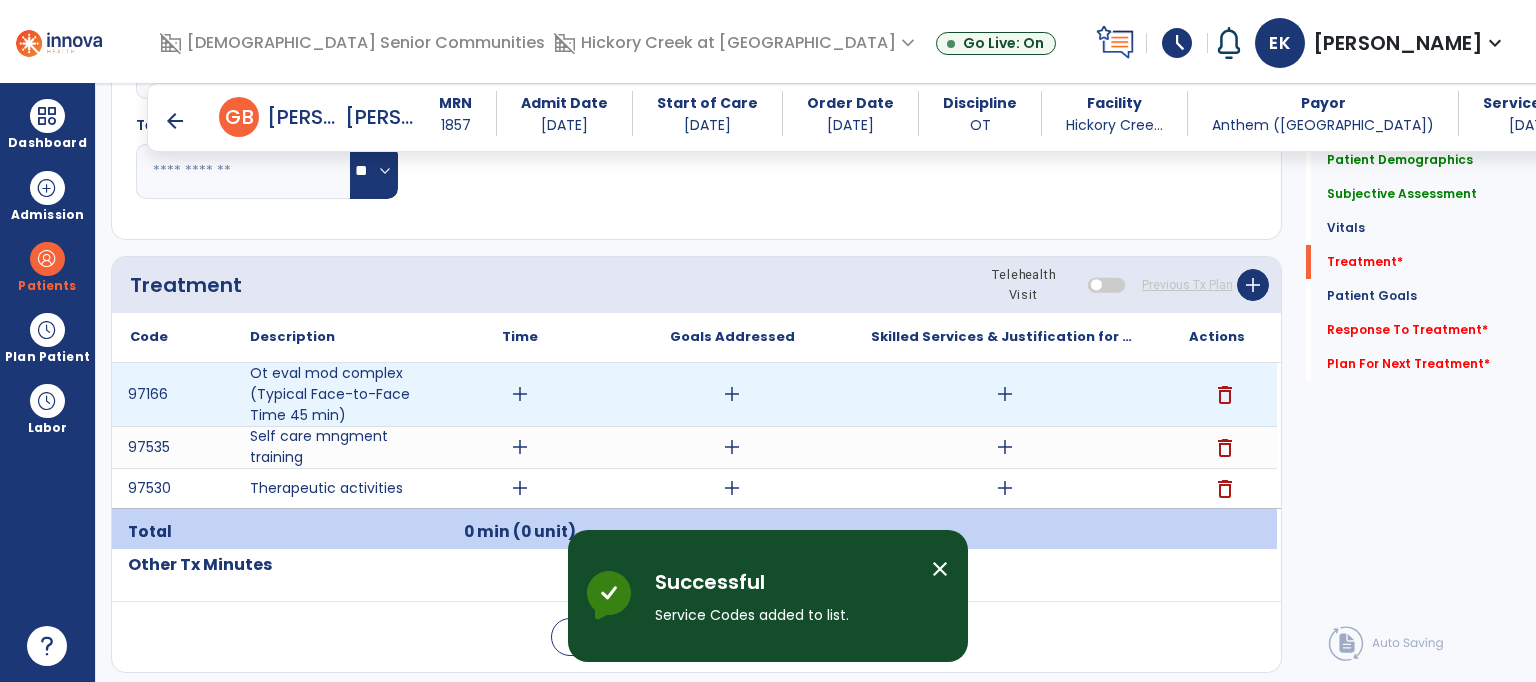 click on "add" at bounding box center [520, 394] 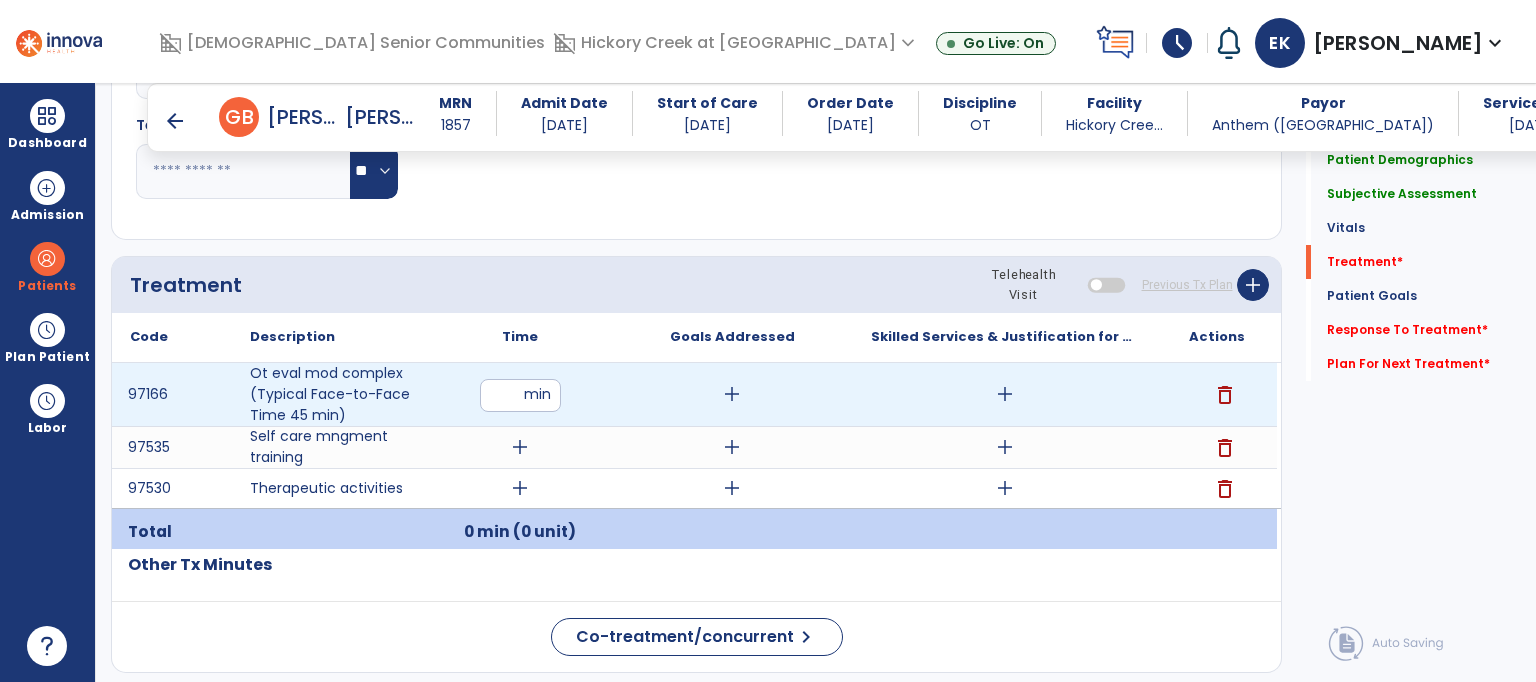 type on "**" 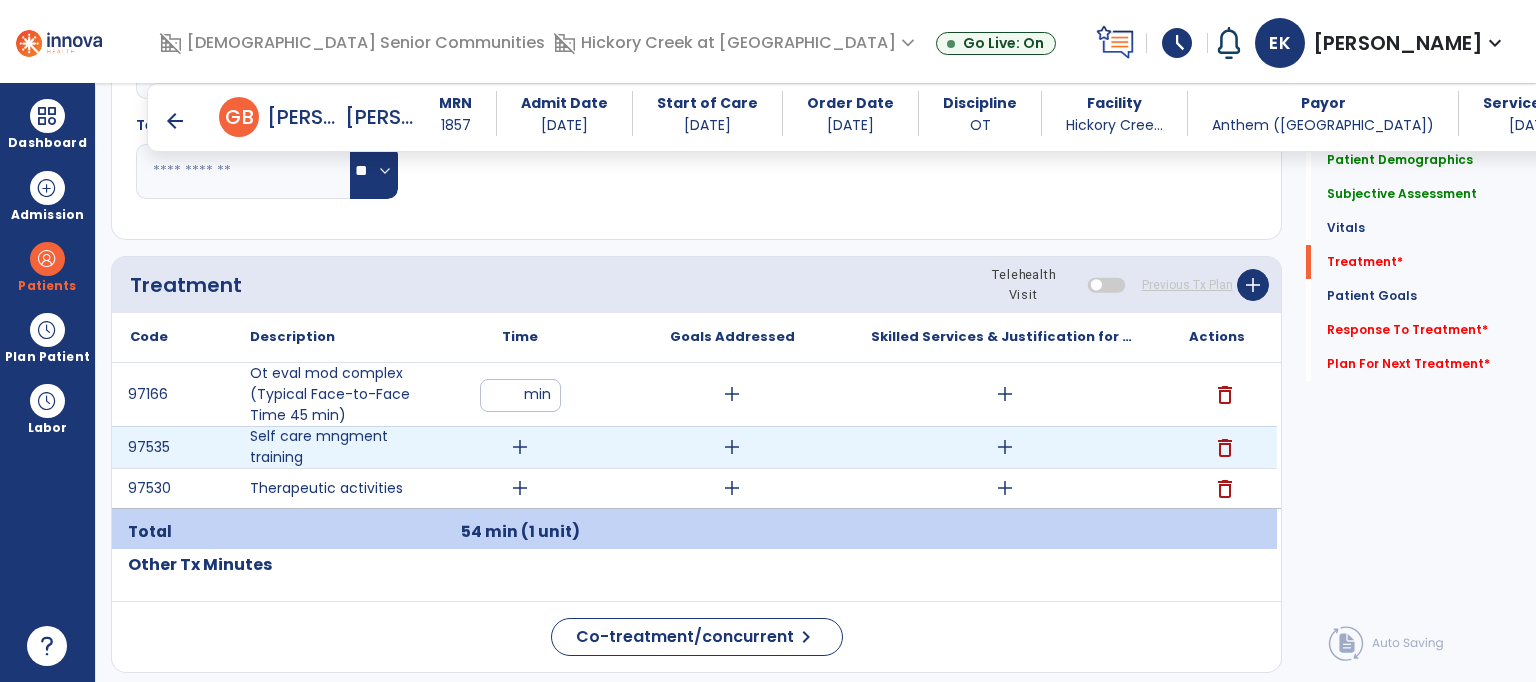 click on "add" at bounding box center [520, 447] 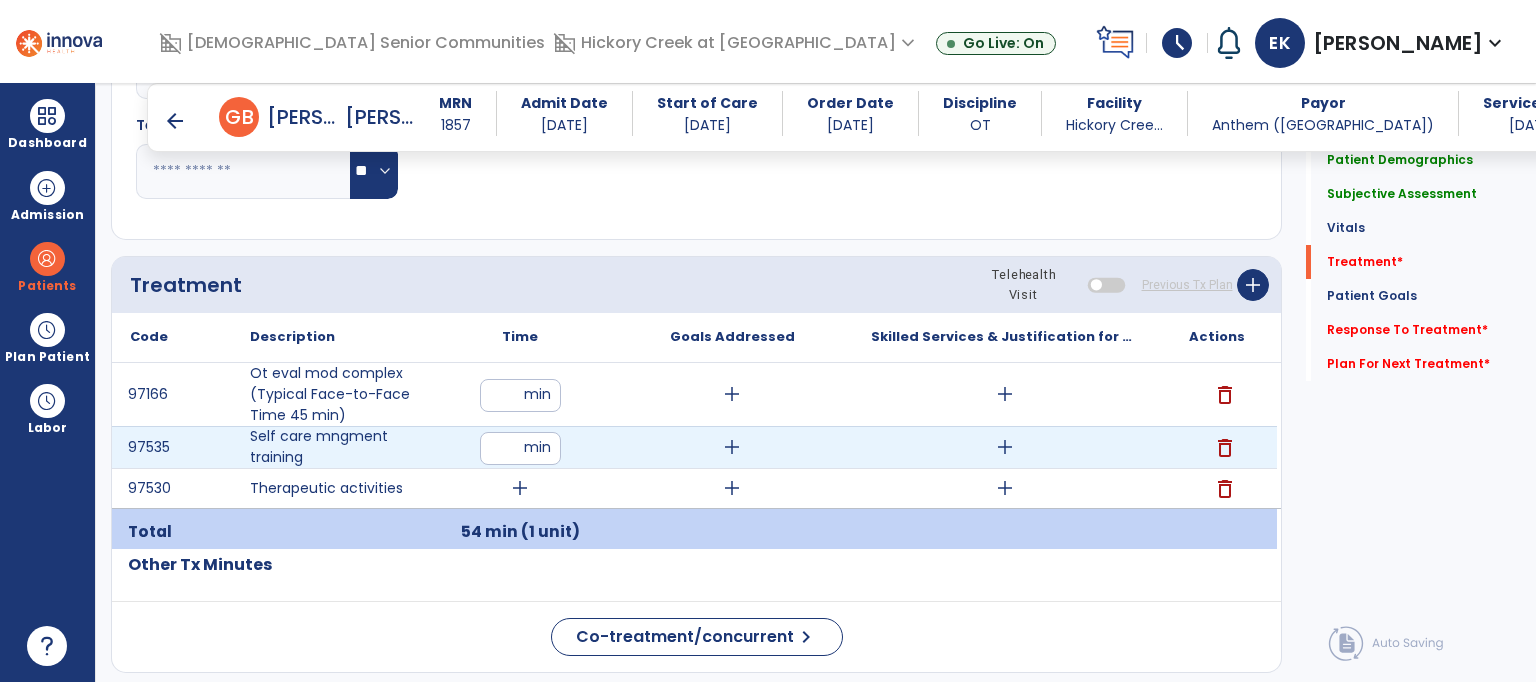 type on "**" 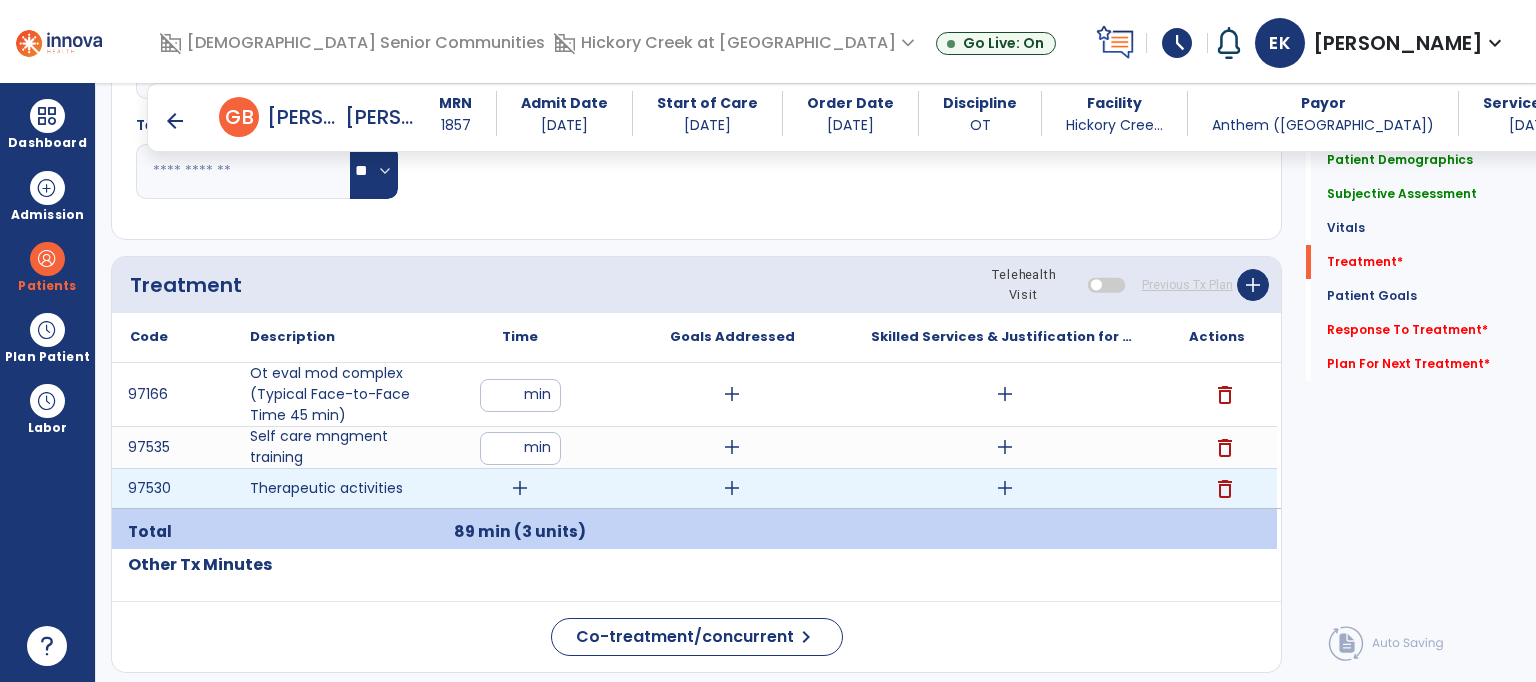 click on "add" at bounding box center [520, 488] 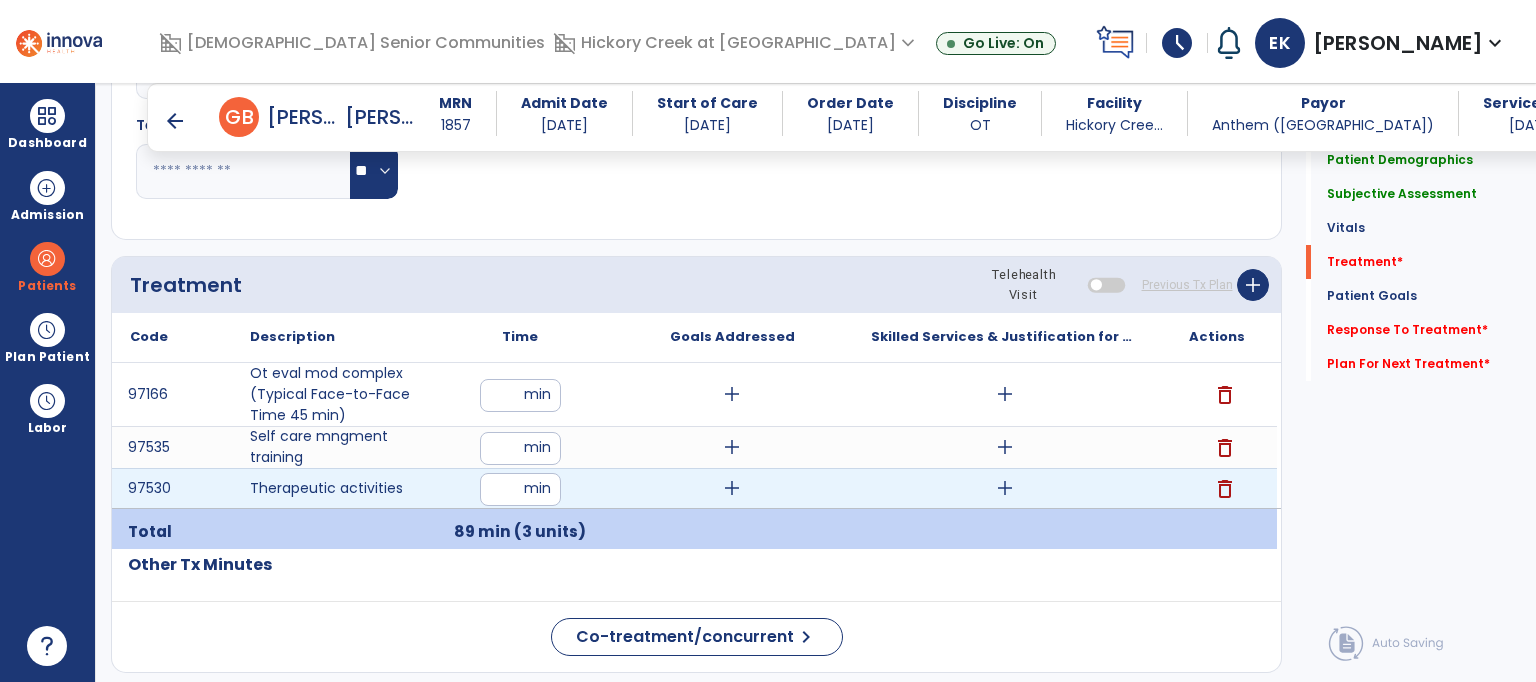 type on "**" 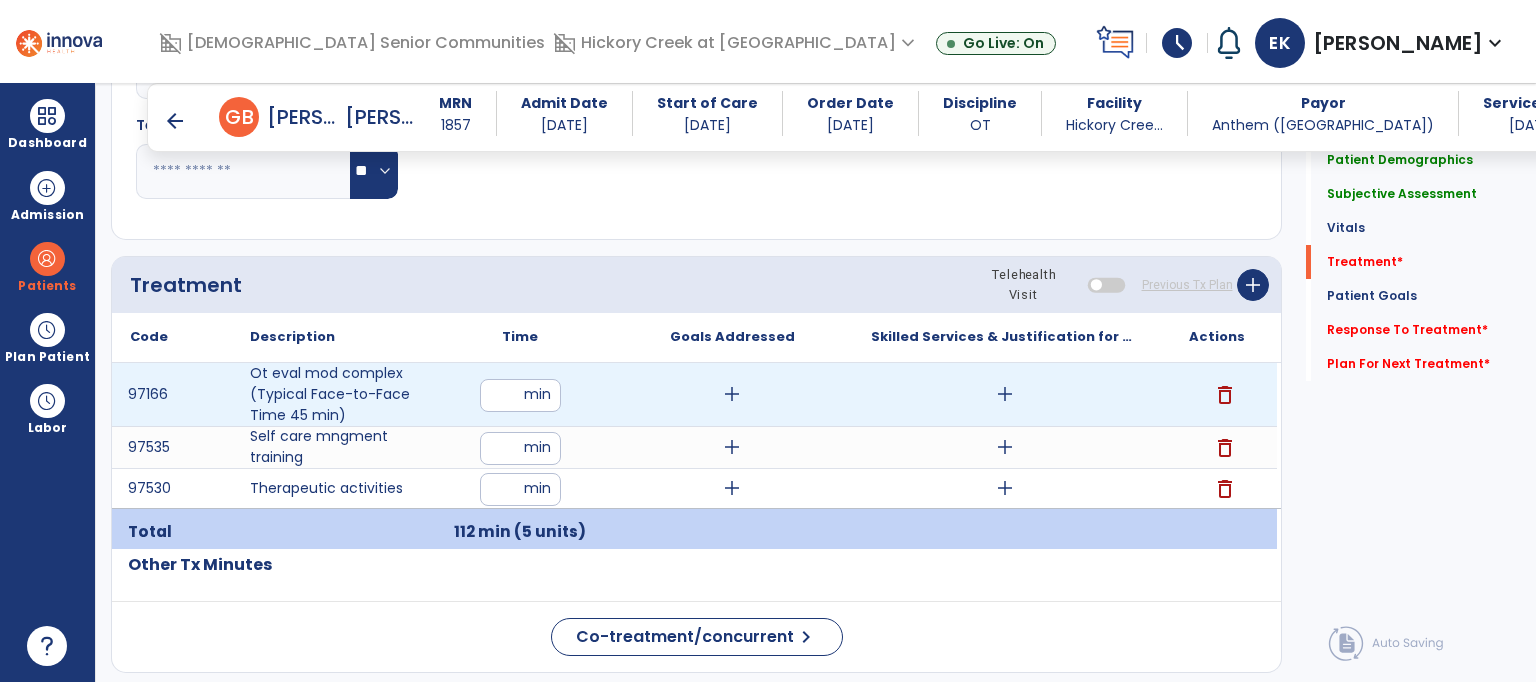click on "add" at bounding box center [732, 394] 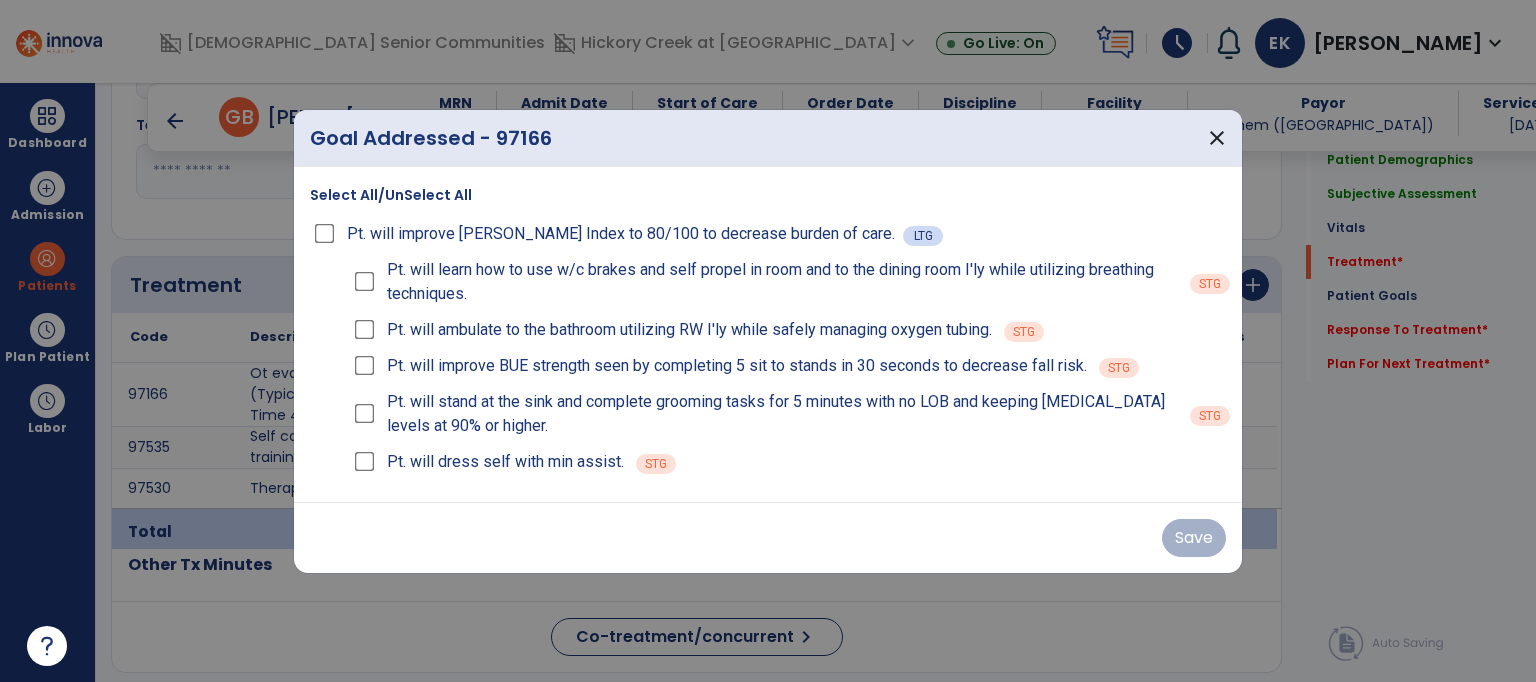 click on "Select All/UnSelect All" at bounding box center (391, 195) 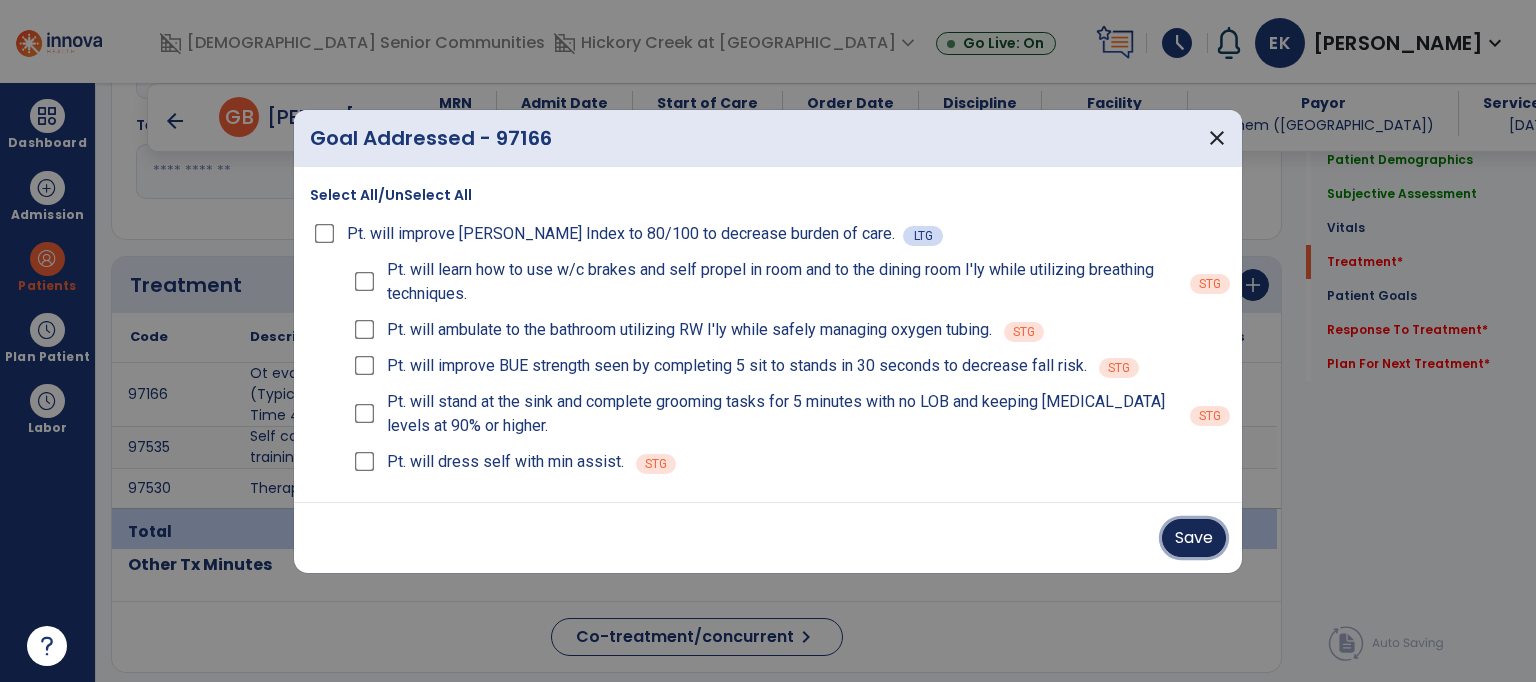 click on "Save" at bounding box center [1194, 538] 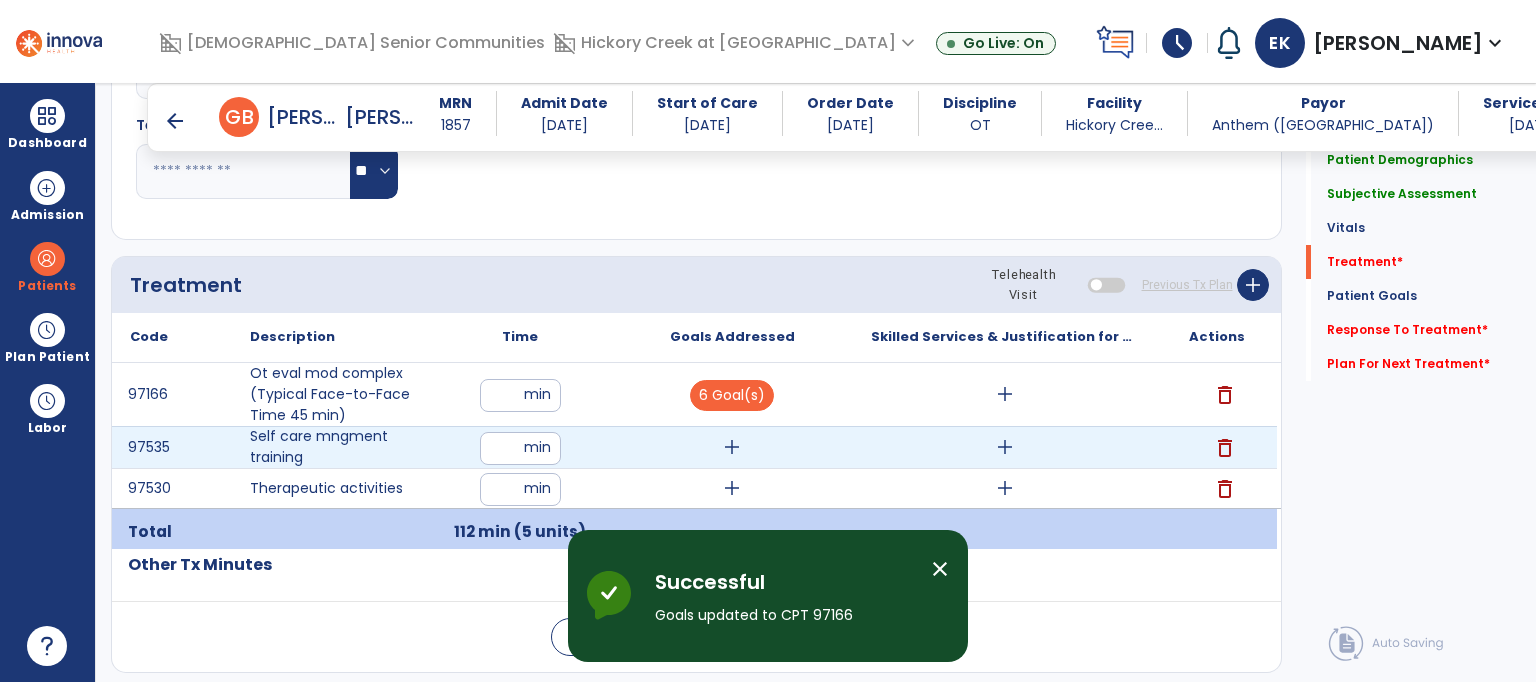 click on "add" at bounding box center [732, 447] 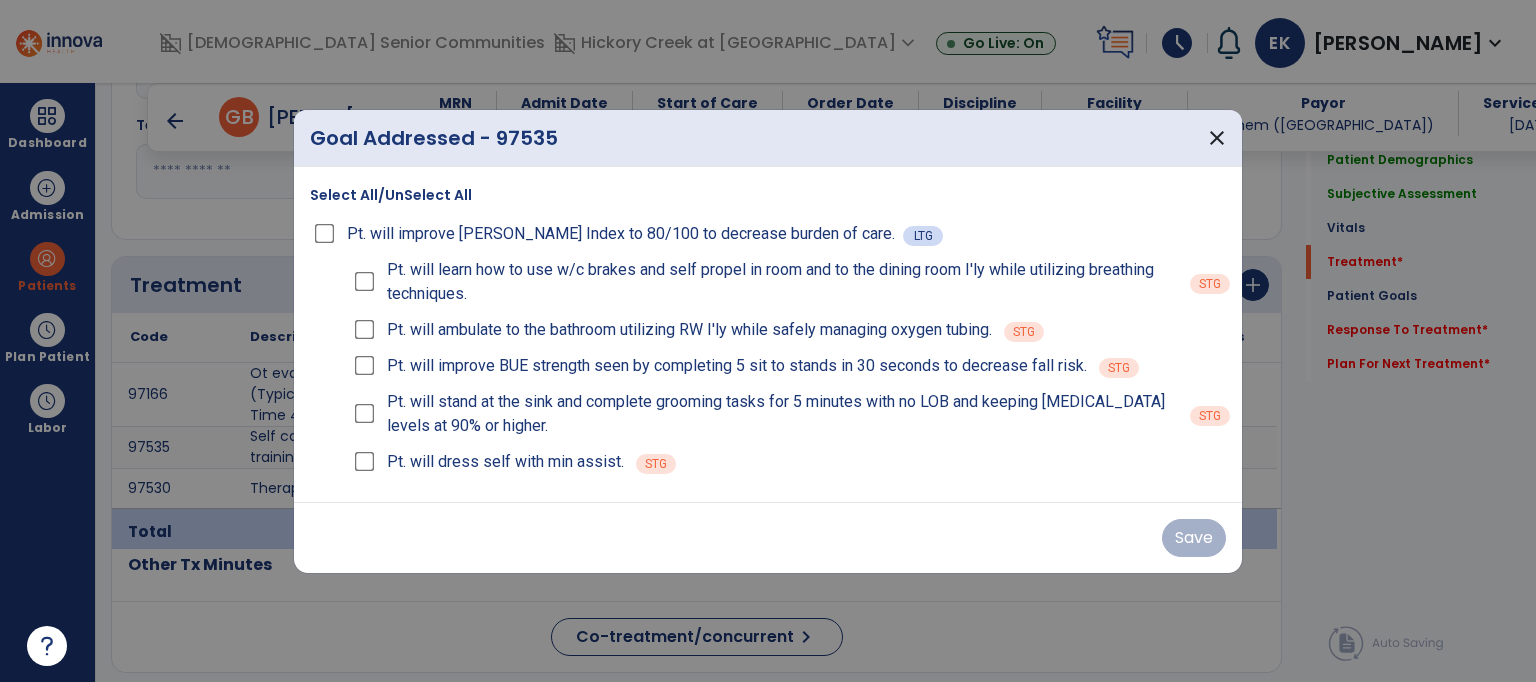 click on "Select All/UnSelect All" at bounding box center (391, 195) 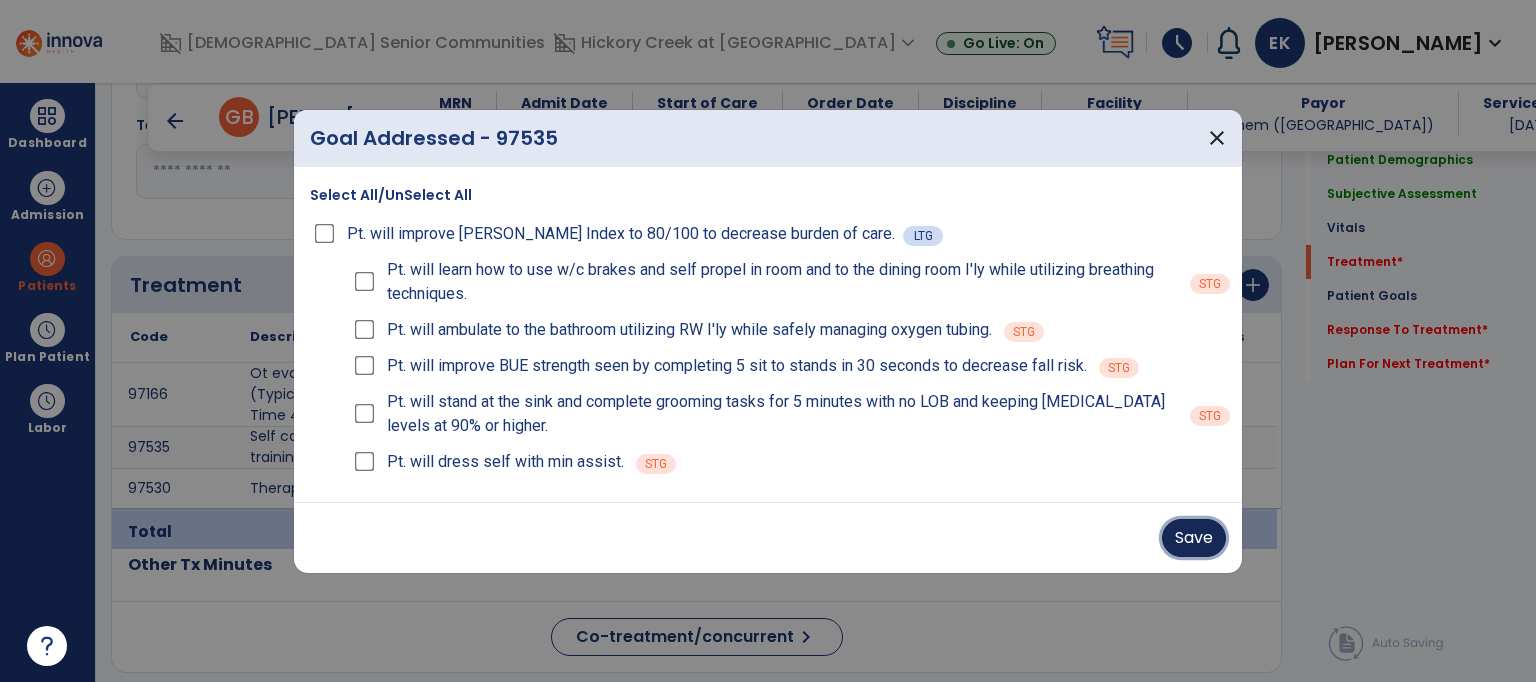 click on "Save" at bounding box center (1194, 538) 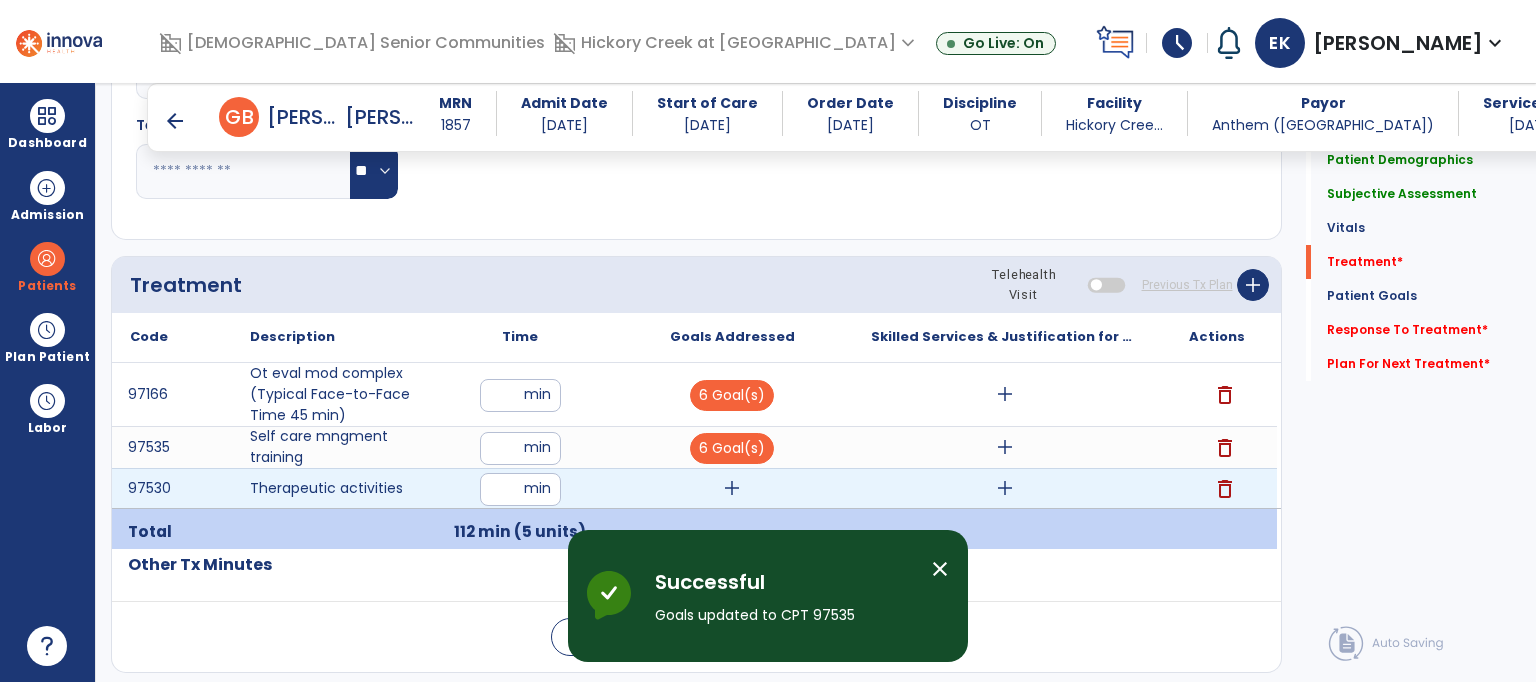 click on "add" at bounding box center (732, 488) 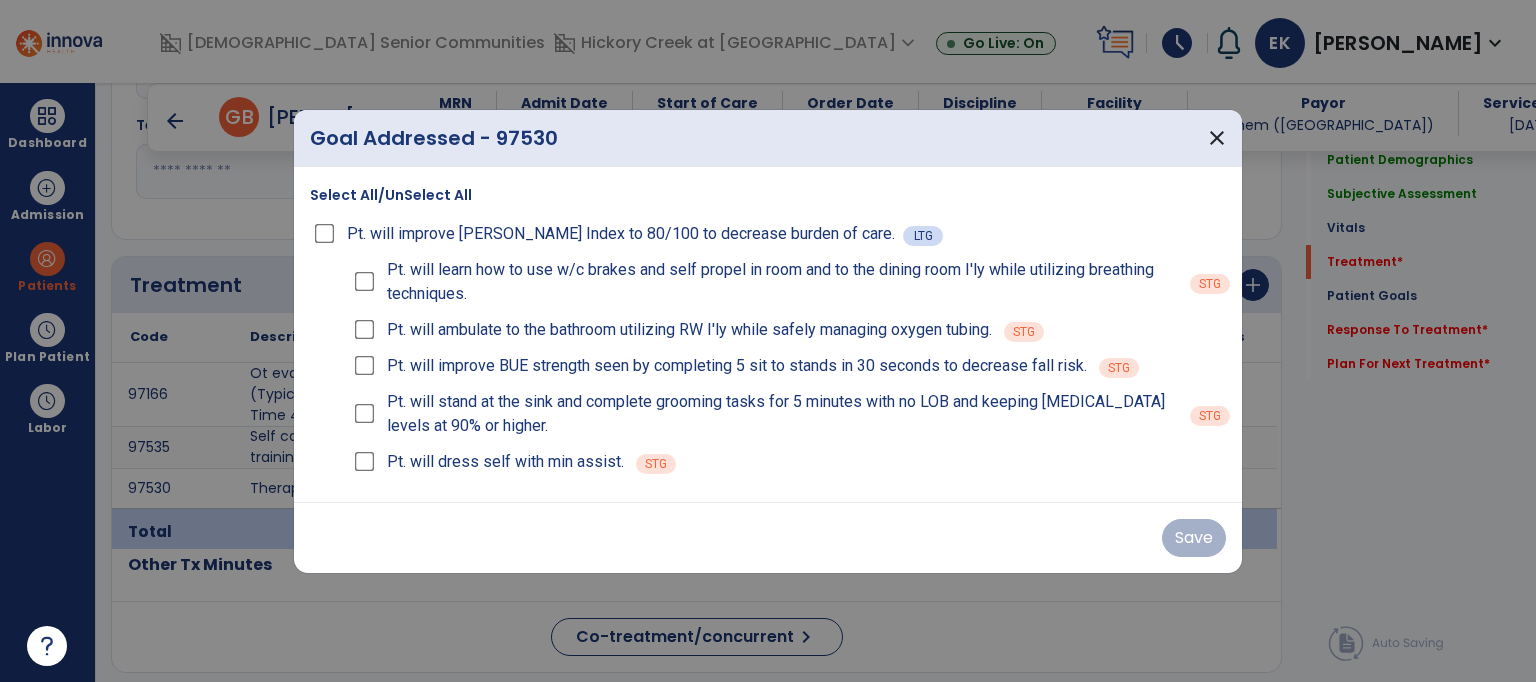 click on "Select All/UnSelect All" at bounding box center [391, 195] 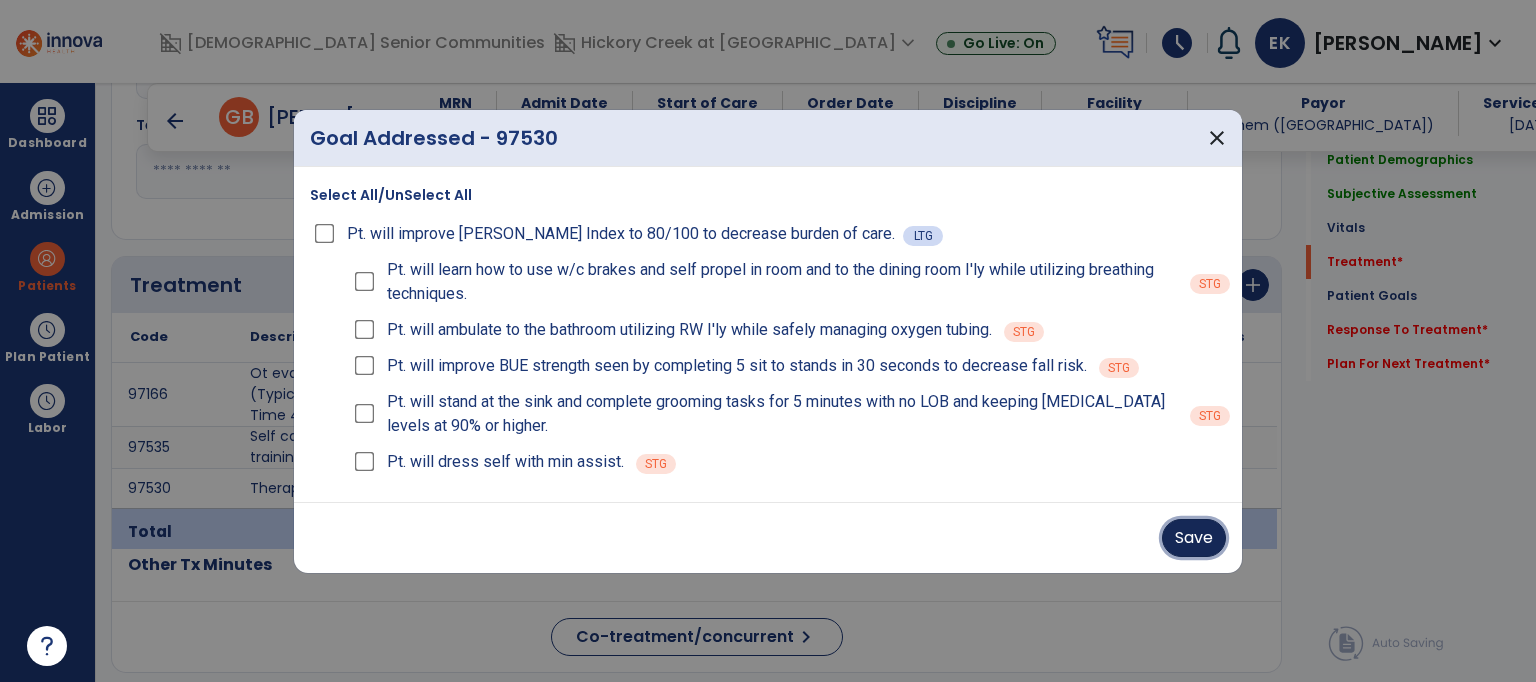 click on "Save" at bounding box center [1194, 538] 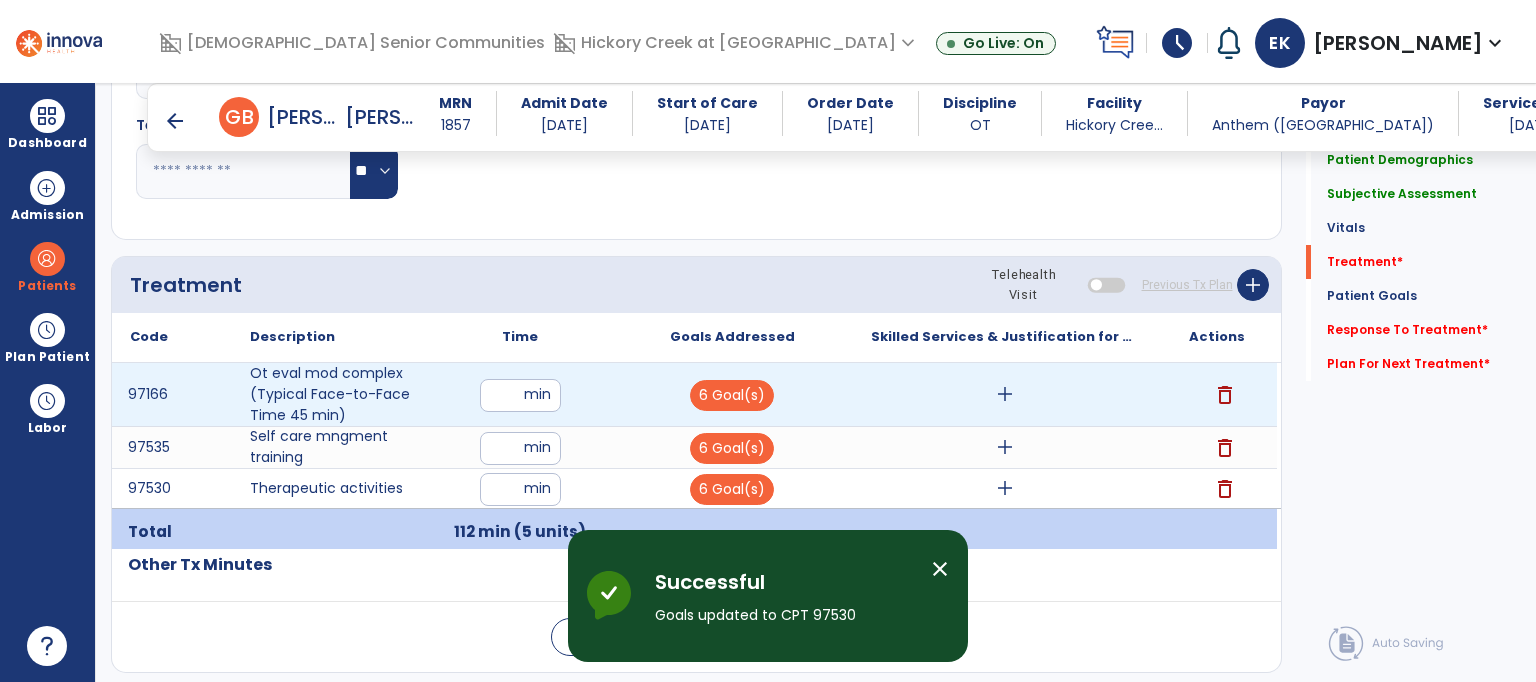 click on "add" at bounding box center [1005, 394] 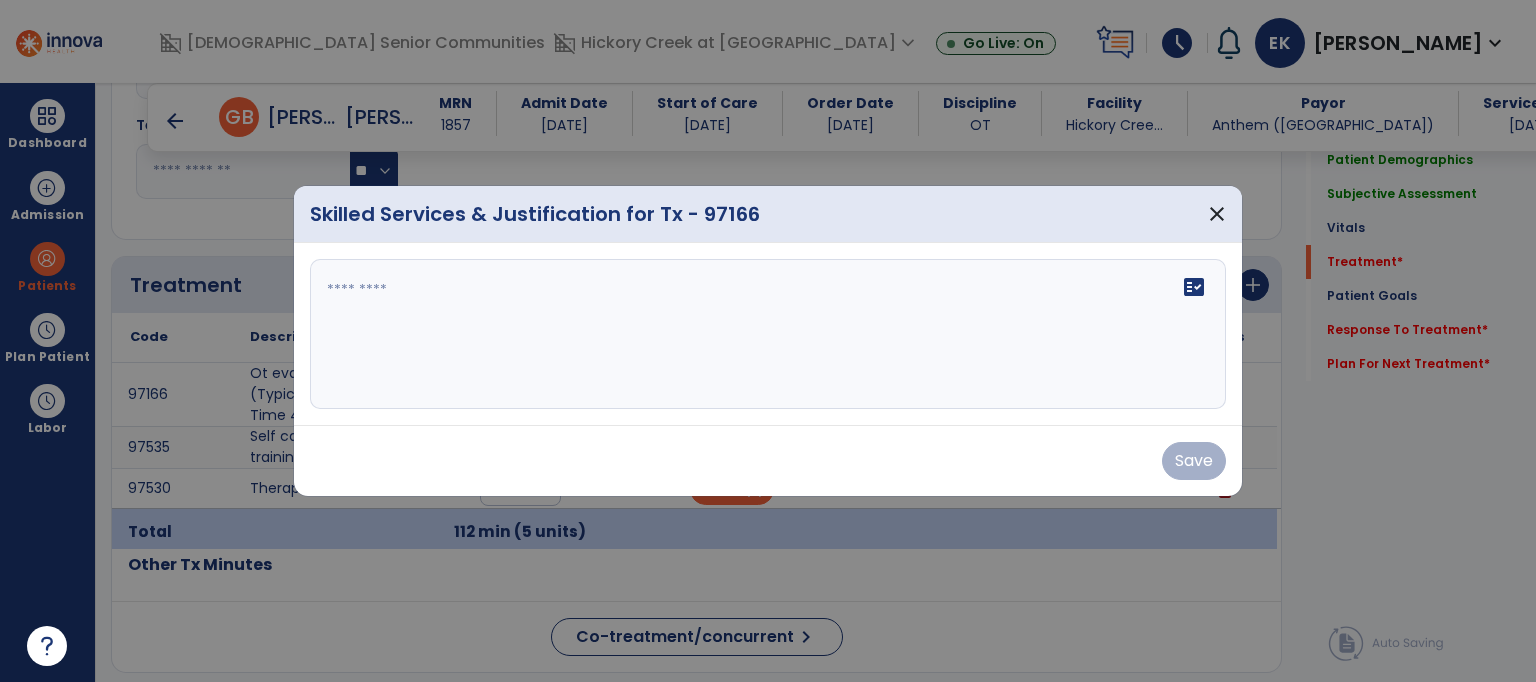 click on "fact_check" at bounding box center (768, 334) 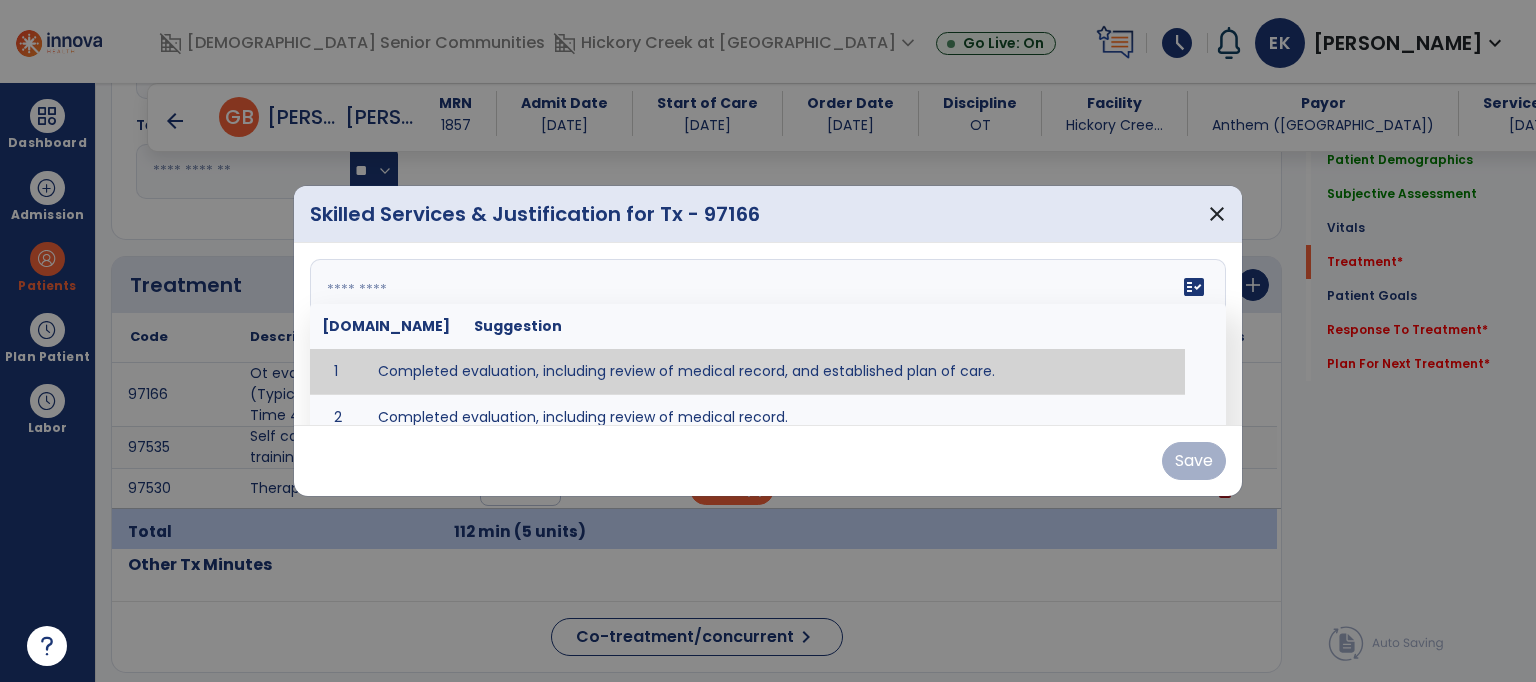type on "**********" 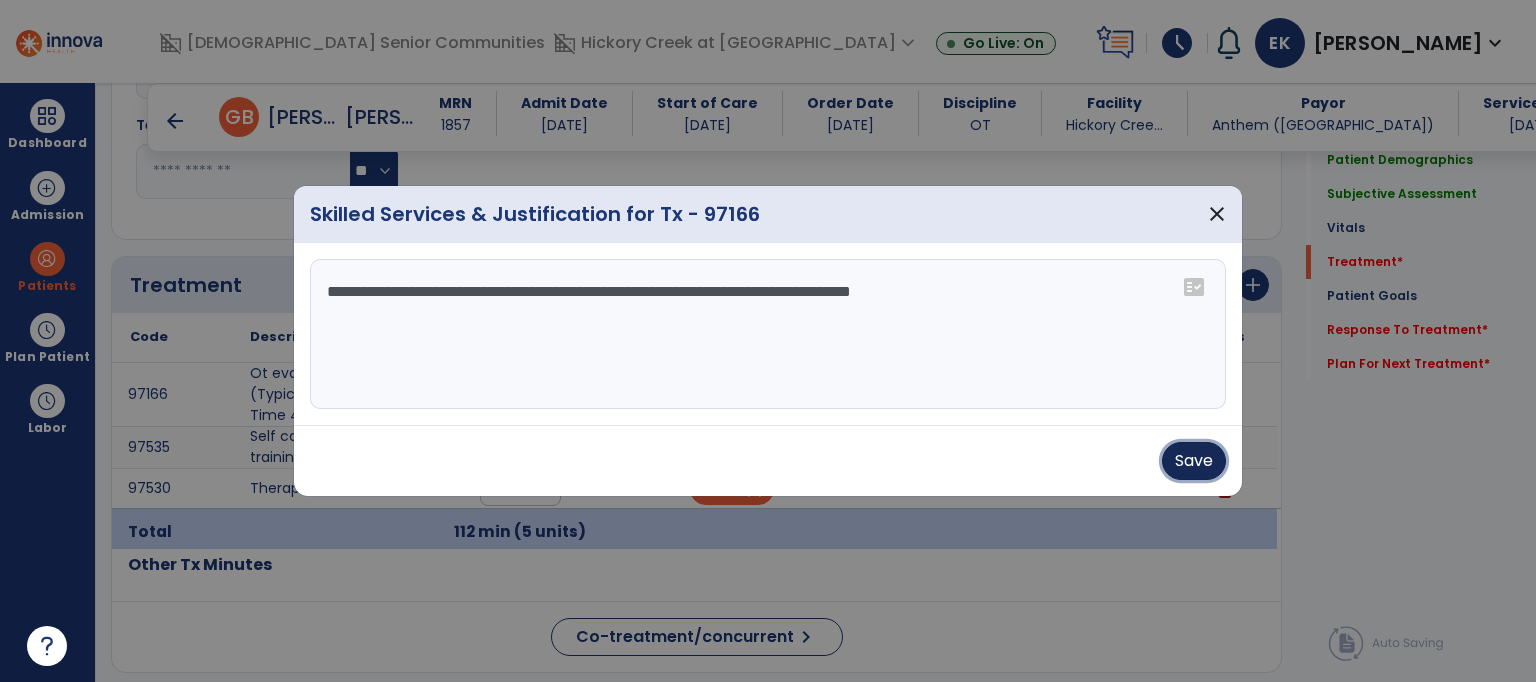 click on "Save" at bounding box center (1194, 461) 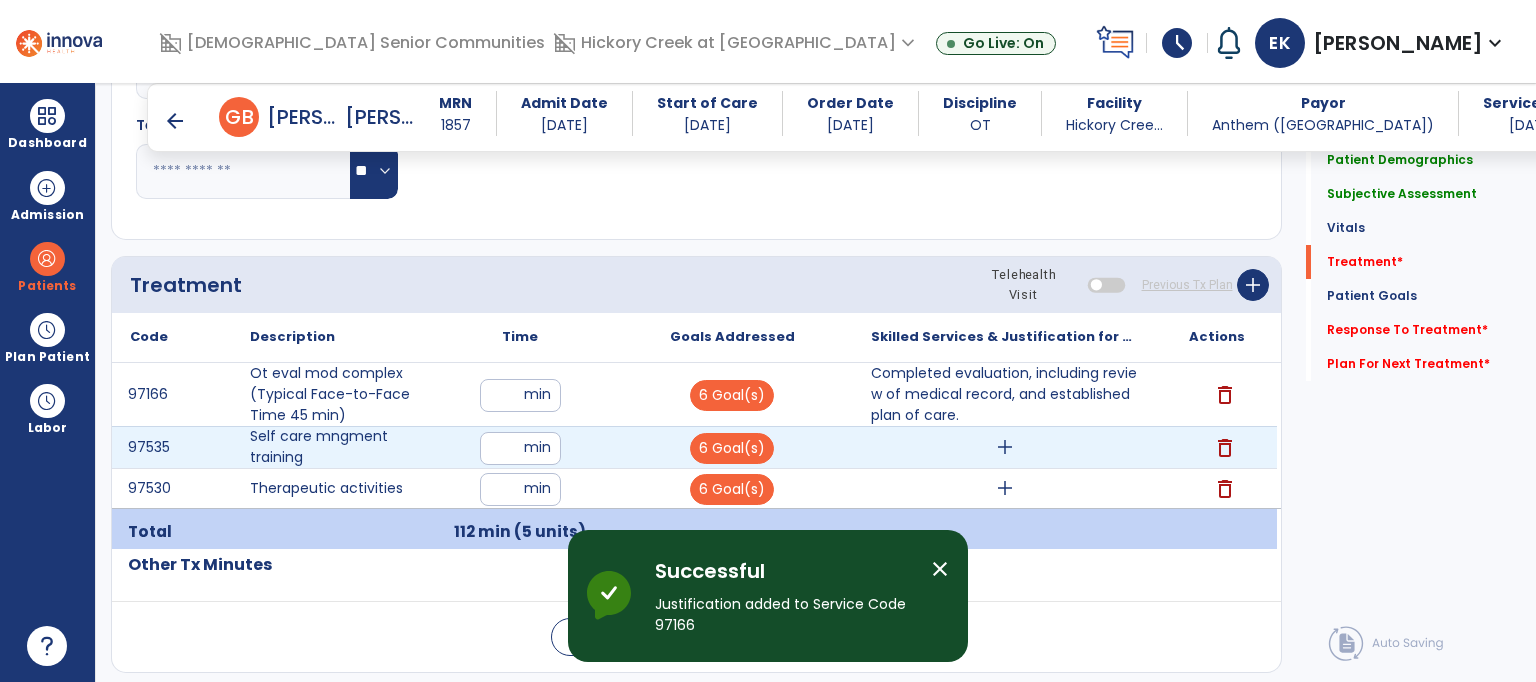 click on "add" at bounding box center (1005, 447) 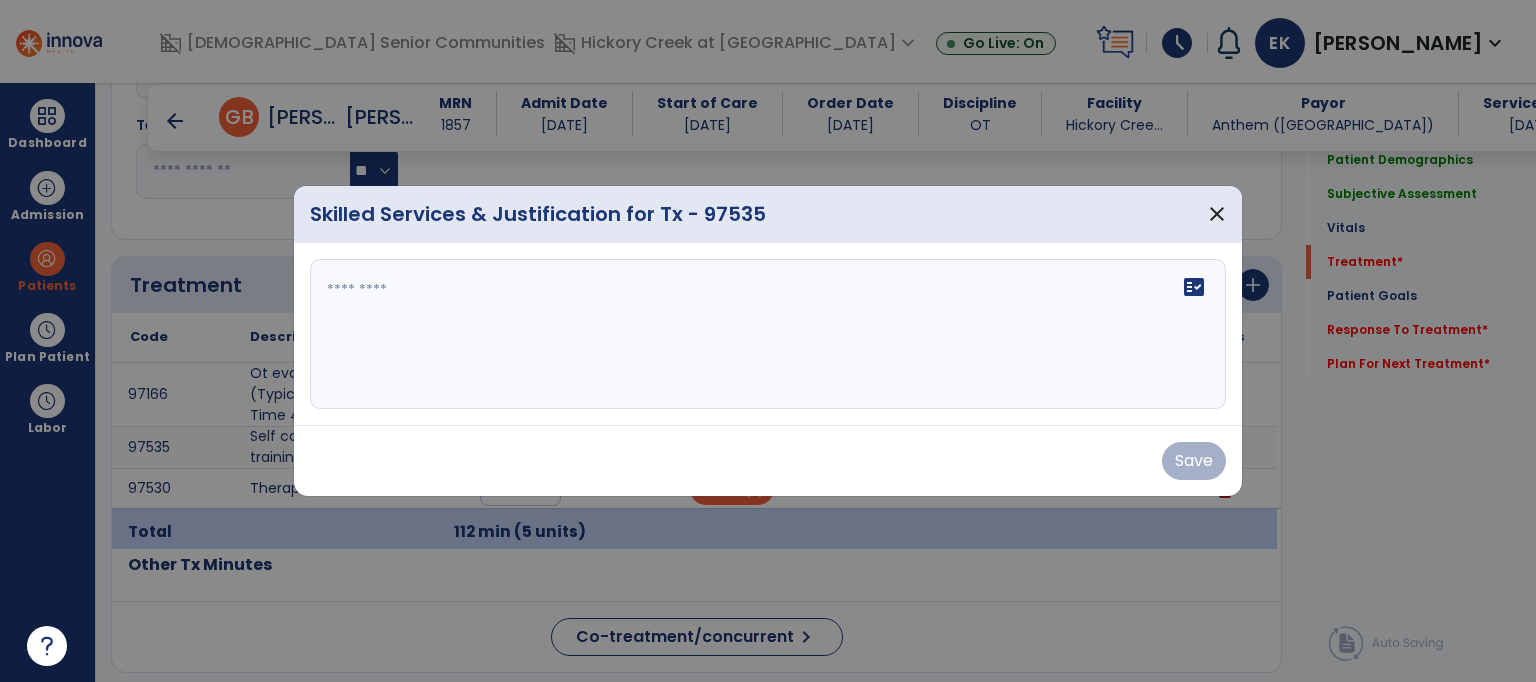 click at bounding box center (768, 334) 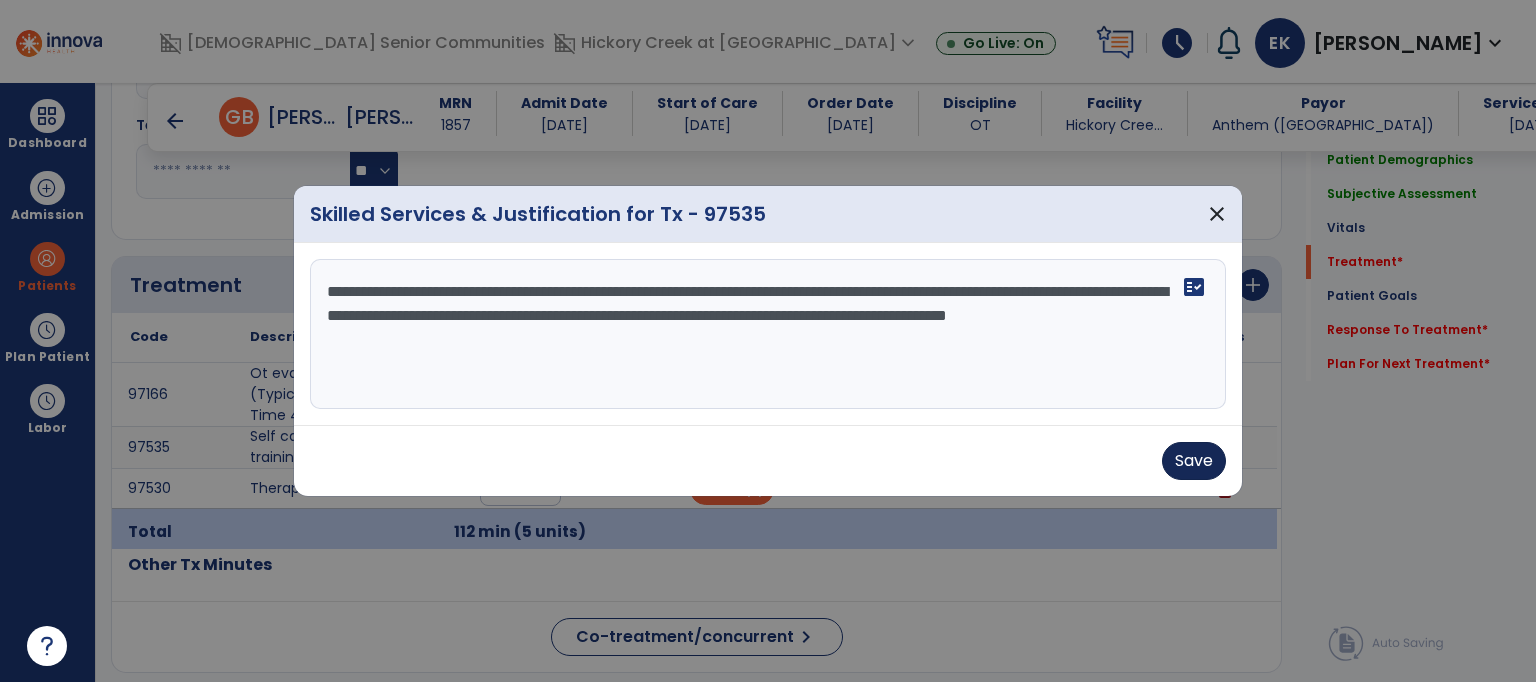 type on "**********" 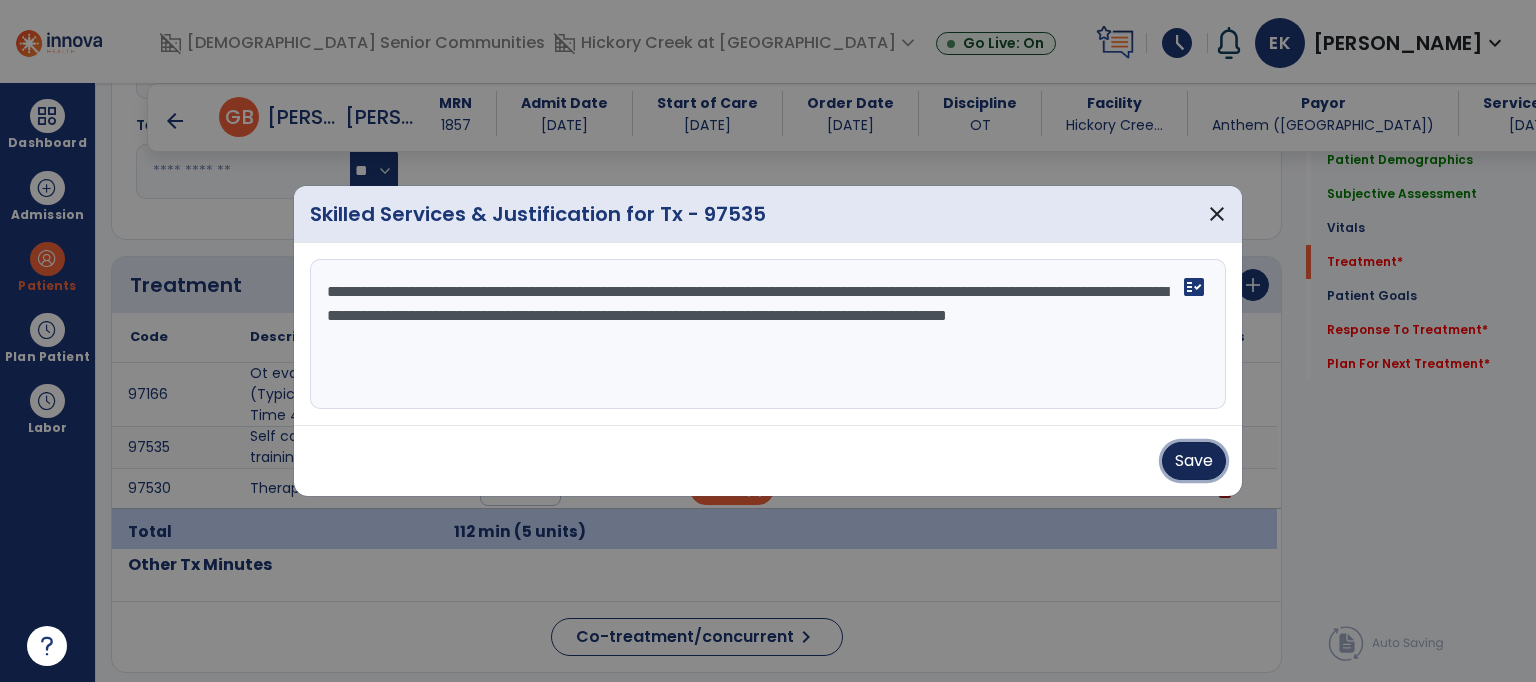 click on "Save" at bounding box center [1194, 461] 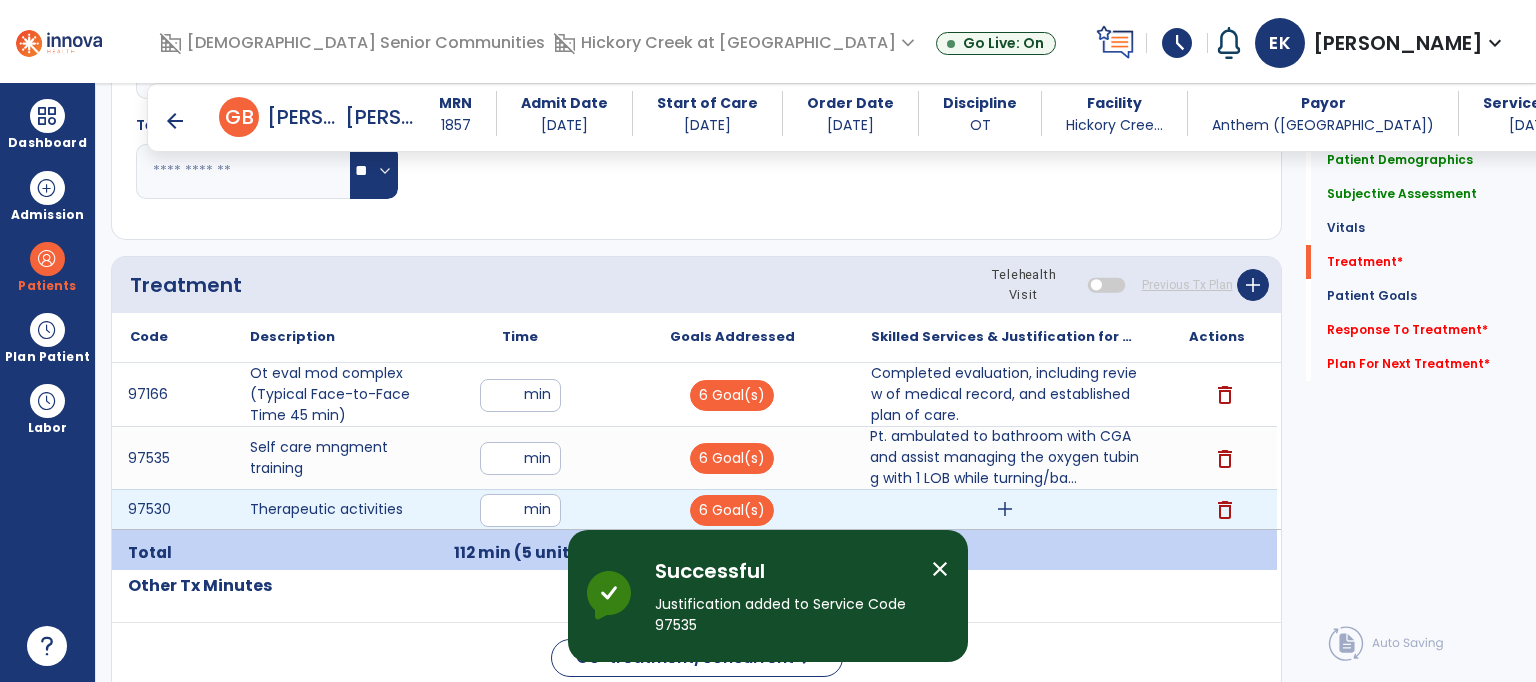 click on "add" at bounding box center [1005, 509] 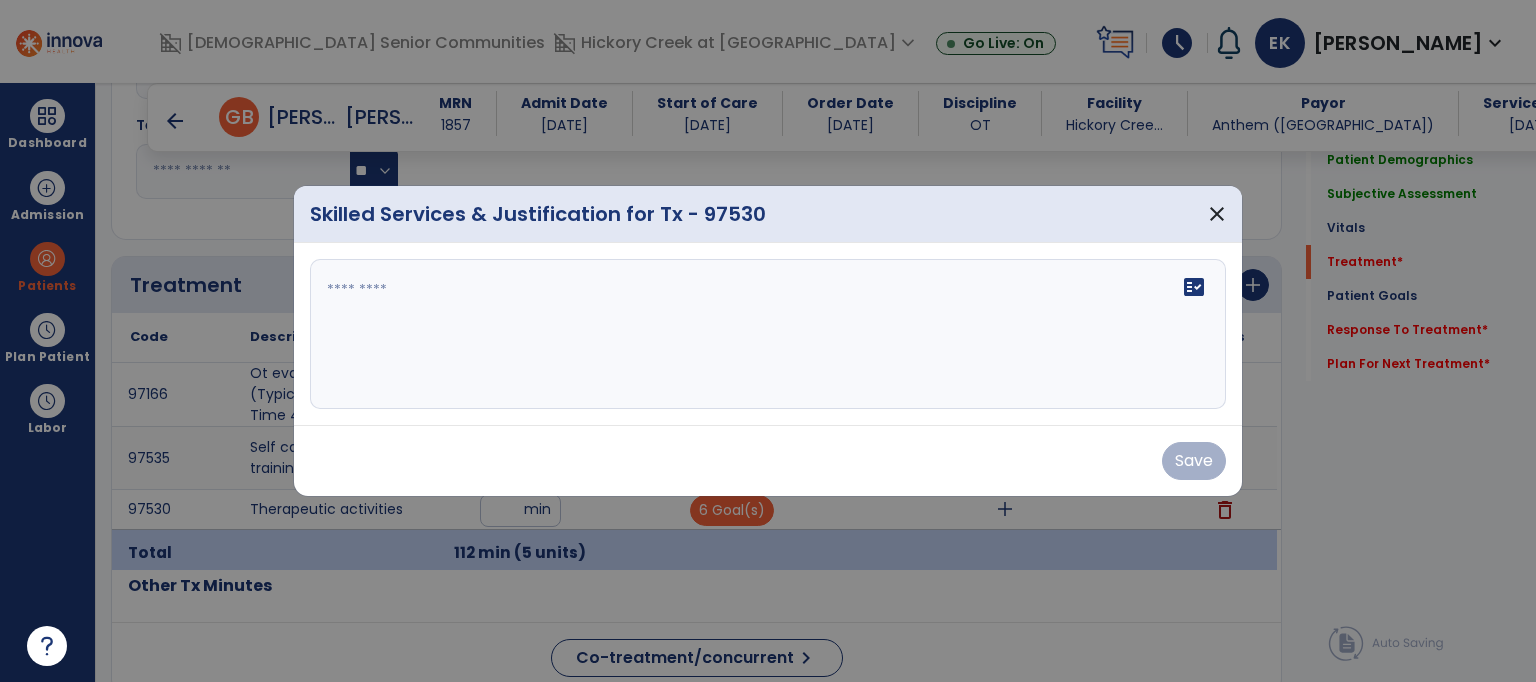 click at bounding box center (768, 334) 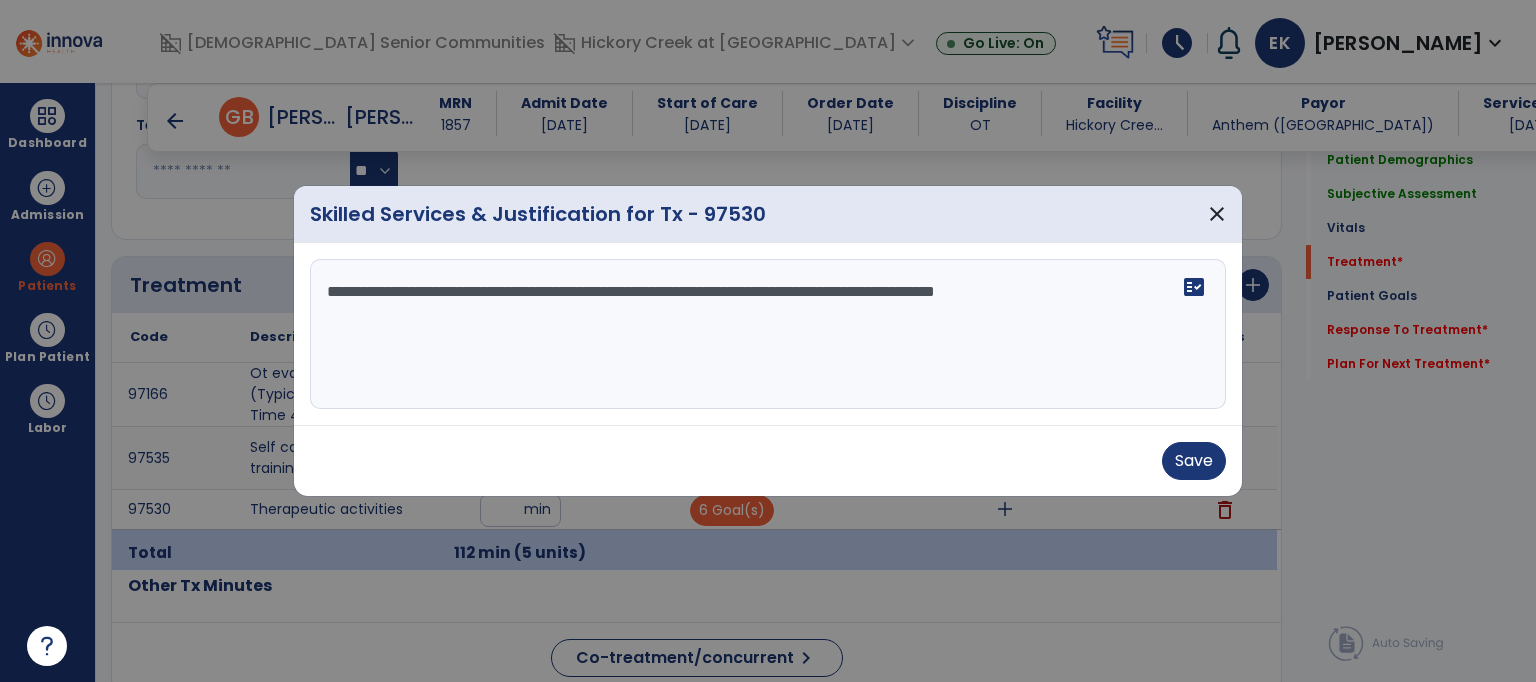 click on "**********" at bounding box center [768, 334] 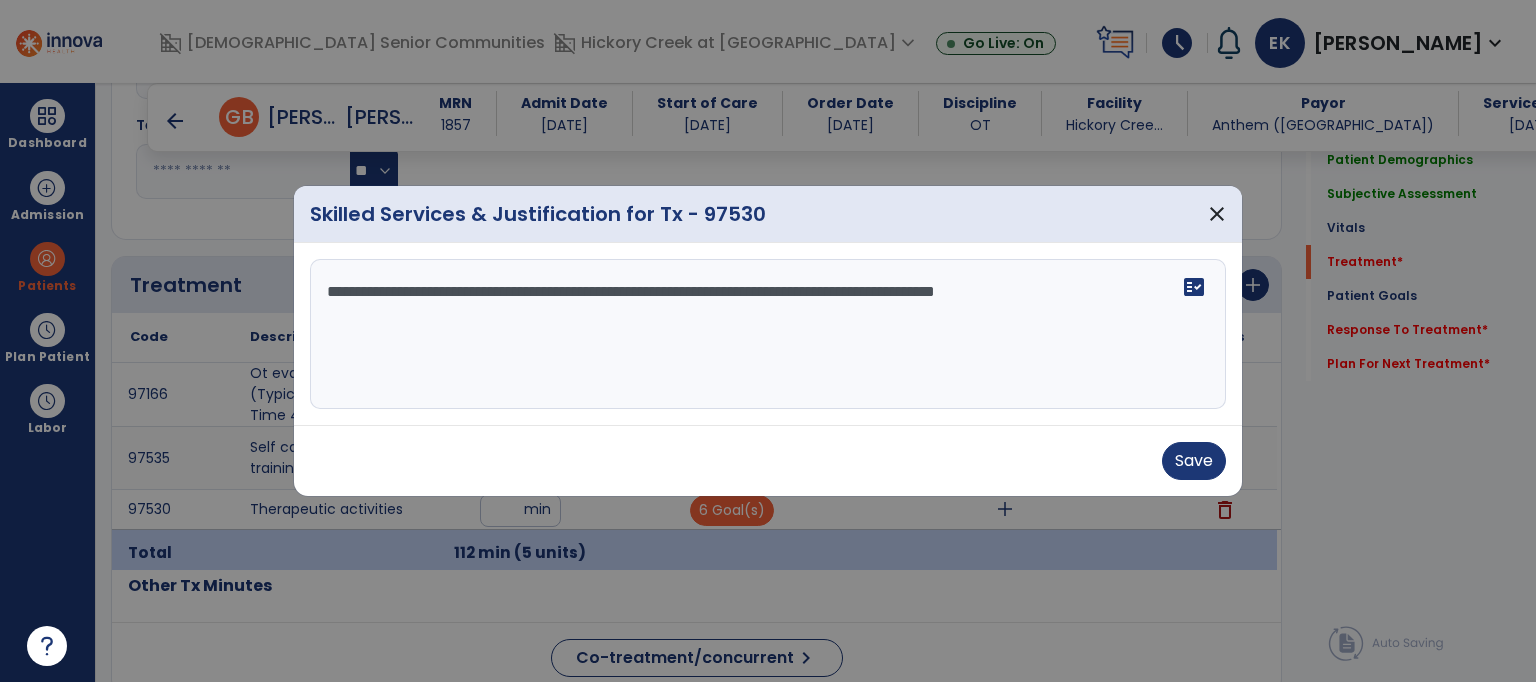 click on "**********" at bounding box center (768, 334) 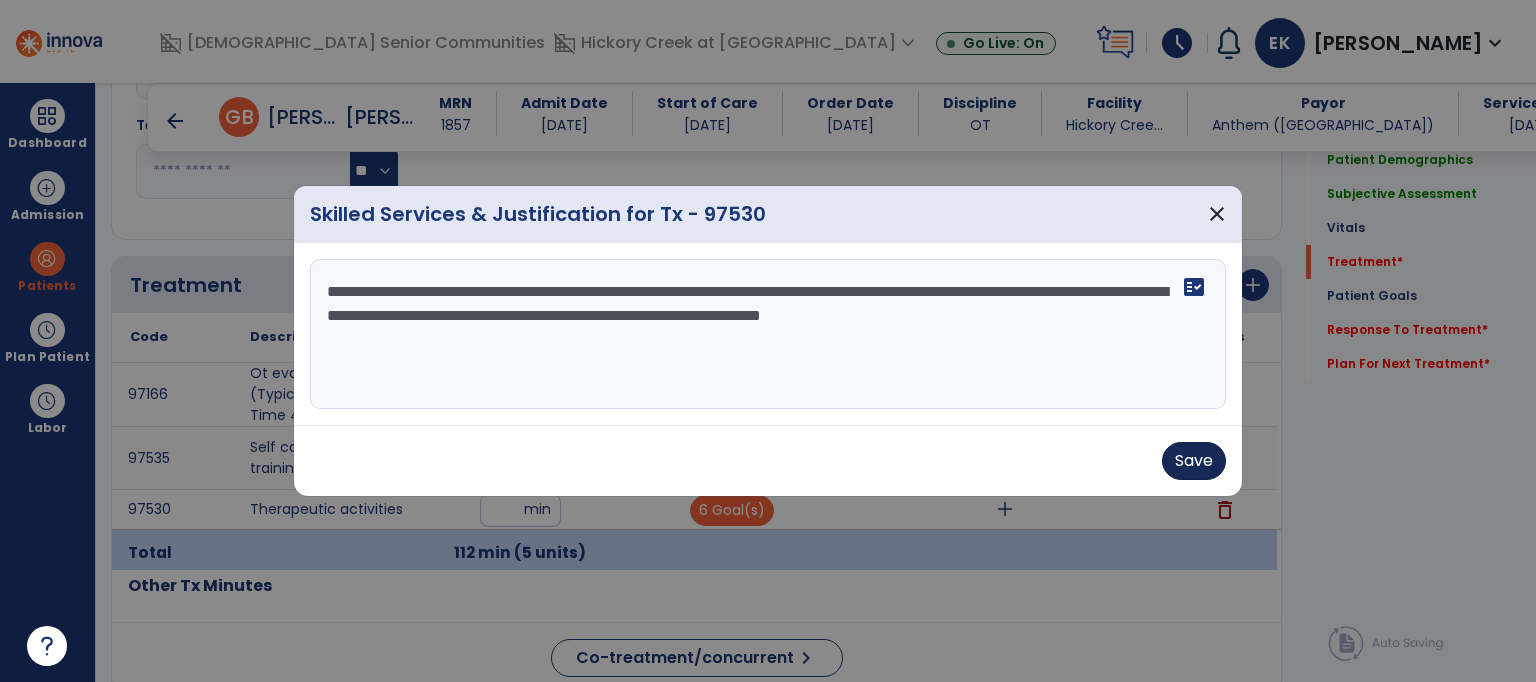 type on "**********" 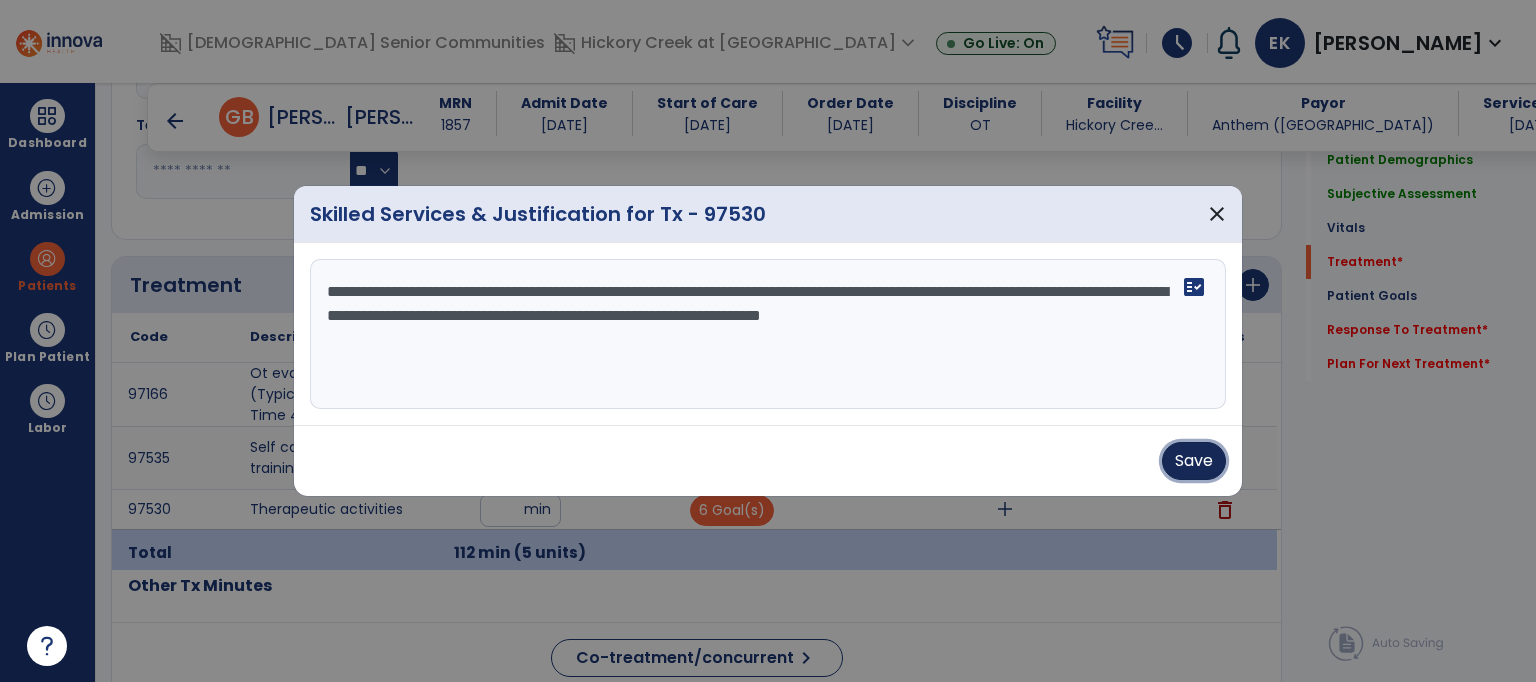 click on "Save" at bounding box center (1194, 461) 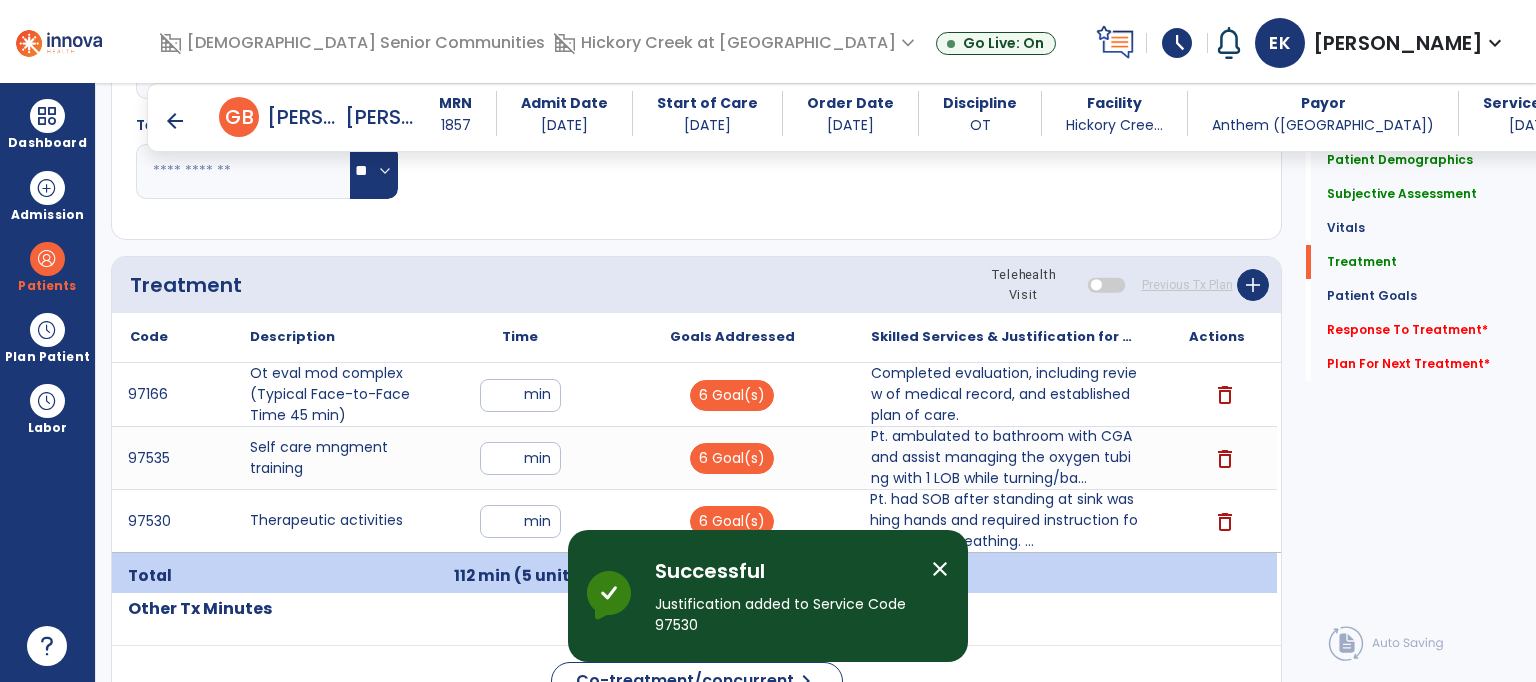 click on "Treatment   Treatment" 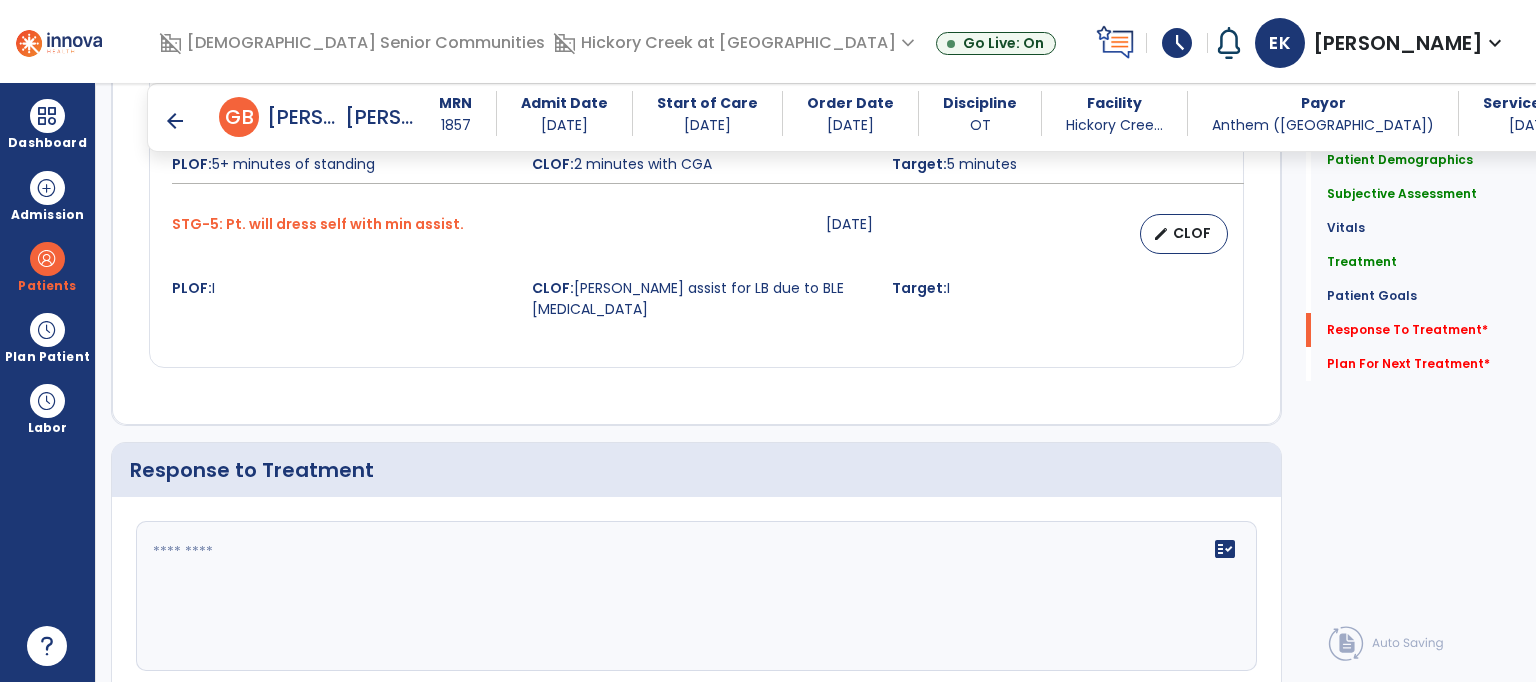 scroll, scrollTop: 2595, scrollLeft: 0, axis: vertical 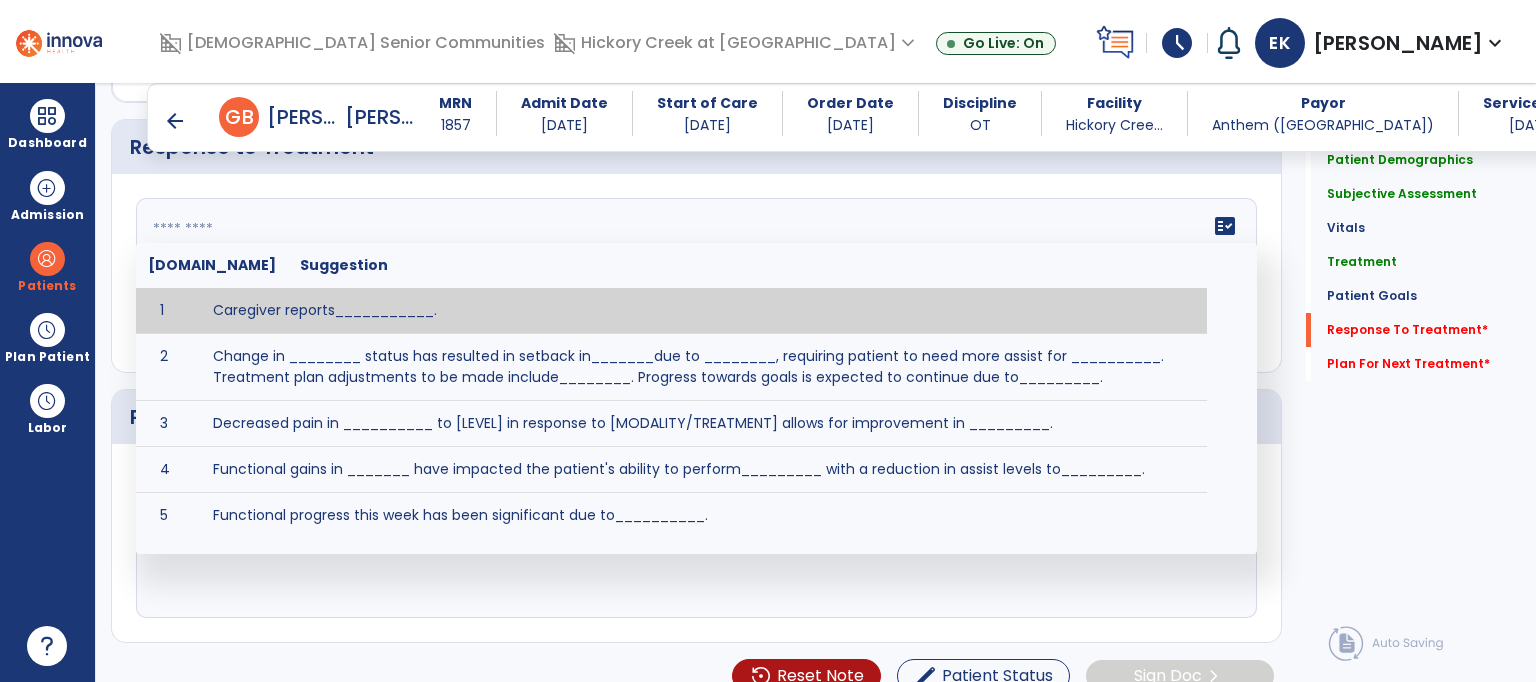 click on "fact_check  Sr.No Suggestion 1 Caregiver reports___________. 2 Change in ________ status has resulted in setback in_______due to ________, requiring patient to need more assist for __________.   Treatment plan adjustments to be made include________.  Progress towards goals is expected to continue due to_________. 3 Decreased pain in __________ to [LEVEL] in response to [MODALITY/TREATMENT] allows for improvement in _________. 4 Functional gains in _______ have impacted the patient's ability to perform_________ with a reduction in assist levels to_________. 5 Functional progress this week has been significant due to__________. 6 Gains in ________ have improved the patient's ability to perform ______with decreased levels of assist to___________. 7 Improvement in ________allows patient to tolerate higher levels of challenges in_________. 8 Pain in [AREA] has decreased to [LEVEL] in response to [TREATMENT/MODALITY], allowing fore ease in completing__________. 9 10 11 12 13 14 15 16 17 18 19 20 21" 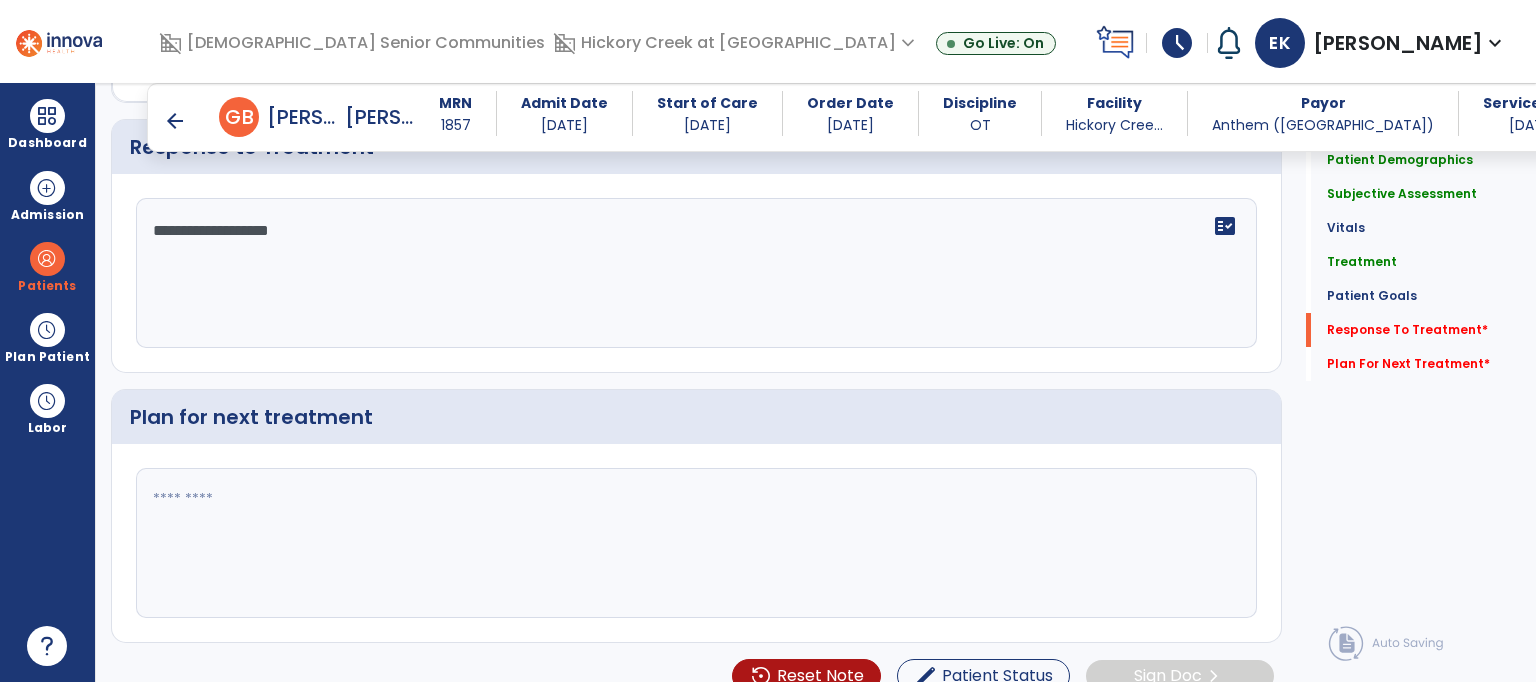 type on "**********" 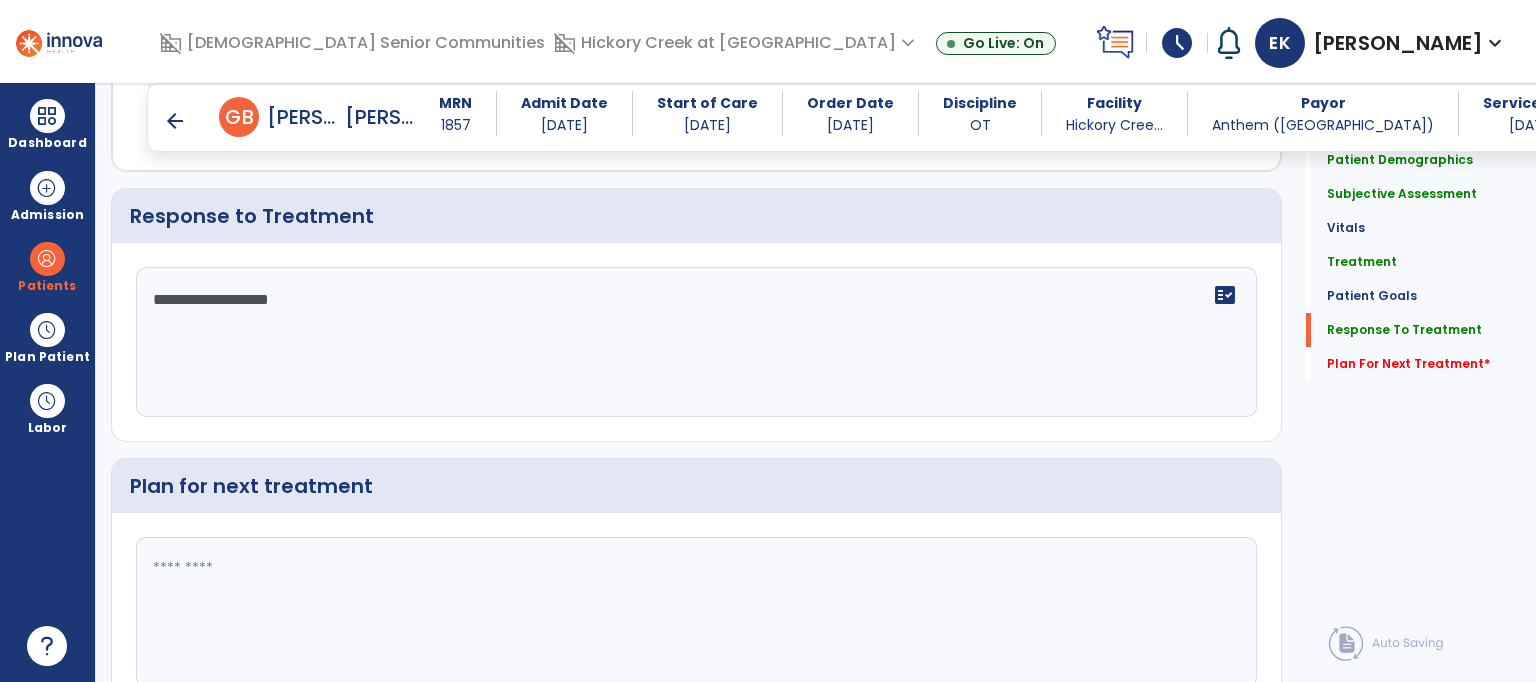 scroll, scrollTop: 2595, scrollLeft: 0, axis: vertical 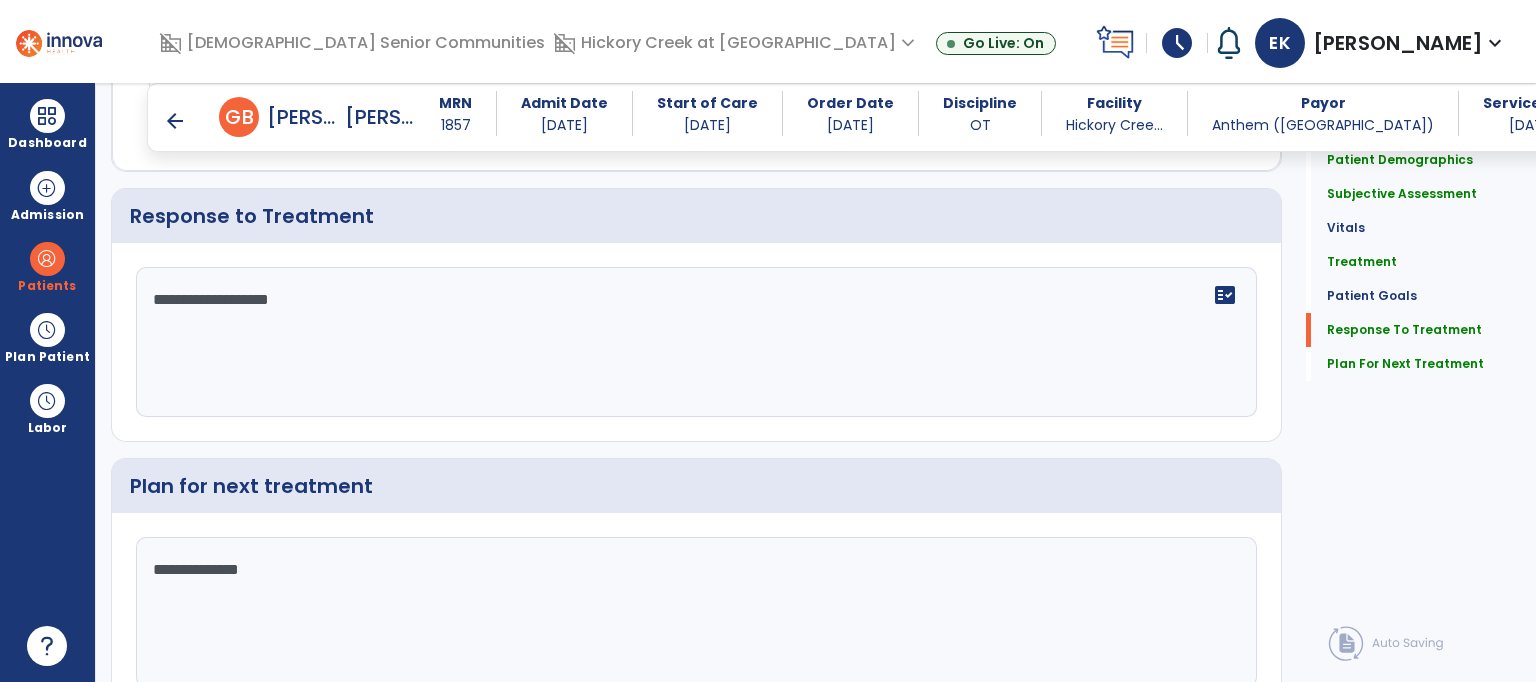 type on "**********" 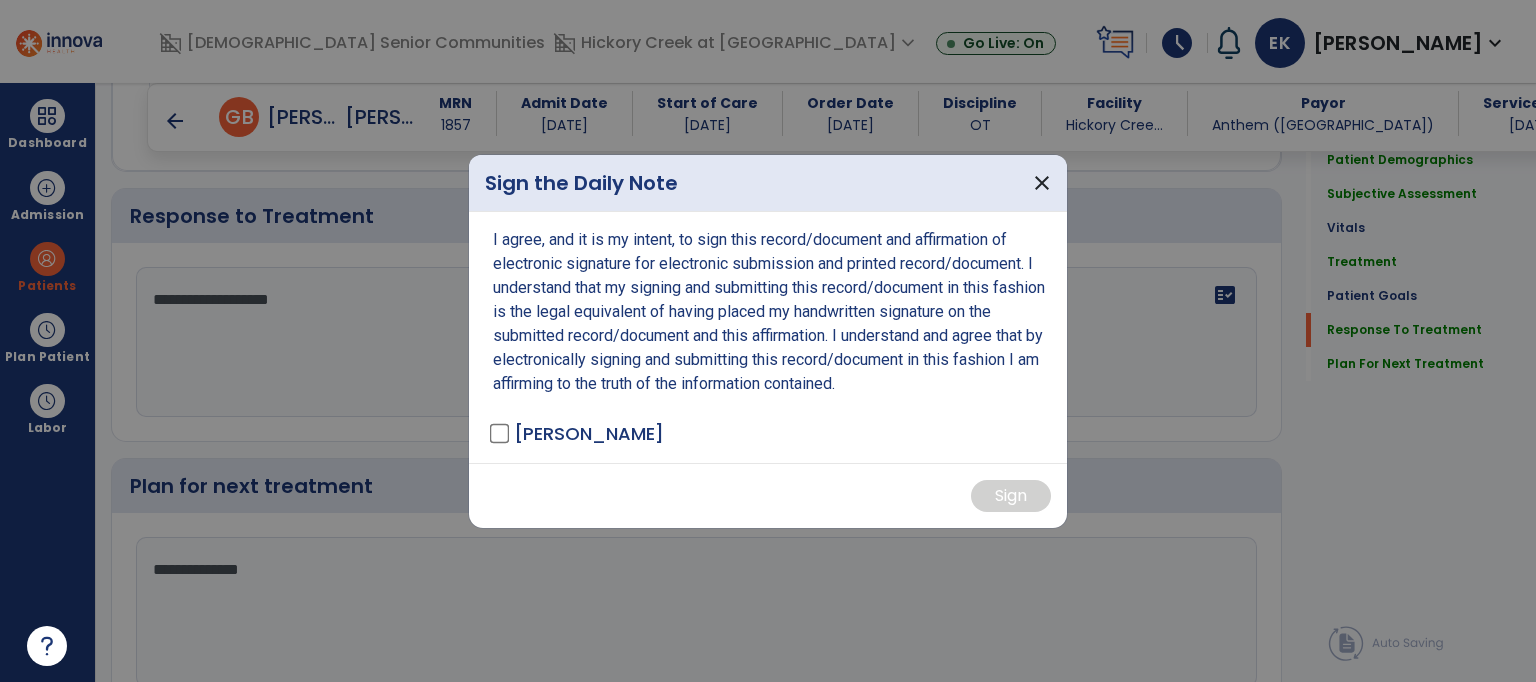 scroll, scrollTop: 2595, scrollLeft: 0, axis: vertical 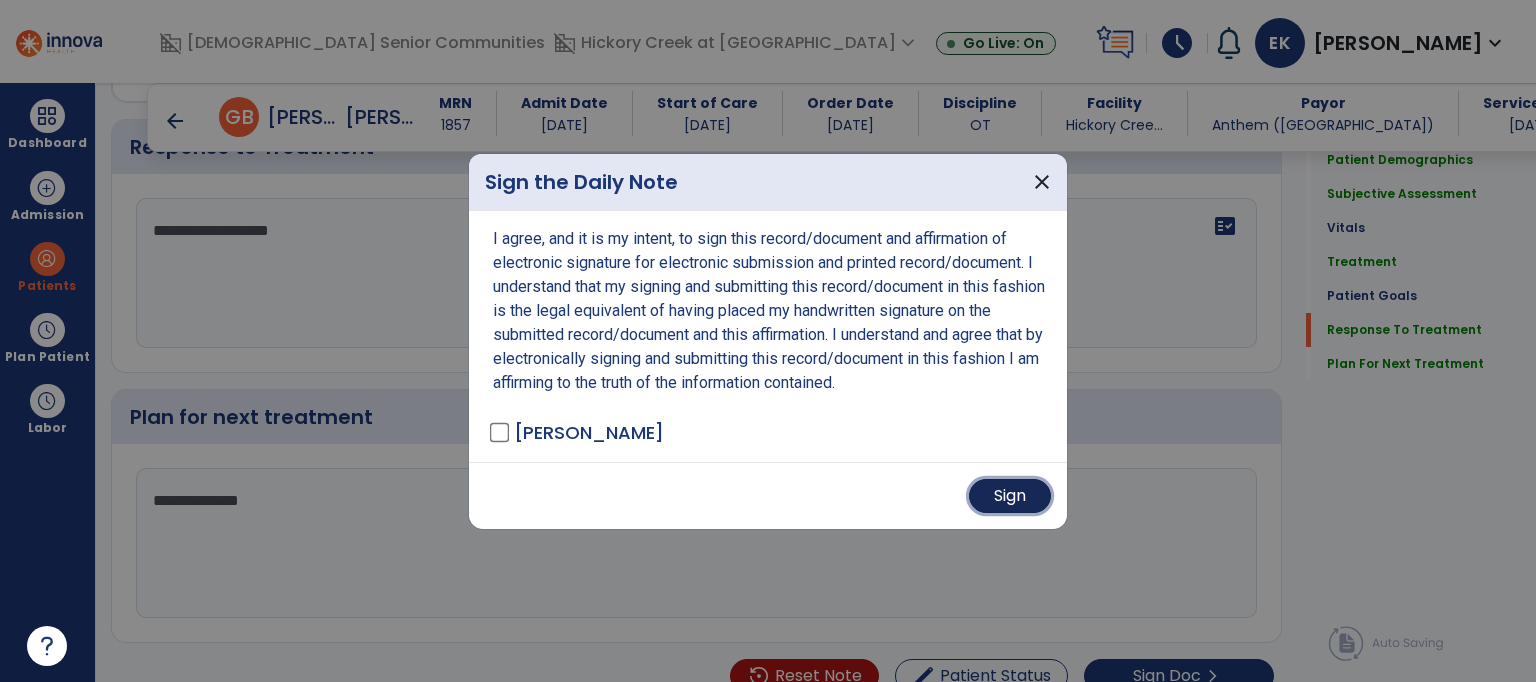 click on "Sign" at bounding box center (1010, 496) 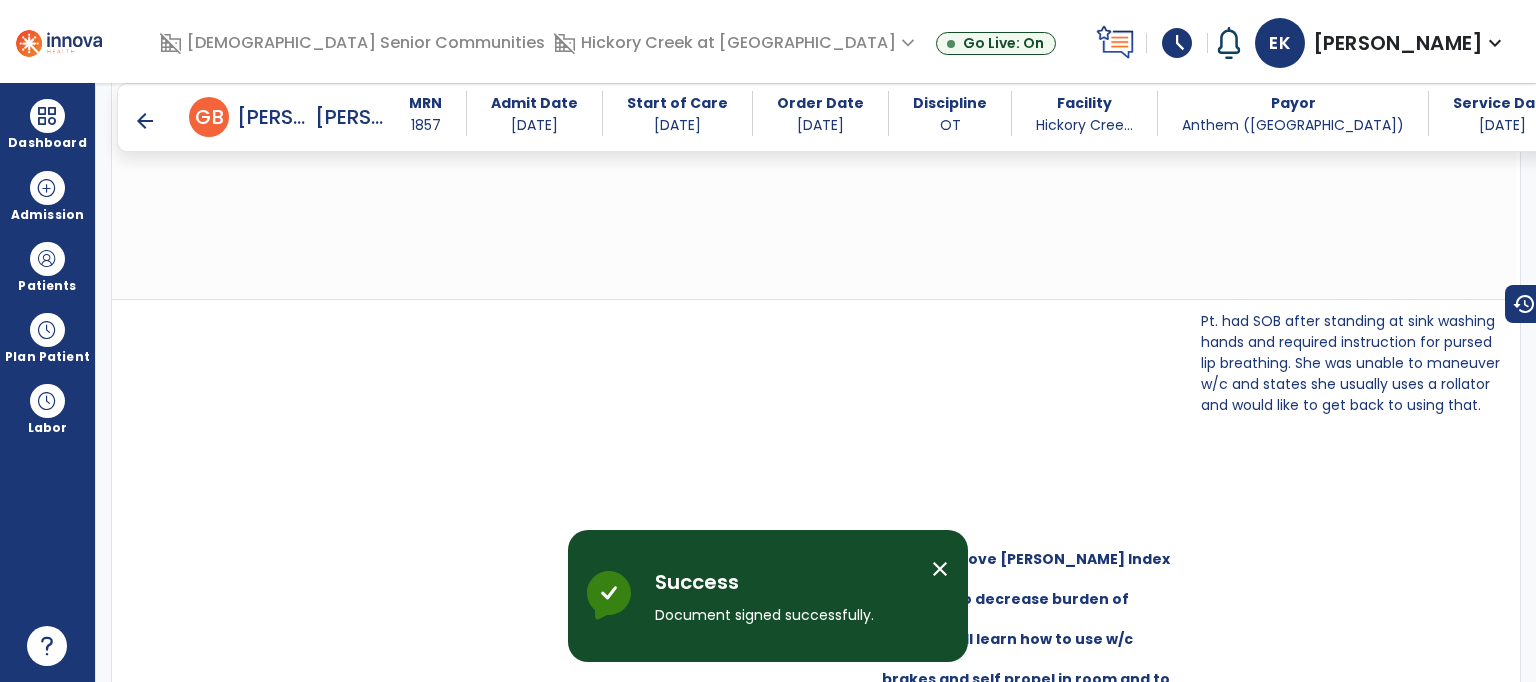 scroll, scrollTop: 6634, scrollLeft: 0, axis: vertical 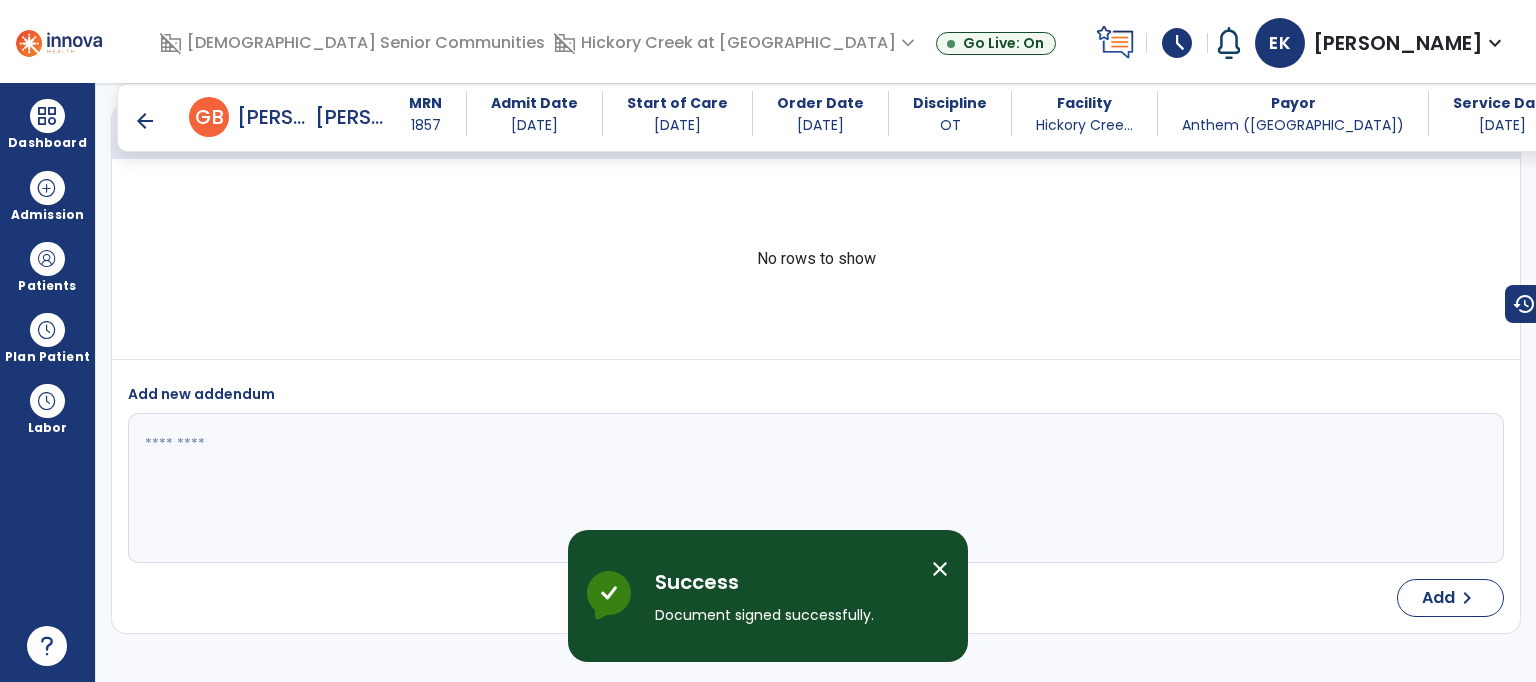 click on "arrow_back" at bounding box center (145, 121) 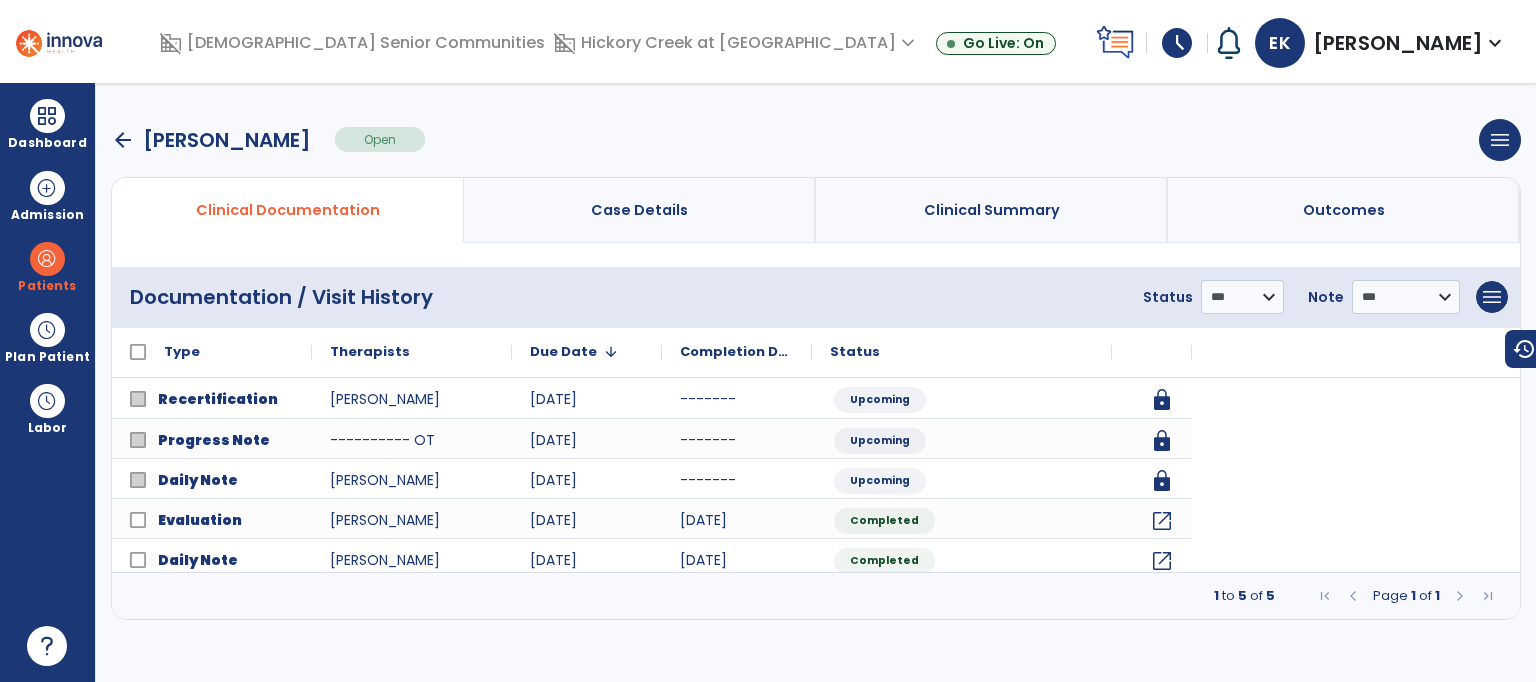 scroll, scrollTop: 0, scrollLeft: 0, axis: both 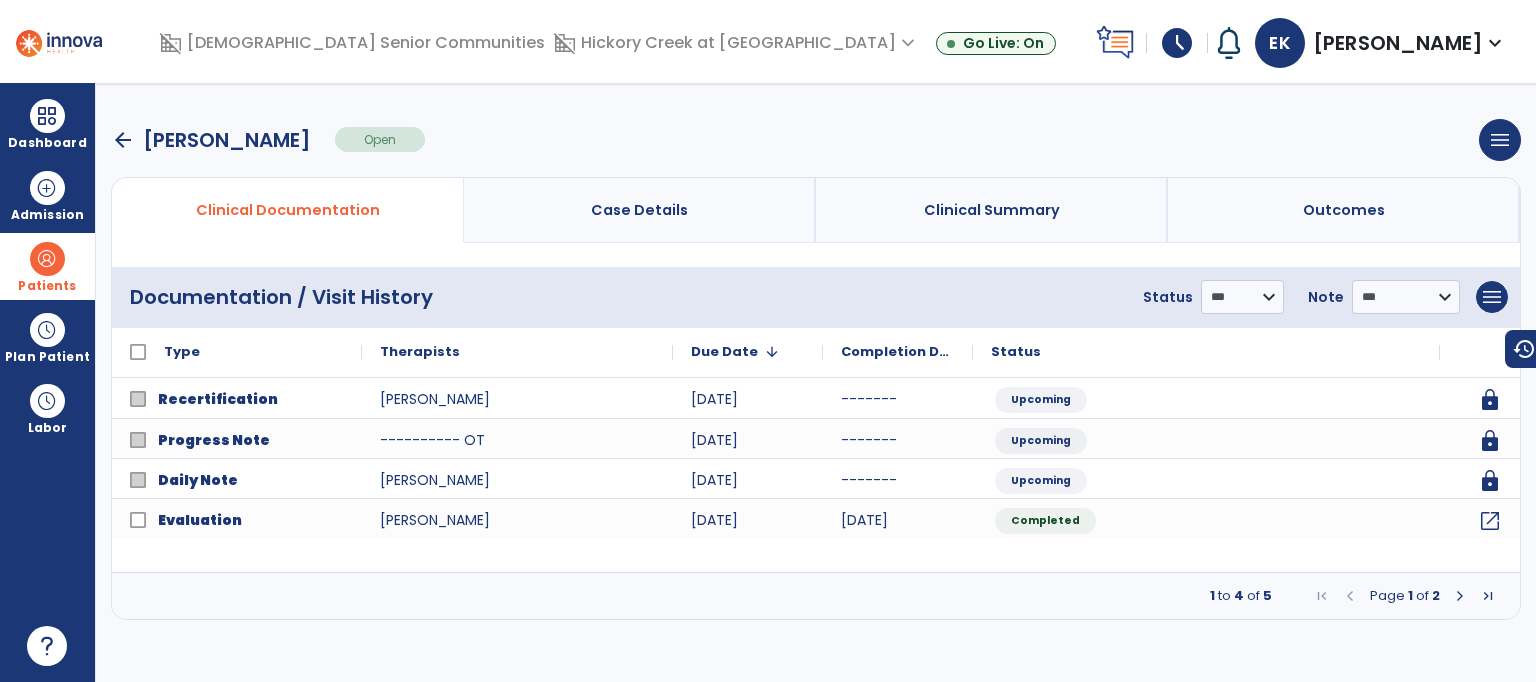 click at bounding box center (47, 259) 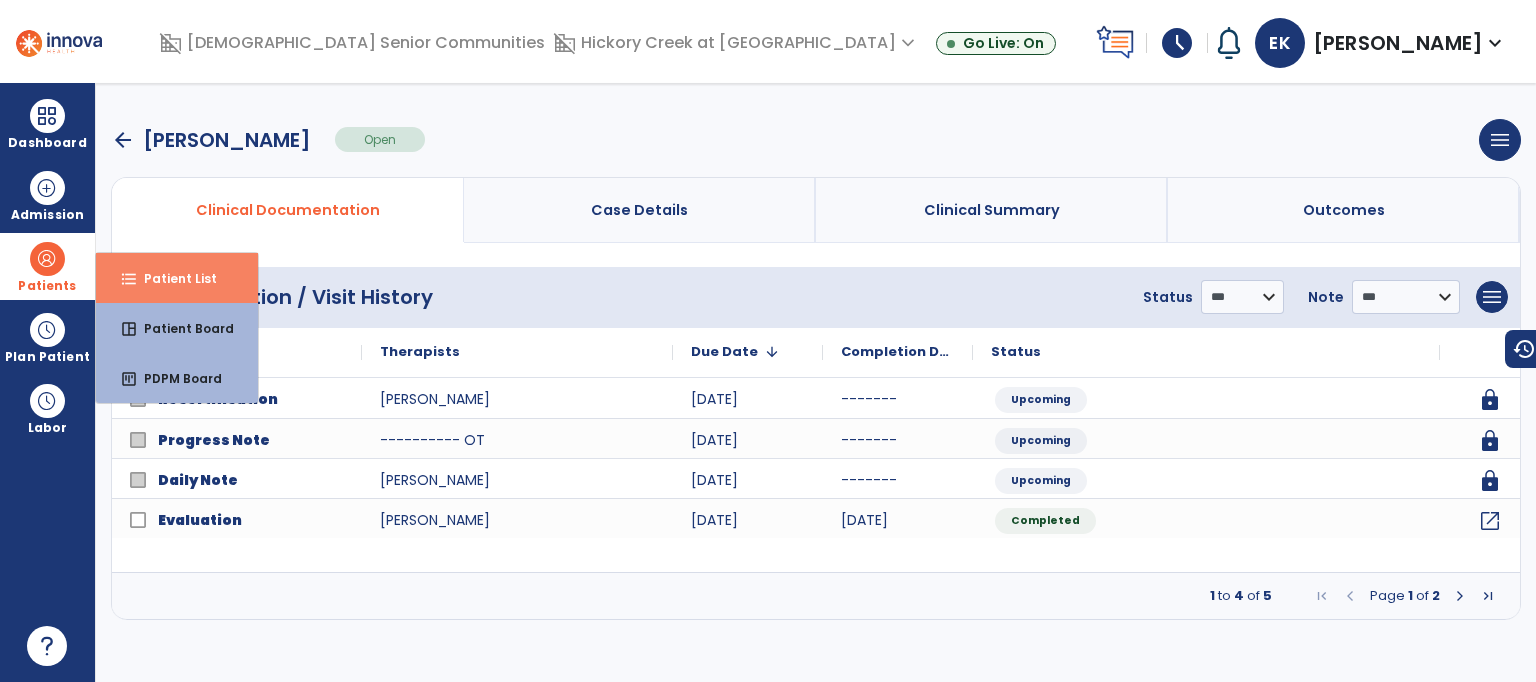 click on "format_list_bulleted  Patient List" at bounding box center (177, 278) 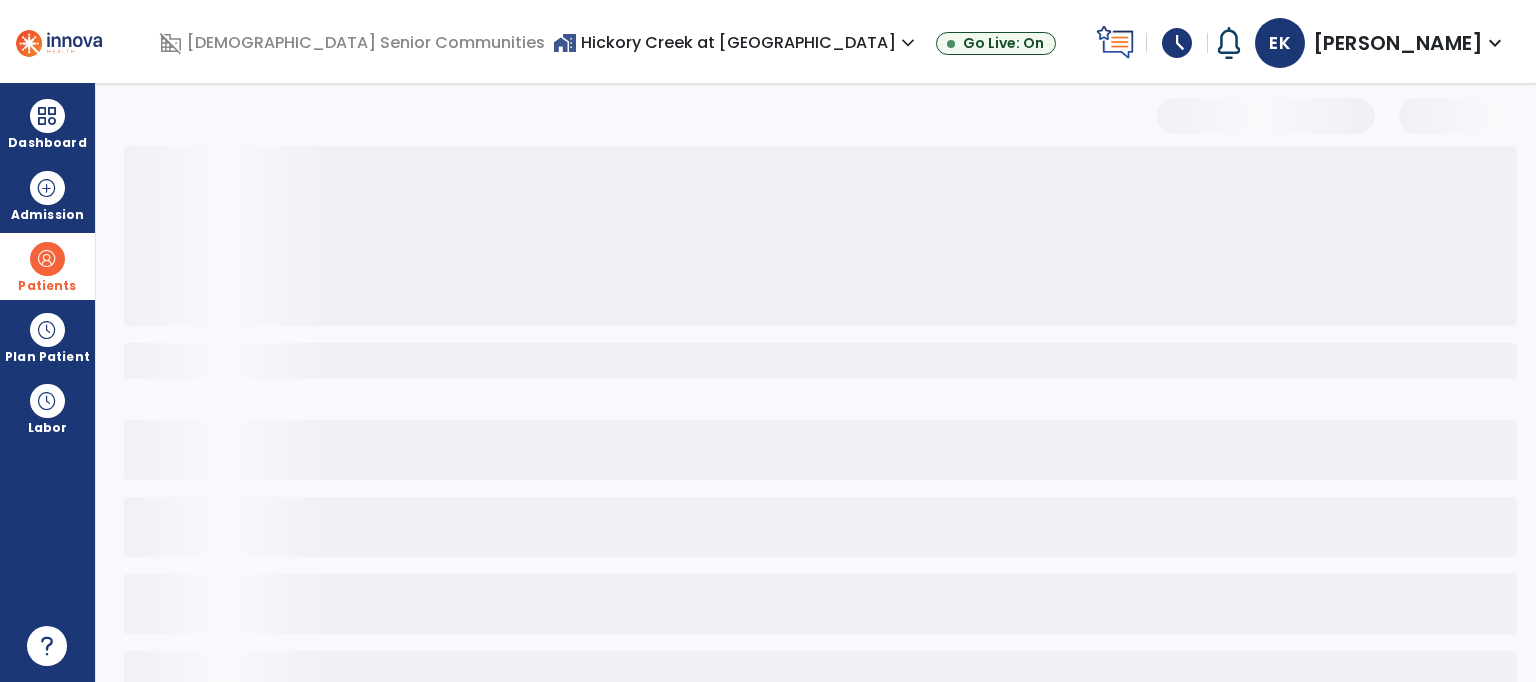 select on "***" 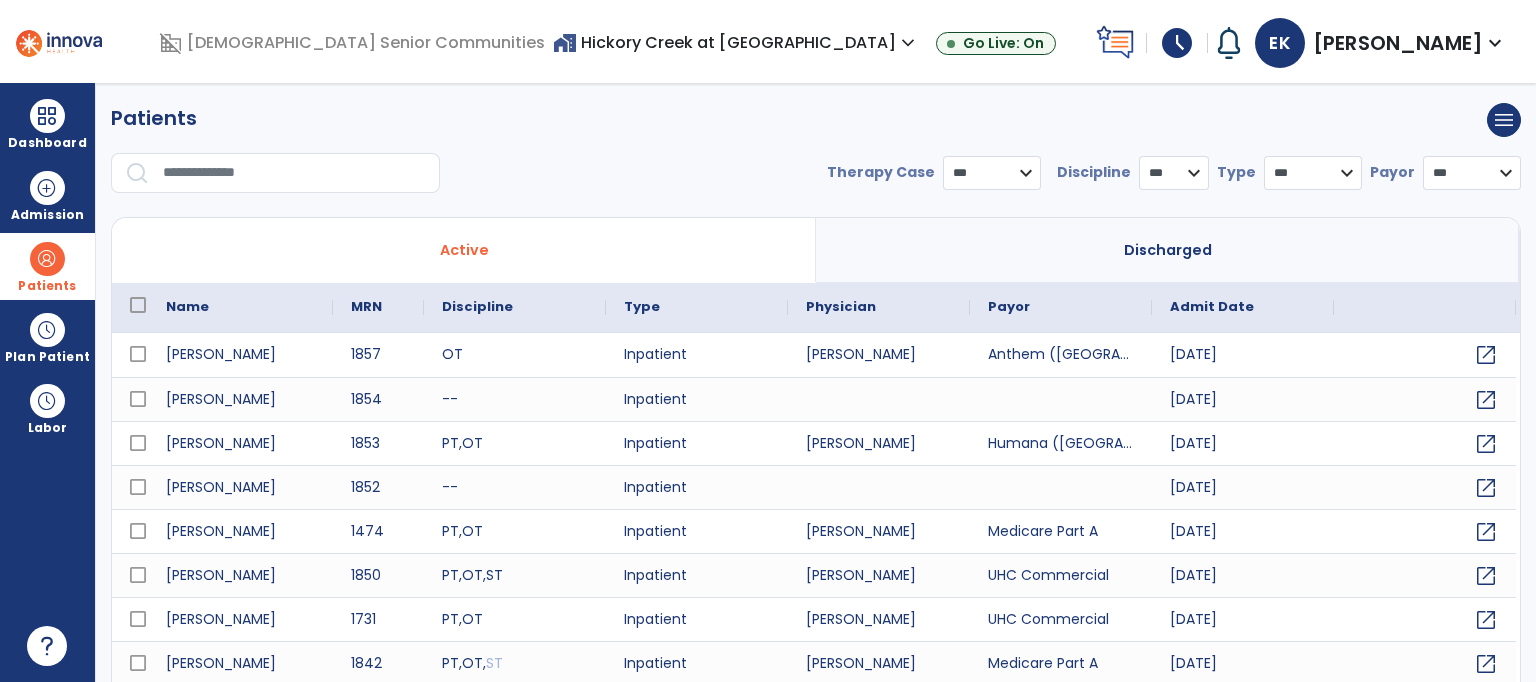 click at bounding box center (59, 40) 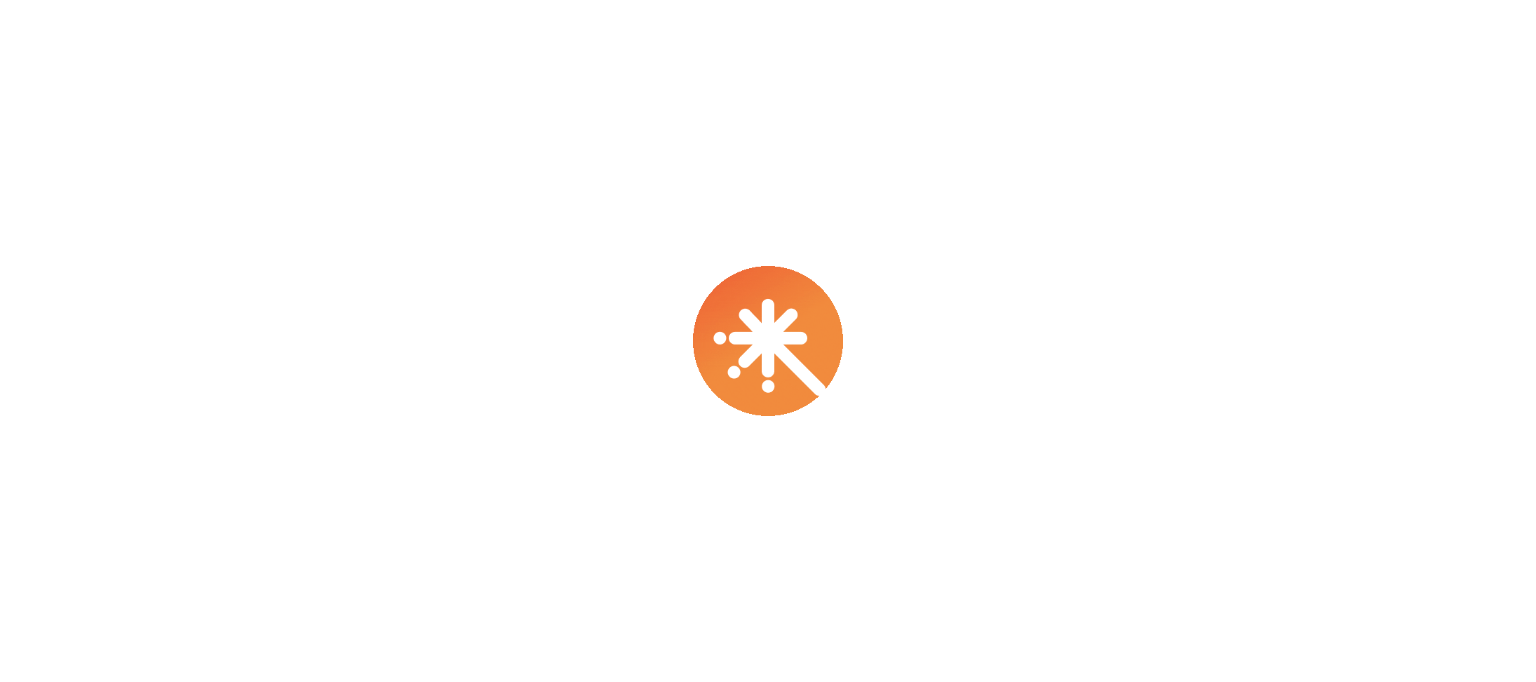 scroll, scrollTop: 0, scrollLeft: 0, axis: both 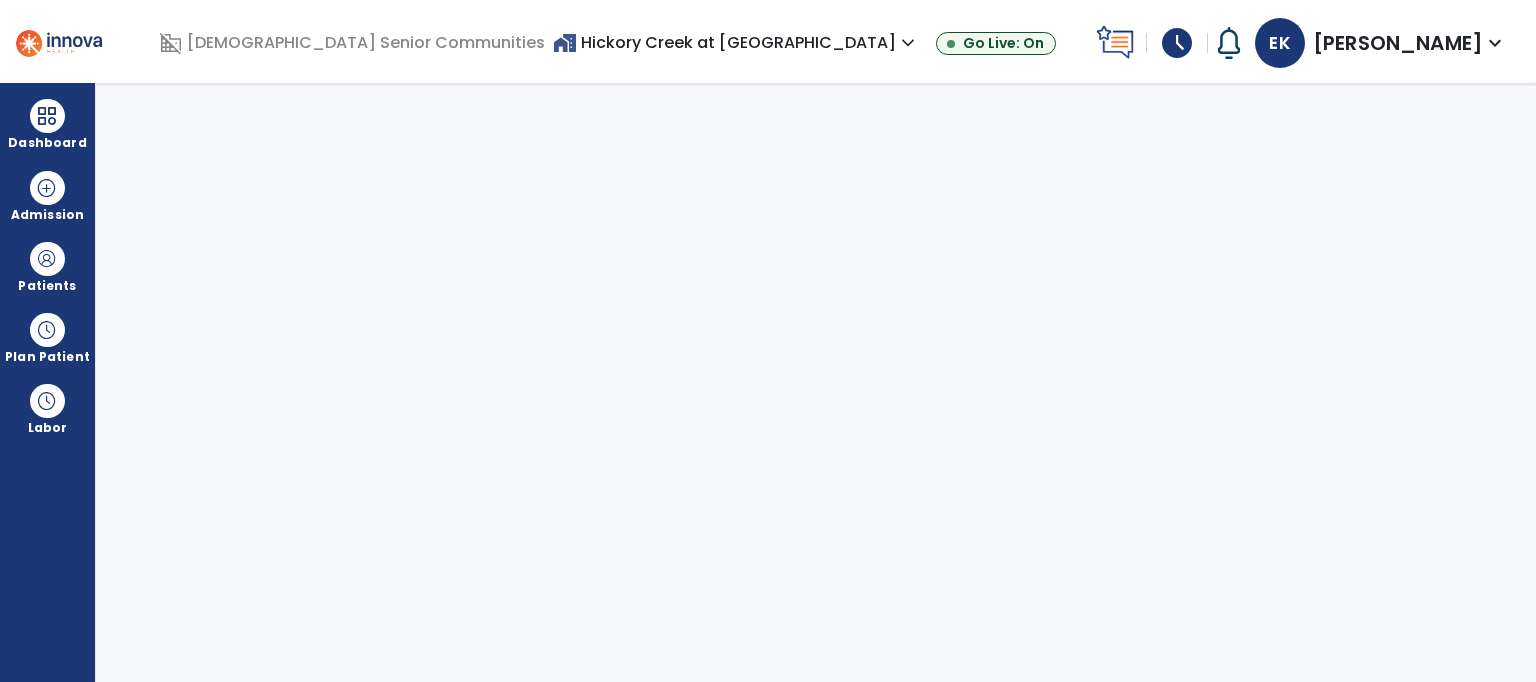 select on "****" 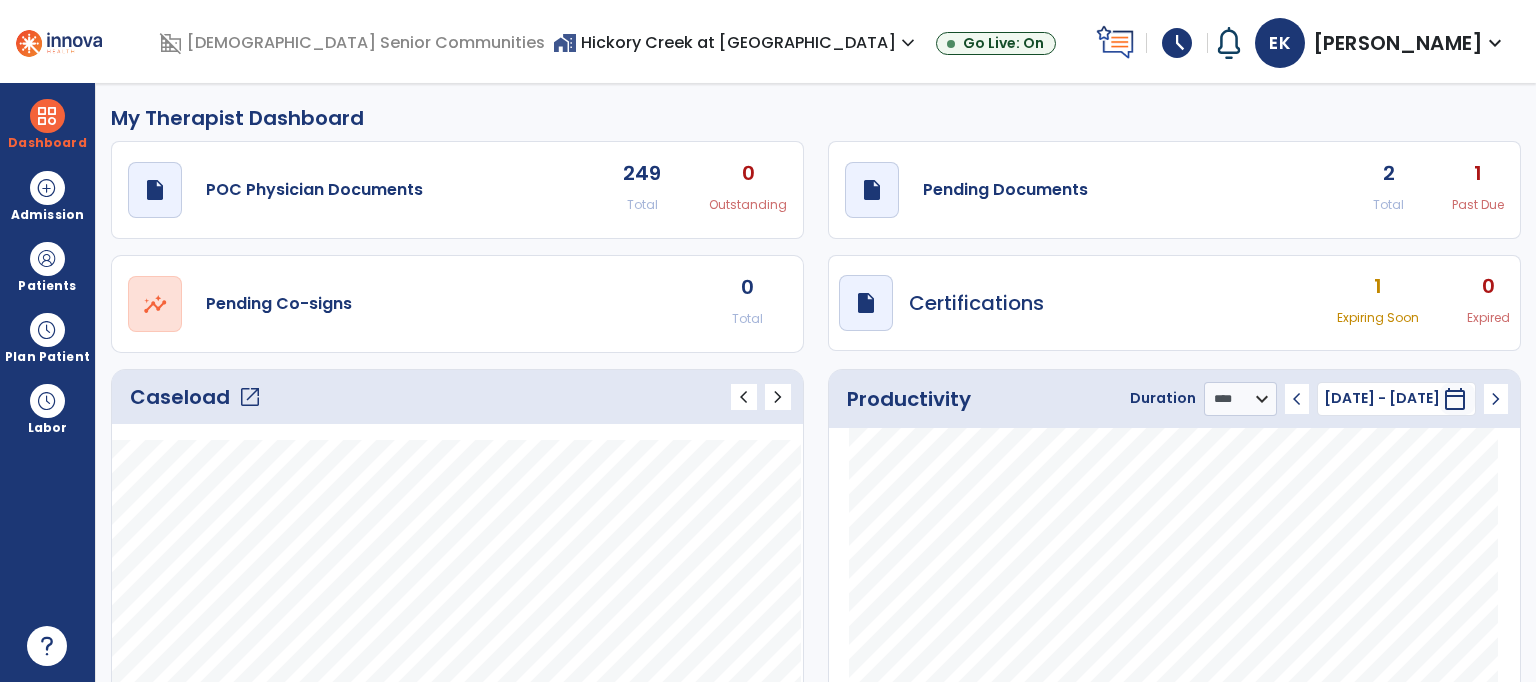 click on "open_in_new" 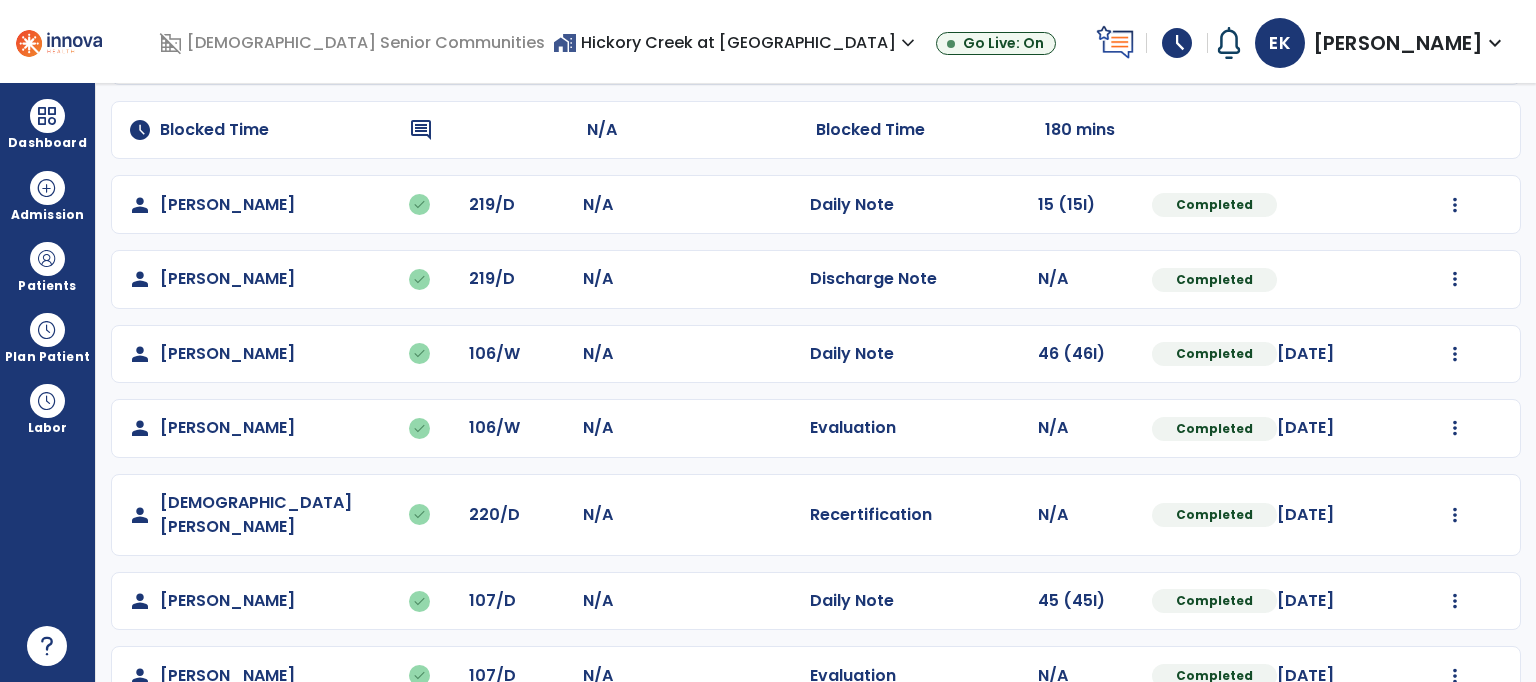 scroll, scrollTop: 552, scrollLeft: 0, axis: vertical 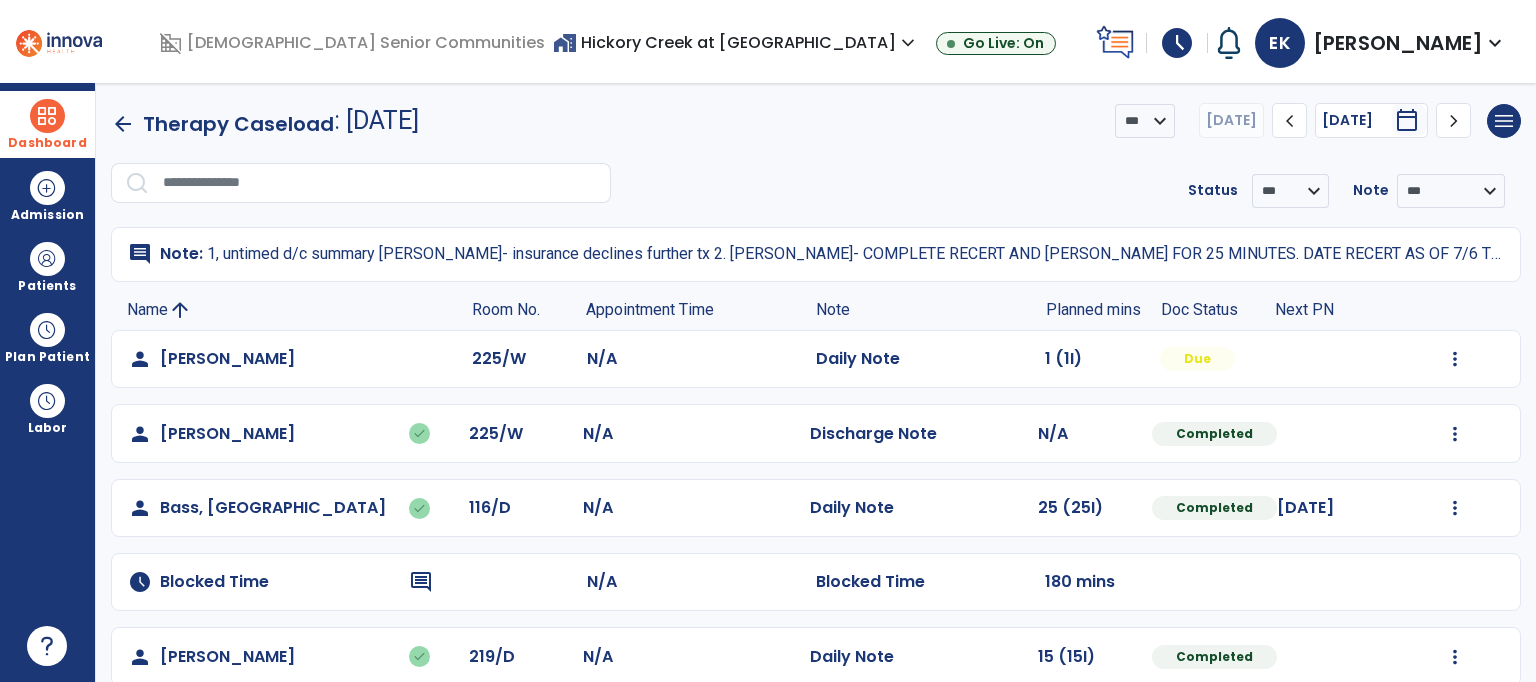 click at bounding box center (47, 116) 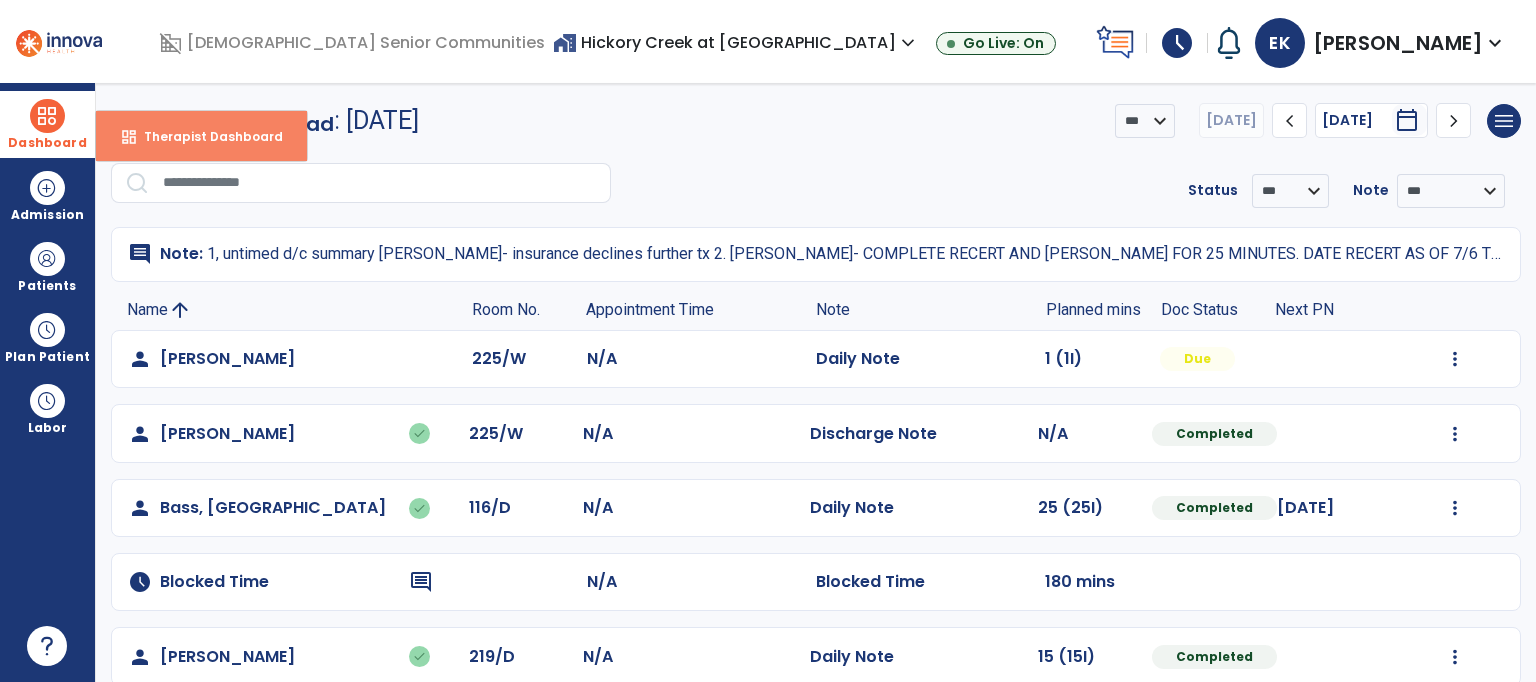 click on "Therapist Dashboard" at bounding box center [205, 136] 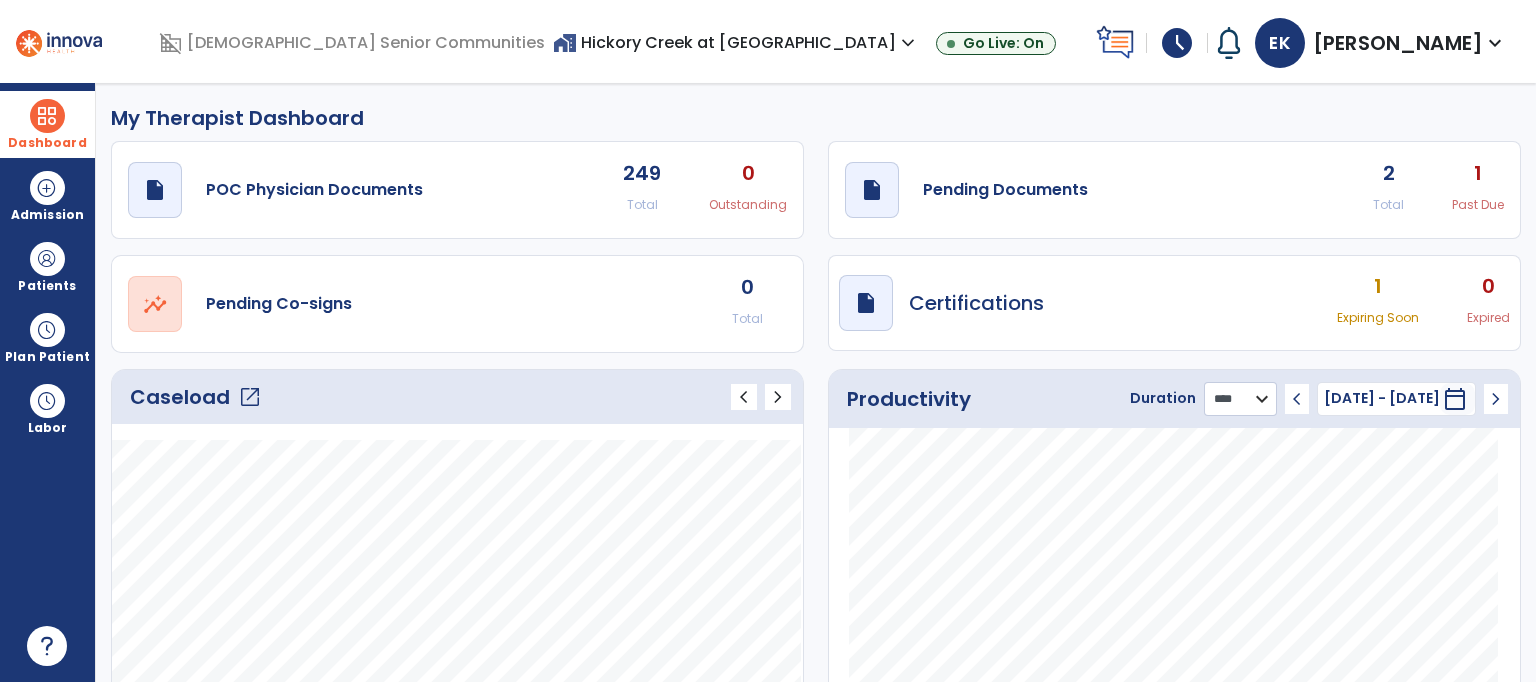 click on "******** **** ***" 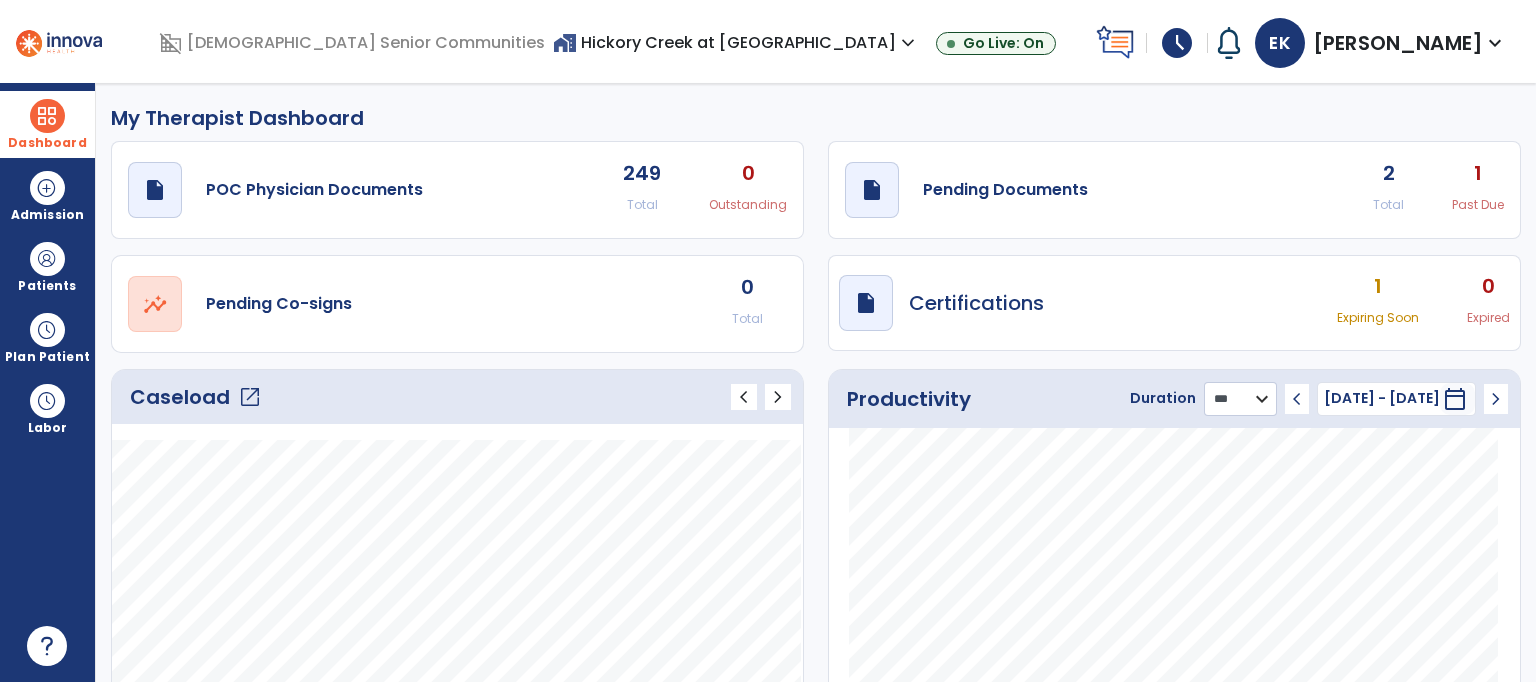 click on "******** **** ***" 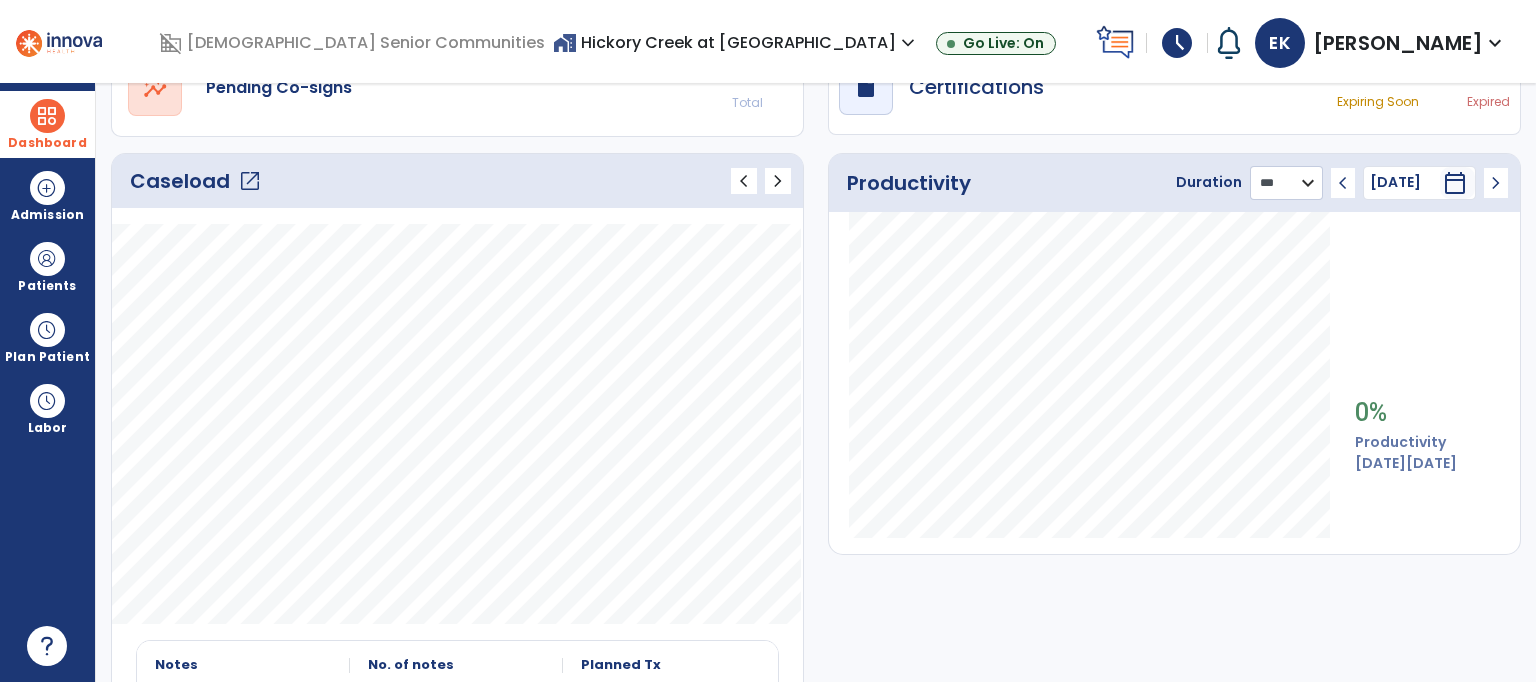 scroll, scrollTop: 215, scrollLeft: 0, axis: vertical 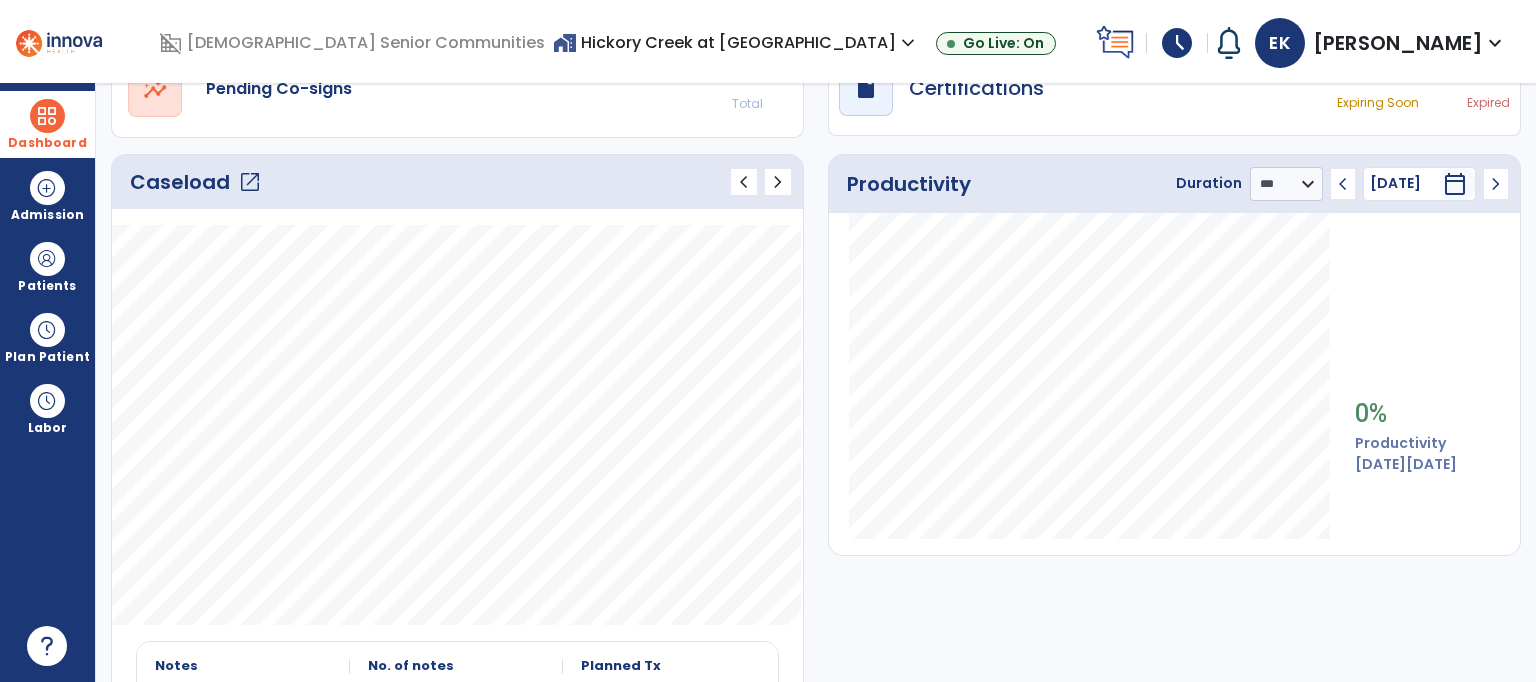 click on "chevron_left" 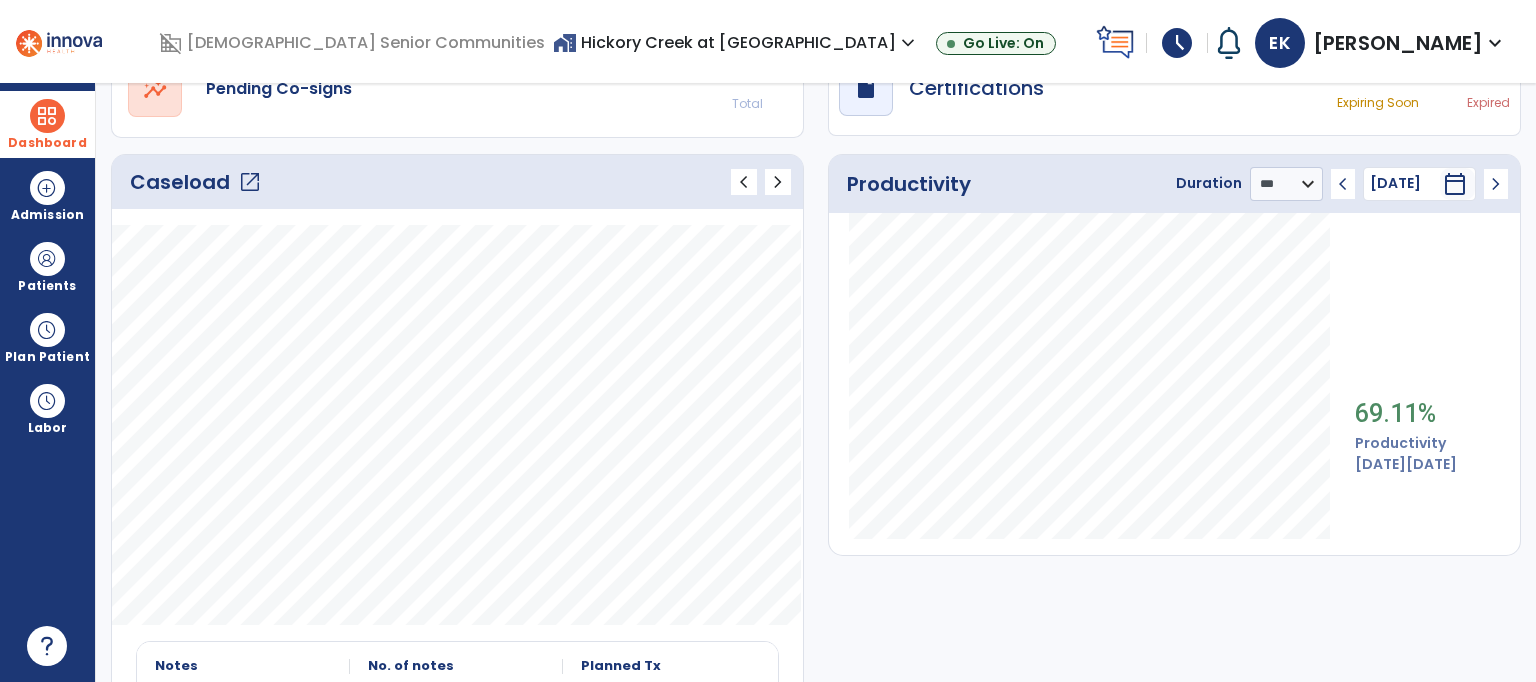 click on "chevron_right" 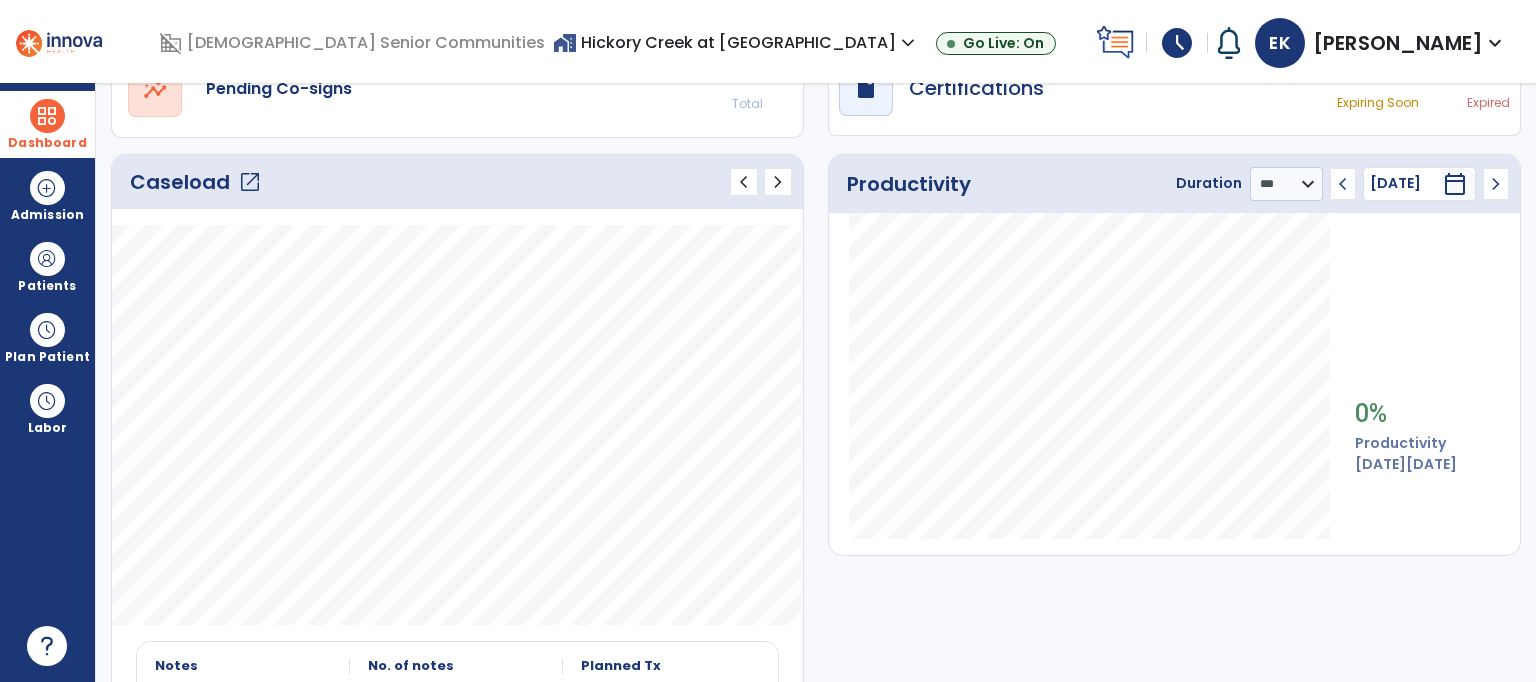 click on "chevron_right" 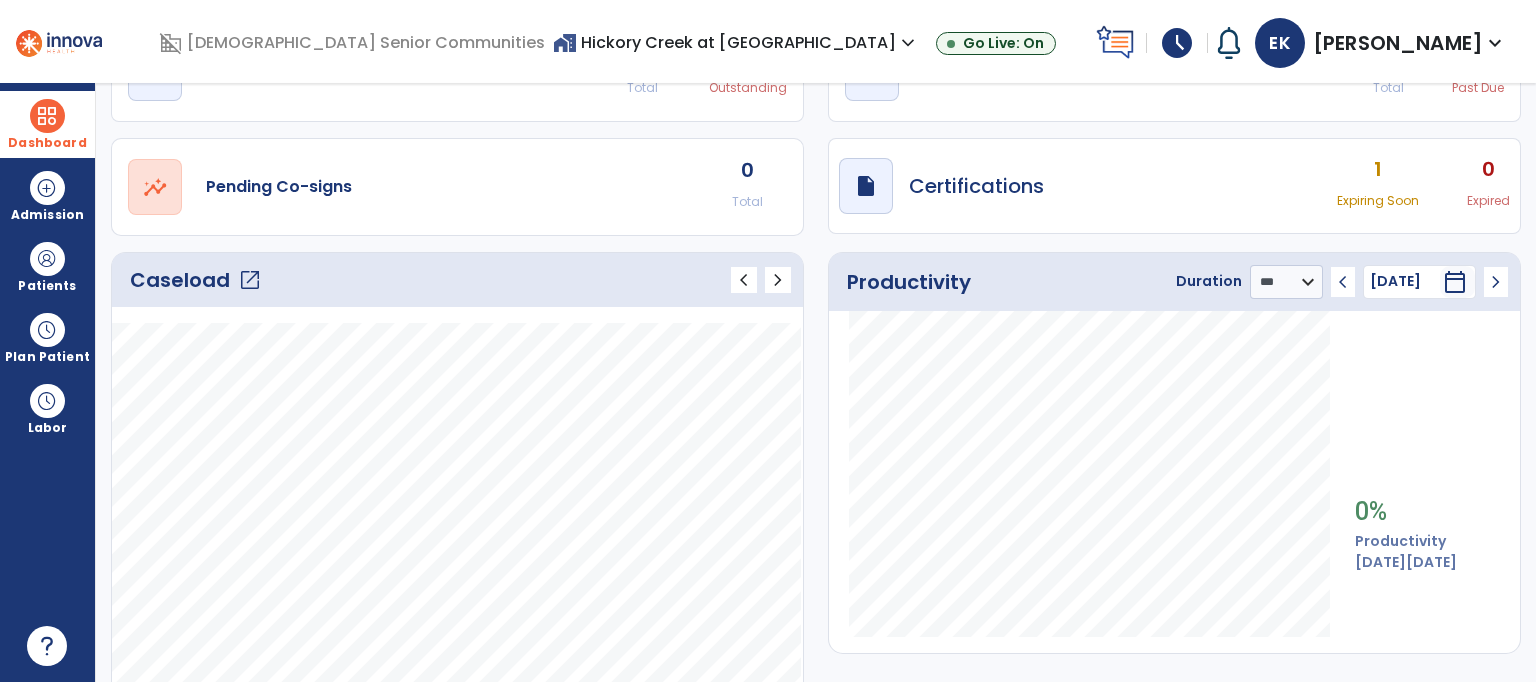 scroll, scrollTop: 111, scrollLeft: 0, axis: vertical 